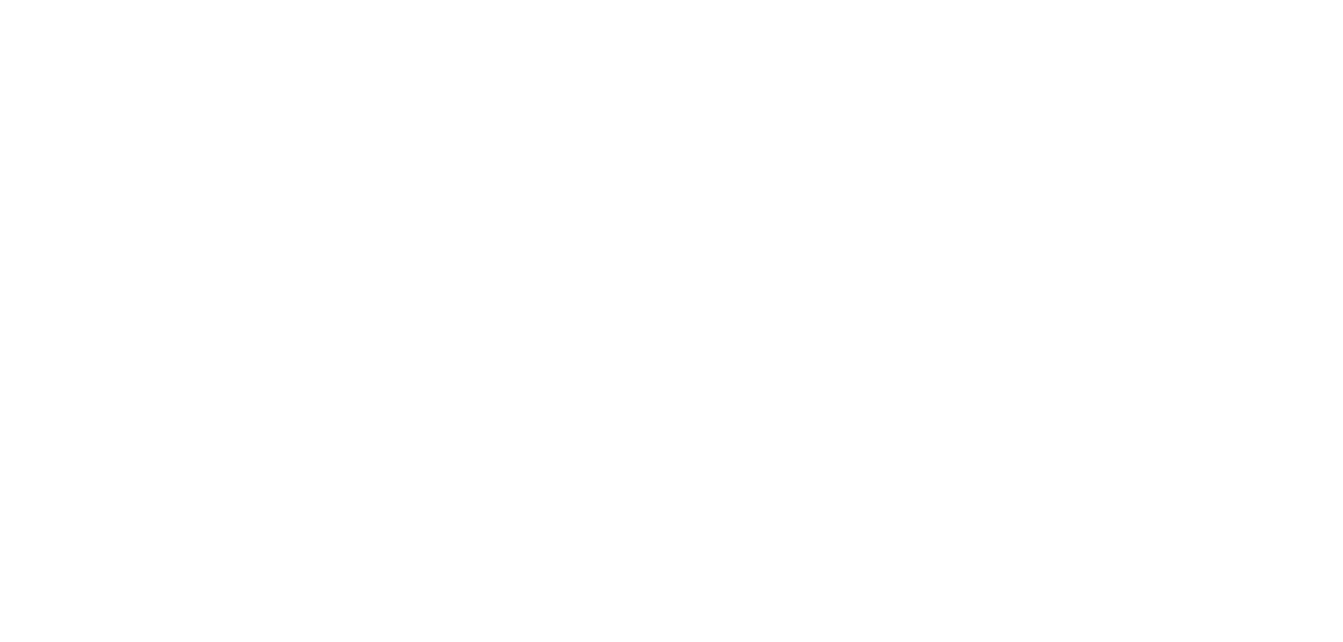 scroll, scrollTop: 0, scrollLeft: 0, axis: both 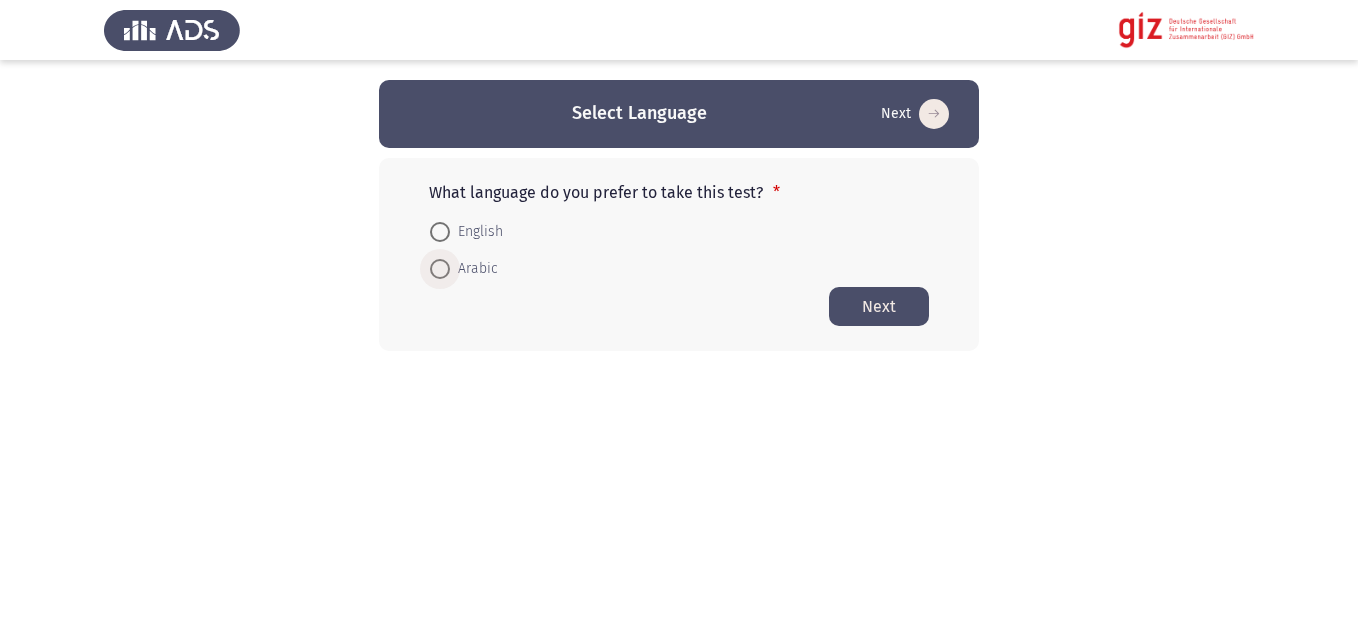 click on "Arabic" at bounding box center [474, 269] 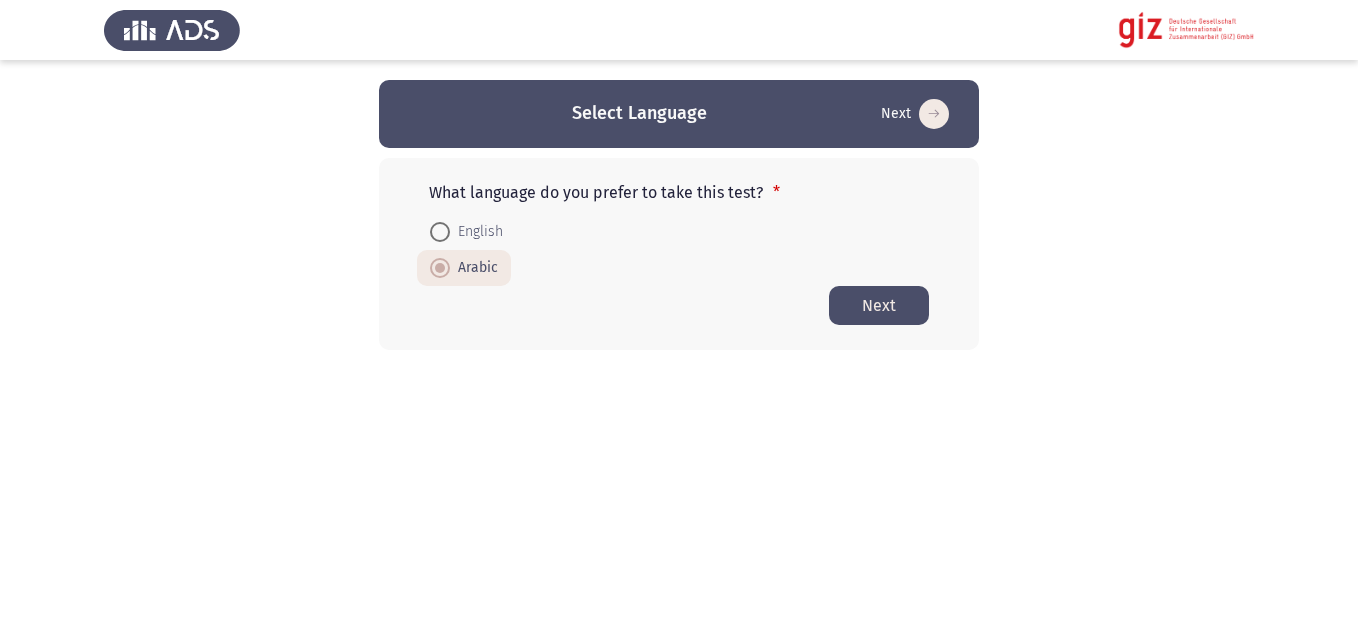 click on "Next" 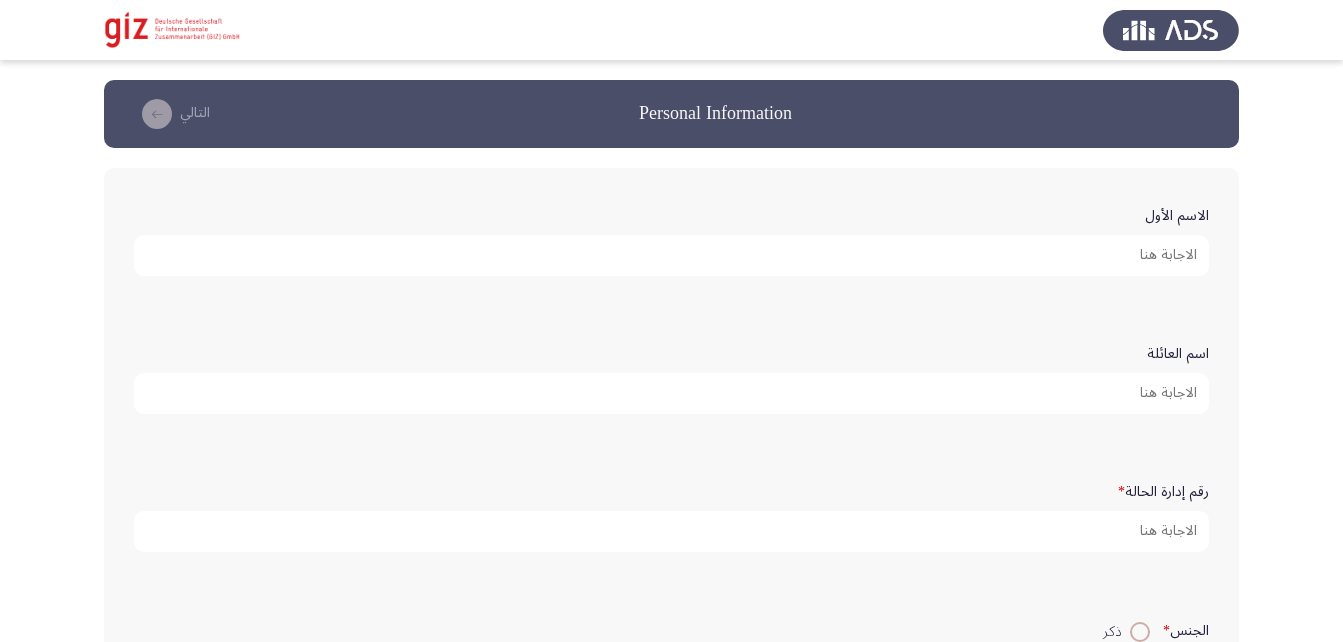 click on "الاسم الأول" at bounding box center (671, 255) 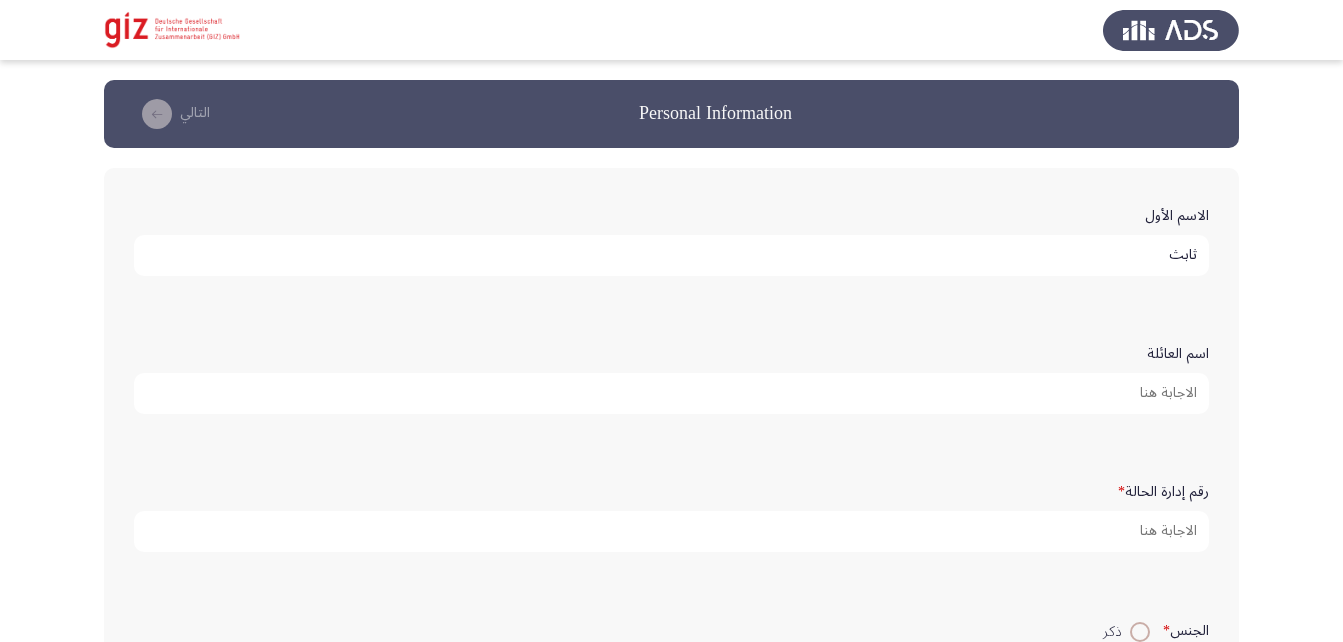 type on "ثابث" 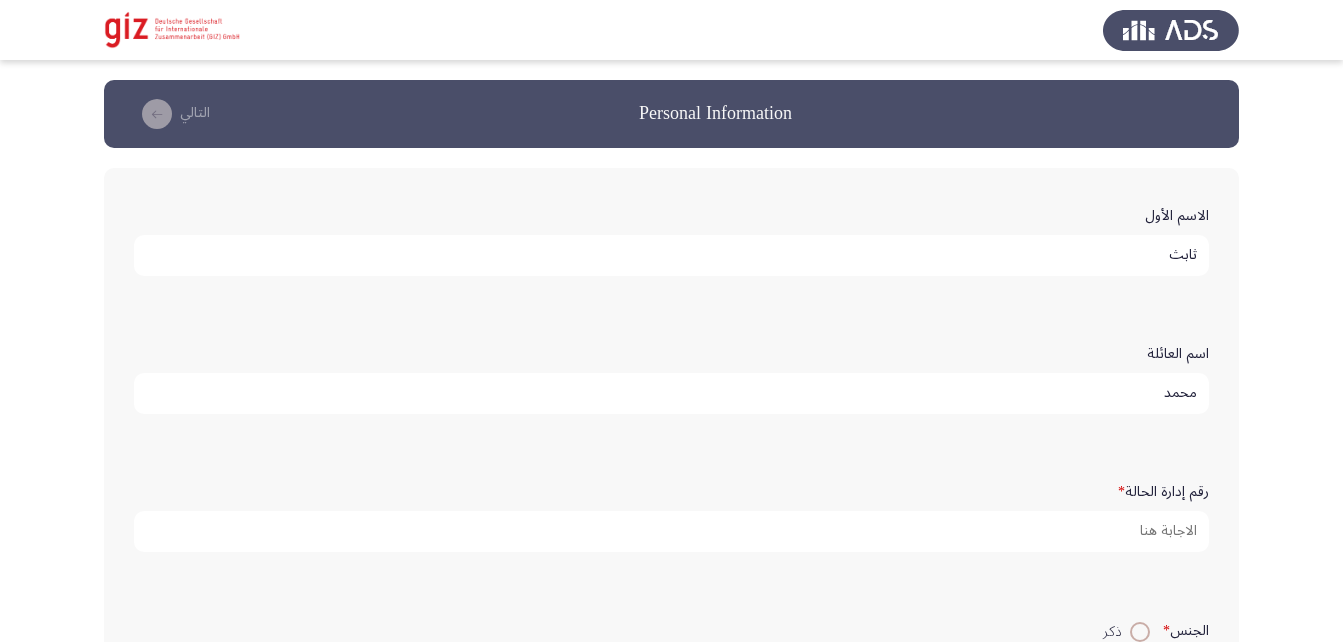 type on "محمد" 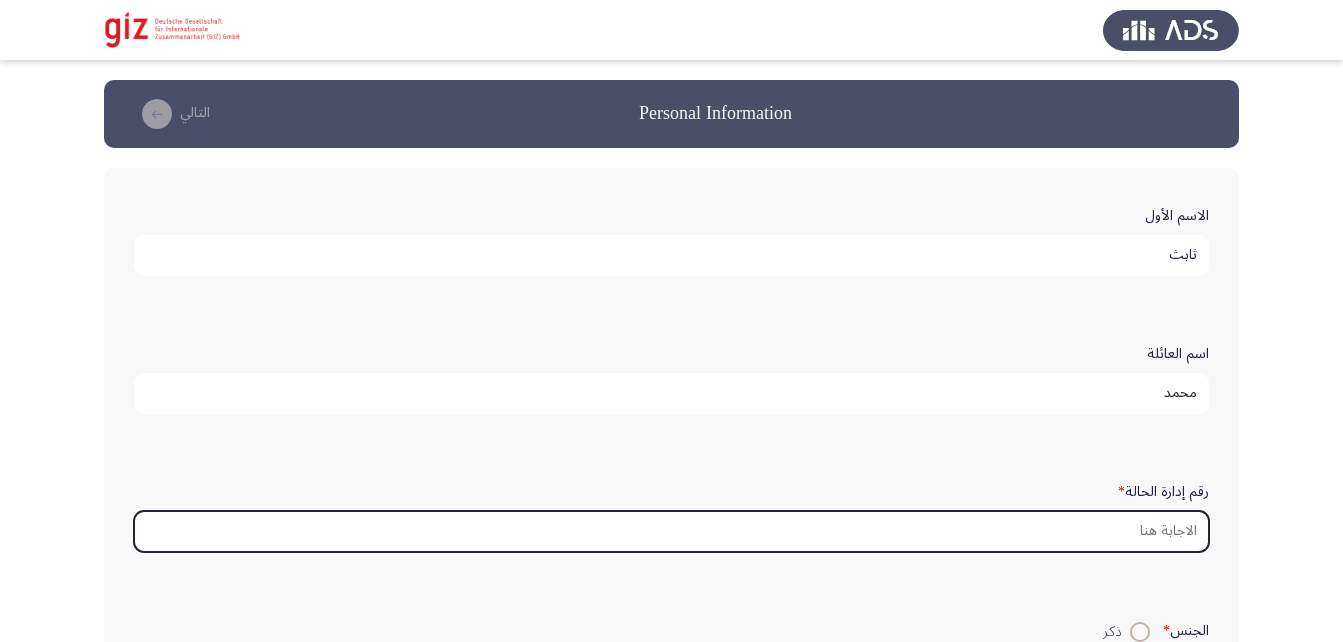click on "رقم إدارة الحالة   *" at bounding box center (671, 531) 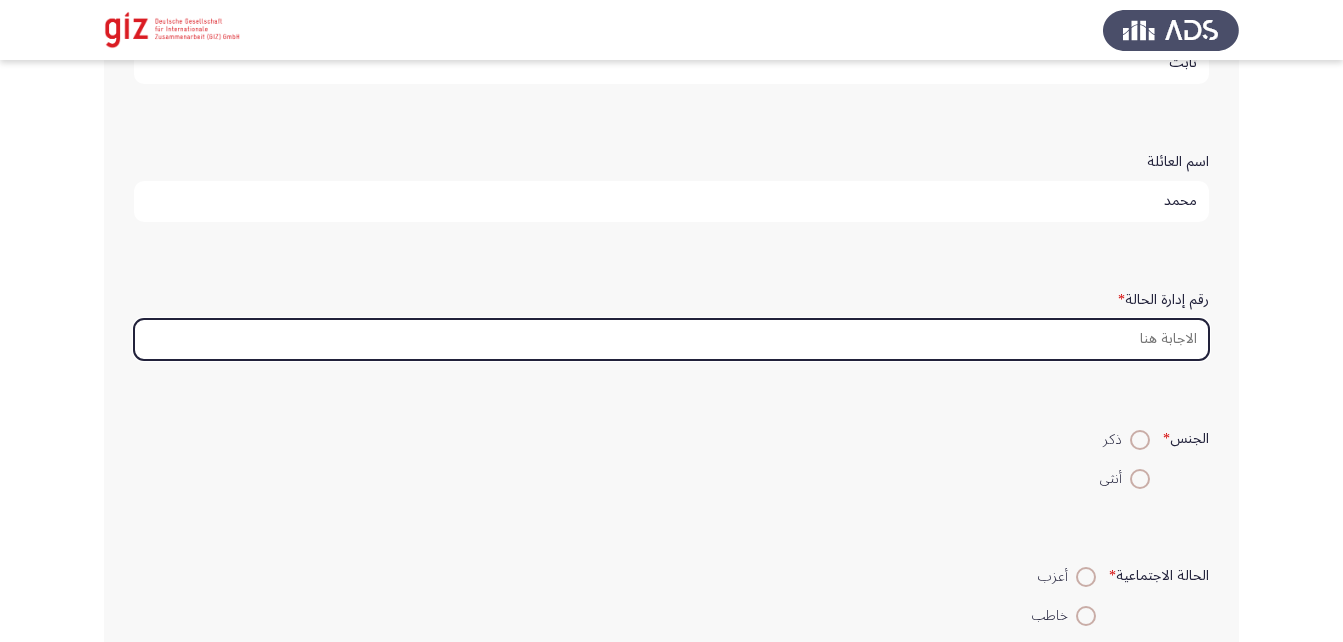 paste on "Retrieving data. Wait a few seconds and try to cut or copy again." 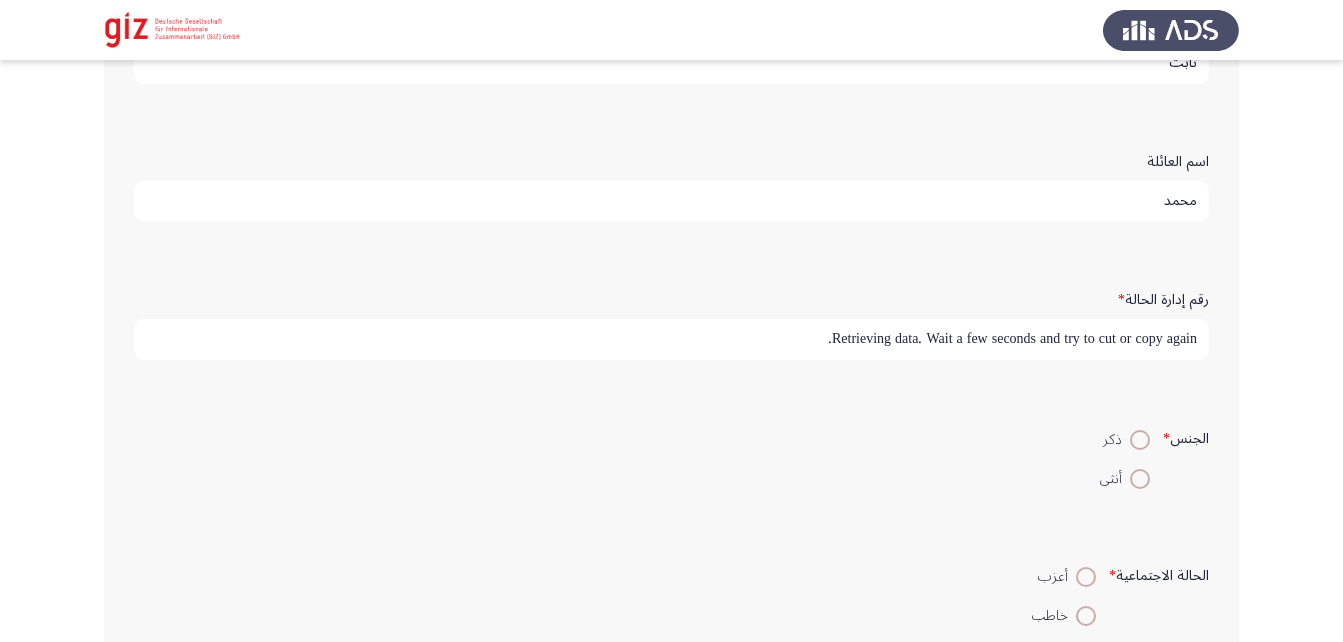 click on "Retrieving data. Wait a few seconds and try to cut or copy again." at bounding box center [671, 339] 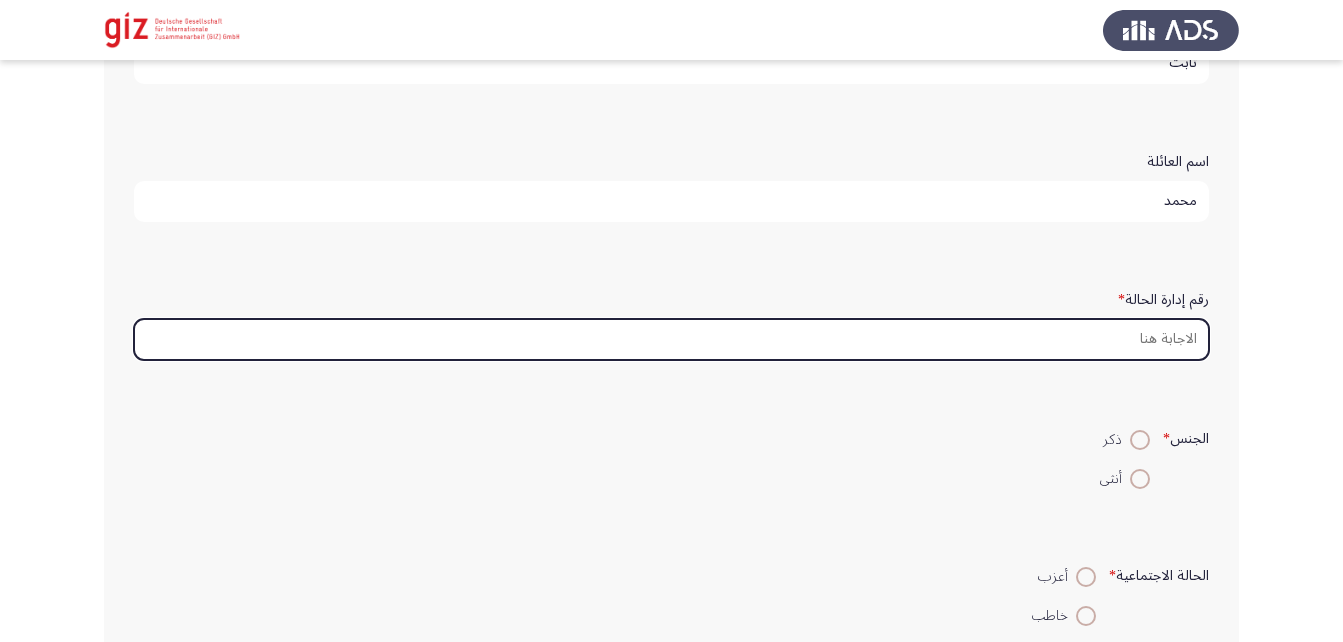 click on "رقم إدارة الحالة   *" at bounding box center [671, 339] 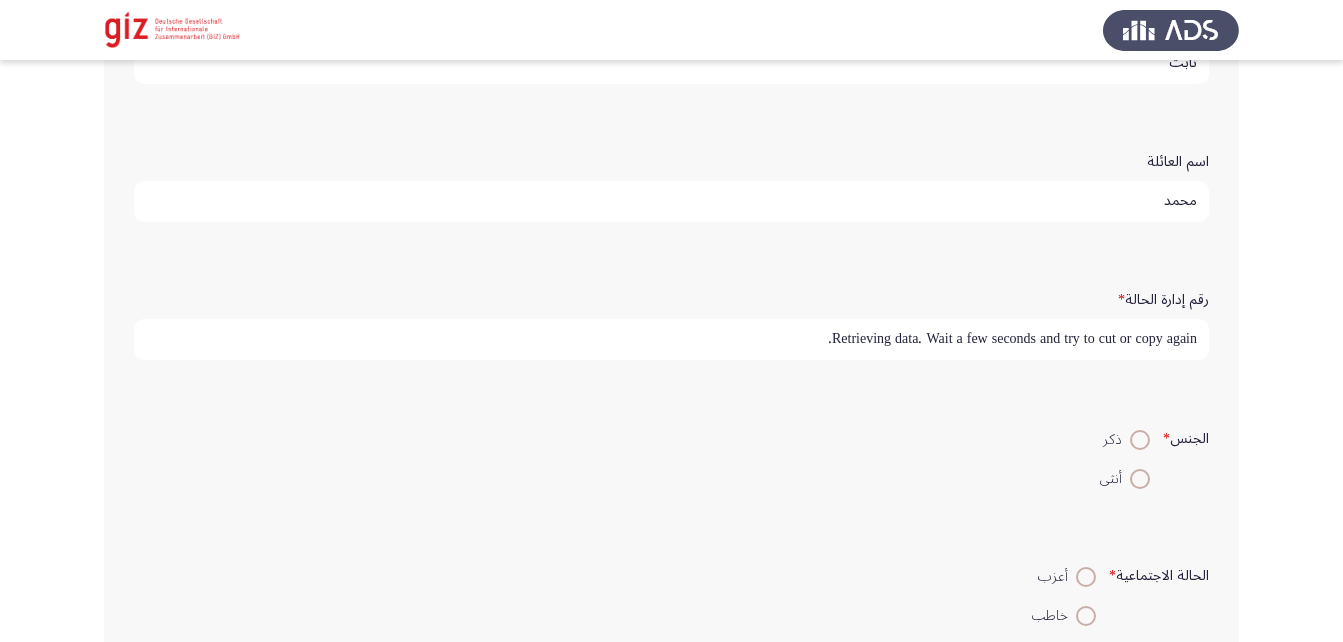 click on "Retrieving data. Wait a few seconds and try to cut or copy again." at bounding box center (671, 339) 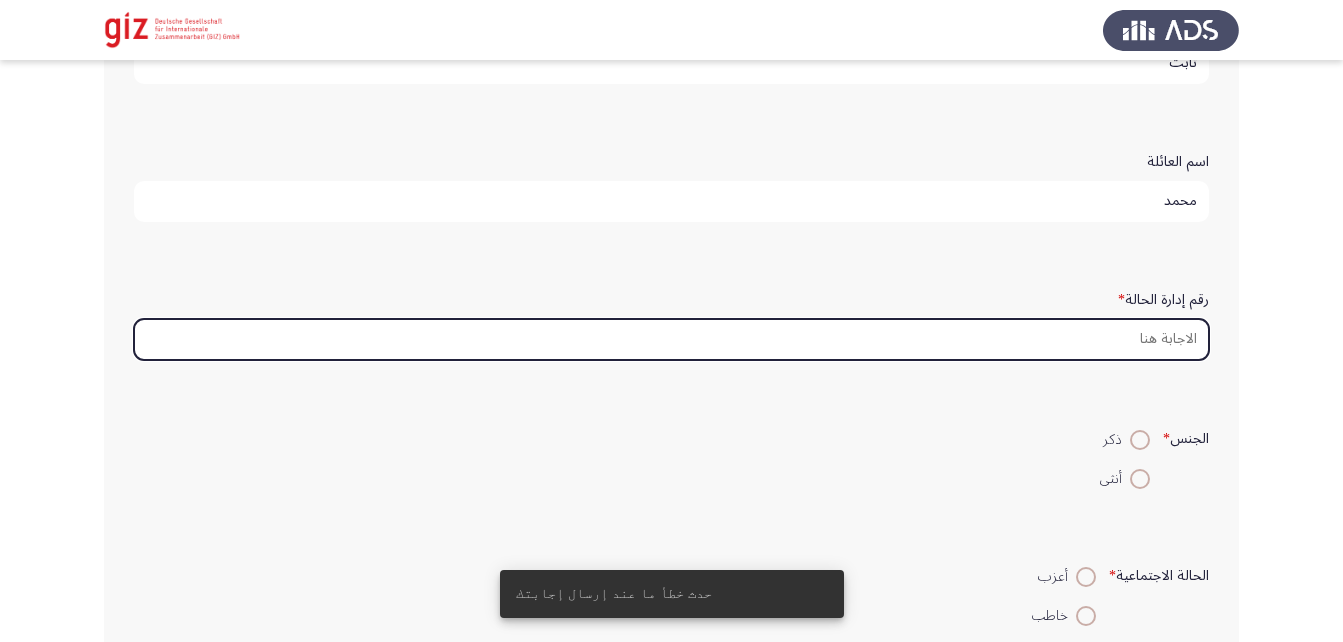 paste on "PIMAUG00001-ASYUT" 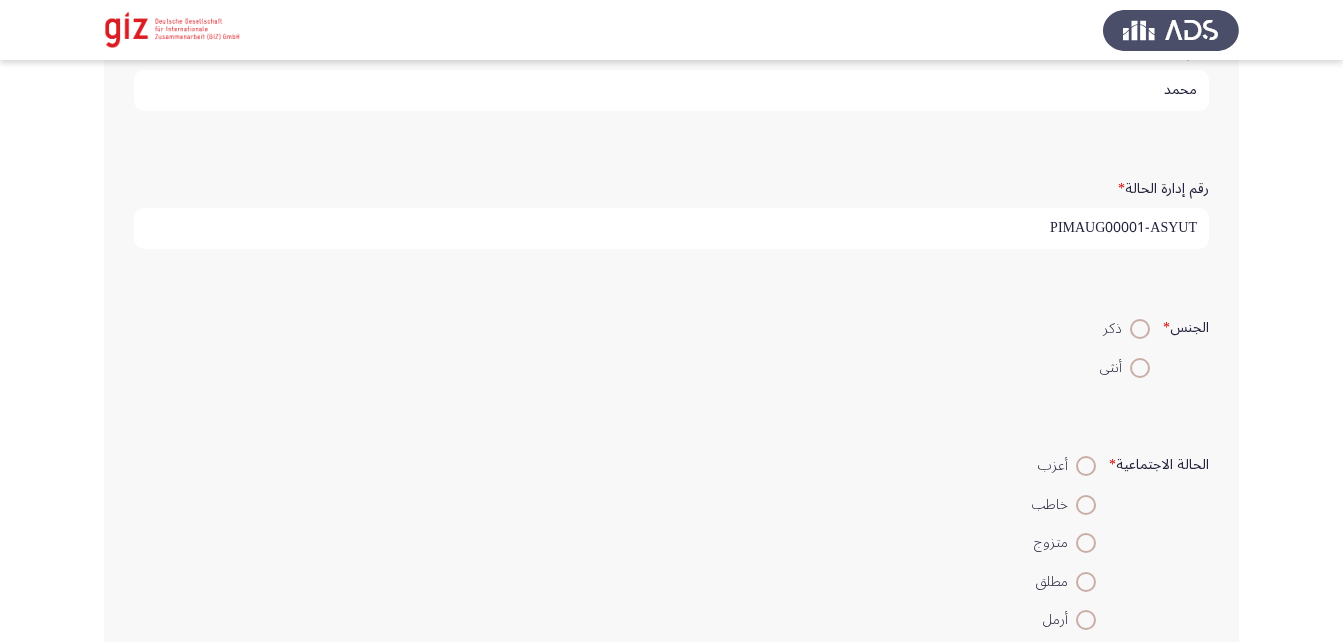 scroll, scrollTop: 306, scrollLeft: 0, axis: vertical 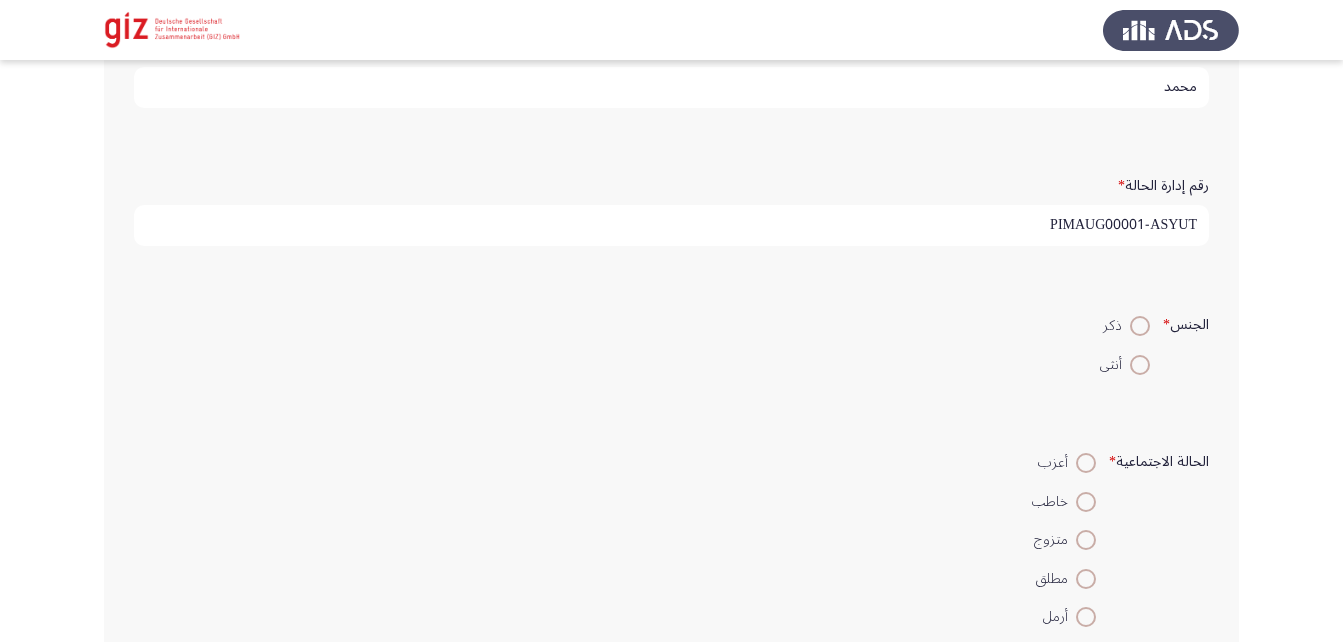 type on "PIMAUG00001-ASYUT" 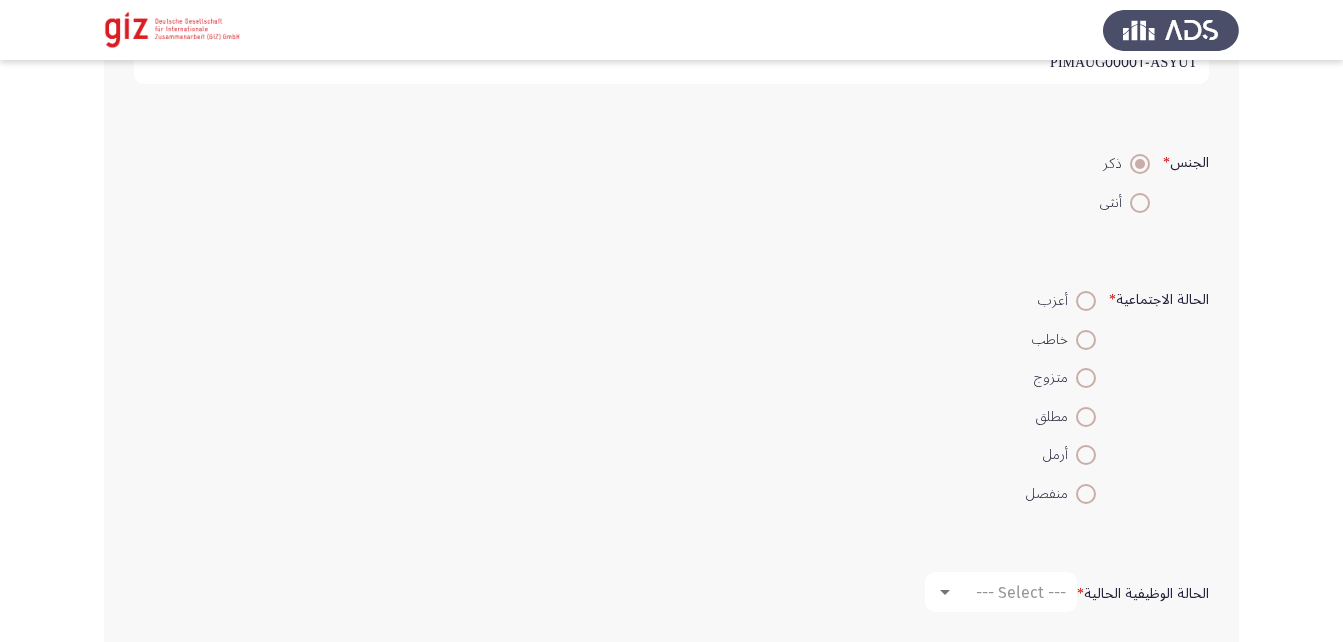 scroll, scrollTop: 469, scrollLeft: 0, axis: vertical 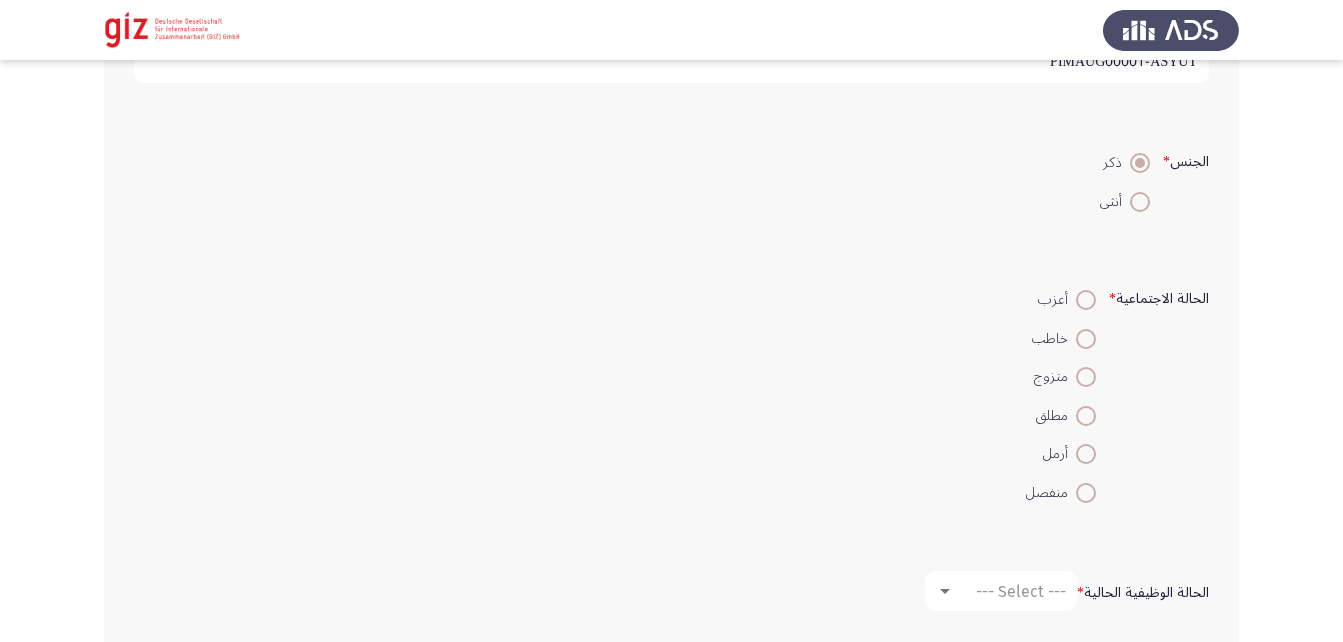 click at bounding box center (1086, 377) 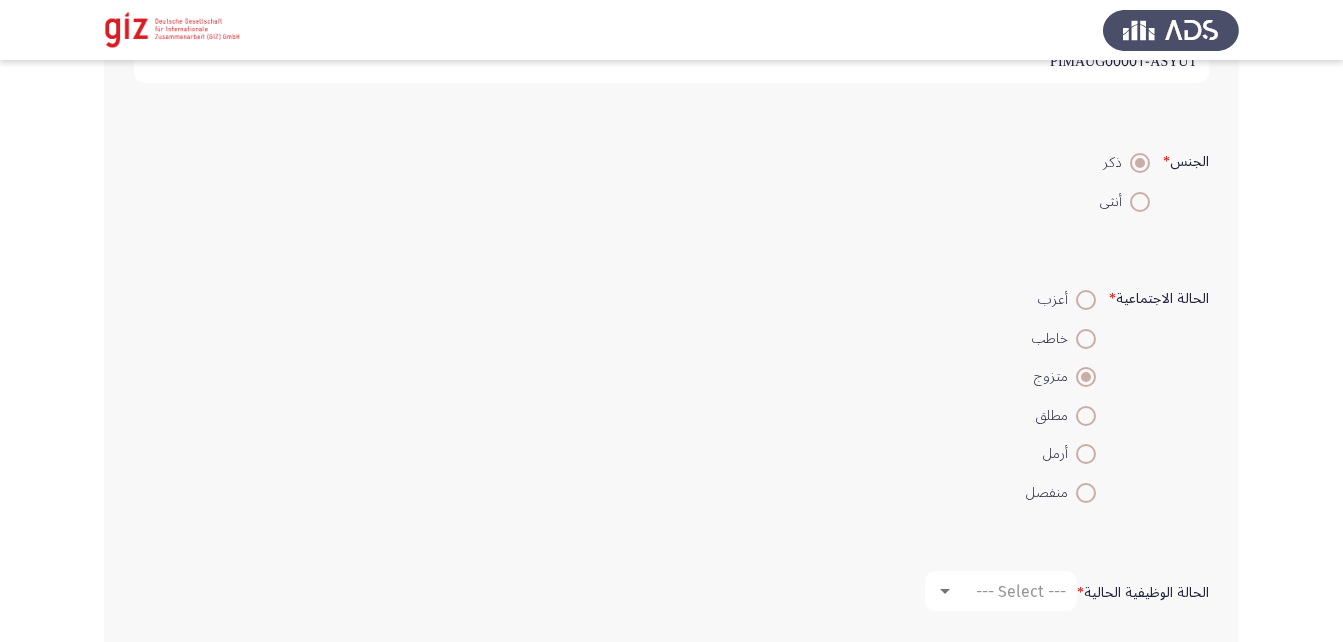 scroll, scrollTop: 672, scrollLeft: 0, axis: vertical 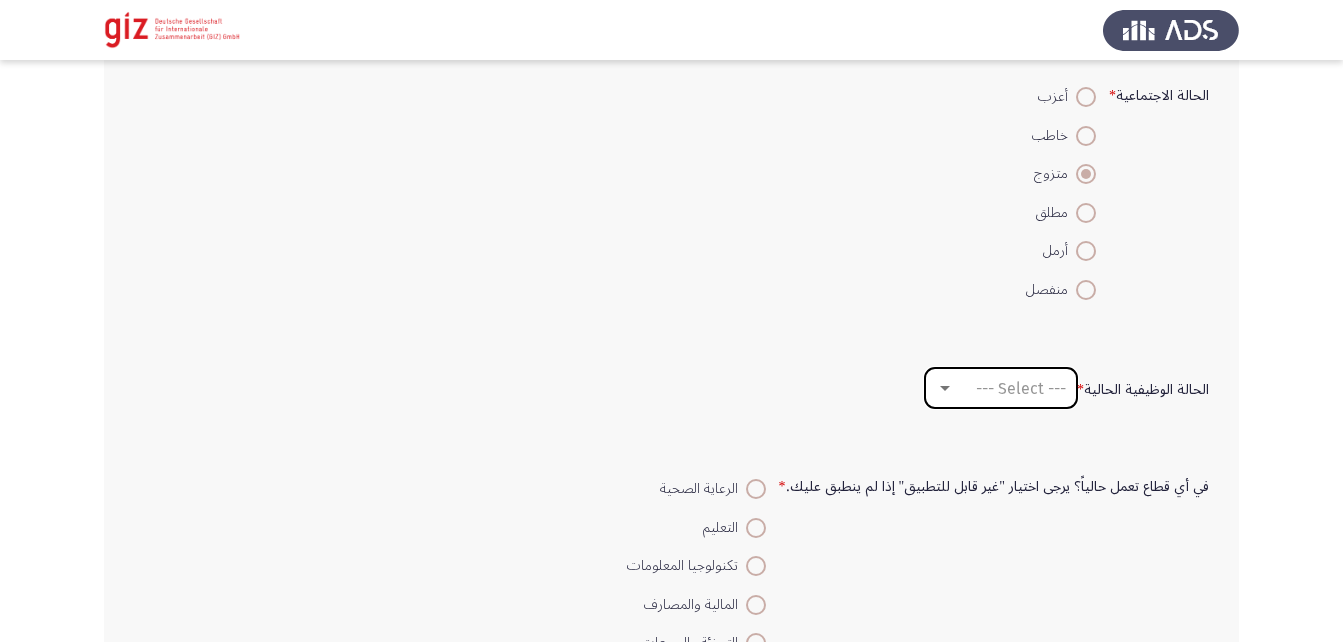 click on "--- Select ---" at bounding box center (1001, 388) 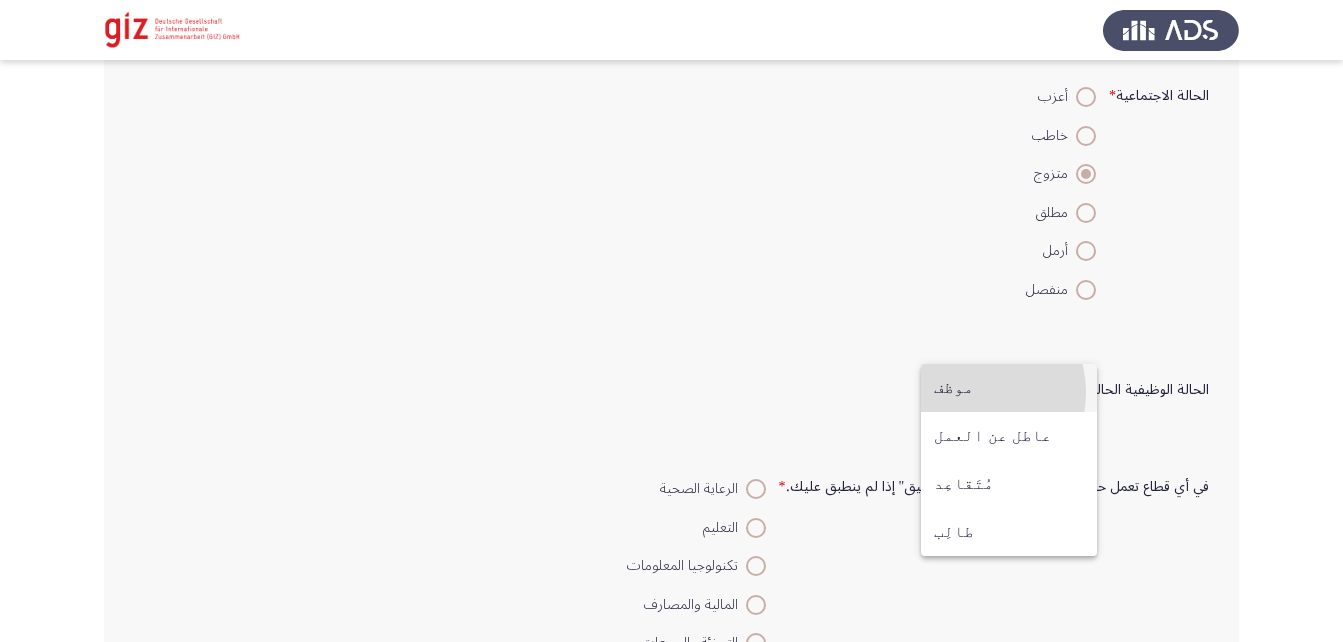 click on "موظف" at bounding box center [1009, 388] 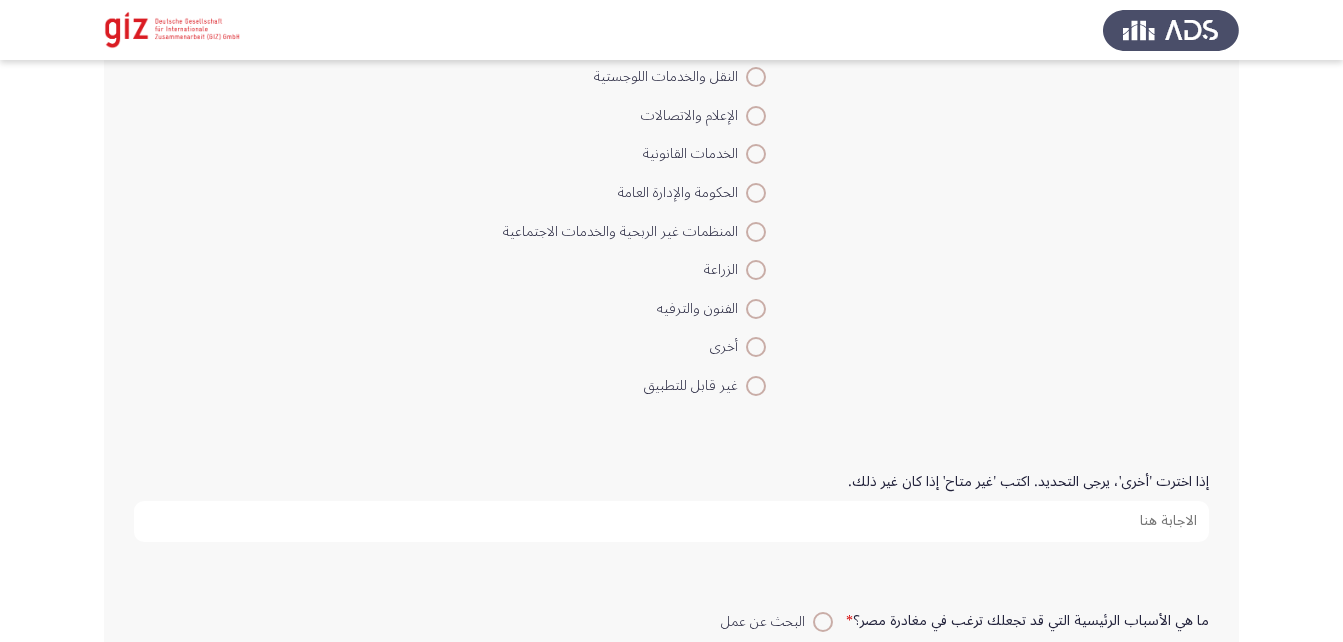 scroll, scrollTop: 1393, scrollLeft: 0, axis: vertical 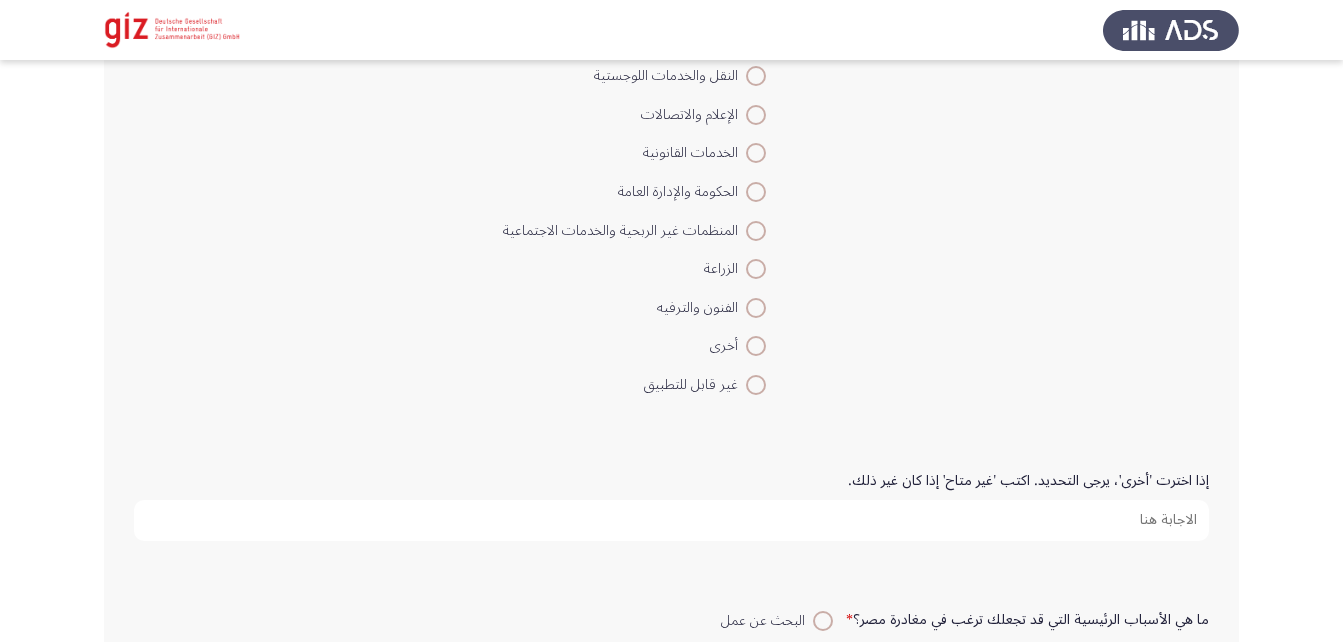 click on "إذا اخترت 'أخرى'، يرجى التحديد. اكتب 'غير متاح' إذا كان غير ذلك." at bounding box center (671, 520) 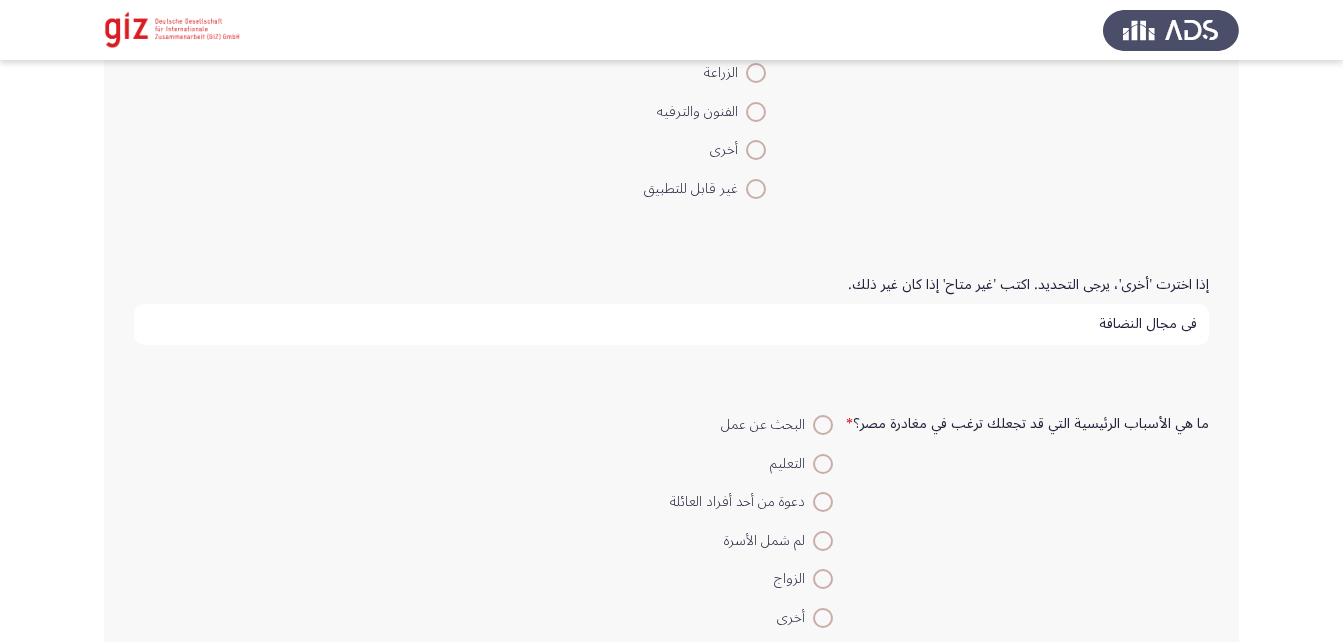 scroll, scrollTop: 1718, scrollLeft: 0, axis: vertical 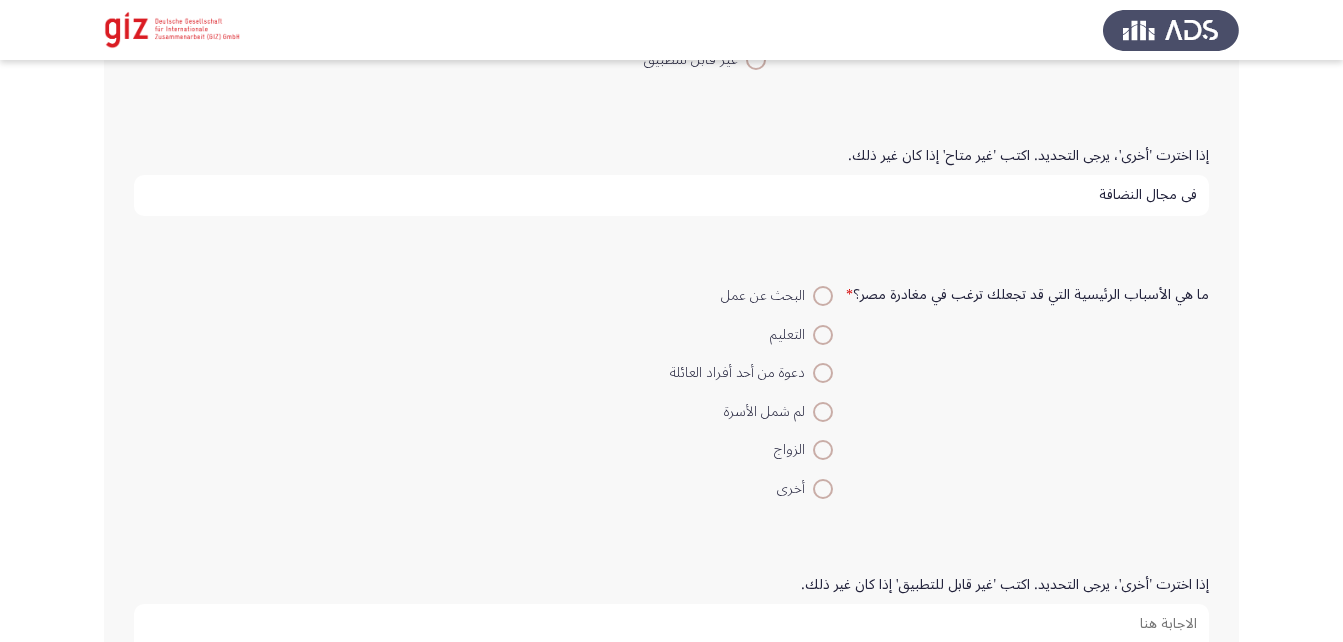 type on "في مجال النضافة" 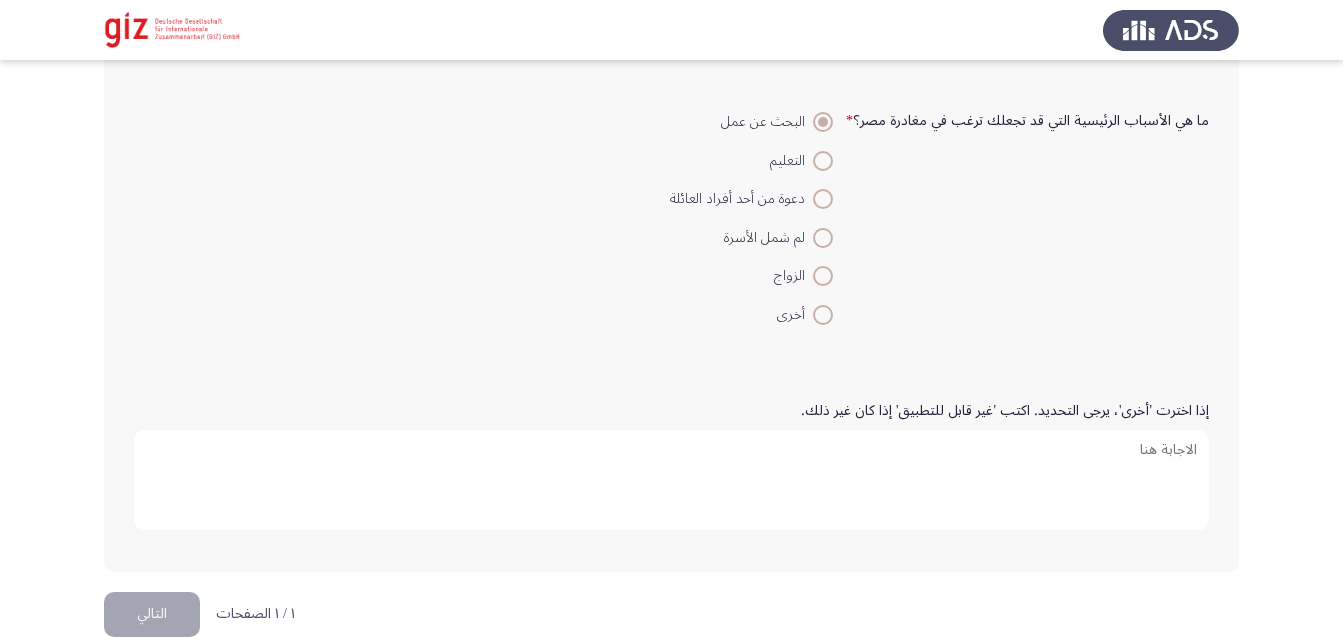 scroll, scrollTop: 1901, scrollLeft: 0, axis: vertical 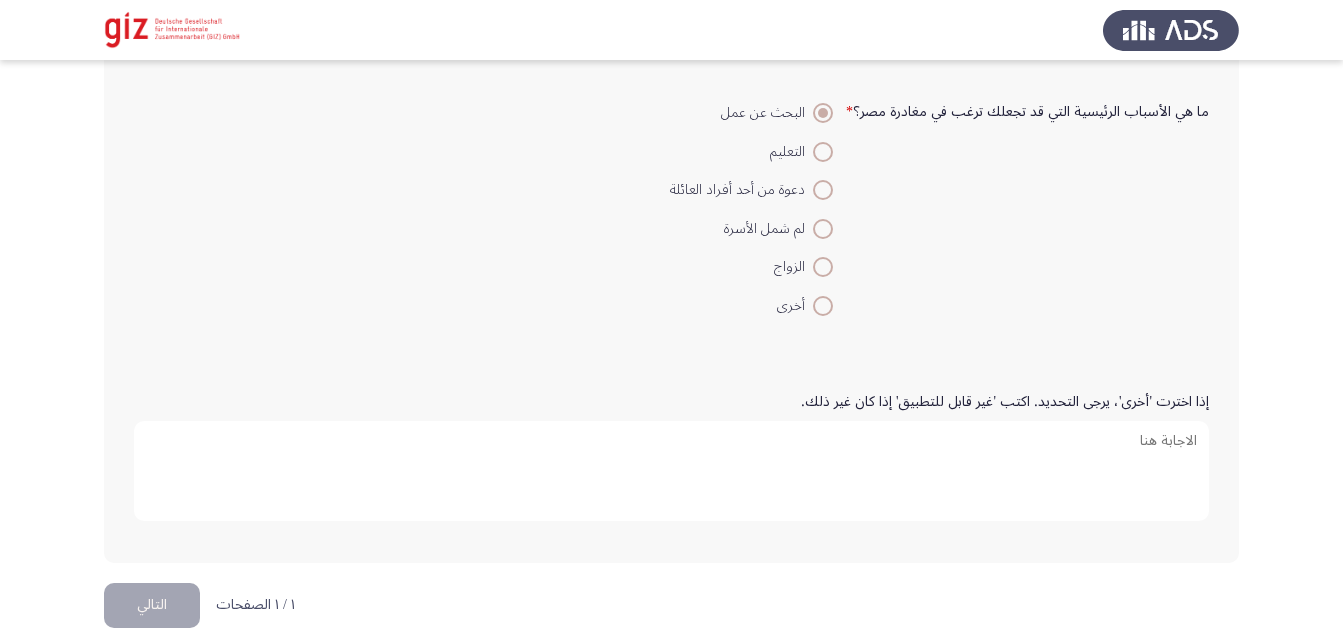 click on "إذا اخترت 'أخرى'، يرجى التحديد. اكتب 'غير قابل للتطبيق' إذا كان غير ذلك." at bounding box center (671, 471) 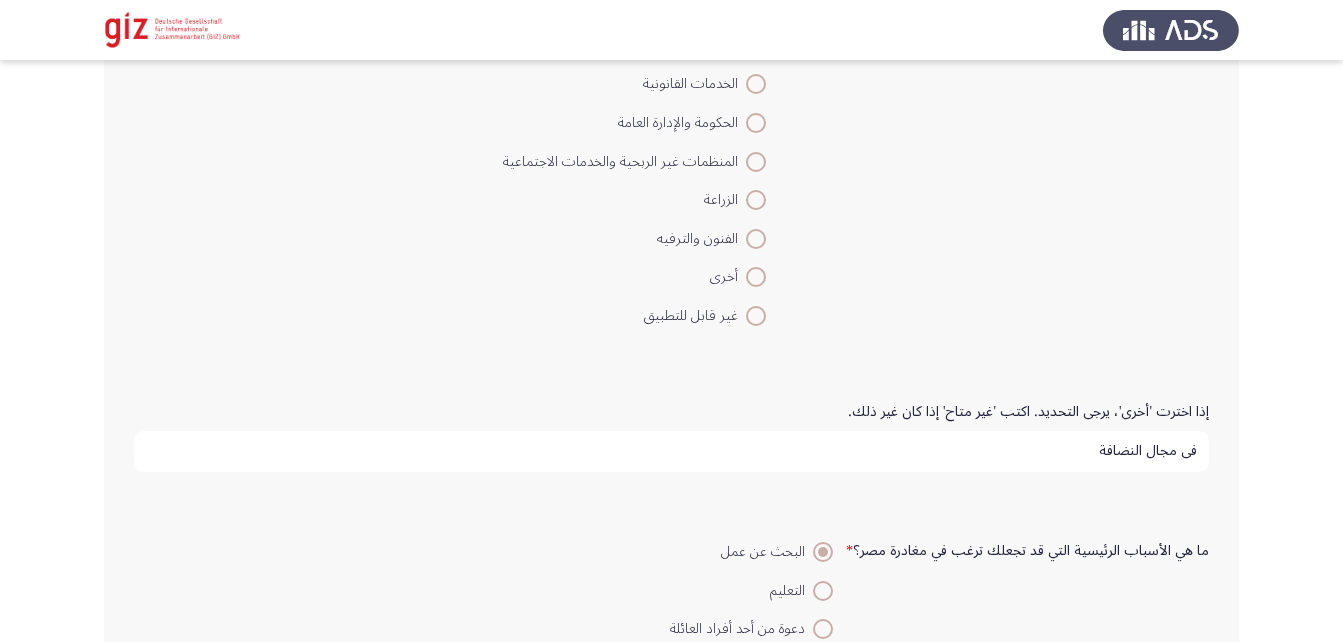 scroll, scrollTop: 1461, scrollLeft: 0, axis: vertical 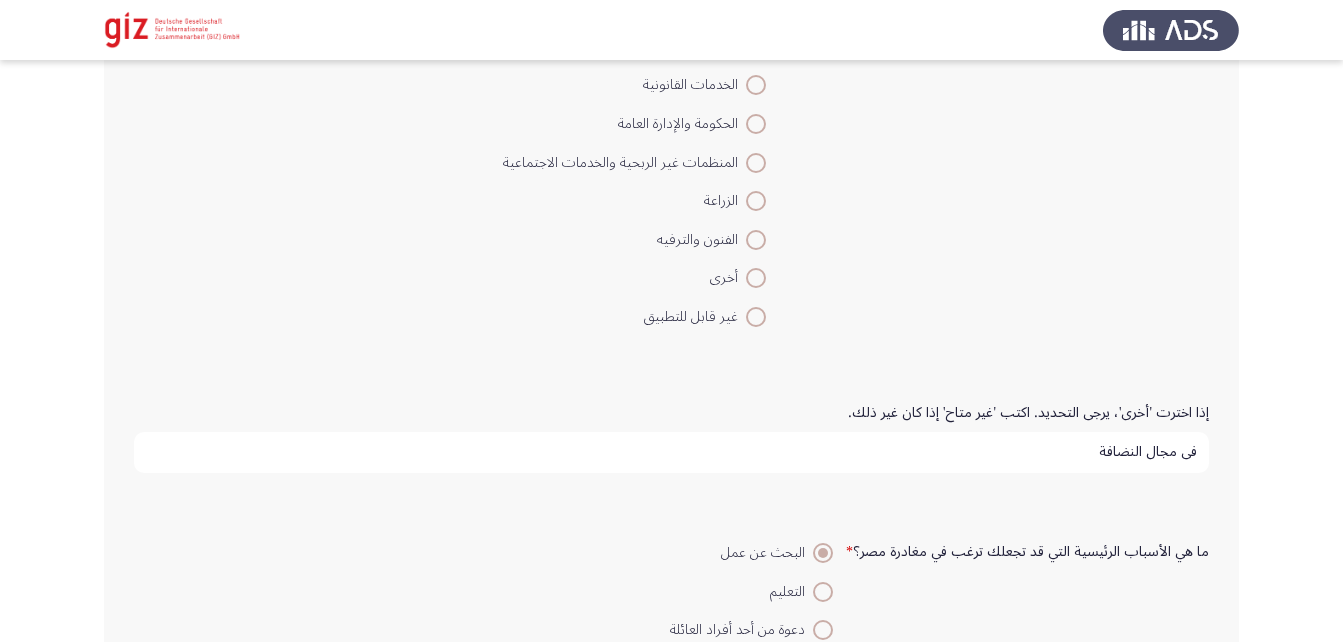 click on "في مجال النضافة" at bounding box center [671, 452] 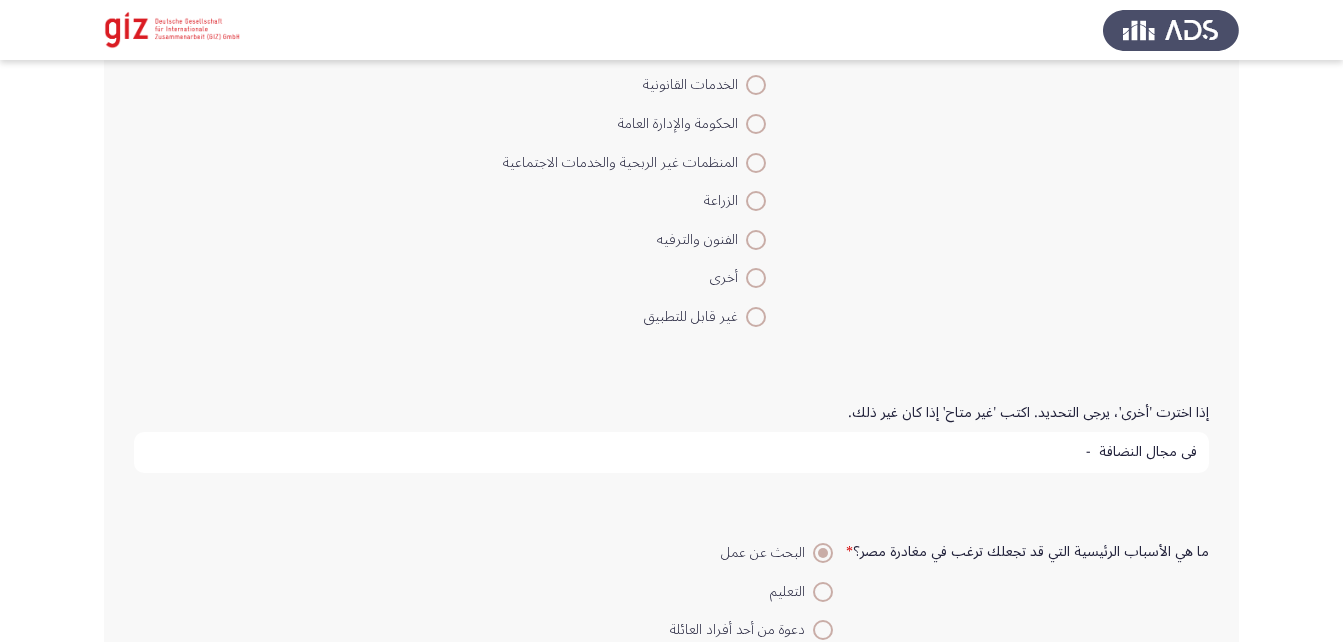 scroll, scrollTop: 5, scrollLeft: 0, axis: vertical 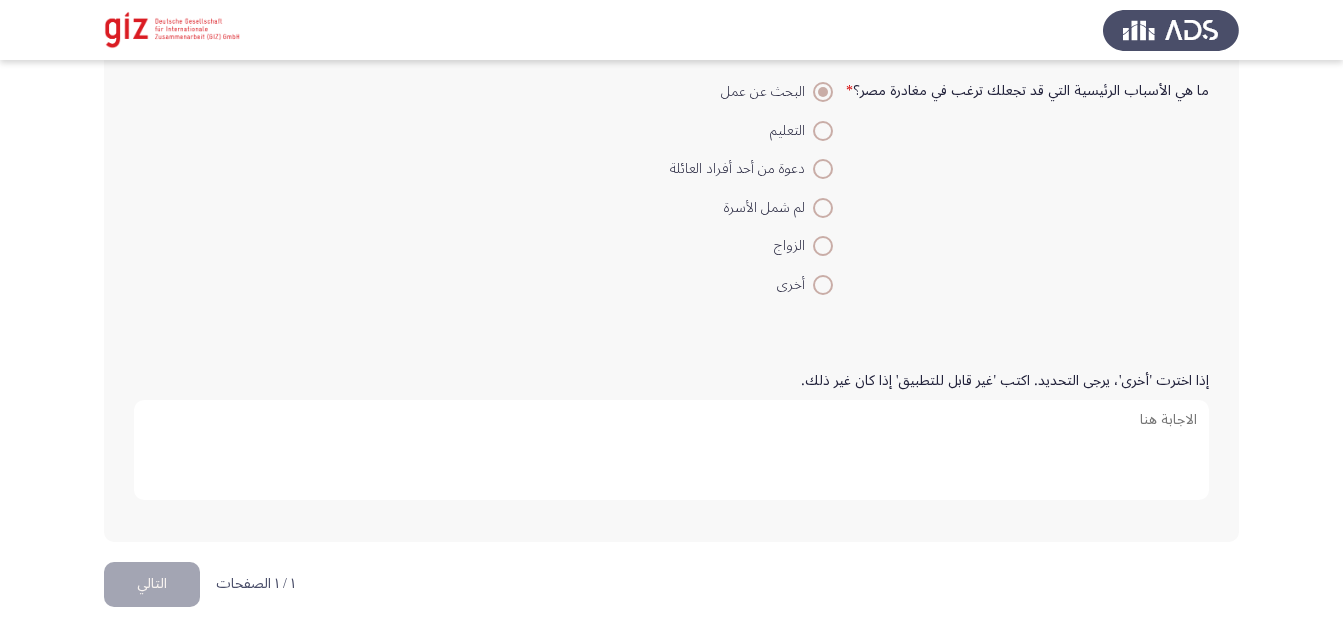 type on "في مجال النضافة  -" 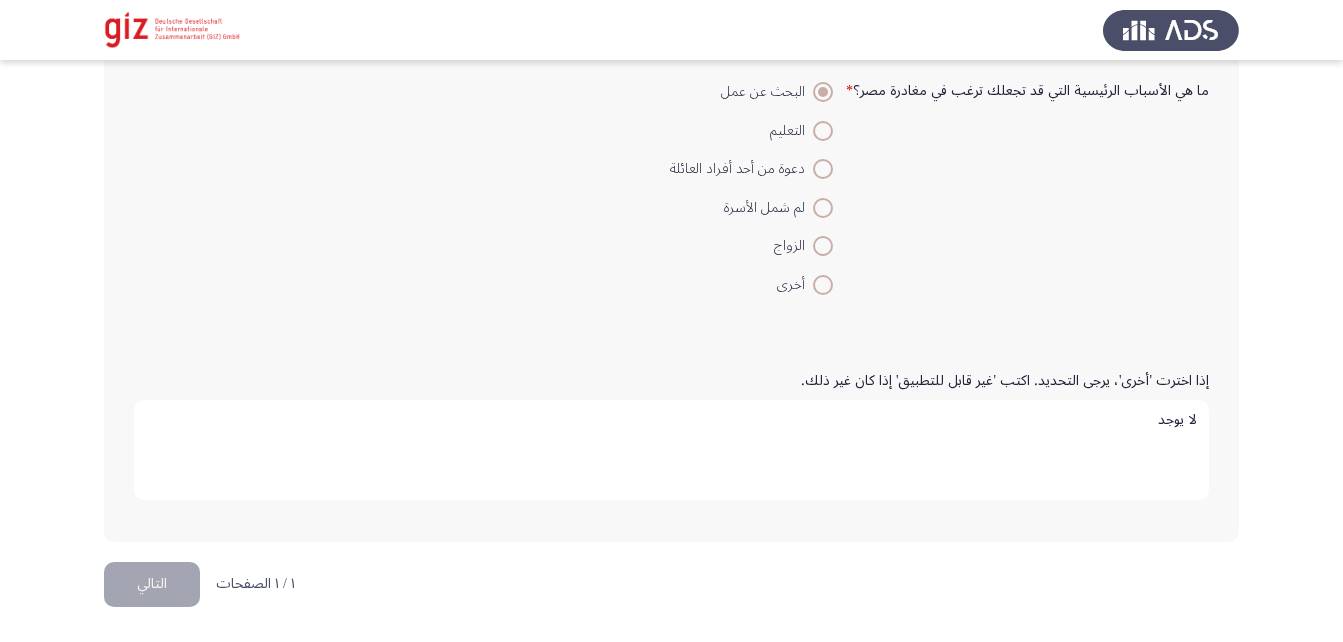 type on "لا يوجد" 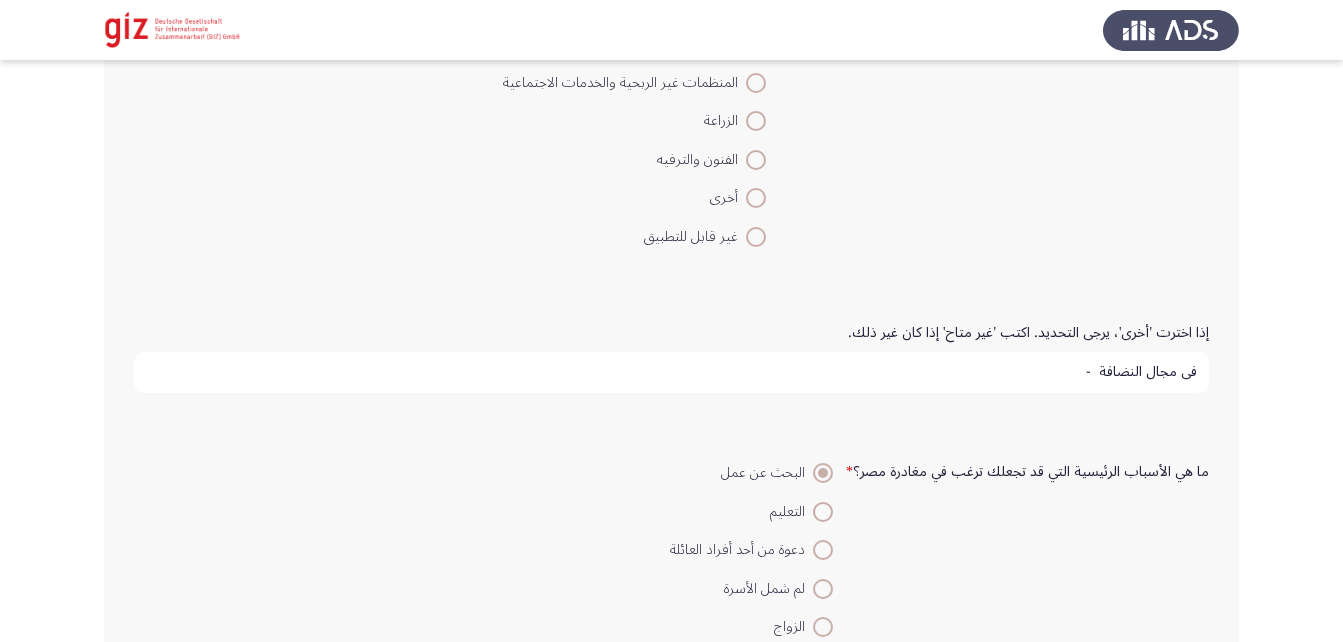 scroll, scrollTop: 1922, scrollLeft: 0, axis: vertical 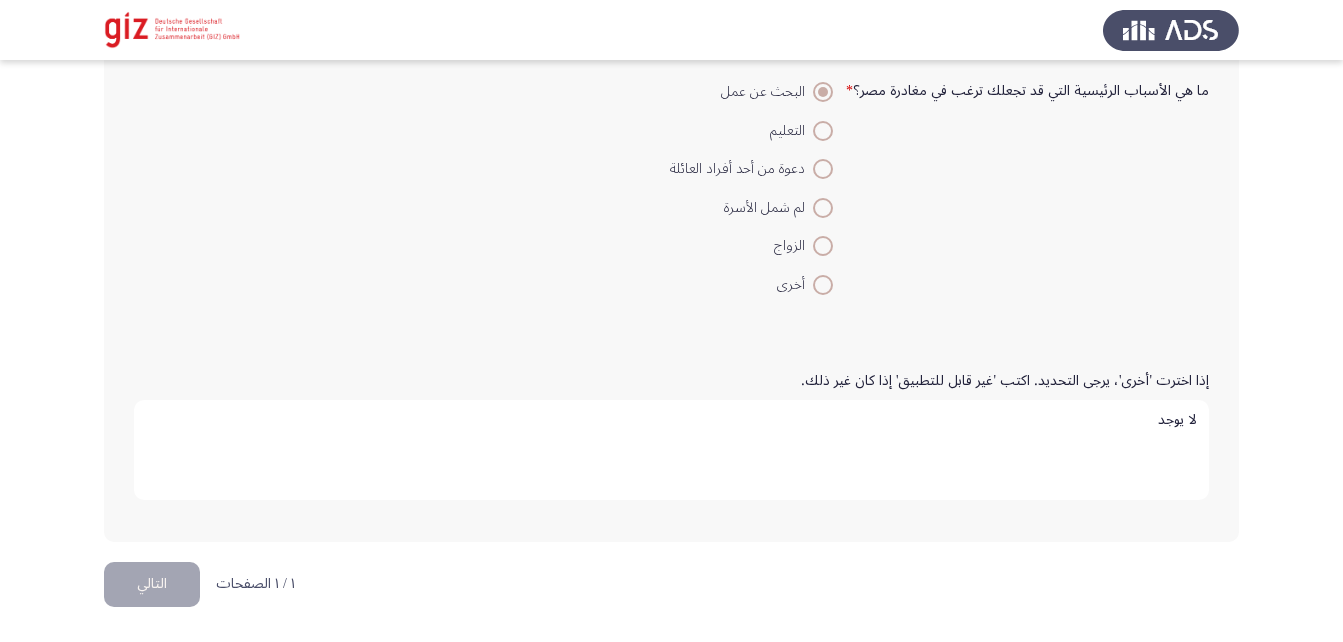 click on "الاسم الأول  ثابث اسم العائلة  محمد رقم إدارة الحالة   * PIMAUG00001-ASYUT الجنس   *    ذكر     أنثى  الحالة الاجتماعية   *    أعزب     خاطب     متزوج     مطلق     أرمل     منفصل  الحالة الوظيفية الحالية   * موظف في أي قطاع تعمل حالياً؟ يرجى اختيار "غير قابل للتطبيق" إذا لم ينطبق عليك.   *    الرعاية الصحية     التعليم     تكنولوجيا المعلومات     المالية والمصارف     التجزئة والمبيعات     الضيافة والسياحة     الصناعة     البناء     النقل والخدمات اللوجستية     الإعلام والاتصالات     الخدمات القانونية     الحكومة والإدارة العامة     المنظمات غير الربحية والخدمات الاجتماعية     الزراعة       أخرى" 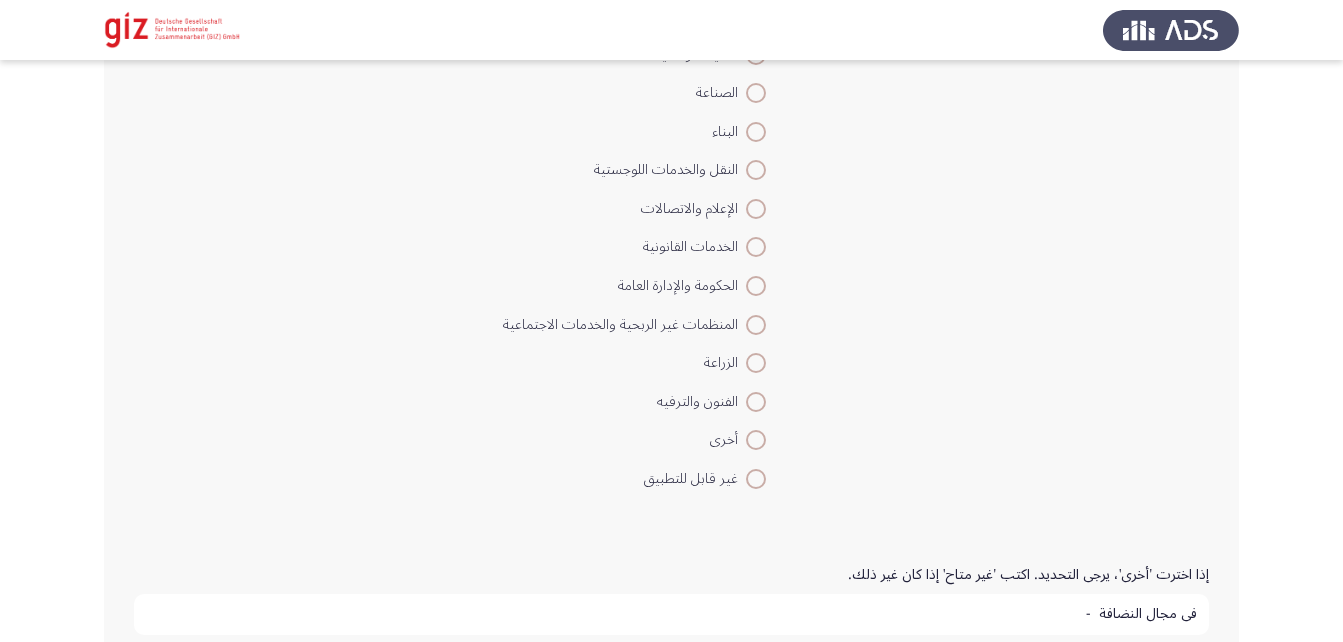 scroll, scrollTop: 1300, scrollLeft: 0, axis: vertical 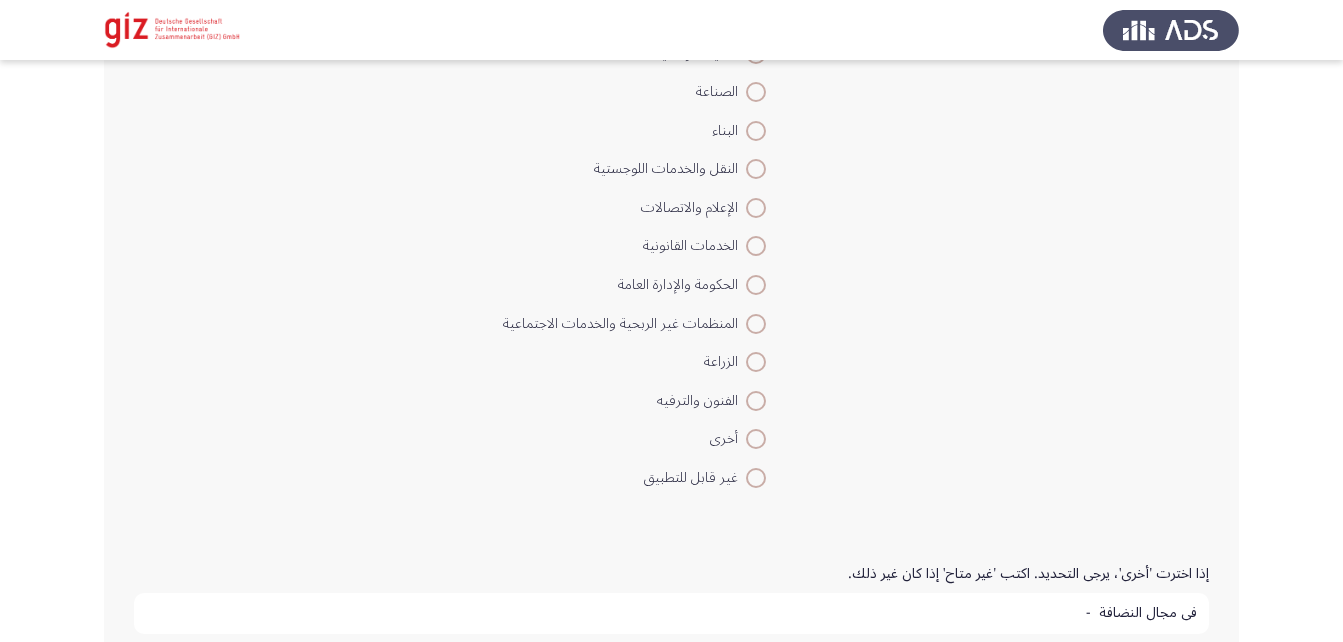 click at bounding box center [756, 478] 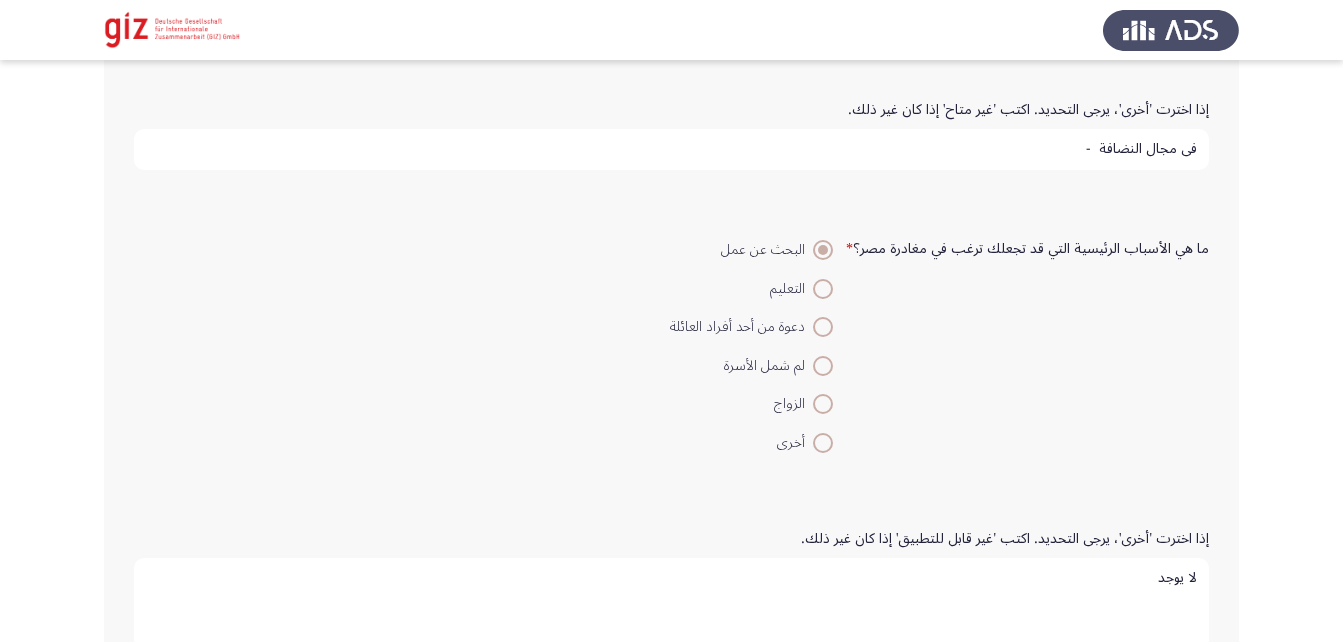 scroll, scrollTop: 1766, scrollLeft: 0, axis: vertical 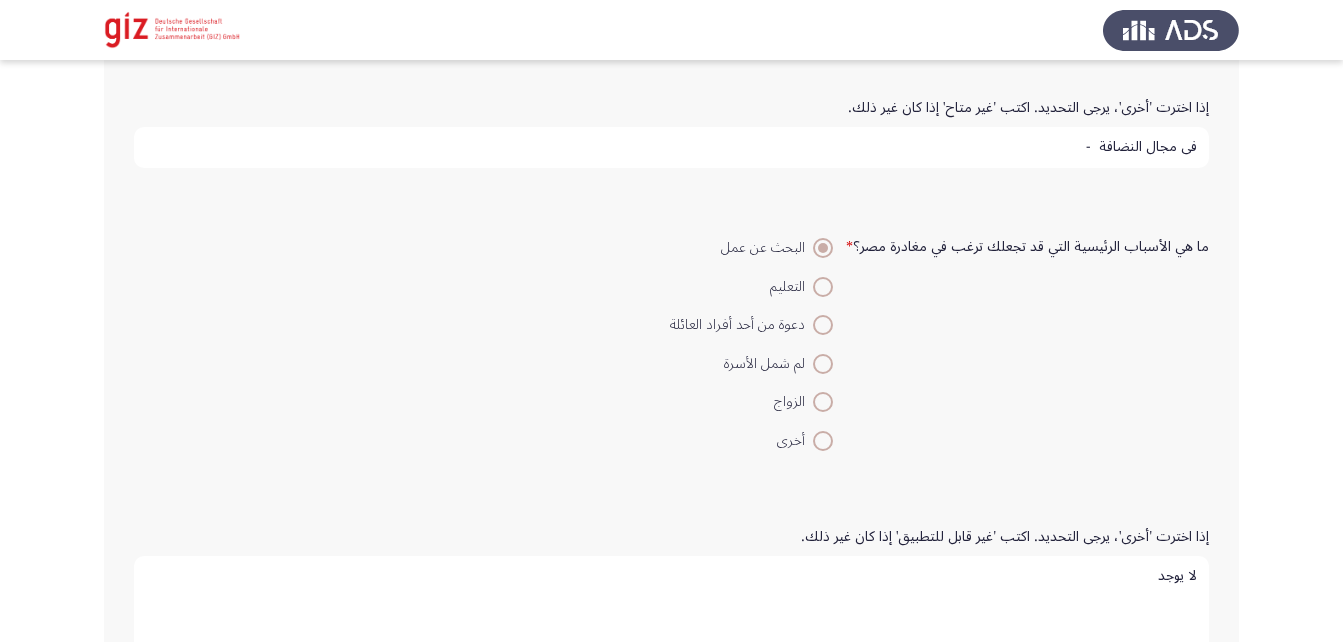 click on "في مجال النضافة  -" at bounding box center [671, 147] 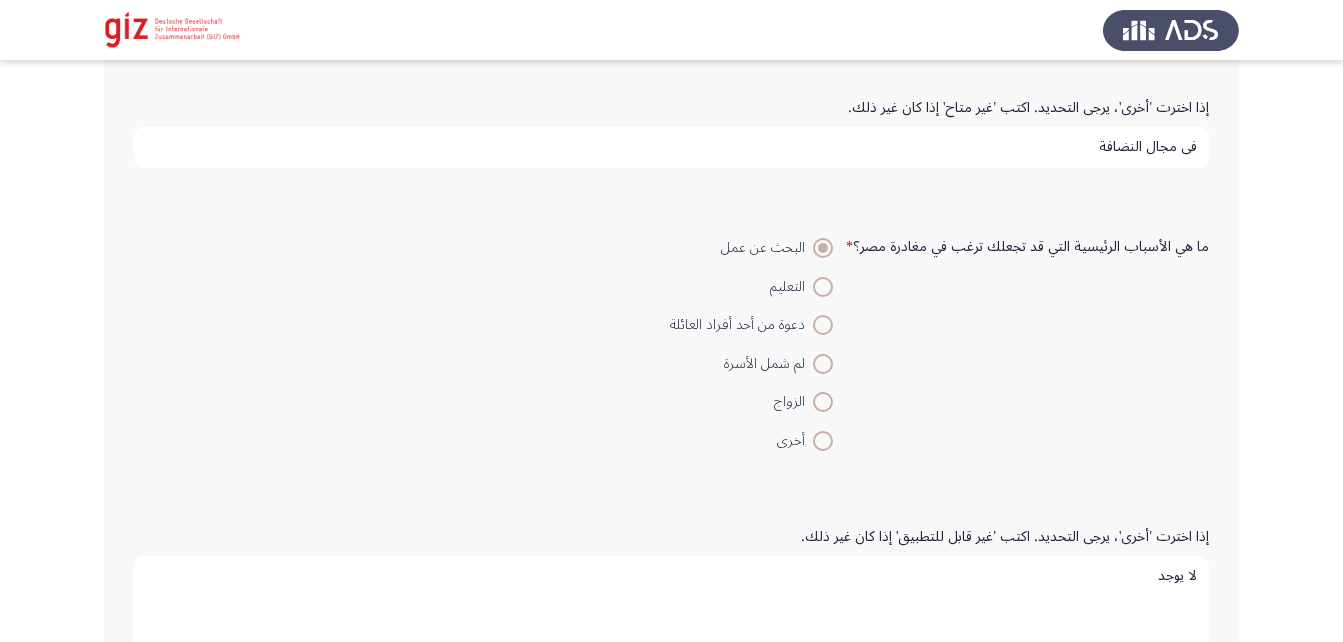 scroll, scrollTop: 1922, scrollLeft: 0, axis: vertical 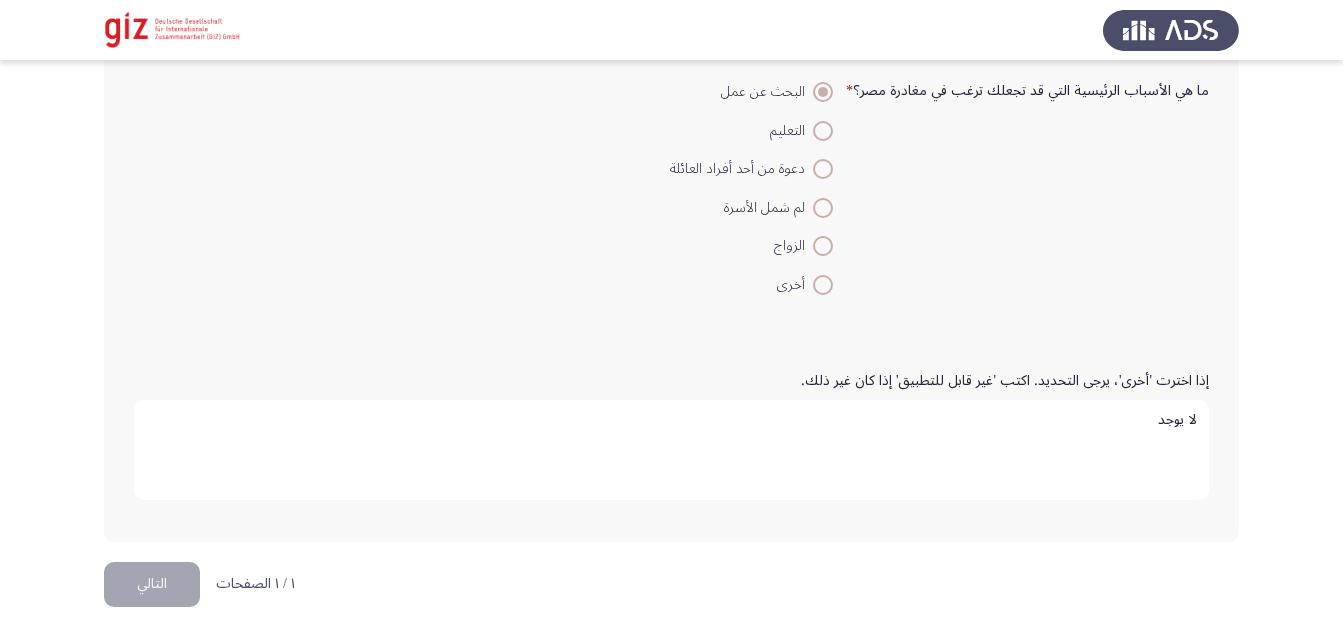 type on "في مجال النضافة" 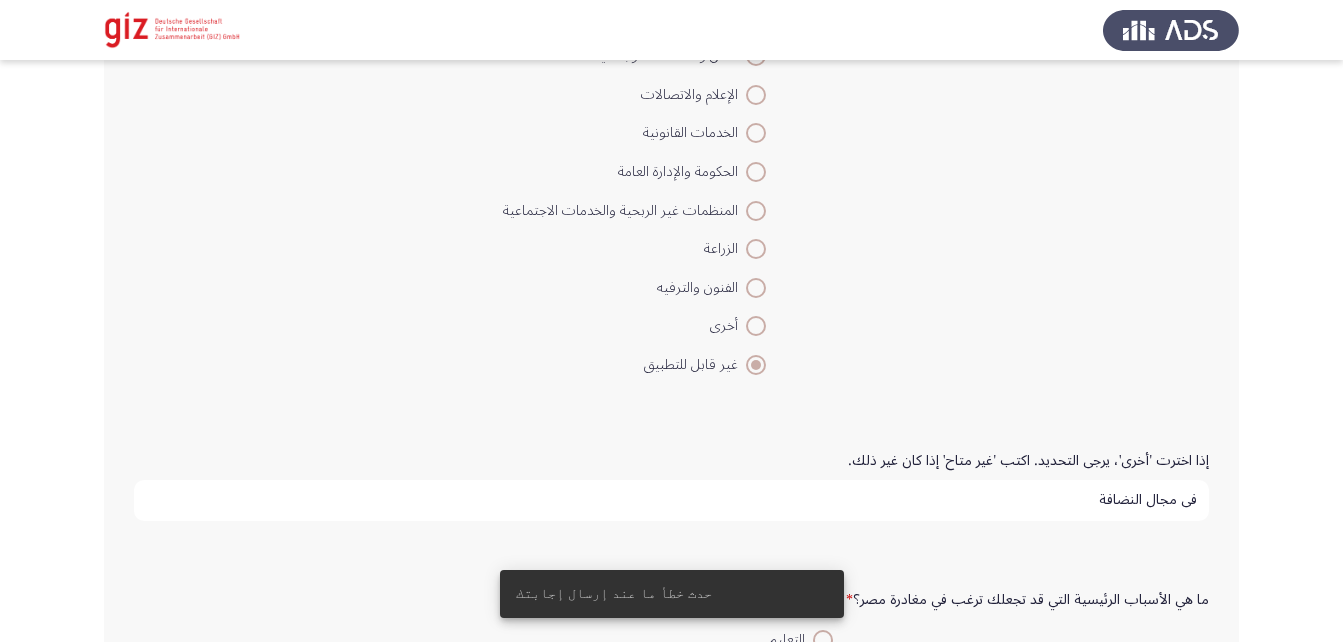 scroll, scrollTop: 1922, scrollLeft: 0, axis: vertical 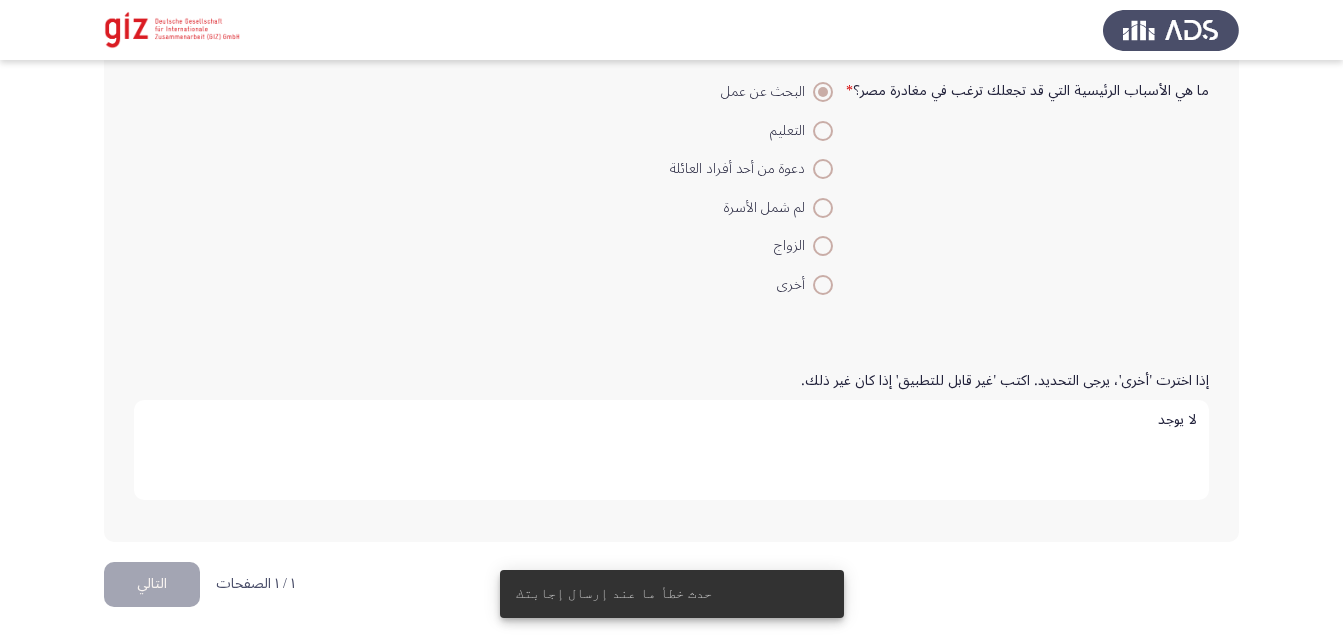 click on "التالي" 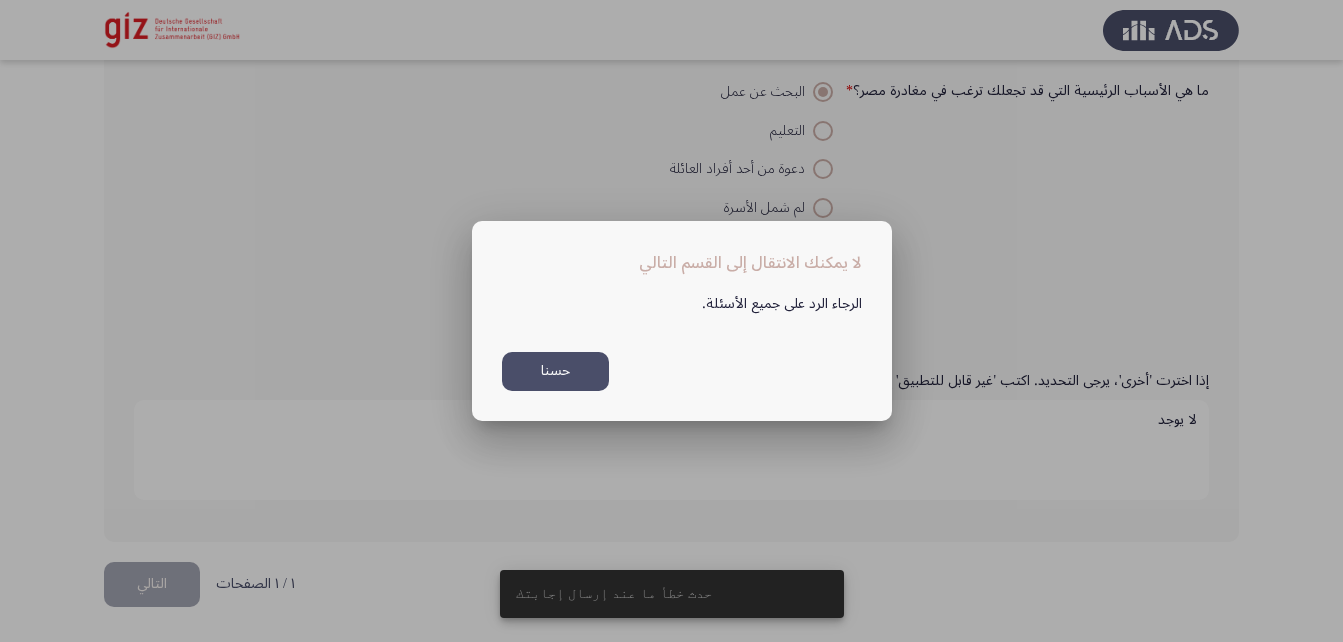 scroll, scrollTop: 0, scrollLeft: 0, axis: both 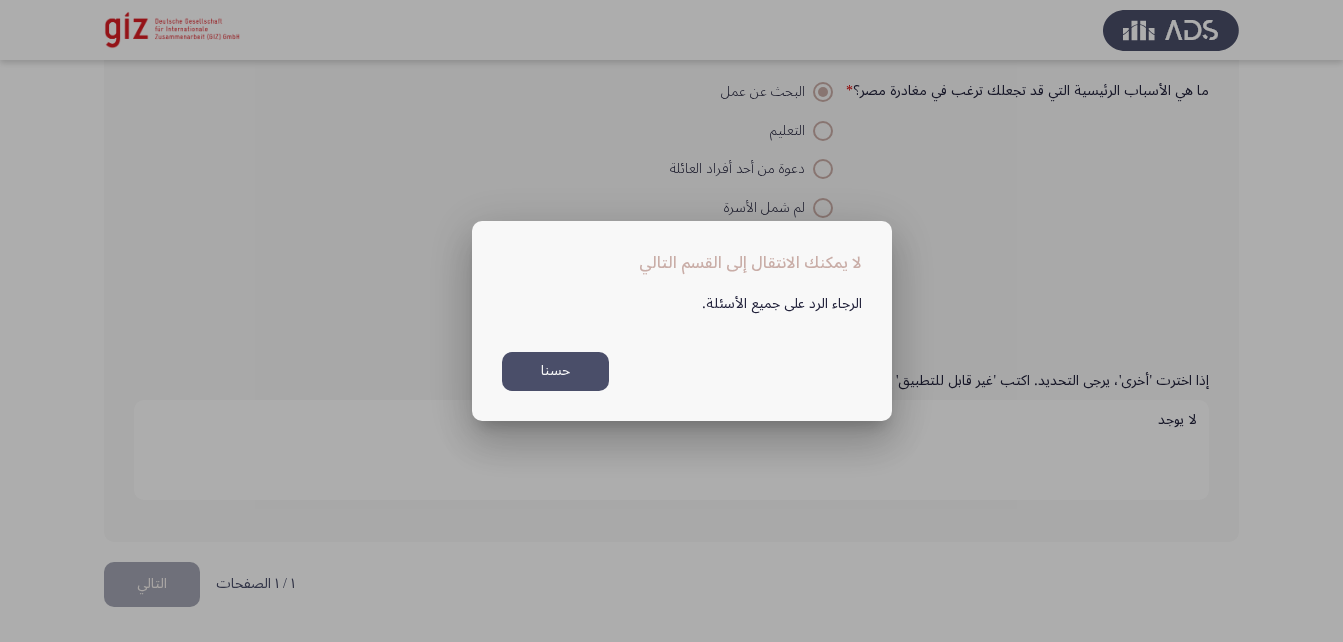 click on "حسنا" at bounding box center (555, 371) 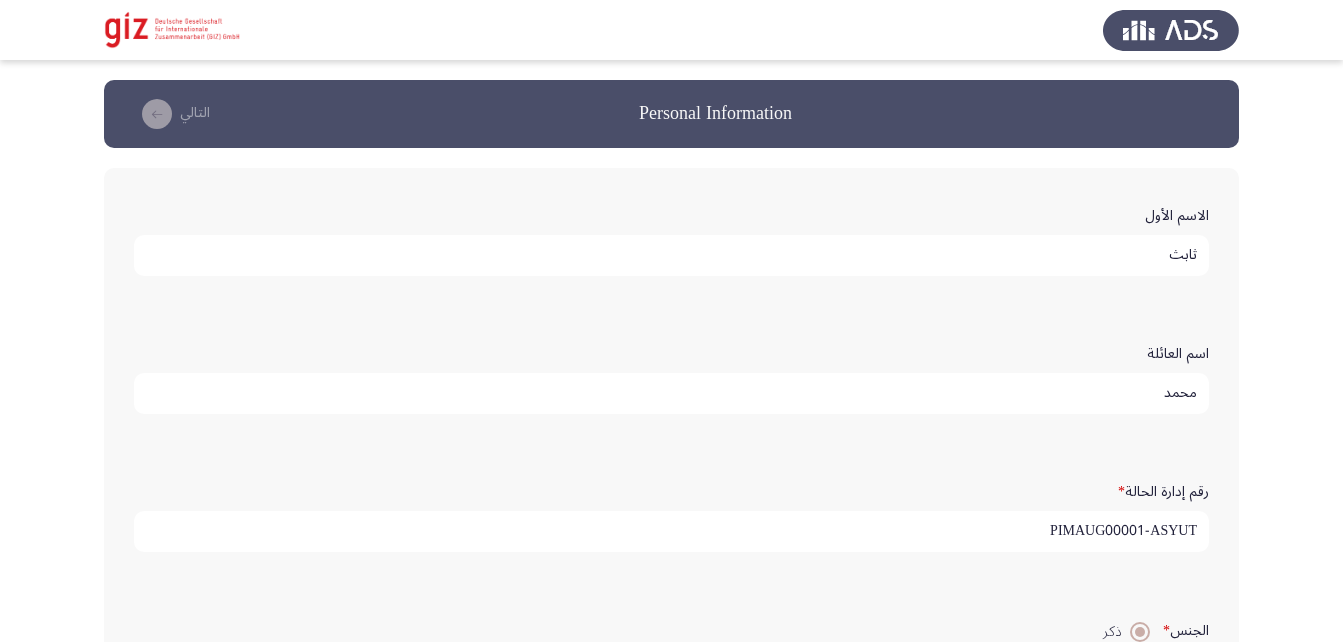 scroll, scrollTop: 1922, scrollLeft: 0, axis: vertical 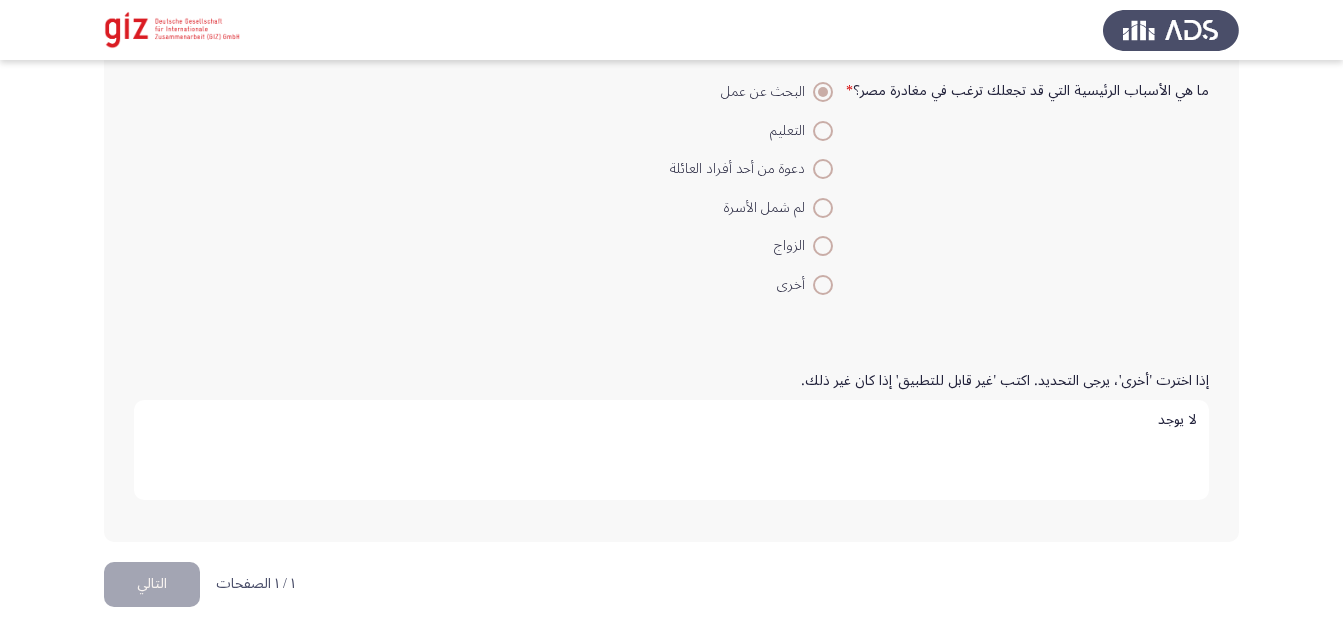 click on "لا يوجد" at bounding box center [671, 450] 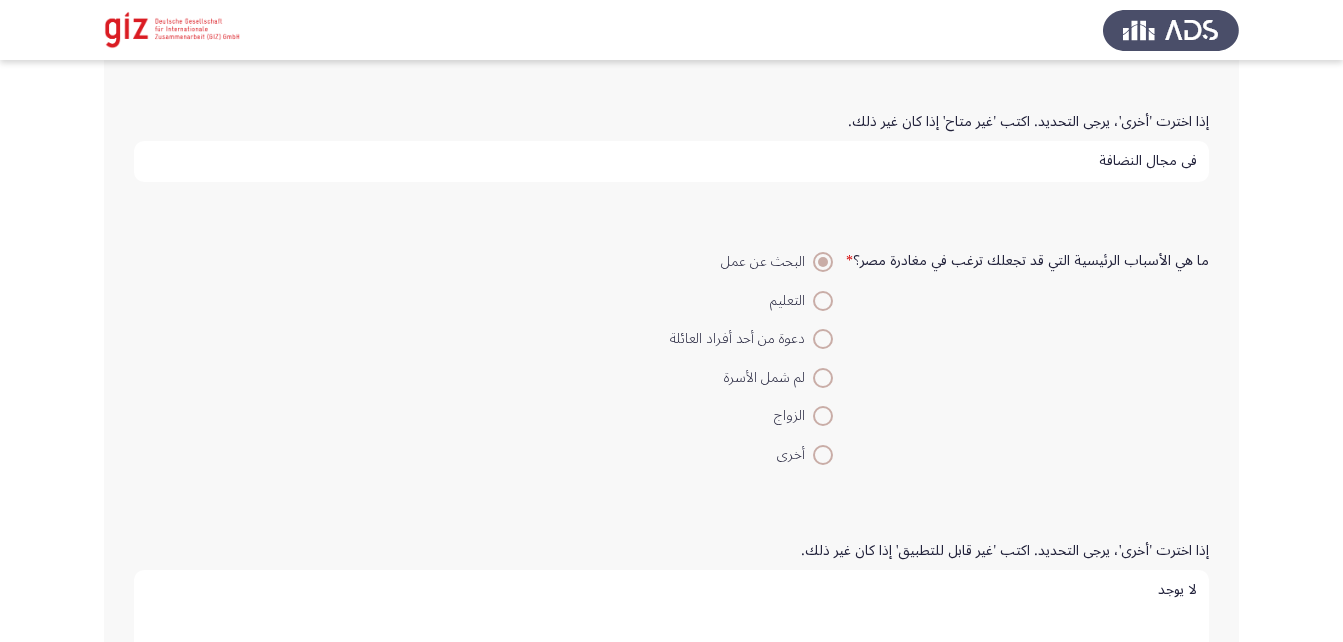 scroll, scrollTop: 1922, scrollLeft: 0, axis: vertical 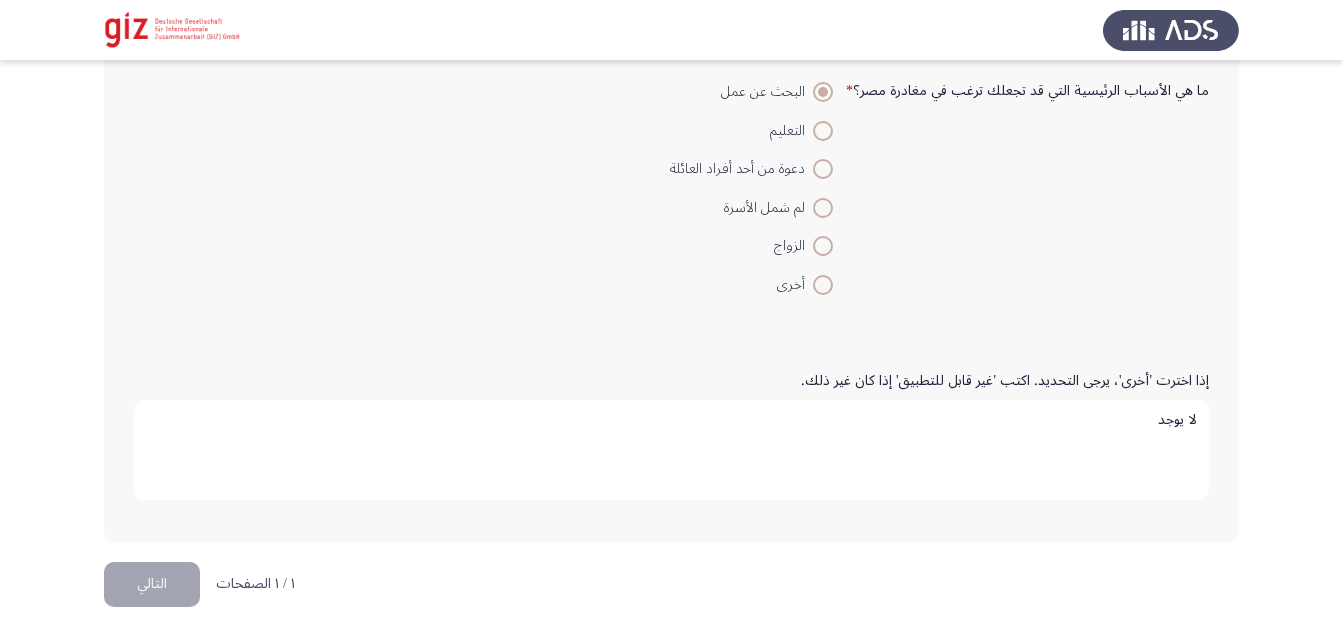 click on "لا يوجد" at bounding box center [671, 450] 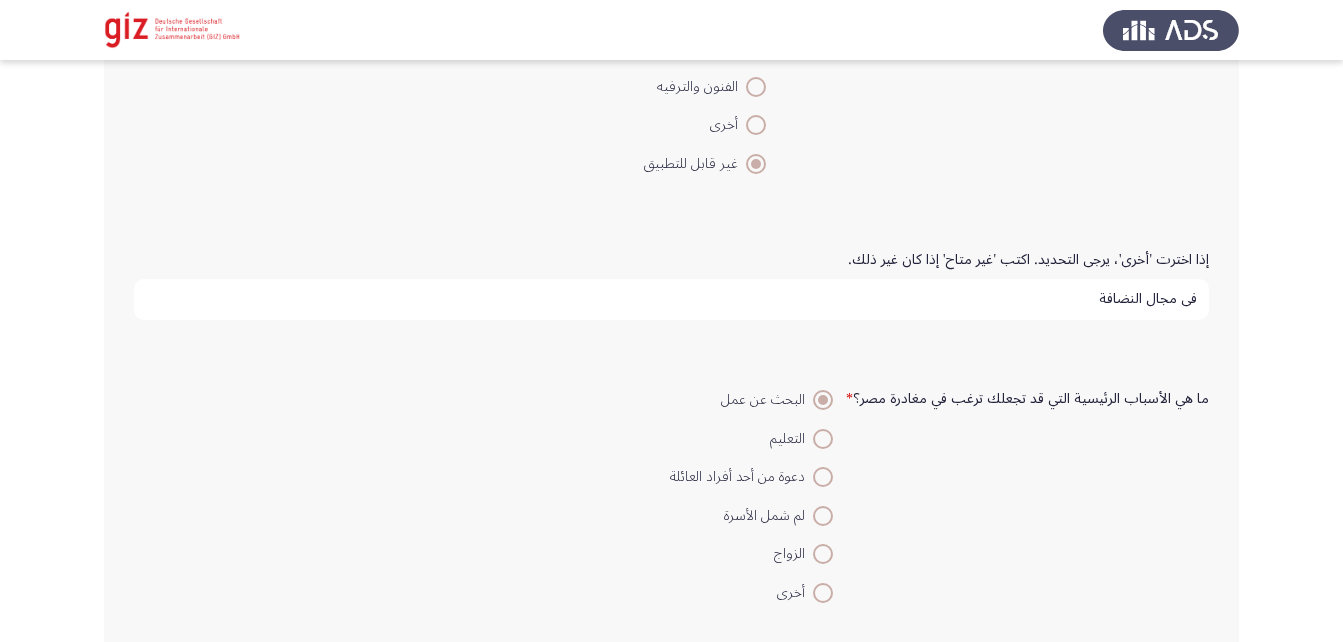 scroll, scrollTop: 1613, scrollLeft: 0, axis: vertical 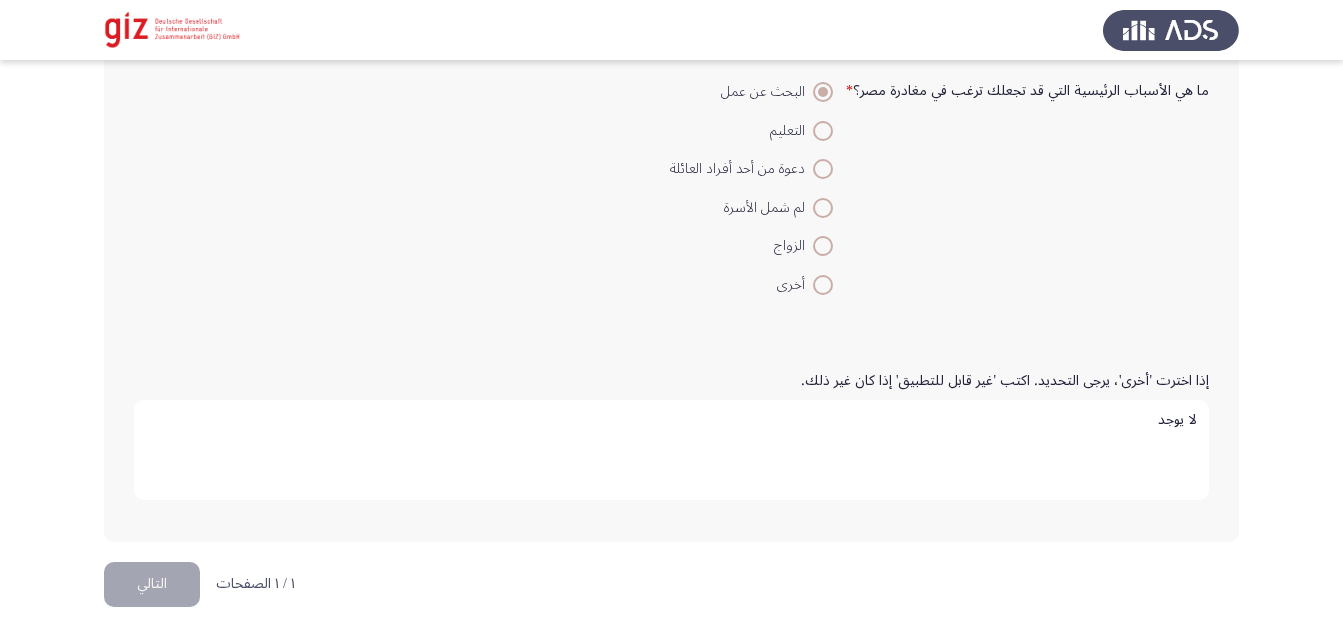 click on "Personal Information   التالي  الاسم الأول  ثابث اسم العائلة  محمد رقم إدارة الحالة   * PIMAUG00001-ASYUT الجنس   *    ذكر     أنثى  الحالة الاجتماعية   *    أعزب     خاطب     متزوج     مطلق     أرمل     منفصل  الحالة الوظيفية الحالية   * موظف في أي قطاع تعمل حالياً؟ يرجى اختيار "غير قابل للتطبيق" إذا لم ينطبق عليك.   *    الرعاية الصحية     التعليم     تكنولوجيا المعلومات     المالية والمصارف     التجزئة والمبيعات     الضيافة والسياحة     الصناعة     البناء     النقل والخدمات اللوجستية     الإعلام والاتصالات     الخدمات القانونية     الحكومة والإدارة العامة       الزراعة     الفنون والترفيه       *" at bounding box center [671, -640] 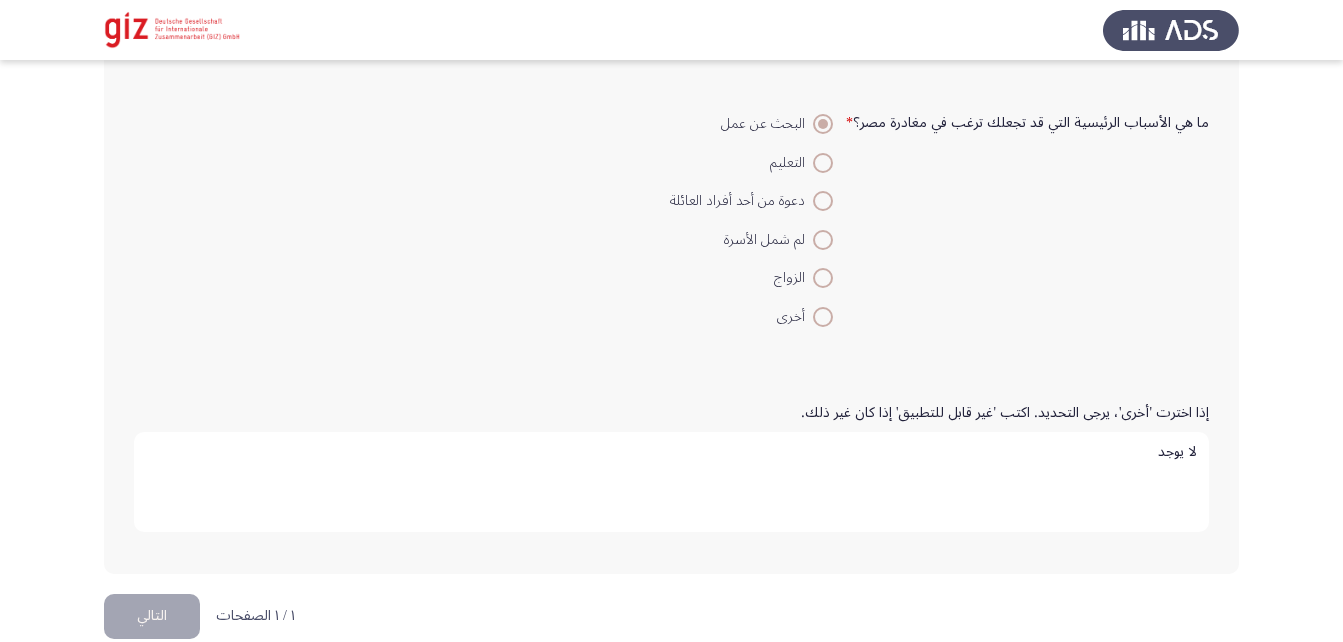 scroll, scrollTop: 1922, scrollLeft: 0, axis: vertical 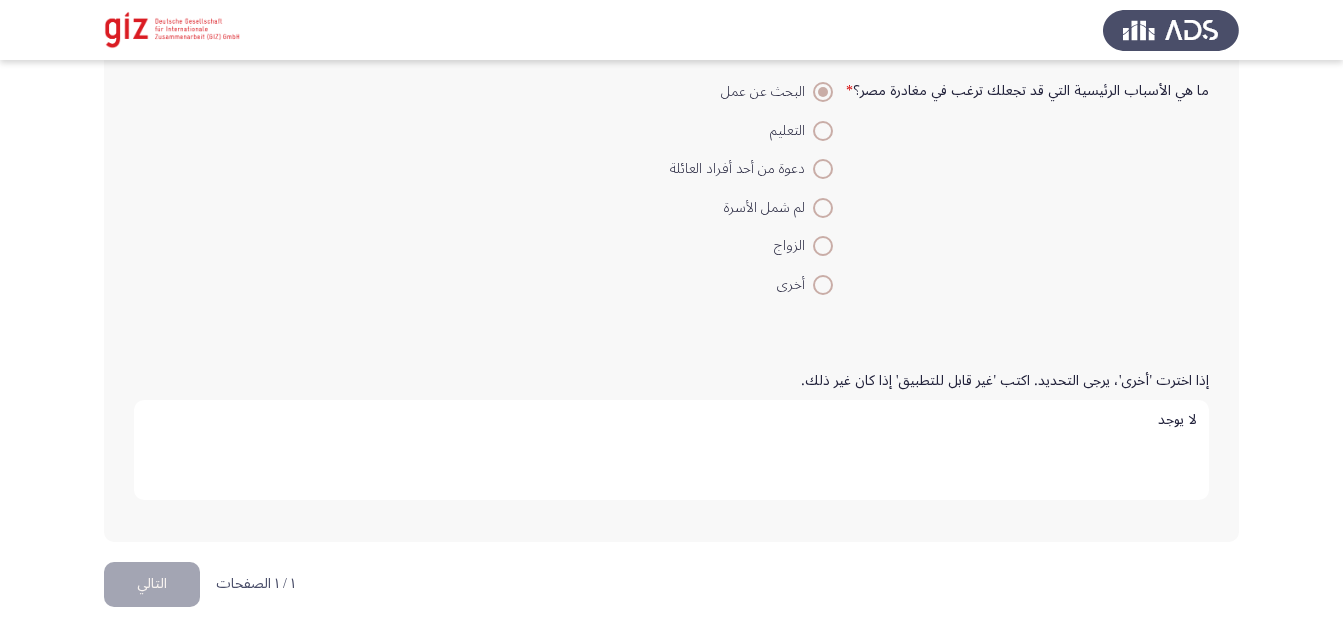 click on "لا يوجد" at bounding box center (671, 450) 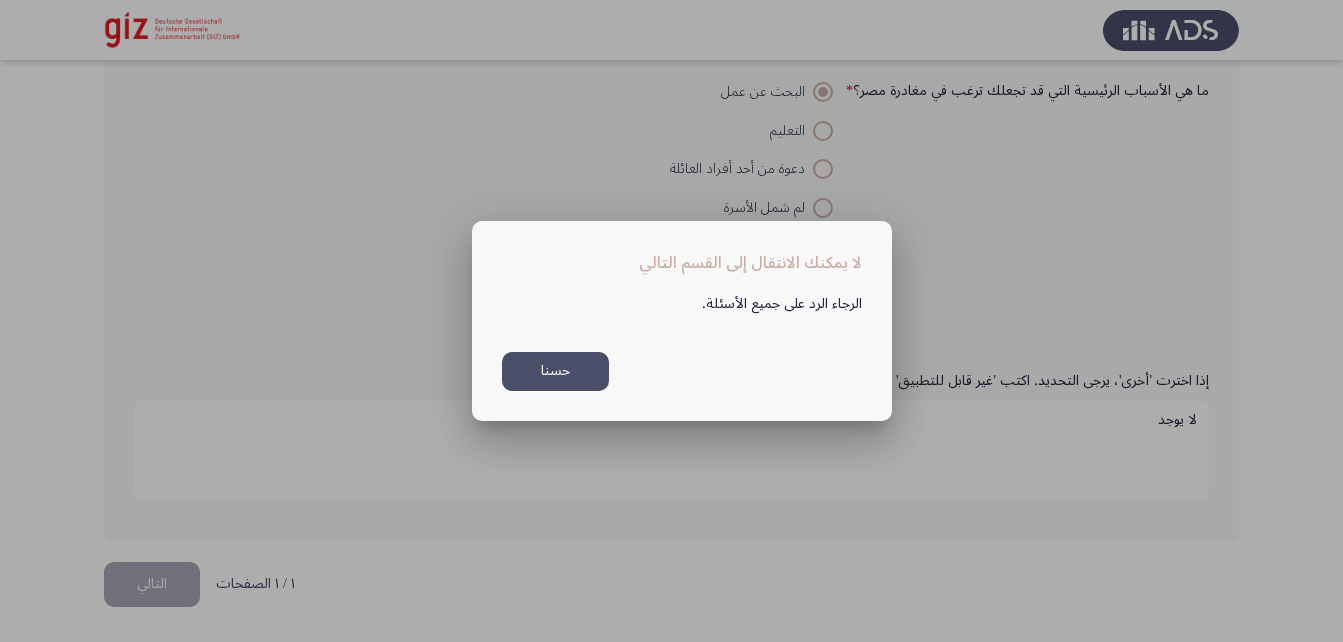 click on "حسنا" at bounding box center [555, 371] 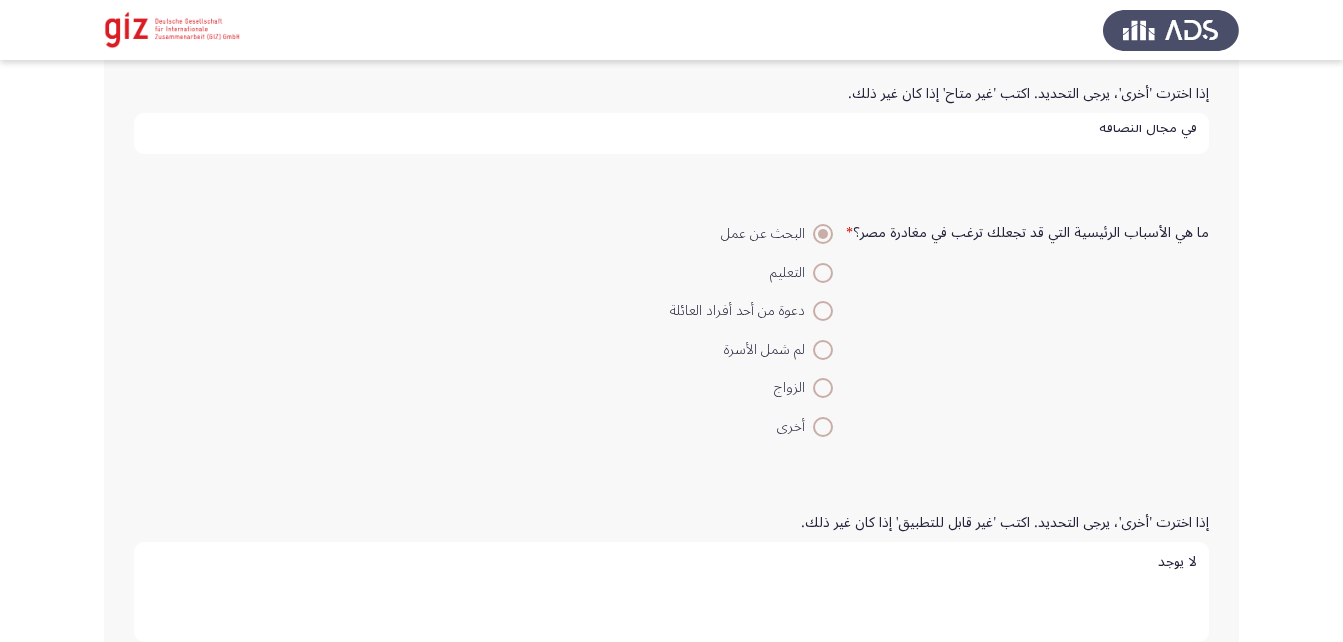 scroll, scrollTop: 1922, scrollLeft: 0, axis: vertical 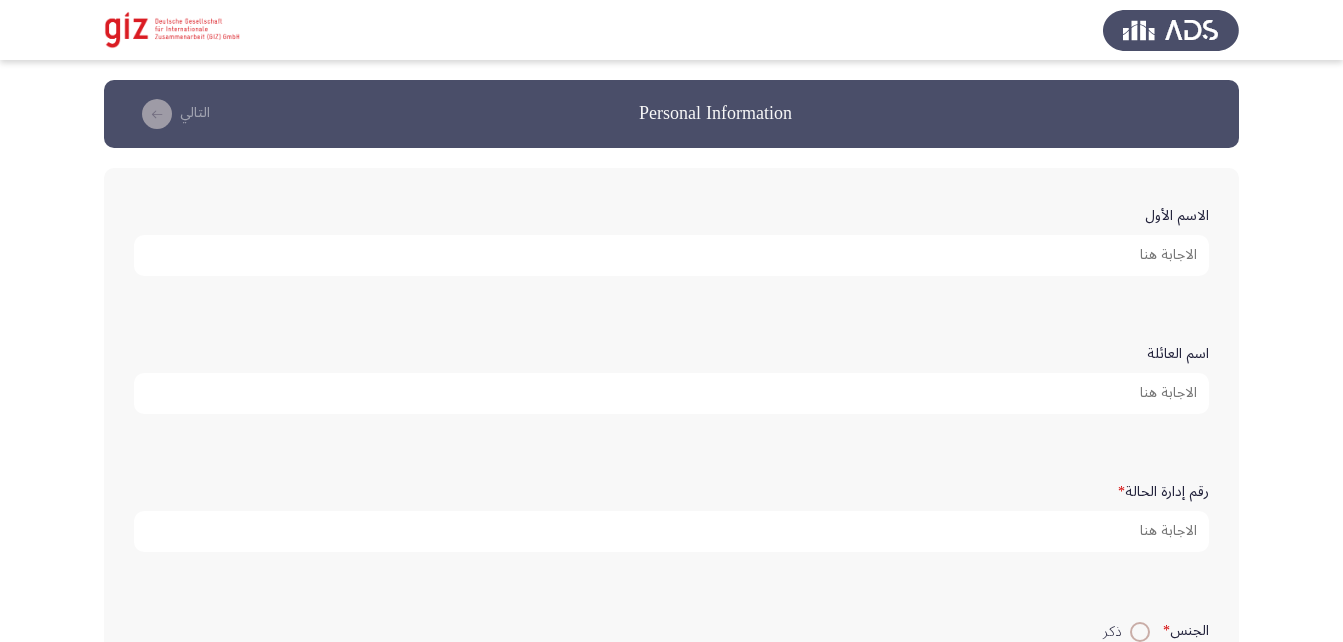click on "الاسم الأول" at bounding box center (671, 255) 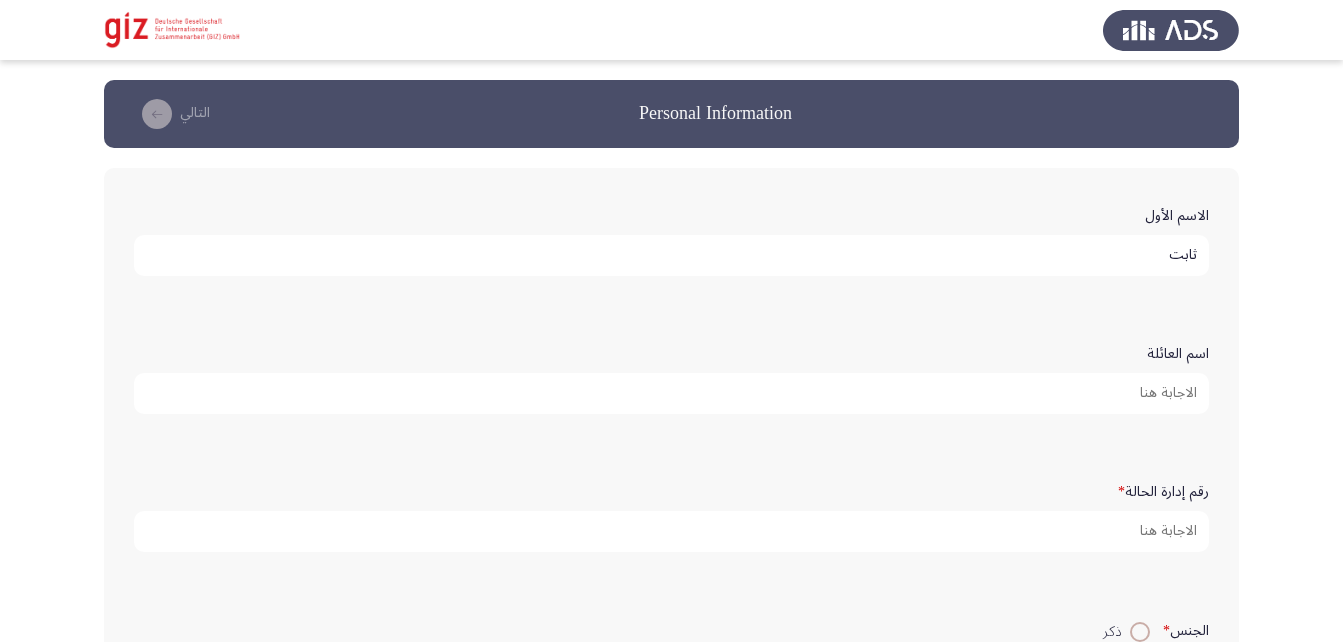 type on "ثابت" 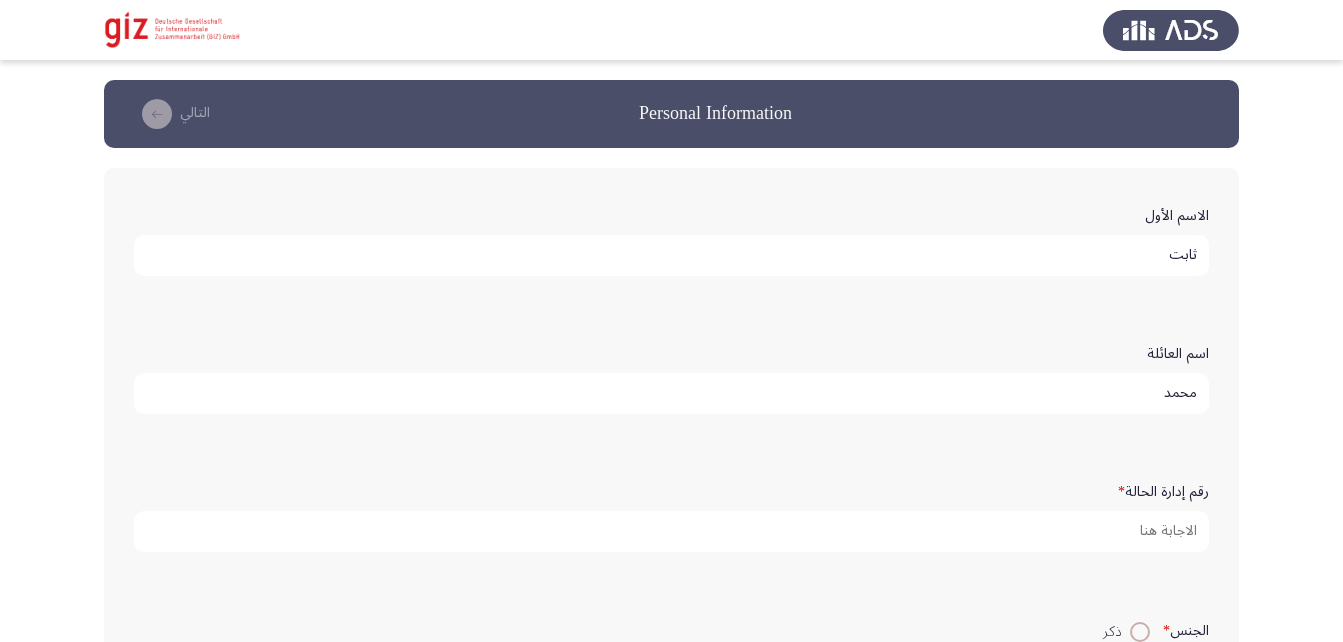 type on "محمد" 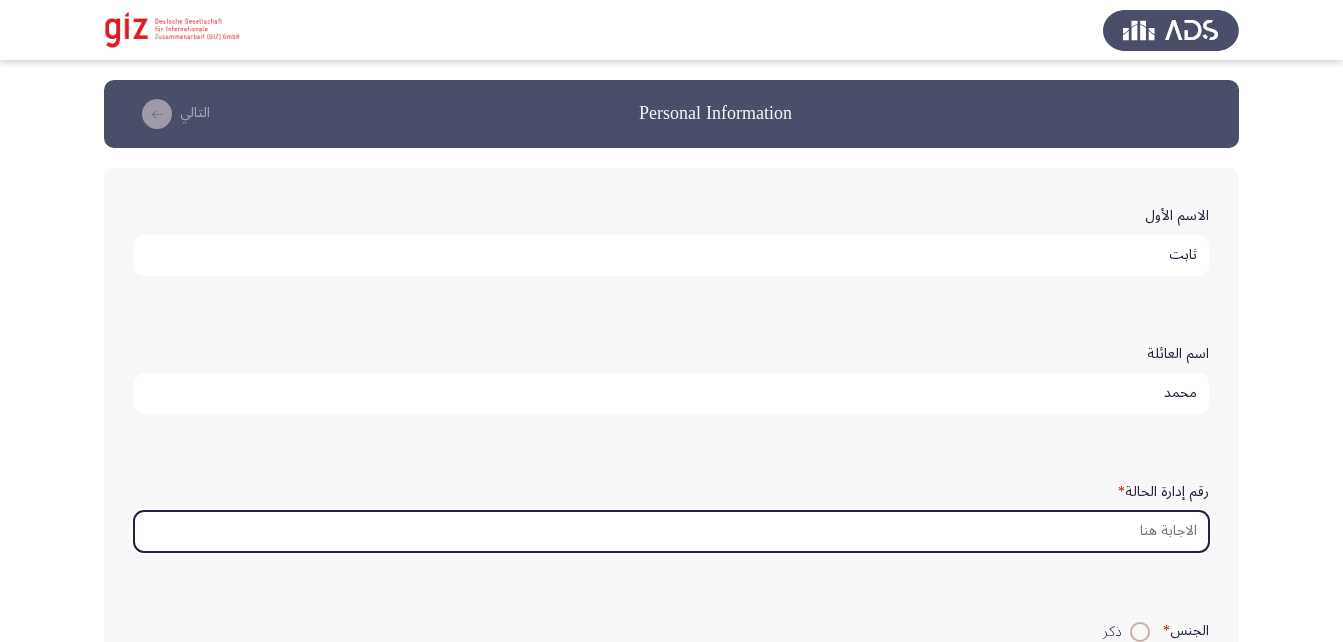 click on "رقم إدارة الحالة   *" at bounding box center (671, 531) 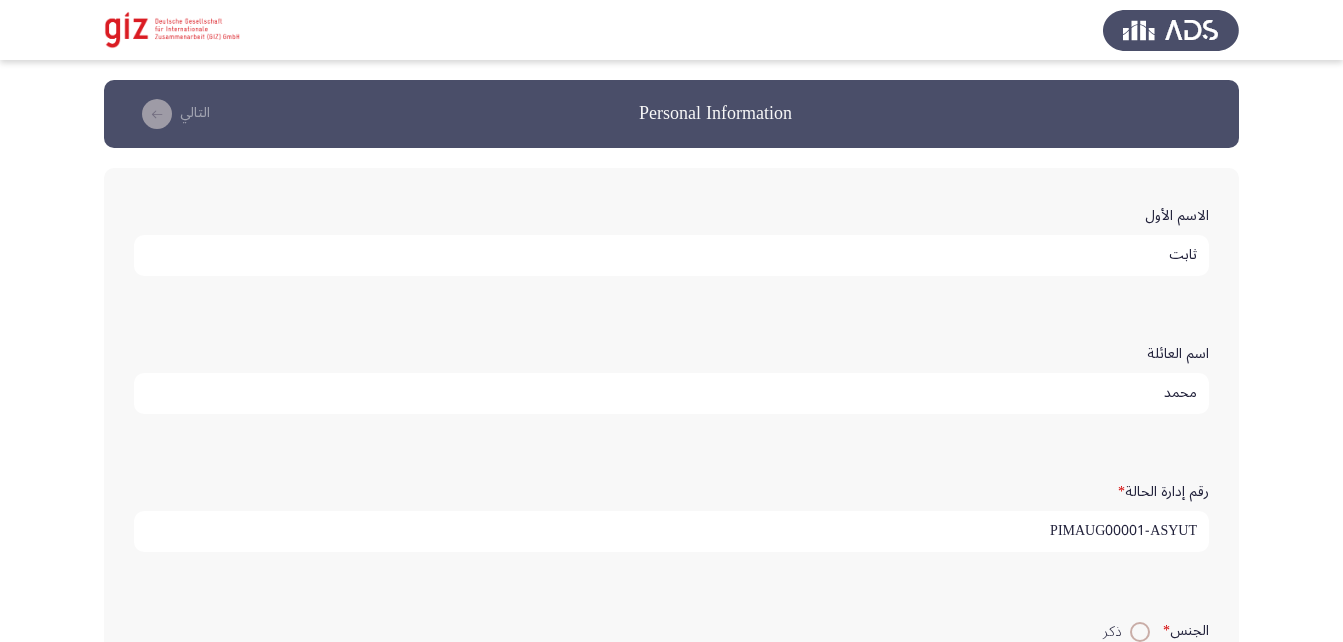 scroll, scrollTop: 5, scrollLeft: 0, axis: vertical 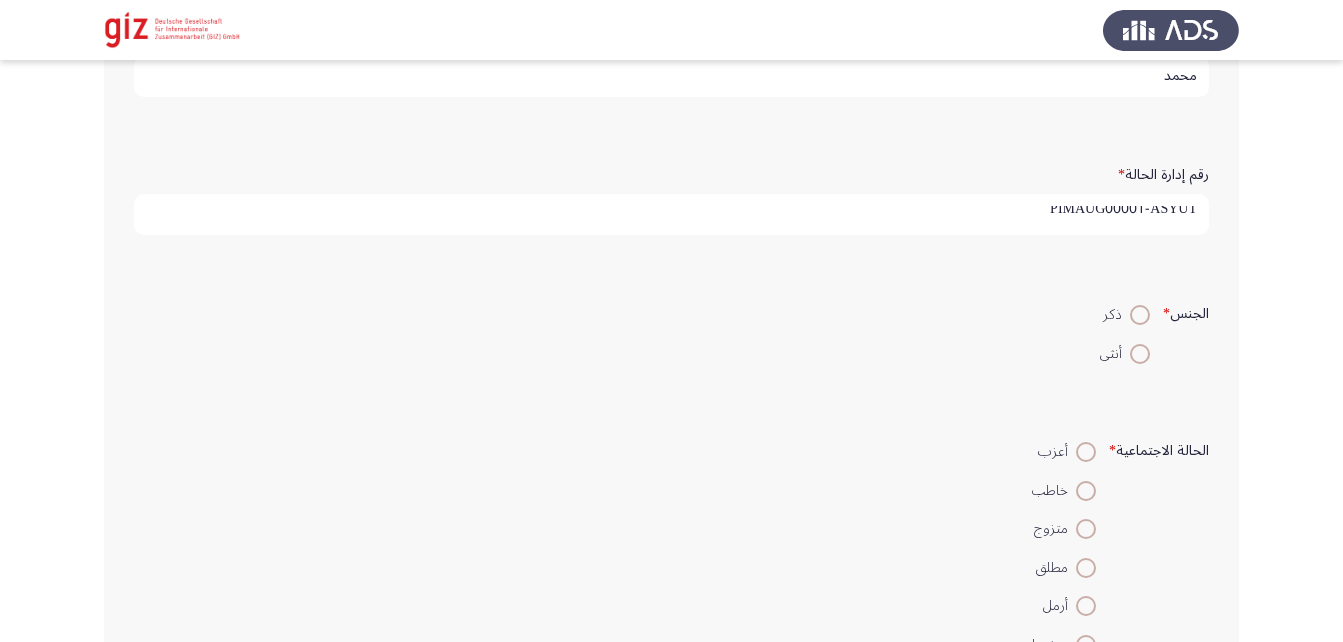 type on "PIMAUG00001-ASYUT" 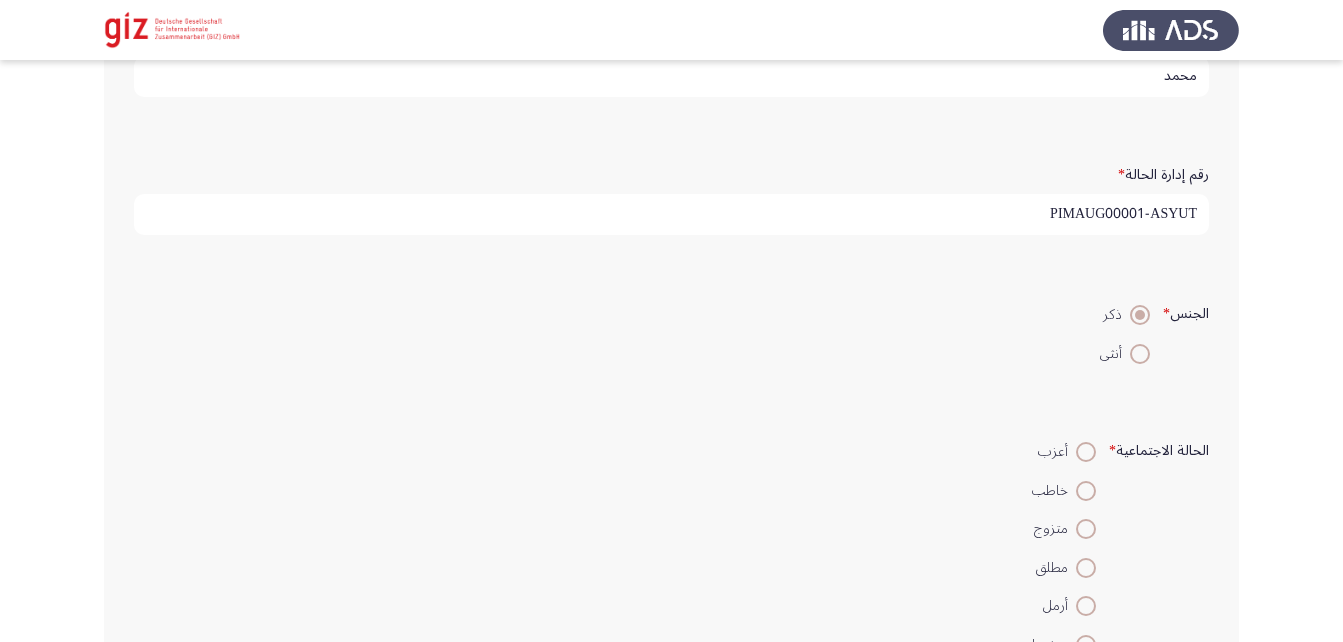 click at bounding box center (1086, 529) 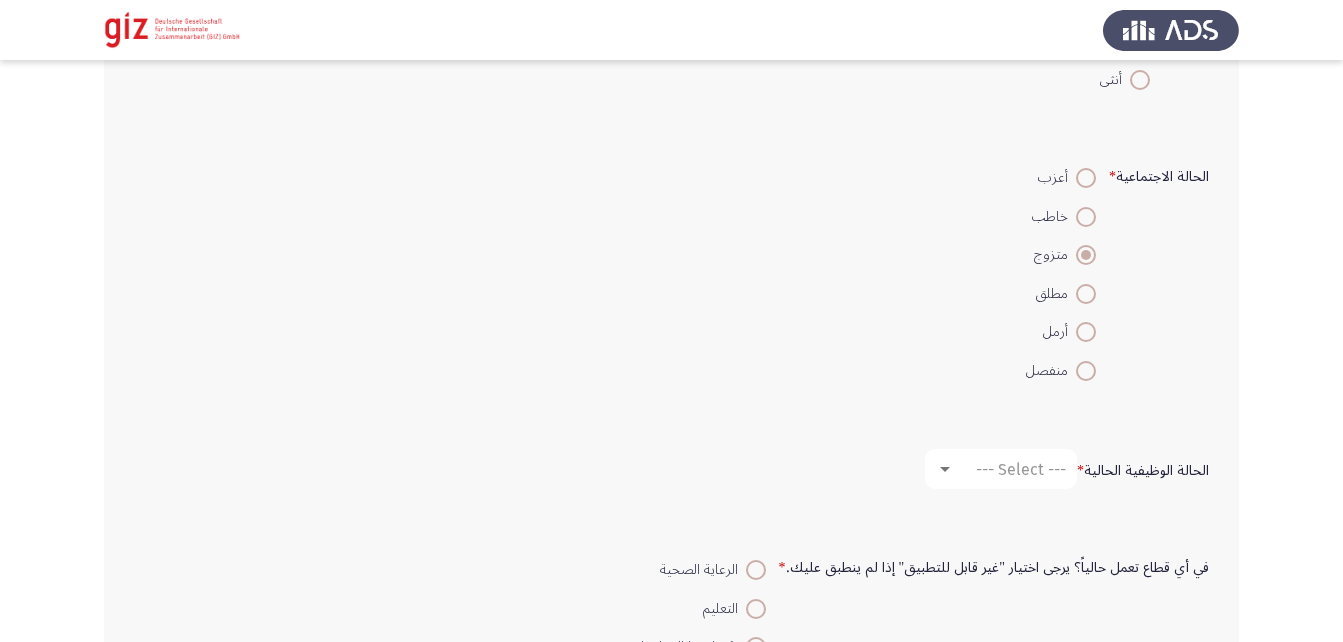 scroll, scrollTop: 593, scrollLeft: 0, axis: vertical 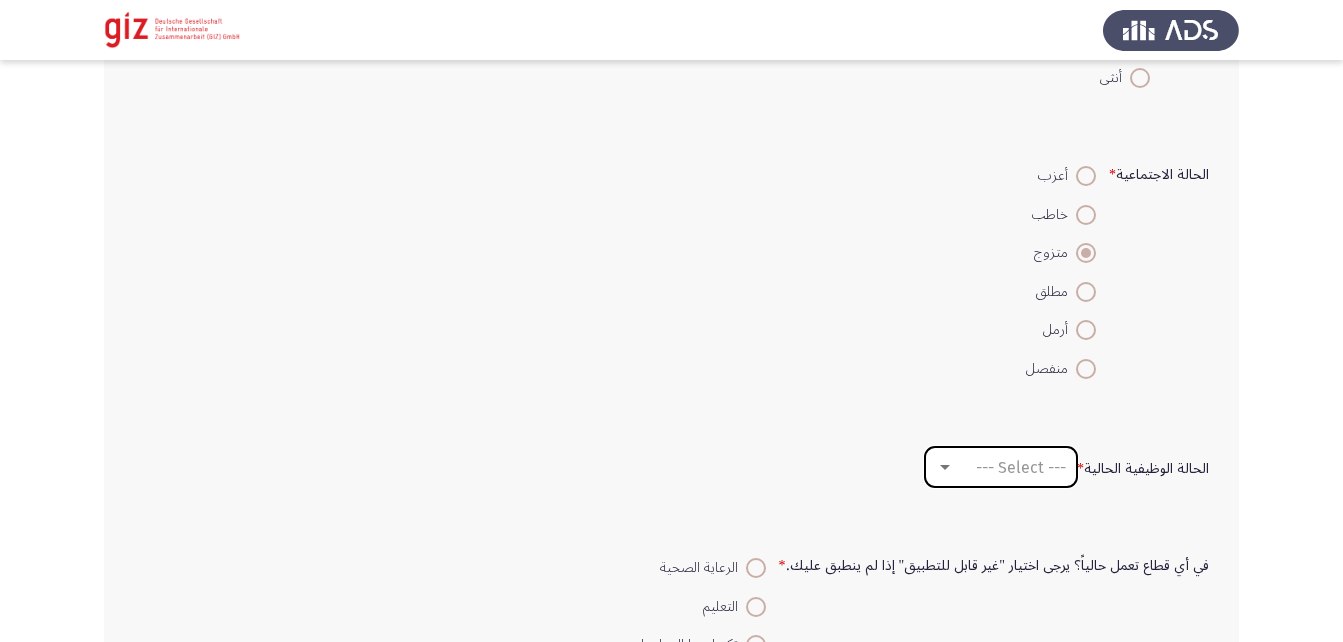 click on "--- Select ---" at bounding box center (1021, 467) 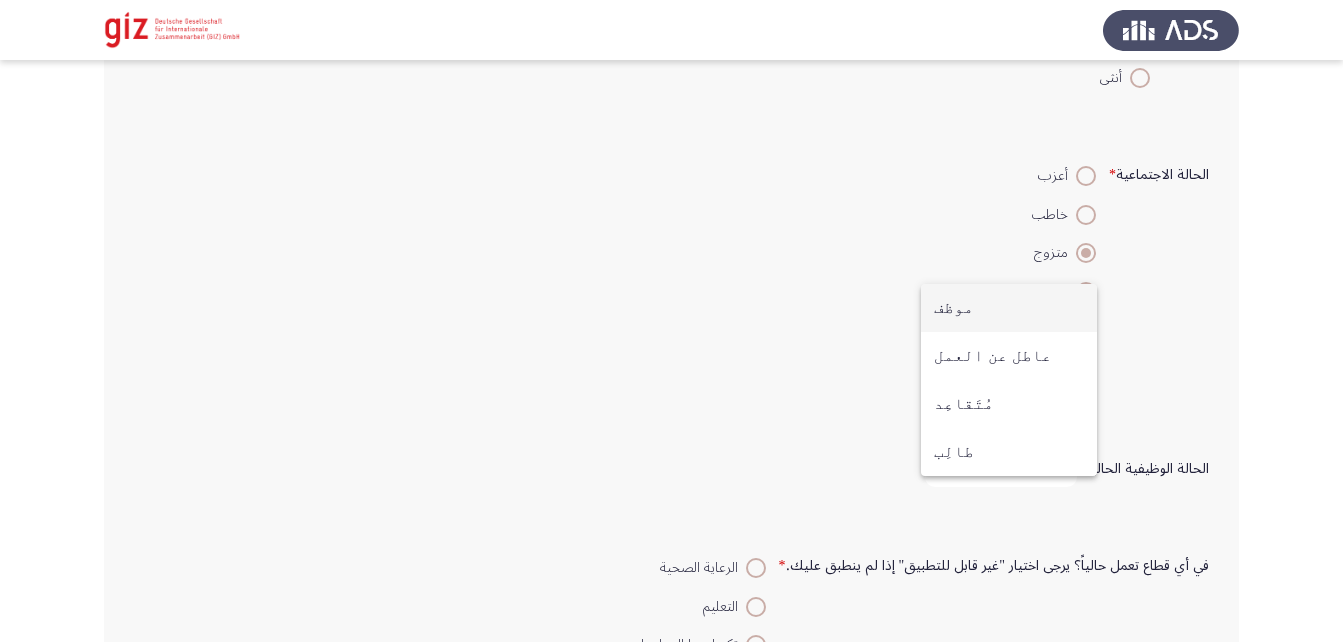 click on "موظف" at bounding box center [1009, 308] 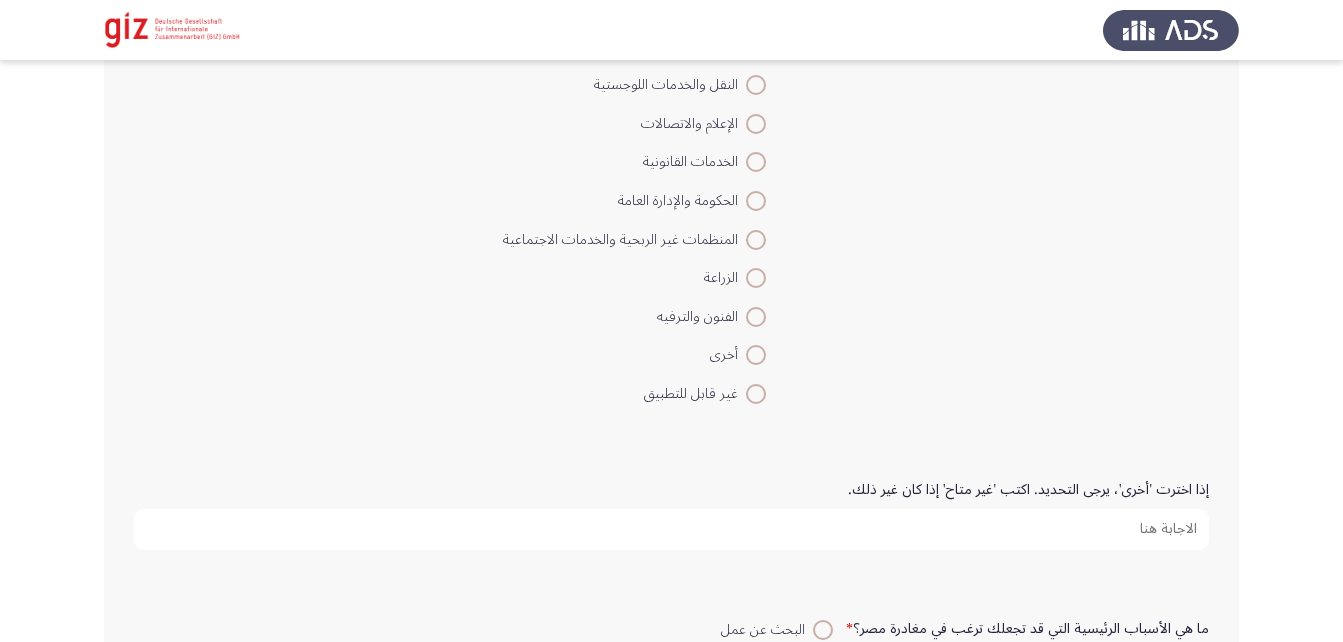scroll, scrollTop: 1385, scrollLeft: 0, axis: vertical 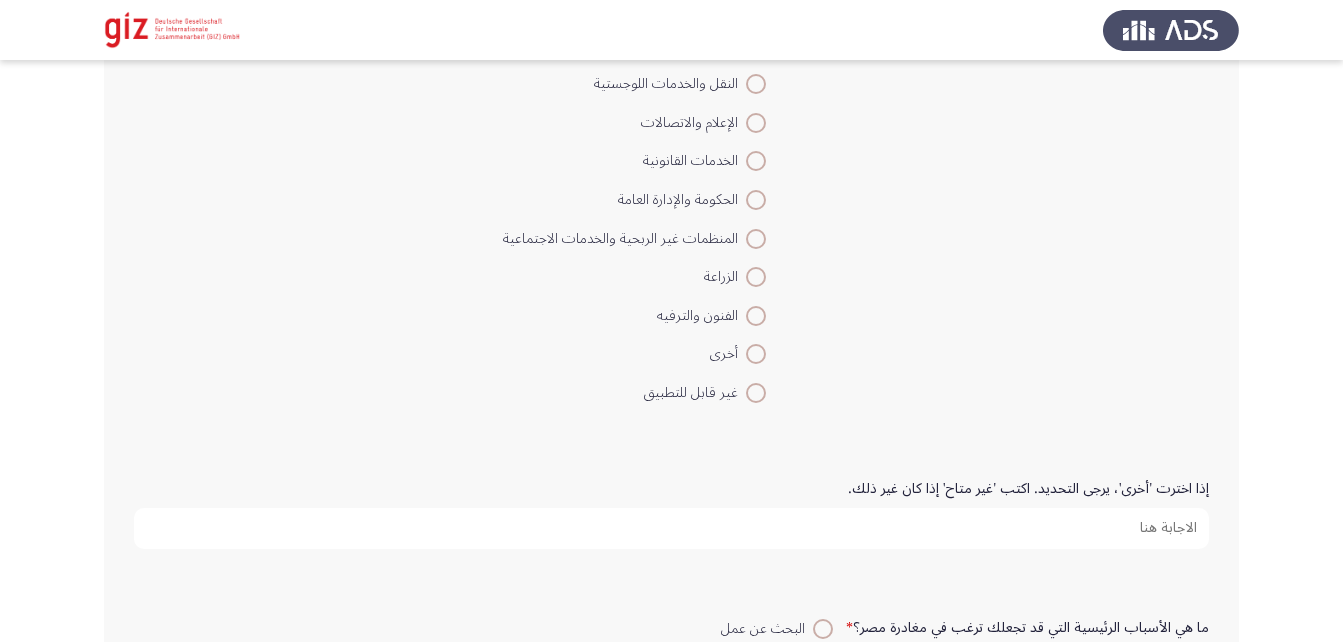 click on "إذا اخترت 'أخرى'، يرجى التحديد. اكتب 'غير متاح' إذا كان غير ذلك." at bounding box center [671, 528] 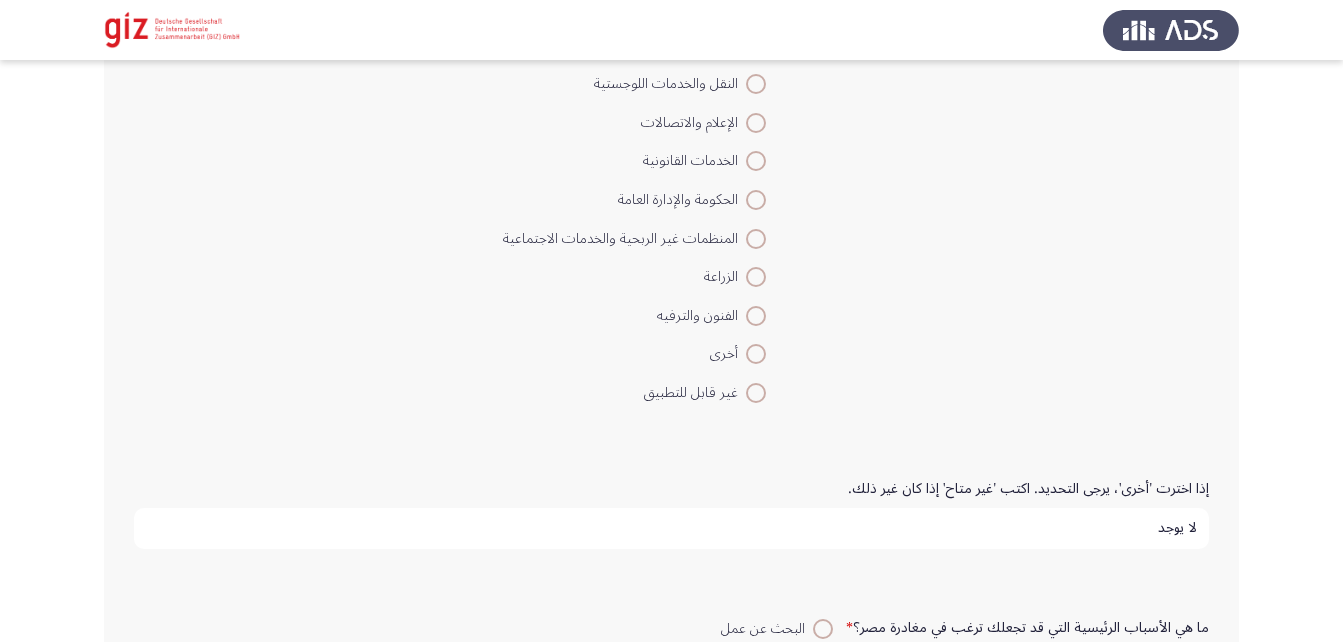 type on "لا يوجد" 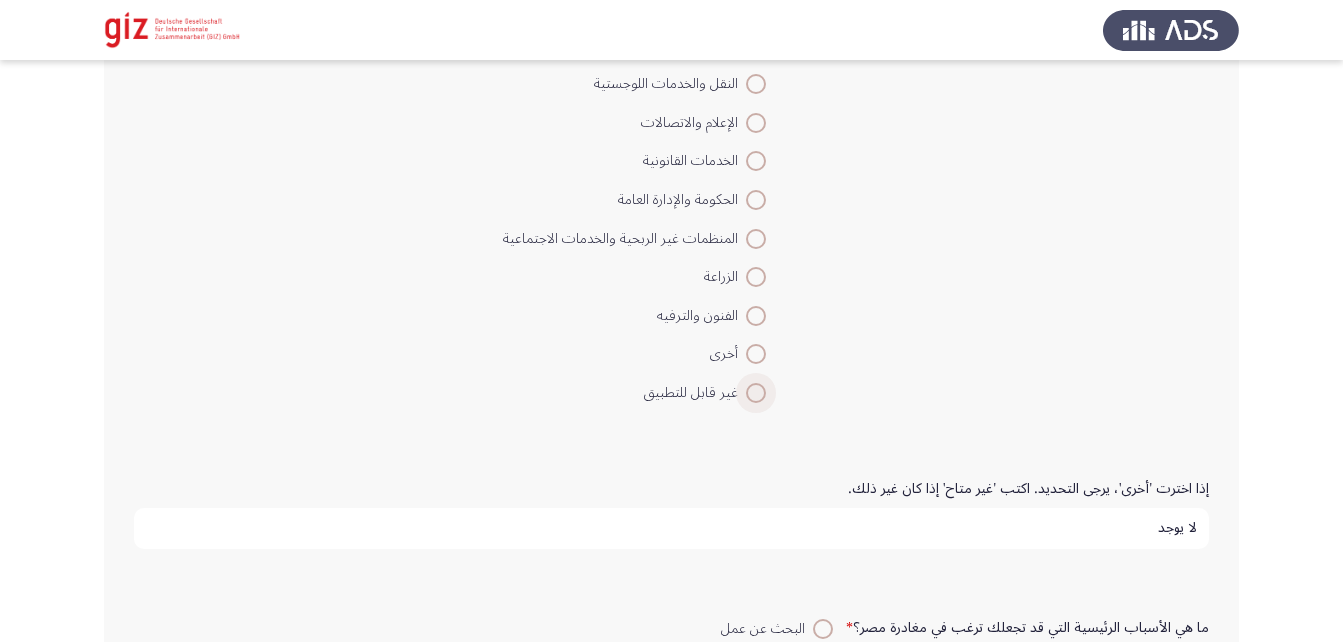 click at bounding box center (756, 393) 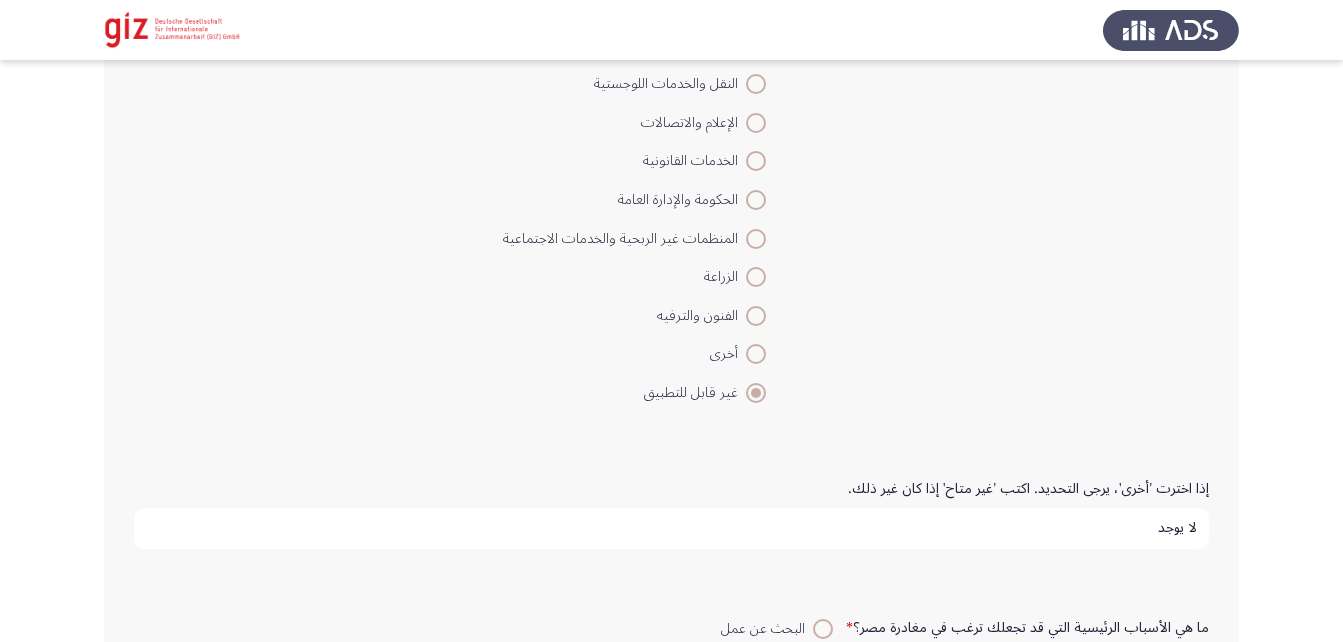 click on "لا يوجد" at bounding box center (671, 528) 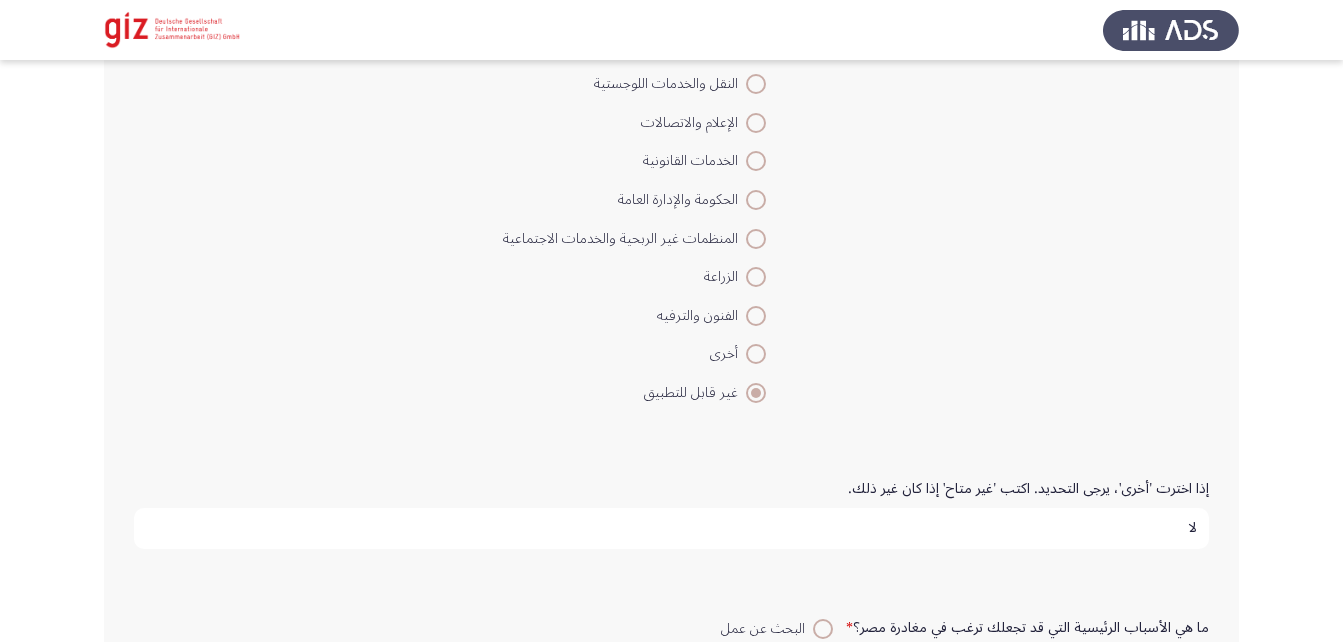 type on "ل" 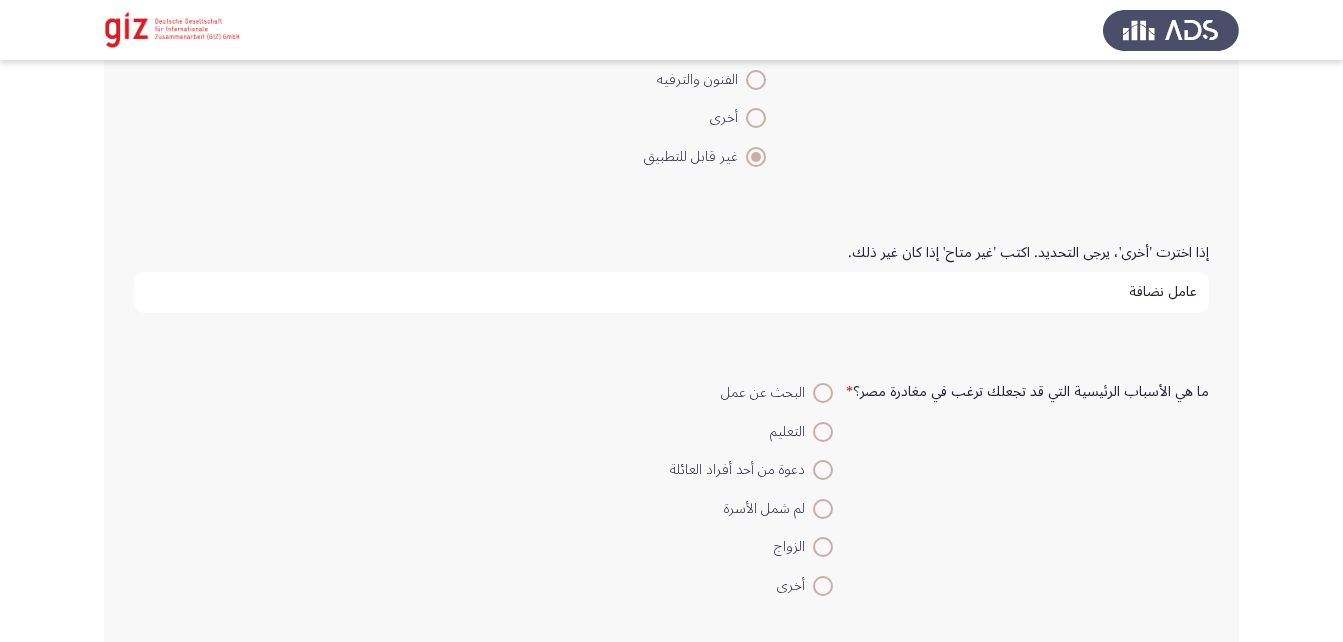 scroll, scrollTop: 1622, scrollLeft: 0, axis: vertical 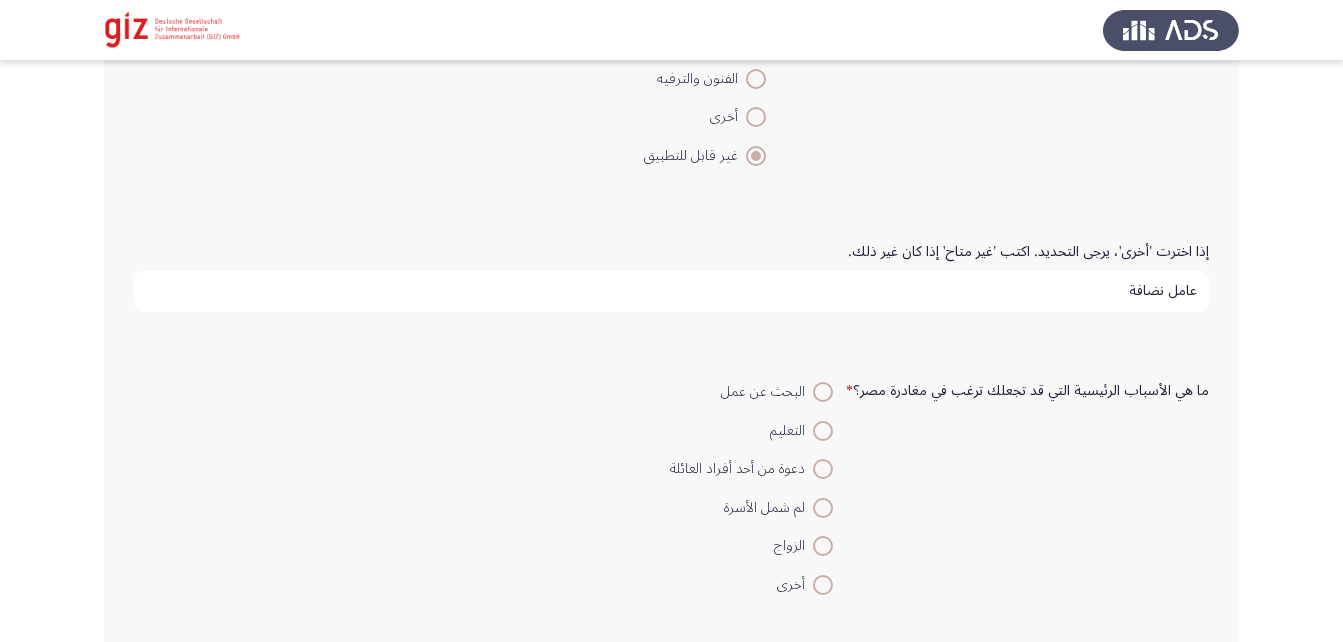 type on "عامل نضافة" 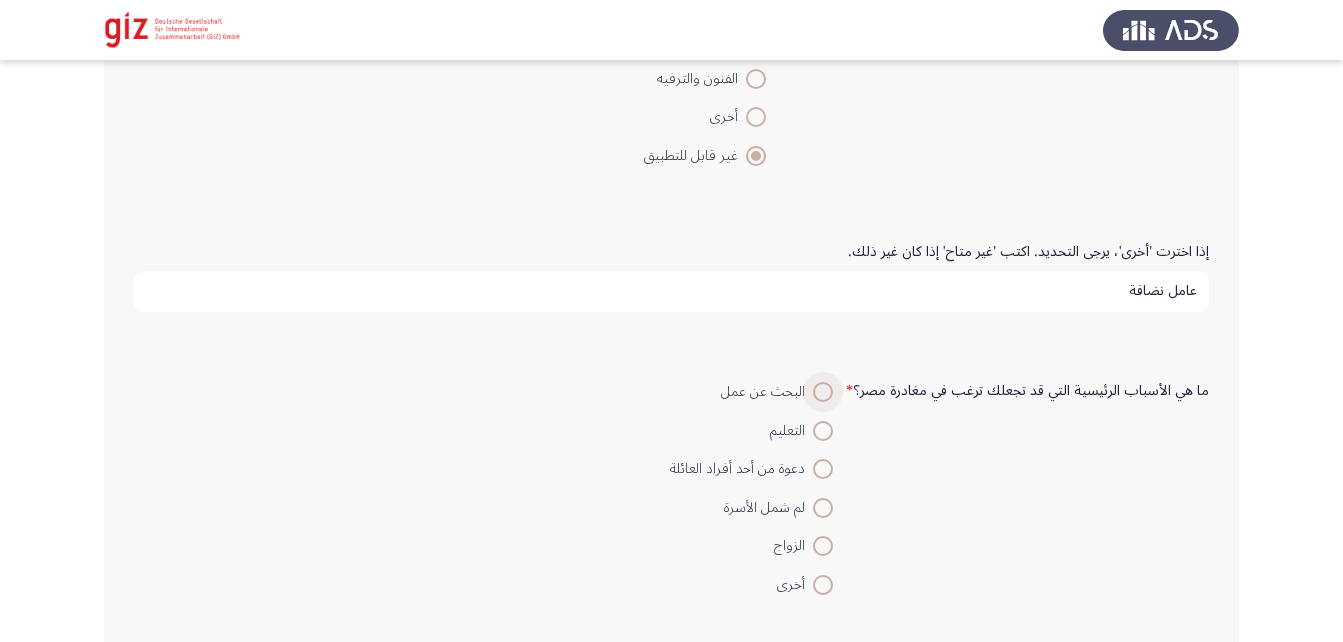 click at bounding box center (823, 392) 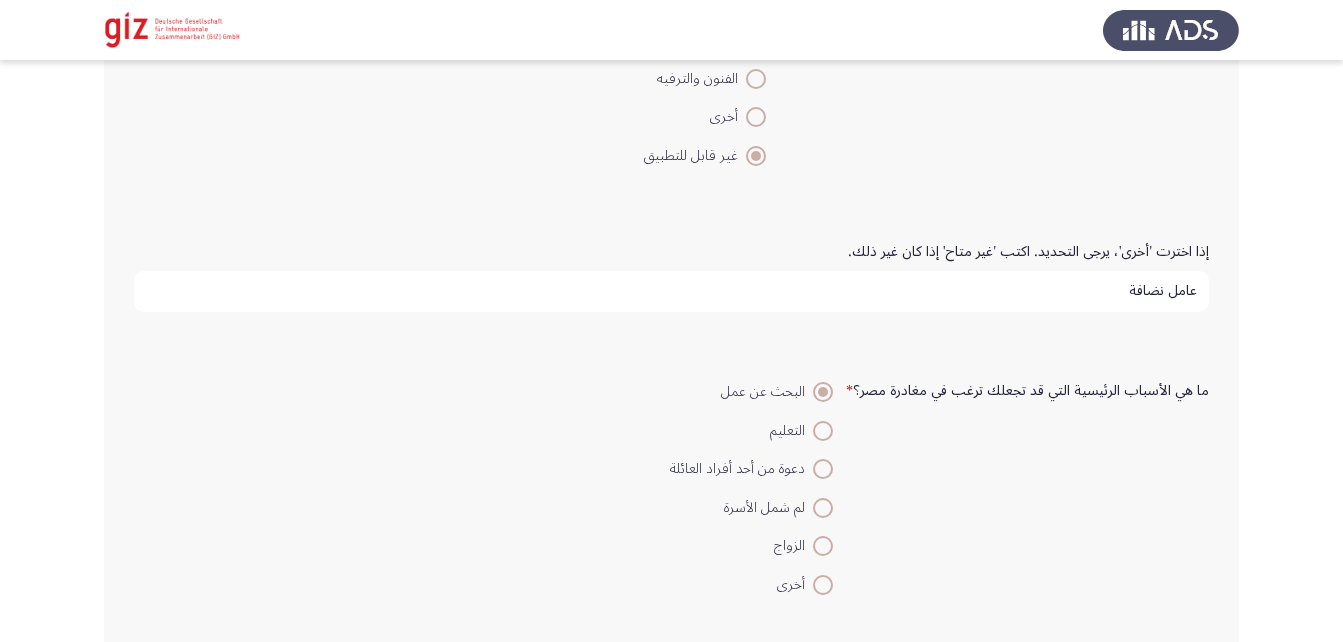 scroll, scrollTop: 1922, scrollLeft: 0, axis: vertical 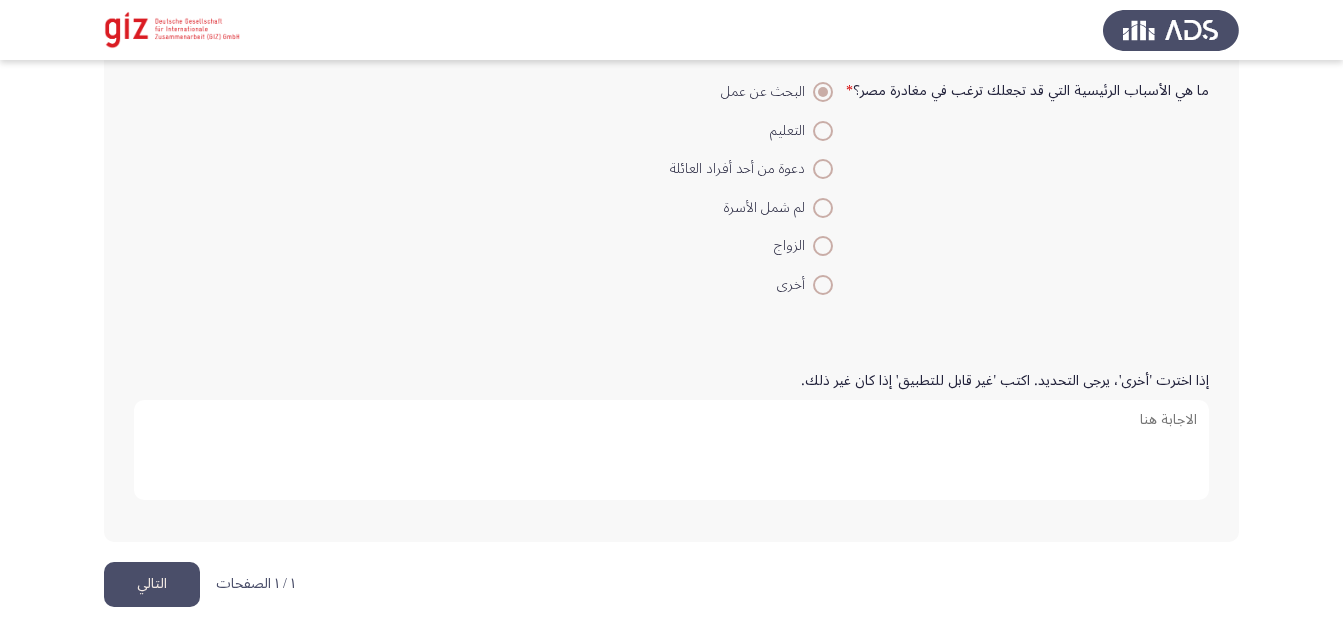 click on "إذا اخترت 'أخرى'، يرجى التحديد. اكتب 'غير قابل للتطبيق' إذا كان غير ذلك." at bounding box center (671, 450) 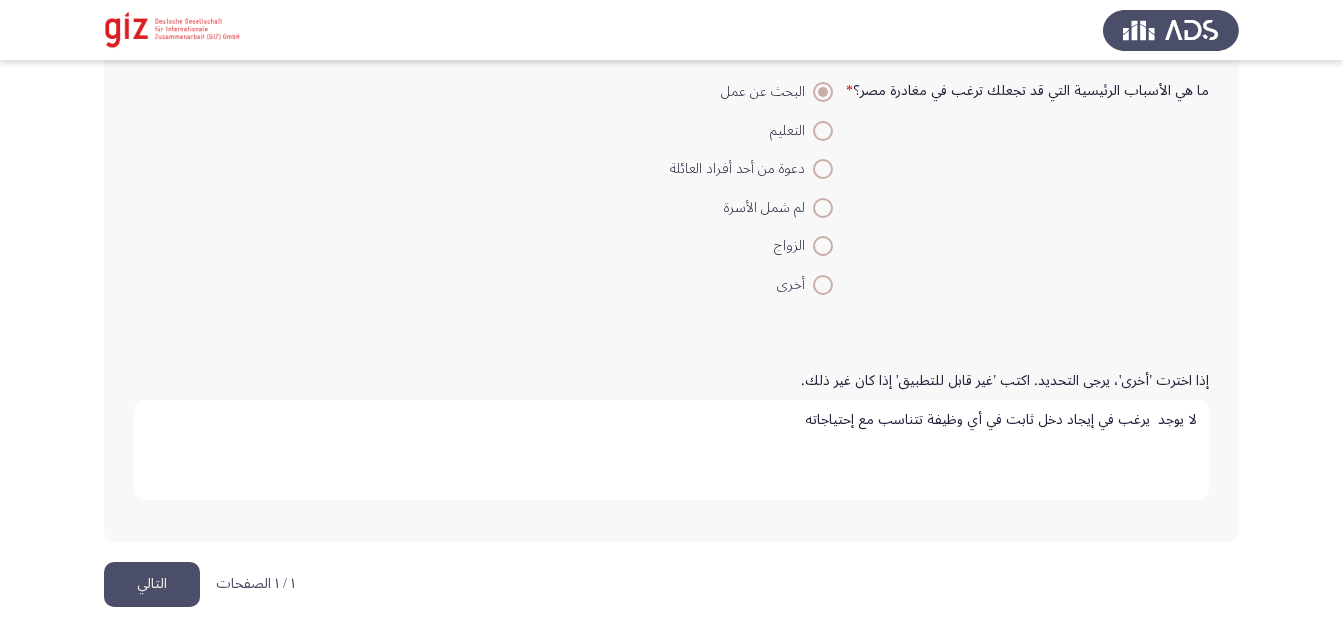 type on "لا يوجد  يرغب في إيجاد دخل ثابت في أي وظيفة تتناسب مع إحتياجاته" 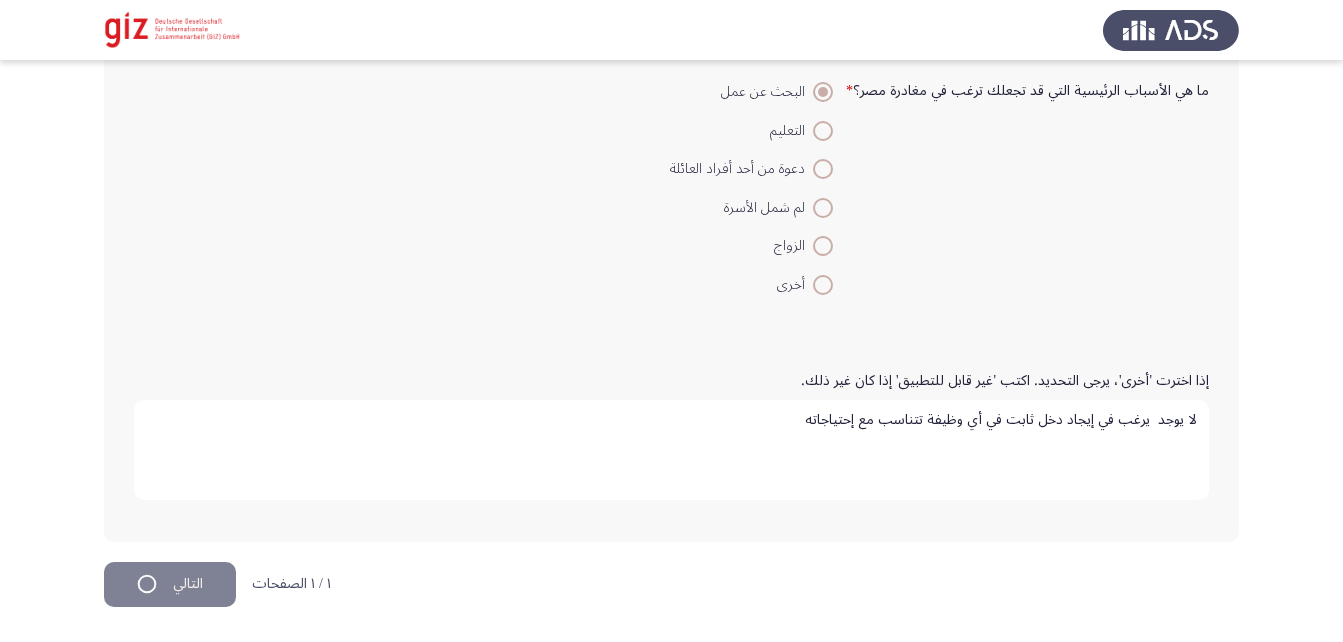 scroll, scrollTop: 0, scrollLeft: 0, axis: both 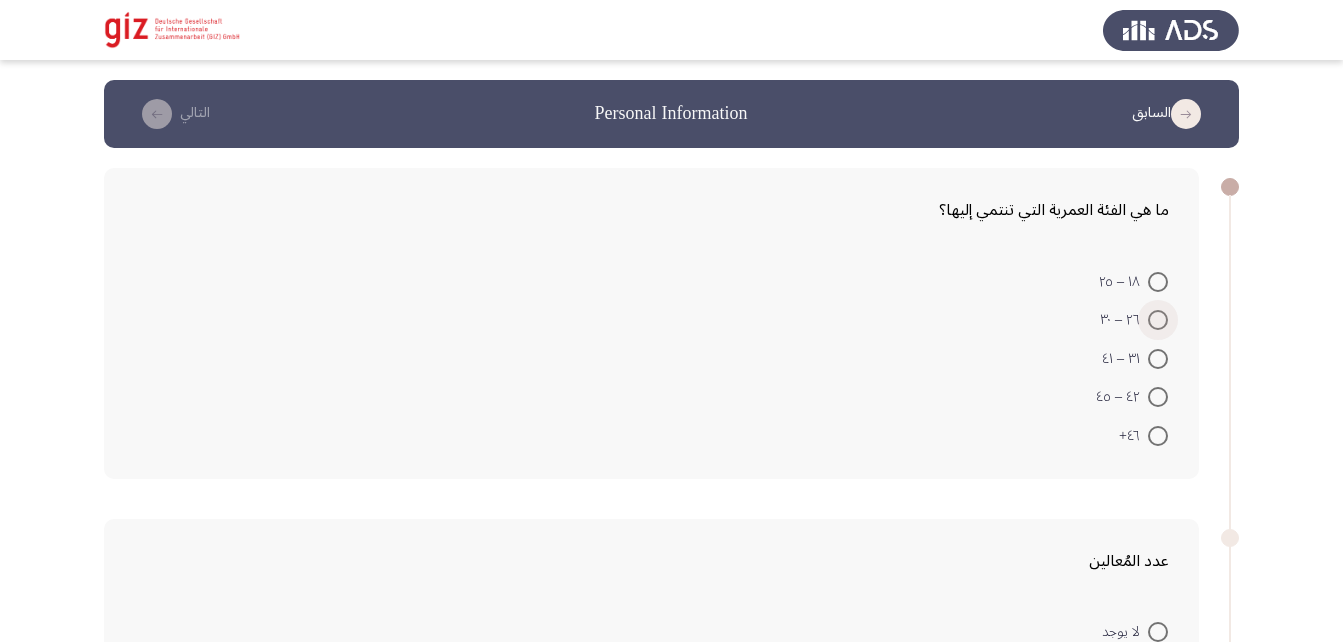 click at bounding box center (1158, 320) 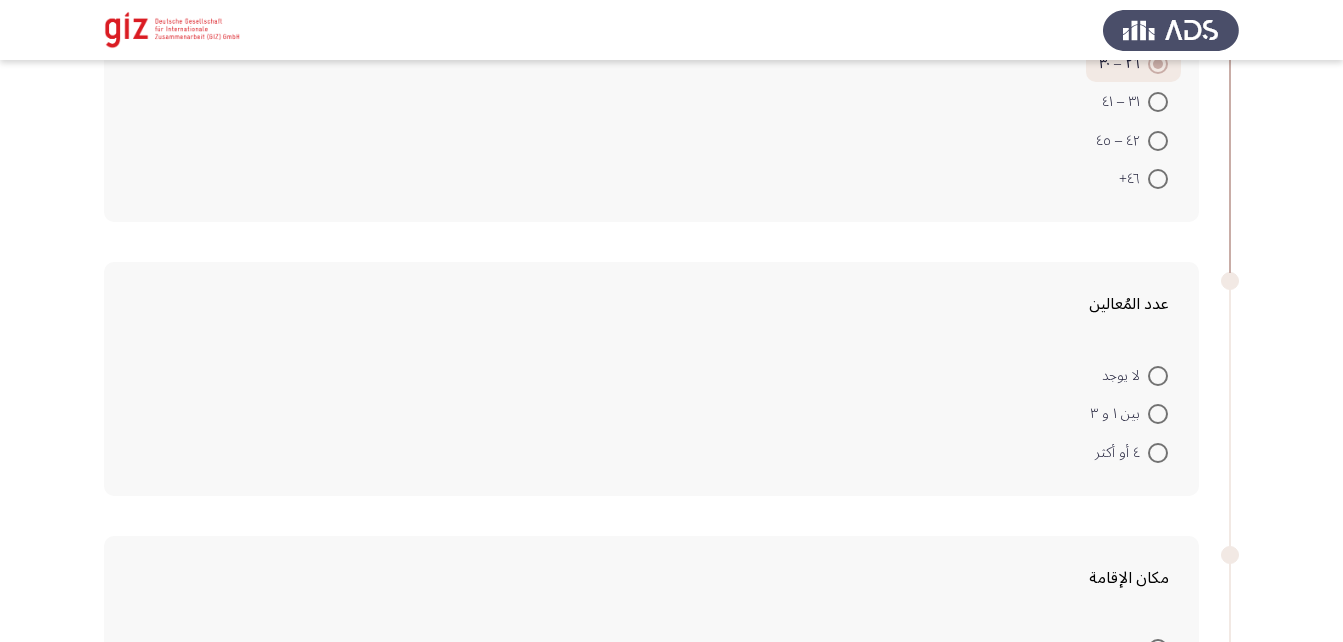 scroll, scrollTop: 255, scrollLeft: 0, axis: vertical 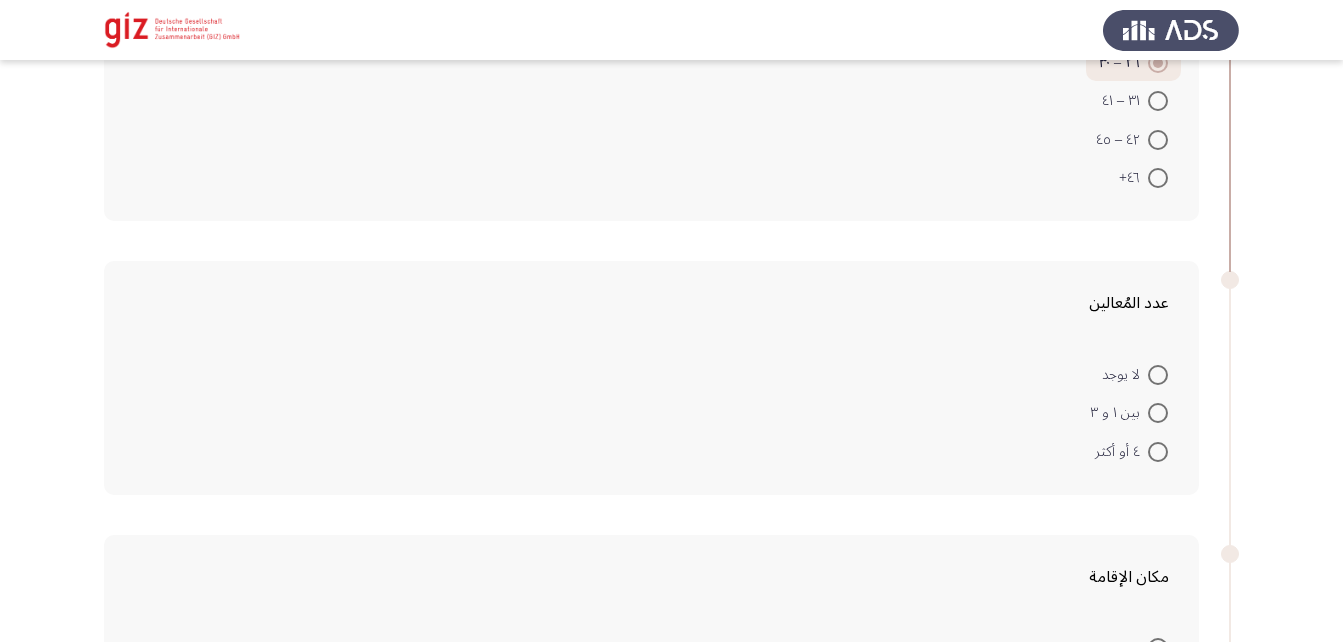 click at bounding box center [1158, 413] 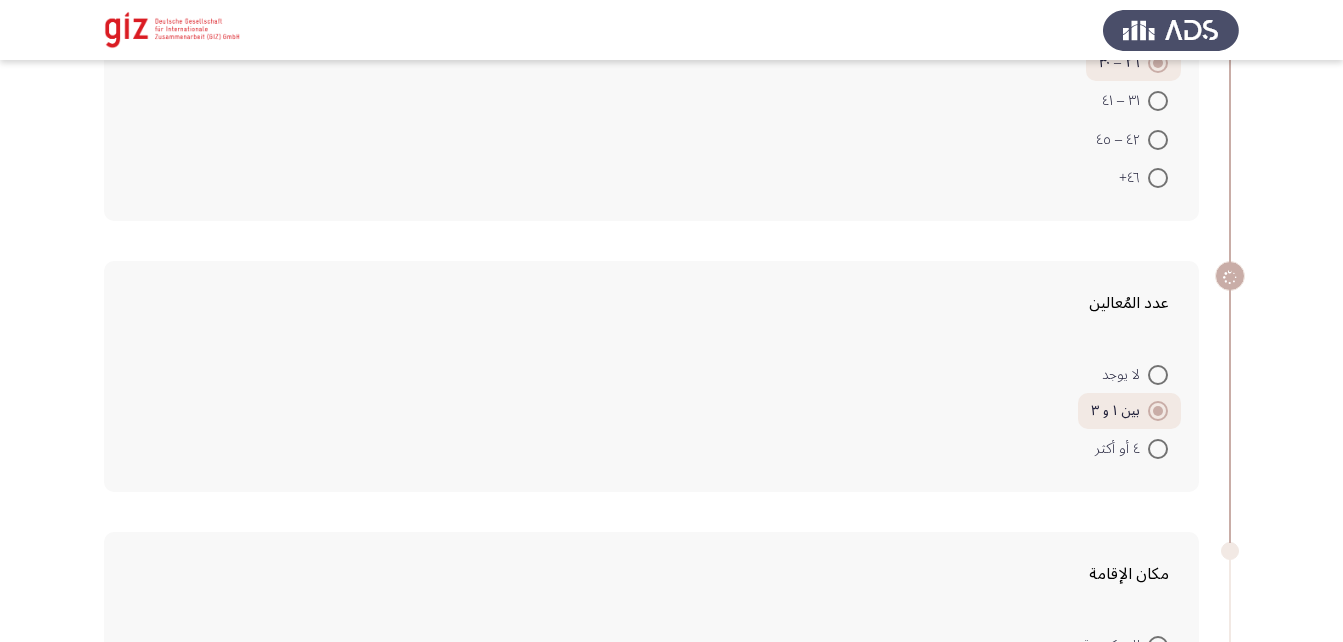 scroll, scrollTop: 565, scrollLeft: 0, axis: vertical 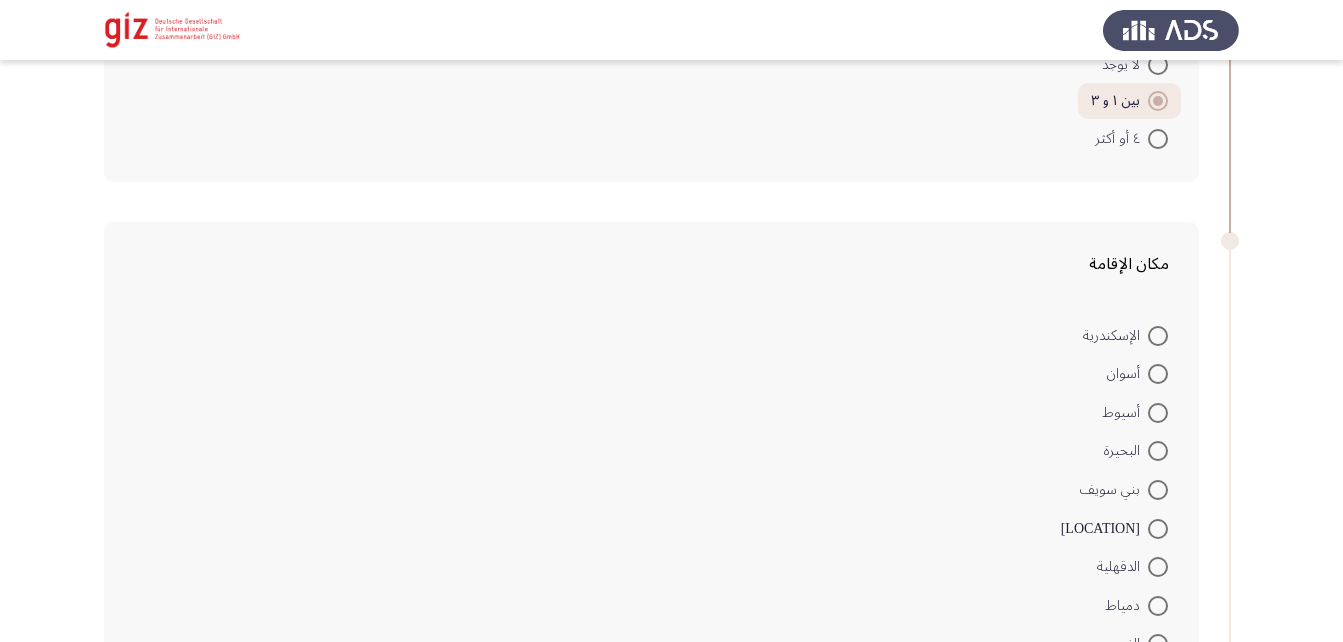 click at bounding box center [1158, 413] 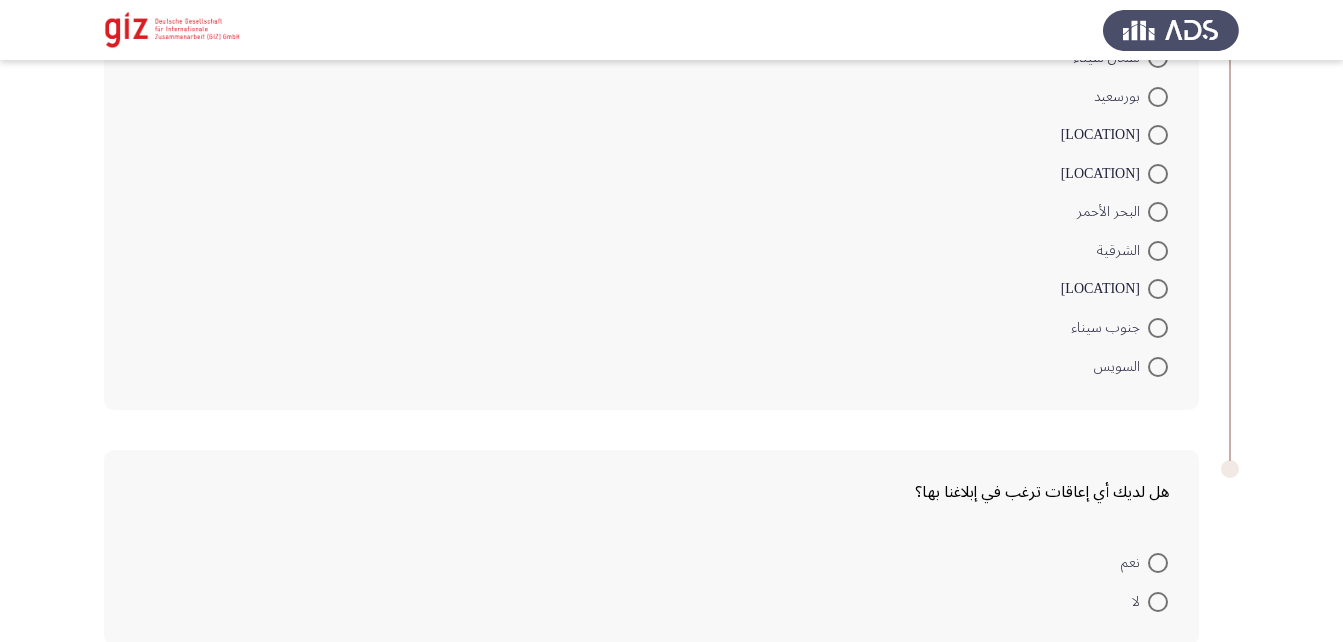 scroll, scrollTop: 1637, scrollLeft: 0, axis: vertical 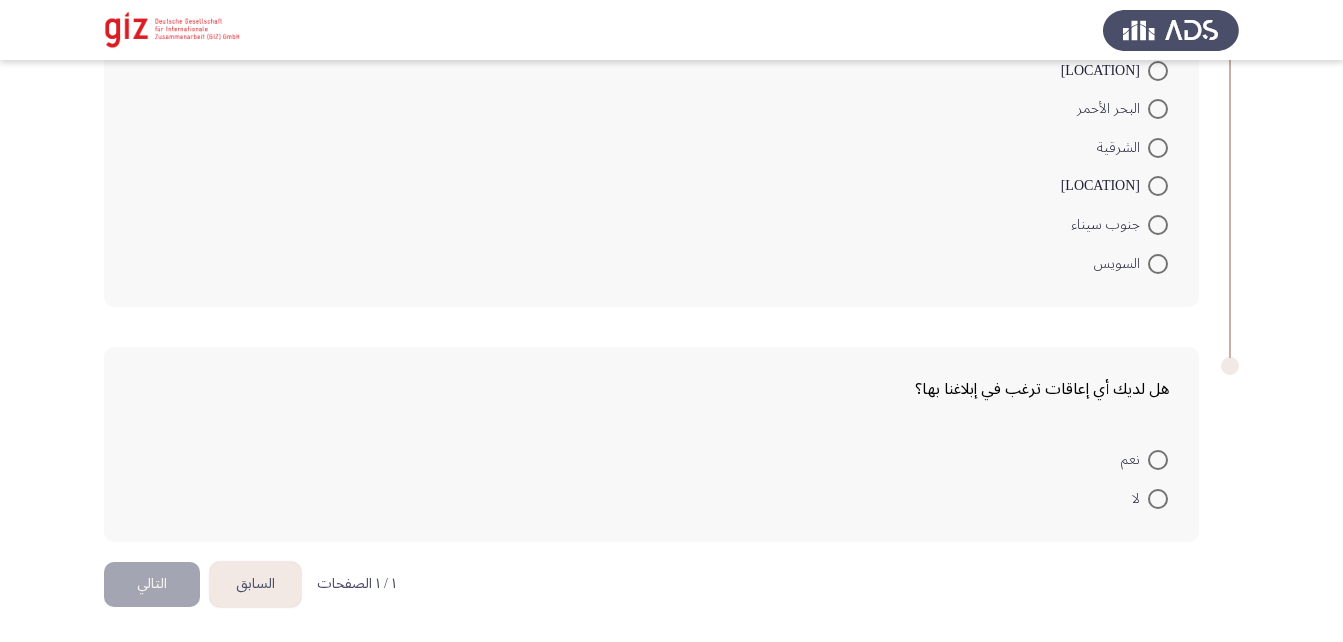 click at bounding box center [1158, 499] 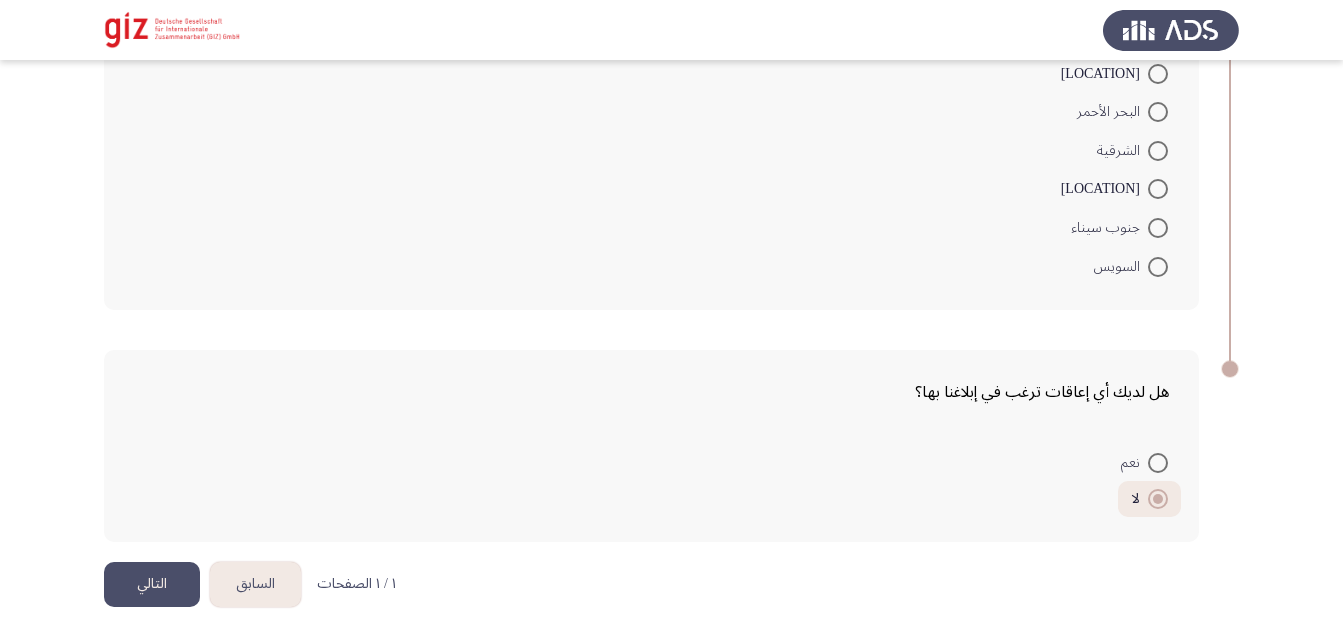 click on "التالي" 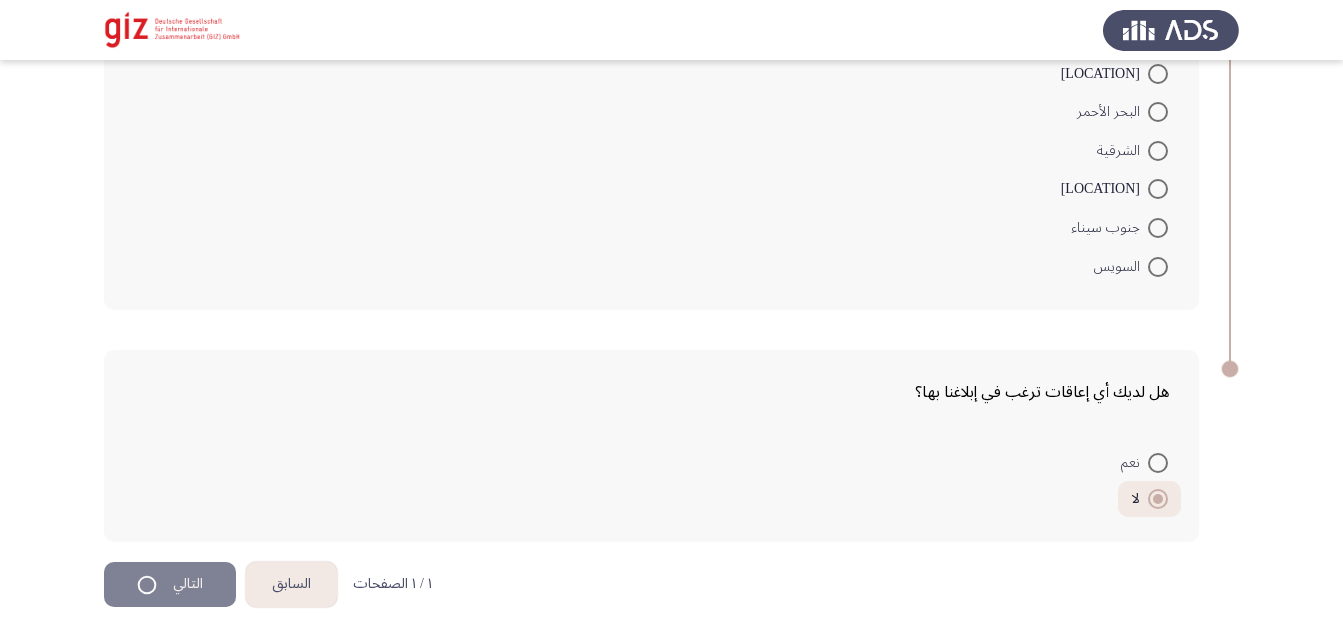 scroll, scrollTop: 0, scrollLeft: 0, axis: both 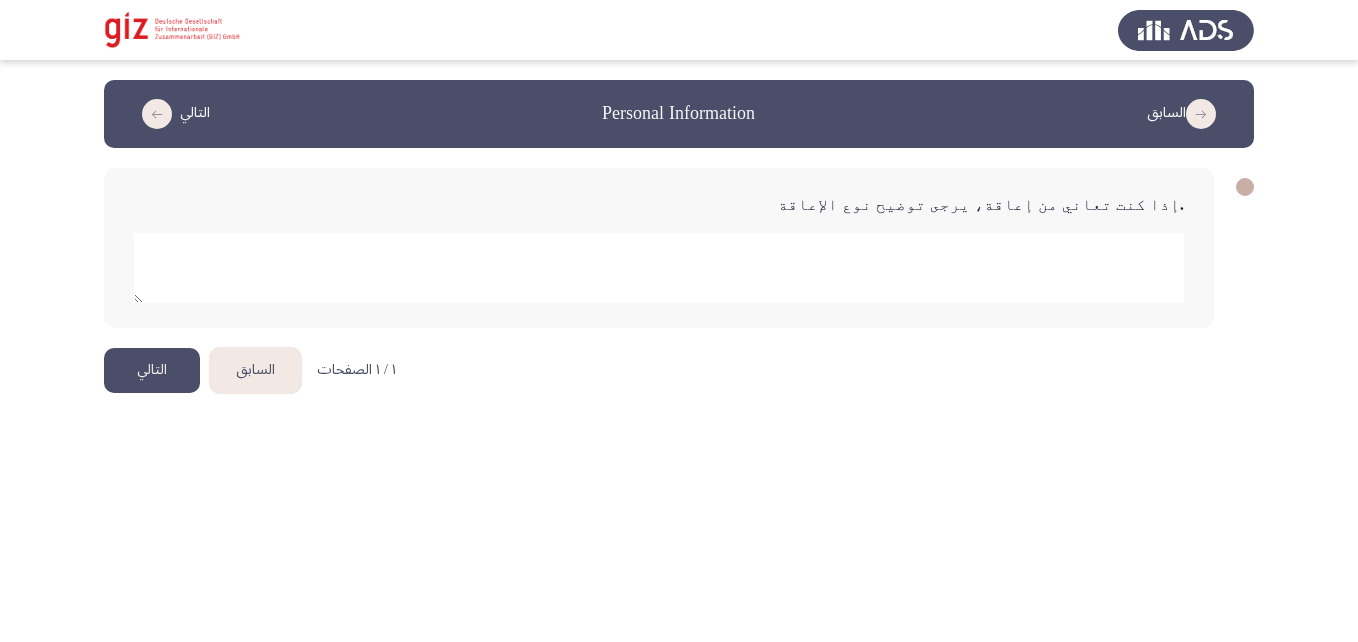 click 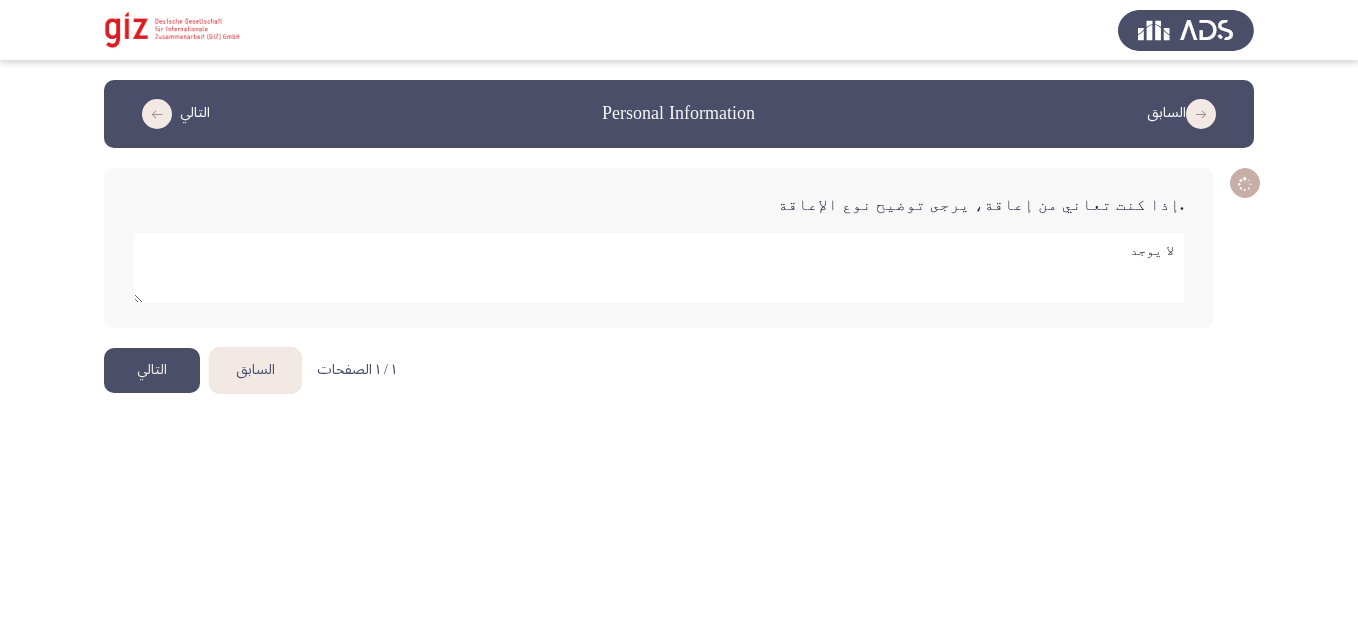 type on "لا يوجد" 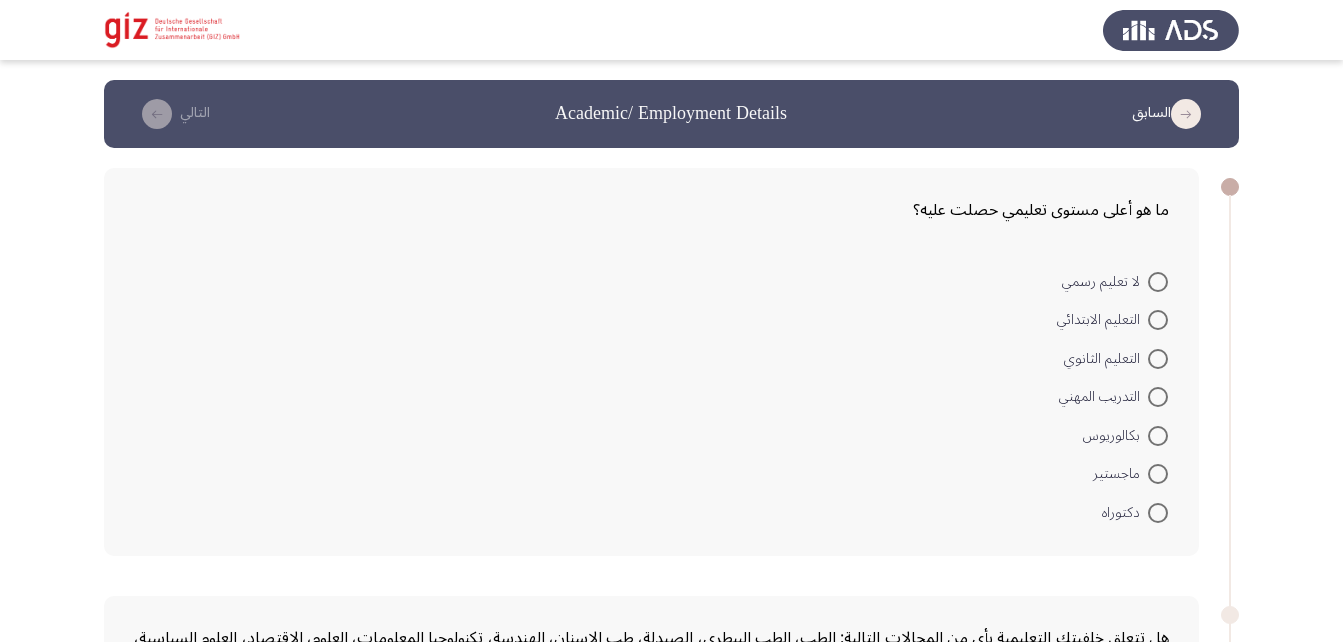 click at bounding box center [1158, 436] 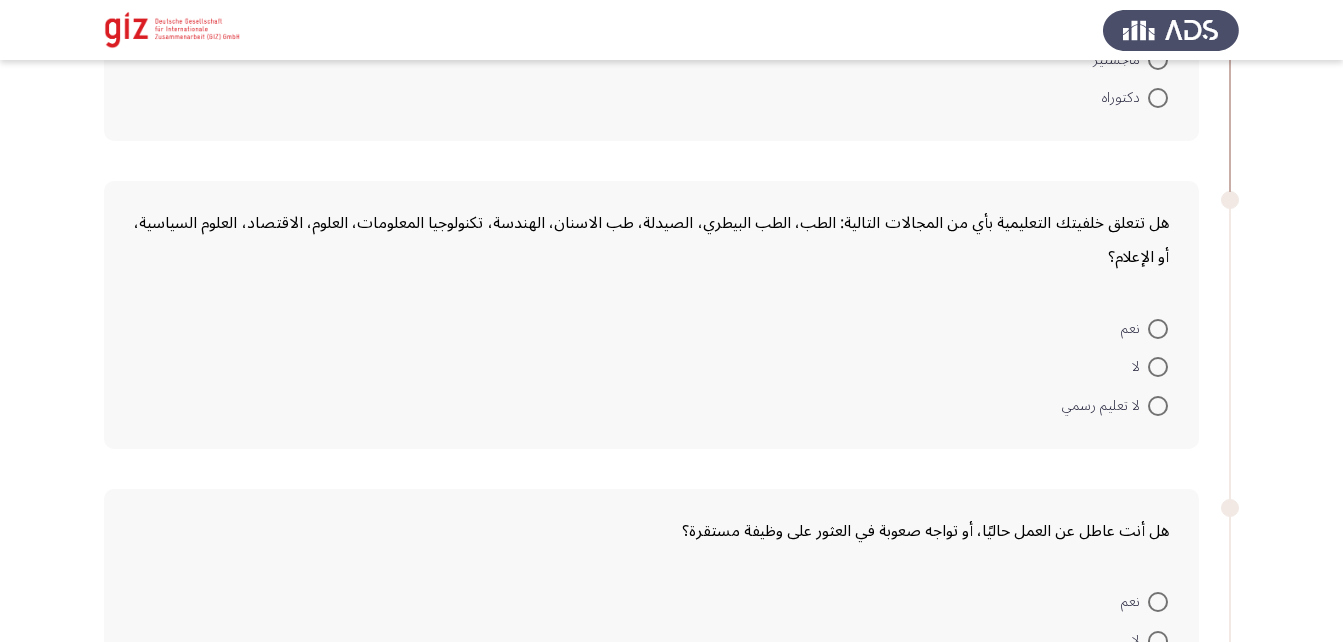 scroll, scrollTop: 414, scrollLeft: 0, axis: vertical 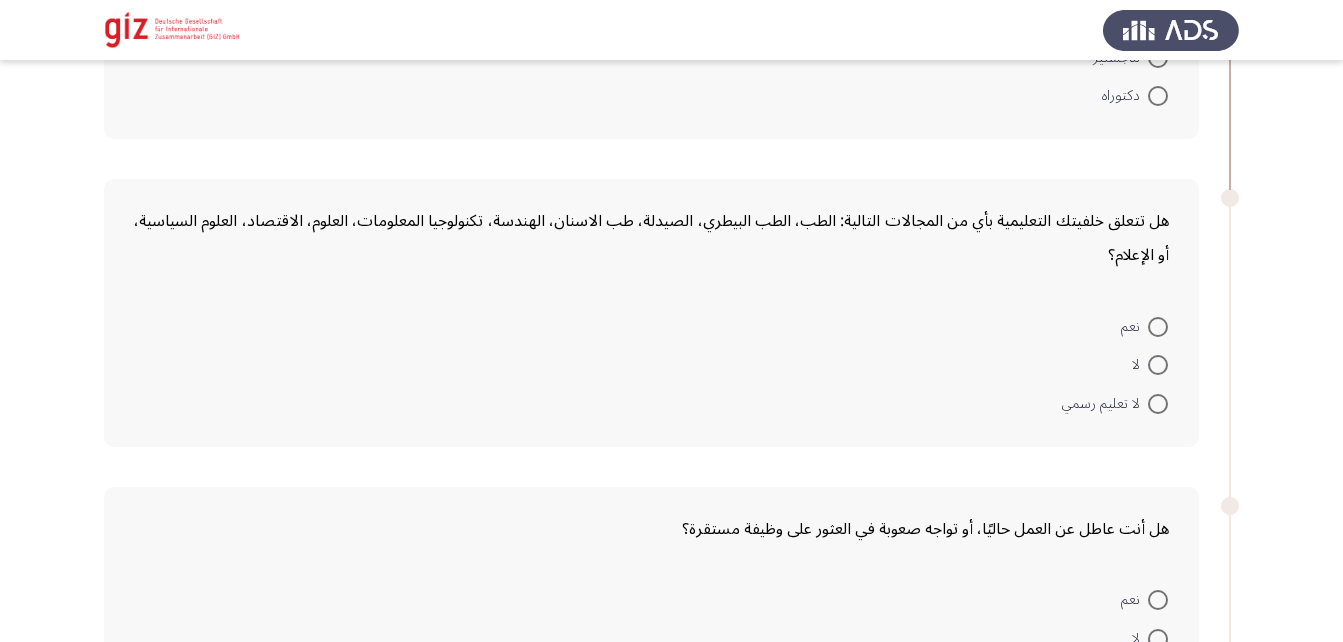 click at bounding box center [1158, 365] 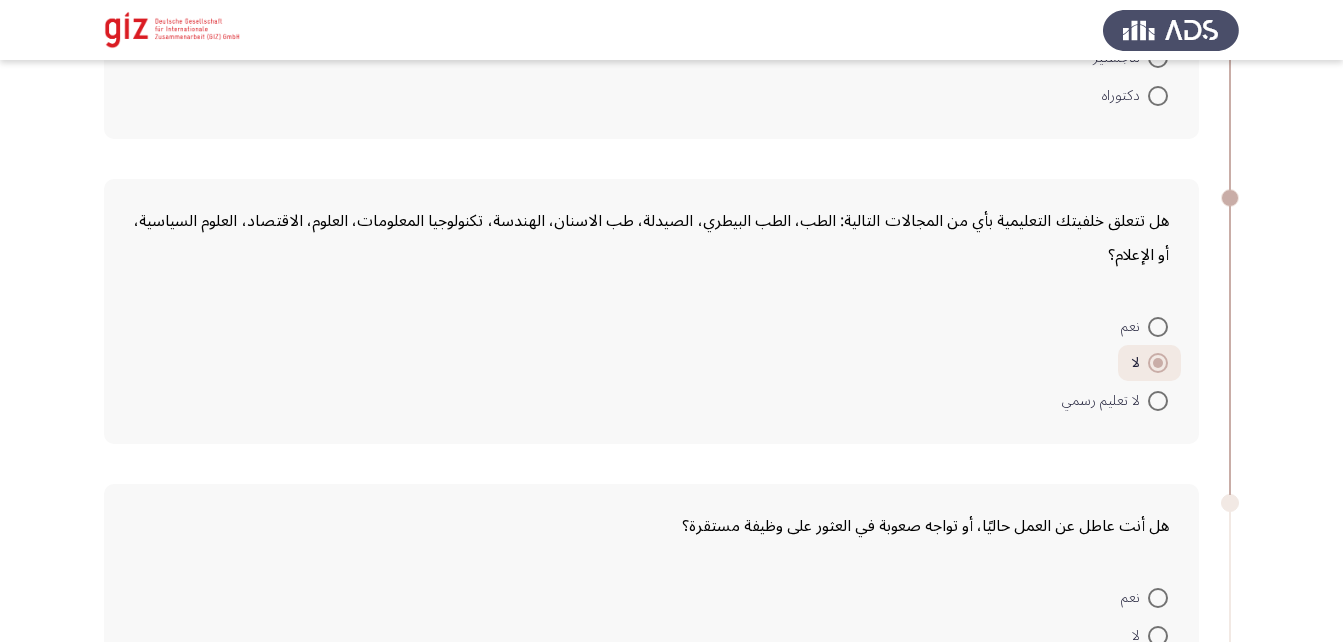 scroll, scrollTop: 622, scrollLeft: 0, axis: vertical 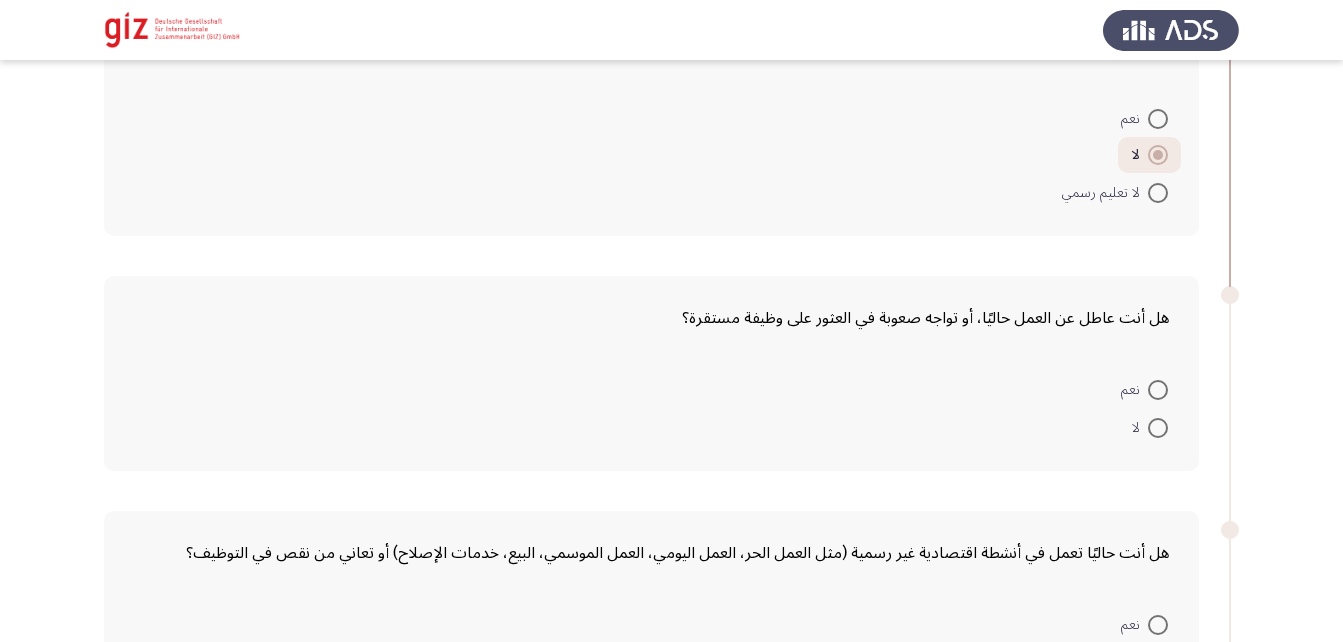 click at bounding box center (1158, 428) 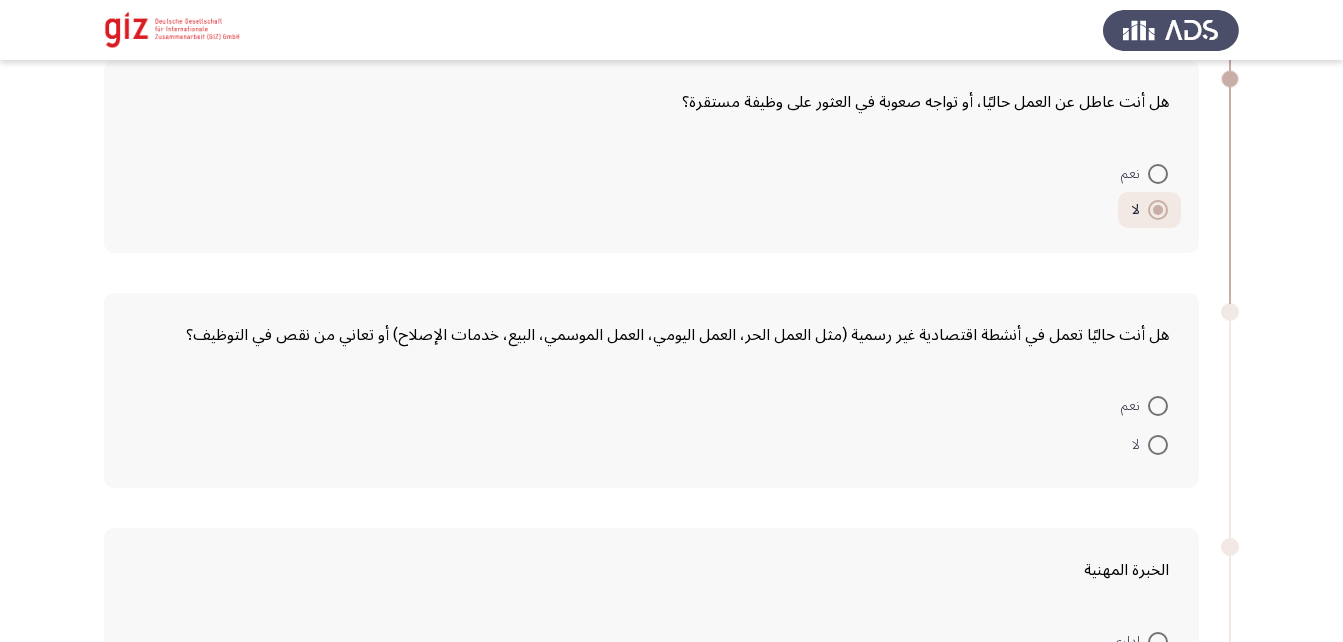 scroll, scrollTop: 854, scrollLeft: 0, axis: vertical 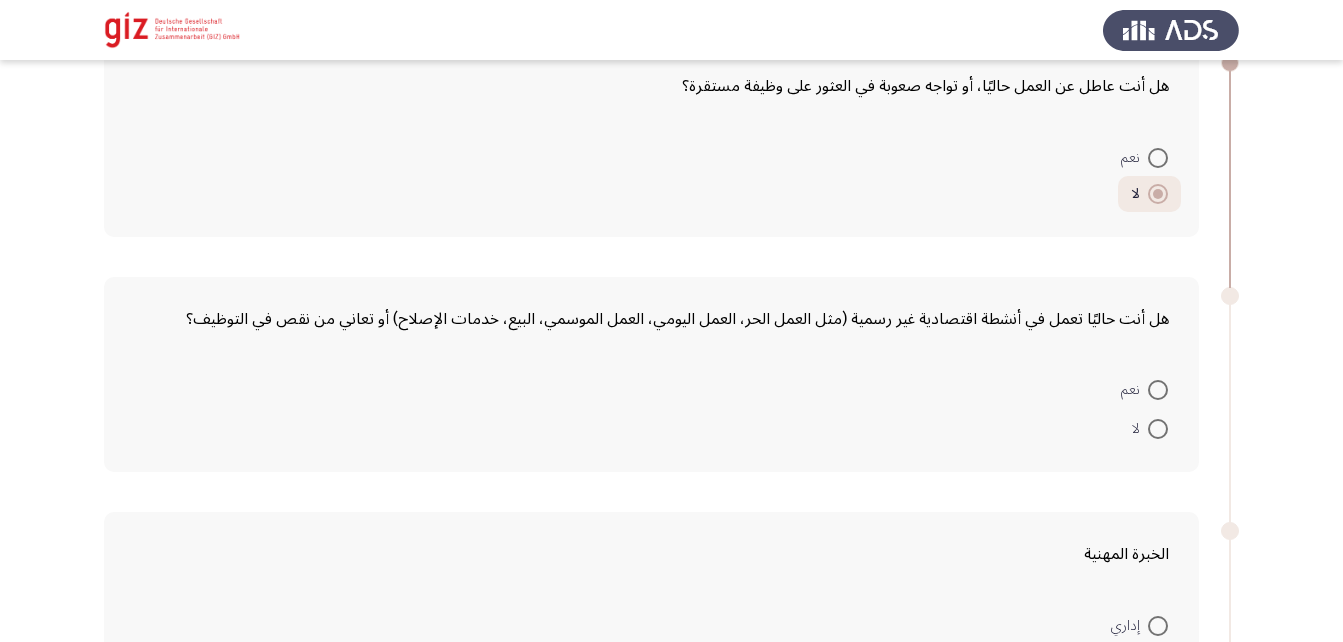 click at bounding box center [1158, 390] 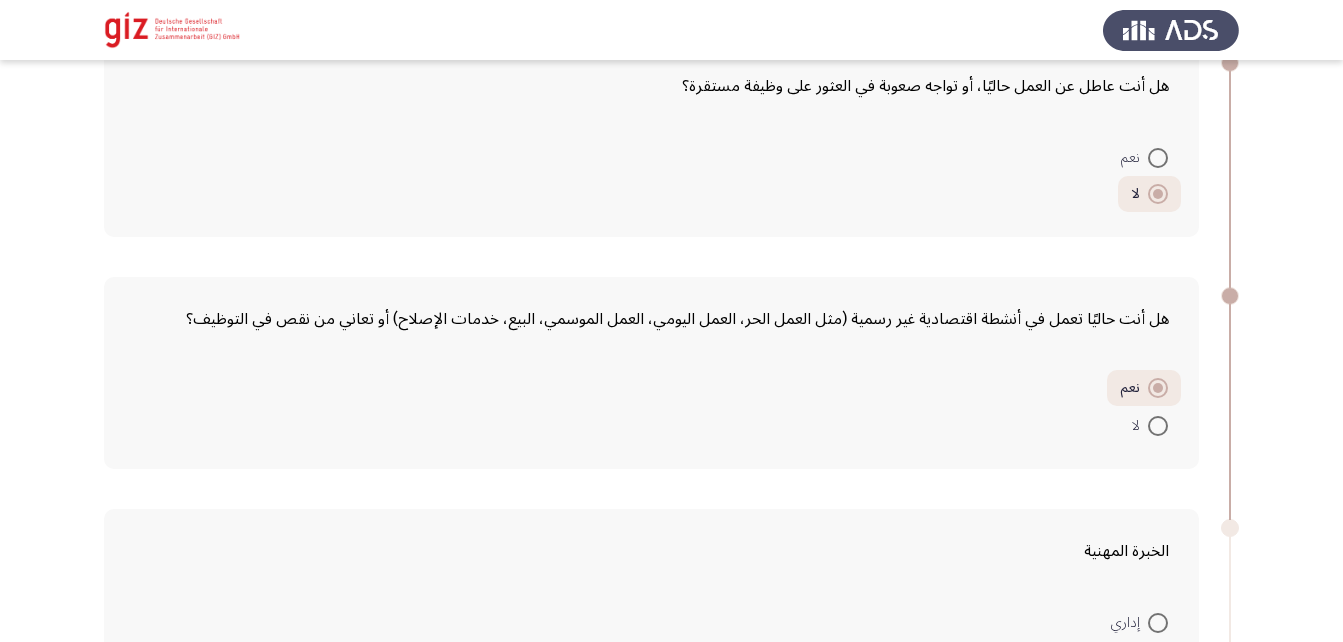 scroll, scrollTop: 1125, scrollLeft: 0, axis: vertical 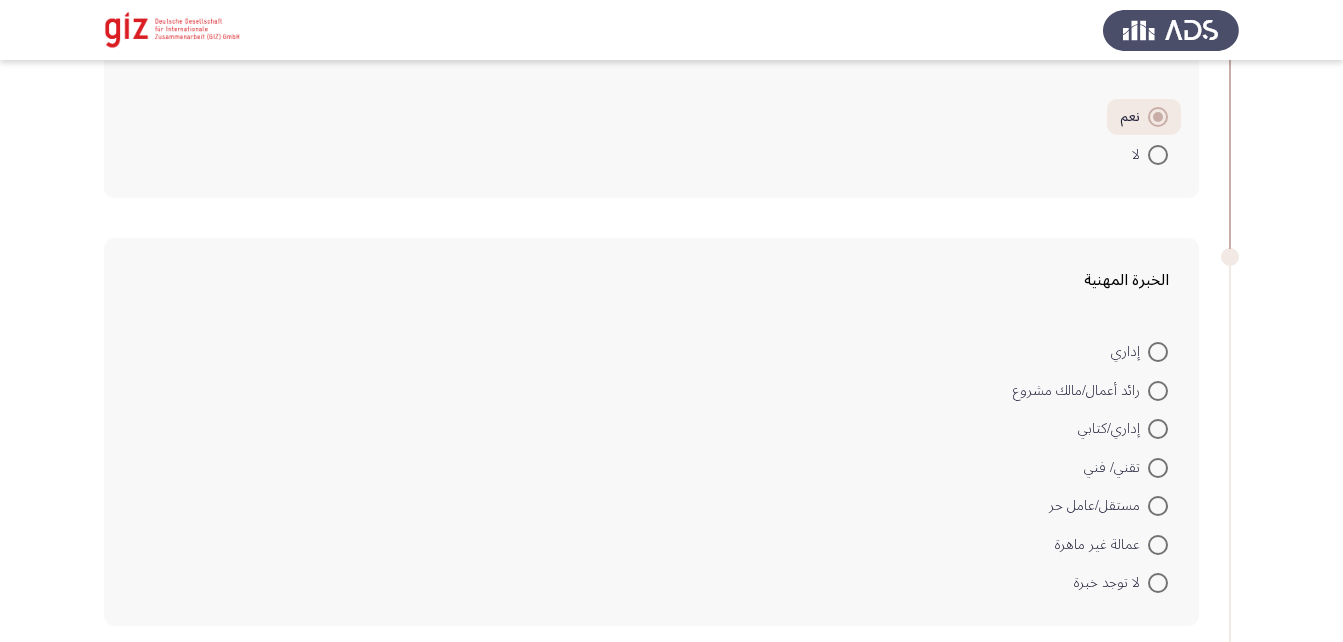 click on "إداري" at bounding box center [1139, 352] 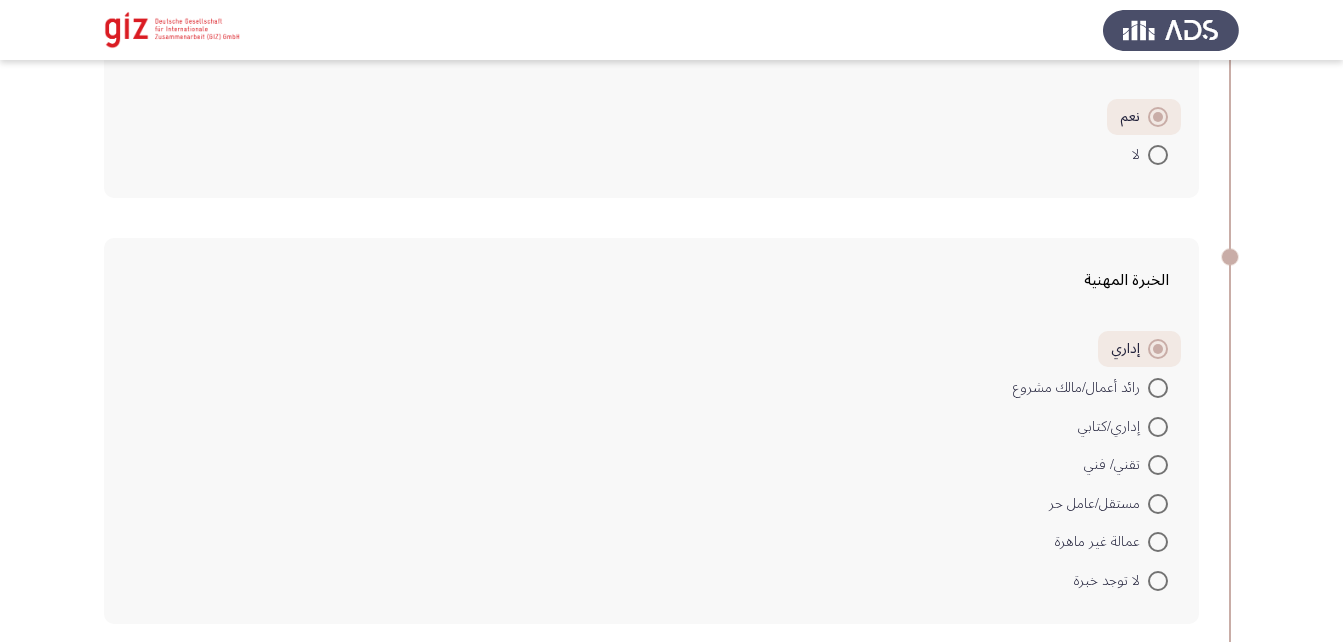 scroll, scrollTop: 1210, scrollLeft: 0, axis: vertical 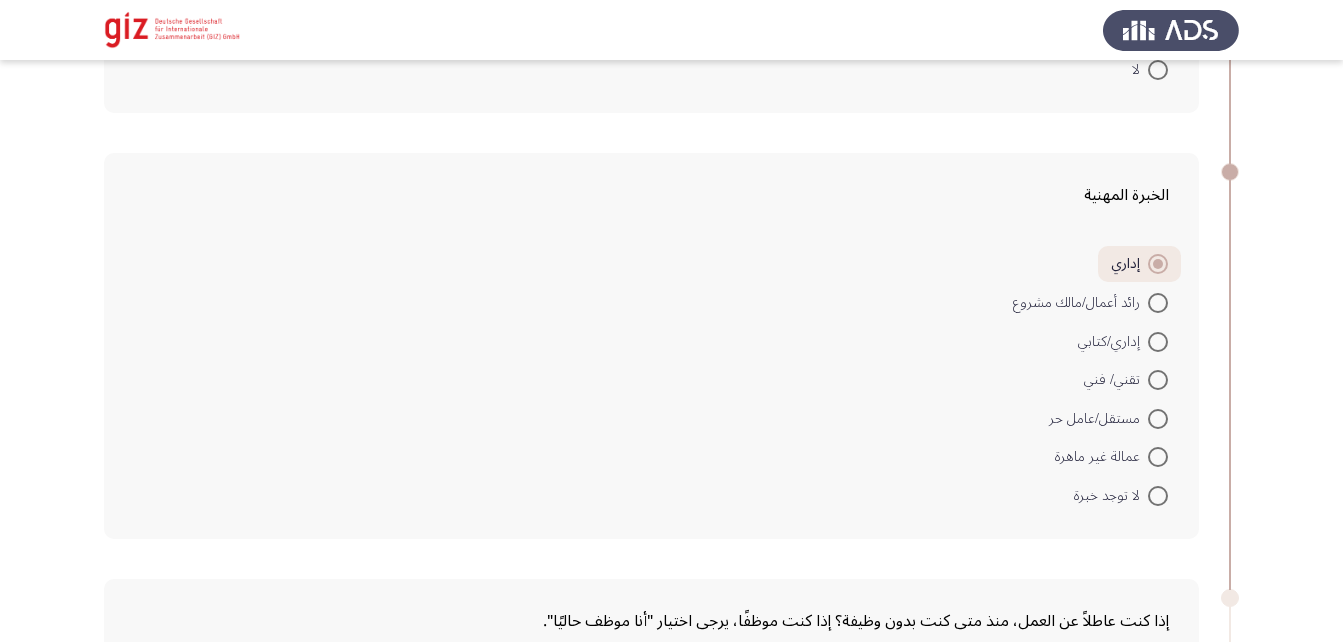 click at bounding box center [1158, 457] 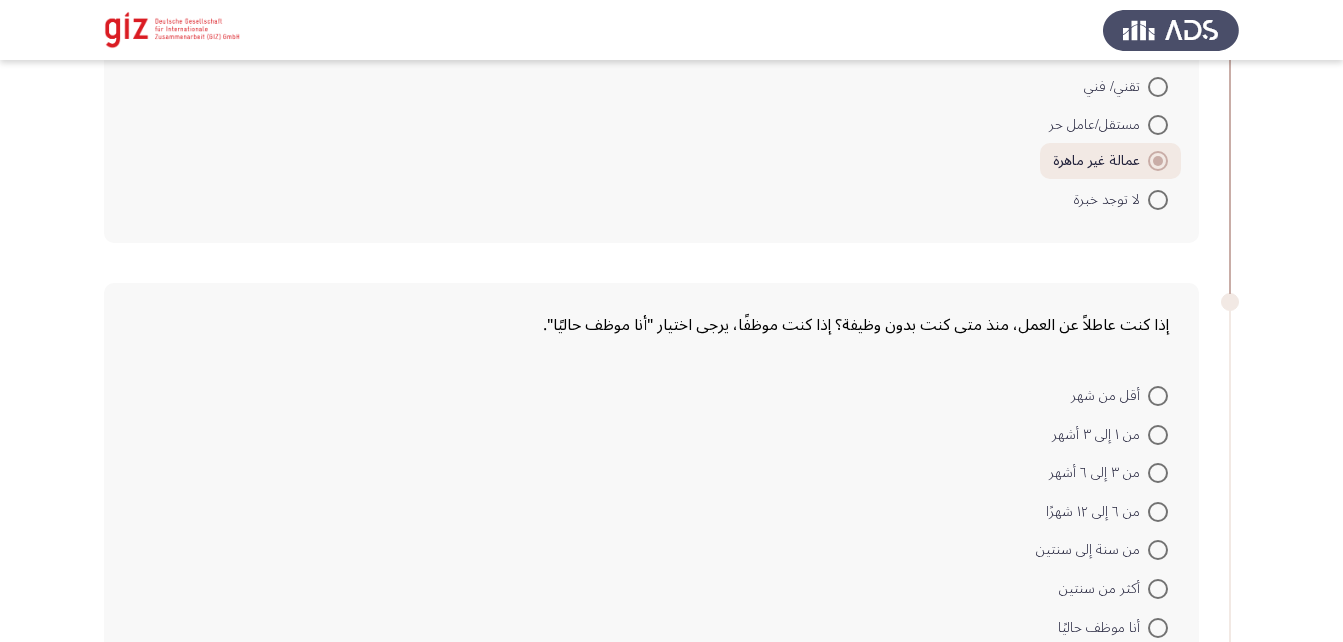 scroll, scrollTop: 1623, scrollLeft: 0, axis: vertical 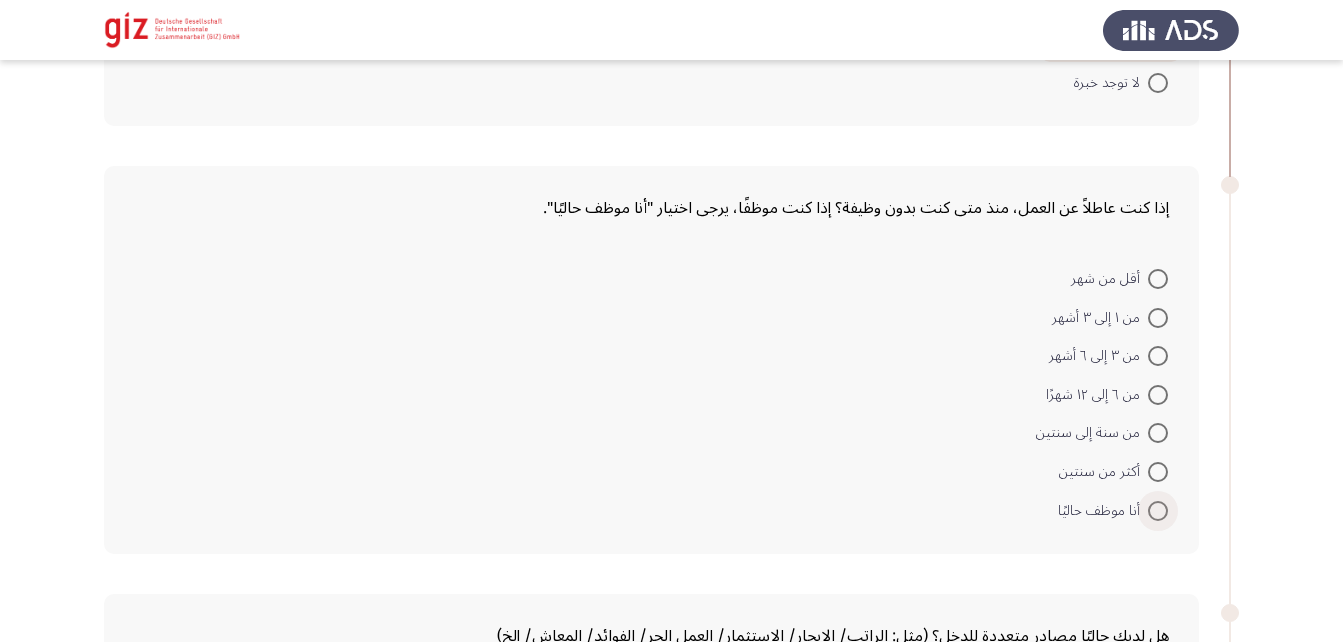 click at bounding box center [1158, 511] 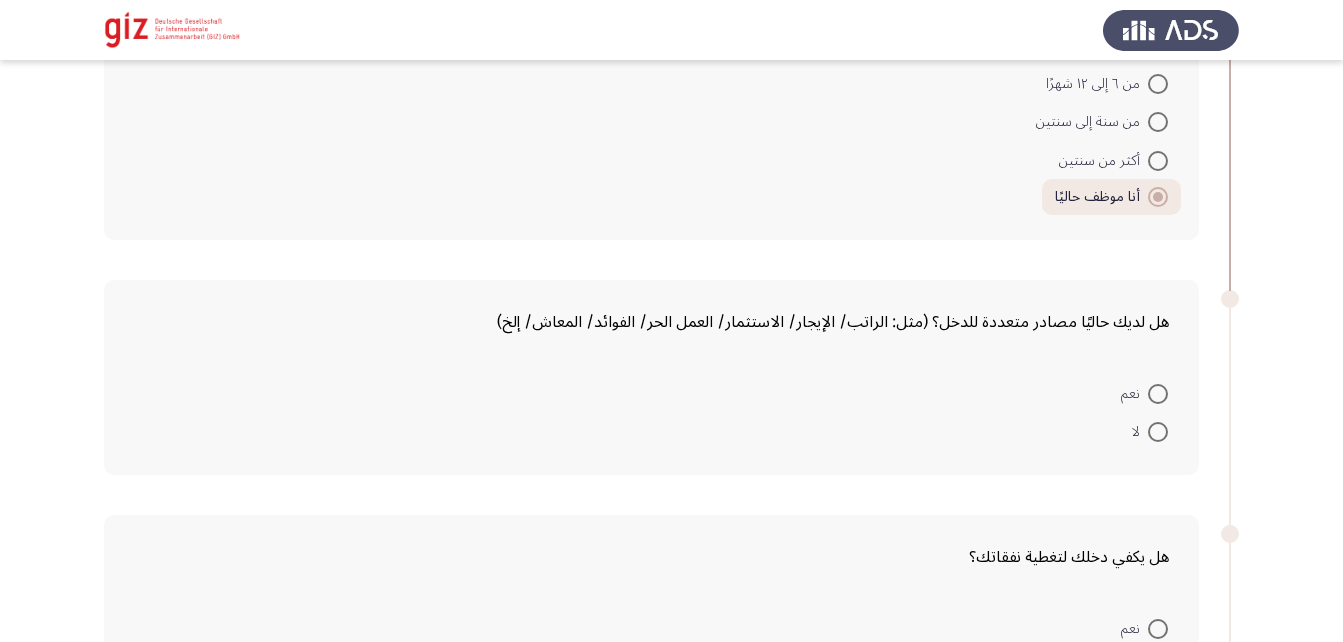 scroll, scrollTop: 1940, scrollLeft: 0, axis: vertical 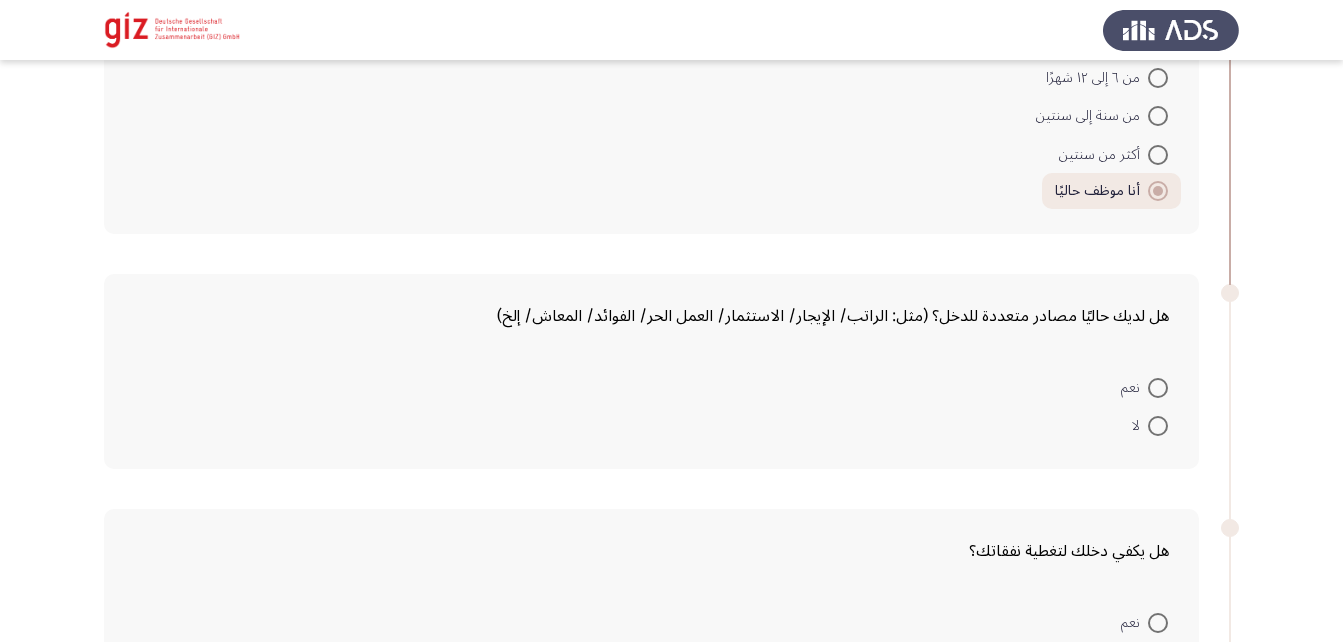 click at bounding box center [1158, 388] 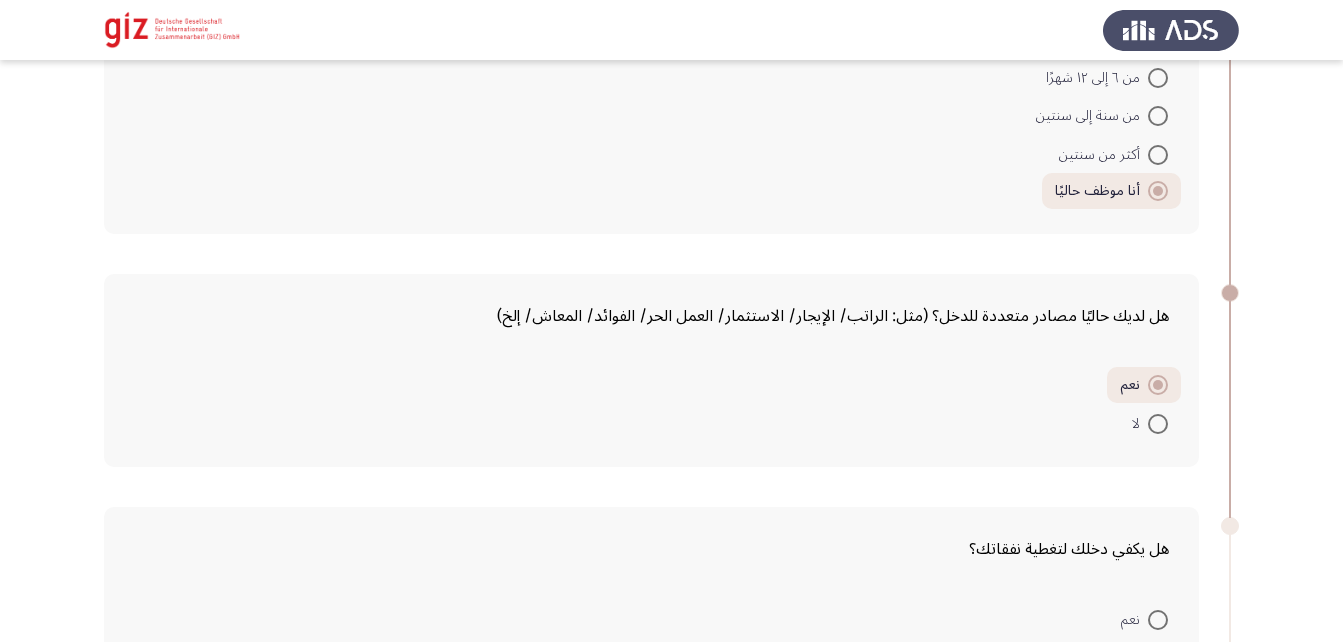 scroll, scrollTop: 2143, scrollLeft: 0, axis: vertical 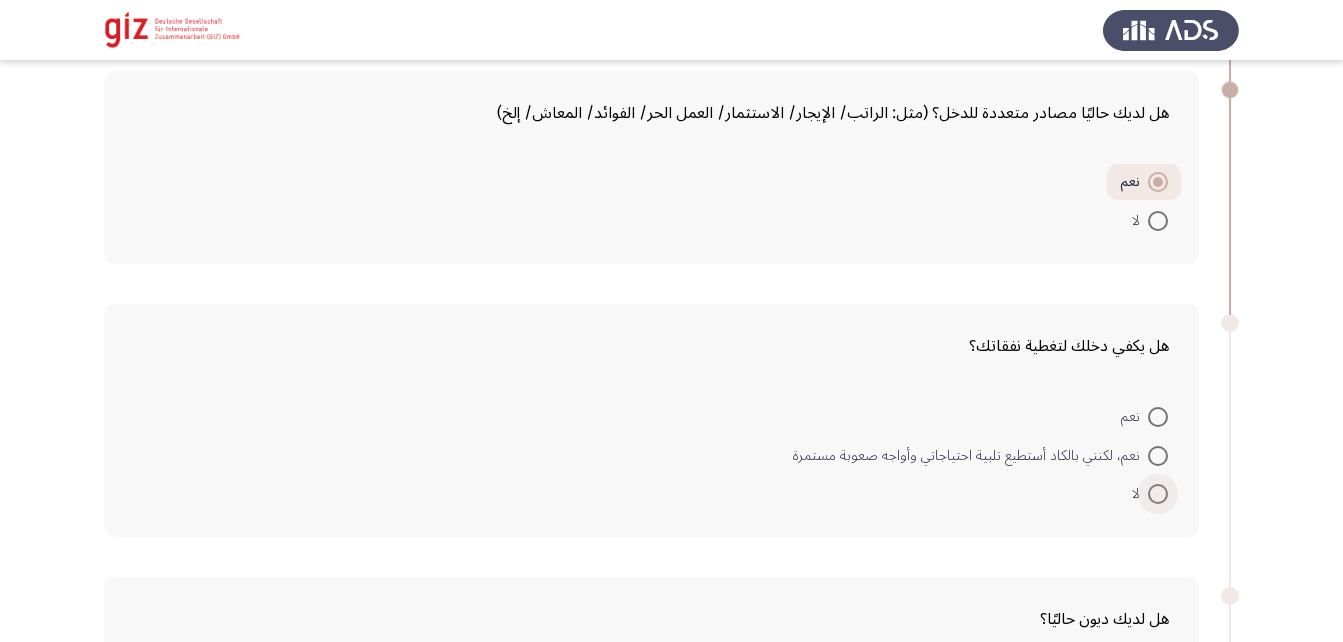 click at bounding box center (1158, 494) 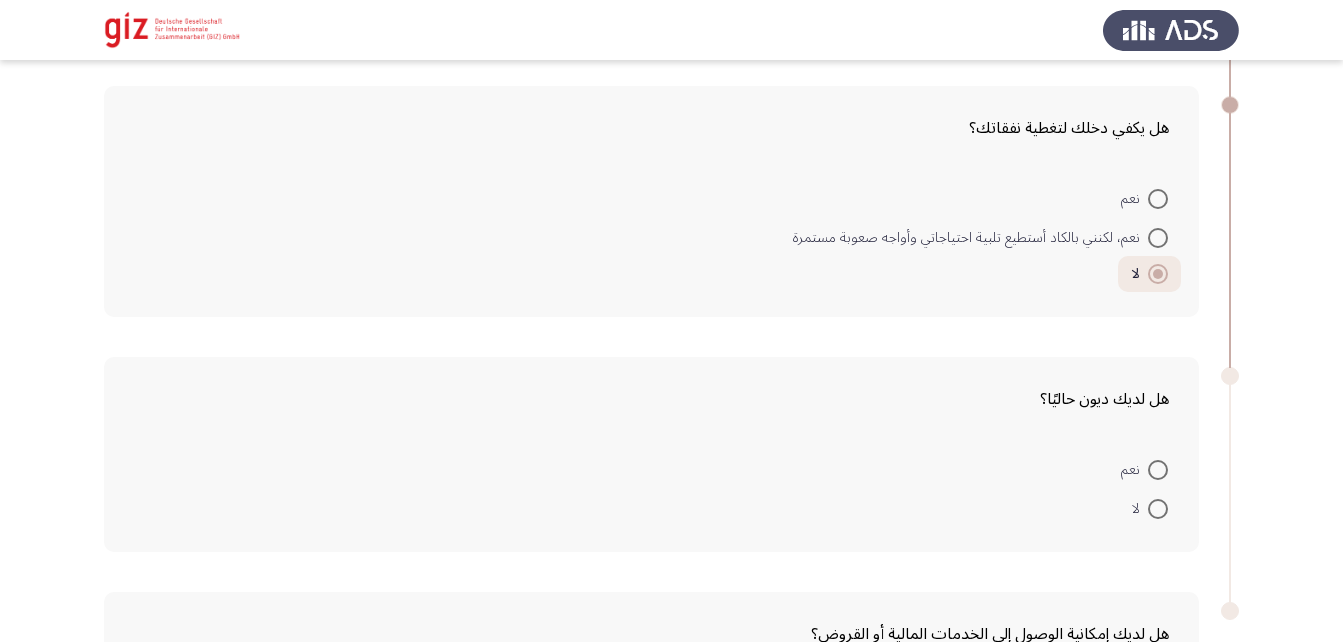 scroll, scrollTop: 2363, scrollLeft: 0, axis: vertical 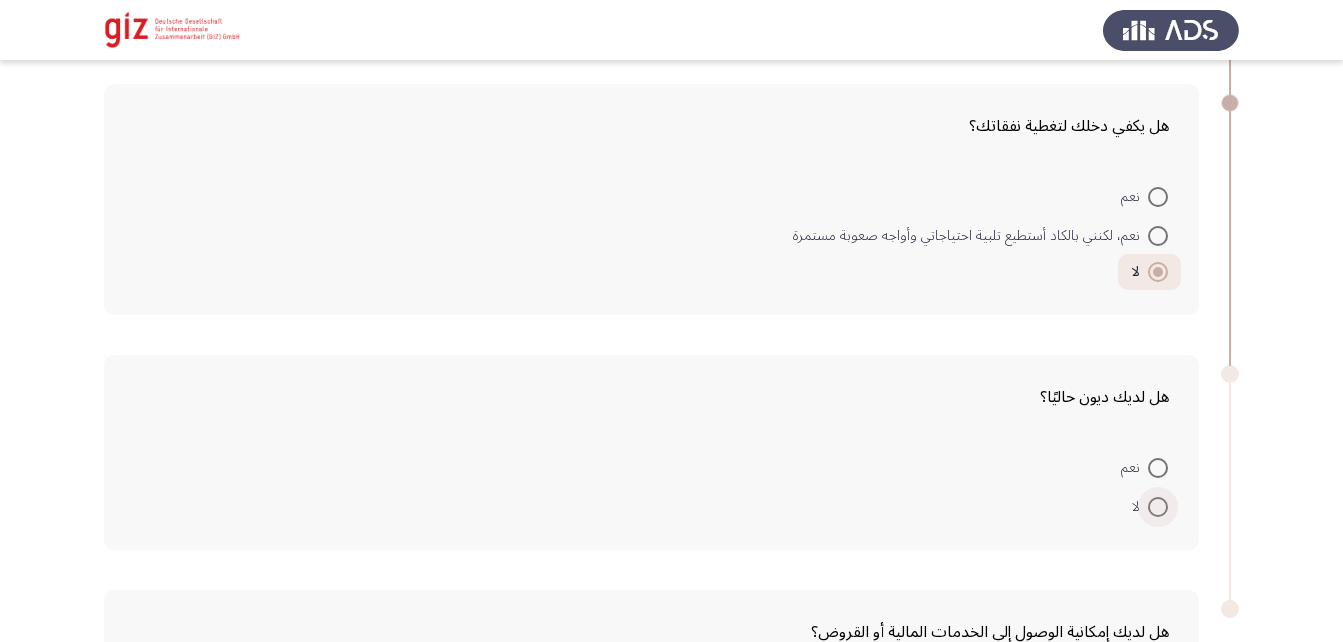 click at bounding box center (1158, 507) 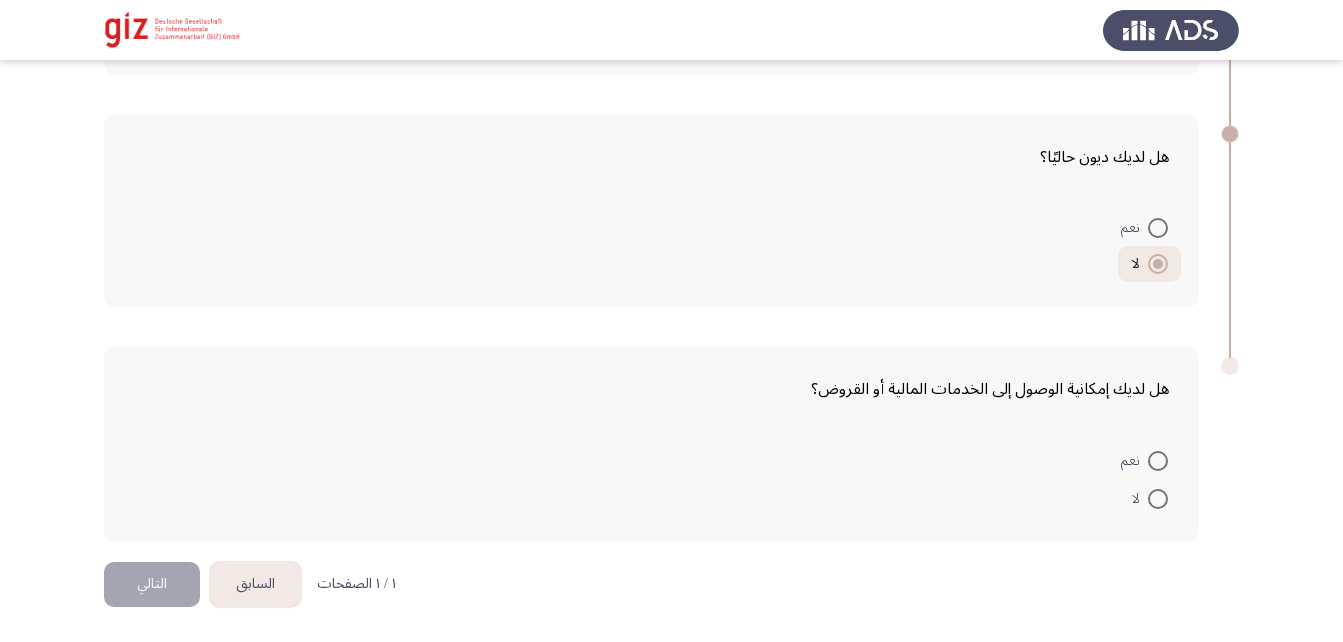 click at bounding box center [1158, 499] 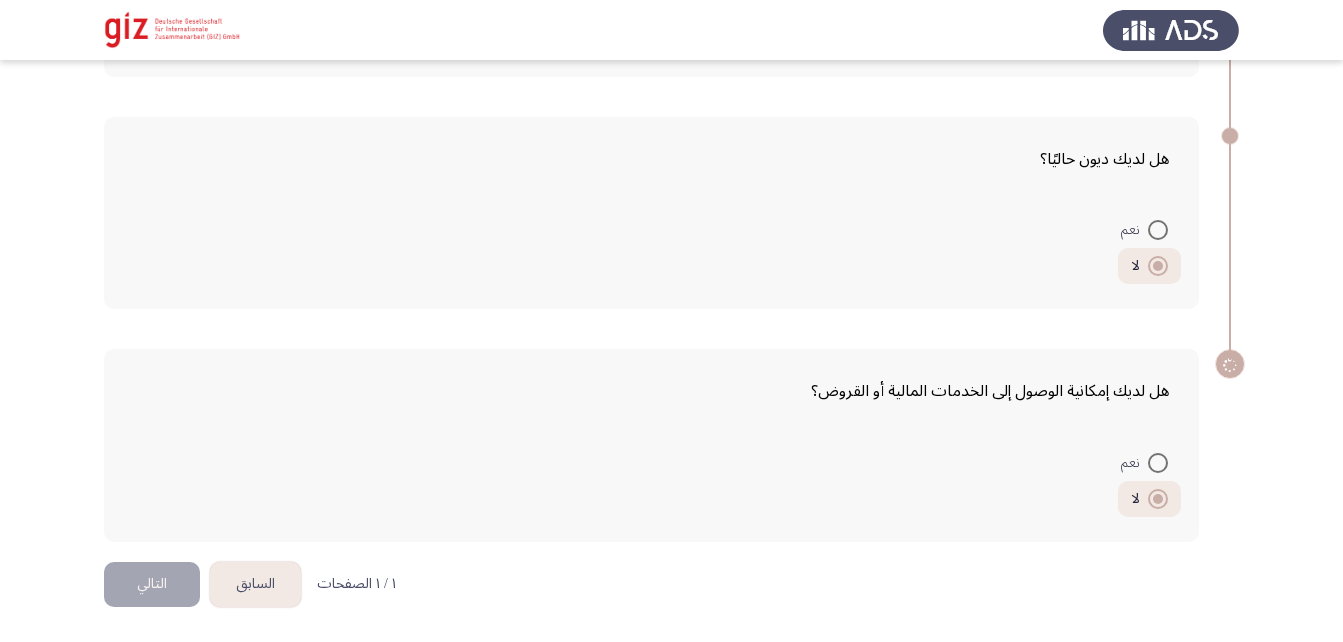 scroll, scrollTop: 2601, scrollLeft: 0, axis: vertical 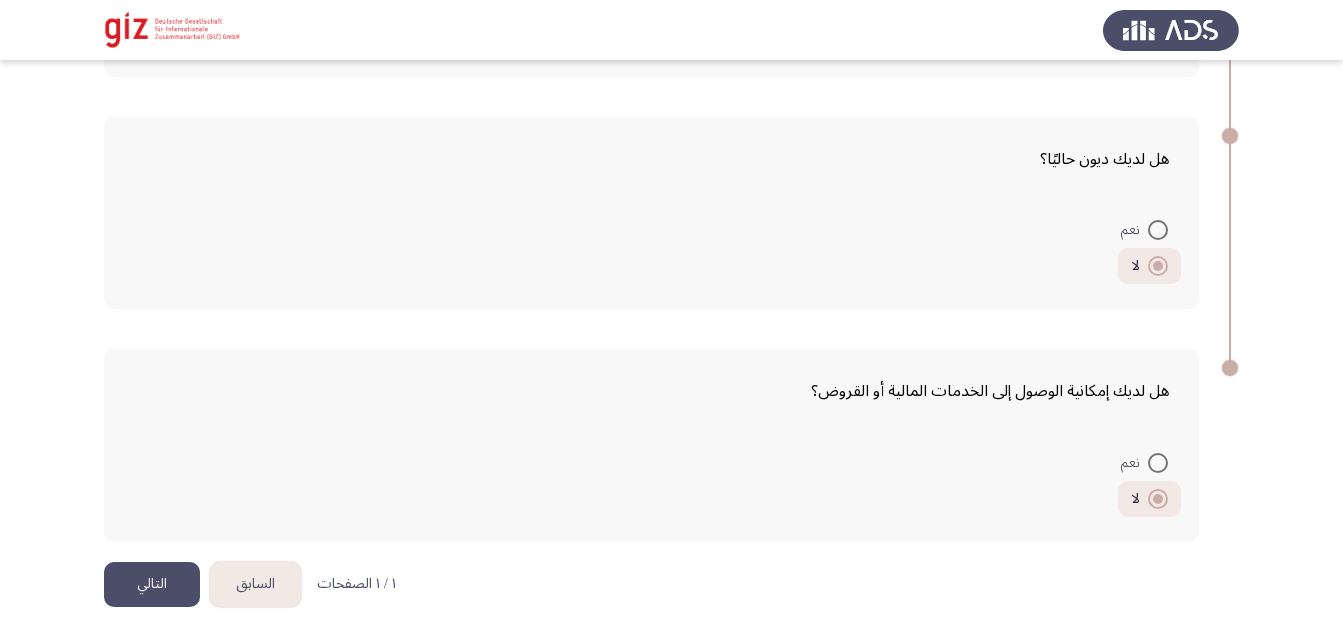 click on "التالي" 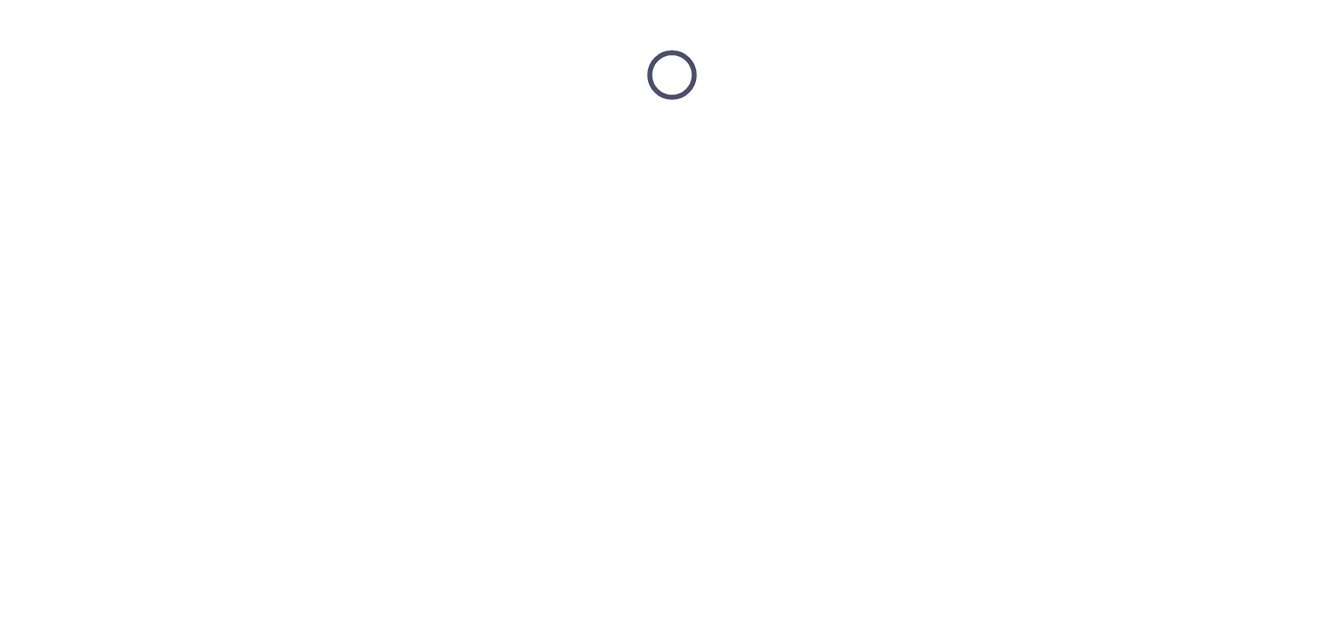 scroll, scrollTop: 0, scrollLeft: 0, axis: both 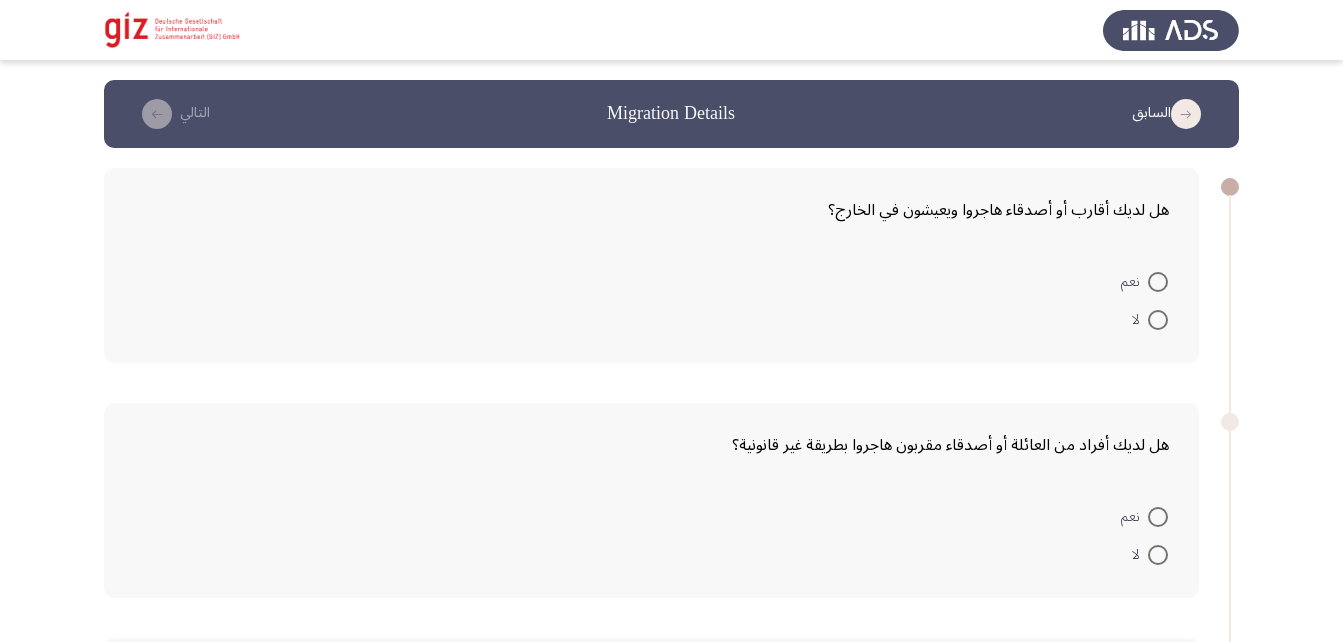 click at bounding box center (1158, 282) 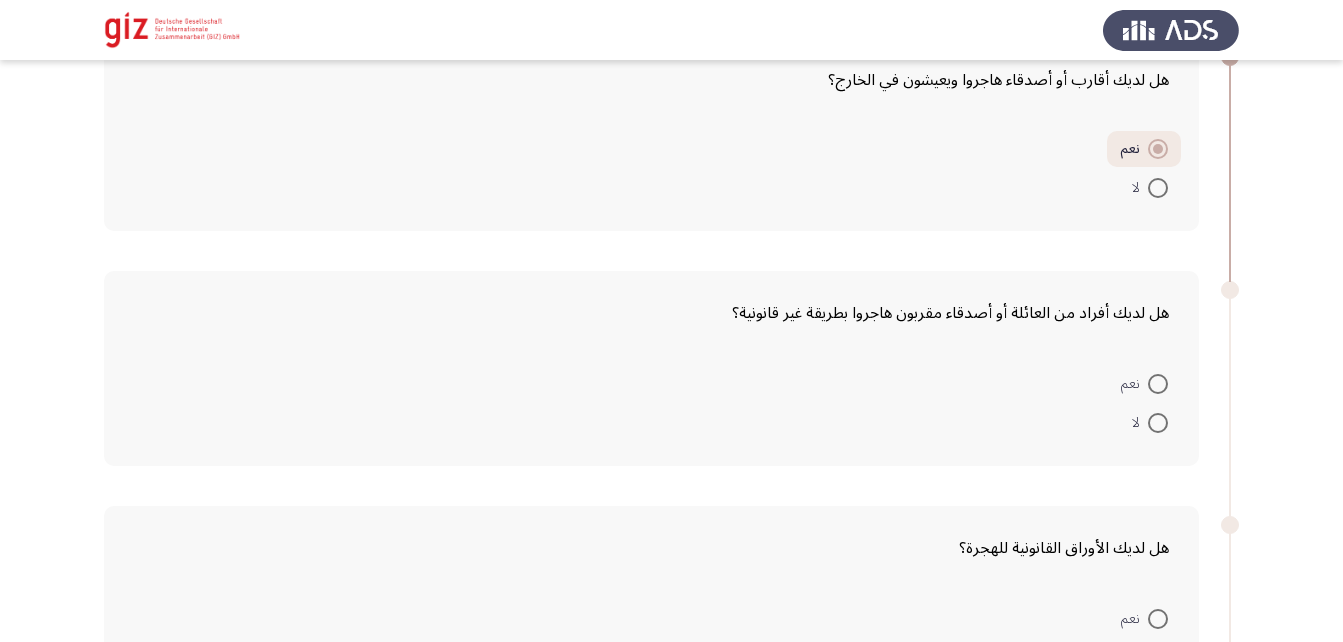 scroll, scrollTop: 131, scrollLeft: 0, axis: vertical 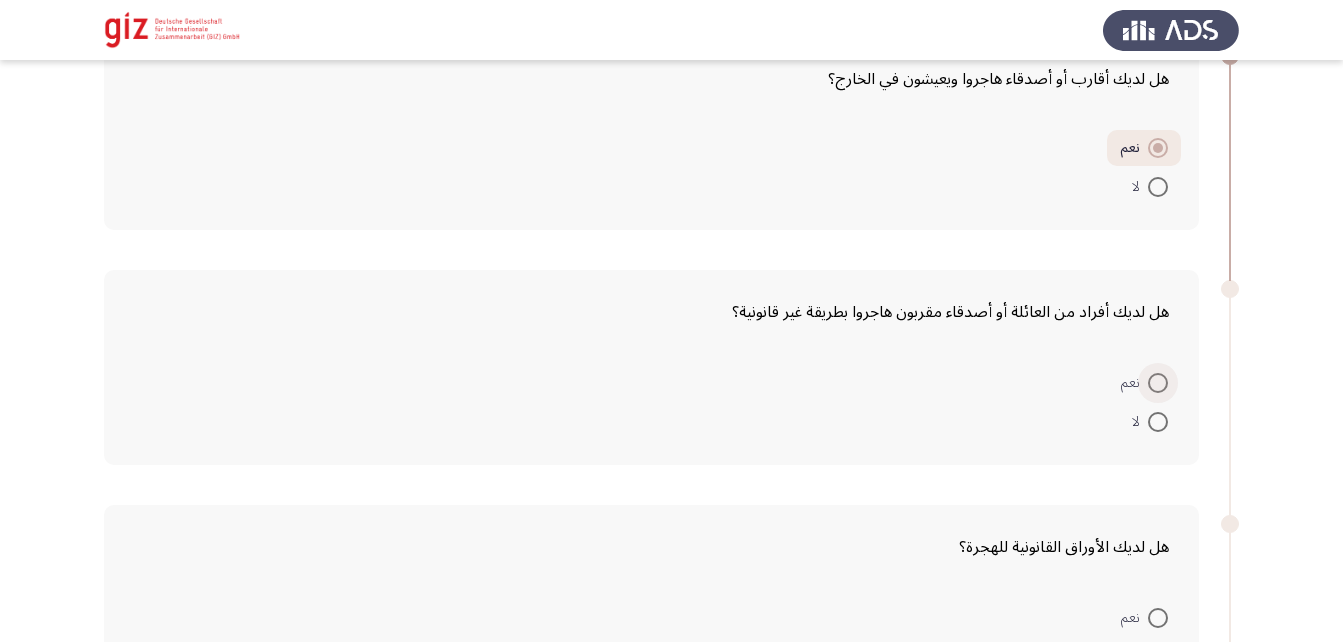 click at bounding box center [1158, 383] 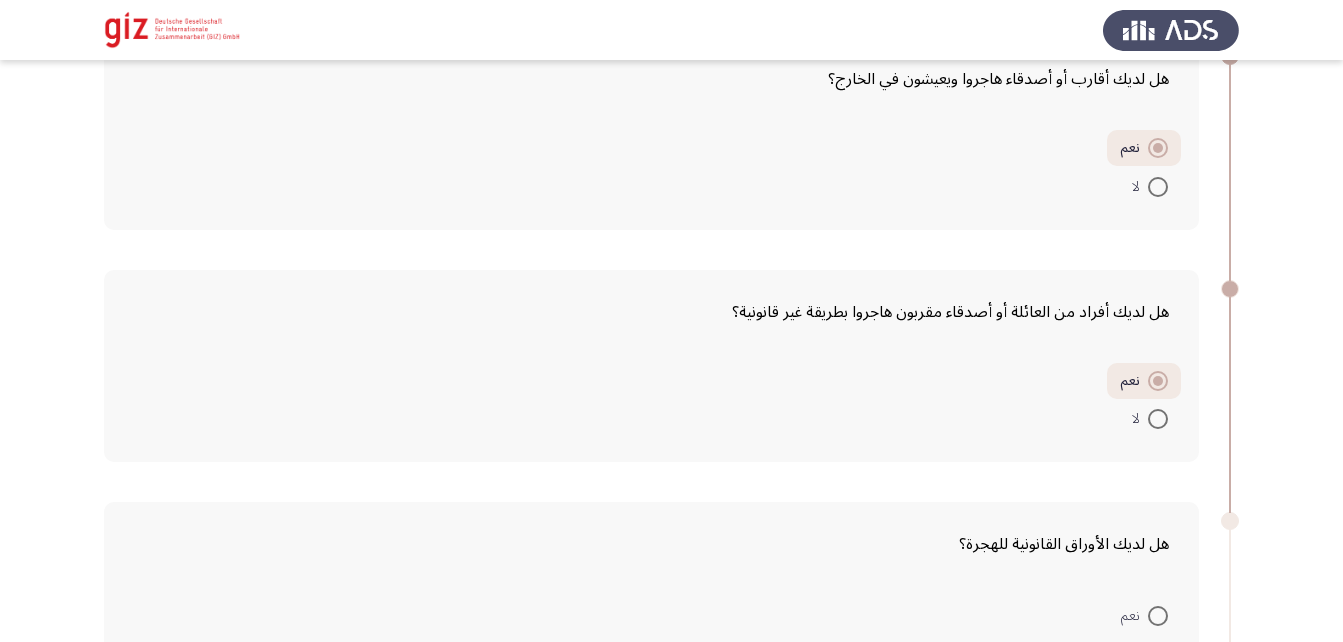 click at bounding box center (1158, 419) 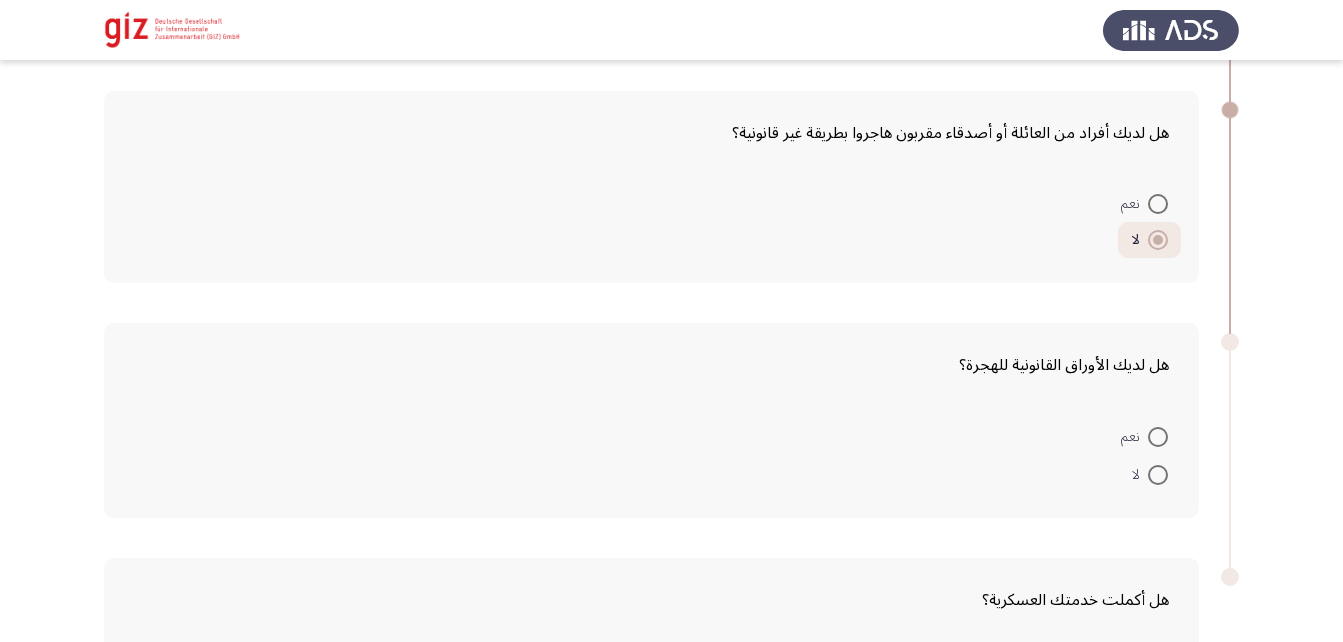 scroll, scrollTop: 309, scrollLeft: 0, axis: vertical 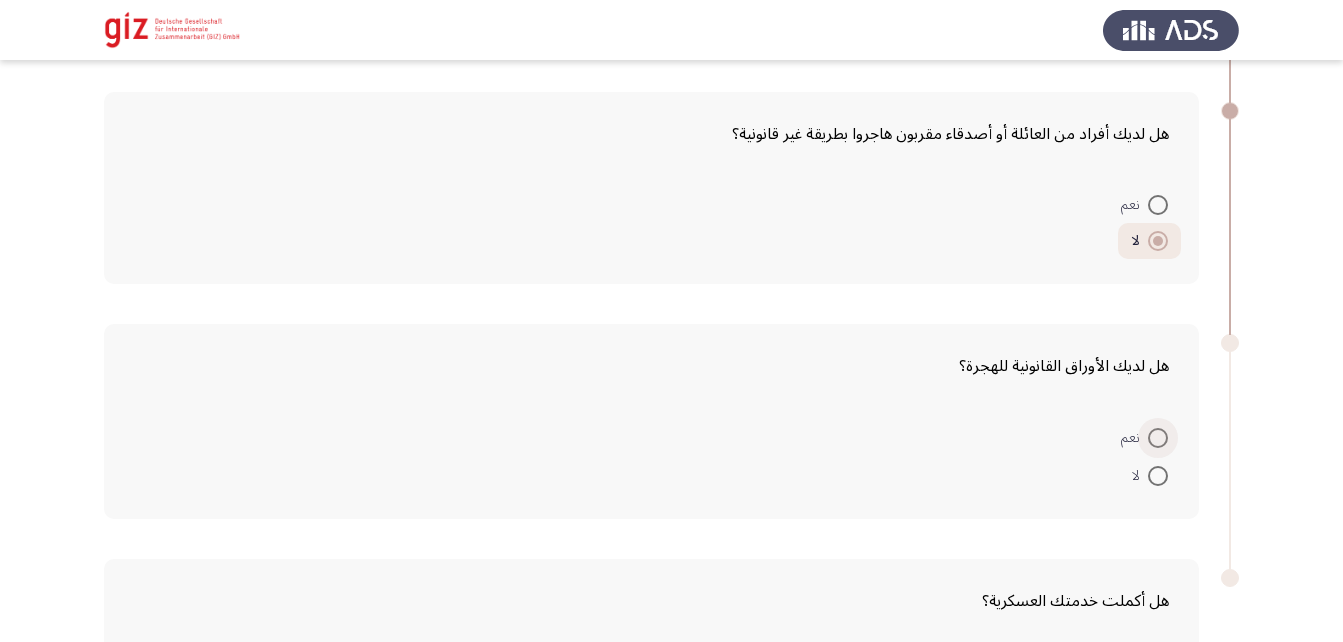 click at bounding box center (1158, 438) 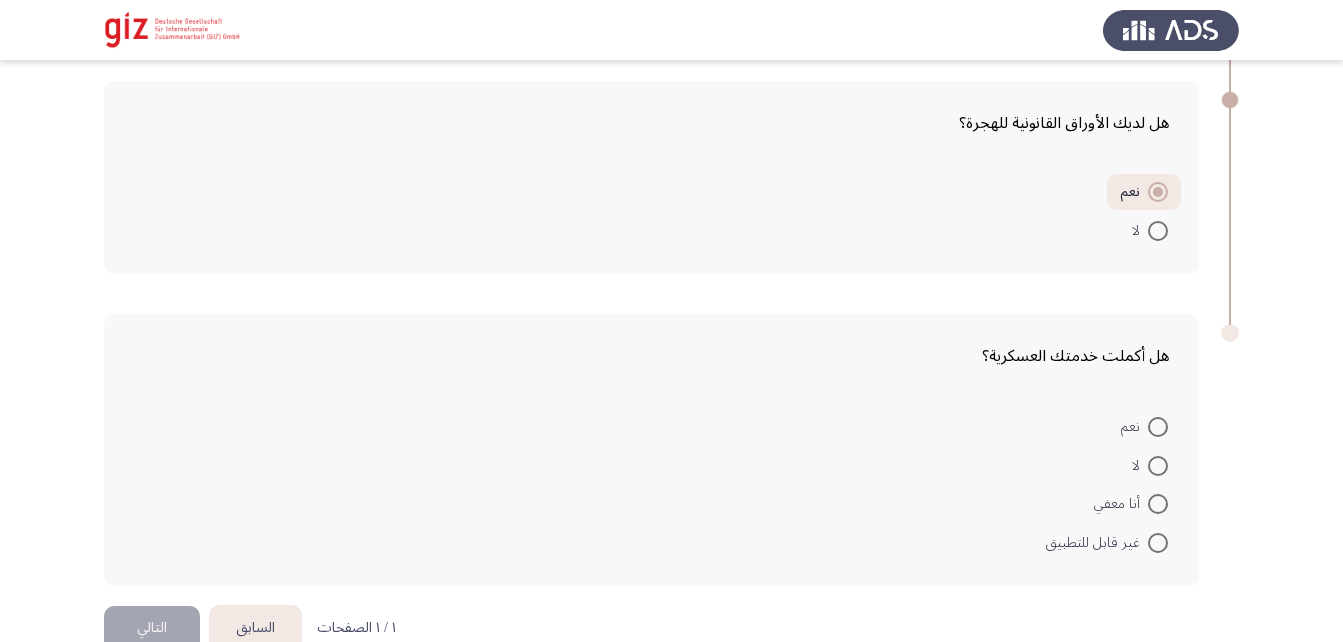 scroll, scrollTop: 555, scrollLeft: 0, axis: vertical 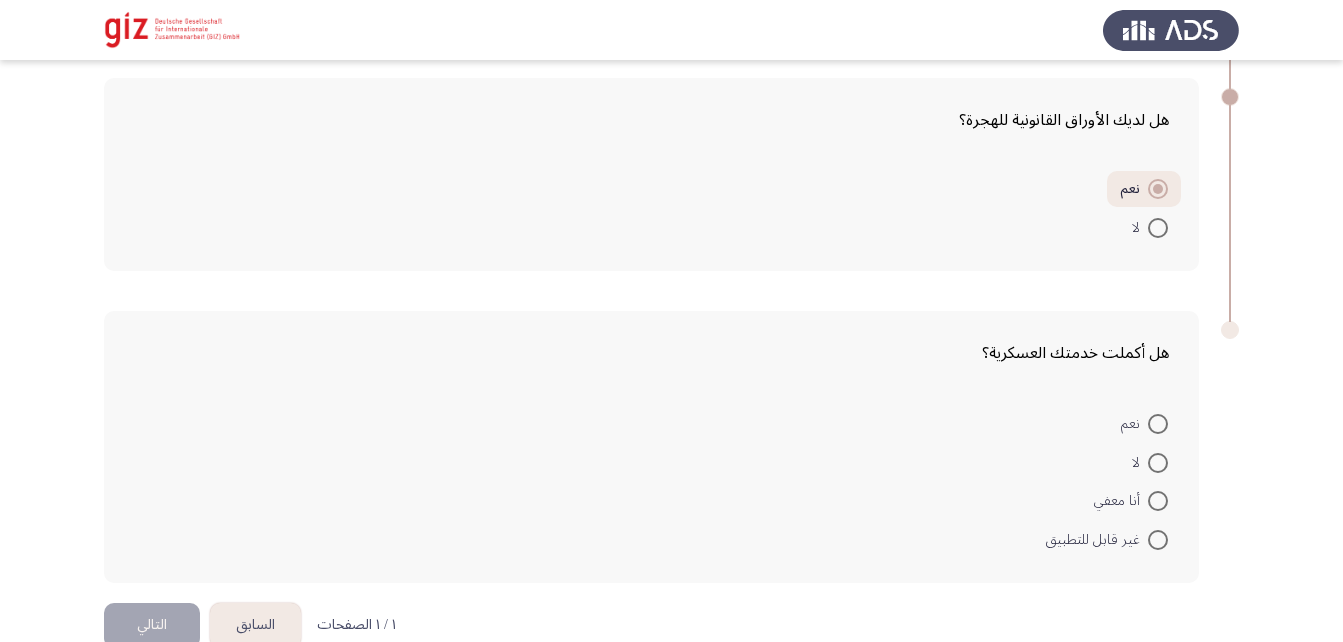 click at bounding box center [1158, 424] 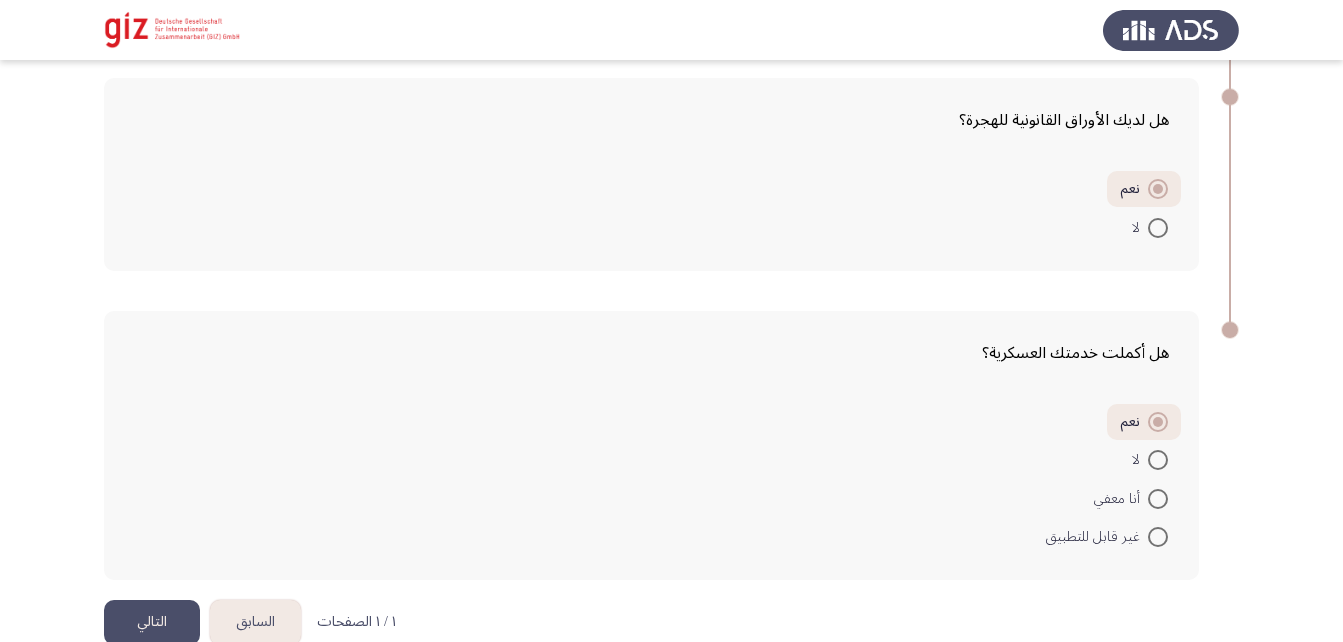 scroll, scrollTop: 593, scrollLeft: 0, axis: vertical 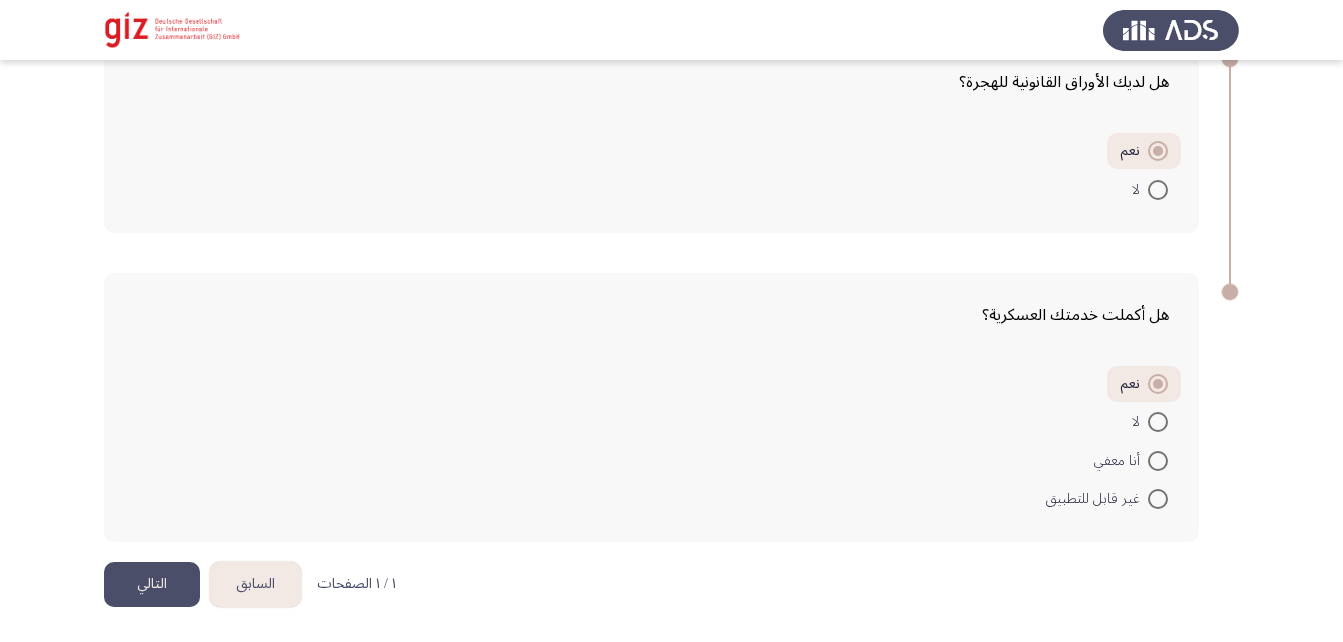 click on "التالي" 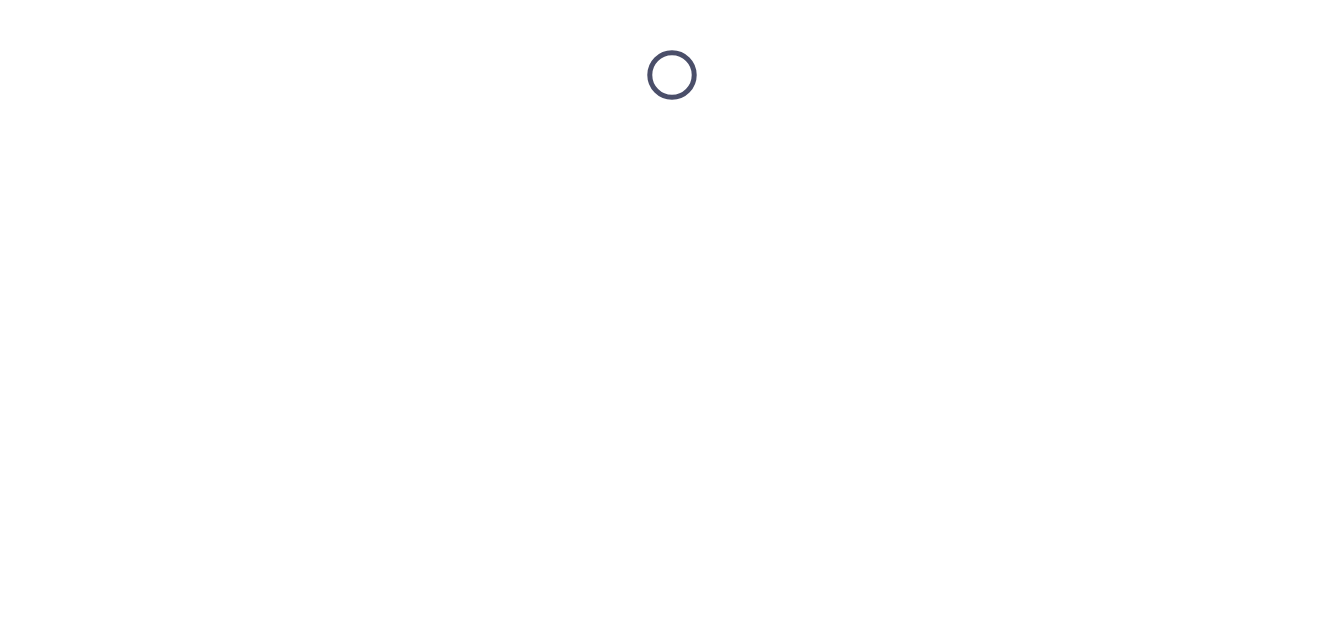 scroll, scrollTop: 0, scrollLeft: 0, axis: both 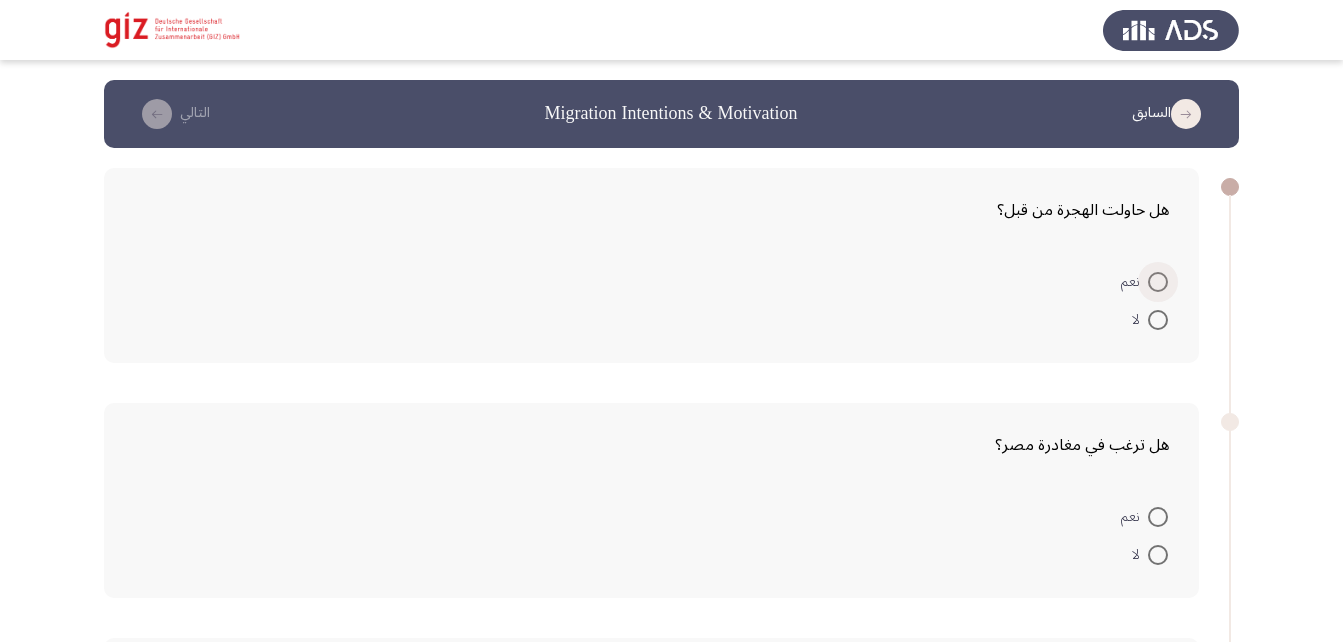 click at bounding box center [1158, 282] 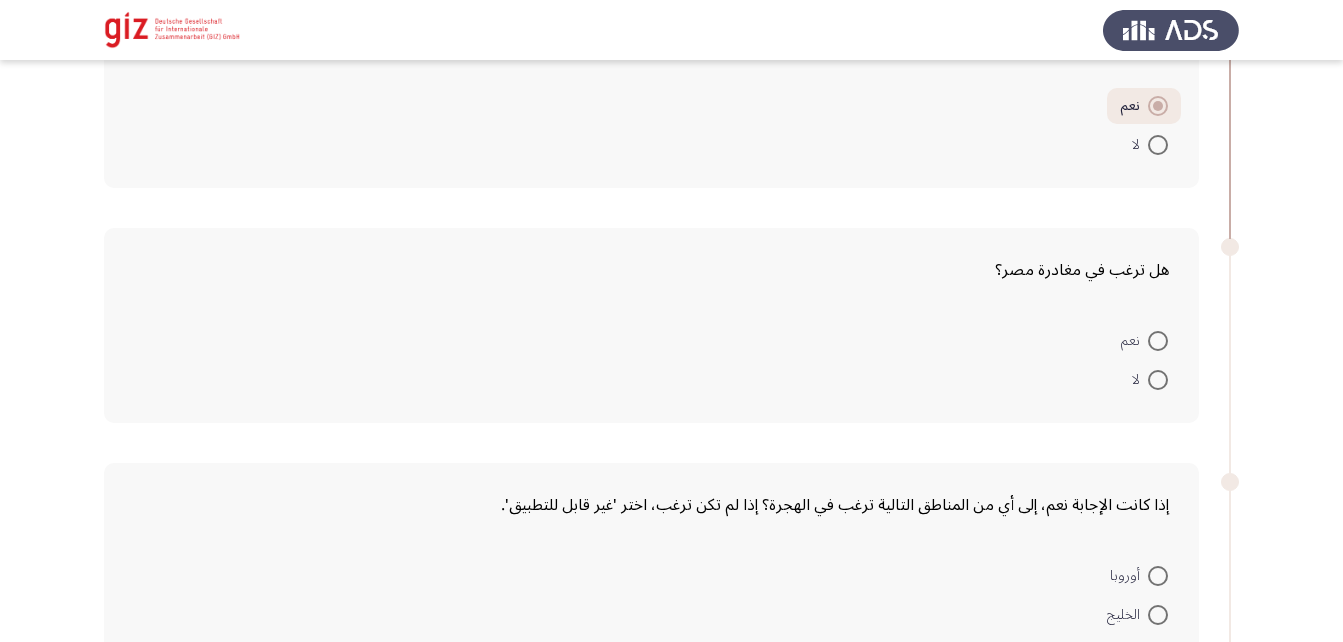 scroll, scrollTop: 174, scrollLeft: 0, axis: vertical 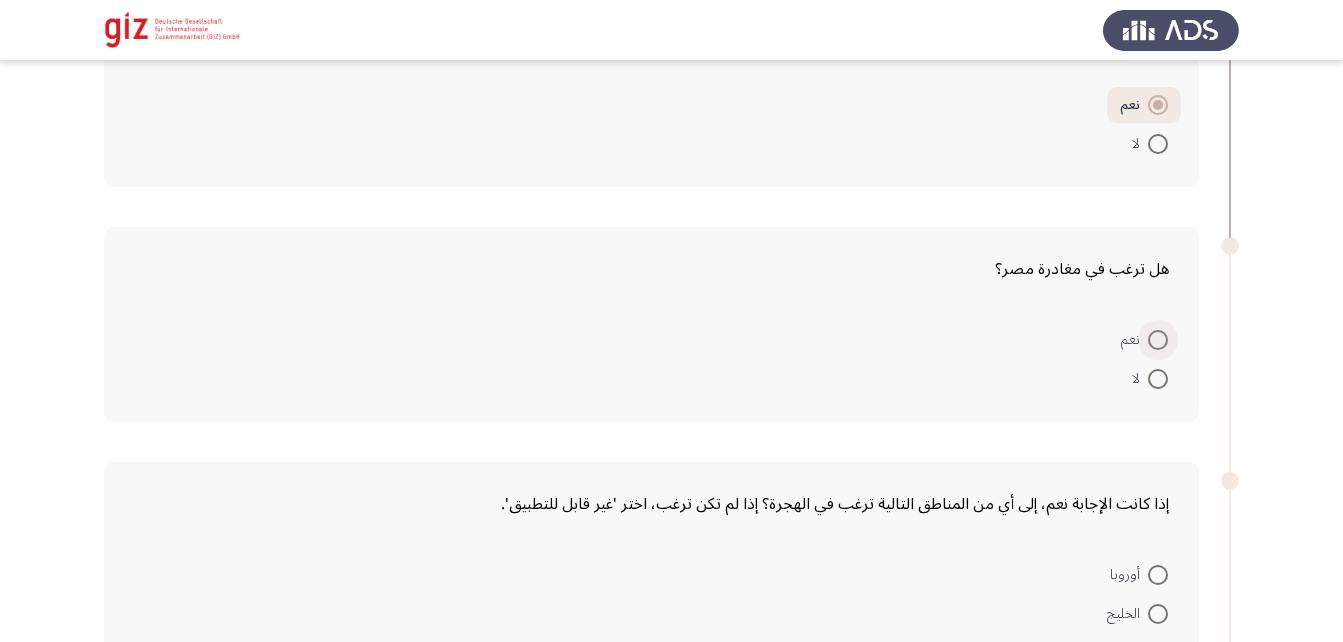 click at bounding box center [1158, 340] 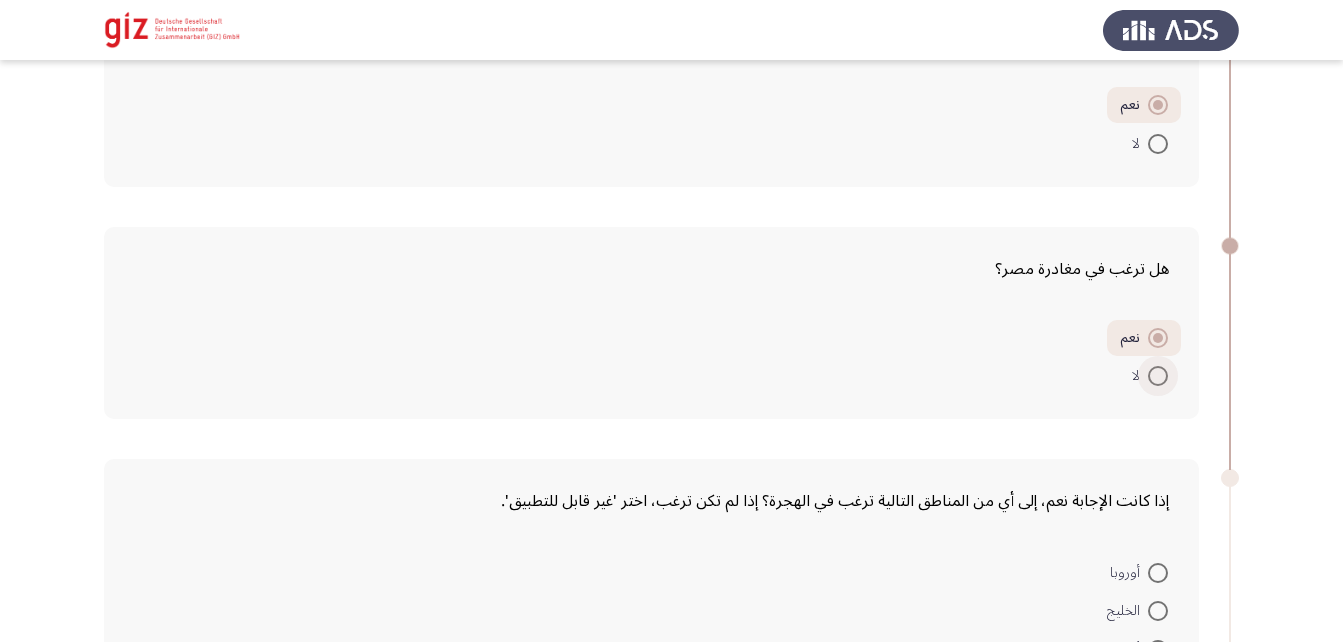click at bounding box center [1158, 376] 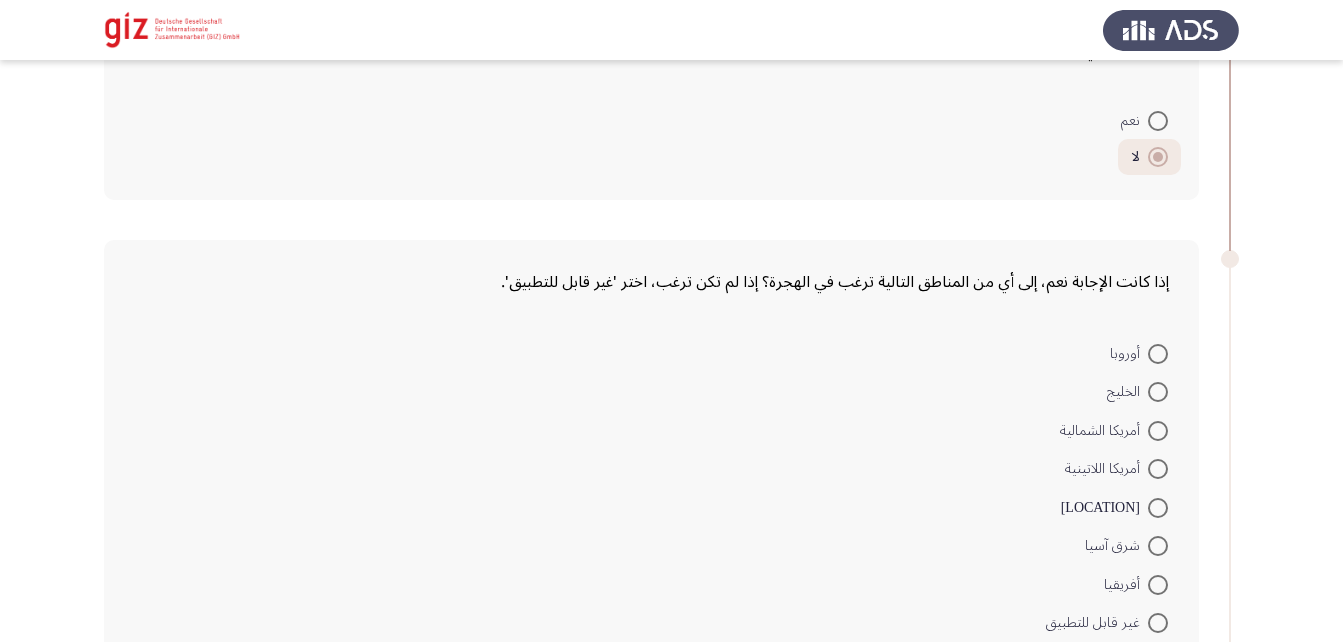 scroll, scrollTop: 452, scrollLeft: 0, axis: vertical 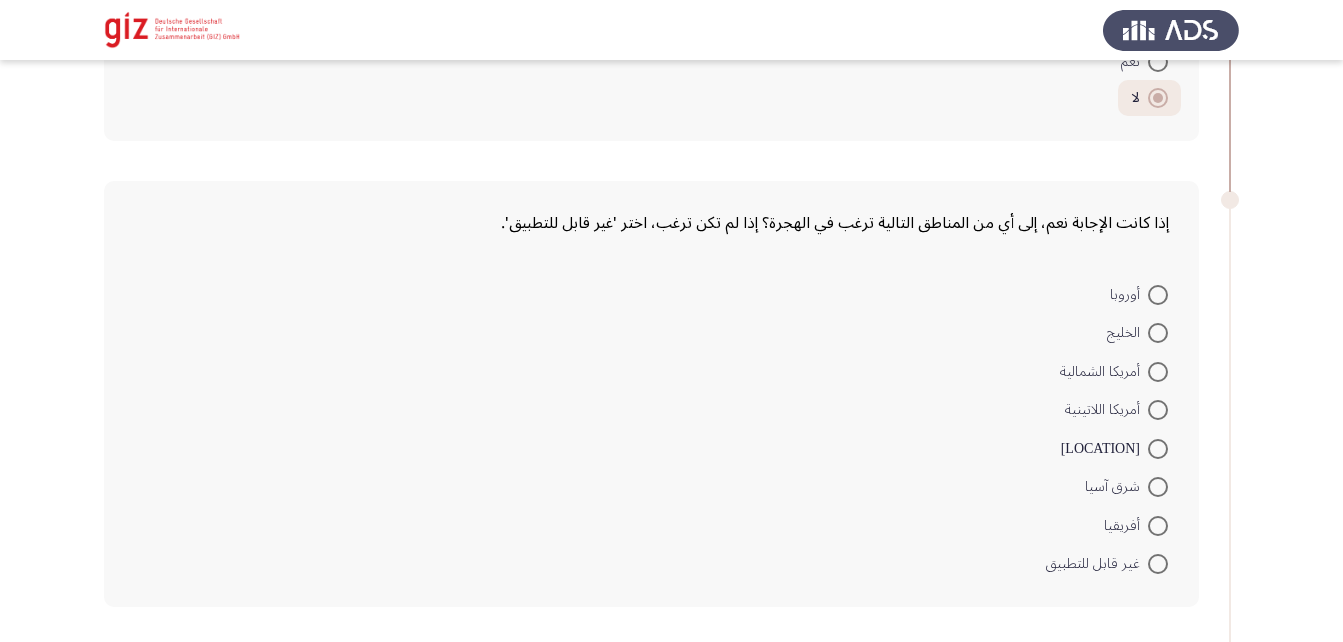 click at bounding box center (1158, 333) 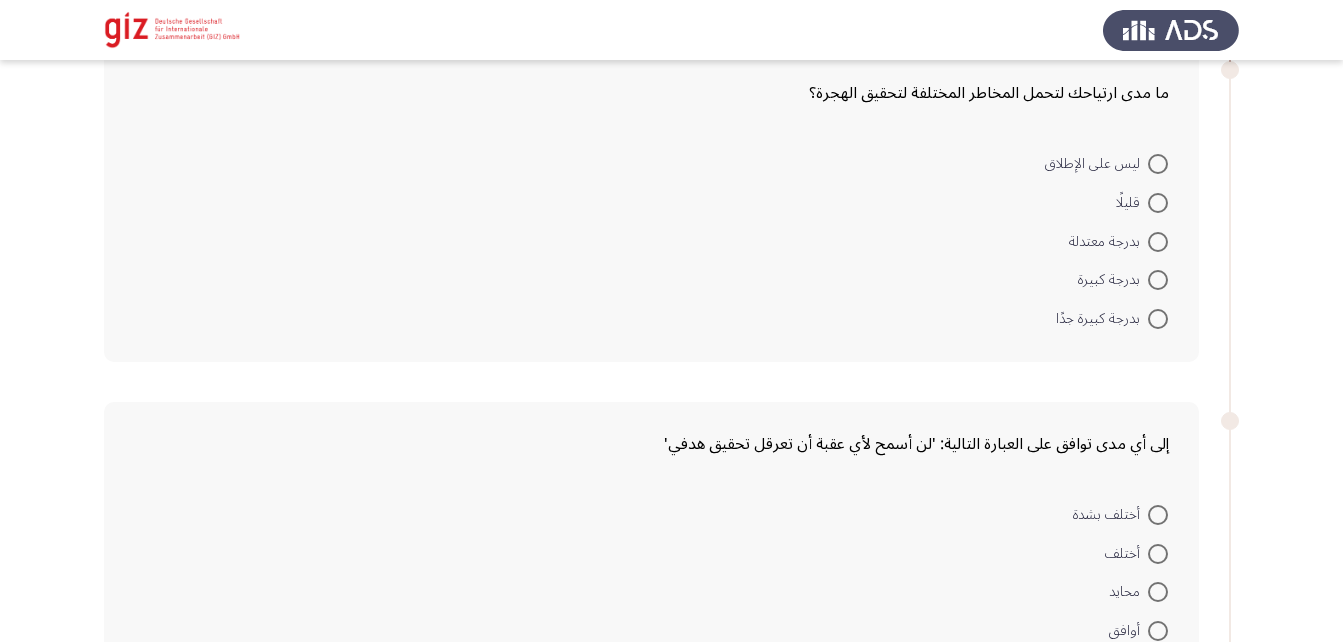 scroll, scrollTop: 1040, scrollLeft: 0, axis: vertical 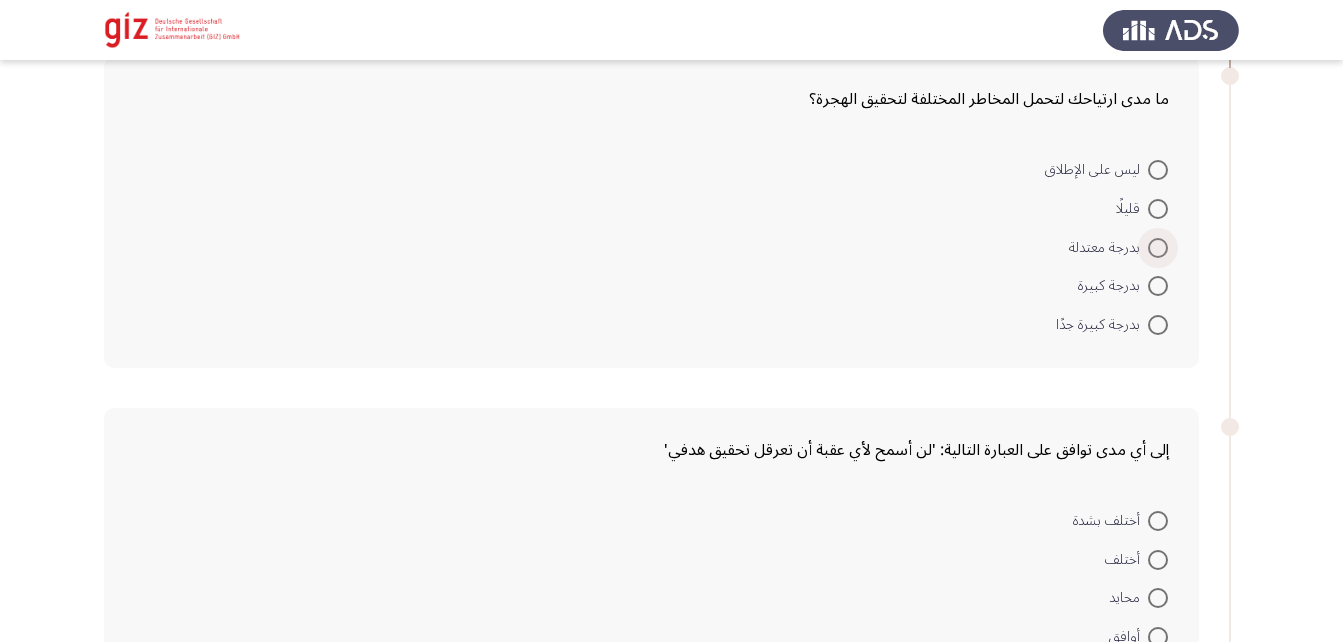 click at bounding box center [1158, 248] 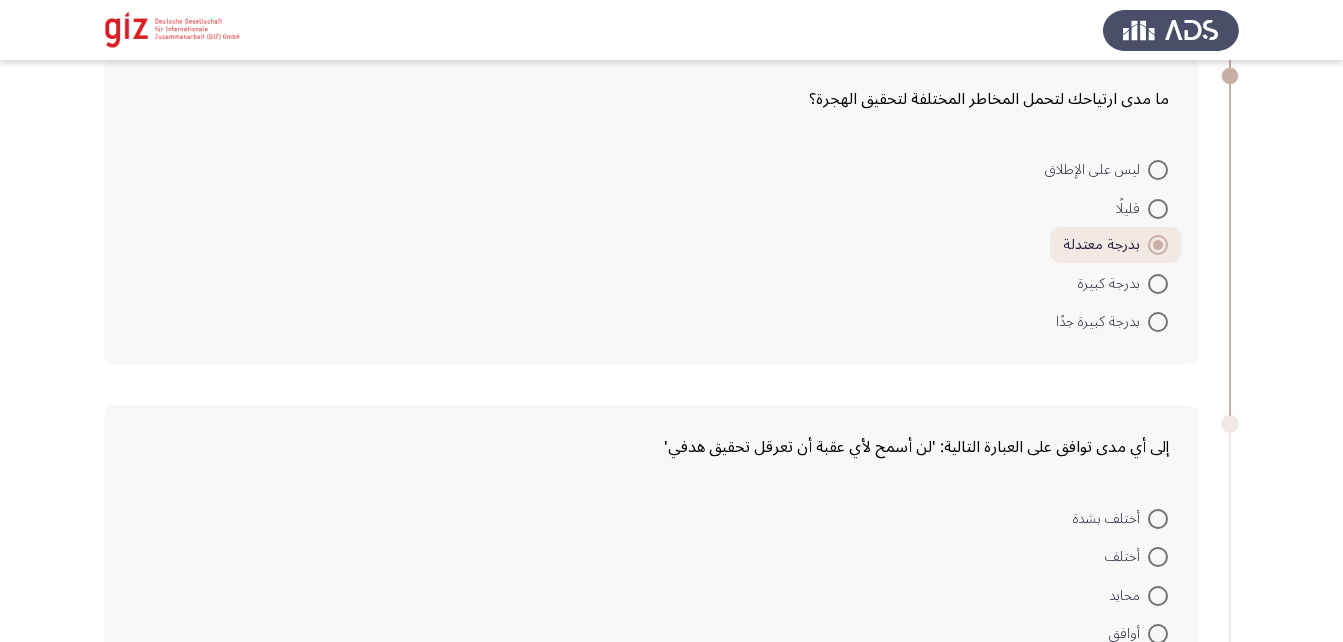 scroll, scrollTop: 1164, scrollLeft: 0, axis: vertical 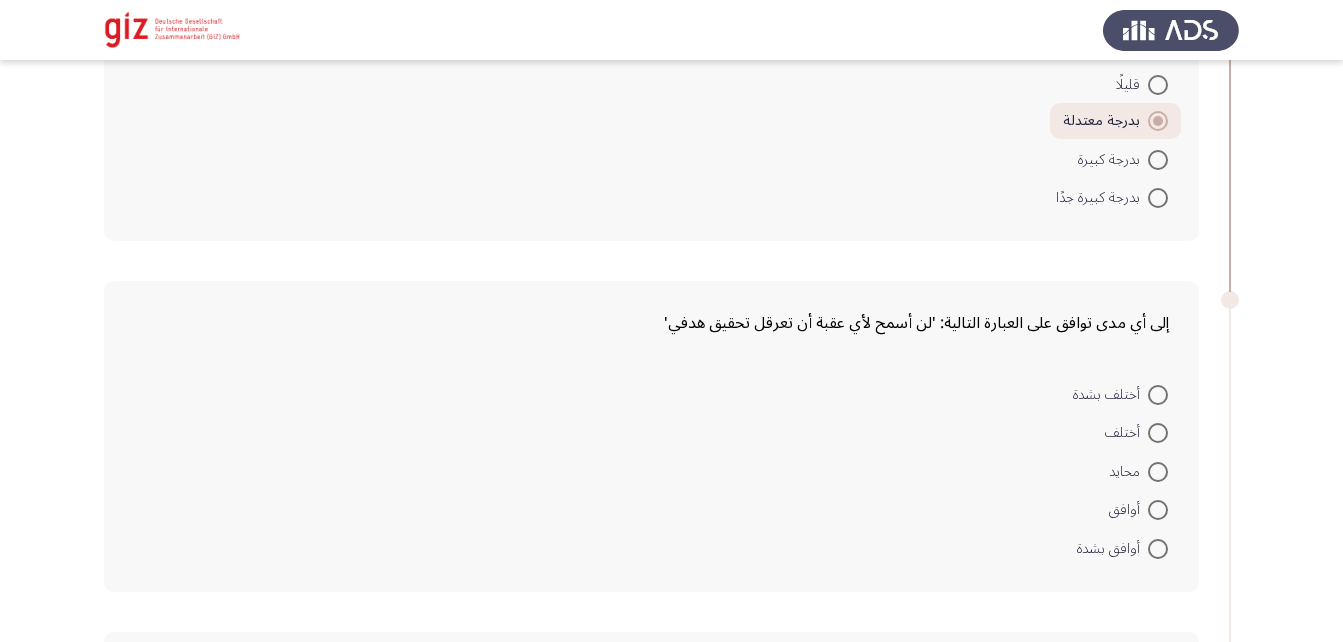 click at bounding box center (1158, 472) 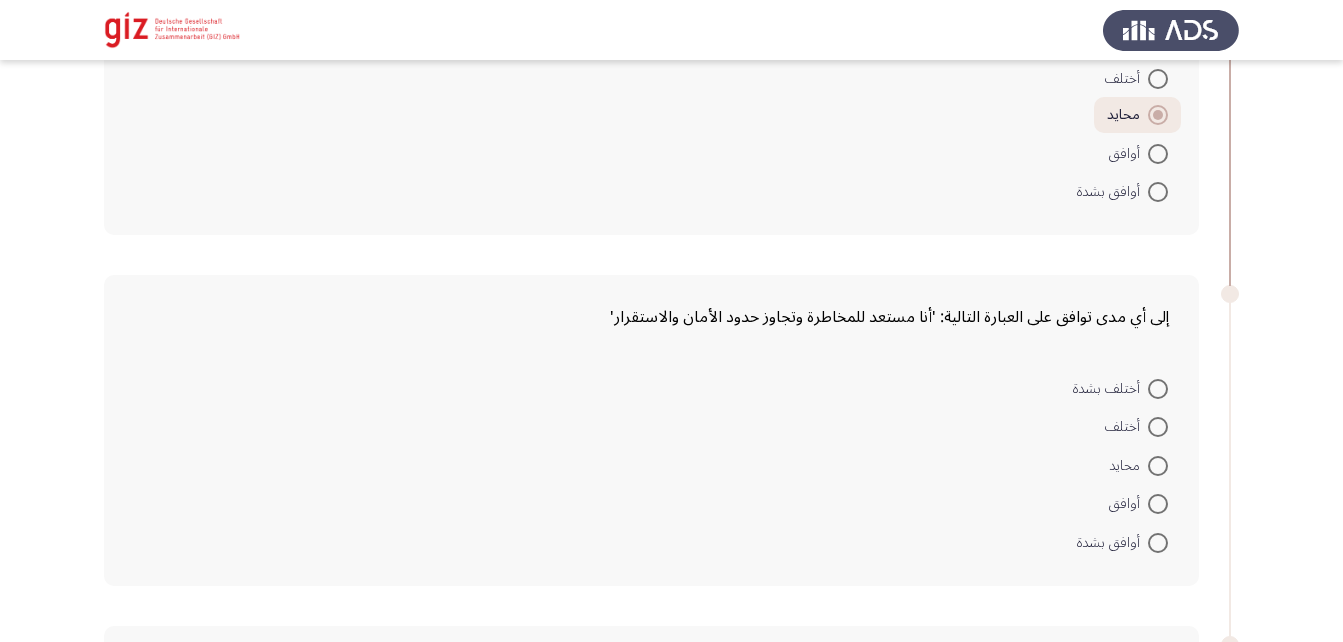 click at bounding box center [1158, 466] 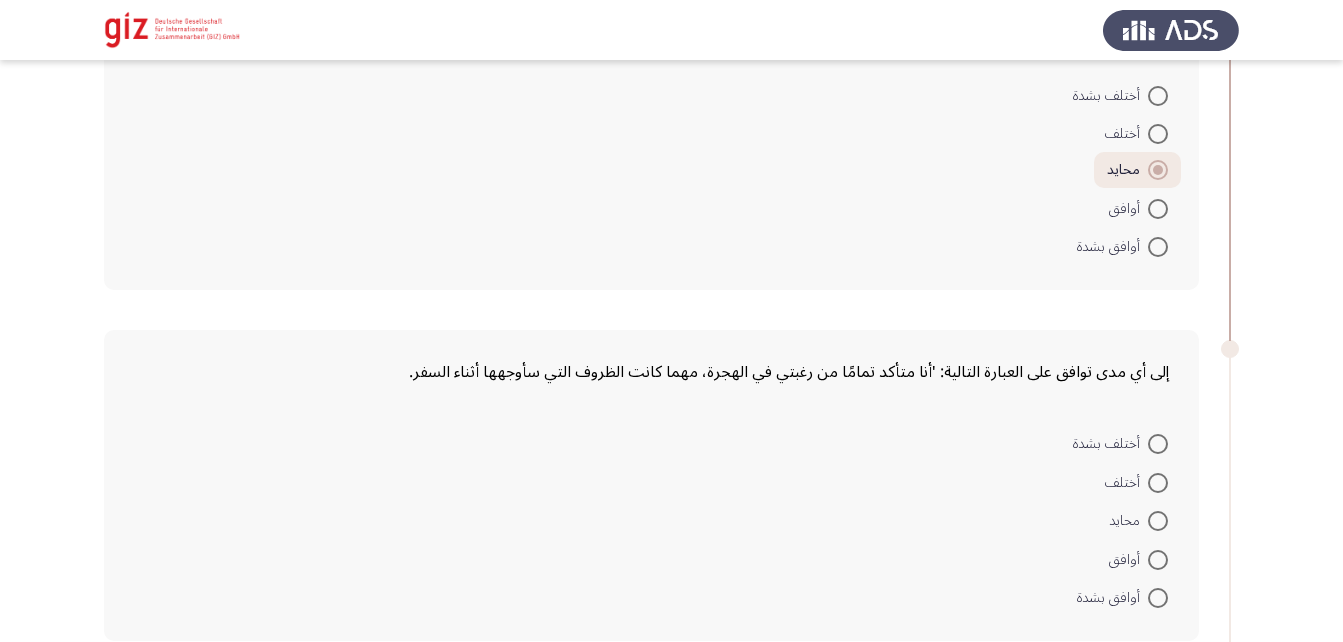 scroll, scrollTop: 1840, scrollLeft: 0, axis: vertical 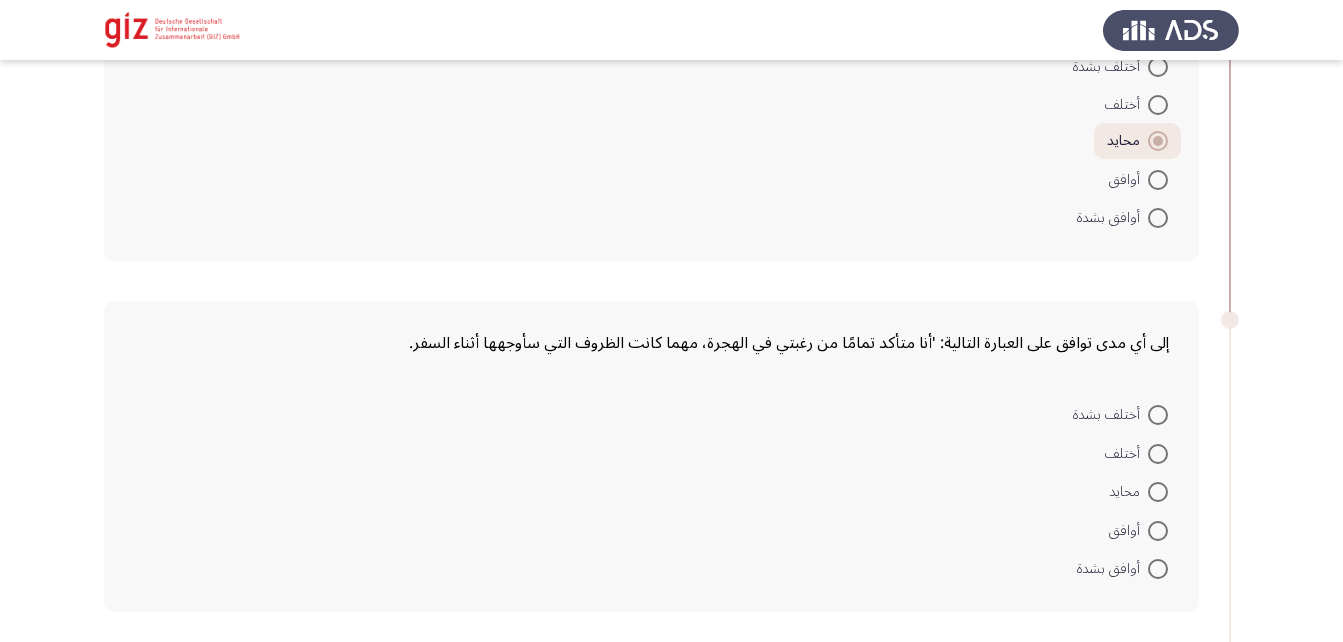 click on "محايد" at bounding box center [1138, 491] 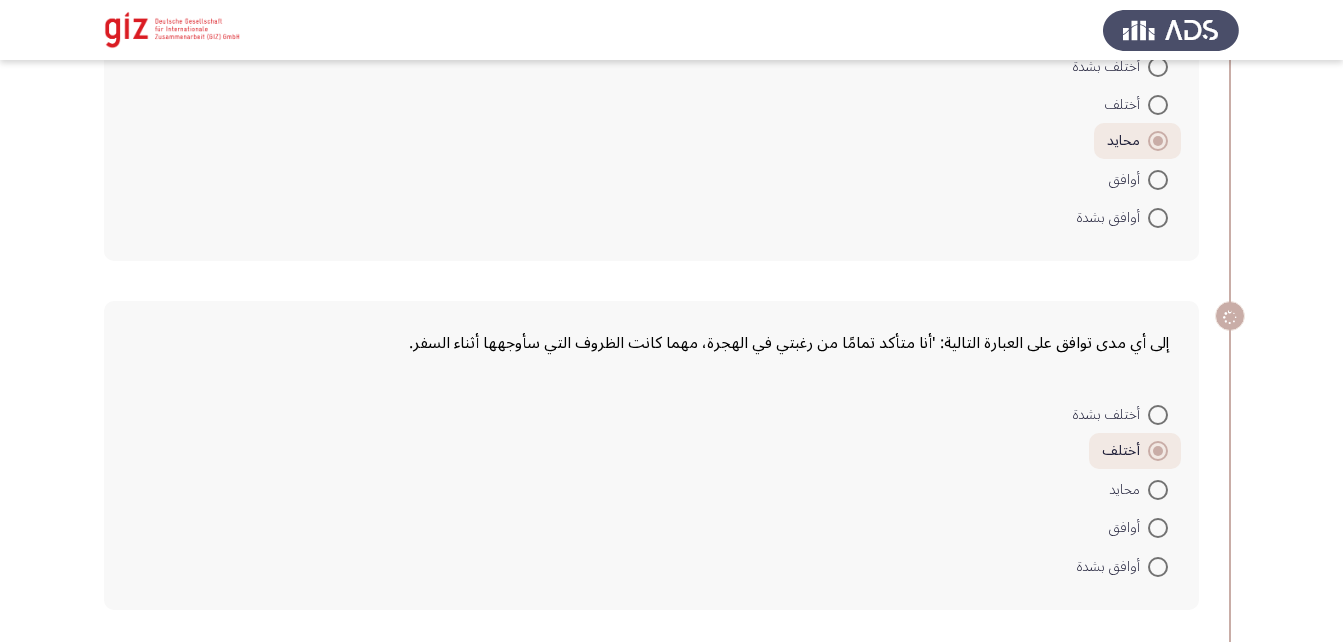 scroll, scrollTop: 2167, scrollLeft: 0, axis: vertical 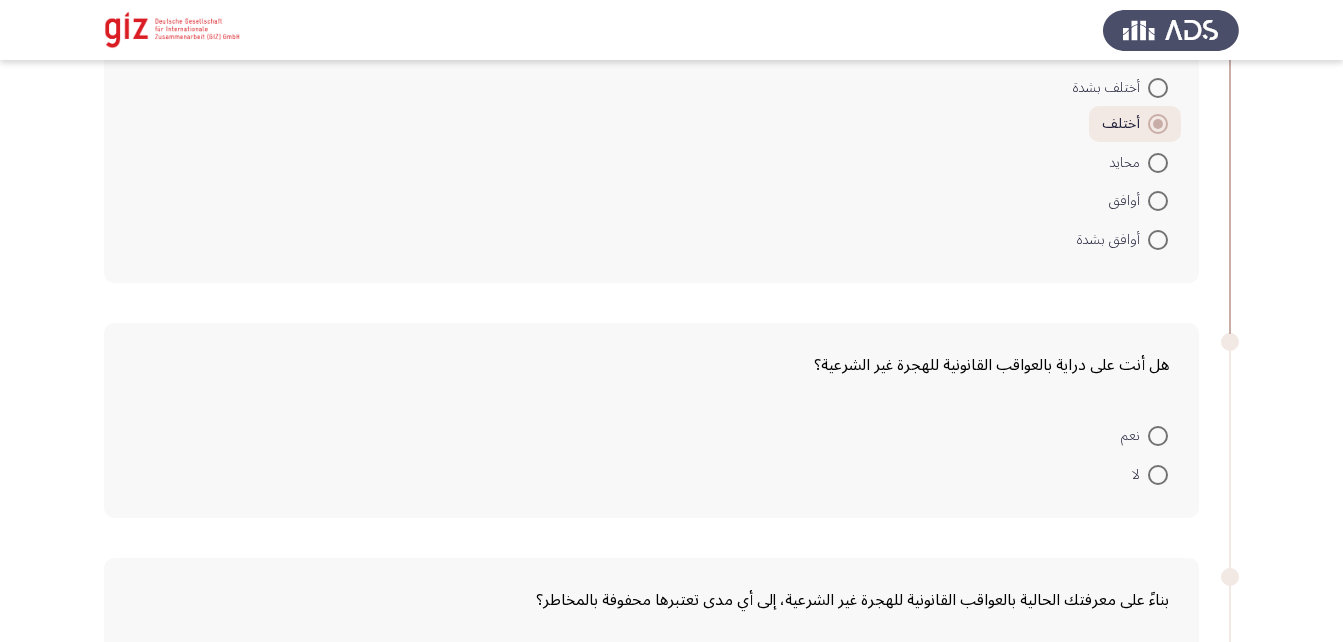 click at bounding box center (1158, 436) 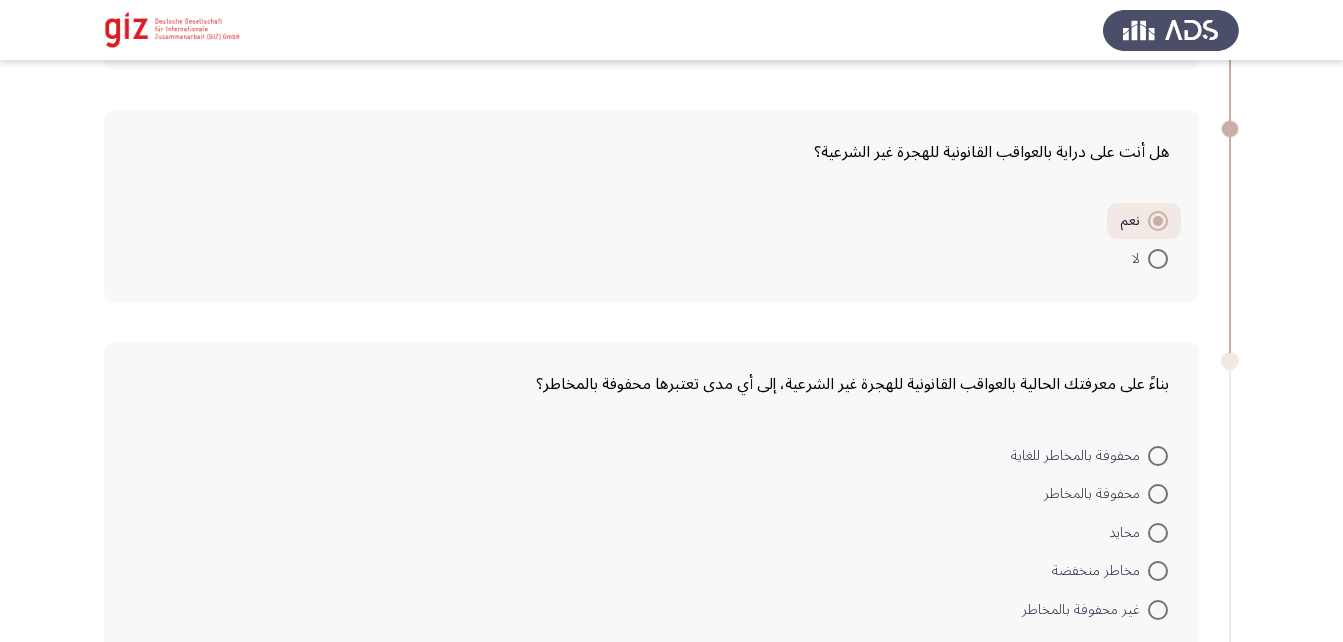 scroll, scrollTop: 2400, scrollLeft: 0, axis: vertical 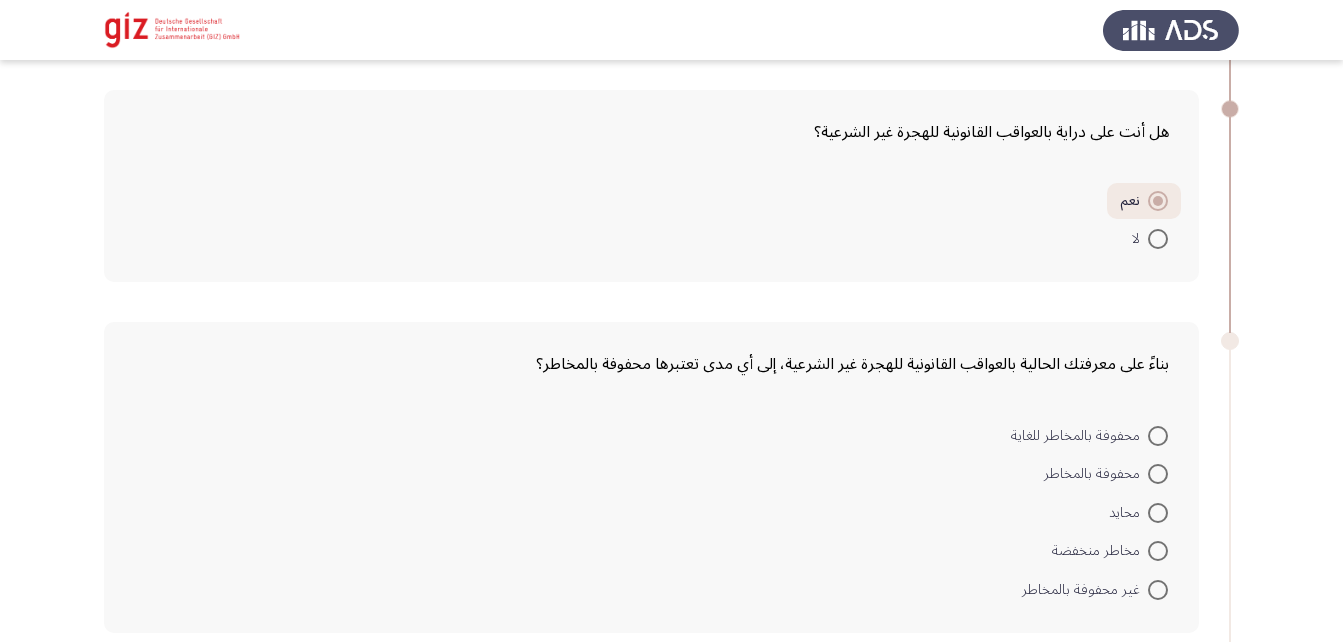 click at bounding box center [1158, 474] 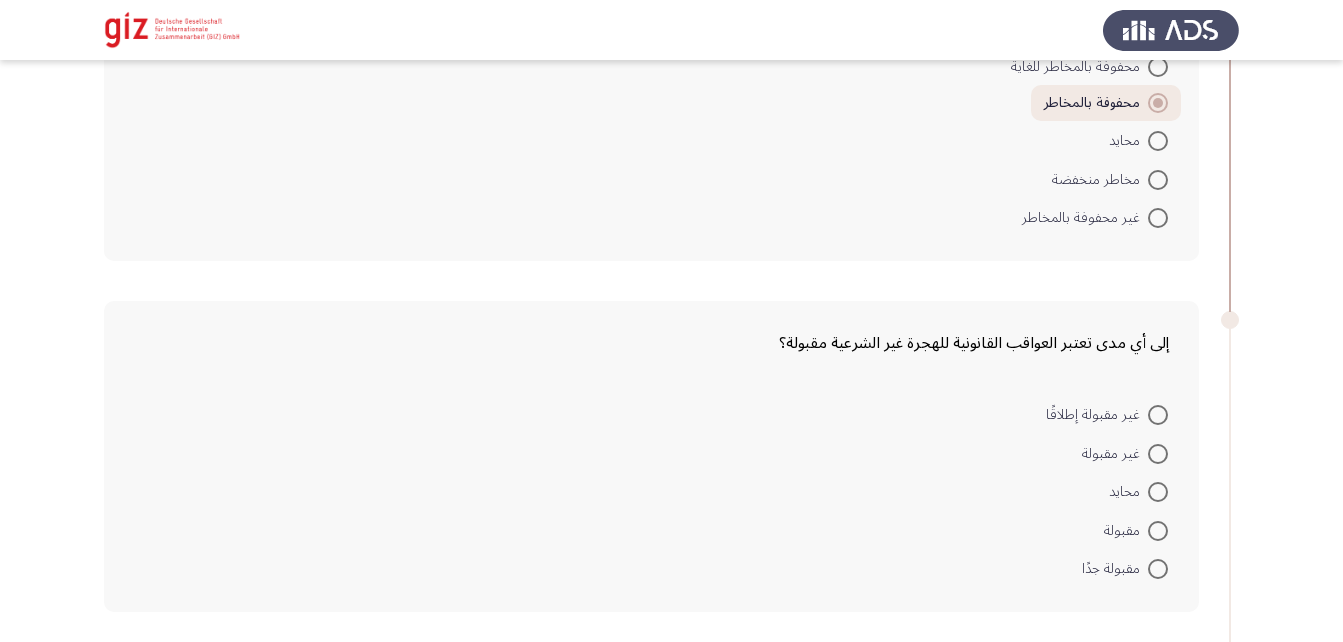 scroll, scrollTop: 2773, scrollLeft: 0, axis: vertical 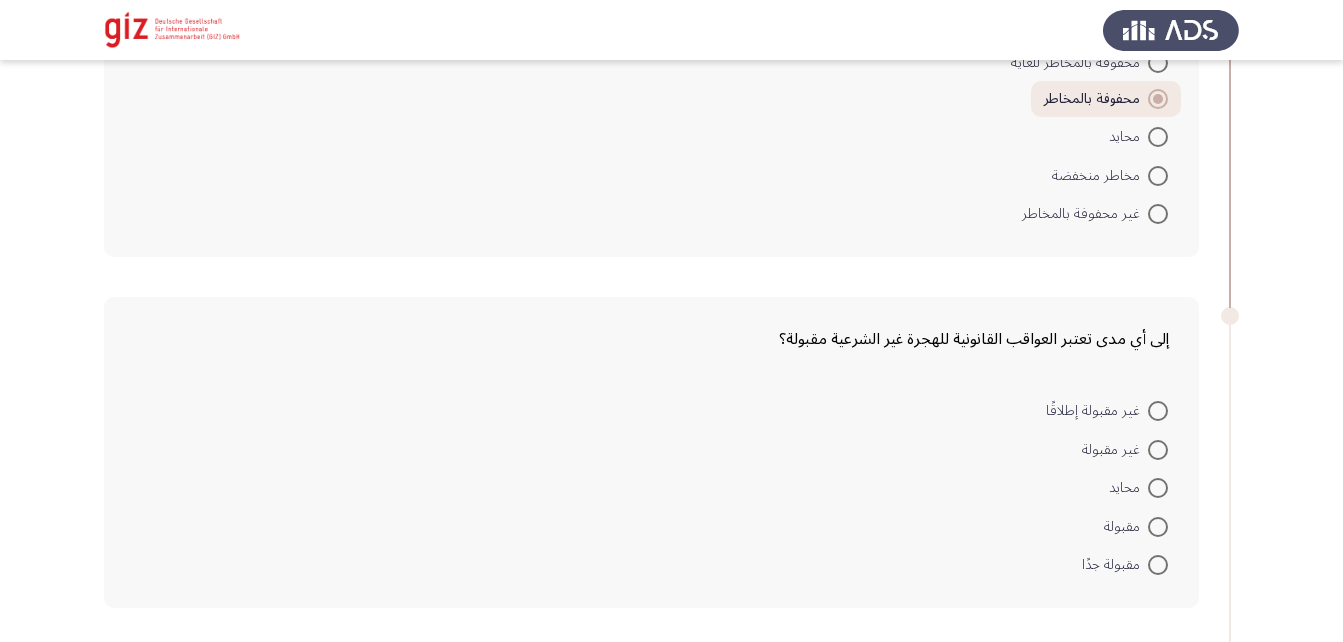 click at bounding box center (1158, 450) 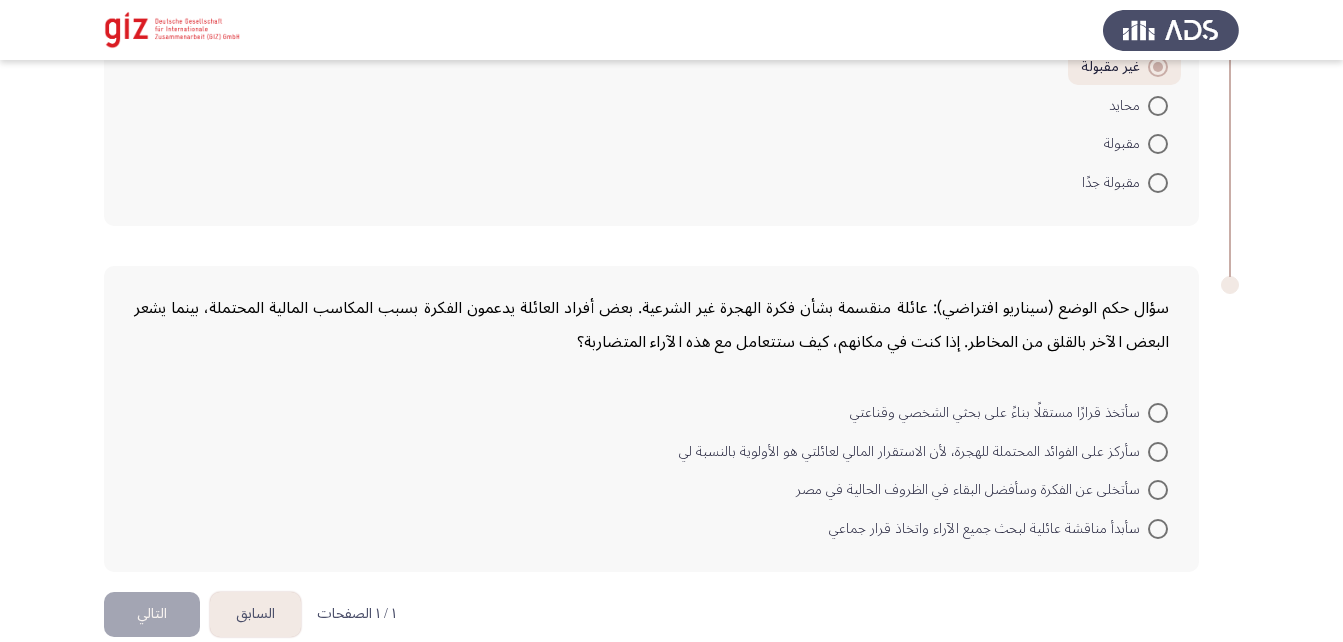 scroll, scrollTop: 3155, scrollLeft: 0, axis: vertical 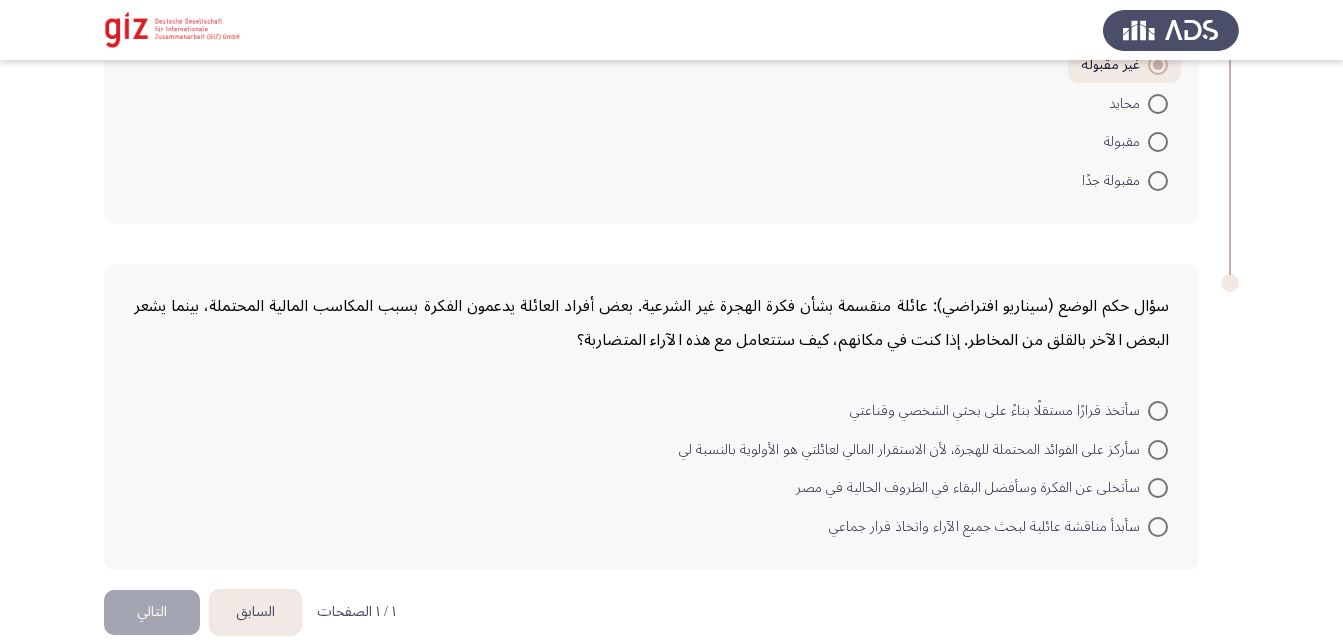 click at bounding box center (1158, 411) 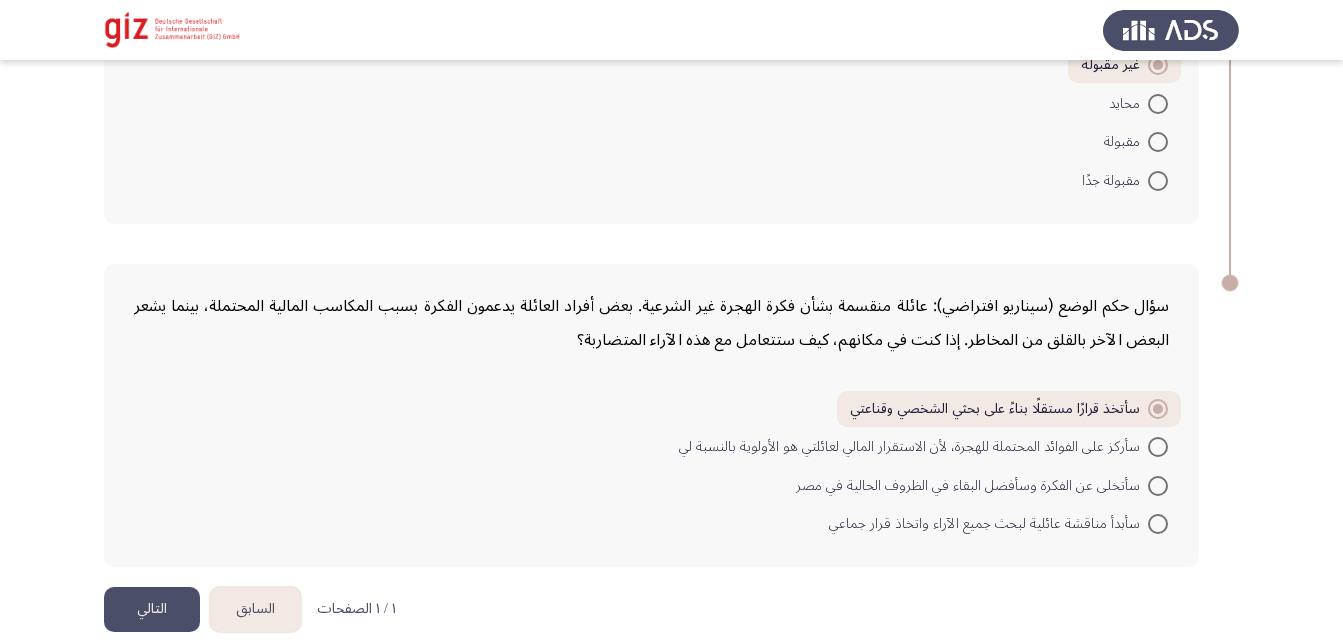 click on "التالي" 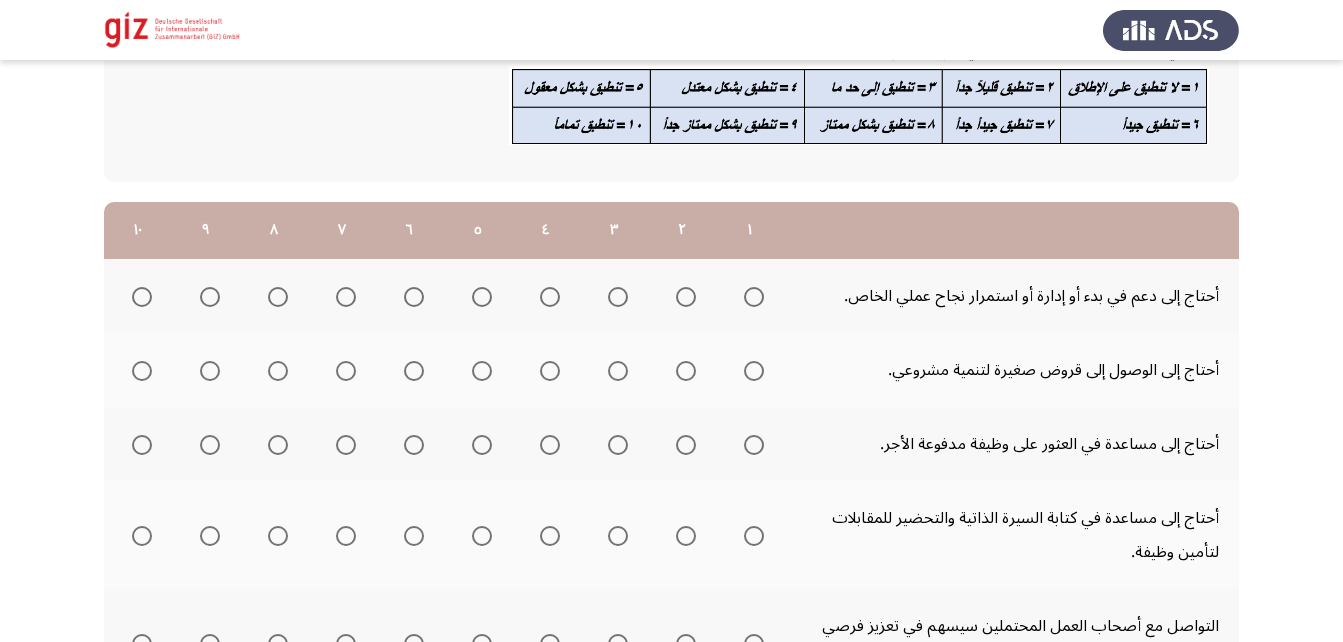 scroll, scrollTop: 163, scrollLeft: 0, axis: vertical 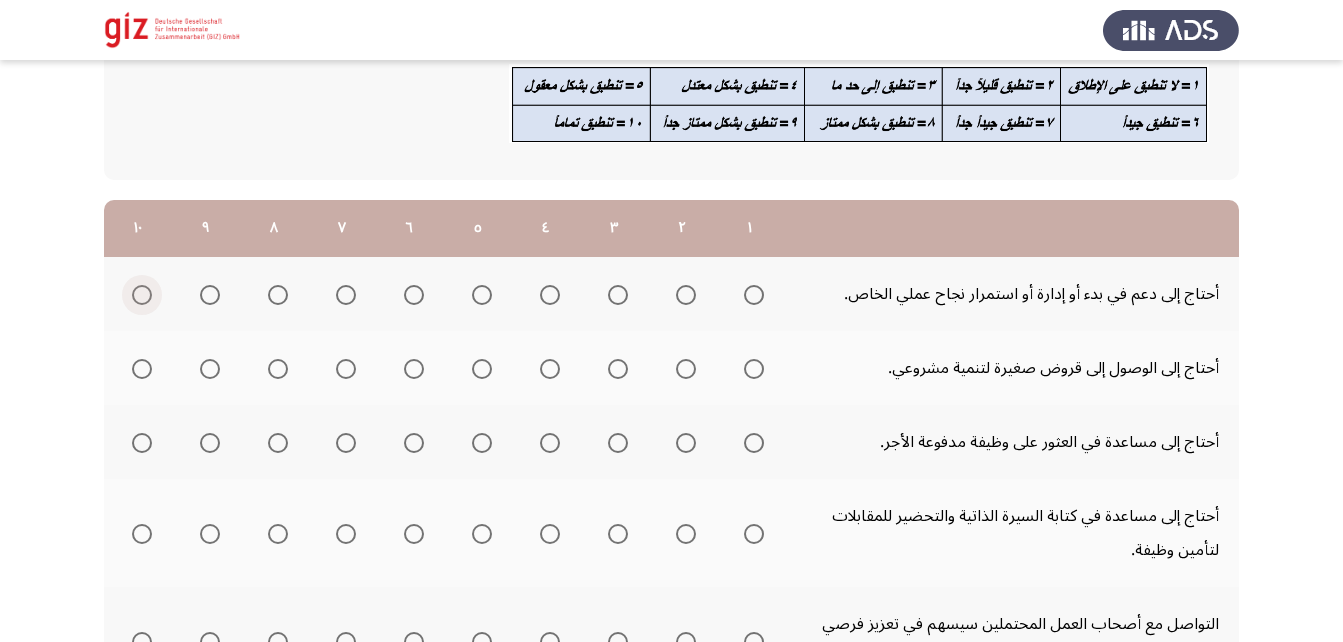 click at bounding box center [142, 295] 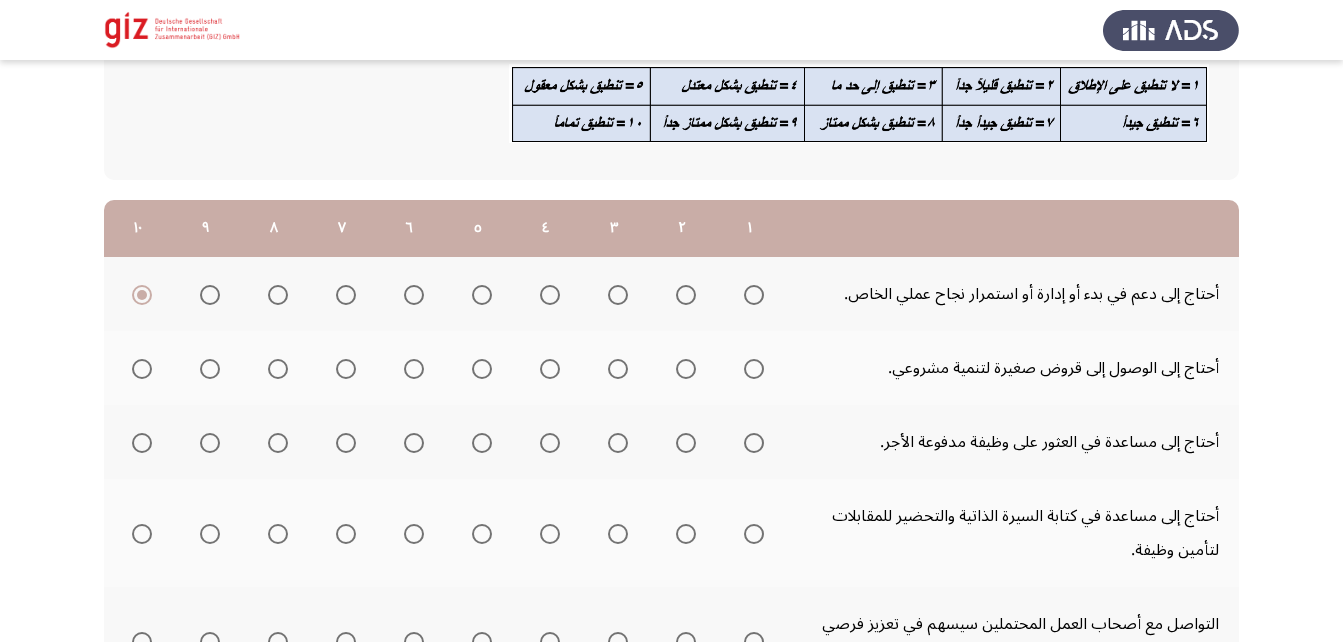 click at bounding box center [754, 369] 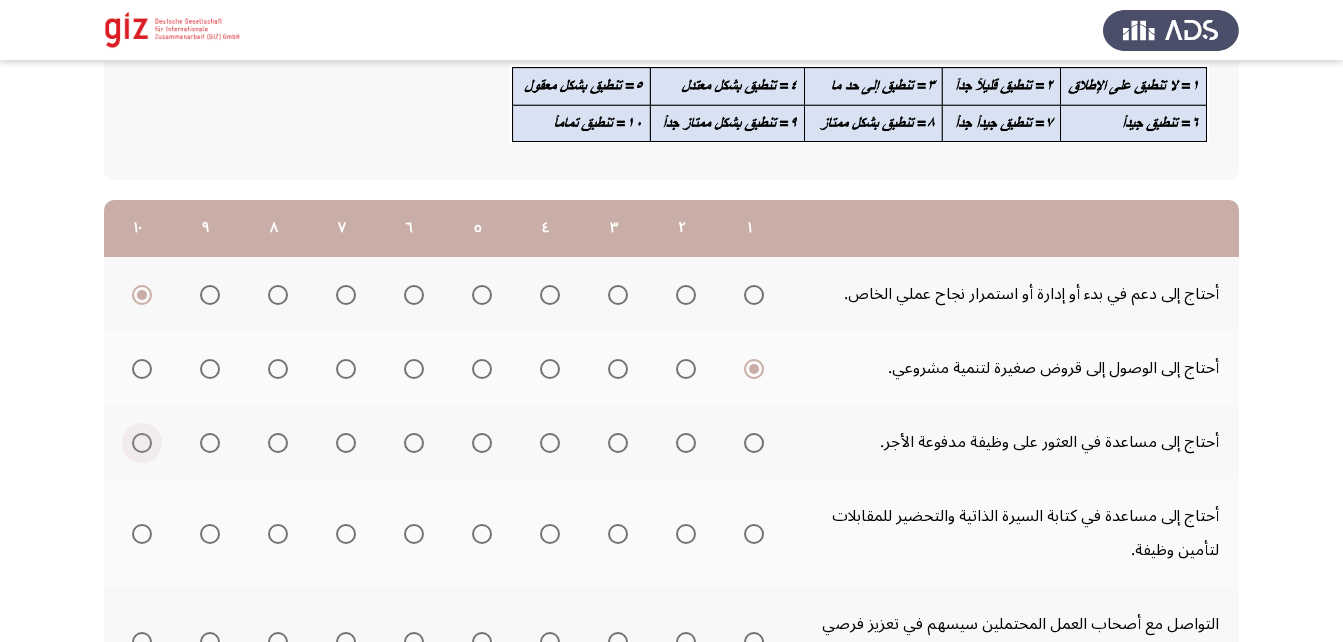 click at bounding box center [142, 443] 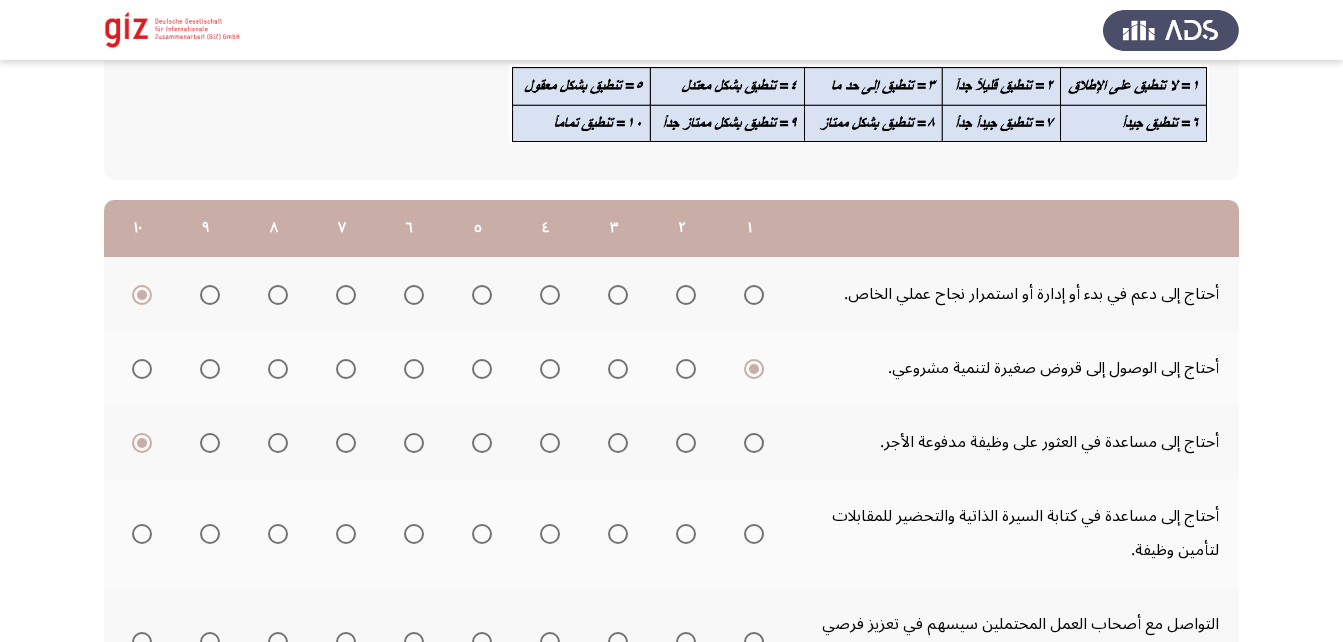 click at bounding box center (142, 534) 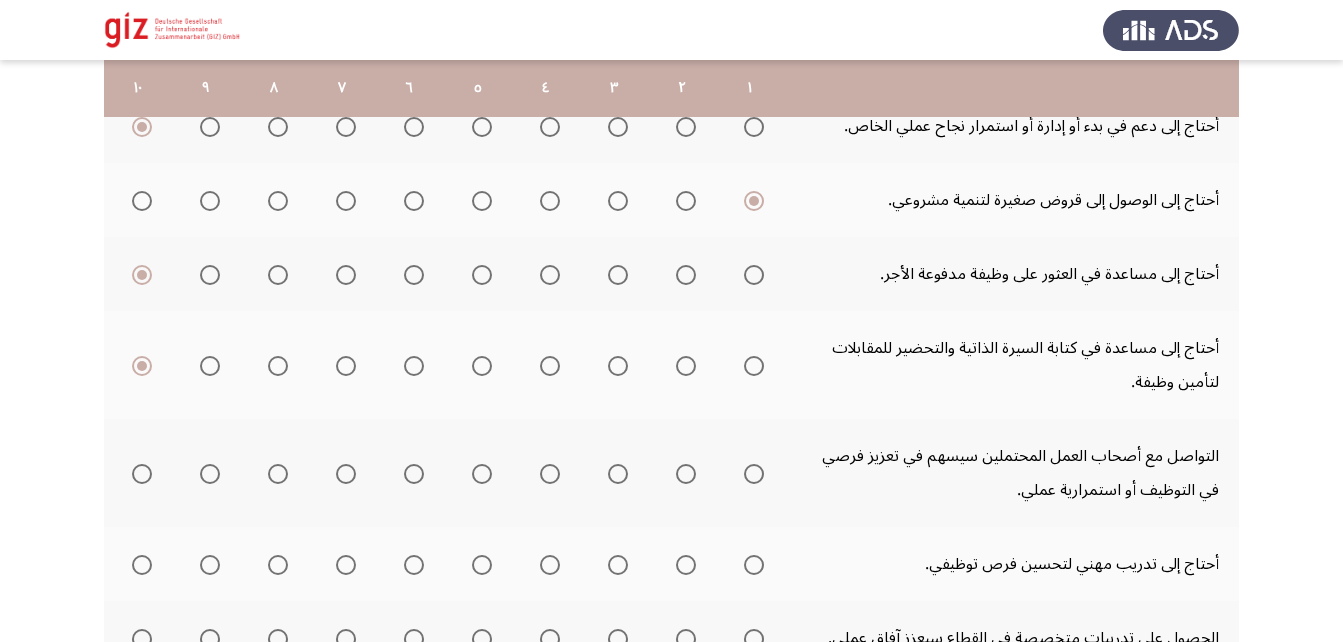 scroll, scrollTop: 332, scrollLeft: 0, axis: vertical 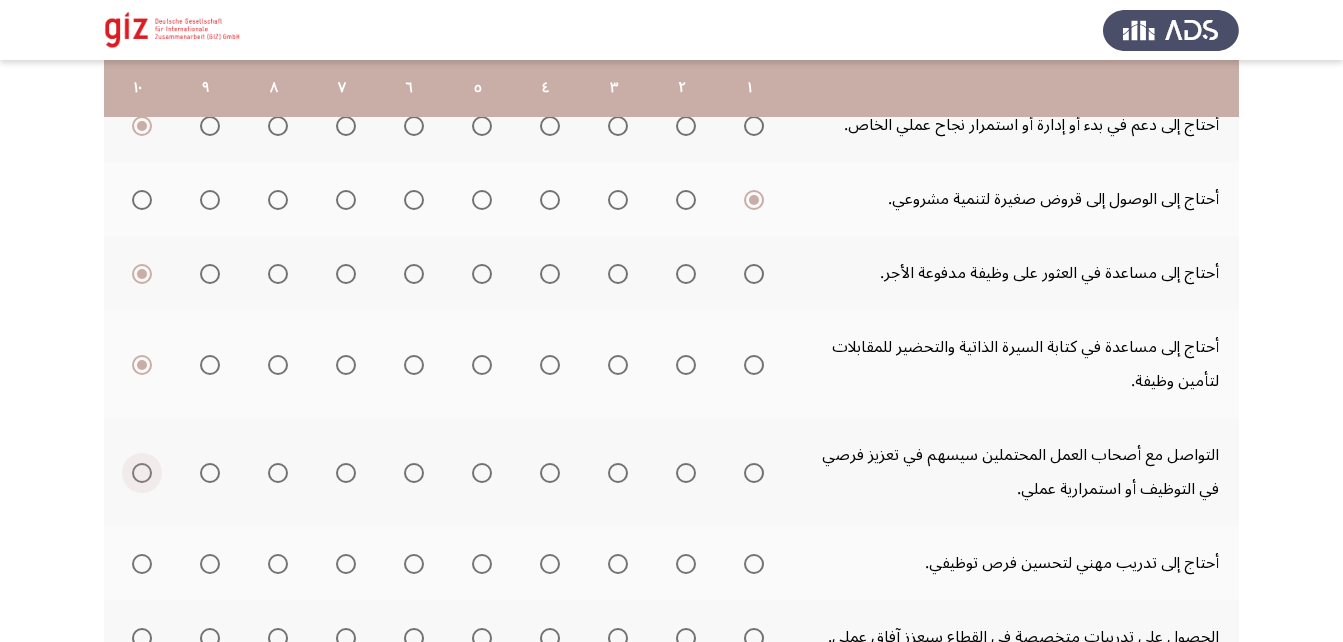 click at bounding box center (142, 473) 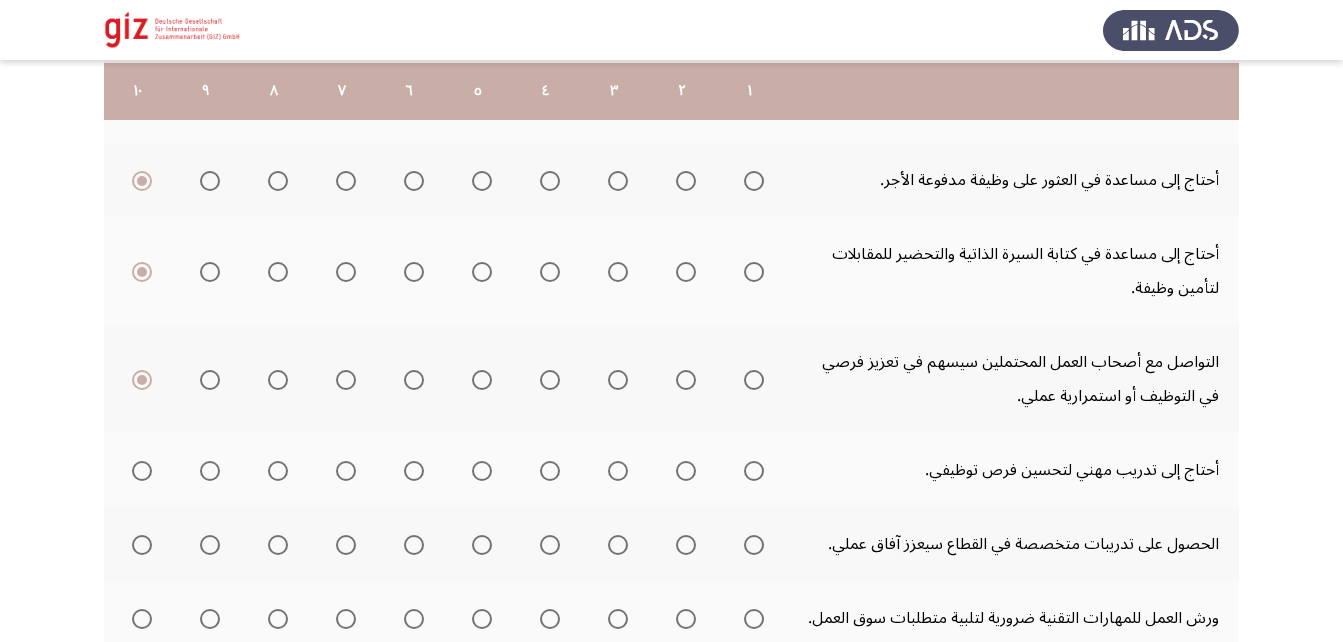 scroll, scrollTop: 433, scrollLeft: 0, axis: vertical 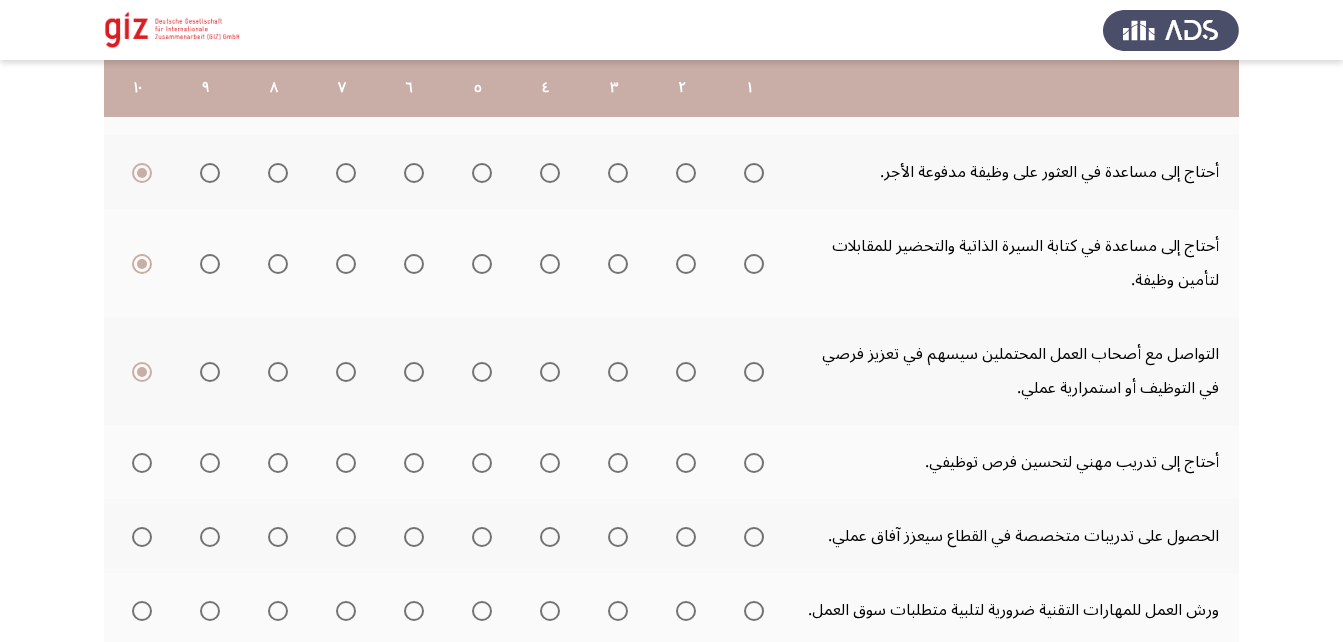 click at bounding box center [142, 463] 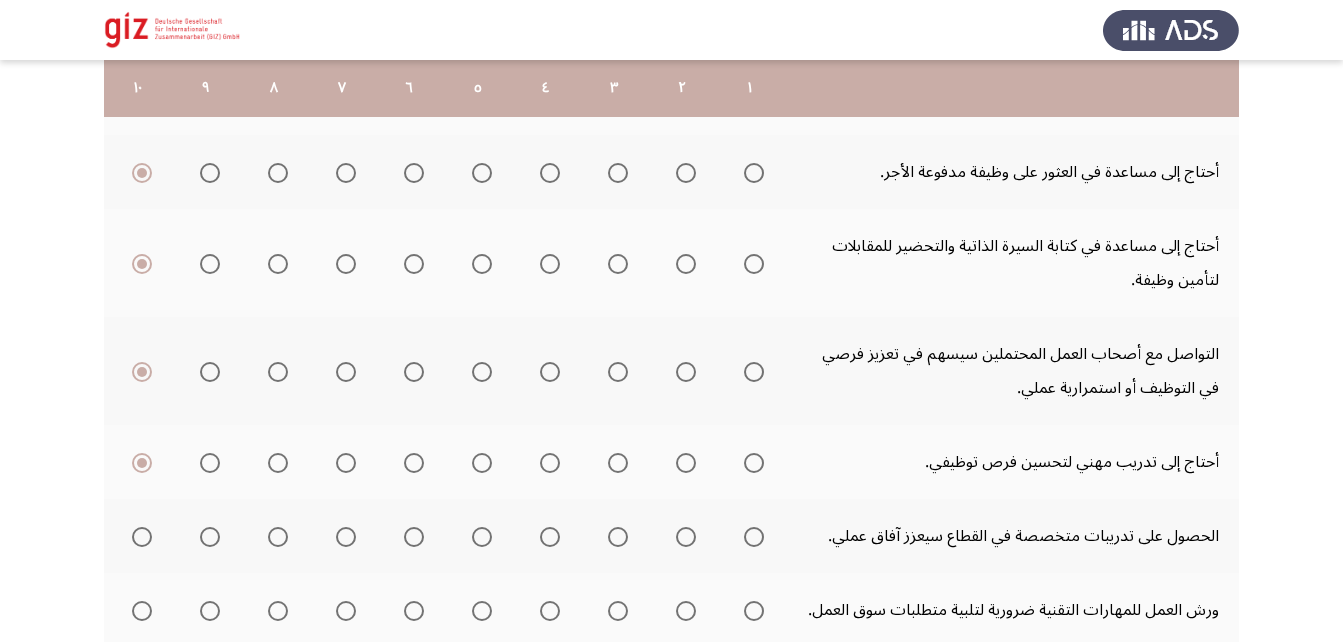 click at bounding box center (142, 537) 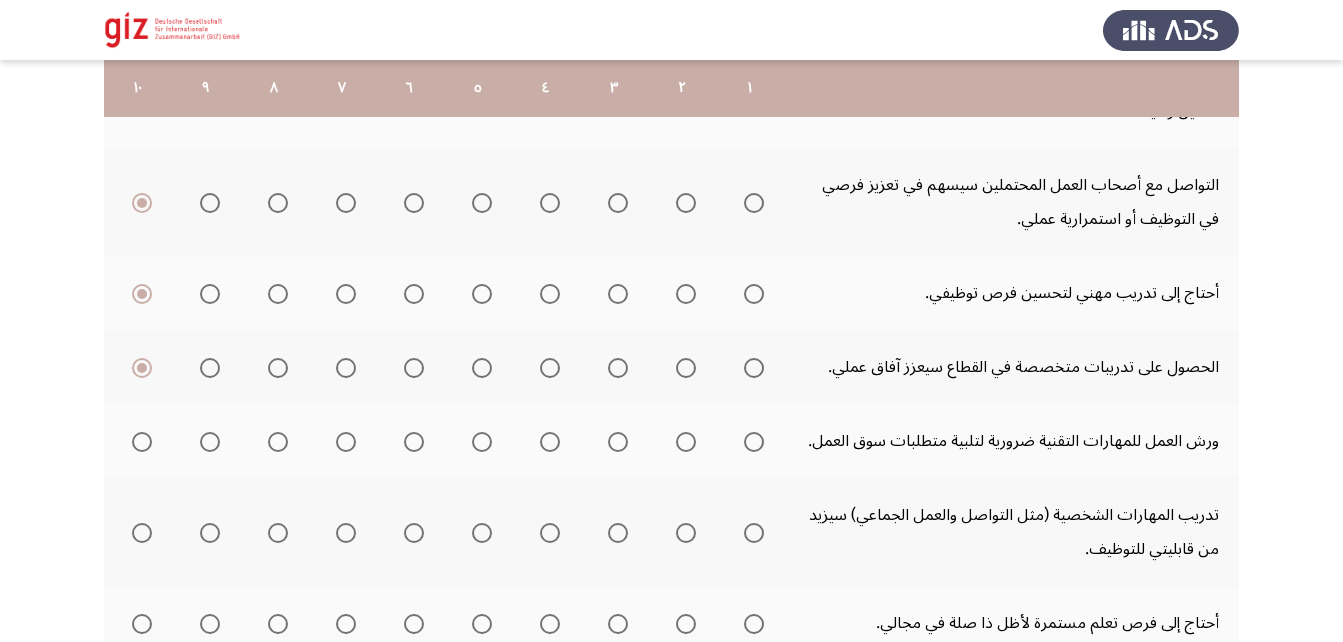 scroll, scrollTop: 603, scrollLeft: 0, axis: vertical 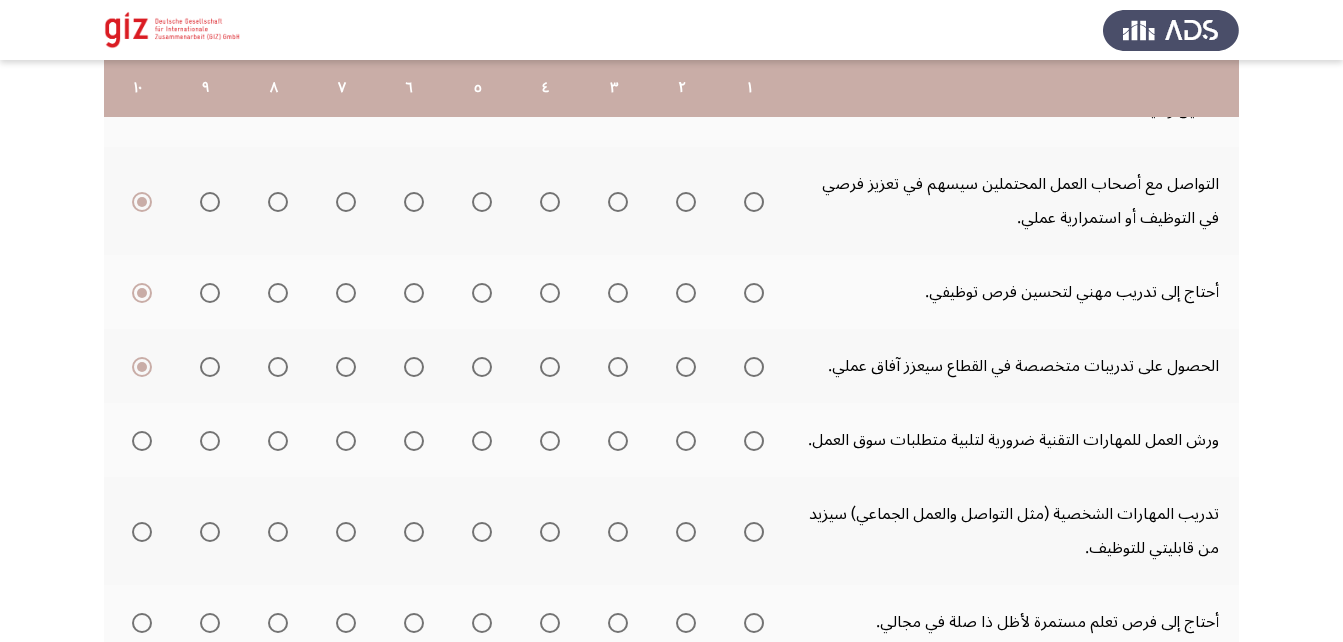 click at bounding box center [142, 441] 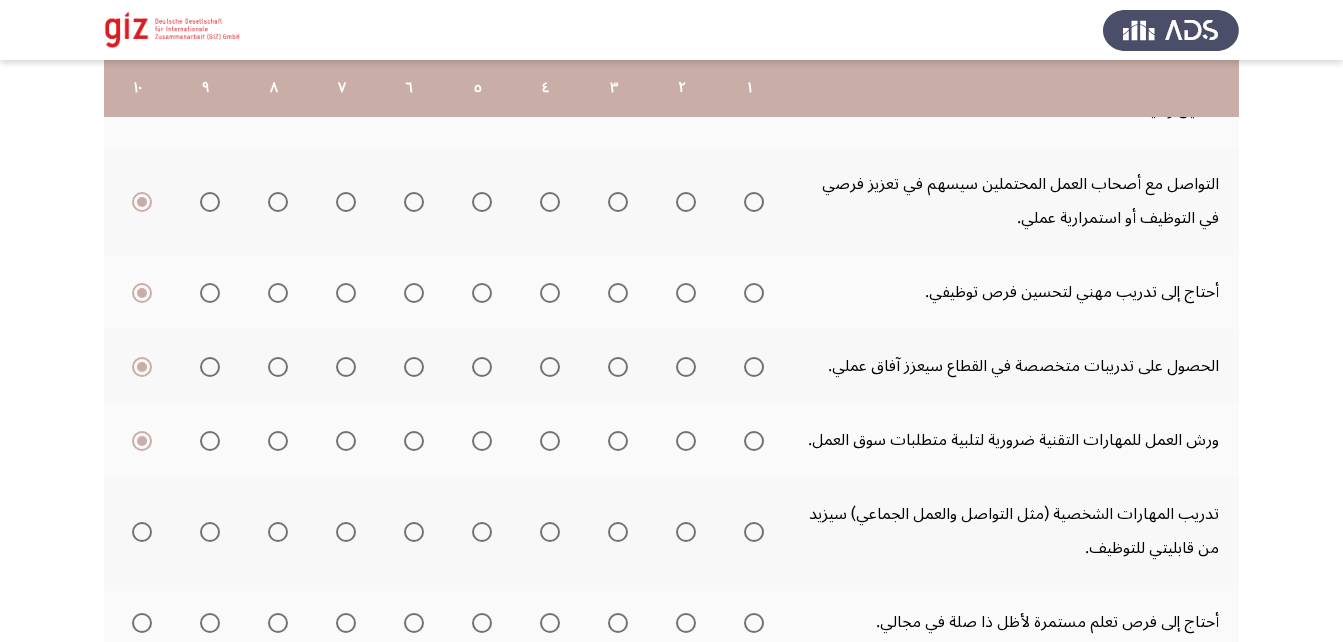 click at bounding box center (142, 532) 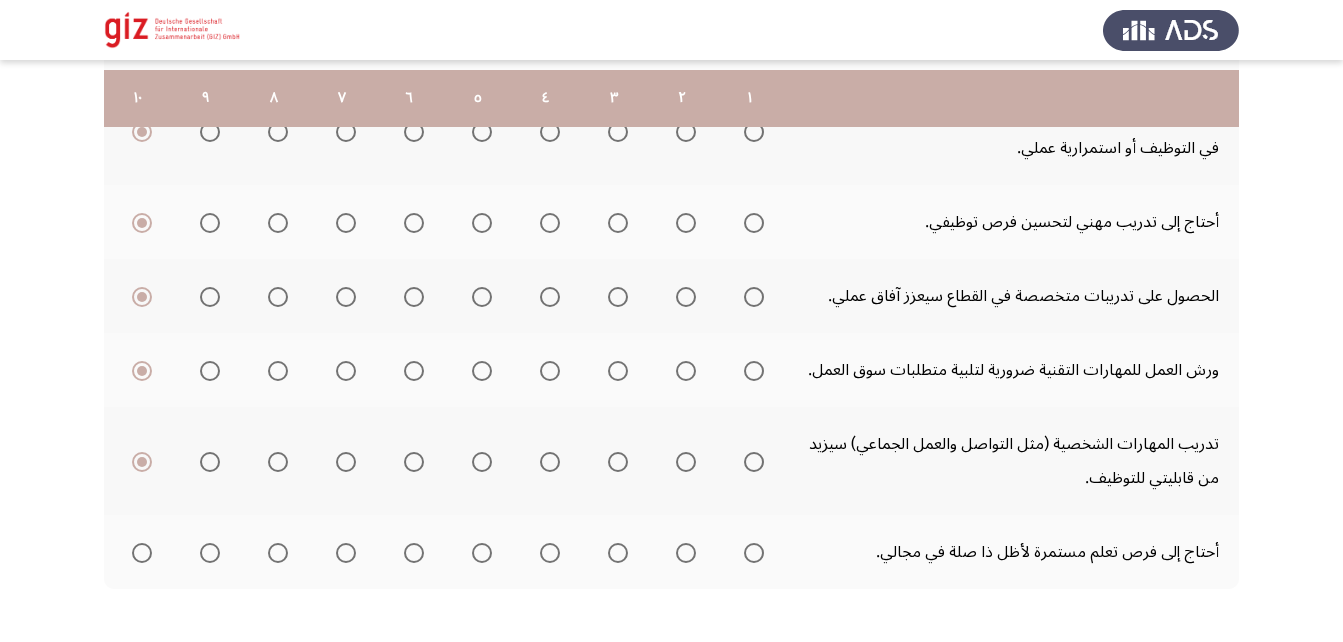 scroll, scrollTop: 695, scrollLeft: 0, axis: vertical 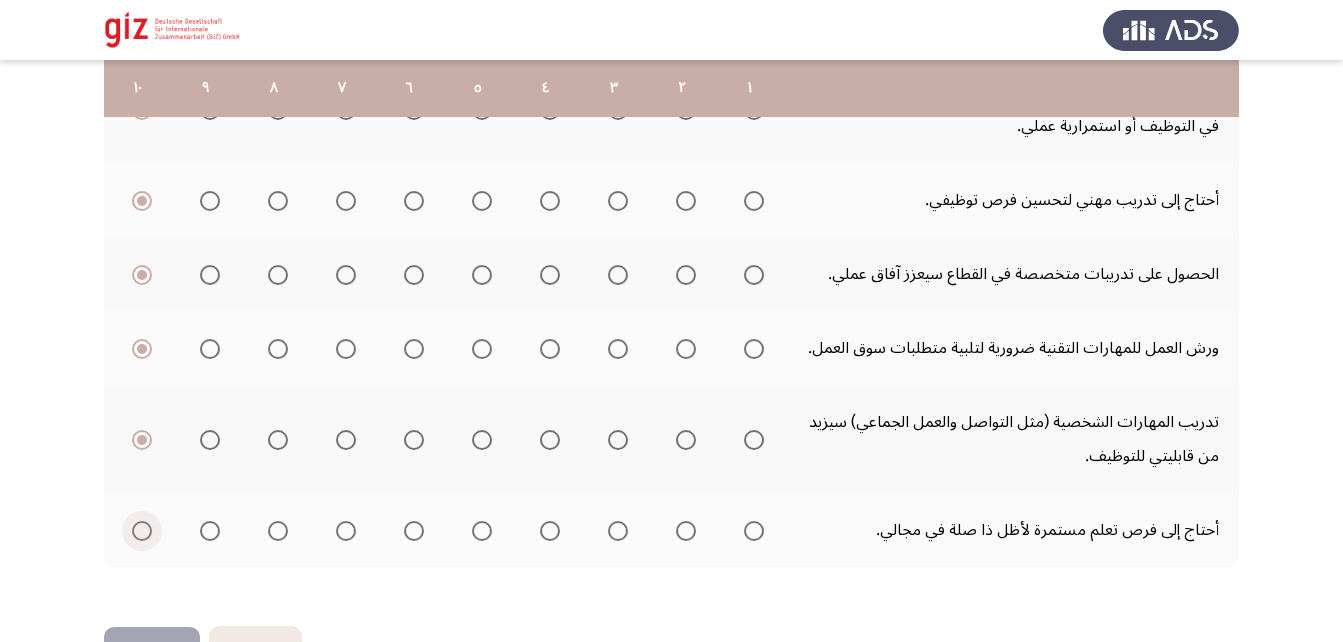 click at bounding box center (142, 531) 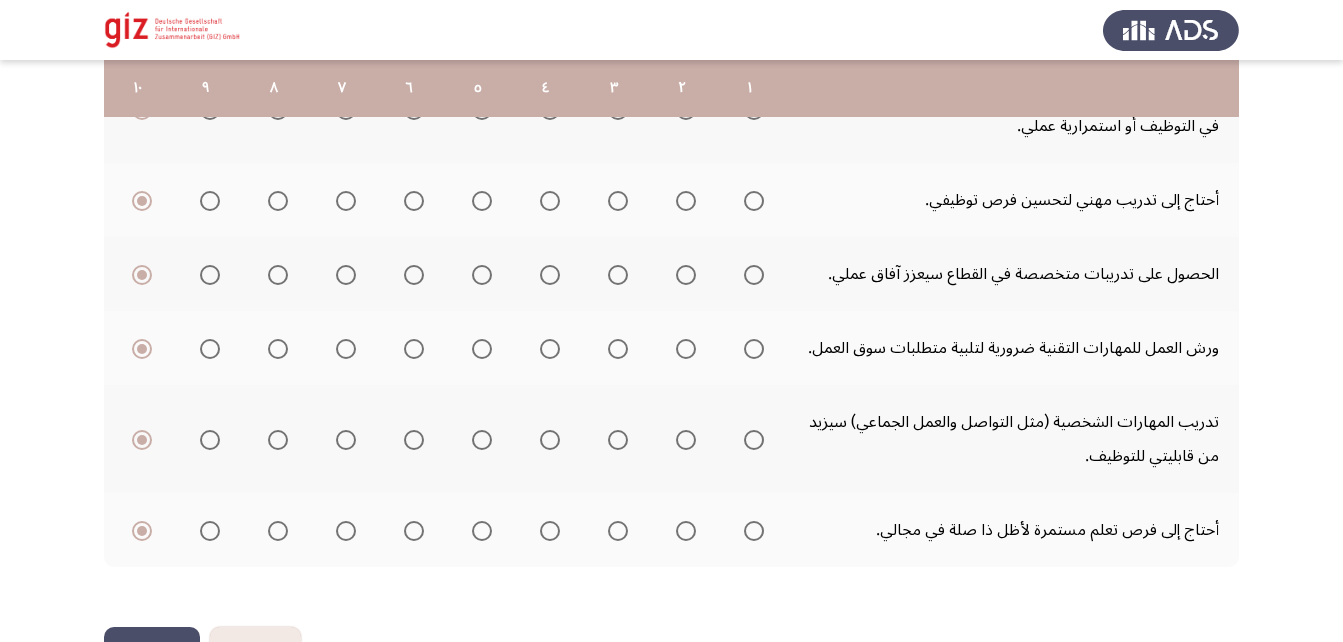 scroll, scrollTop: 760, scrollLeft: 0, axis: vertical 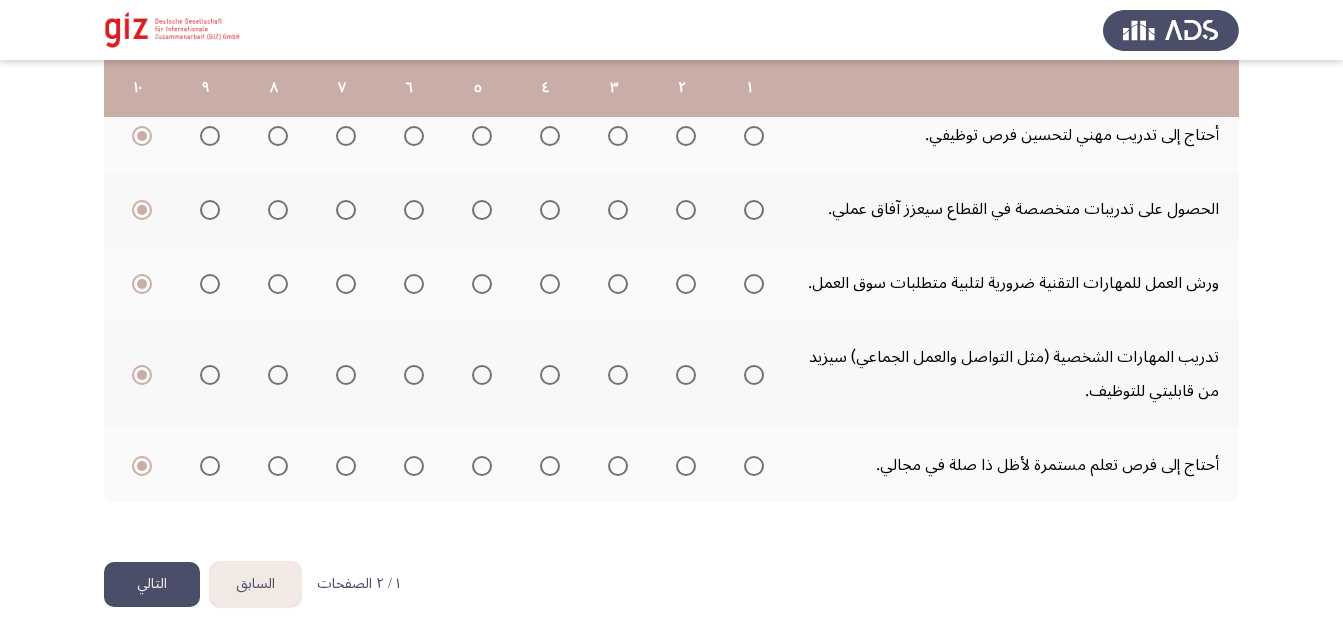 click on "التالي" 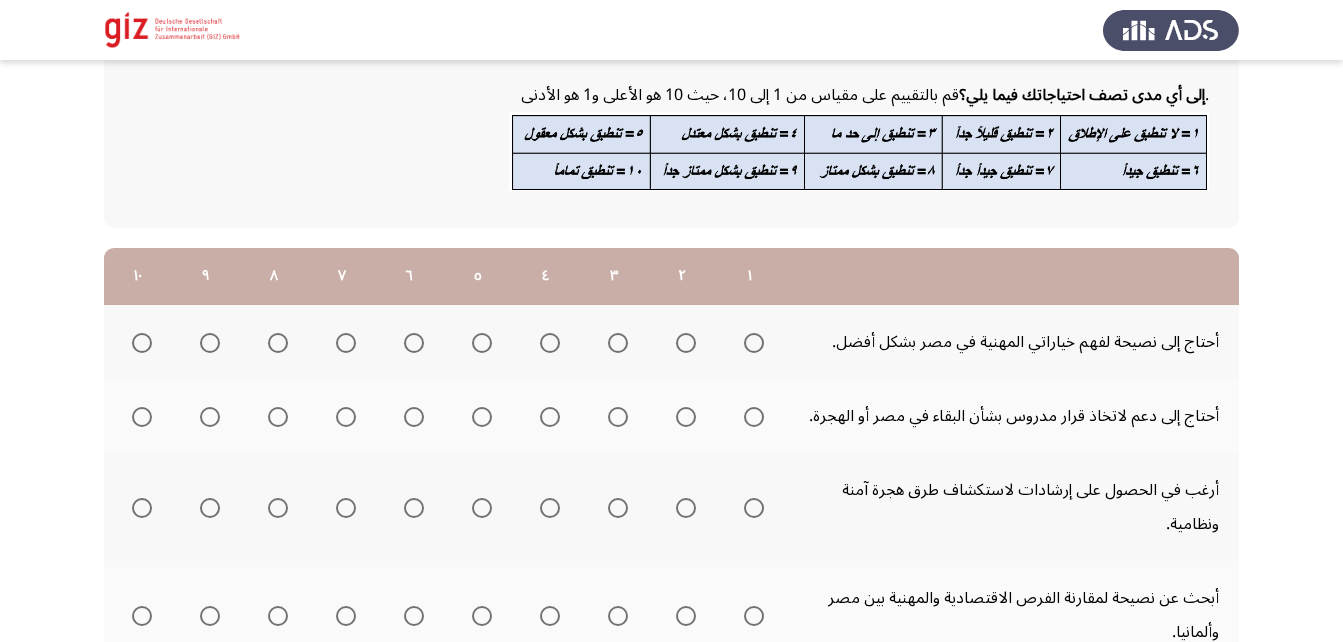 scroll, scrollTop: 116, scrollLeft: 0, axis: vertical 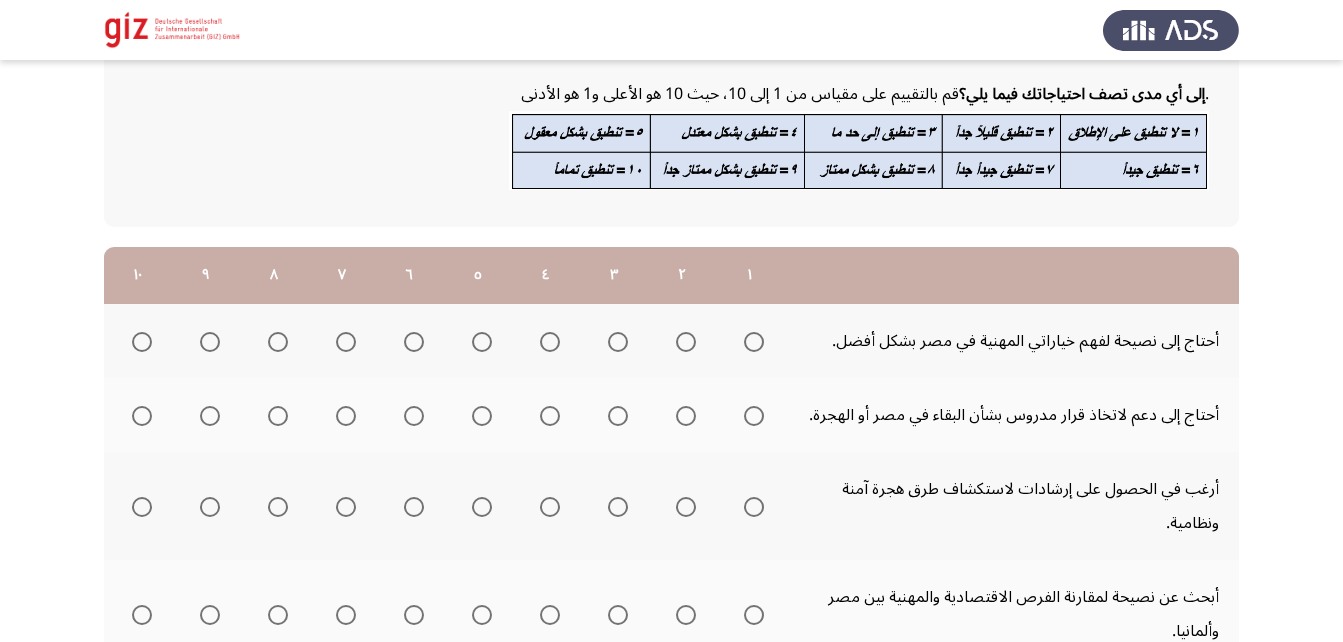 click at bounding box center [142, 342] 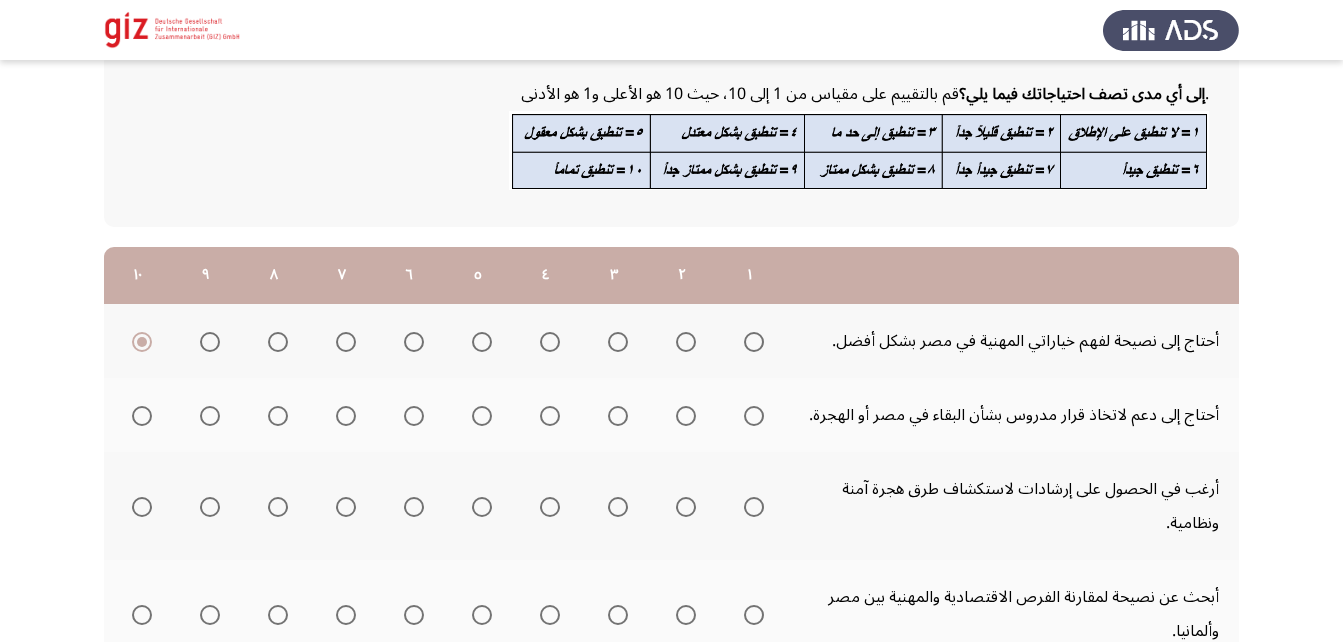 click at bounding box center (754, 416) 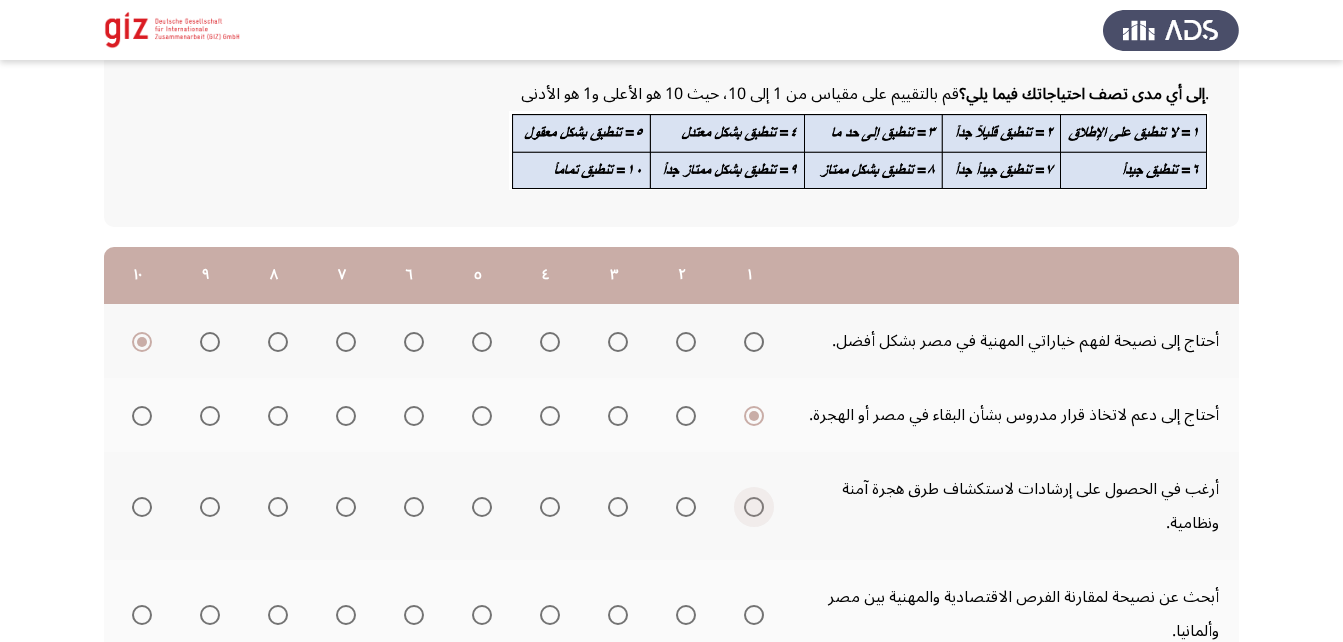 click at bounding box center [754, 507] 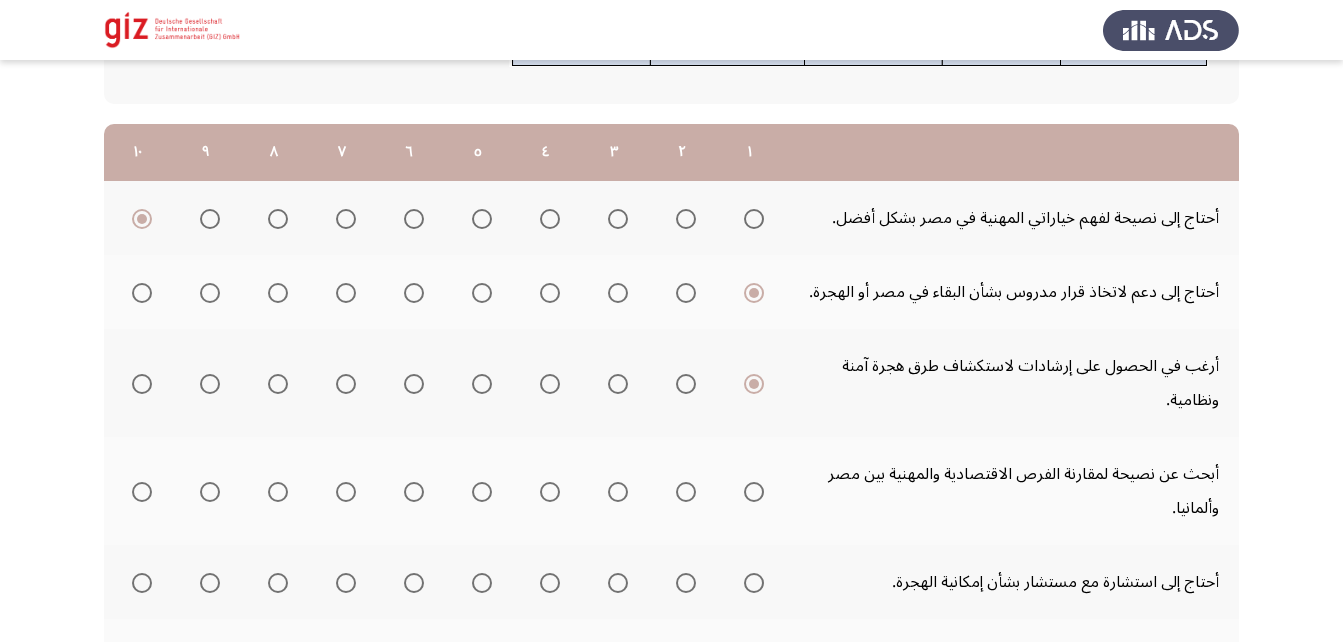 scroll, scrollTop: 240, scrollLeft: 0, axis: vertical 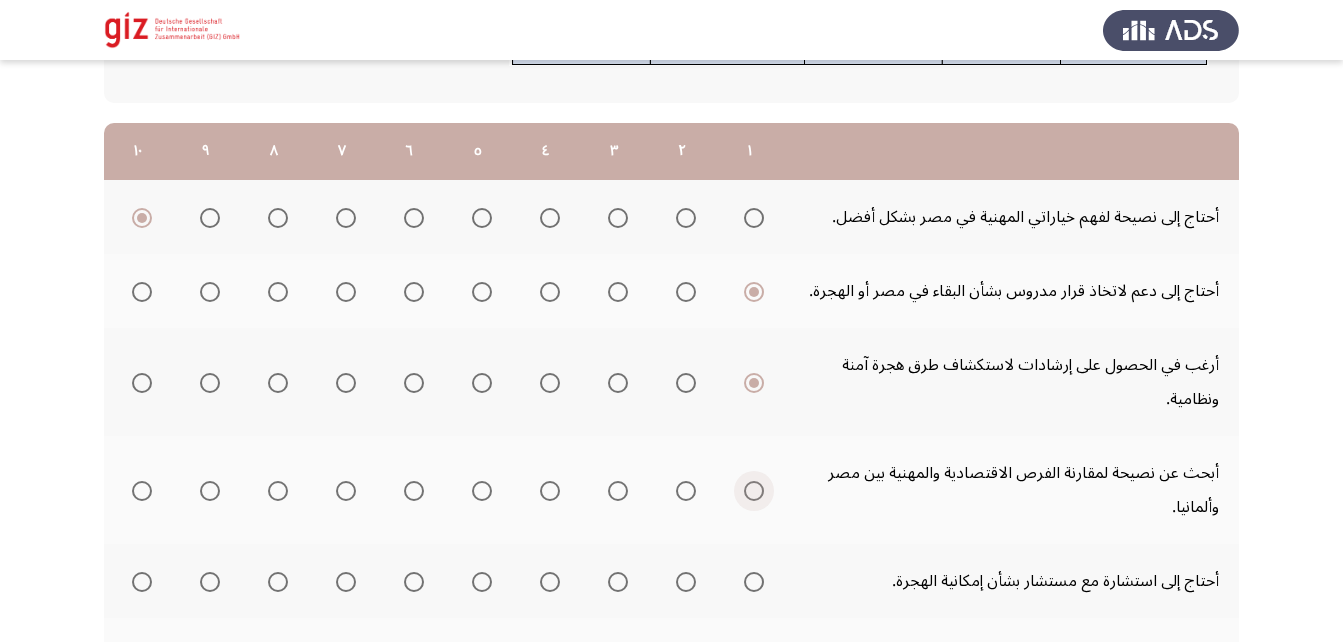 click at bounding box center (754, 491) 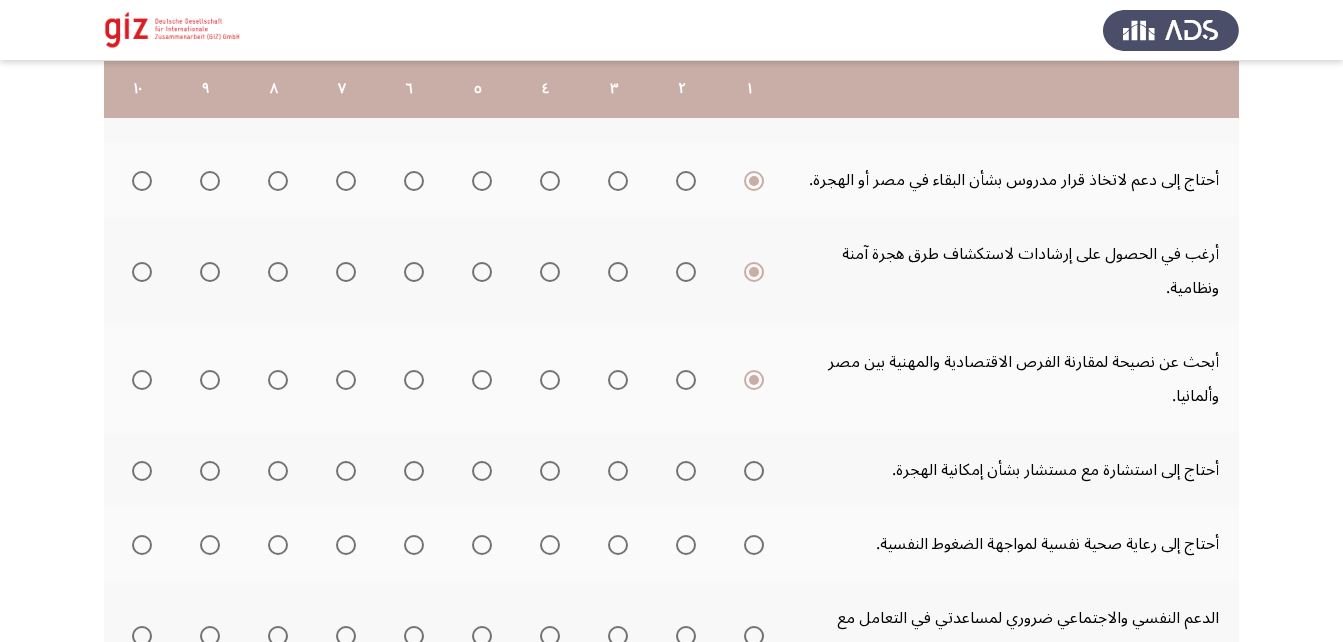 scroll, scrollTop: 352, scrollLeft: 0, axis: vertical 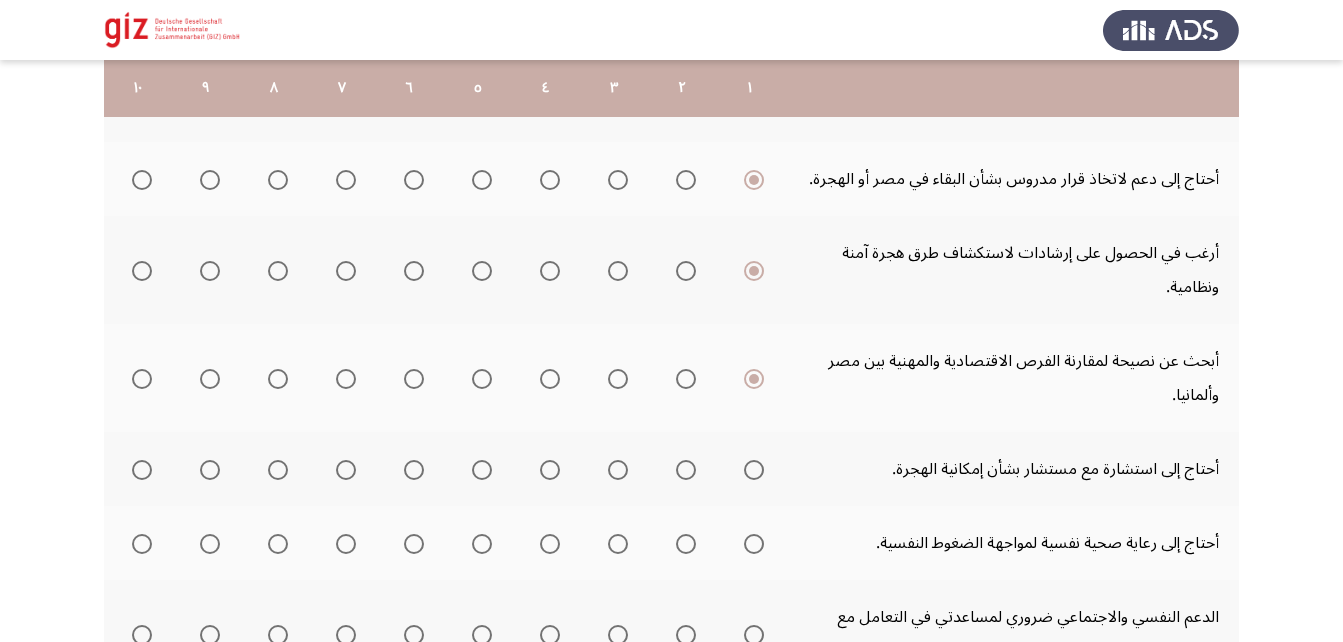 click at bounding box center [754, 470] 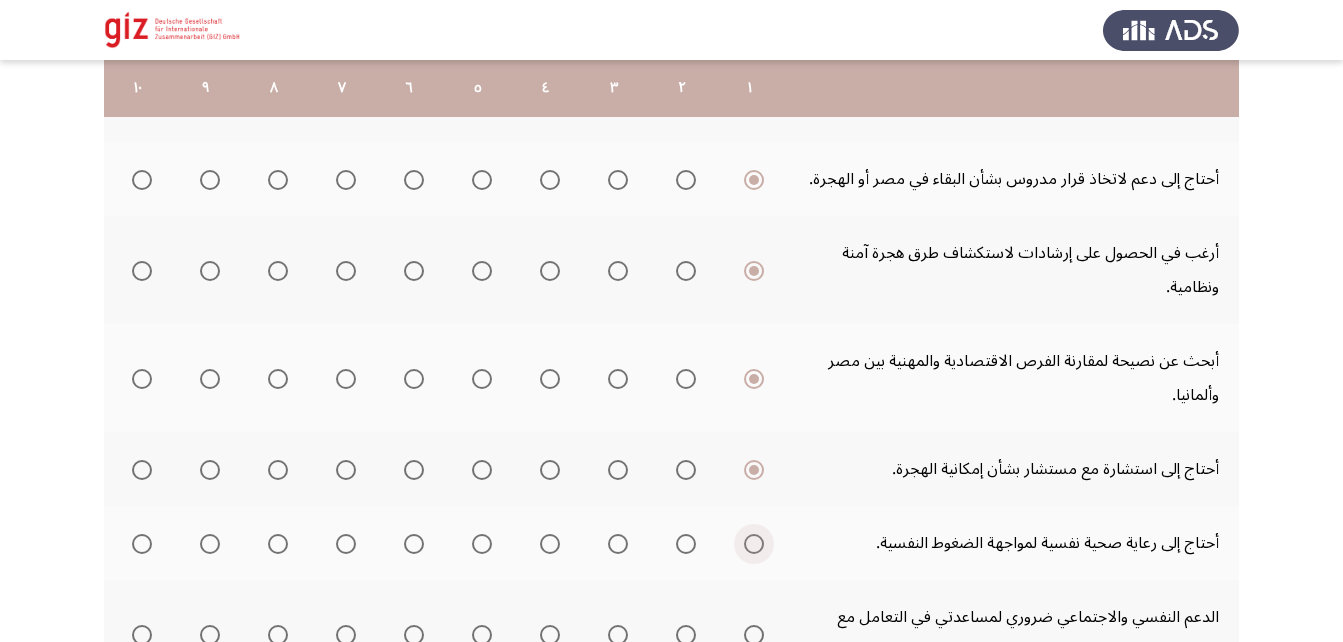 click at bounding box center [754, 544] 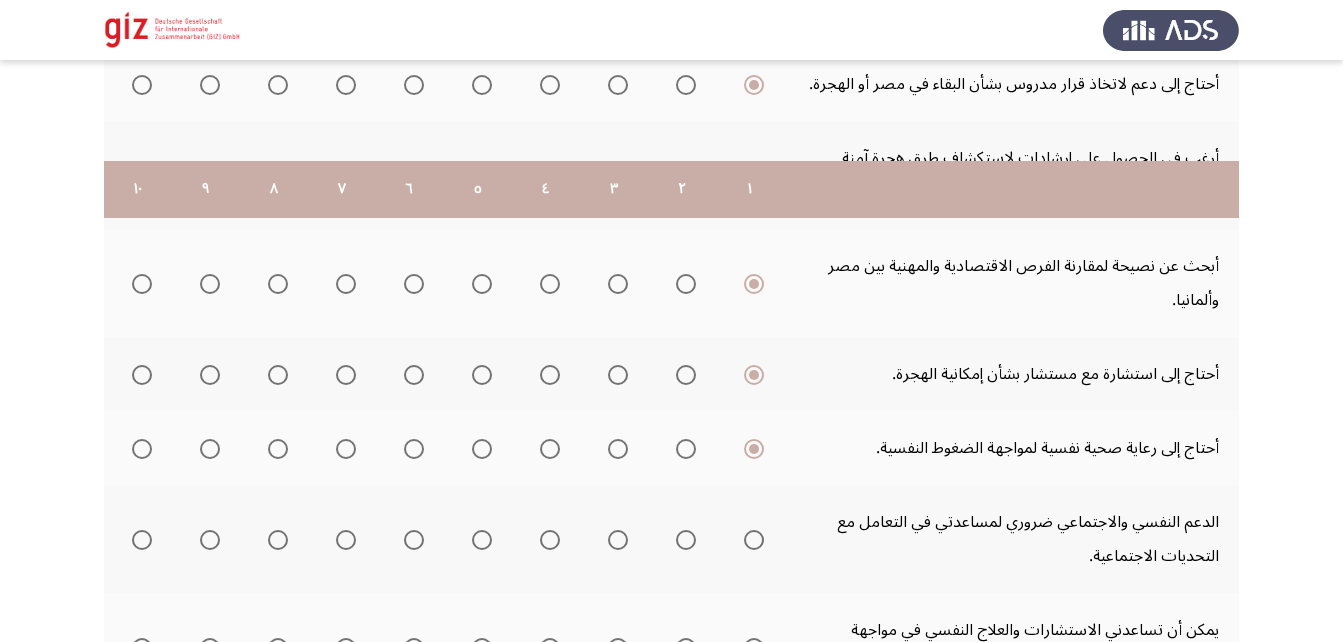 scroll, scrollTop: 554, scrollLeft: 0, axis: vertical 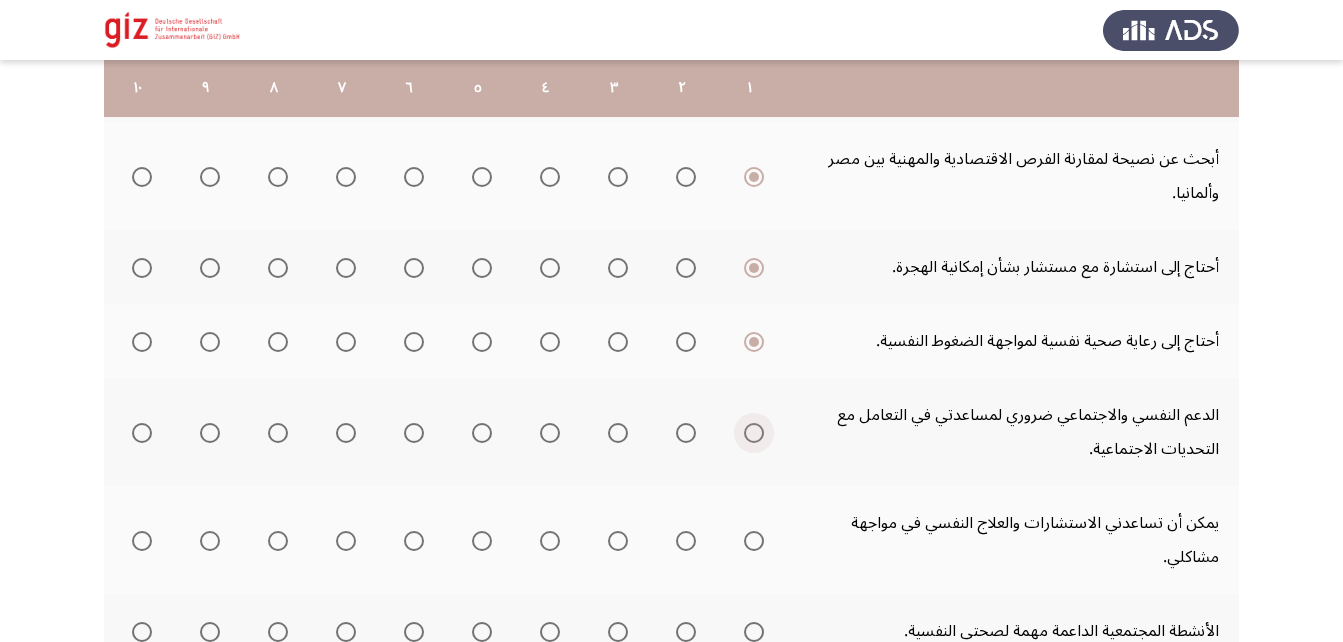 click at bounding box center [754, 433] 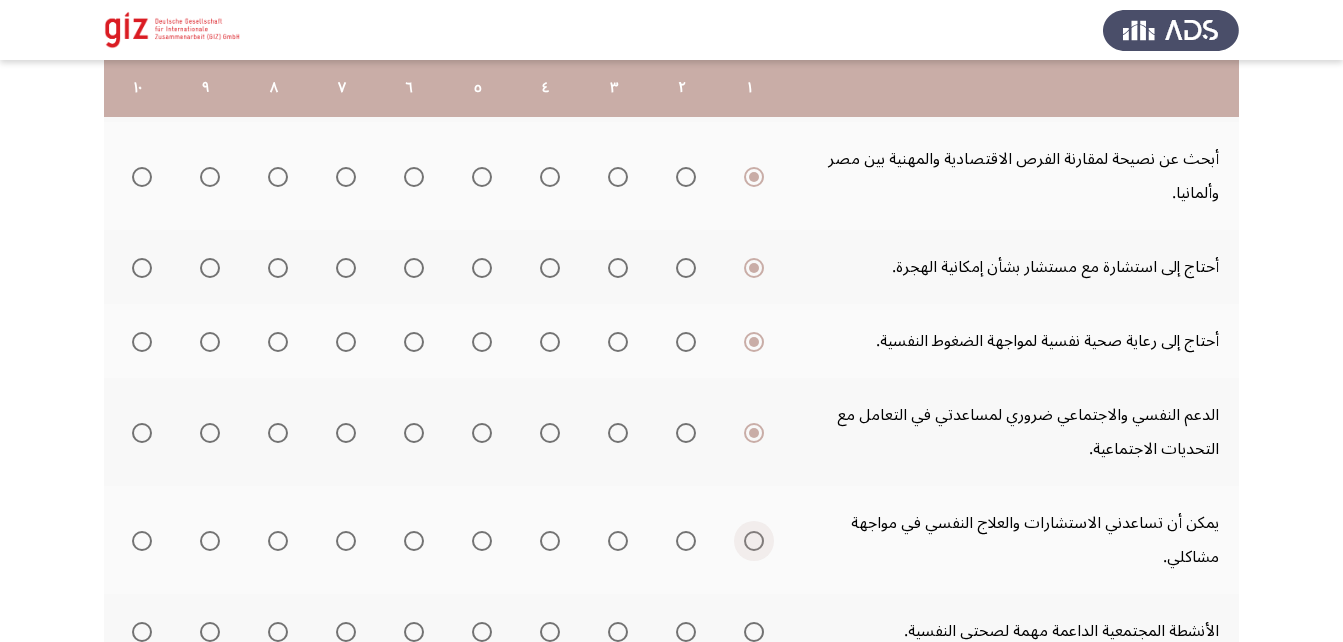 click at bounding box center (754, 541) 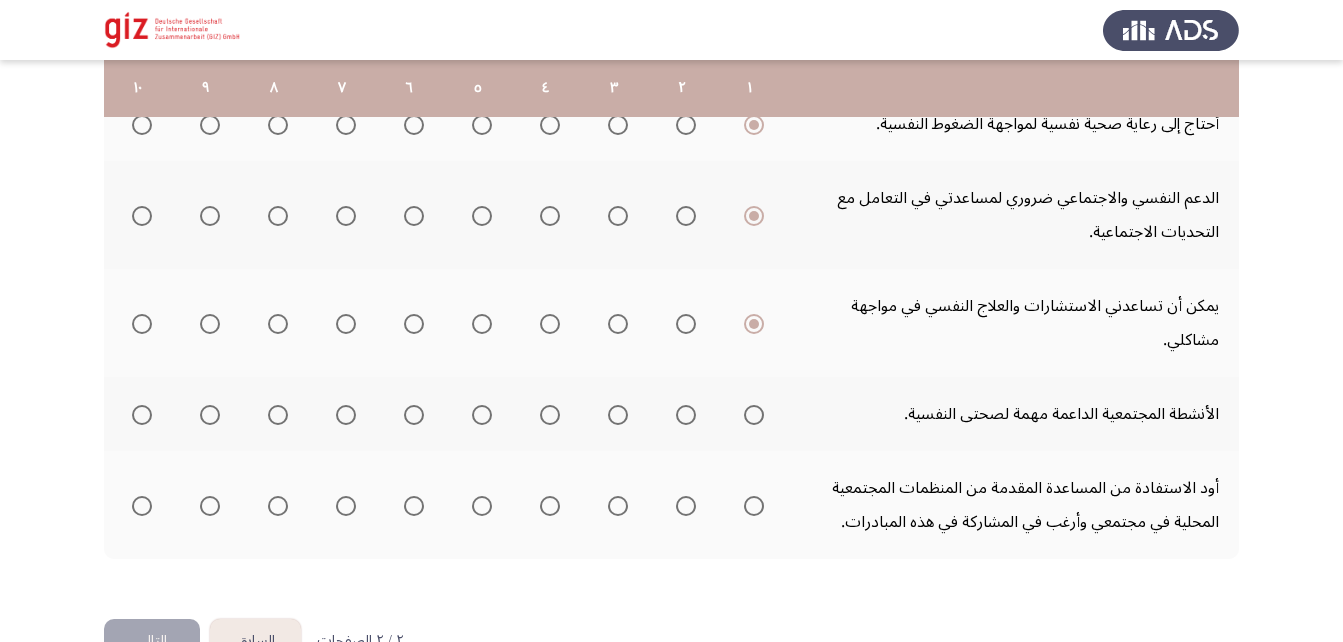 scroll, scrollTop: 772, scrollLeft: 0, axis: vertical 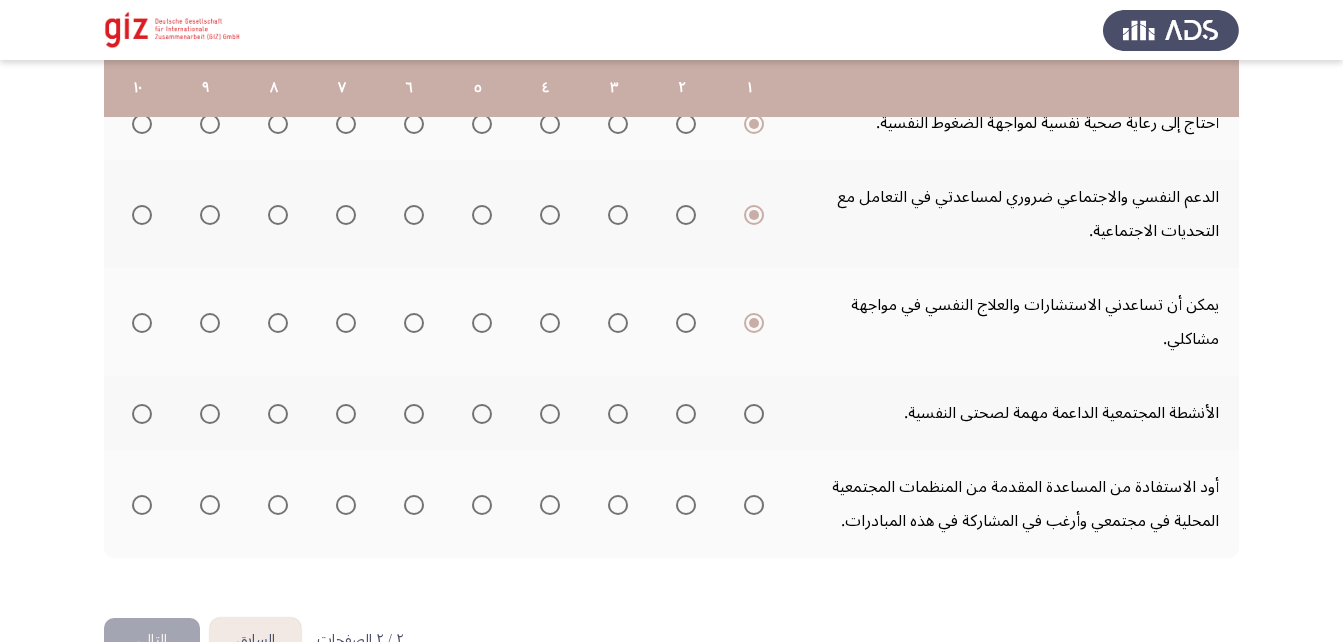 click at bounding box center (754, 414) 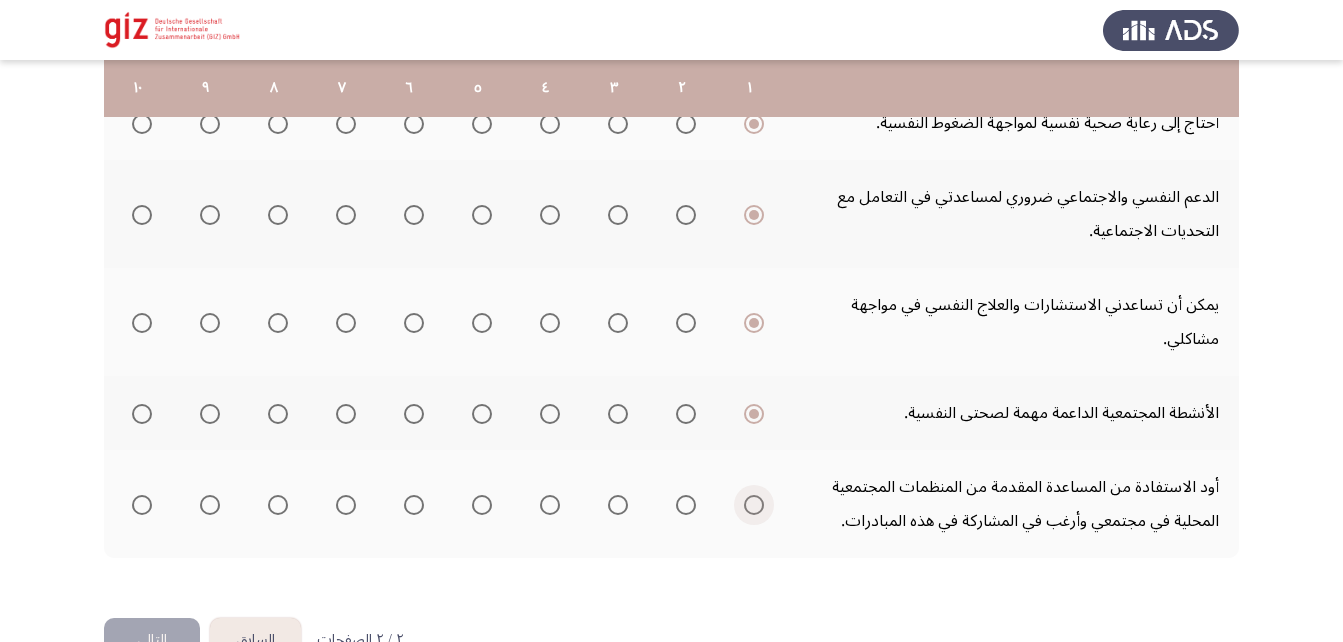 click at bounding box center (754, 505) 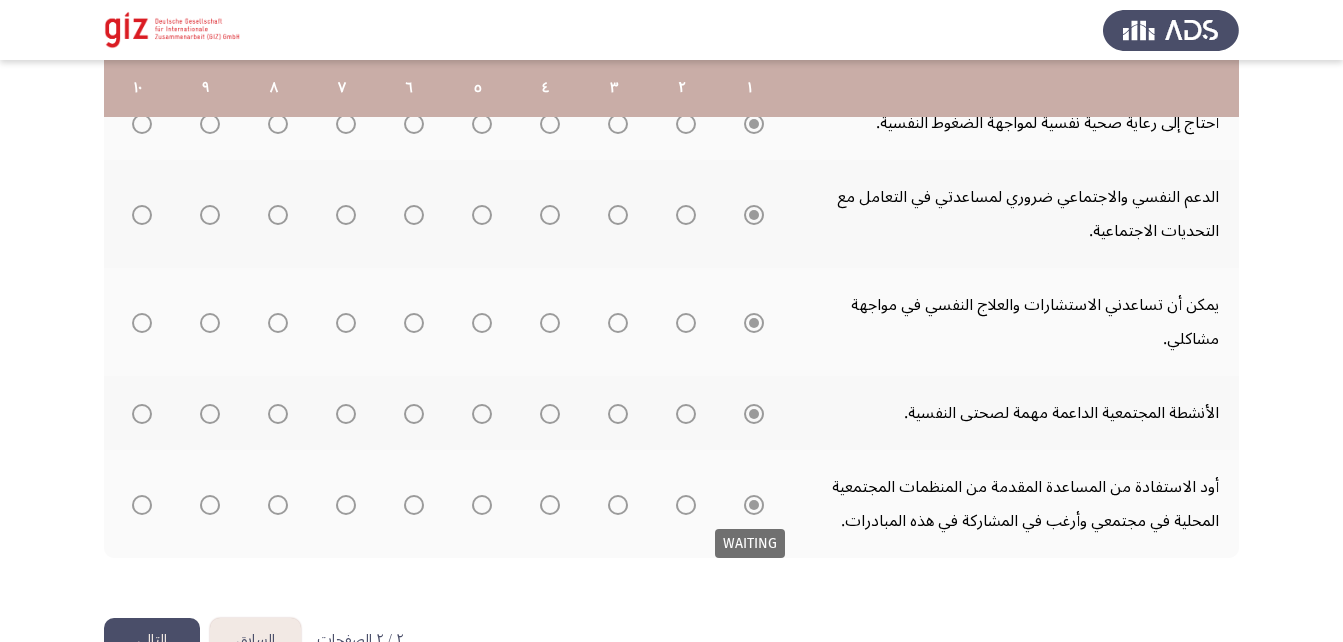 scroll, scrollTop: 828, scrollLeft: 0, axis: vertical 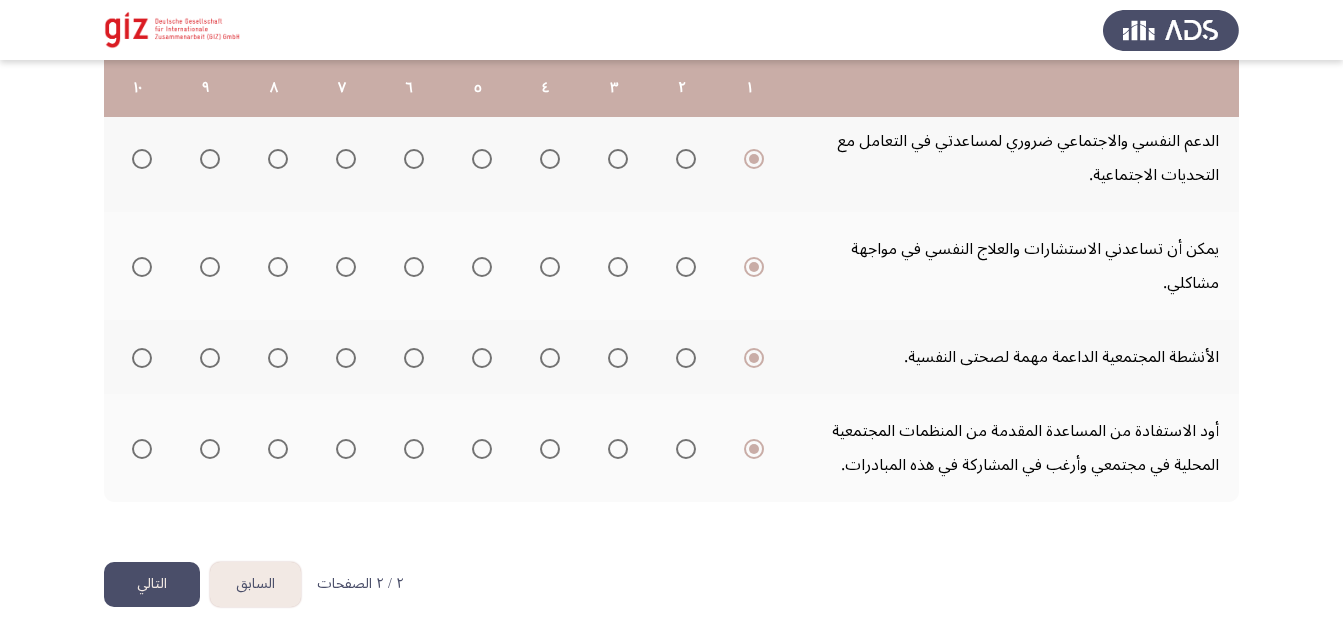click on "التالي" 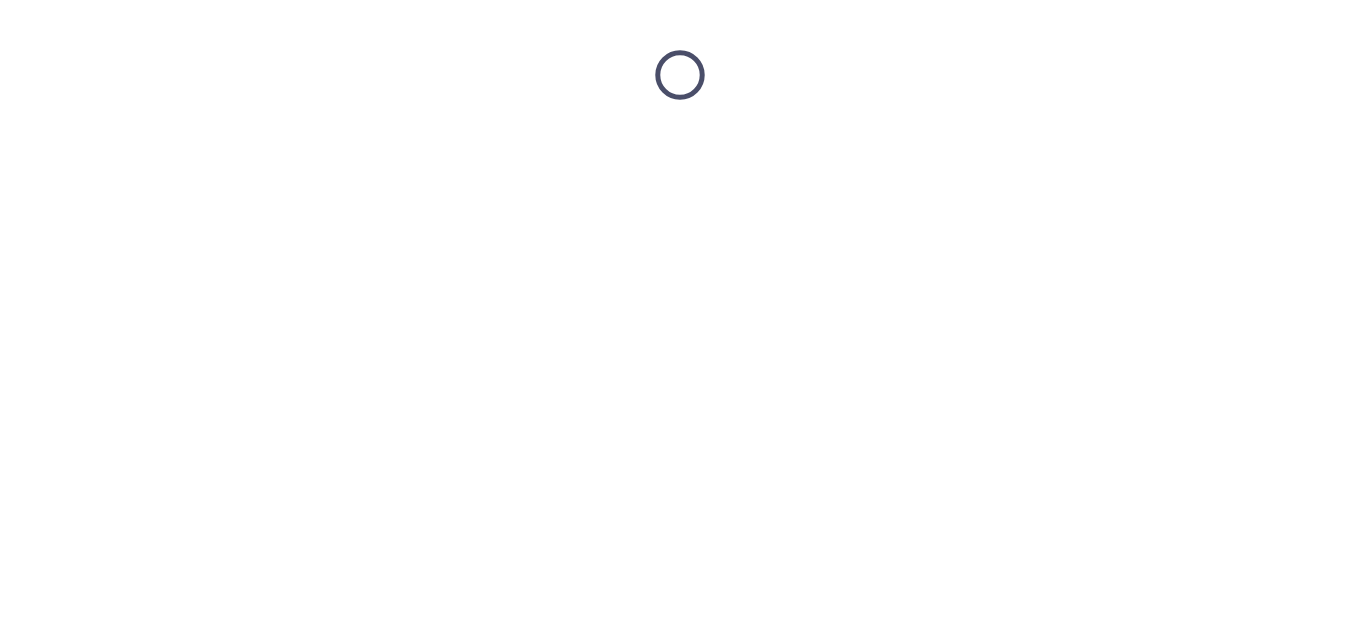scroll, scrollTop: 0, scrollLeft: 0, axis: both 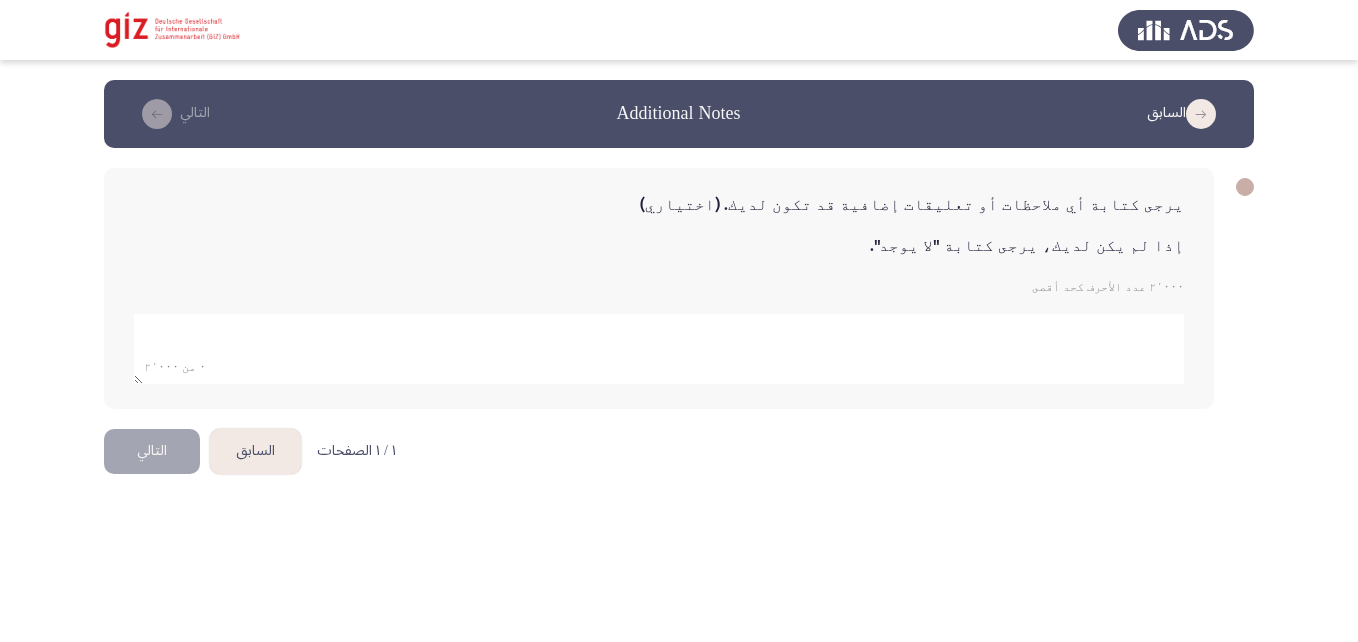 click 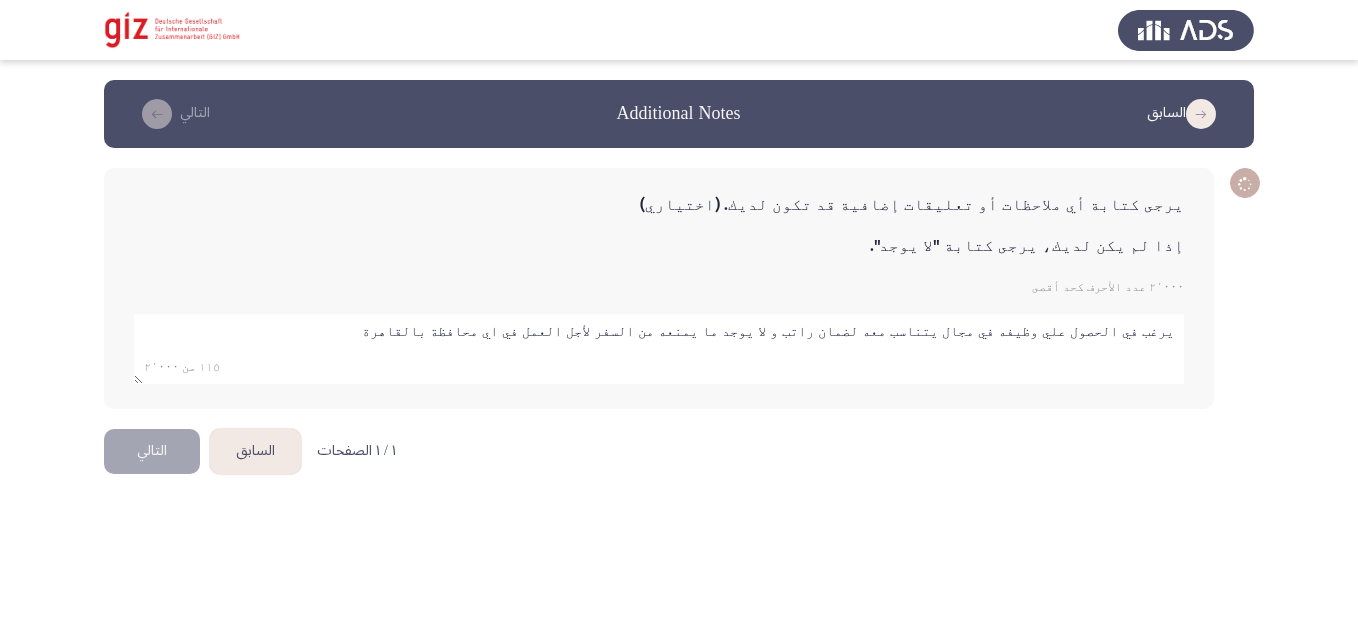 type on "يرغب في الحصول علي وظيفه في مجال يتناسب معه لضمان راتب و لا يوجد ما يمنعه من السفر لأجل العمل في اي محافظة بالقاهرة" 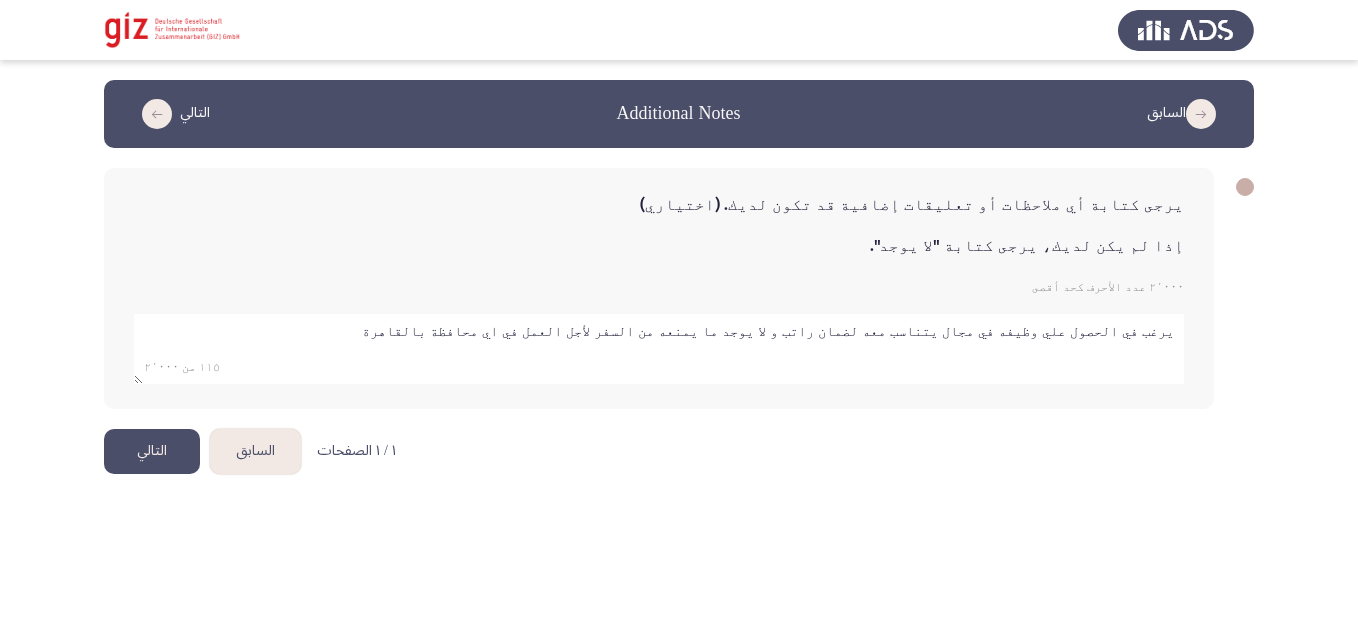 click on "التالي" 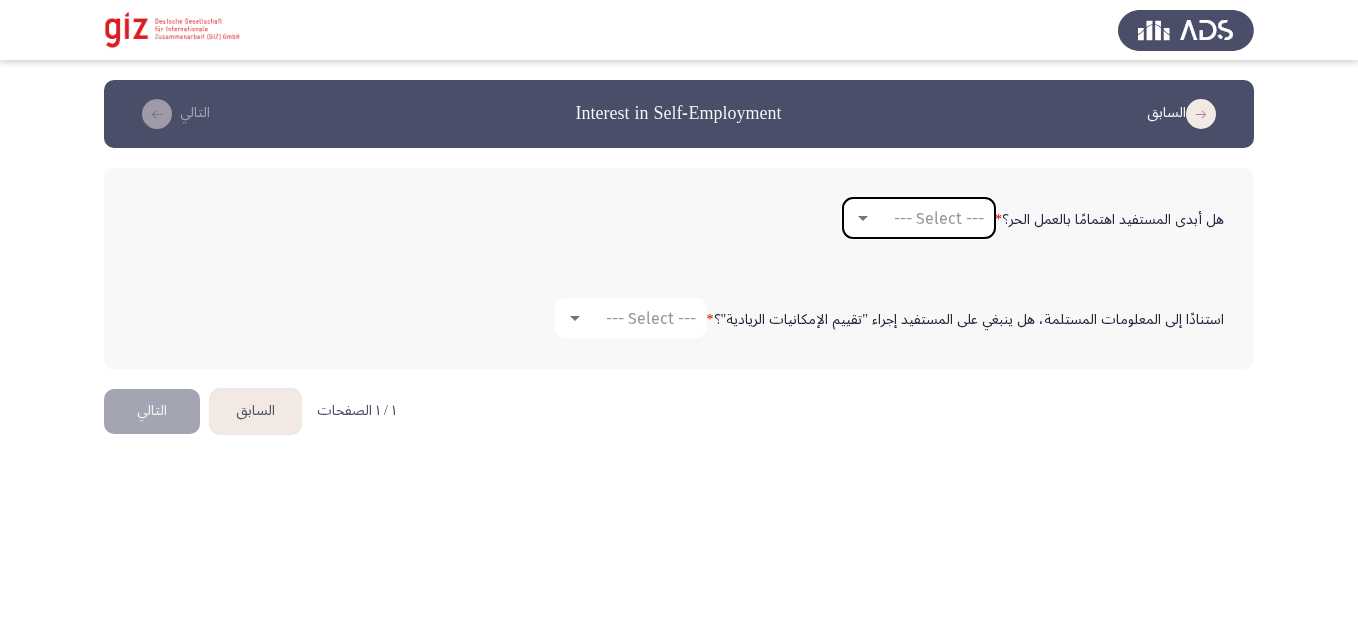 click on "--- Select ---" at bounding box center [919, 218] 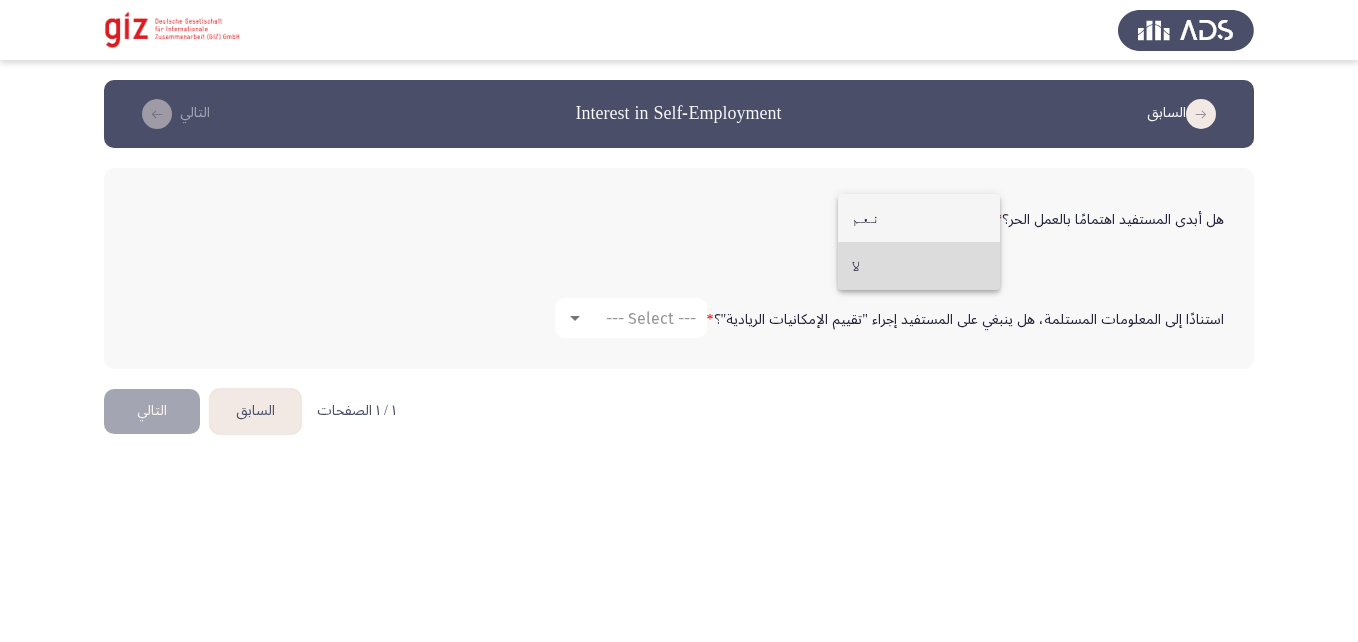 click on "لا" at bounding box center [919, 266] 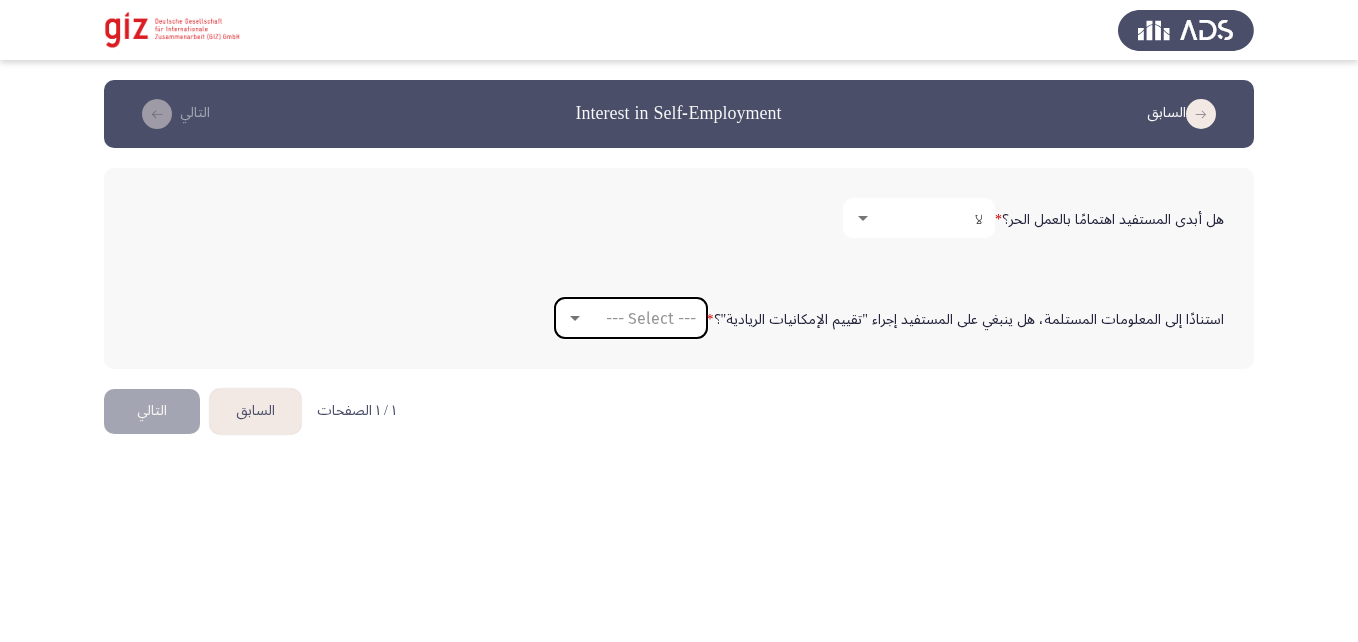 click on "--- Select ---" at bounding box center (651, 318) 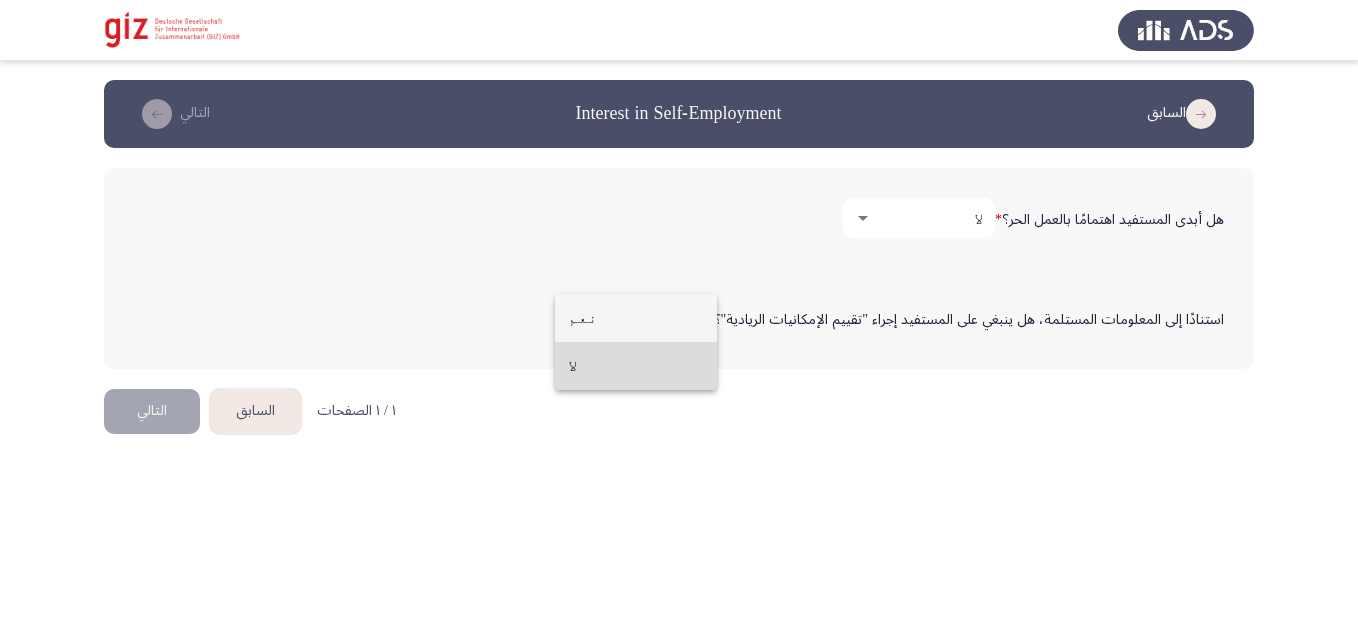 click on "لا" at bounding box center [636, 366] 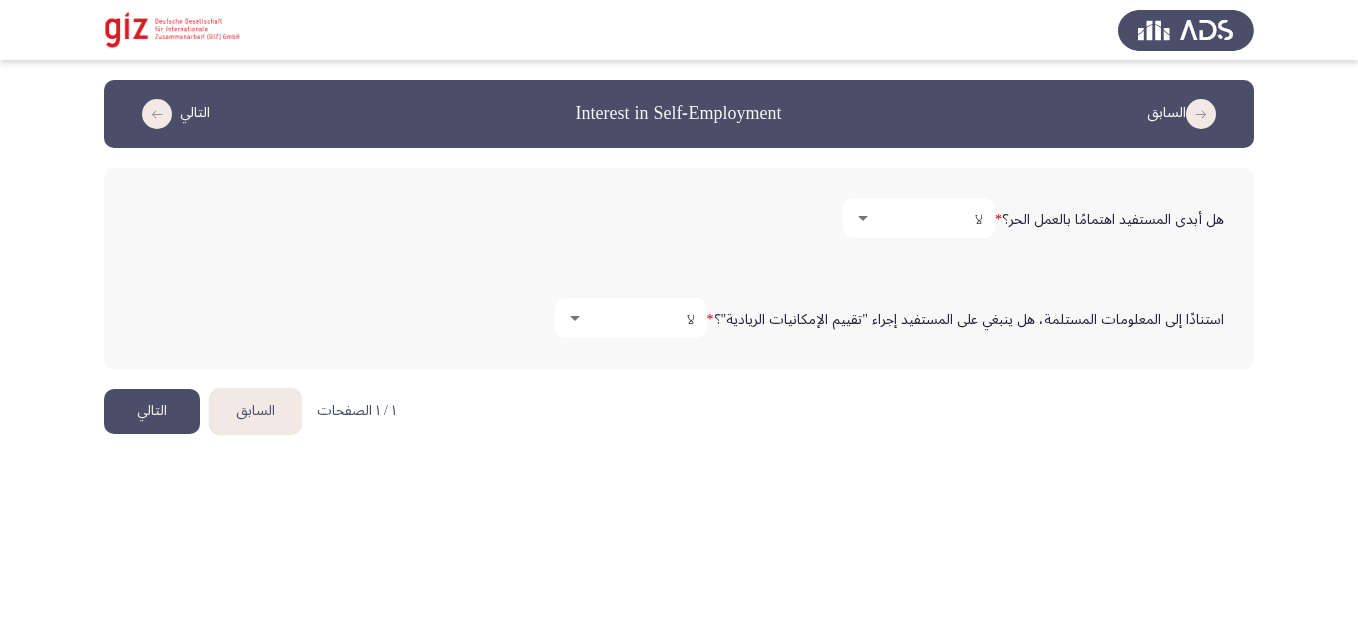 click on "التالي" 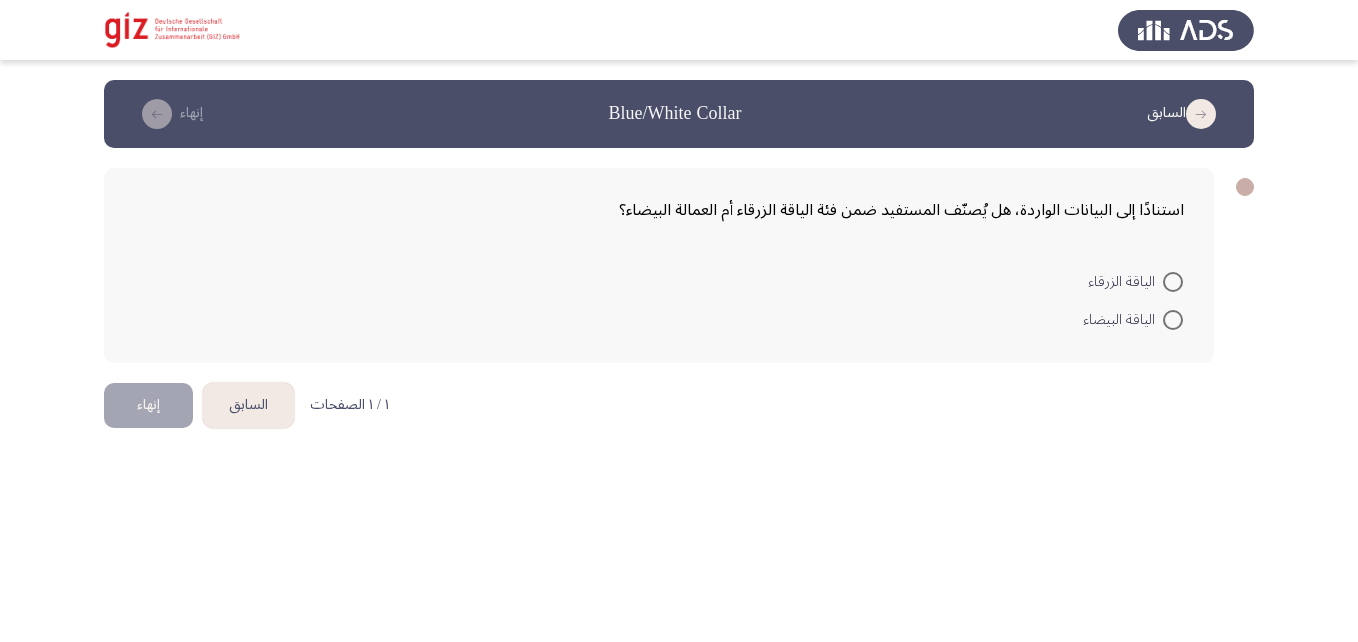 click on "الياقة البيضاء" at bounding box center (1123, 320) 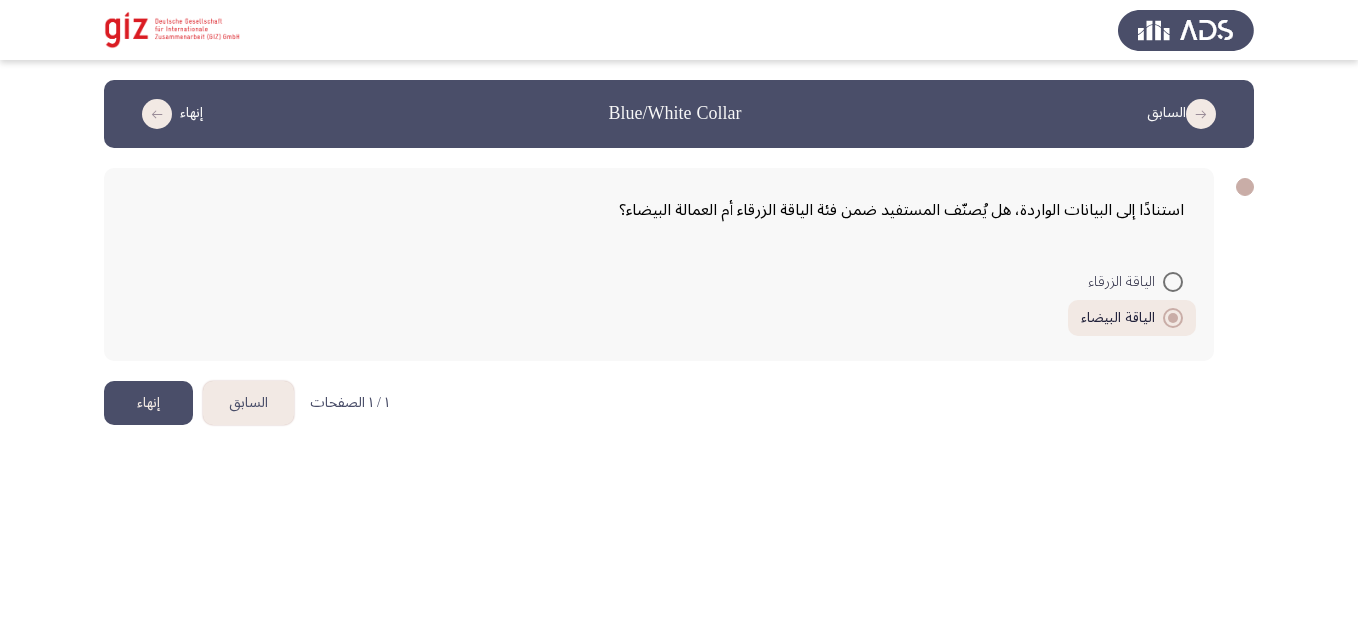 click on "إنهاء" 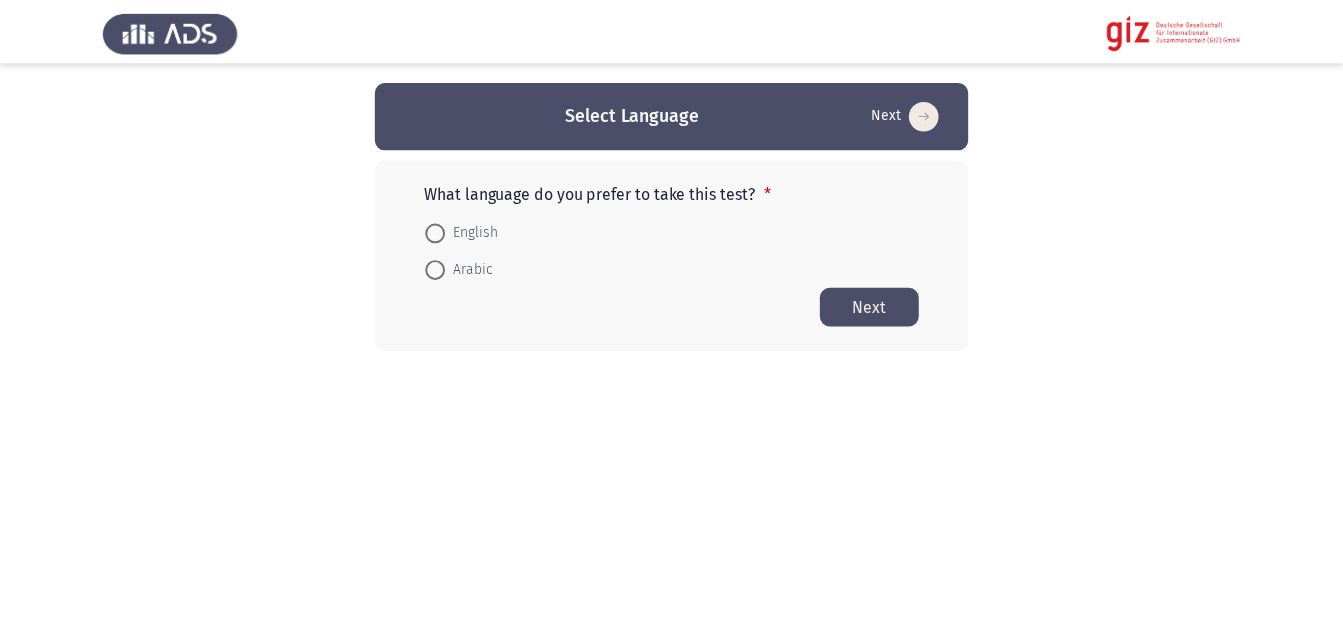 scroll, scrollTop: 0, scrollLeft: 0, axis: both 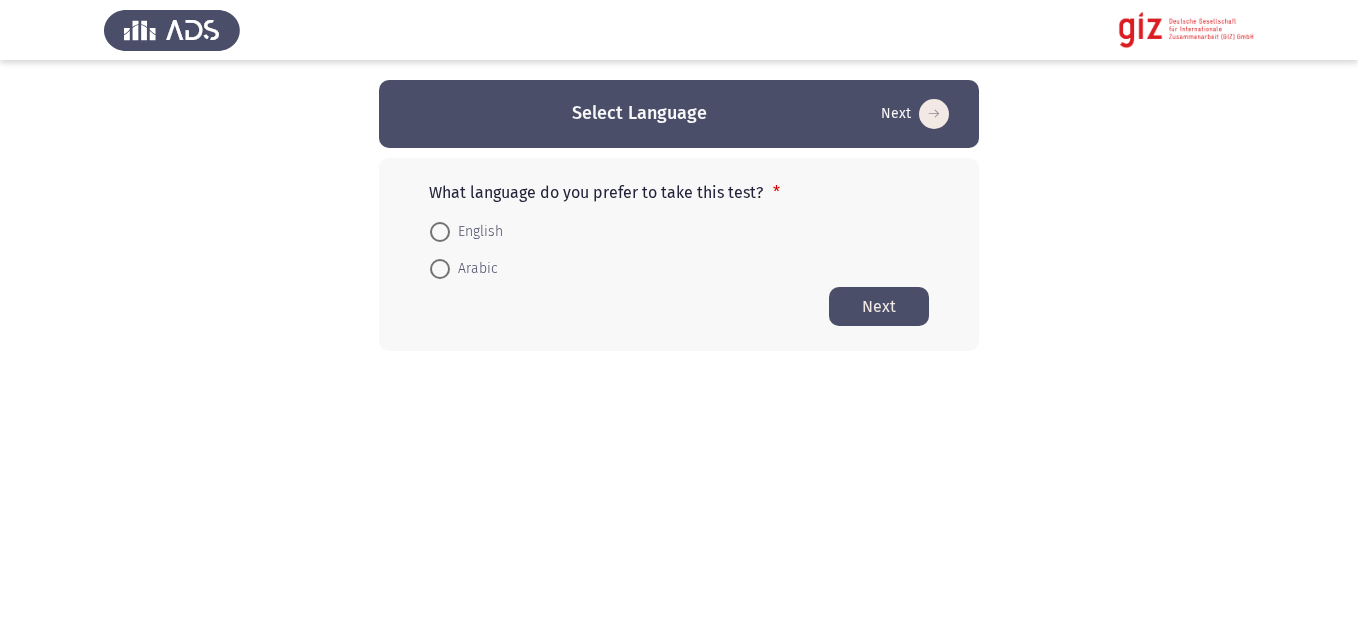 click on "Arabic" at bounding box center [474, 269] 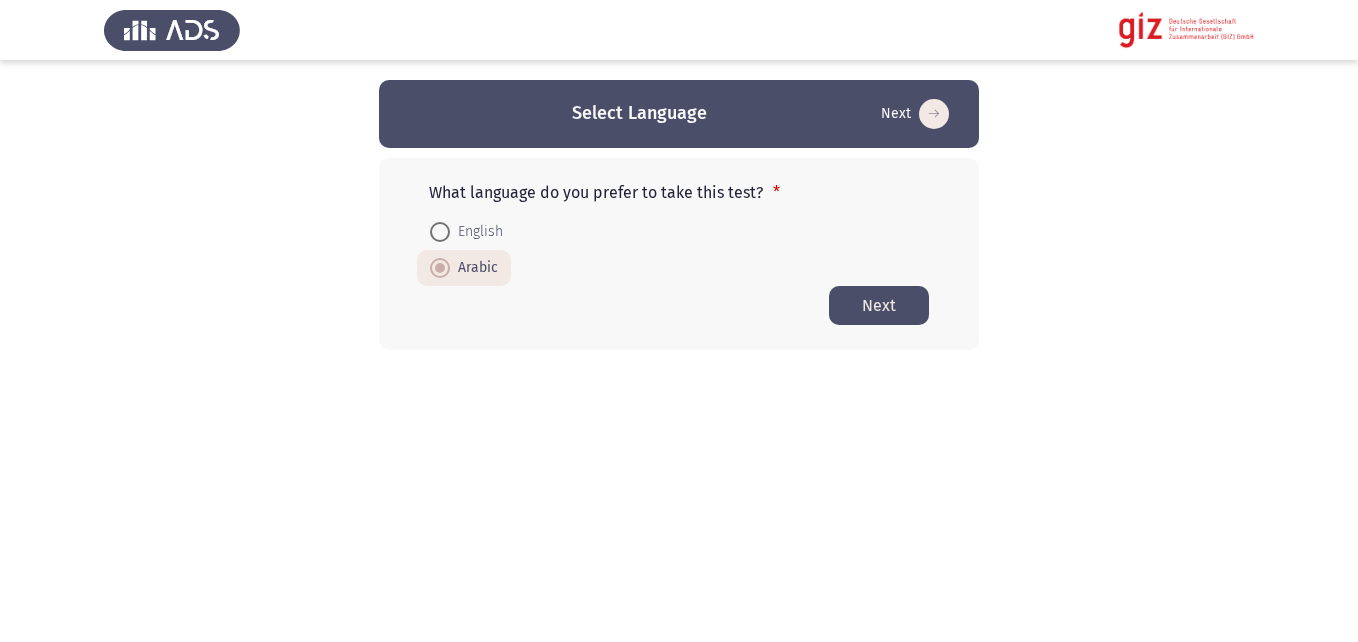 click on "Next" 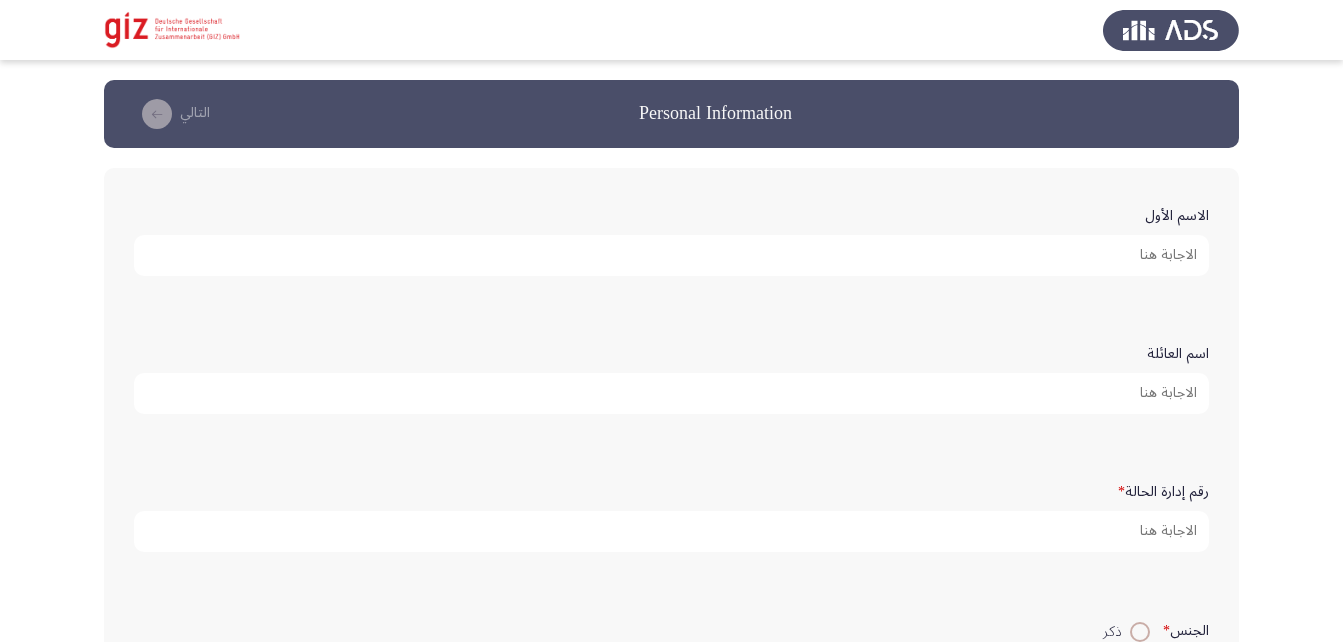 click on "الاسم الأول" at bounding box center [671, 255] 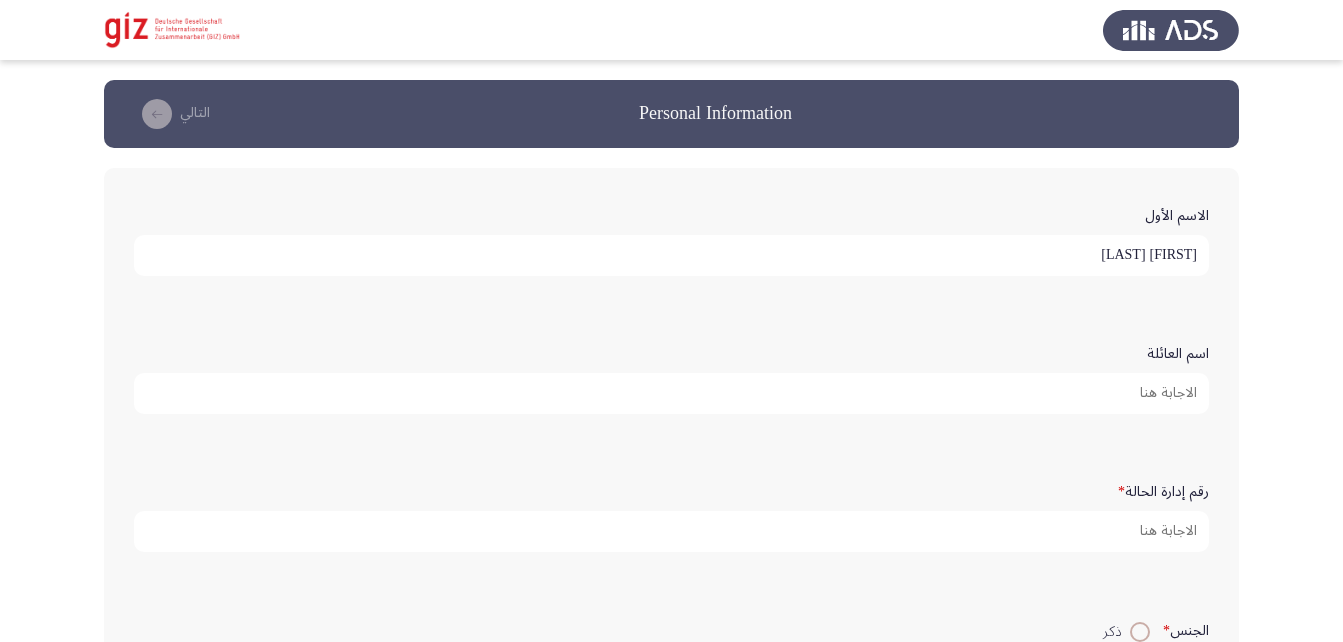 type on "[FIRST] [LAST]" 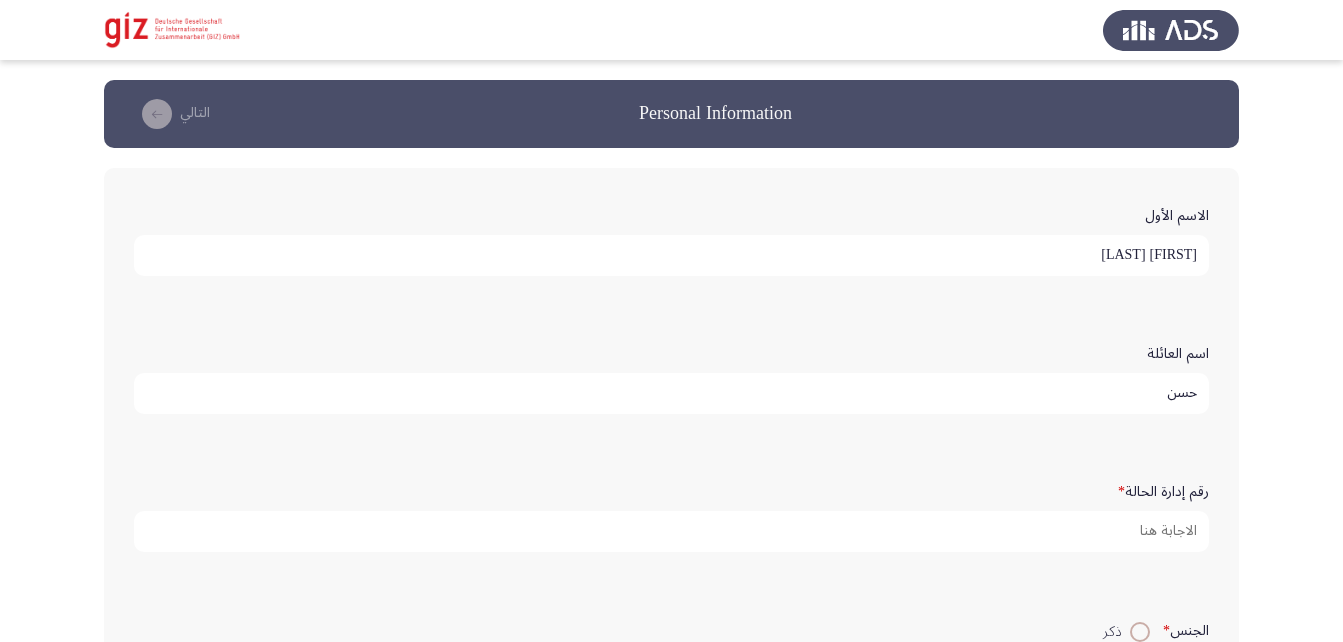 type on "حسن" 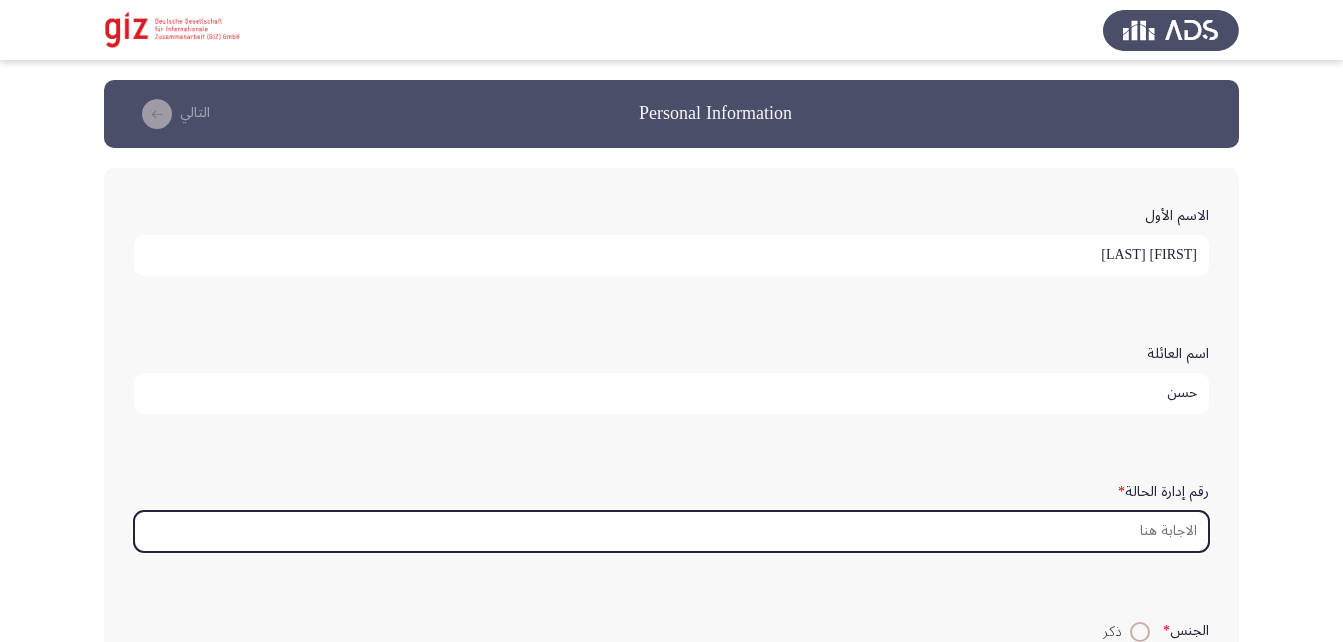 click on "رقم إدارة الحالة   *" at bounding box center [671, 531] 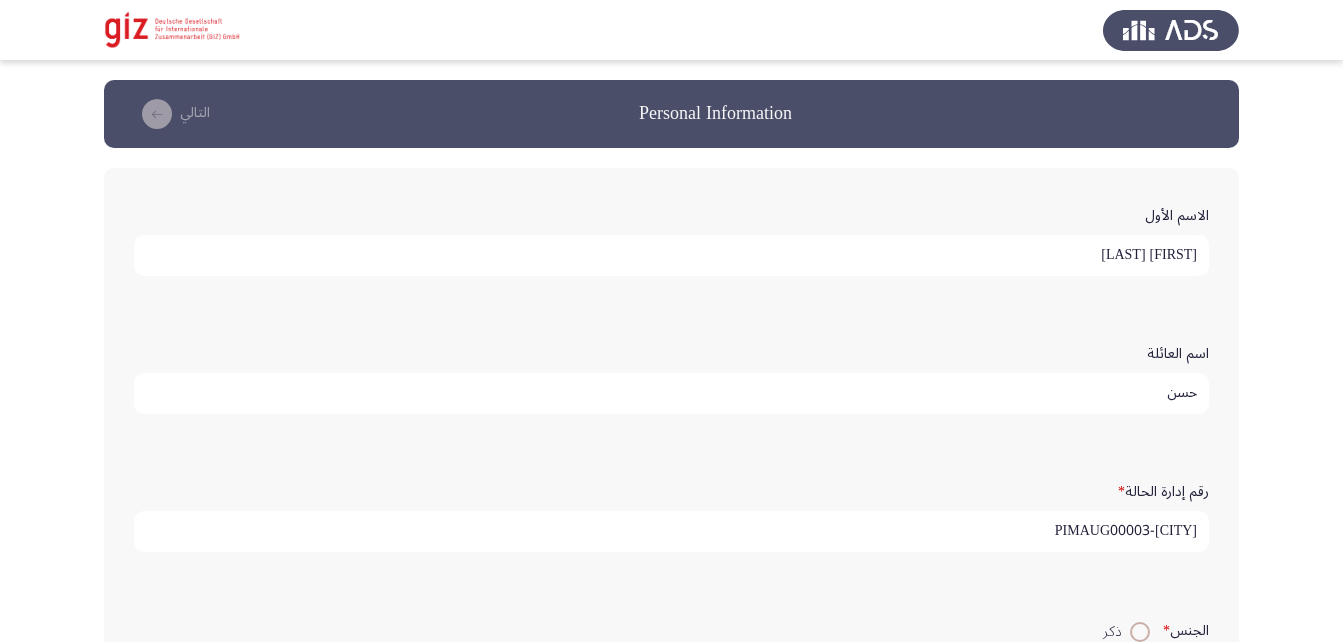 scroll, scrollTop: 5, scrollLeft: 0, axis: vertical 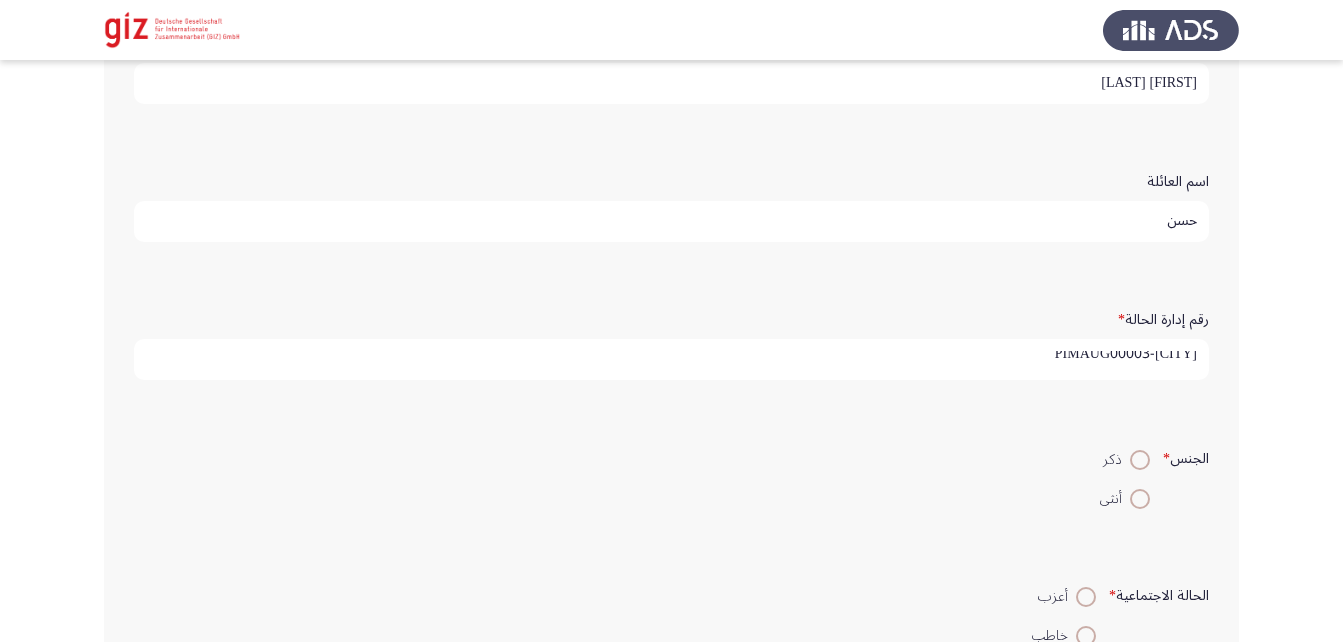 type on "PIMAUG00003-[CITY]" 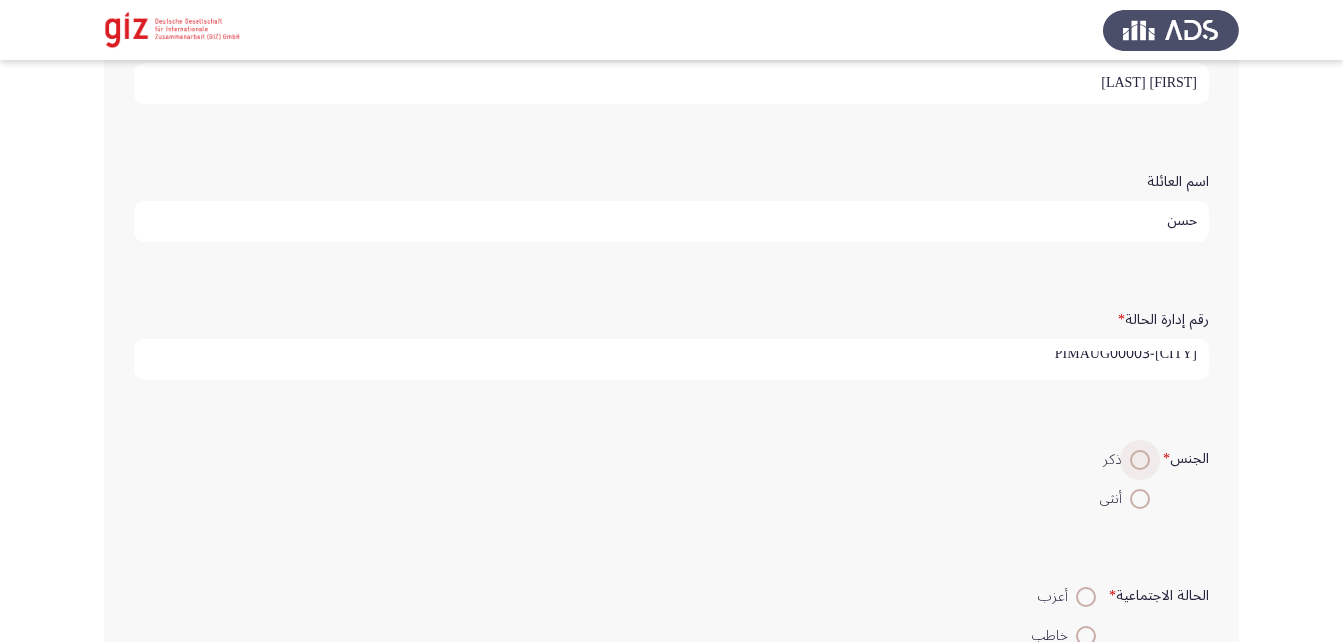 click at bounding box center [1140, 460] 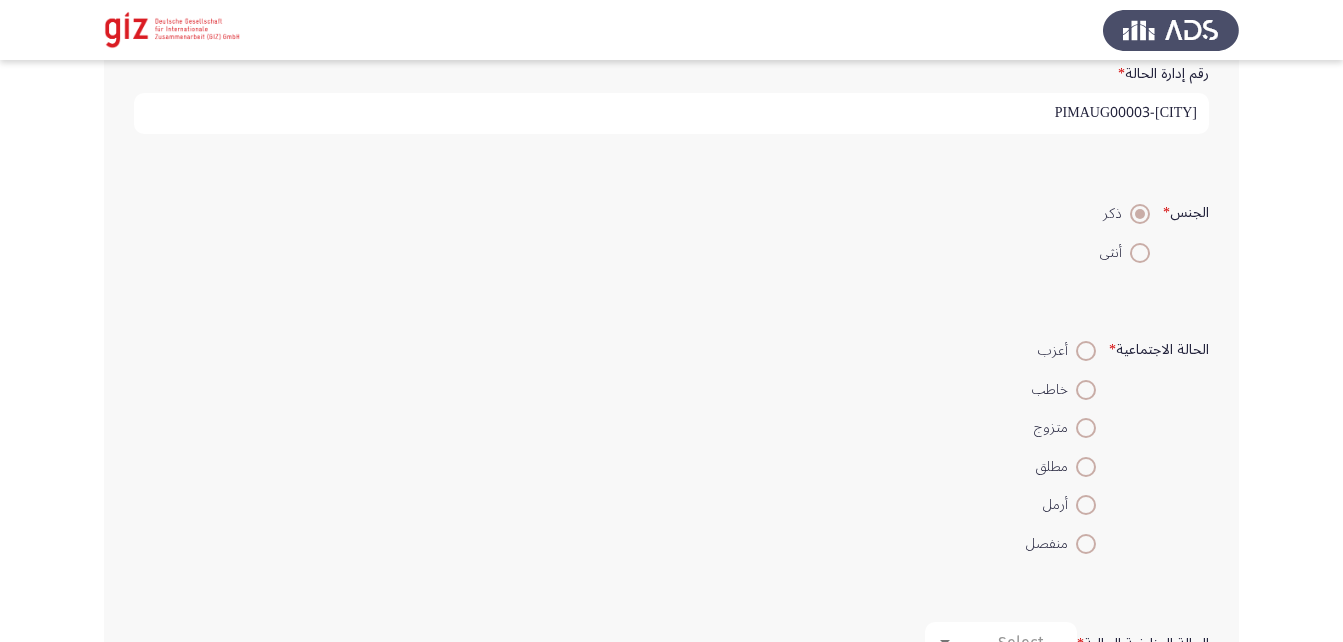 scroll, scrollTop: 419, scrollLeft: 0, axis: vertical 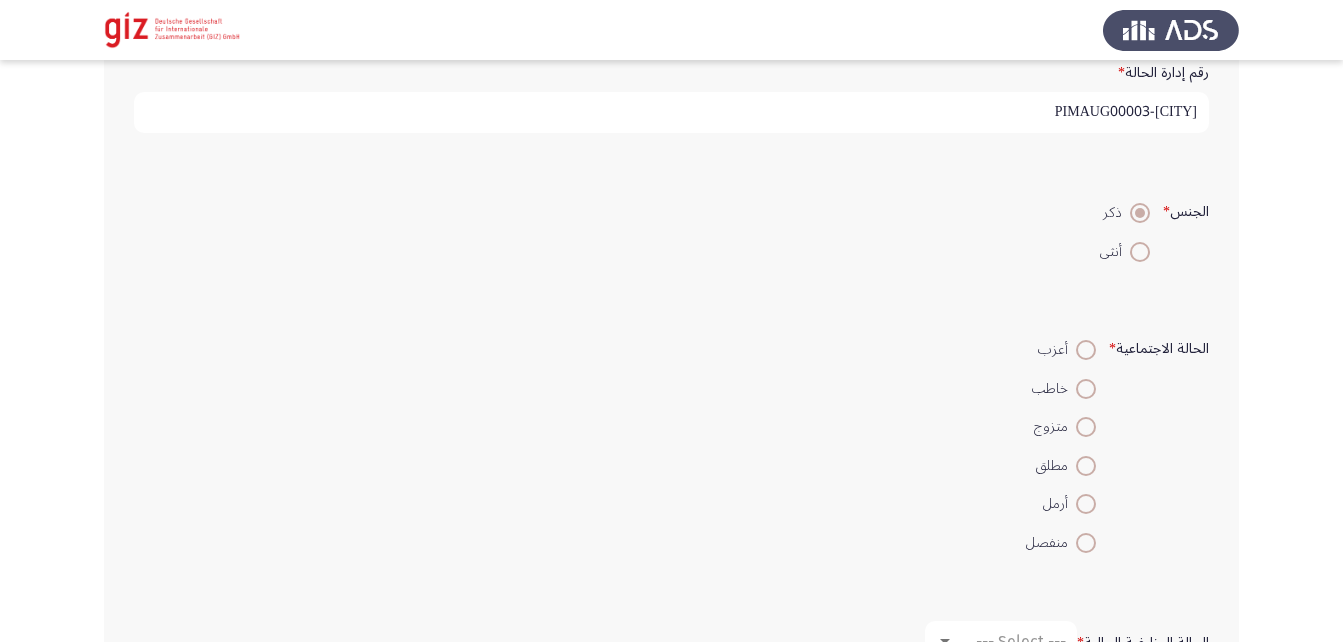 click at bounding box center (1086, 427) 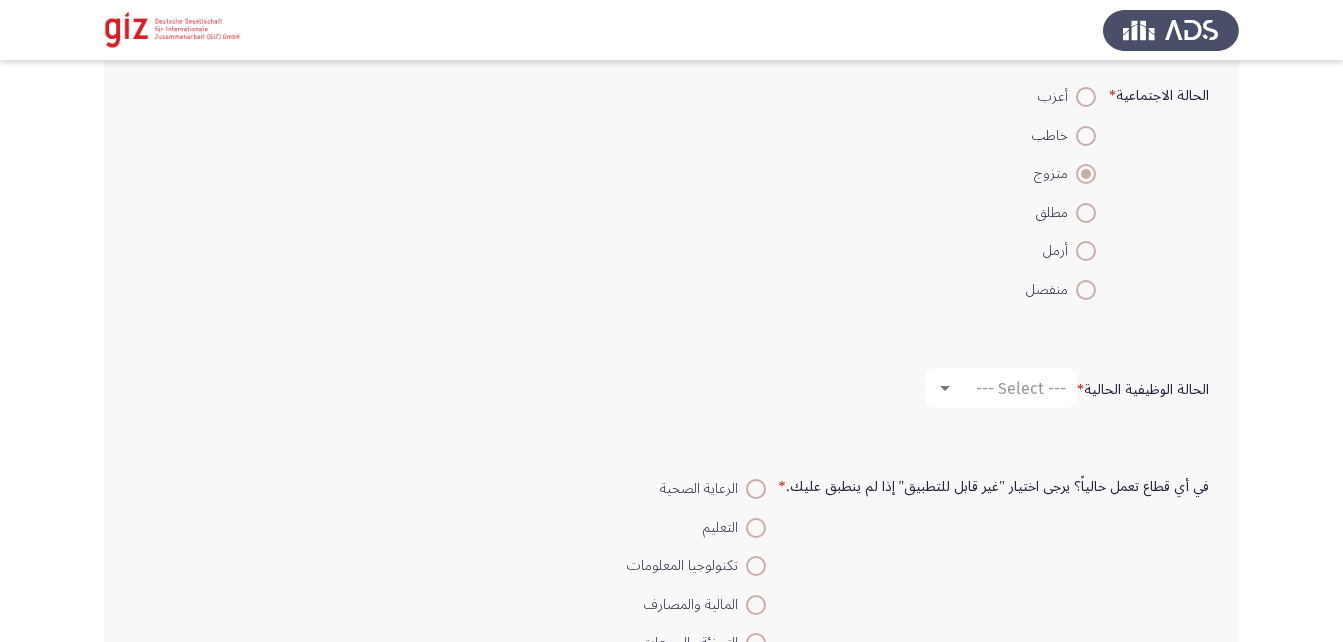 scroll, scrollTop: 675, scrollLeft: 0, axis: vertical 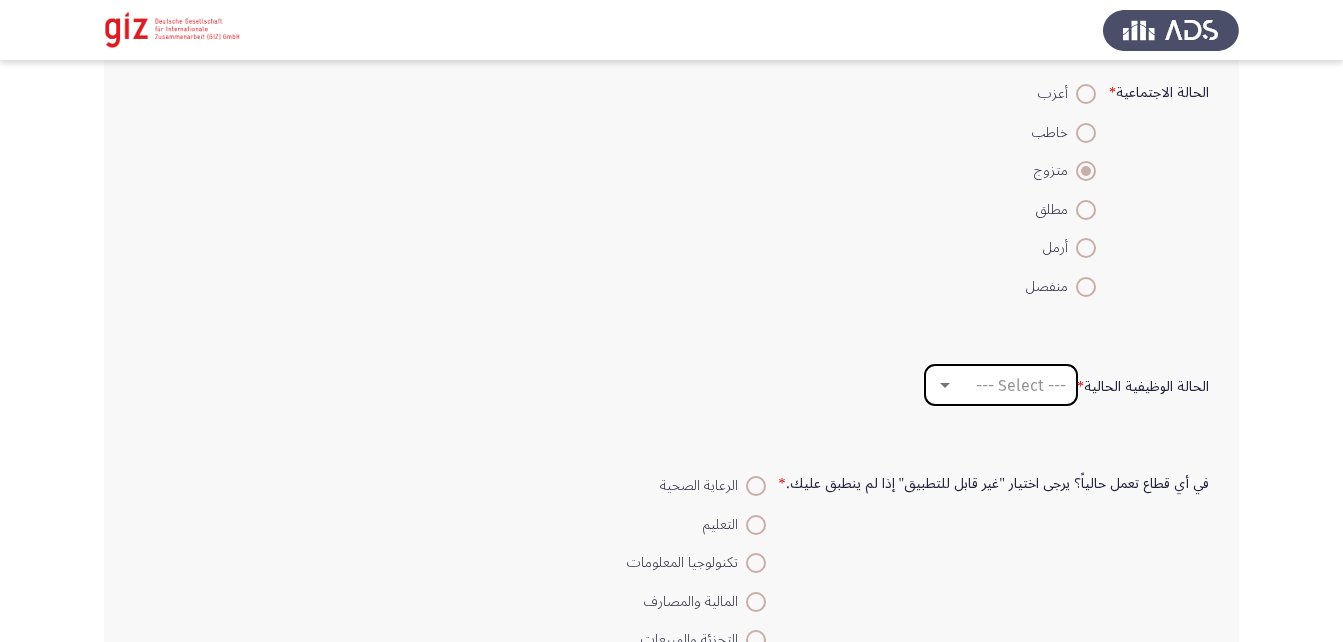 click on "--- Select ---" at bounding box center [1021, 385] 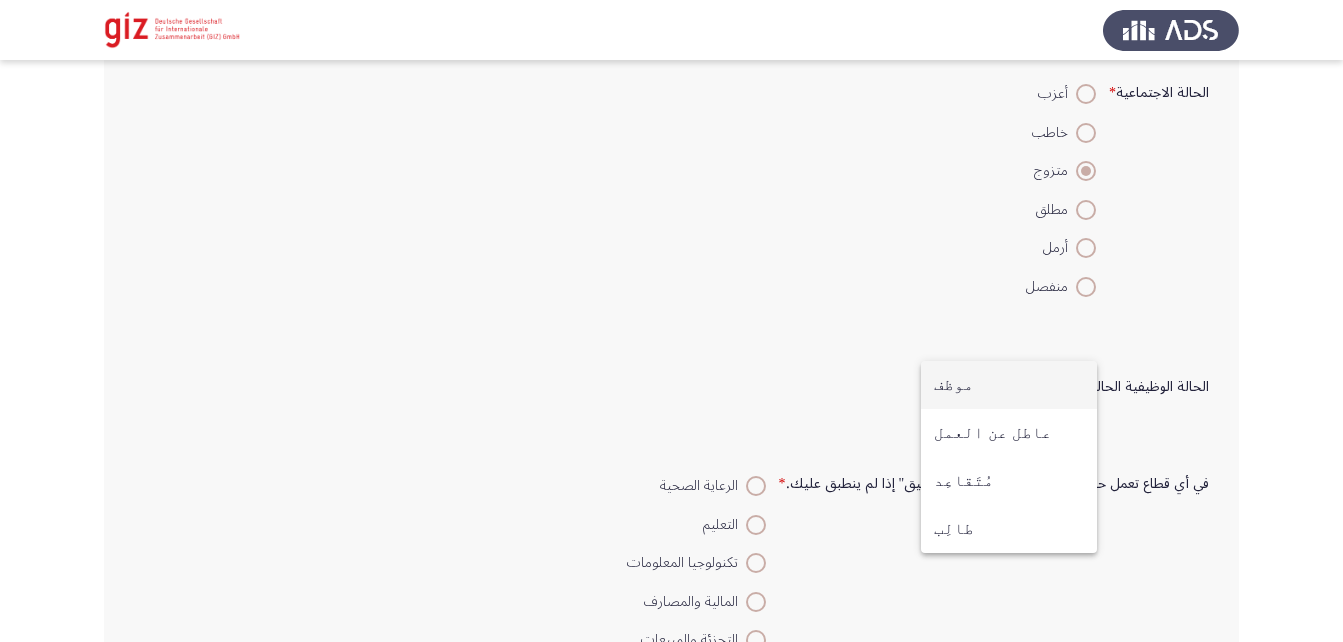 click on "موظف" at bounding box center [1009, 385] 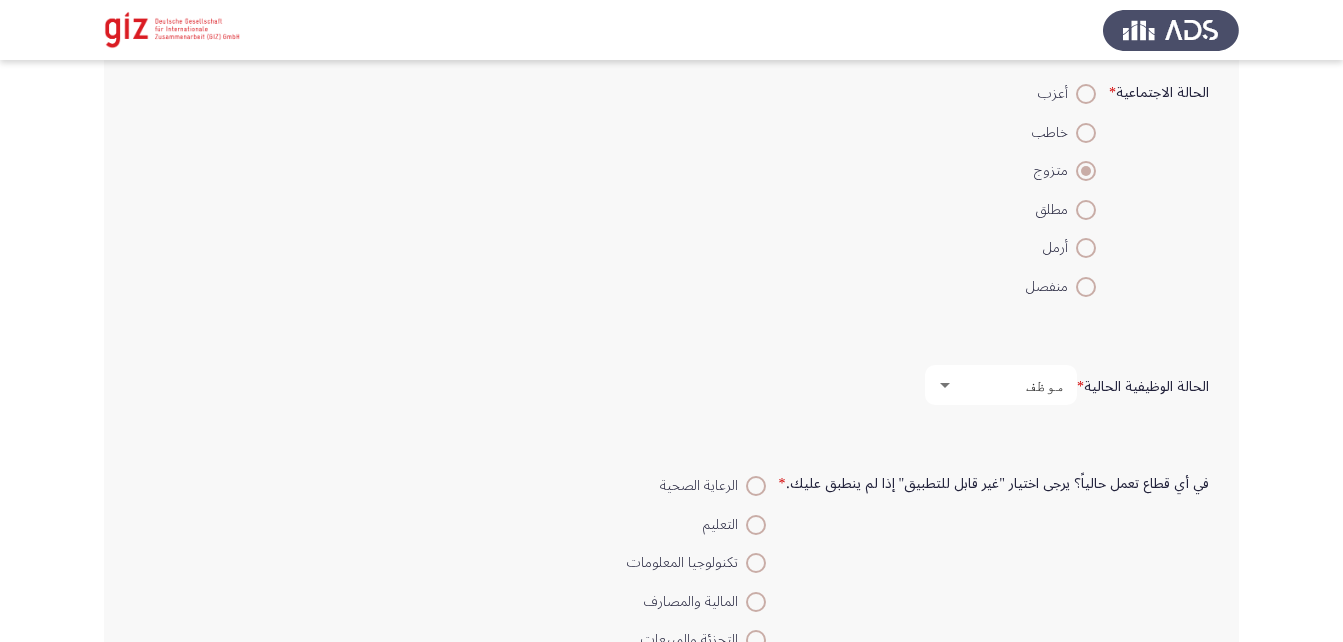 click on "موظف" at bounding box center (1010, 385) 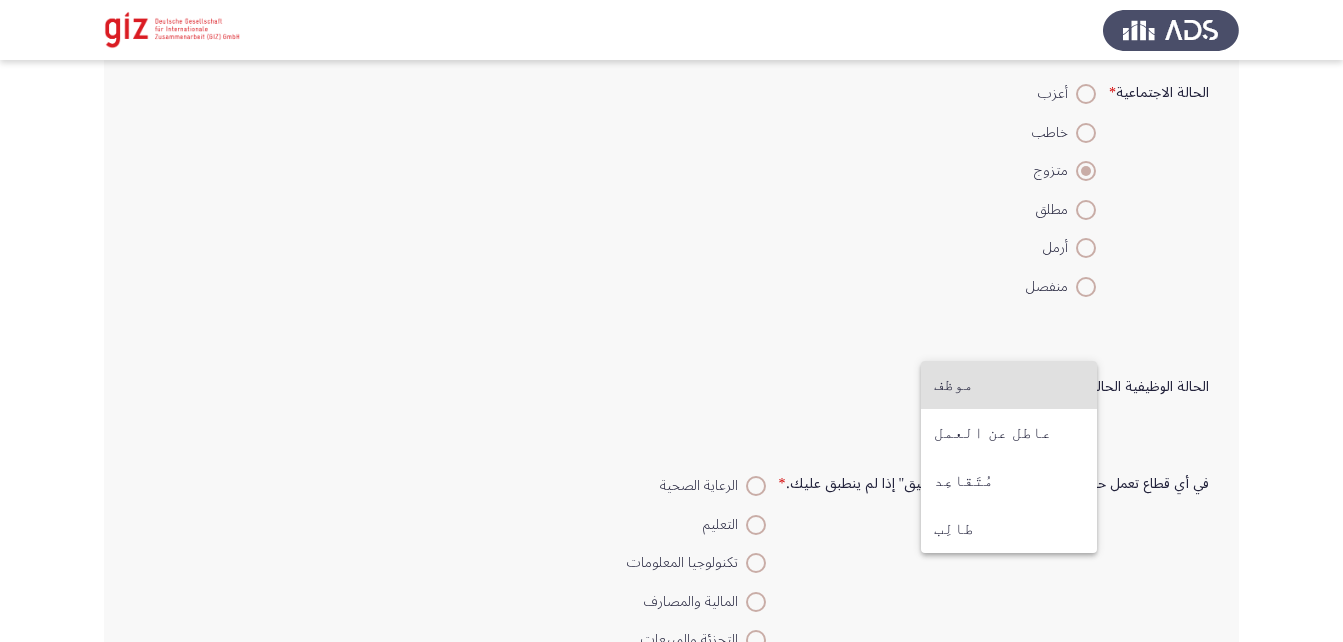 click at bounding box center (671, 321) 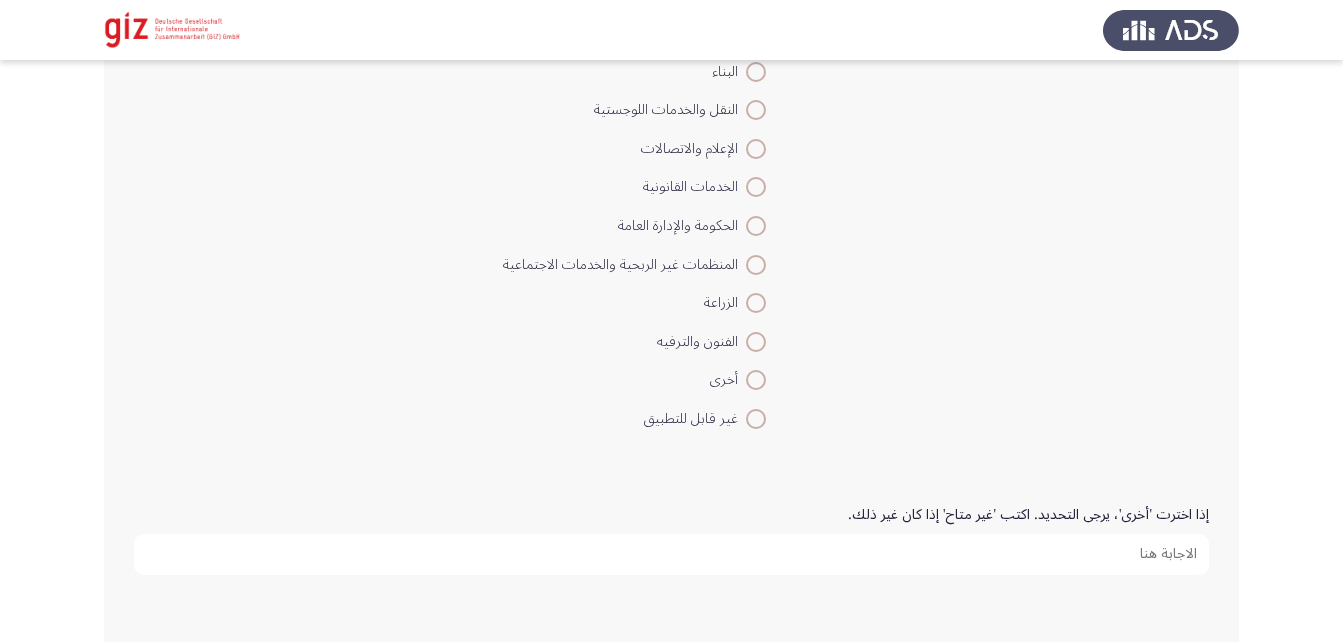 scroll, scrollTop: 1379, scrollLeft: 0, axis: vertical 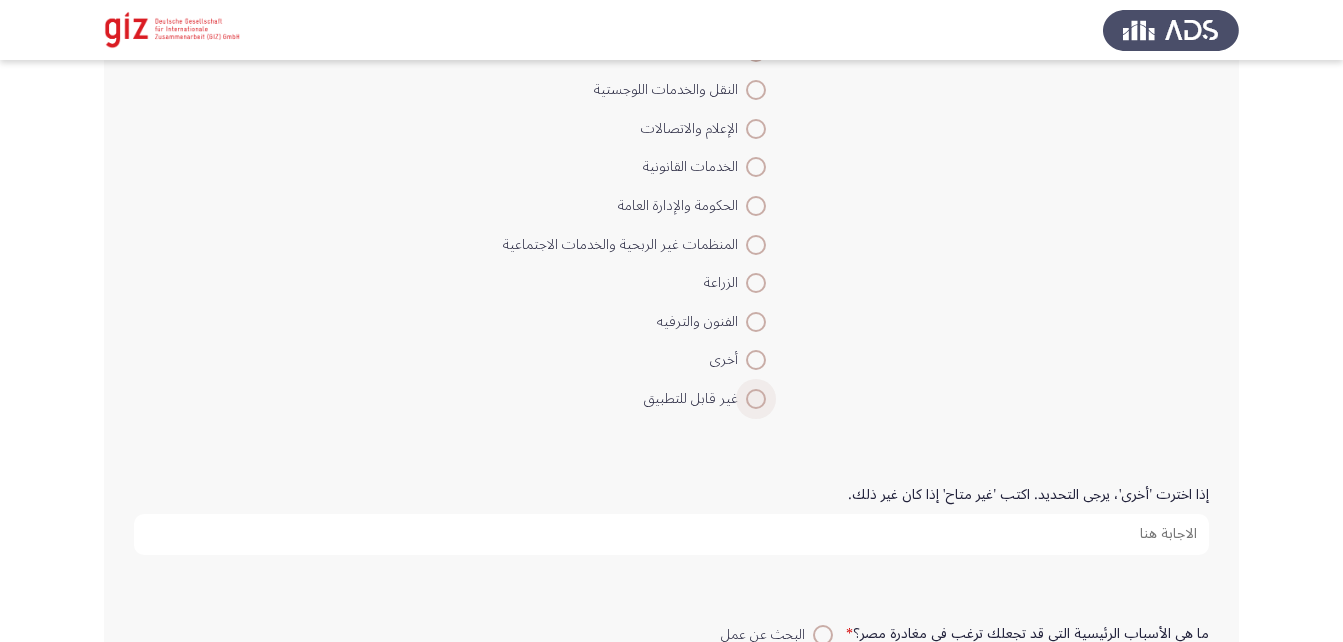 click on "غير قابل للتطبيق" at bounding box center [695, 399] 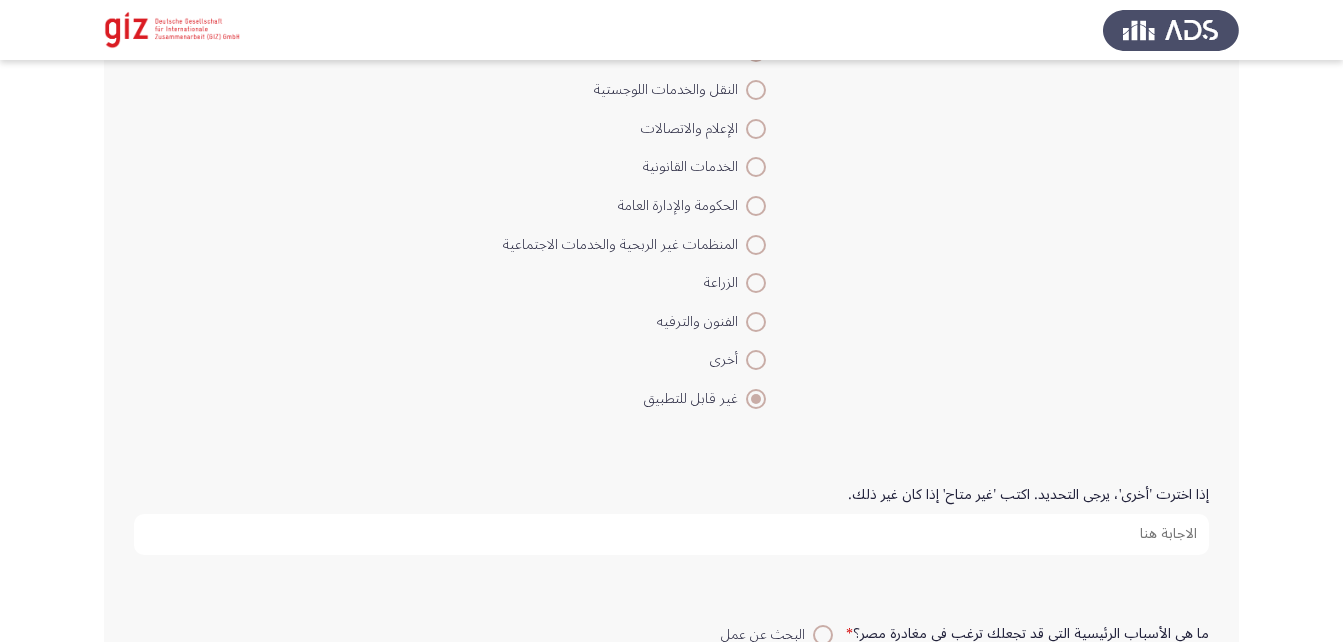 click on "إذا اخترت 'أخرى'، يرجى التحديد. اكتب 'غير متاح' إذا كان غير ذلك." at bounding box center (671, 534) 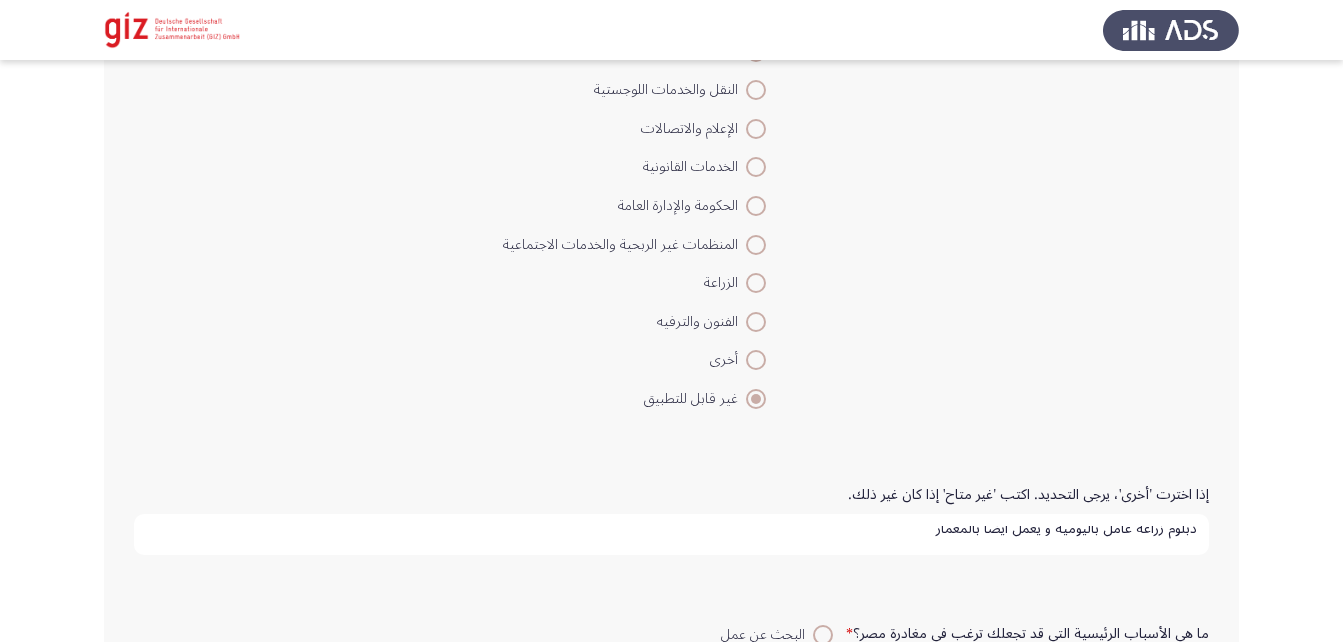 scroll, scrollTop: 5, scrollLeft: 0, axis: vertical 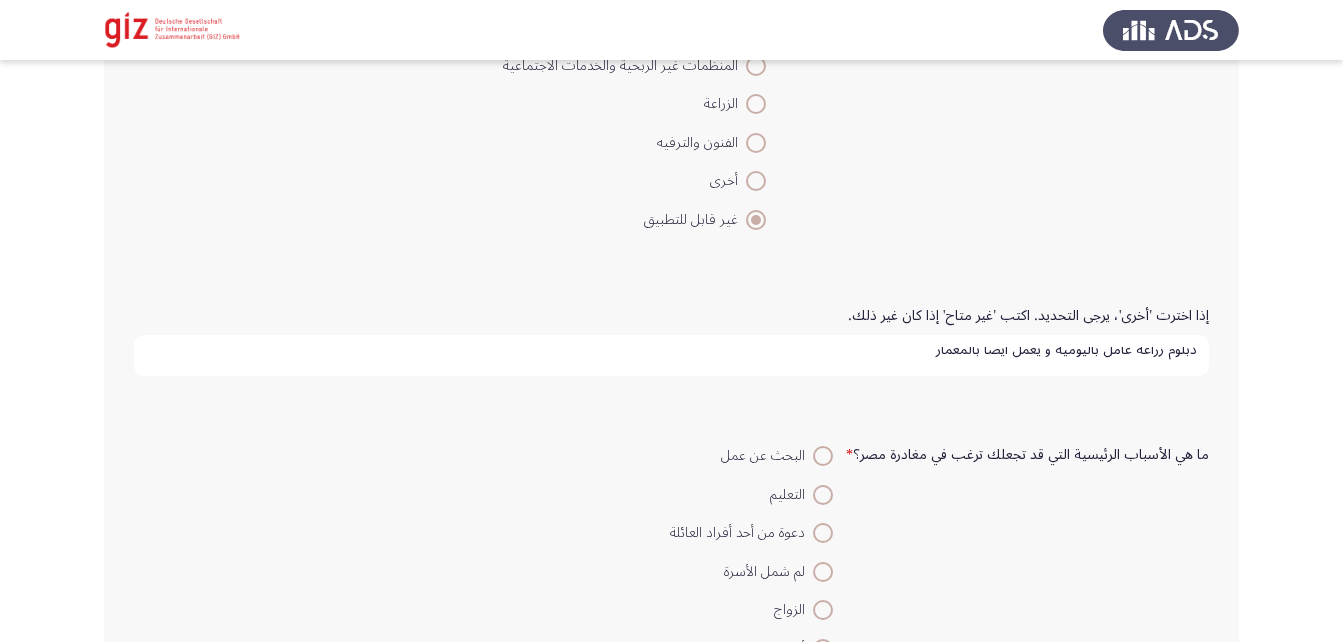 type on "دبلوم زراعه عامل باليومية و يعمل ايضا بالمعمار" 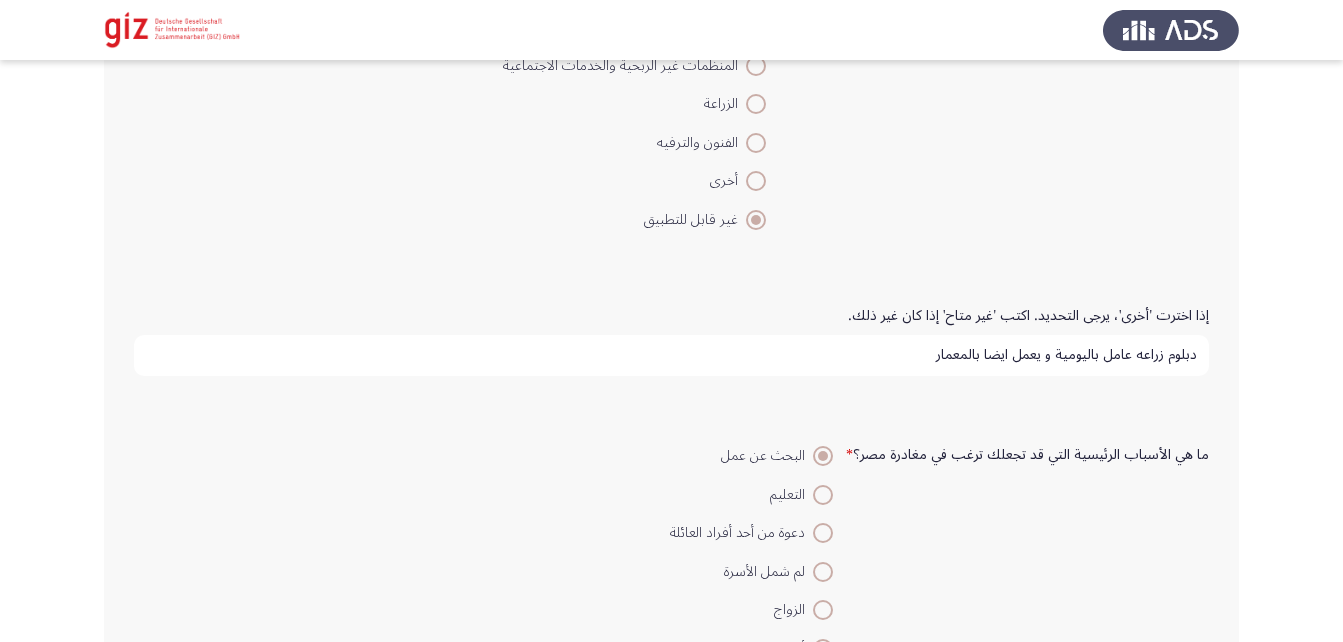 scroll, scrollTop: 1922, scrollLeft: 0, axis: vertical 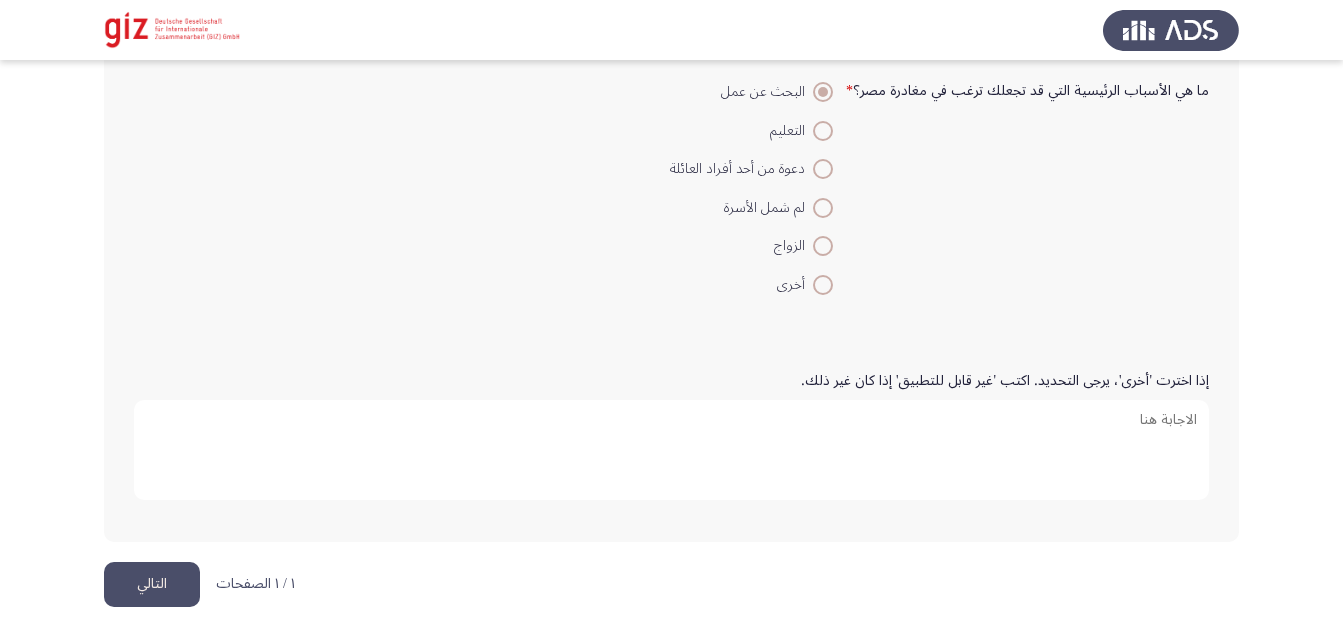 click on "إذا اخترت 'أخرى'، يرجى التحديد. اكتب 'غير قابل للتطبيق' إذا كان غير ذلك." at bounding box center (671, 450) 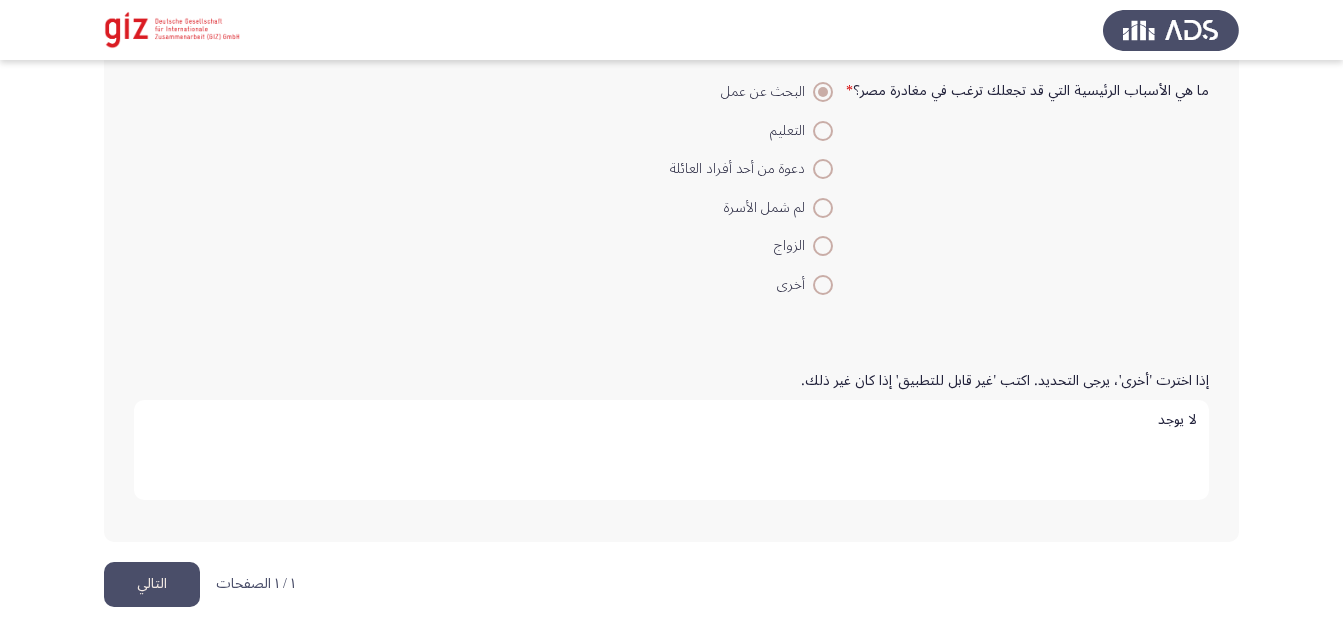 type on "لا يوجد" 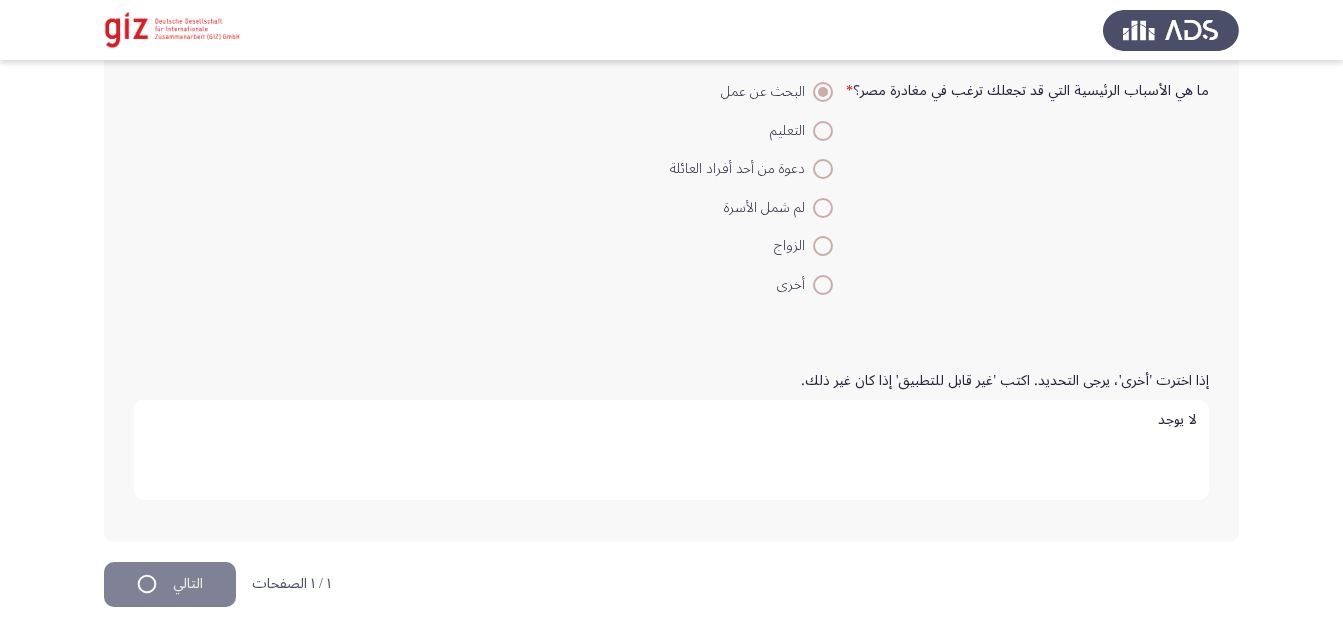 scroll, scrollTop: 0, scrollLeft: 0, axis: both 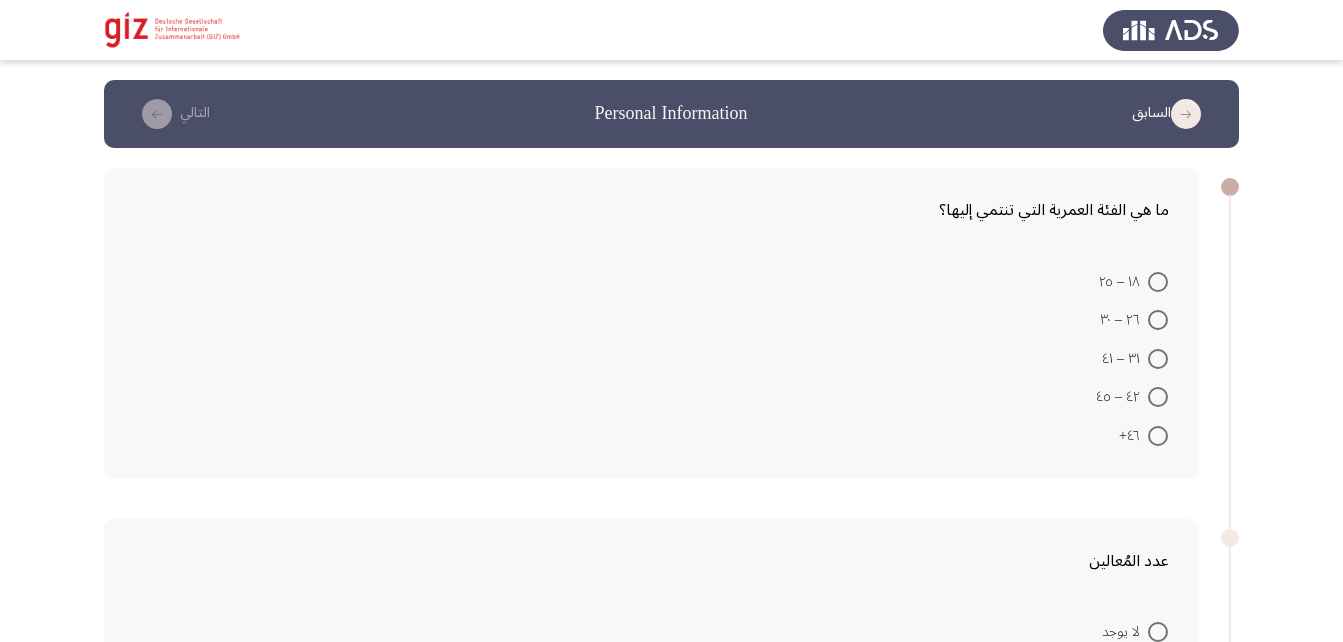 click at bounding box center (1158, 320) 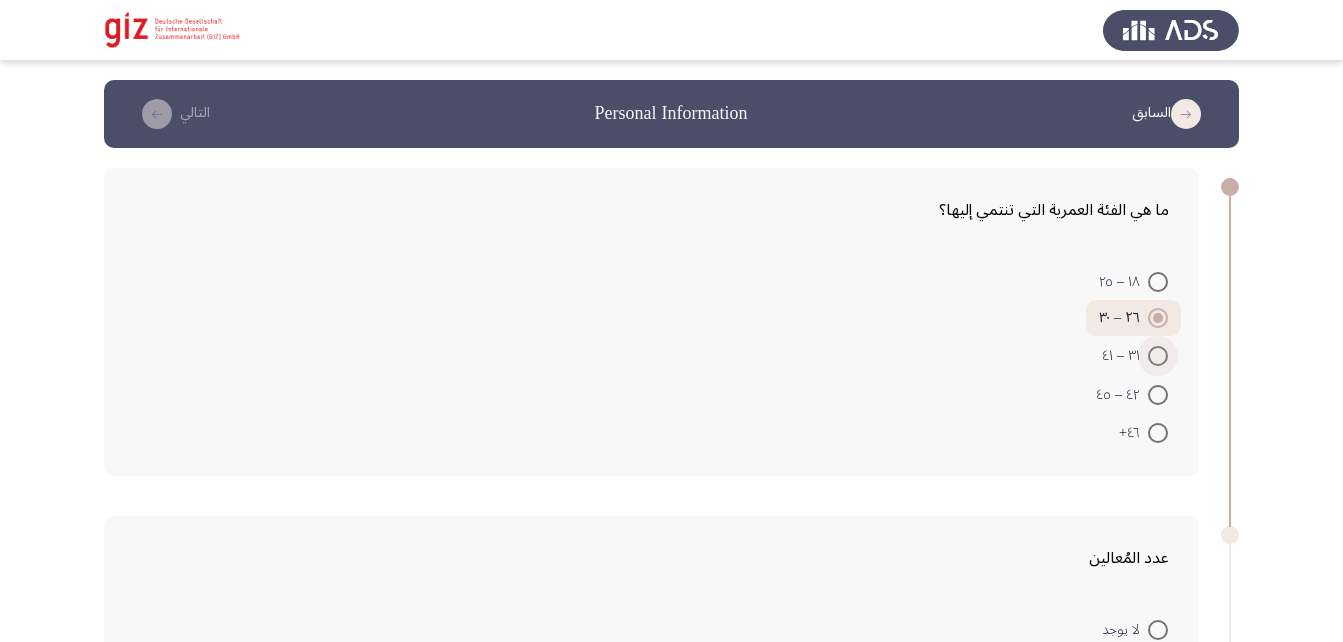 click at bounding box center [1158, 356] 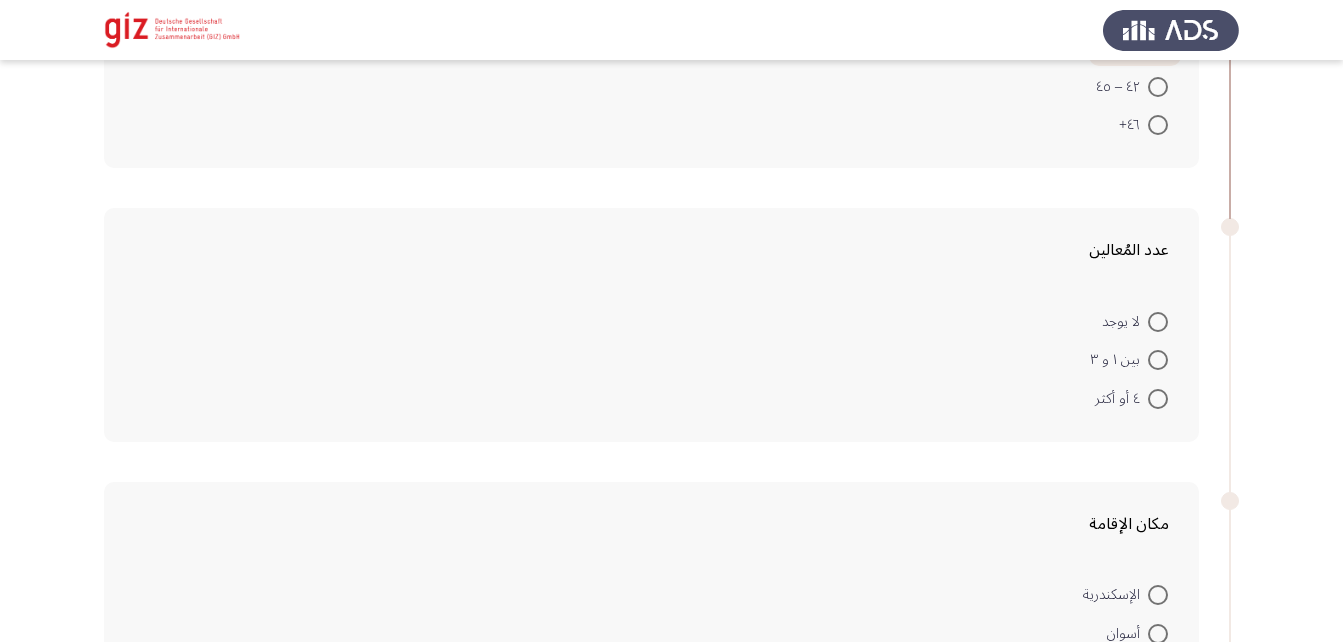 scroll, scrollTop: 324, scrollLeft: 0, axis: vertical 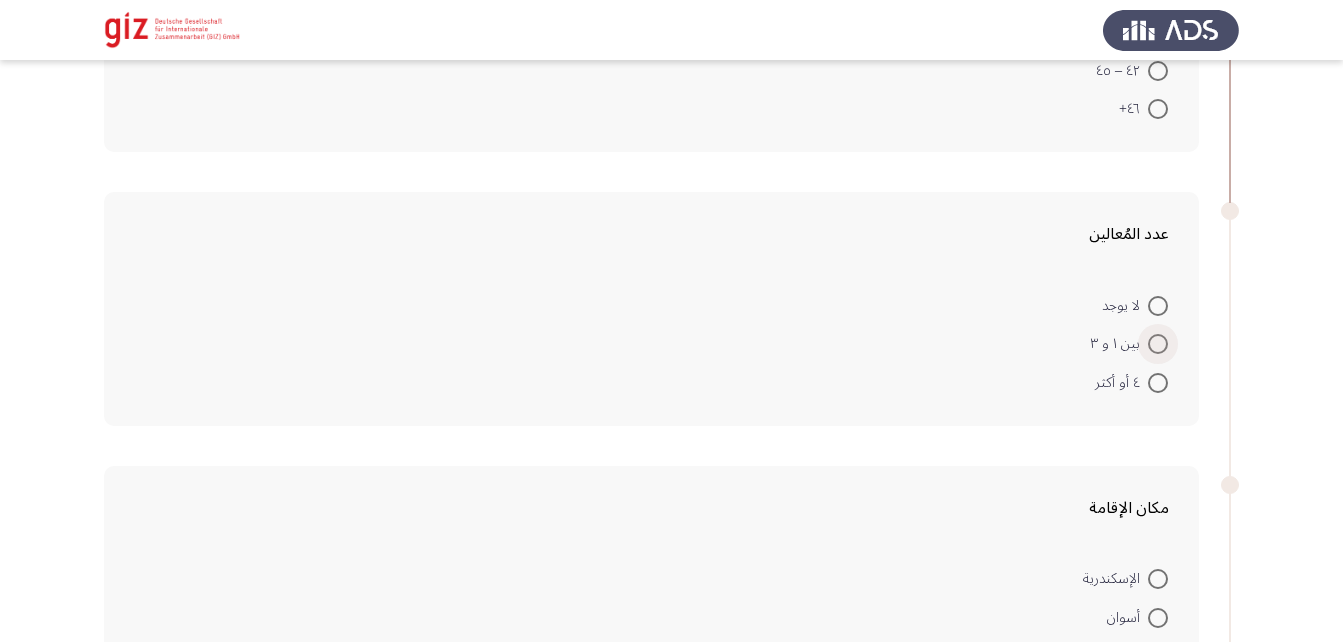 click at bounding box center (1158, 344) 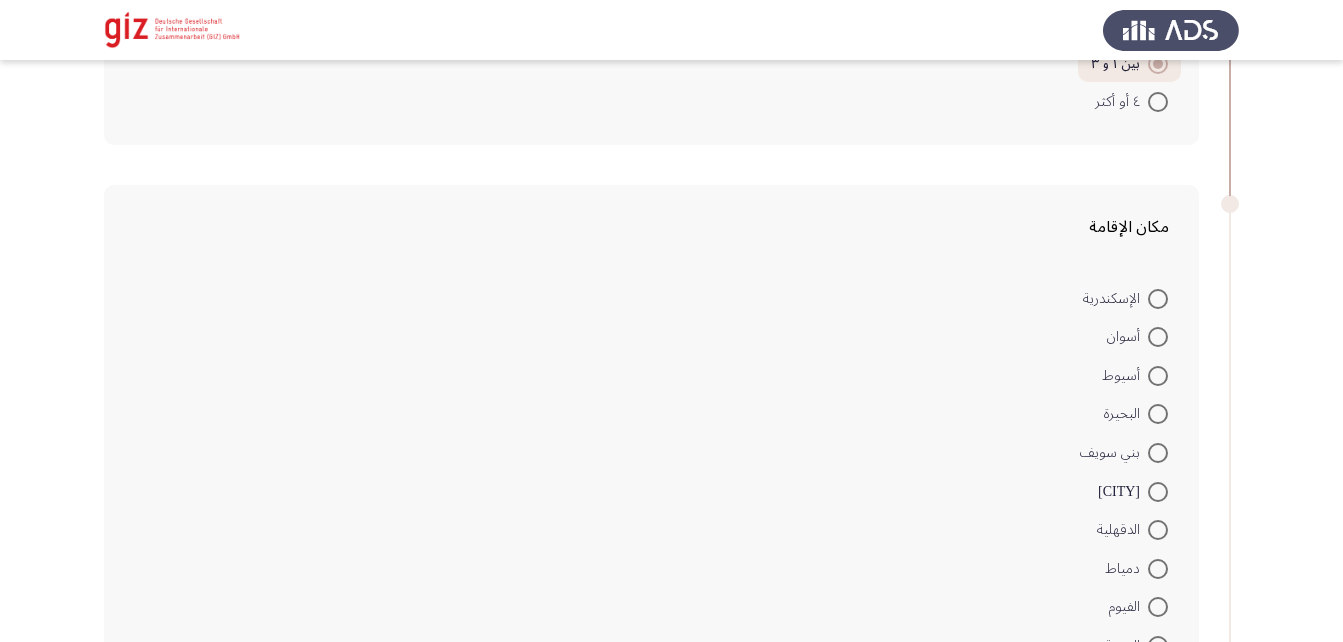 scroll, scrollTop: 601, scrollLeft: 0, axis: vertical 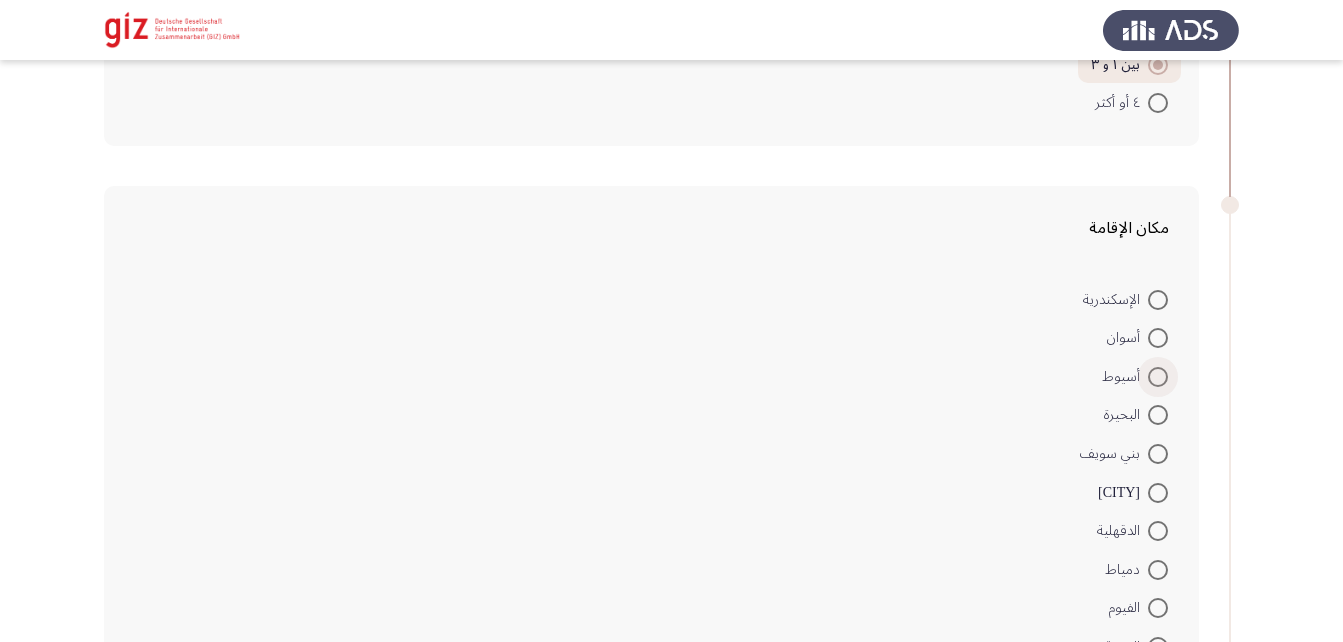 click at bounding box center [1158, 377] 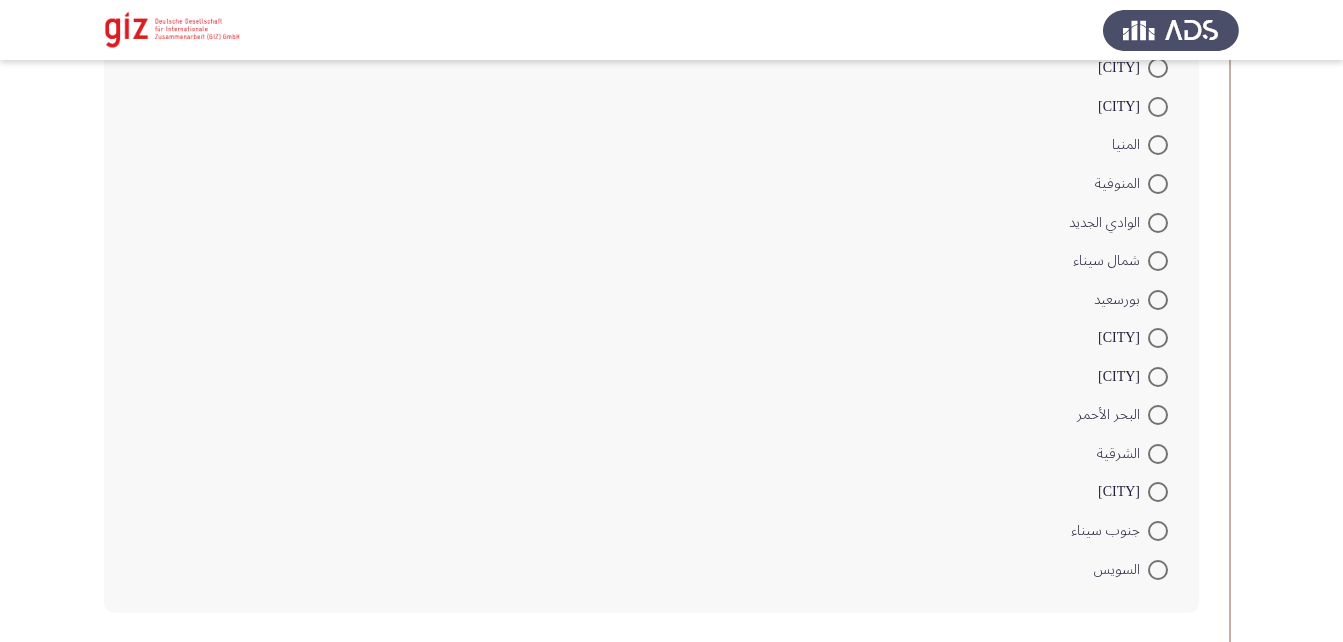 scroll, scrollTop: 1637, scrollLeft: 0, axis: vertical 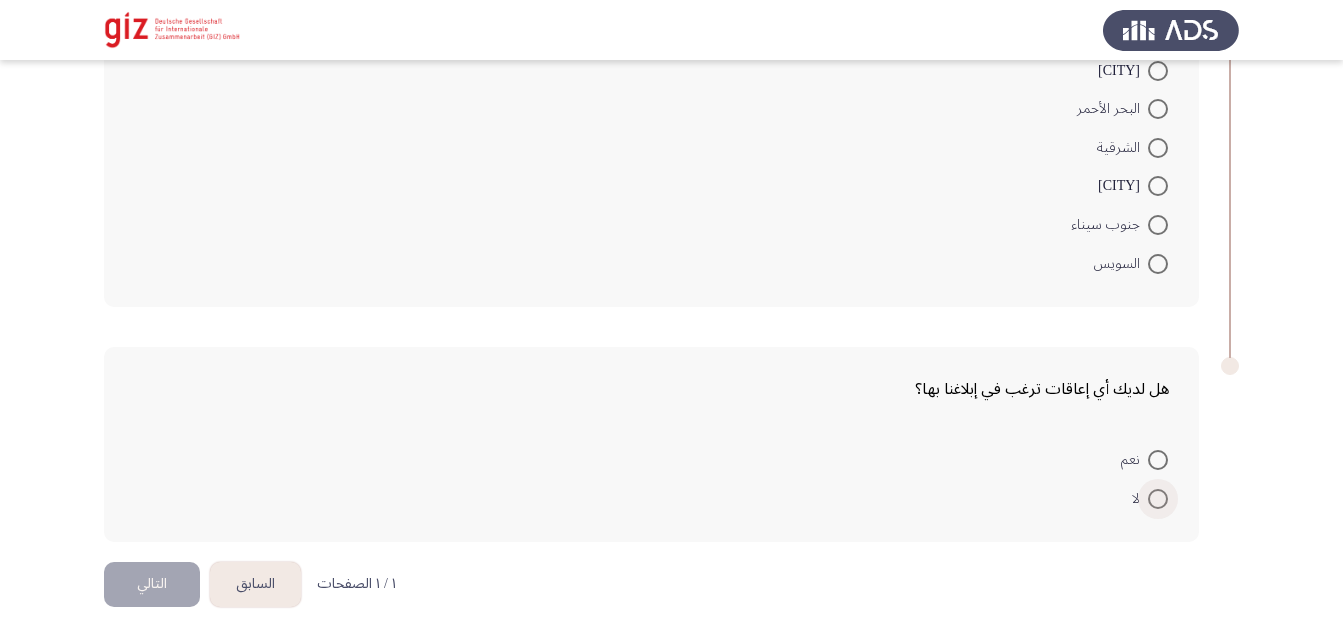 click at bounding box center [1158, 499] 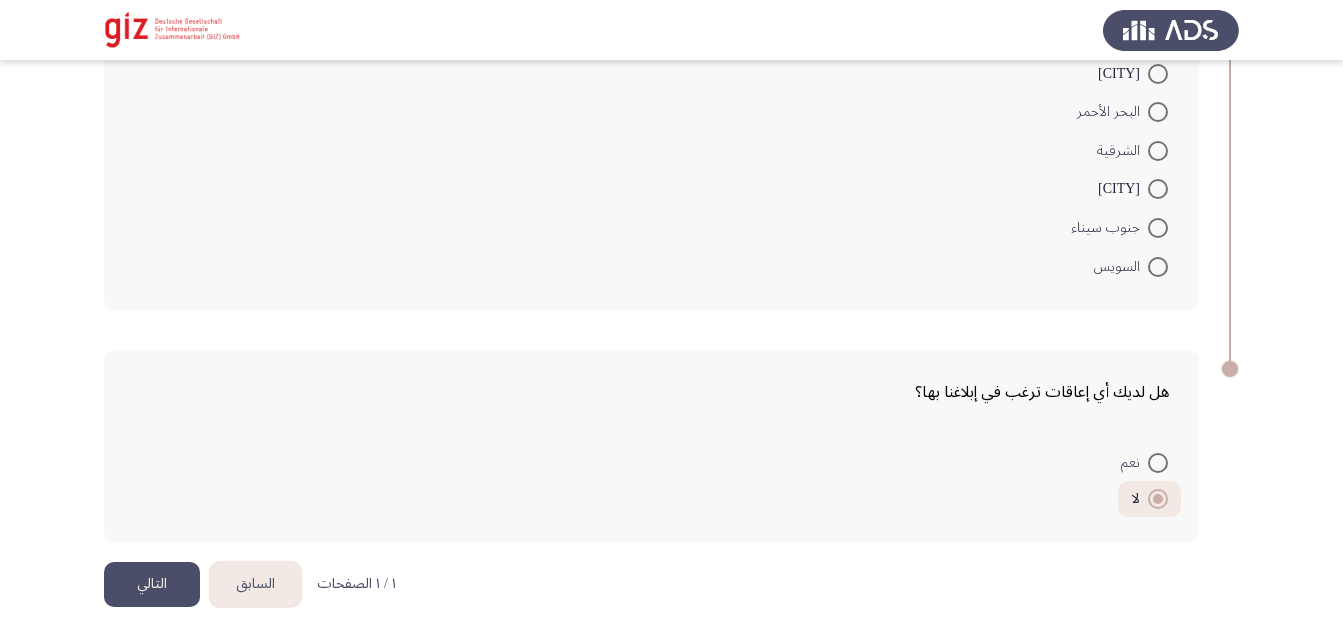 click on "التالي" 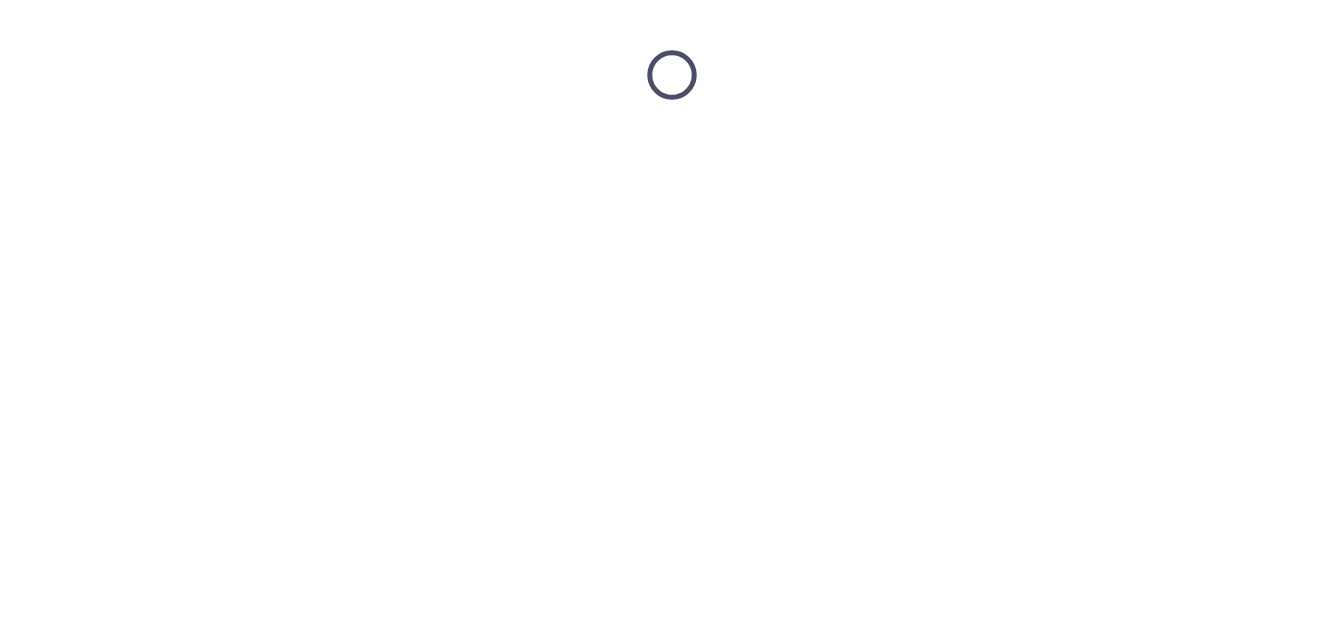 scroll, scrollTop: 0, scrollLeft: 0, axis: both 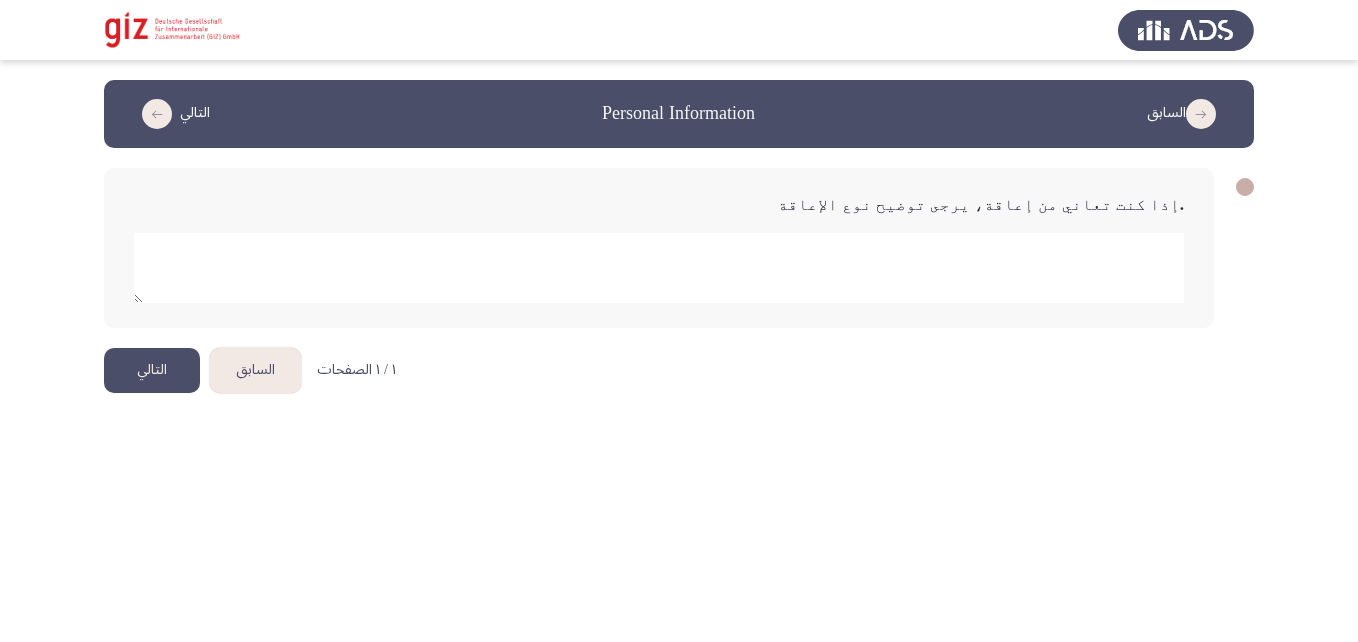 click 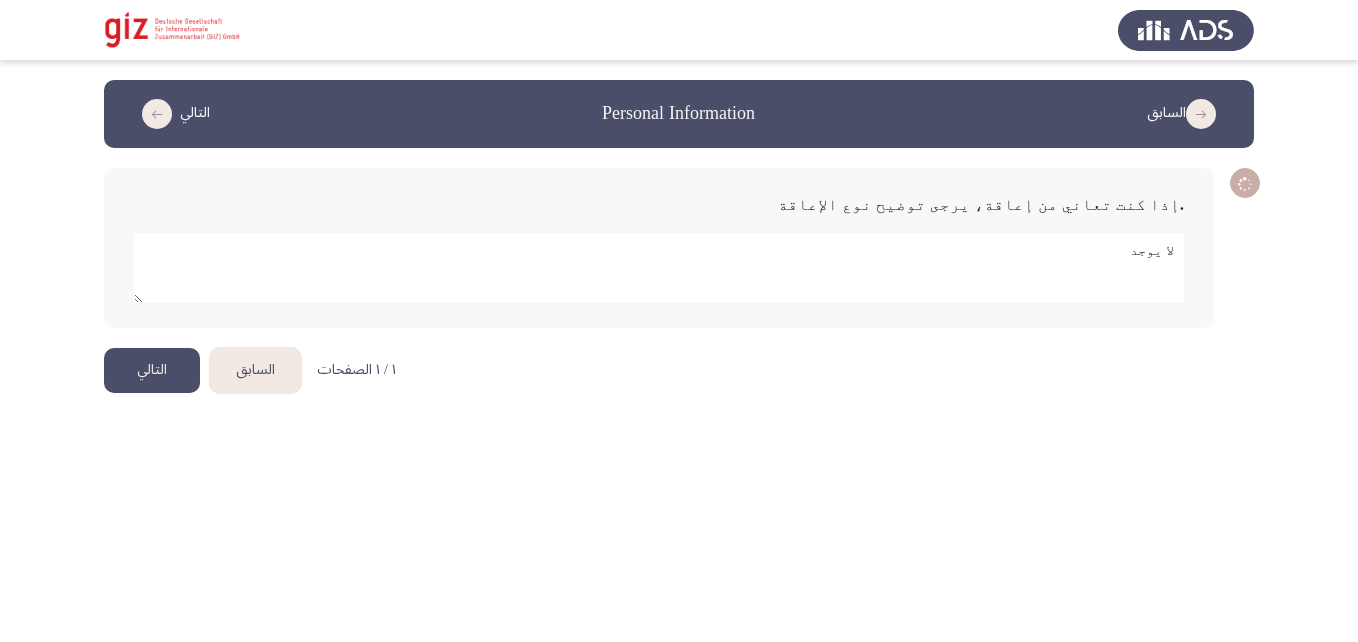 type on "لا يوجد" 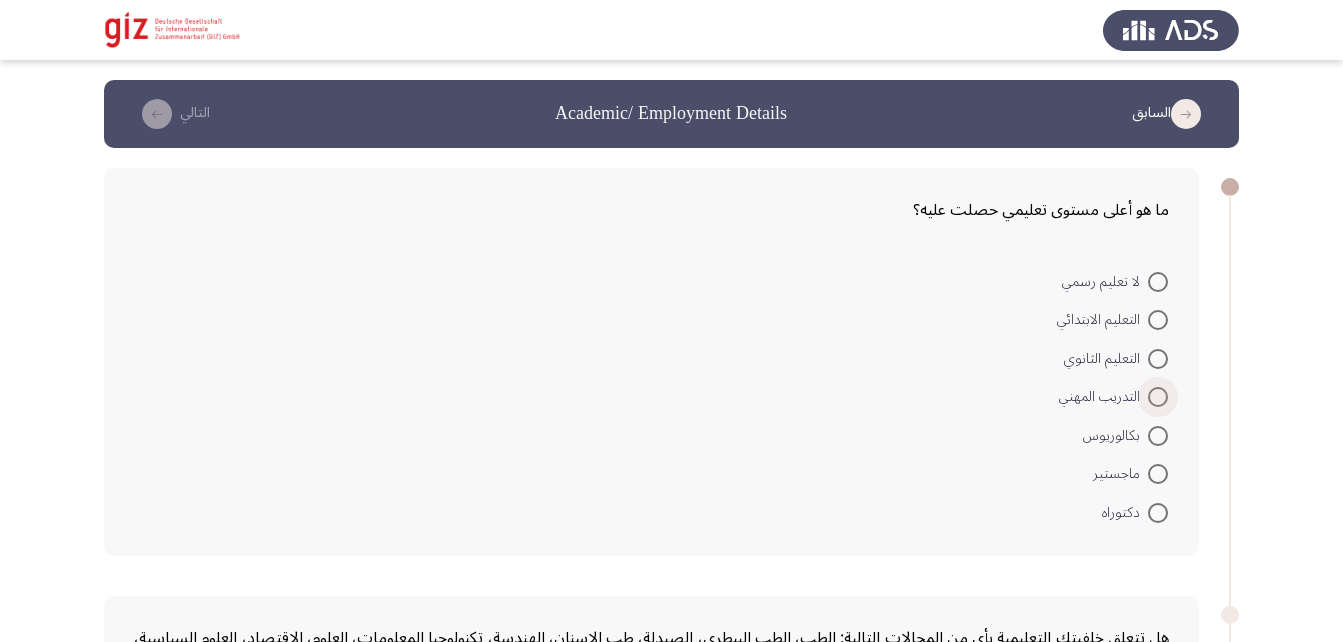 click at bounding box center [1158, 397] 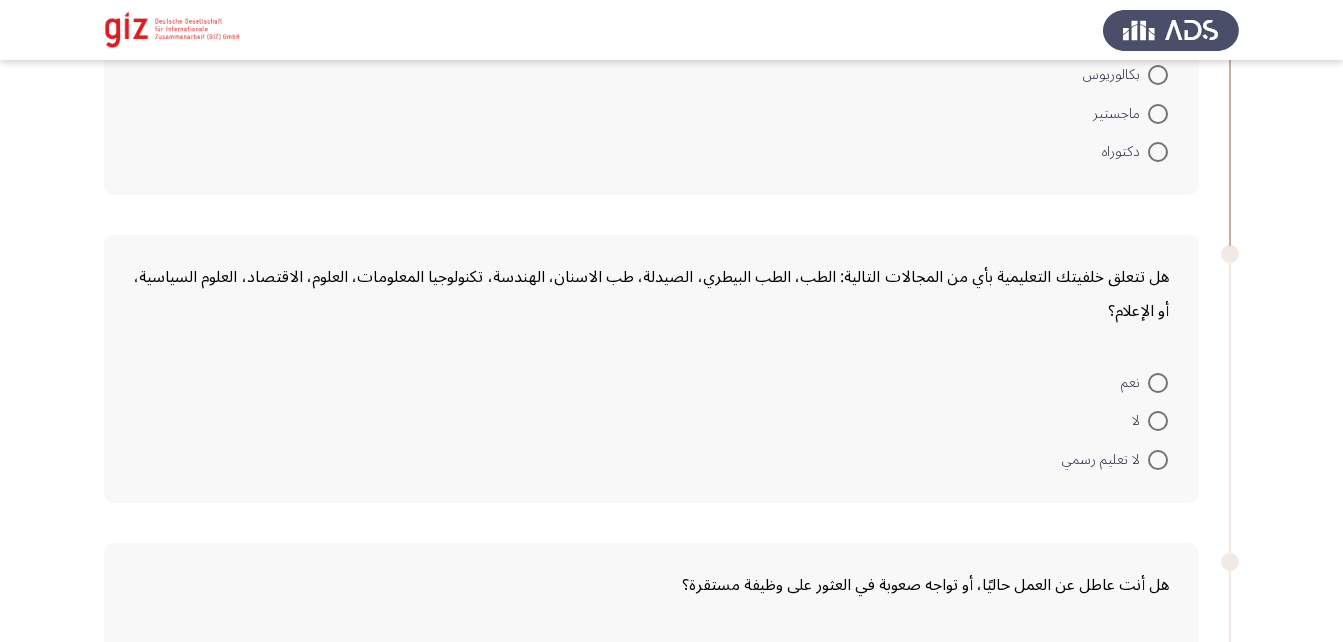 scroll, scrollTop: 359, scrollLeft: 0, axis: vertical 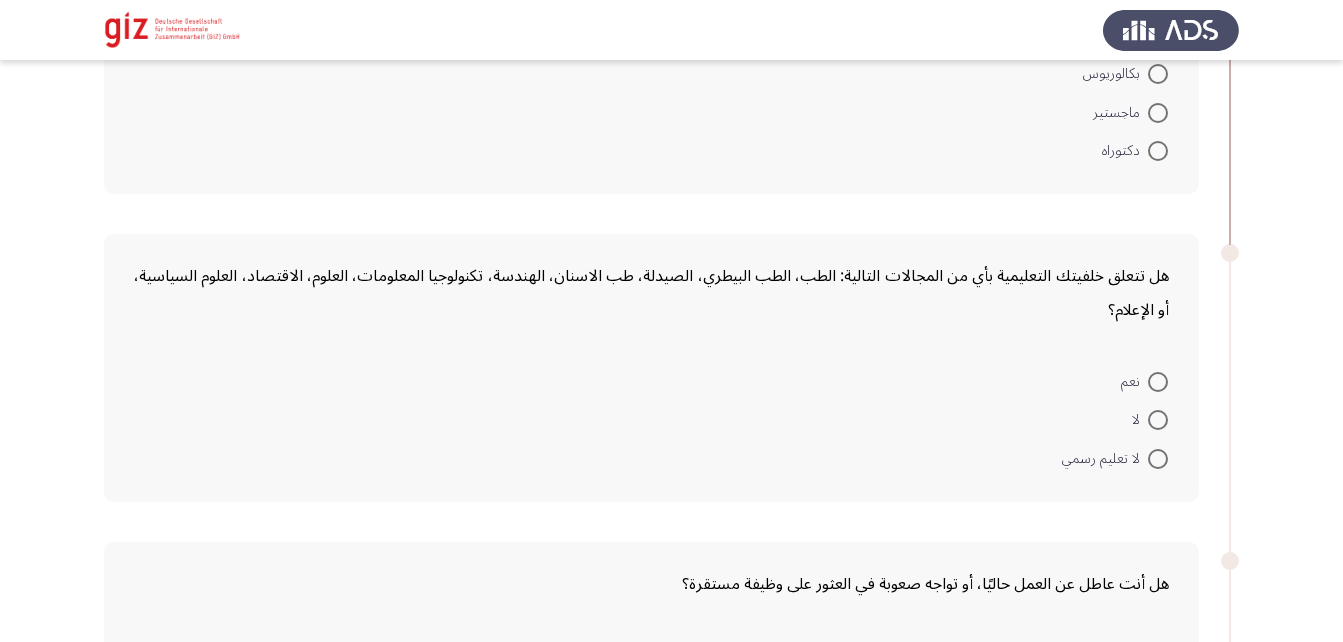 click at bounding box center (1158, 420) 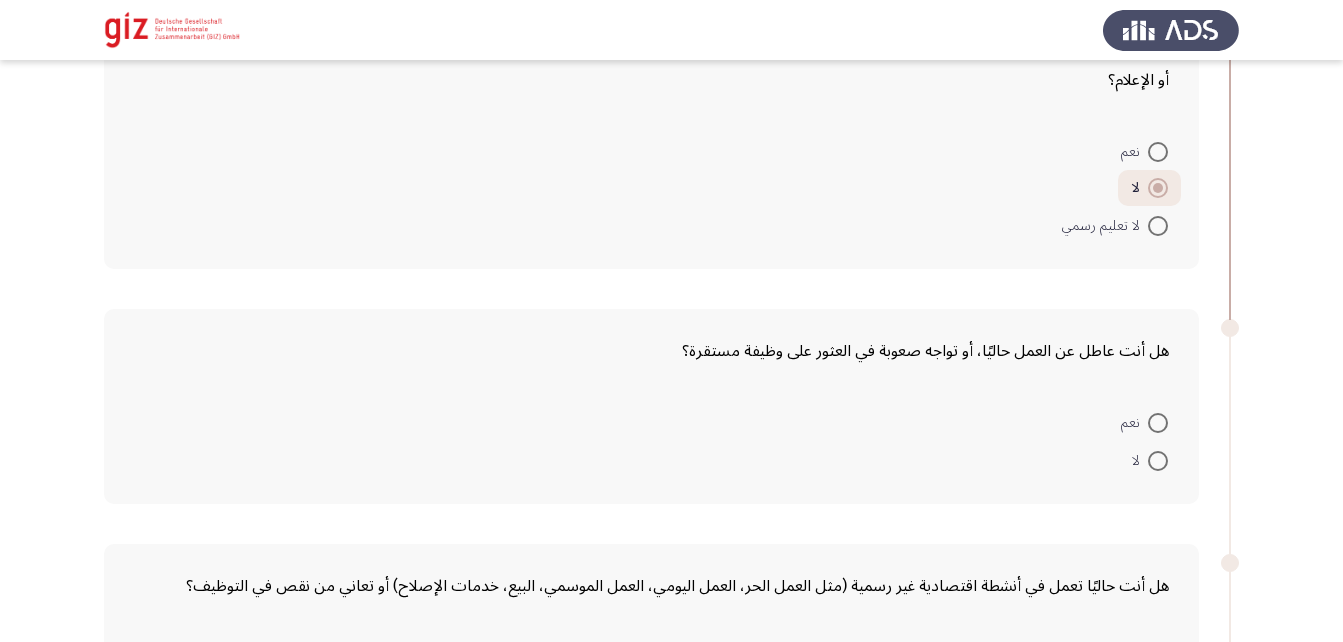 scroll, scrollTop: 626, scrollLeft: 0, axis: vertical 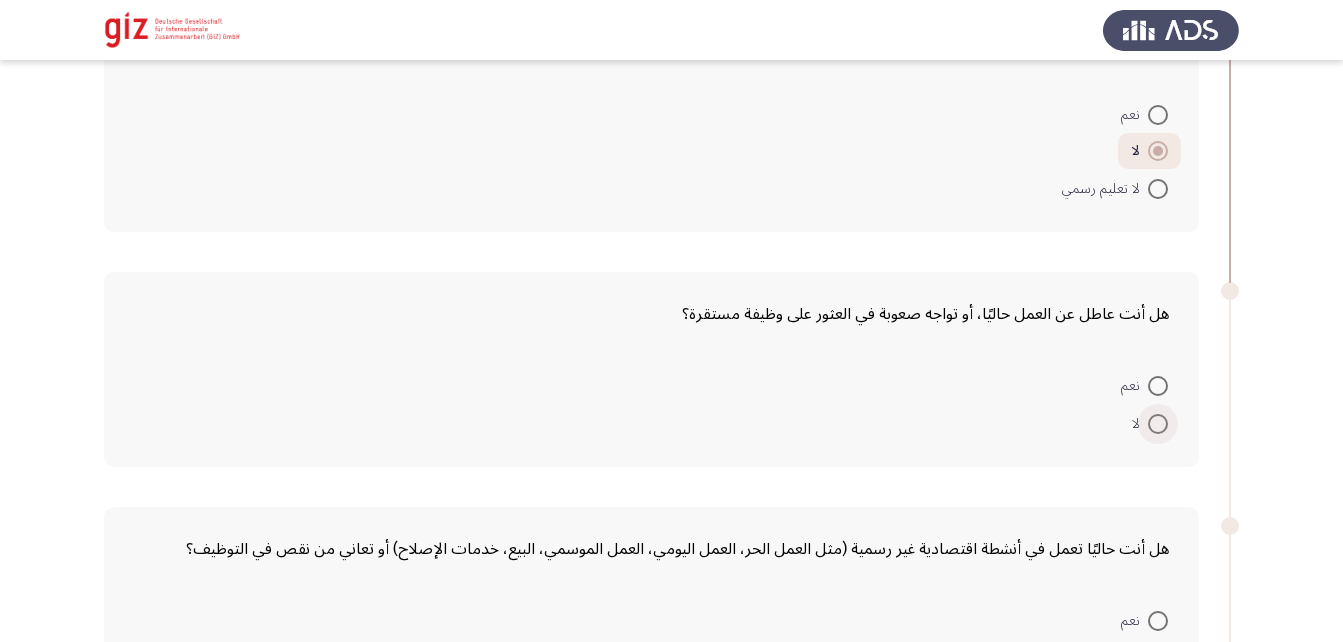 click at bounding box center [1158, 424] 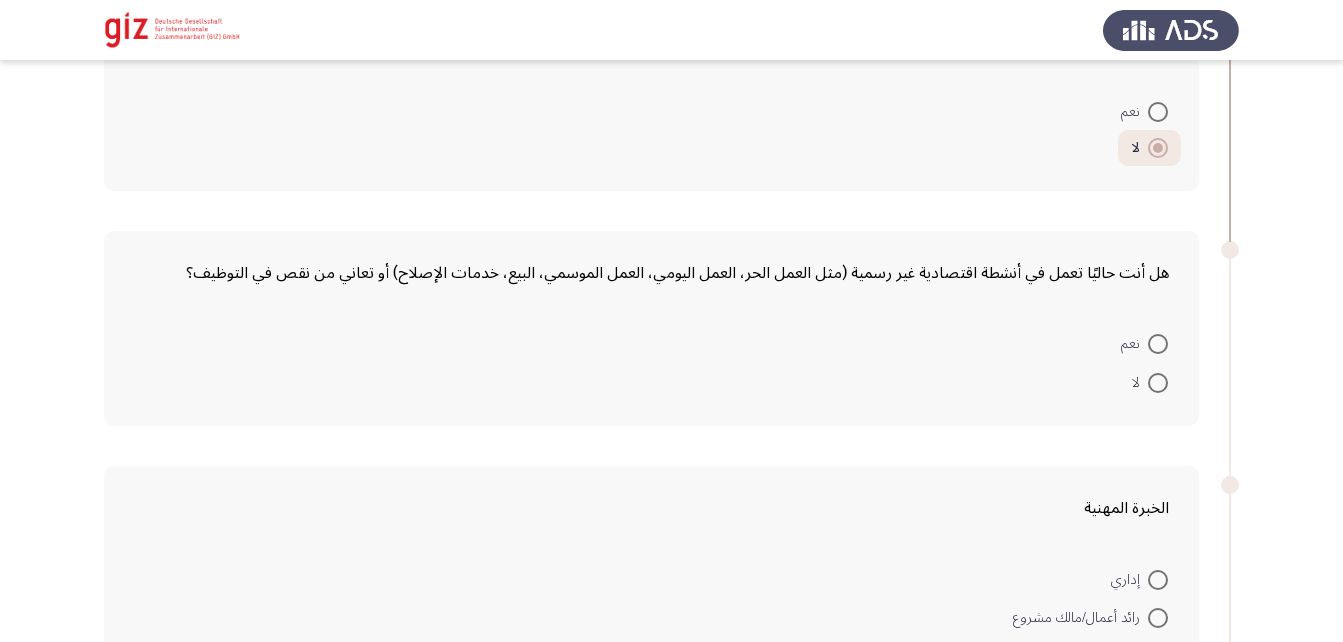 scroll, scrollTop: 927, scrollLeft: 0, axis: vertical 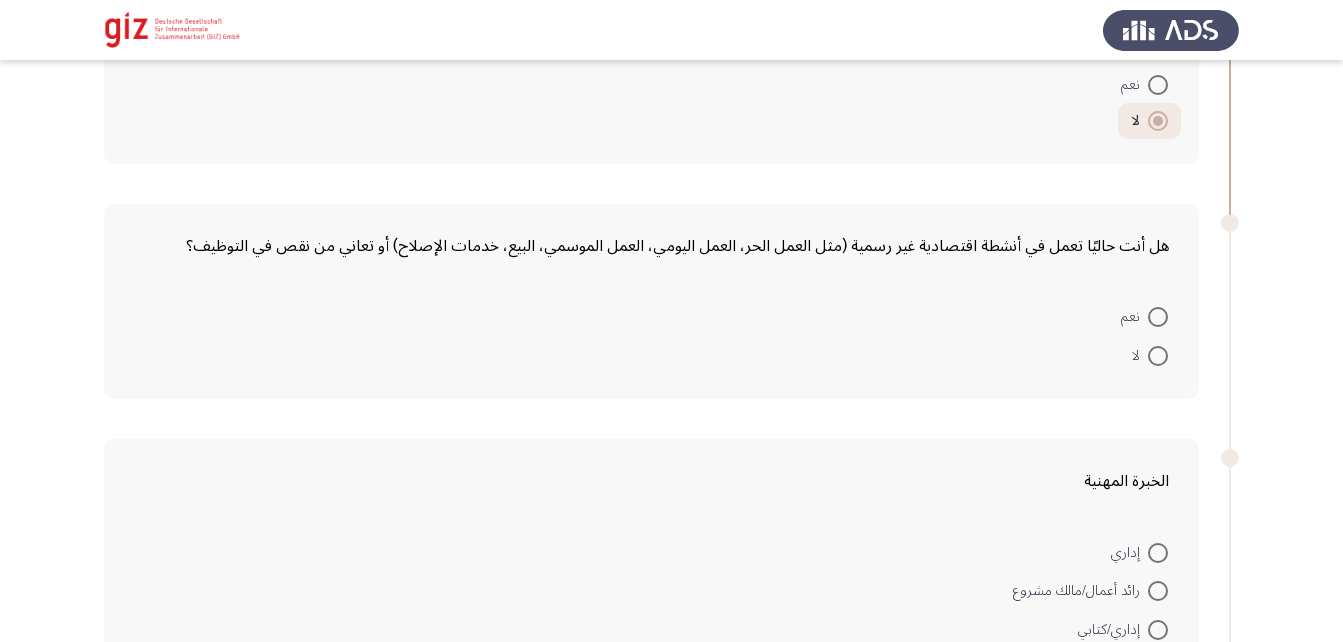 click at bounding box center [1158, 317] 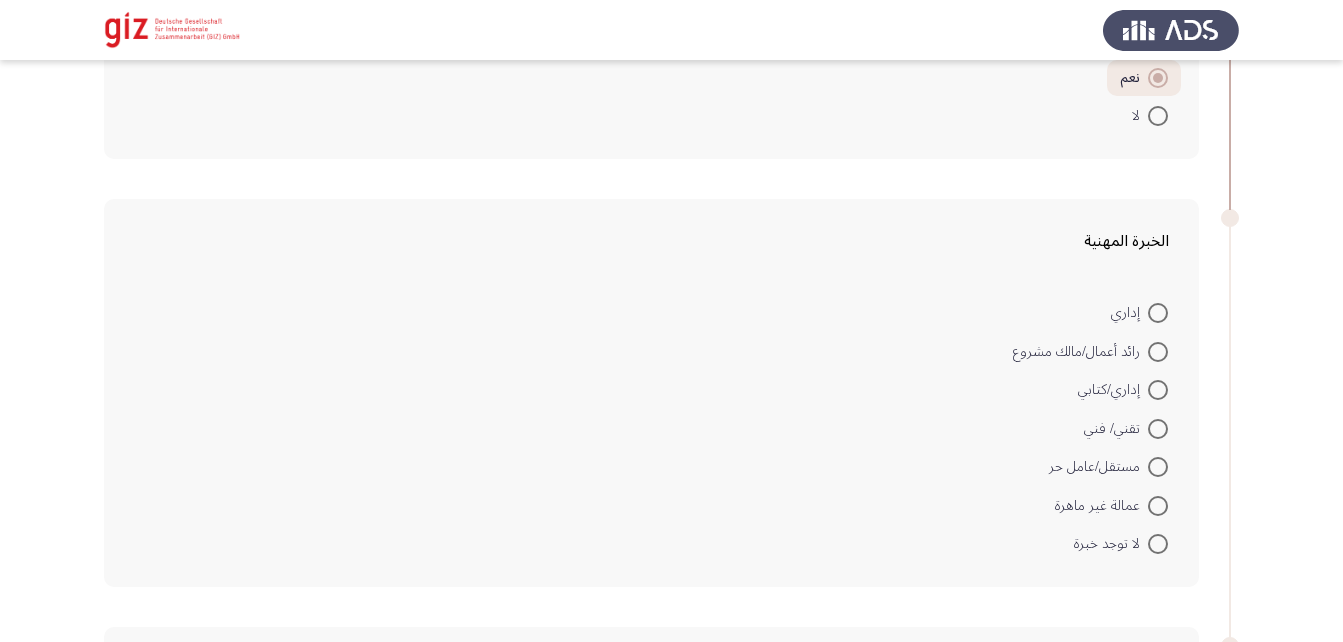 scroll, scrollTop: 1165, scrollLeft: 0, axis: vertical 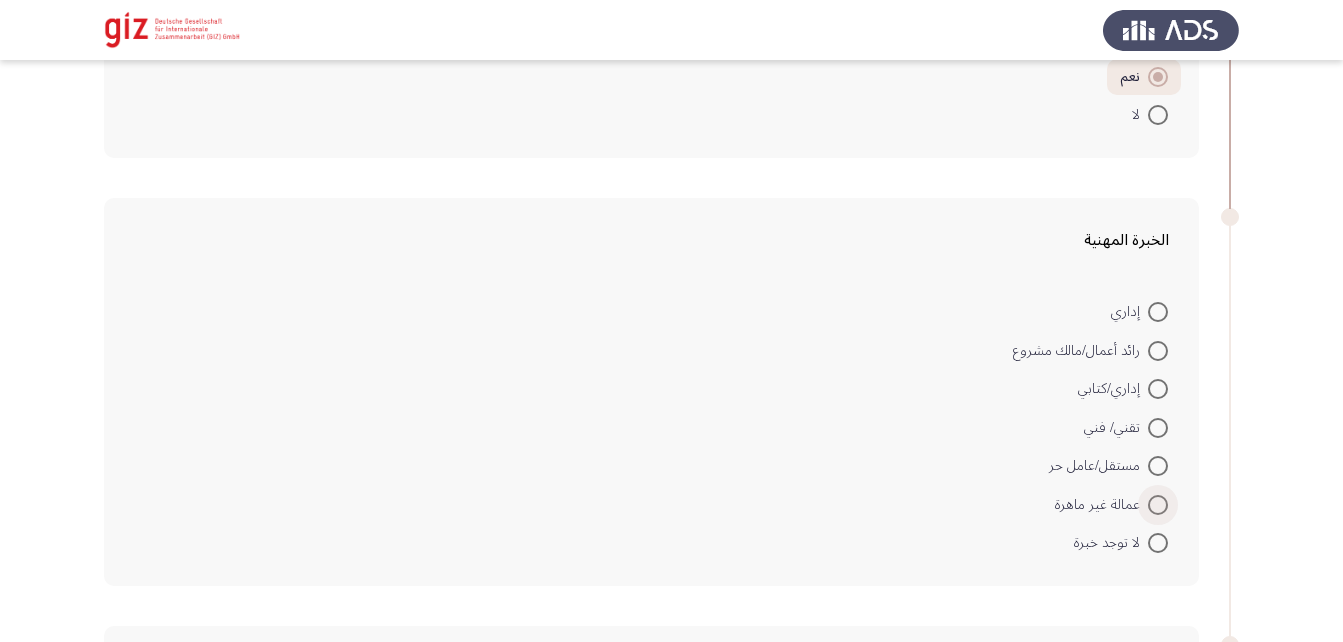 click at bounding box center [1158, 505] 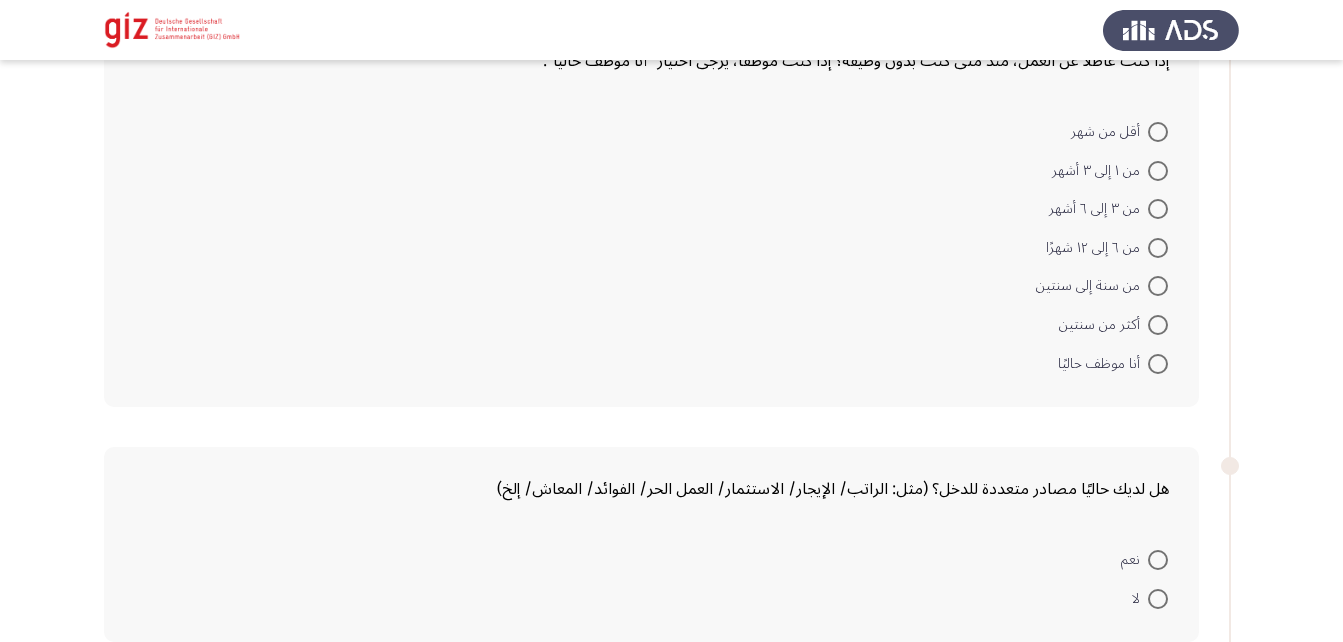 scroll, scrollTop: 1771, scrollLeft: 0, axis: vertical 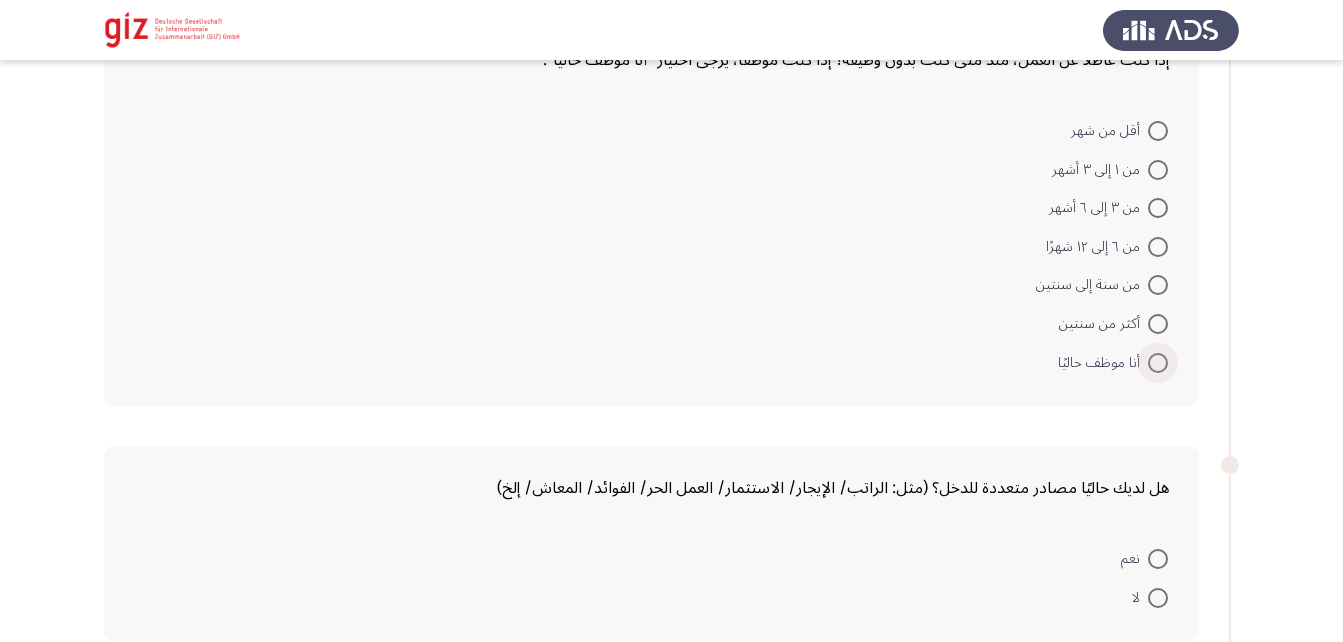 click at bounding box center (1158, 363) 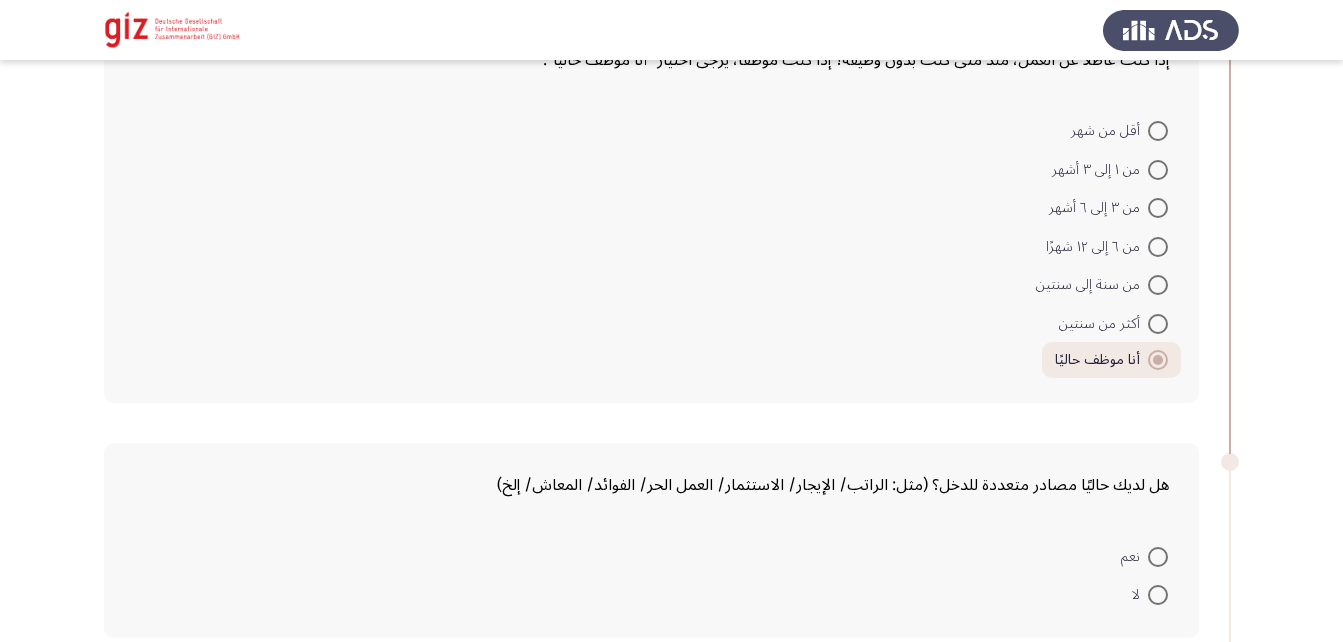 scroll, scrollTop: 1971, scrollLeft: 0, axis: vertical 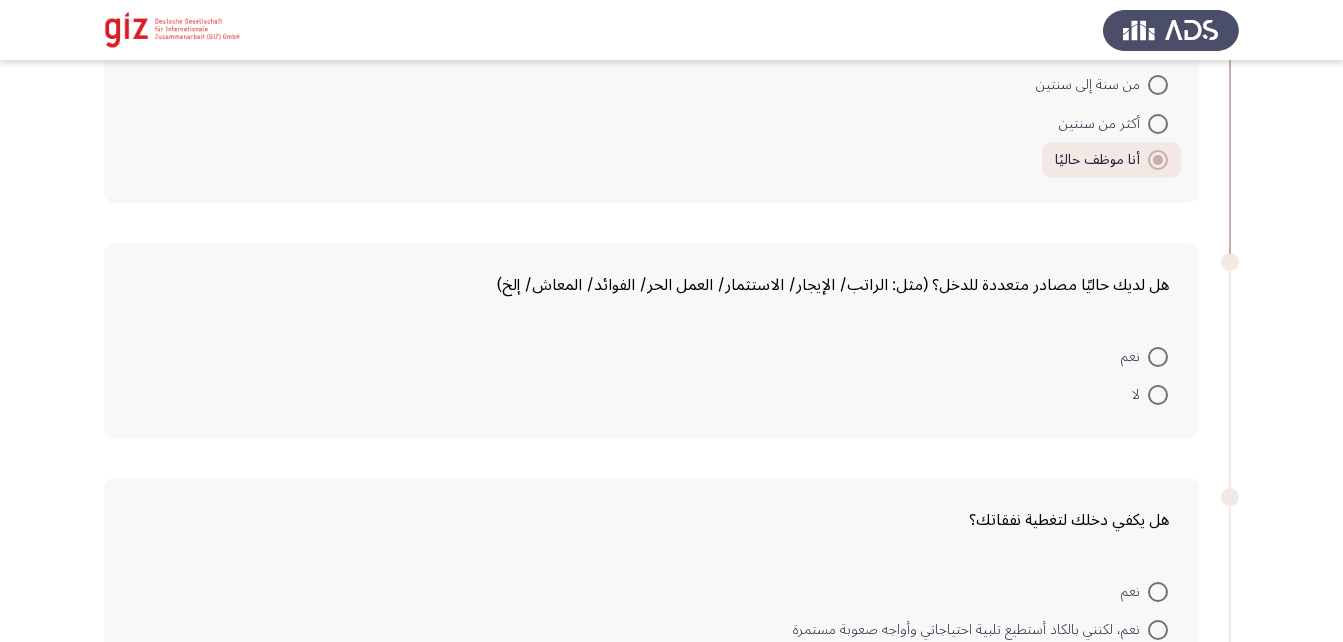 click at bounding box center (1158, 395) 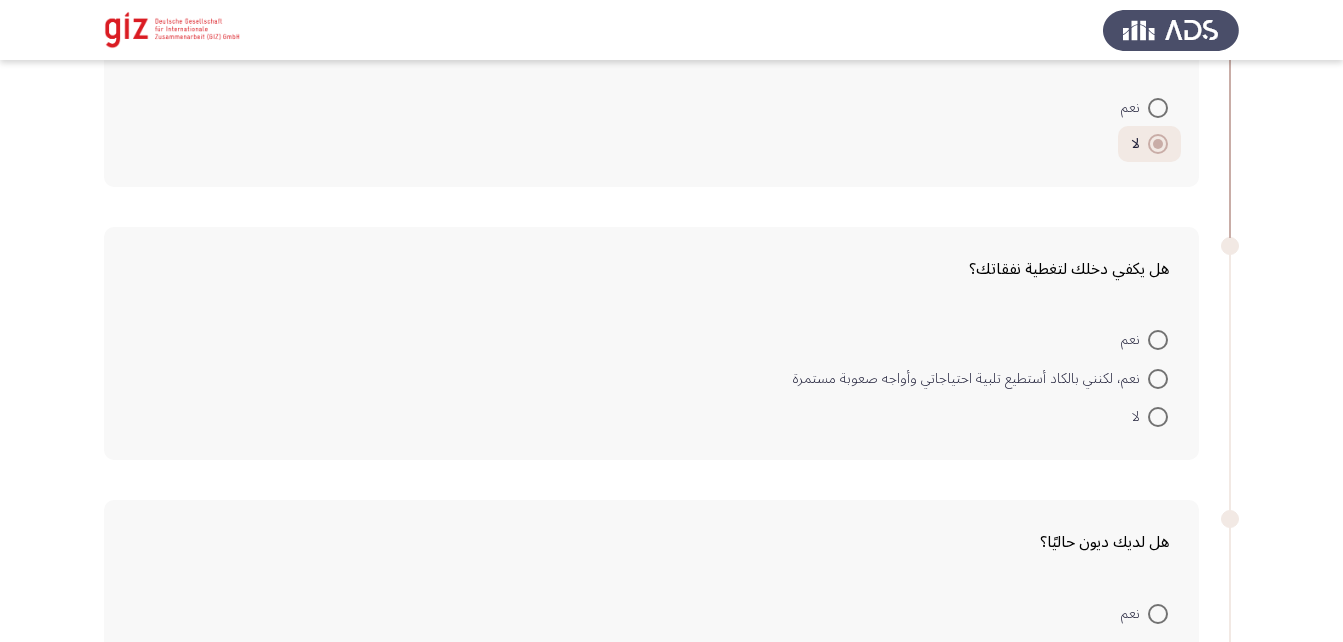 scroll, scrollTop: 2260, scrollLeft: 0, axis: vertical 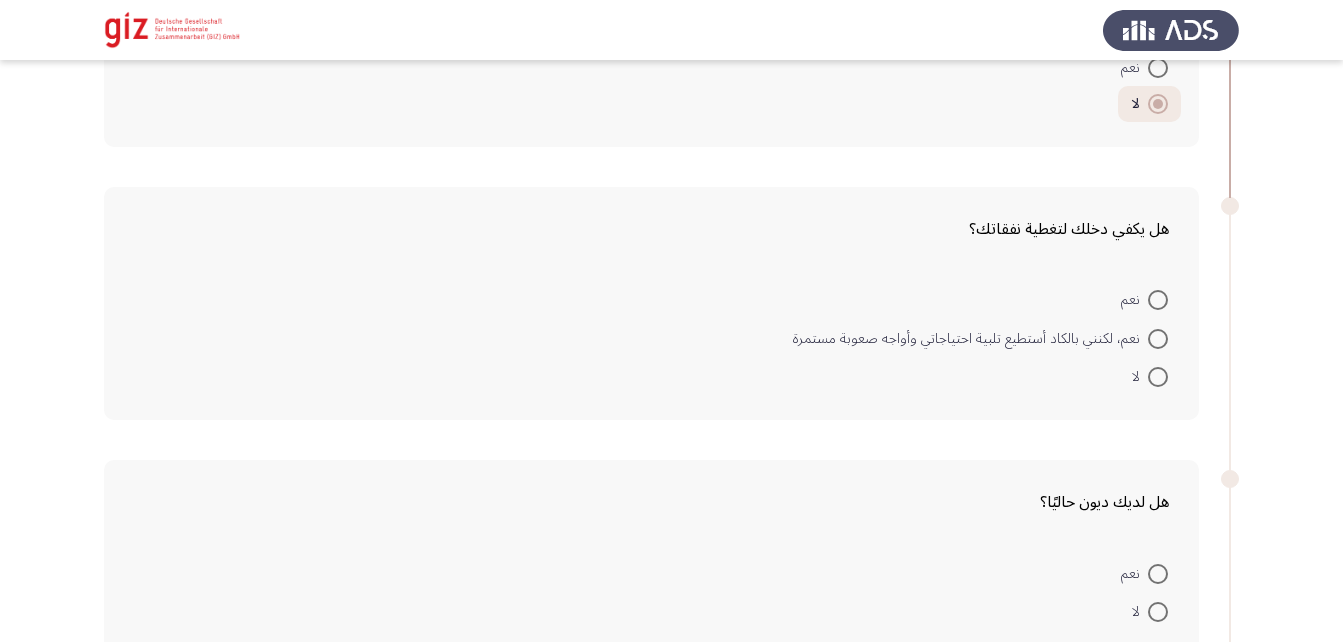 click at bounding box center (1158, 377) 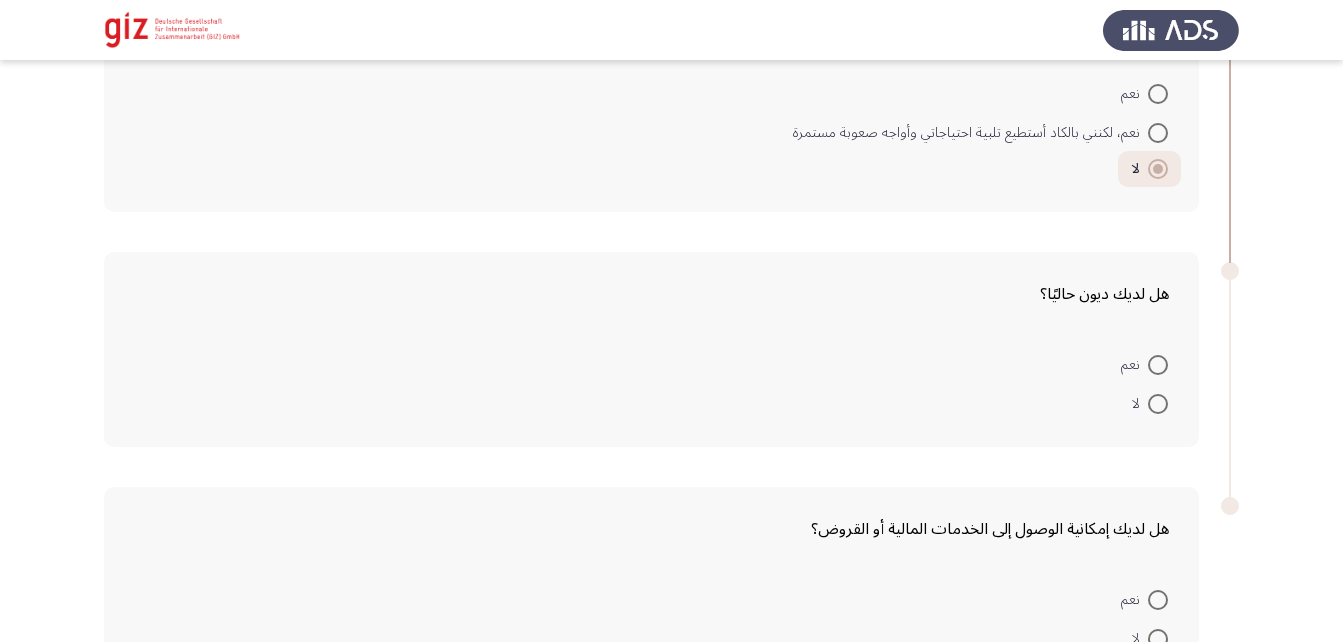 scroll, scrollTop: 2467, scrollLeft: 0, axis: vertical 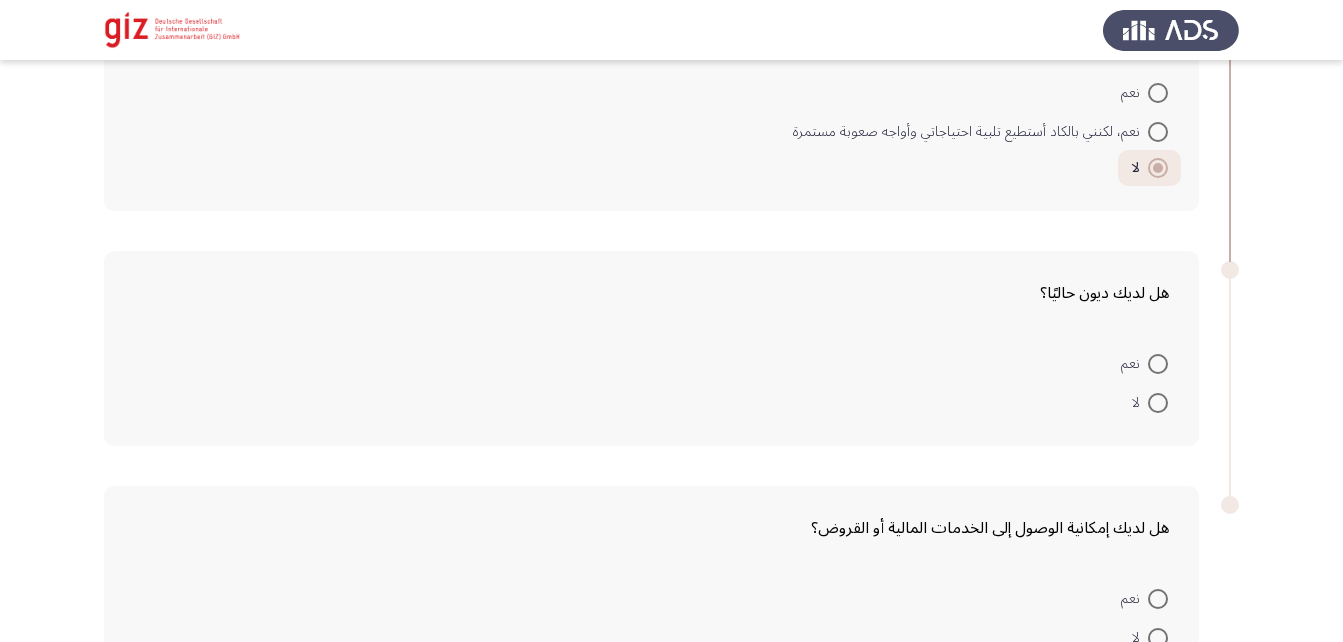 click at bounding box center (1158, 364) 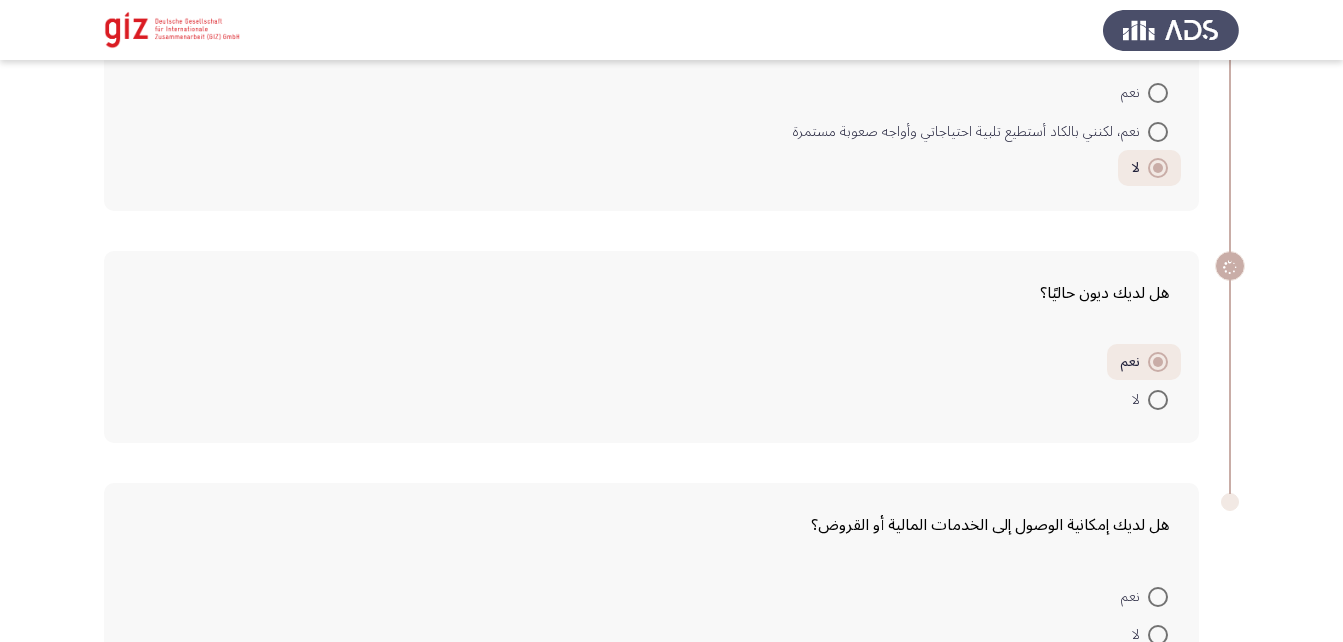 scroll, scrollTop: 2603, scrollLeft: 0, axis: vertical 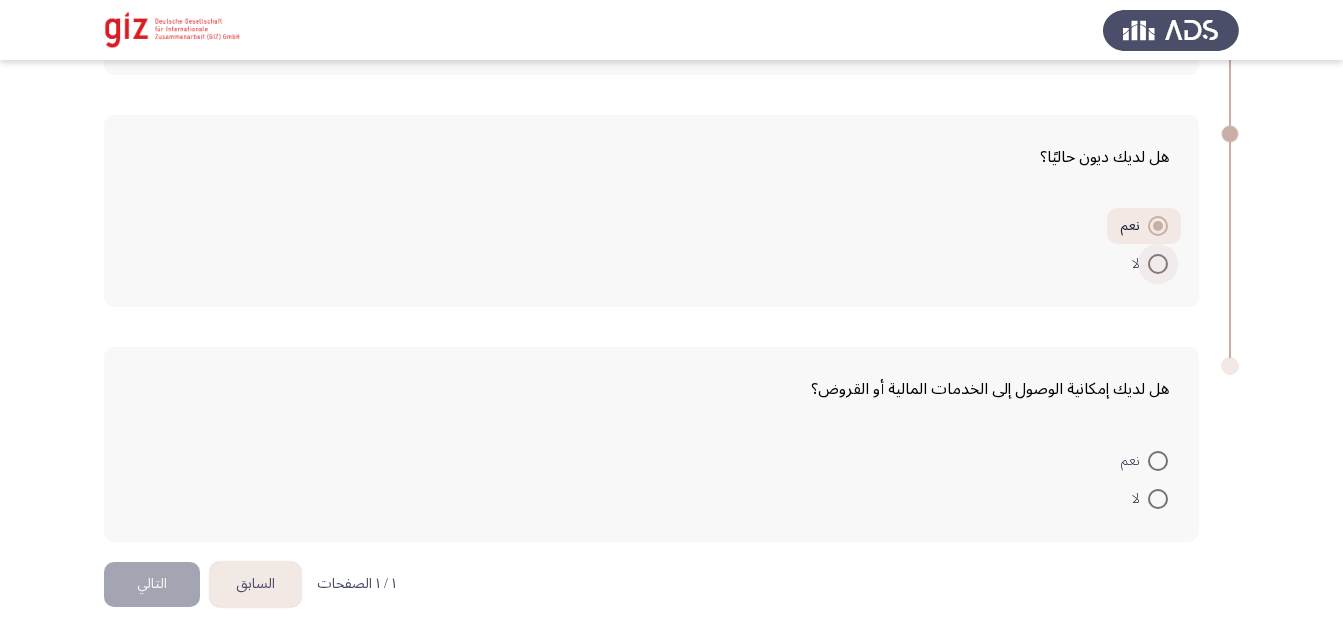click at bounding box center (1158, 264) 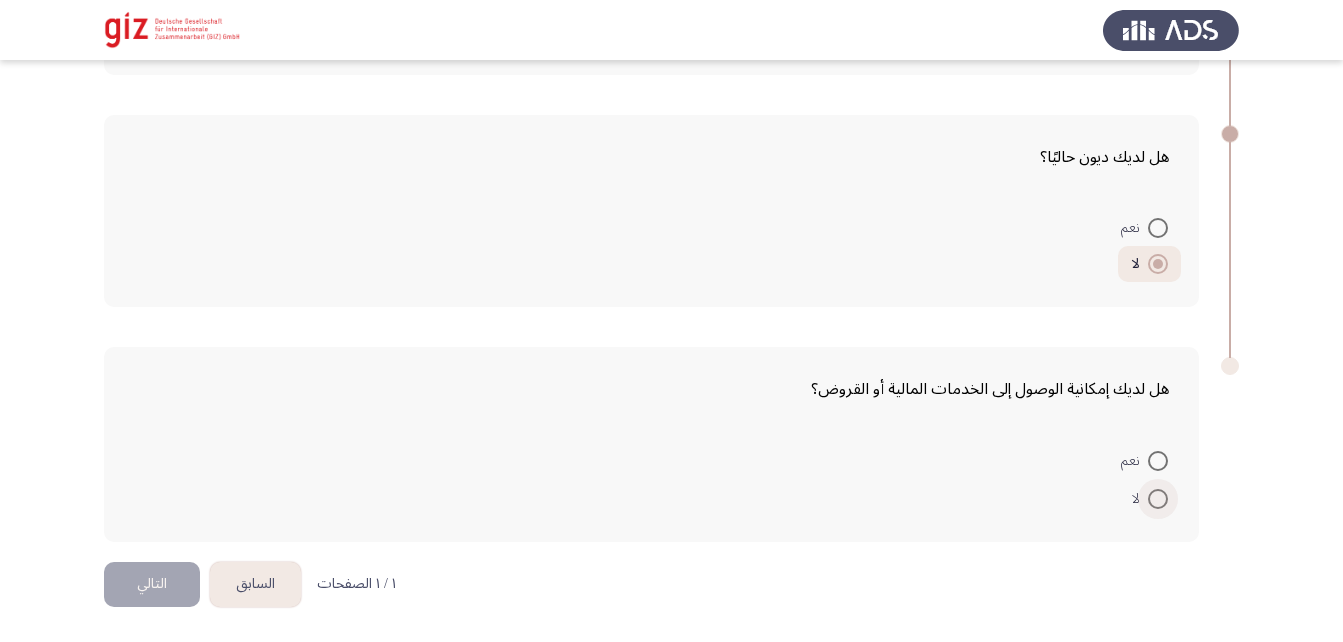 click at bounding box center [1158, 499] 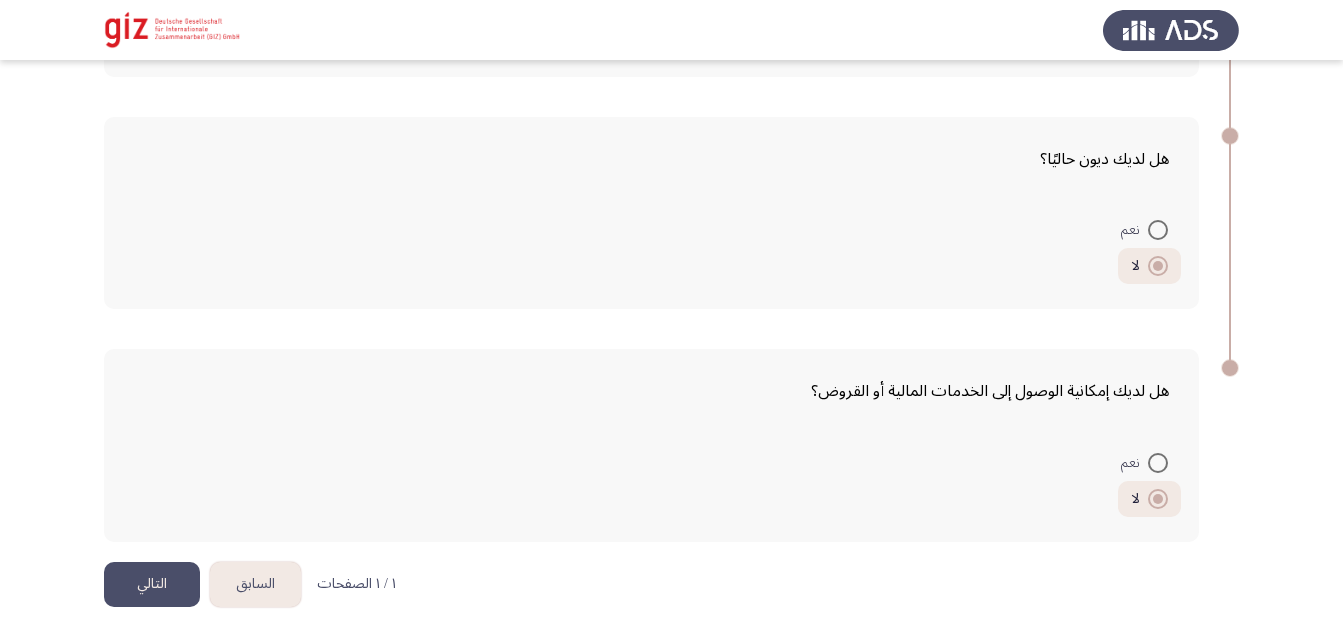 click on "التالي" 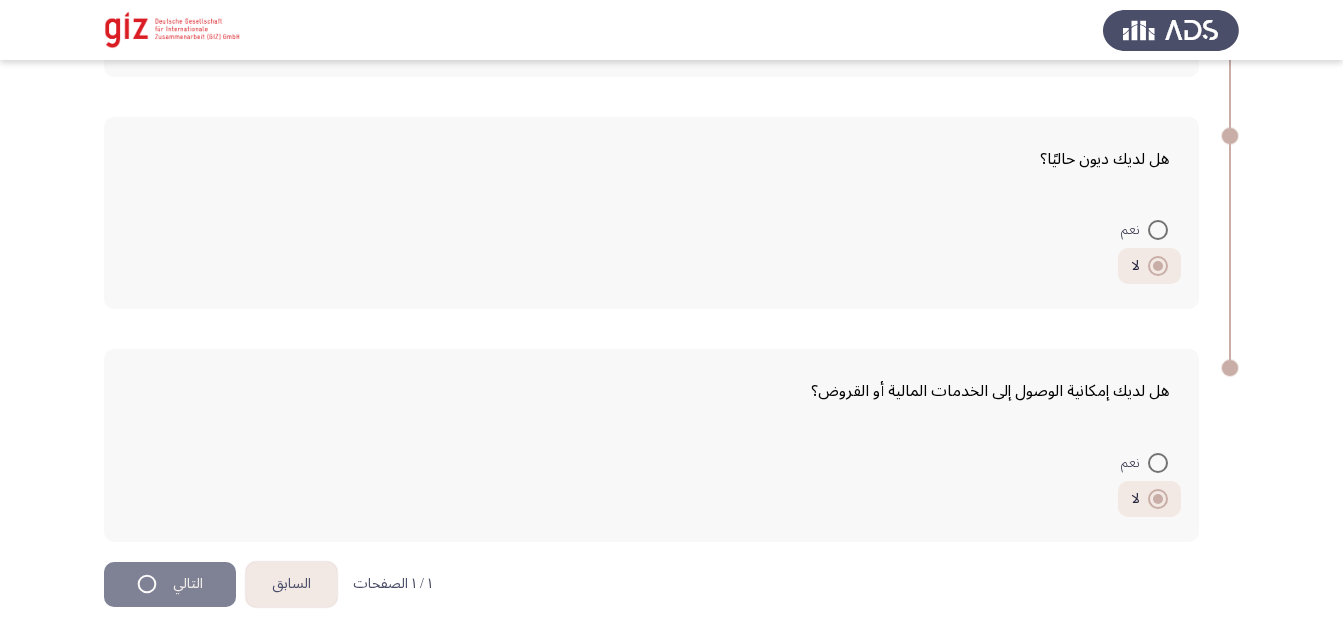 scroll, scrollTop: 0, scrollLeft: 0, axis: both 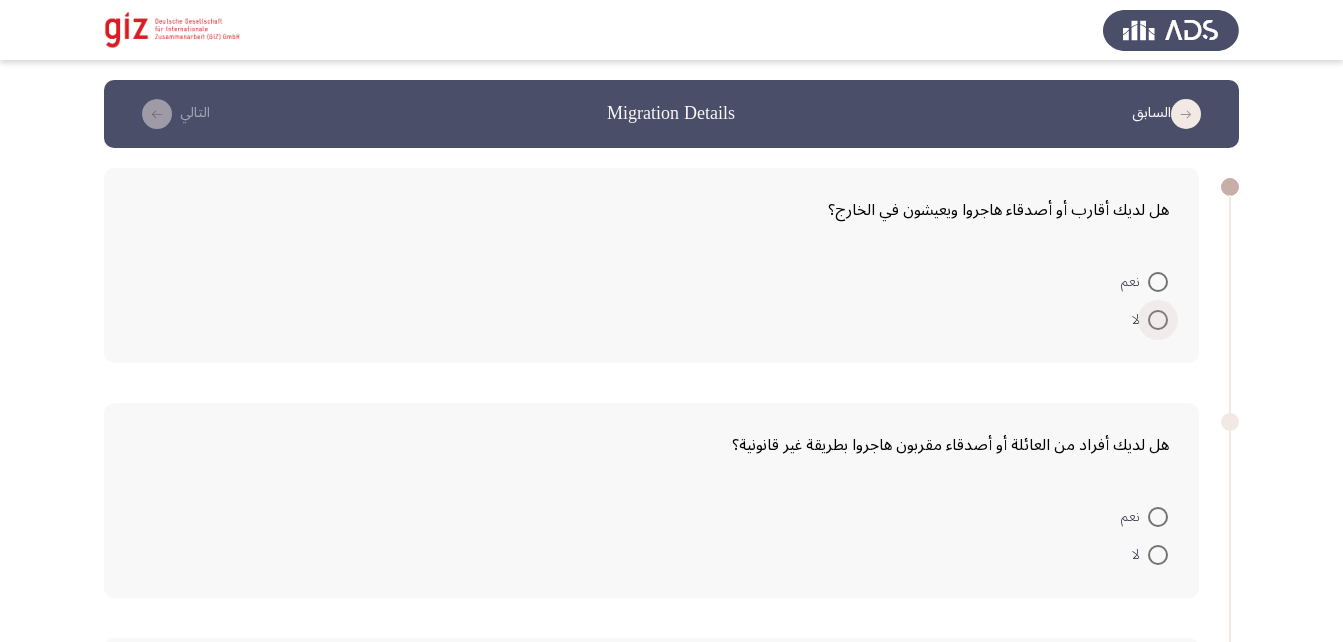 click at bounding box center (1158, 320) 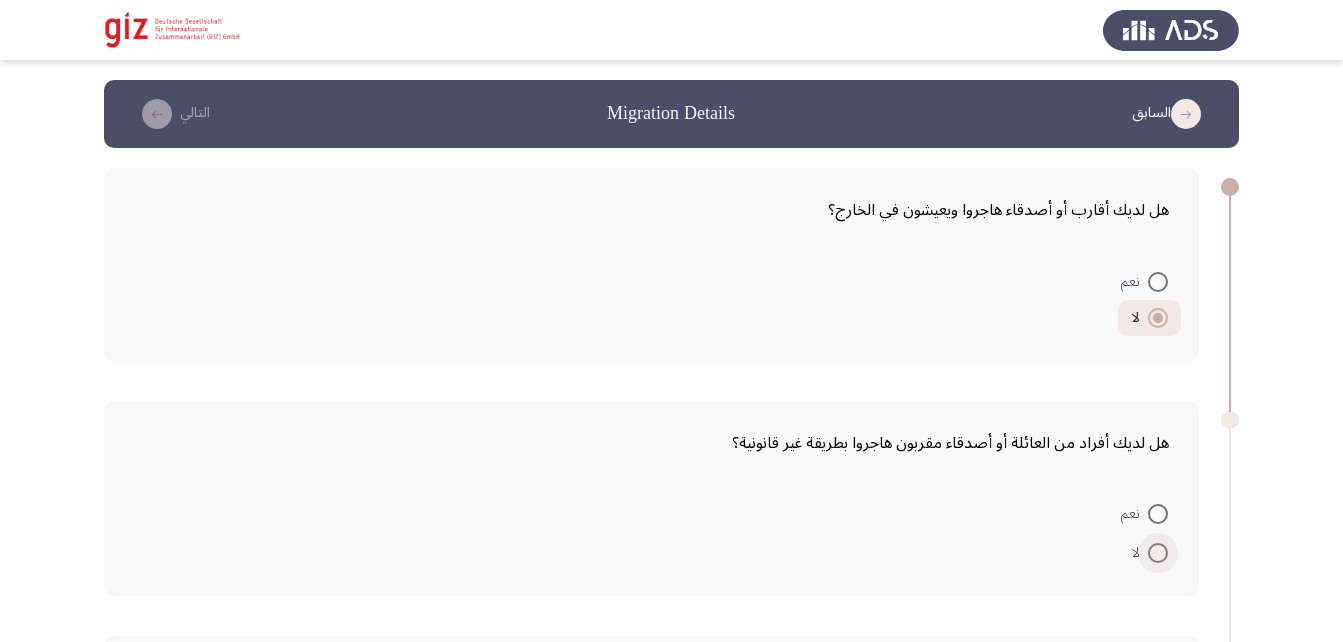 click at bounding box center (1158, 553) 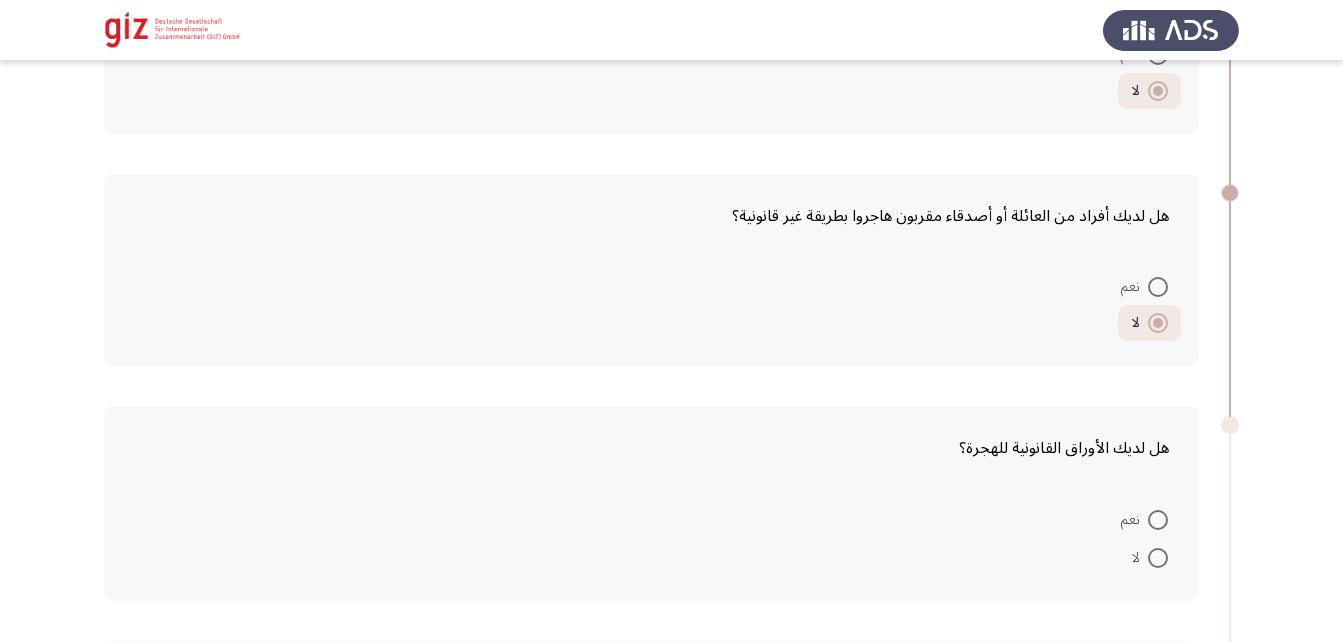 scroll, scrollTop: 284, scrollLeft: 0, axis: vertical 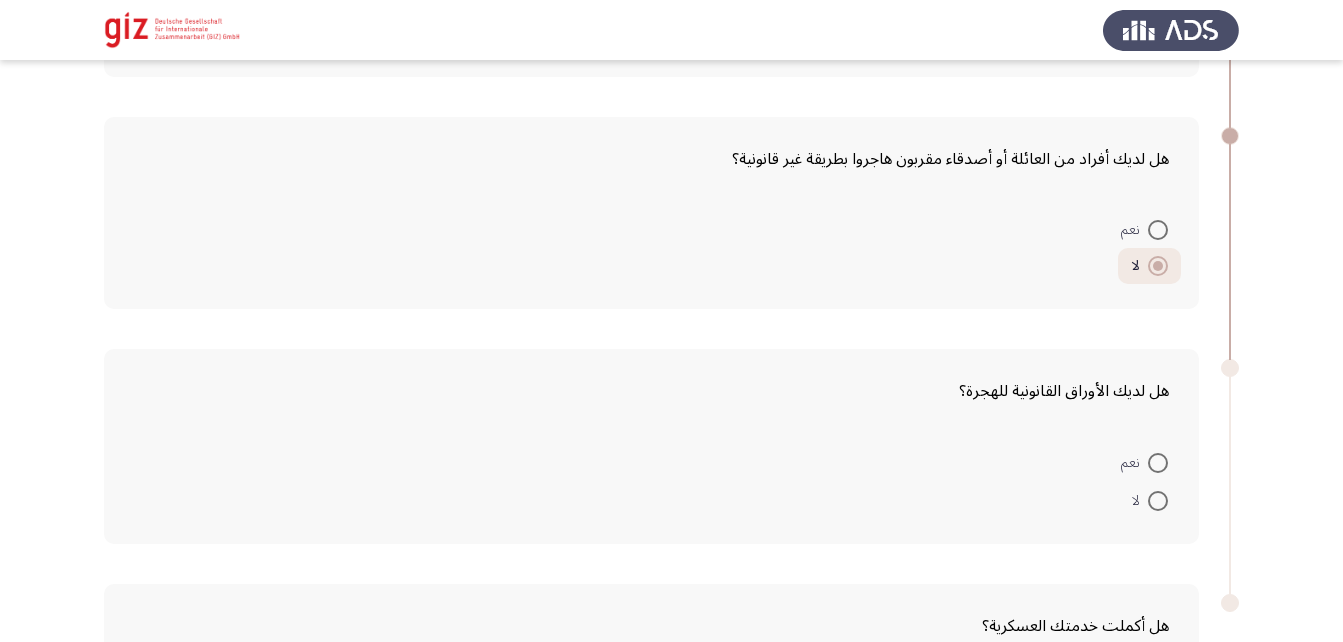 click at bounding box center (1158, 230) 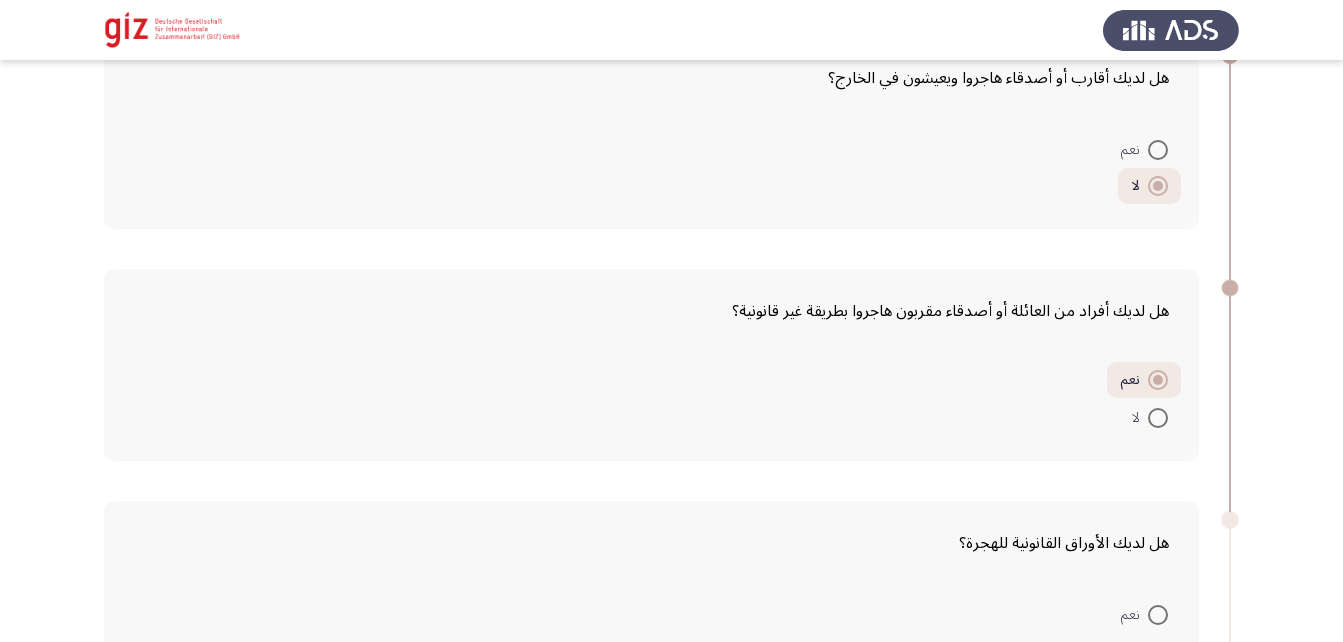 scroll, scrollTop: 131, scrollLeft: 0, axis: vertical 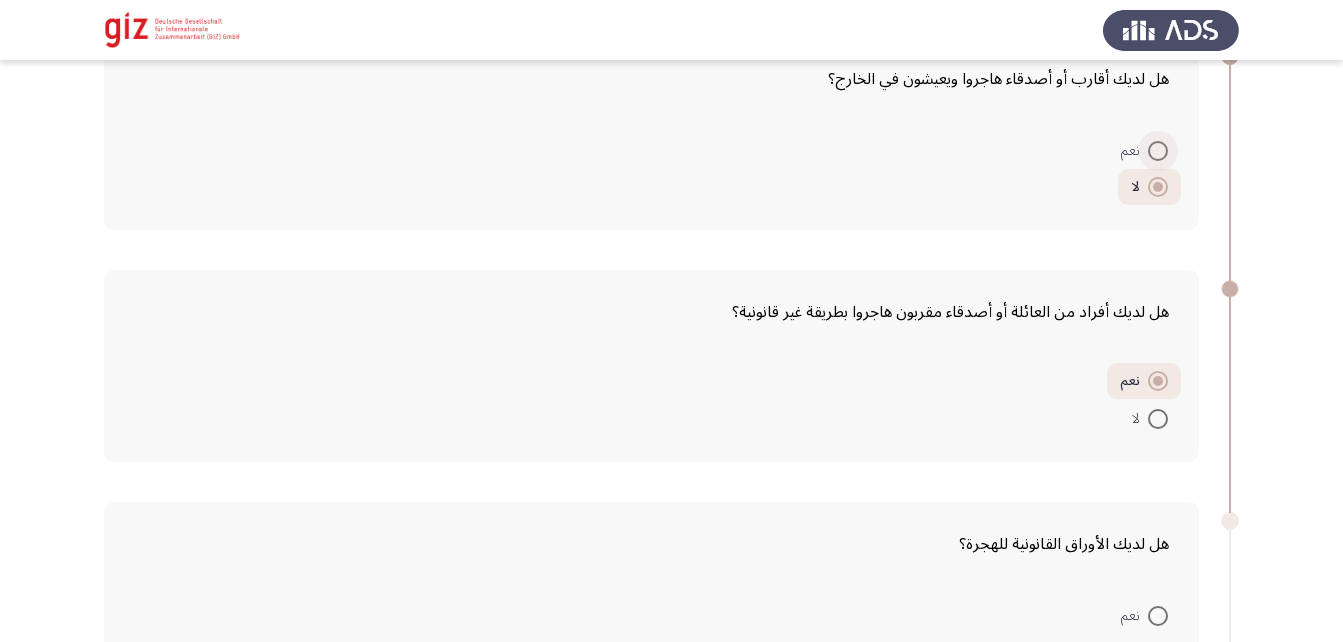 click at bounding box center (1158, 151) 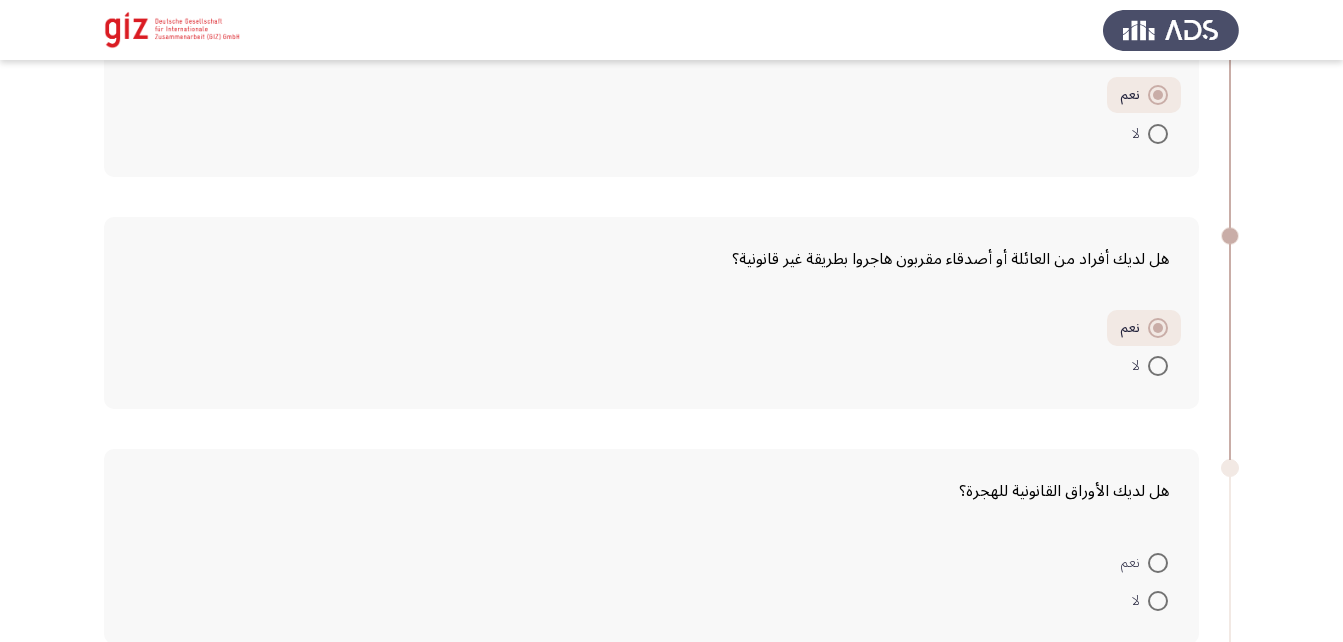 scroll, scrollTop: 169, scrollLeft: 0, axis: vertical 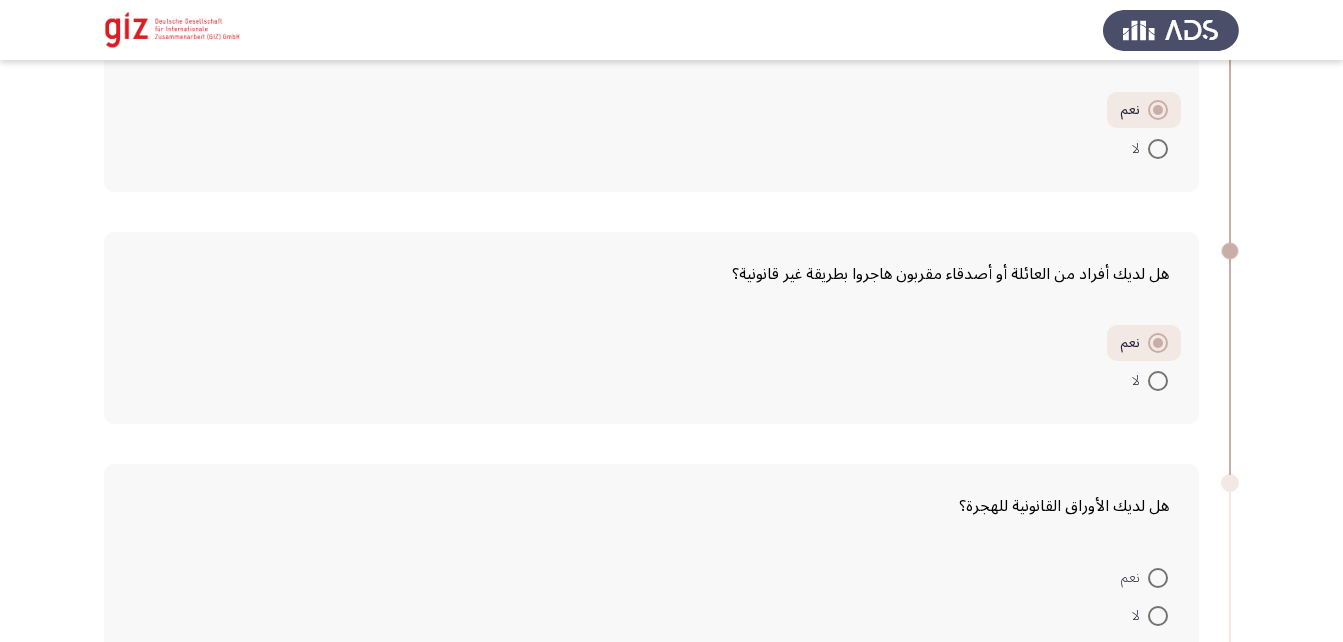 click at bounding box center (1158, 381) 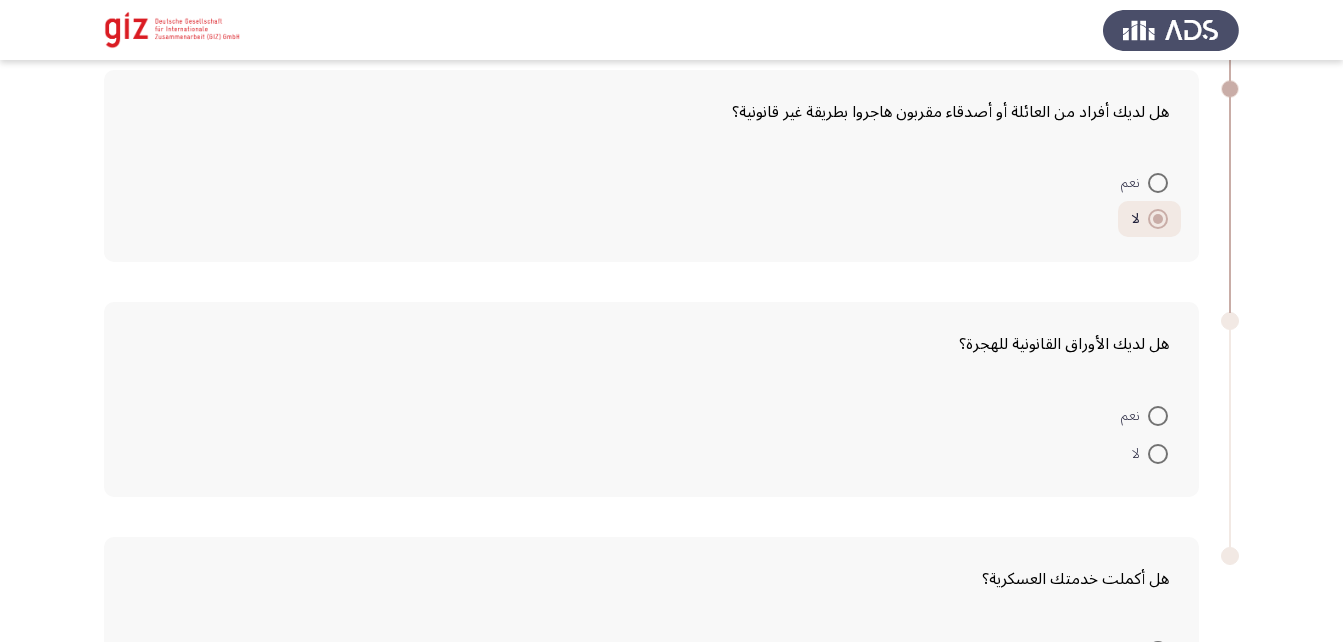 scroll, scrollTop: 332, scrollLeft: 0, axis: vertical 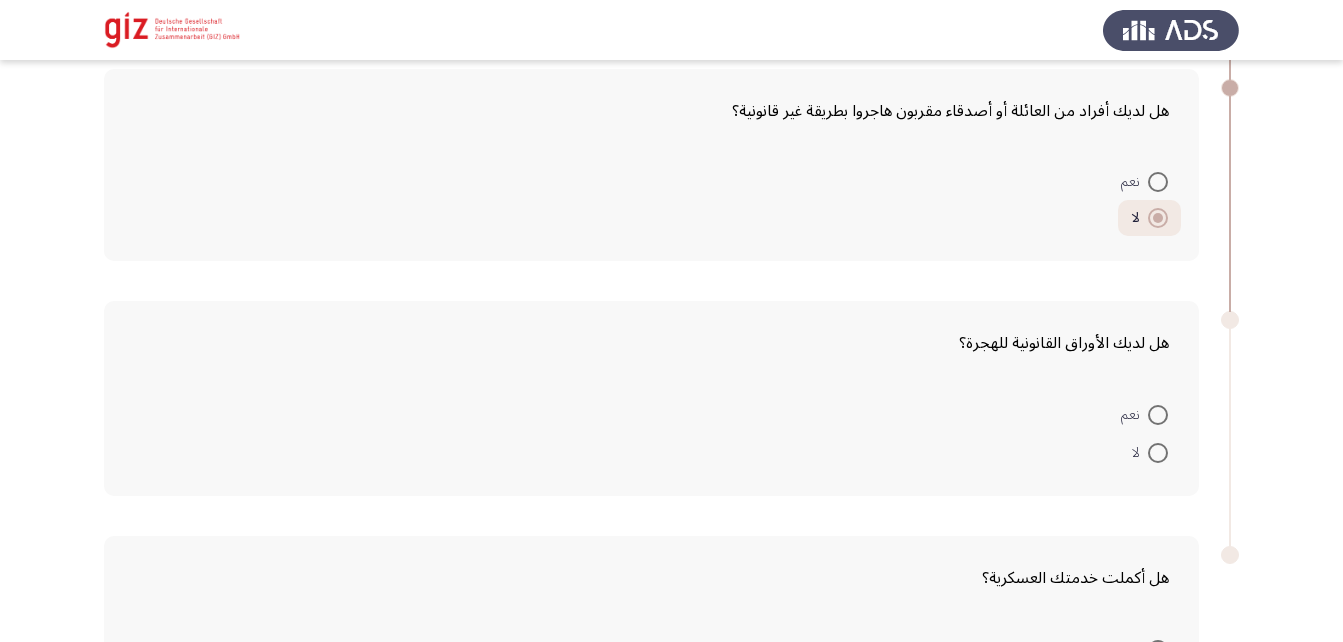 click at bounding box center (1158, 415) 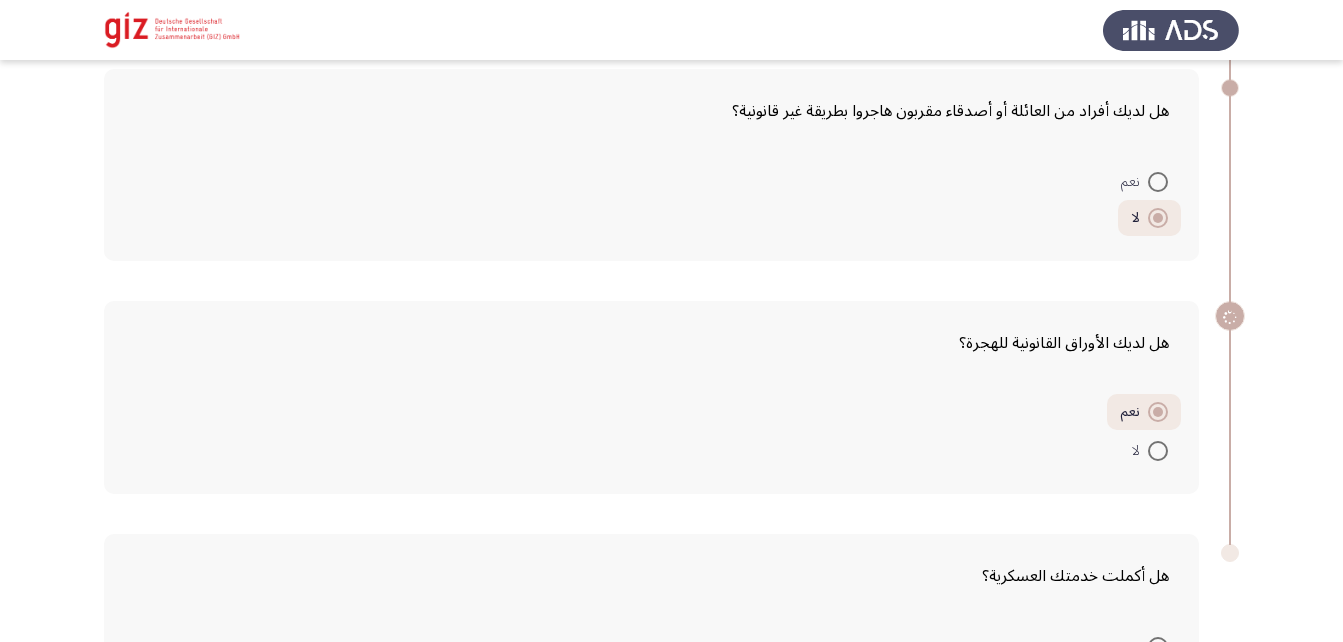 scroll, scrollTop: 477, scrollLeft: 0, axis: vertical 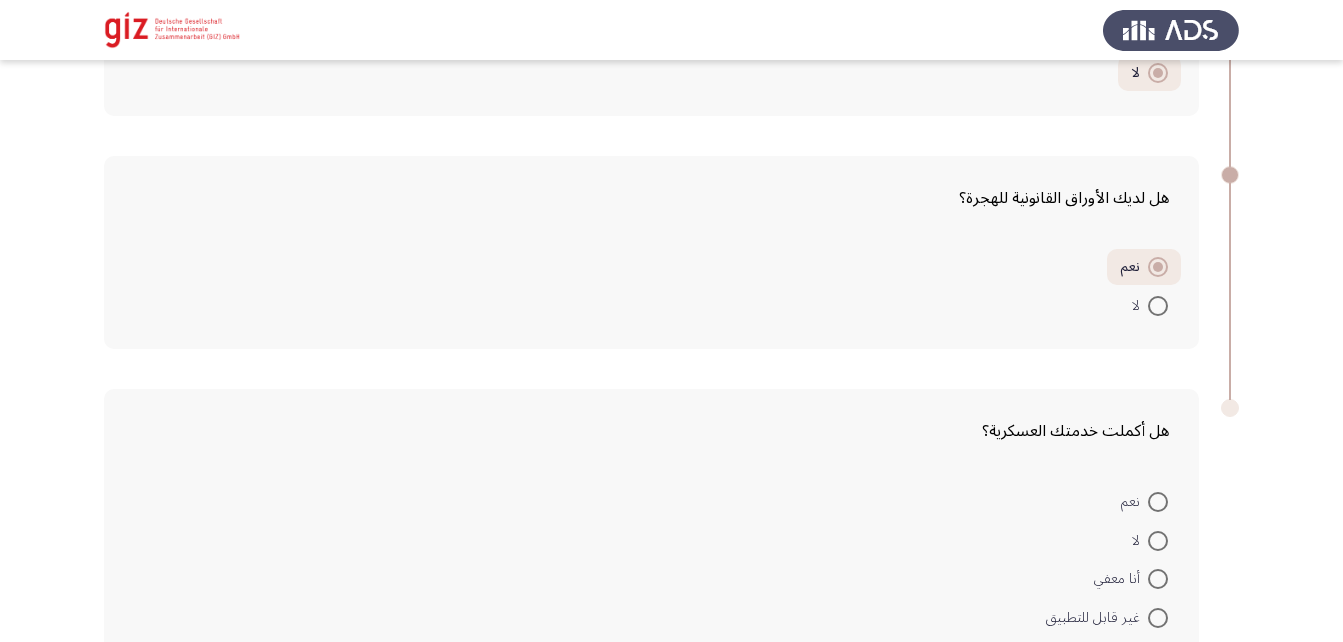 click at bounding box center [1158, 502] 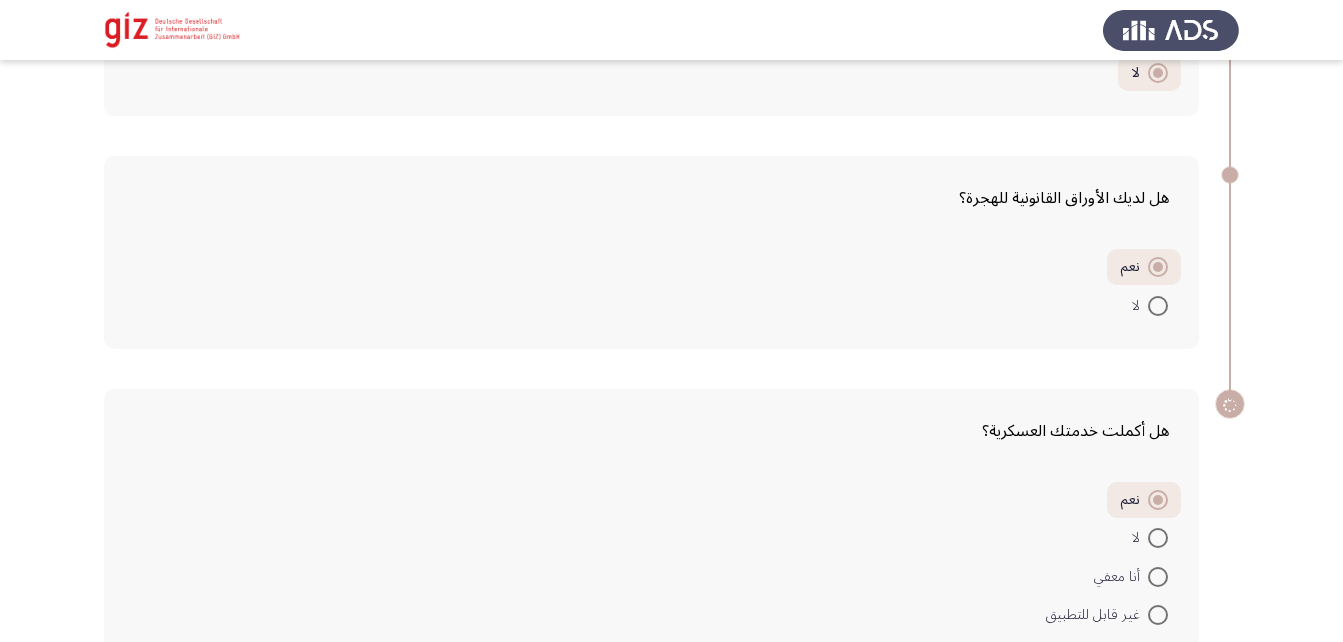 scroll, scrollTop: 593, scrollLeft: 0, axis: vertical 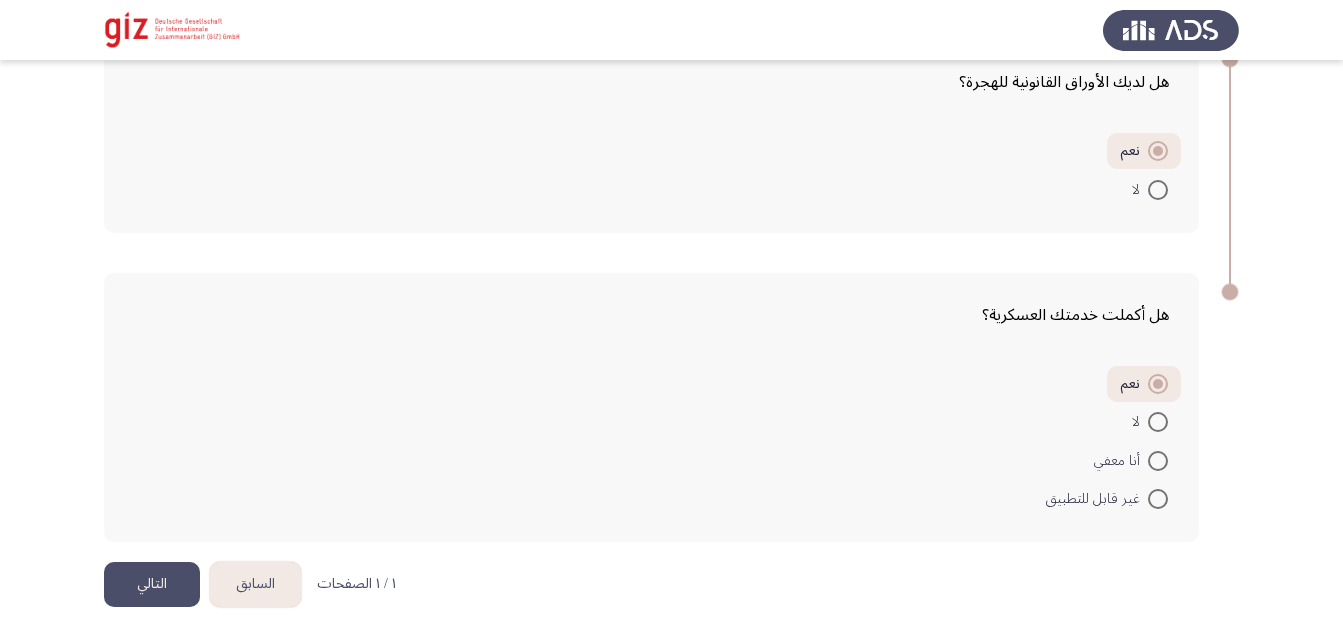 click on "التالي" 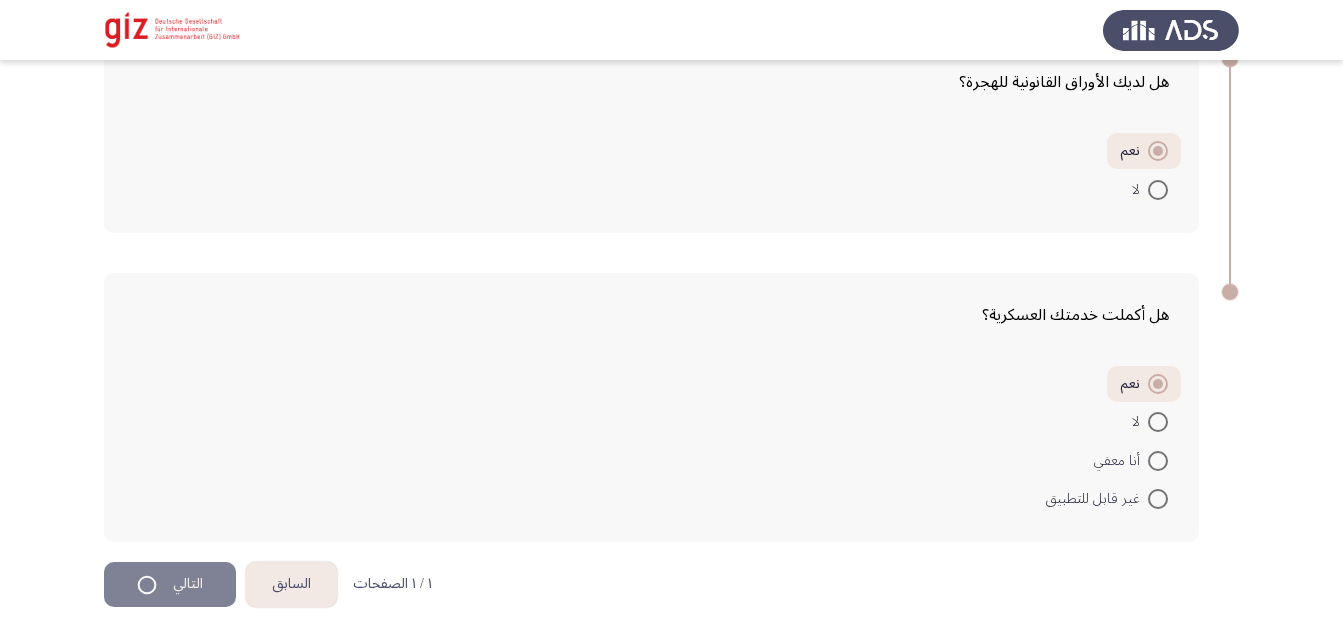 scroll, scrollTop: 0, scrollLeft: 0, axis: both 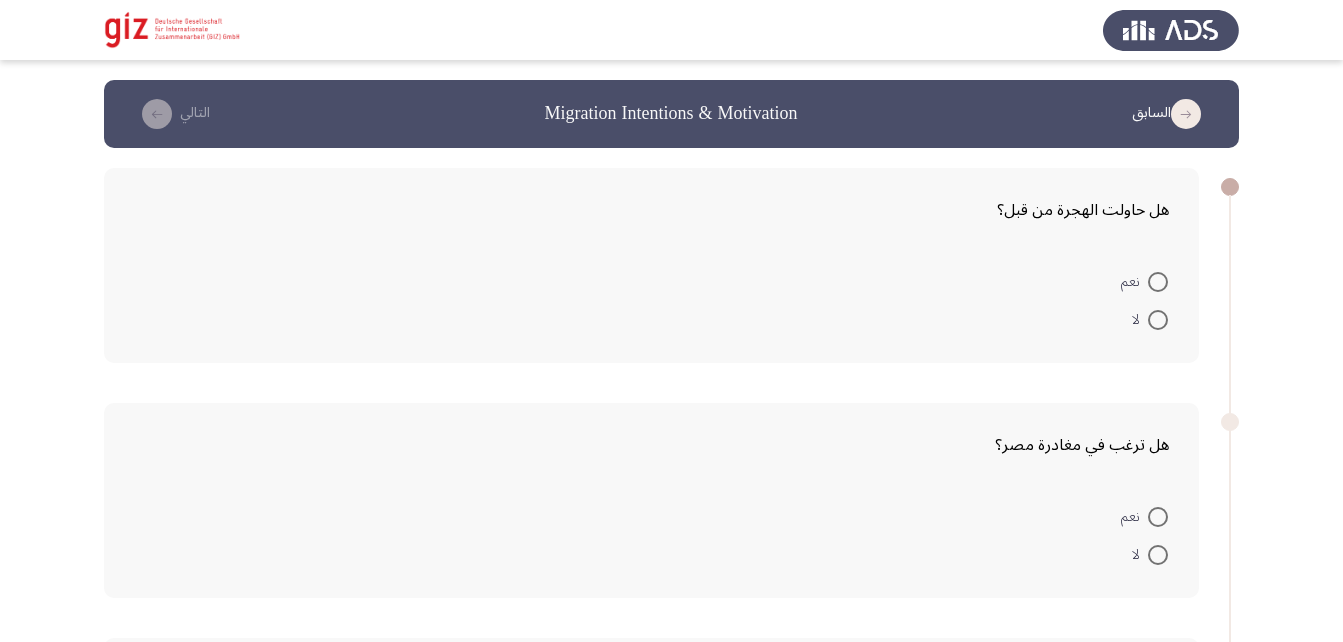 click at bounding box center [1158, 282] 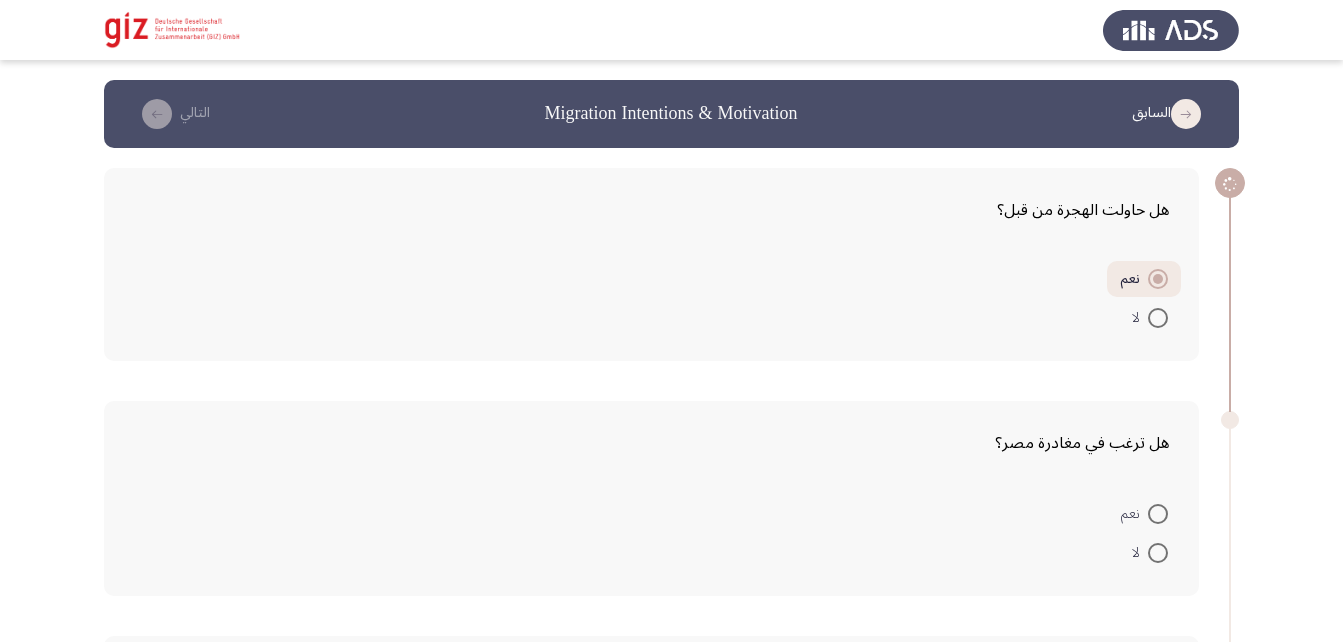 scroll, scrollTop: 200, scrollLeft: 0, axis: vertical 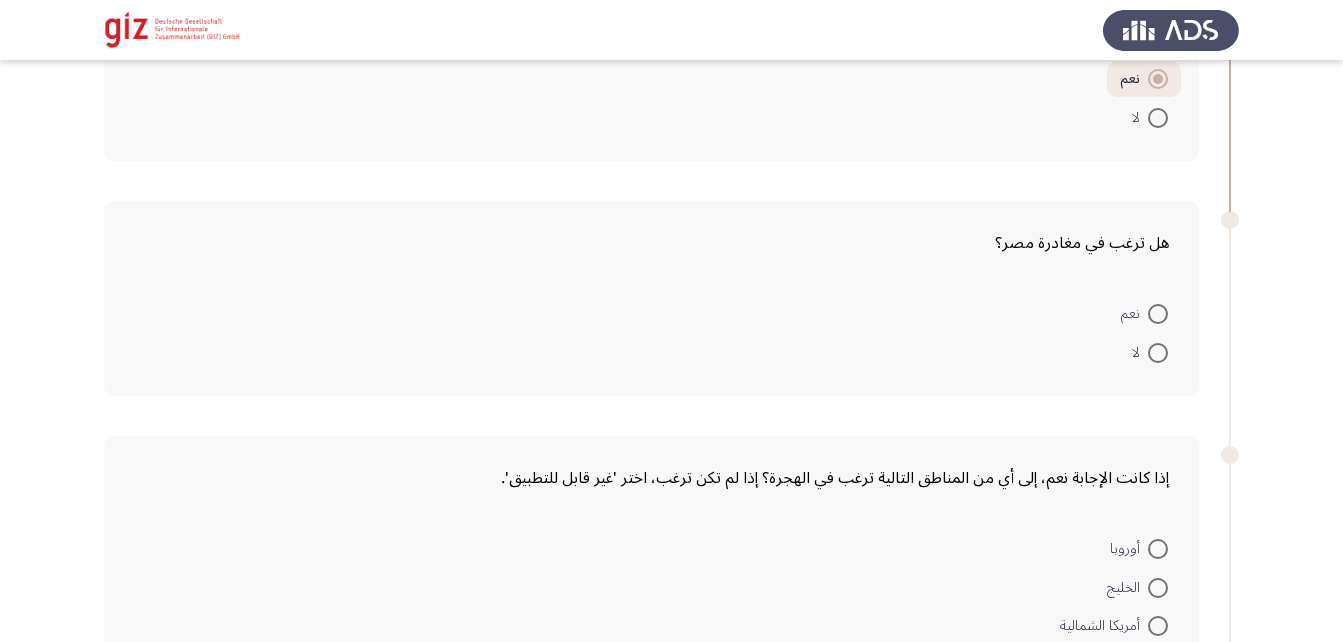 click at bounding box center [1158, 314] 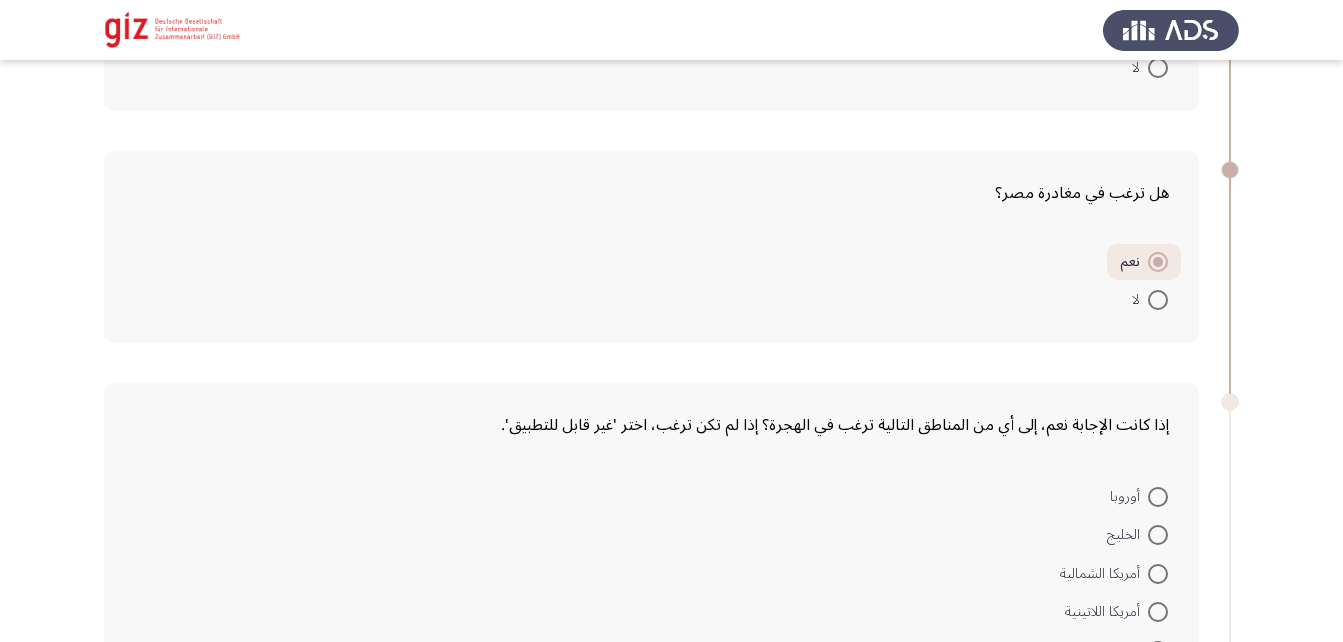 scroll, scrollTop: 251, scrollLeft: 0, axis: vertical 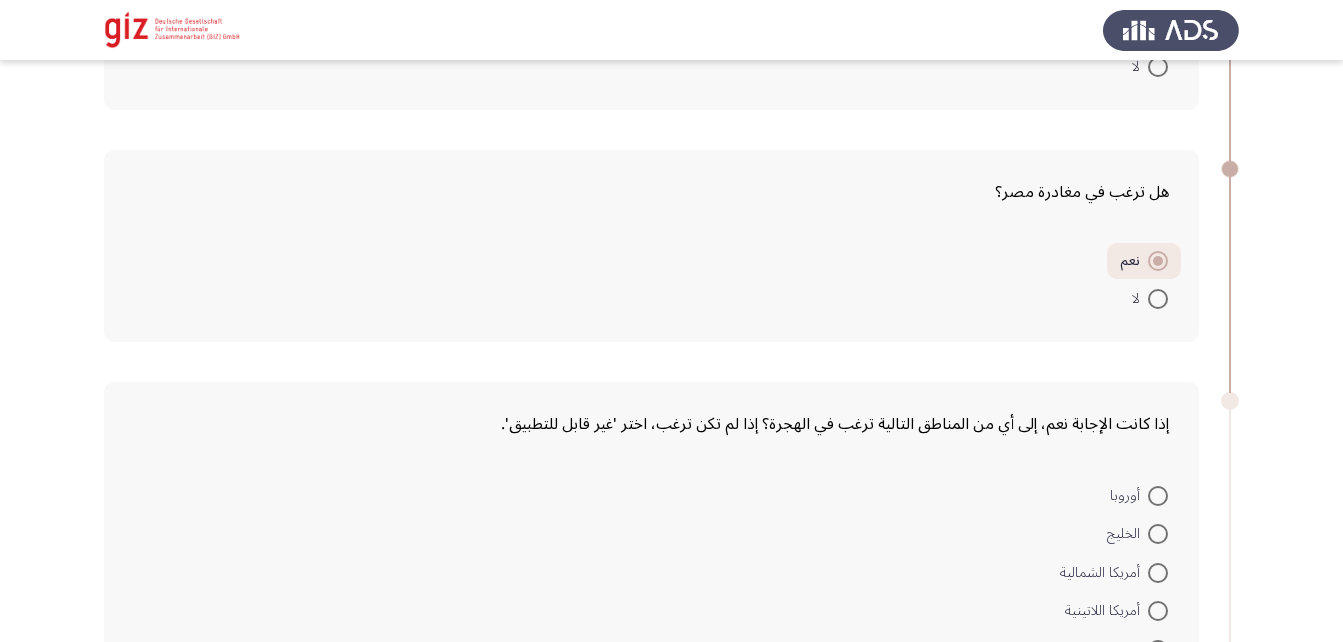 click at bounding box center [1158, 299] 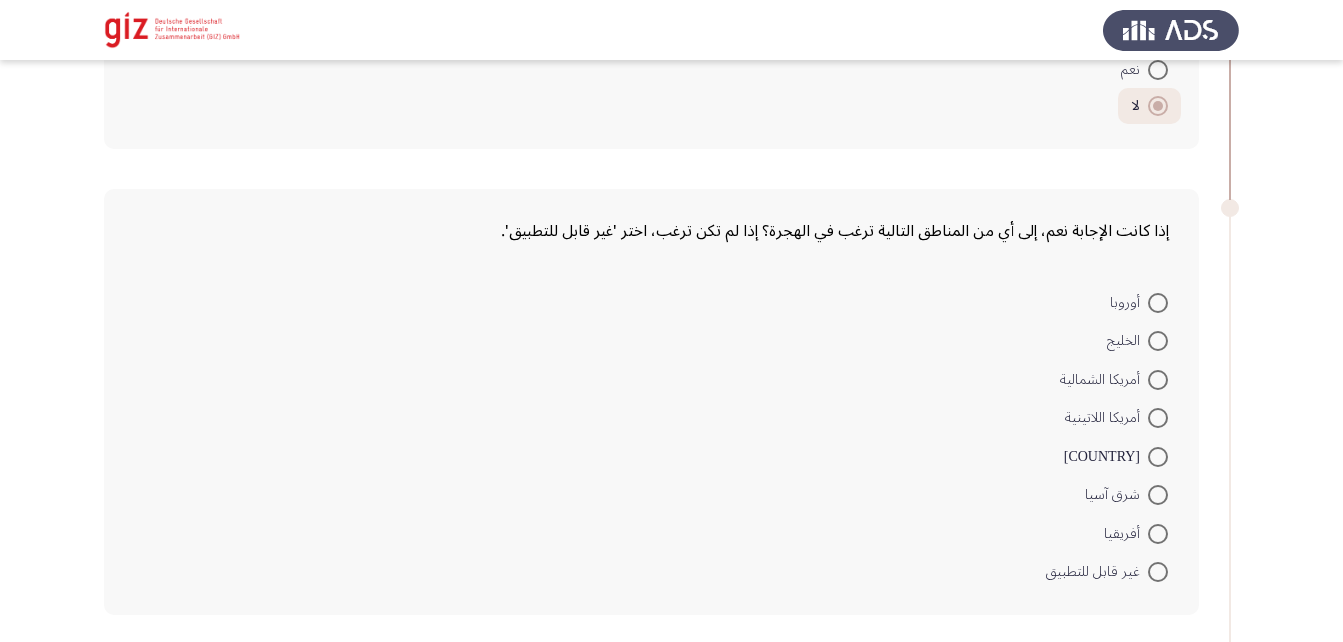 scroll, scrollTop: 445, scrollLeft: 0, axis: vertical 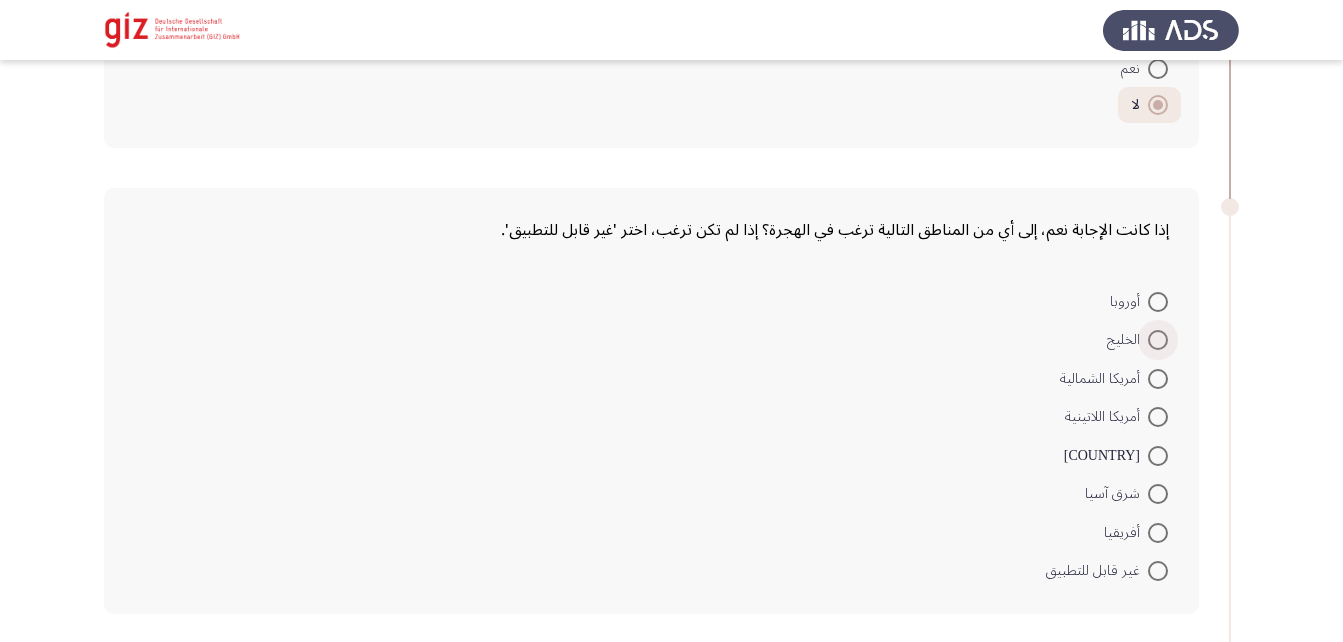 click at bounding box center (1158, 340) 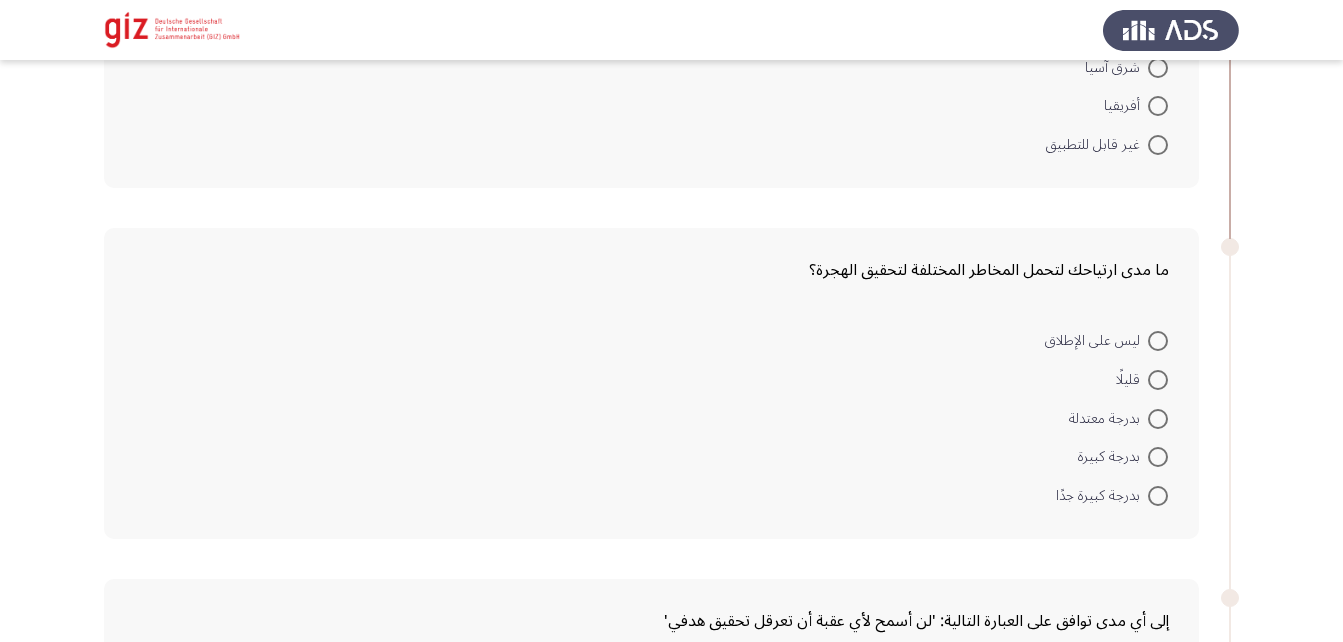 scroll, scrollTop: 945, scrollLeft: 0, axis: vertical 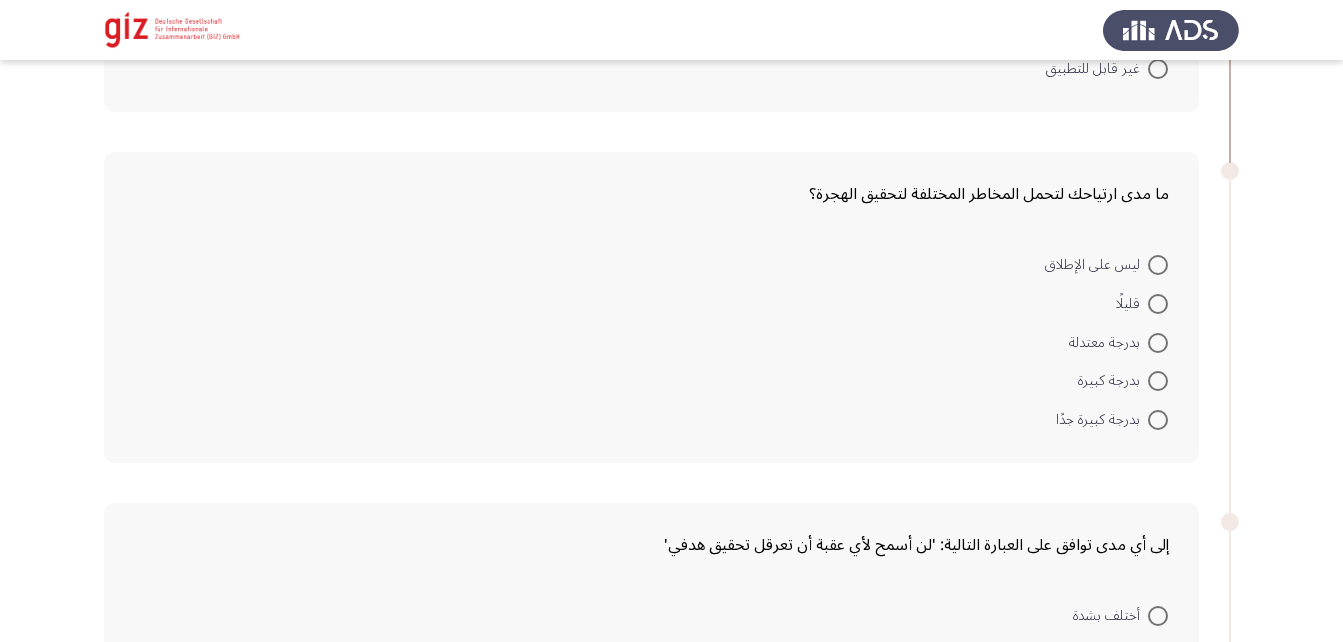 click on "قليلًا" at bounding box center [1142, 302] 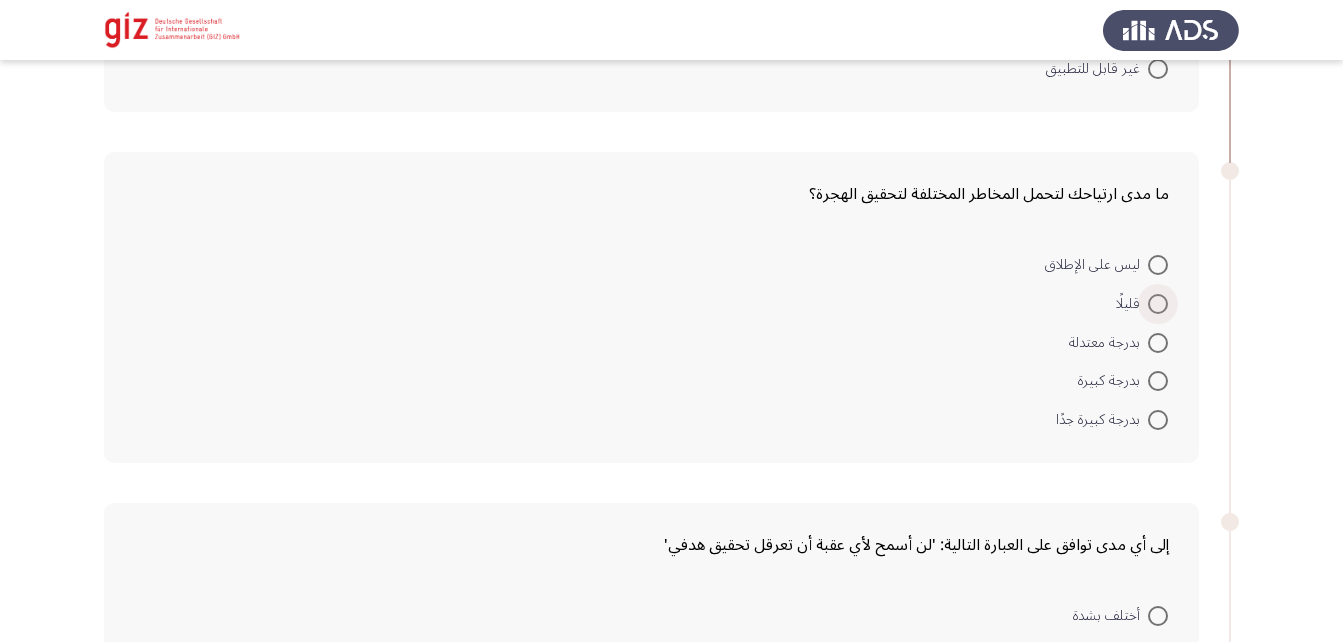 click at bounding box center (1158, 304) 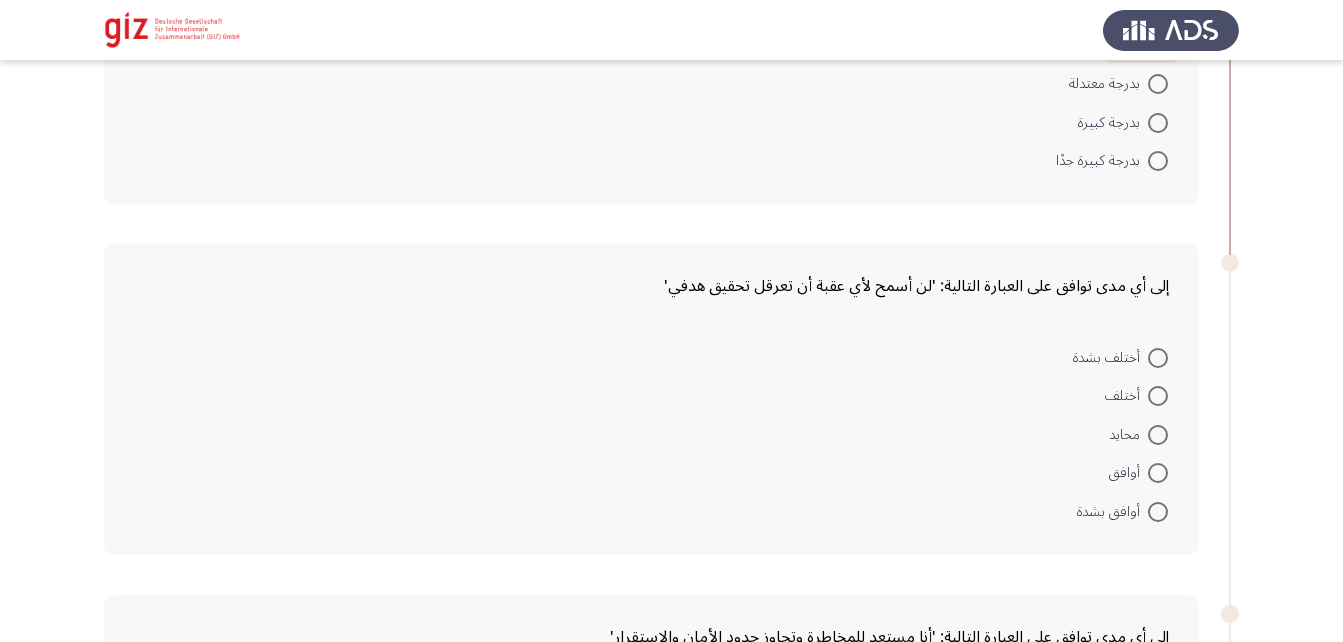scroll, scrollTop: 1205, scrollLeft: 0, axis: vertical 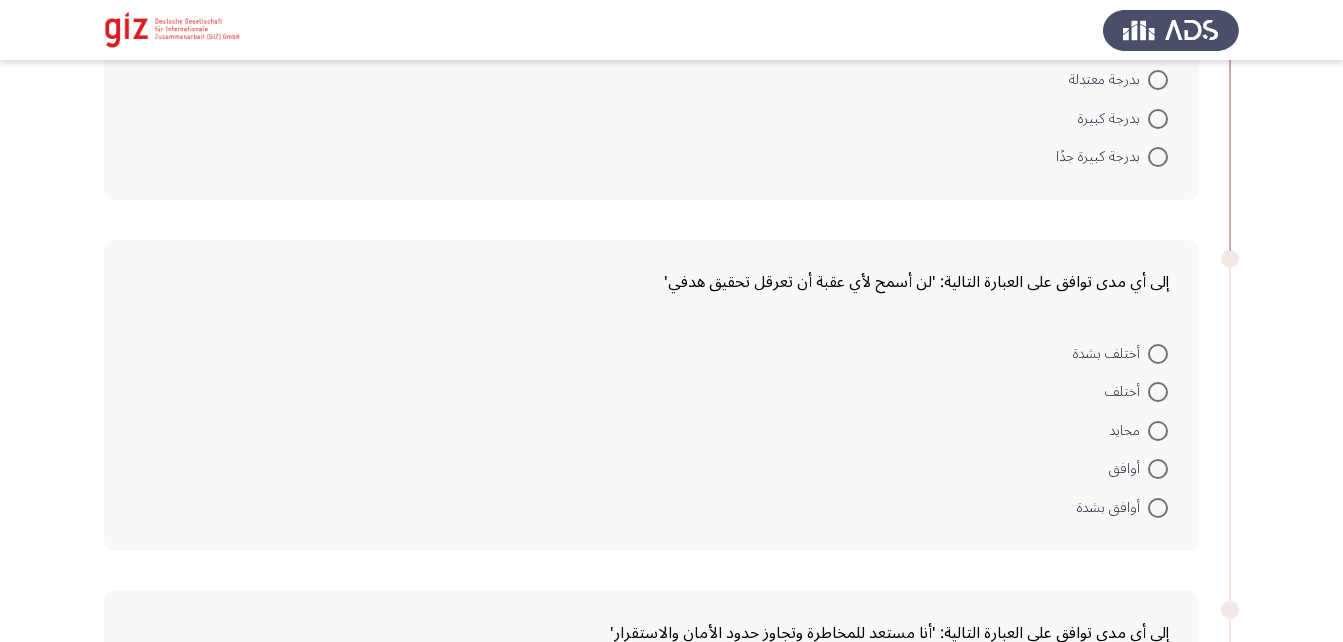 click at bounding box center (1158, 392) 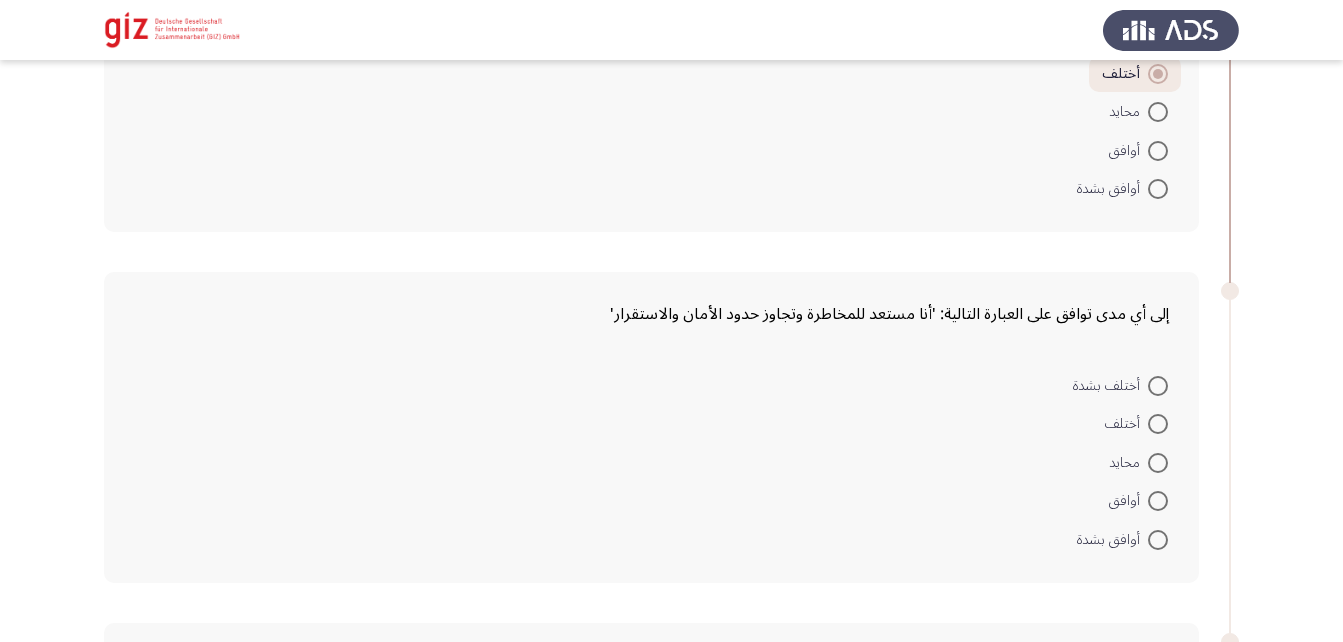 click at bounding box center (1158, 424) 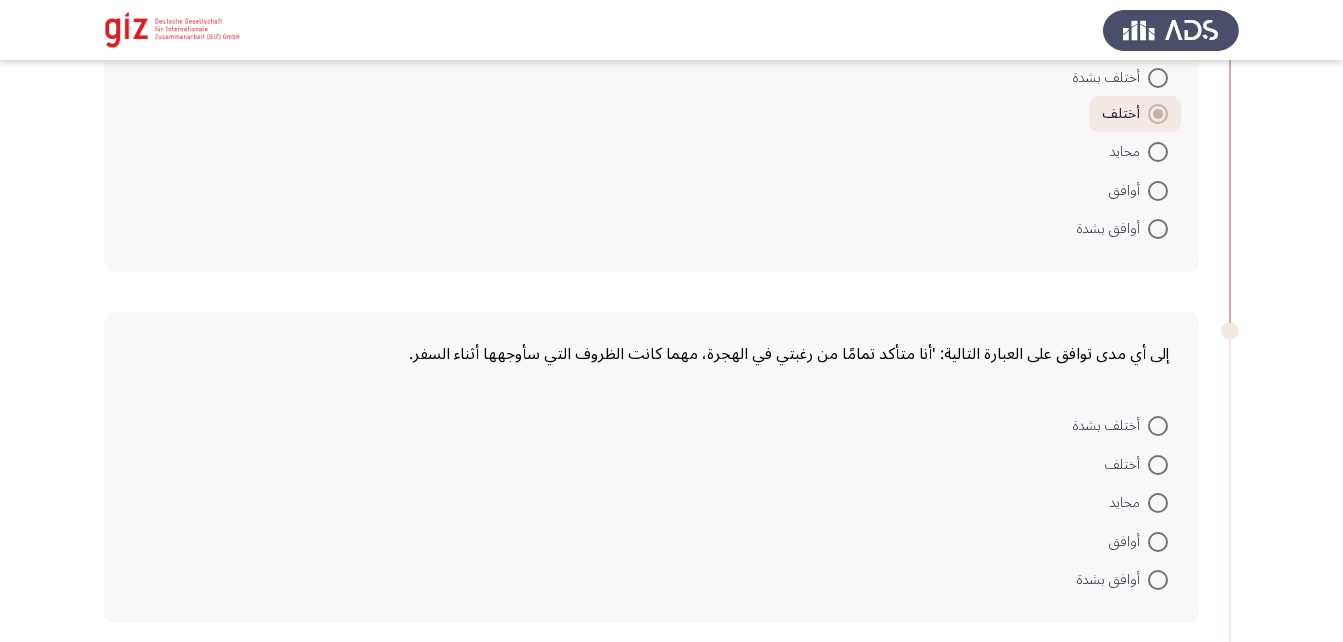 scroll, scrollTop: 1830, scrollLeft: 0, axis: vertical 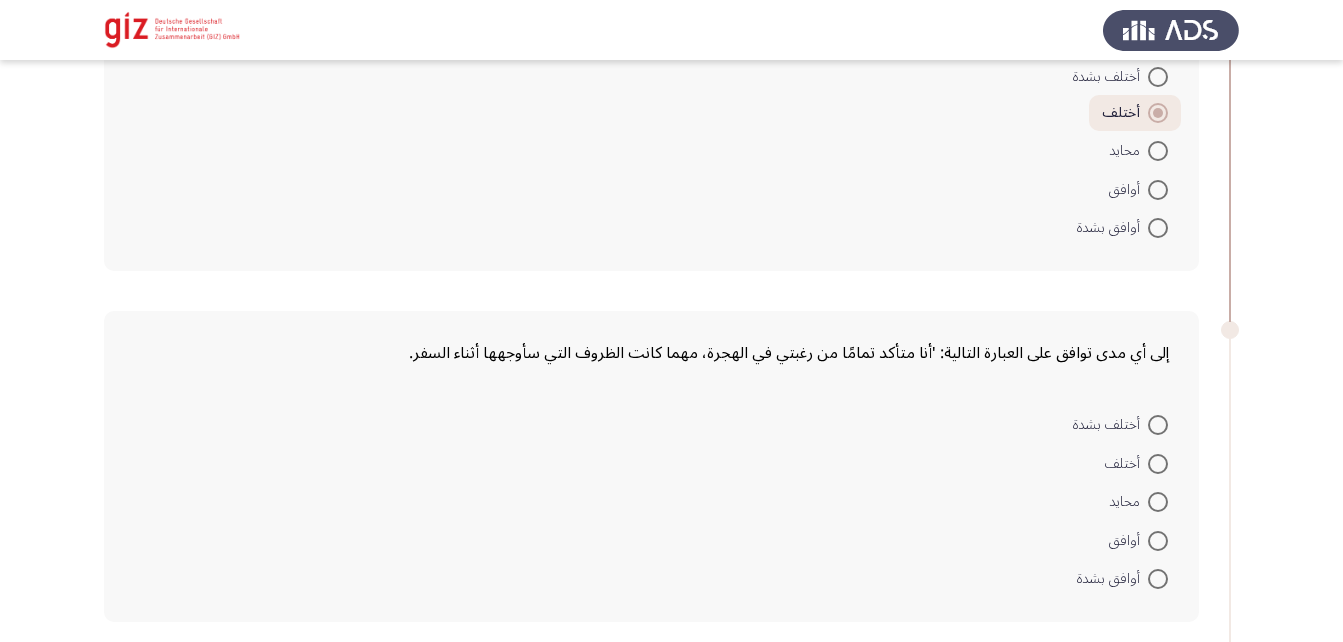 click at bounding box center [1158, 151] 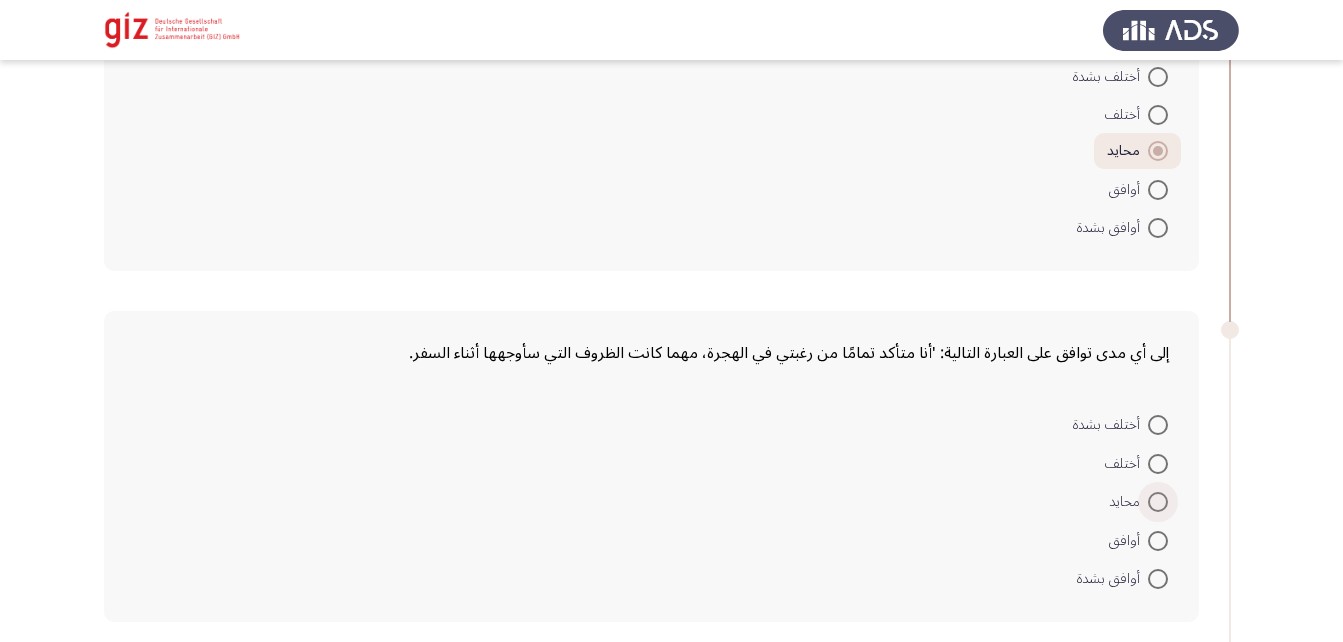 click at bounding box center (1158, 502) 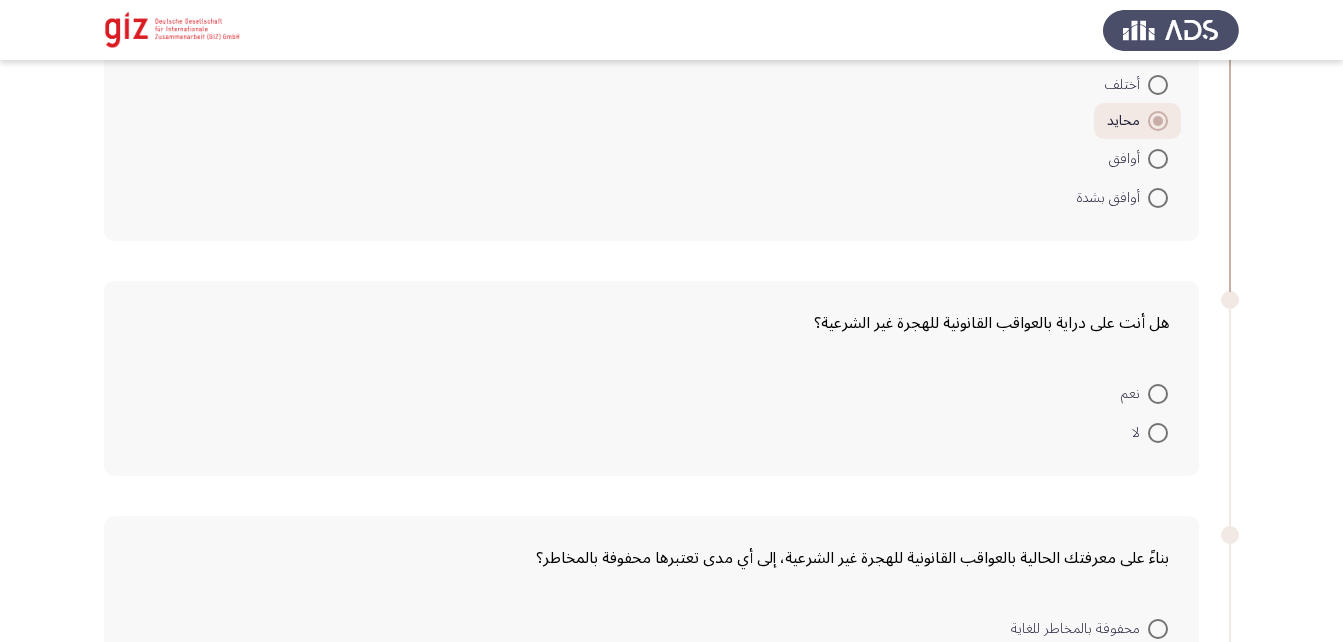scroll, scrollTop: 2210, scrollLeft: 0, axis: vertical 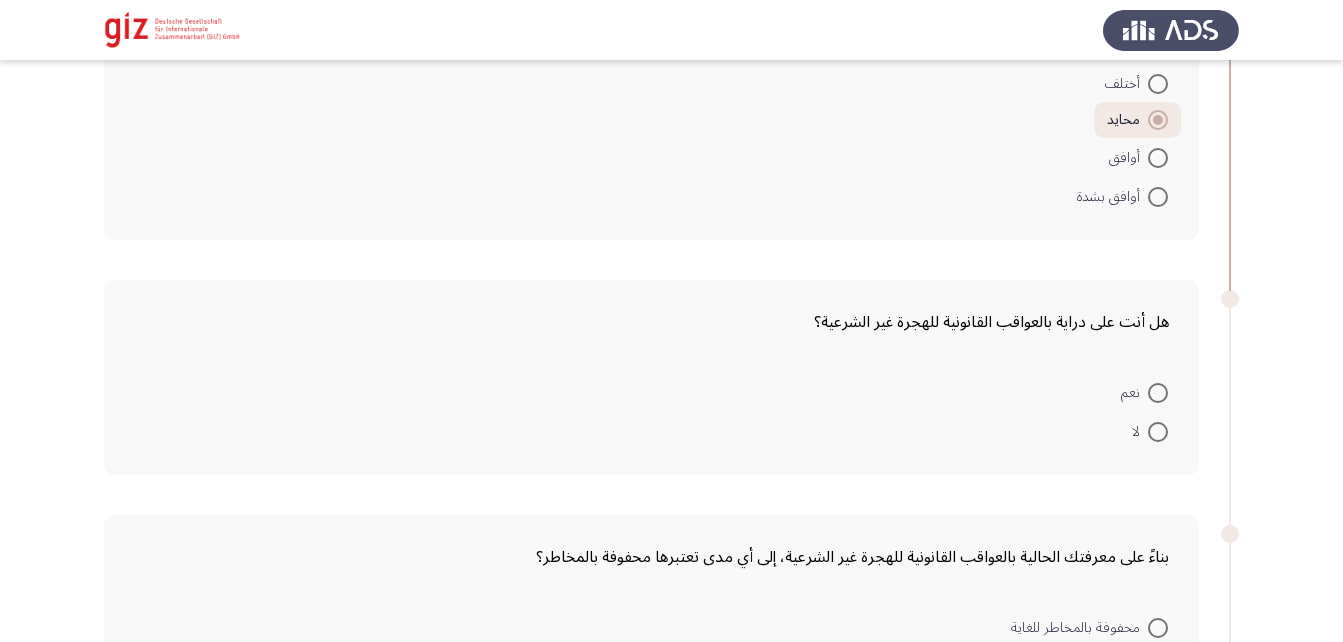 click at bounding box center [1158, 393] 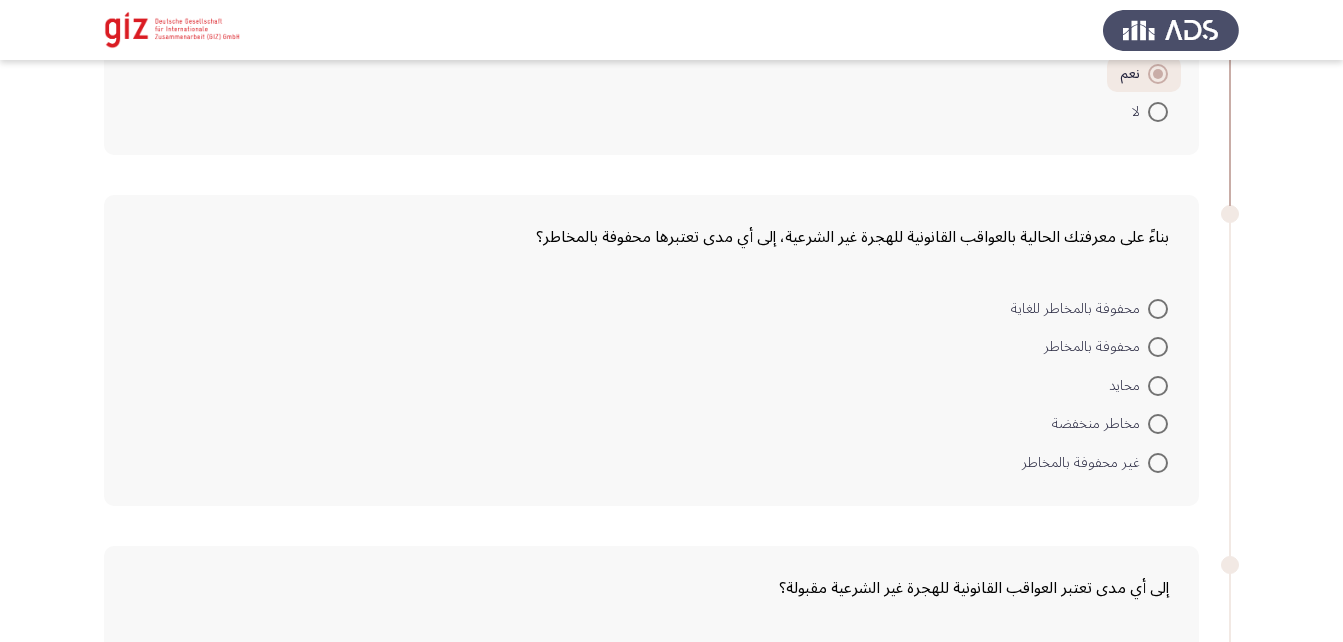 scroll, scrollTop: 2528, scrollLeft: 0, axis: vertical 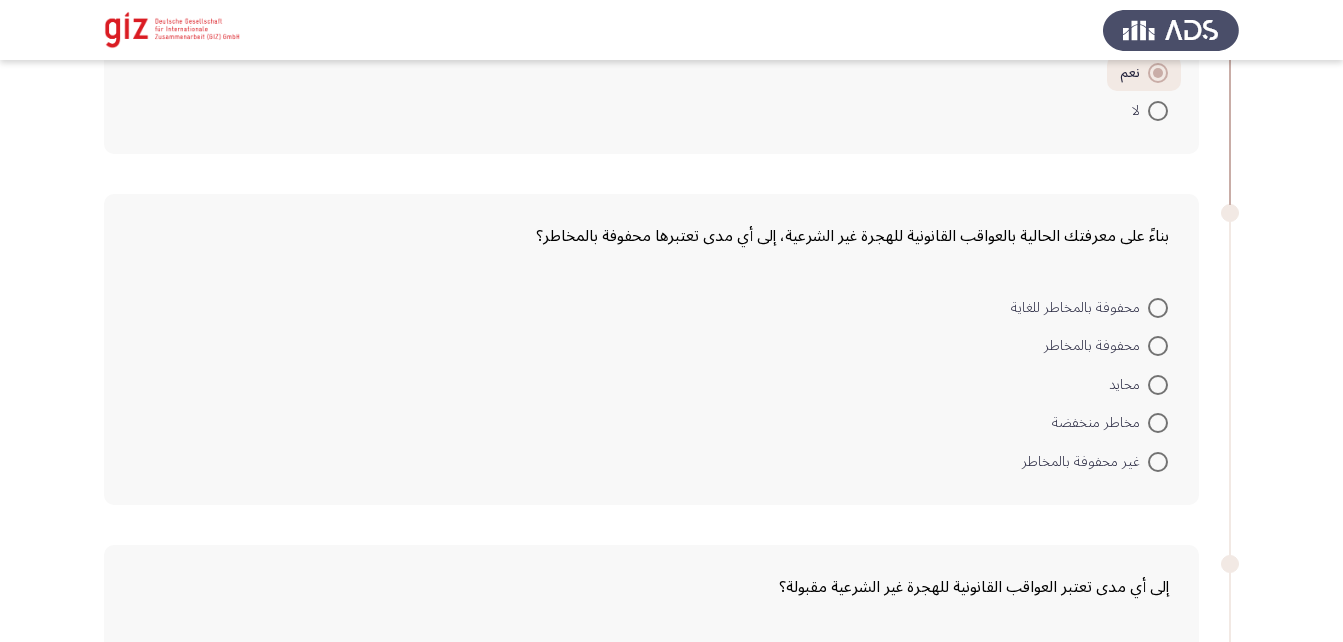 click at bounding box center [1158, 385] 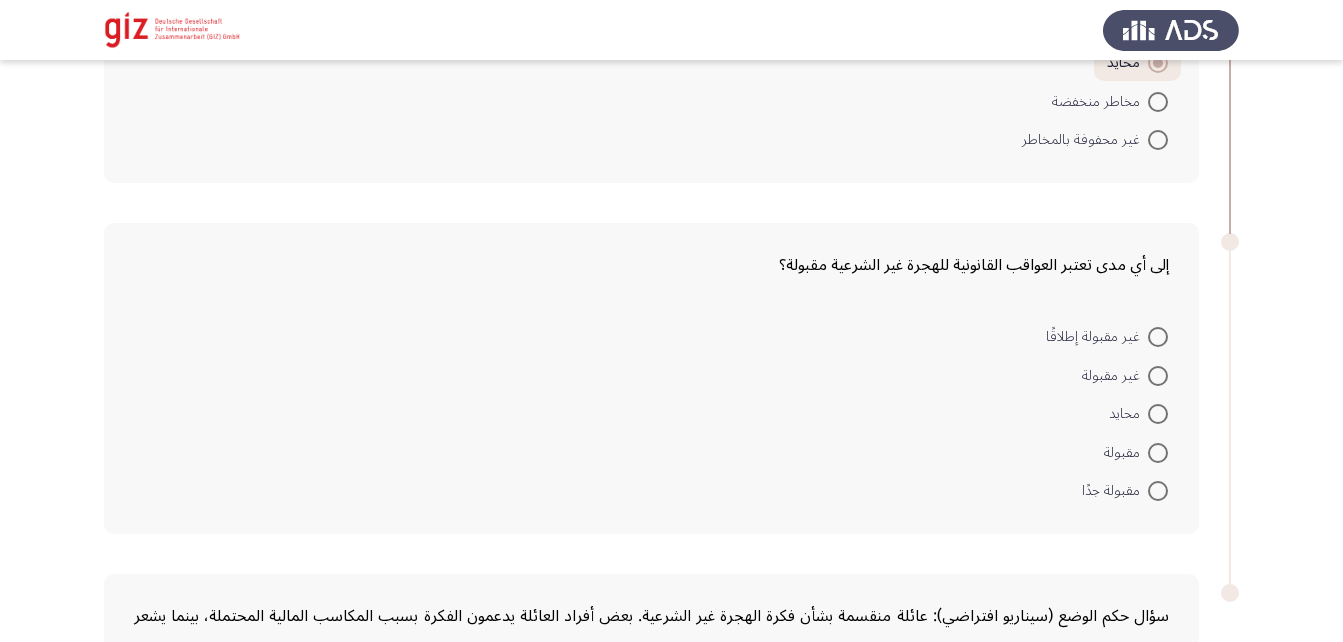scroll, scrollTop: 2850, scrollLeft: 0, axis: vertical 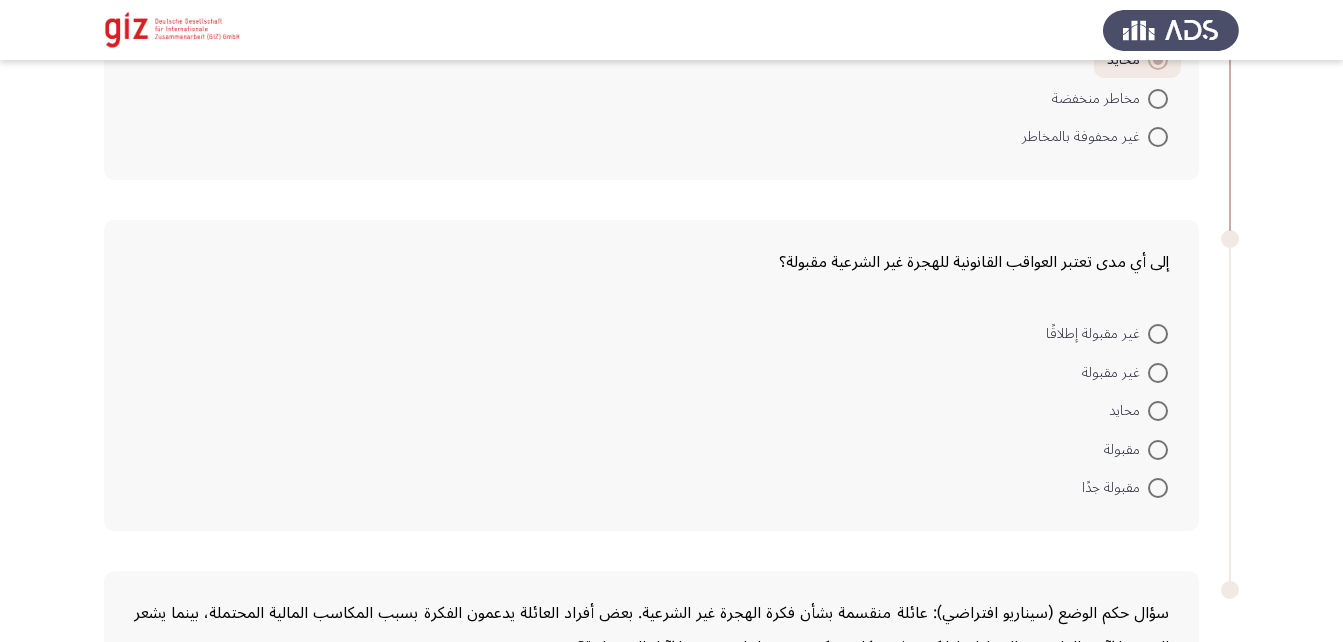 click at bounding box center [1158, 411] 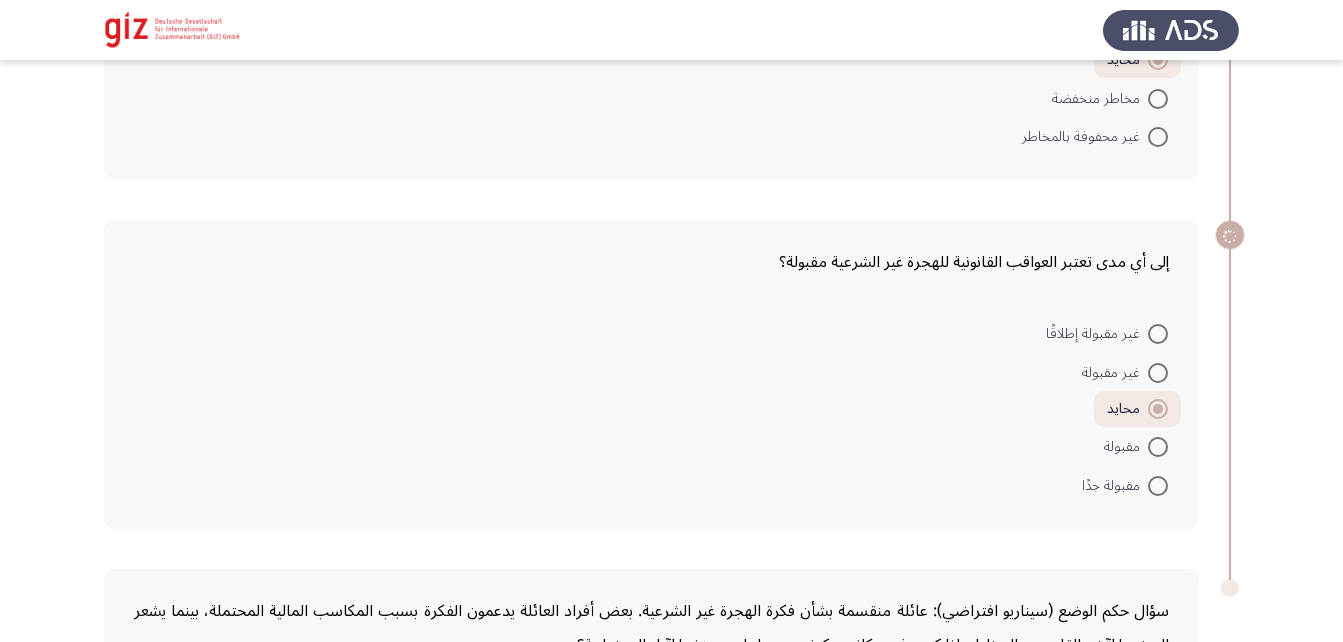 scroll, scrollTop: 3183, scrollLeft: 0, axis: vertical 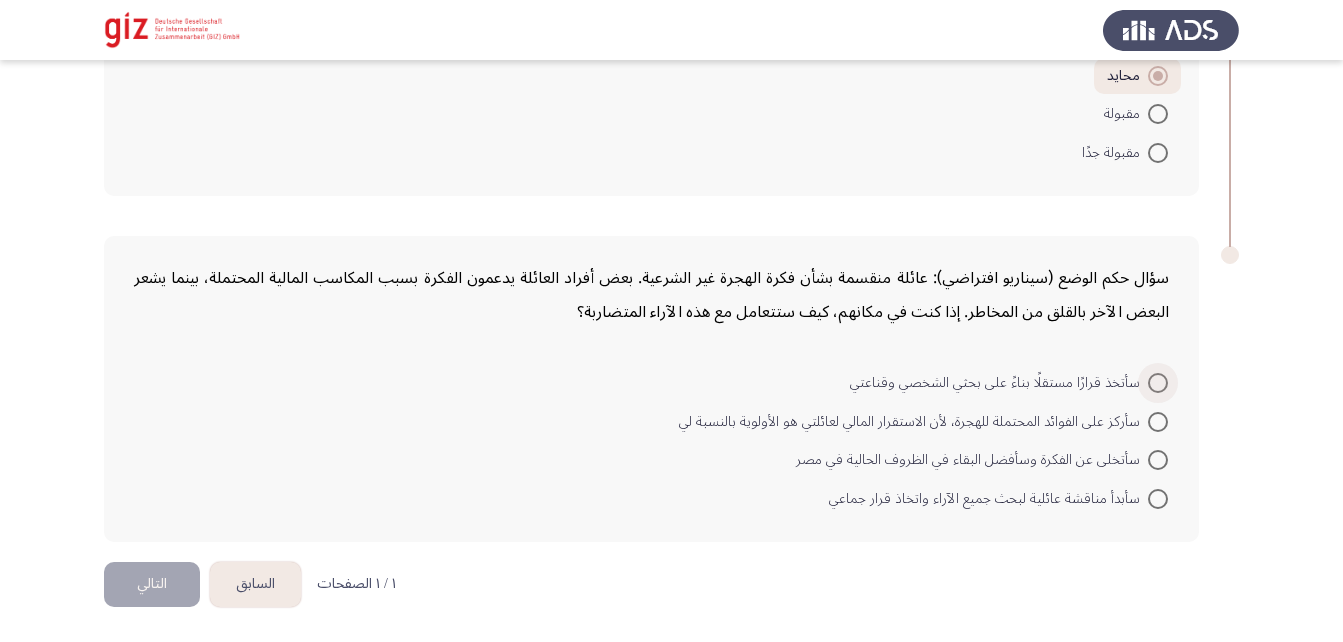 click at bounding box center (1158, 383) 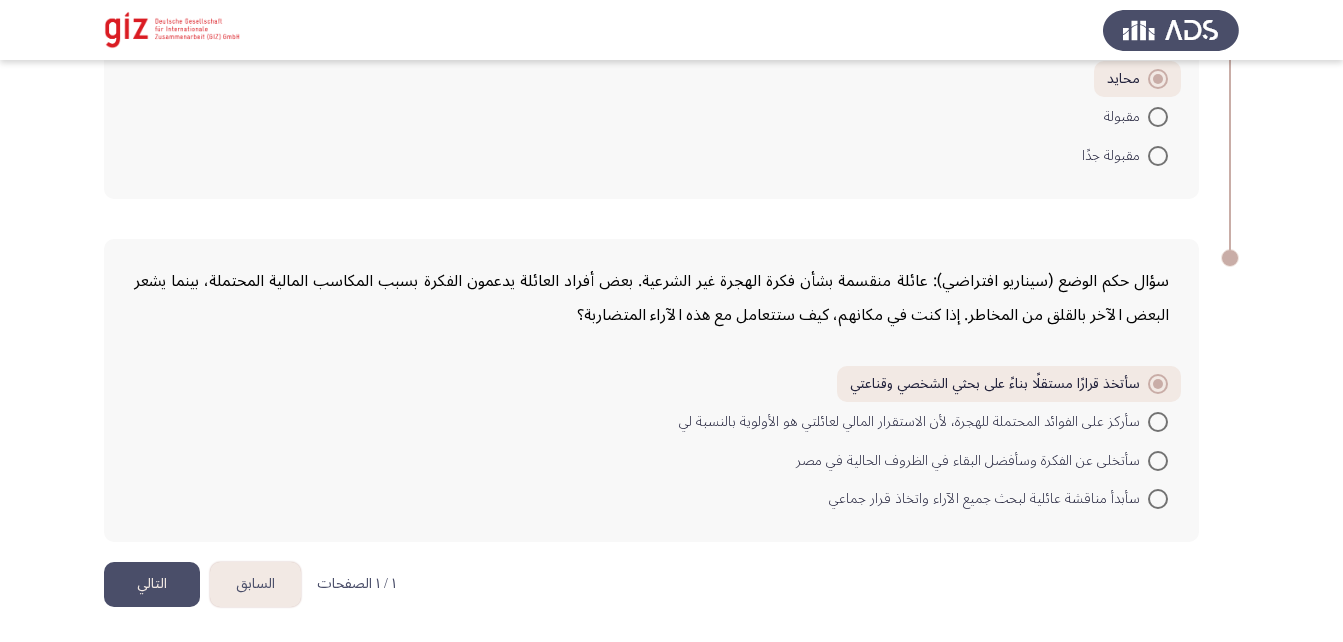 click on "التالي" 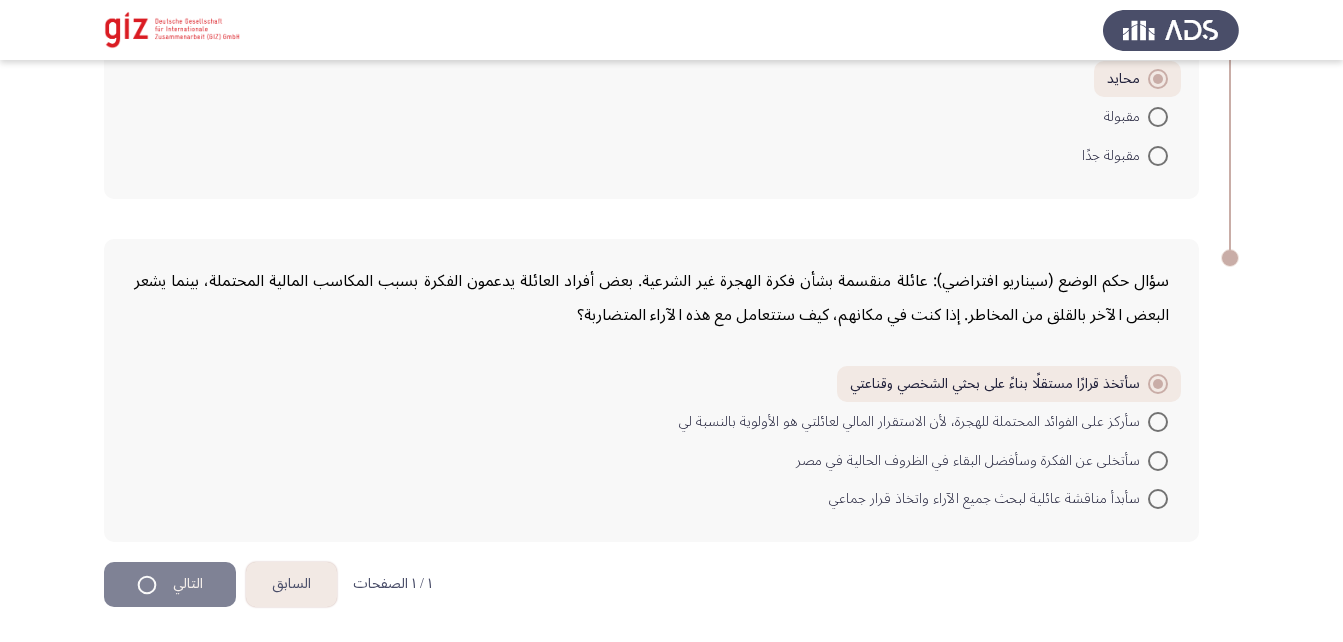 scroll, scrollTop: 0, scrollLeft: 0, axis: both 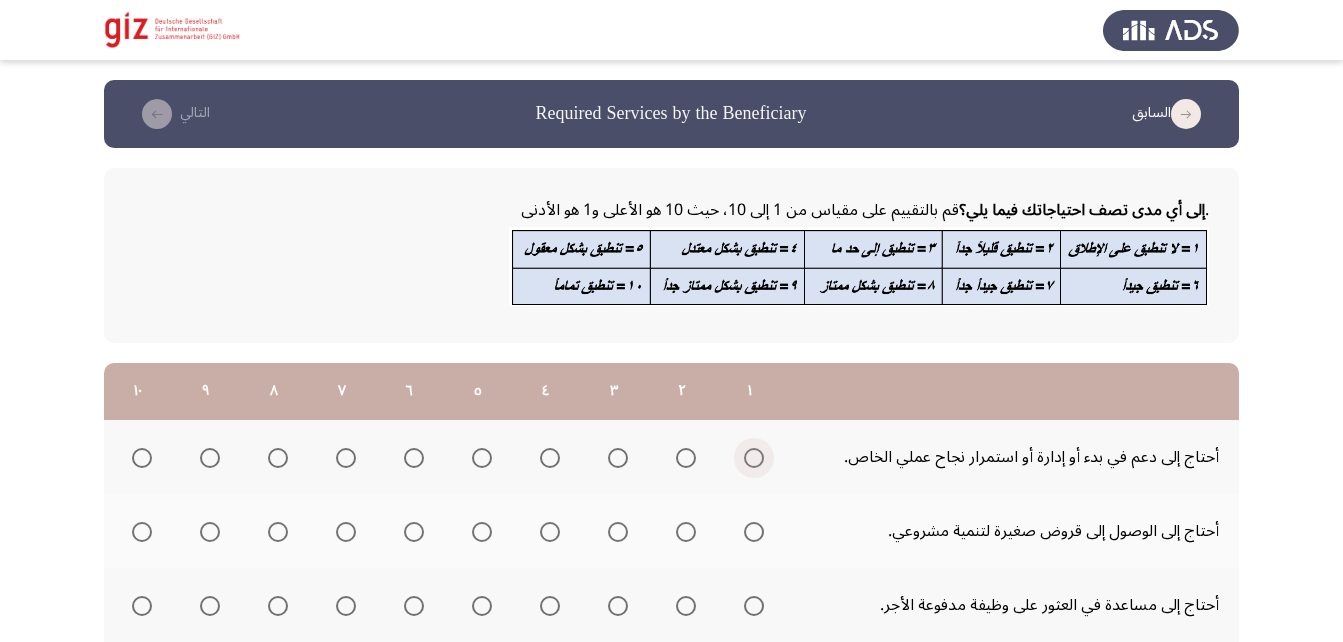 click at bounding box center (754, 458) 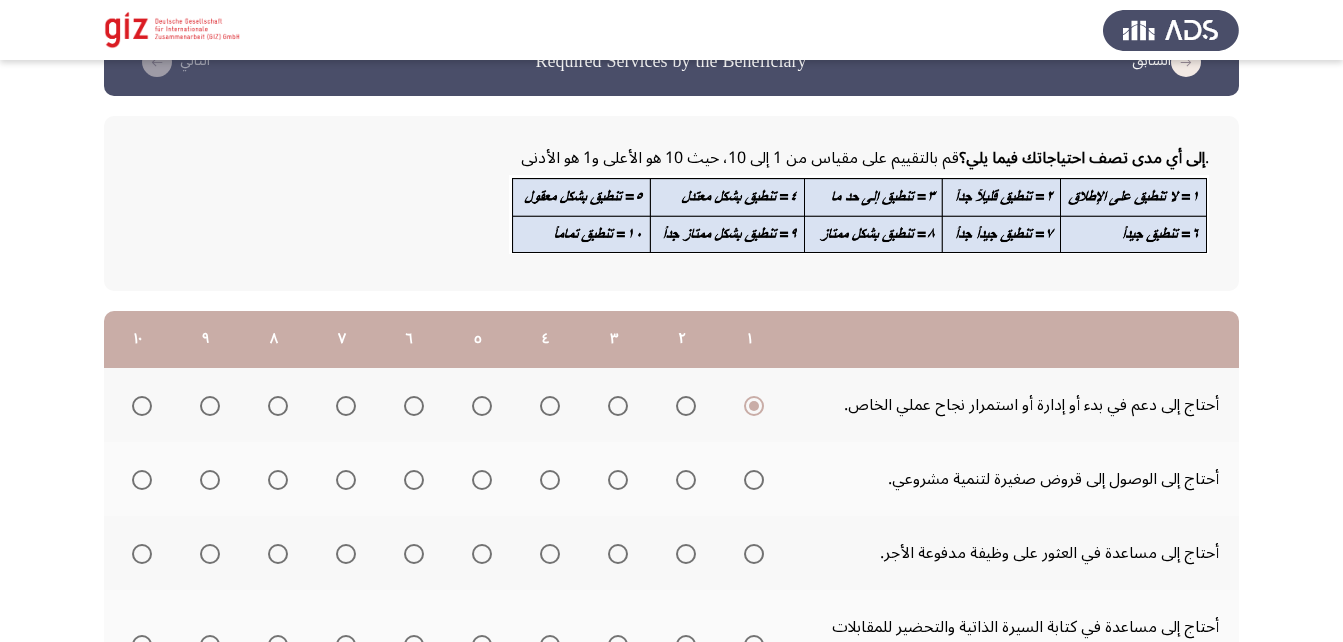 scroll, scrollTop: 56, scrollLeft: 0, axis: vertical 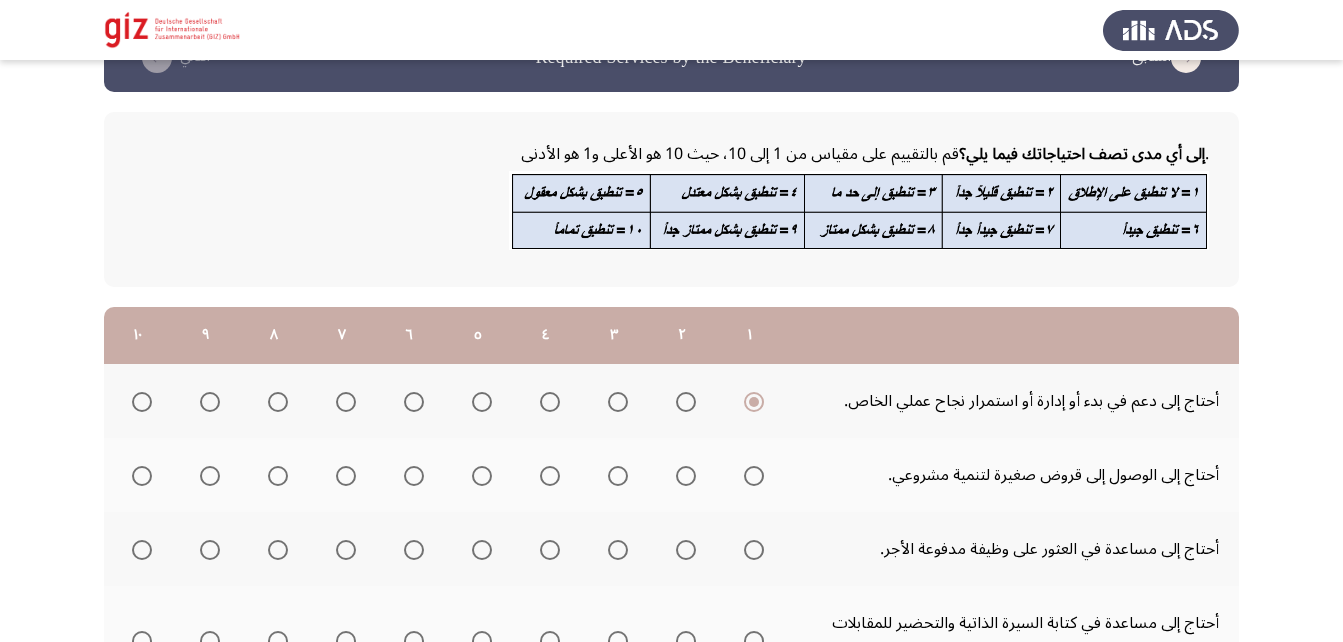 click at bounding box center [754, 476] 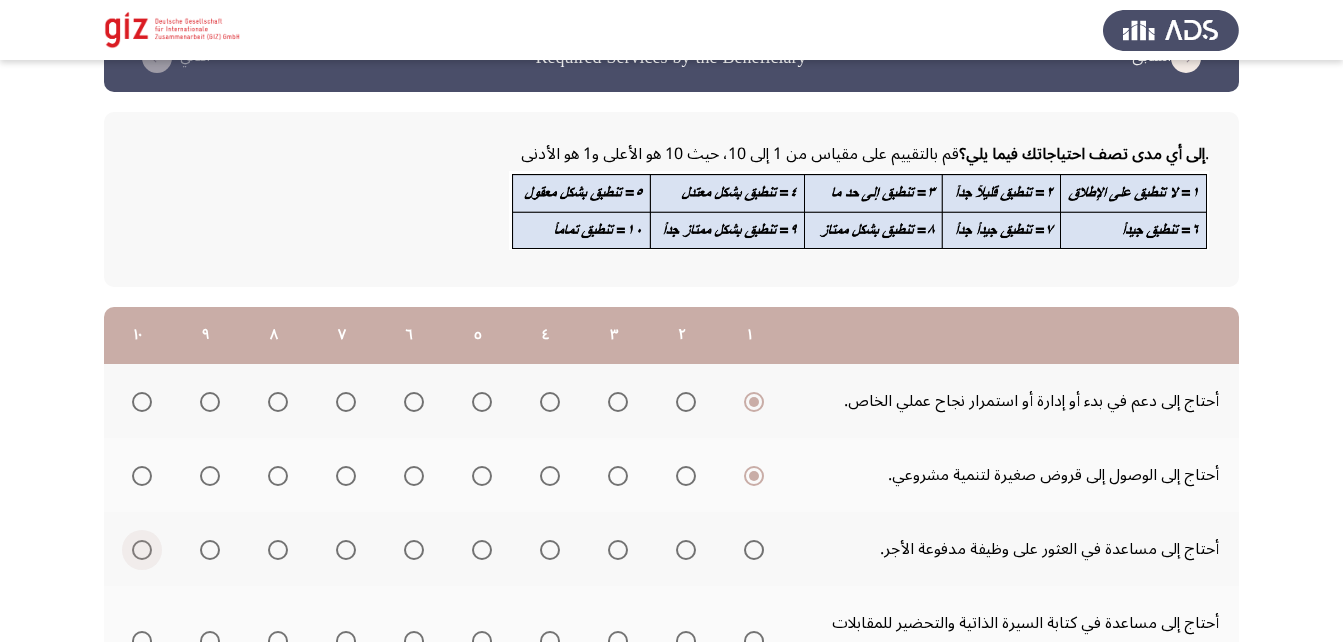 click at bounding box center [142, 550] 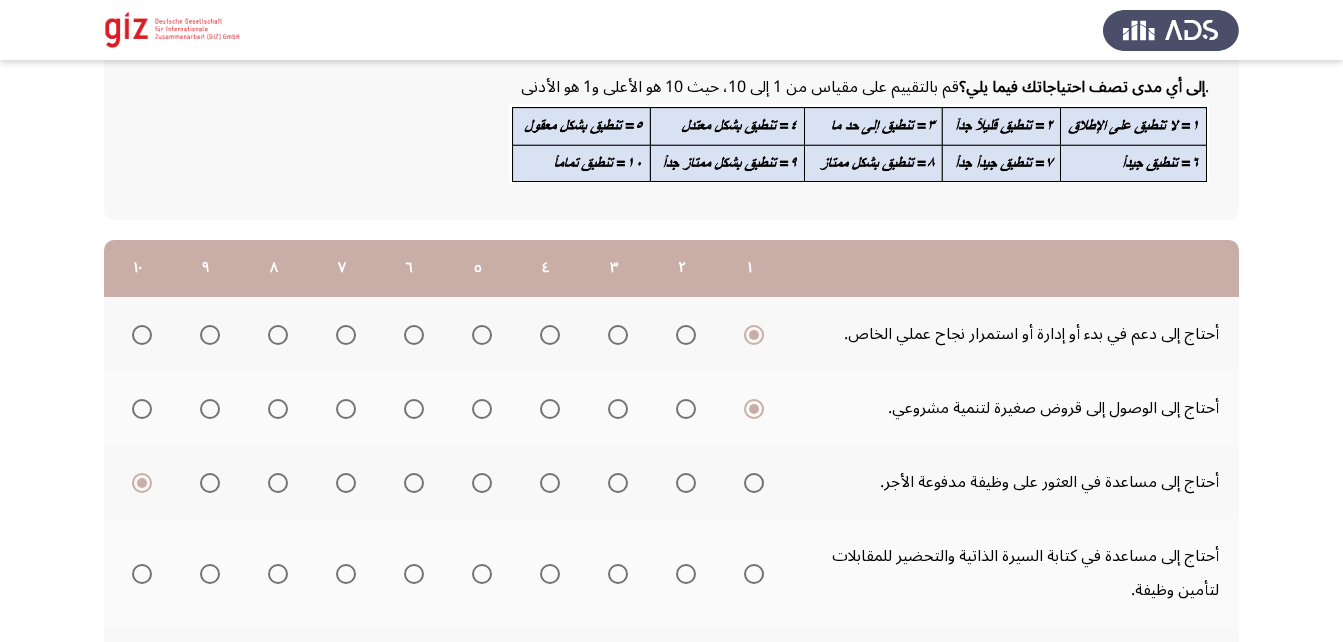 scroll, scrollTop: 124, scrollLeft: 0, axis: vertical 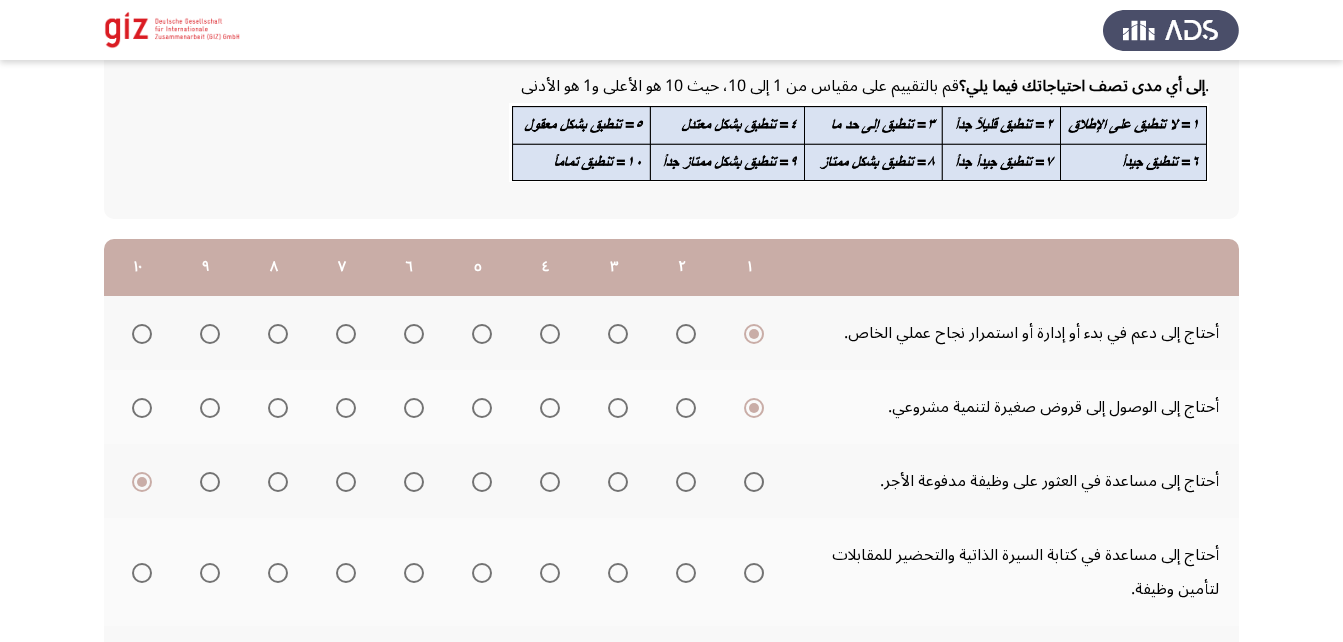click at bounding box center (142, 573) 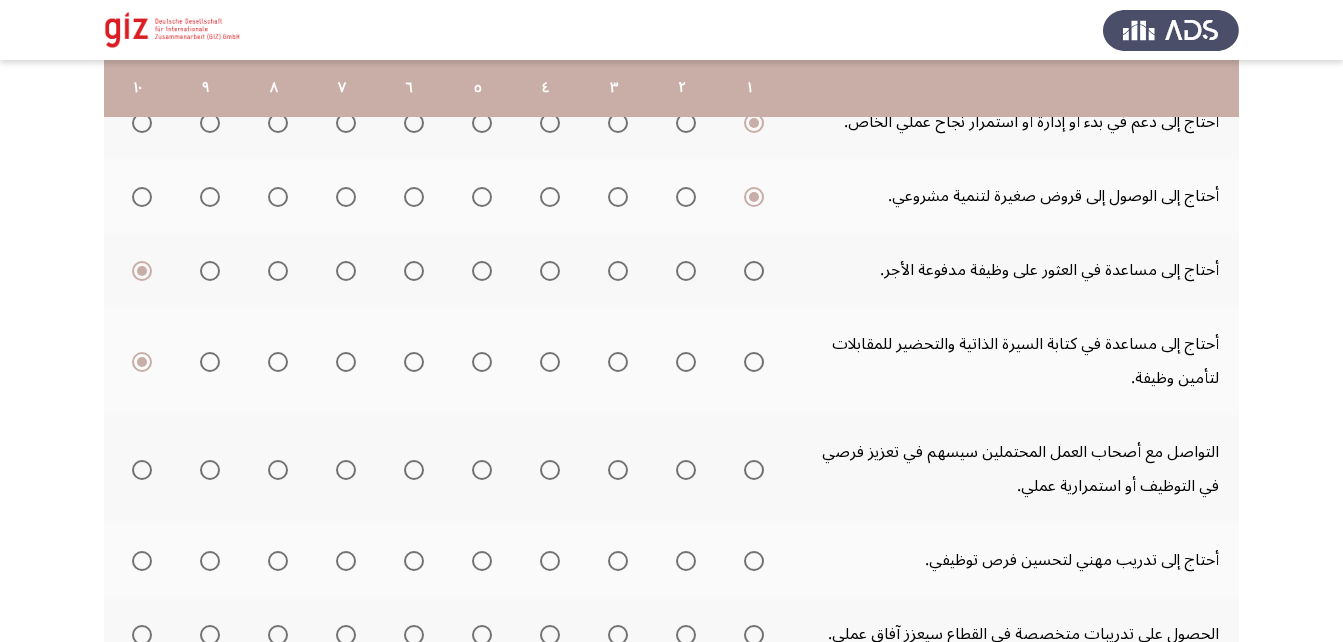 scroll, scrollTop: 336, scrollLeft: 0, axis: vertical 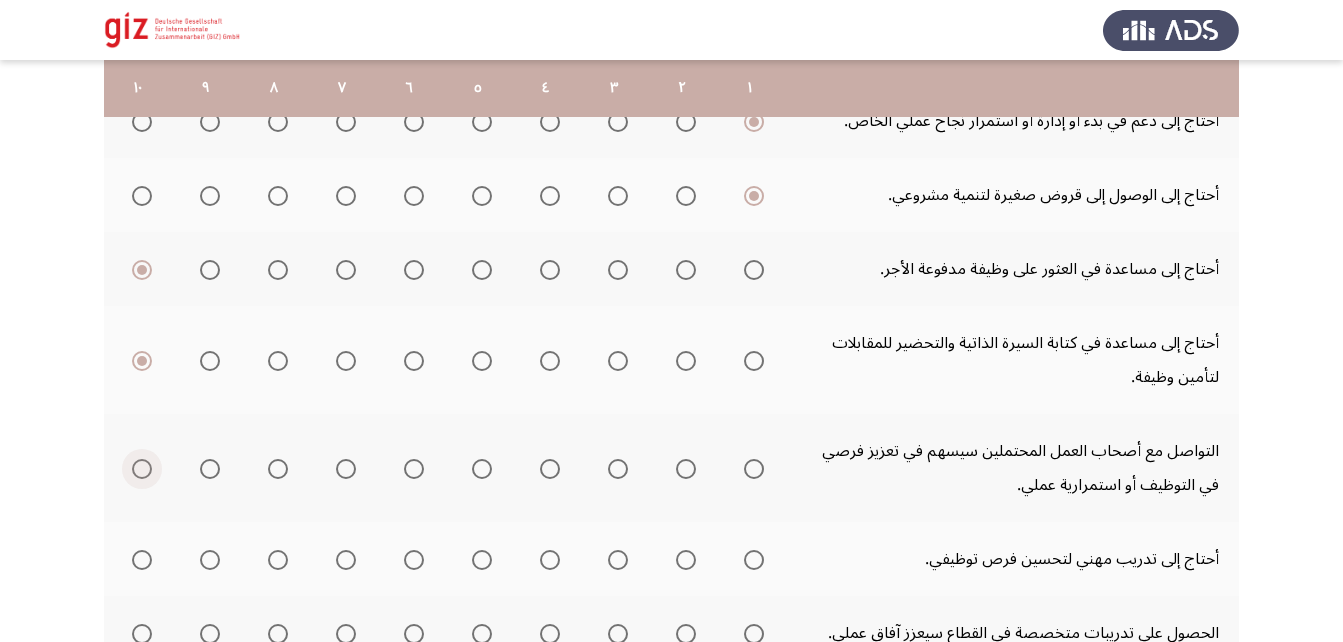 click at bounding box center (142, 469) 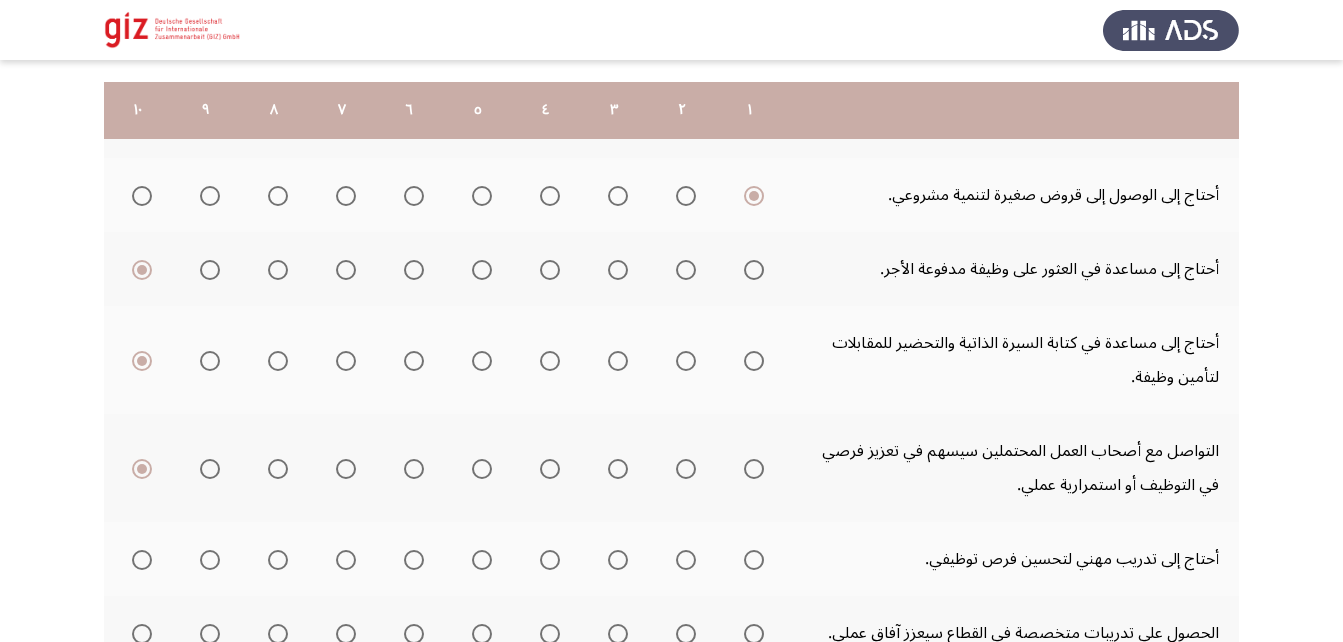 scroll, scrollTop: 429, scrollLeft: 0, axis: vertical 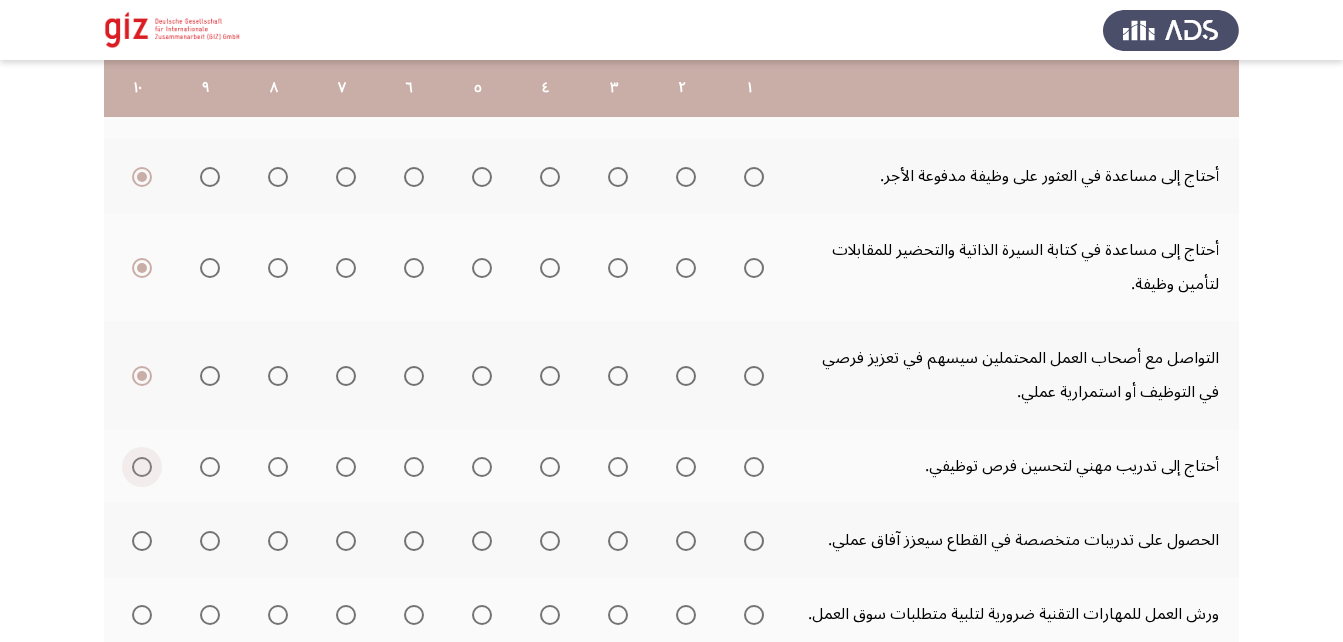 click at bounding box center (142, 467) 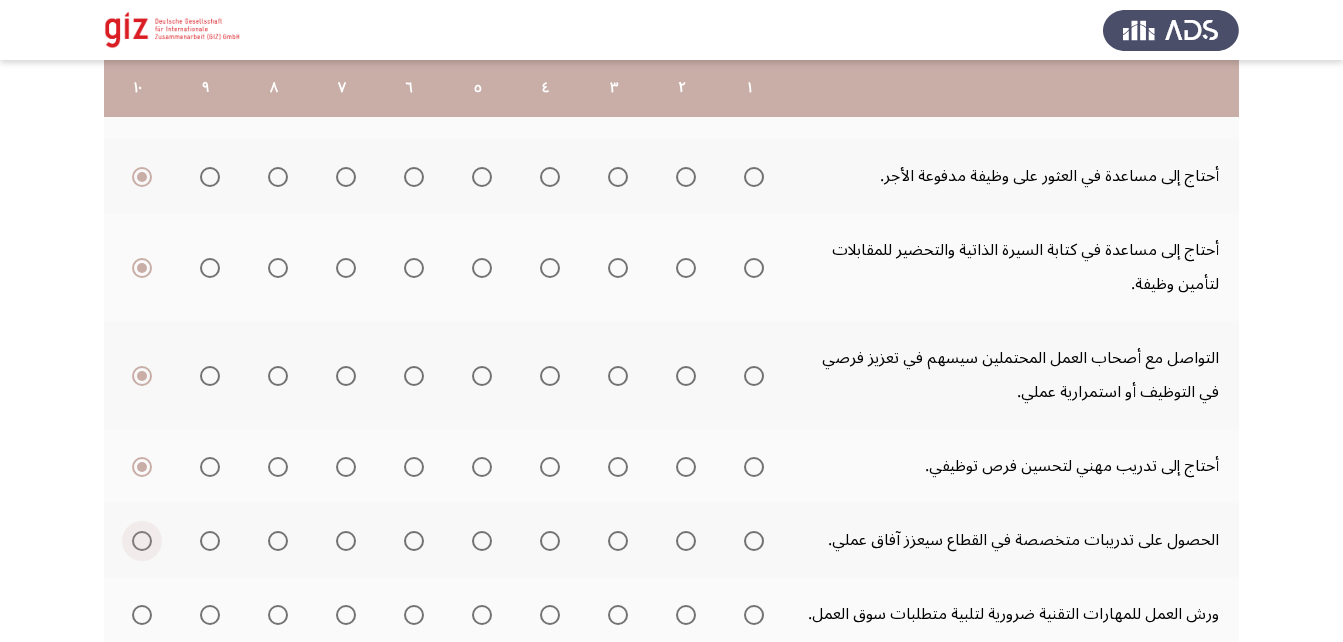 click at bounding box center [142, 541] 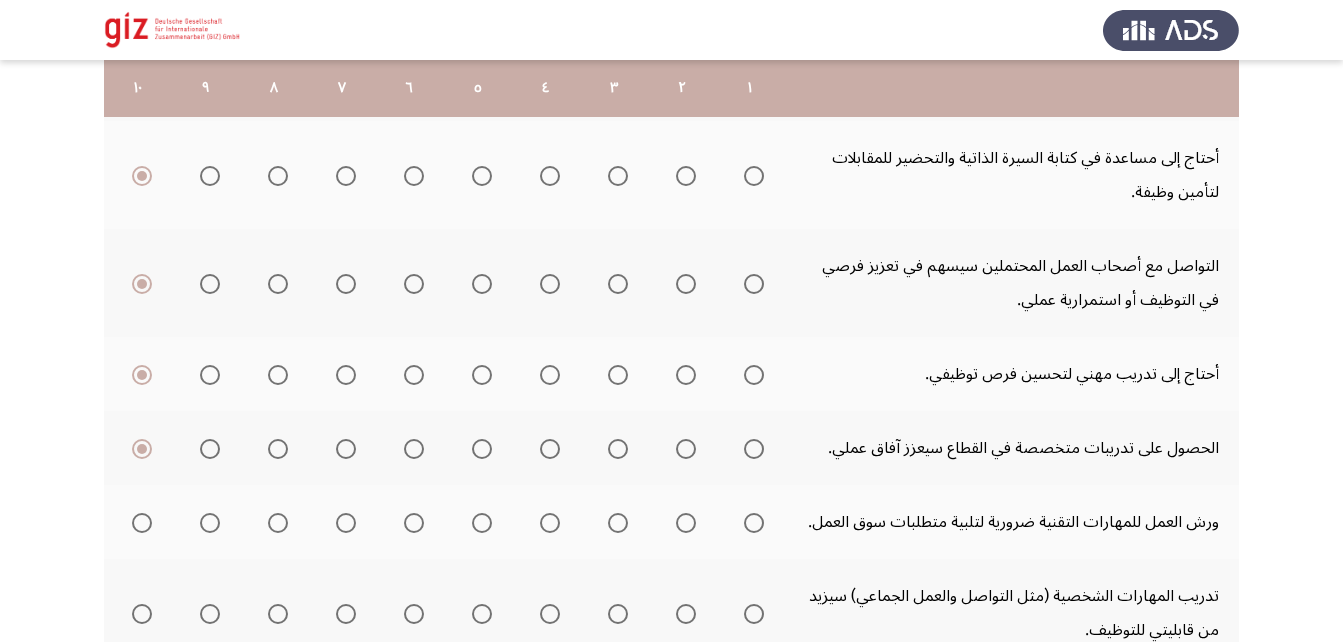 scroll, scrollTop: 522, scrollLeft: 0, axis: vertical 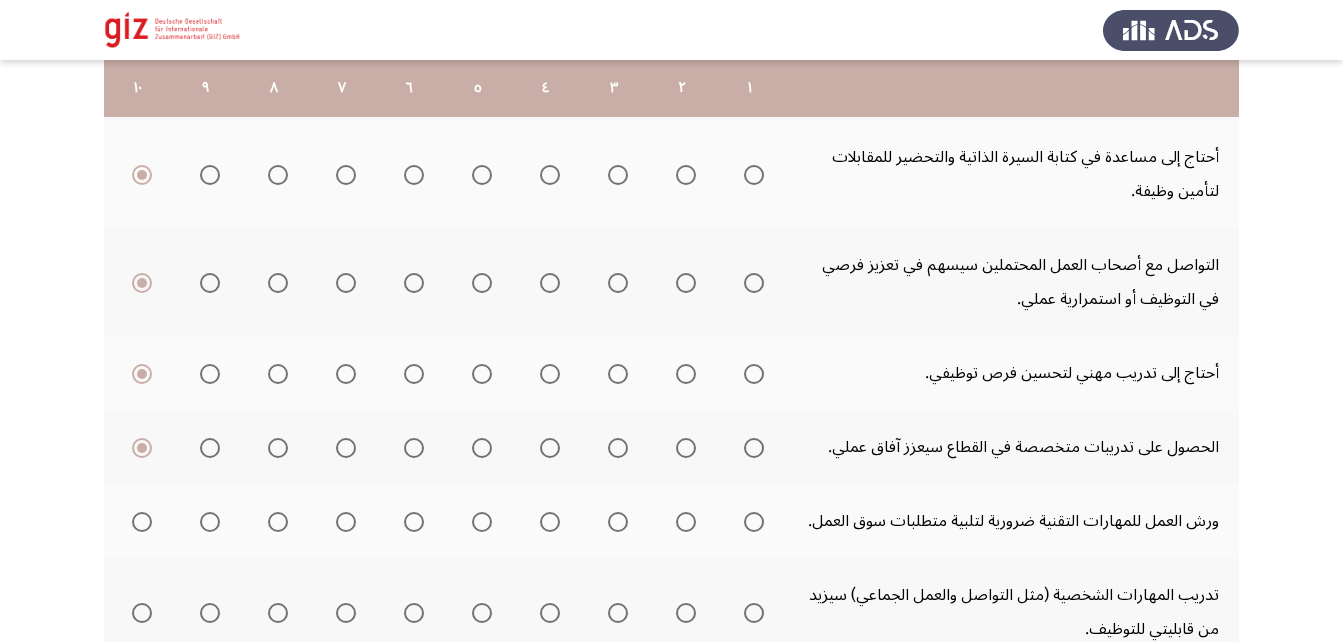 click at bounding box center (142, 522) 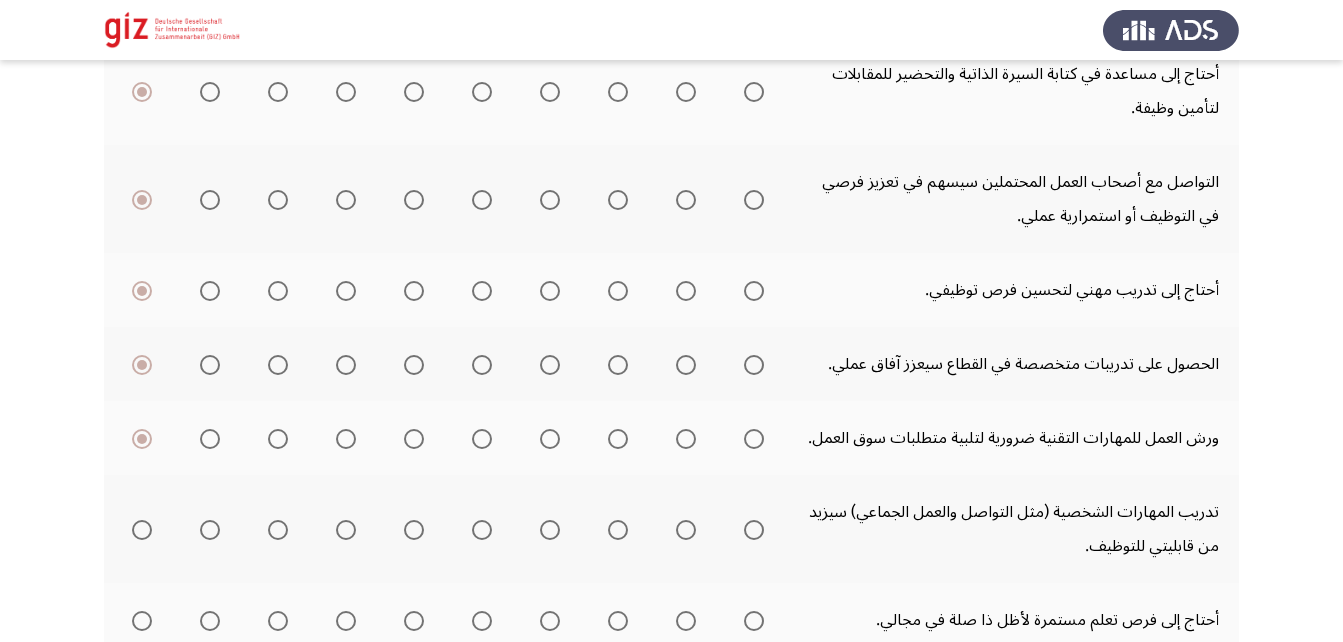 scroll, scrollTop: 616, scrollLeft: 0, axis: vertical 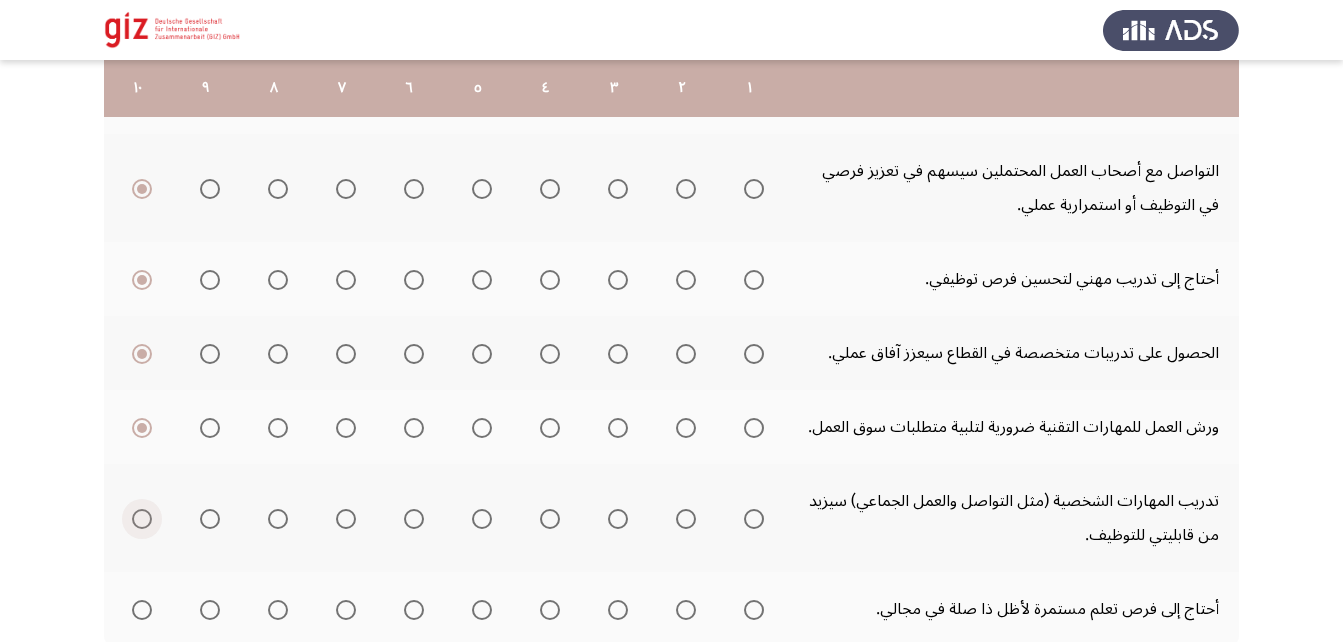 click at bounding box center (142, 519) 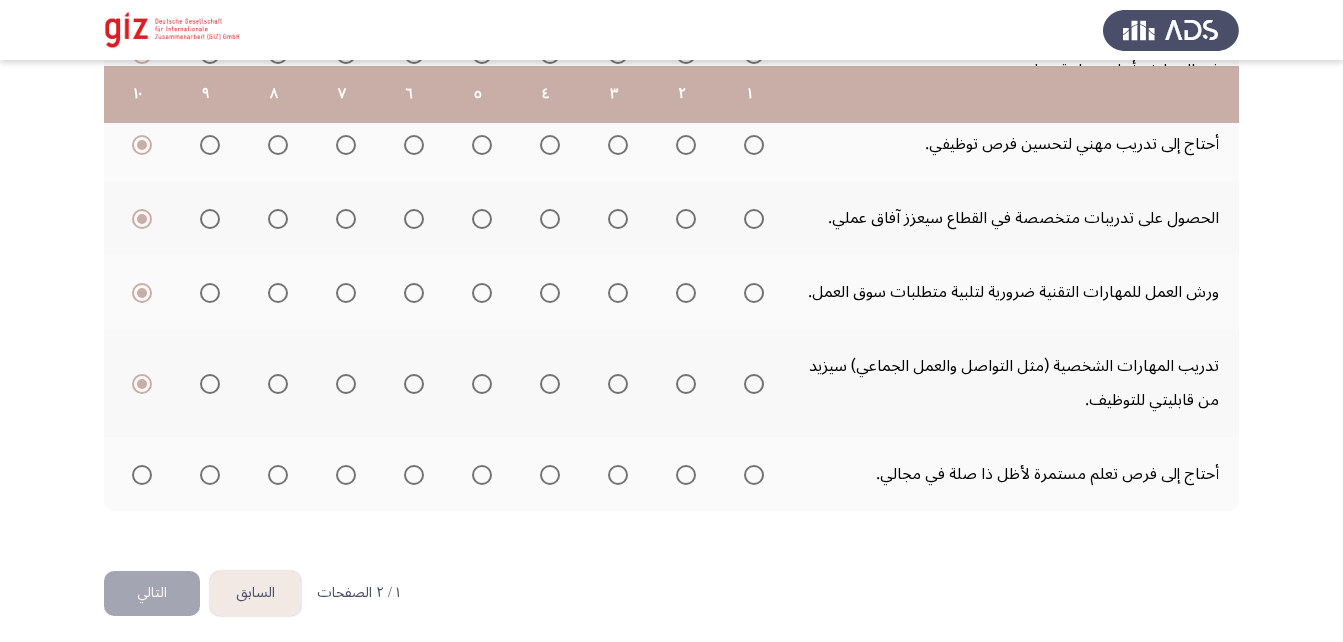 scroll, scrollTop: 760, scrollLeft: 0, axis: vertical 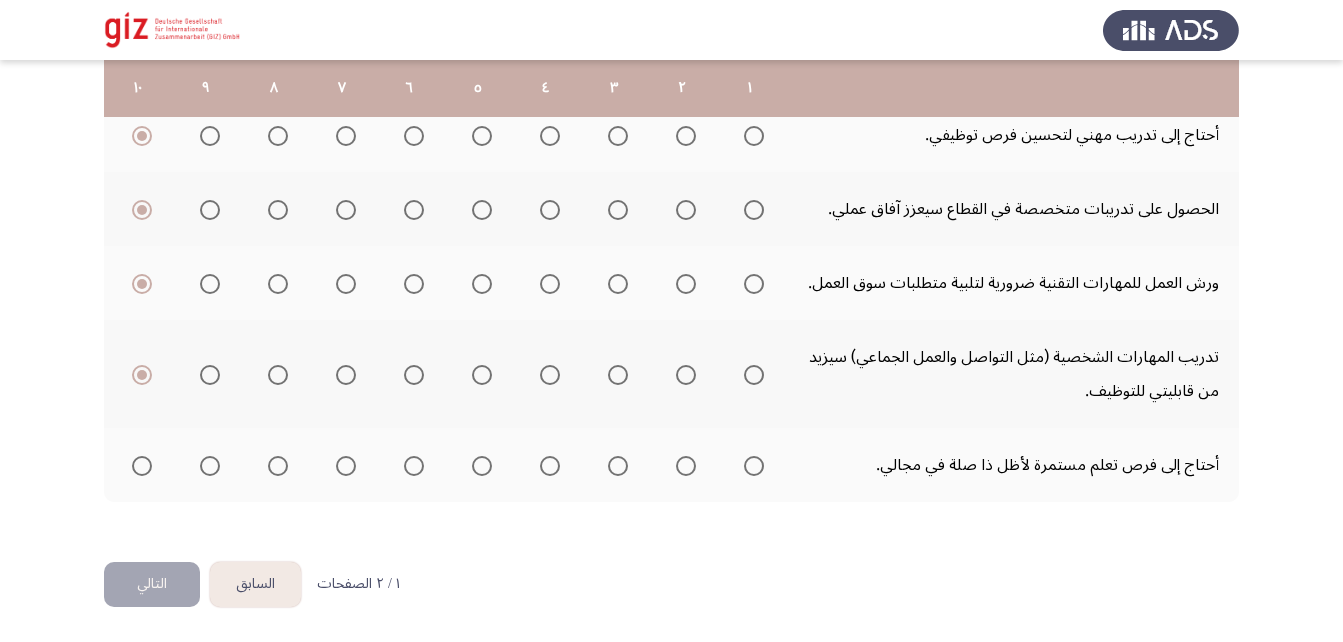 click at bounding box center [142, 466] 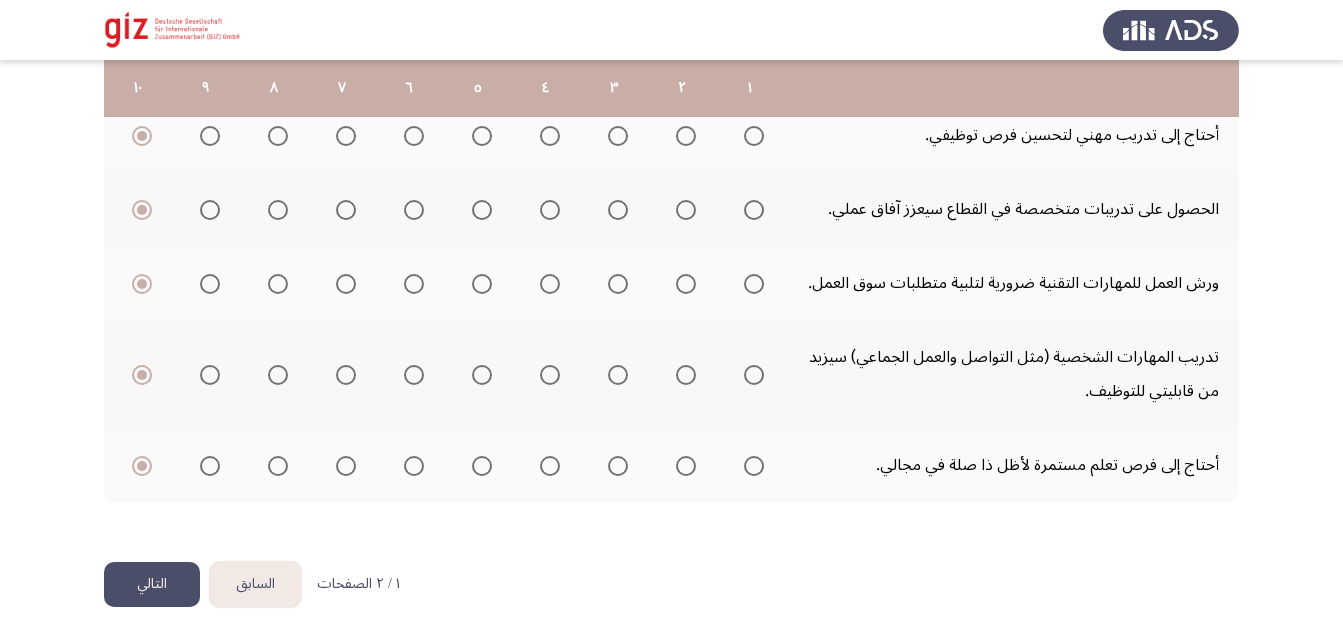 click on "التالي" 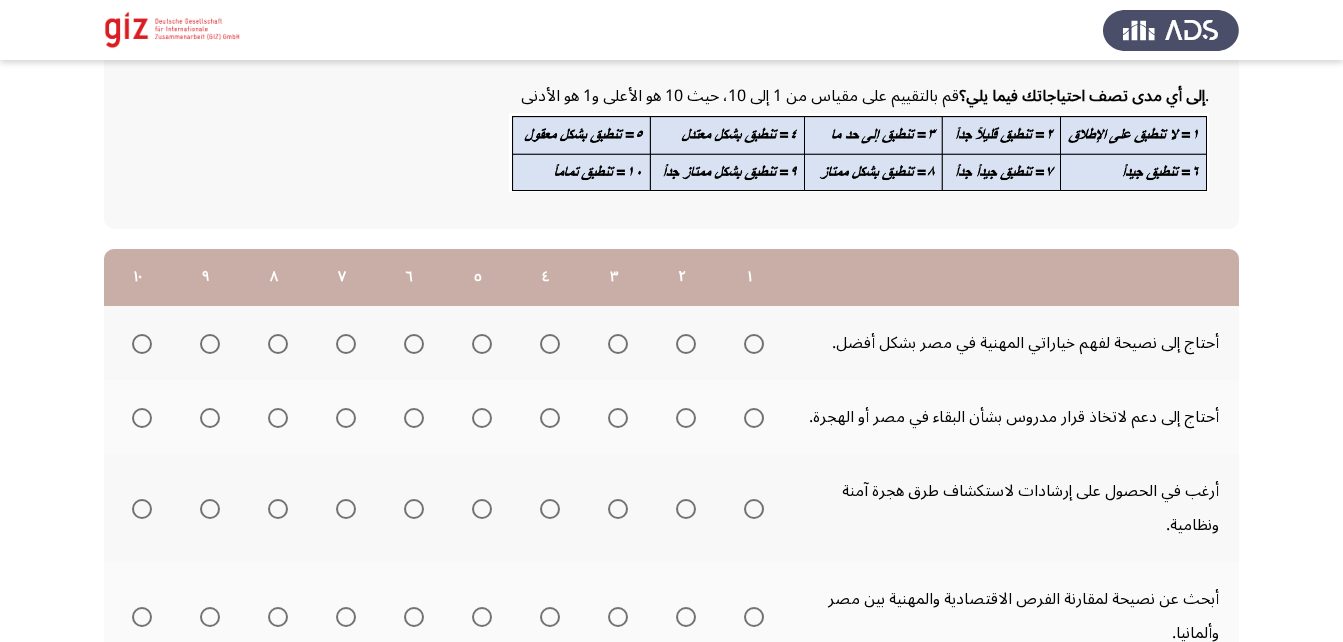 scroll, scrollTop: 116, scrollLeft: 0, axis: vertical 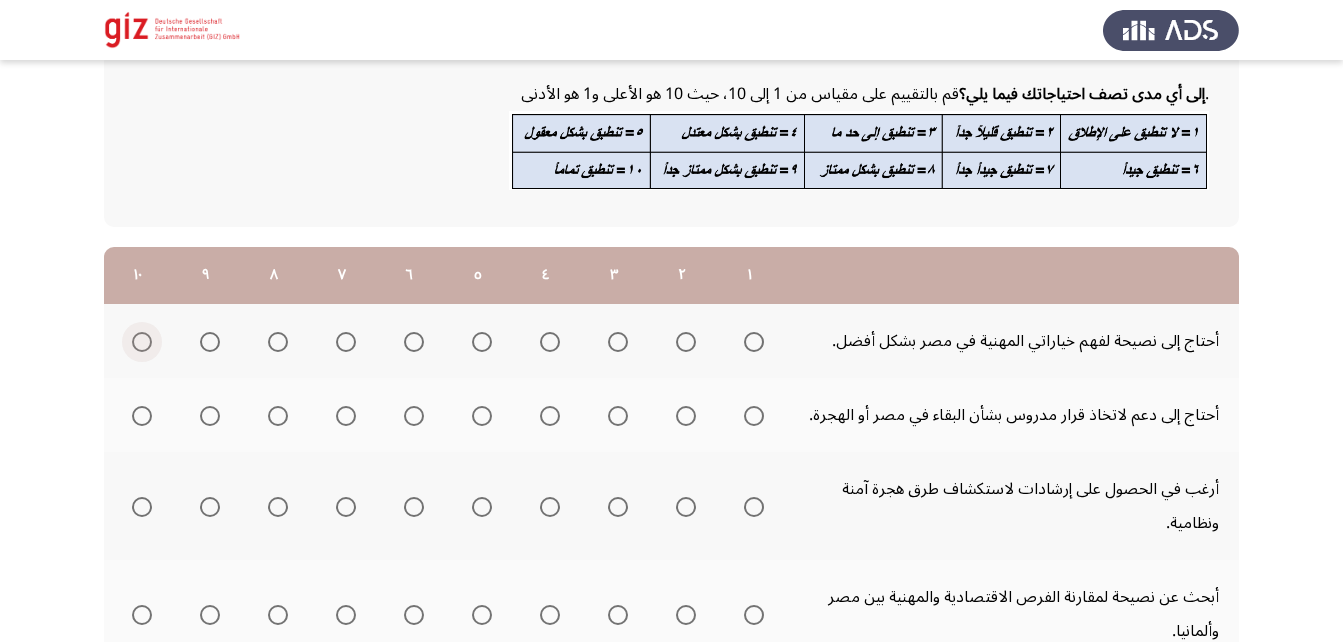 click at bounding box center [142, 342] 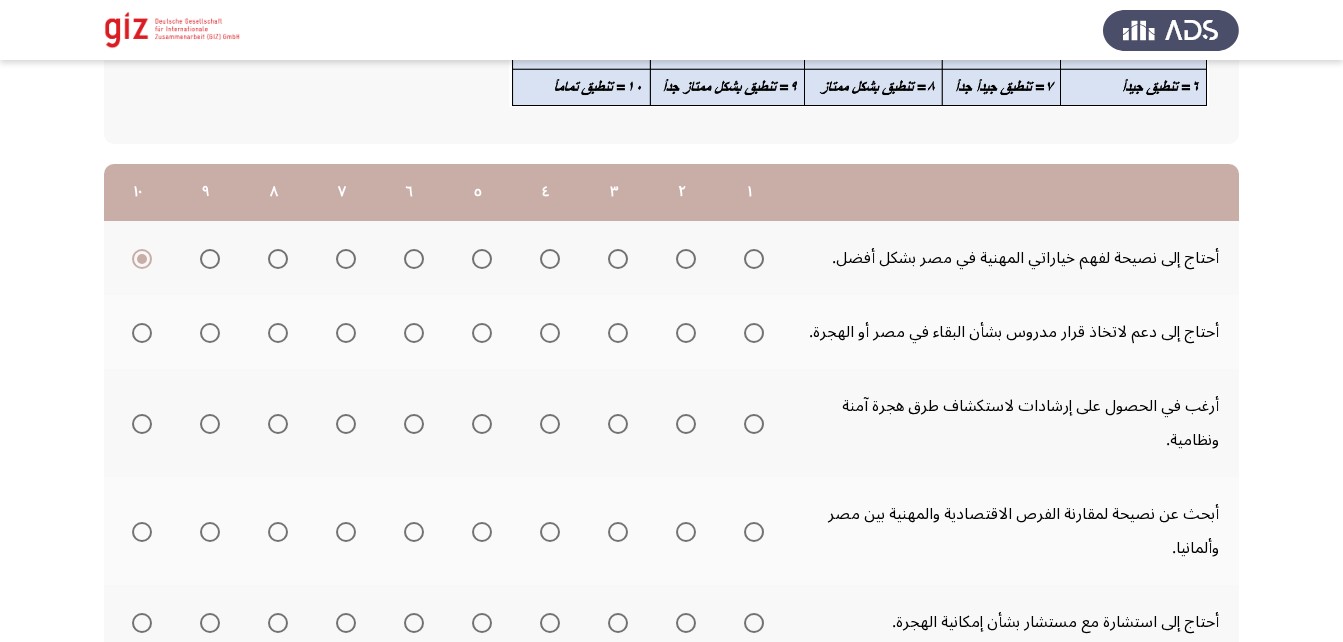 scroll, scrollTop: 200, scrollLeft: 0, axis: vertical 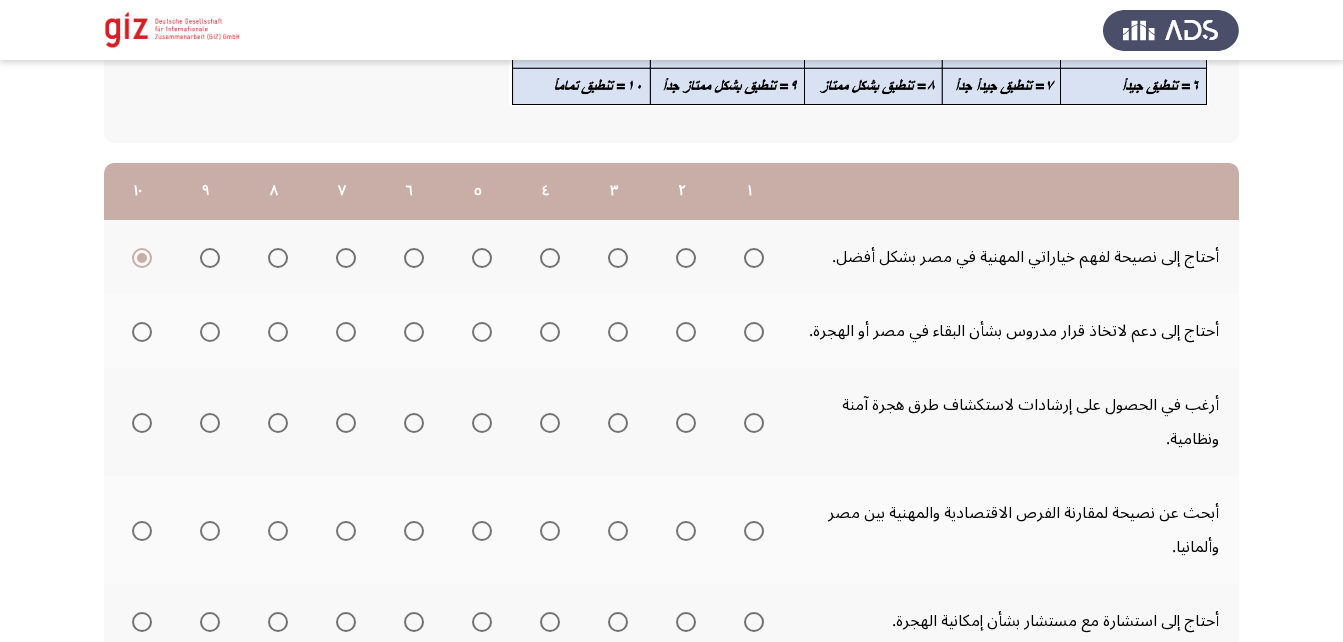 click at bounding box center [754, 332] 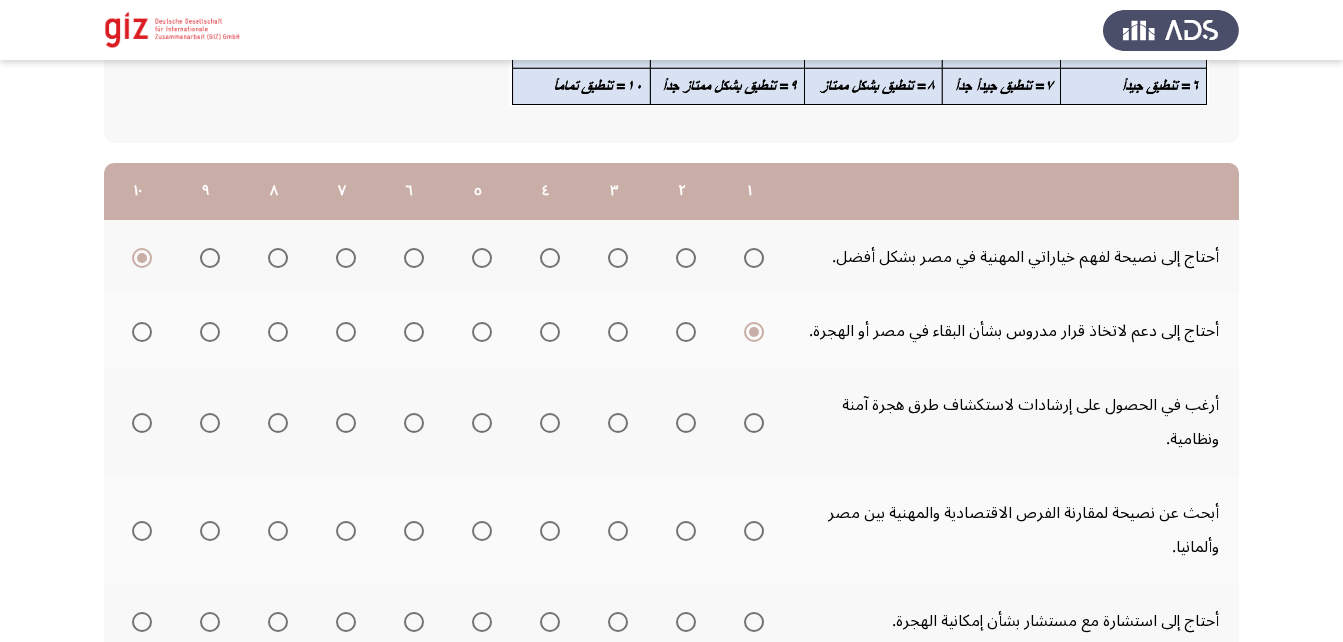 click at bounding box center [754, 423] 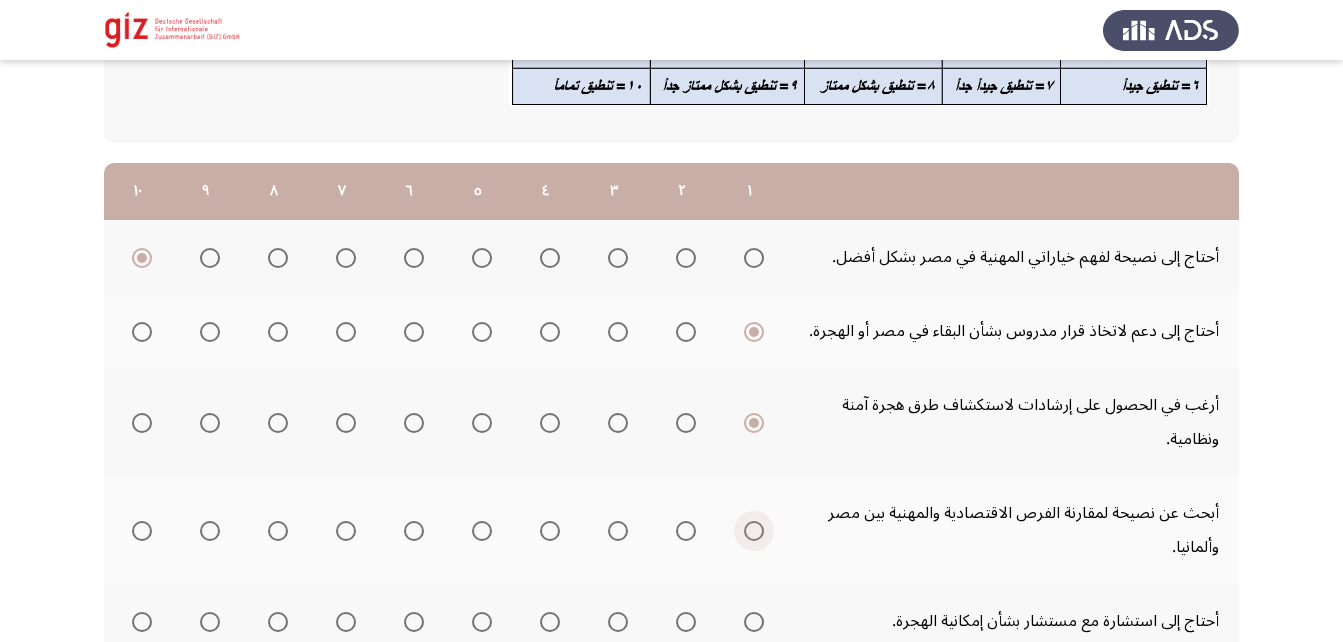 click at bounding box center [754, 531] 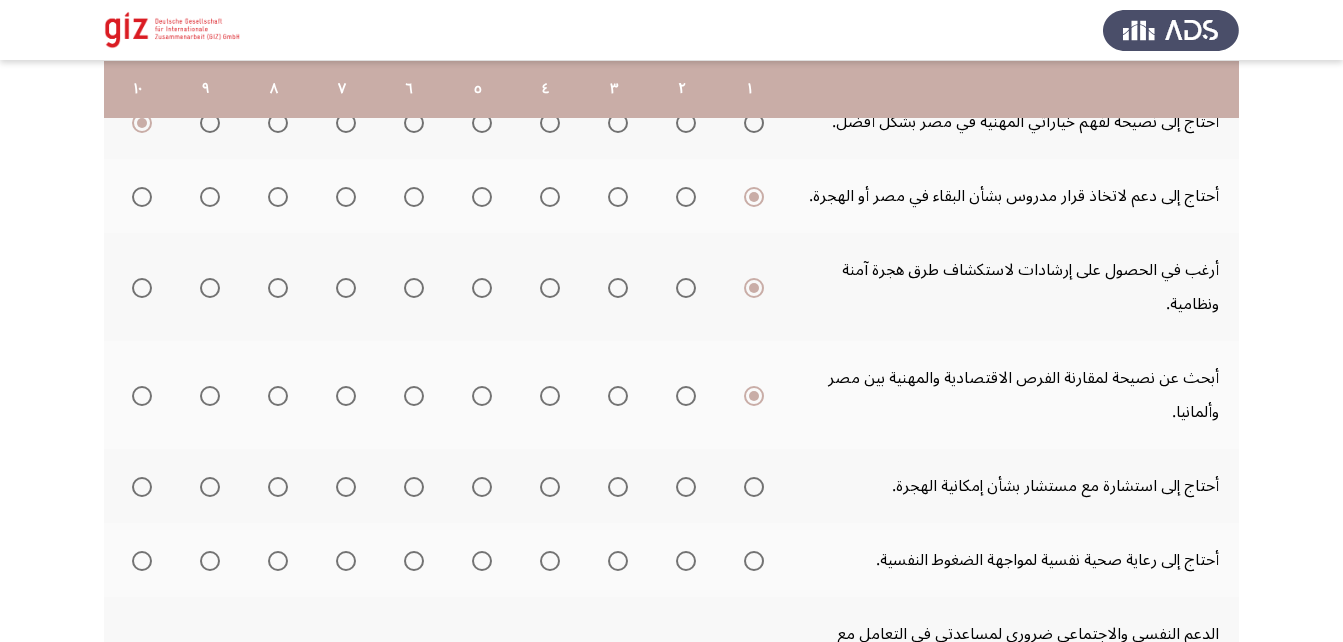 scroll, scrollTop: 336, scrollLeft: 0, axis: vertical 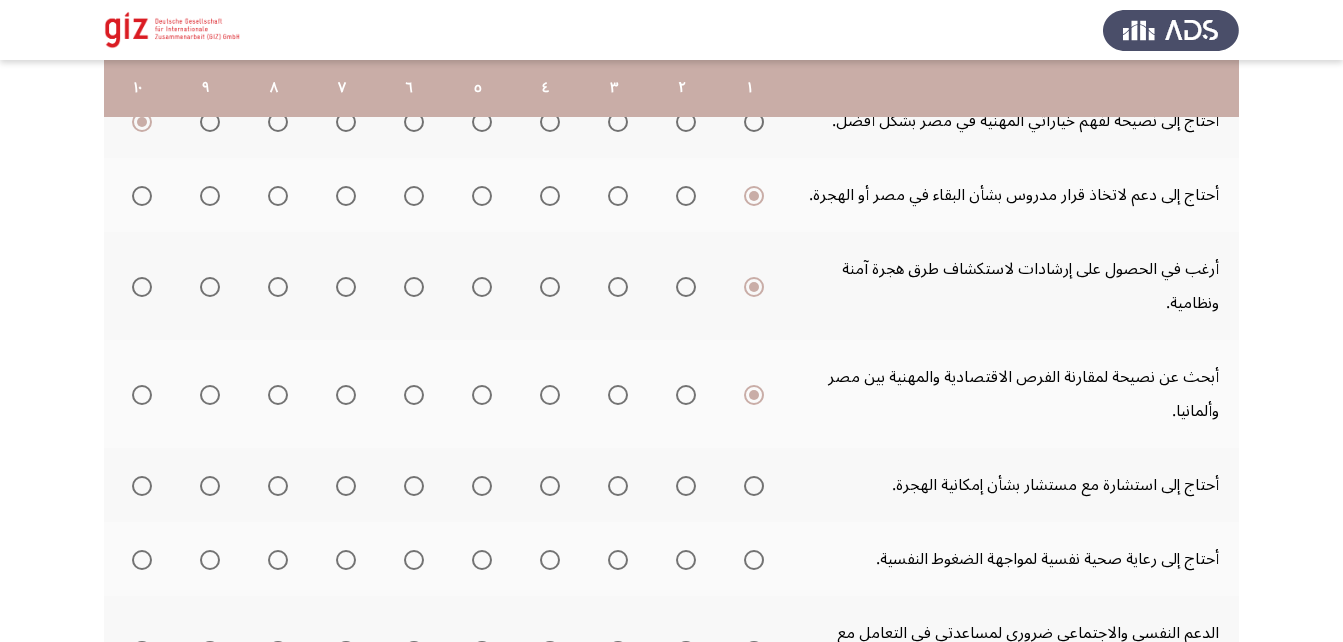 click at bounding box center [754, 486] 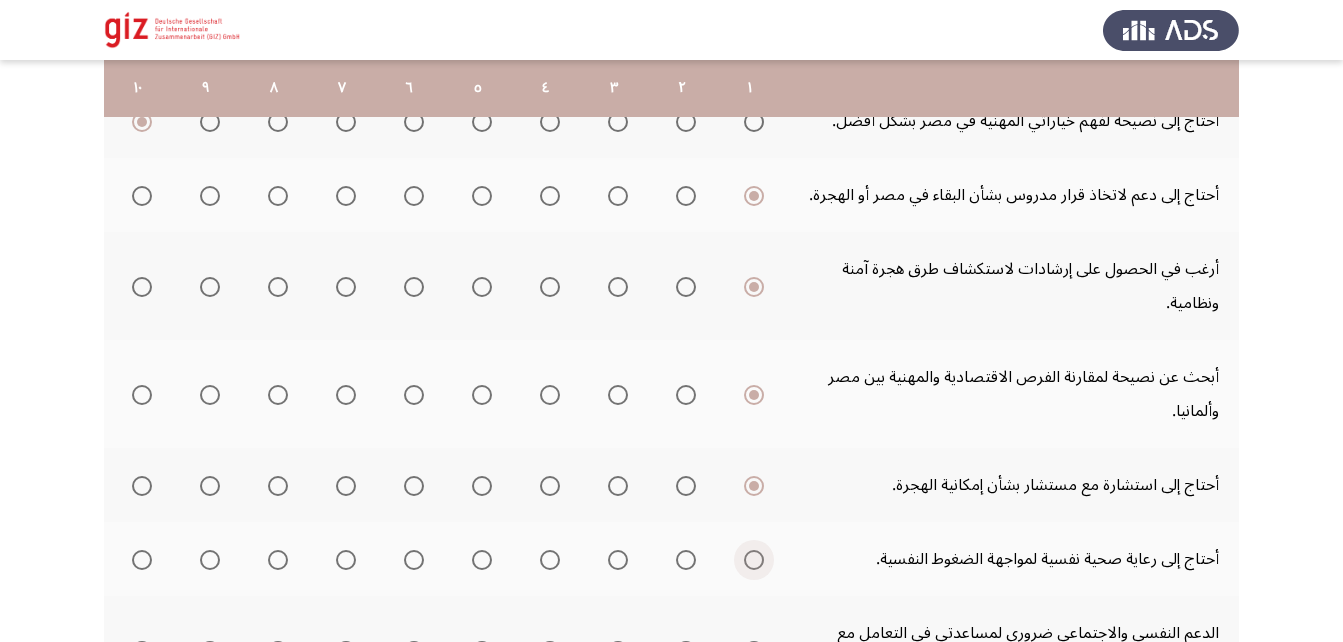 click at bounding box center (754, 560) 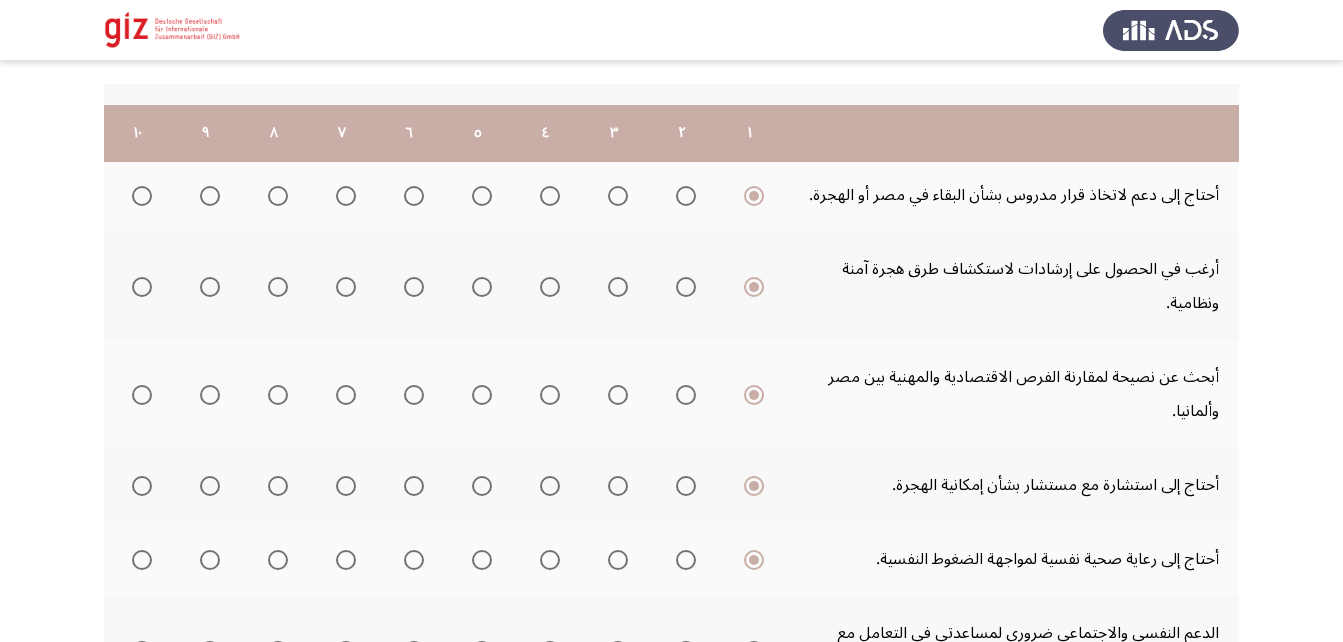 scroll, scrollTop: 427, scrollLeft: 0, axis: vertical 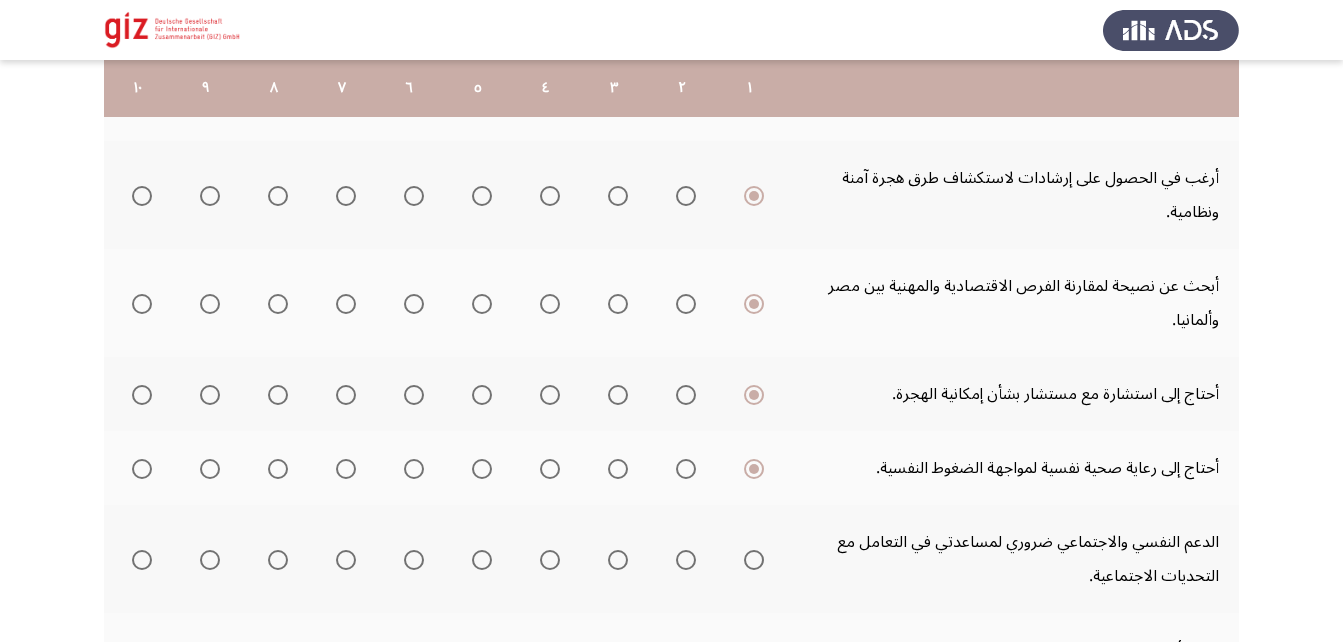 click at bounding box center (754, 560) 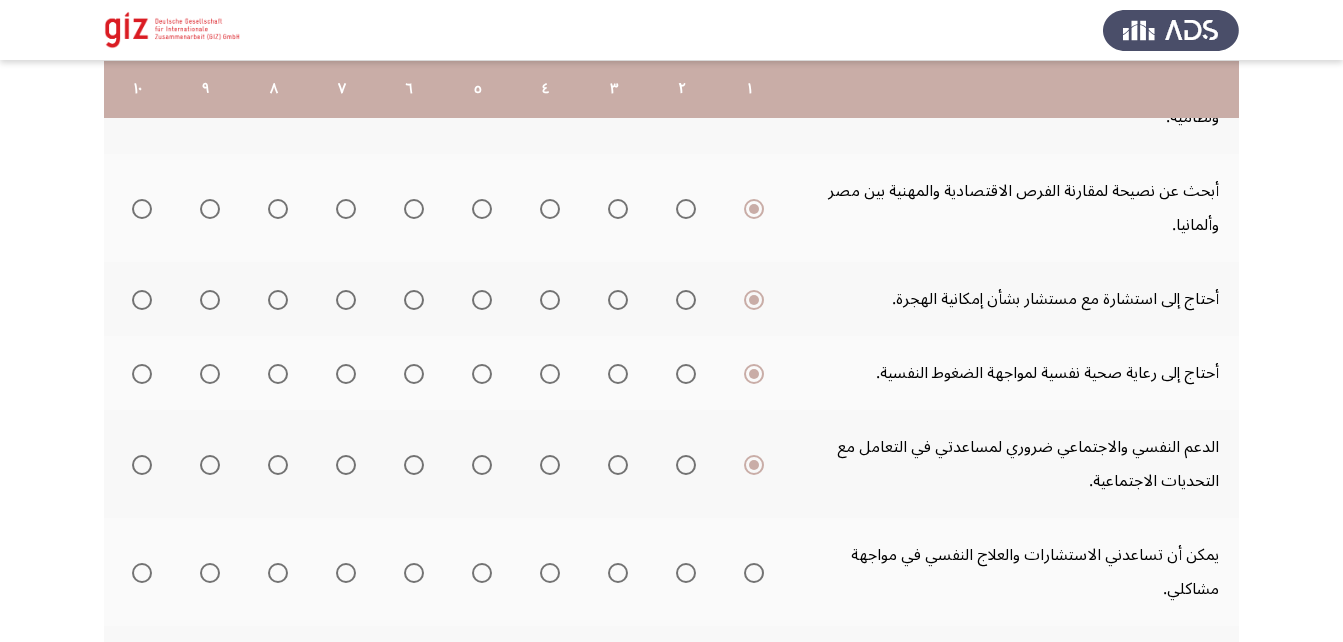 scroll, scrollTop: 523, scrollLeft: 0, axis: vertical 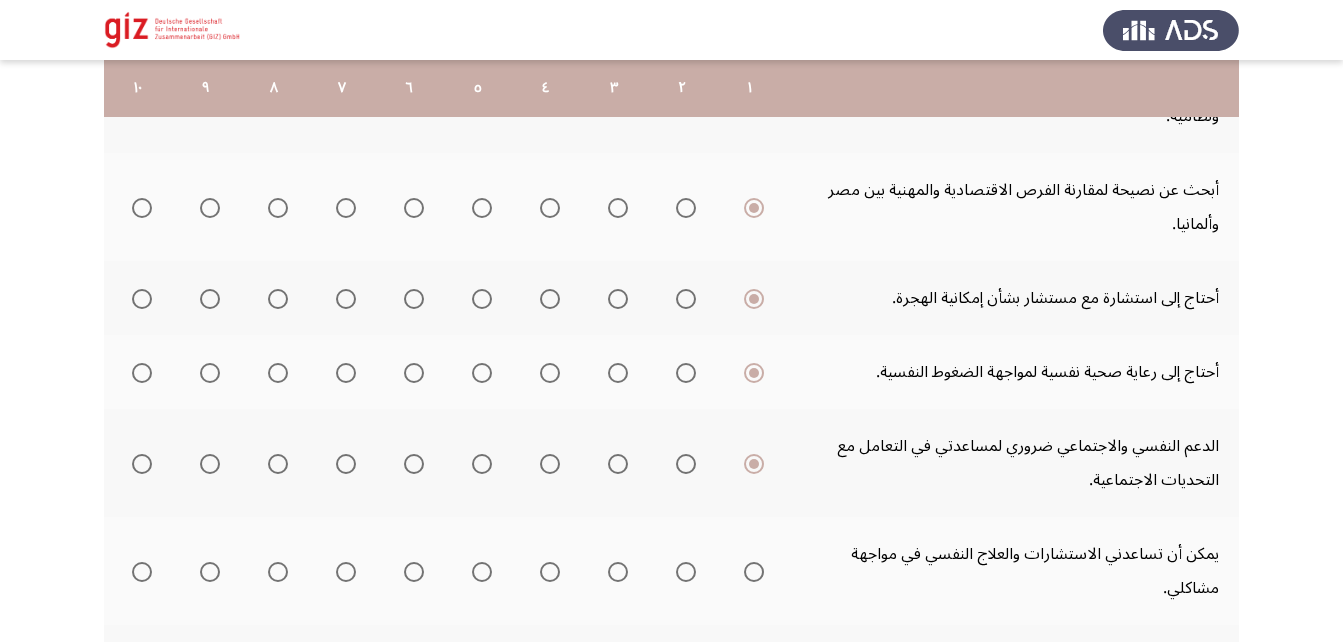 click at bounding box center (754, 572) 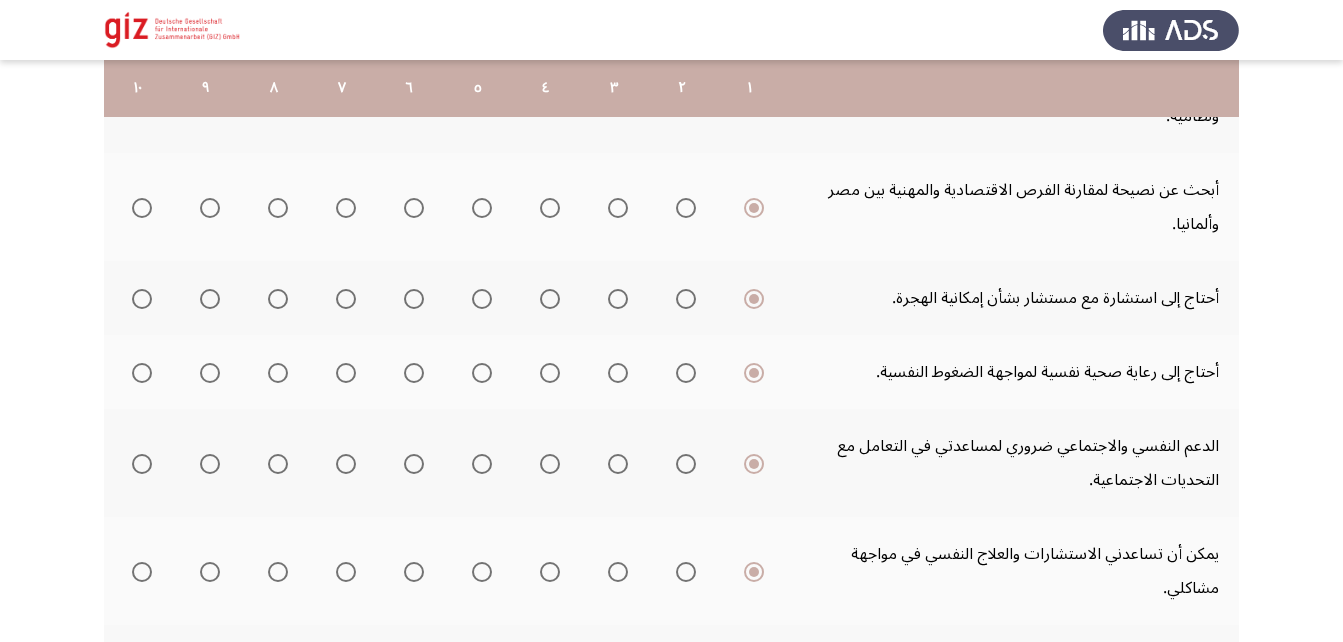 scroll, scrollTop: 713, scrollLeft: 0, axis: vertical 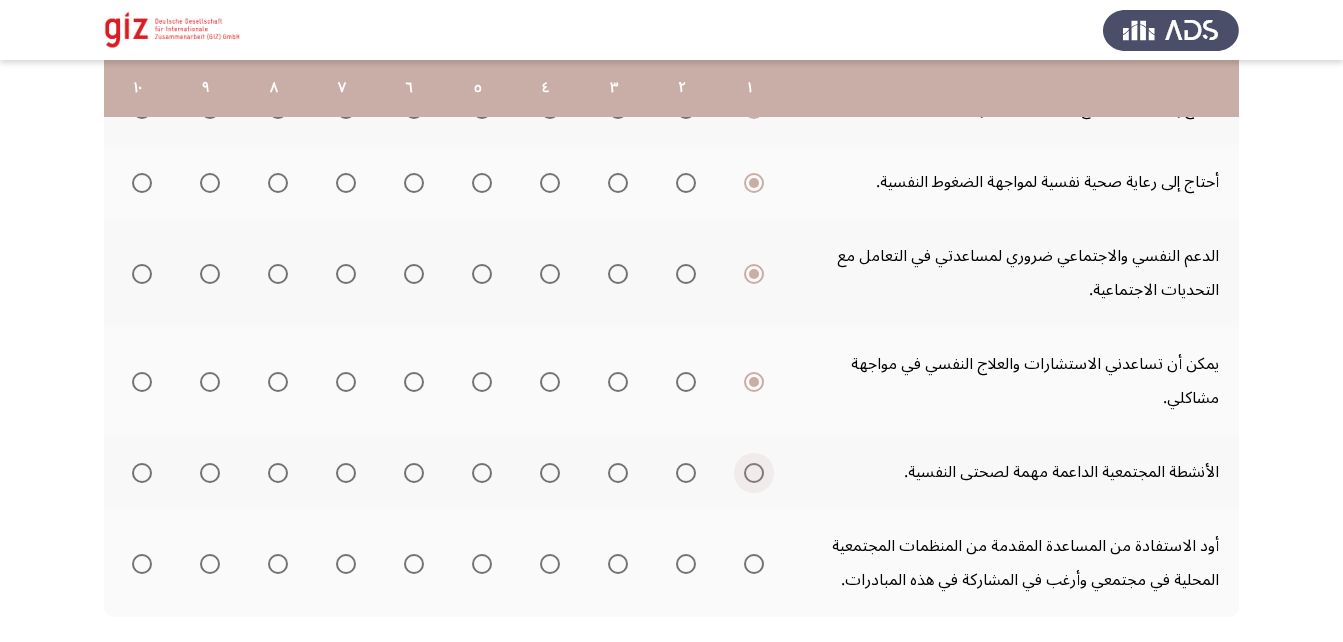 click at bounding box center (754, 473) 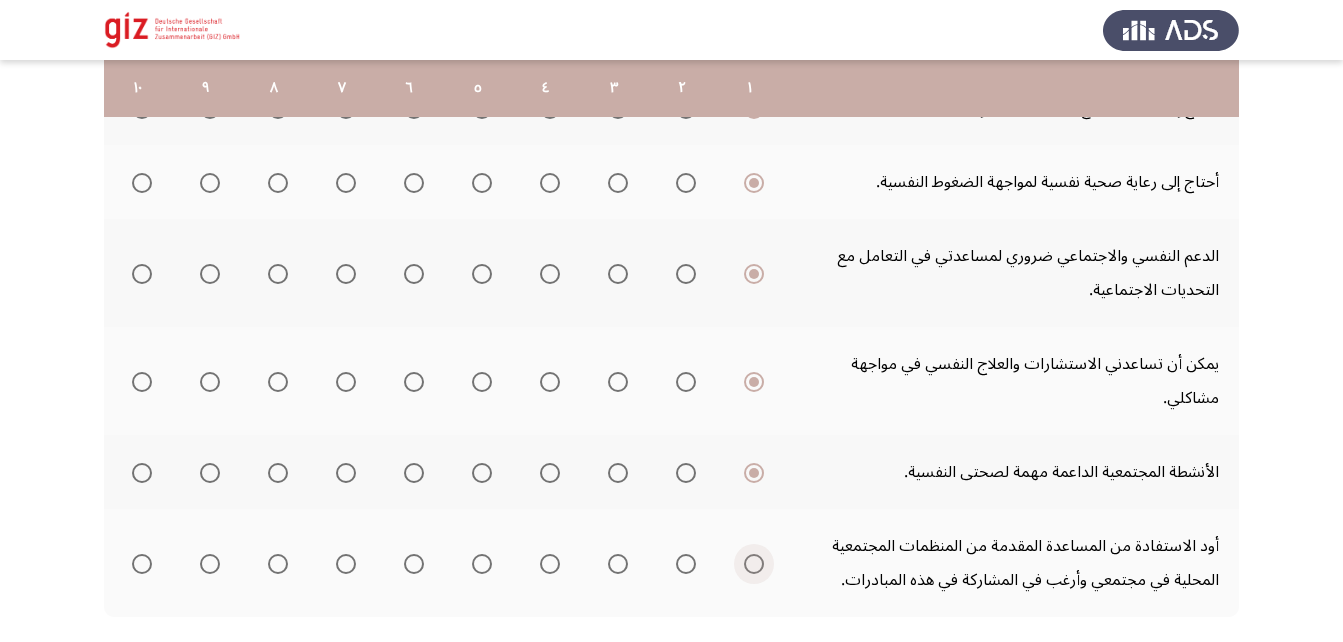 click at bounding box center (754, 564) 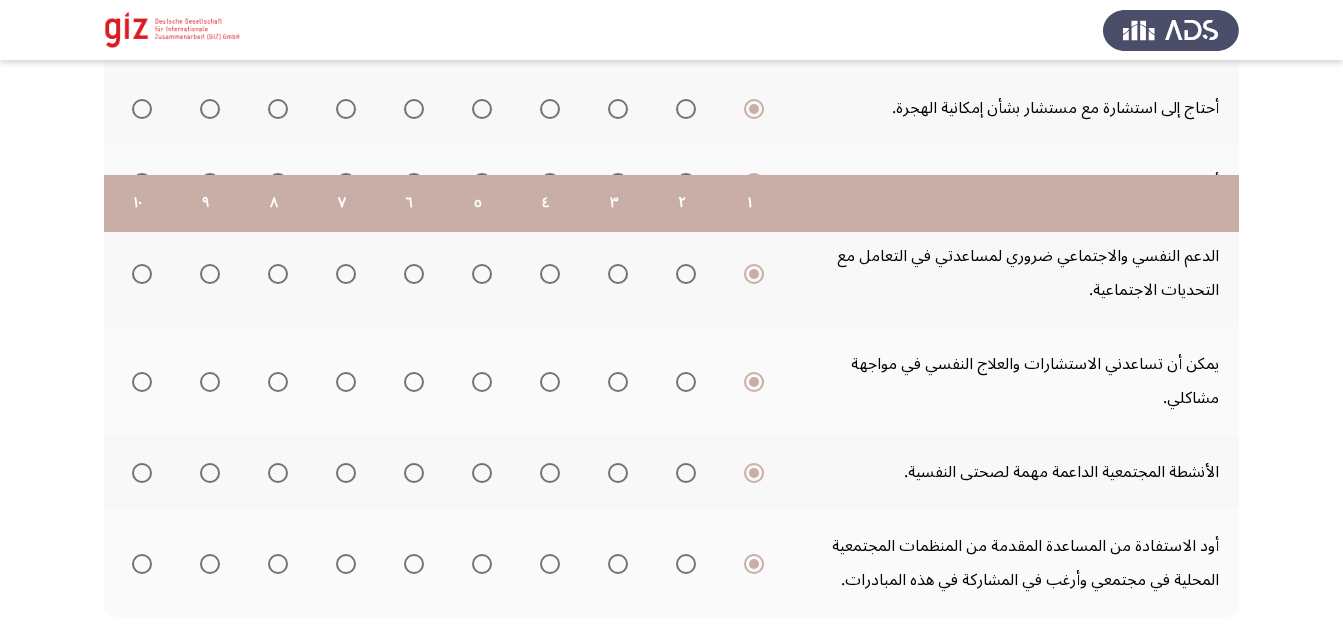 scroll, scrollTop: 828, scrollLeft: 0, axis: vertical 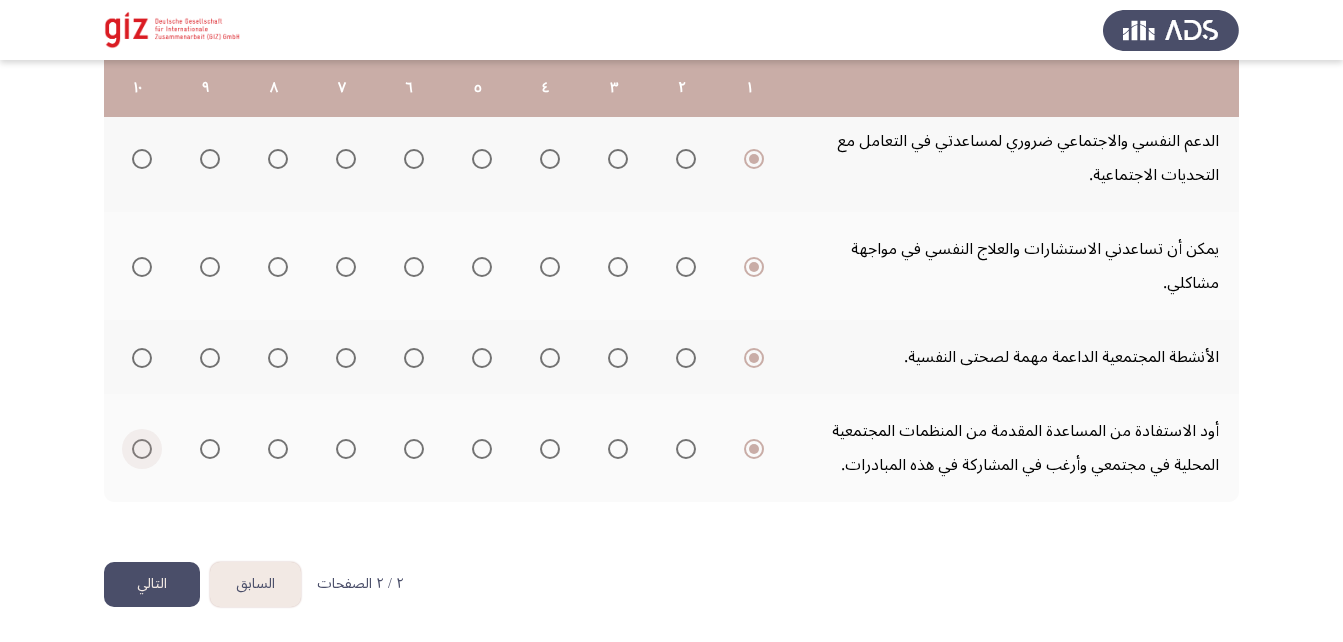 click at bounding box center [142, 449] 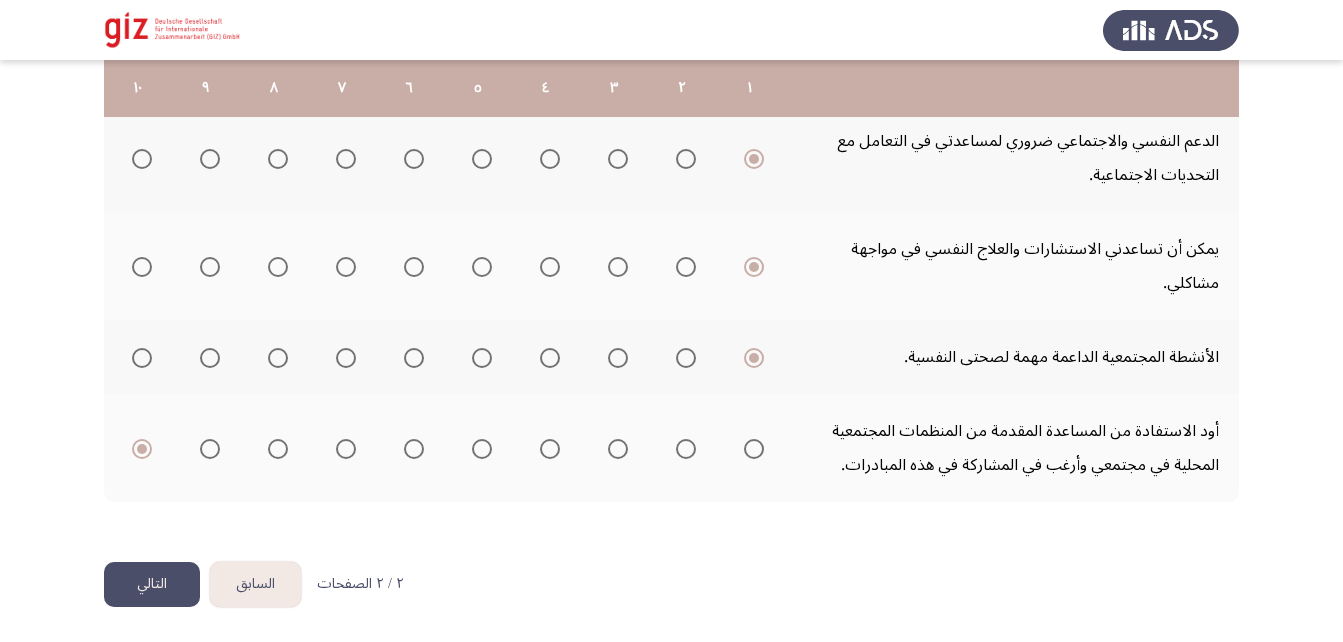 click on "التالي" 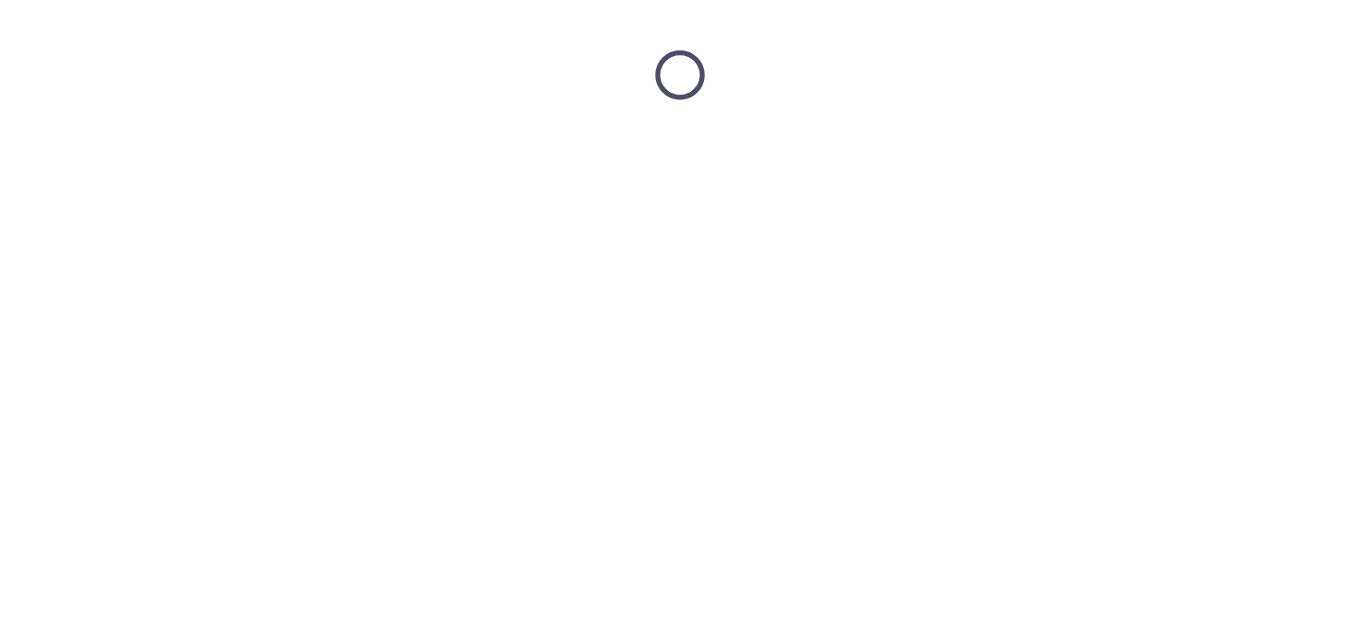 scroll, scrollTop: 0, scrollLeft: 0, axis: both 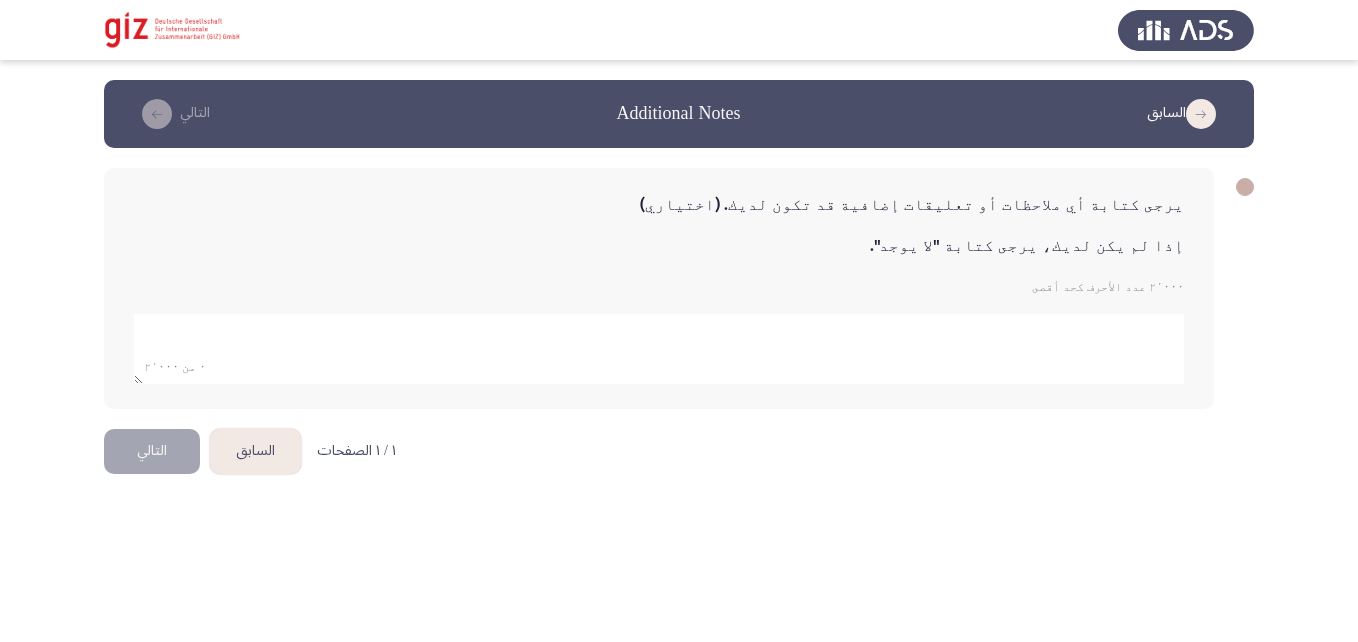 click 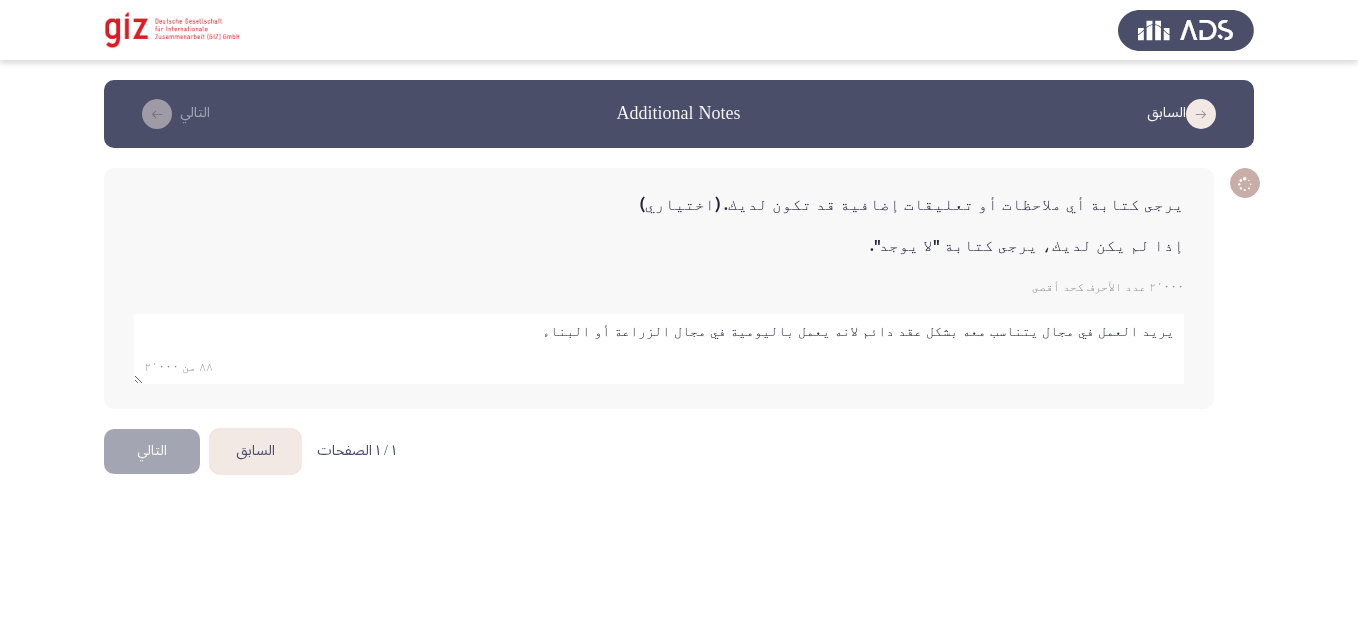 type on "يريد العمل في مجال يتناسب معه بشكل عقد دائم لانه يعمل باليومية في مجال الزراعة أو البناء" 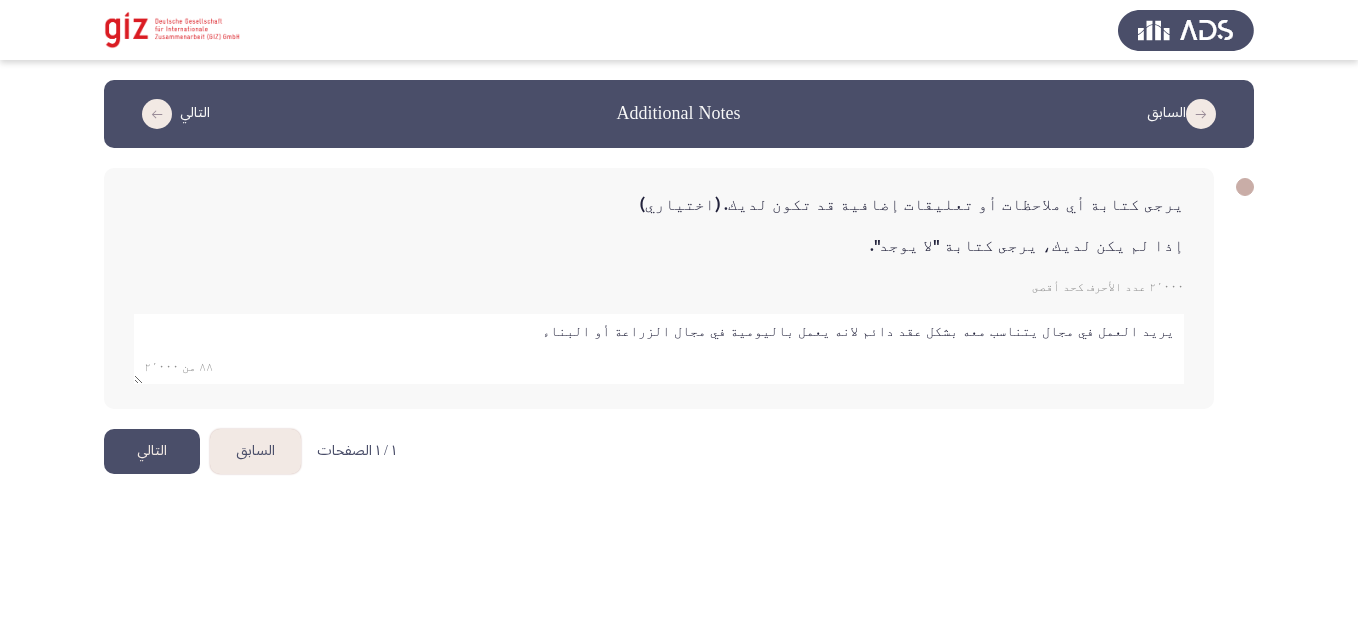 click on "التالي" 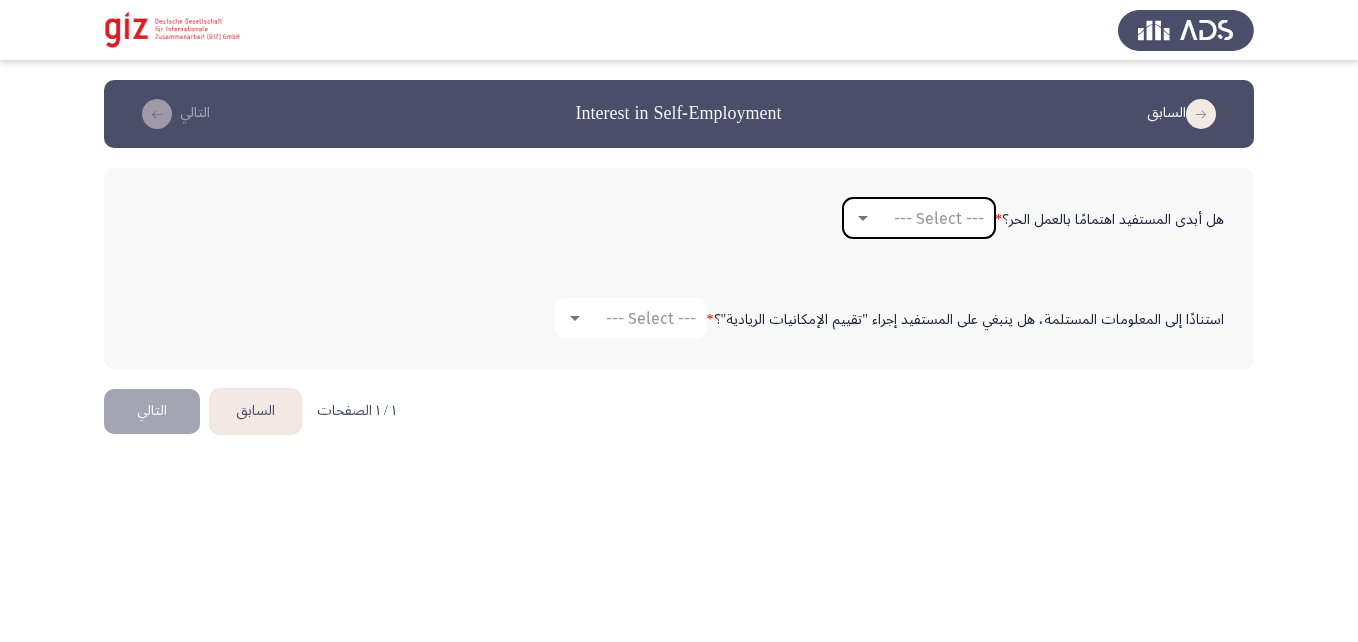 click on "--- Select ---" at bounding box center [939, 218] 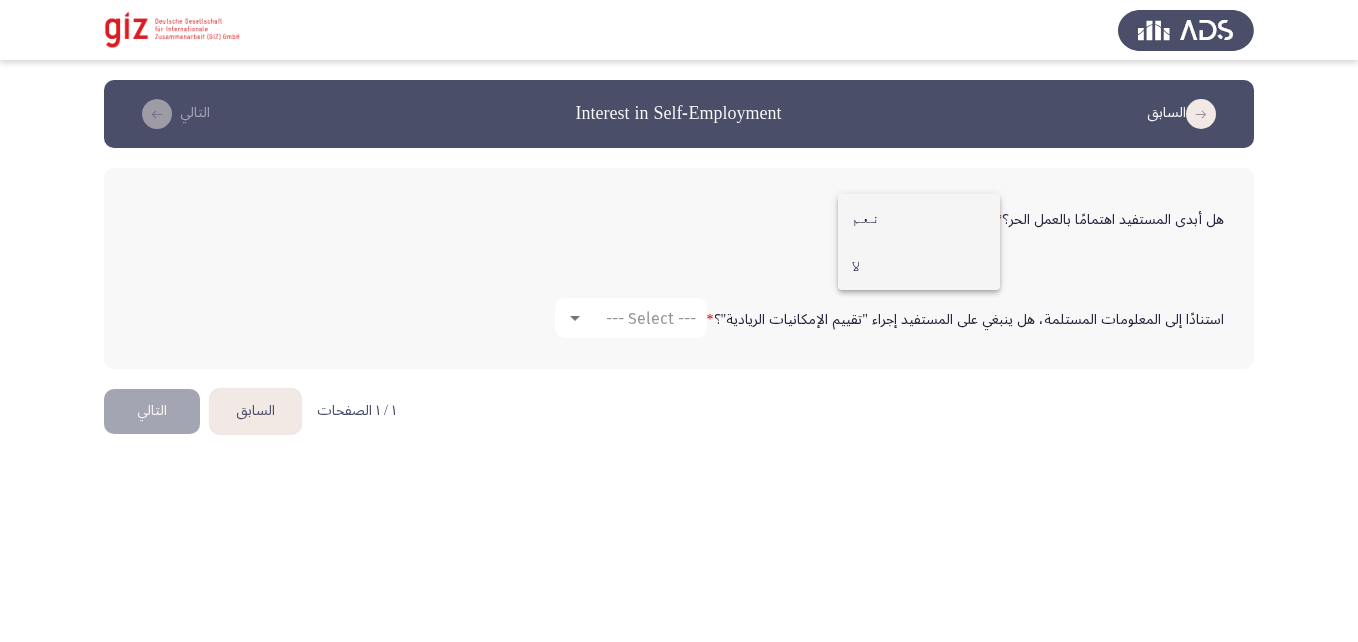 click on "لا" at bounding box center (919, 266) 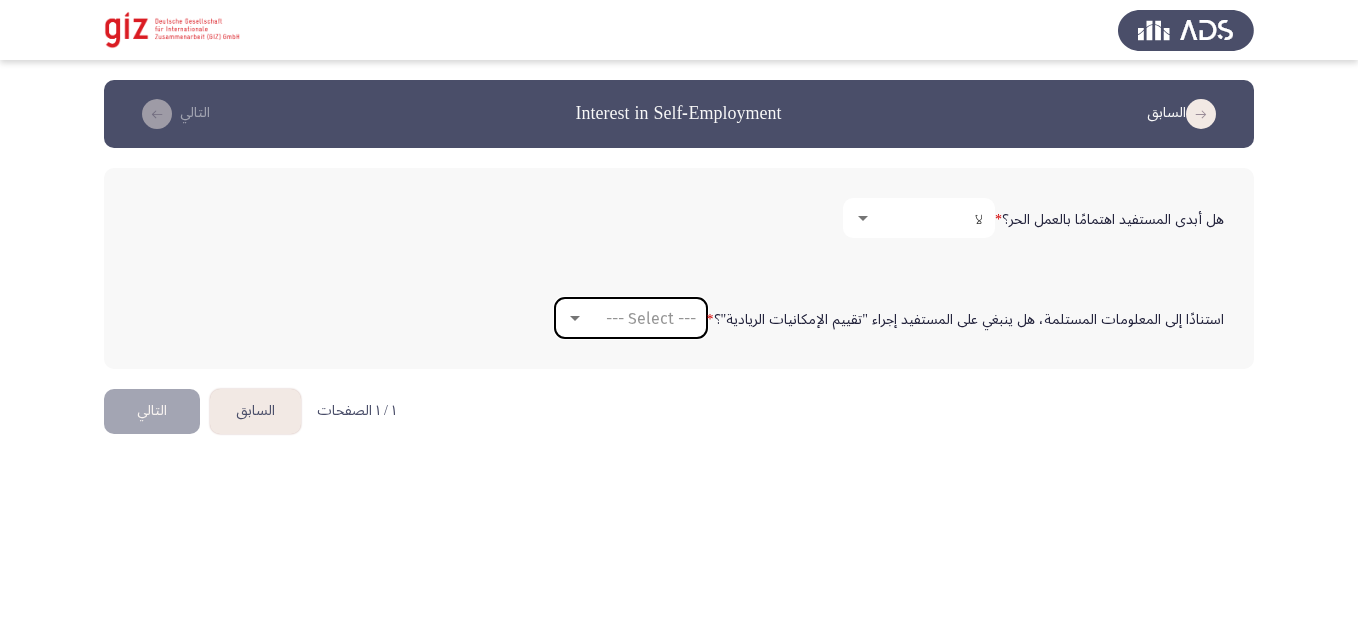 click on "--- Select ---" at bounding box center [651, 318] 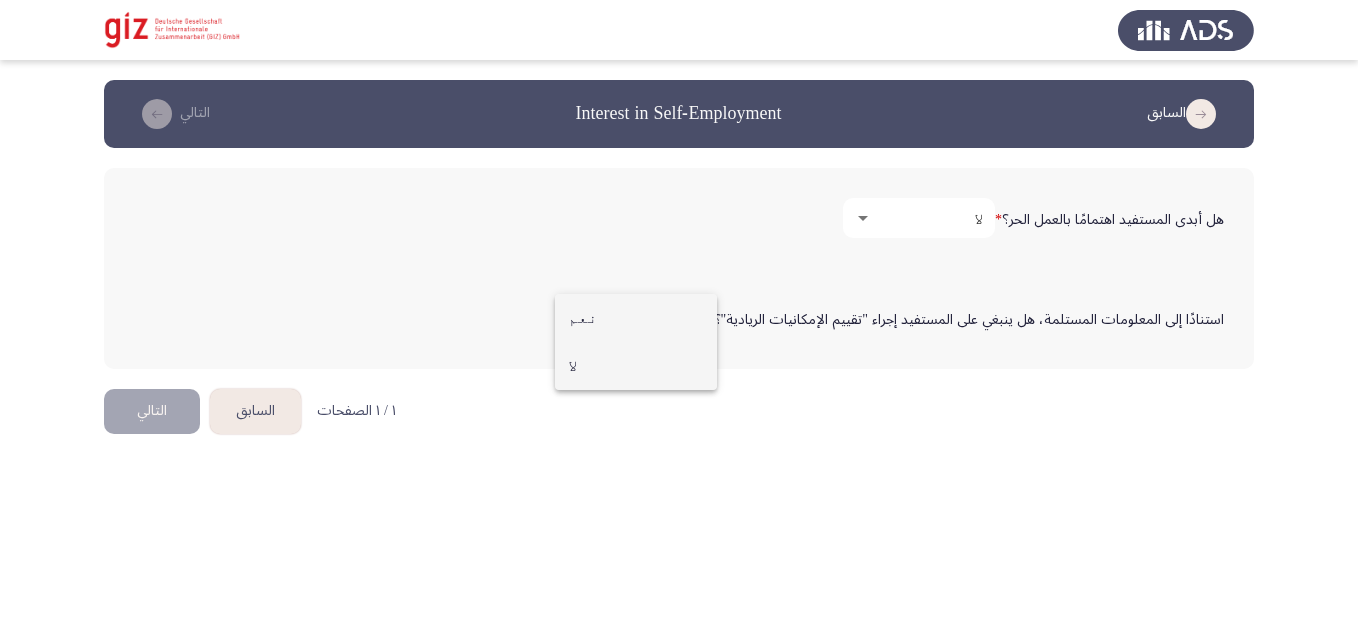 click on "لا" at bounding box center [636, 366] 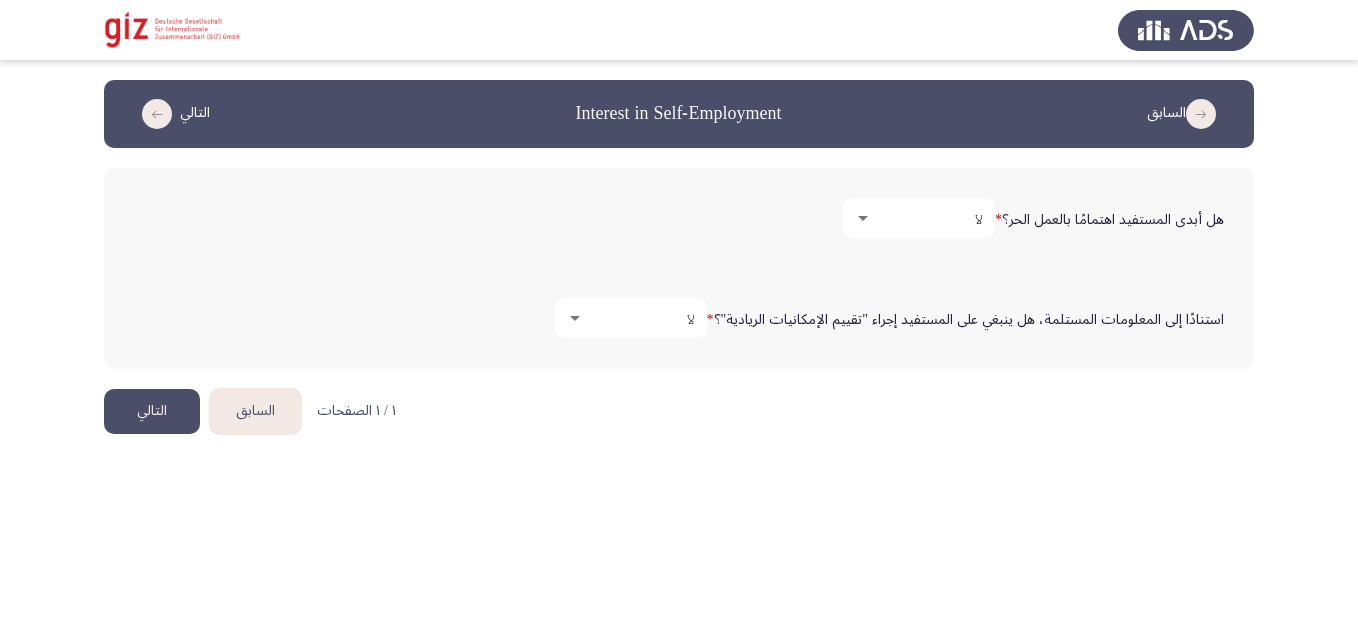 click on "التالي" 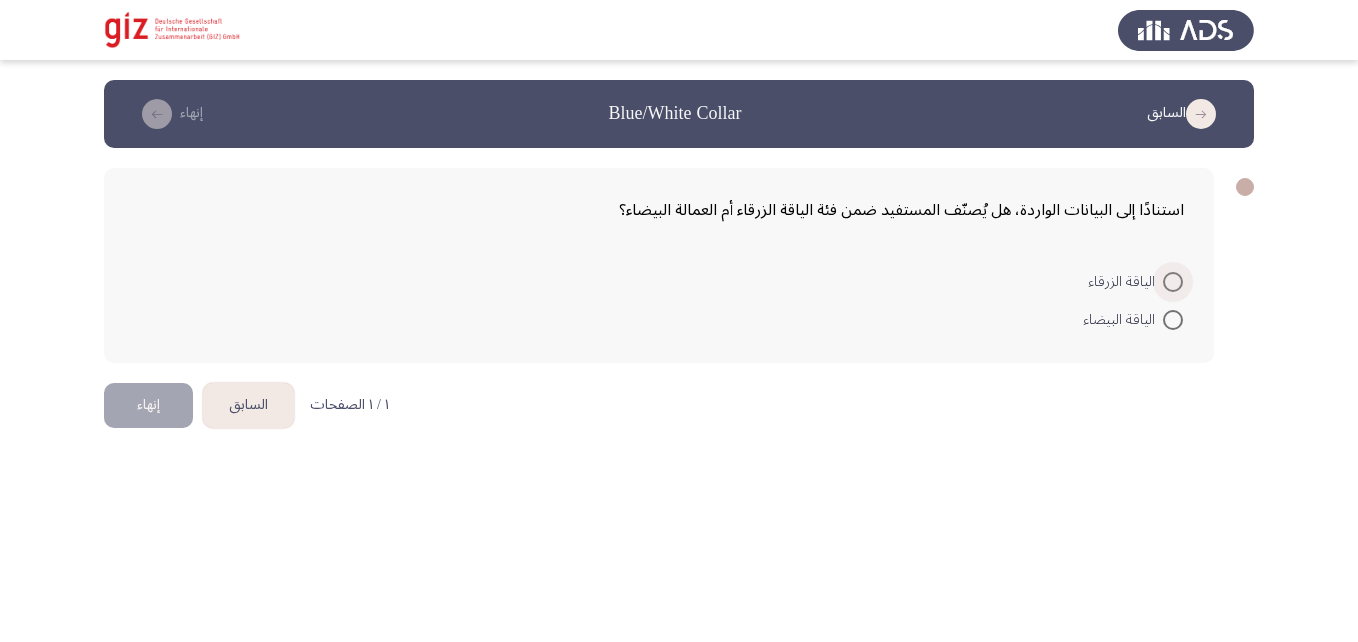 click at bounding box center (1173, 282) 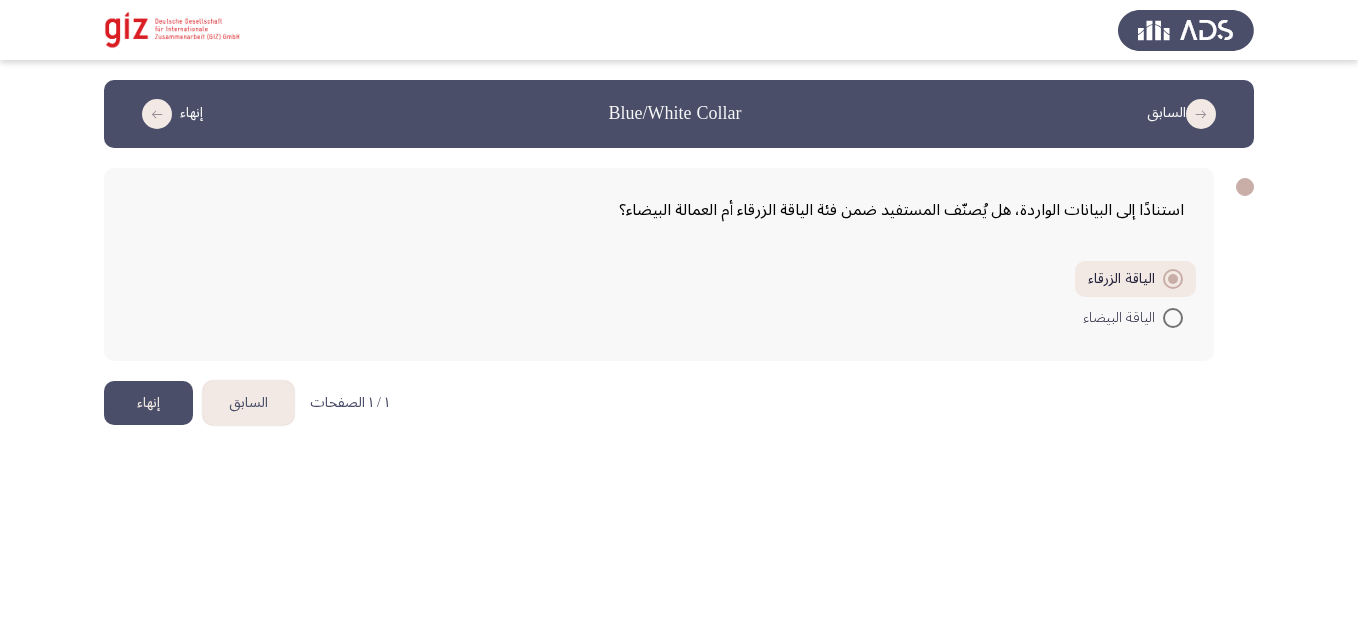 click on "إنهاء" 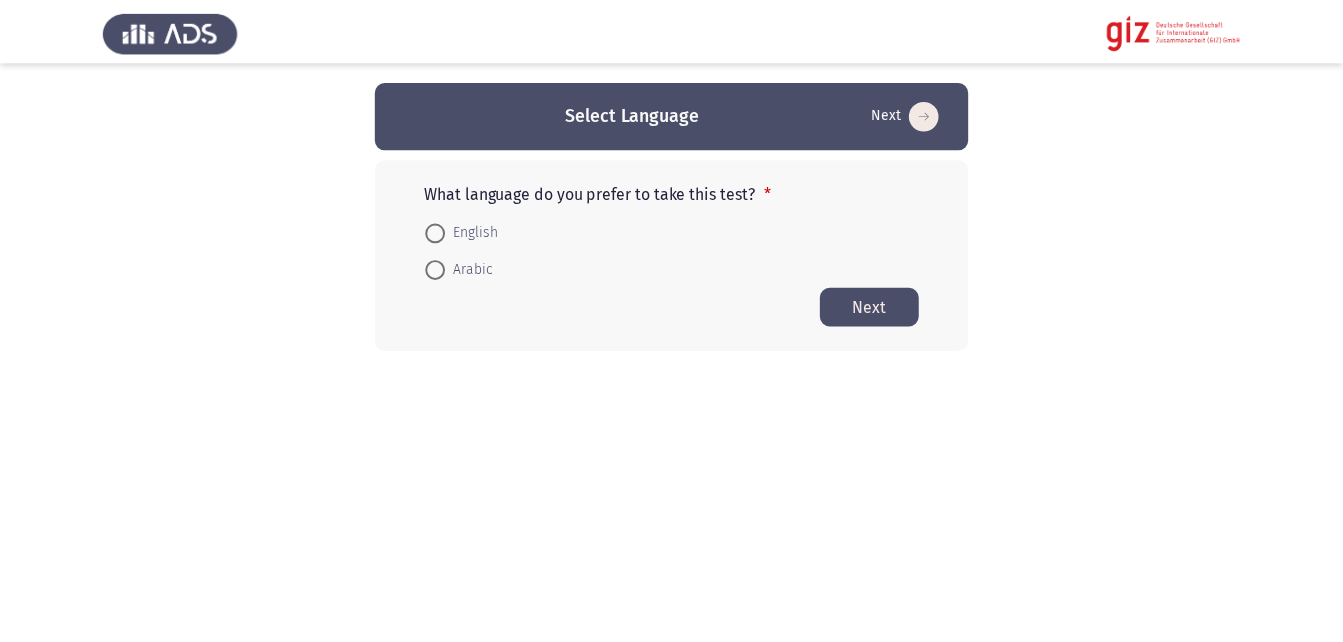 scroll, scrollTop: 0, scrollLeft: 0, axis: both 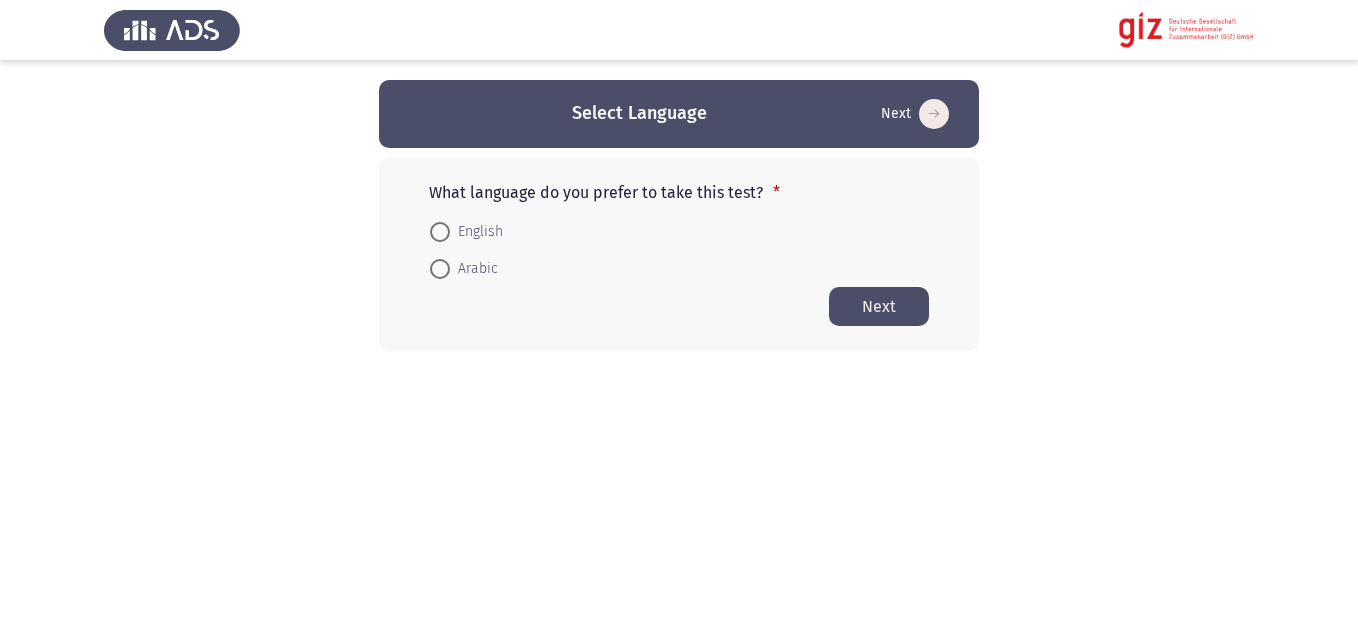 click on "Arabic" at bounding box center [474, 269] 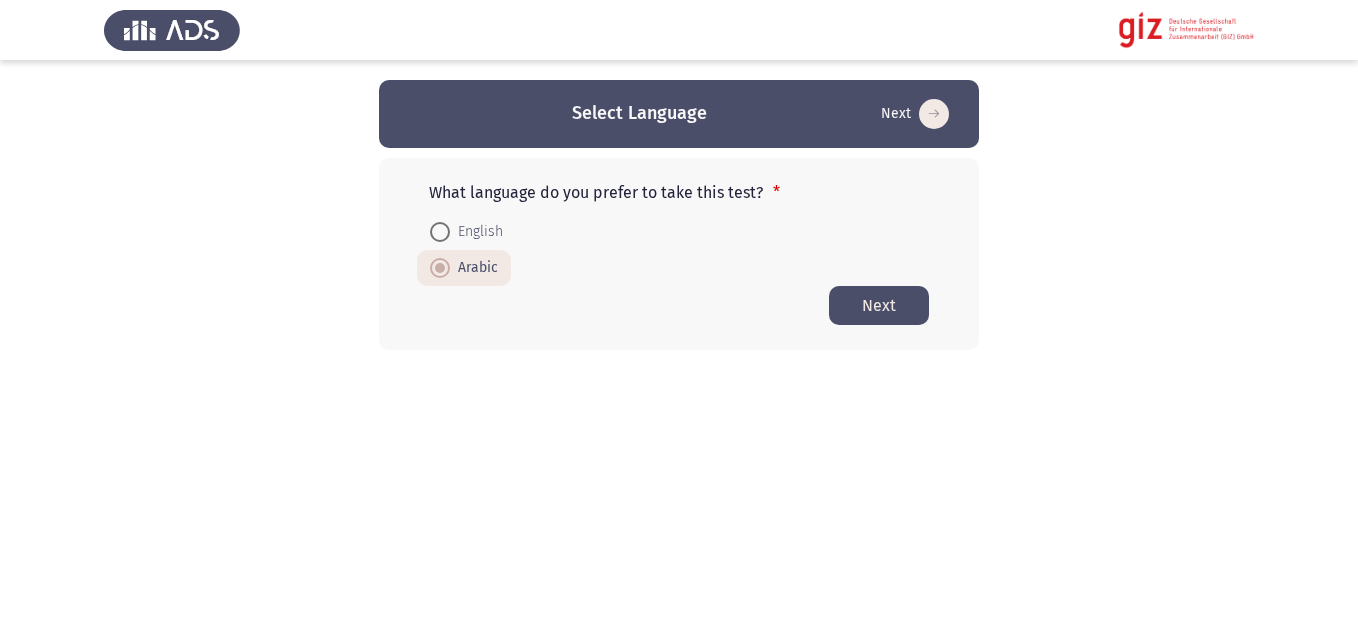 click on "Next" 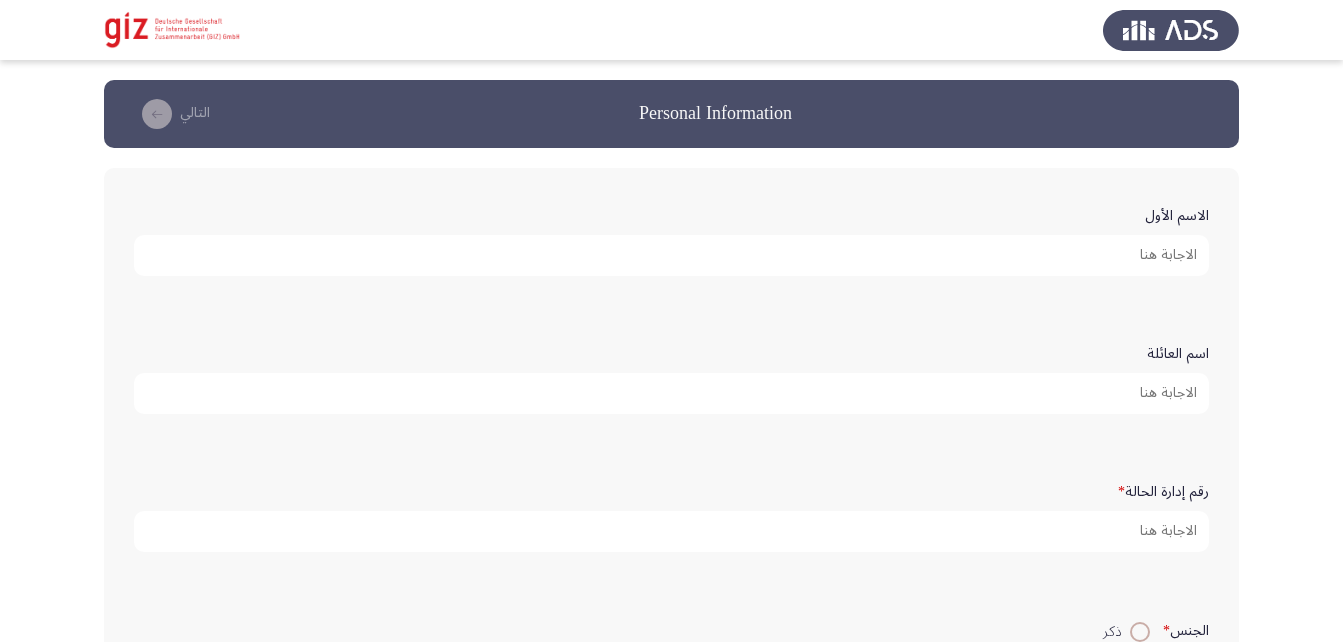 click on "الاسم الأول" at bounding box center [671, 255] 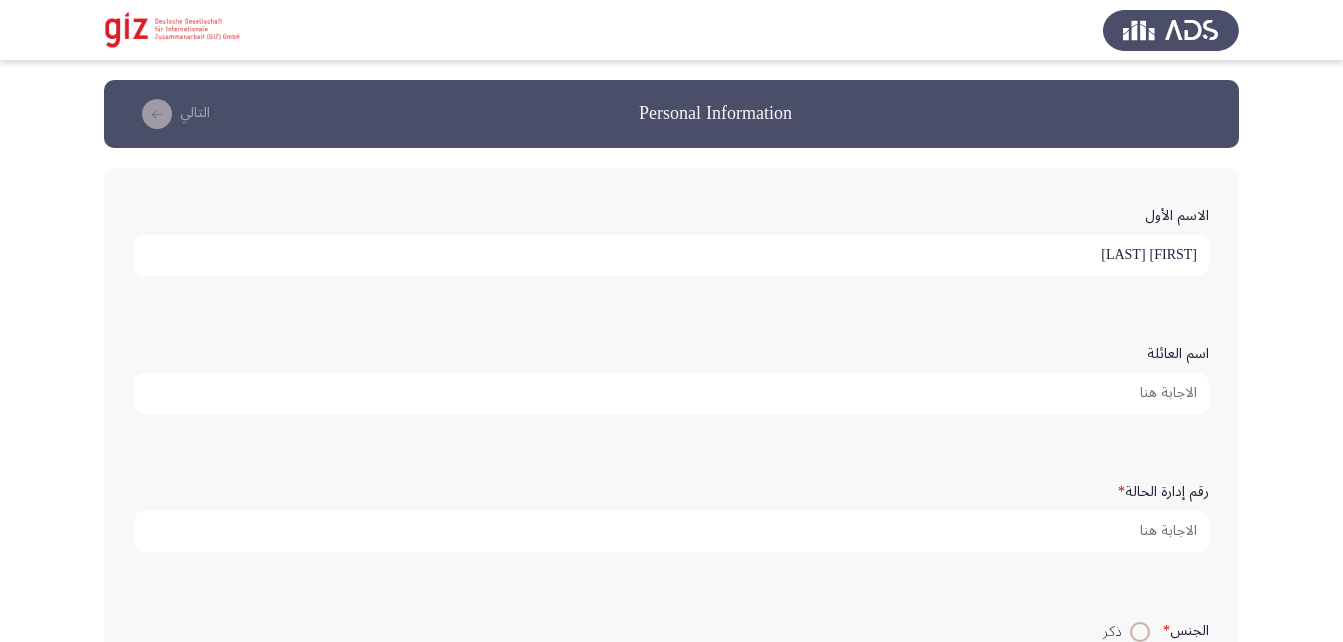 type on "[FIRST] [LAST]" 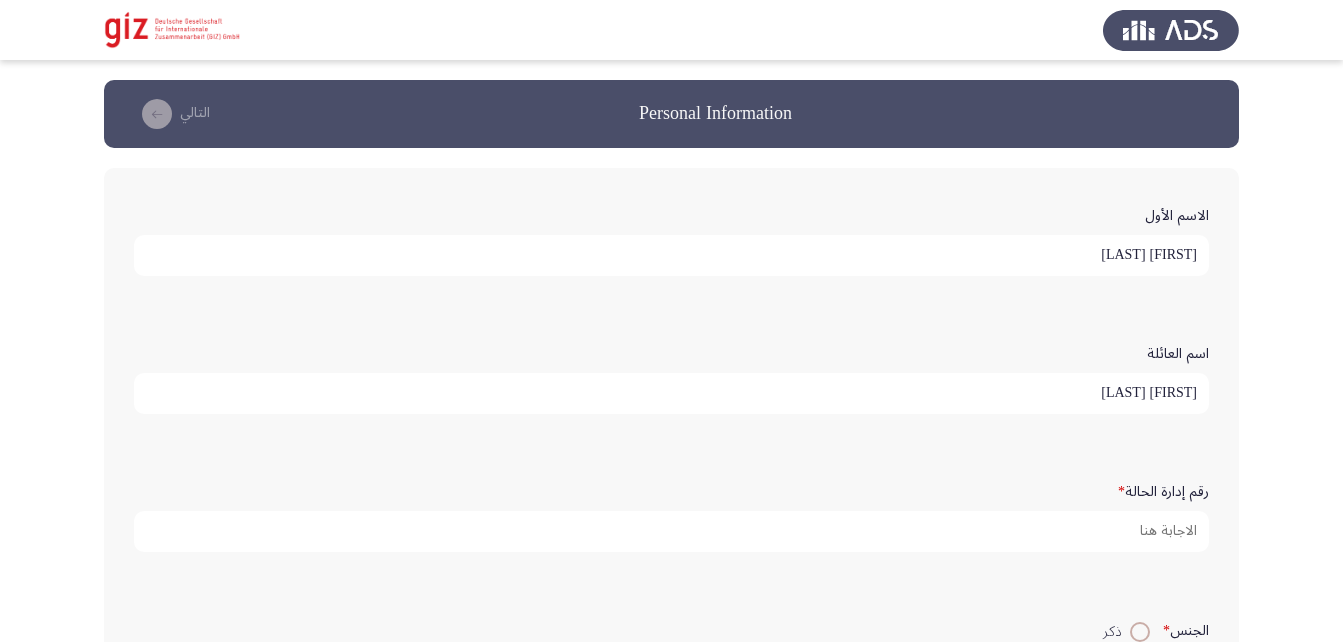 type on "عبد الهادي" 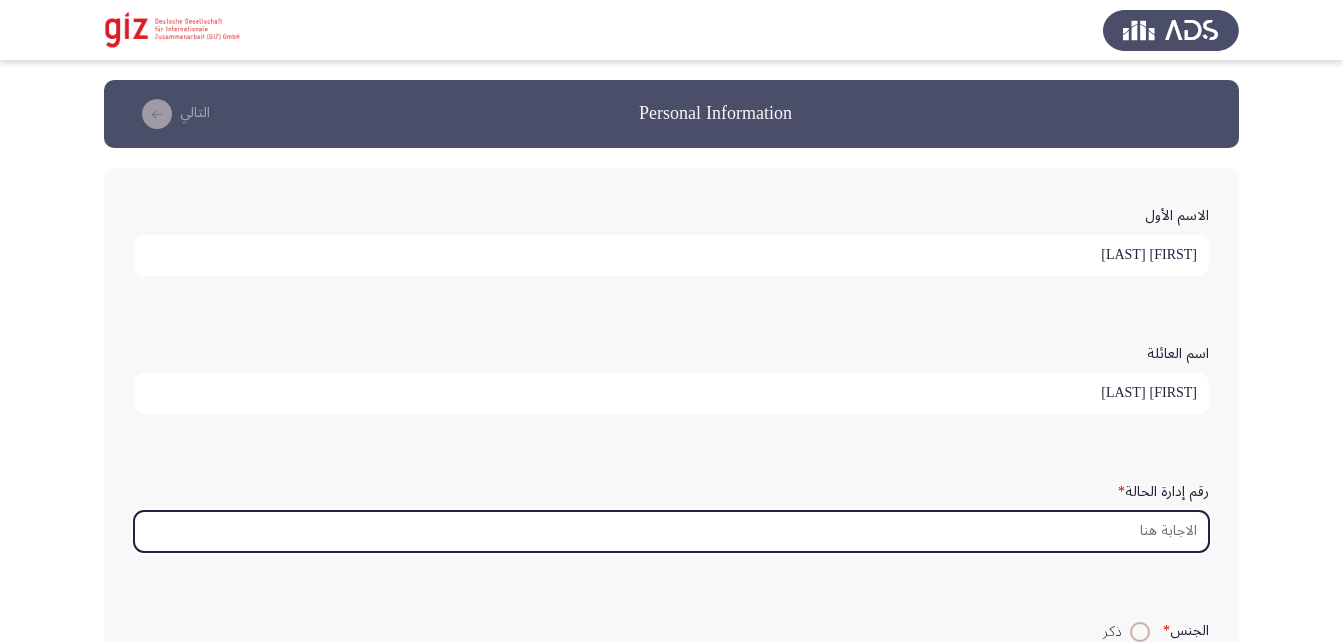 click on "رقم إدارة الحالة   *" at bounding box center [671, 531] 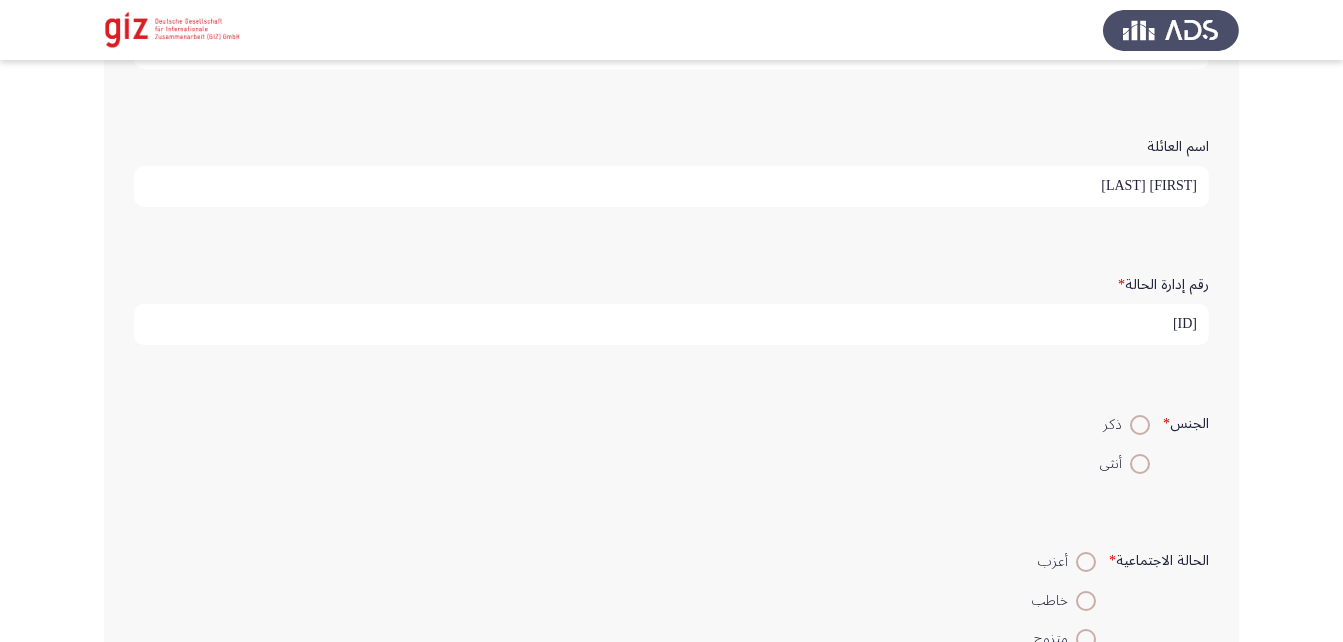 scroll, scrollTop: 208, scrollLeft: 0, axis: vertical 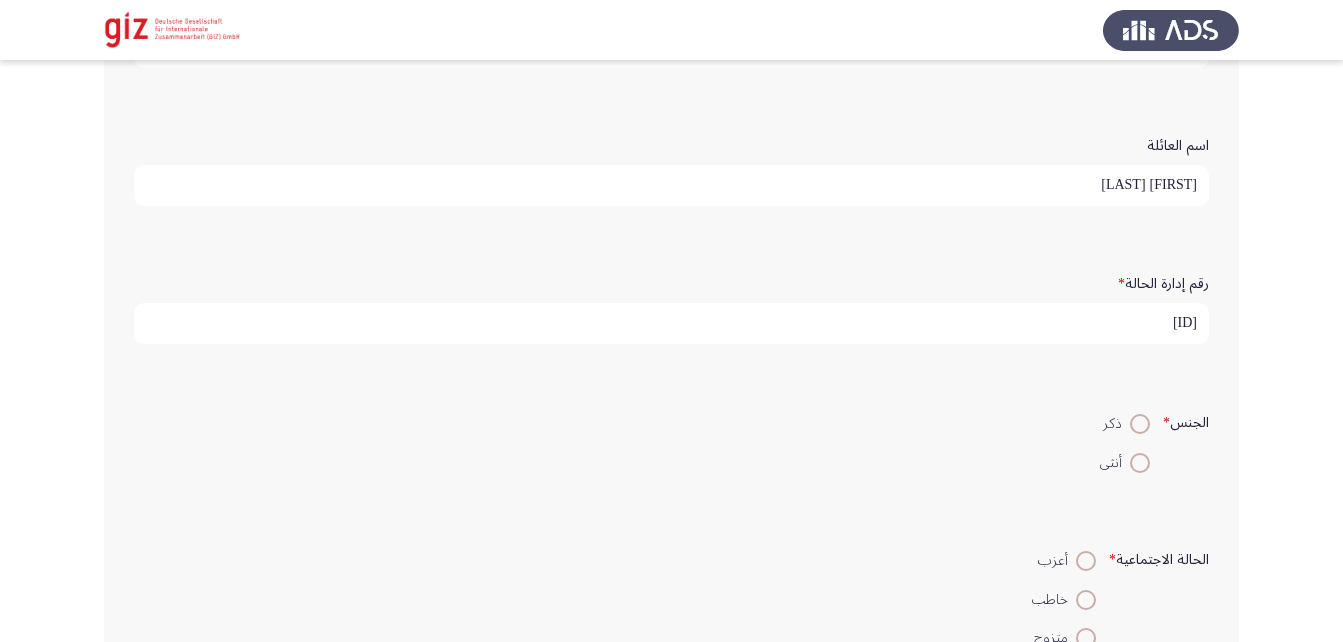 type on "PIMAUG00005-ASYUT" 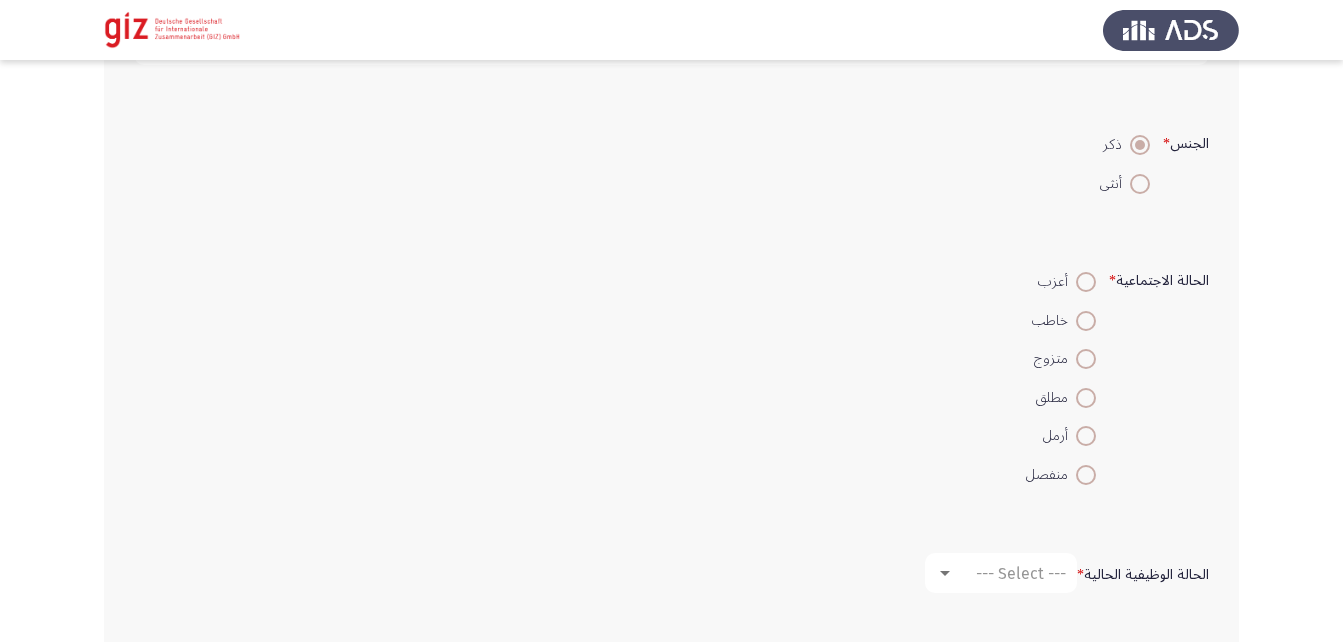 click at bounding box center (1086, 359) 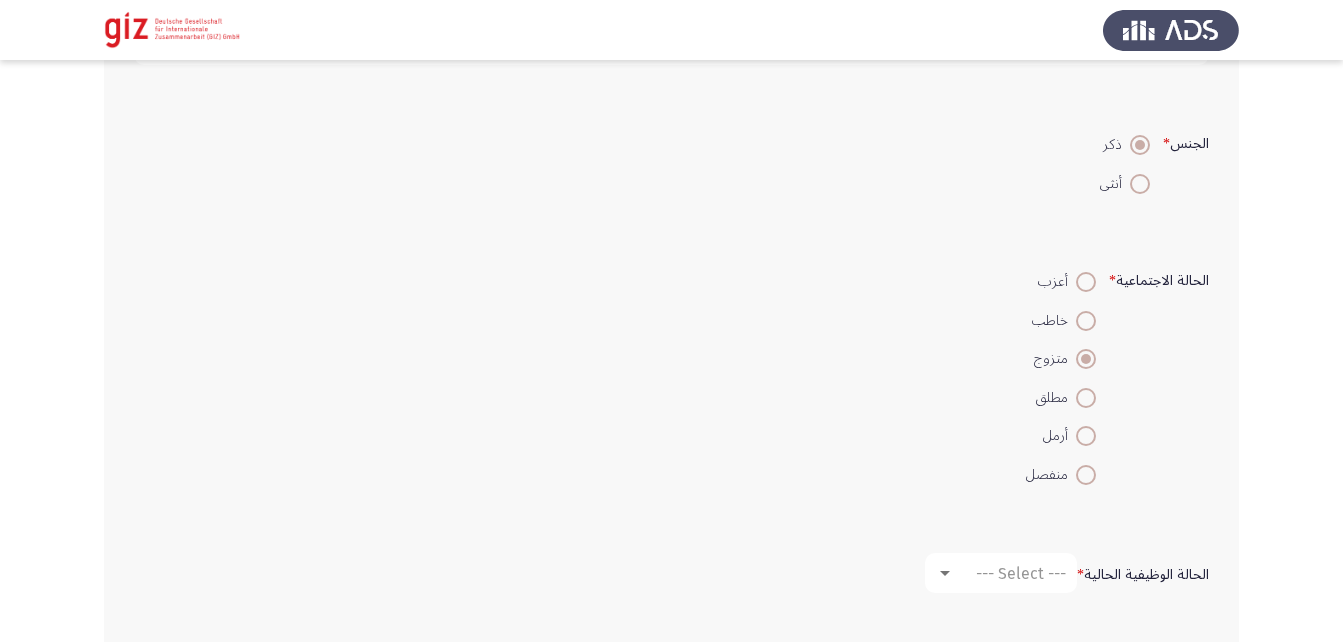 scroll, scrollTop: 693, scrollLeft: 0, axis: vertical 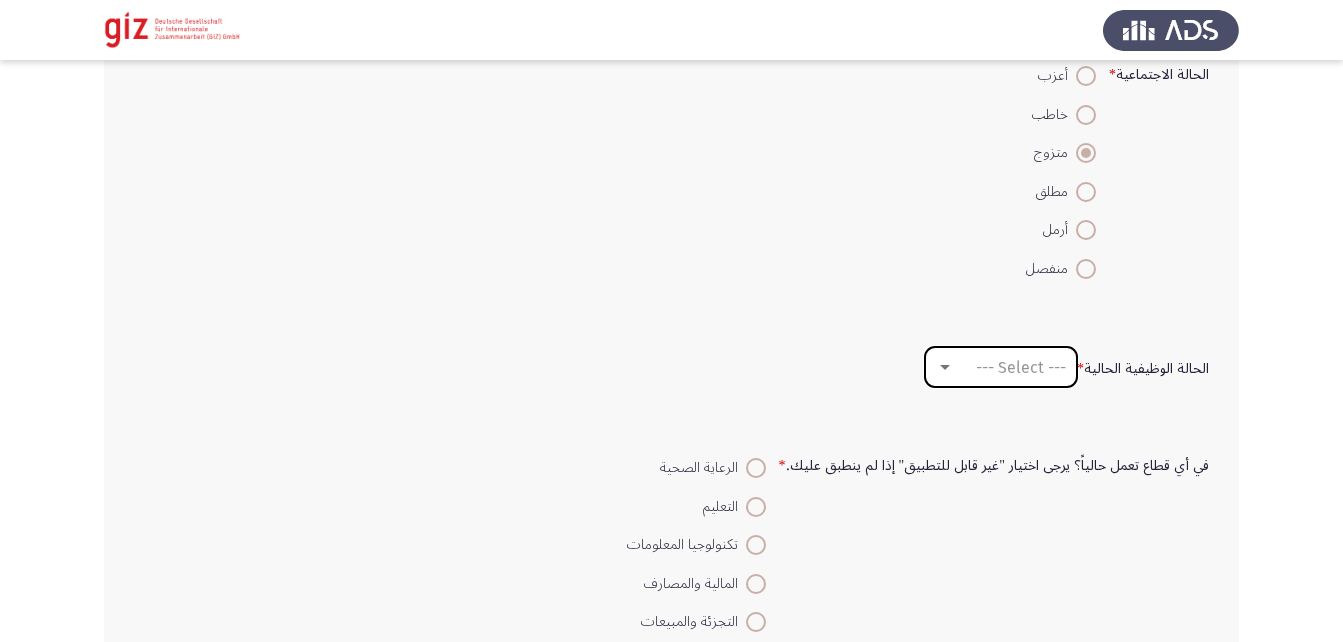 click on "--- Select ---" at bounding box center [1021, 367] 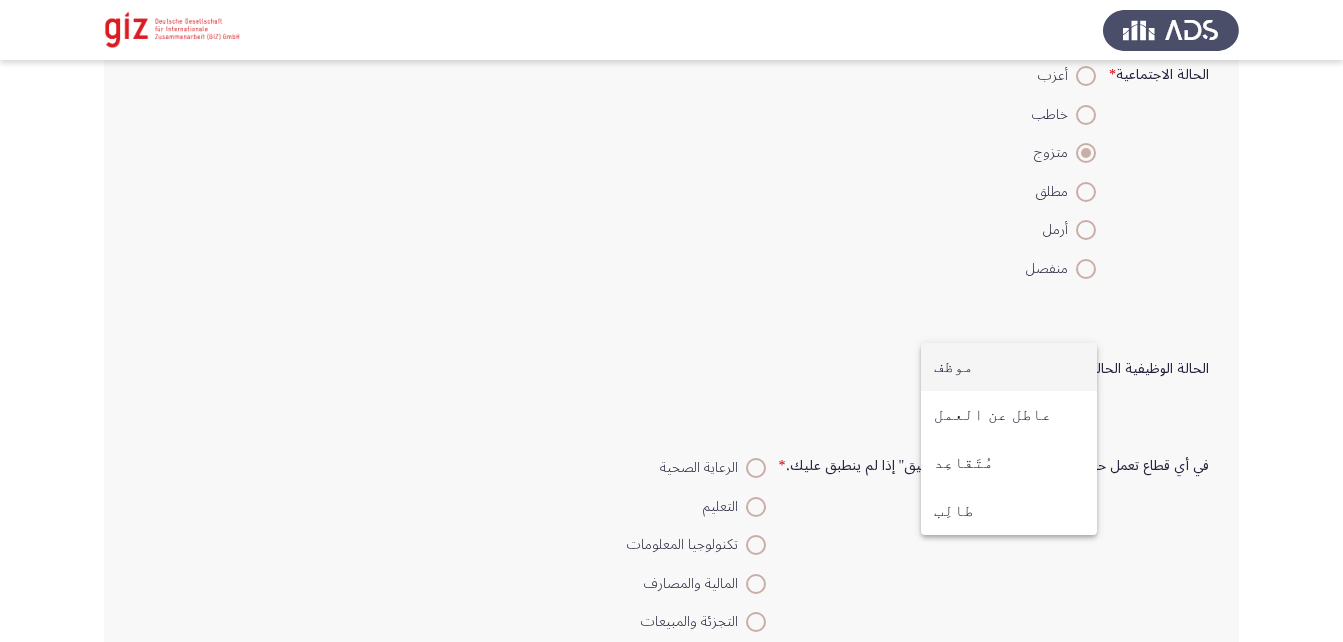 click on "موظف" at bounding box center [1009, 367] 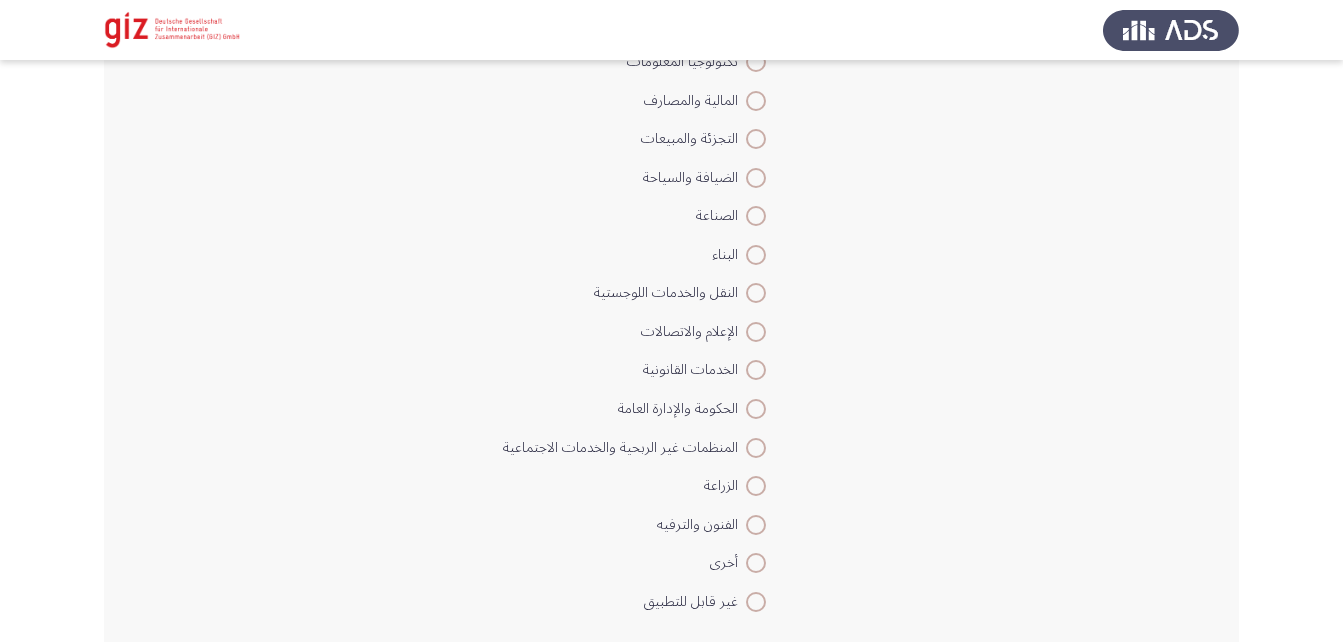 scroll, scrollTop: 1252, scrollLeft: 0, axis: vertical 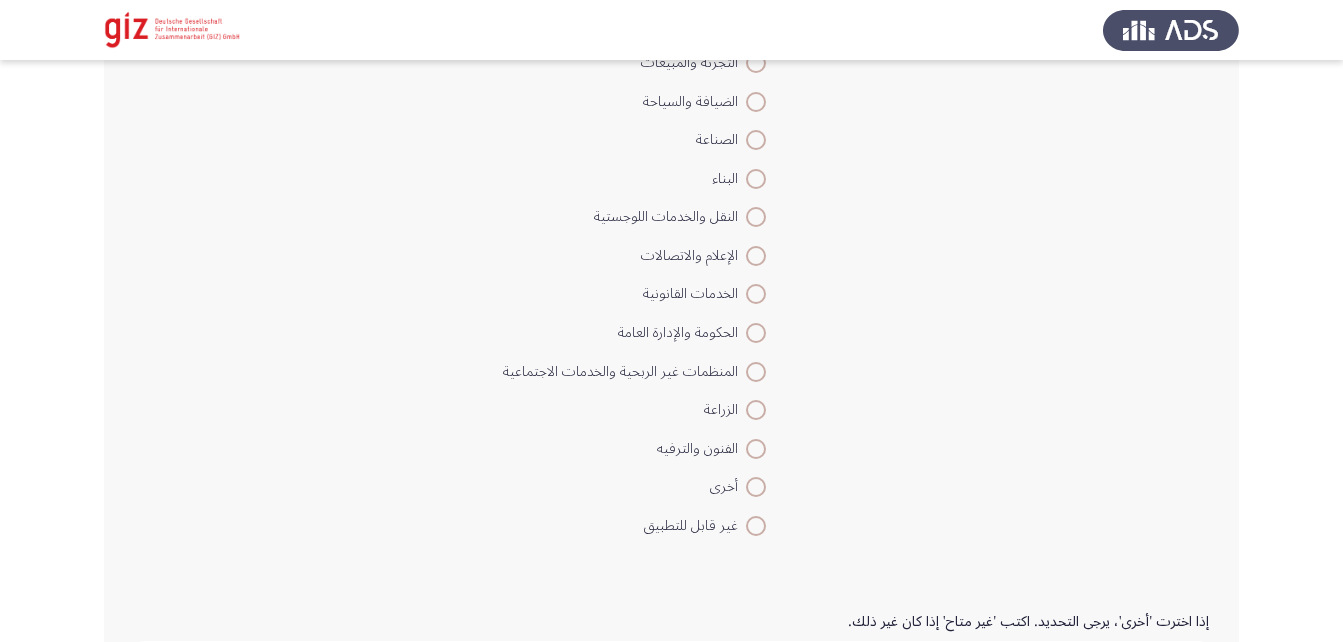 click at bounding box center [756, 526] 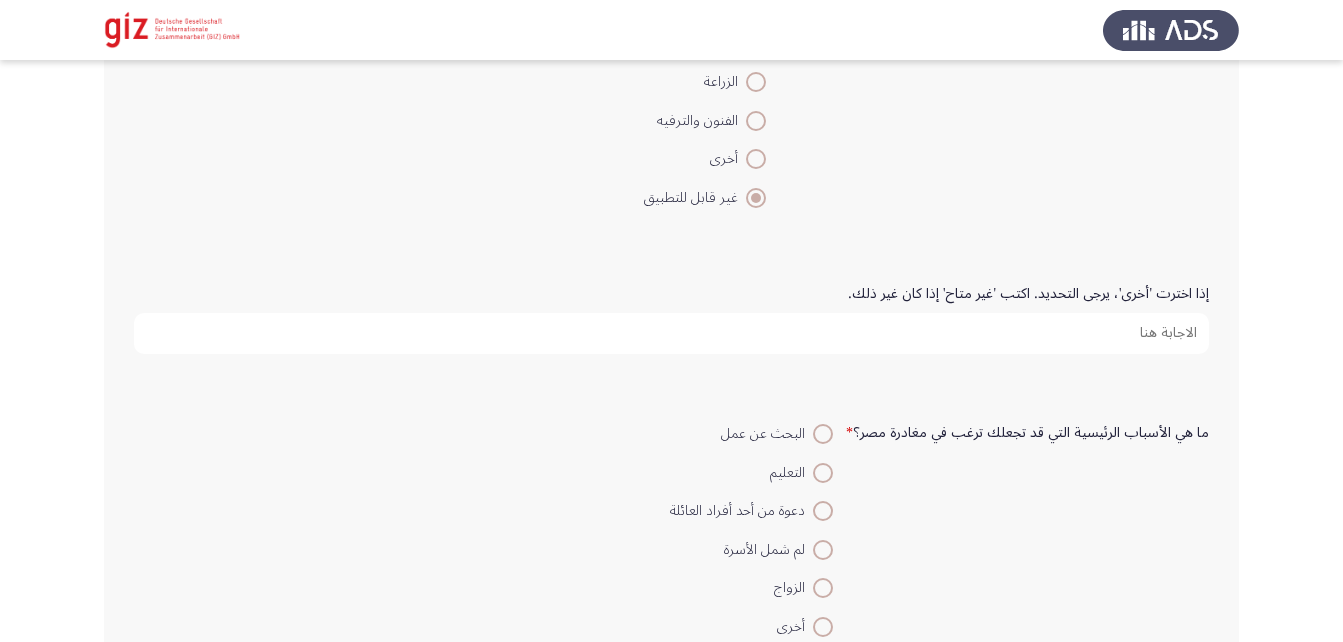 scroll, scrollTop: 1590, scrollLeft: 0, axis: vertical 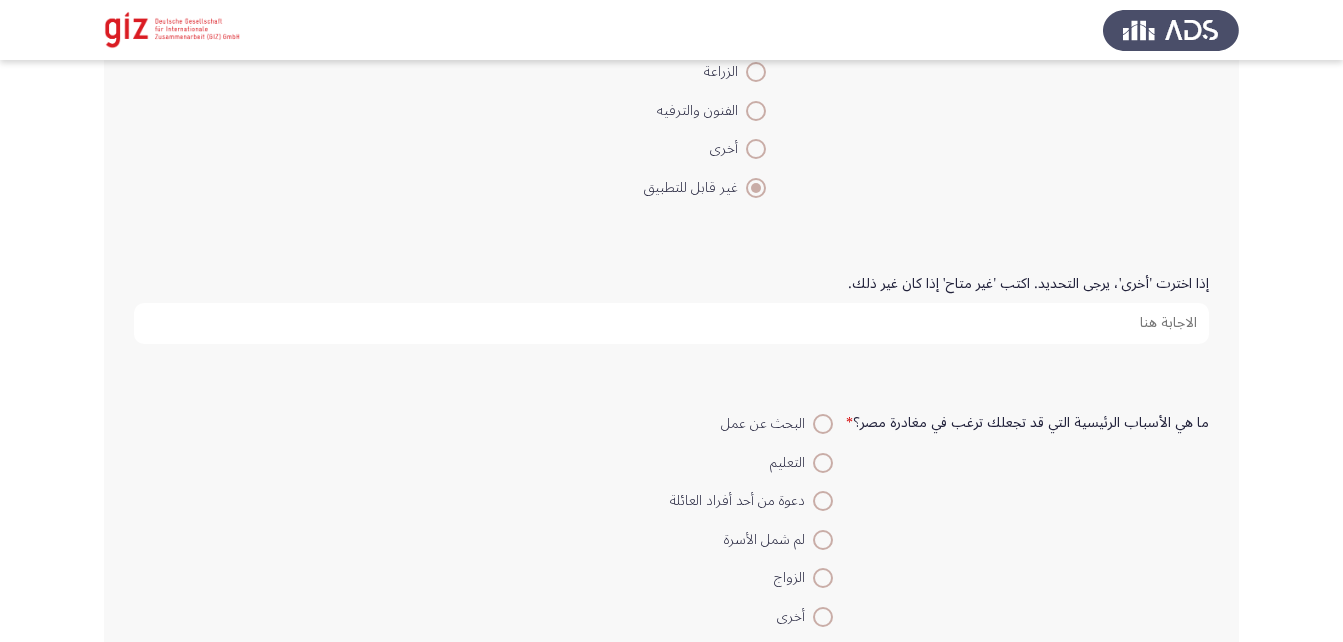 click on "إذا اخترت 'أخرى'، يرجى التحديد. اكتب 'غير متاح' إذا كان غير ذلك." at bounding box center (671, 323) 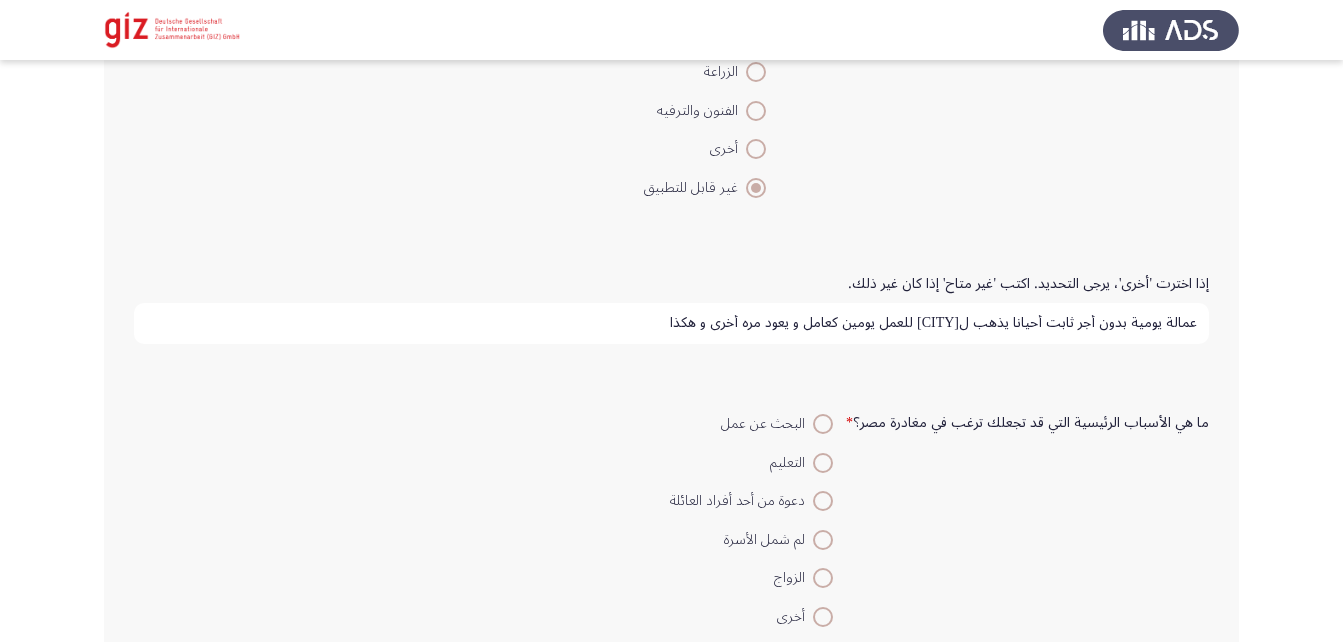 type on "عمالة يومية بدون أجر ثابت أحيانا يذهب للقاهرة للعمل يومين كعامل و يعود مره أخري و هكذا" 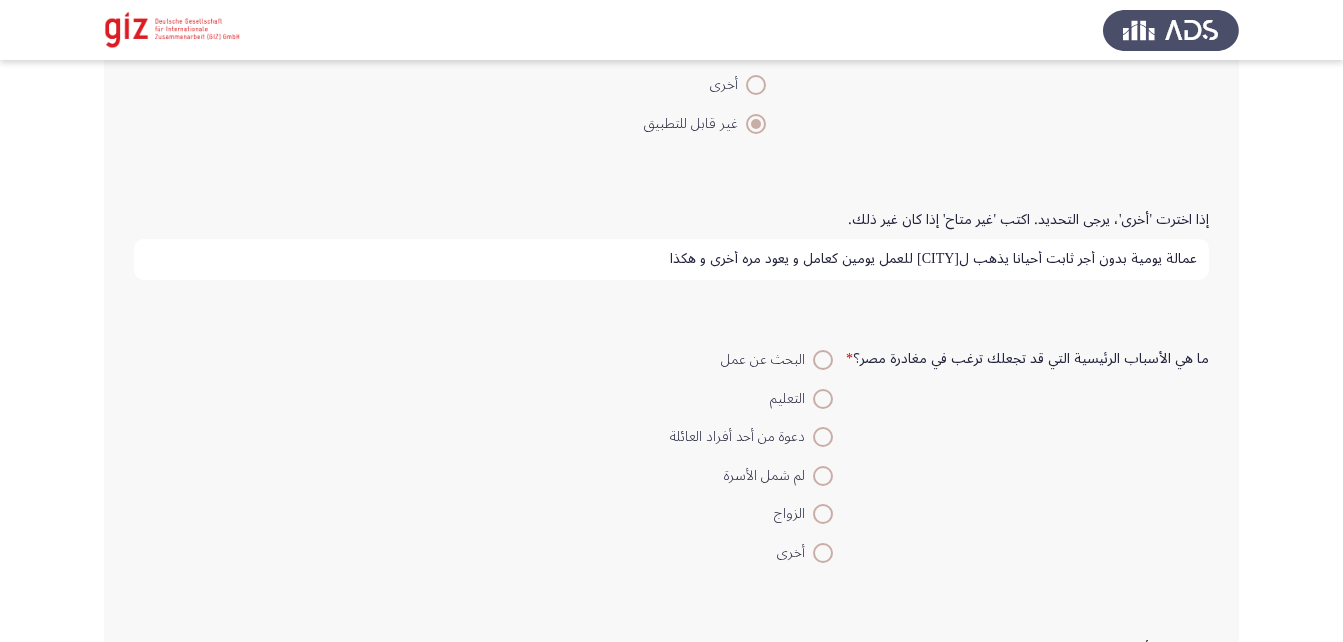 scroll, scrollTop: 1656, scrollLeft: 0, axis: vertical 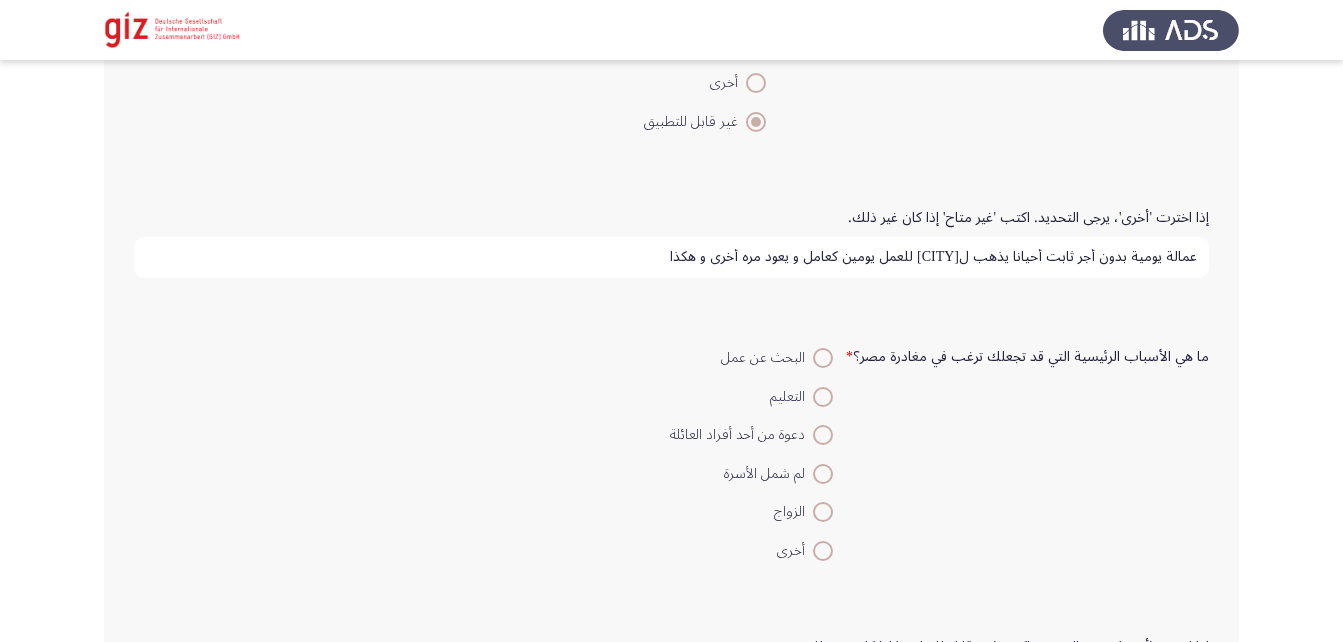 click at bounding box center (823, 358) 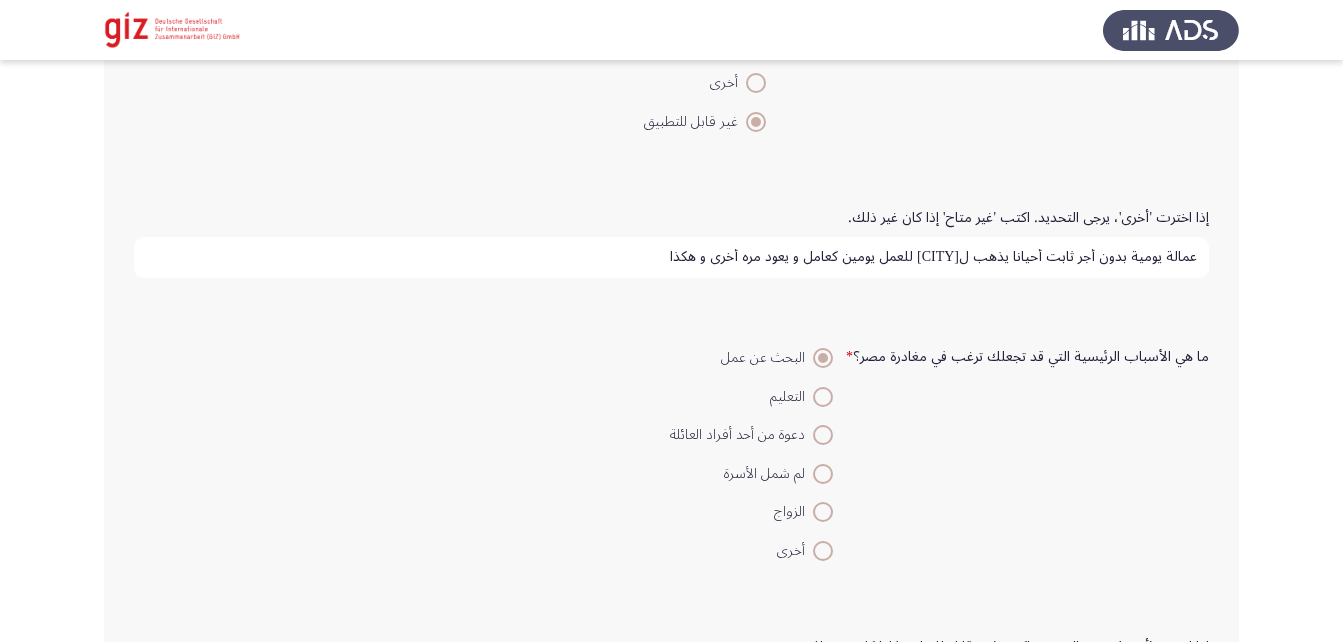 scroll, scrollTop: 1922, scrollLeft: 0, axis: vertical 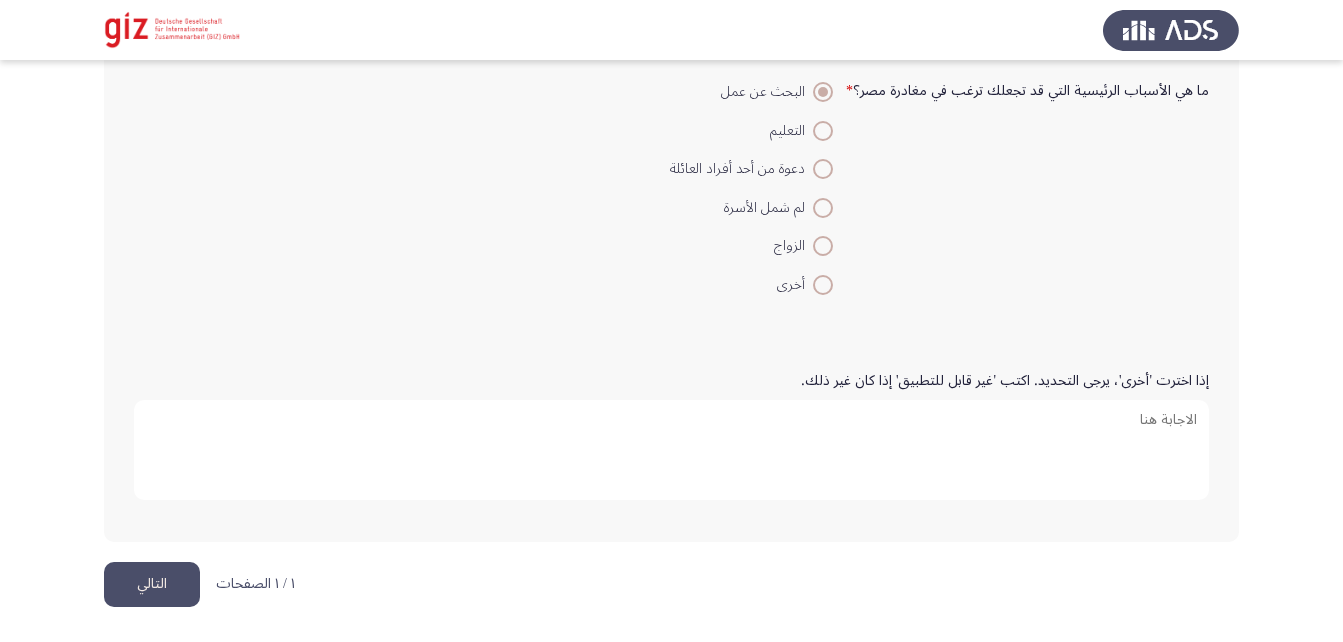 click on "إذا اخترت 'أخرى'، يرجى التحديد. اكتب 'غير قابل للتطبيق' إذا كان غير ذلك." at bounding box center (671, 450) 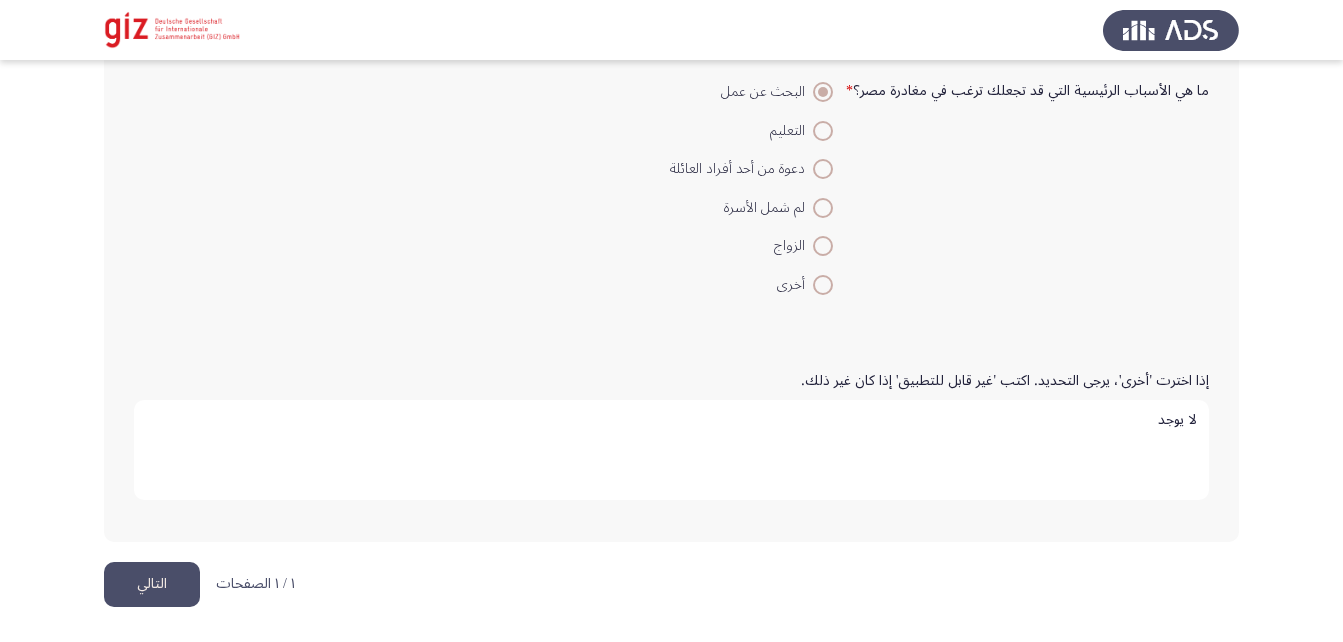 type on "لا يوجد" 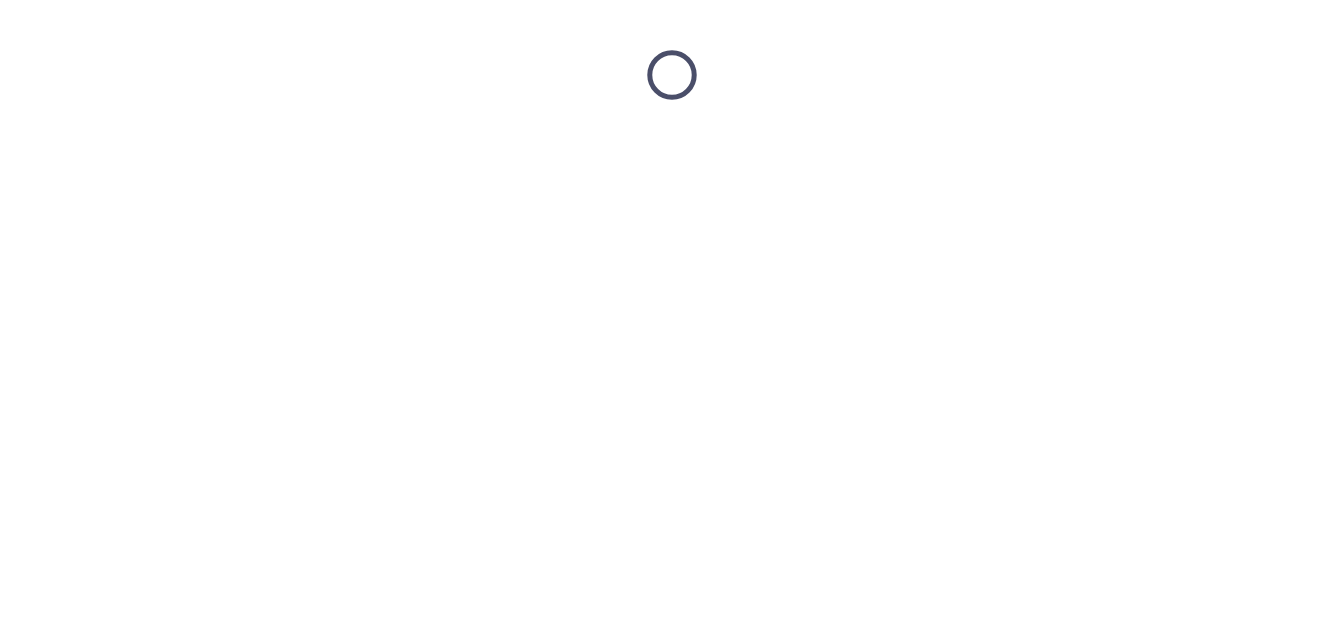 scroll, scrollTop: 0, scrollLeft: 0, axis: both 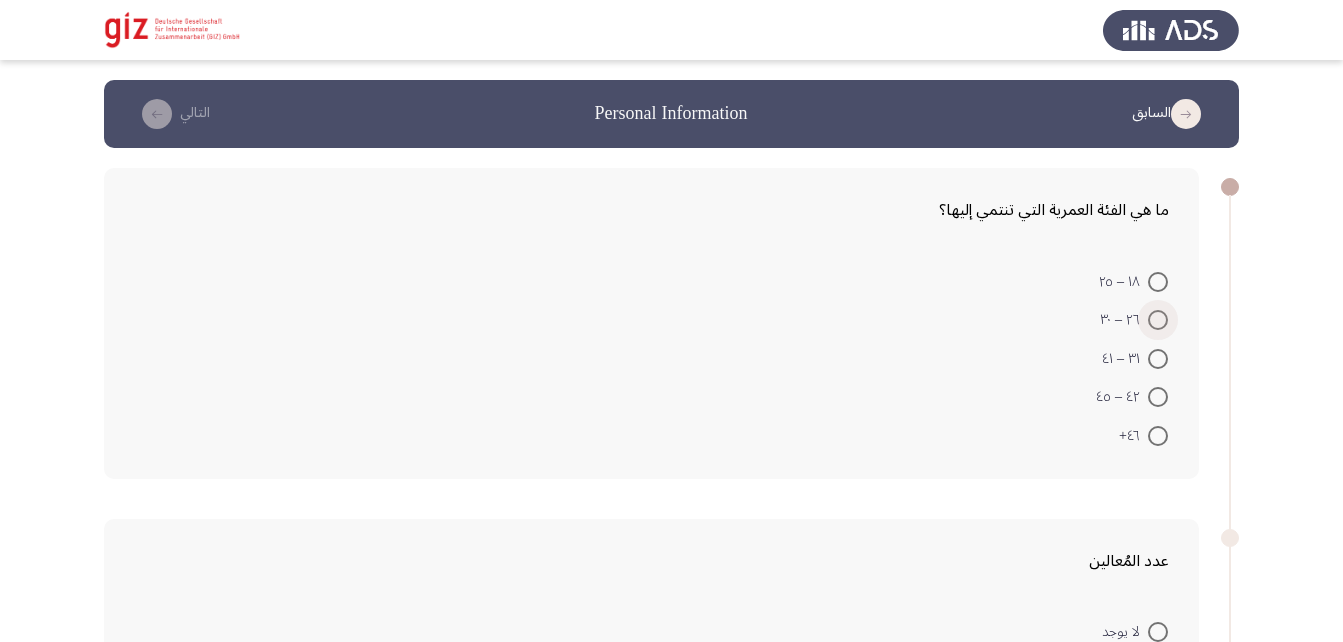 click at bounding box center (1158, 320) 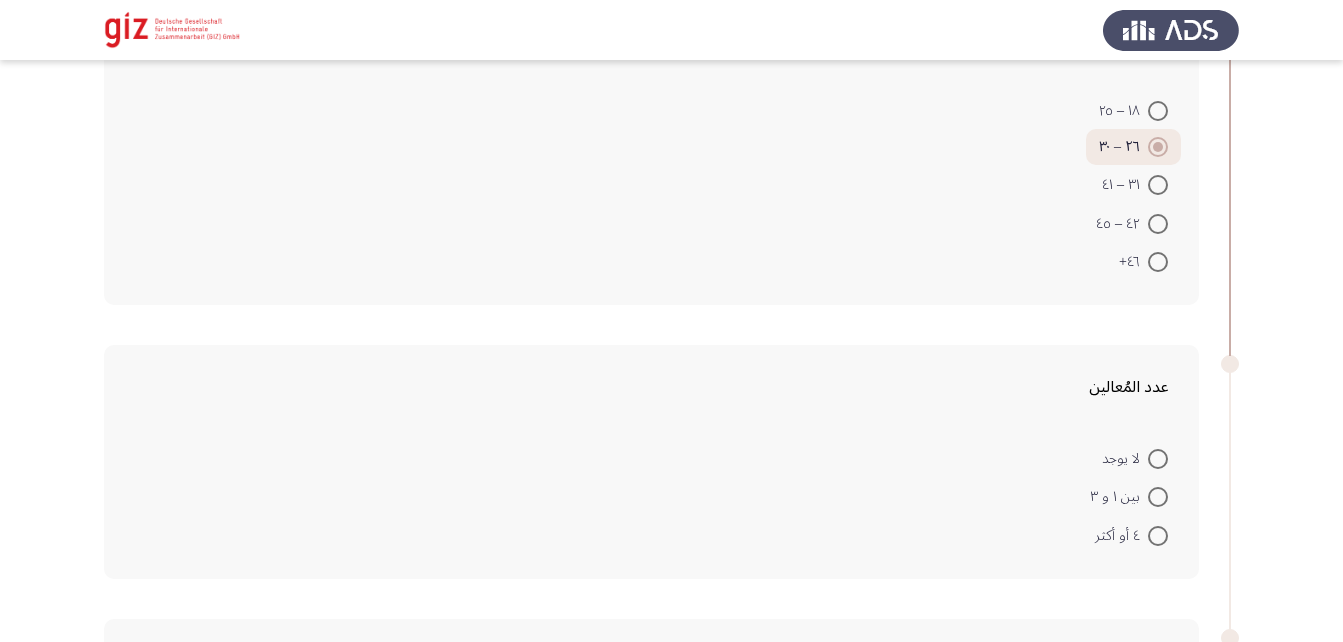 scroll, scrollTop: 177, scrollLeft: 0, axis: vertical 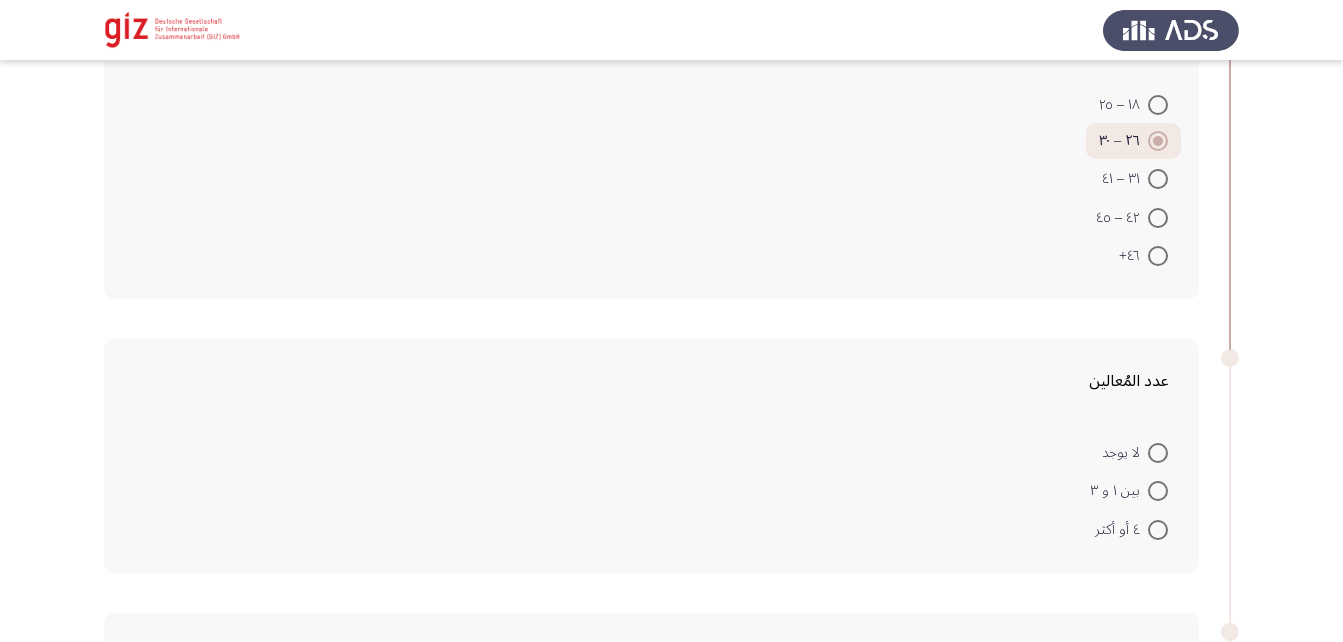 click at bounding box center [1158, 530] 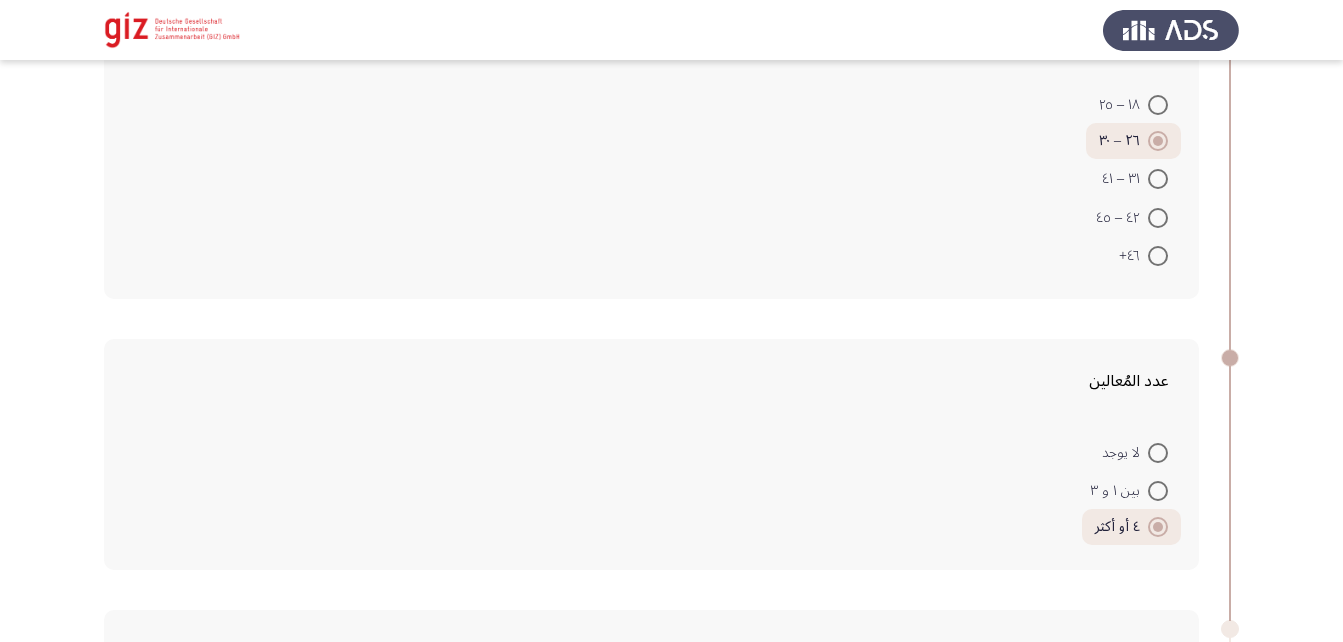 scroll, scrollTop: 525, scrollLeft: 0, axis: vertical 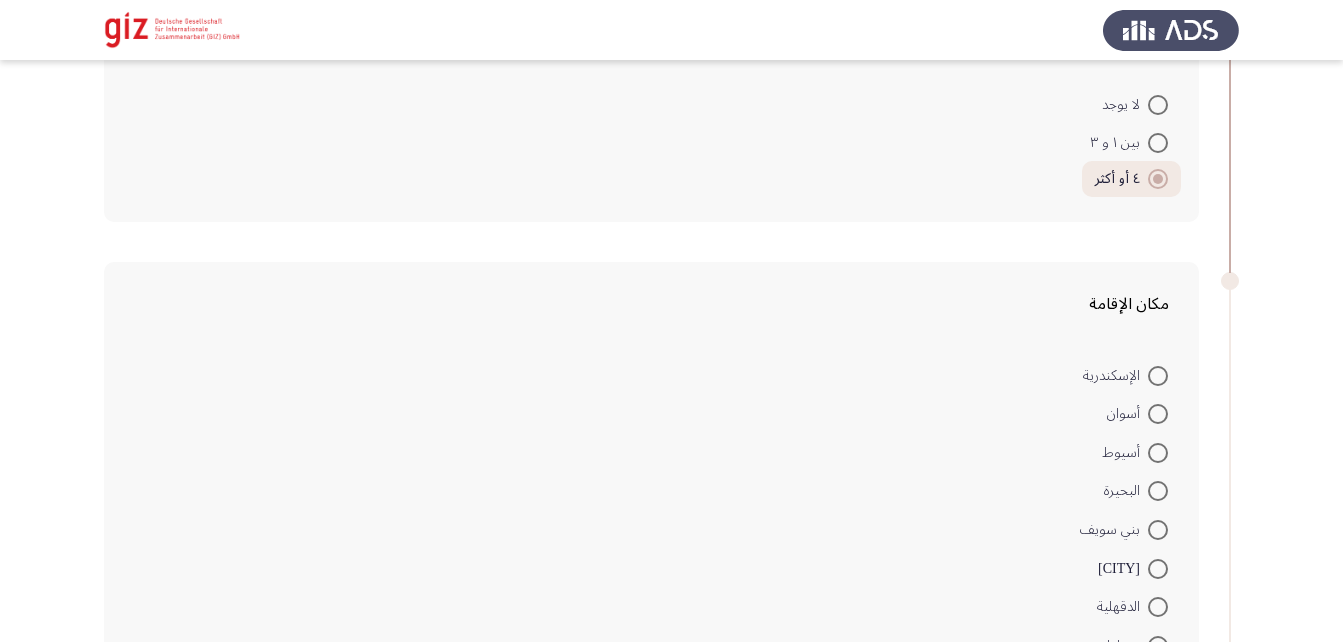 click at bounding box center [1158, 453] 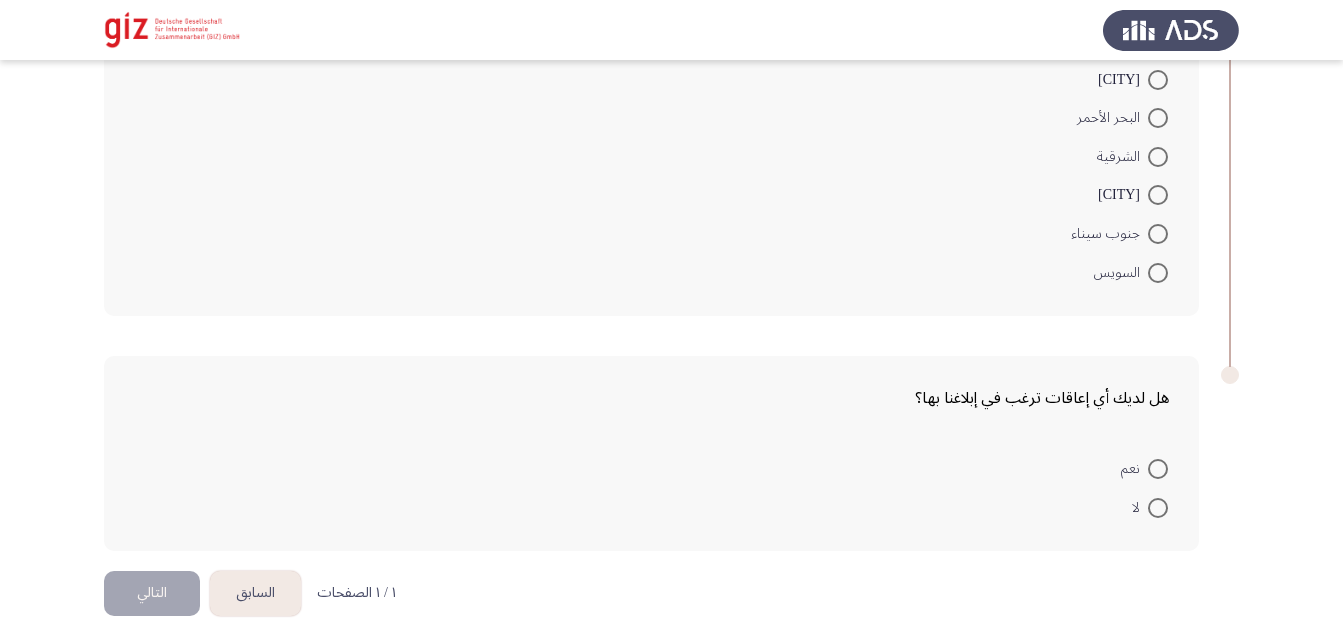 scroll, scrollTop: 1631, scrollLeft: 0, axis: vertical 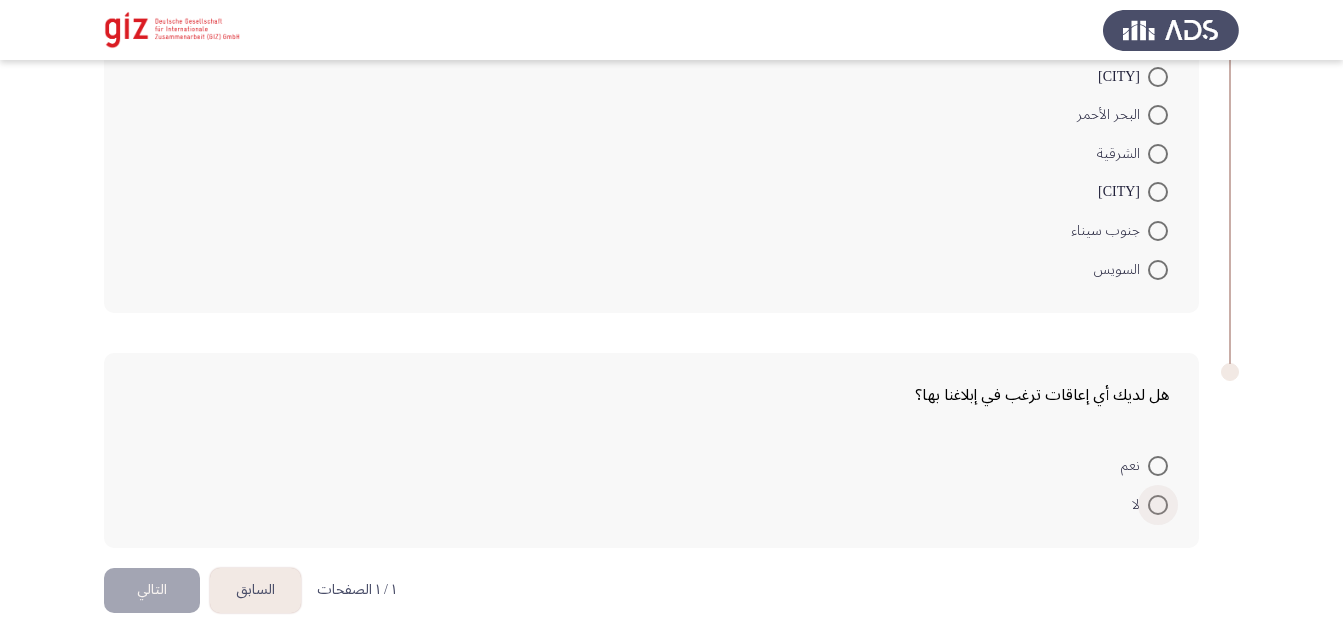 click at bounding box center (1158, 505) 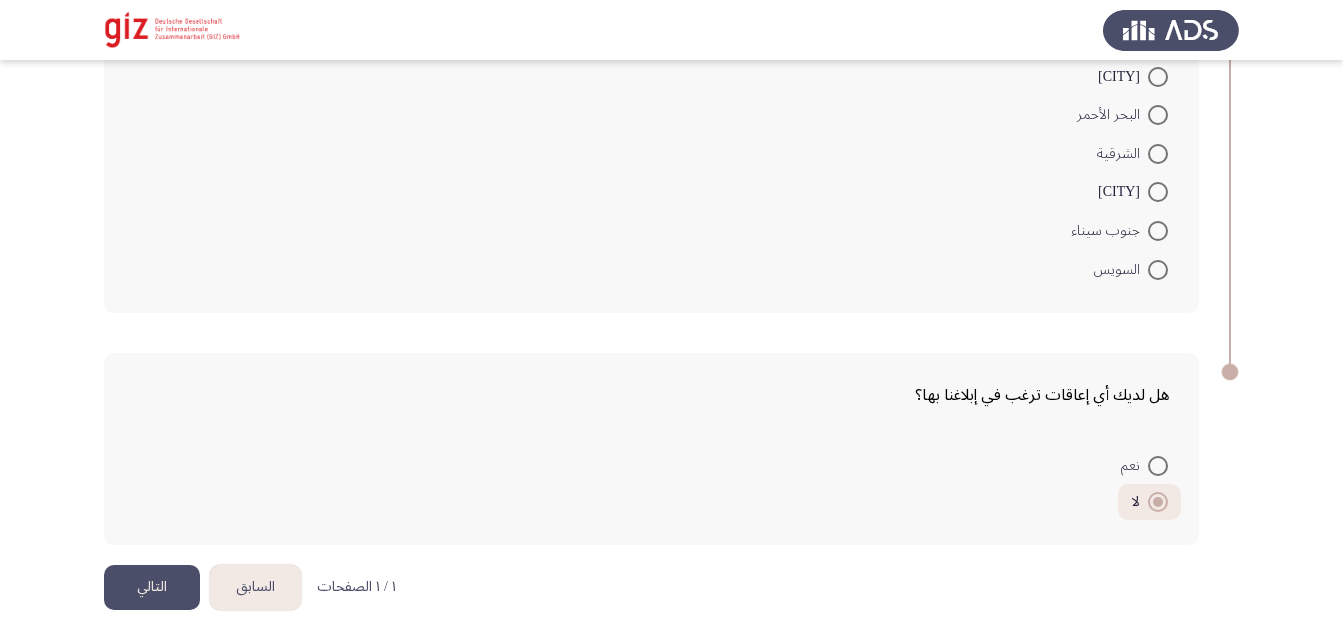 click on "التالي" 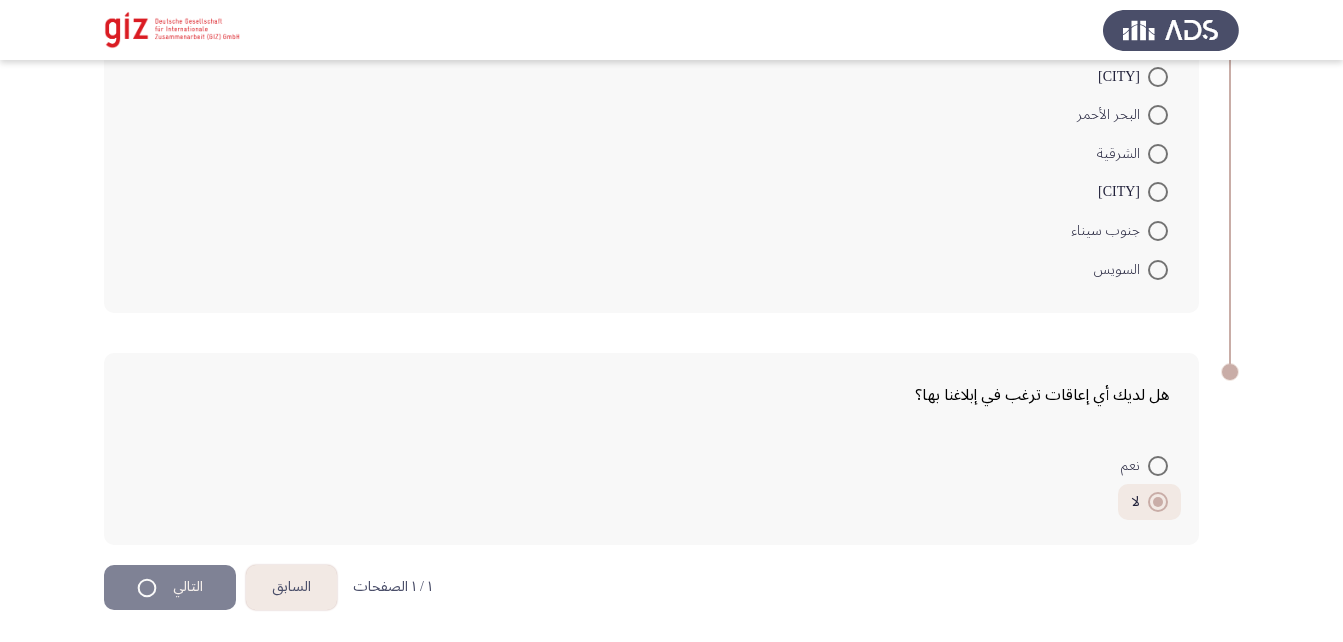 scroll, scrollTop: 0, scrollLeft: 0, axis: both 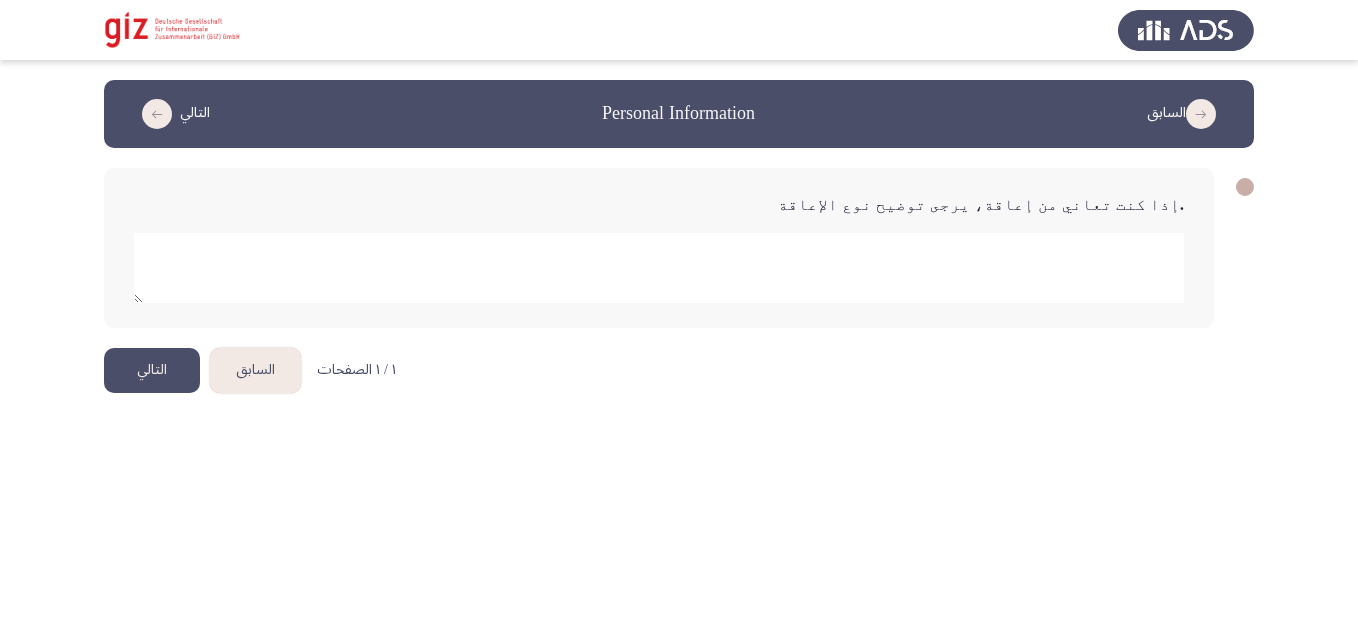 click 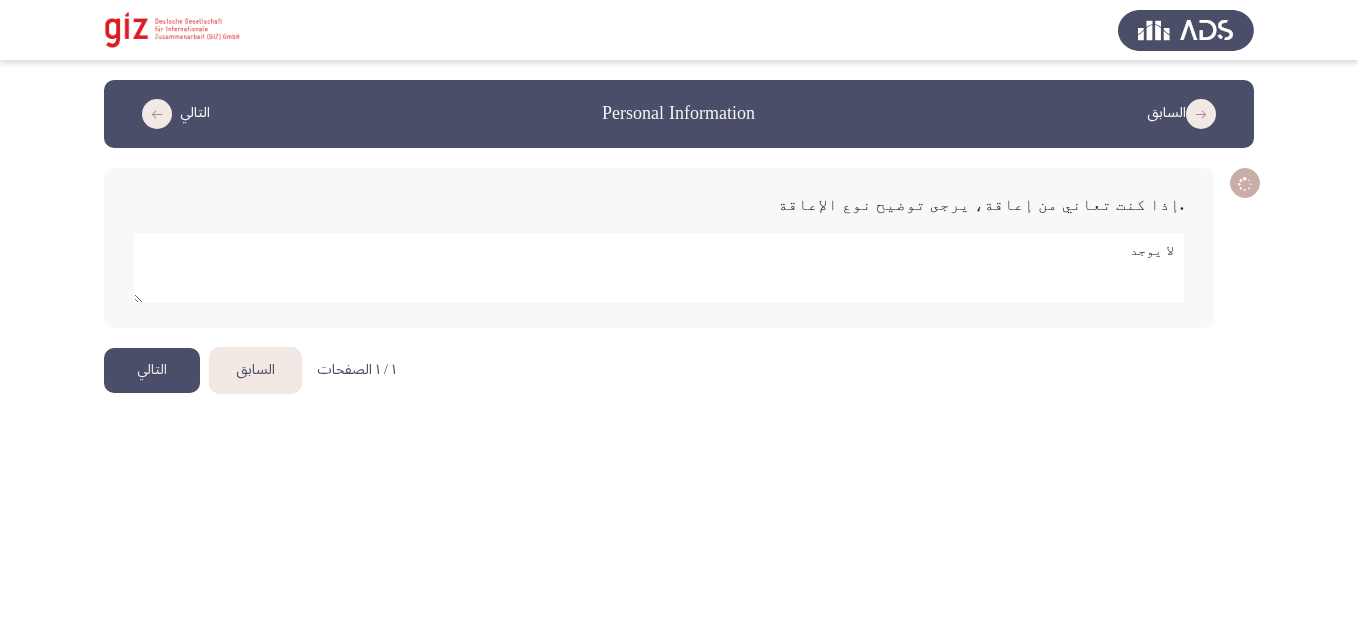 type on "لا يوجد" 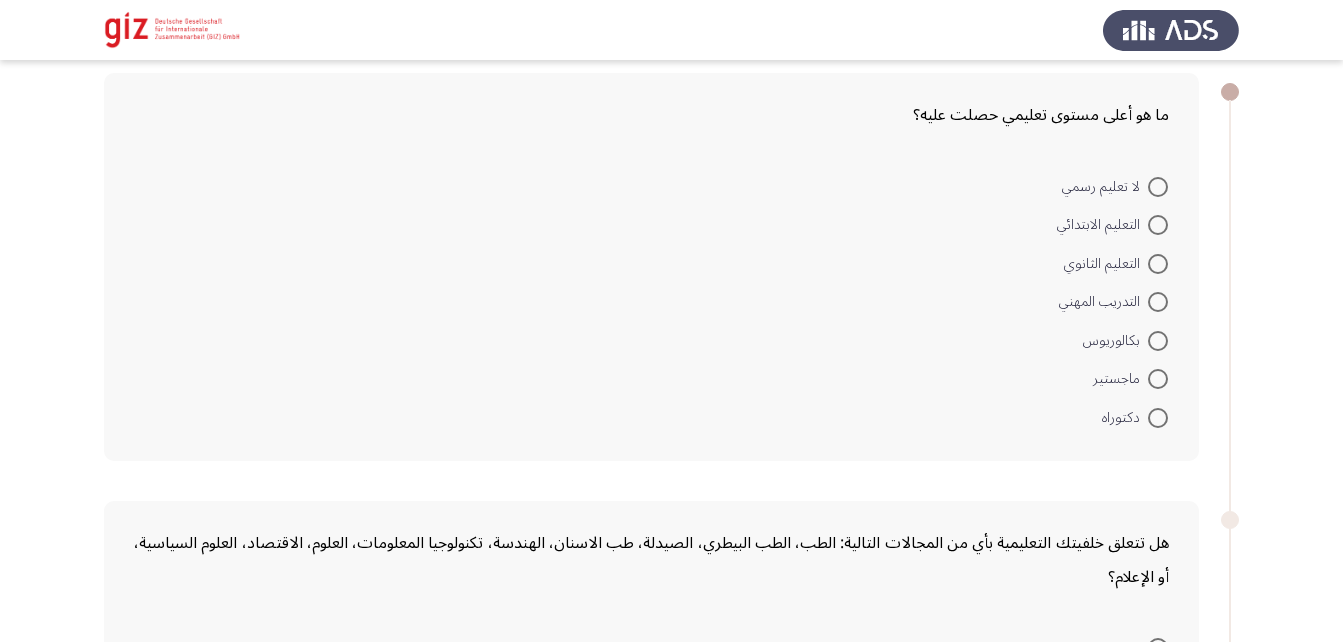 scroll, scrollTop: 96, scrollLeft: 0, axis: vertical 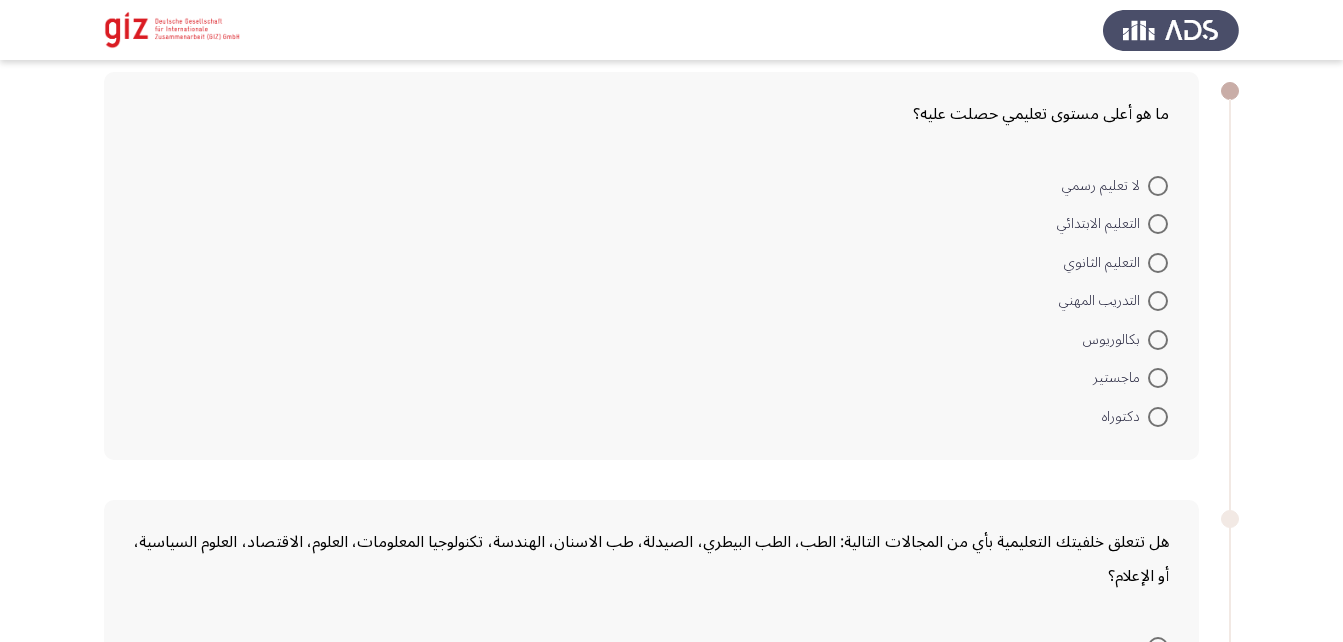 click at bounding box center (1158, 301) 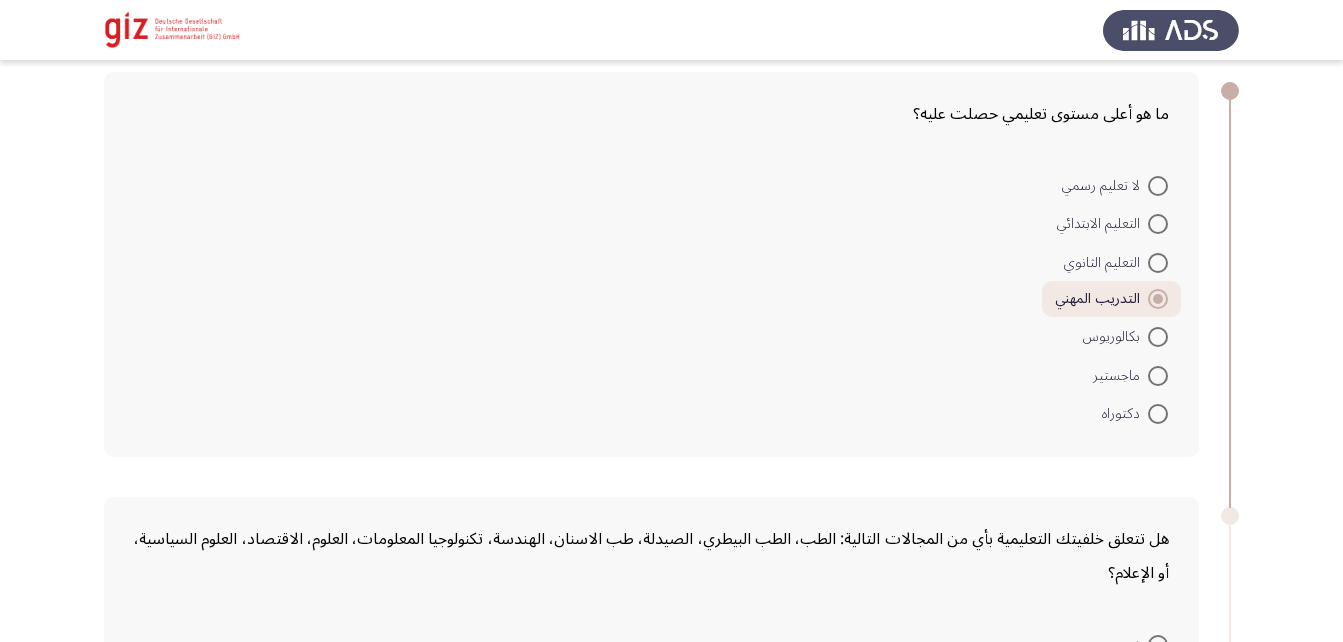 scroll, scrollTop: 366, scrollLeft: 0, axis: vertical 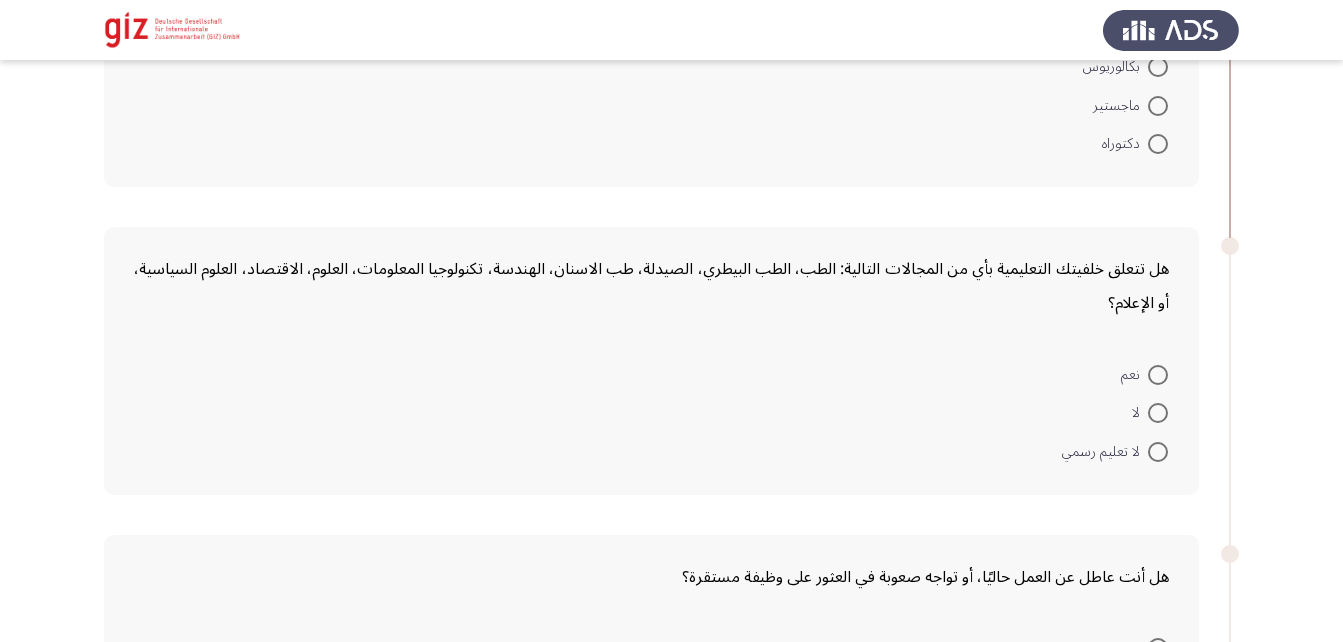 click on "لا" at bounding box center [1150, 413] 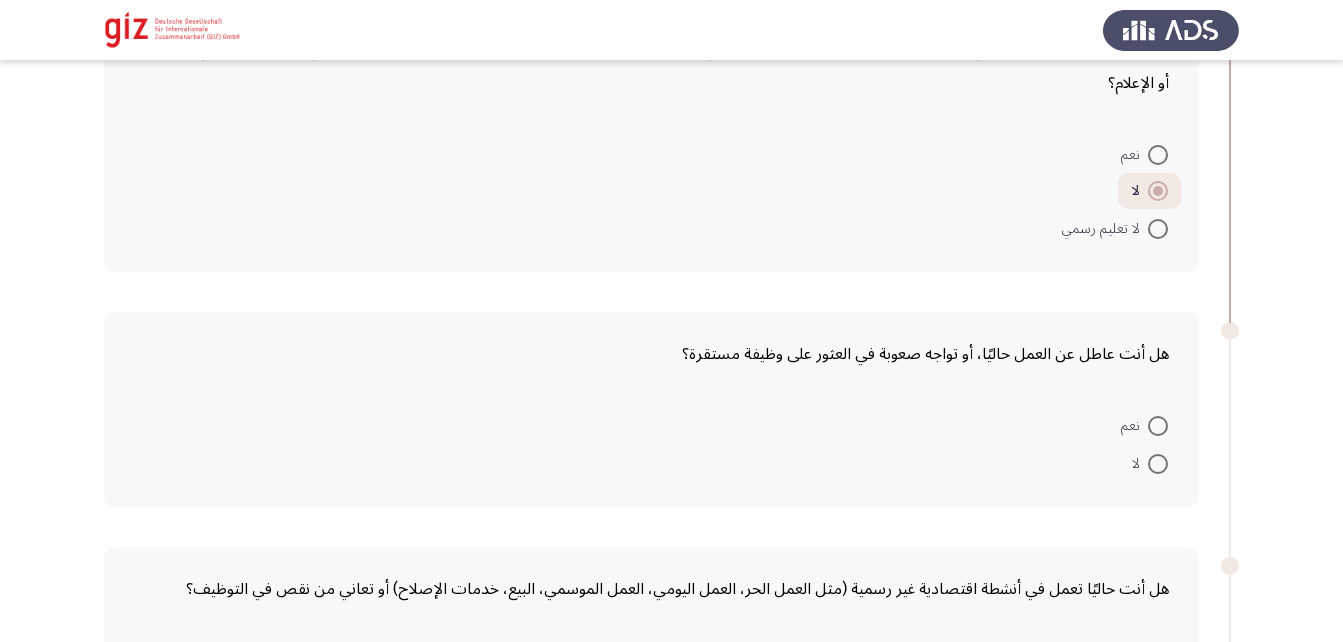 scroll, scrollTop: 591, scrollLeft: 0, axis: vertical 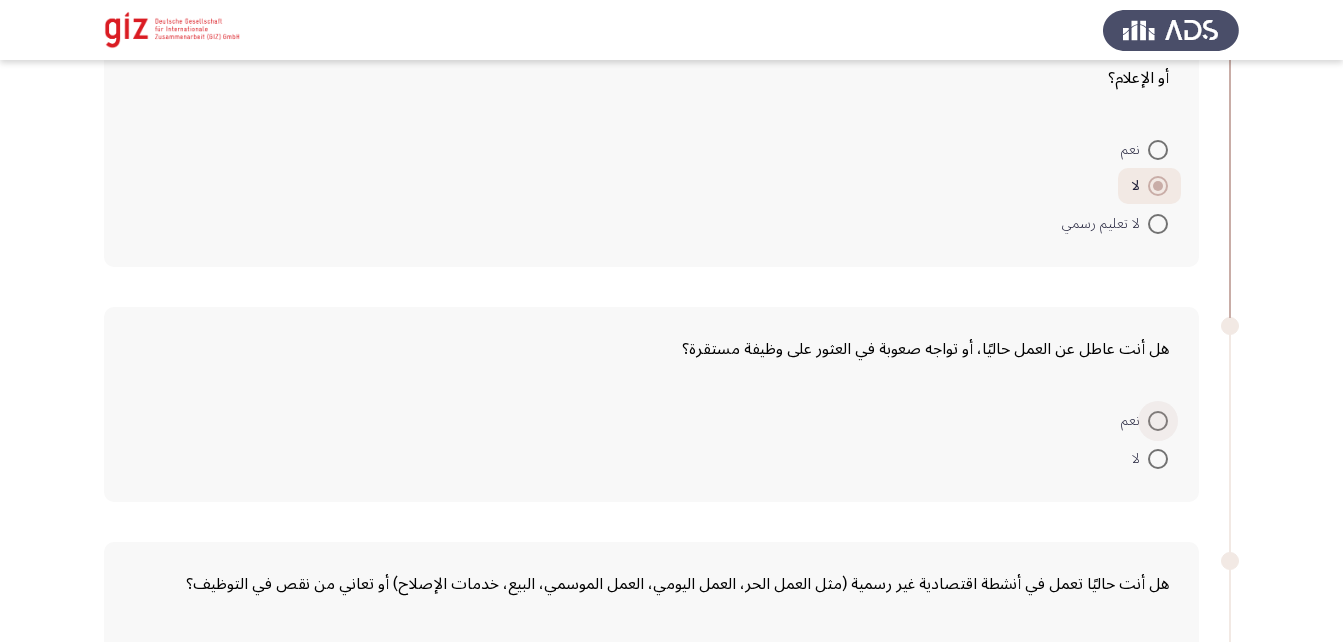 click at bounding box center [1158, 421] 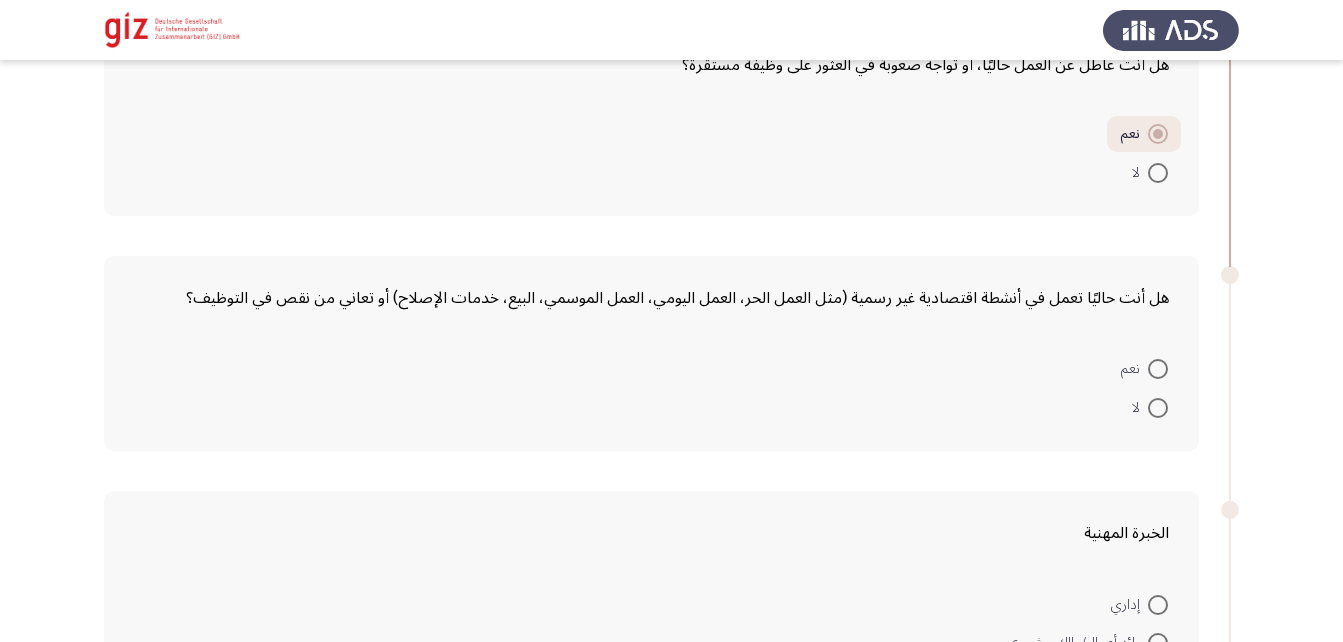 scroll, scrollTop: 876, scrollLeft: 0, axis: vertical 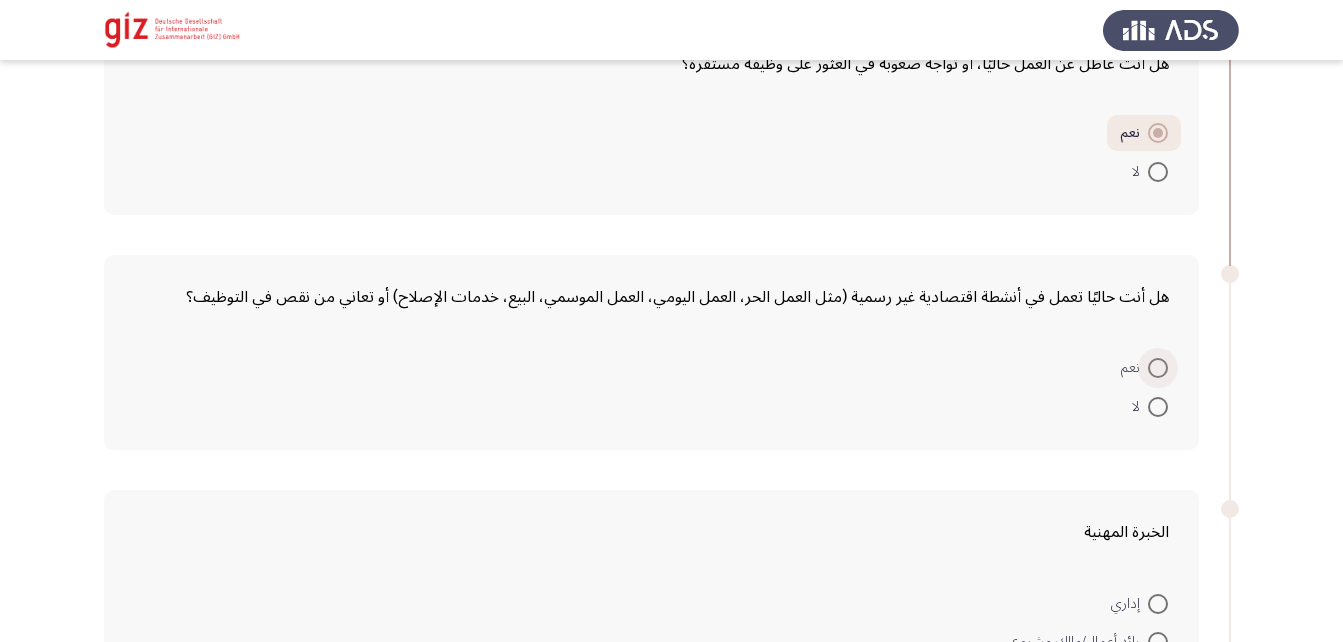 click at bounding box center (1158, 368) 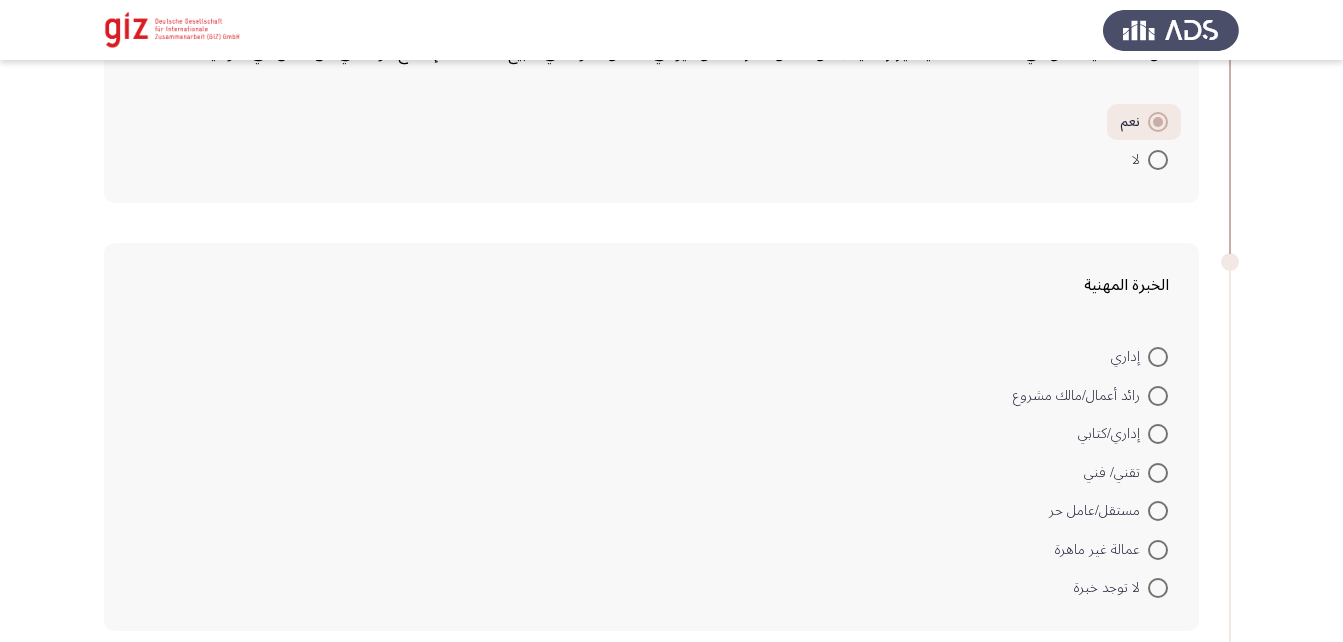 scroll, scrollTop: 1161, scrollLeft: 0, axis: vertical 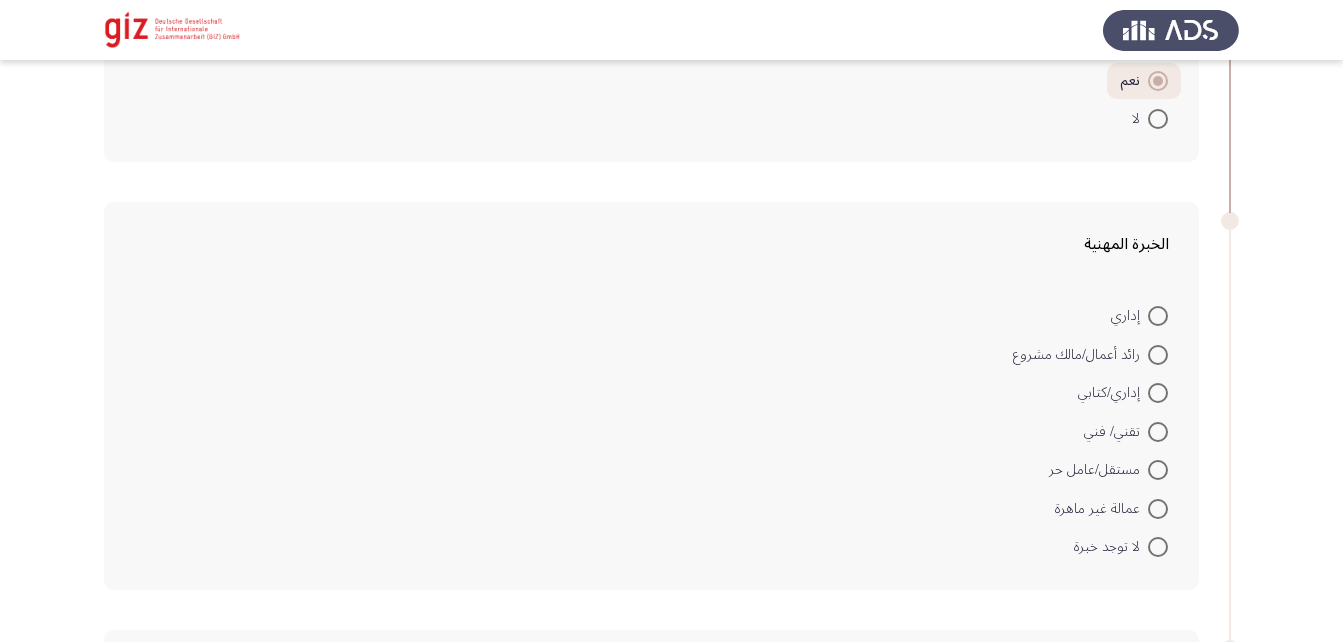 click at bounding box center [1158, 547] 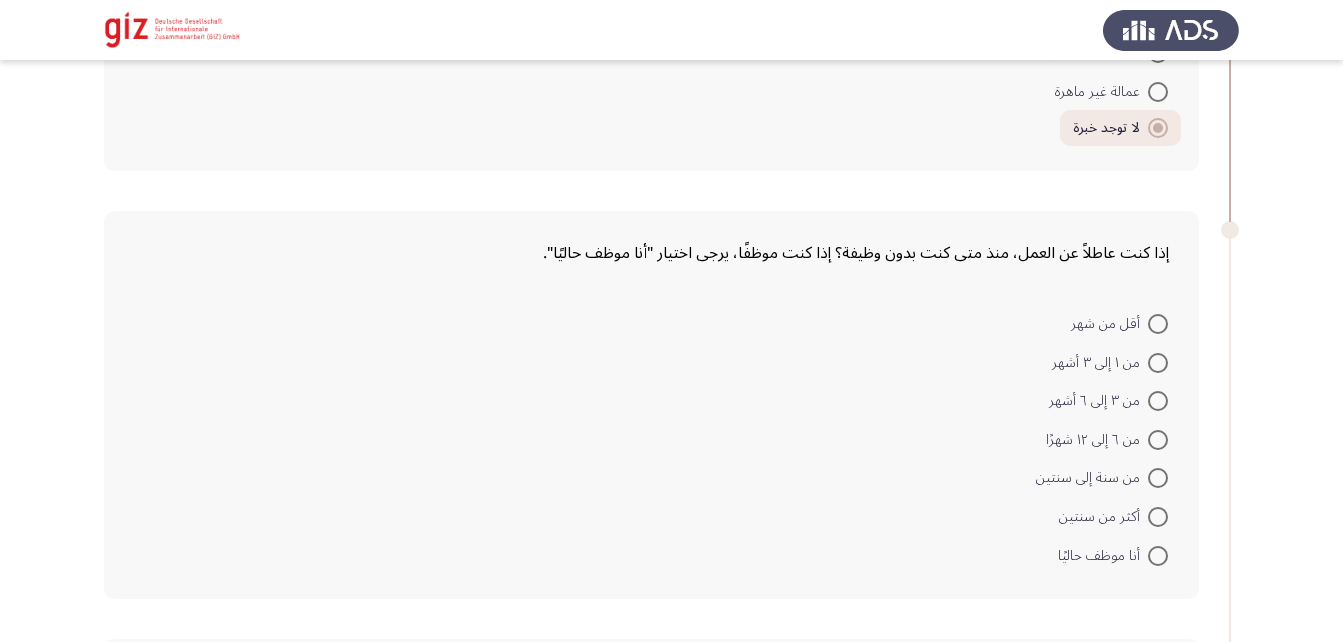 scroll, scrollTop: 1579, scrollLeft: 0, axis: vertical 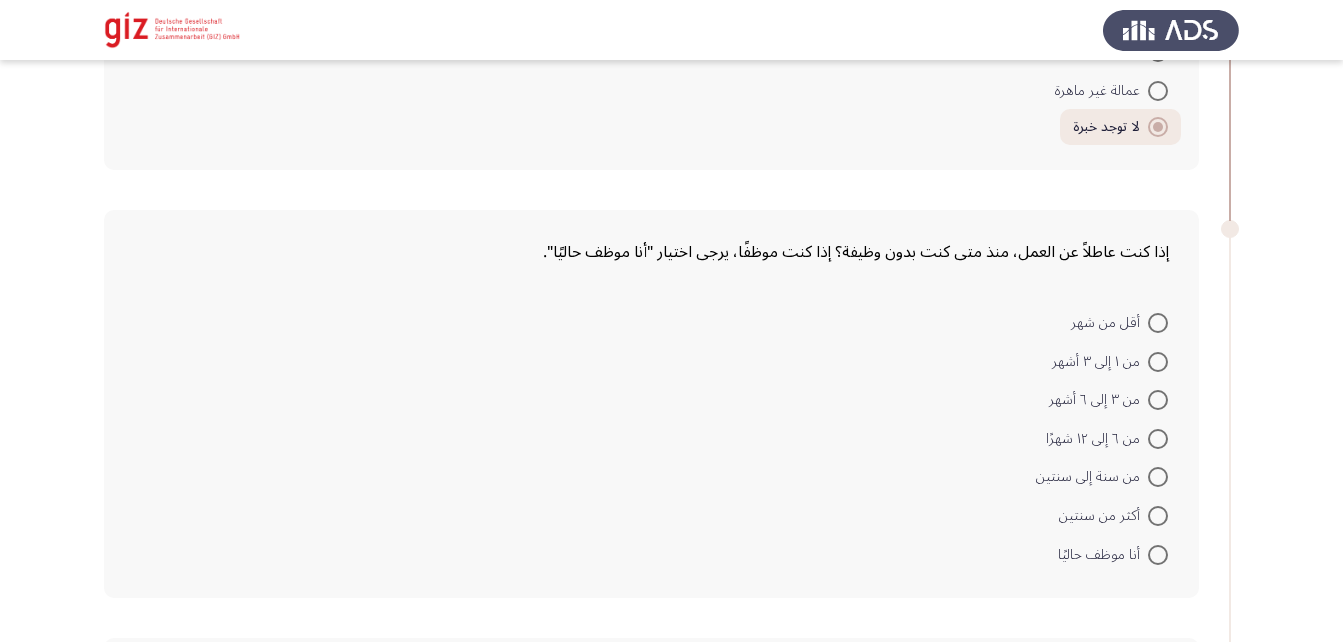 click at bounding box center (1158, 516) 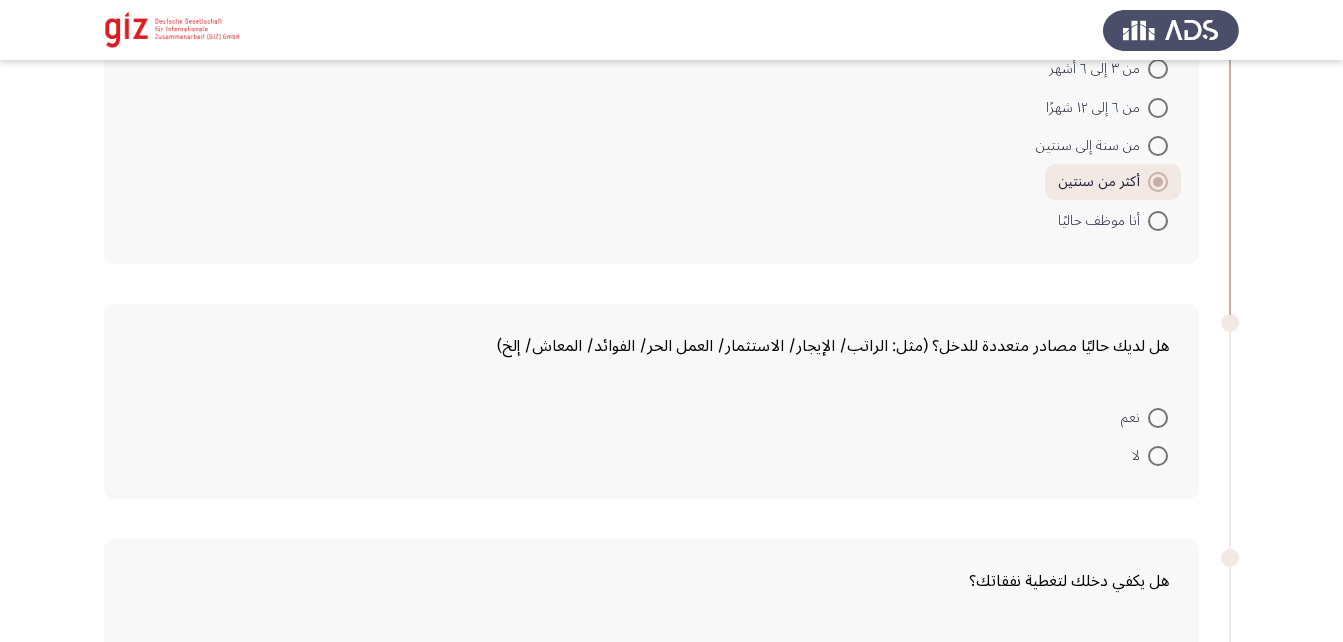 scroll, scrollTop: 1911, scrollLeft: 0, axis: vertical 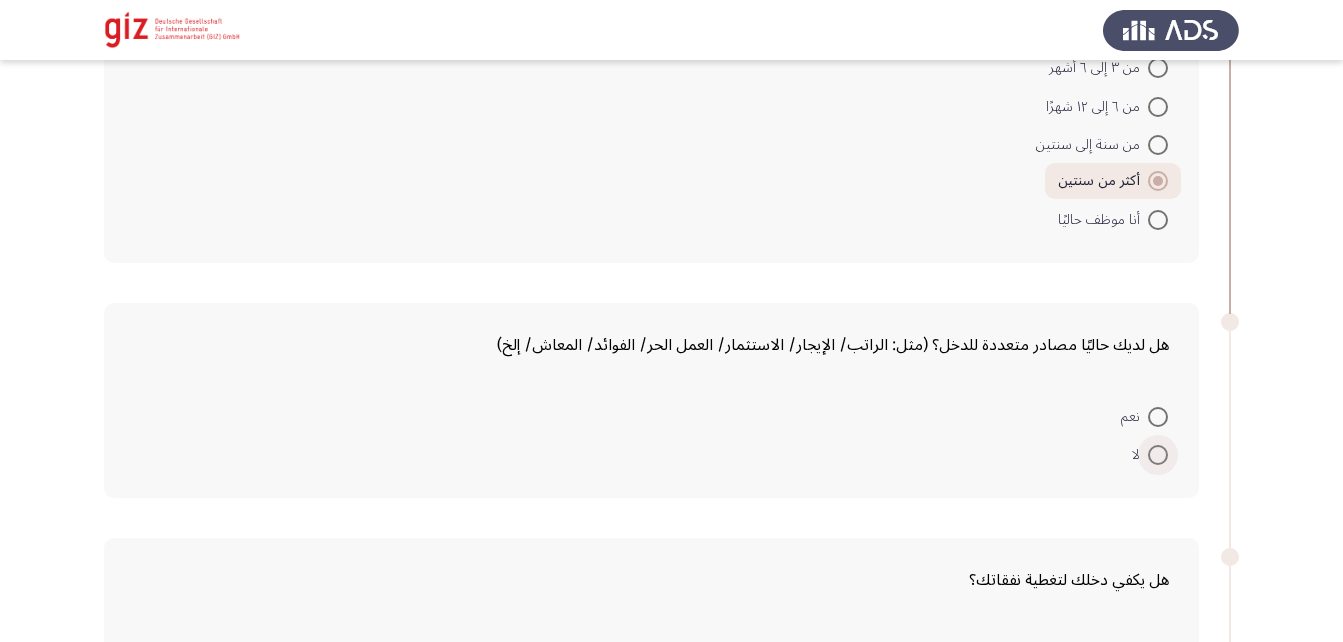 click at bounding box center [1158, 455] 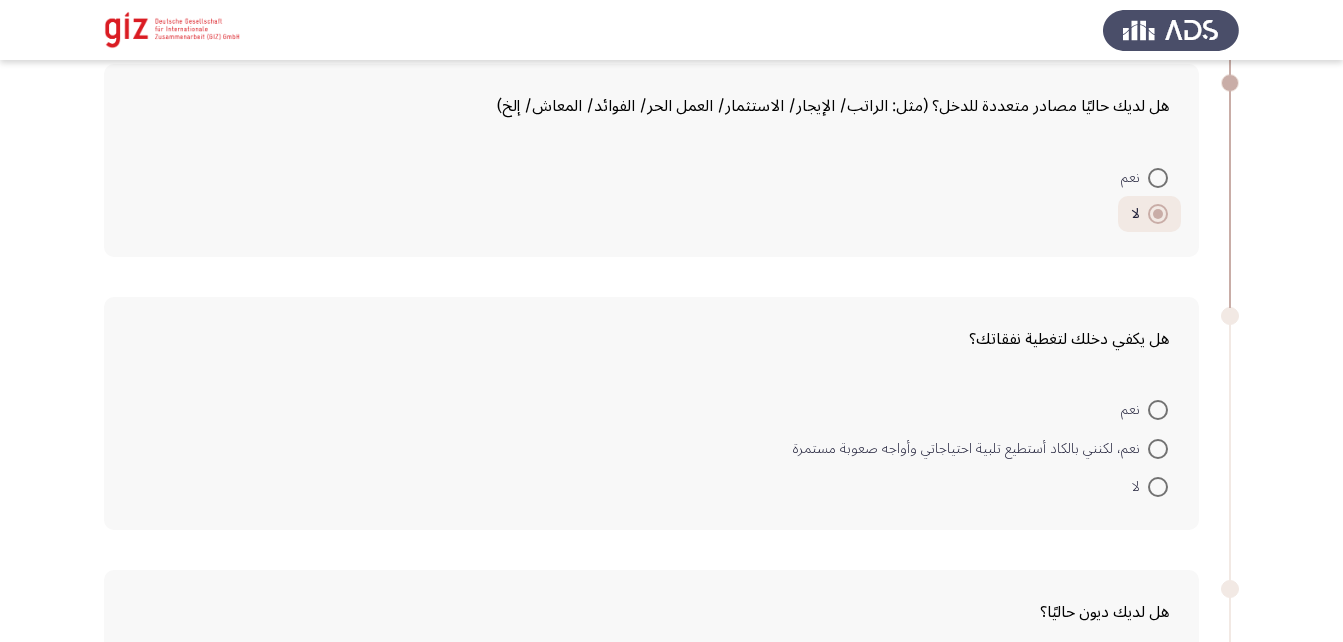 scroll, scrollTop: 2151, scrollLeft: 0, axis: vertical 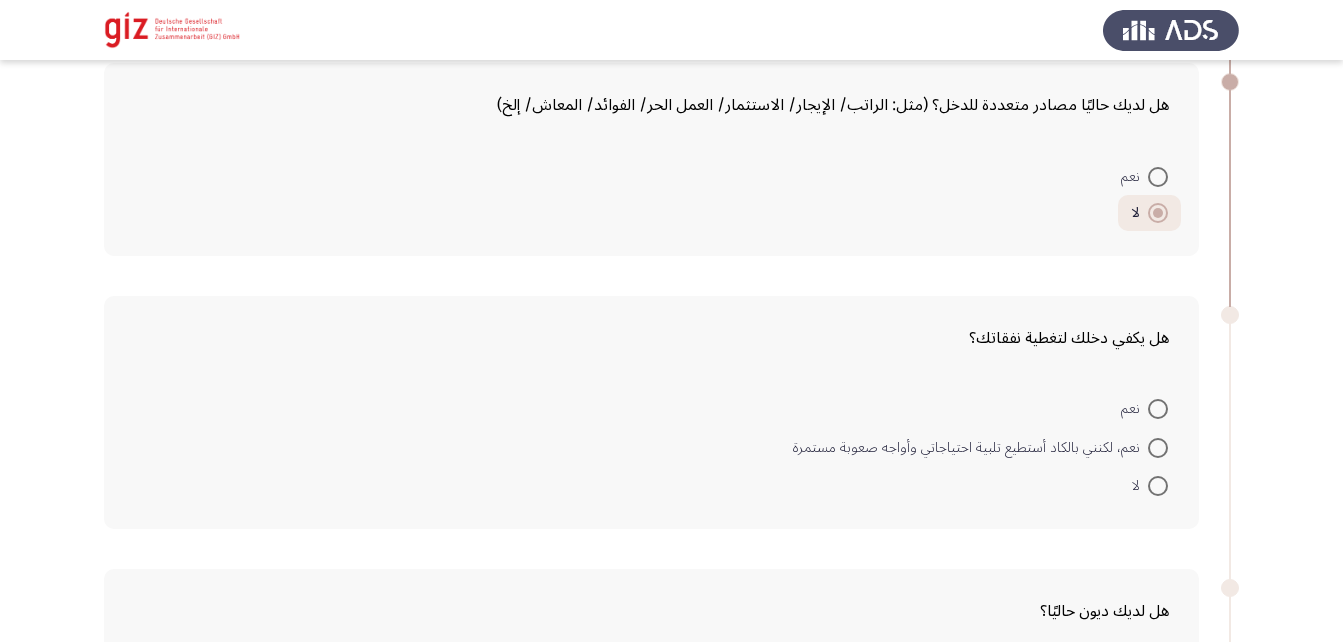 click at bounding box center [1158, 486] 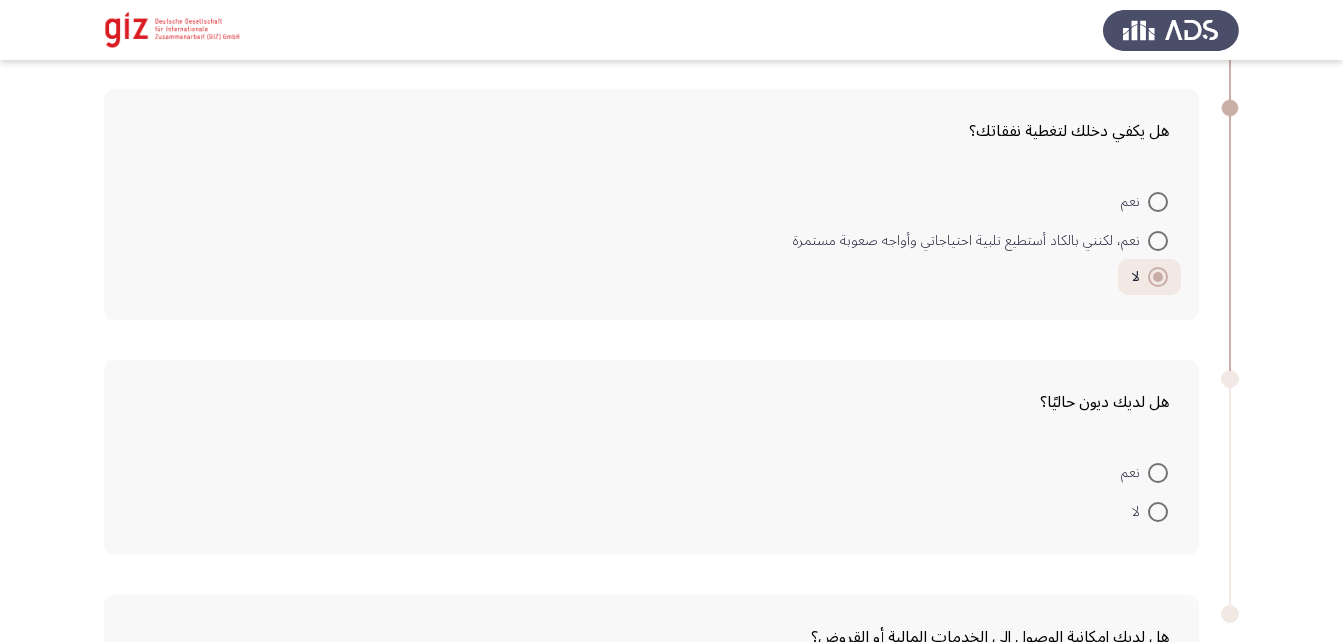 scroll, scrollTop: 2362, scrollLeft: 0, axis: vertical 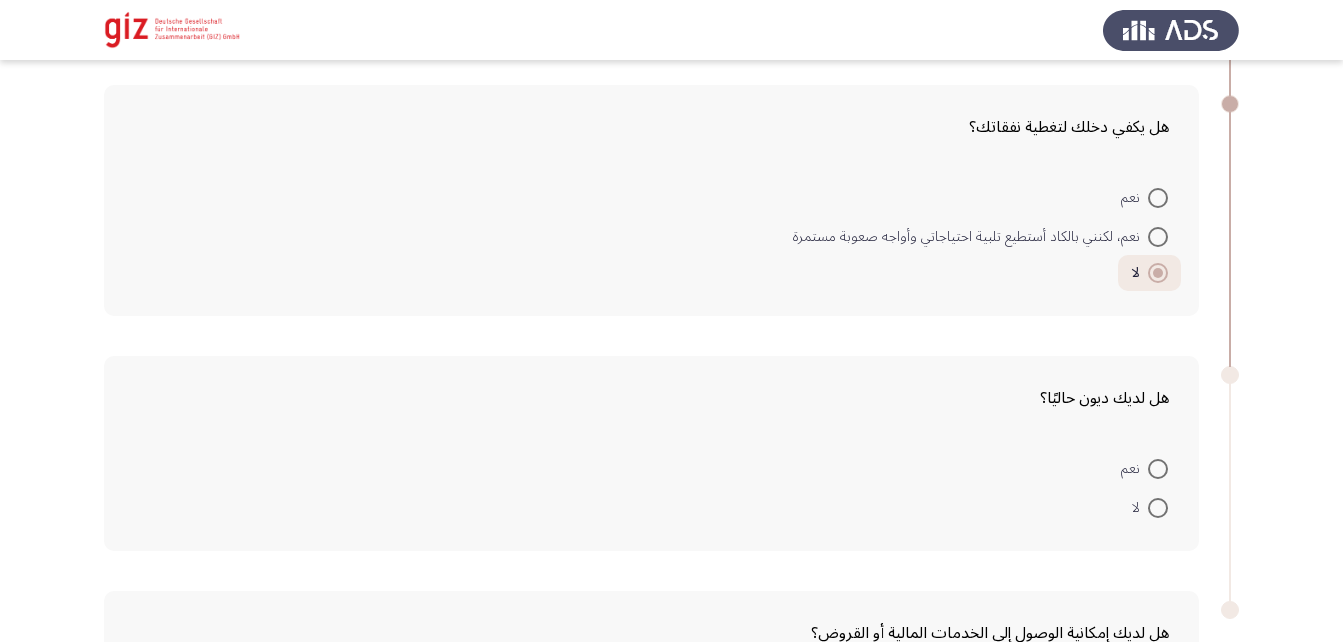 click at bounding box center (1158, 508) 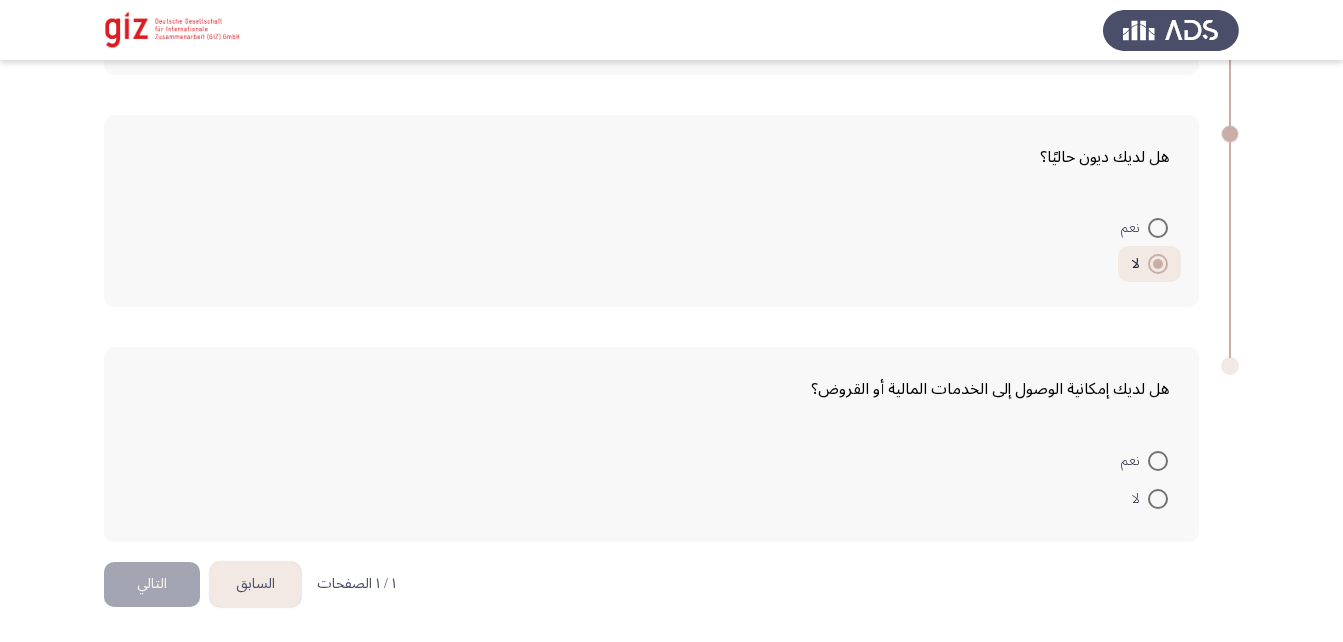 click at bounding box center [1158, 499] 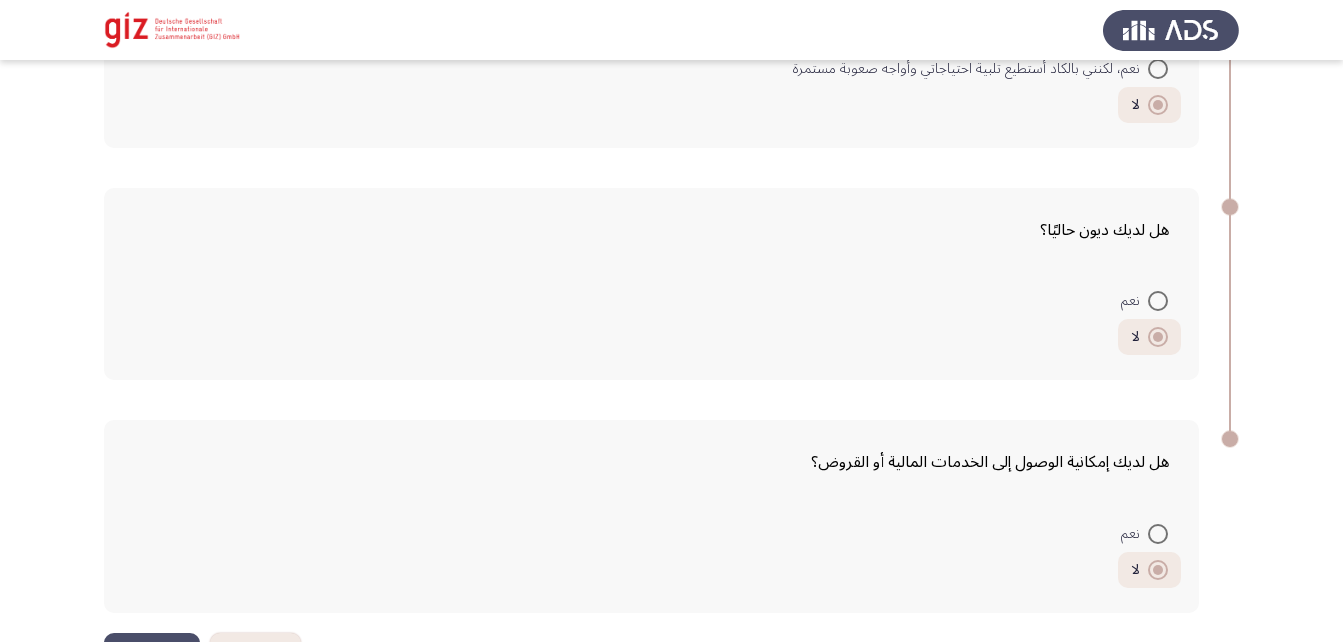 scroll, scrollTop: 2601, scrollLeft: 0, axis: vertical 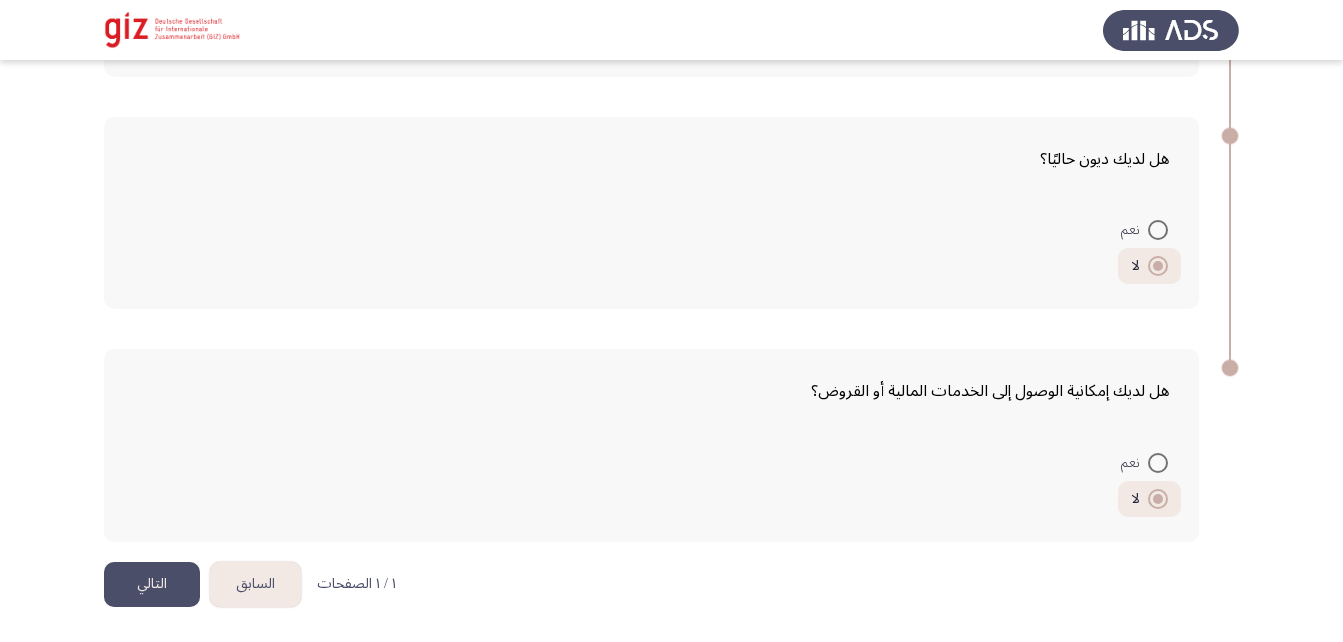 click on "التالي" 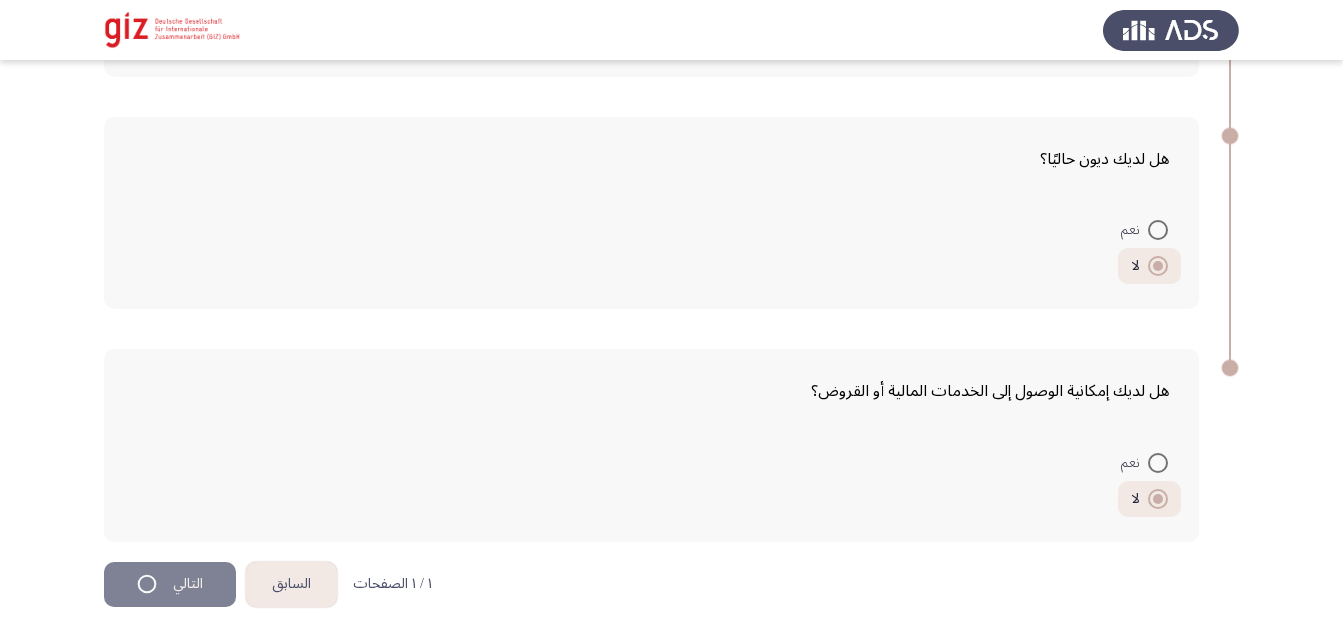 scroll, scrollTop: 0, scrollLeft: 0, axis: both 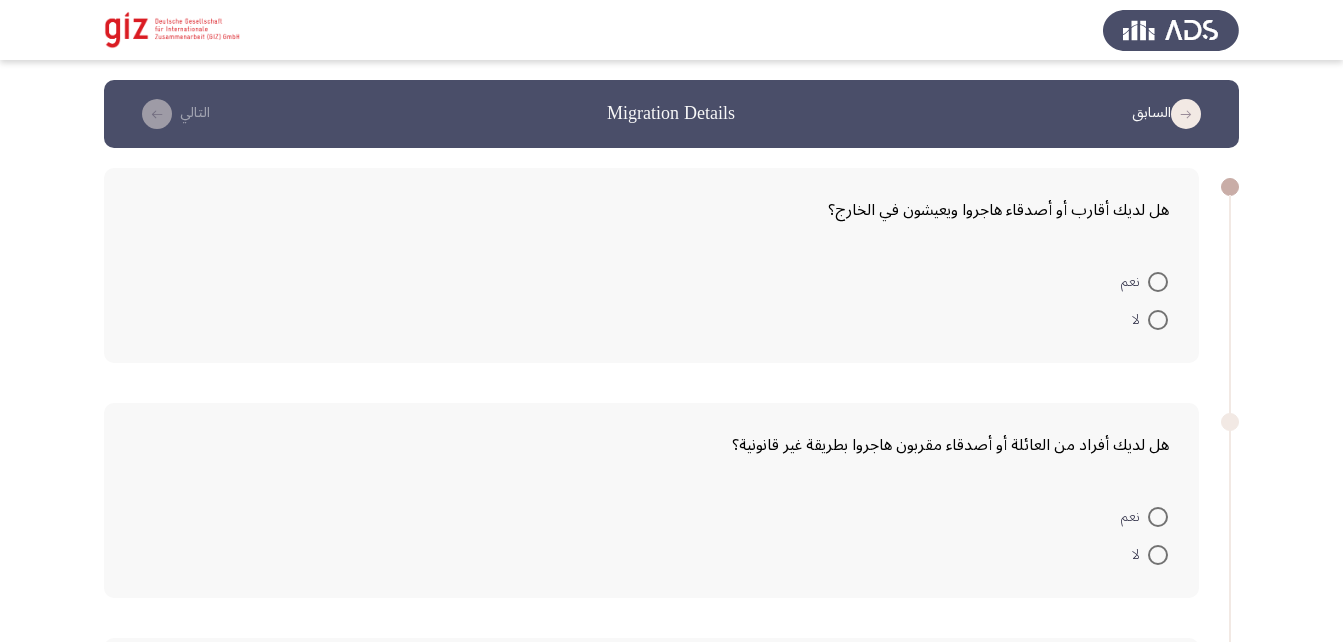 click at bounding box center (1158, 282) 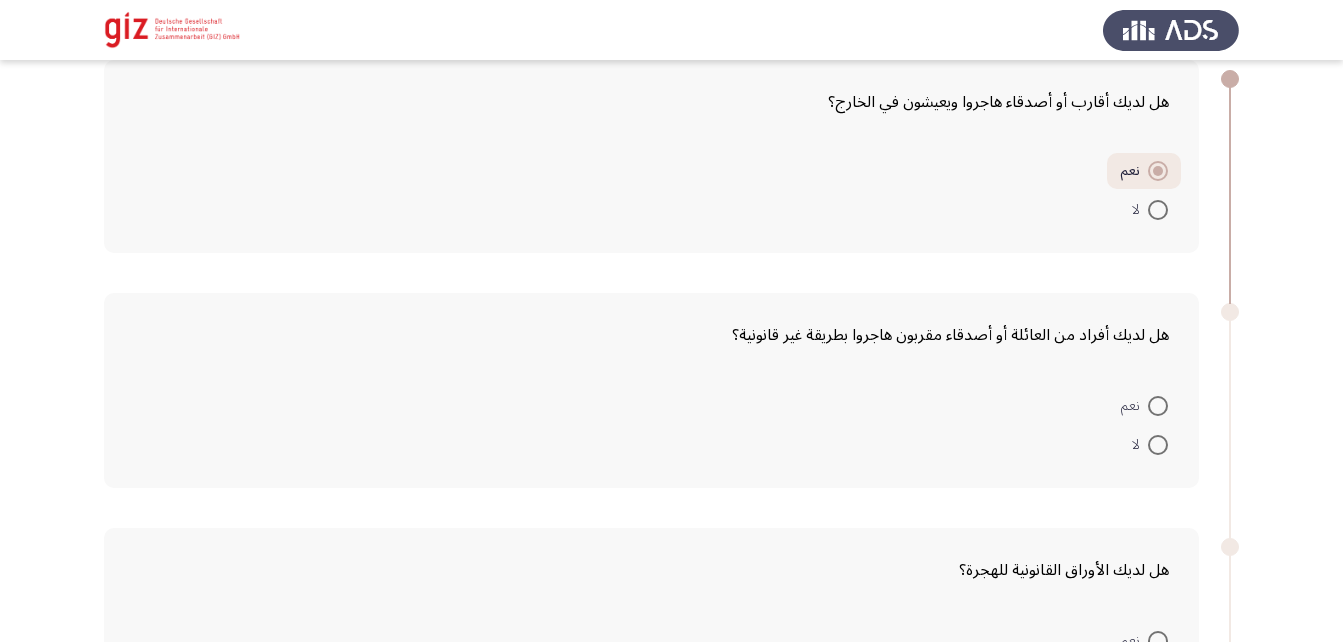 scroll, scrollTop: 109, scrollLeft: 0, axis: vertical 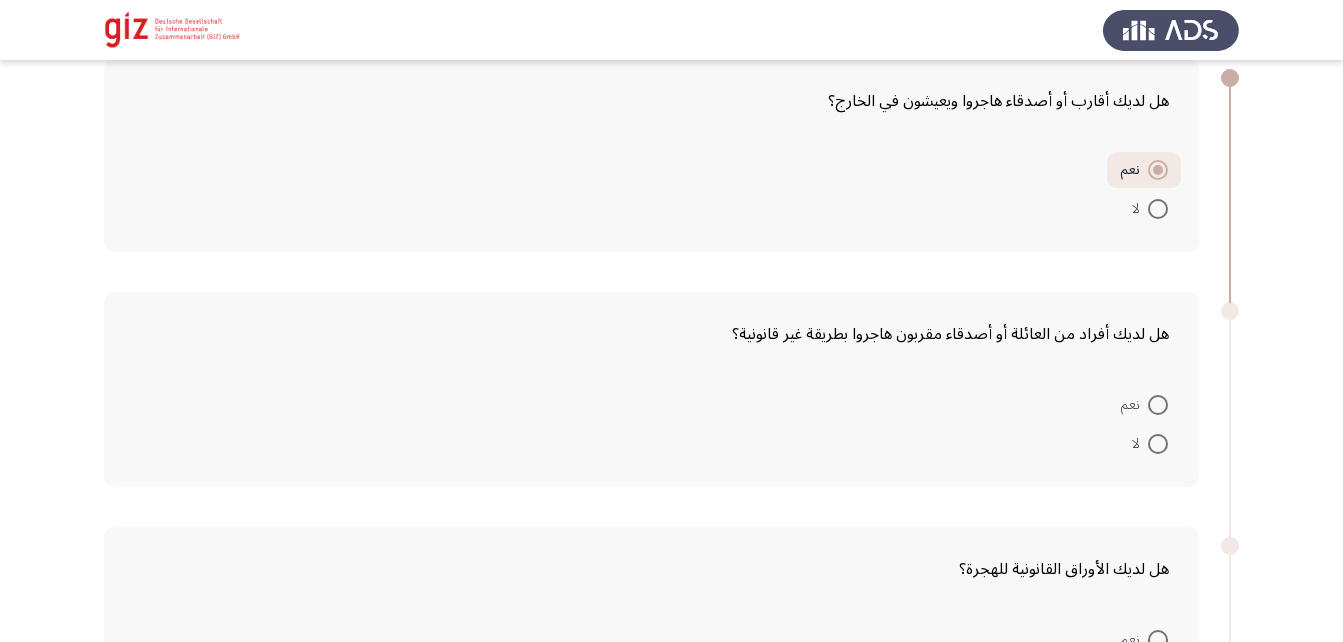 click at bounding box center [1158, 444] 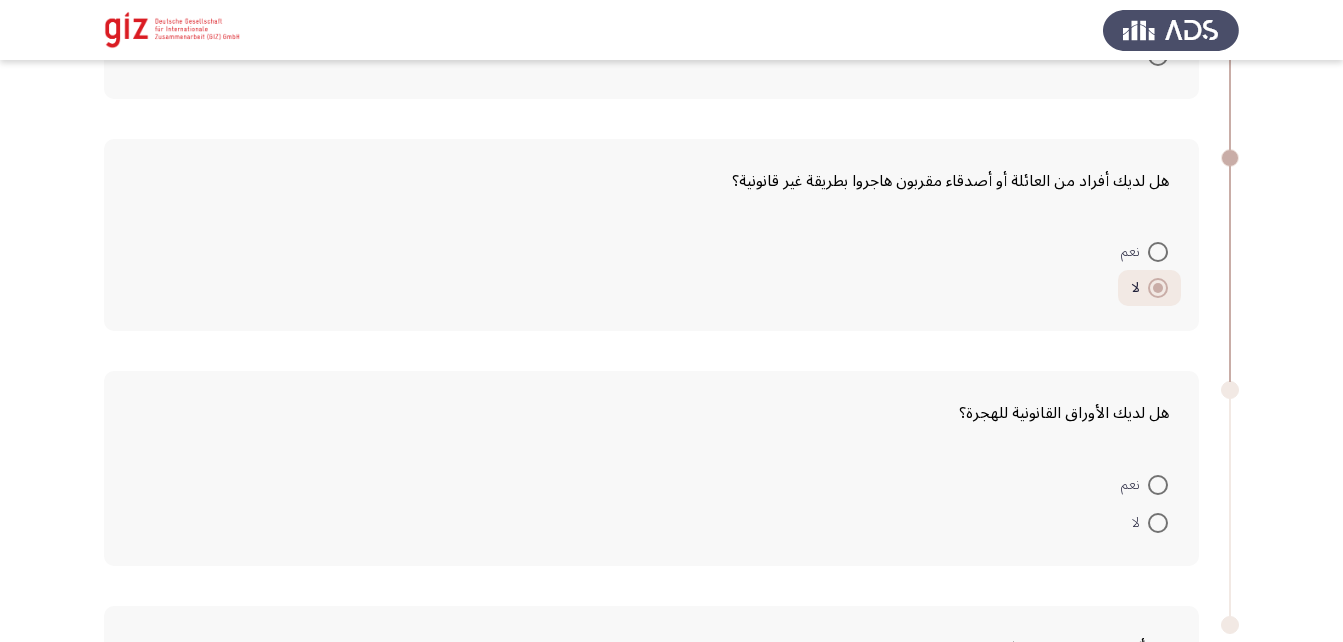 scroll, scrollTop: 300, scrollLeft: 0, axis: vertical 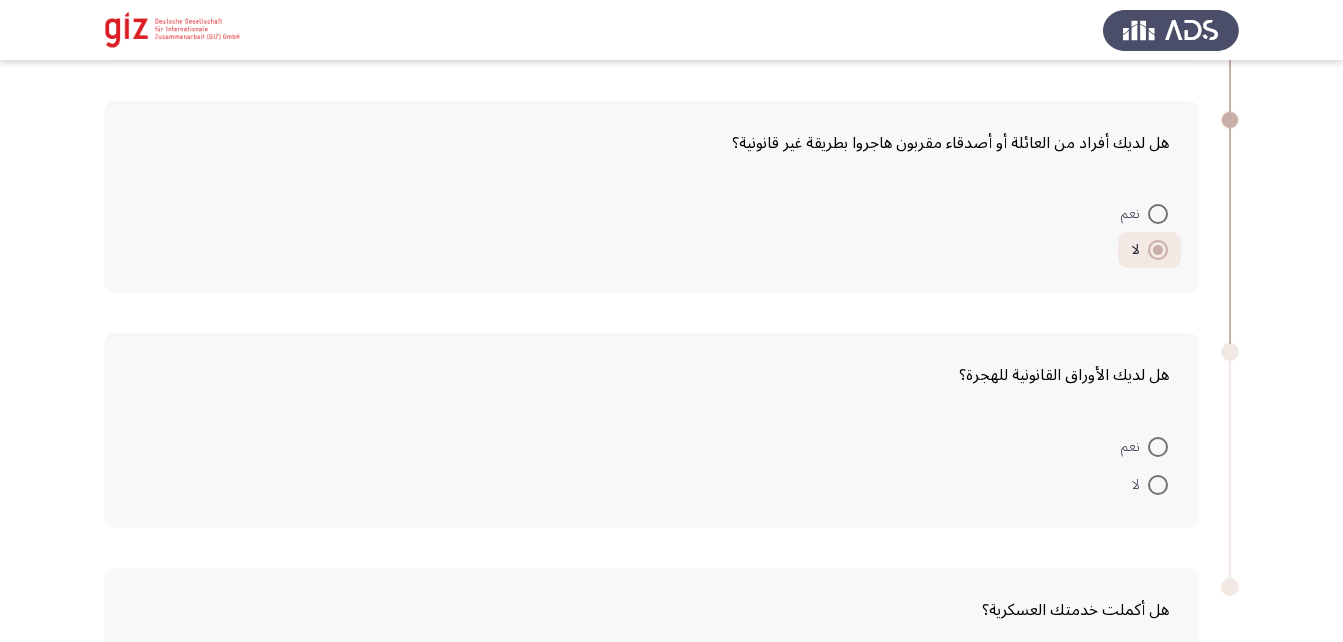 click at bounding box center [1158, 447] 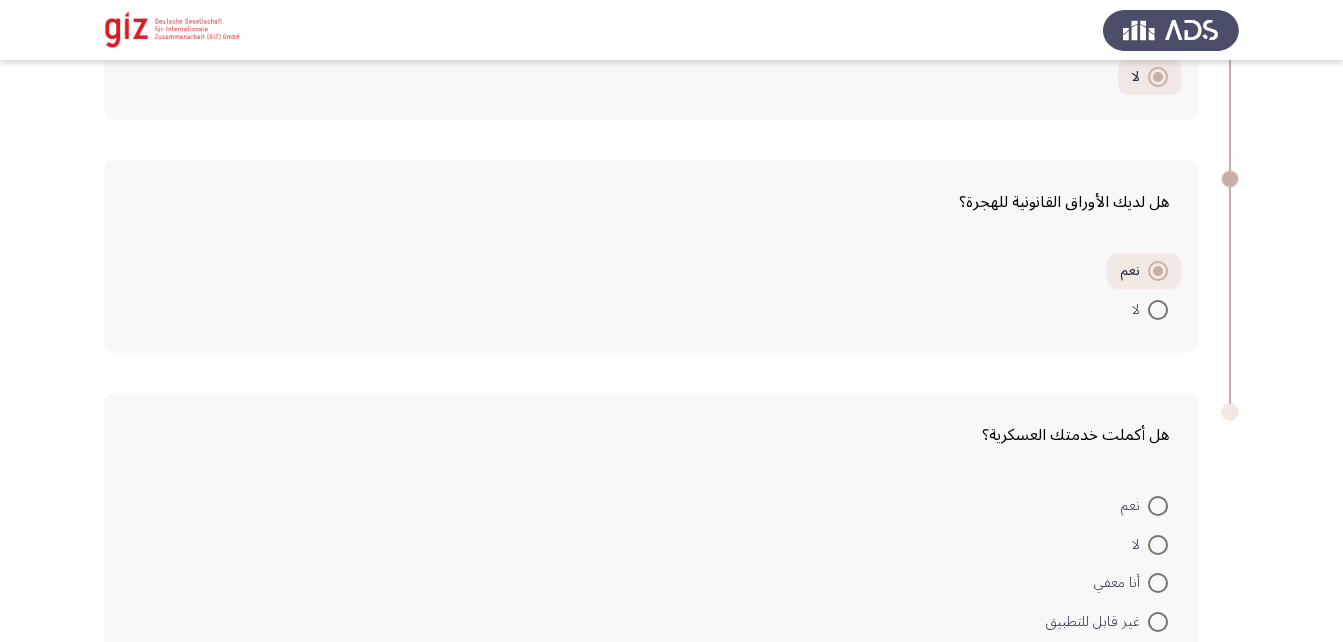 scroll, scrollTop: 483, scrollLeft: 0, axis: vertical 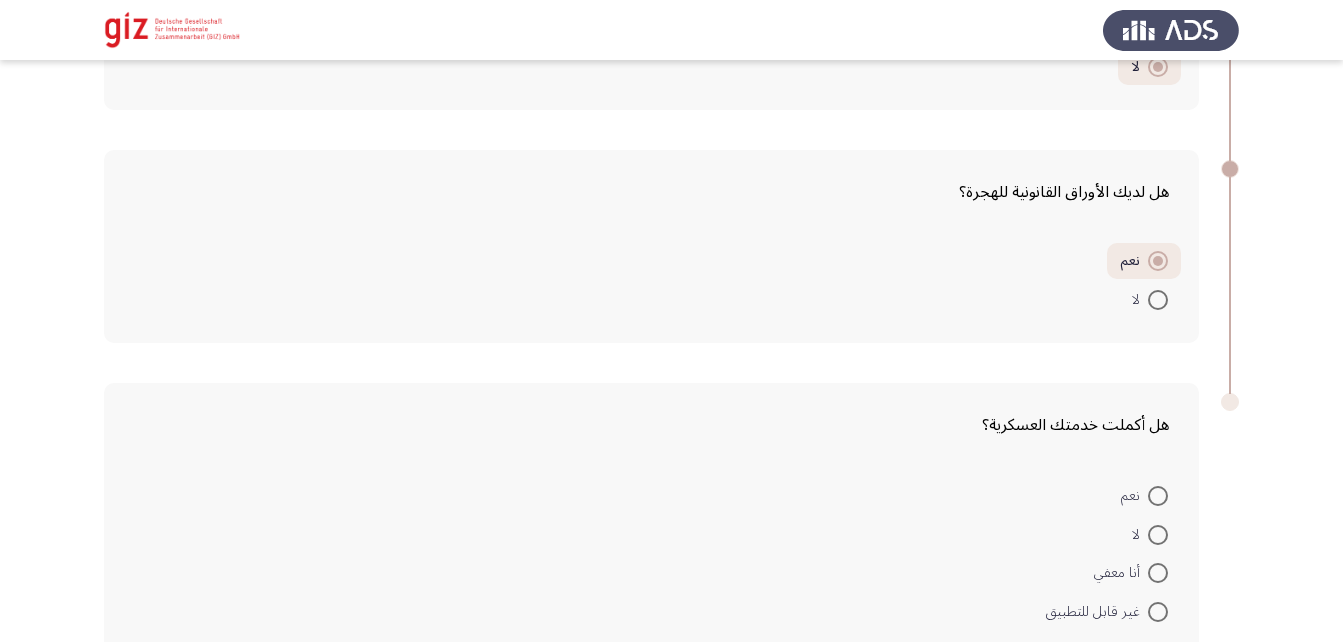 click at bounding box center (1158, 496) 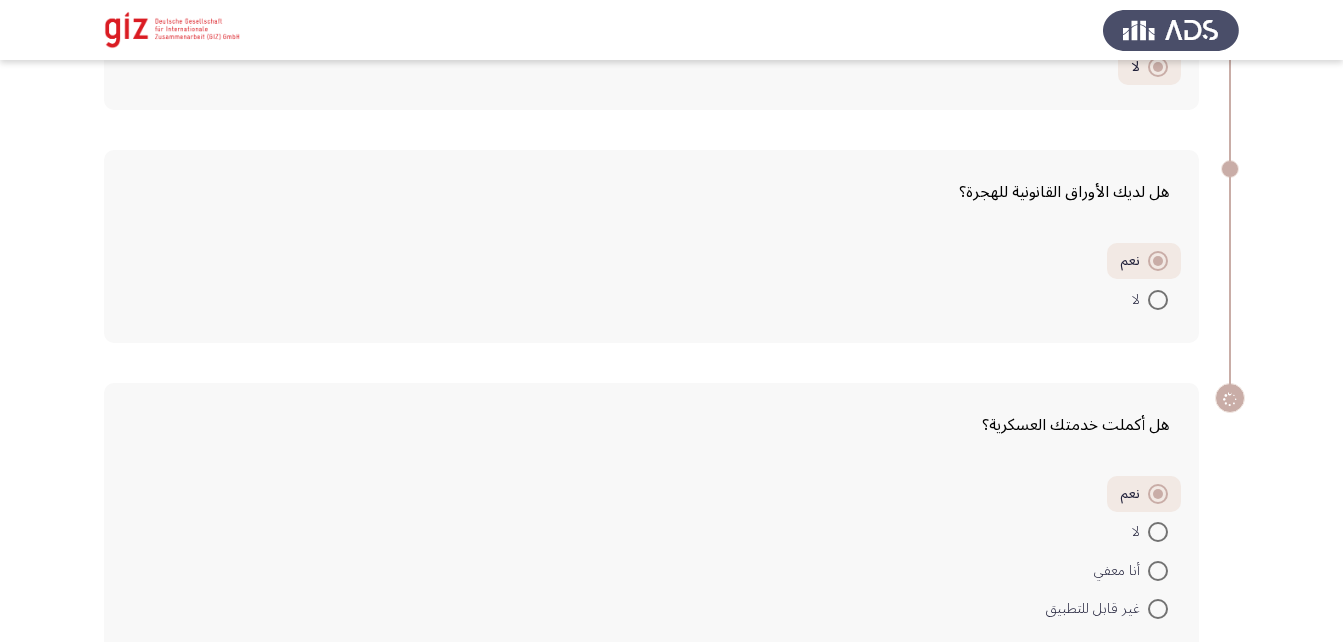 scroll, scrollTop: 593, scrollLeft: 0, axis: vertical 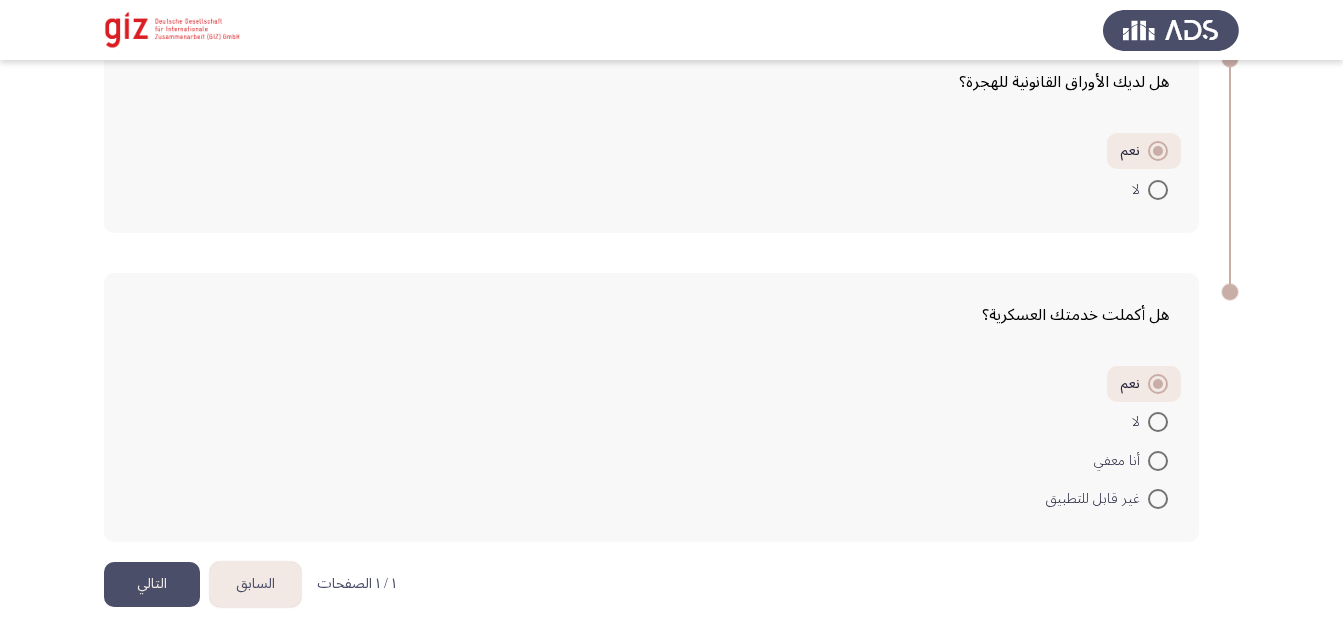 click on "التالي" 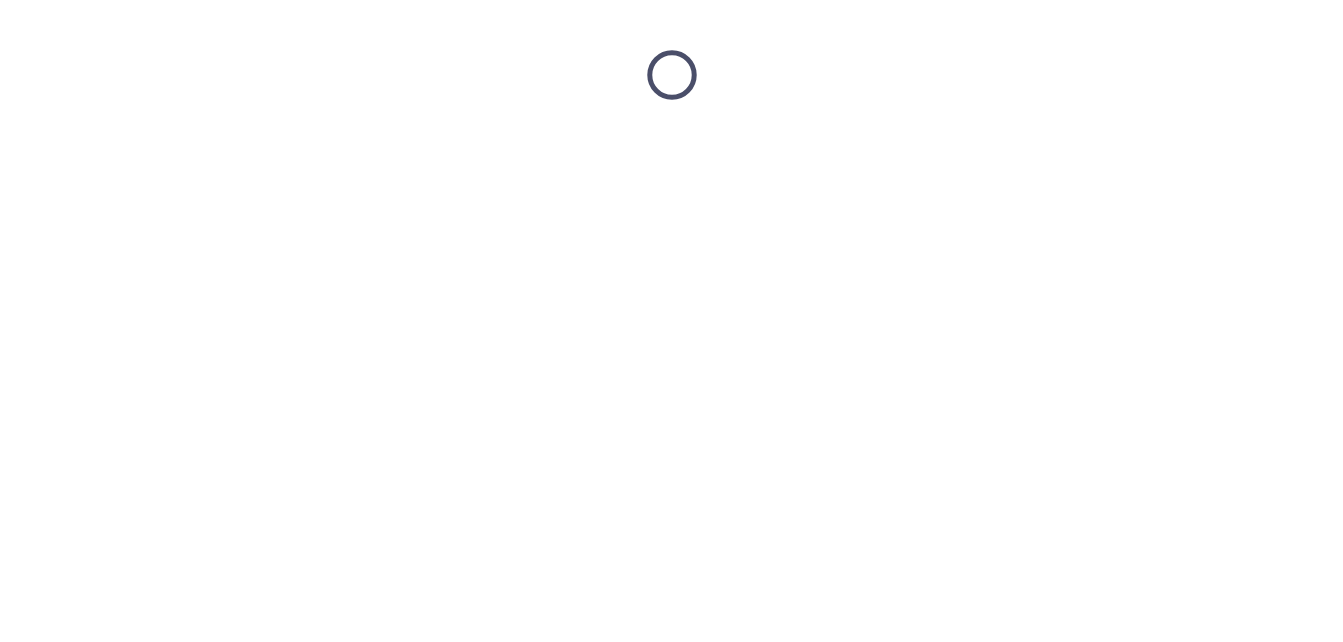 scroll, scrollTop: 0, scrollLeft: 0, axis: both 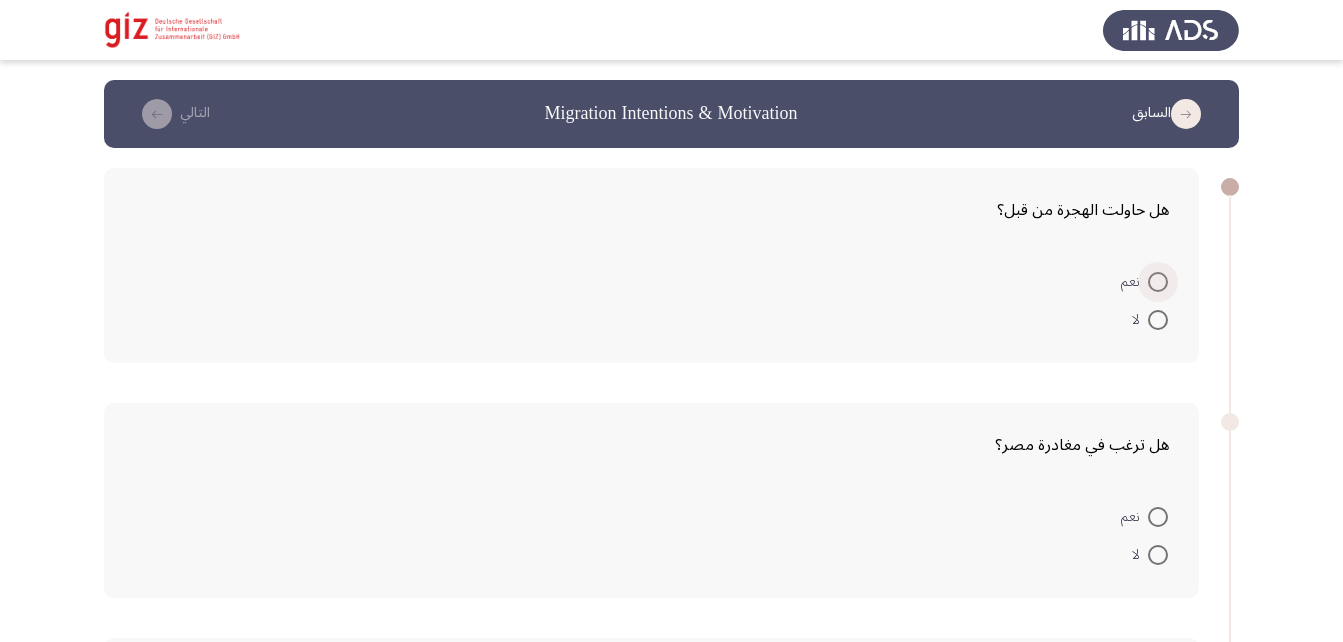 click at bounding box center (1158, 282) 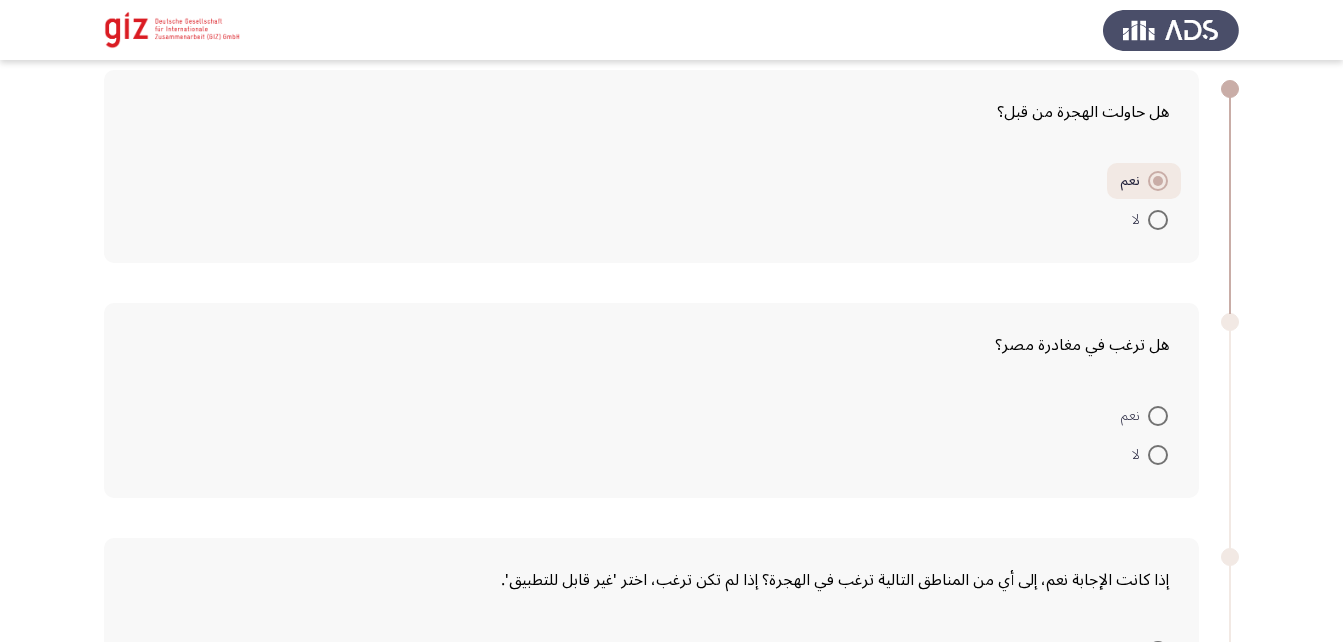 scroll, scrollTop: 99, scrollLeft: 0, axis: vertical 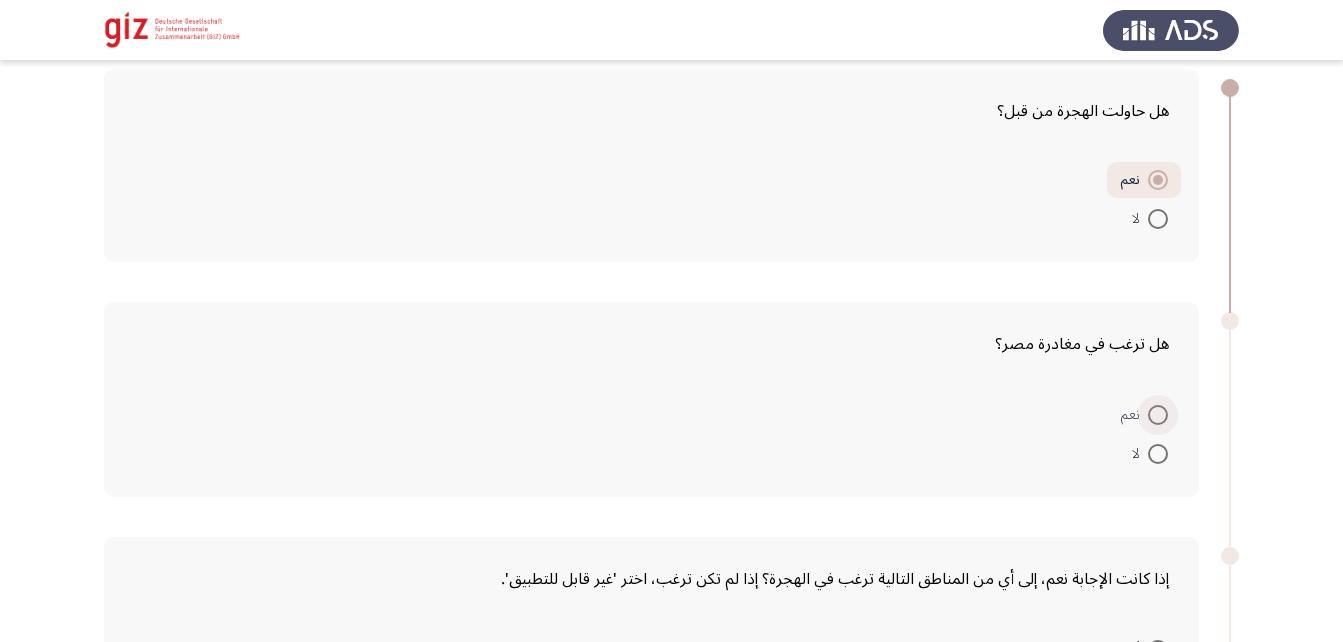 click at bounding box center (1158, 415) 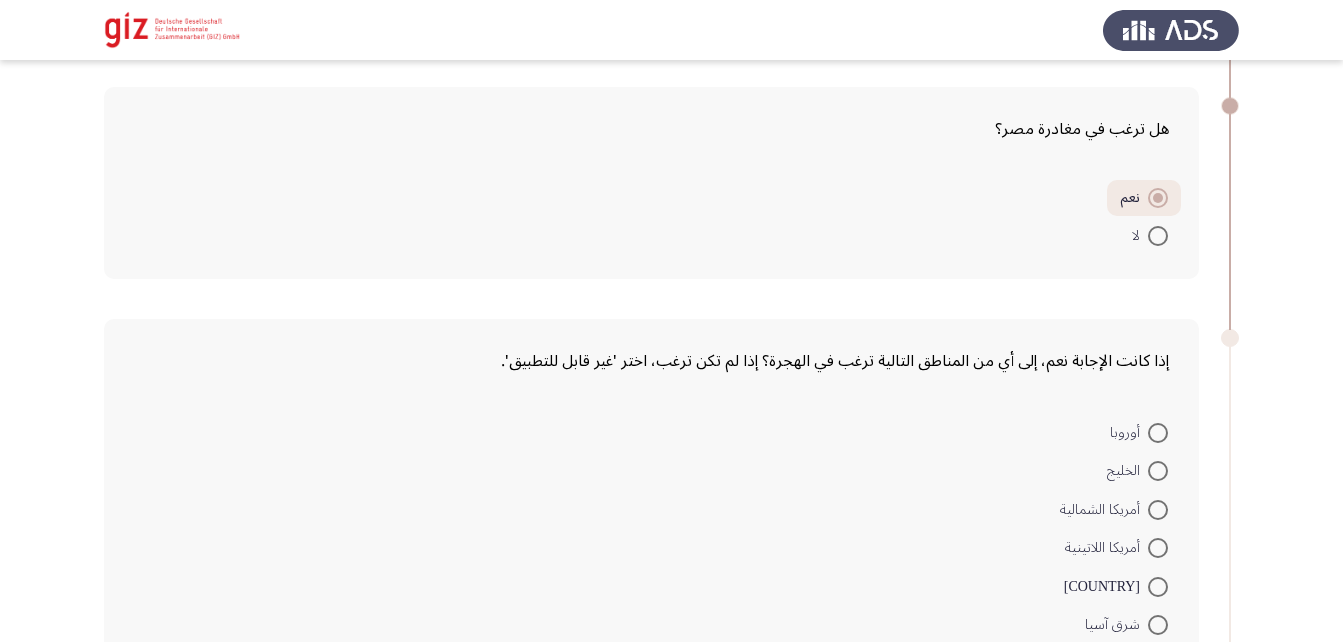 scroll, scrollTop: 339, scrollLeft: 0, axis: vertical 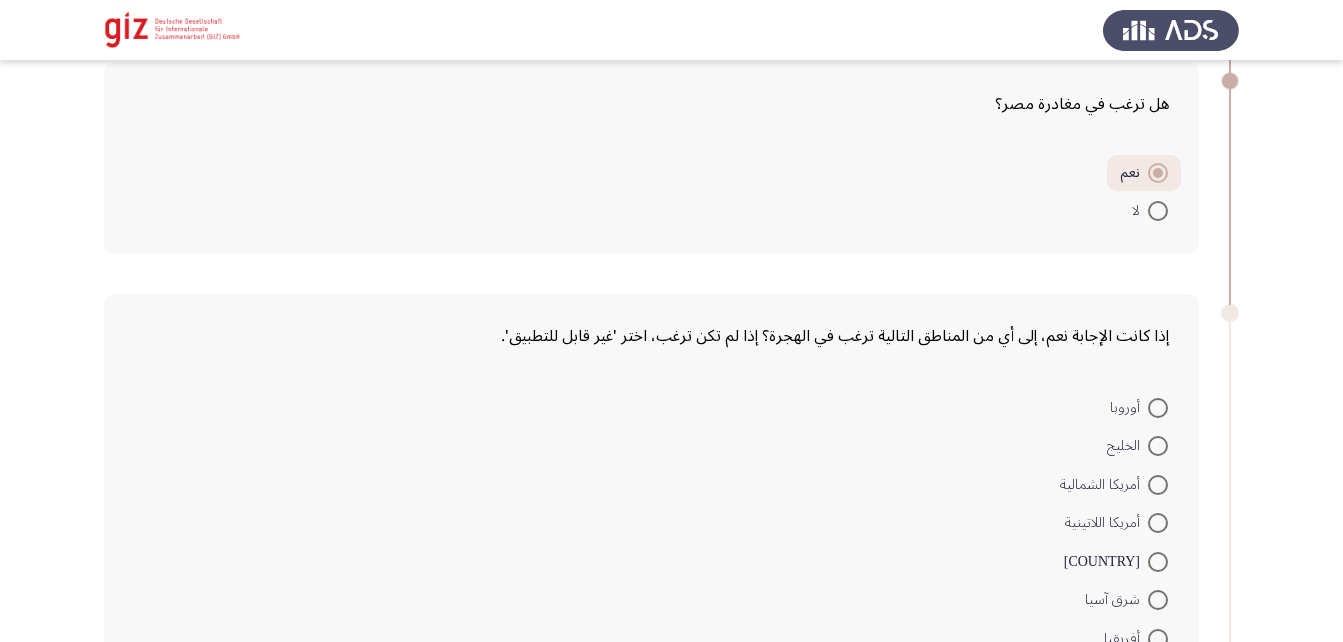 click at bounding box center [1158, 446] 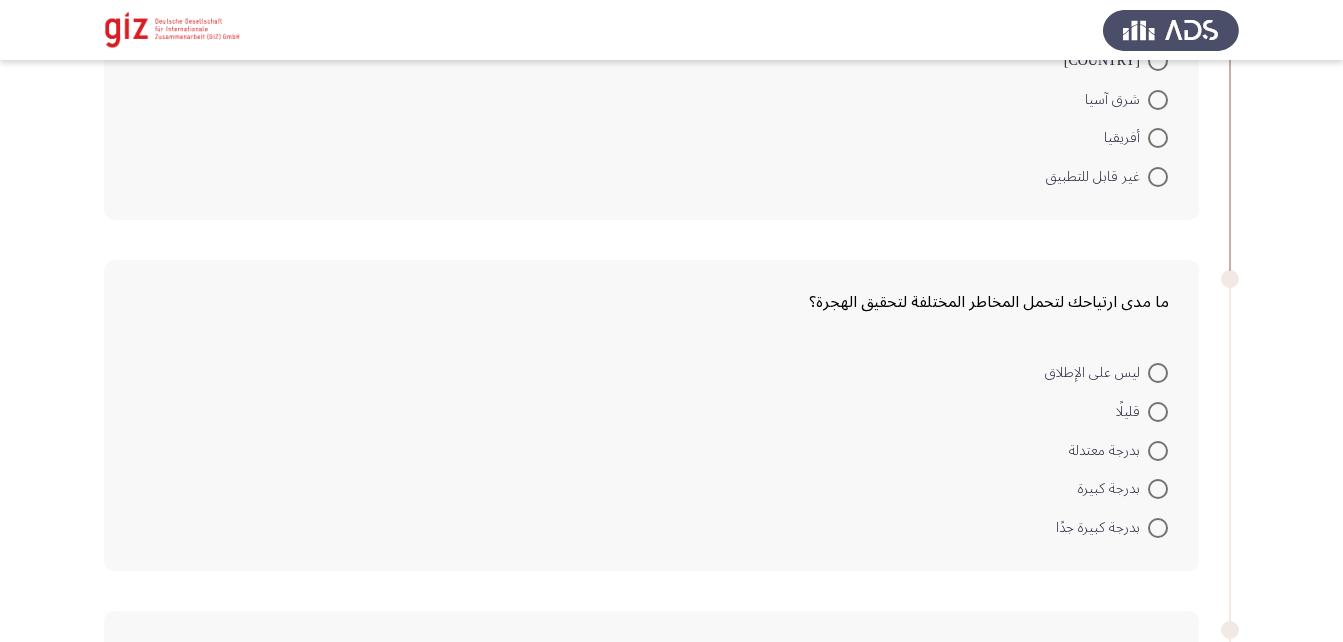 scroll, scrollTop: 867, scrollLeft: 0, axis: vertical 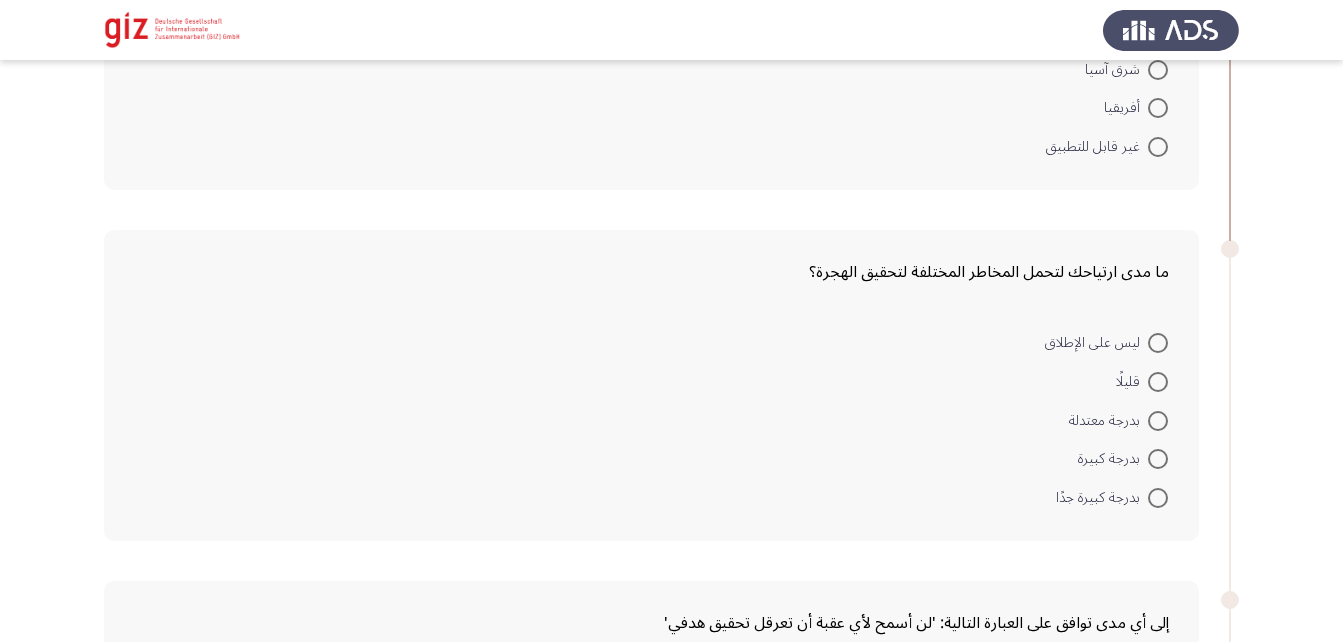 click at bounding box center (1158, 421) 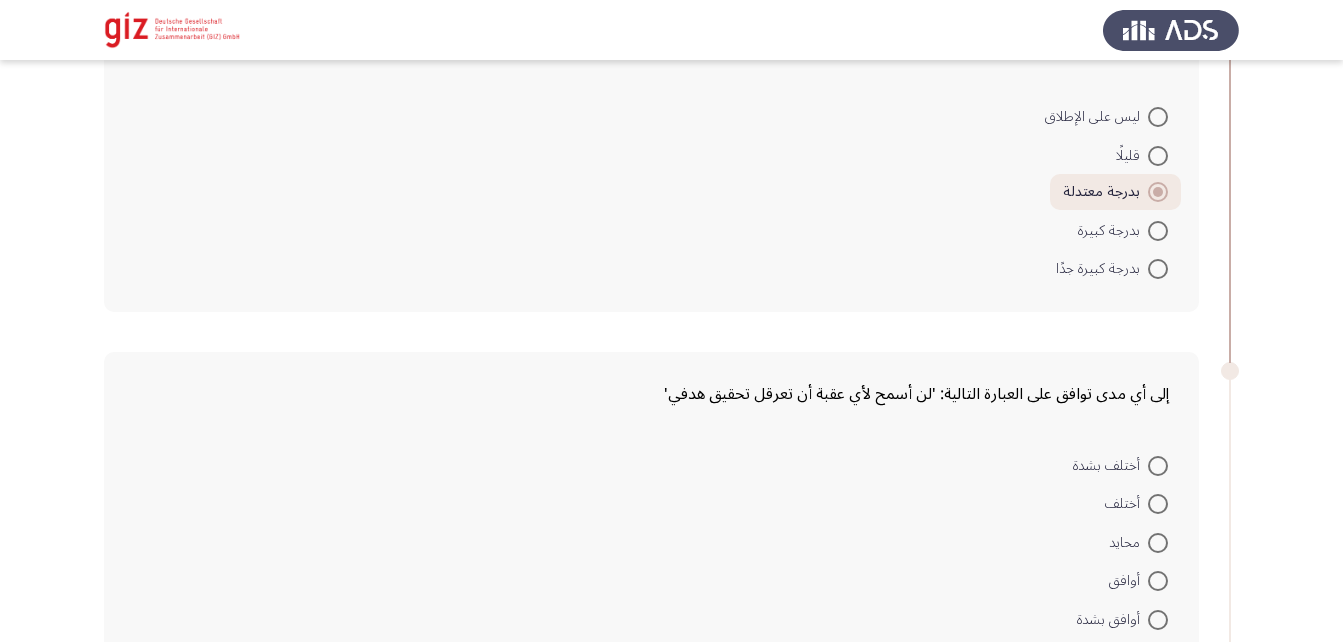 scroll, scrollTop: 1102, scrollLeft: 0, axis: vertical 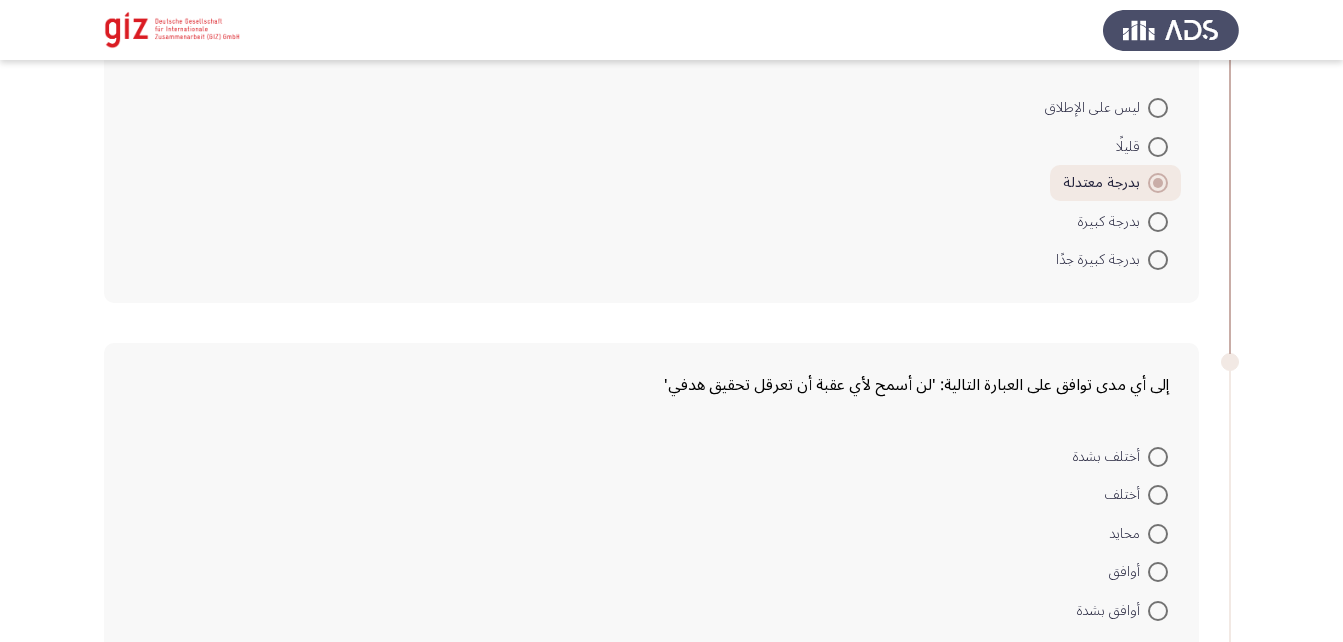 click at bounding box center [1158, 534] 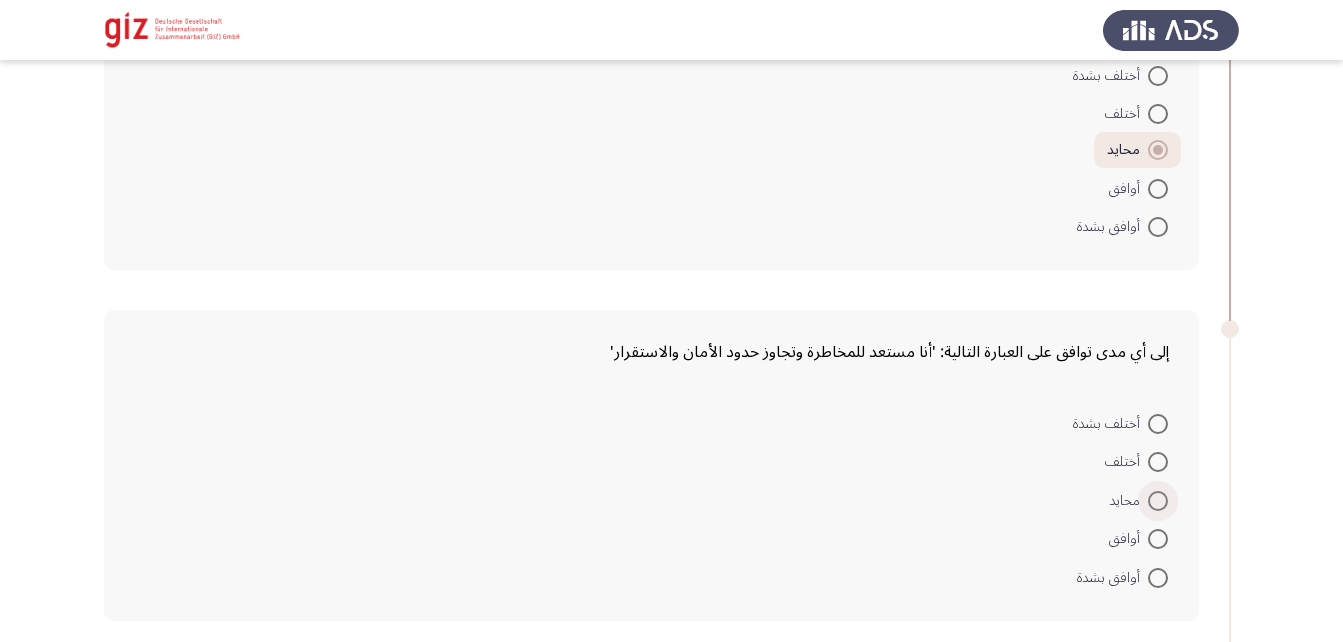 click at bounding box center [1158, 501] 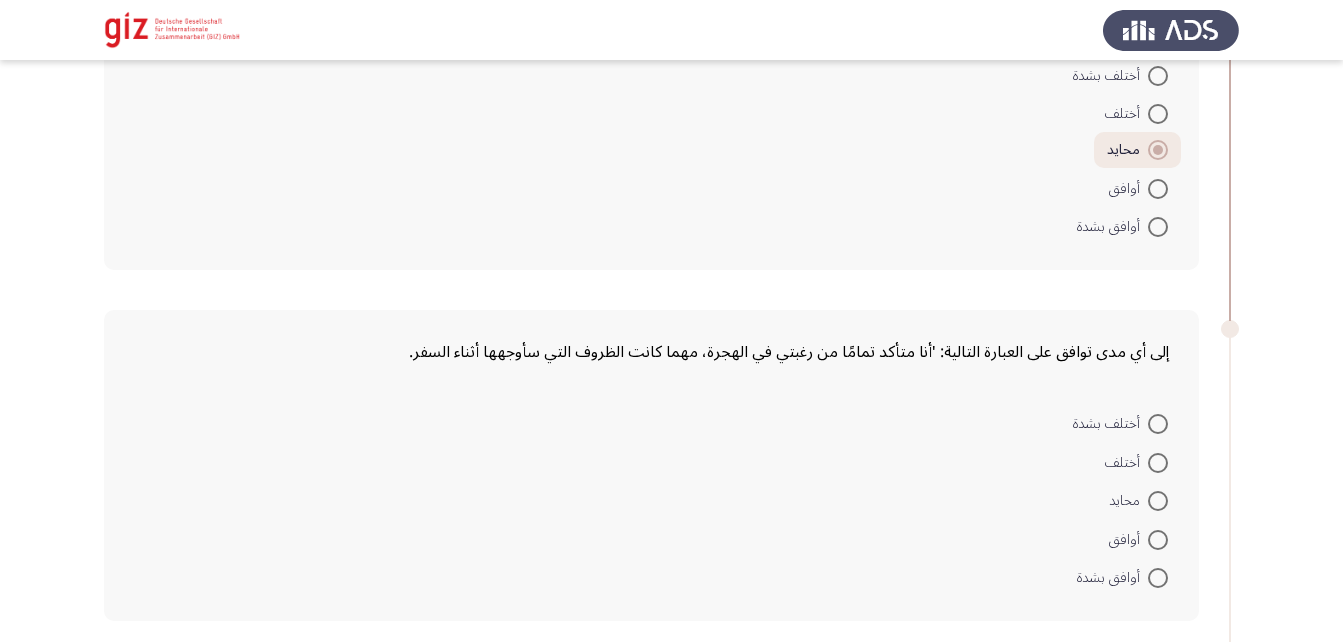scroll, scrollTop: 1856, scrollLeft: 0, axis: vertical 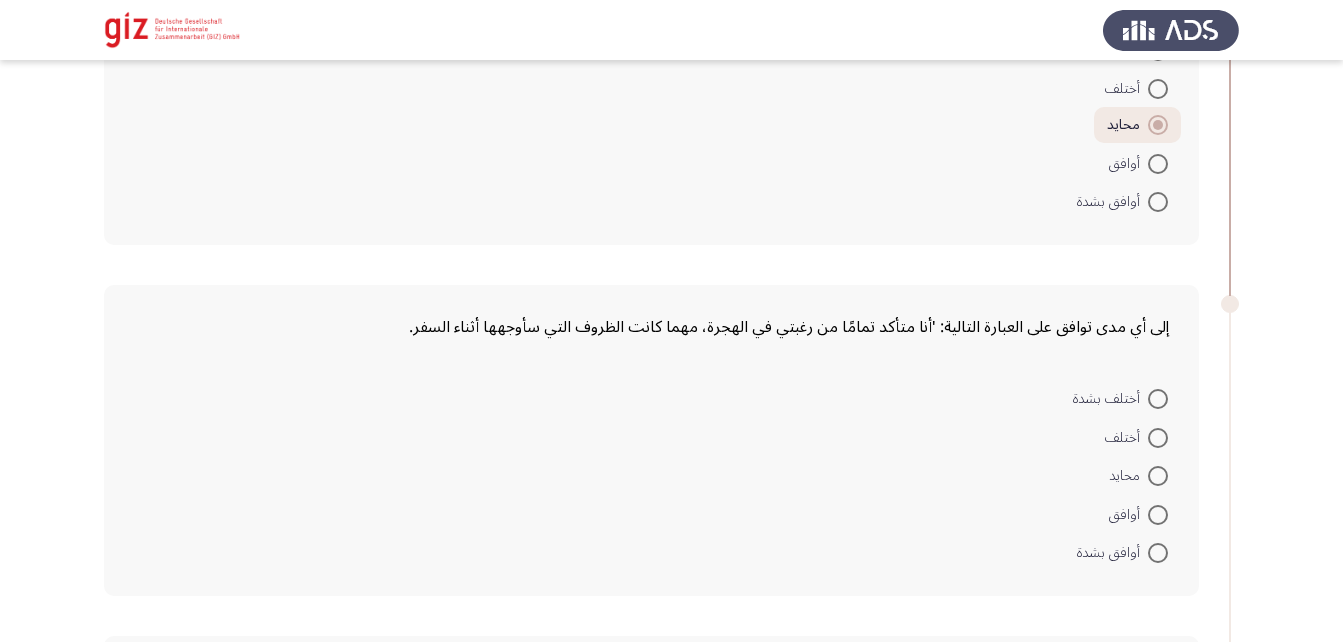 click at bounding box center (1158, 476) 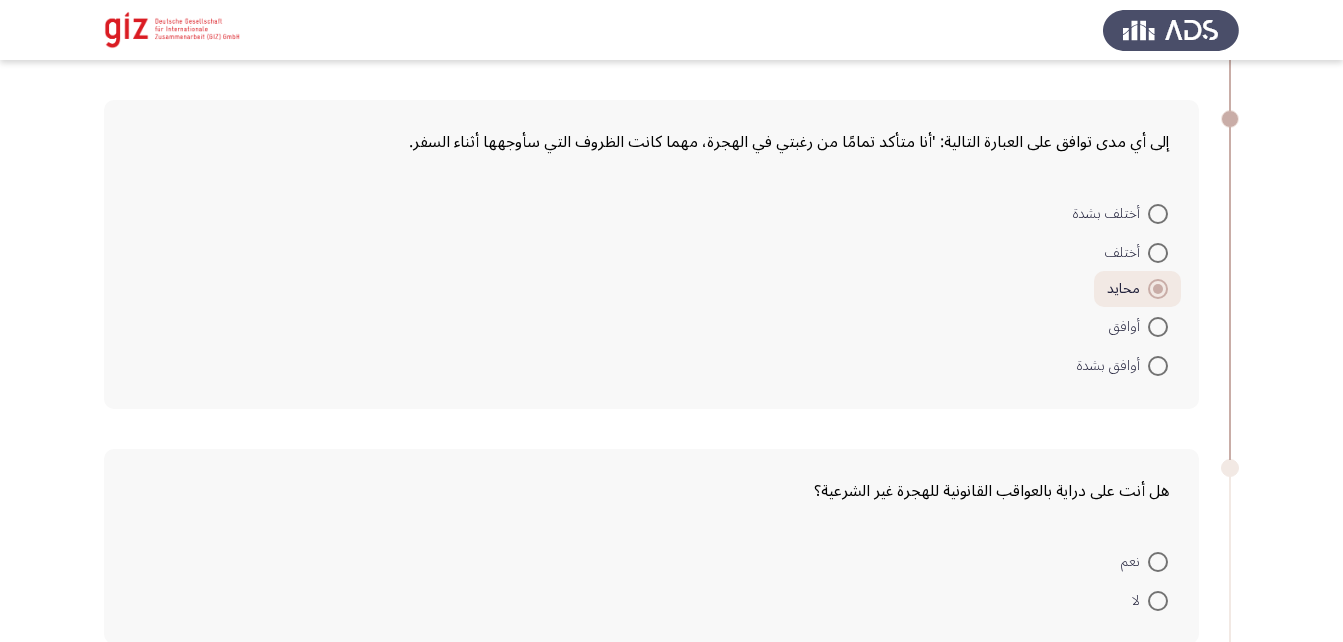 scroll, scrollTop: 2042, scrollLeft: 0, axis: vertical 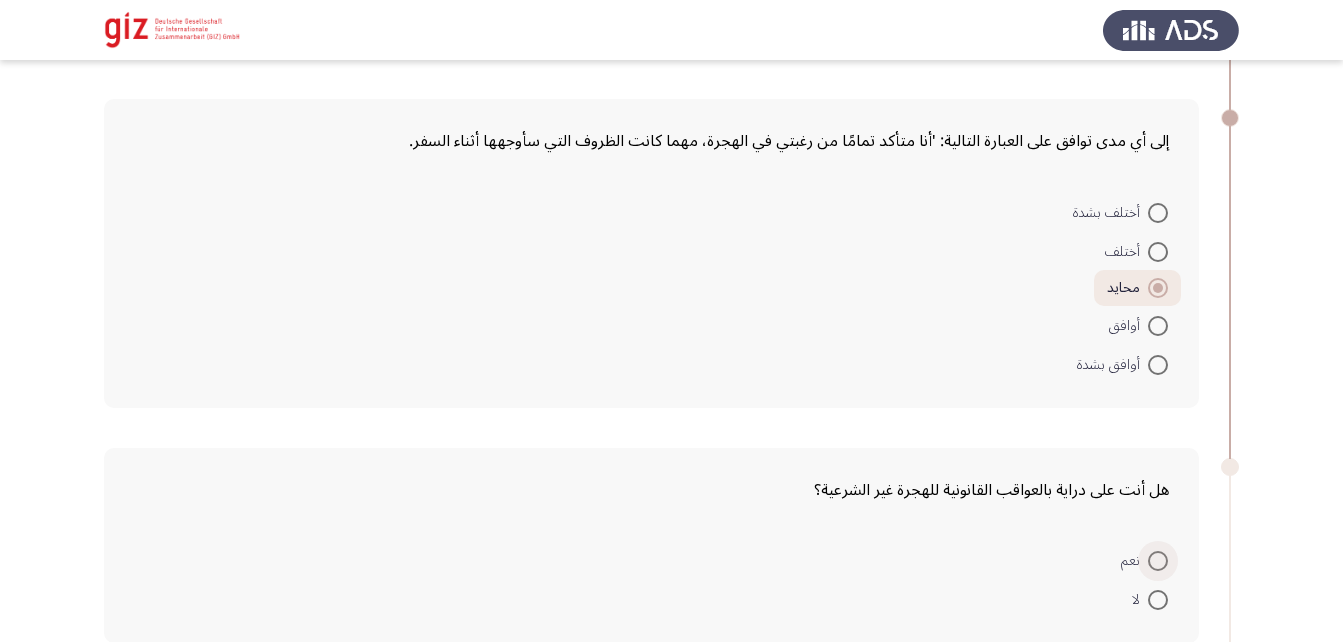 click at bounding box center (1158, 561) 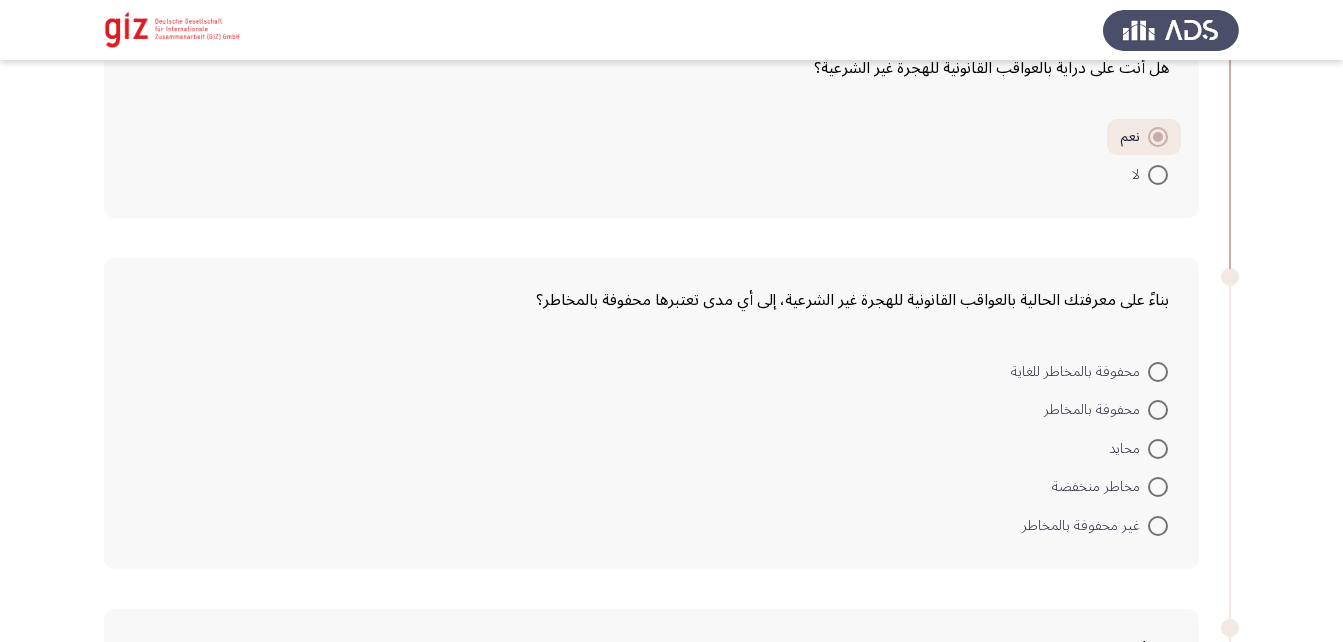 scroll, scrollTop: 2467, scrollLeft: 0, axis: vertical 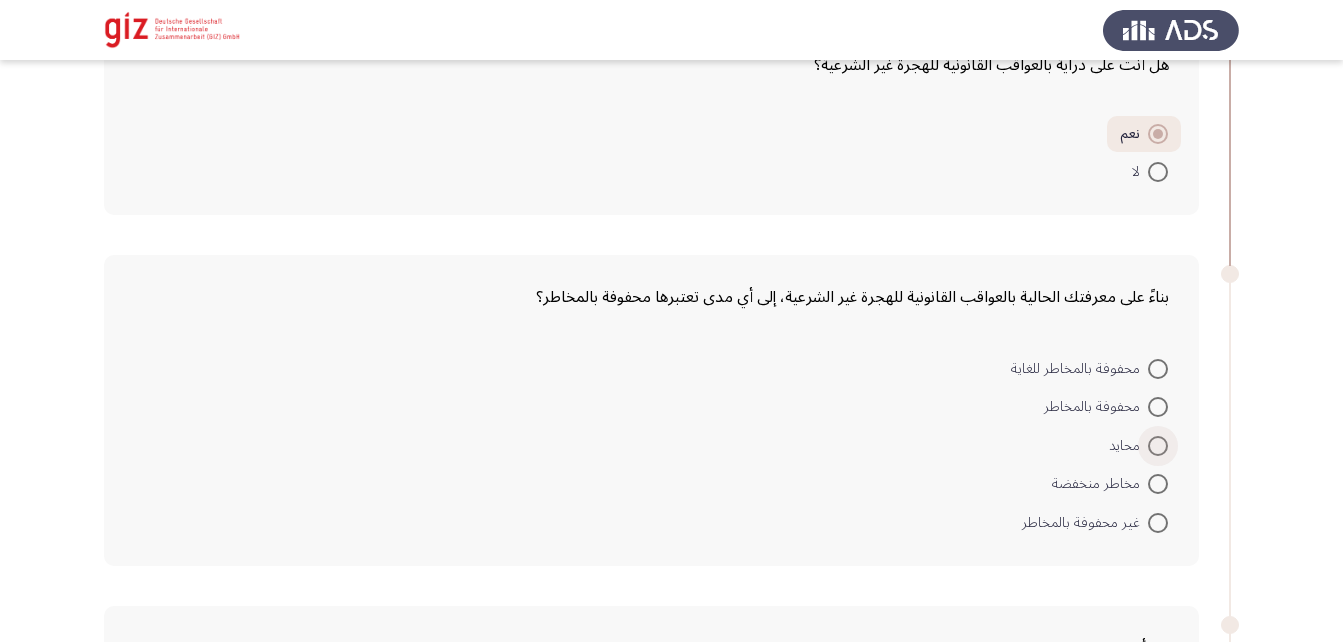 click at bounding box center [1158, 446] 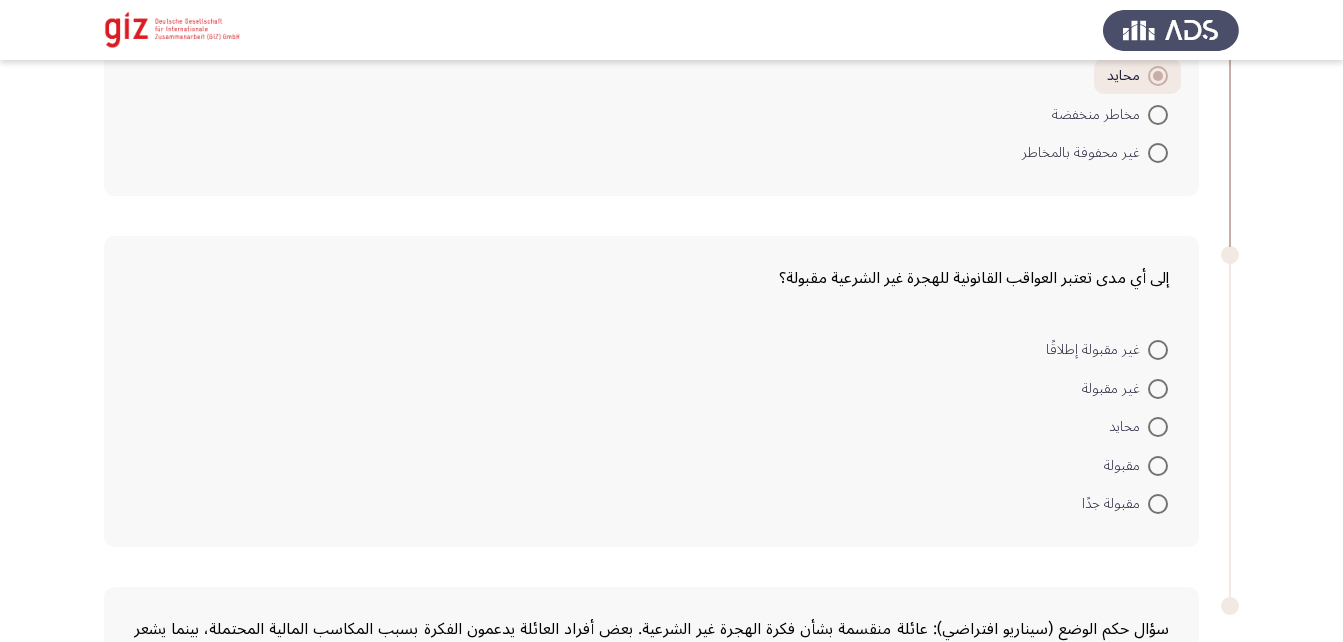 scroll, scrollTop: 2852, scrollLeft: 0, axis: vertical 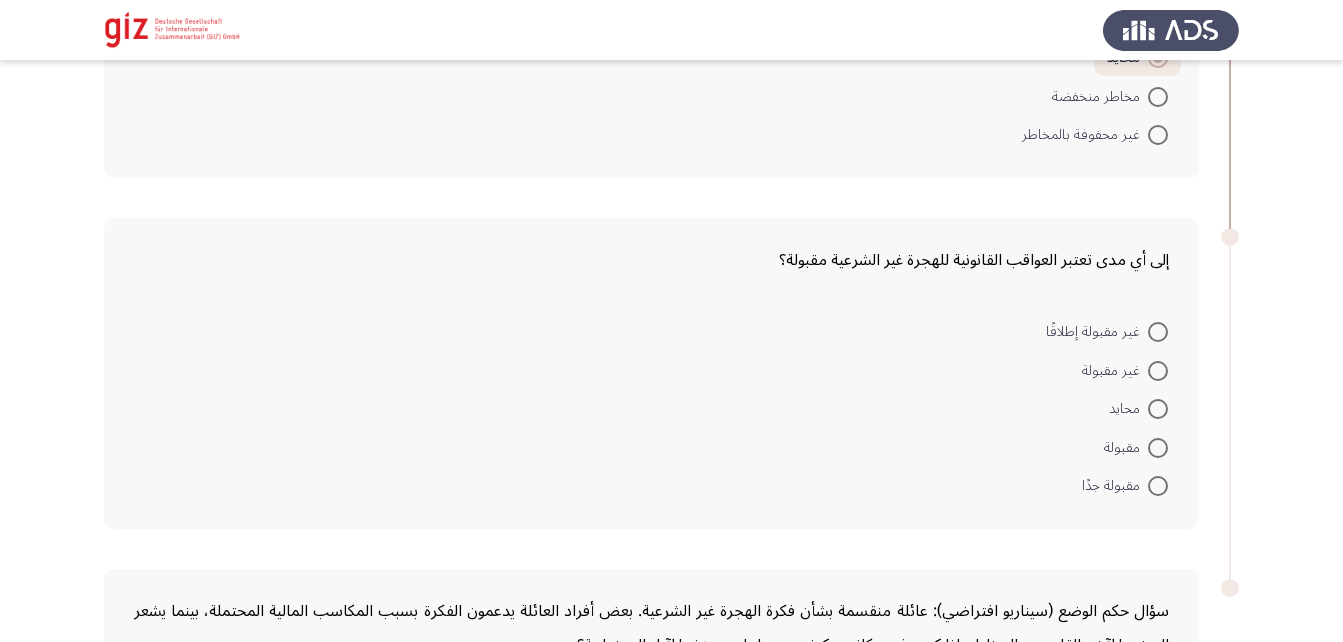 click at bounding box center [1158, 409] 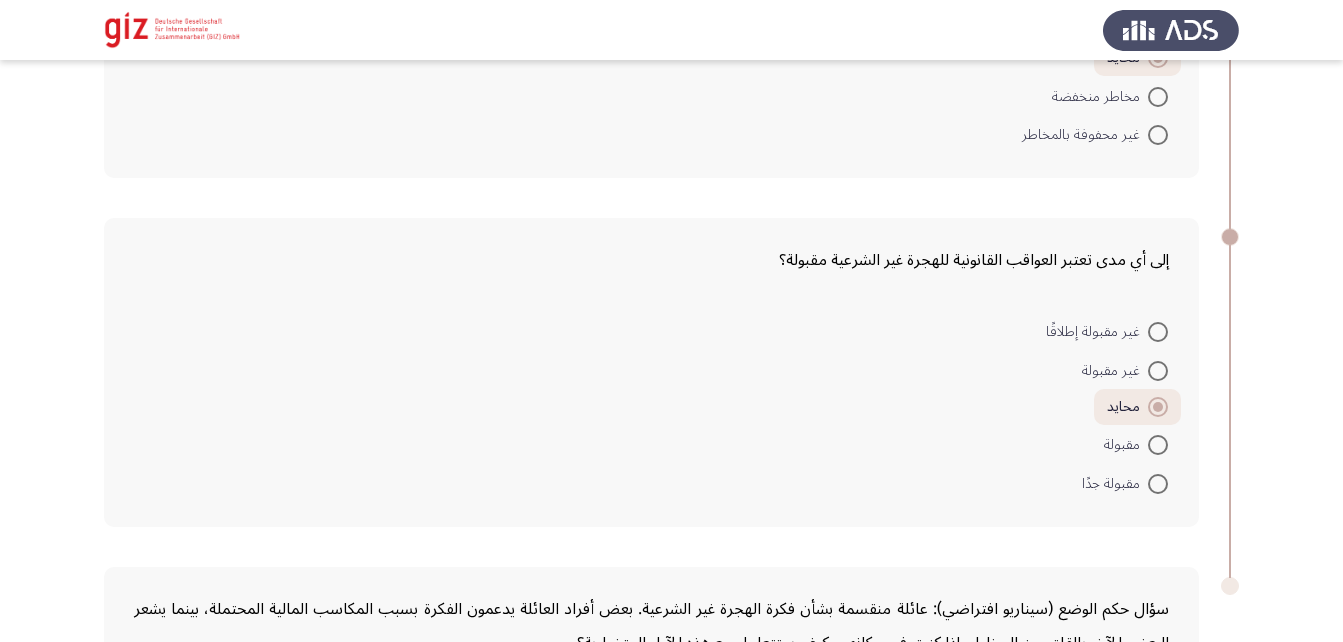 scroll, scrollTop: 3183, scrollLeft: 0, axis: vertical 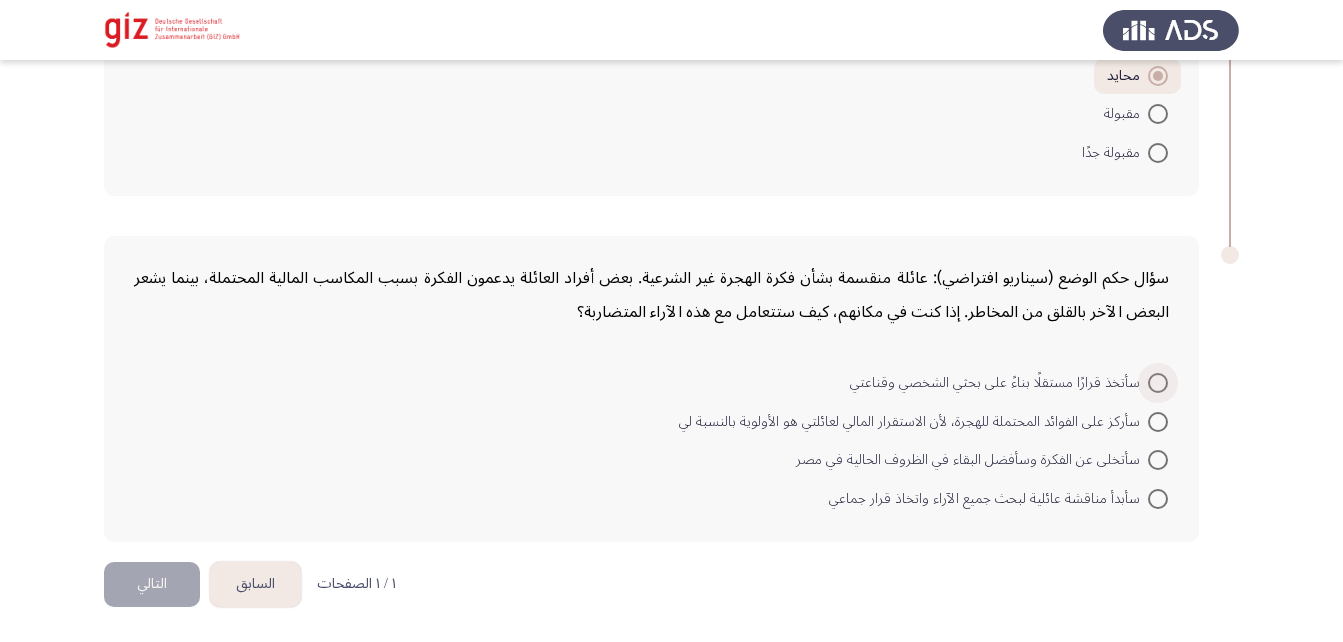 click at bounding box center (1158, 383) 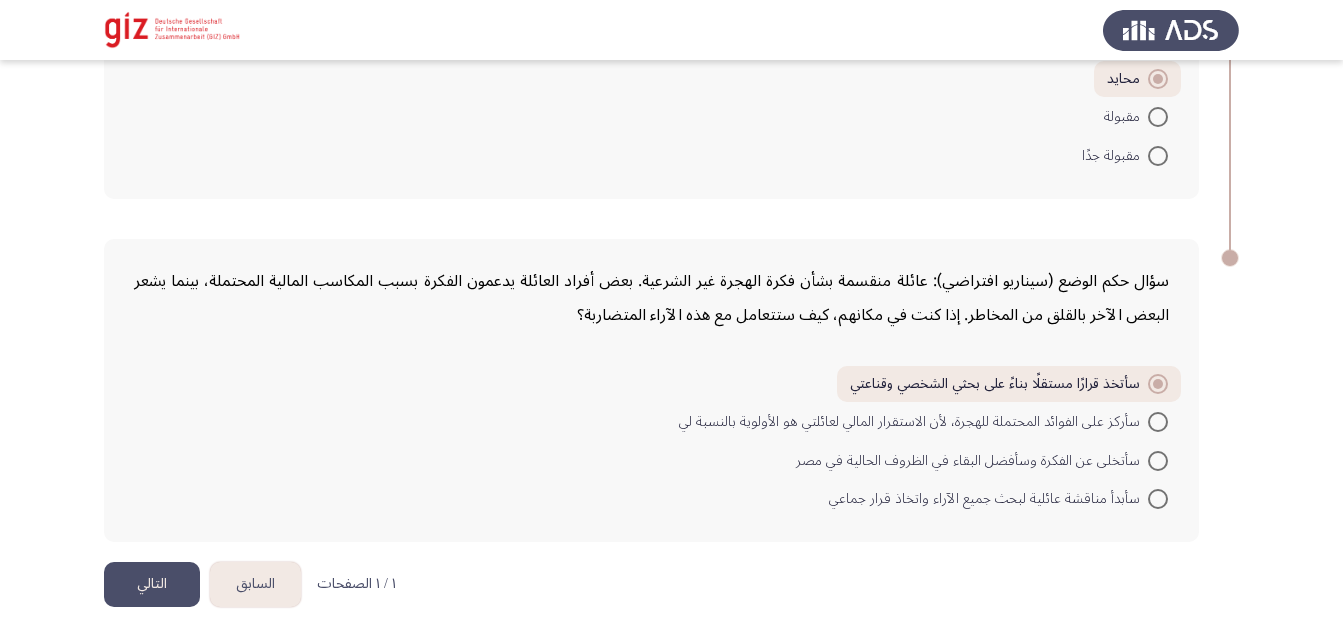 click on "التالي" 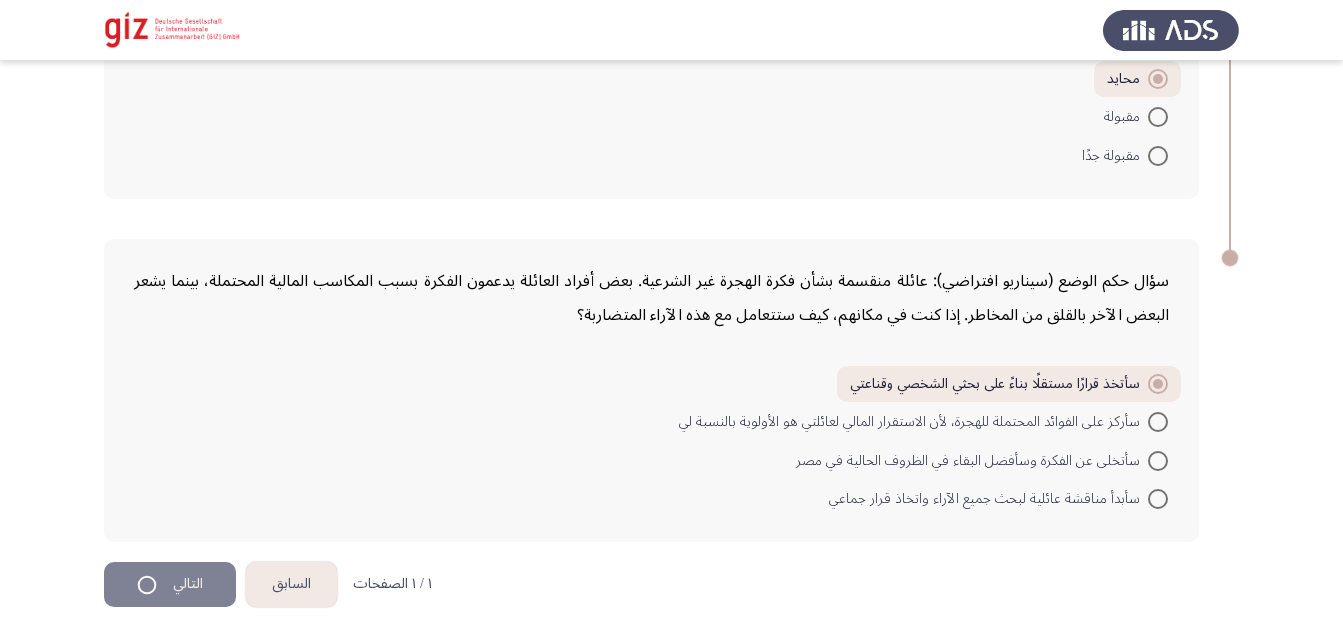 scroll, scrollTop: 0, scrollLeft: 0, axis: both 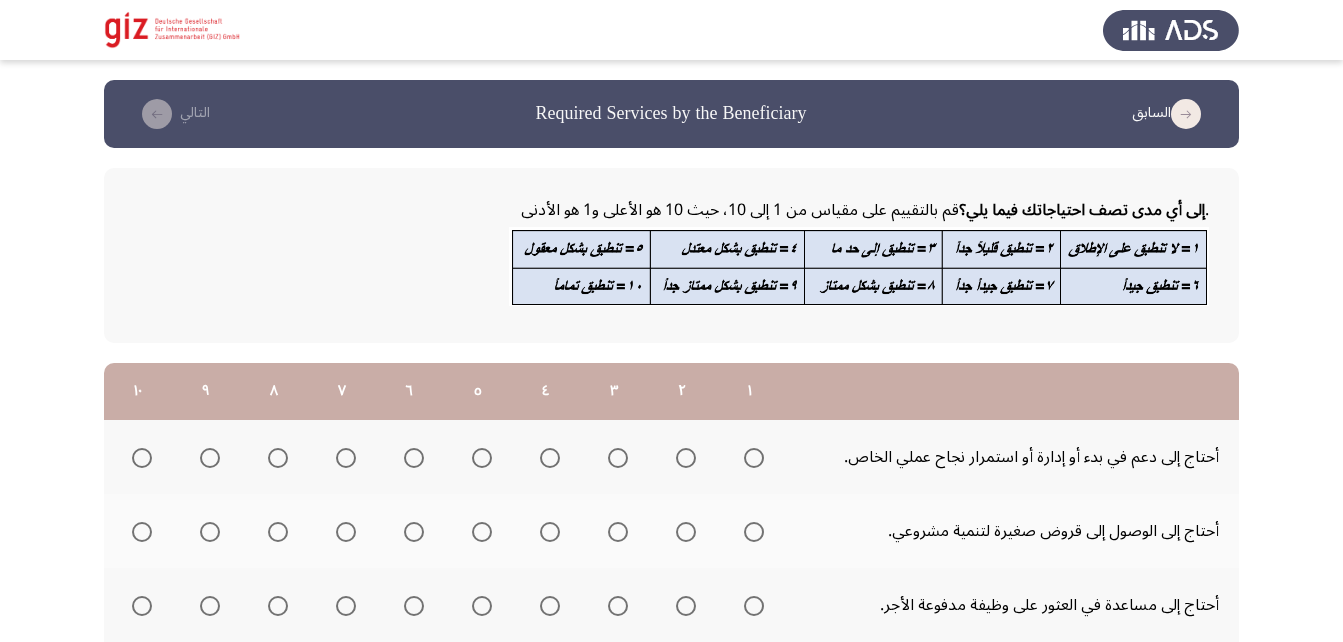click at bounding box center [754, 458] 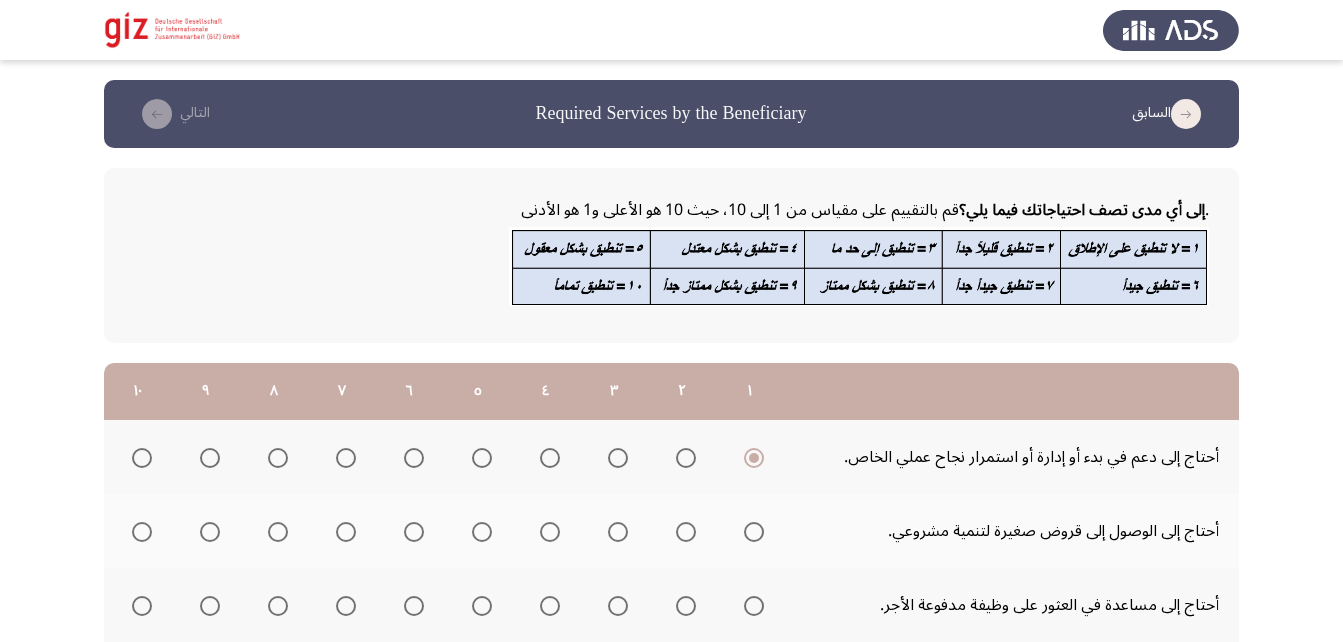click at bounding box center (754, 532) 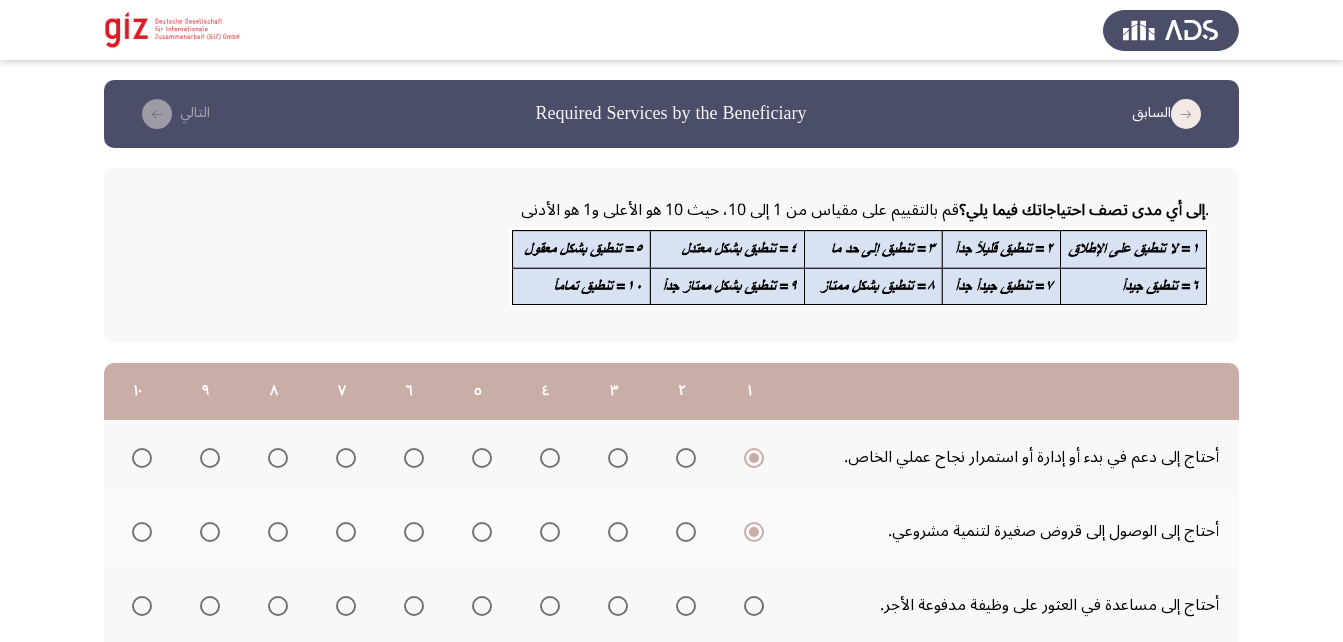 scroll, scrollTop: 177, scrollLeft: 0, axis: vertical 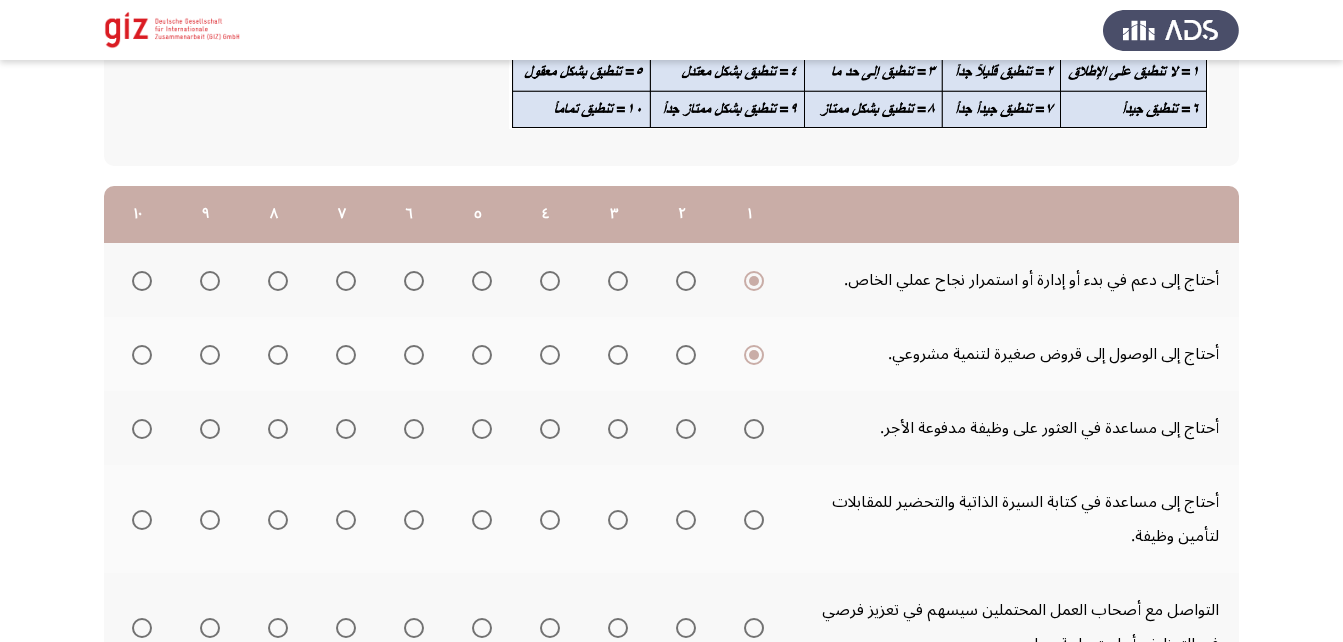 click 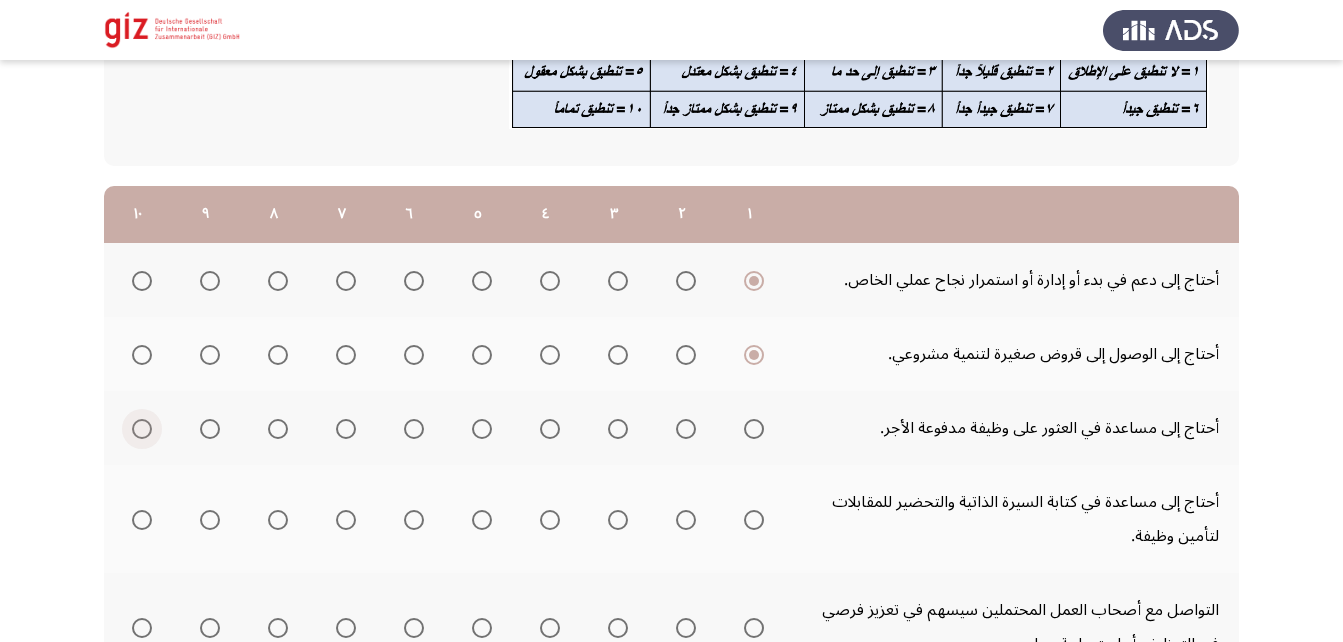 click at bounding box center (142, 429) 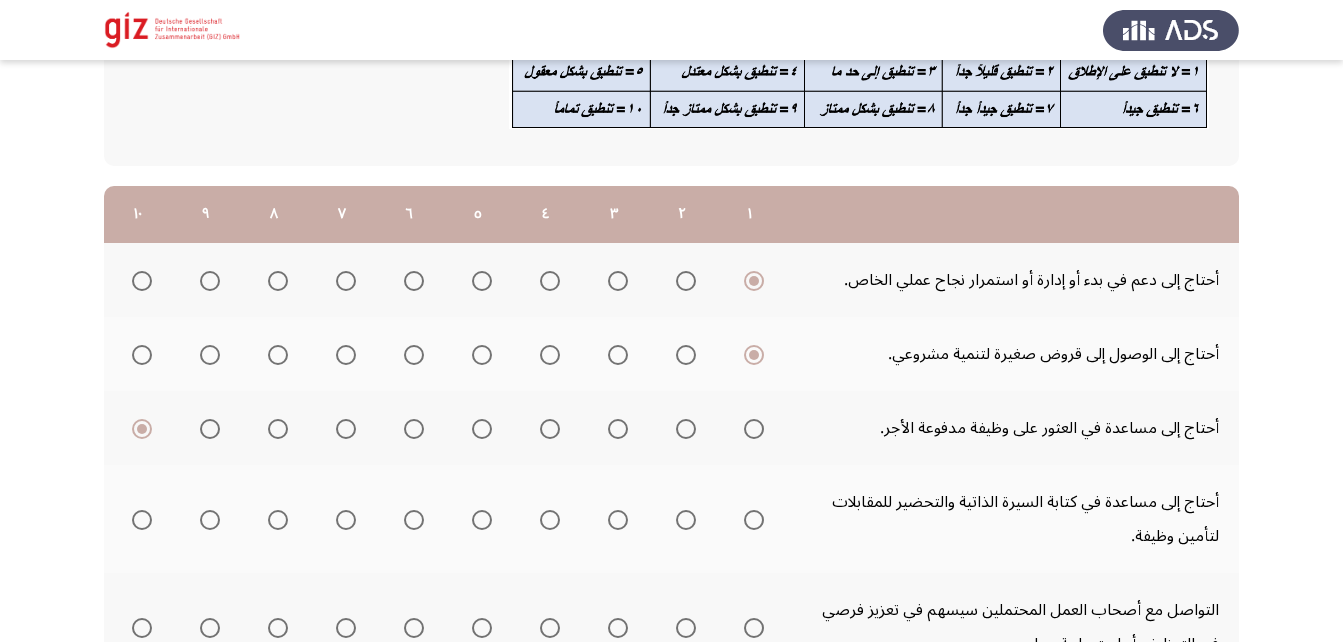 click at bounding box center [142, 520] 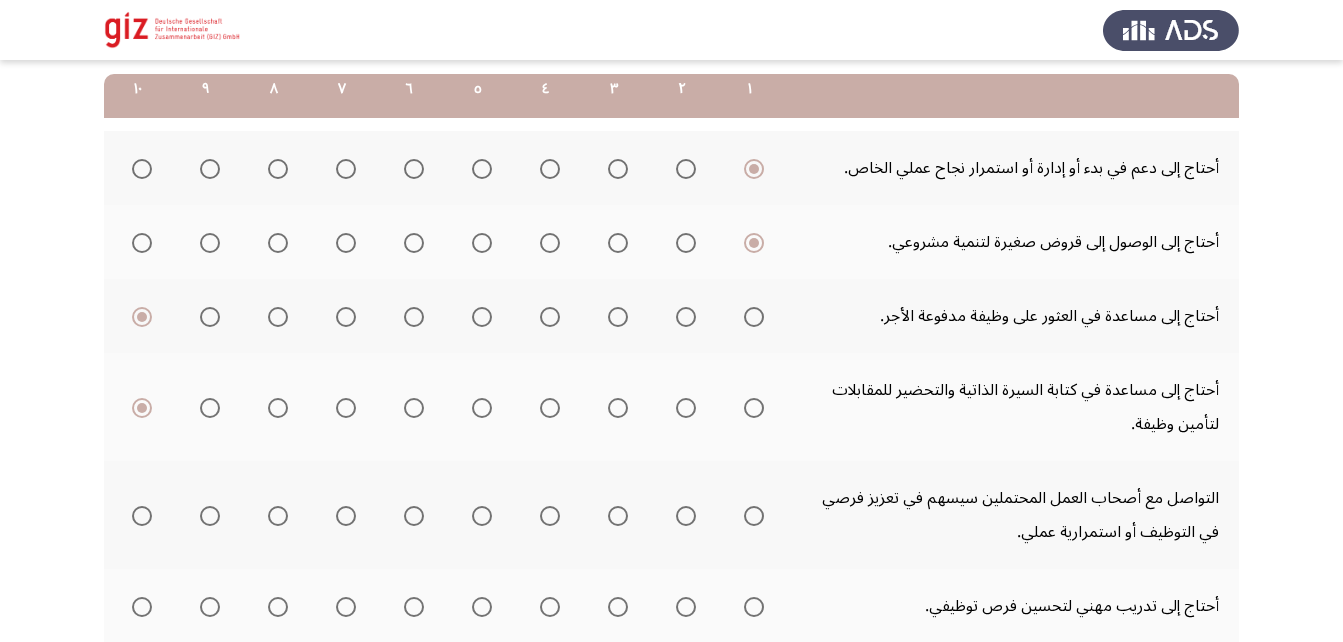 scroll, scrollTop: 290, scrollLeft: 0, axis: vertical 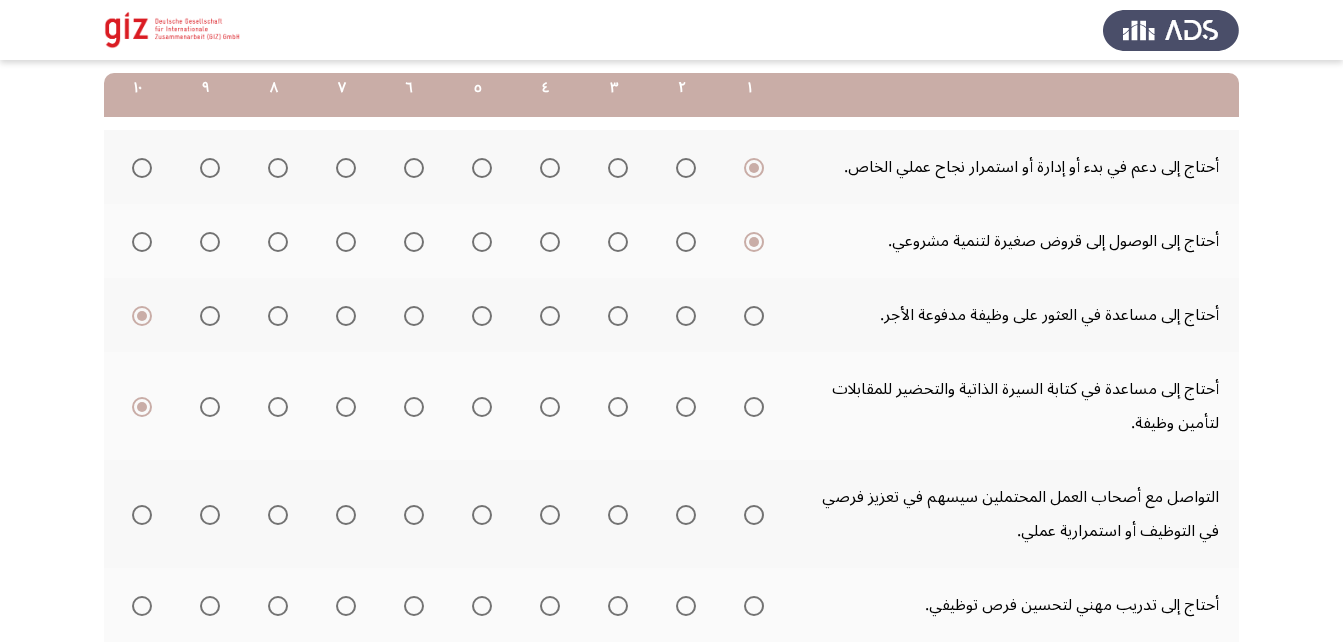 click at bounding box center [142, 515] 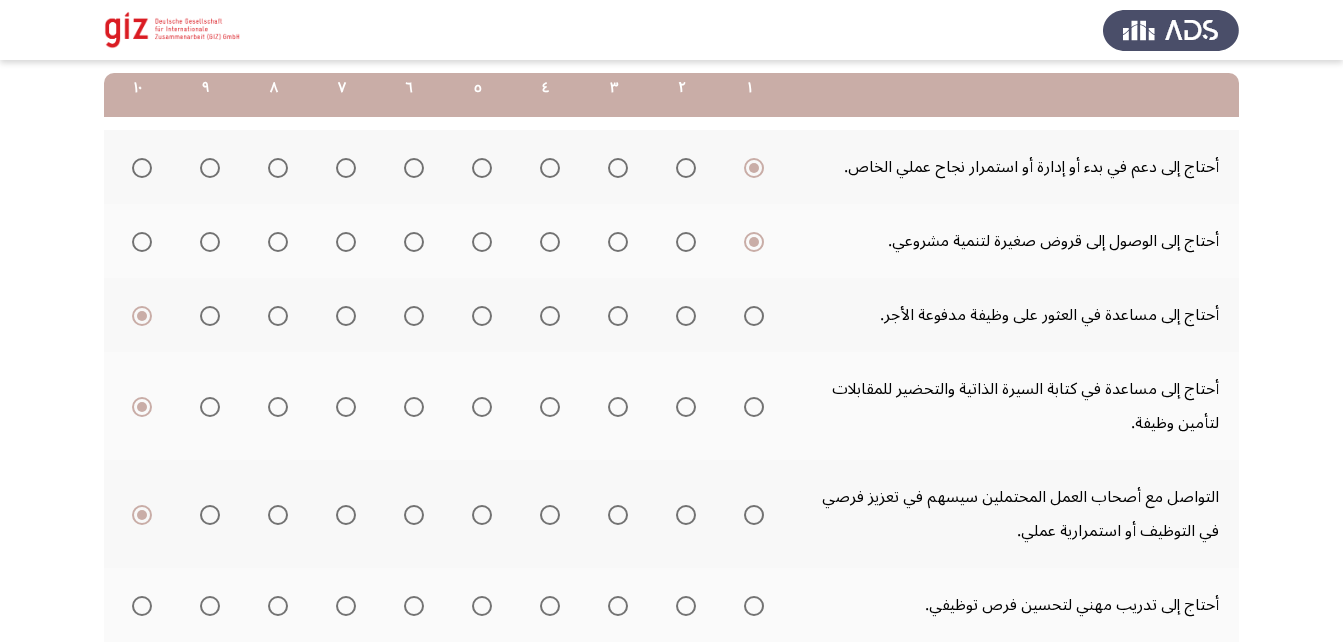 click at bounding box center [142, 316] 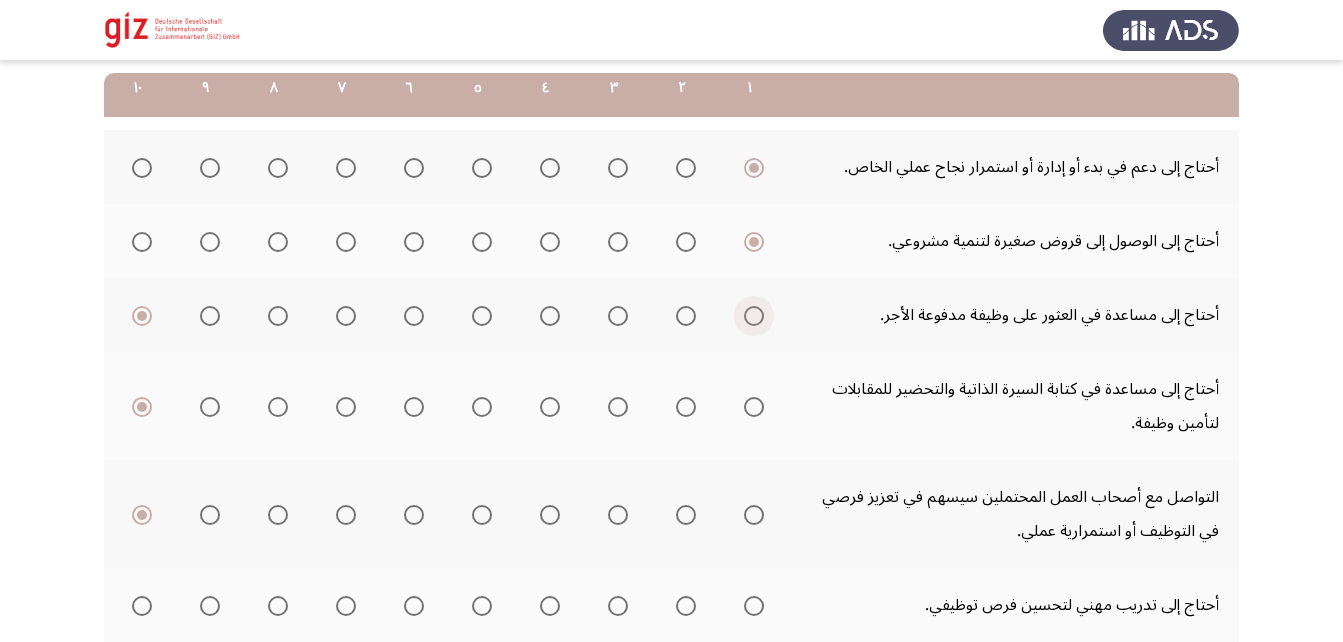 click at bounding box center (754, 316) 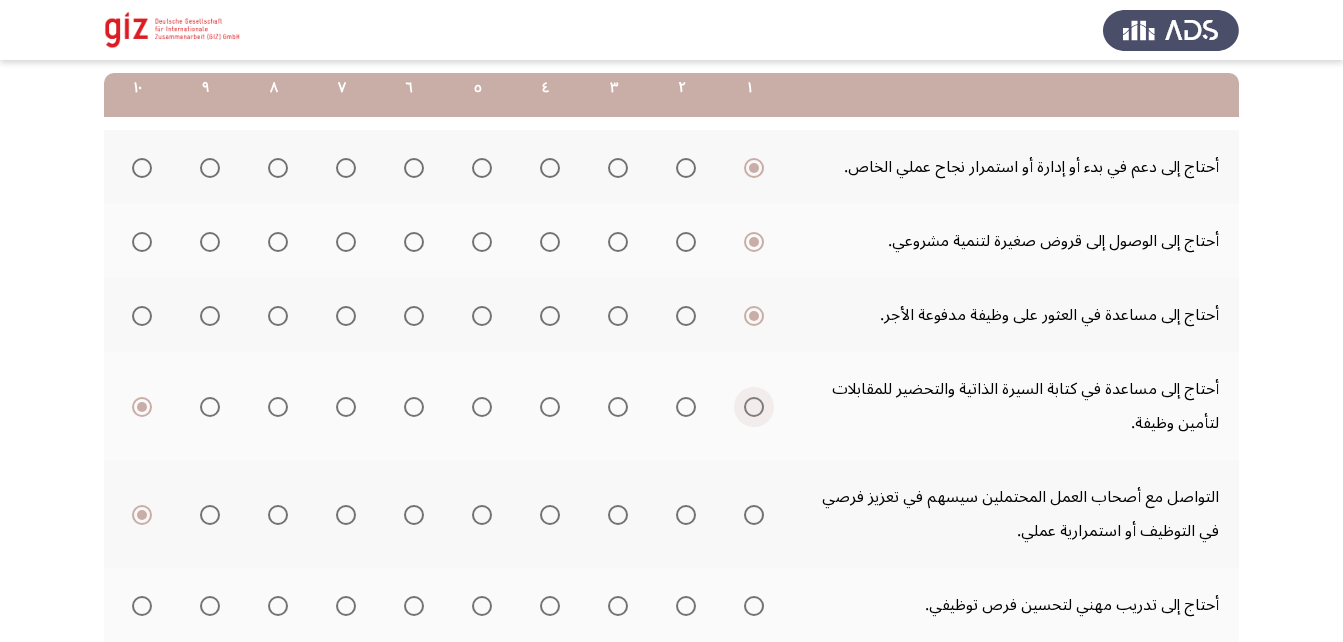 click at bounding box center [754, 407] 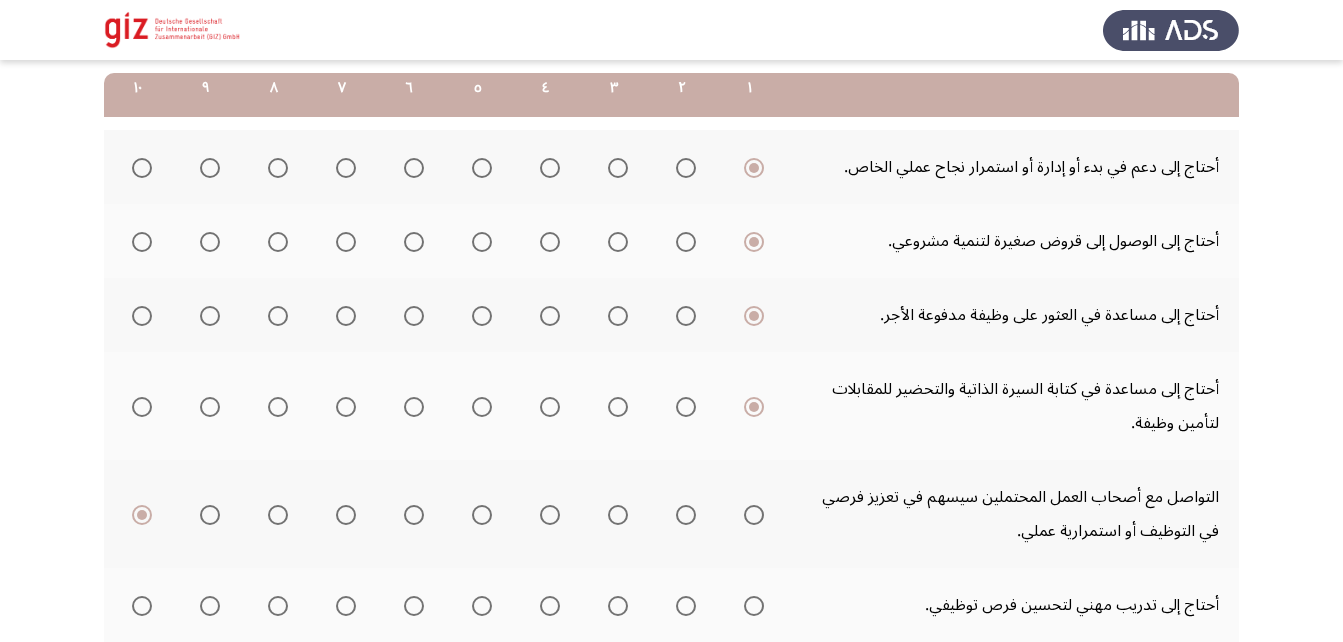 click at bounding box center [482, 316] 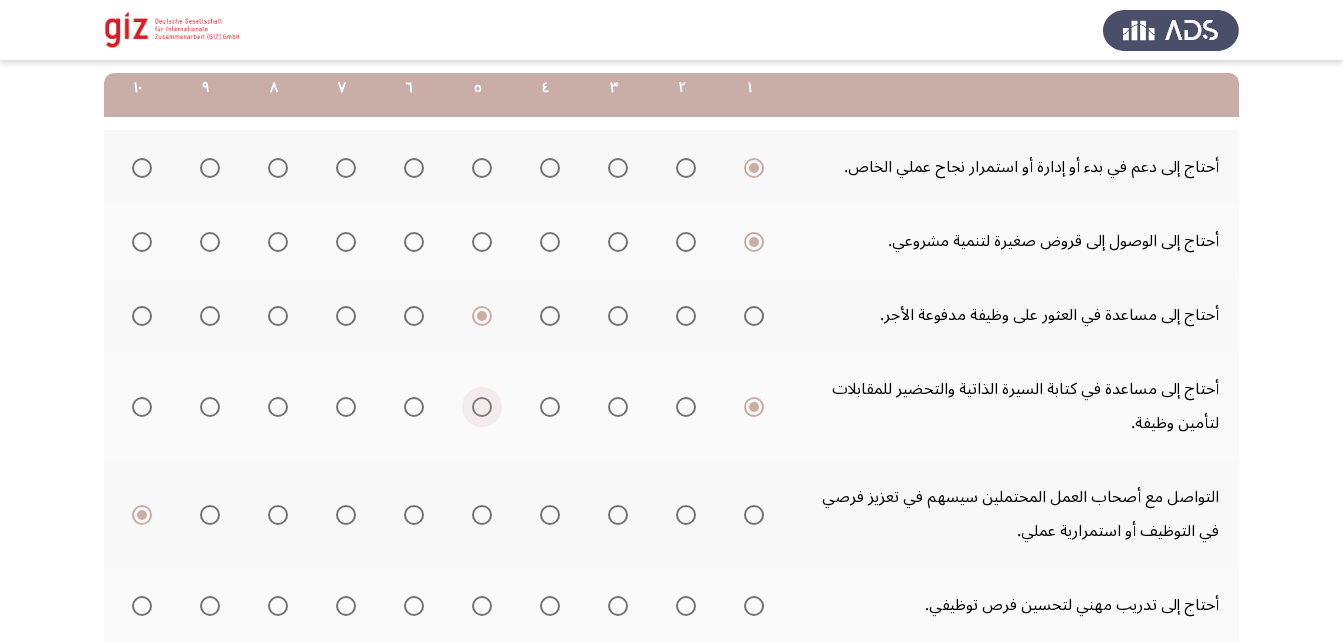 click at bounding box center (482, 407) 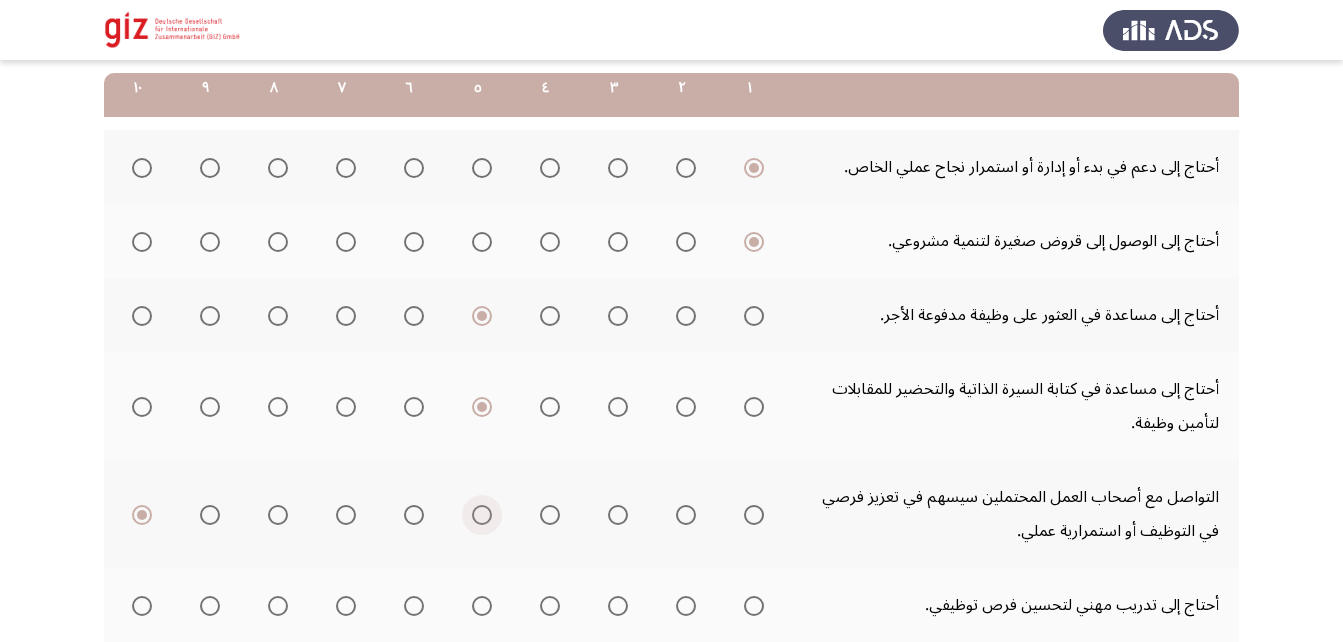click at bounding box center [482, 515] 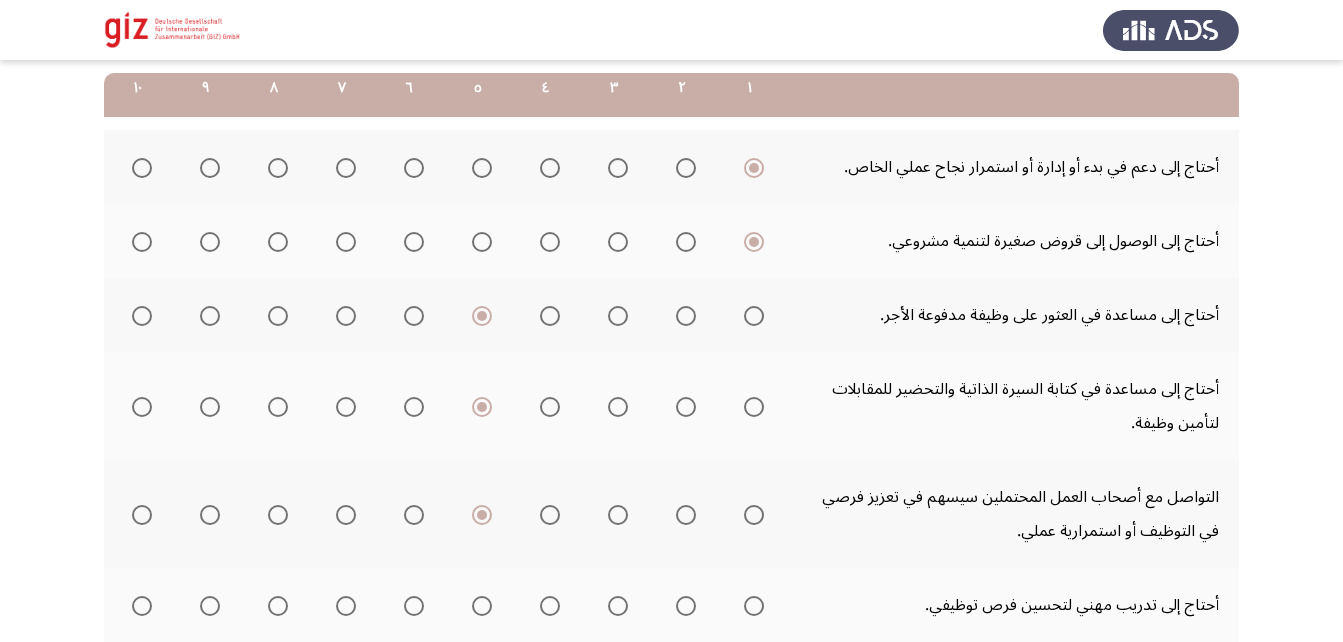 click at bounding box center (142, 168) 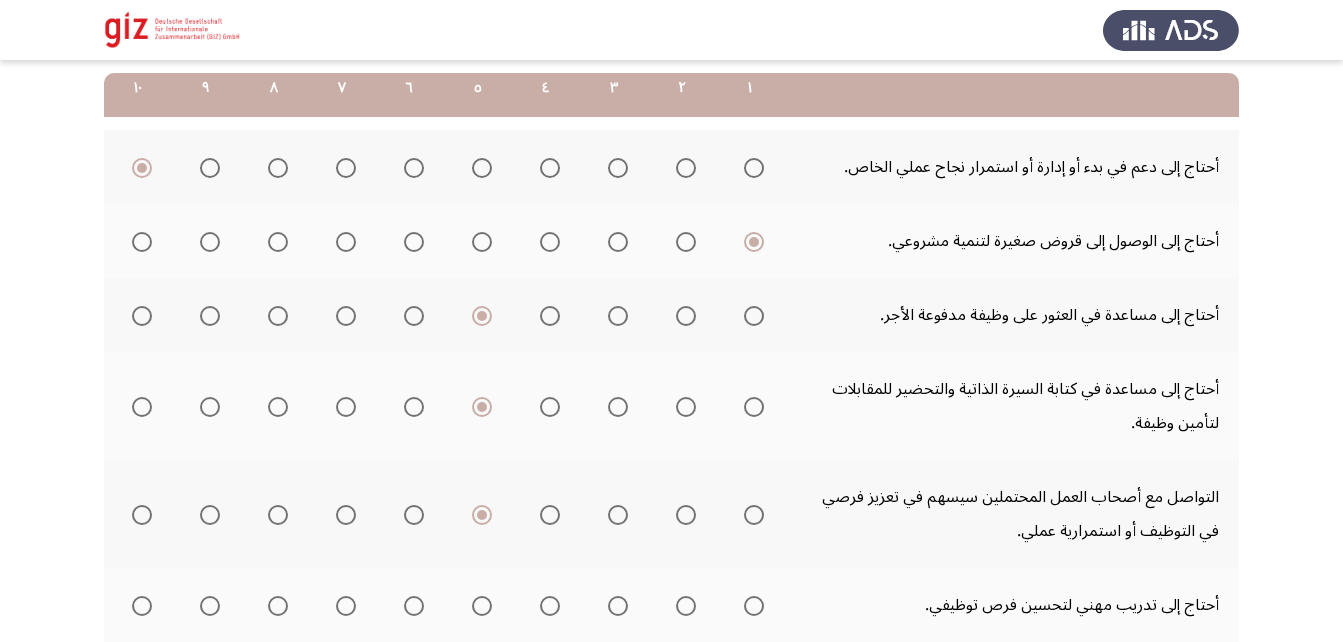 click at bounding box center [142, 242] 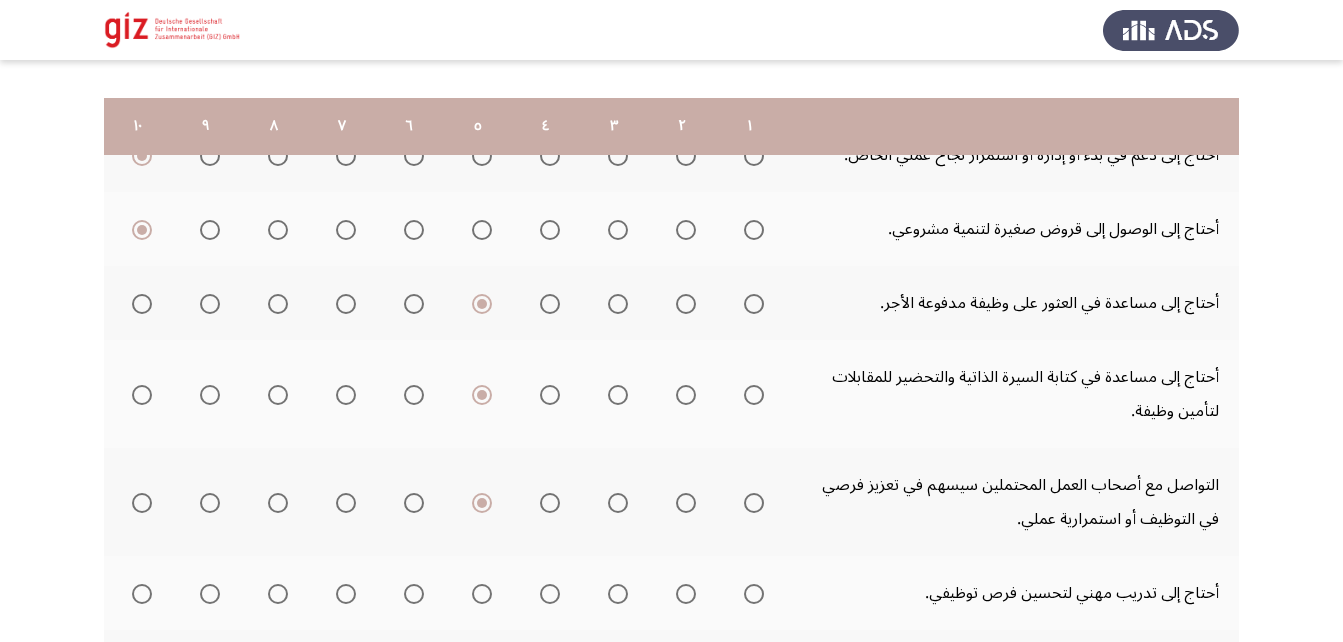scroll, scrollTop: 343, scrollLeft: 0, axis: vertical 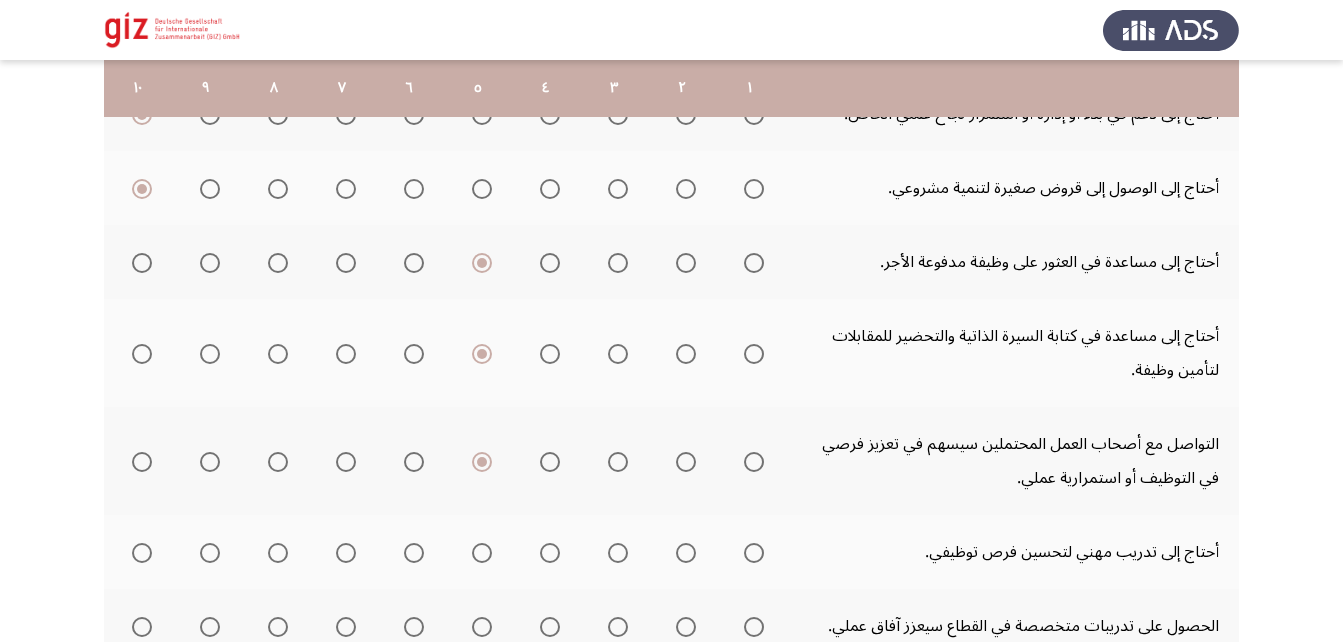 click at bounding box center (482, 553) 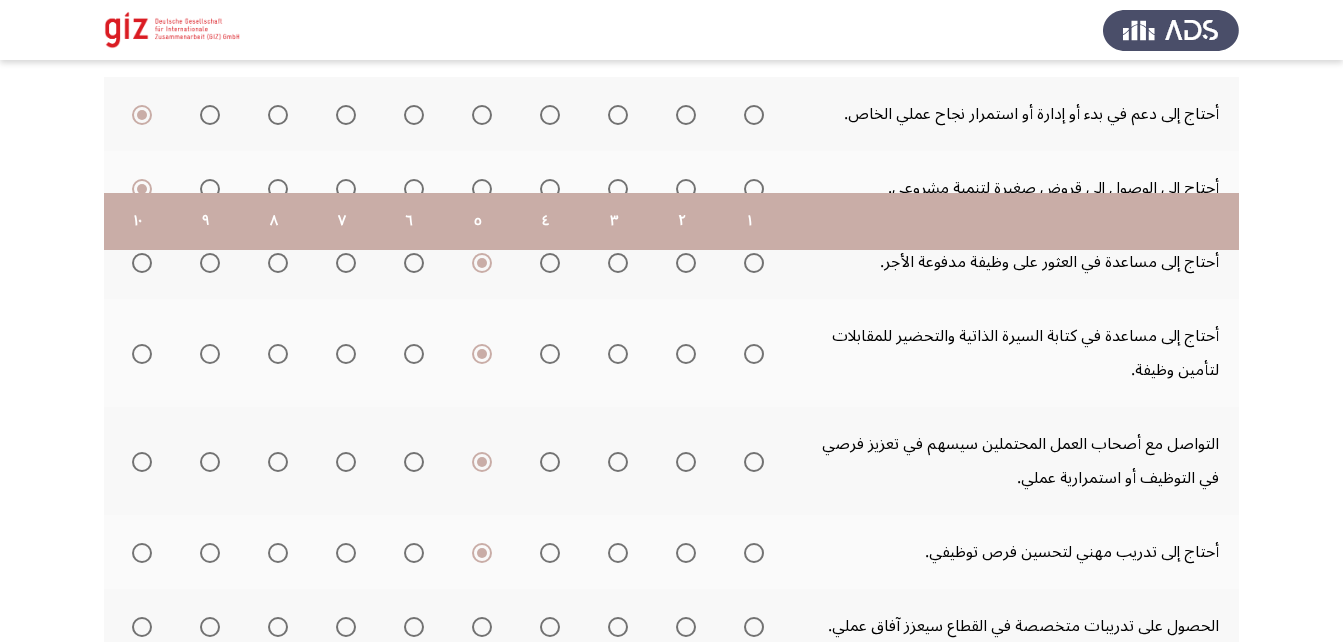 scroll, scrollTop: 476, scrollLeft: 0, axis: vertical 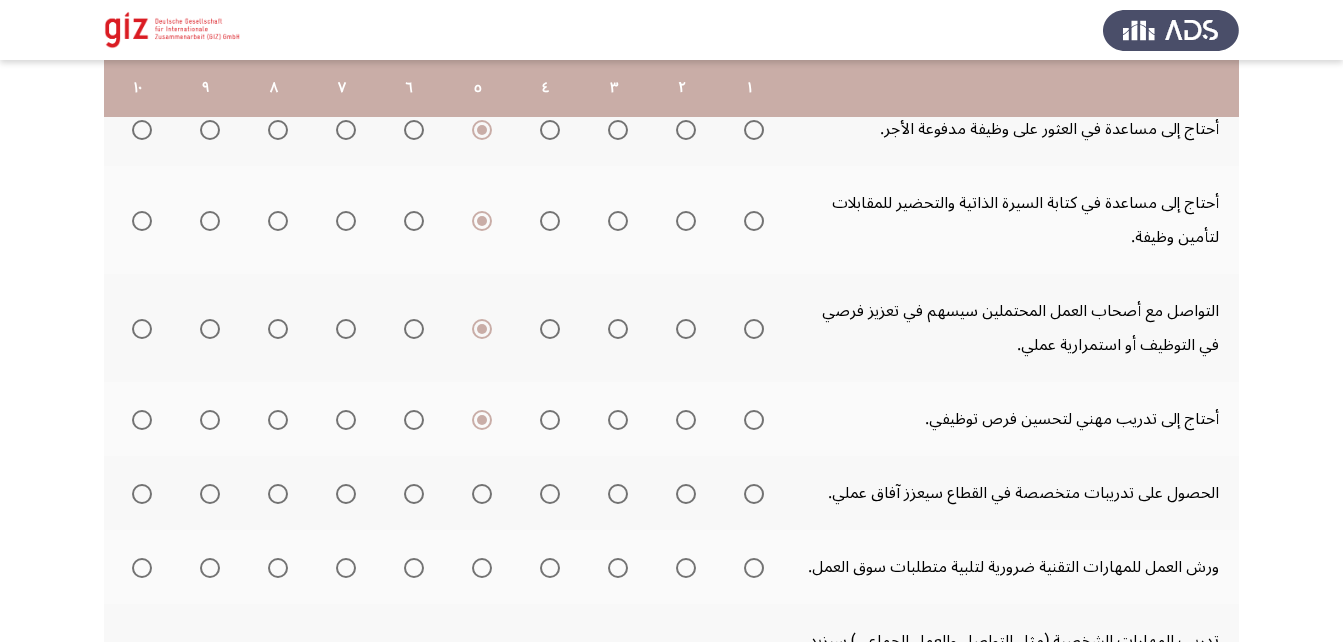 click at bounding box center [482, 494] 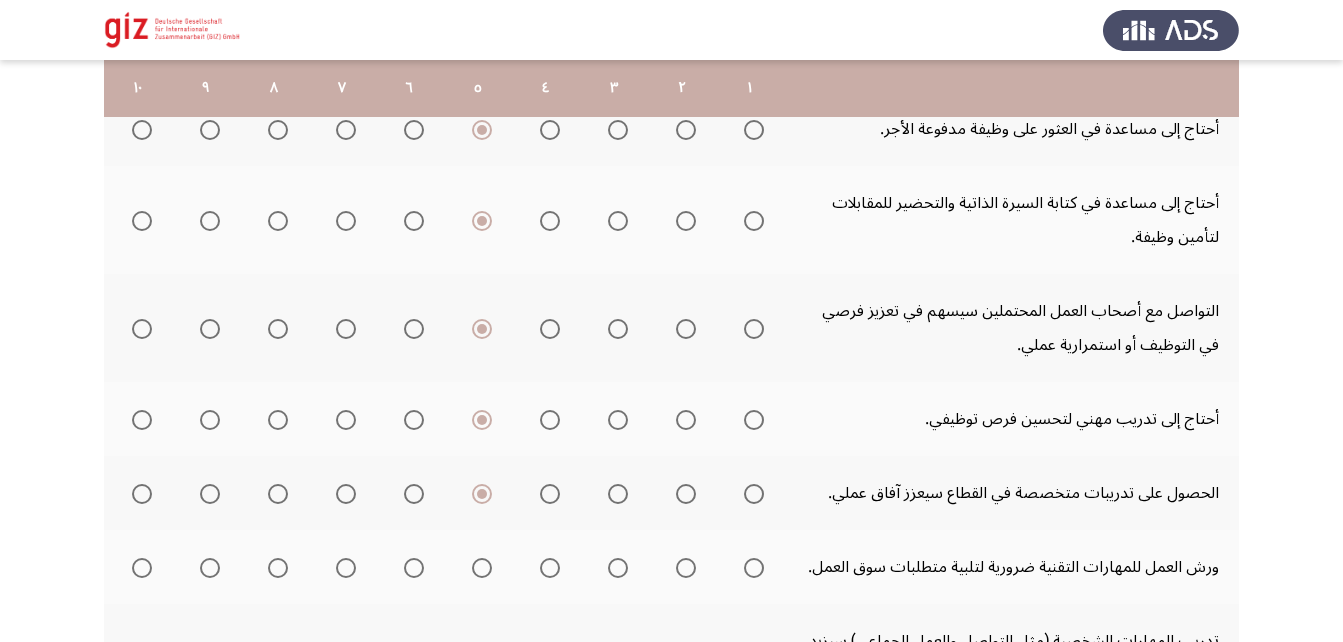 click at bounding box center [482, 568] 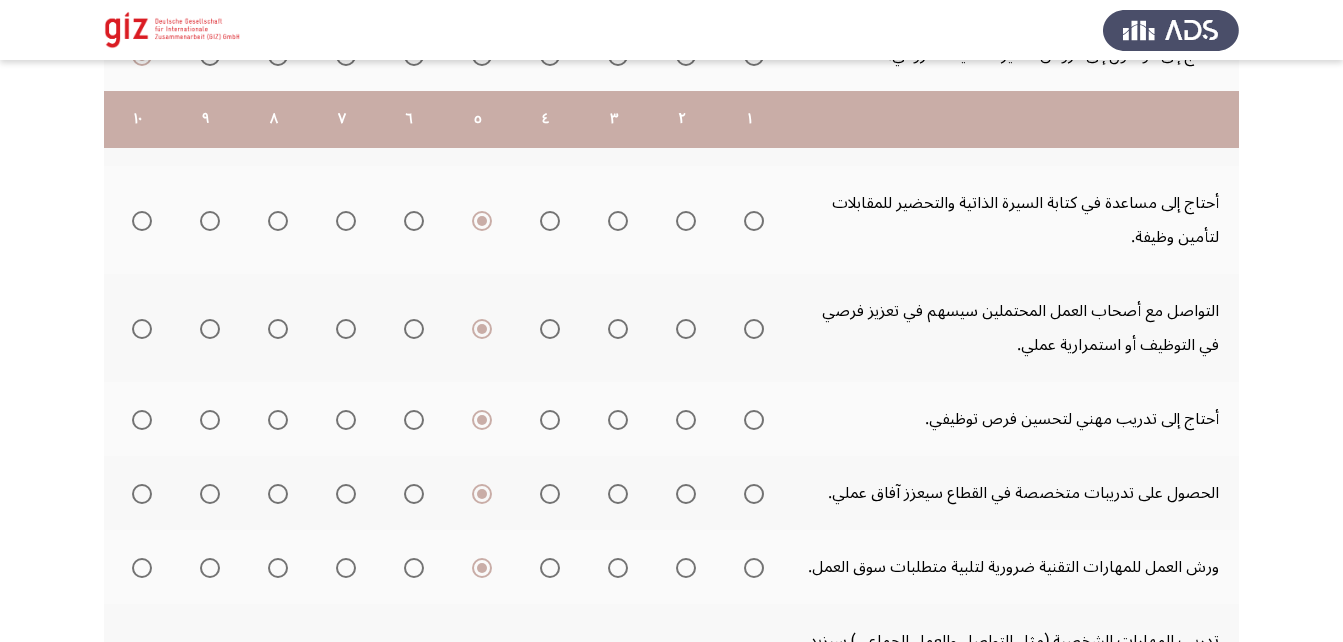 scroll, scrollTop: 661, scrollLeft: 0, axis: vertical 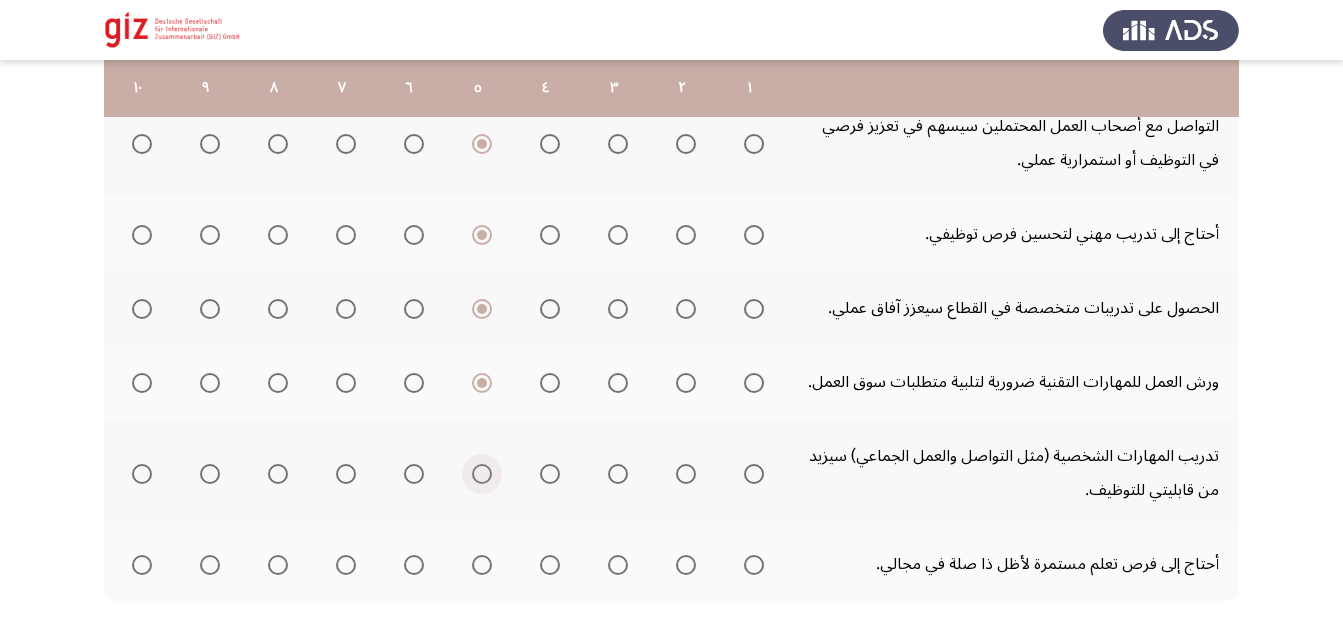 click at bounding box center [482, 474] 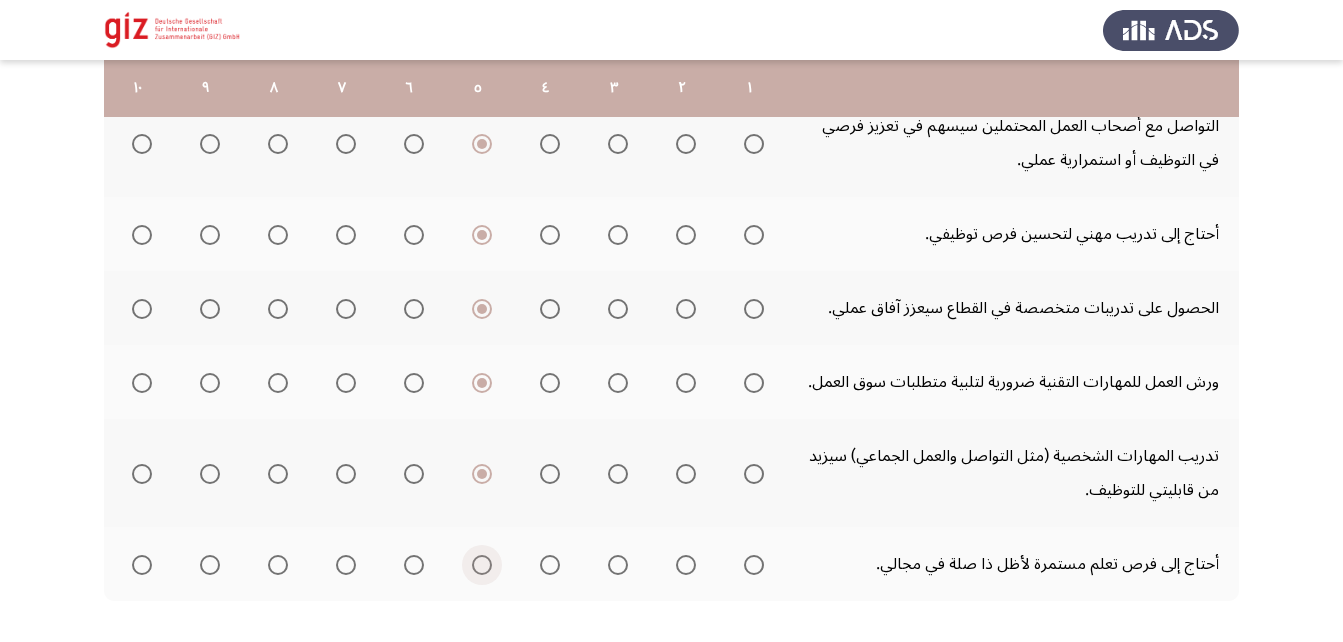 click at bounding box center (482, 565) 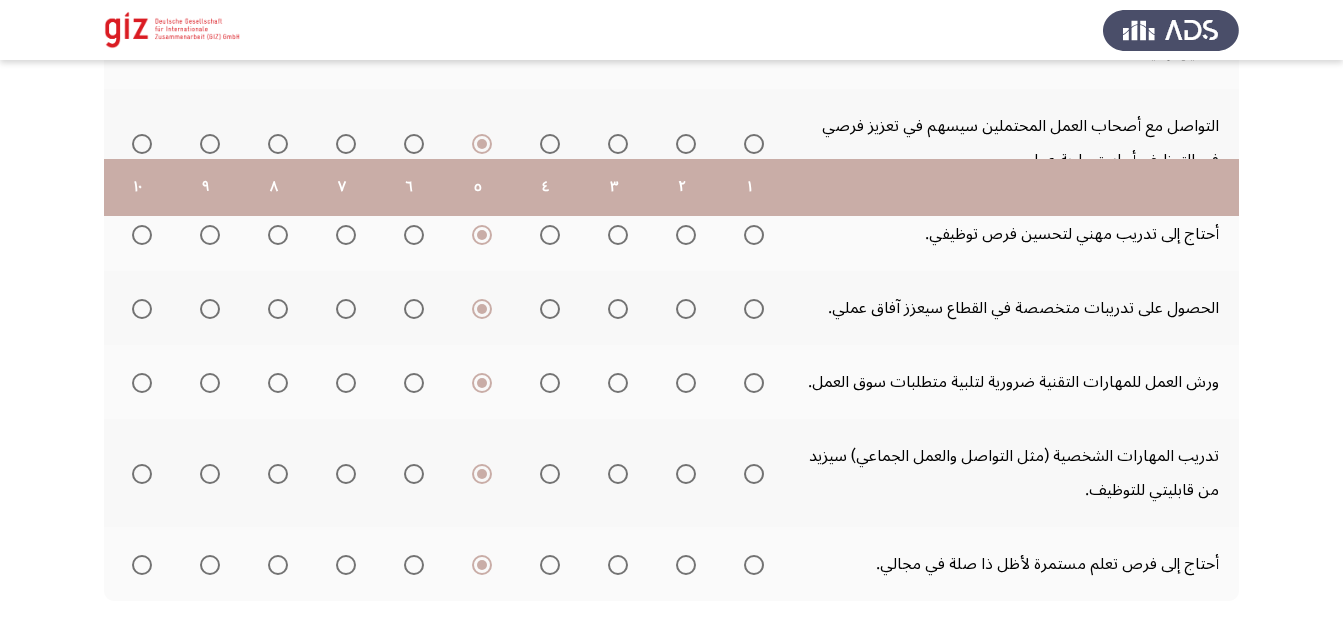 scroll, scrollTop: 760, scrollLeft: 0, axis: vertical 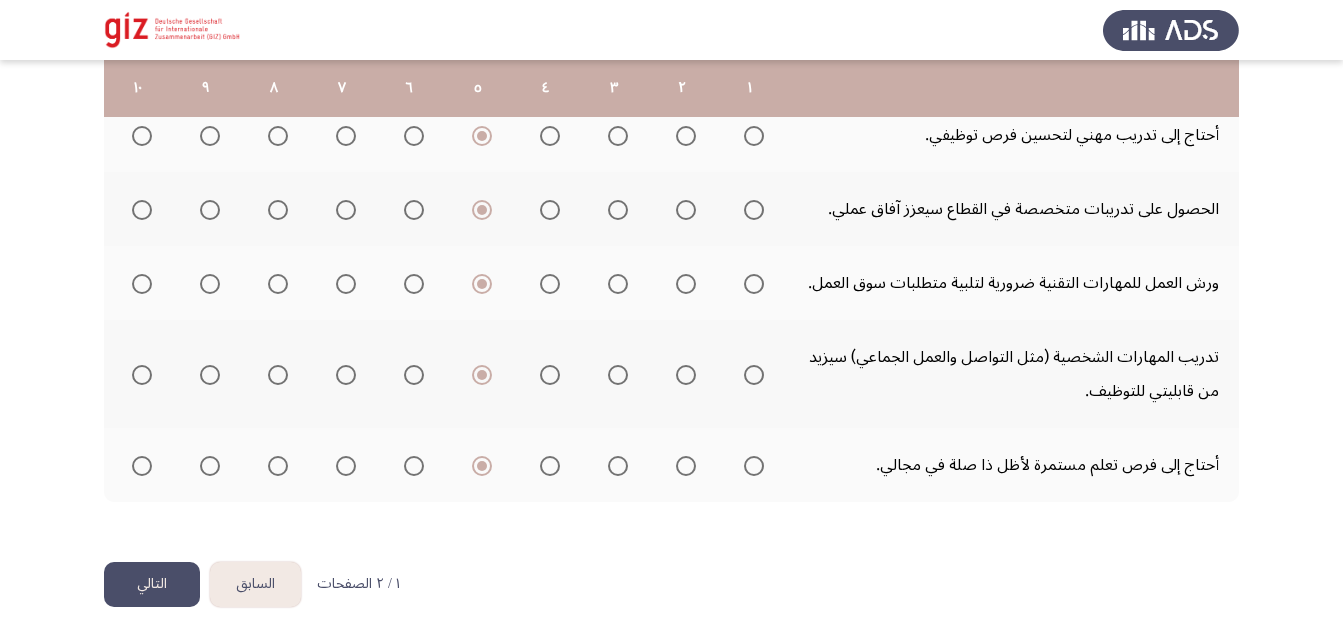 click on "التالي" 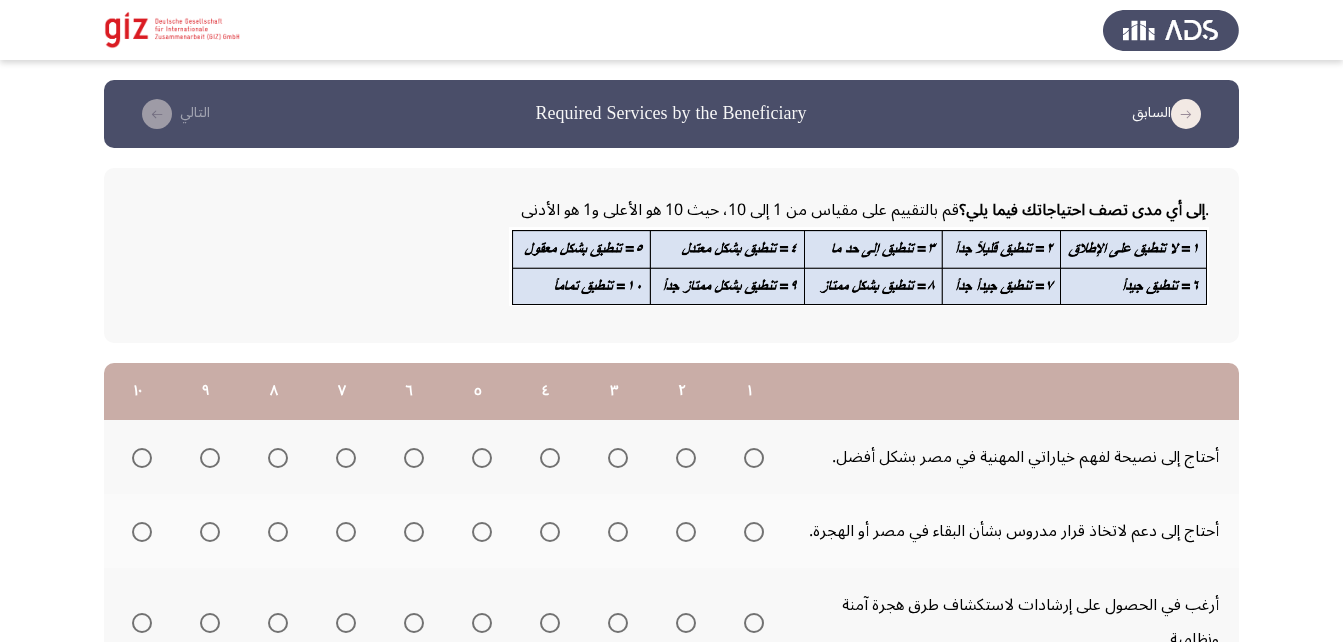 scroll, scrollTop: 146, scrollLeft: 0, axis: vertical 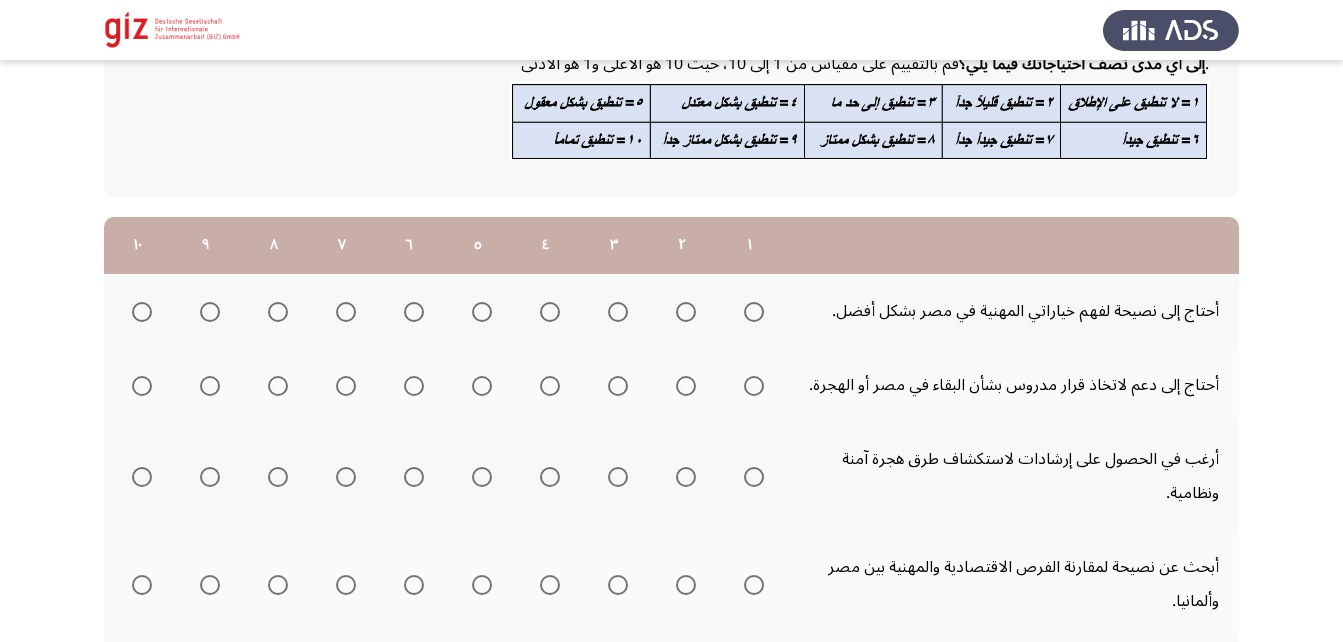 click at bounding box center [754, 312] 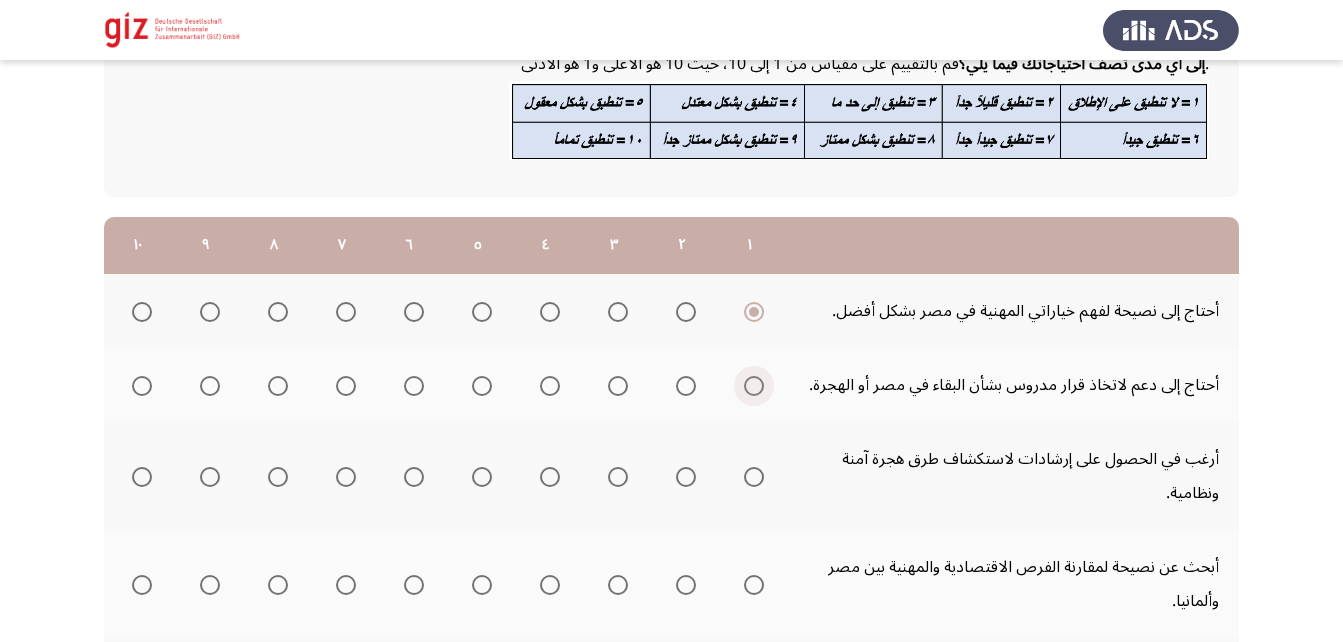click at bounding box center (754, 386) 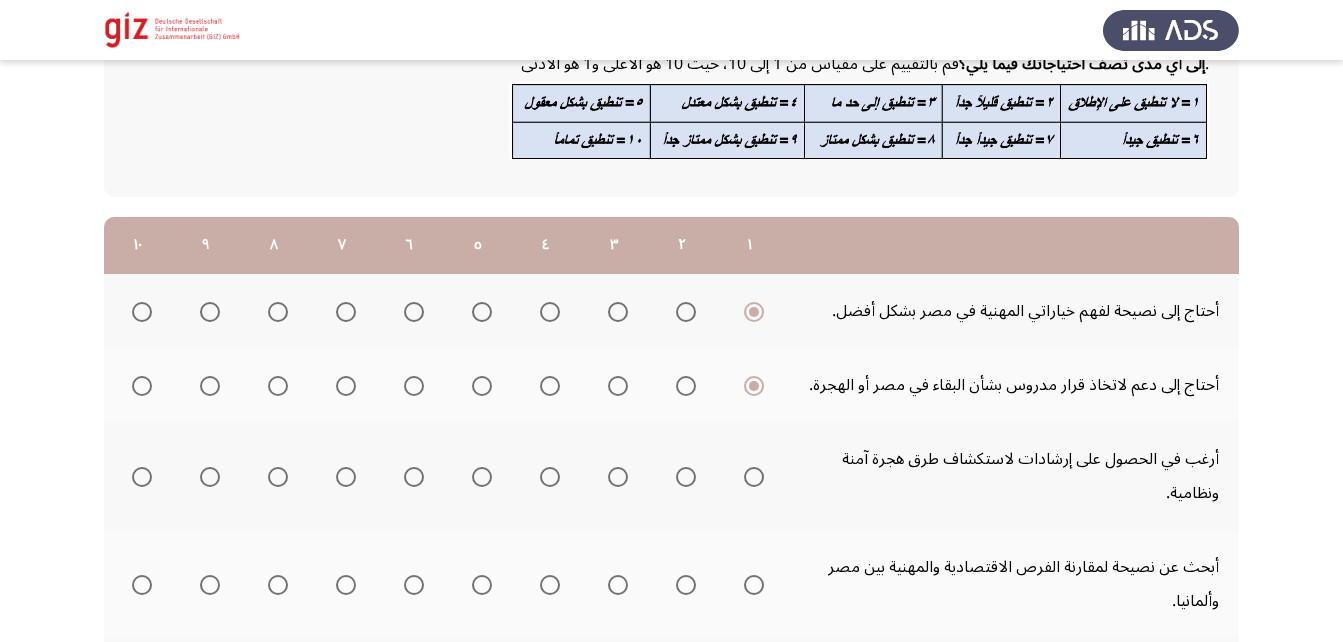 click at bounding box center [754, 477] 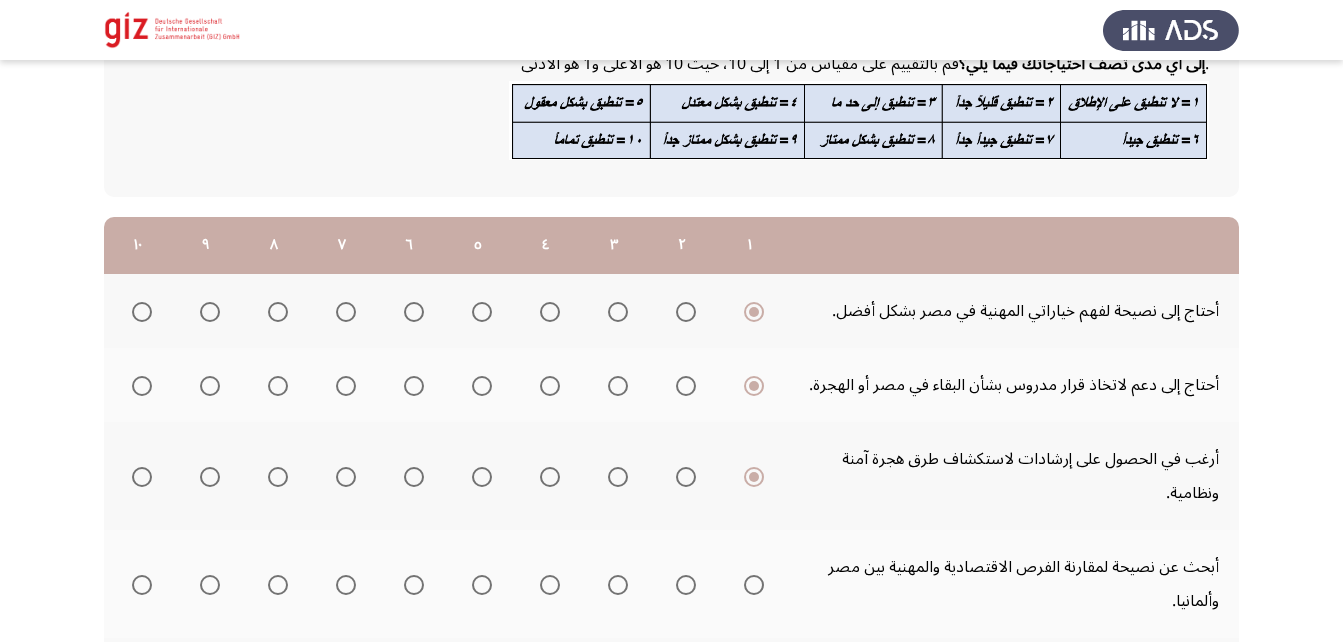 click at bounding box center (754, 585) 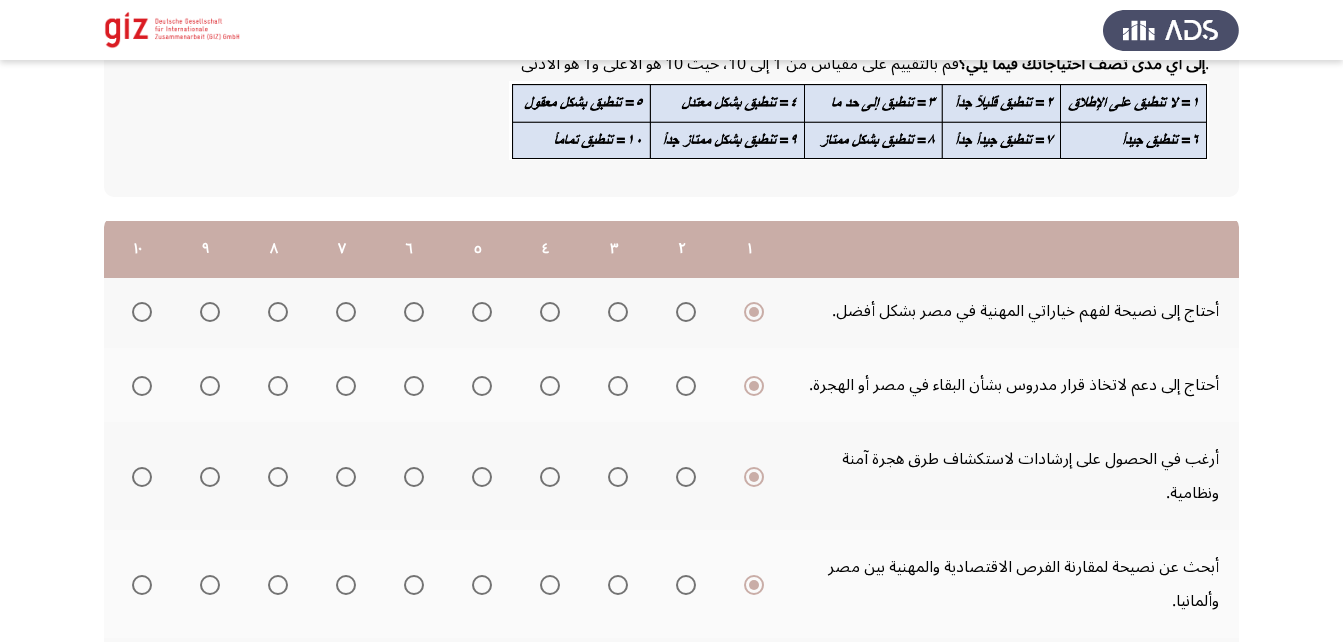 scroll, scrollTop: 310, scrollLeft: 0, axis: vertical 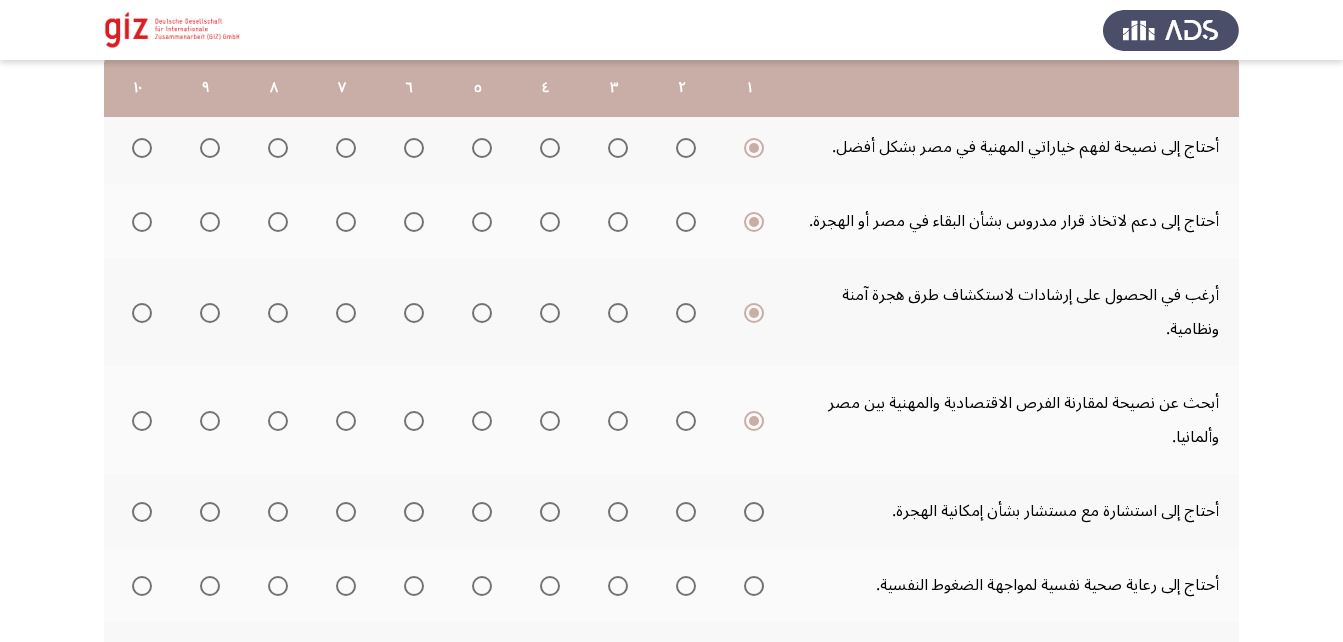 click at bounding box center (754, 512) 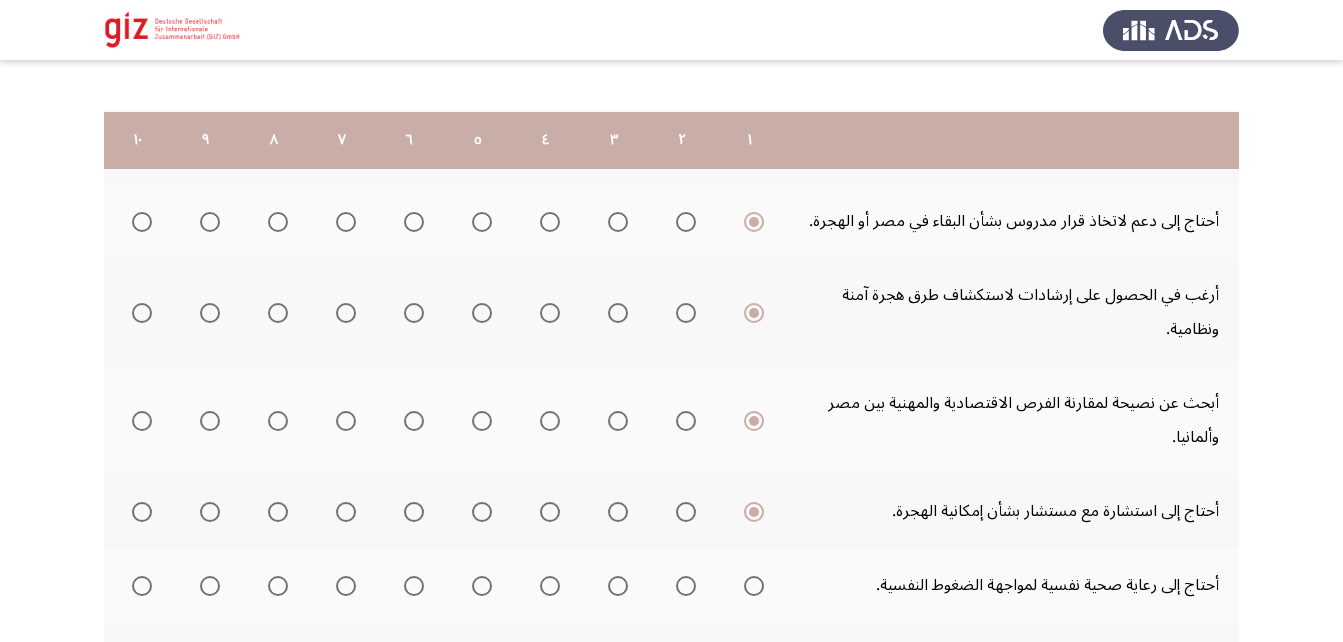 scroll, scrollTop: 362, scrollLeft: 0, axis: vertical 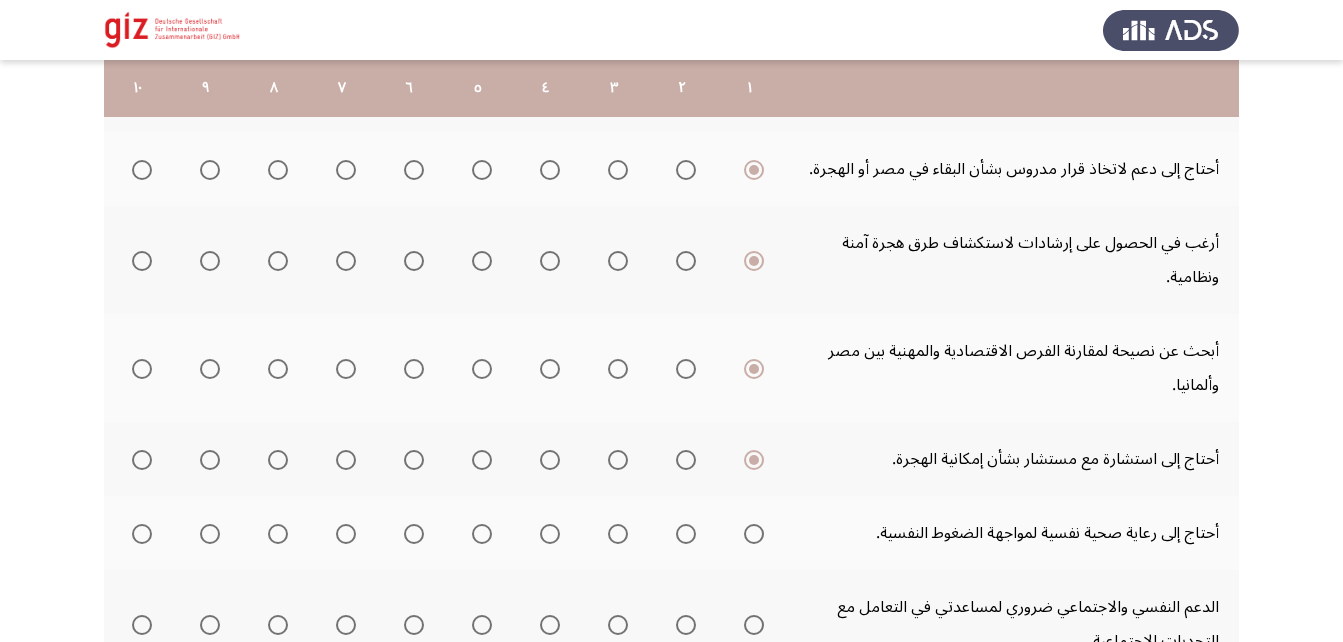 click at bounding box center [754, 534] 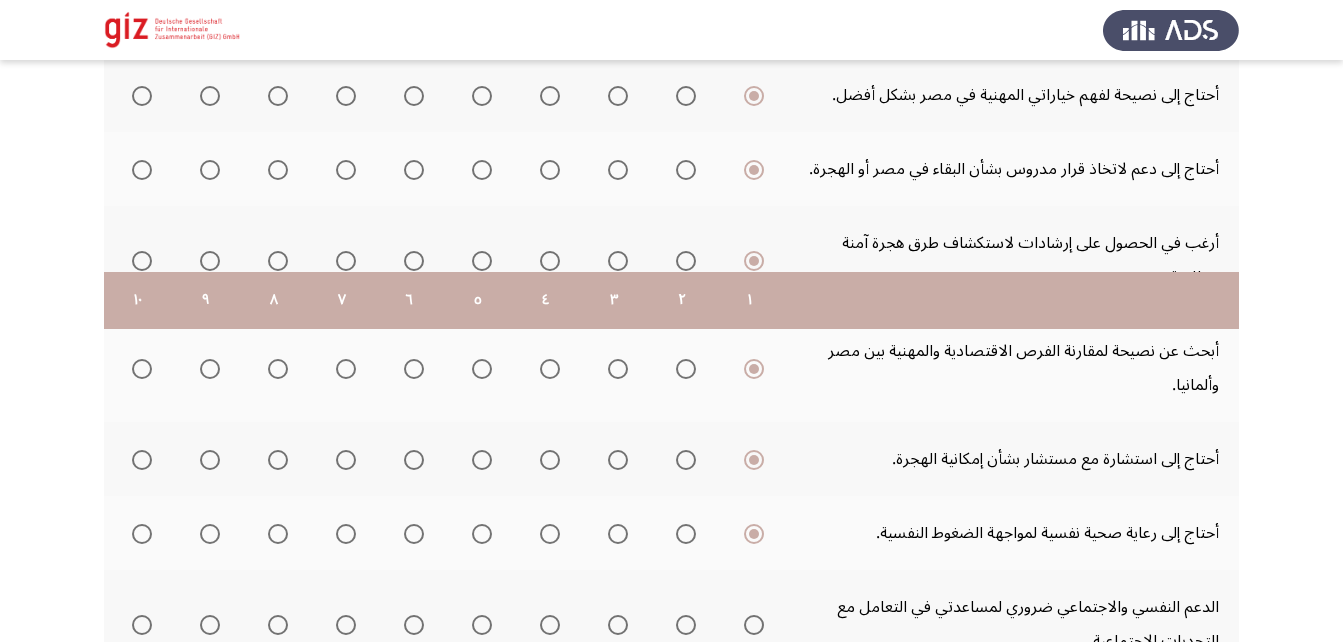 scroll, scrollTop: 574, scrollLeft: 0, axis: vertical 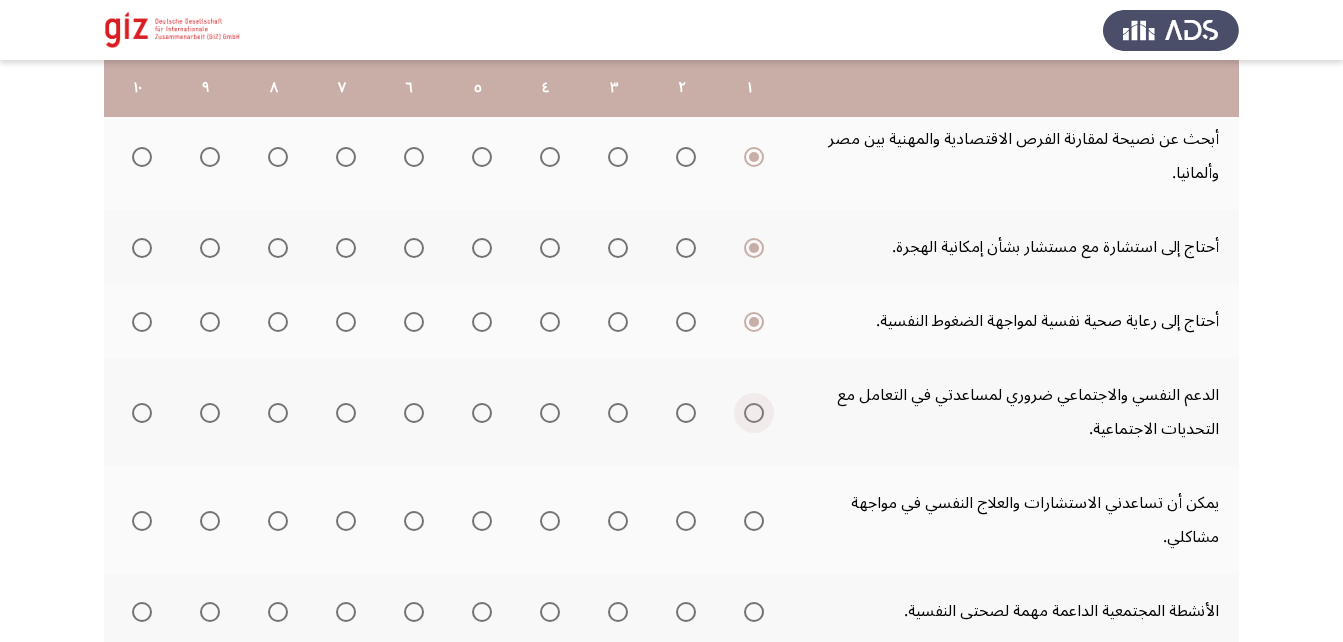 click at bounding box center [754, 413] 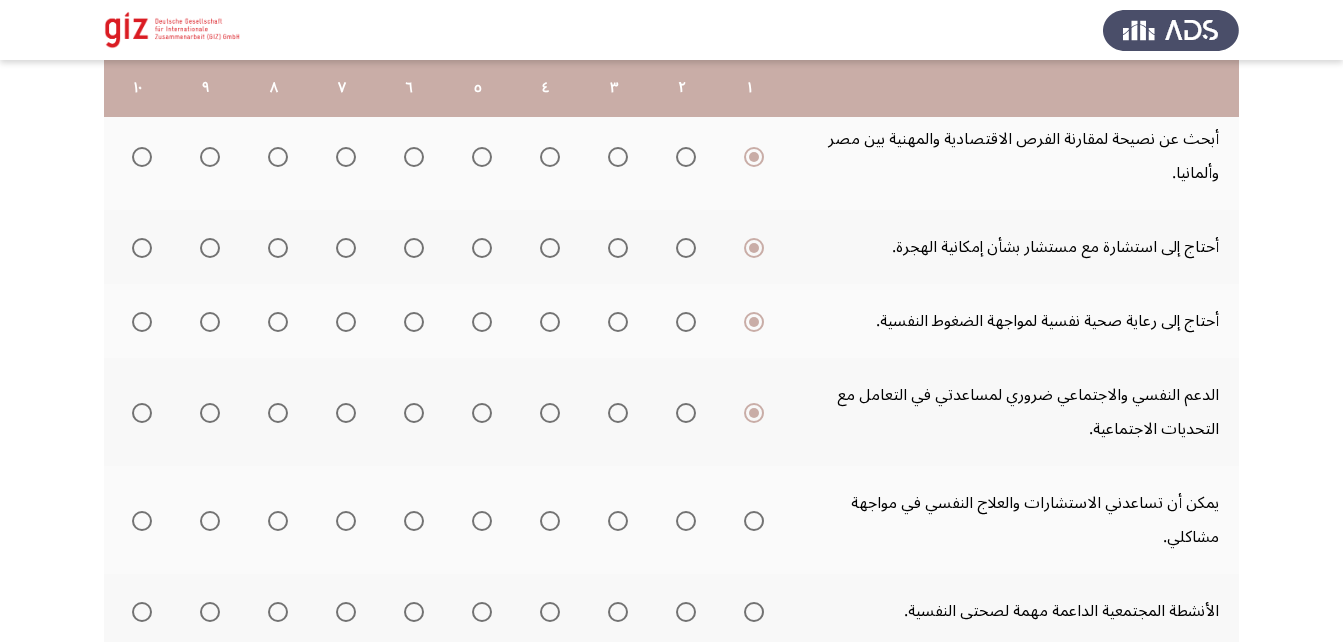 click at bounding box center (754, 521) 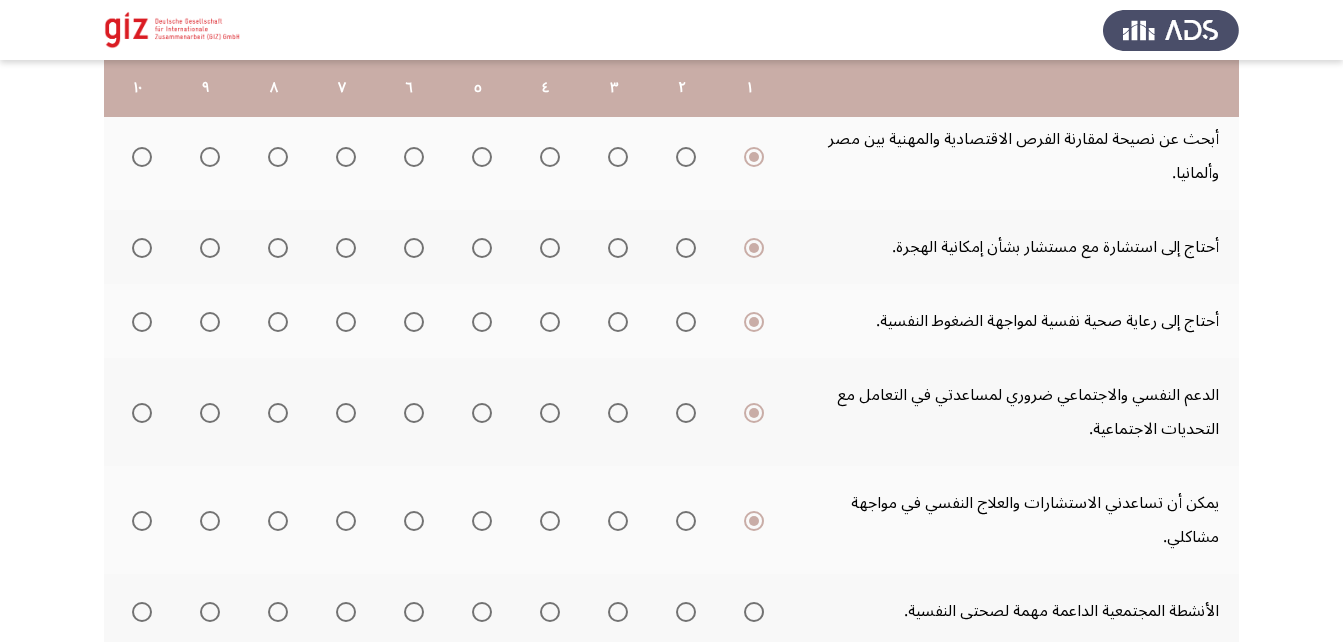 click at bounding box center (754, 612) 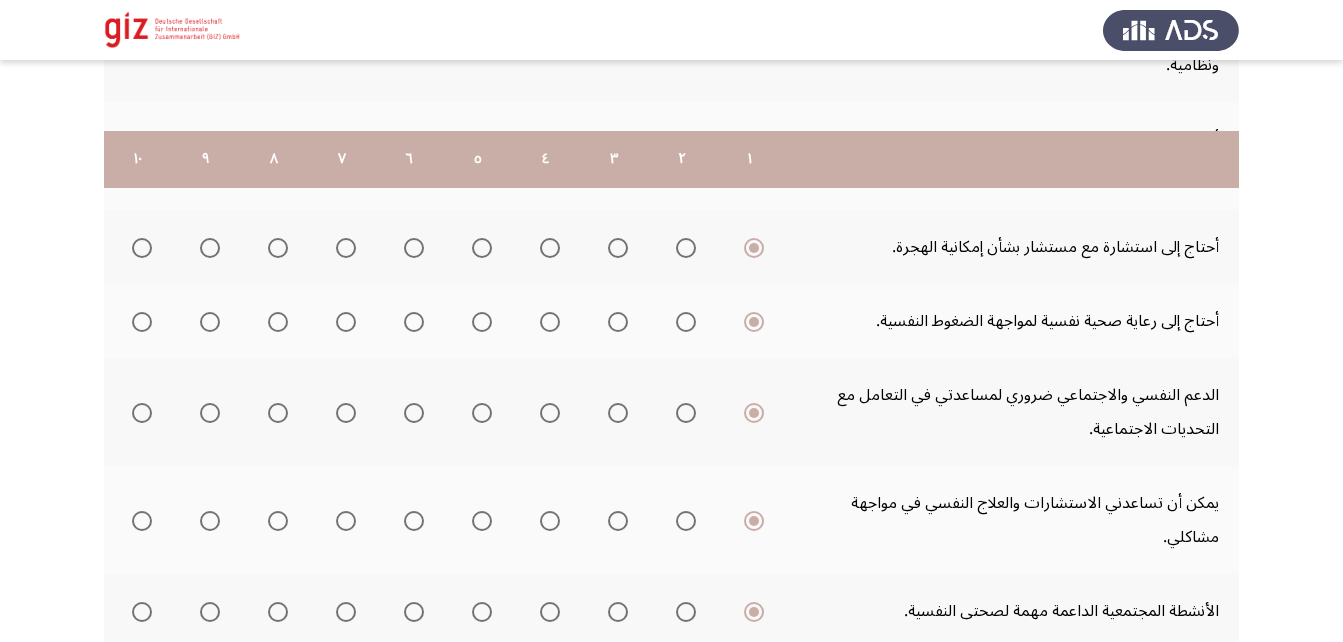 scroll, scrollTop: 773, scrollLeft: 0, axis: vertical 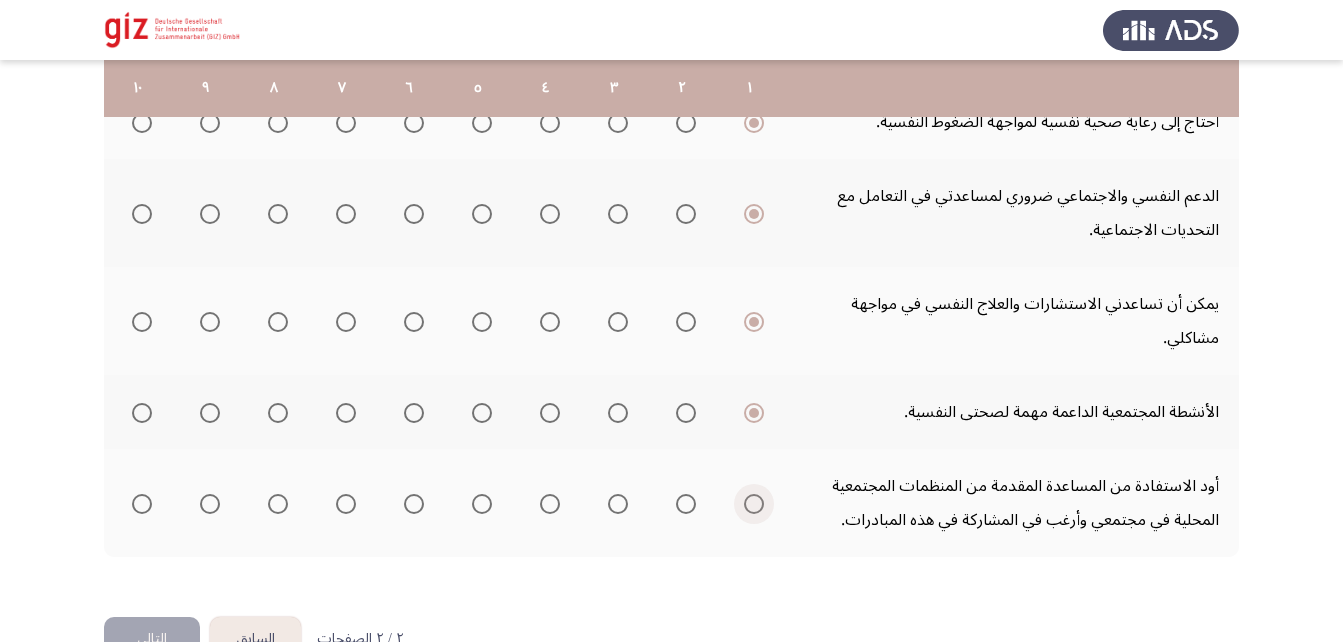 click at bounding box center (754, 504) 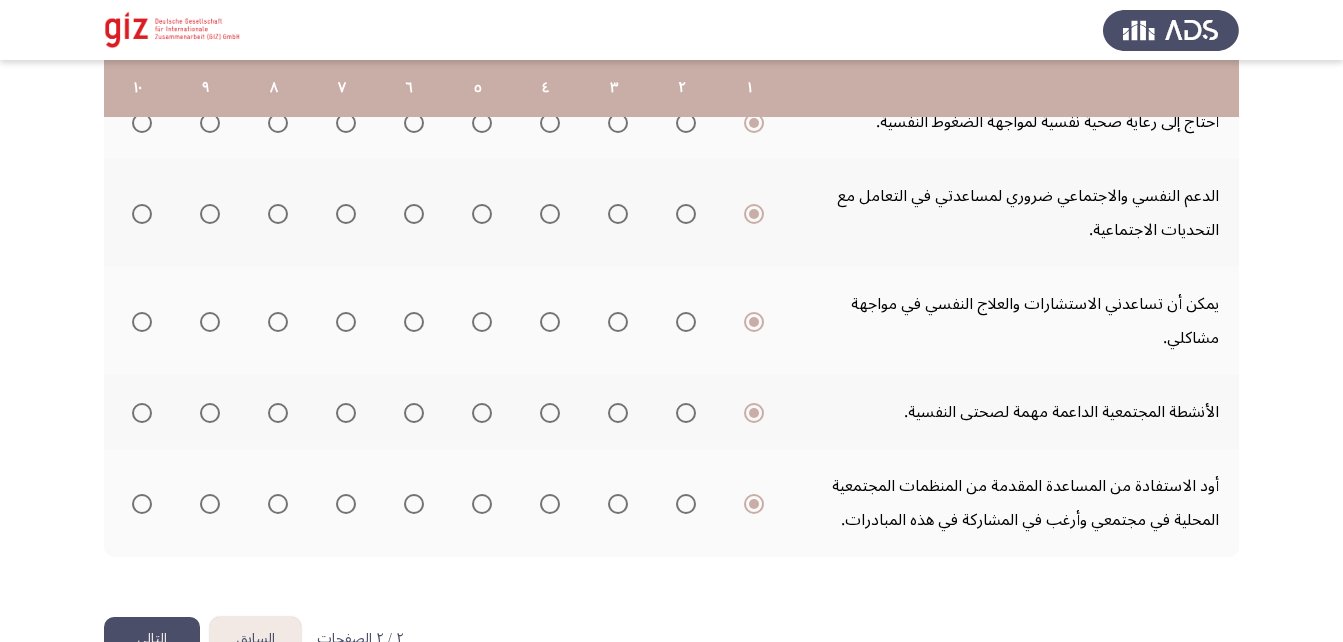 click on "التالي" 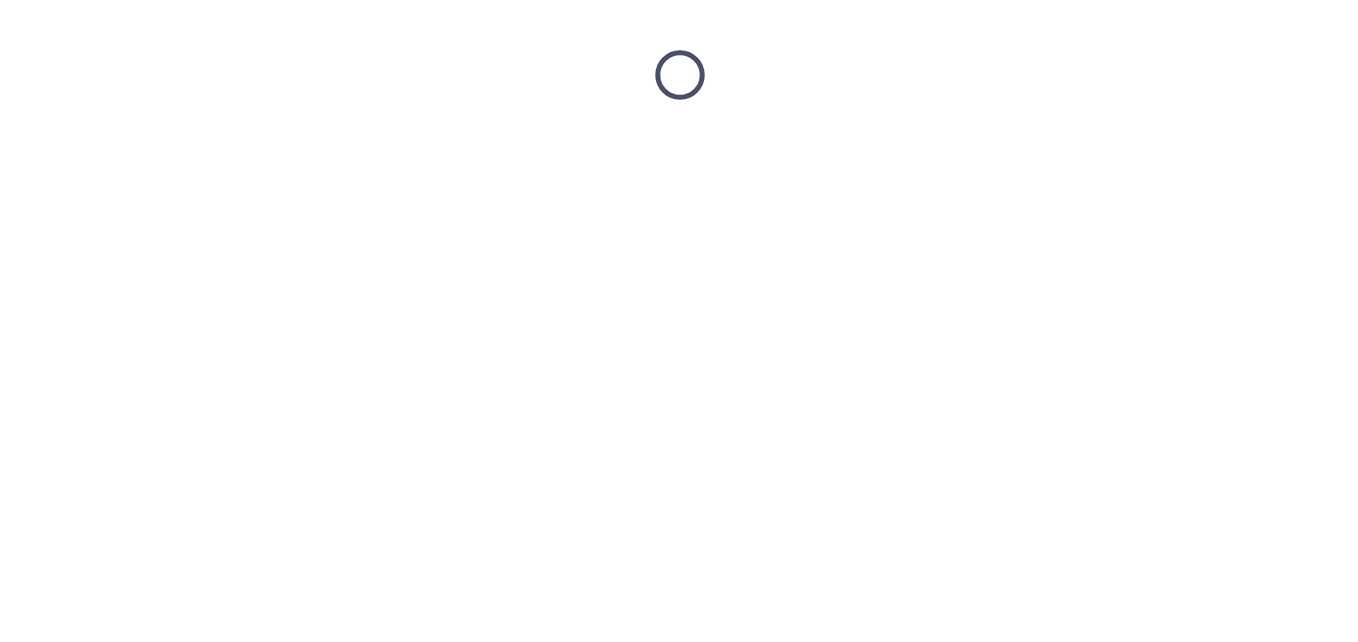 scroll, scrollTop: 0, scrollLeft: 0, axis: both 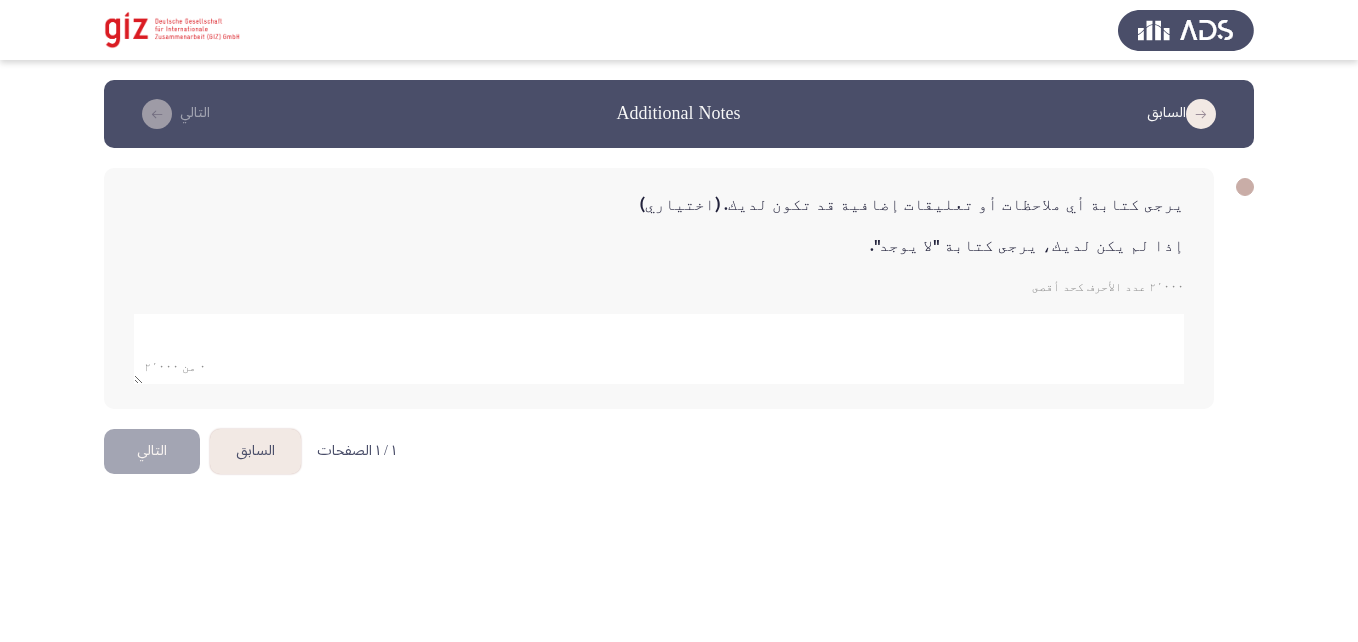 click 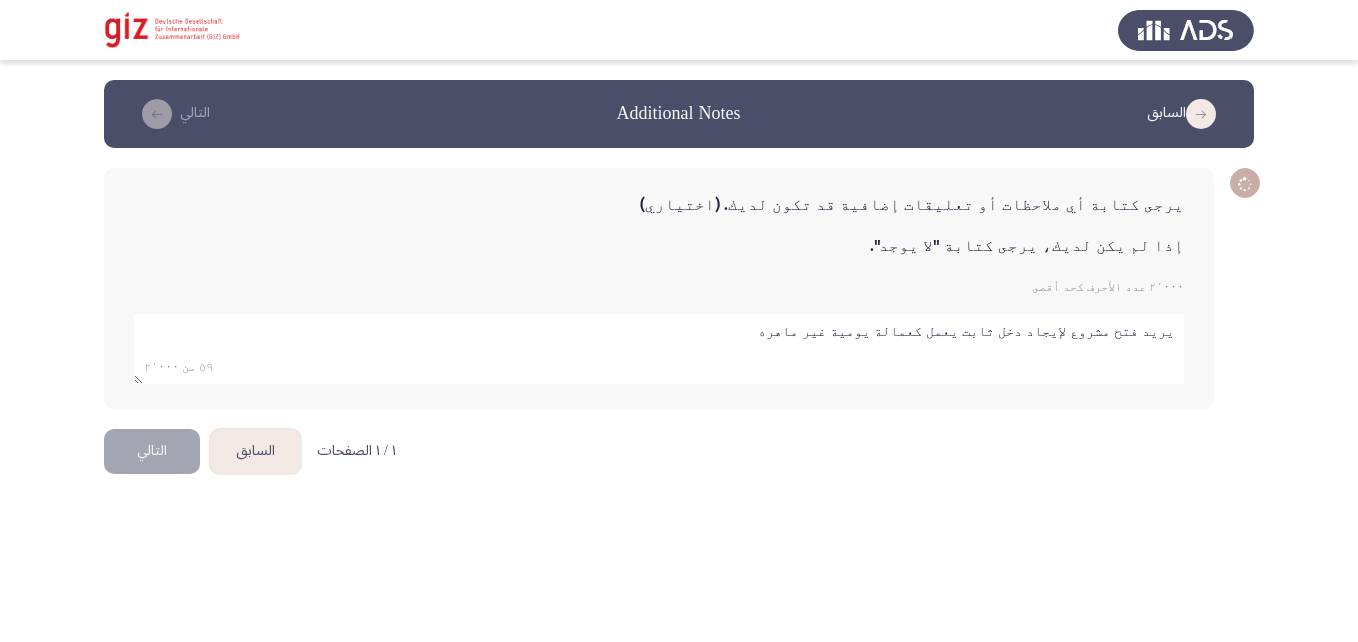 click on "السابق   Additional Notes   التالي  يرجى كتابة أي ملاحظات أو تعليقات إضافية قد تكون لديك. (اختياري) إذا لم يكن لديك، يرجى كتابة " لا يوجد ".  ٢٬٠٠٠ عدد الأحرف كحد أقصى            ٥٩ من ٢٬٠٠٠   ١ / ١ الصفحات   السابق   التالي" at bounding box center [679, 254] 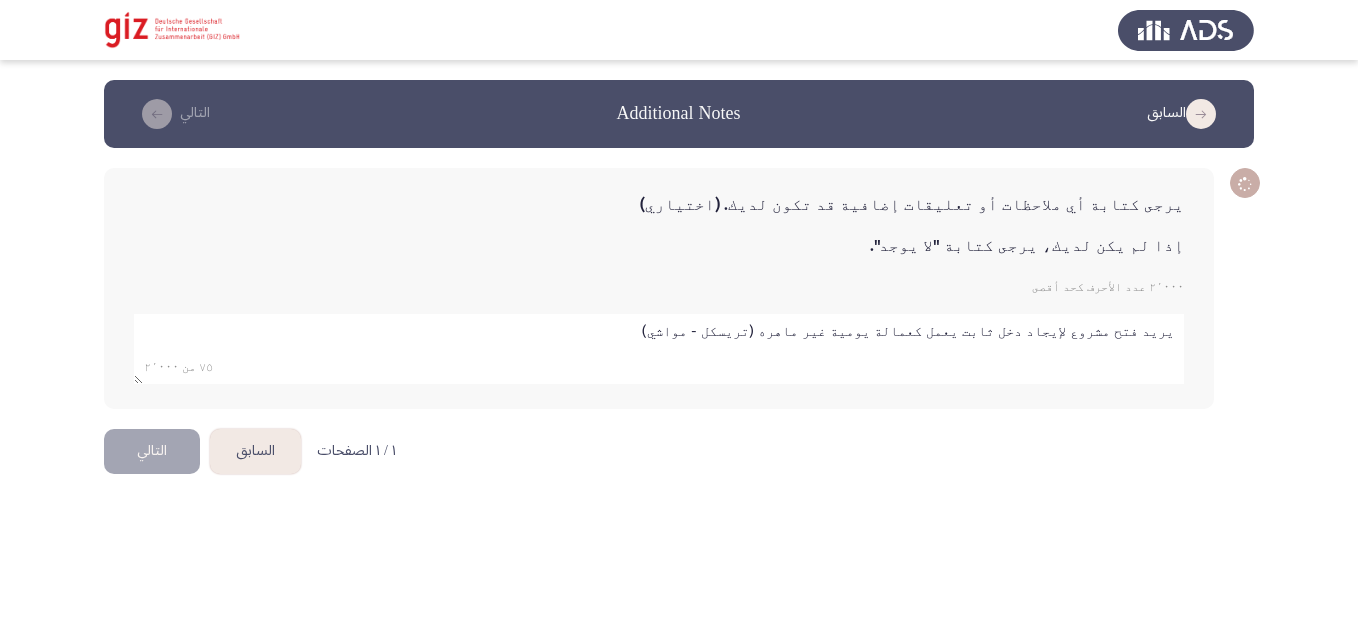 type on "يريد فتح مشروع لإيجاد دخل ثابت يعمل كعمالة يومية غير ماهره (تريسكل - مواشي)" 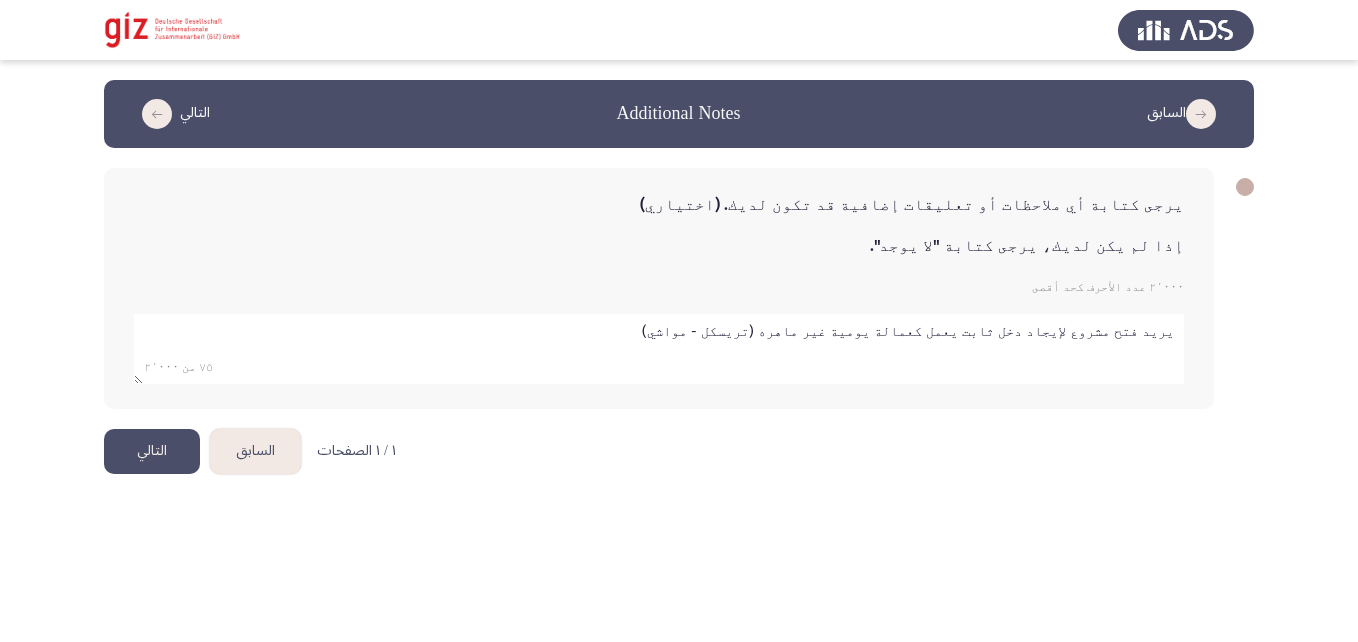 click on "السابق   Additional Notes   التالي  يرجى كتابة أي ملاحظات أو تعليقات إضافية قد تكون لديك. (اختياري) إذا لم يكن لديك، يرجى كتابة " لا يوجد ".  ٢٬٠٠٠ عدد الأحرف كحد أقصى            ٧٥ من ٢٬٠٠٠   ١ / ١ الصفحات   السابق   التالي" at bounding box center [679, 254] 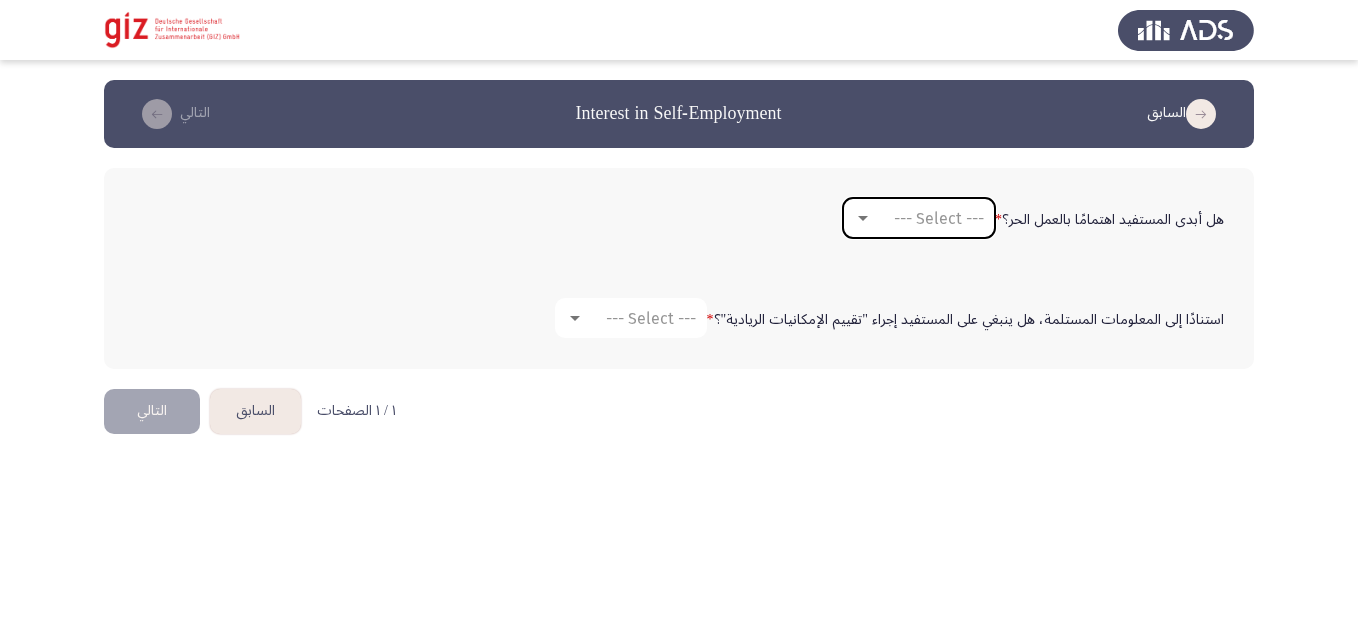 click on "--- Select ---" at bounding box center [939, 218] 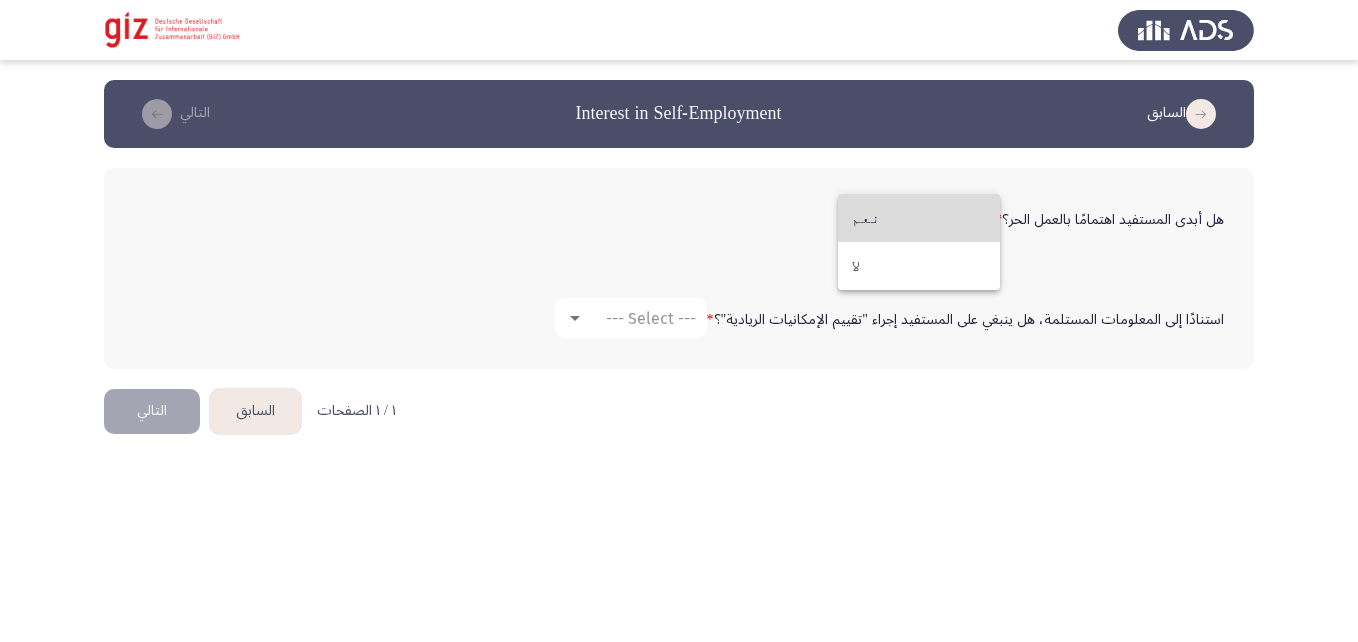 click on "نعم" at bounding box center (919, 218) 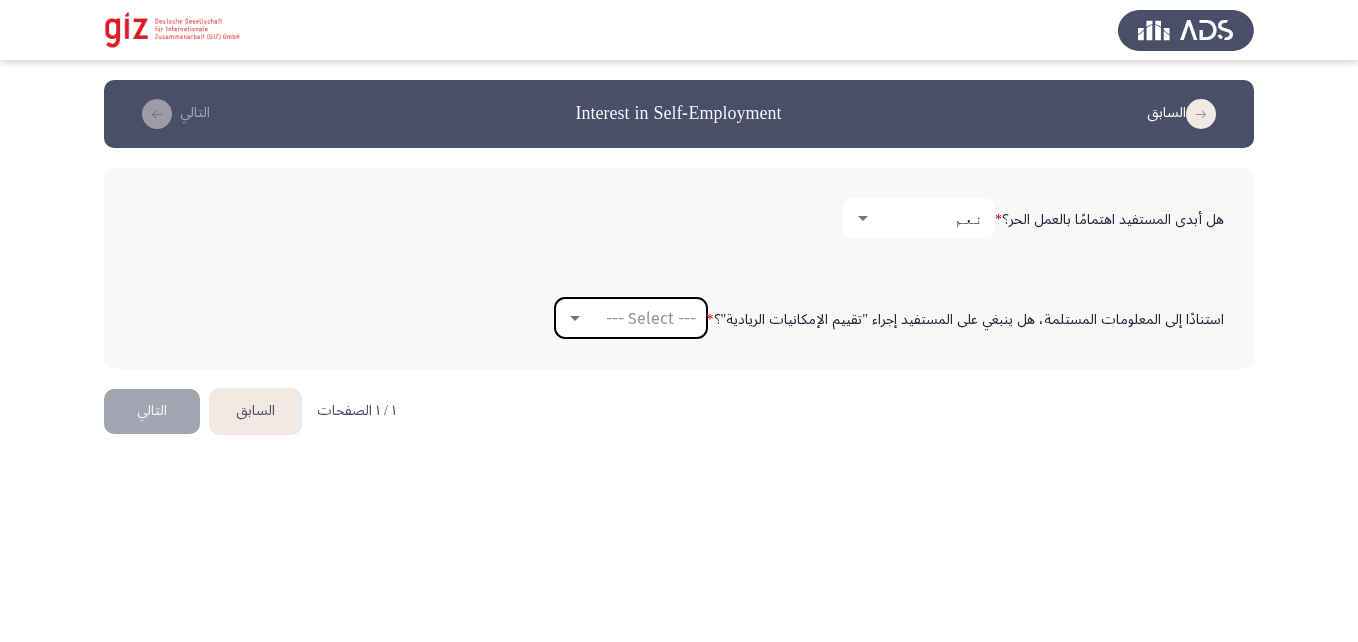 click on "--- Select ---" at bounding box center (651, 318) 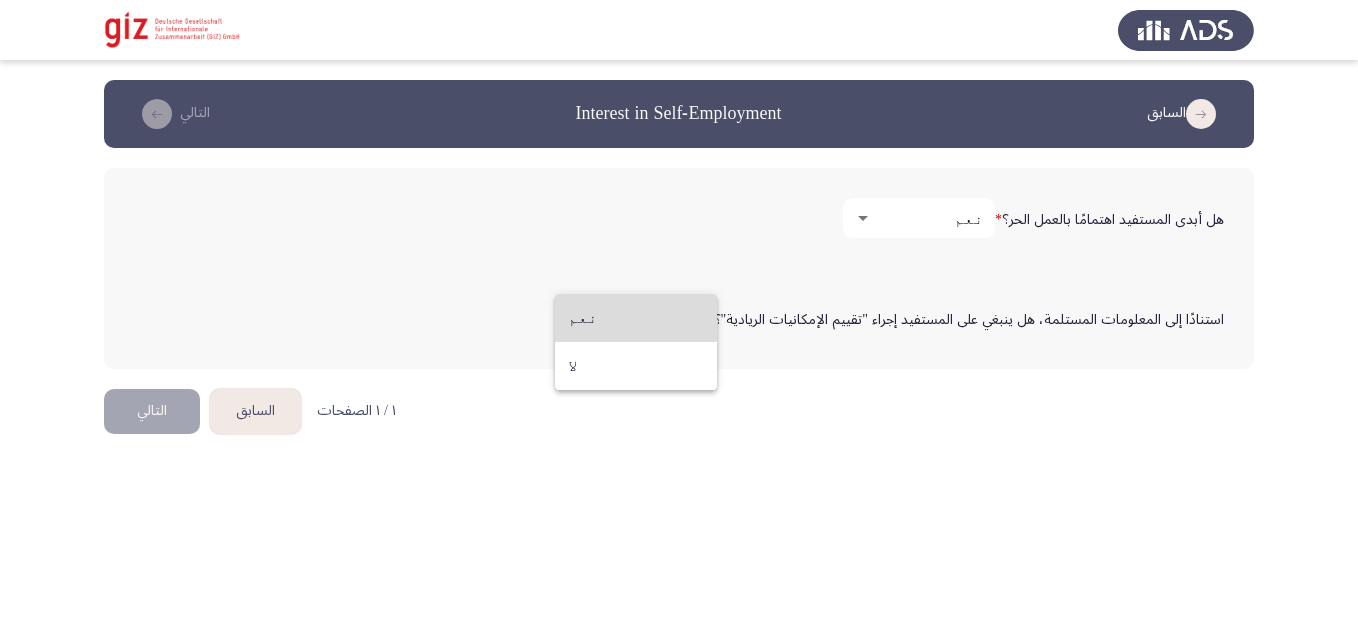 click on "نعم" at bounding box center [636, 318] 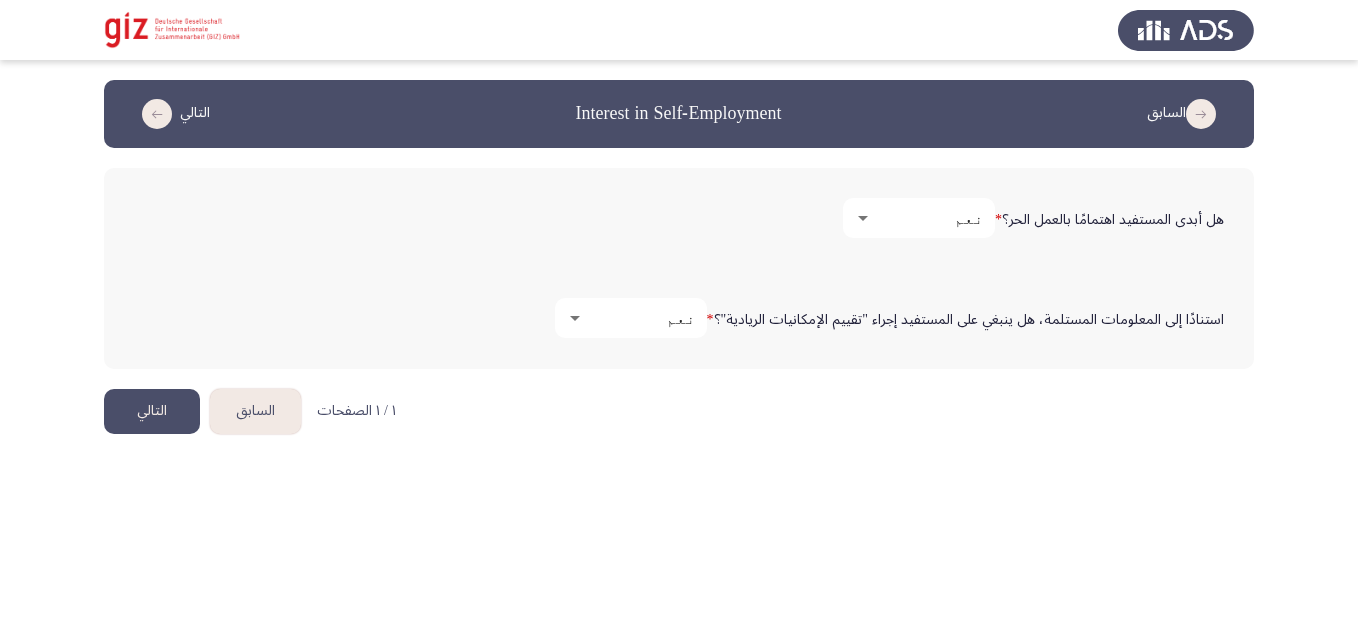 click on "التالي" 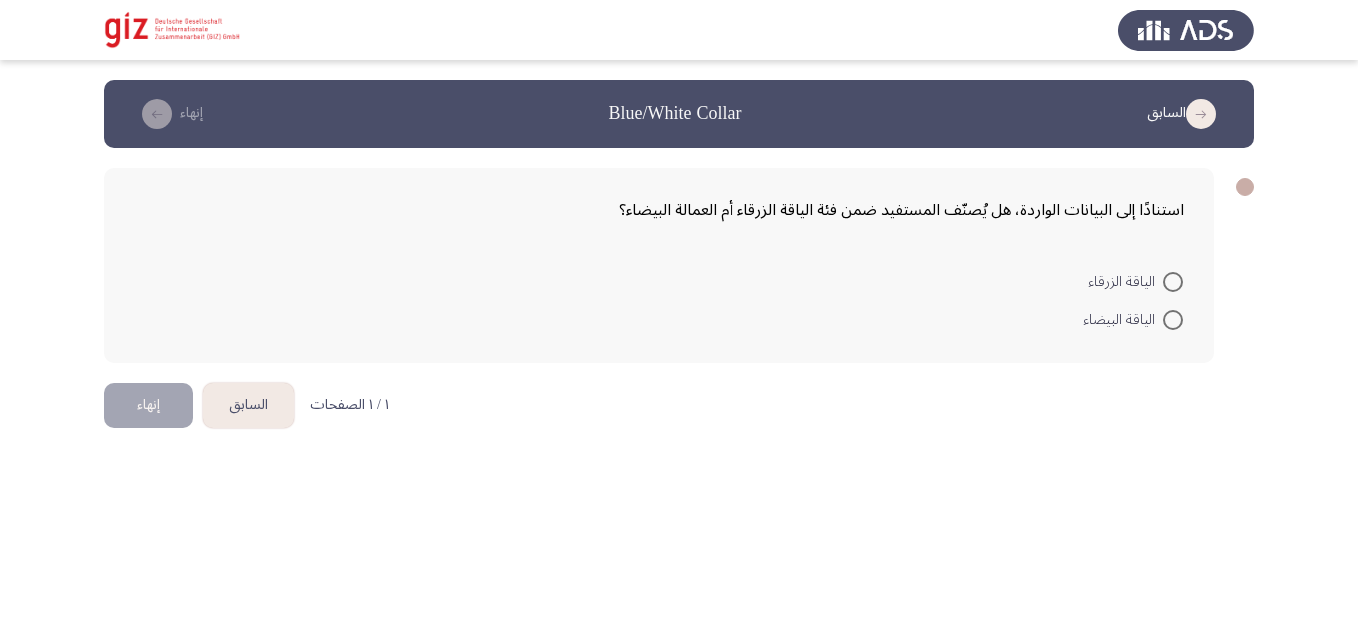 click at bounding box center [1173, 320] 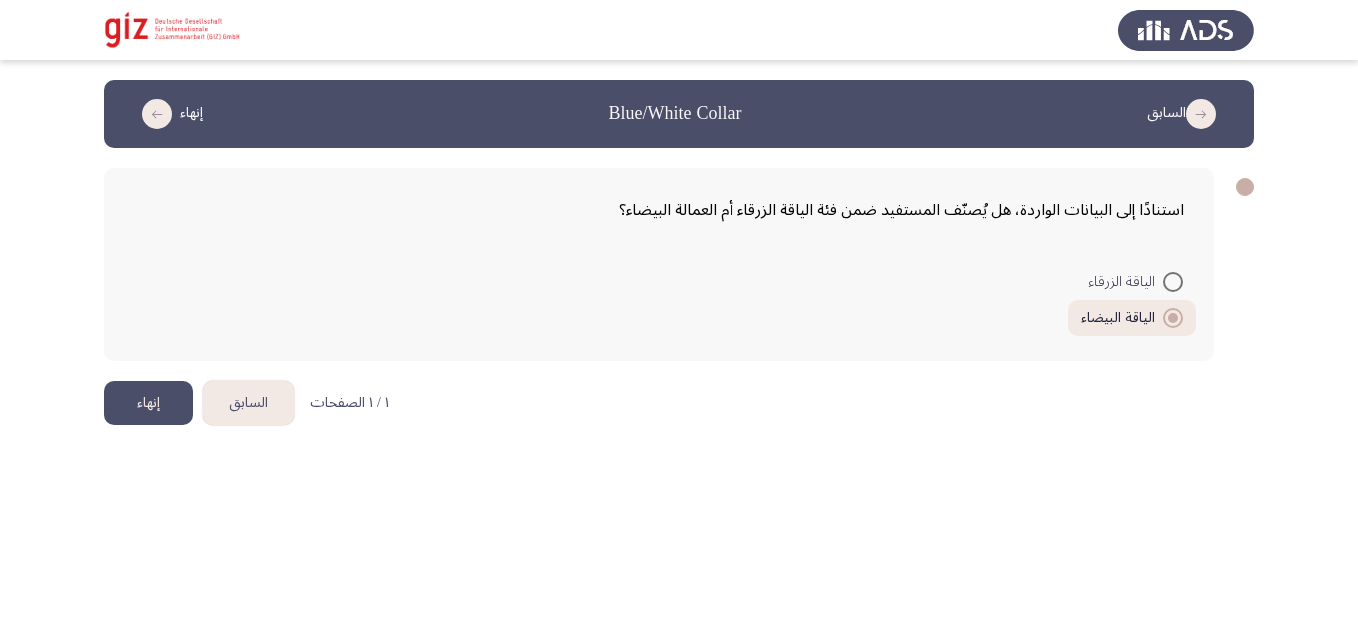 click at bounding box center [1173, 282] 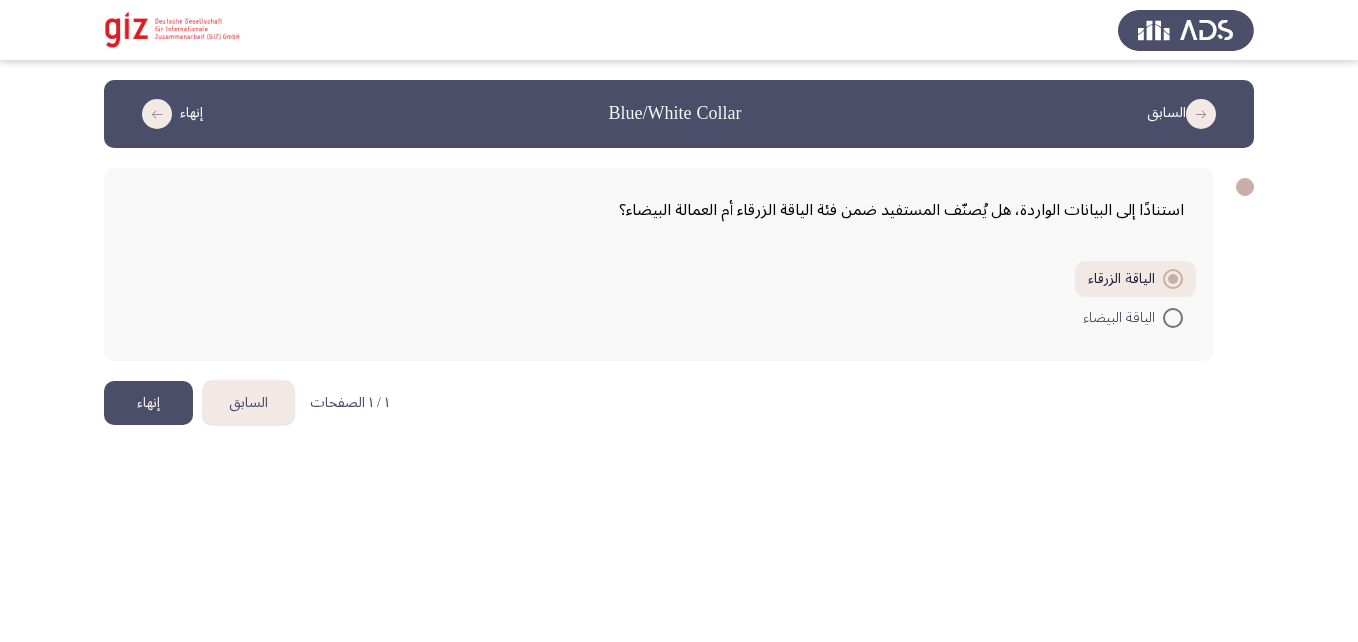 click on "إنهاء" 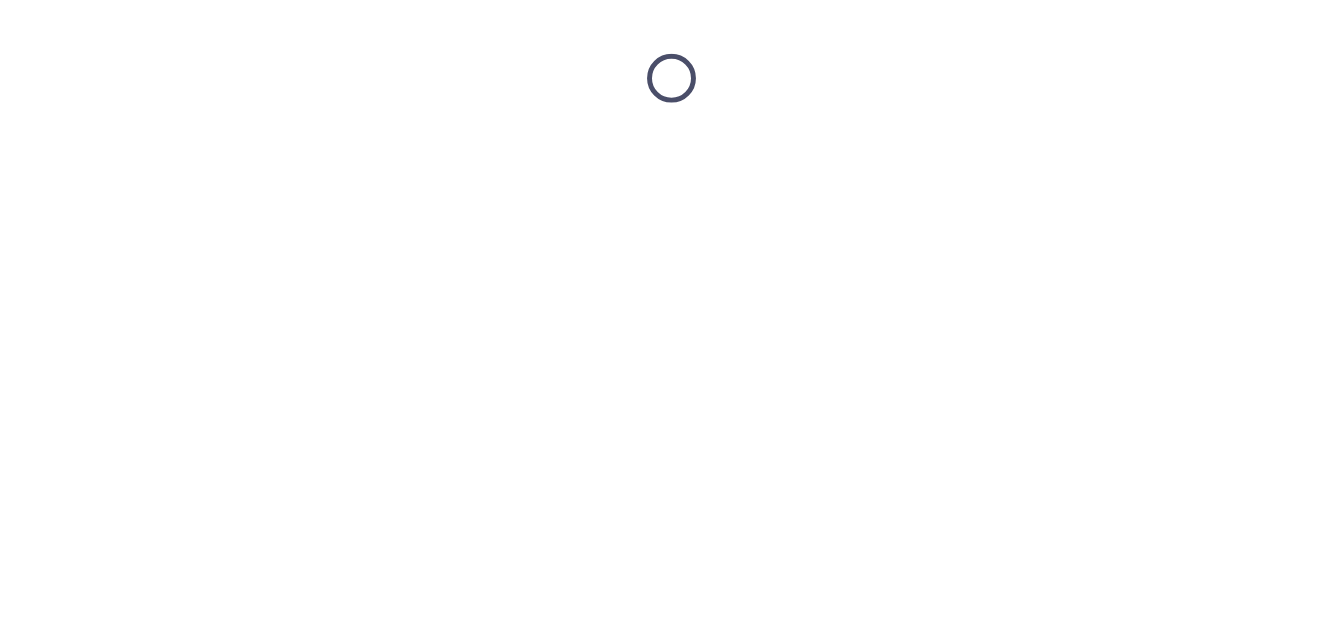 scroll, scrollTop: 0, scrollLeft: 0, axis: both 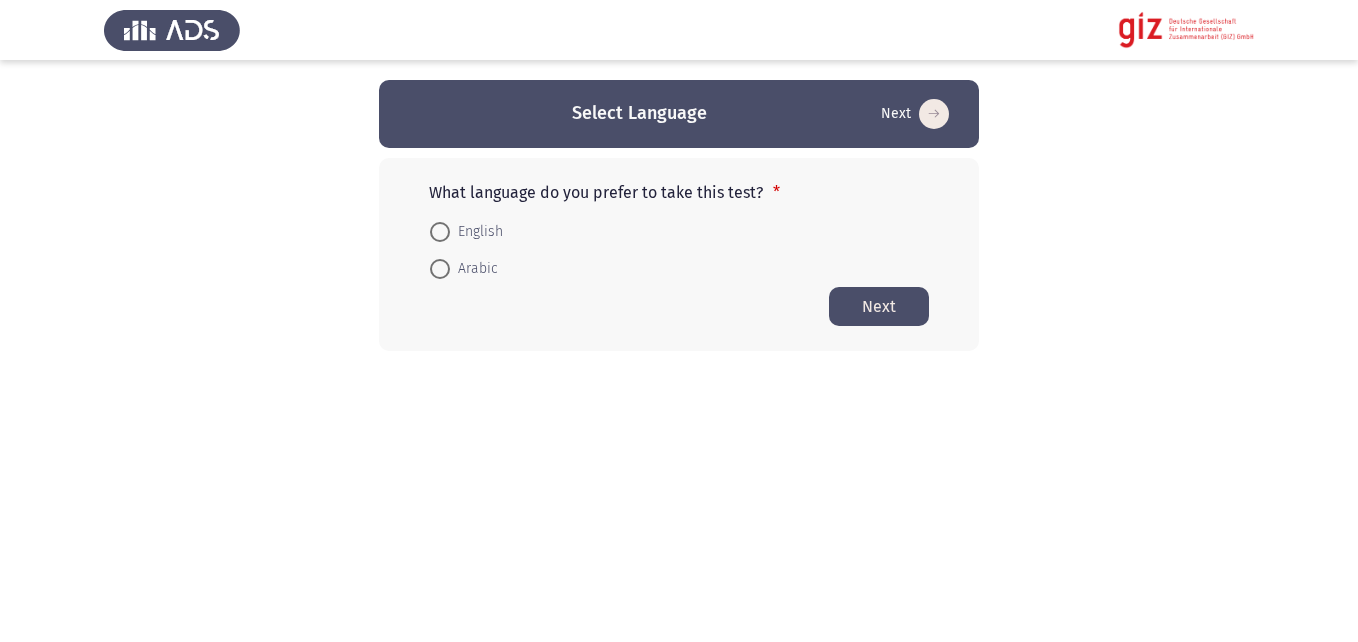 click on "Arabic" at bounding box center (474, 269) 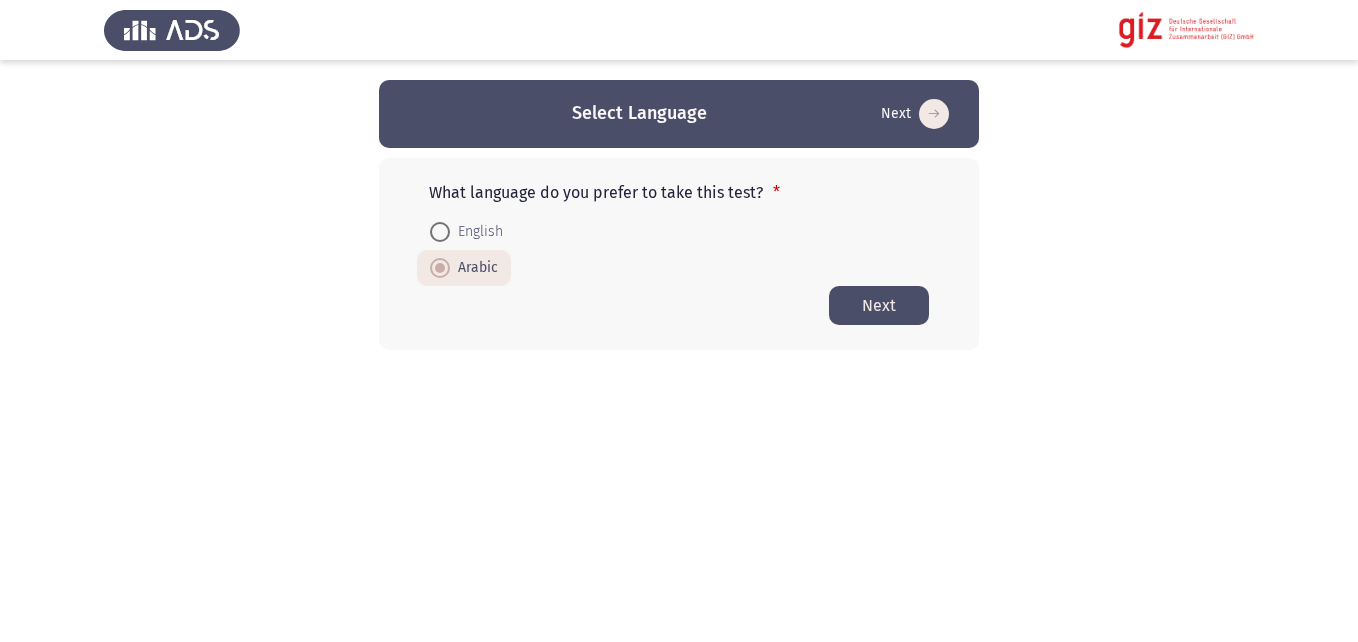 click on "Next" 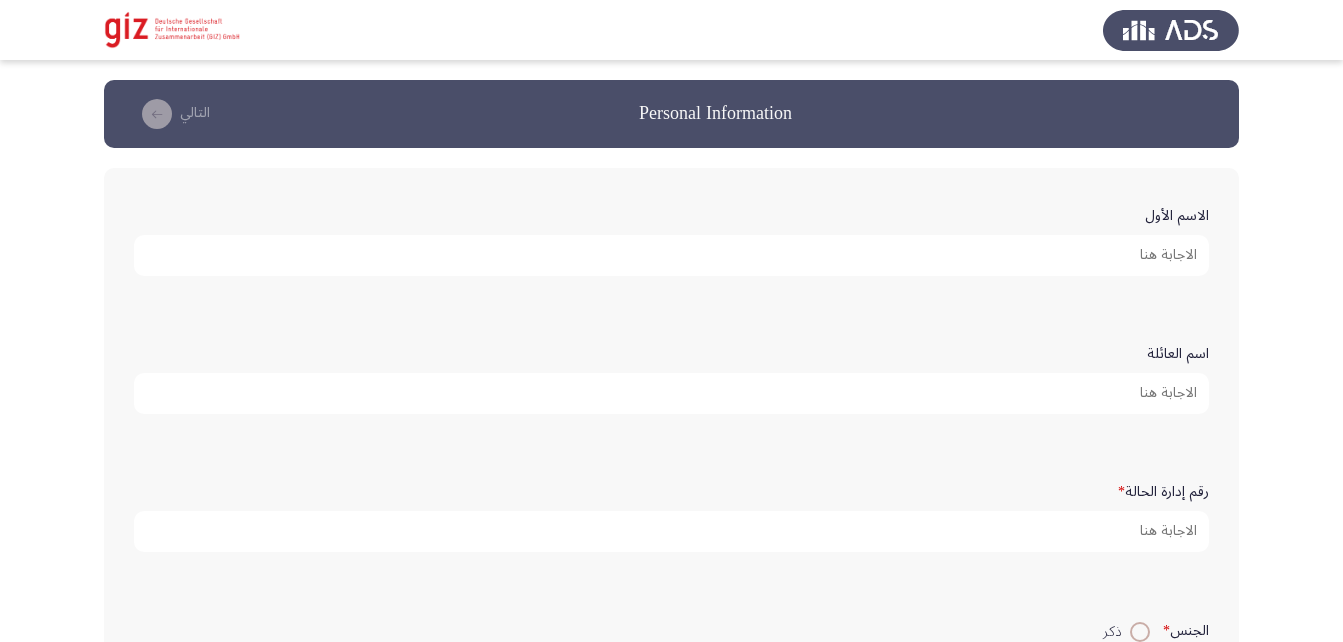 click on "الاسم الأول" at bounding box center [671, 255] 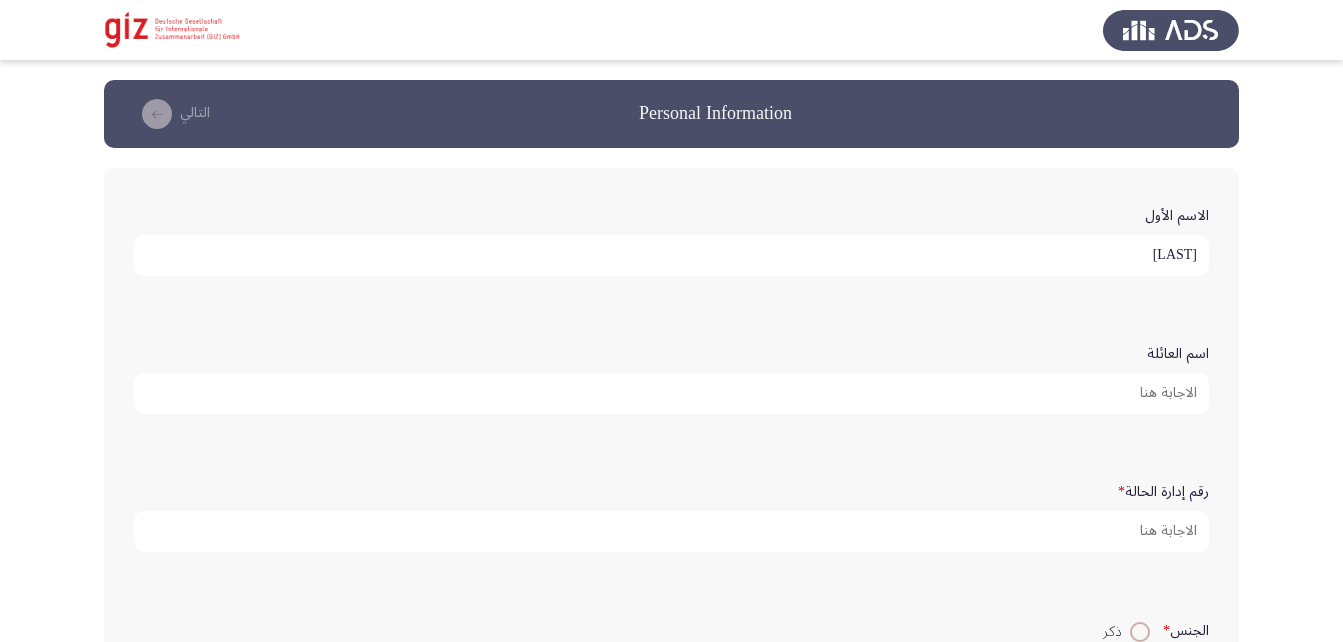 type on "[LAST]" 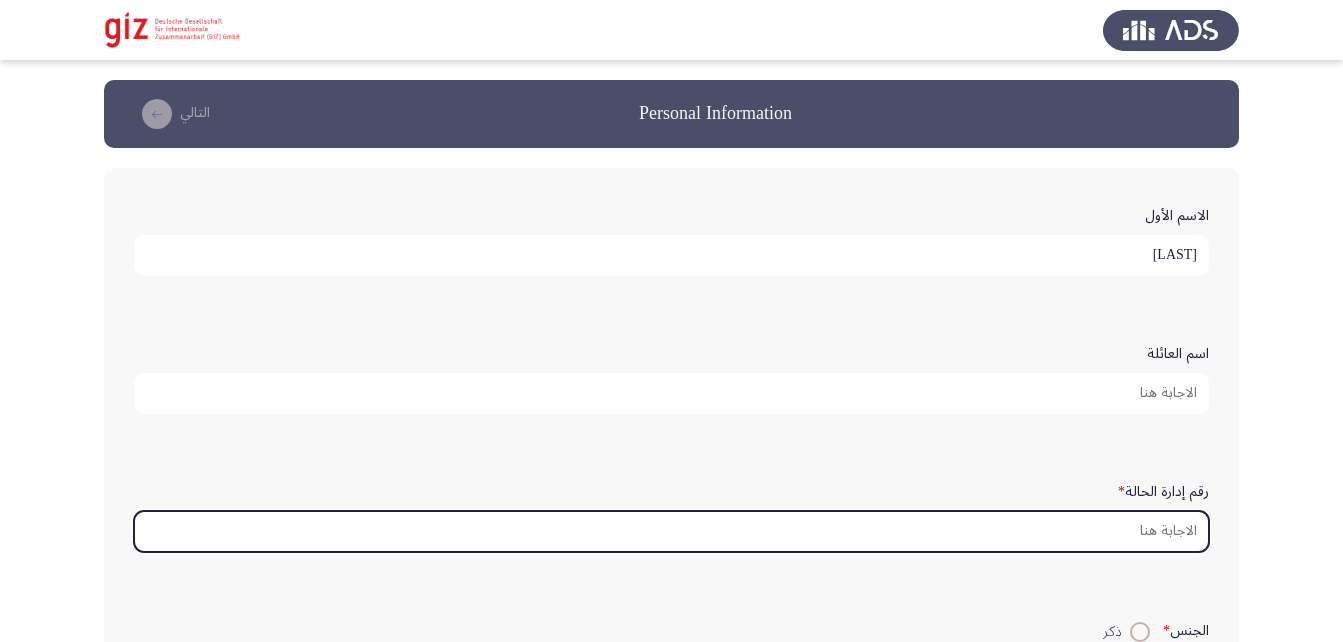 click on "رقم إدارة الحالة   *" at bounding box center (671, 531) 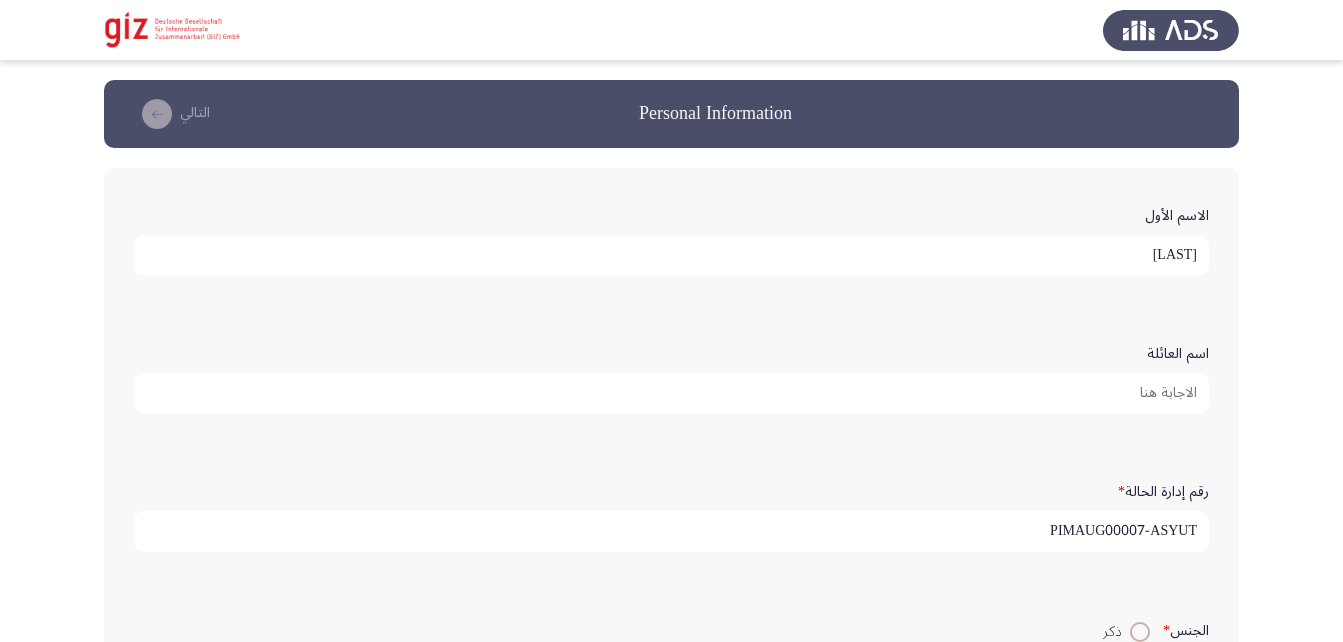 type on "PIMAUG00007-ASYUT" 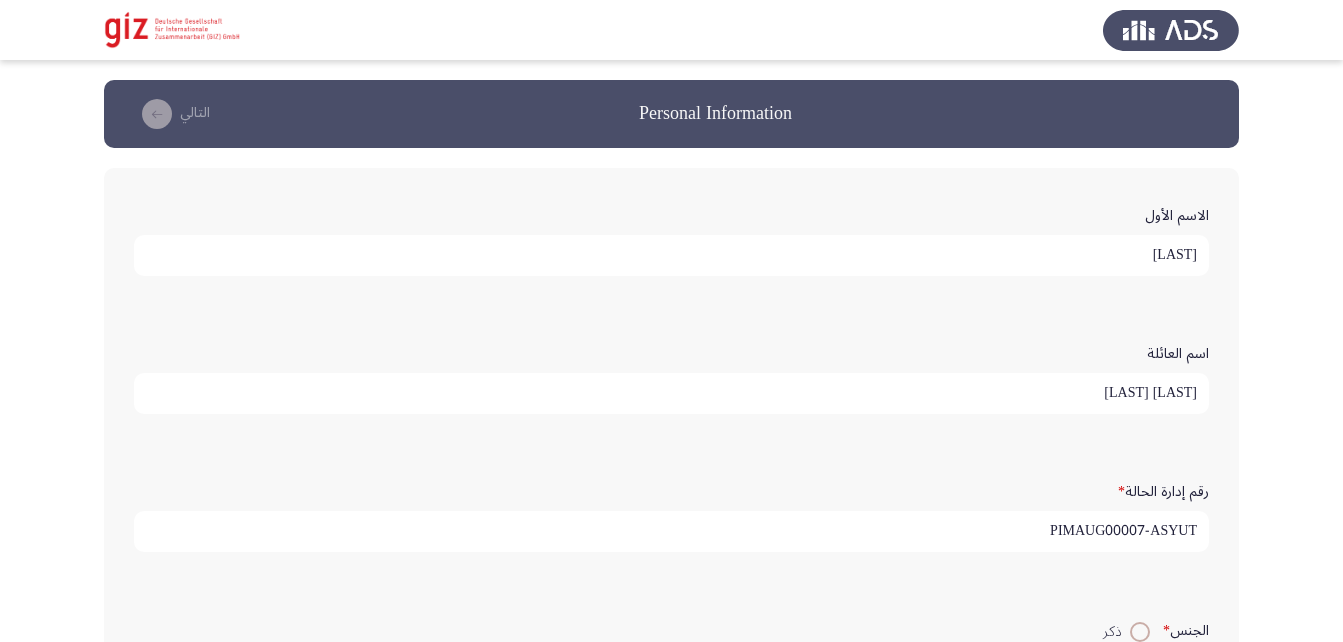 scroll, scrollTop: 5, scrollLeft: 0, axis: vertical 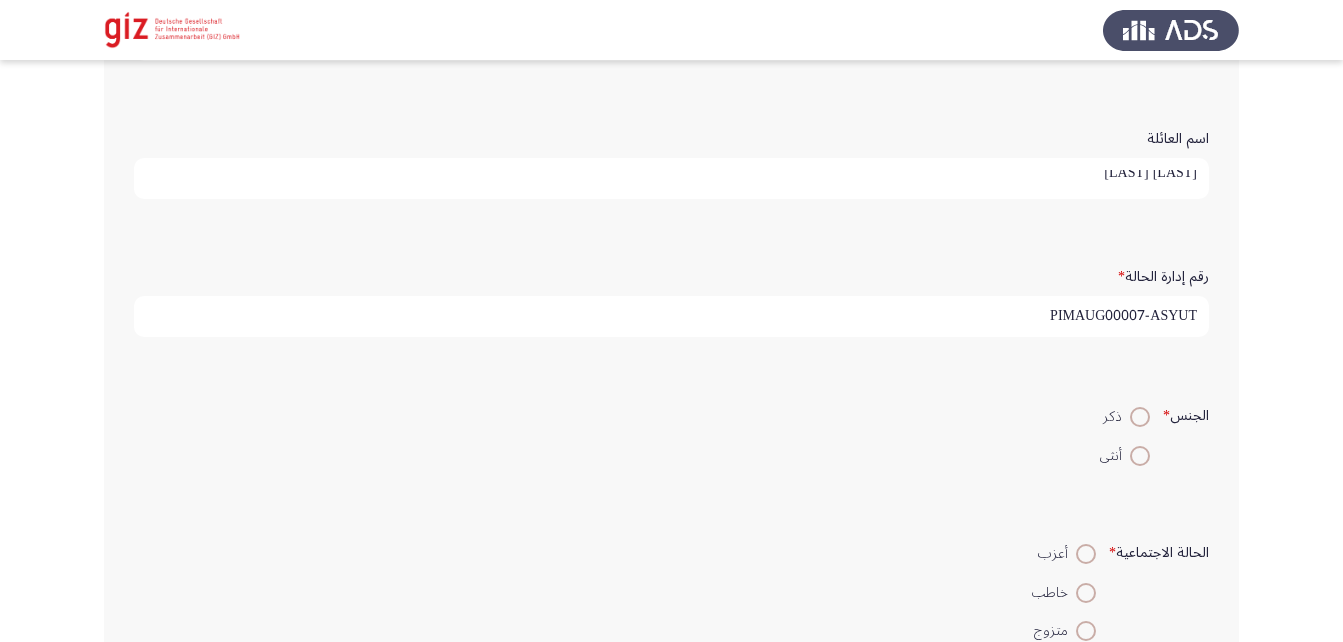 type on "[LAST] [LAST]" 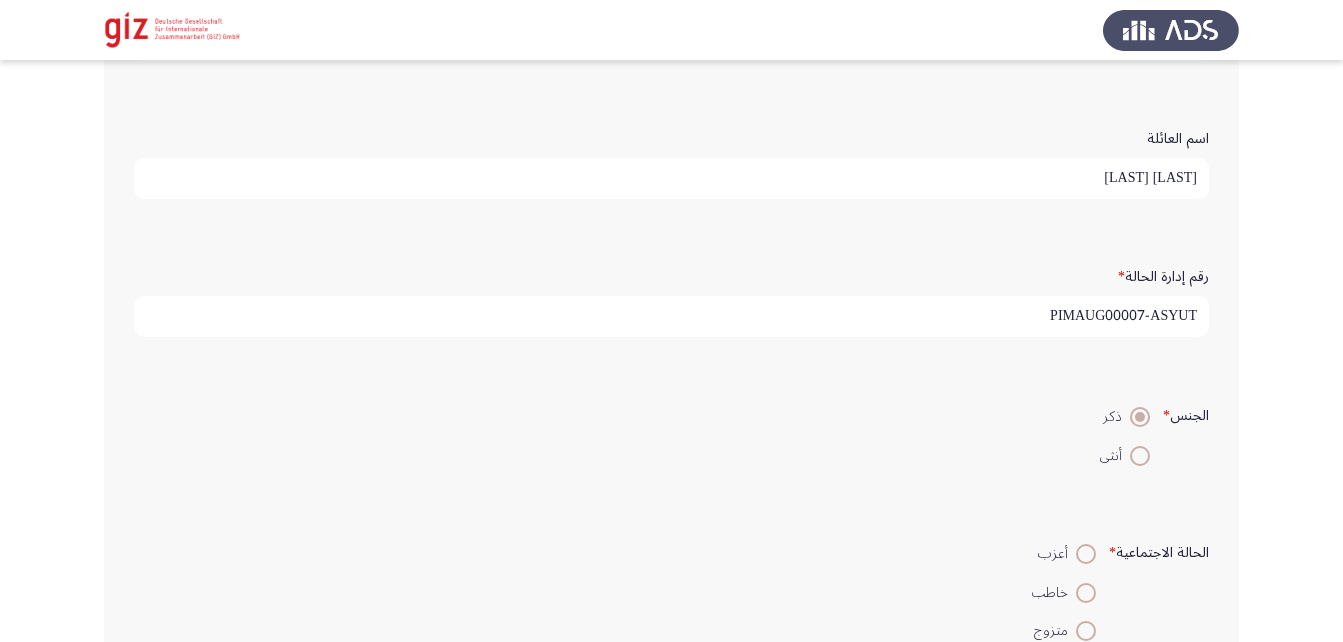 scroll, scrollTop: 450, scrollLeft: 0, axis: vertical 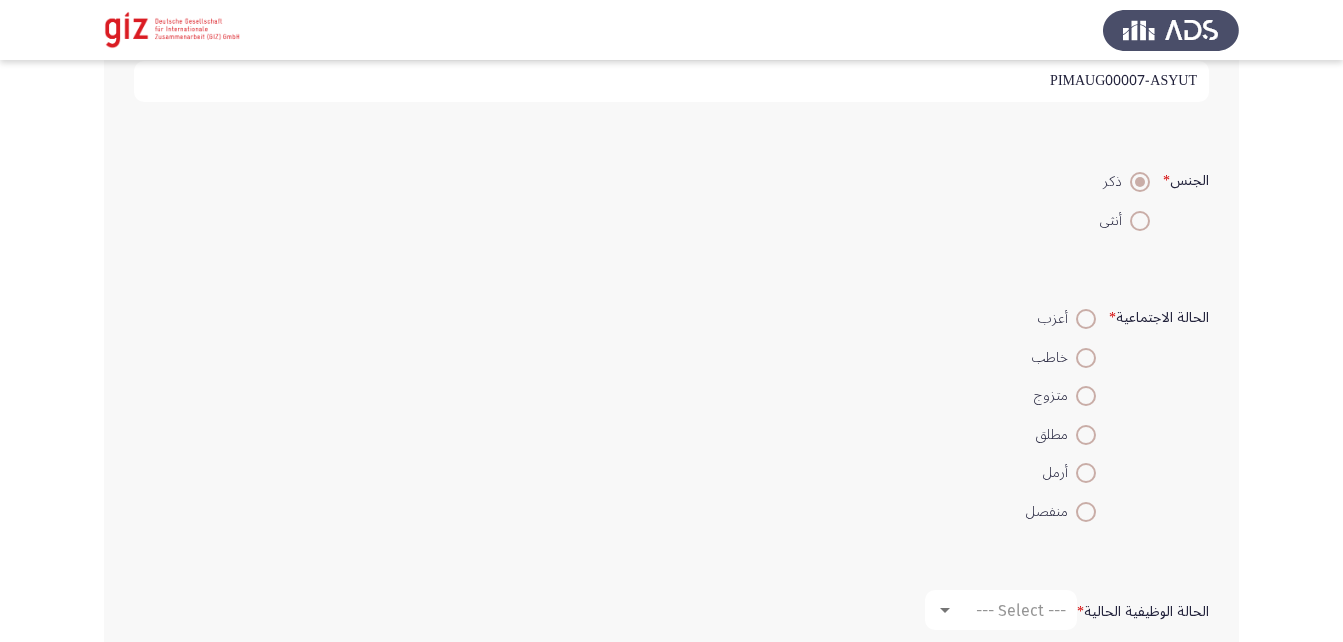 click at bounding box center [1086, 396] 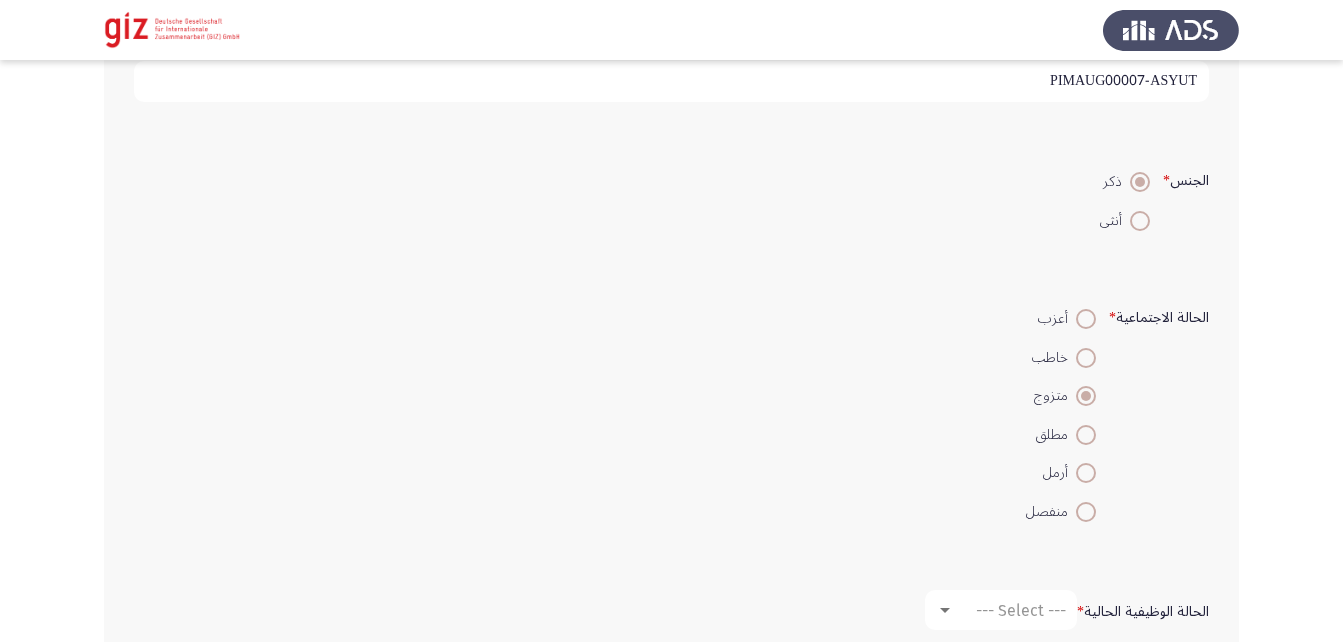 scroll, scrollTop: 595, scrollLeft: 0, axis: vertical 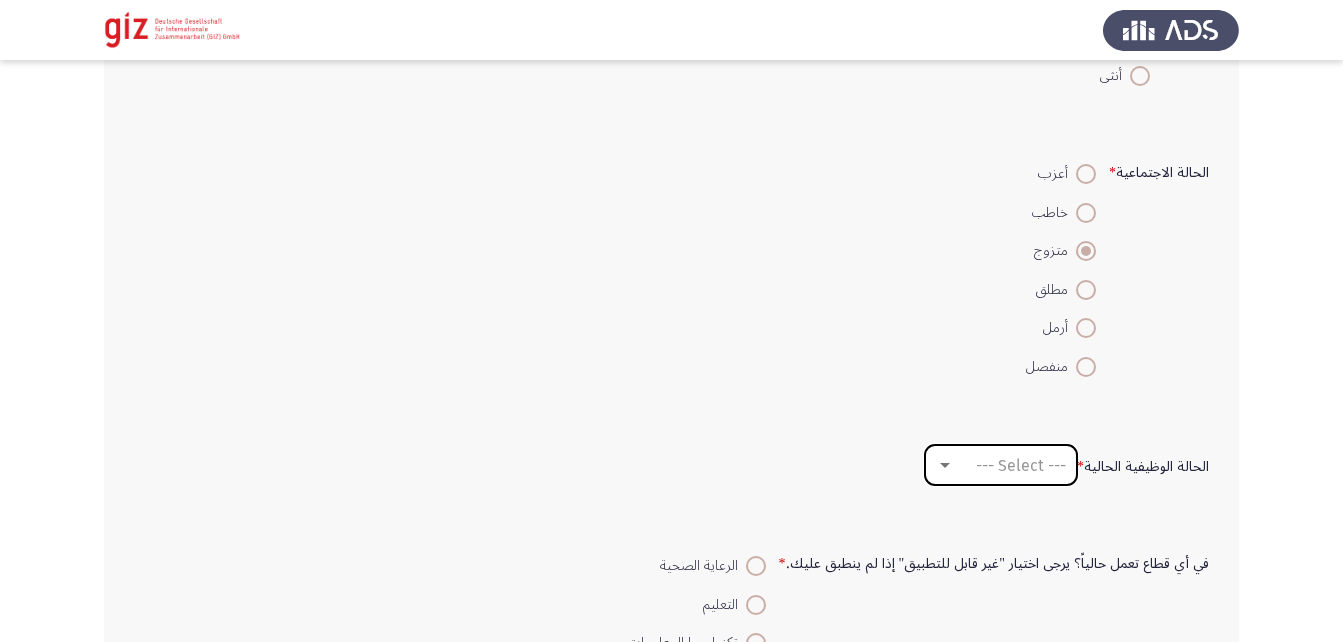 click on "--- Select ---" at bounding box center (1021, 465) 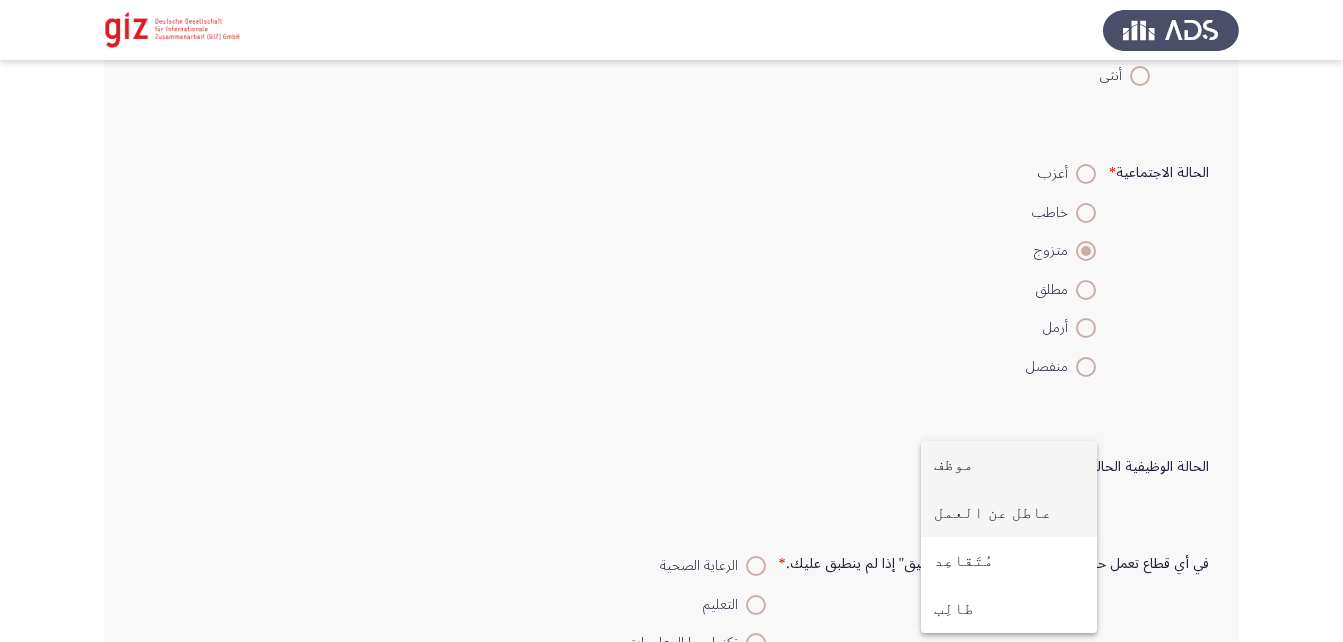 click on "عاطل عن العمل" at bounding box center (1009, 513) 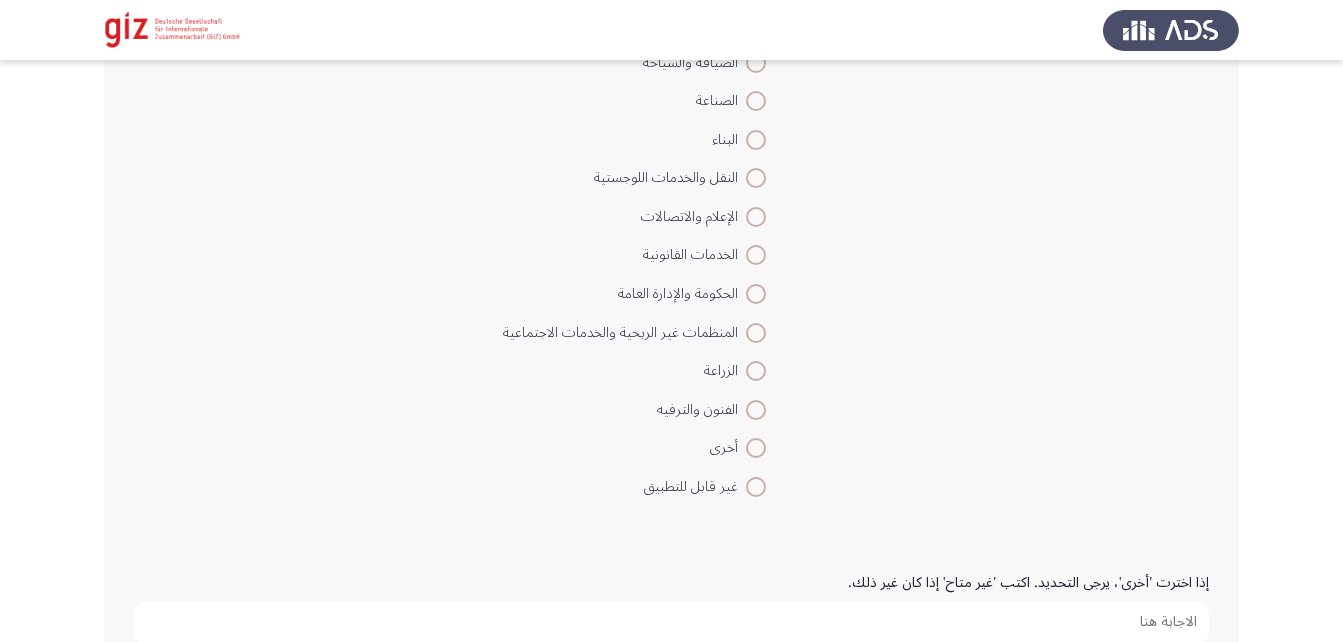 scroll, scrollTop: 1352, scrollLeft: 0, axis: vertical 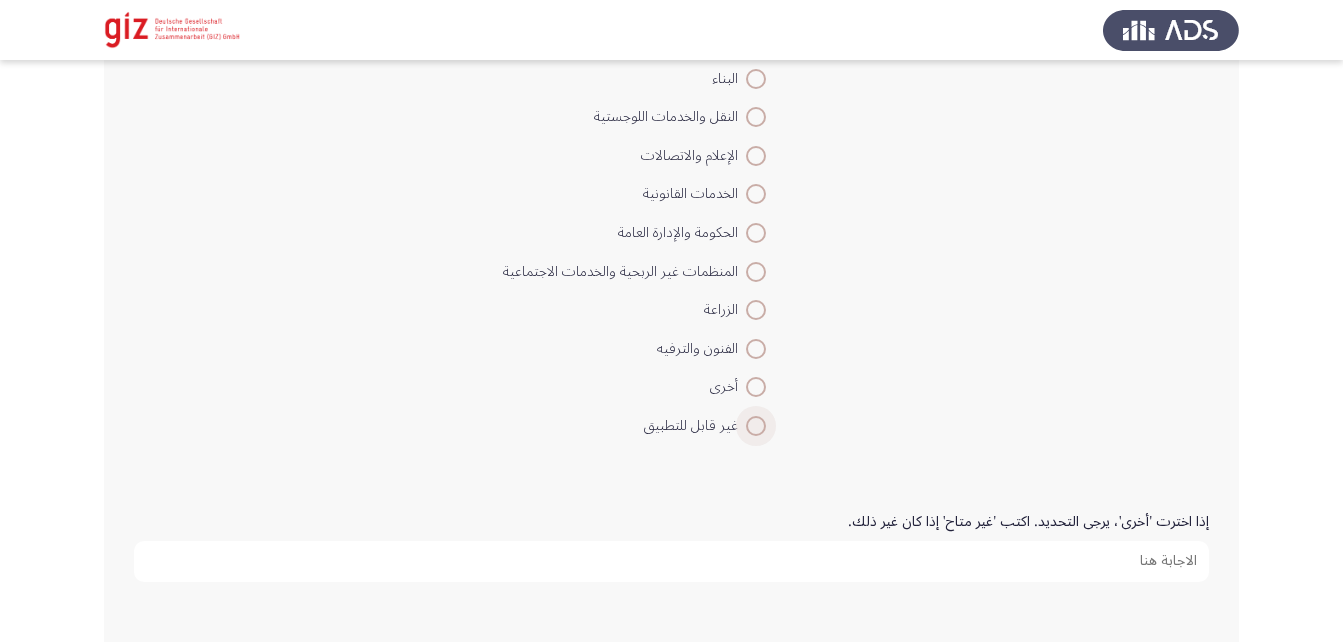 click at bounding box center [756, 426] 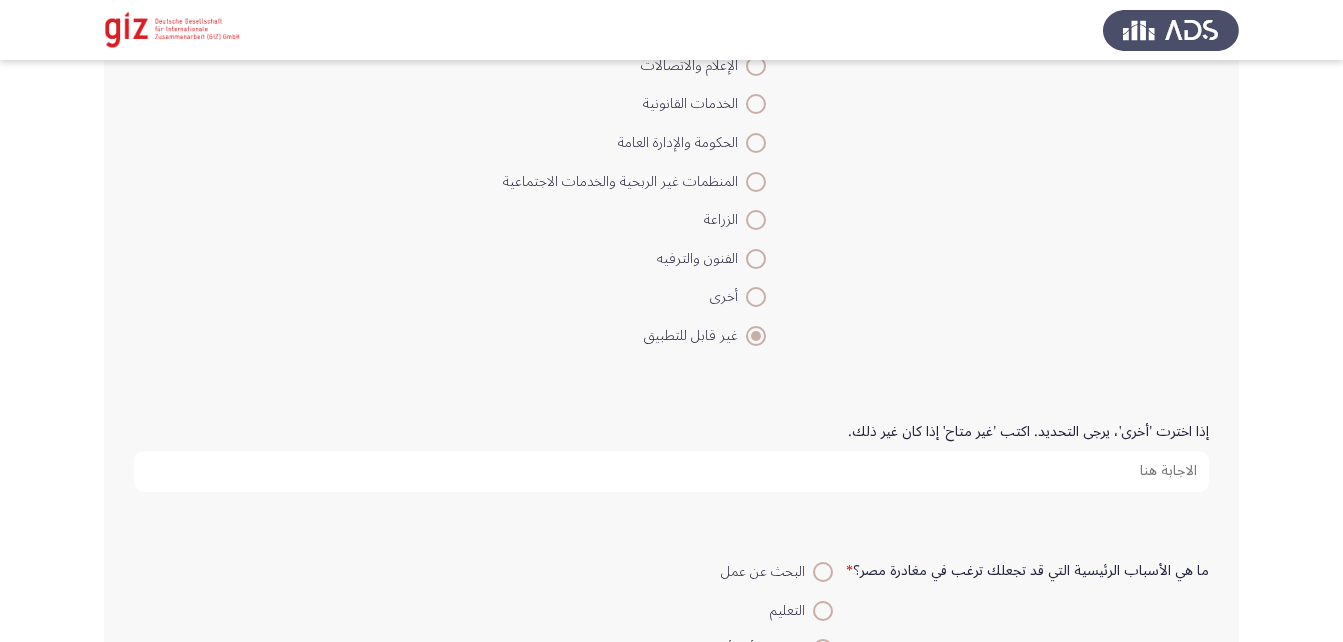 scroll, scrollTop: 1444, scrollLeft: 0, axis: vertical 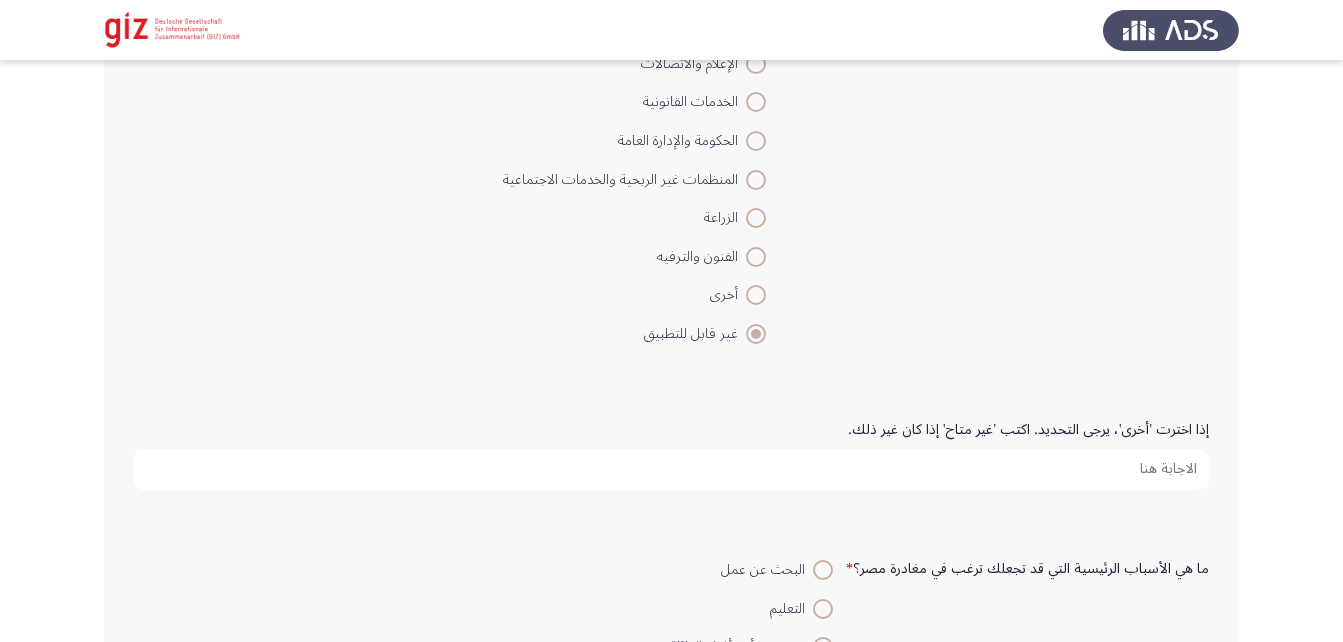 click on "إذا اخترت 'أخرى'، يرجى التحديد. اكتب 'غير متاح' إذا كان غير ذلك." 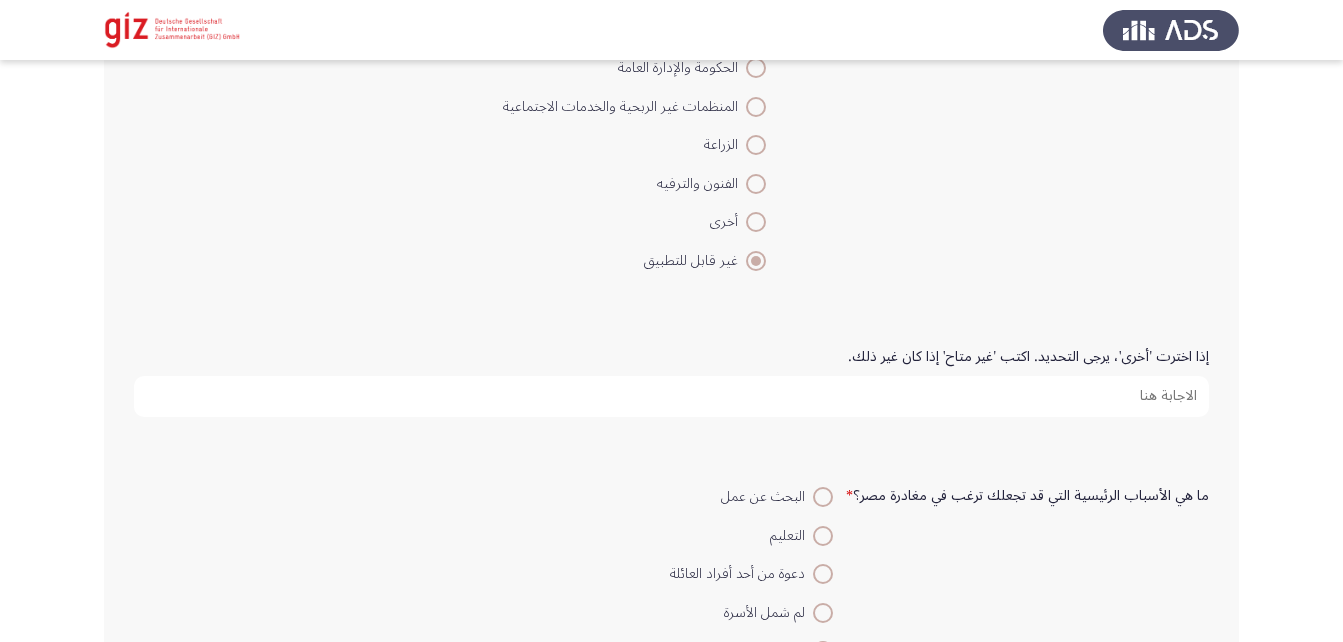 scroll, scrollTop: 1521, scrollLeft: 0, axis: vertical 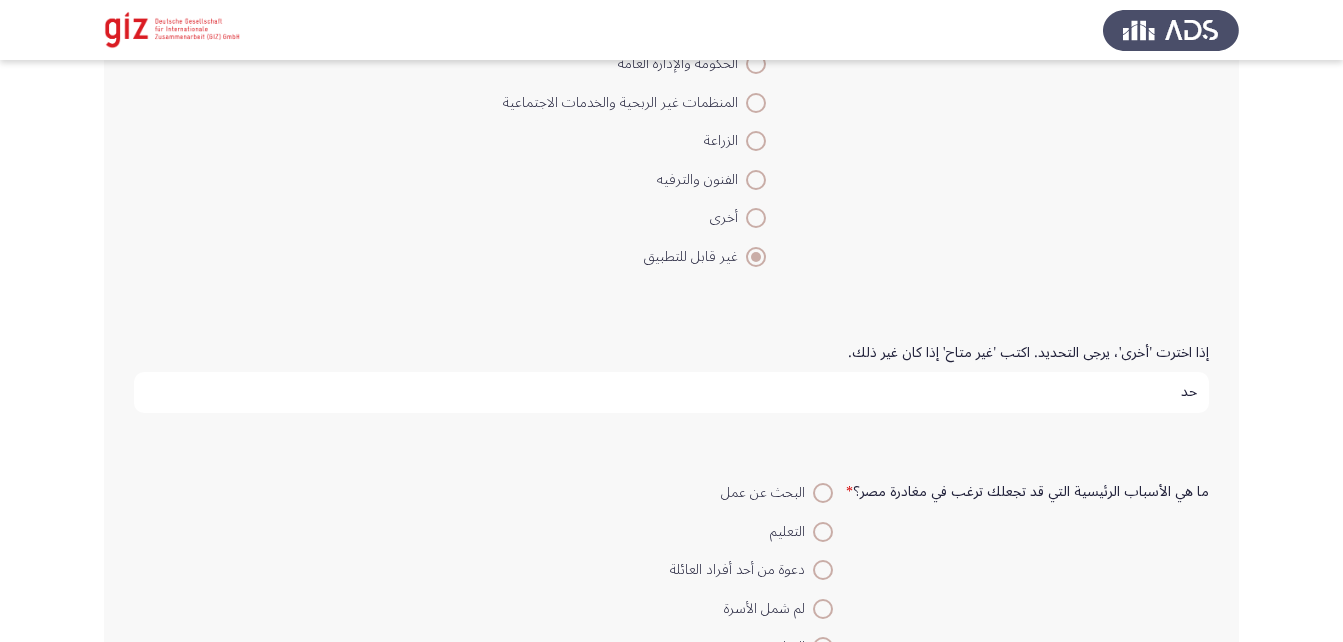 type on "ح" 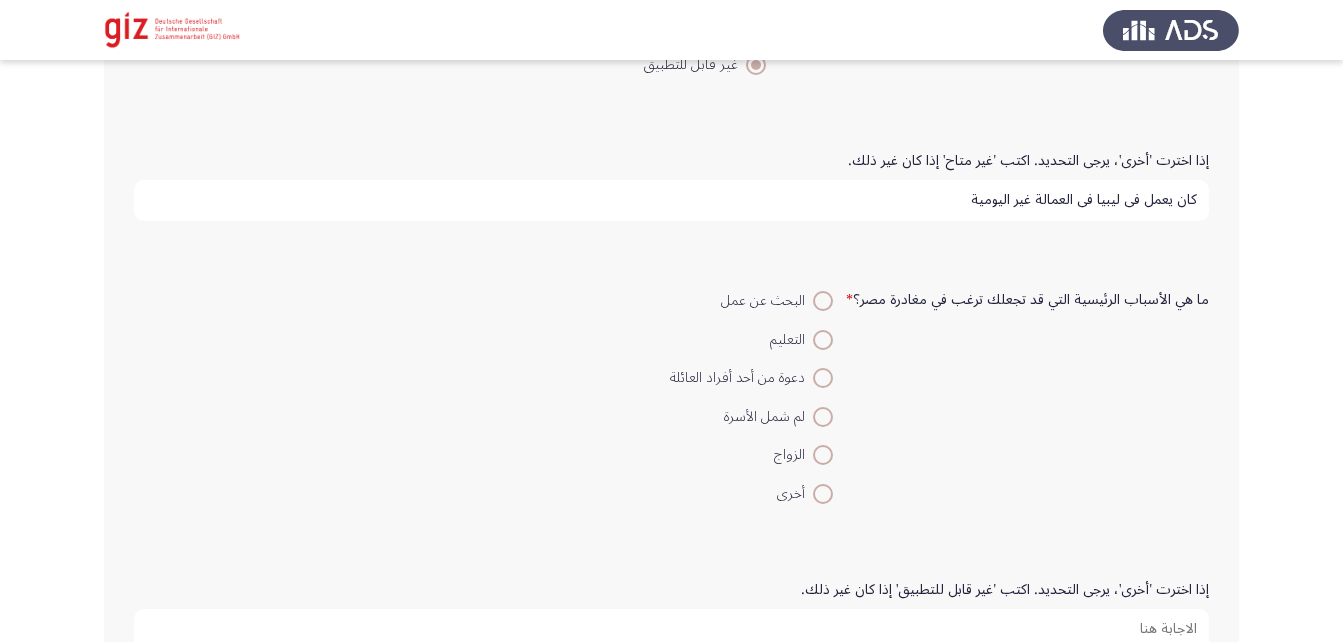 scroll, scrollTop: 1714, scrollLeft: 0, axis: vertical 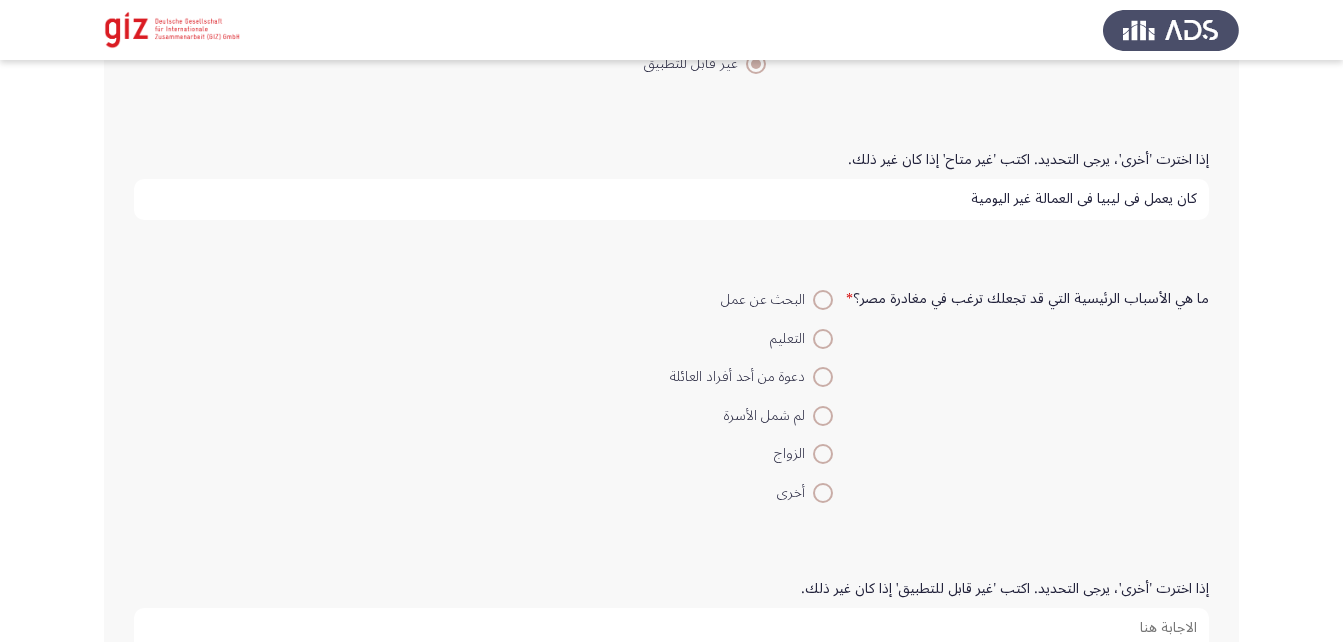 type on "كان يعمل في ليبيا في العمالة غير اليومية" 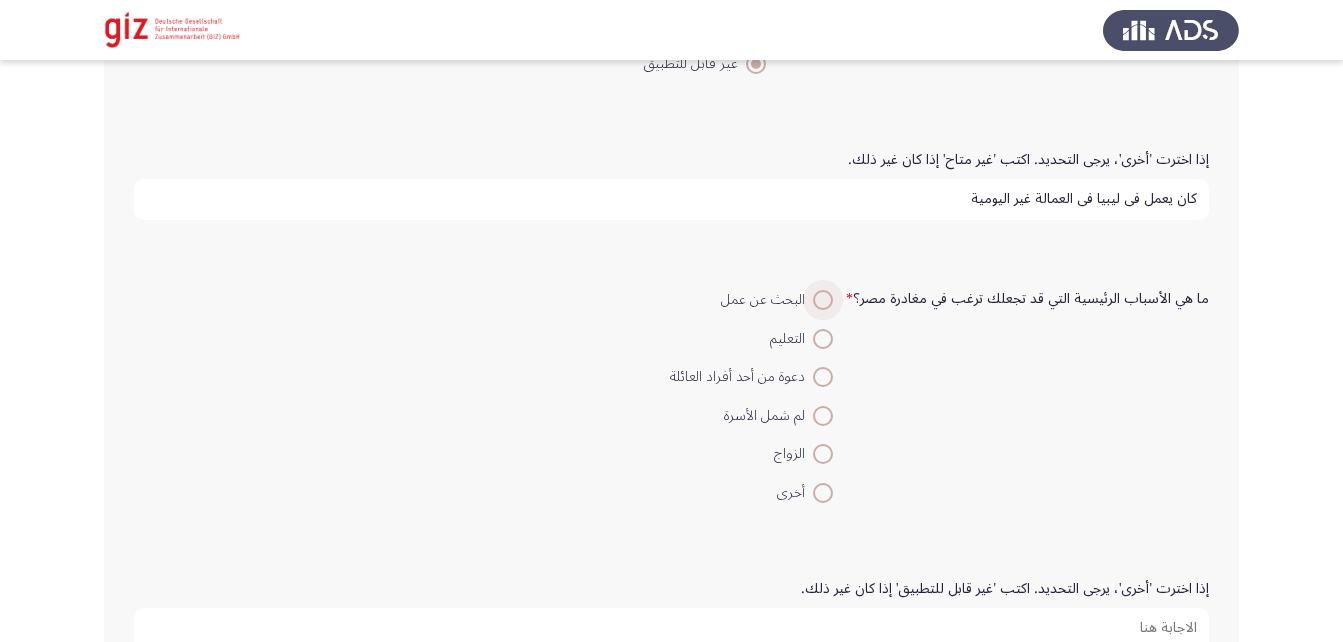 click at bounding box center [823, 300] 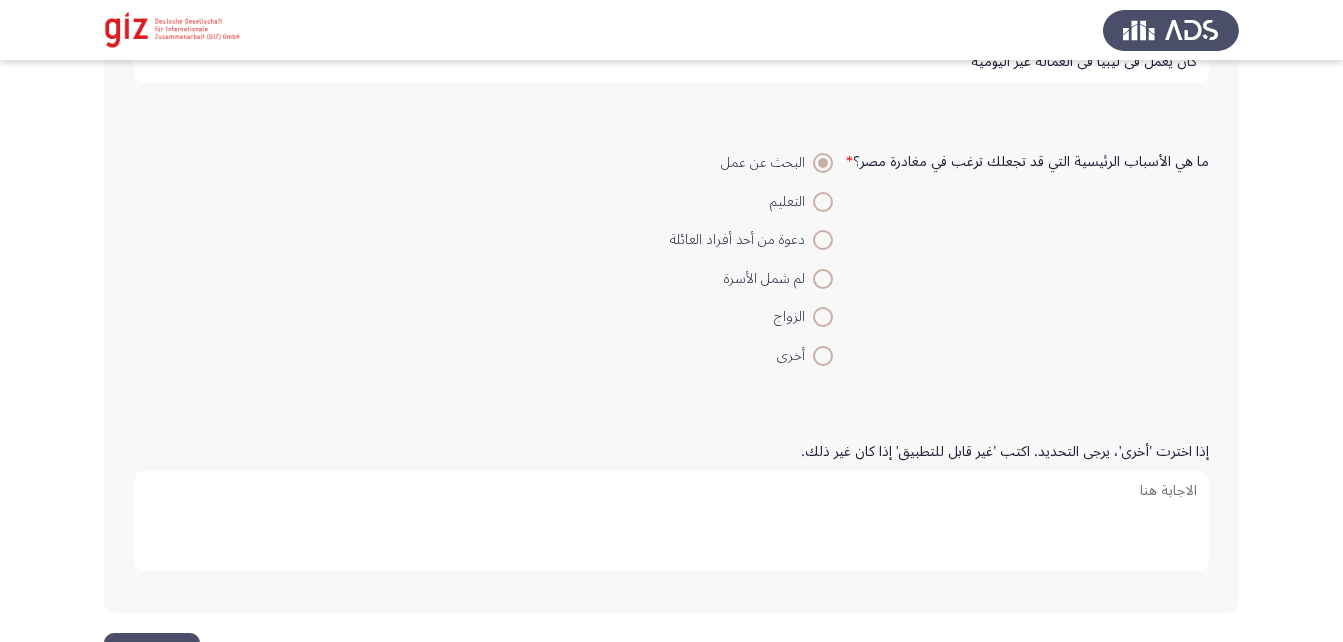 scroll, scrollTop: 1854, scrollLeft: 0, axis: vertical 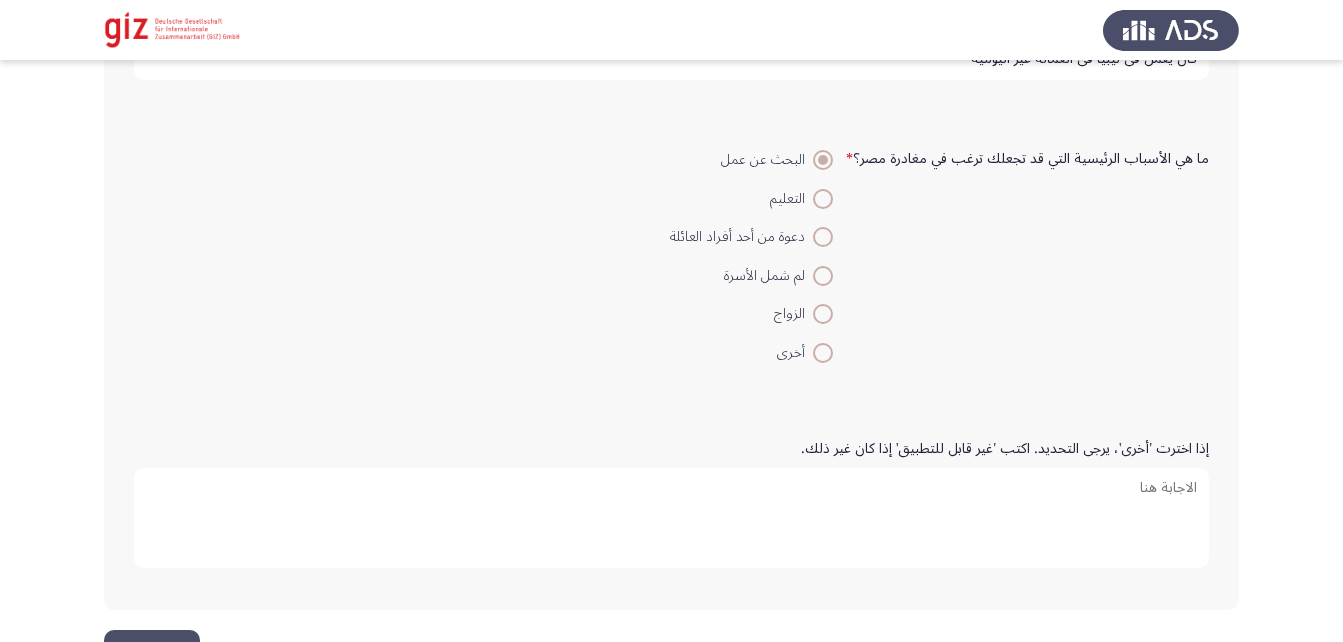 click on "إذا اخترت 'أخرى'، يرجى التحديد. اكتب 'غير قابل للتطبيق' إذا كان غير ذلك." at bounding box center (671, 518) 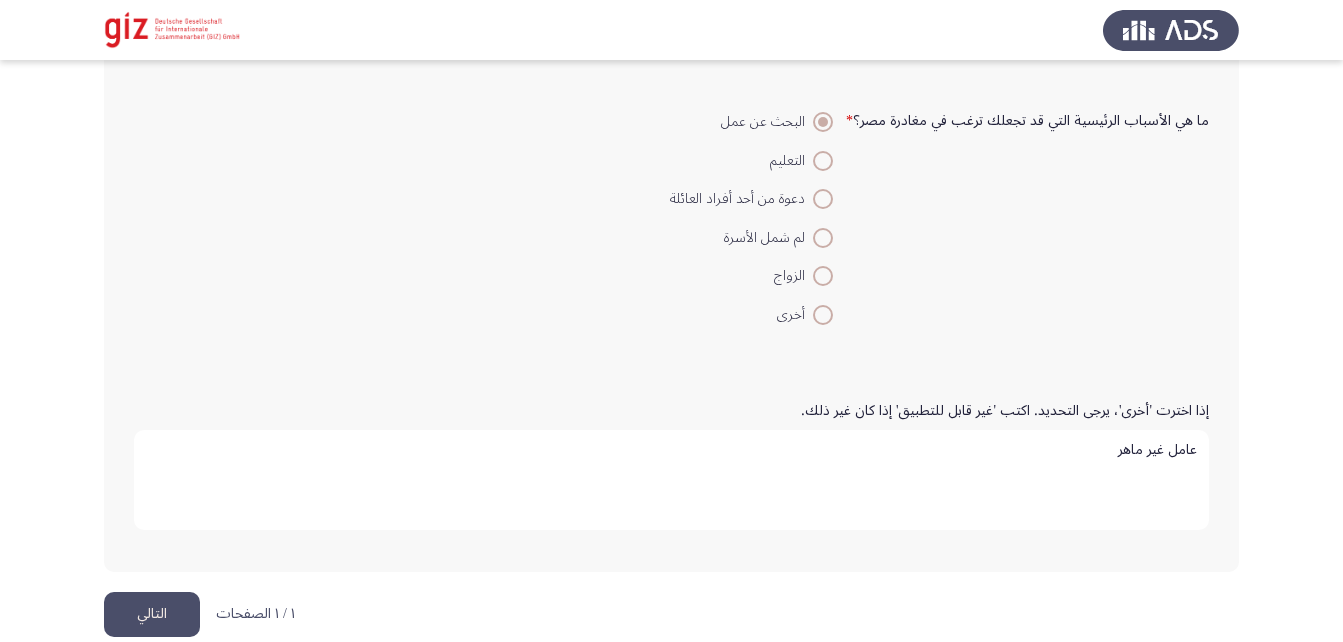 scroll, scrollTop: 1893, scrollLeft: 0, axis: vertical 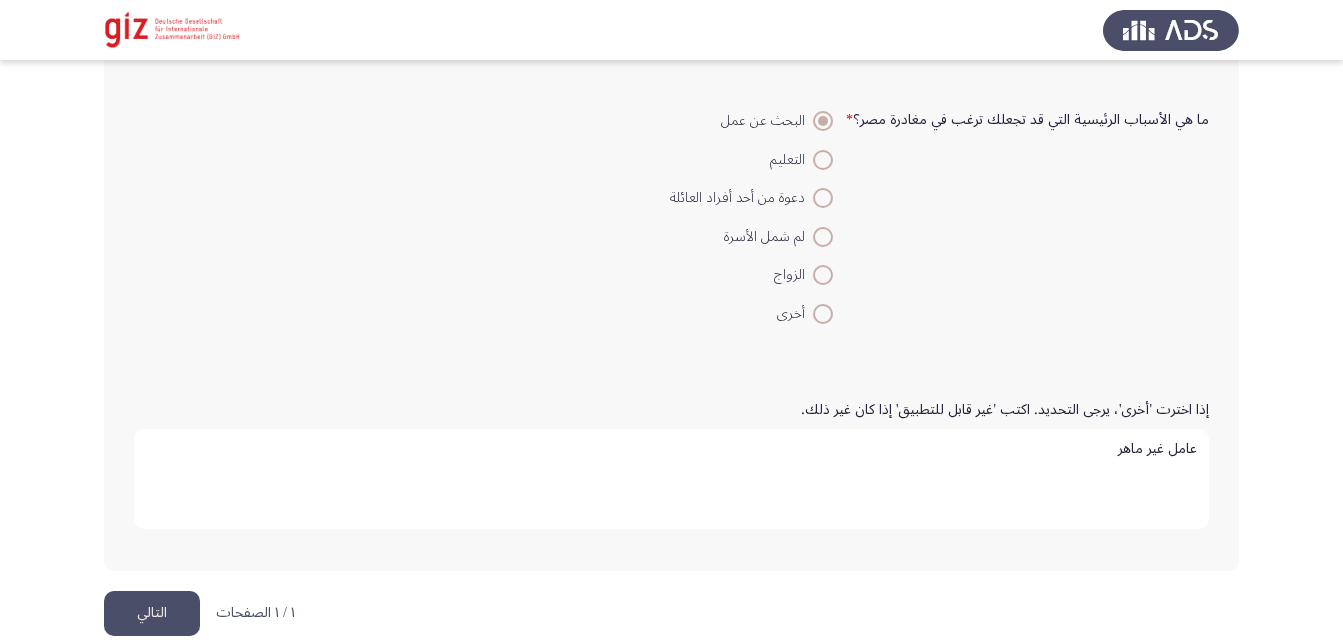 type on "عامل غير ماهر" 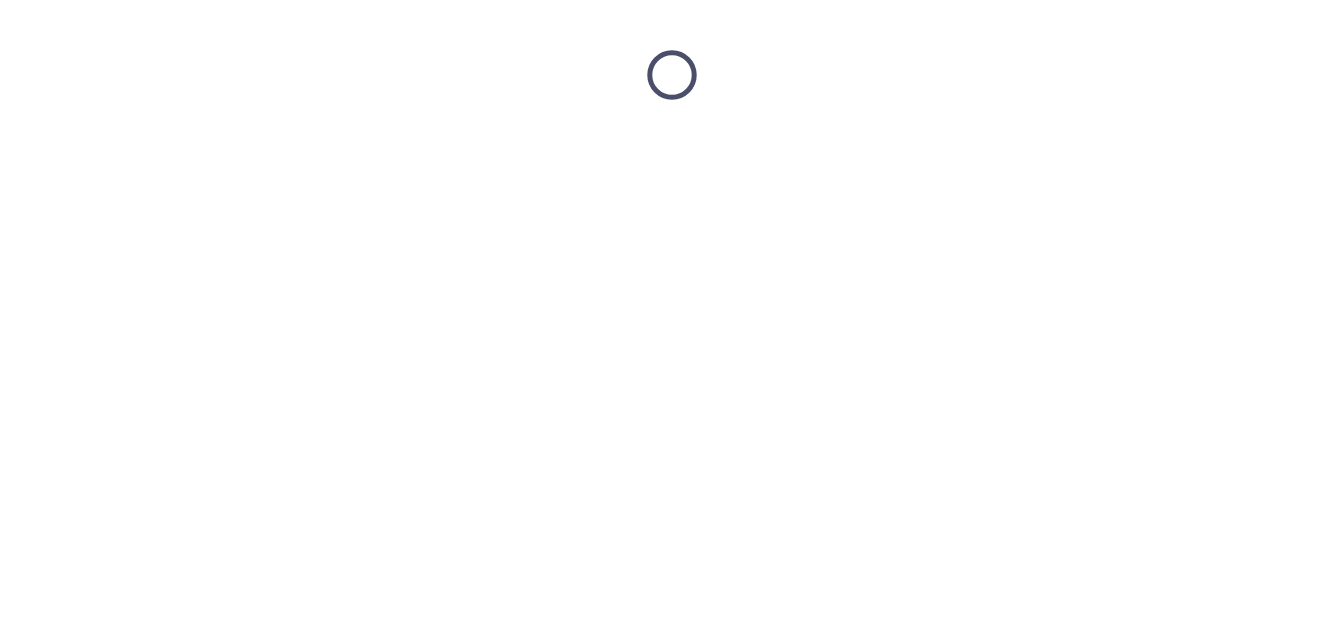 scroll, scrollTop: 0, scrollLeft: 0, axis: both 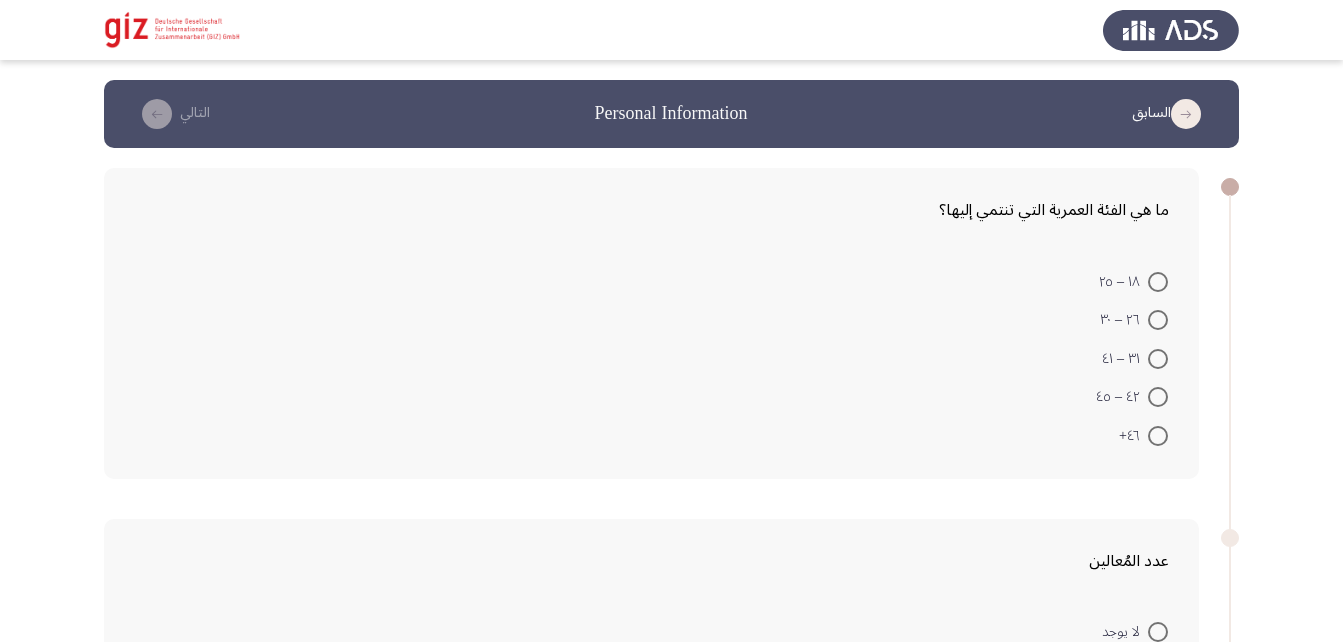 click at bounding box center (1158, 359) 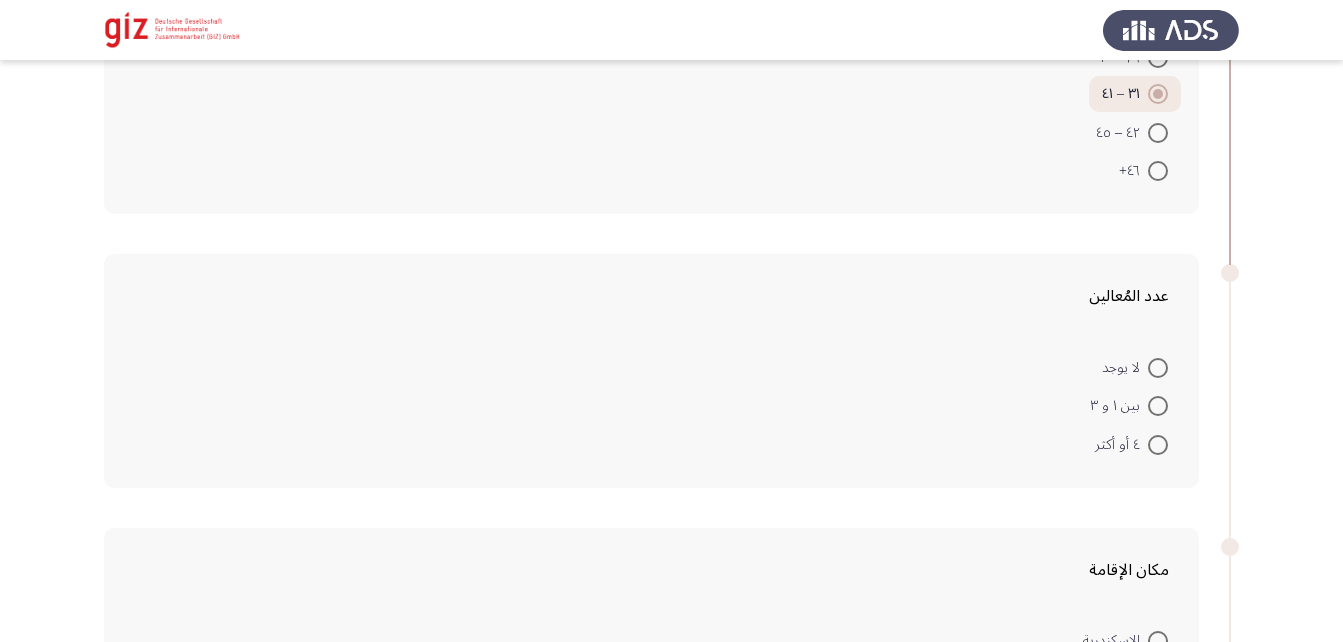 scroll, scrollTop: 263, scrollLeft: 0, axis: vertical 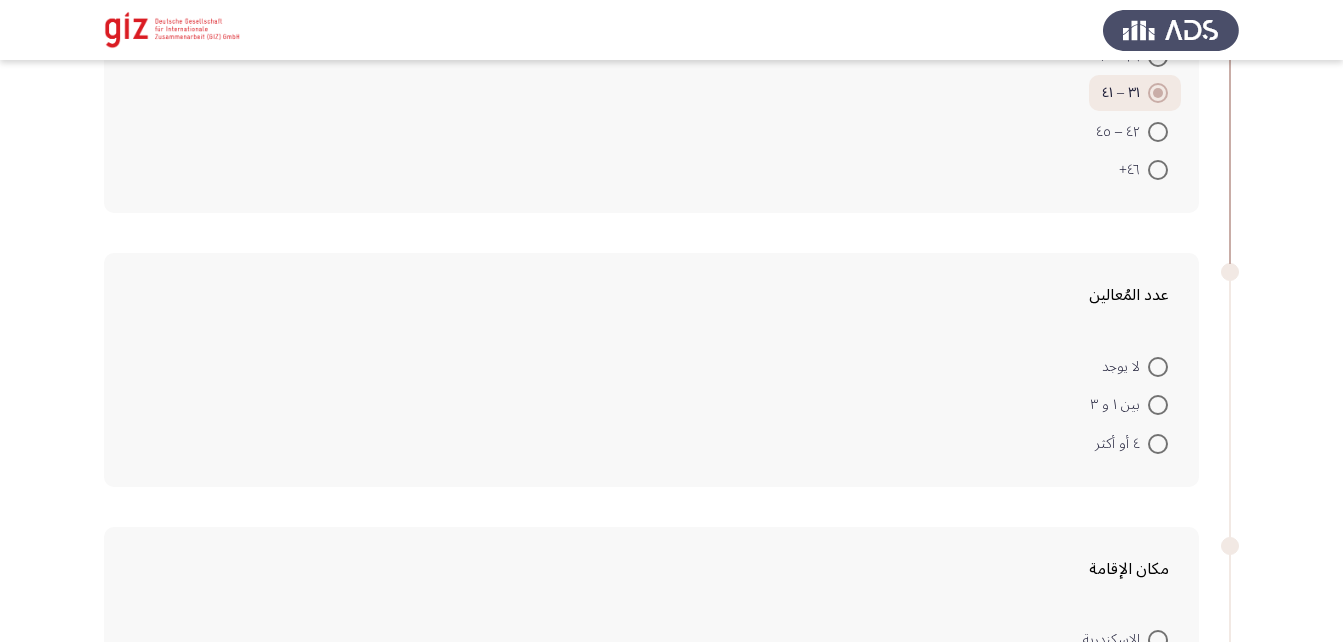 click at bounding box center [1158, 444] 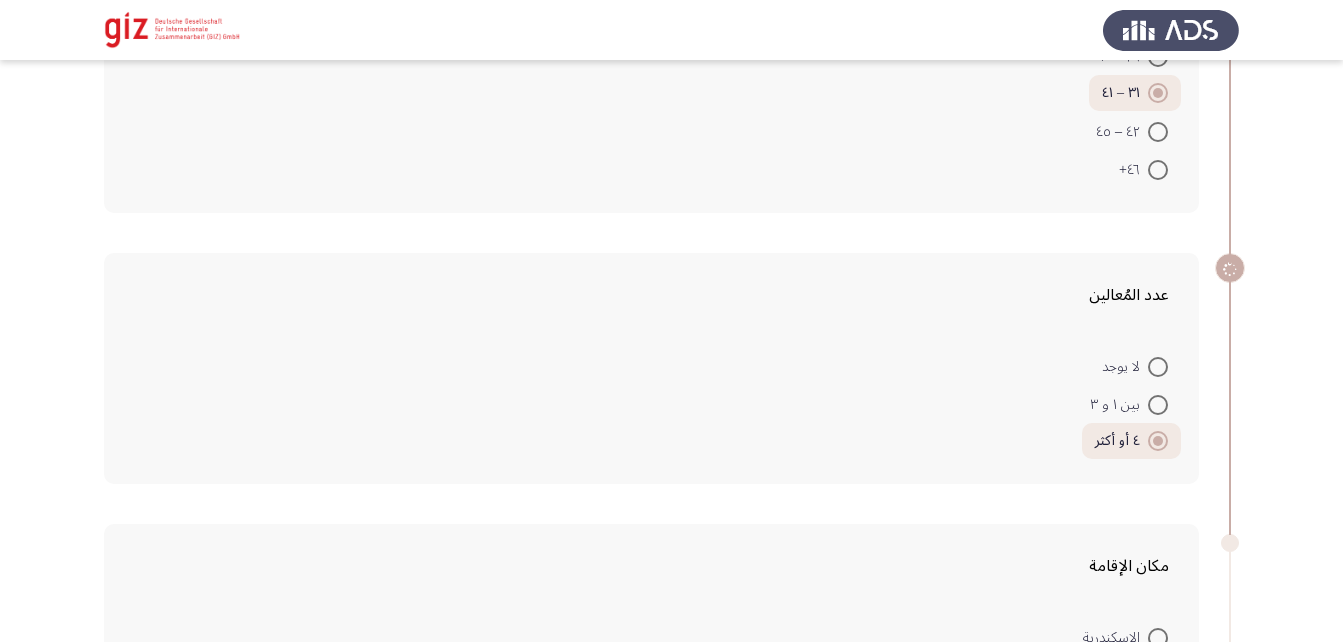 scroll, scrollTop: 581, scrollLeft: 0, axis: vertical 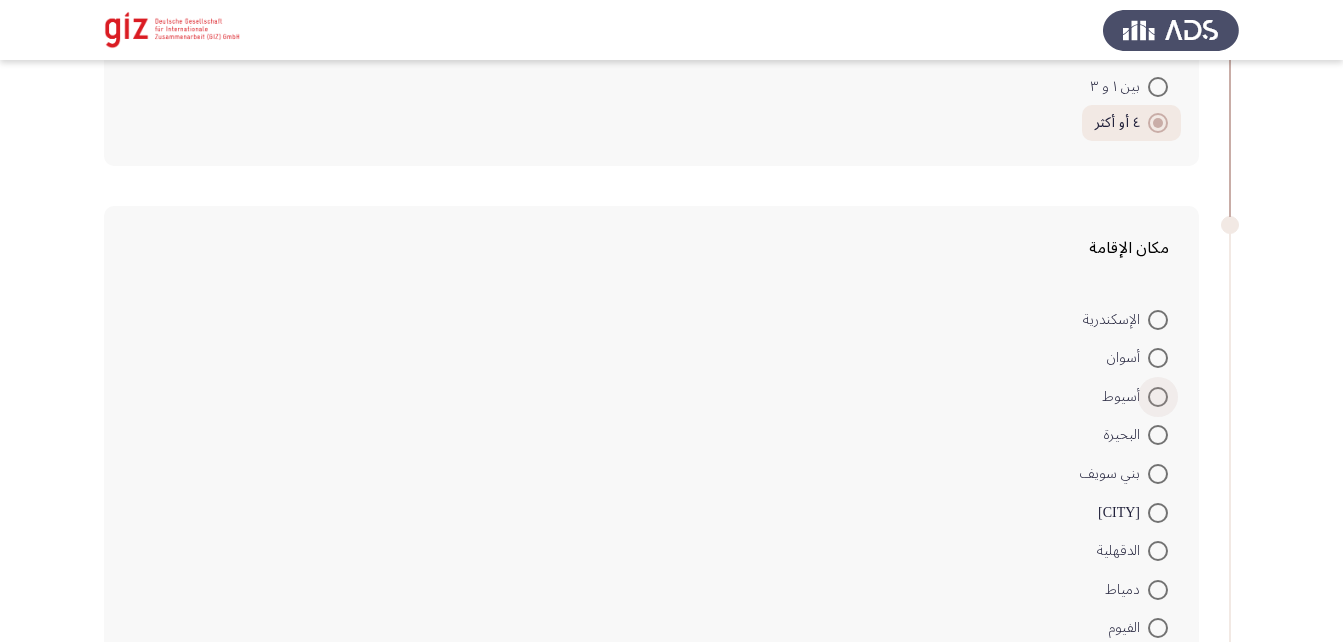 click at bounding box center (1158, 397) 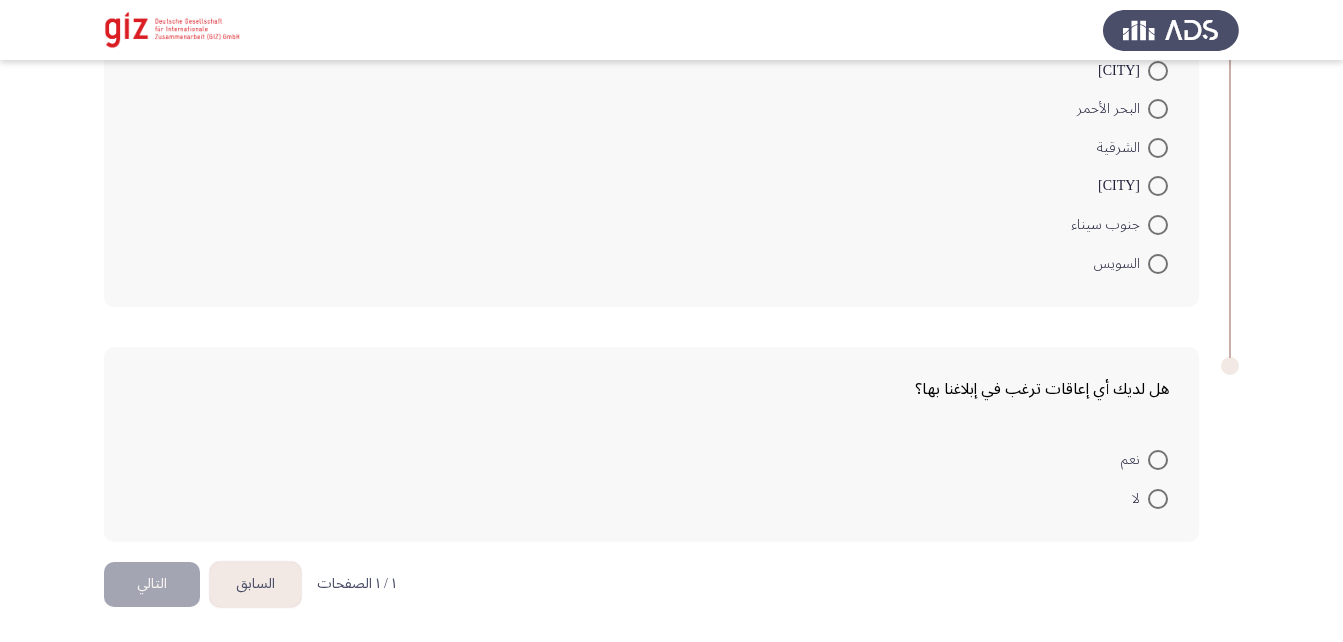 click at bounding box center (1158, 499) 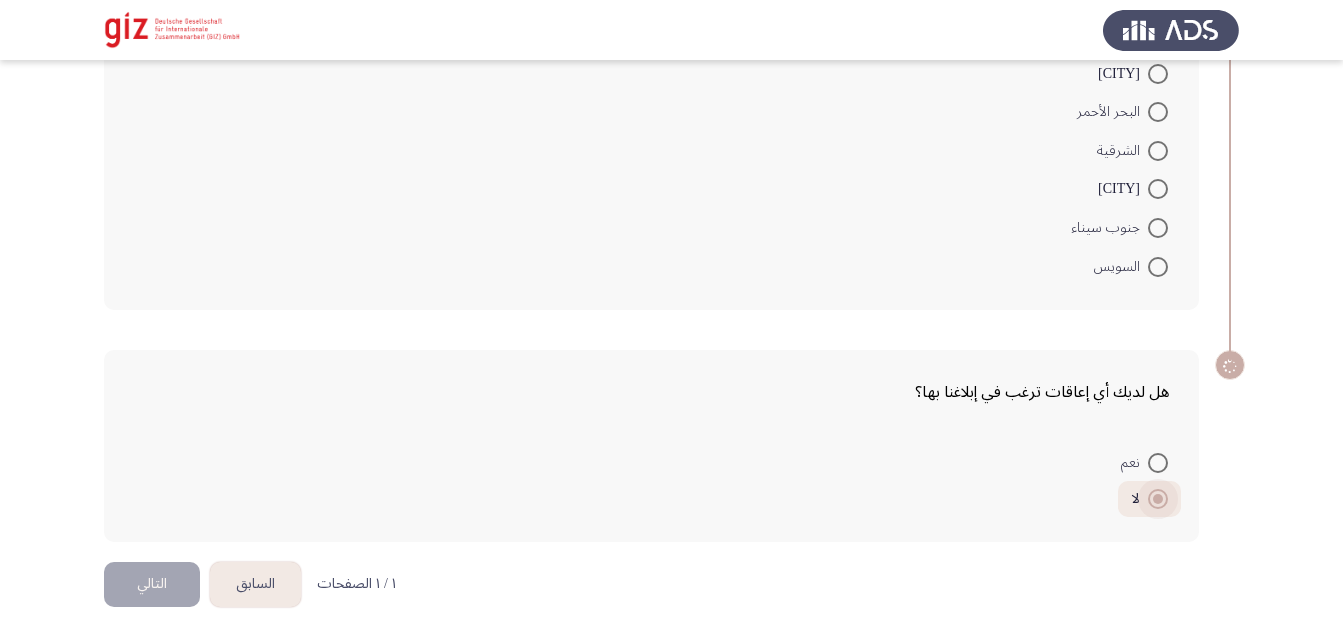 scroll, scrollTop: 1634, scrollLeft: 0, axis: vertical 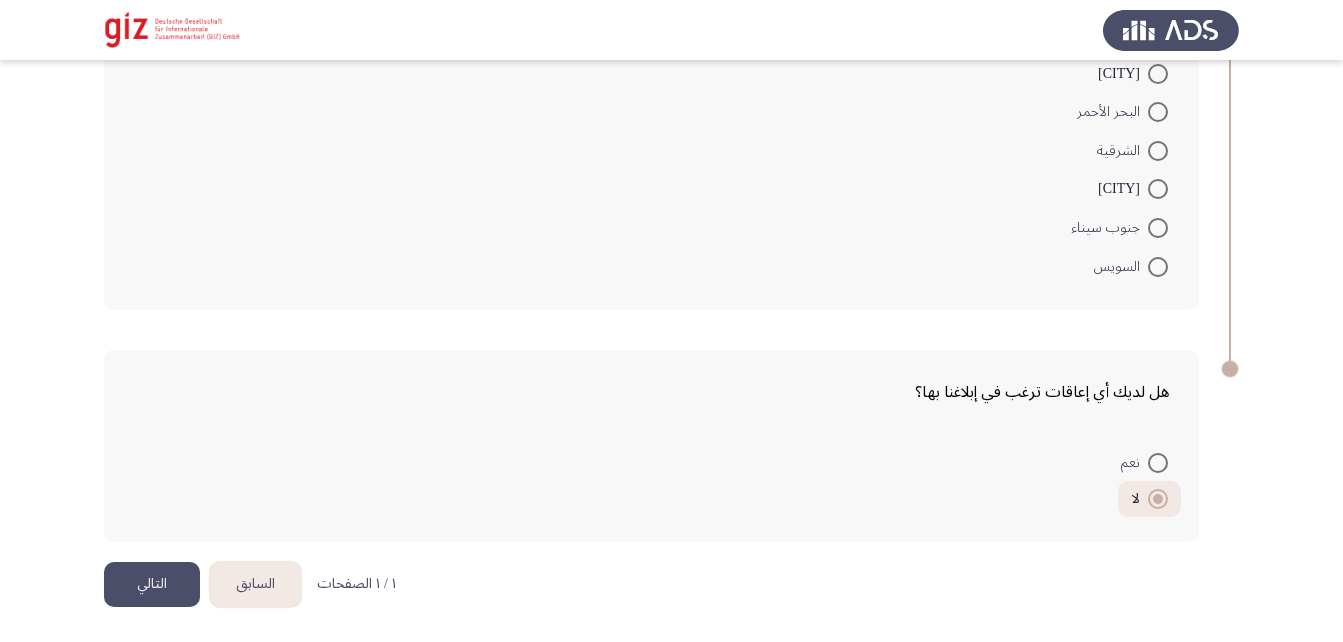 click on "التالي" 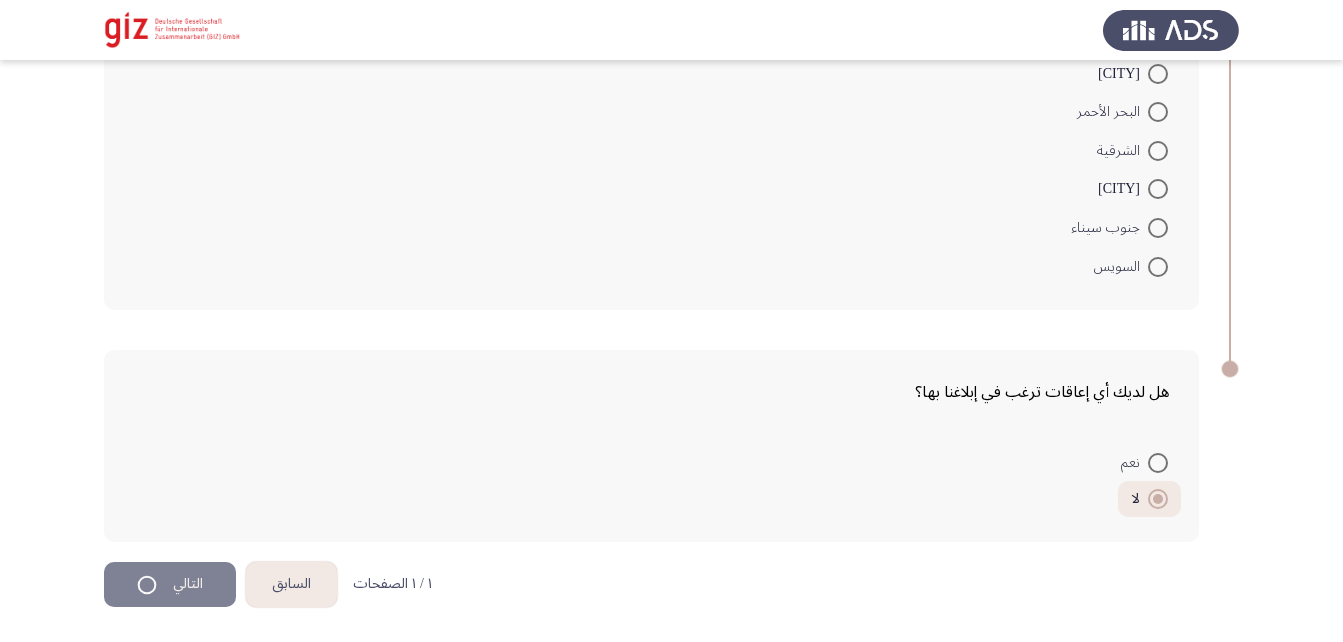 scroll, scrollTop: 0, scrollLeft: 0, axis: both 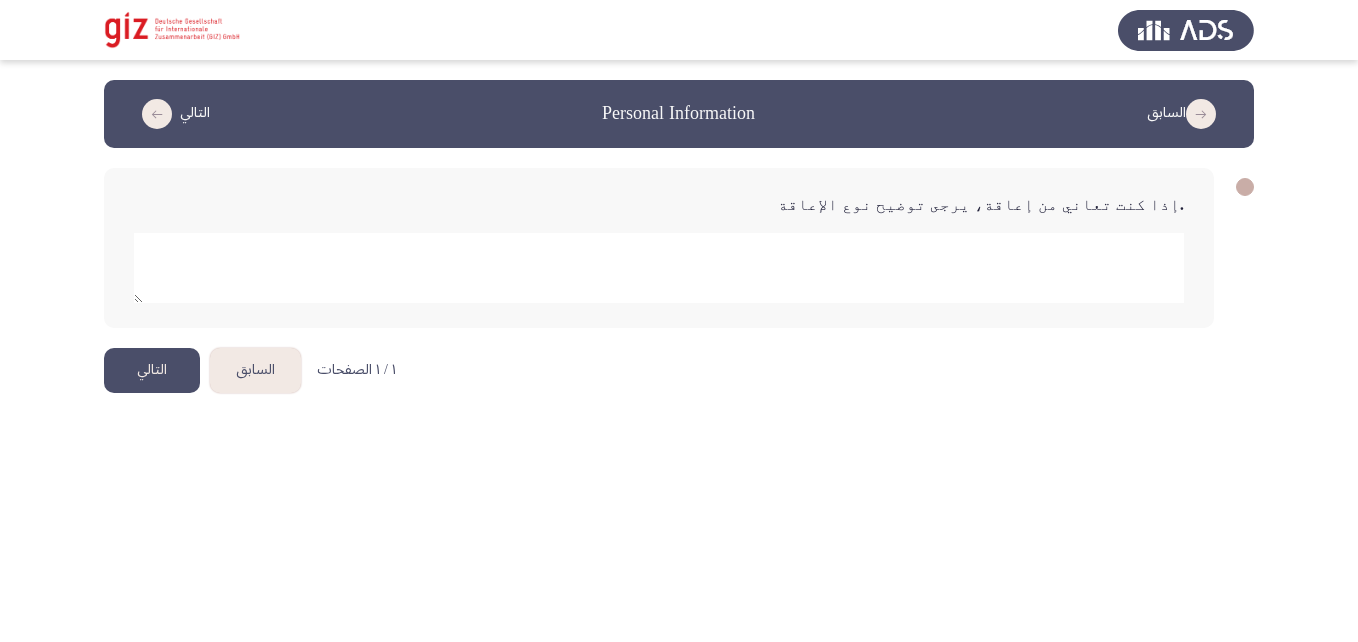 click 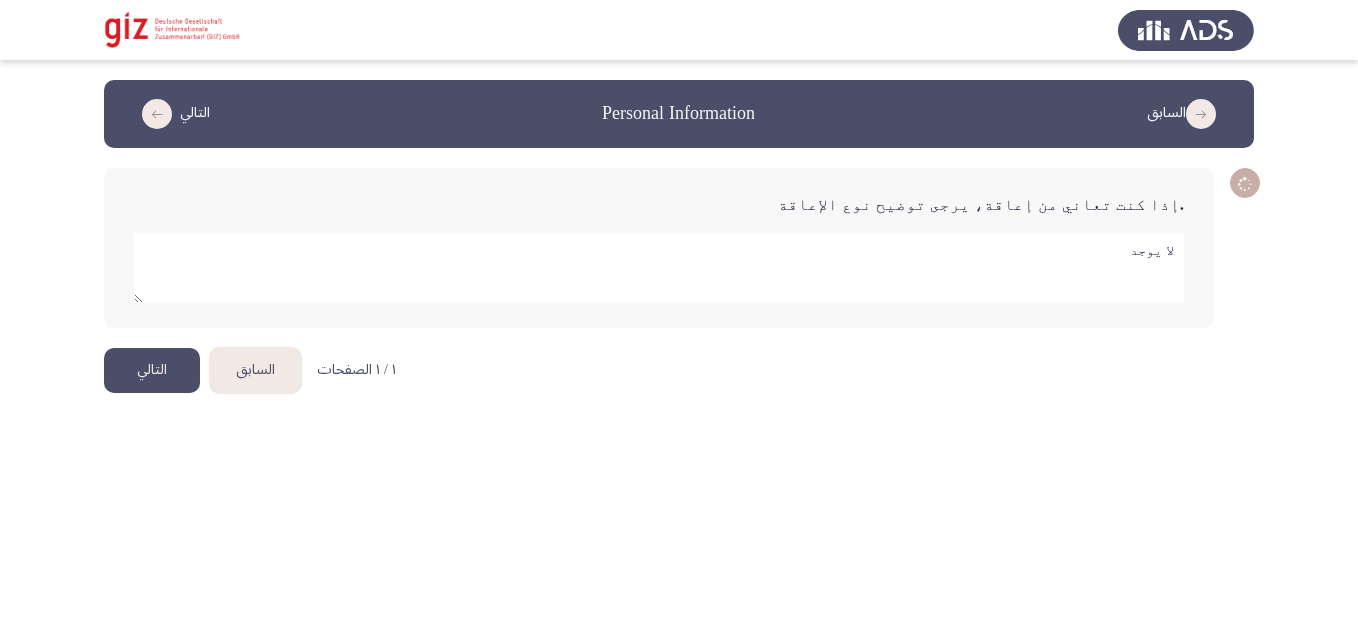 type on "لا يوجد" 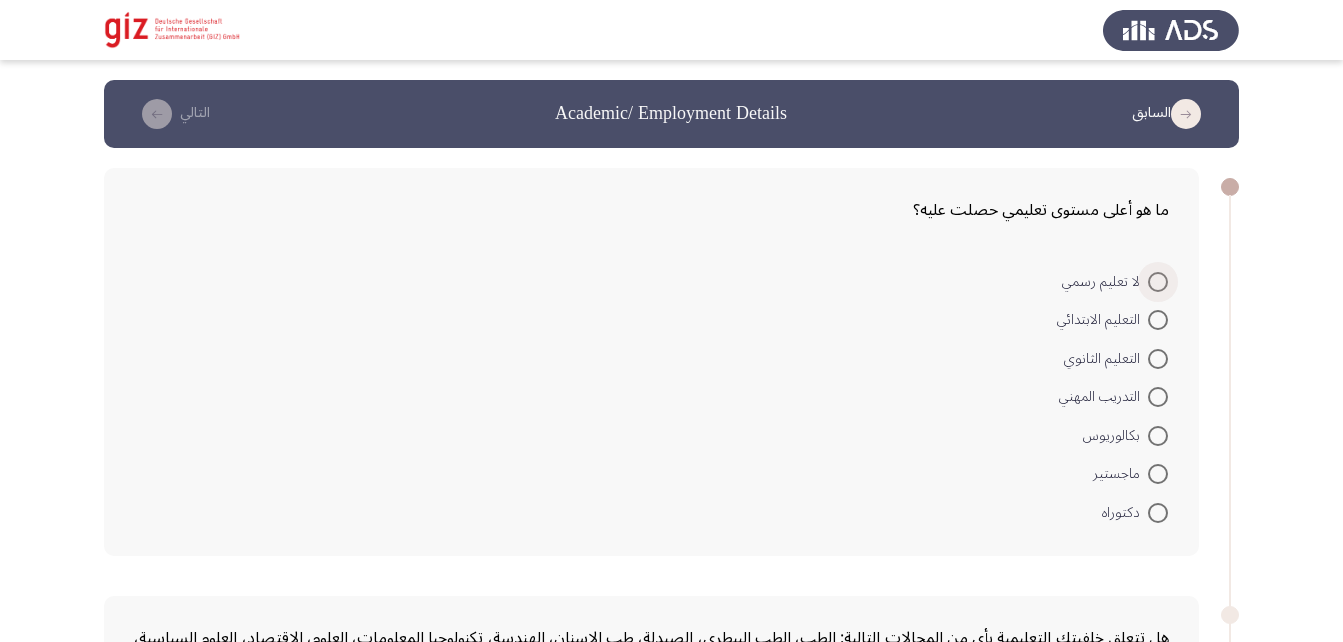 click at bounding box center [1158, 282] 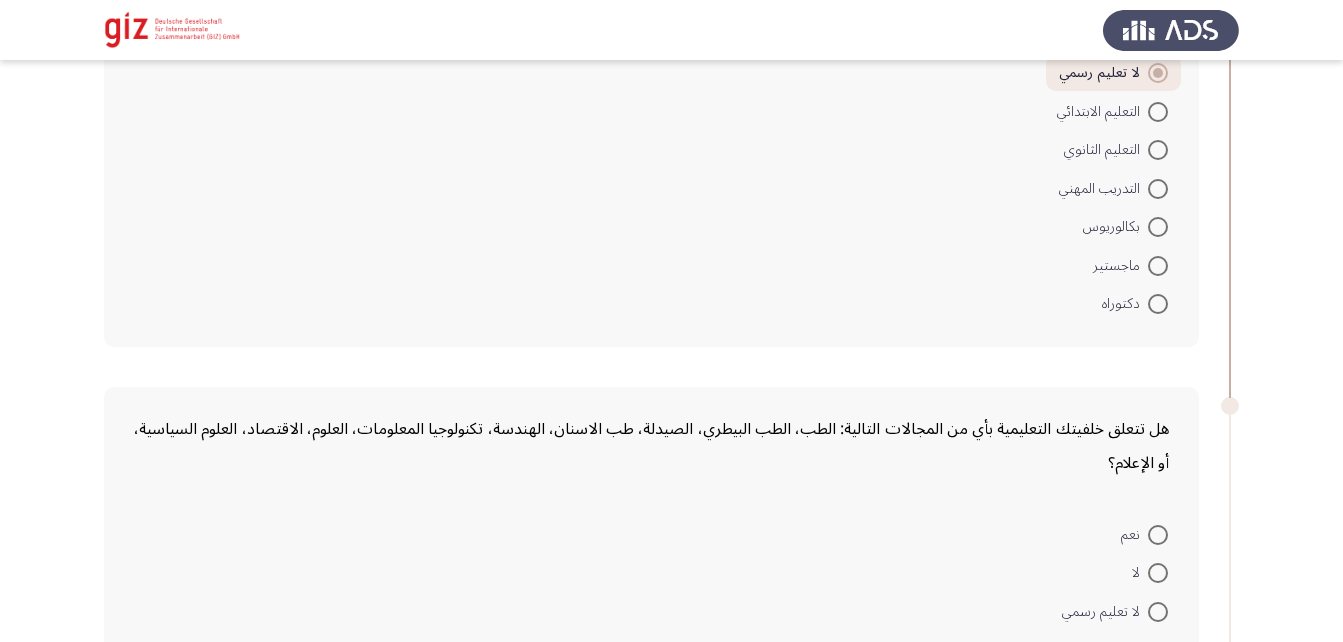 scroll, scrollTop: 324, scrollLeft: 0, axis: vertical 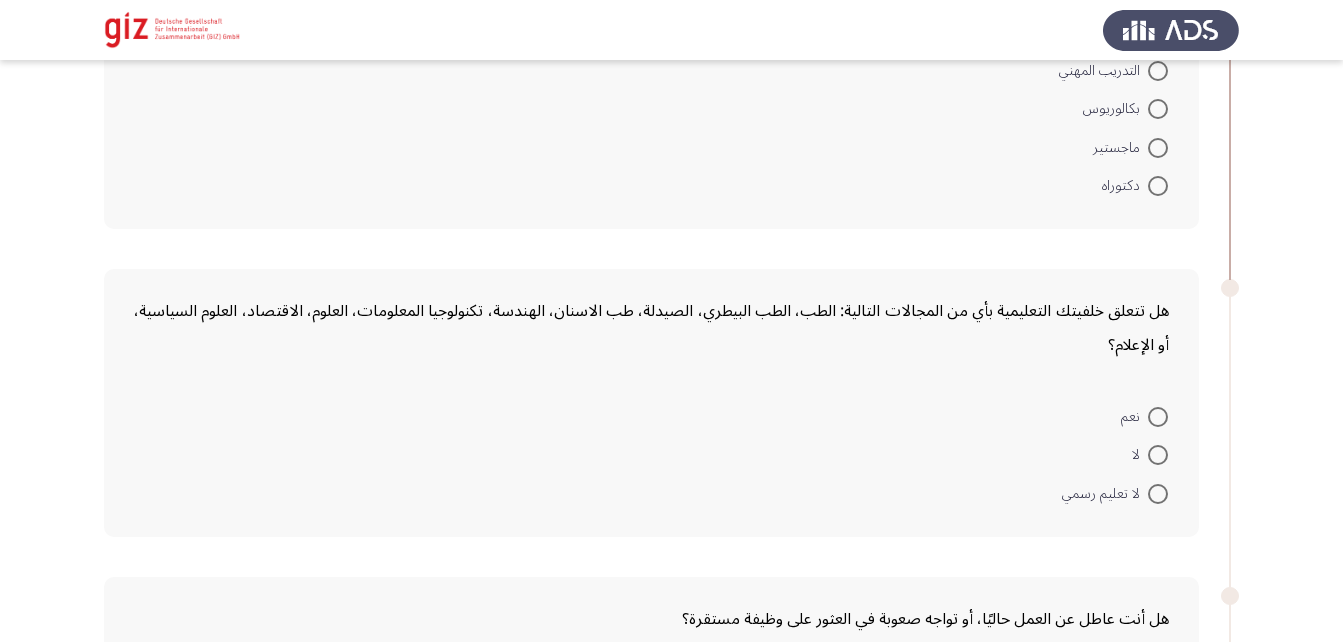 click at bounding box center [1158, 455] 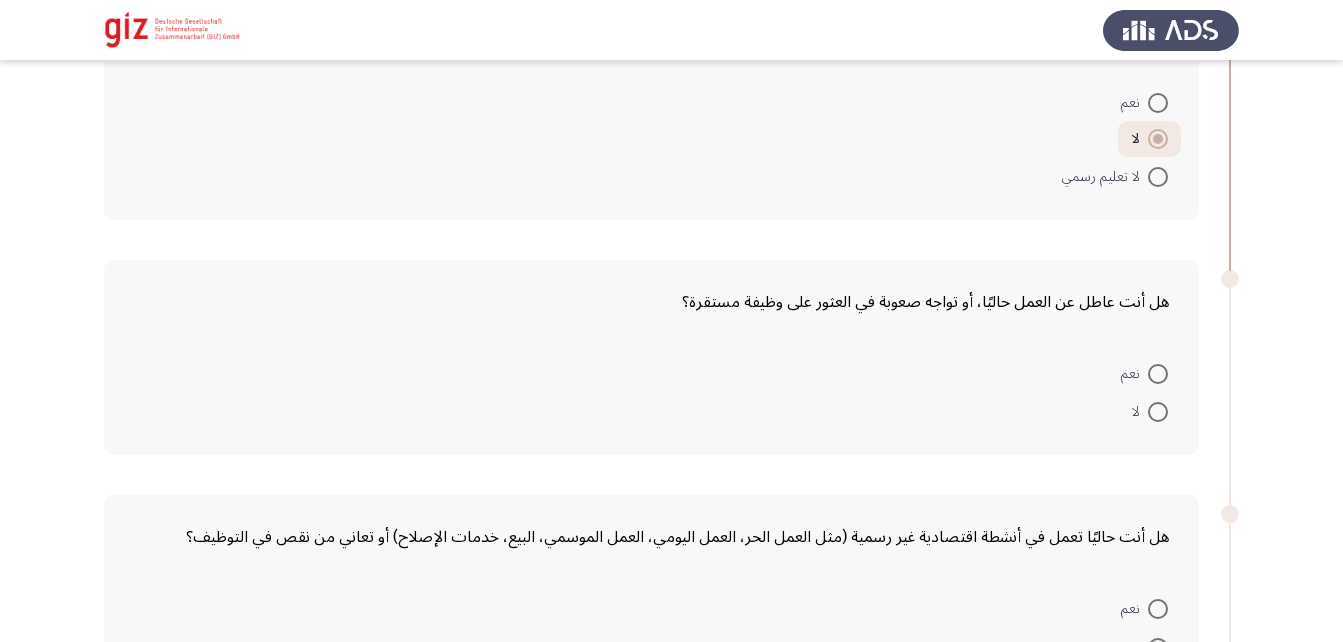 scroll, scrollTop: 640, scrollLeft: 0, axis: vertical 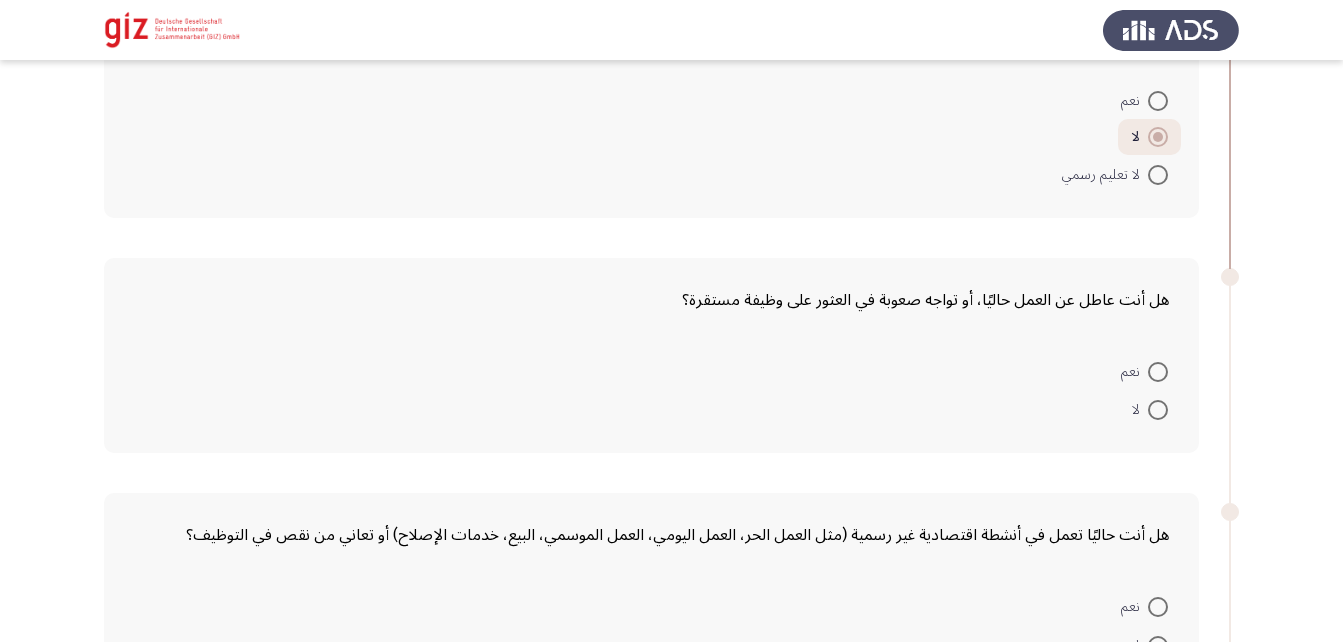 click at bounding box center [1158, 372] 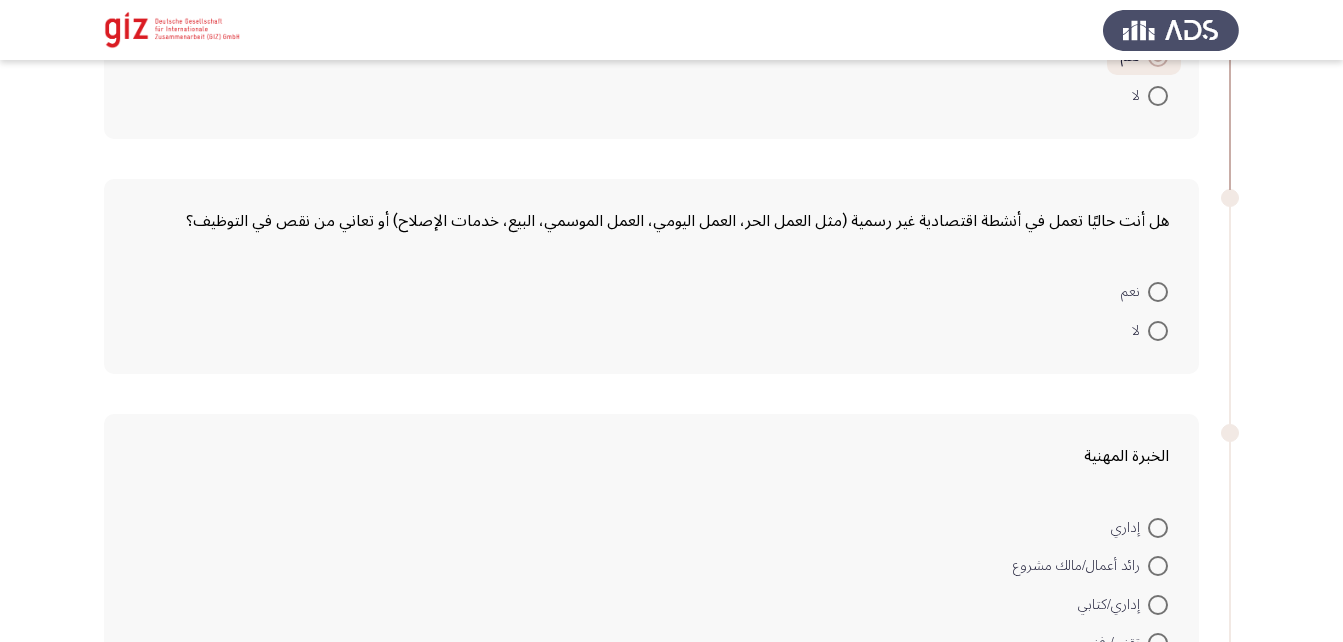scroll, scrollTop: 953, scrollLeft: 0, axis: vertical 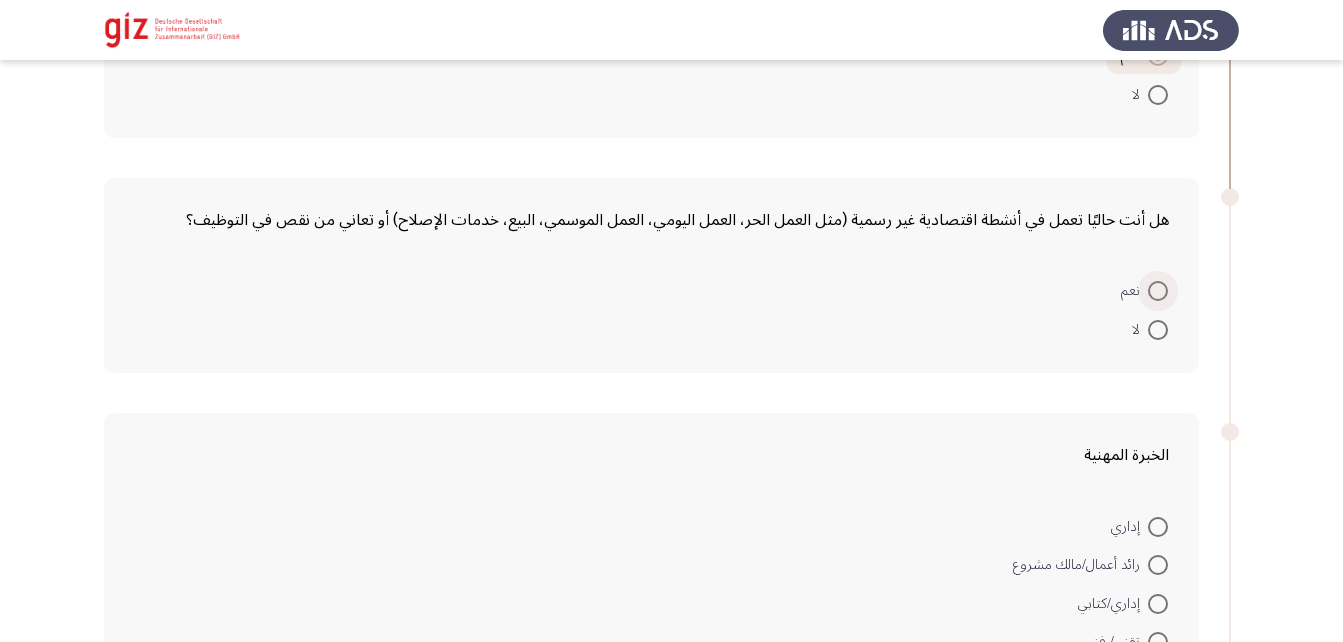 click at bounding box center (1158, 291) 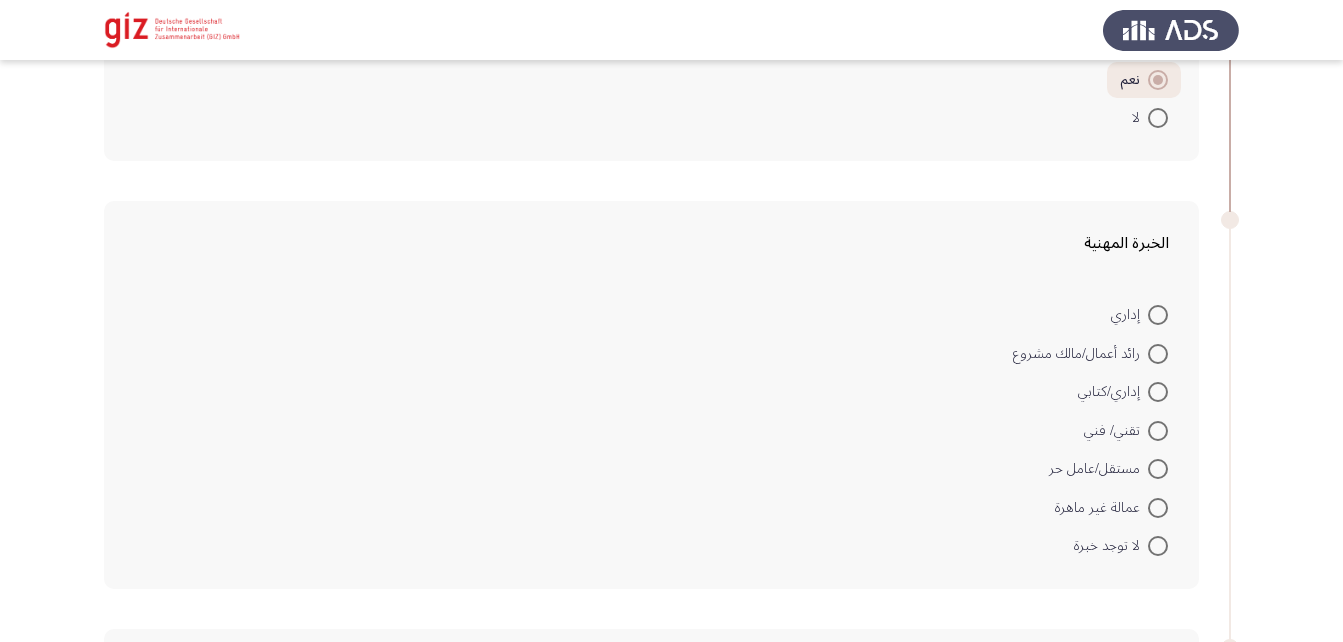 scroll, scrollTop: 1165, scrollLeft: 0, axis: vertical 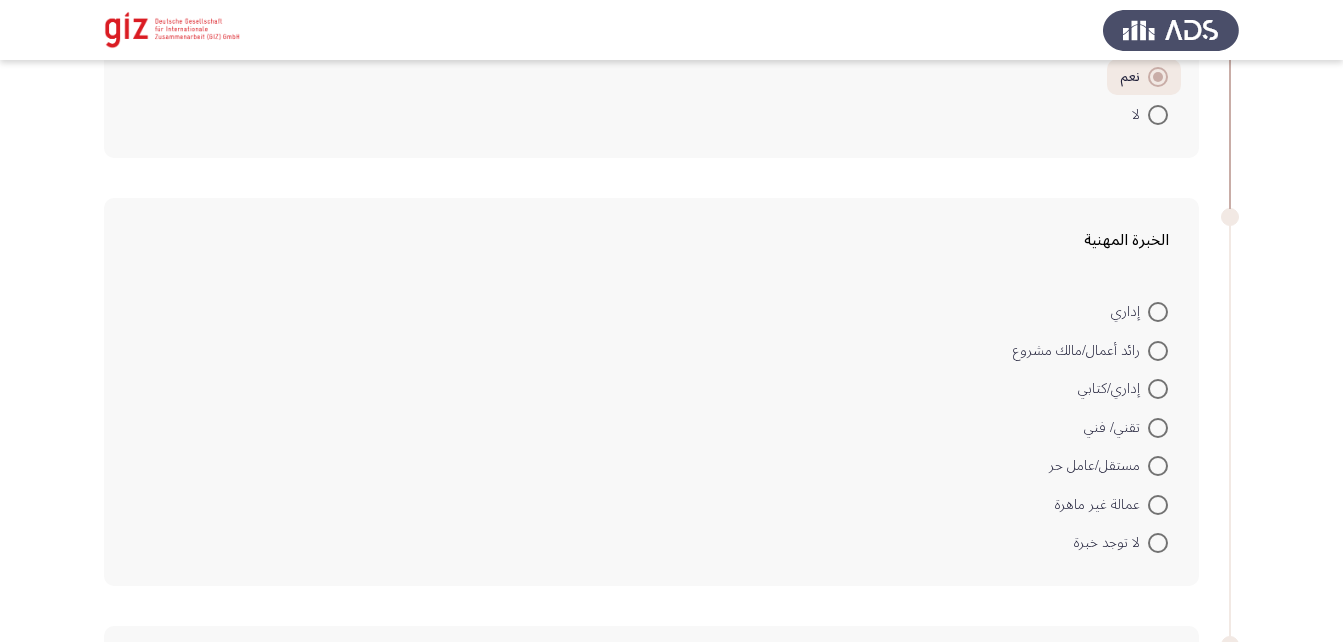 click at bounding box center (1158, 505) 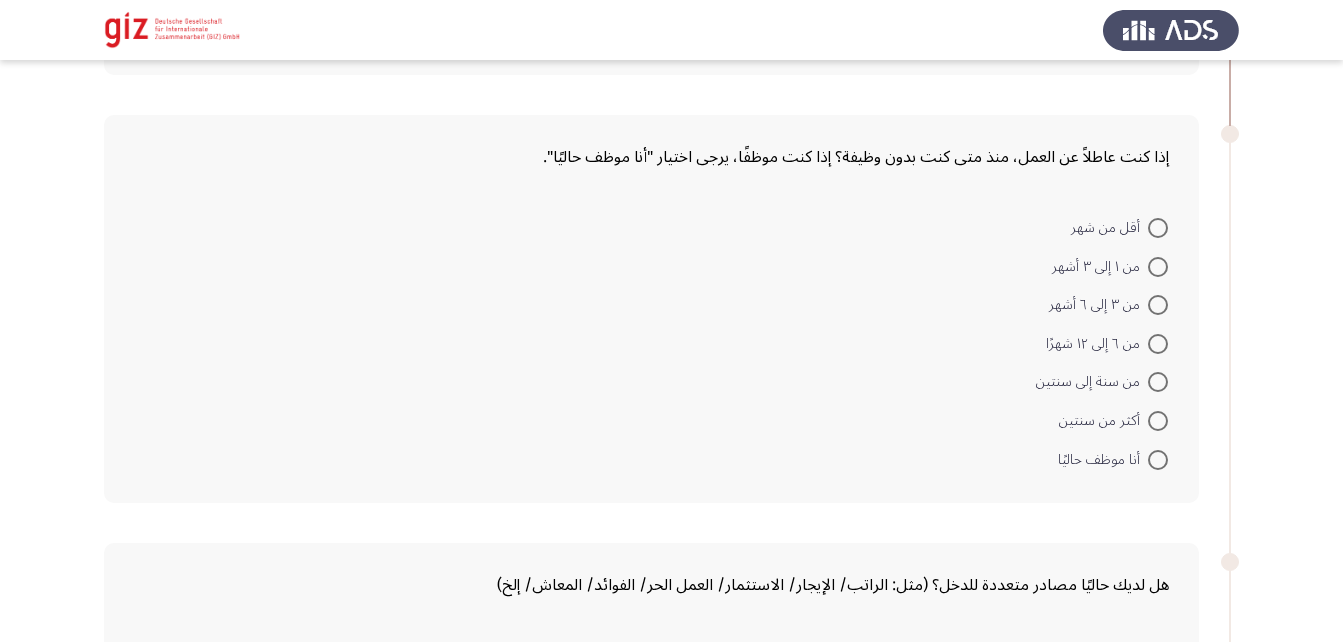 scroll, scrollTop: 1675, scrollLeft: 0, axis: vertical 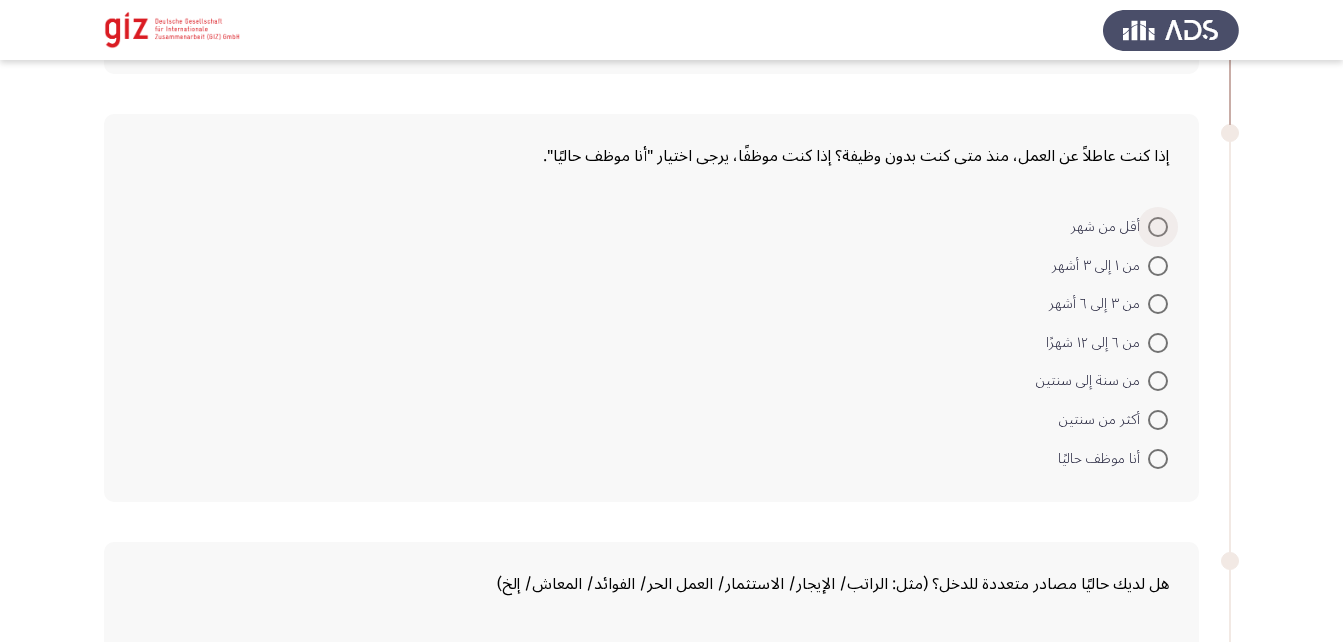 click at bounding box center (1158, 227) 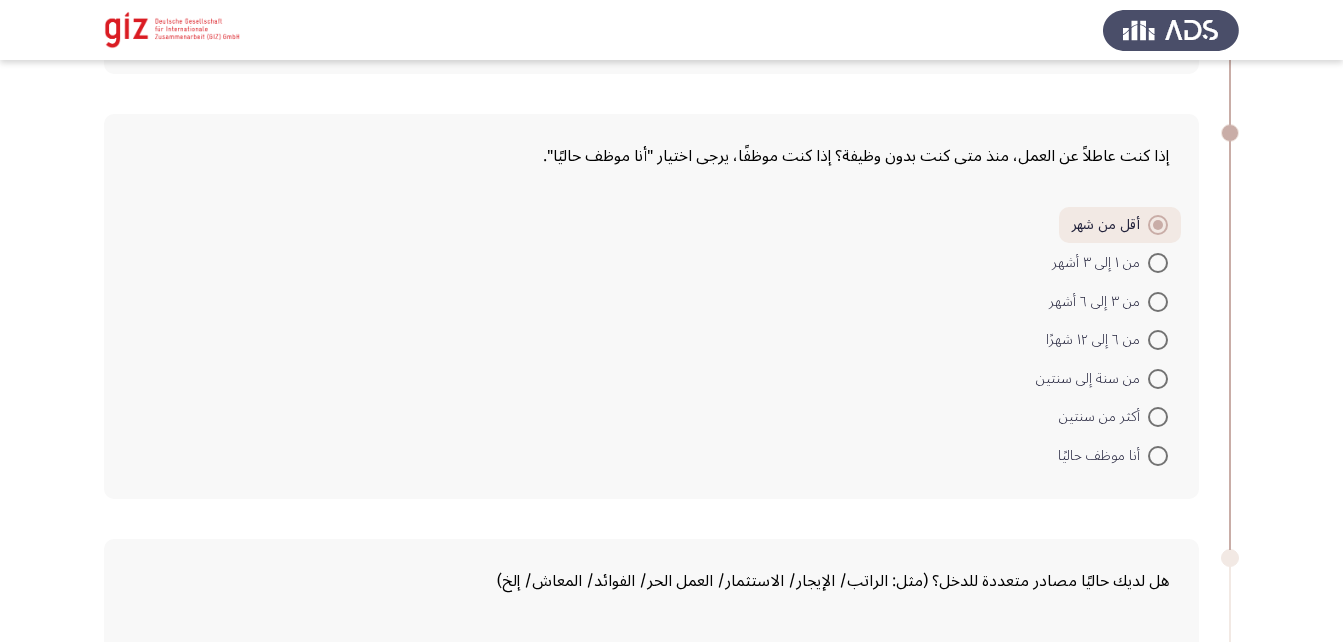 click at bounding box center [1158, 417] 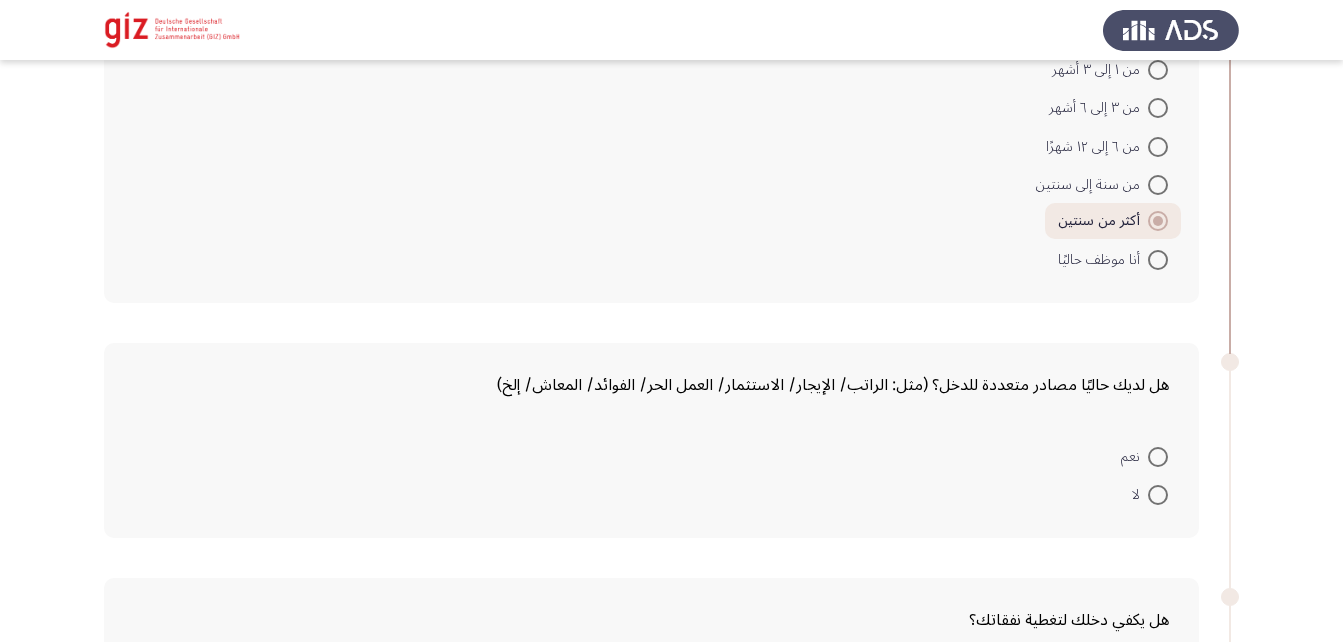 scroll, scrollTop: 1872, scrollLeft: 0, axis: vertical 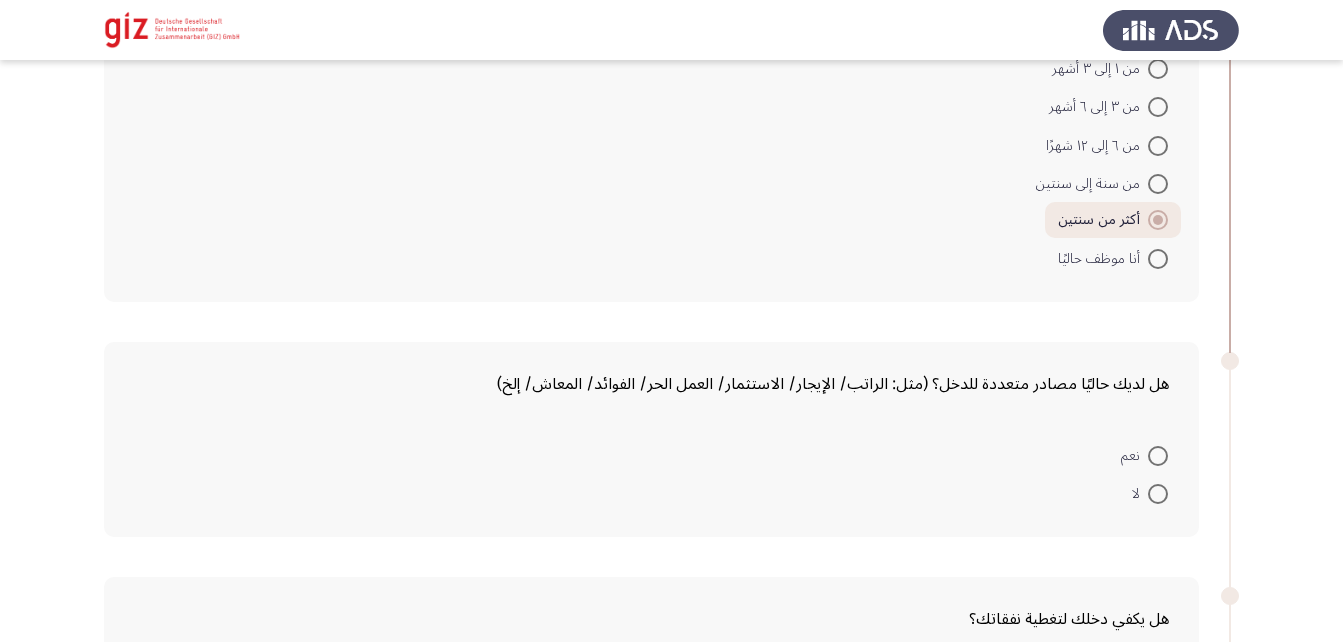 click at bounding box center (1158, 494) 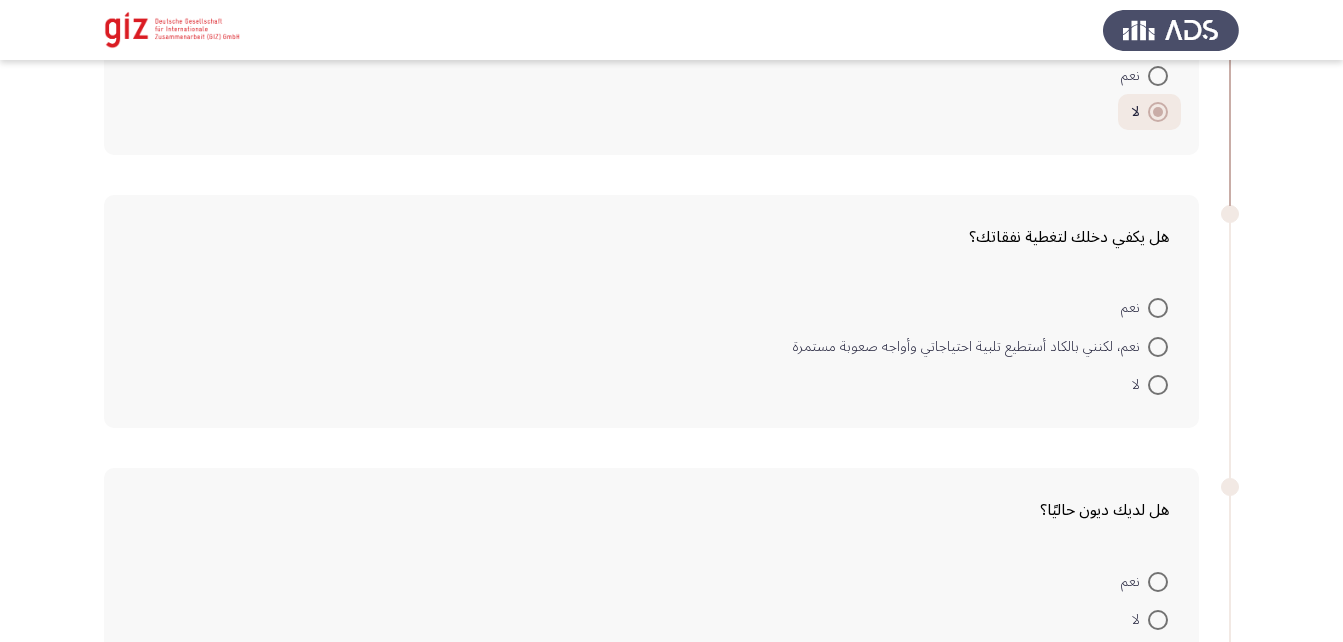 scroll, scrollTop: 2253, scrollLeft: 0, axis: vertical 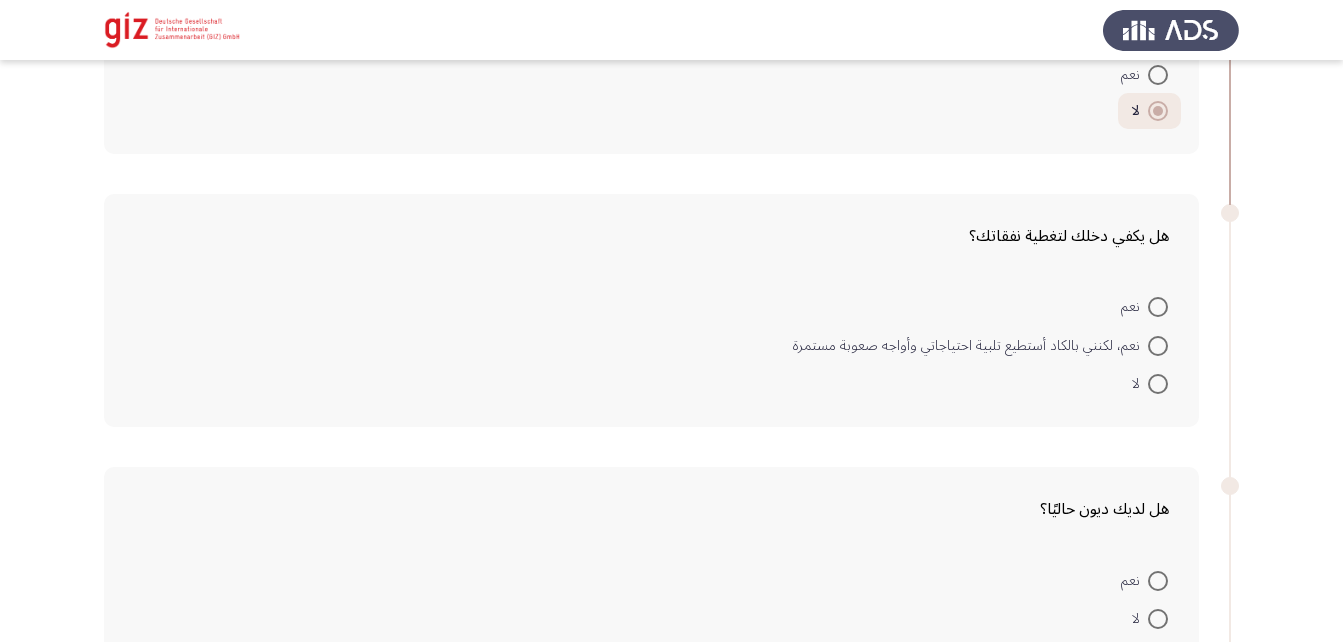click at bounding box center [1158, 384] 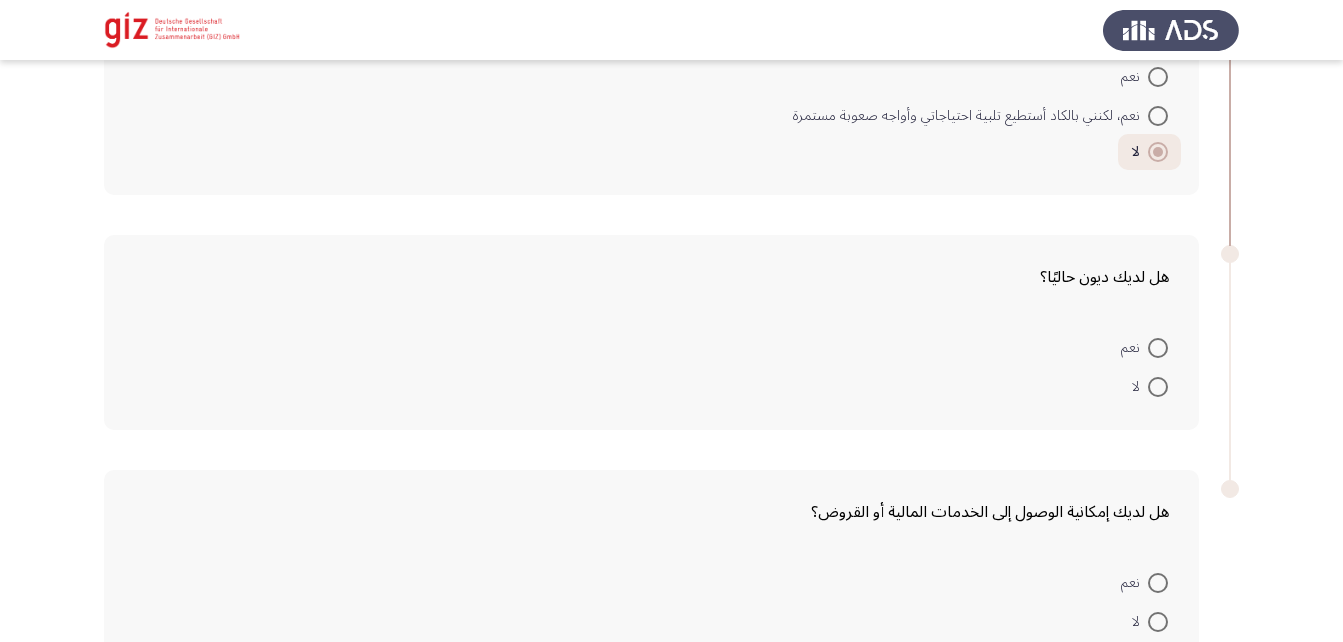 click at bounding box center [1158, 387] 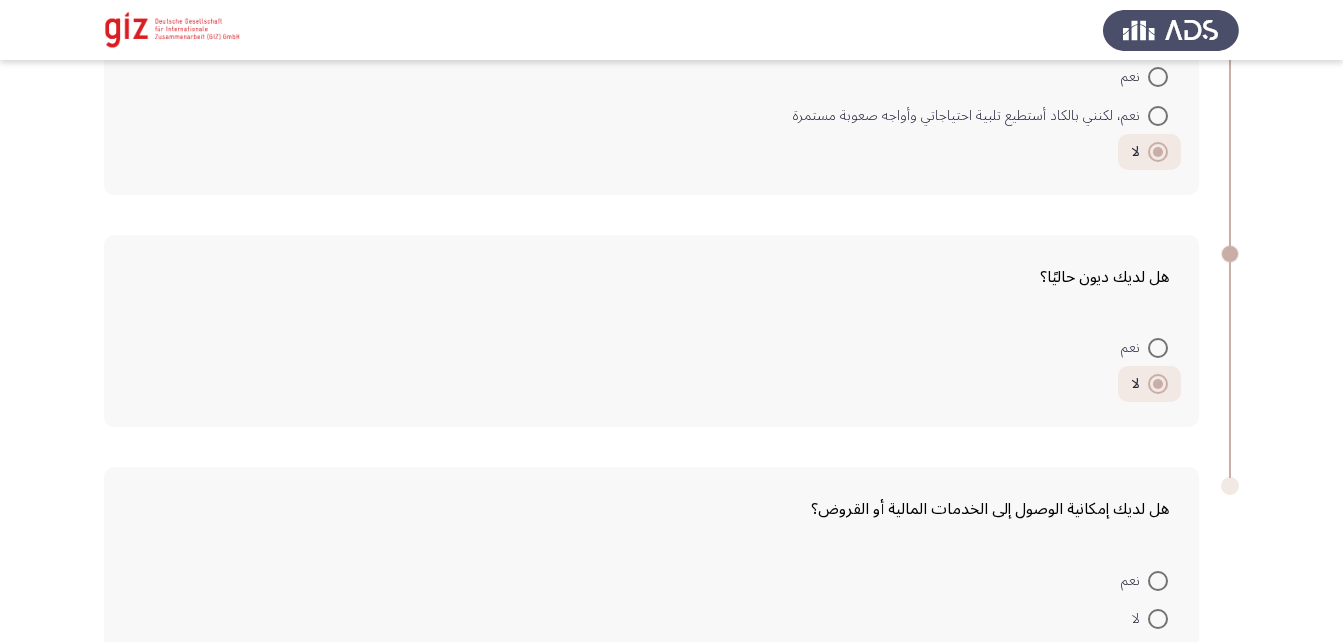 scroll, scrollTop: 2603, scrollLeft: 0, axis: vertical 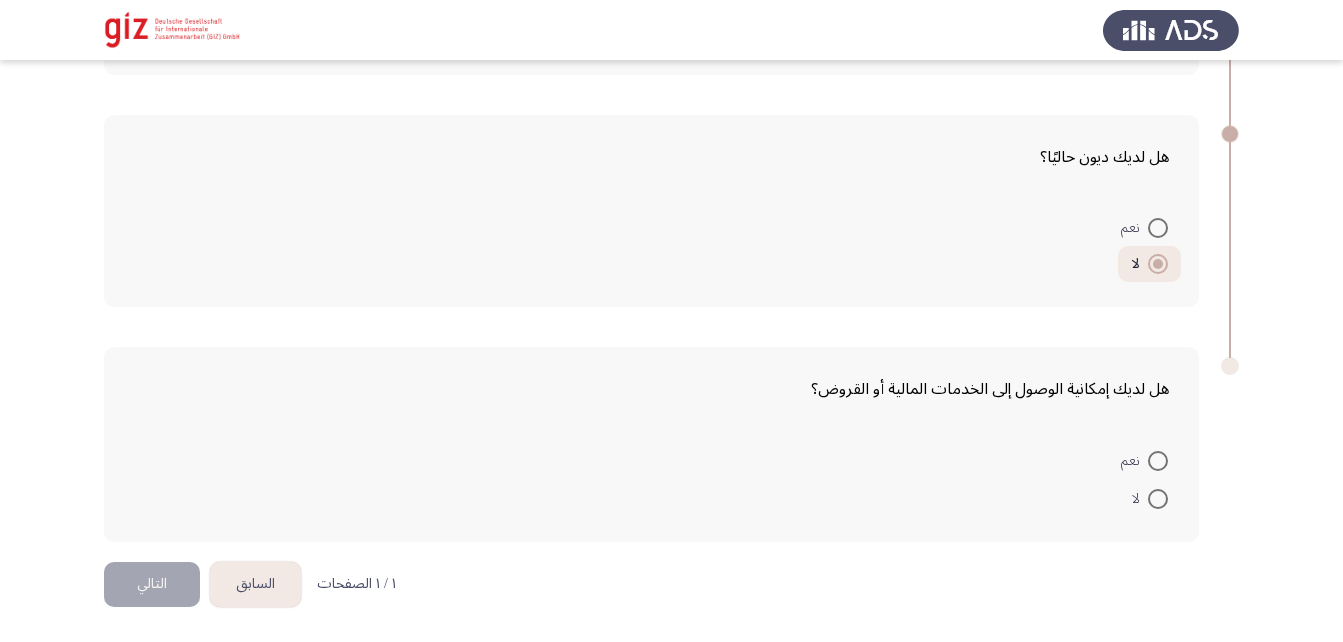 click at bounding box center (1158, 499) 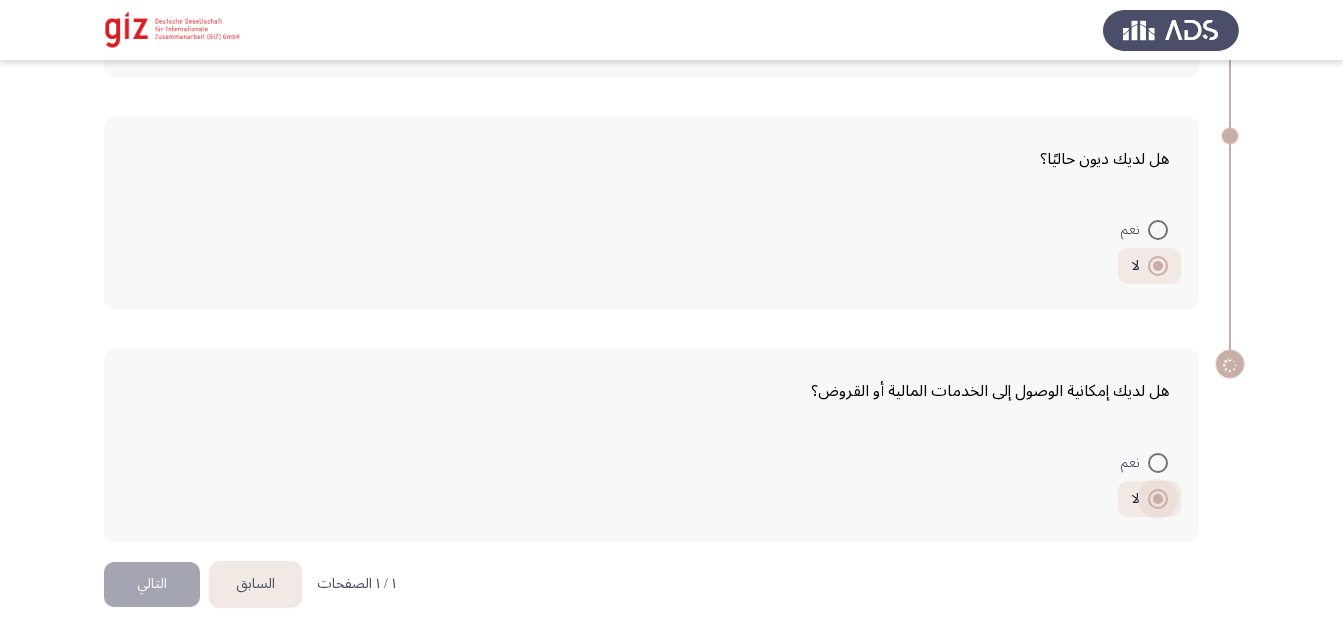 scroll, scrollTop: 2601, scrollLeft: 0, axis: vertical 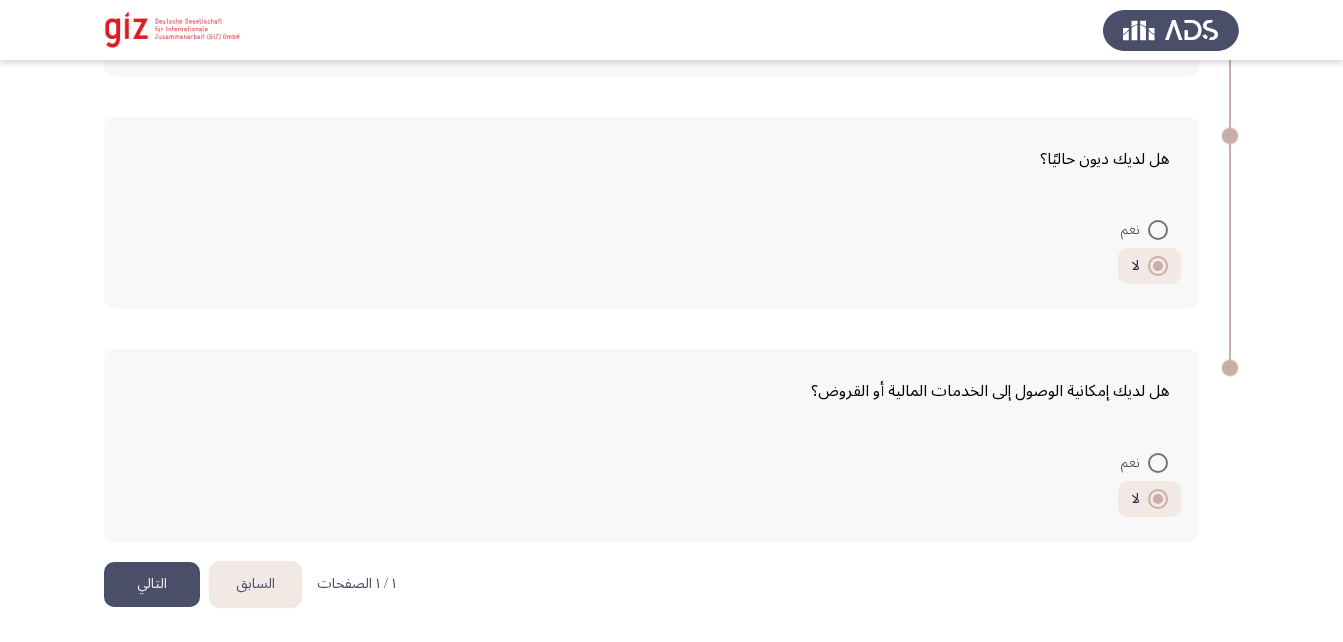click on "التالي" 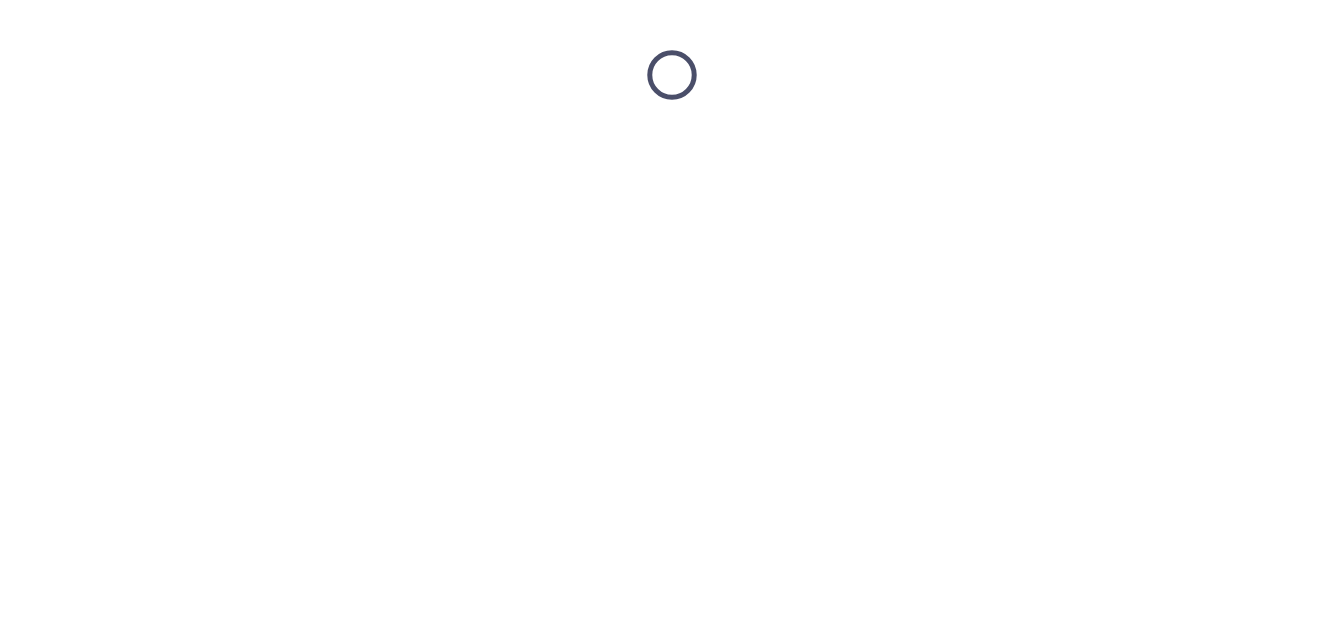 scroll, scrollTop: 0, scrollLeft: 0, axis: both 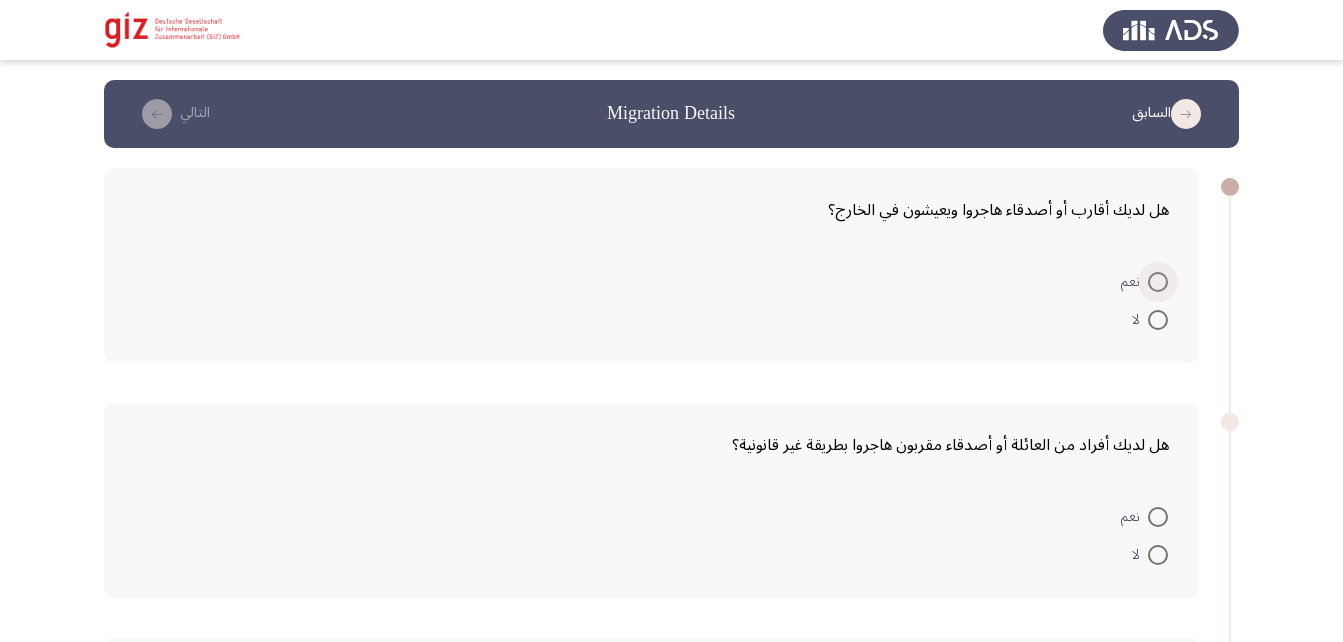 click at bounding box center (1158, 282) 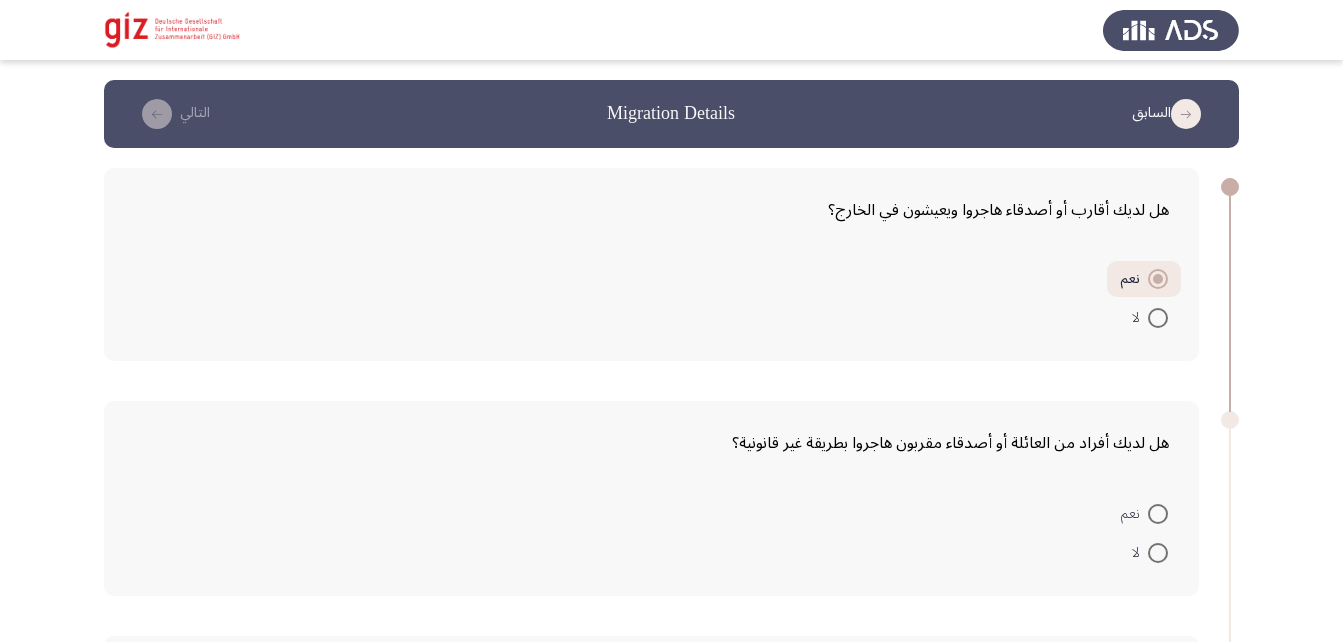 click at bounding box center (1158, 514) 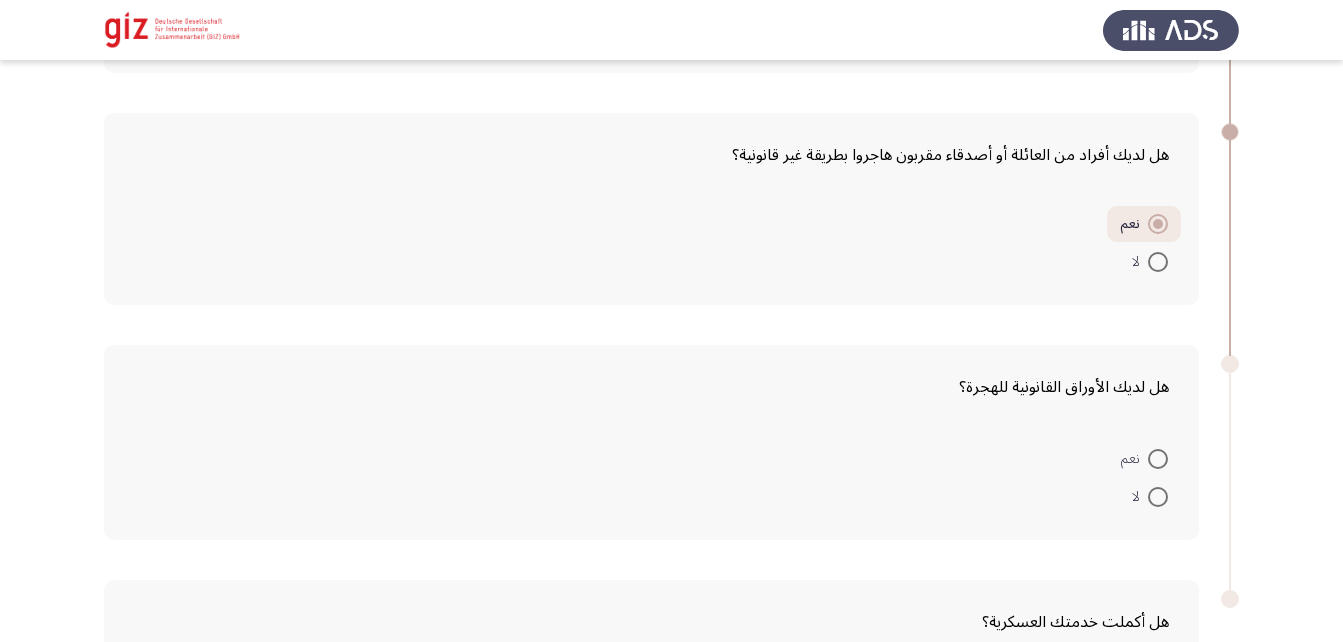 scroll, scrollTop: 345, scrollLeft: 0, axis: vertical 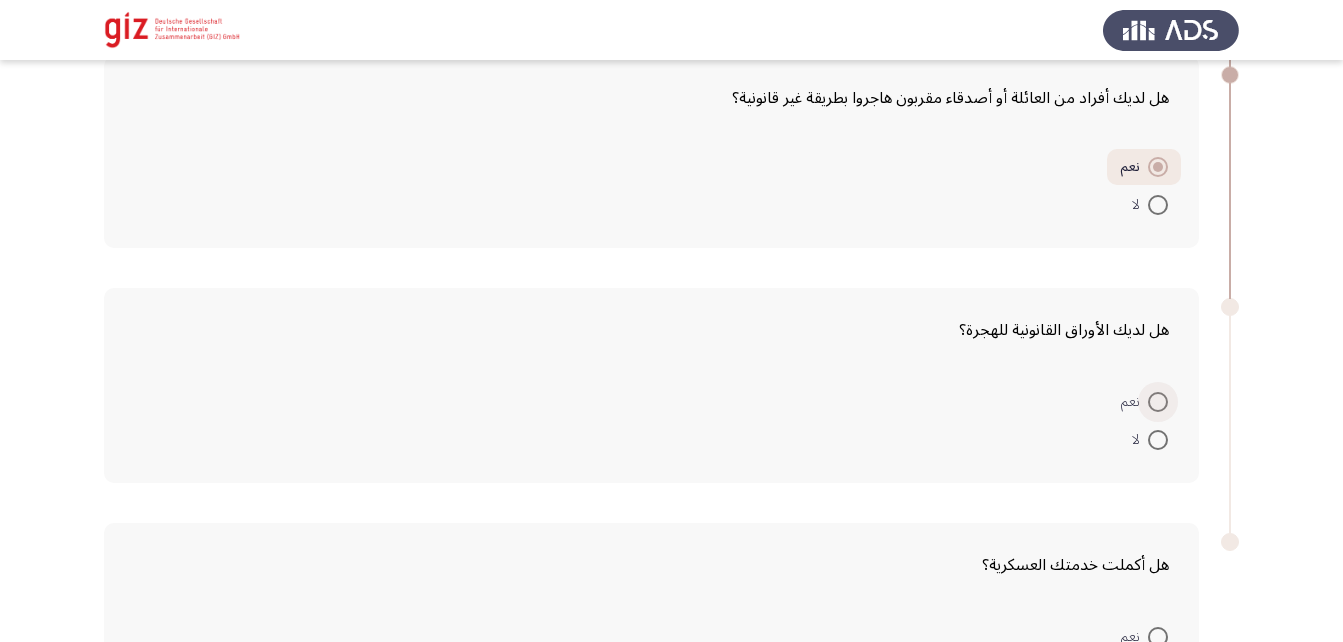 click at bounding box center [1158, 402] 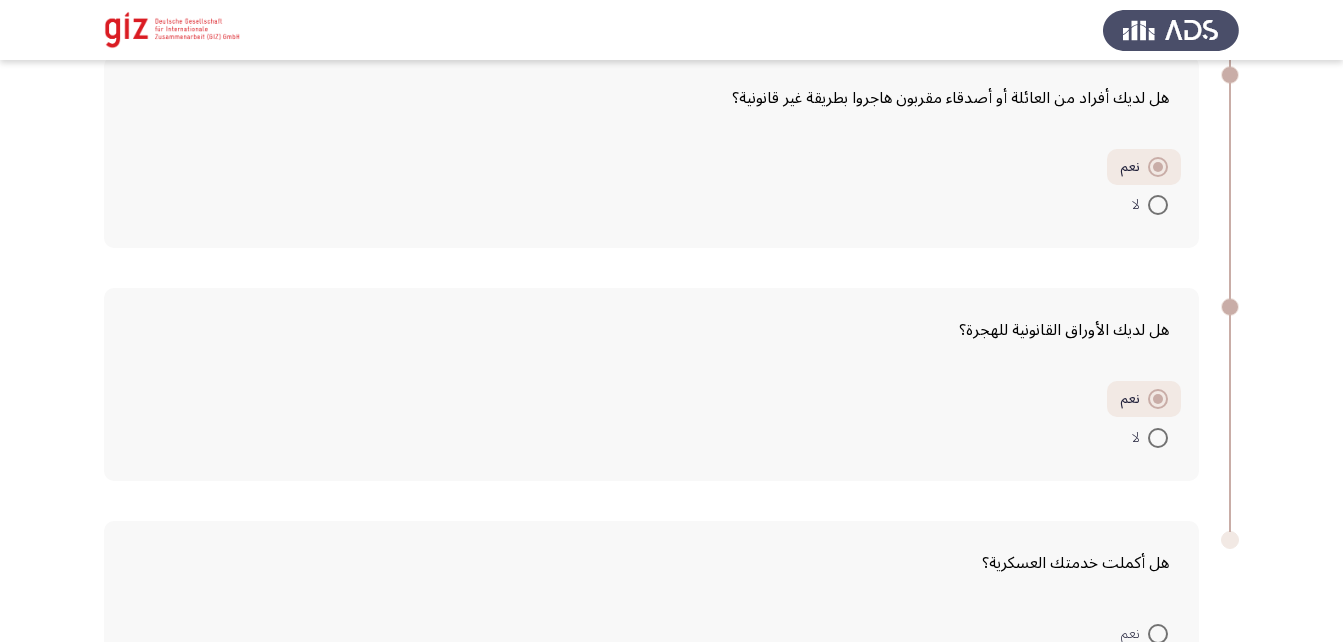 scroll, scrollTop: 596, scrollLeft: 0, axis: vertical 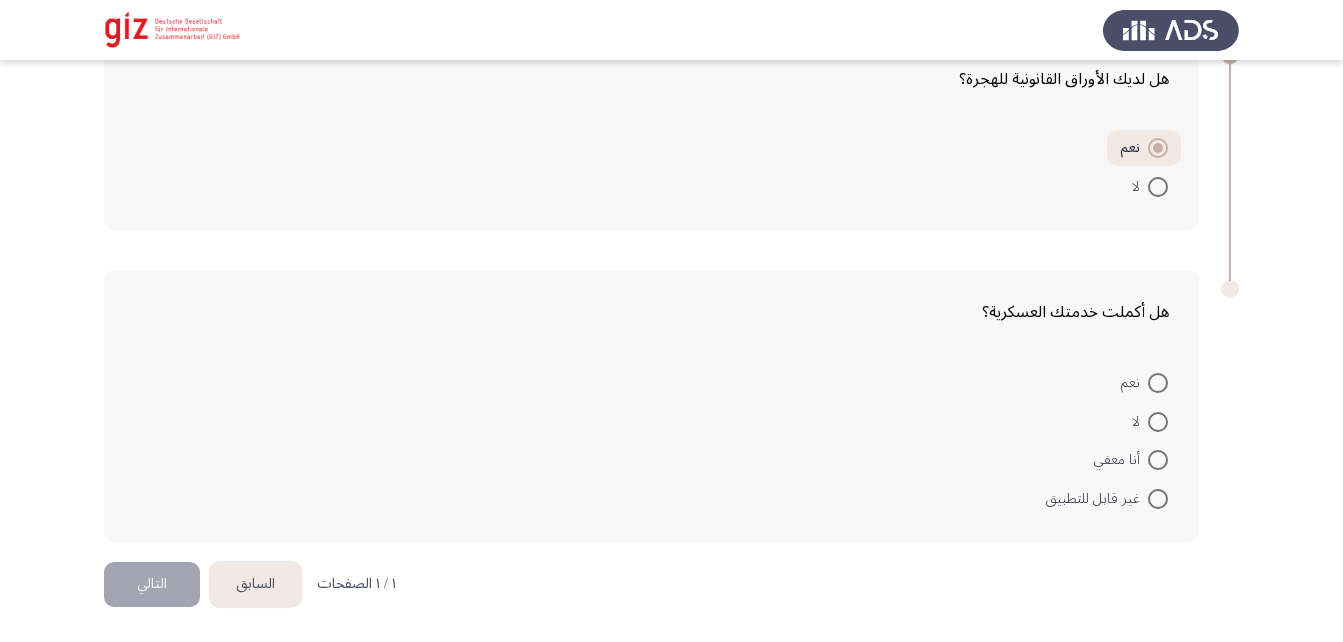 click at bounding box center [1158, 422] 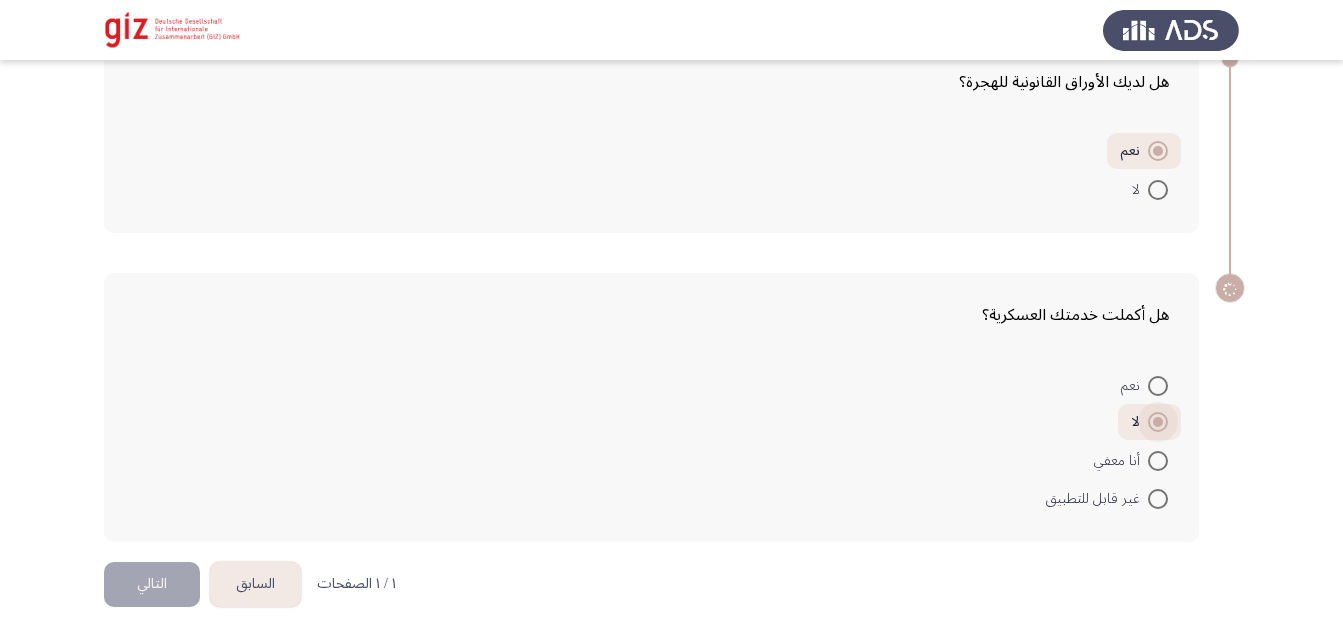 scroll, scrollTop: 593, scrollLeft: 0, axis: vertical 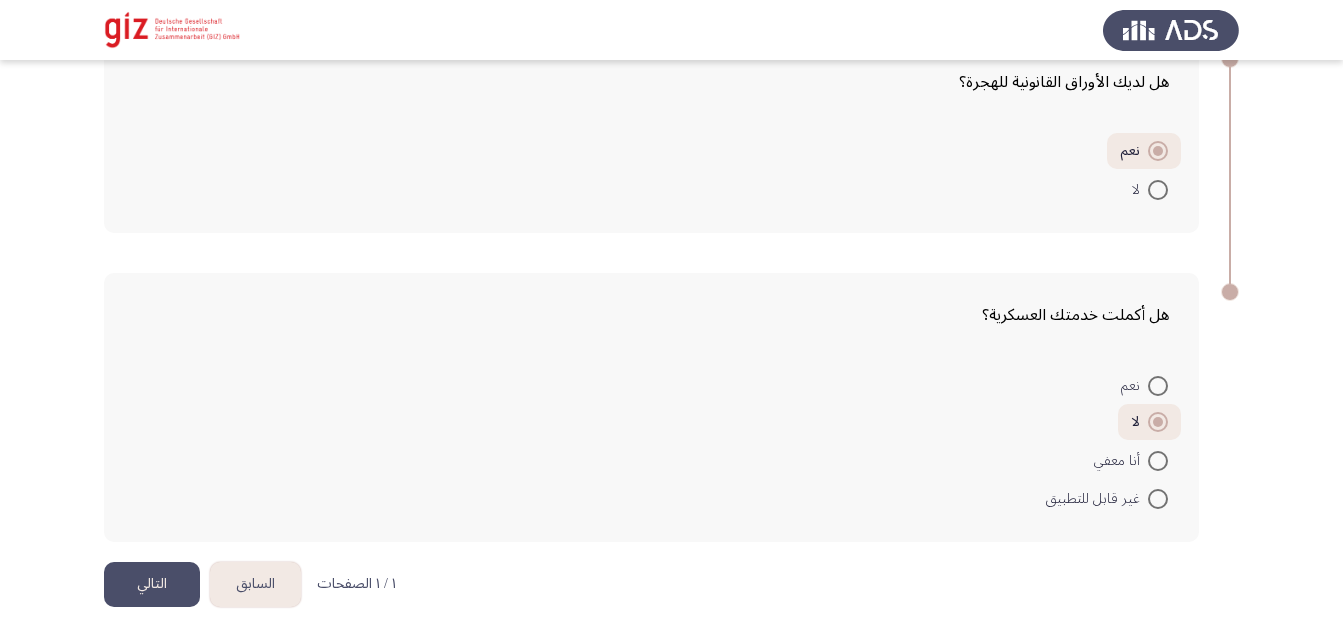 click on "نعم" at bounding box center (1144, 386) 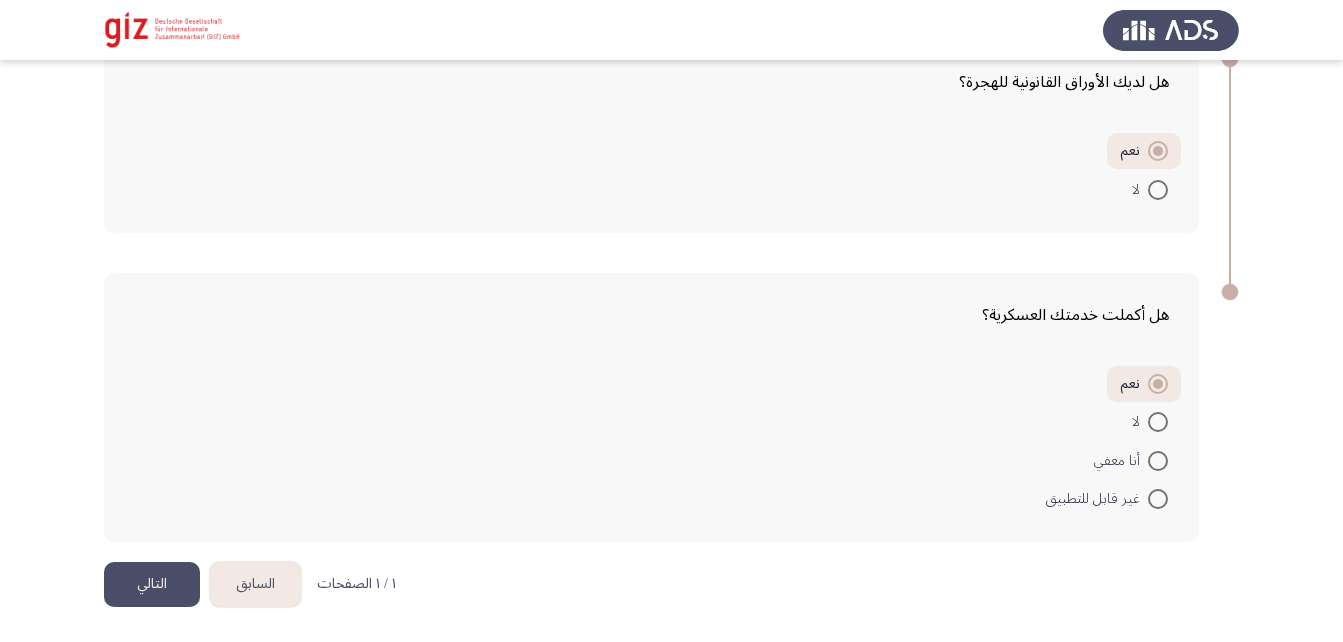 click on "التالي" 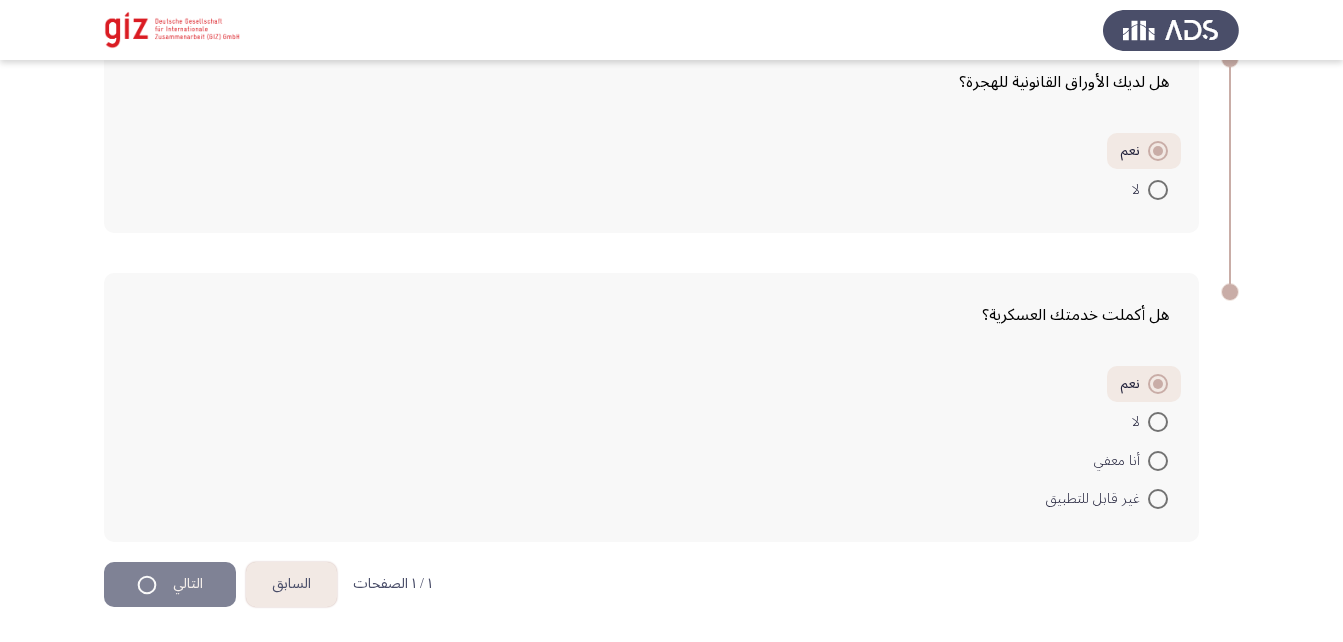 scroll, scrollTop: 0, scrollLeft: 0, axis: both 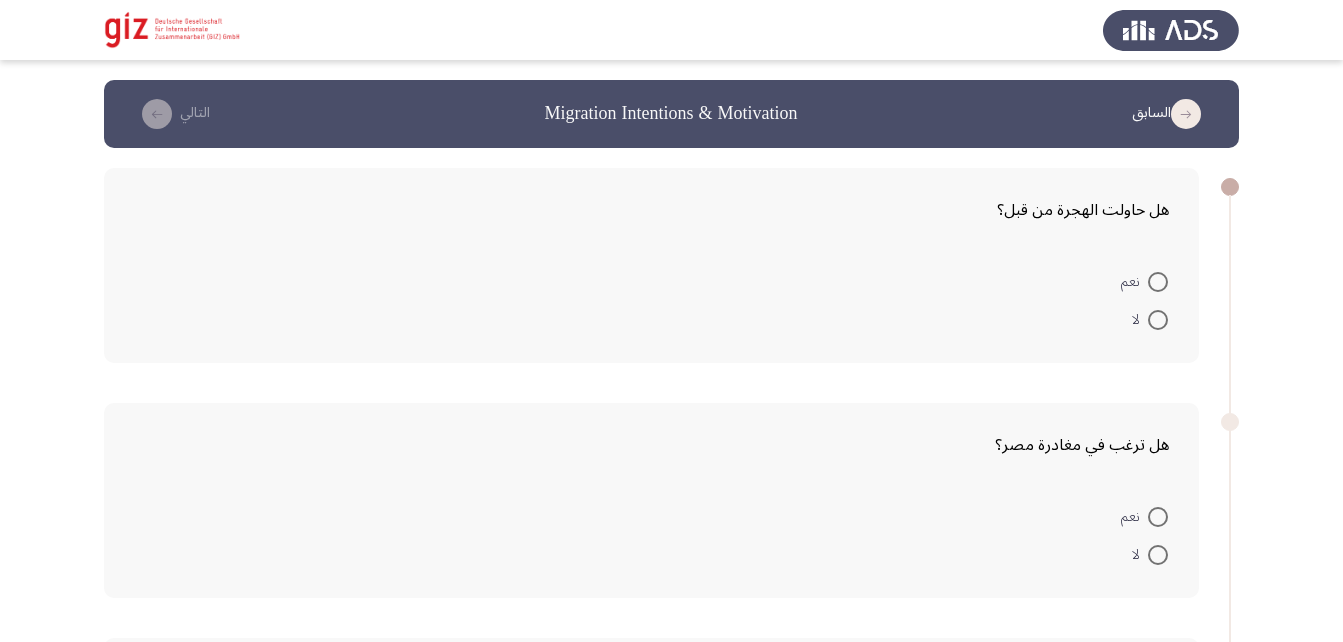 click at bounding box center (1158, 282) 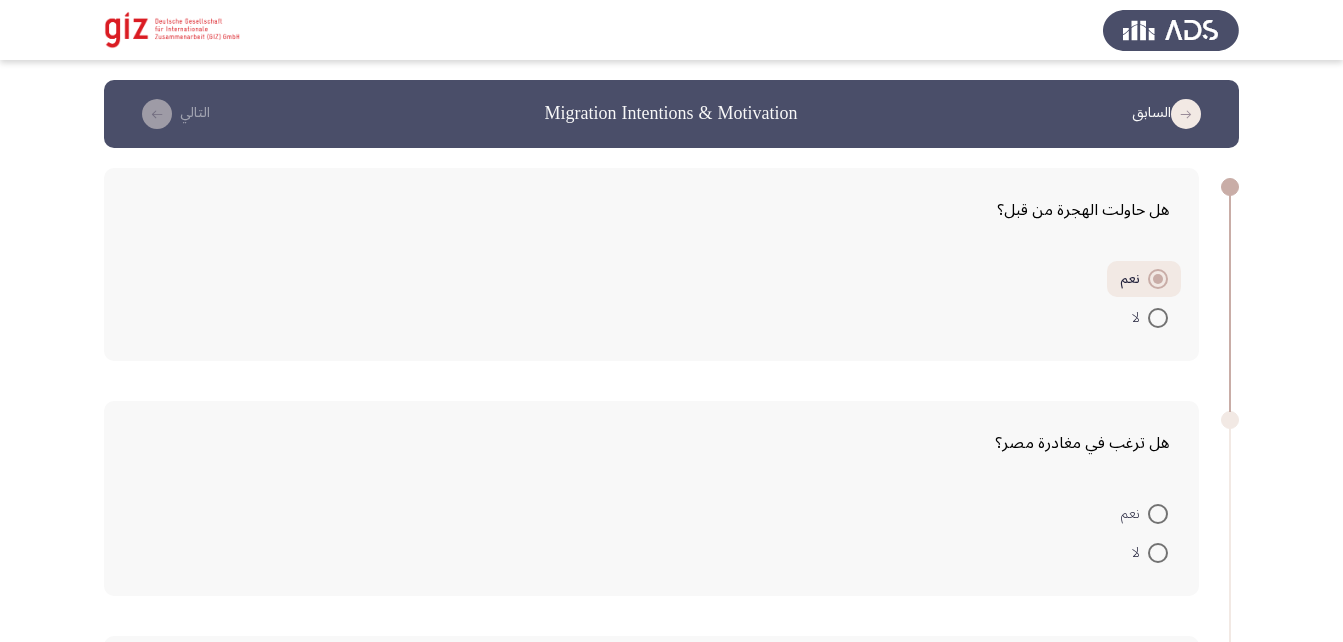 scroll, scrollTop: 123, scrollLeft: 0, axis: vertical 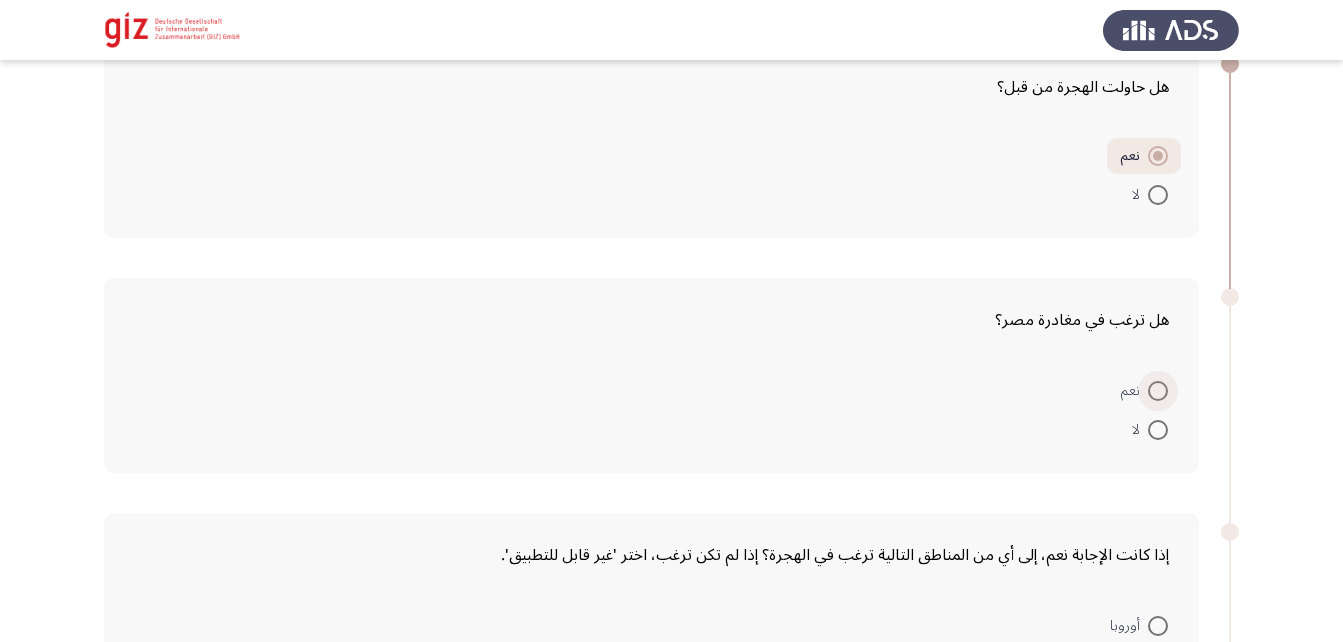 click at bounding box center (1158, 391) 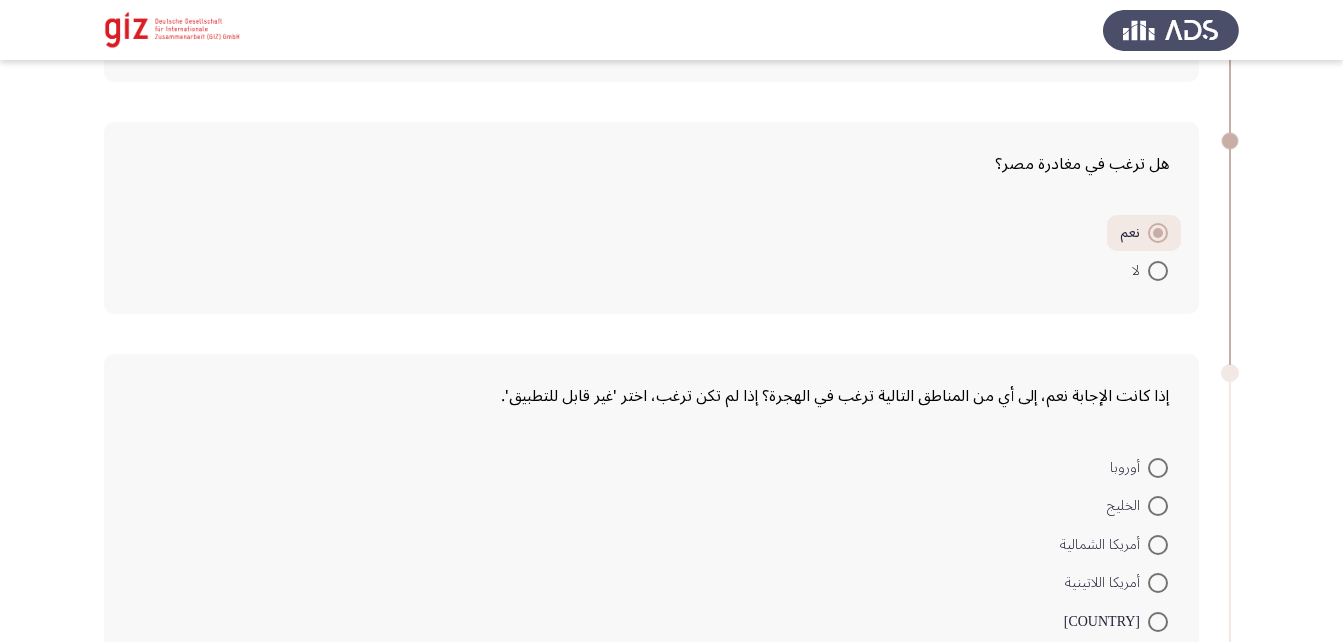 scroll, scrollTop: 289, scrollLeft: 0, axis: vertical 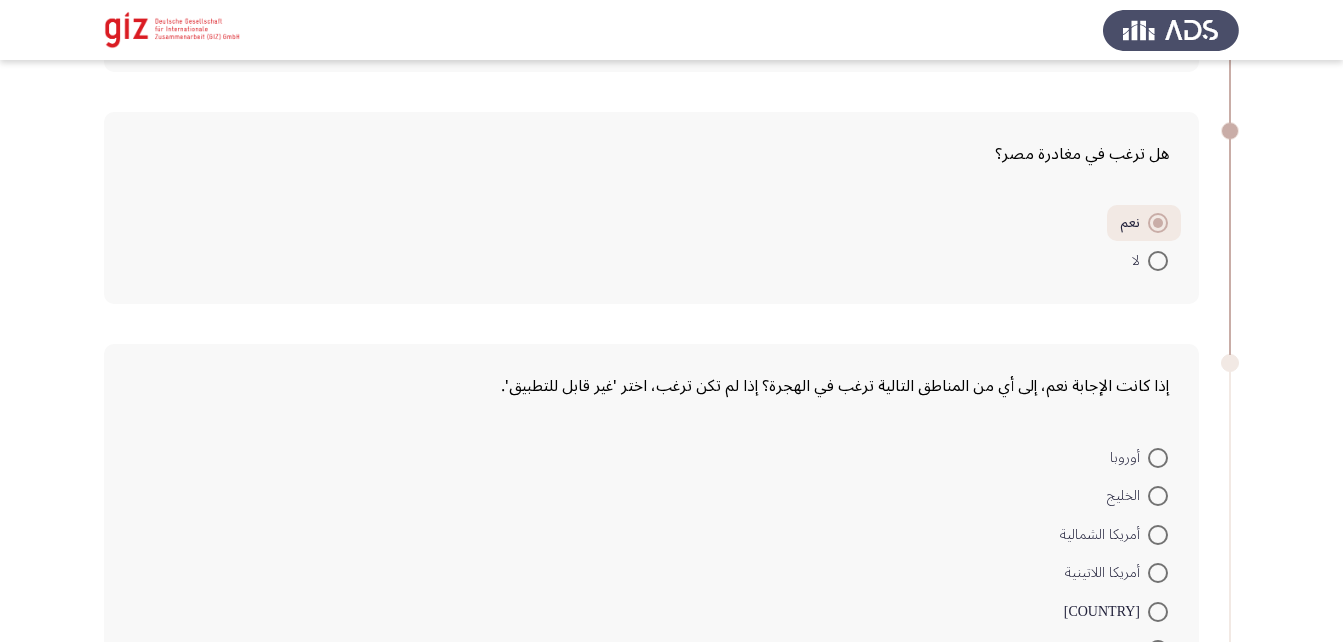 click at bounding box center (1158, 496) 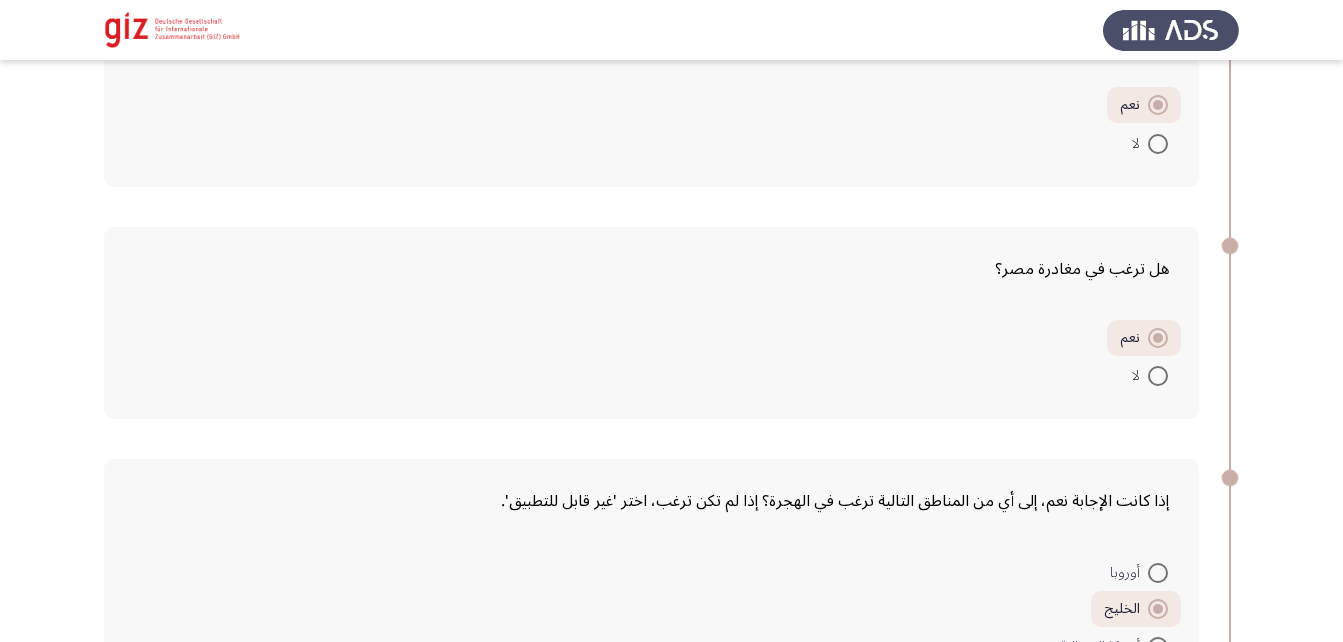 scroll, scrollTop: 173, scrollLeft: 0, axis: vertical 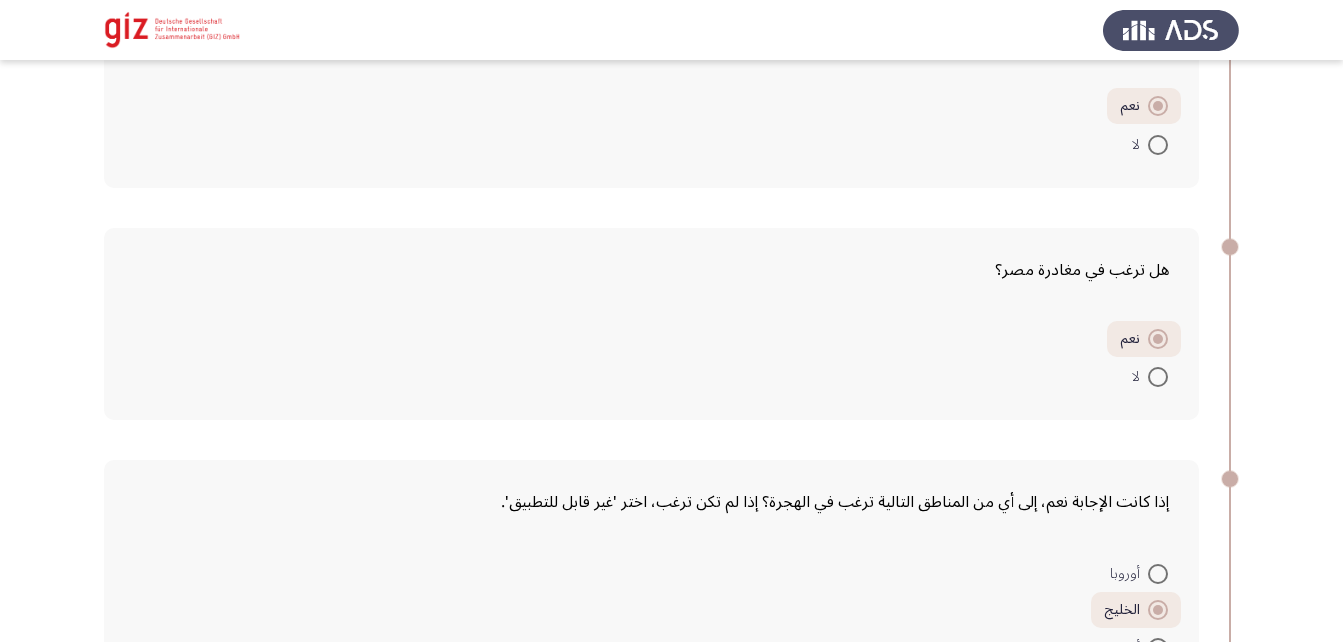 click on "لا" at bounding box center (1150, 376) 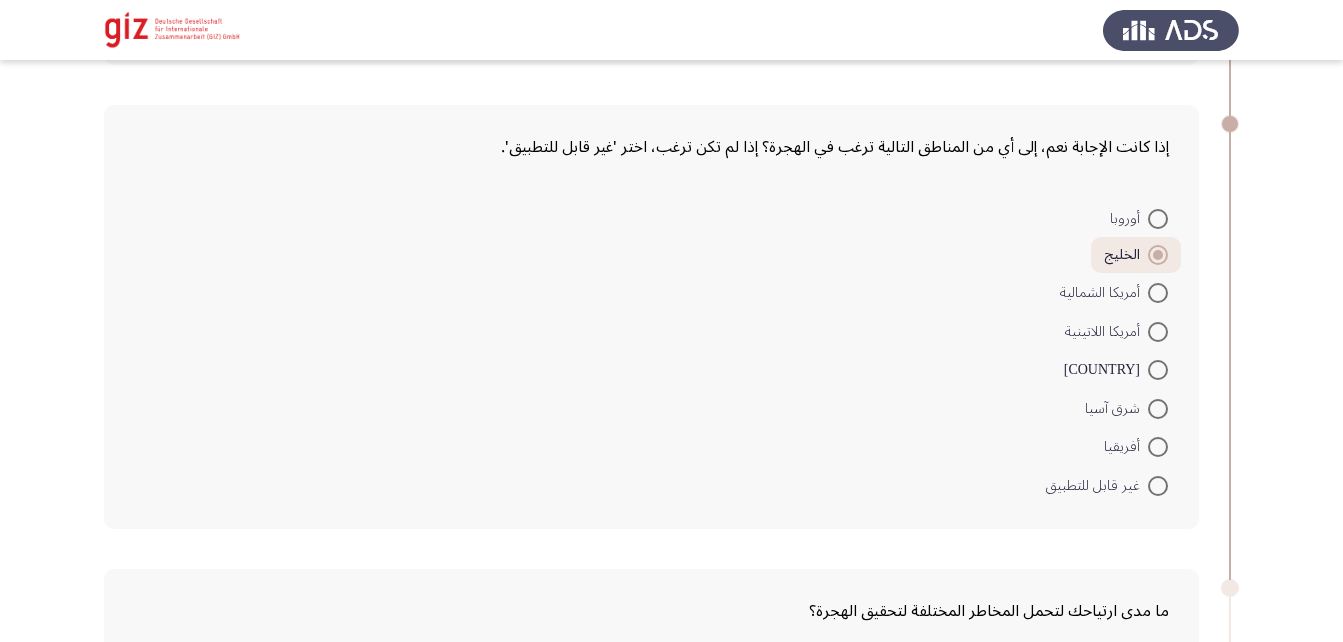 scroll, scrollTop: 876, scrollLeft: 0, axis: vertical 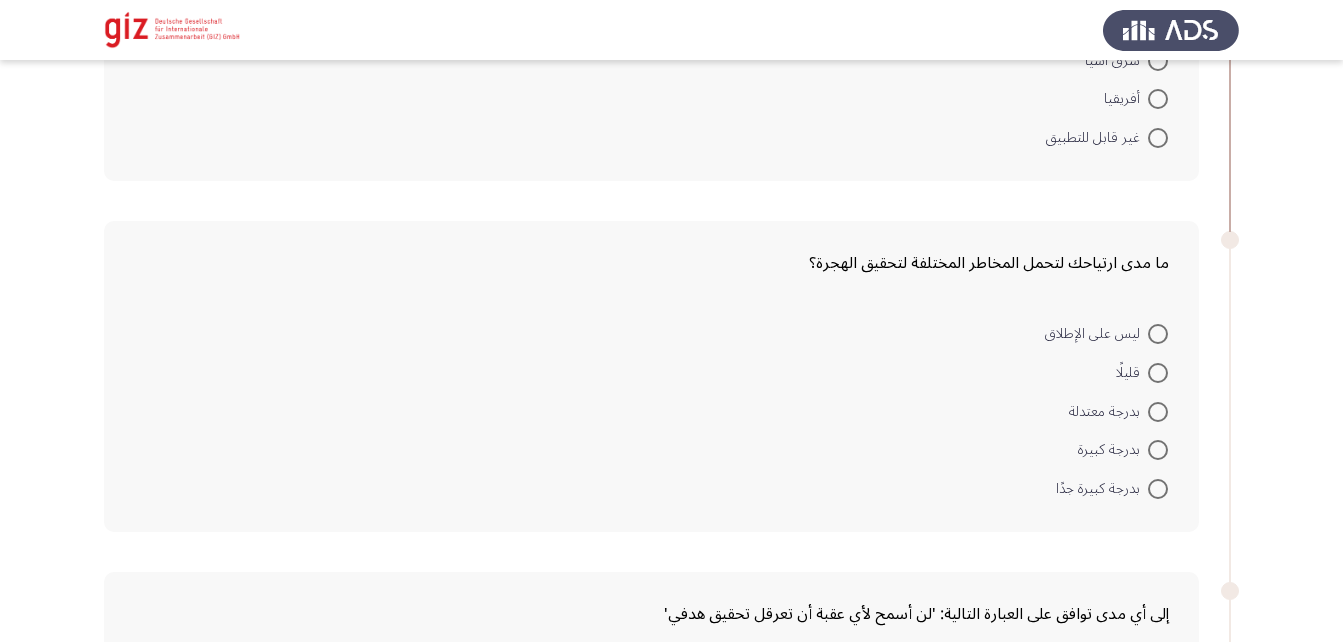 click at bounding box center (1158, 412) 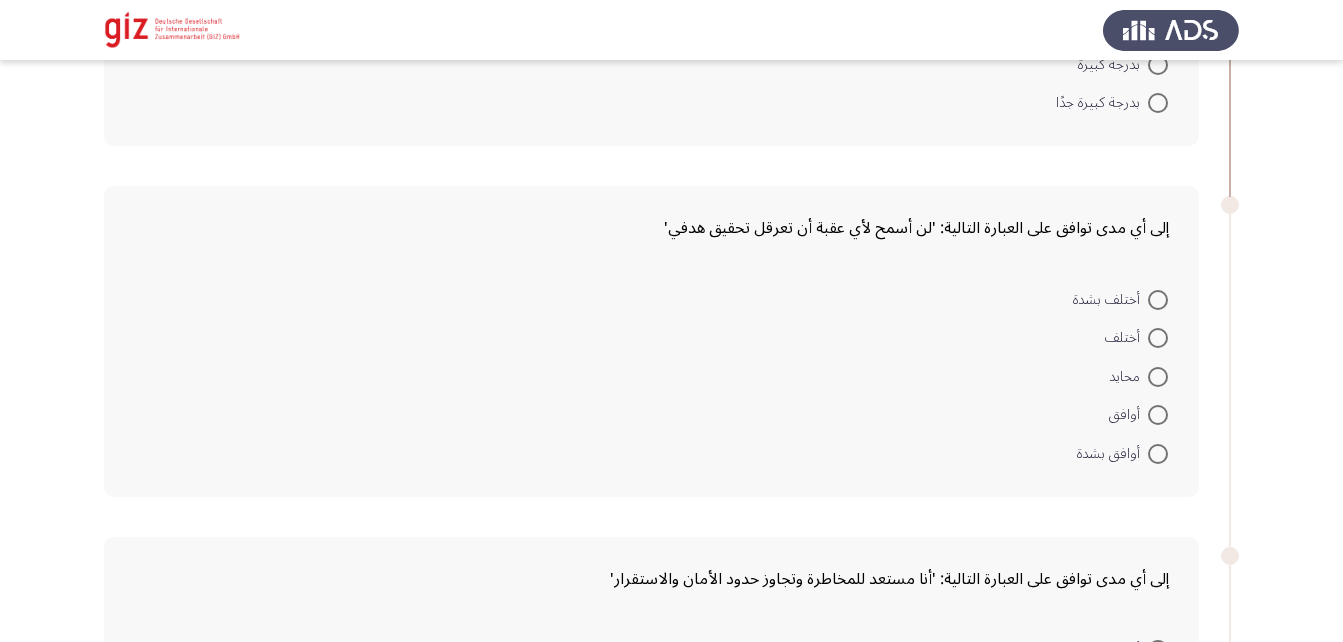 click on "محايد" at bounding box center [1138, 377] 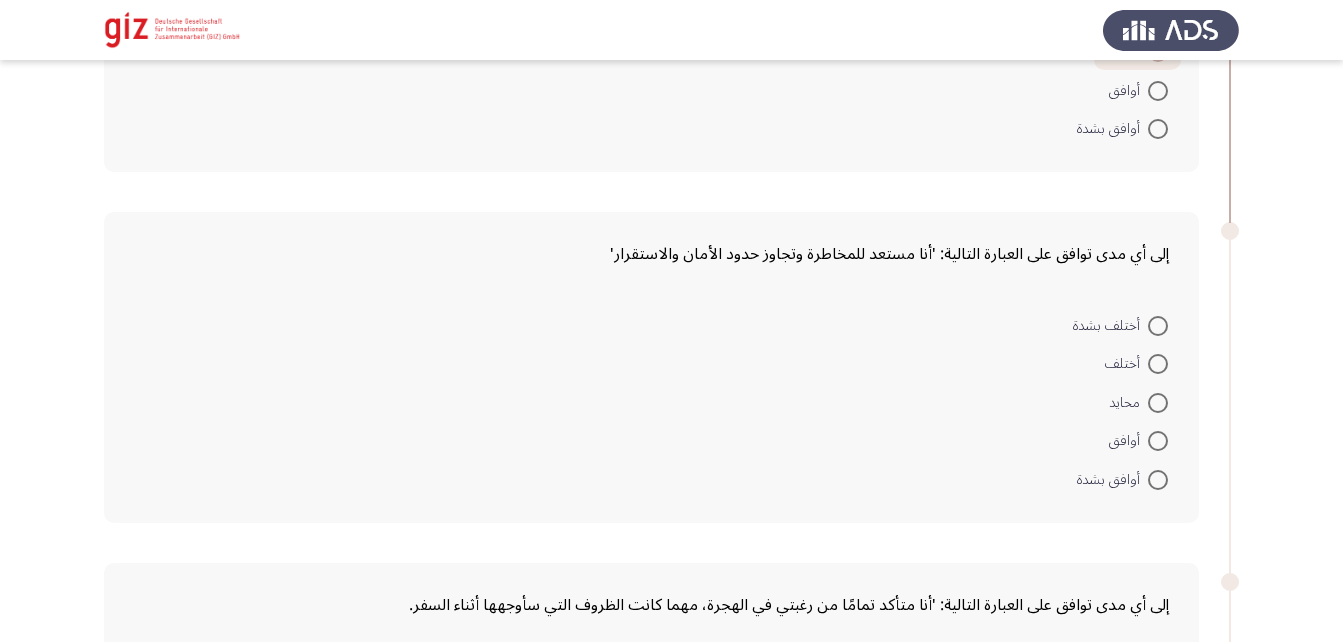 scroll, scrollTop: 1582, scrollLeft: 0, axis: vertical 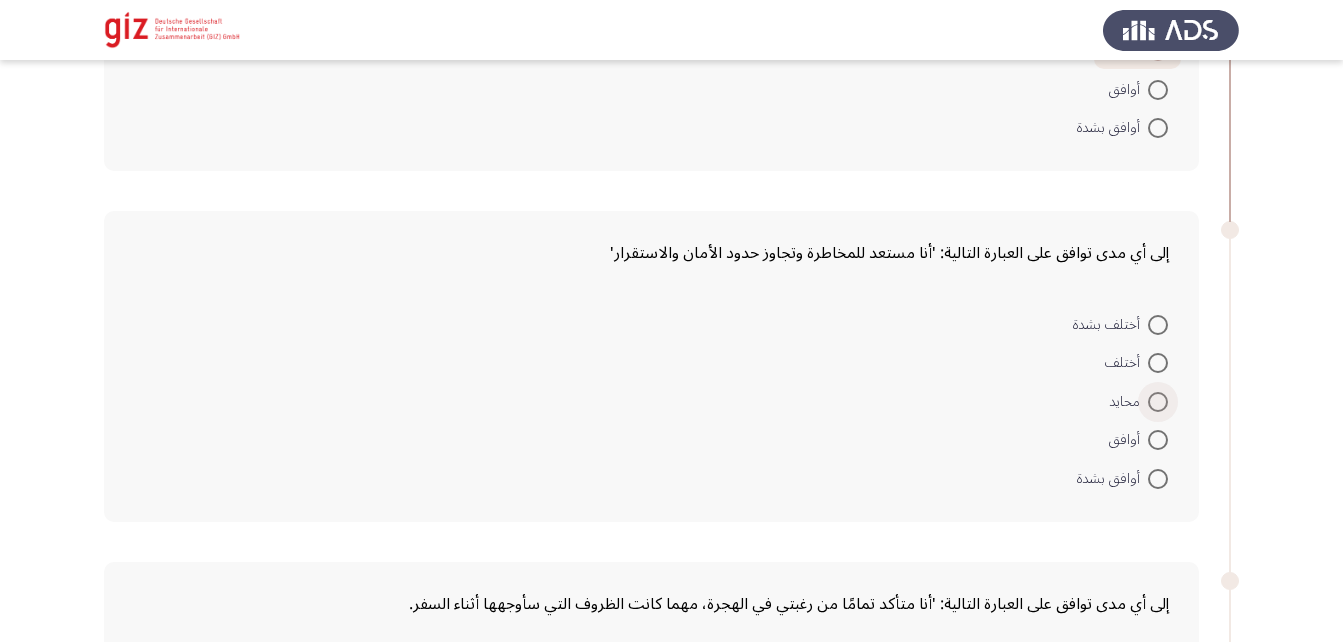 click at bounding box center (1158, 402) 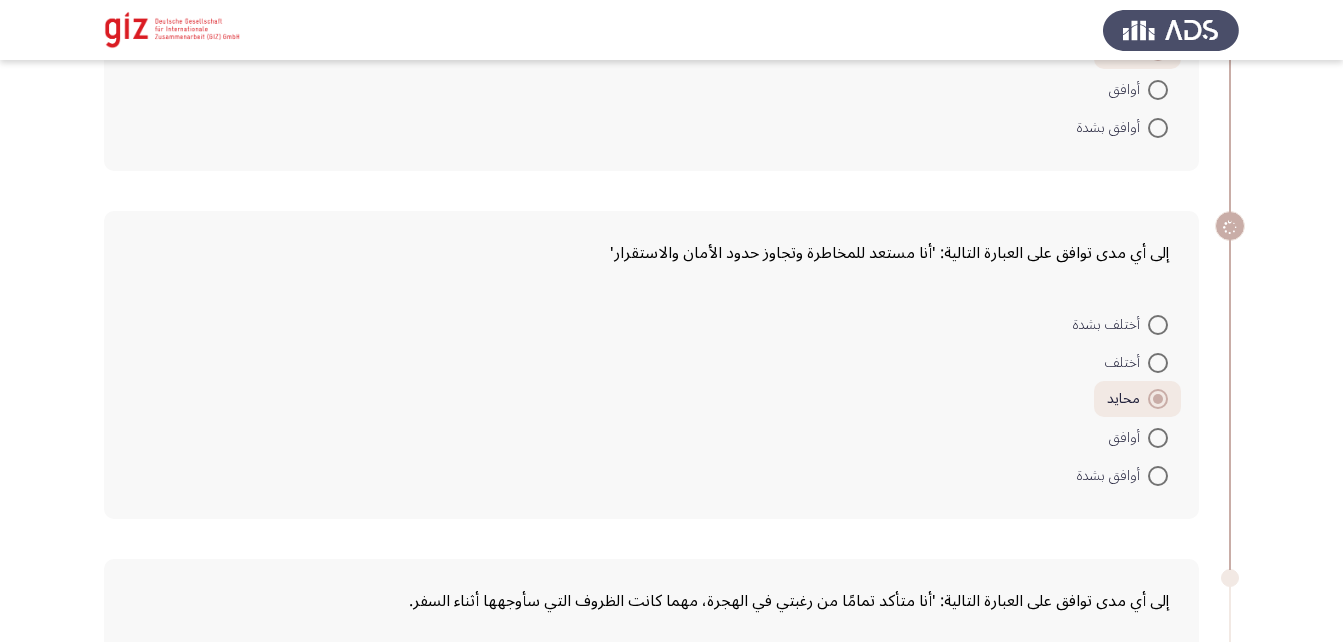 scroll, scrollTop: 1905, scrollLeft: 0, axis: vertical 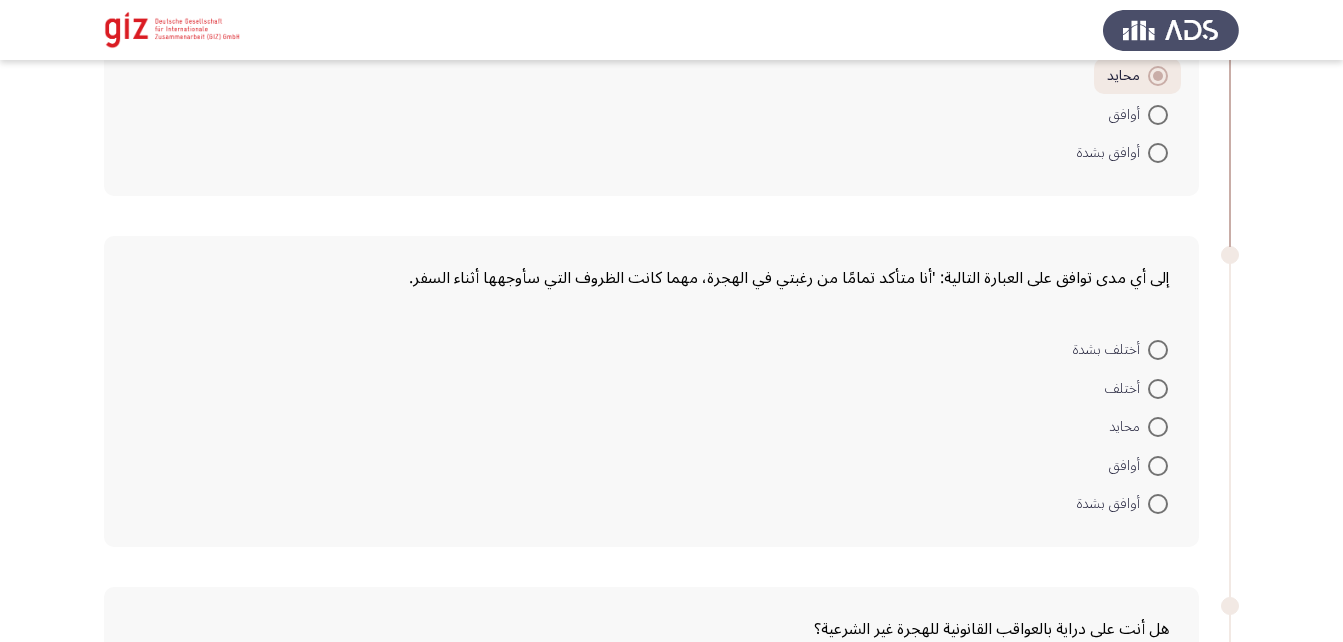 click on "محايد" at bounding box center [1138, 426] 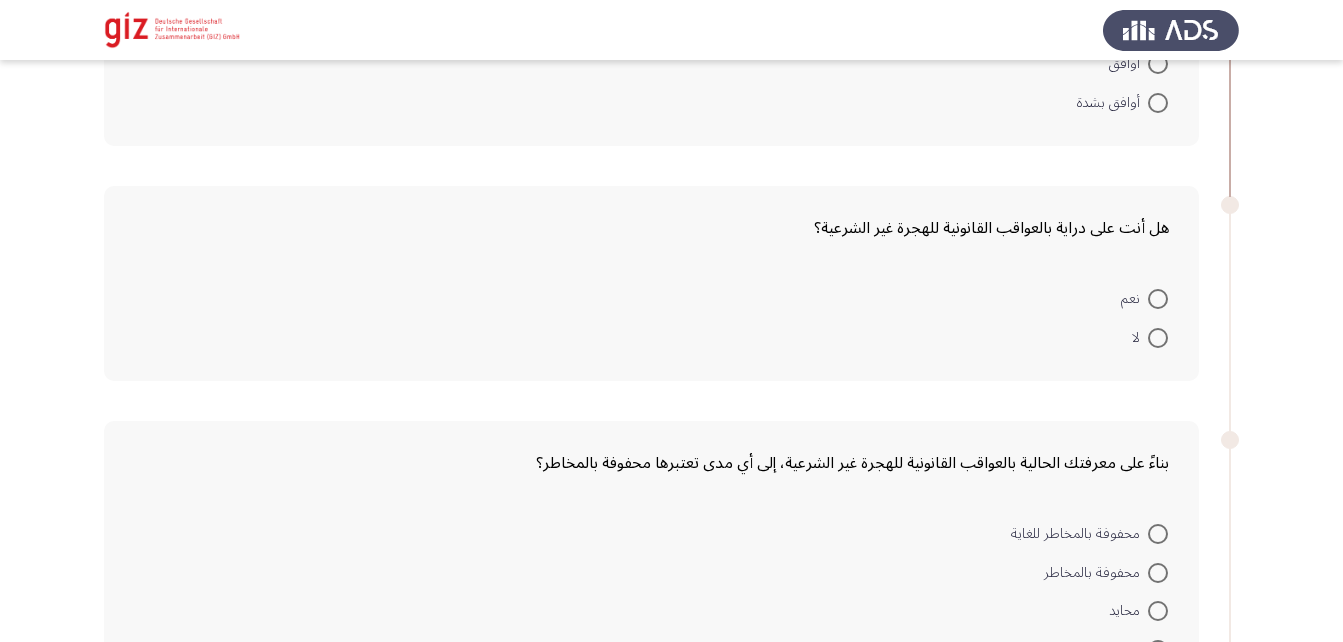 scroll, scrollTop: 2307, scrollLeft: 0, axis: vertical 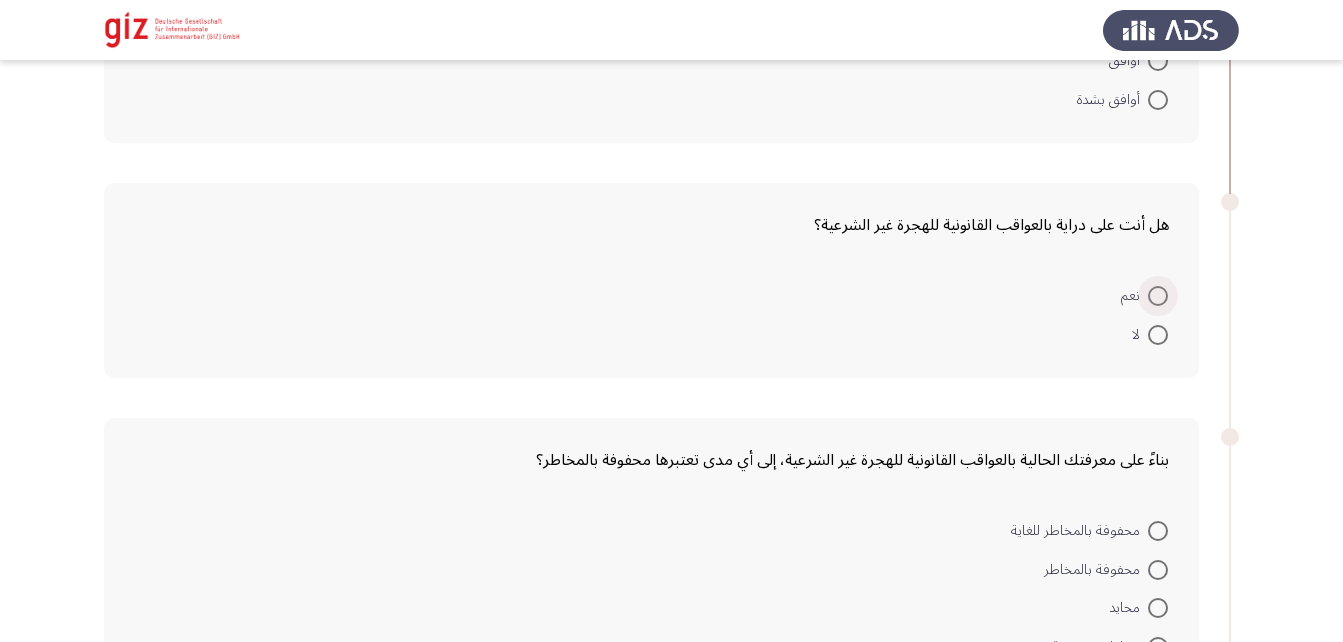 click at bounding box center [1158, 296] 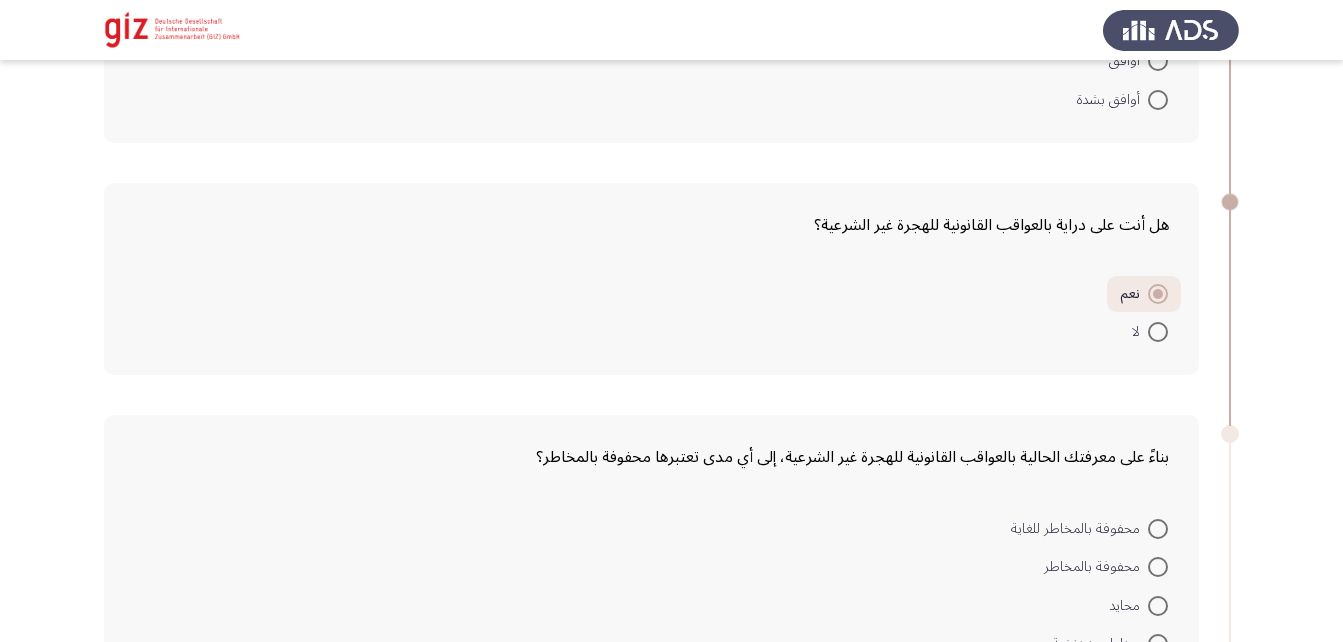 scroll, scrollTop: 2451, scrollLeft: 0, axis: vertical 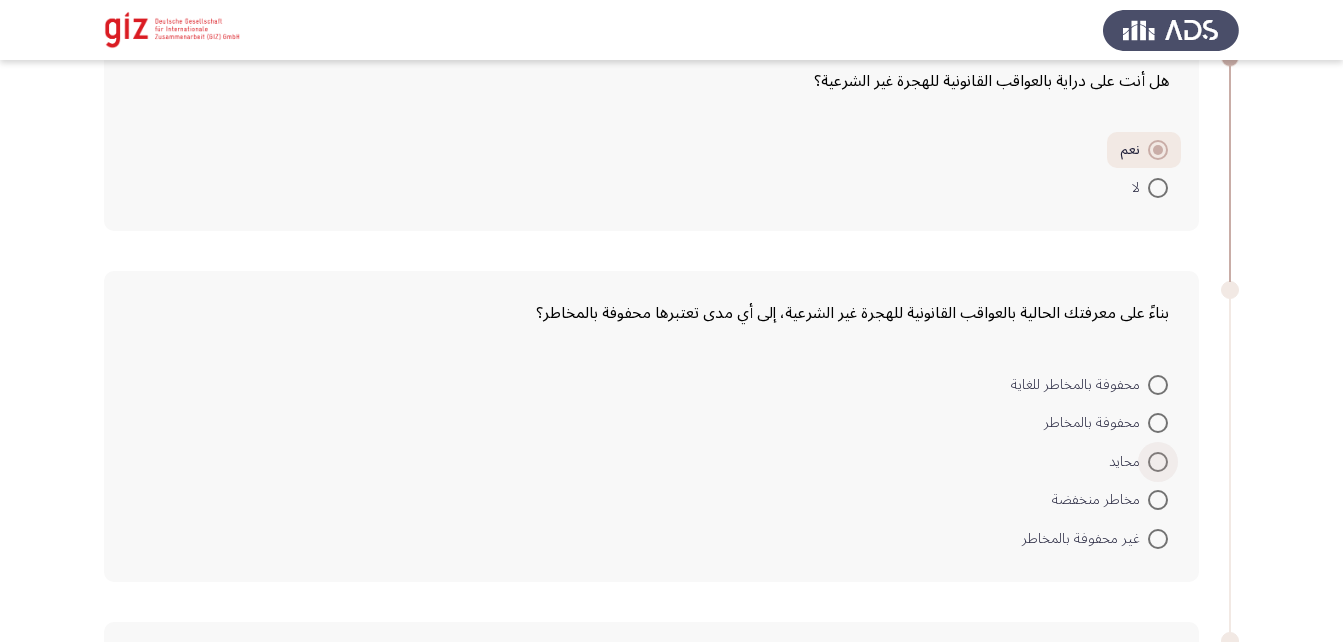 click at bounding box center [1158, 462] 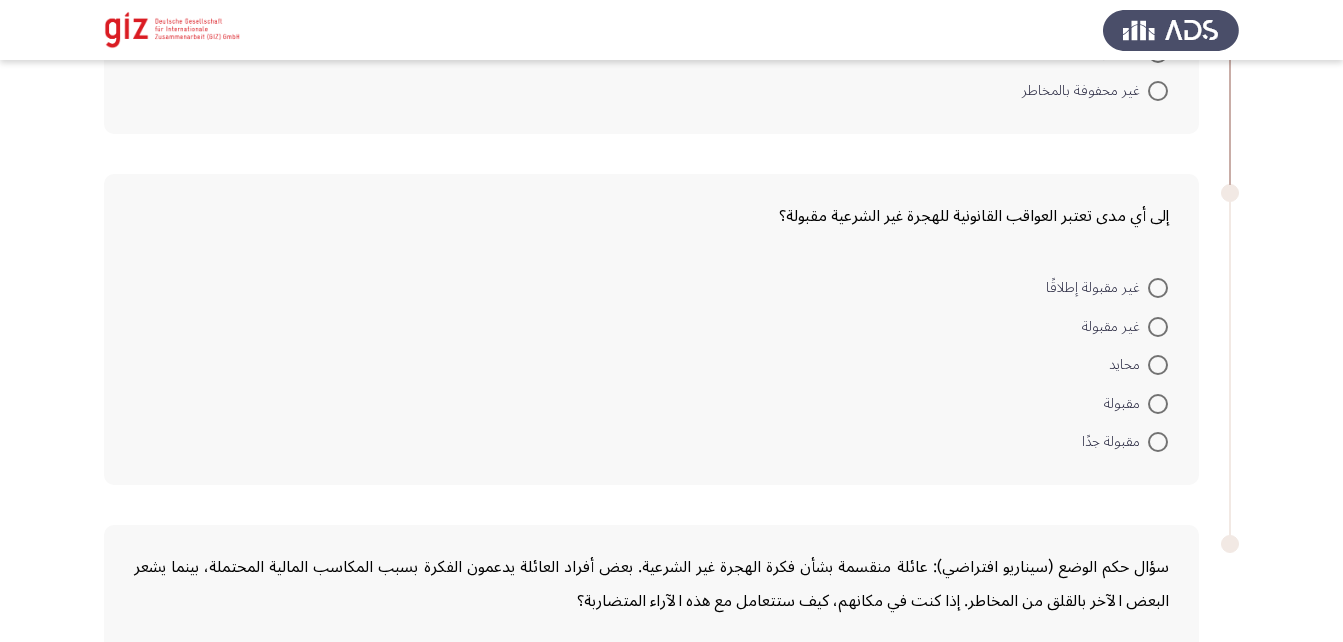 scroll, scrollTop: 2897, scrollLeft: 0, axis: vertical 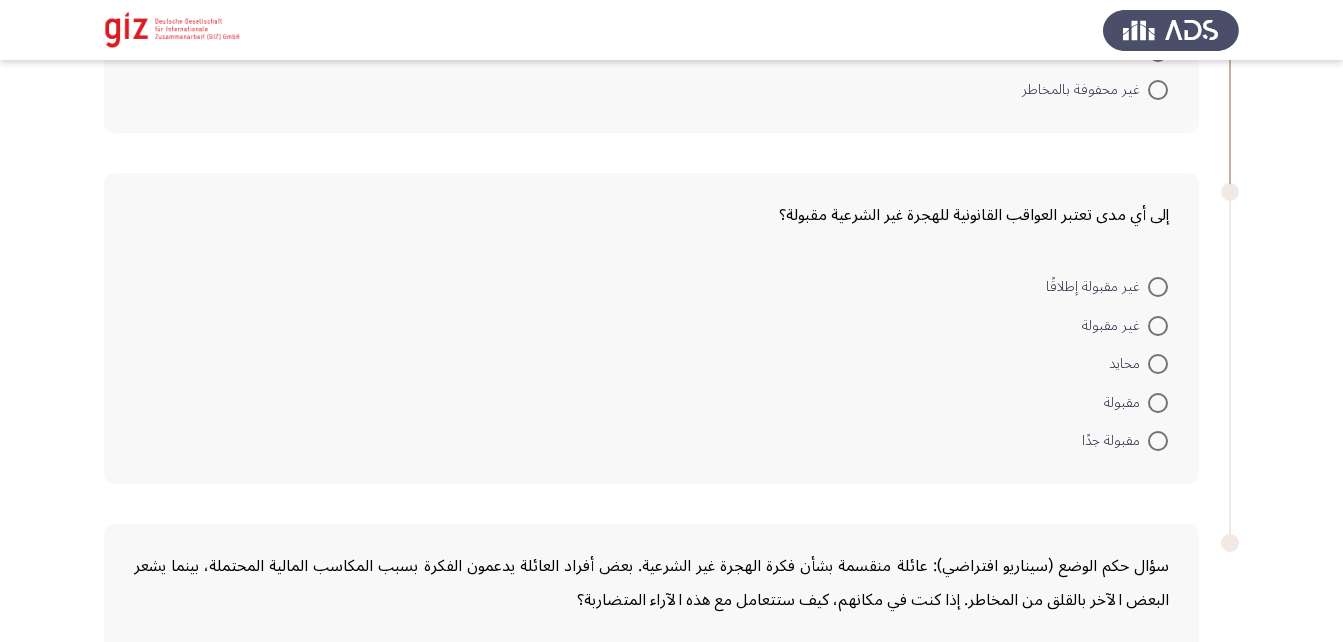 click at bounding box center (1158, 364) 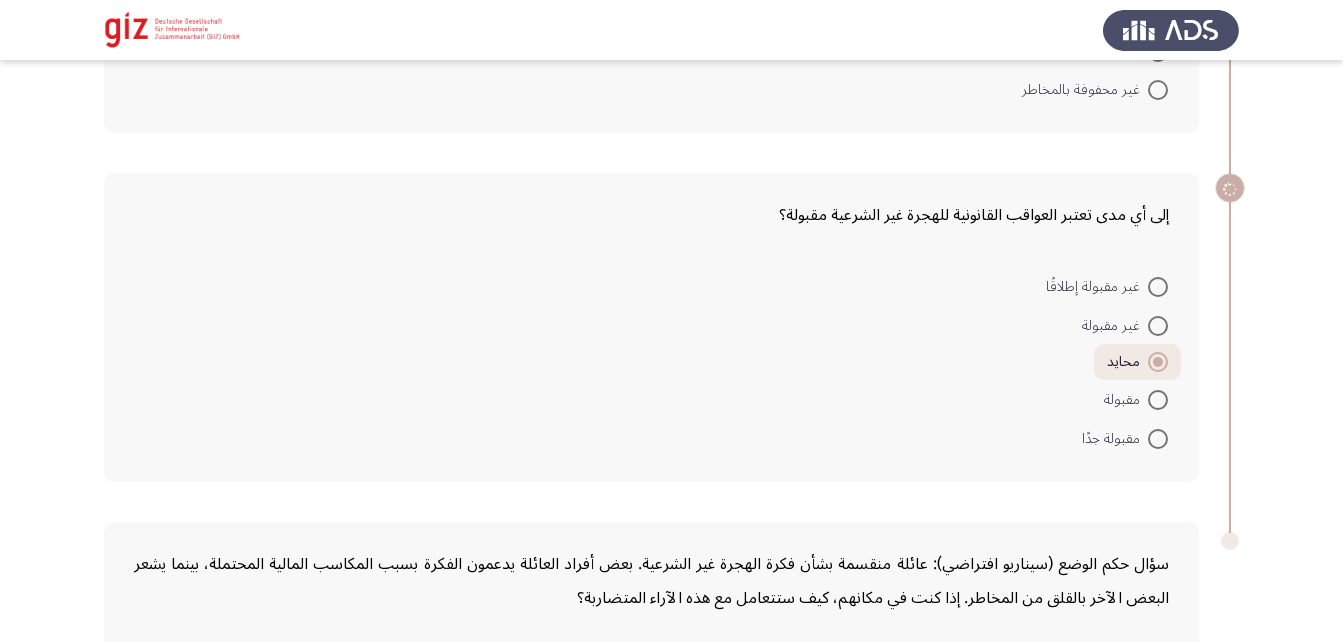 scroll, scrollTop: 3183, scrollLeft: 0, axis: vertical 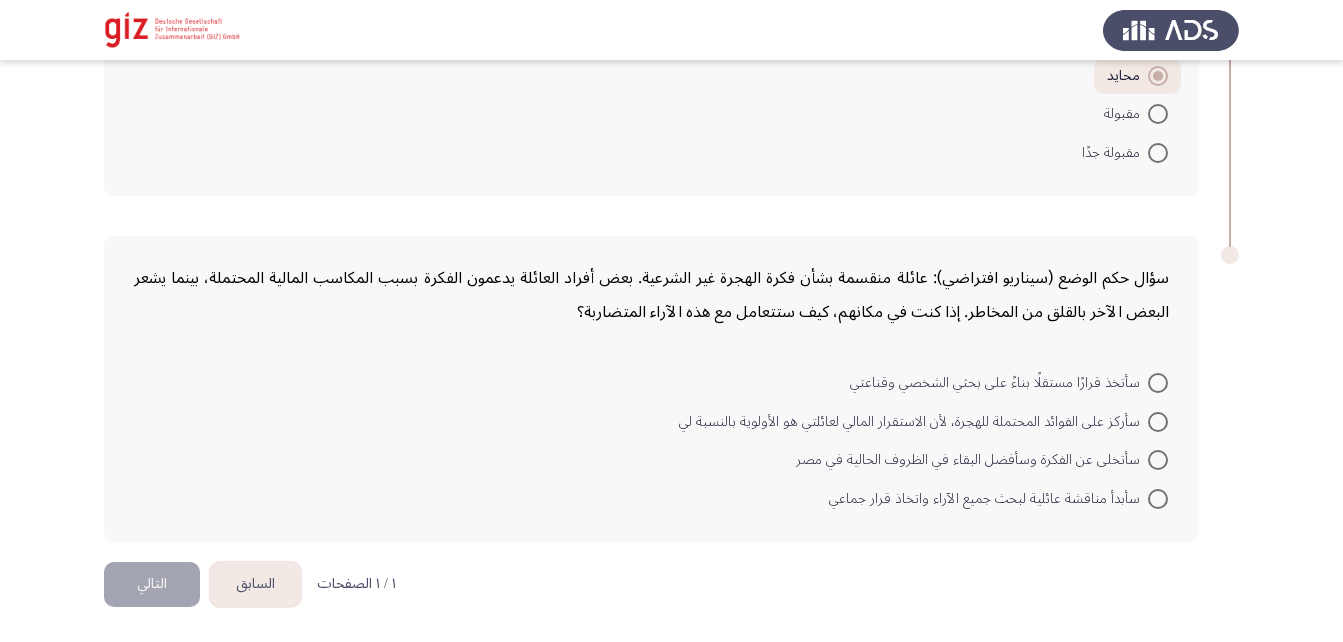 click at bounding box center [1158, 422] 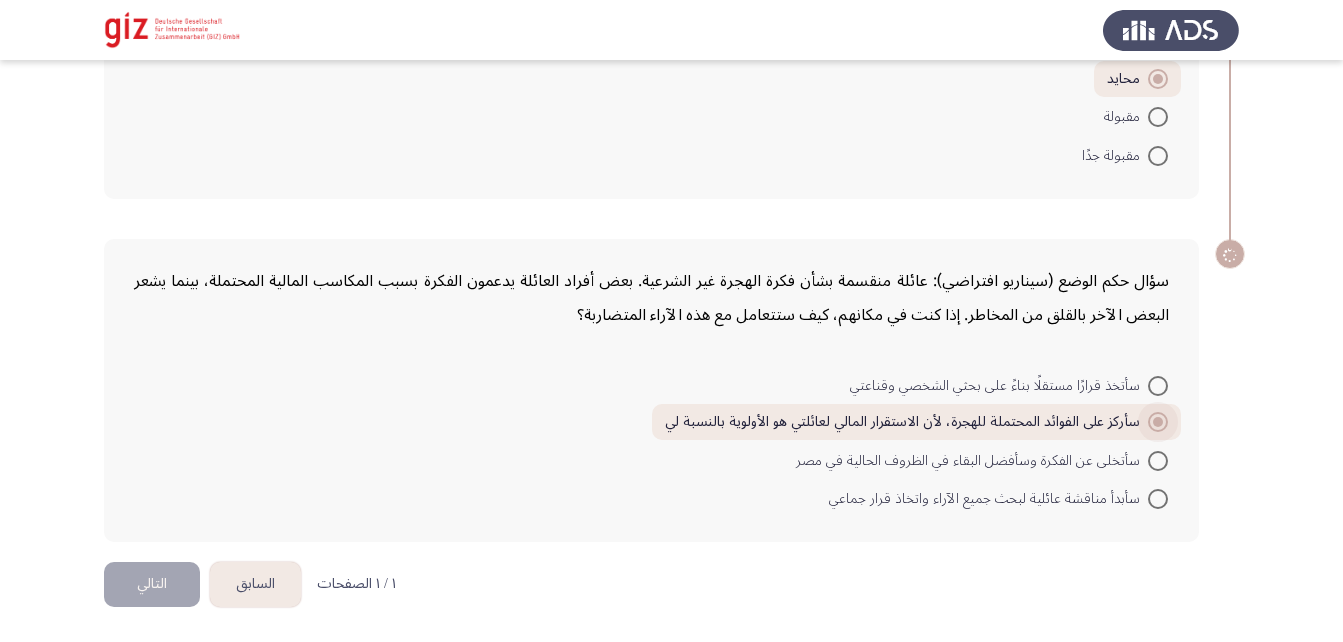 scroll, scrollTop: 3180, scrollLeft: 0, axis: vertical 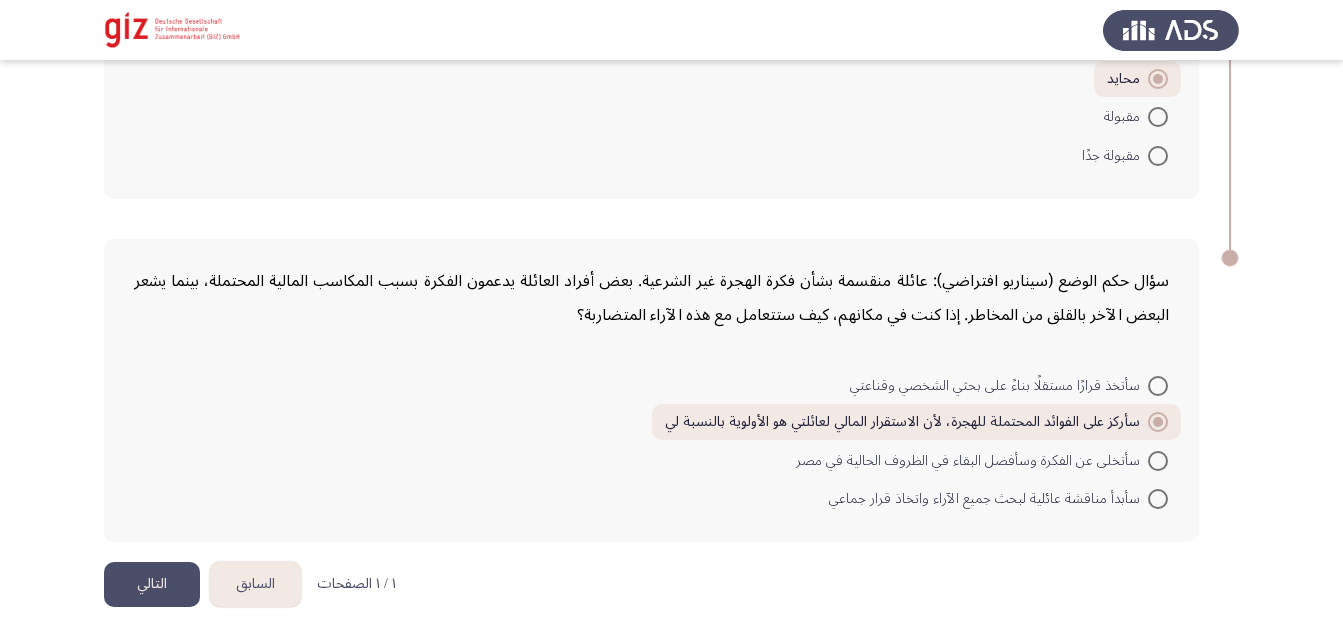 click on "التالي" 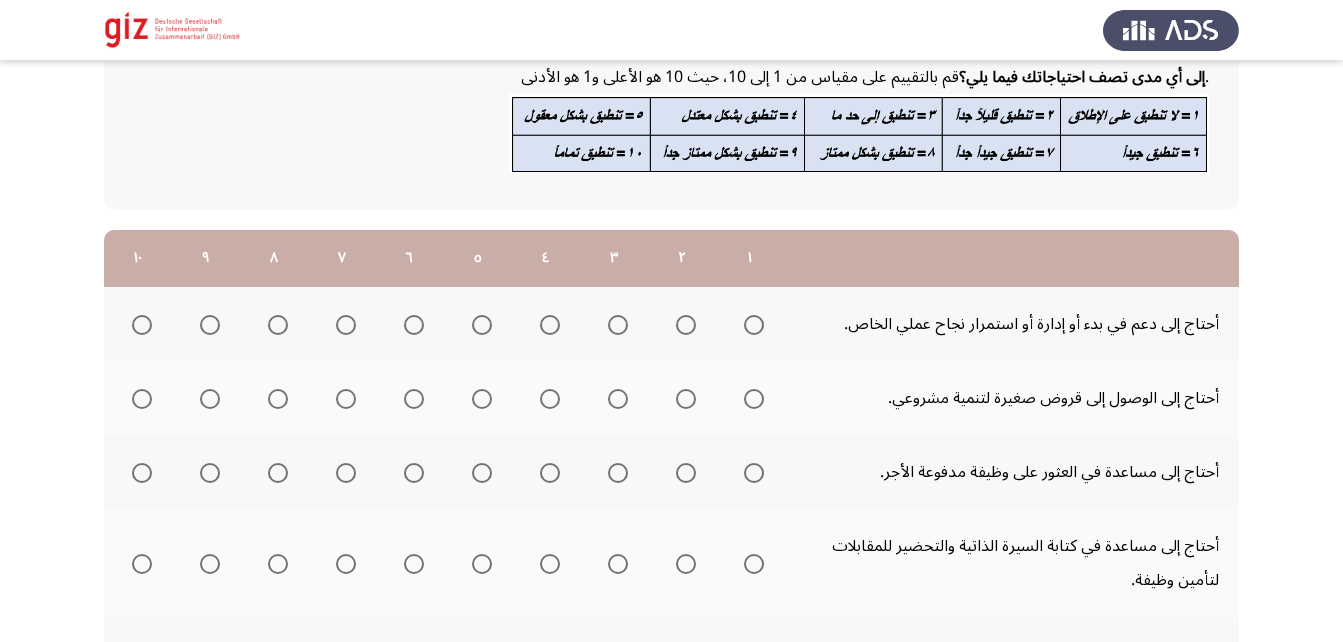 scroll, scrollTop: 137, scrollLeft: 0, axis: vertical 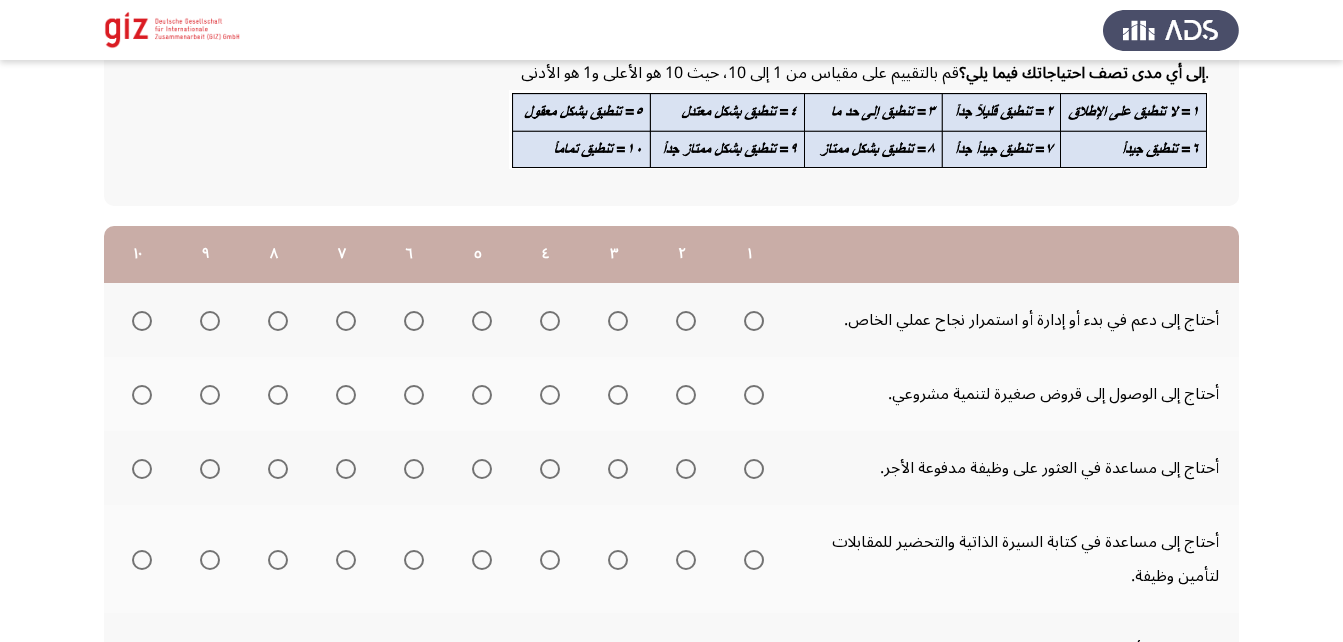 click at bounding box center [142, 321] 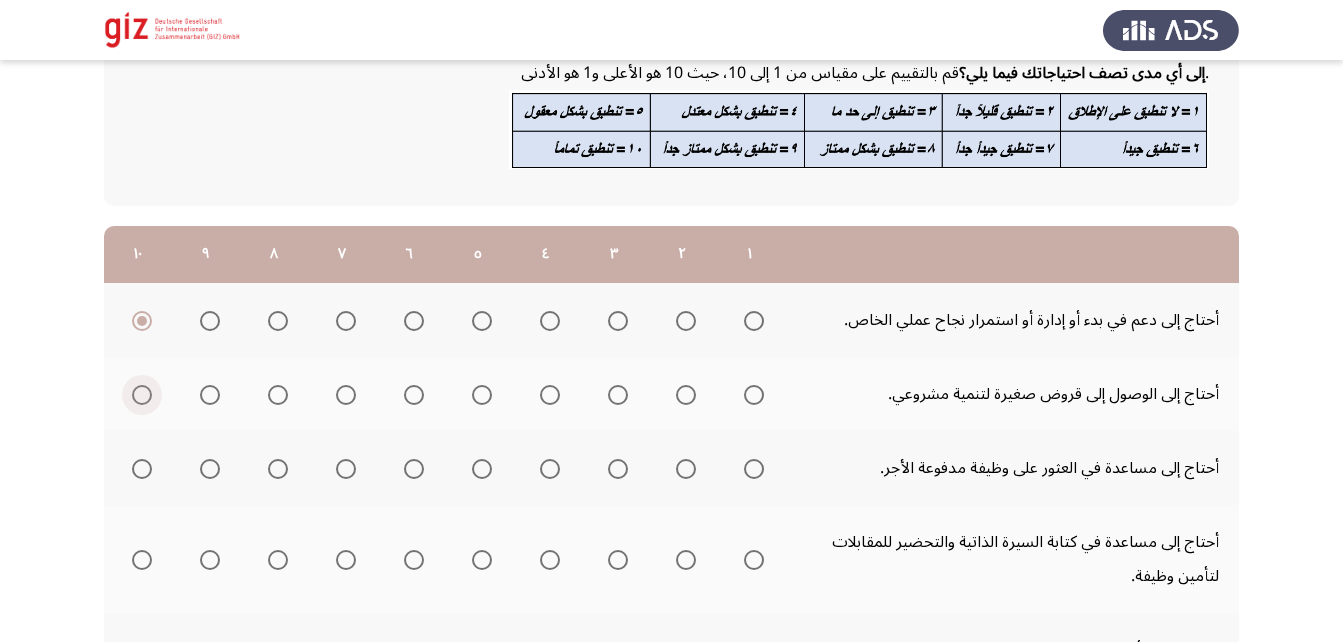 click at bounding box center (142, 395) 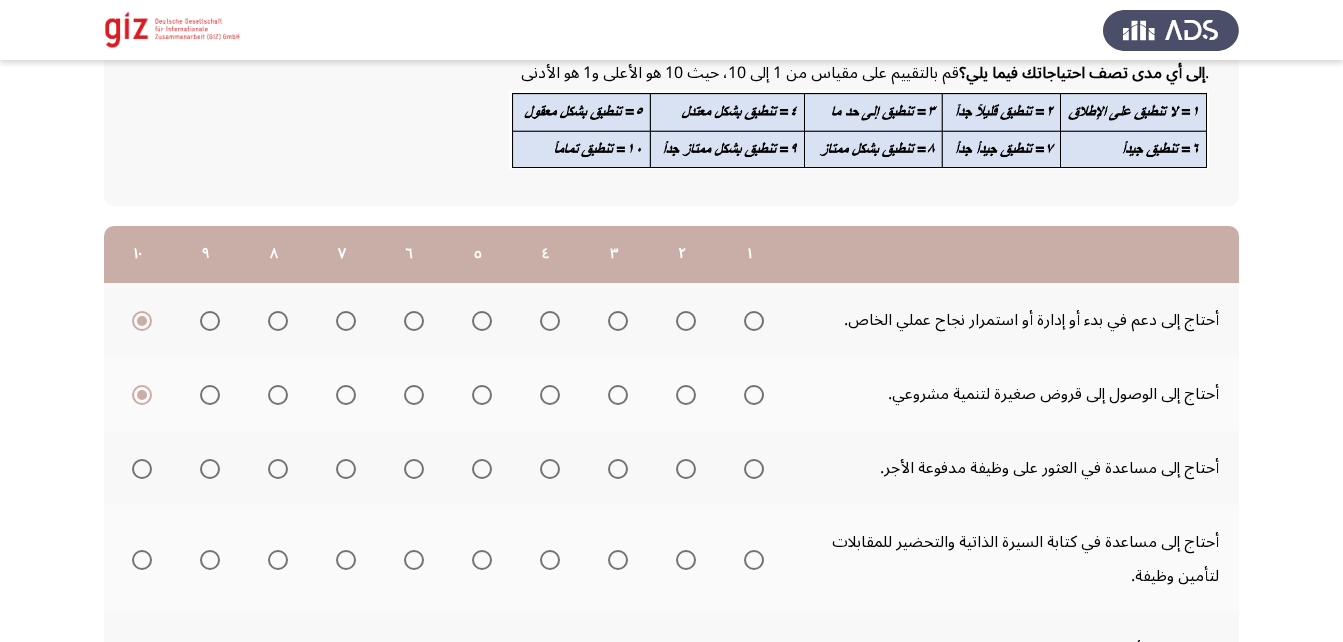 click at bounding box center (754, 469) 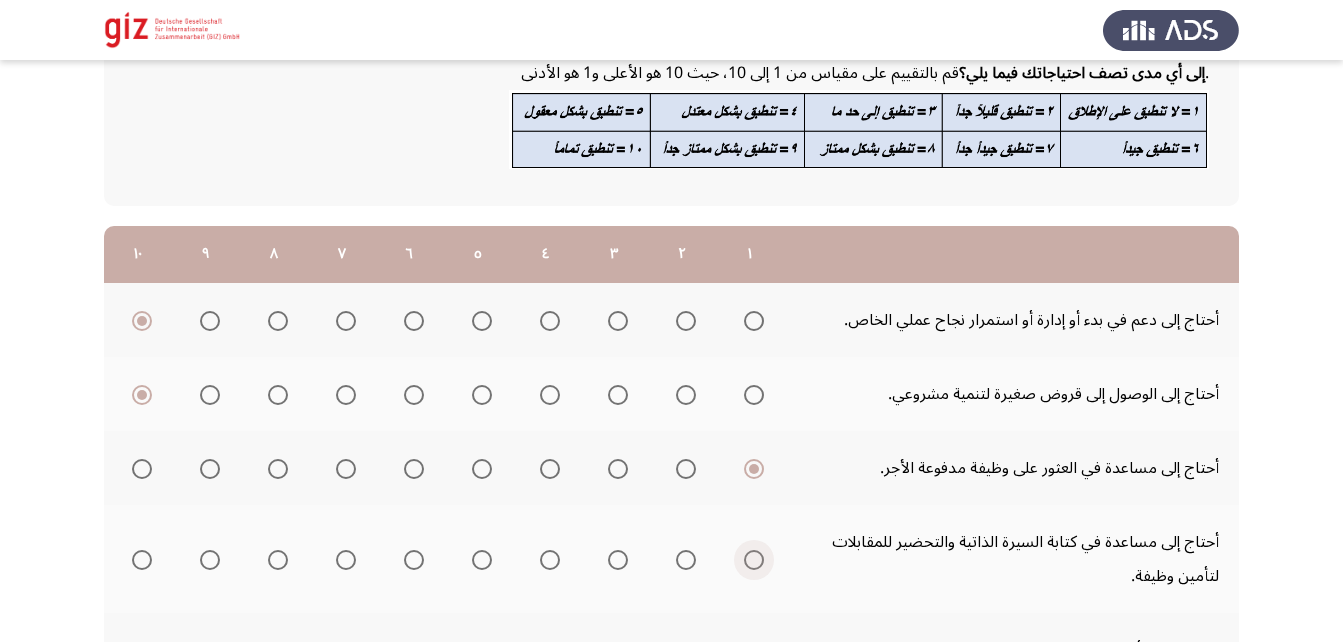 click at bounding box center (754, 560) 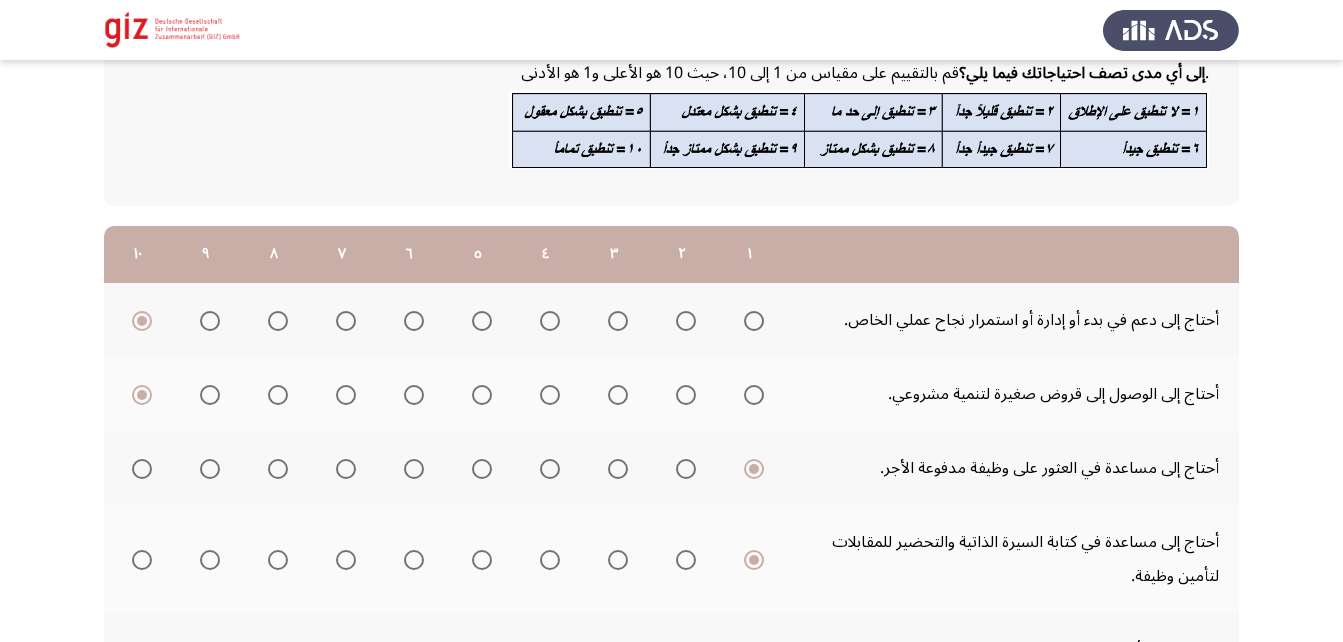 scroll, scrollTop: 371, scrollLeft: 0, axis: vertical 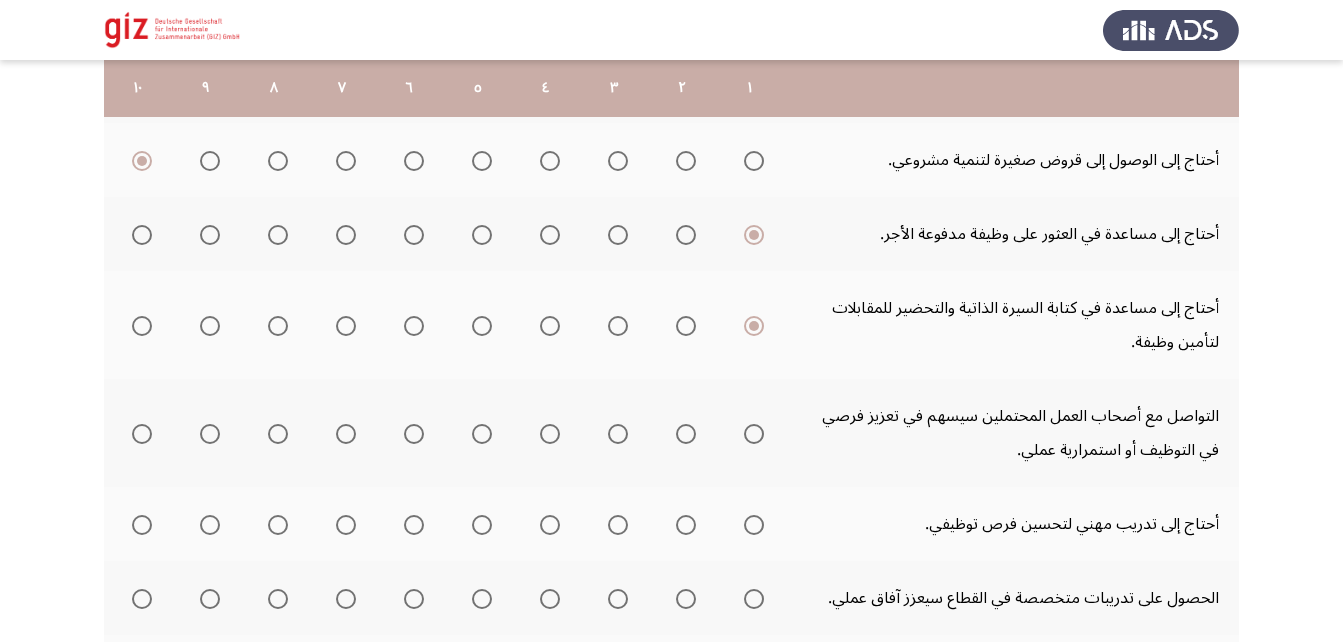 click at bounding box center (754, 434) 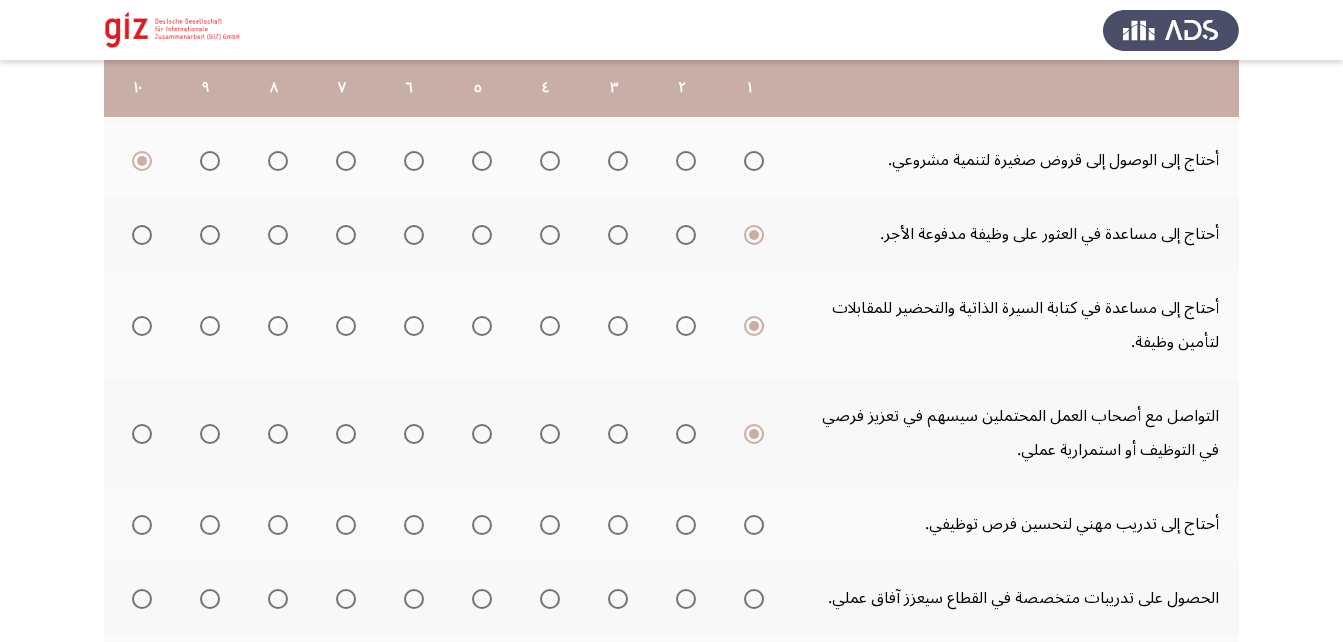 click at bounding box center [754, 525] 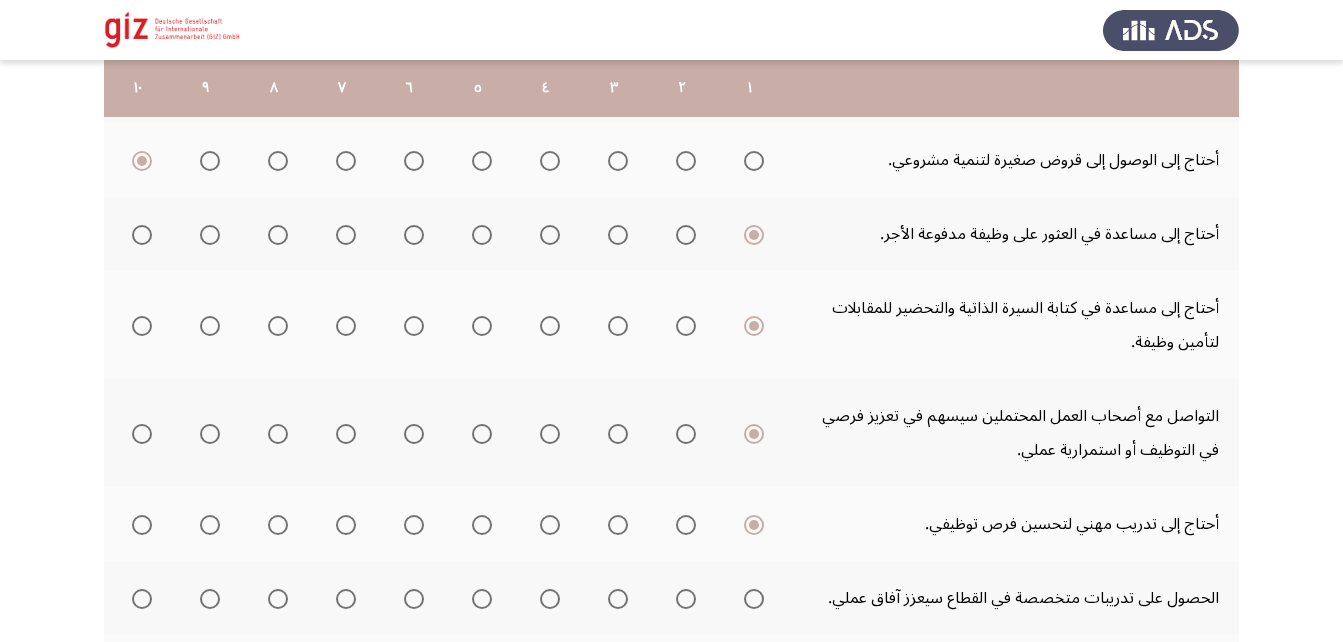 scroll, scrollTop: 567, scrollLeft: 0, axis: vertical 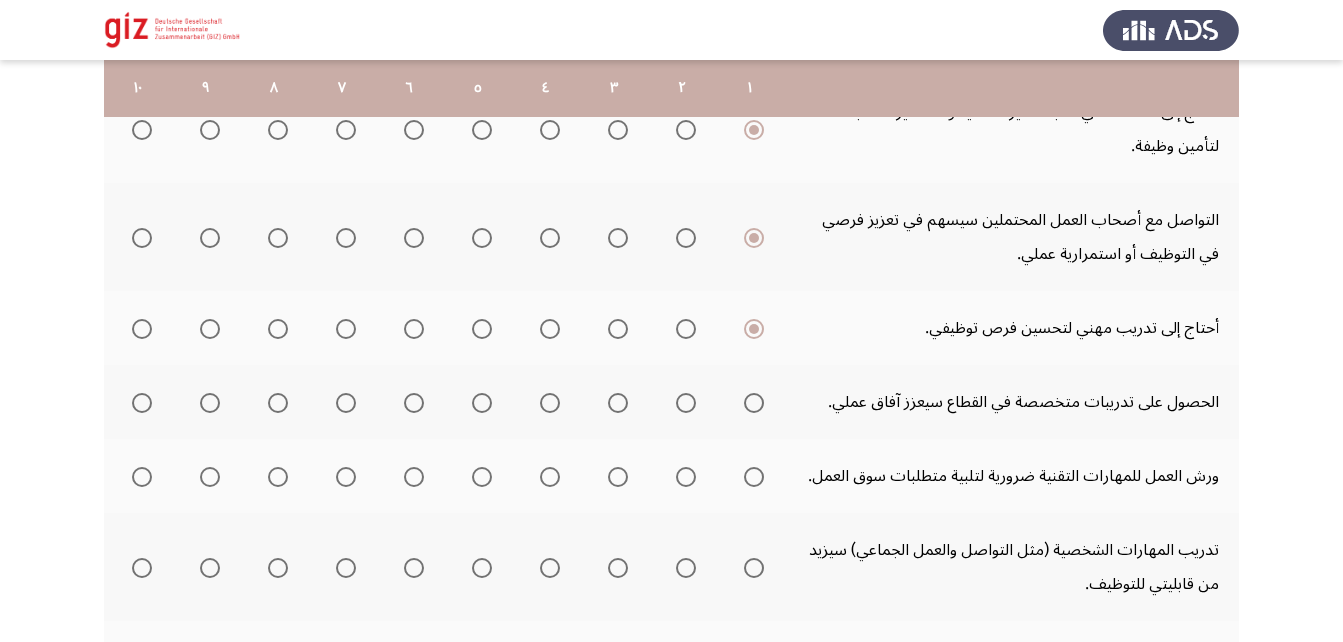 click at bounding box center (754, 403) 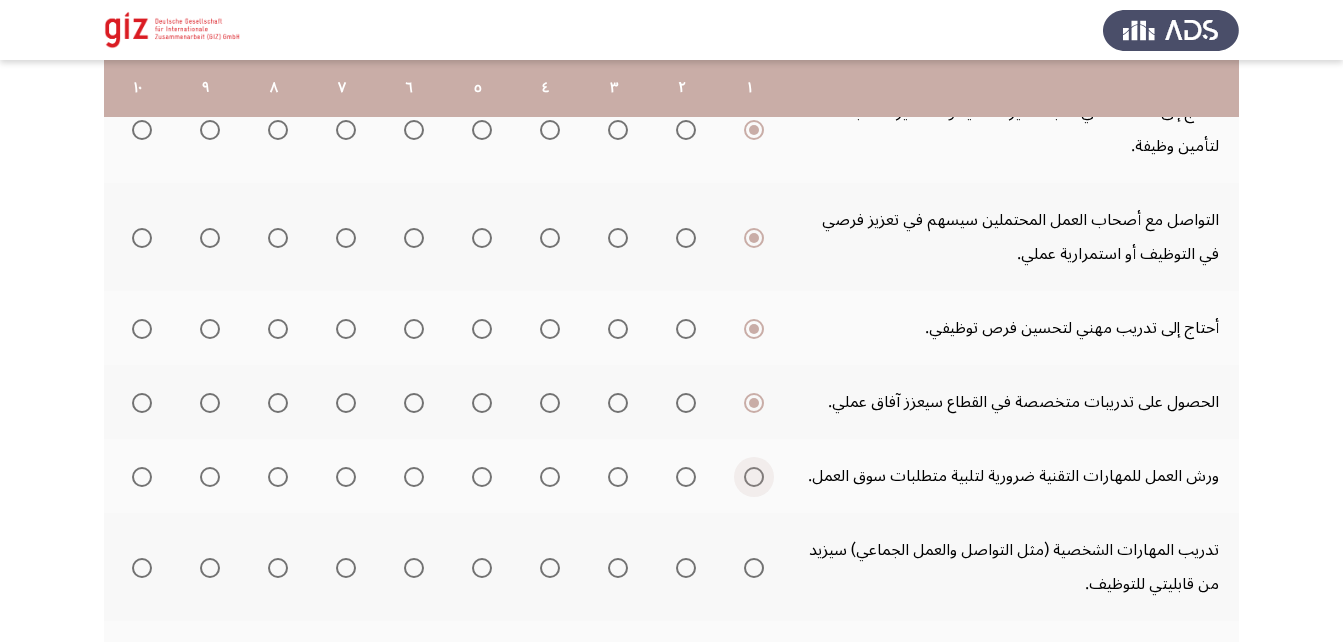 click at bounding box center (754, 477) 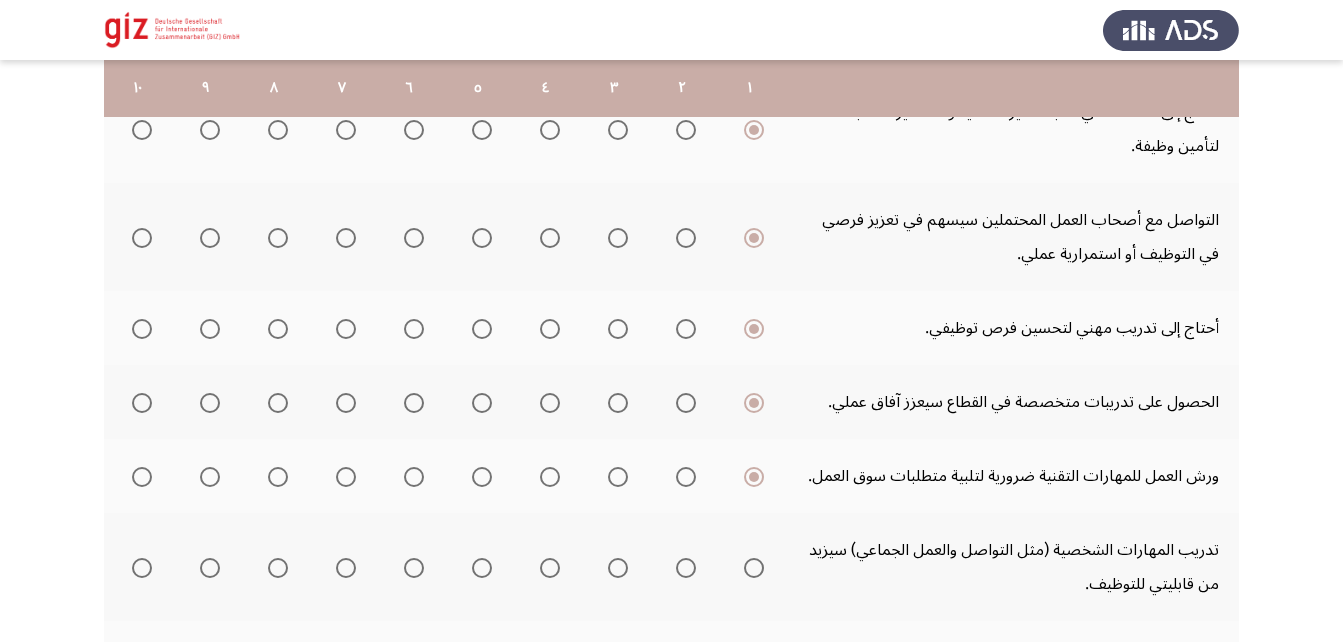 click 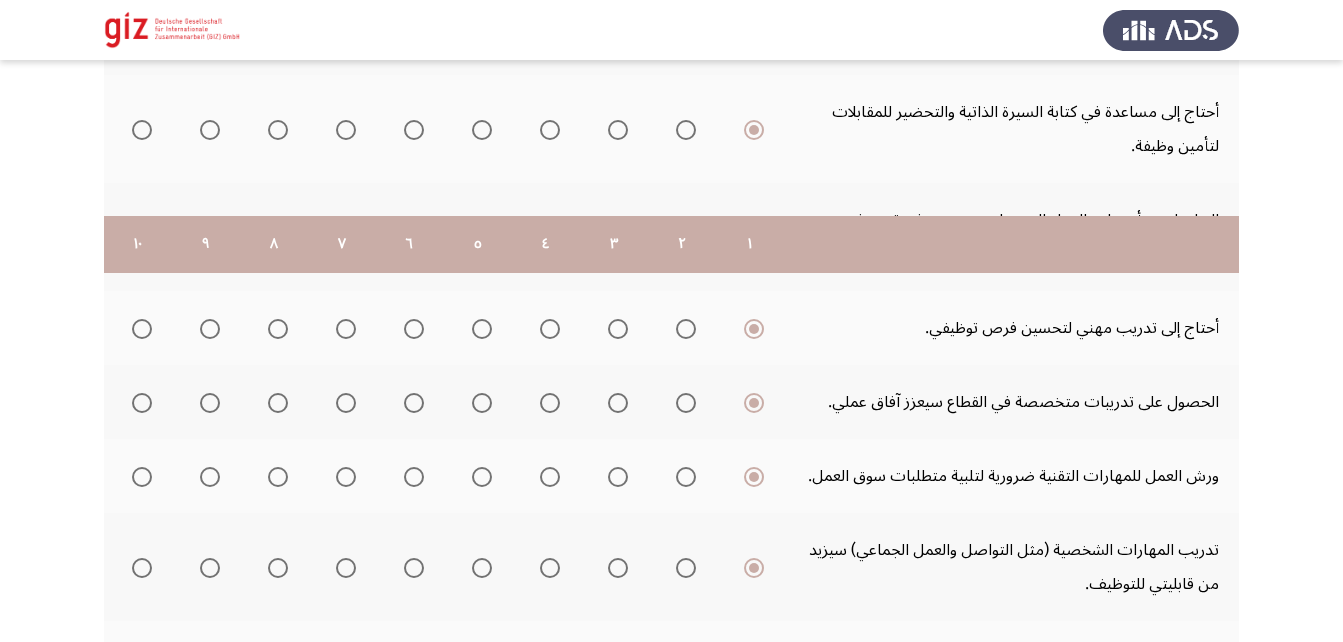 scroll, scrollTop: 760, scrollLeft: 0, axis: vertical 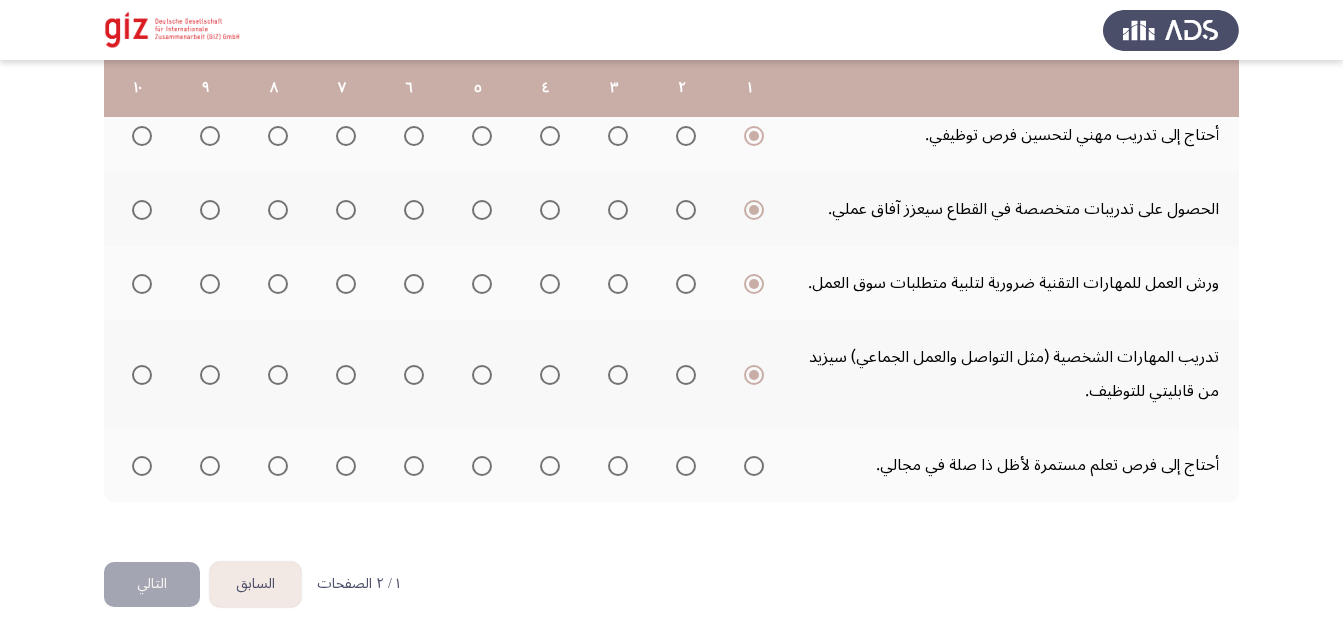 click at bounding box center (754, 466) 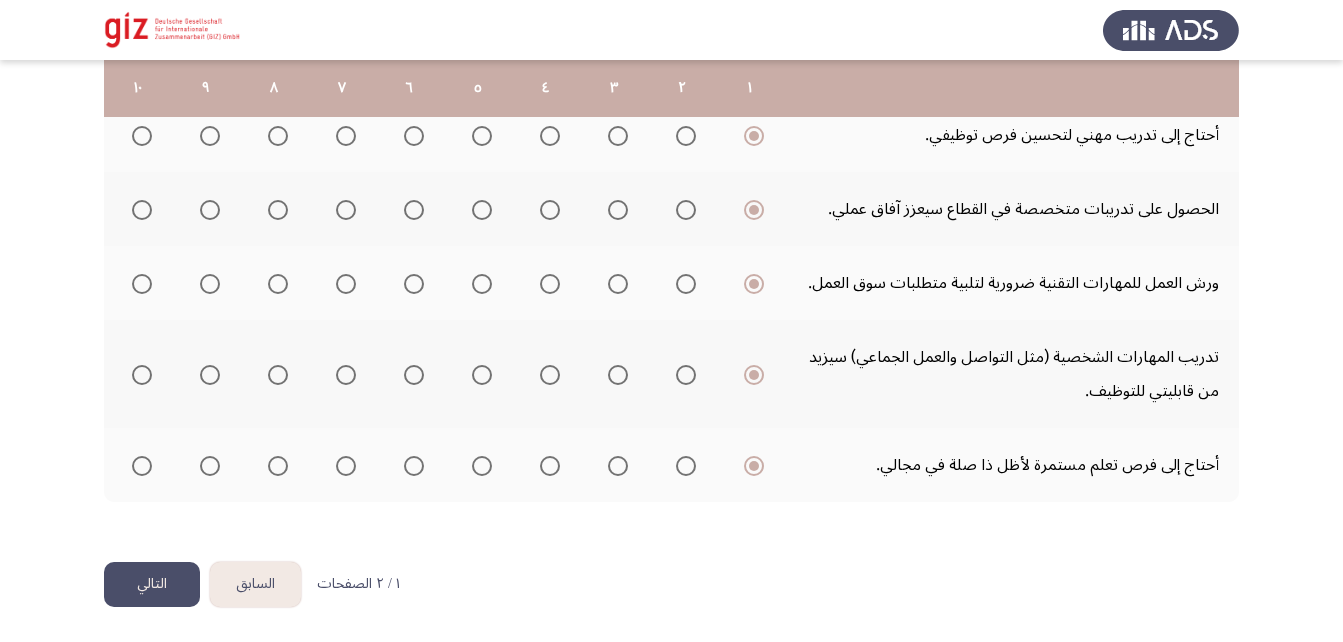 click on "التالي" 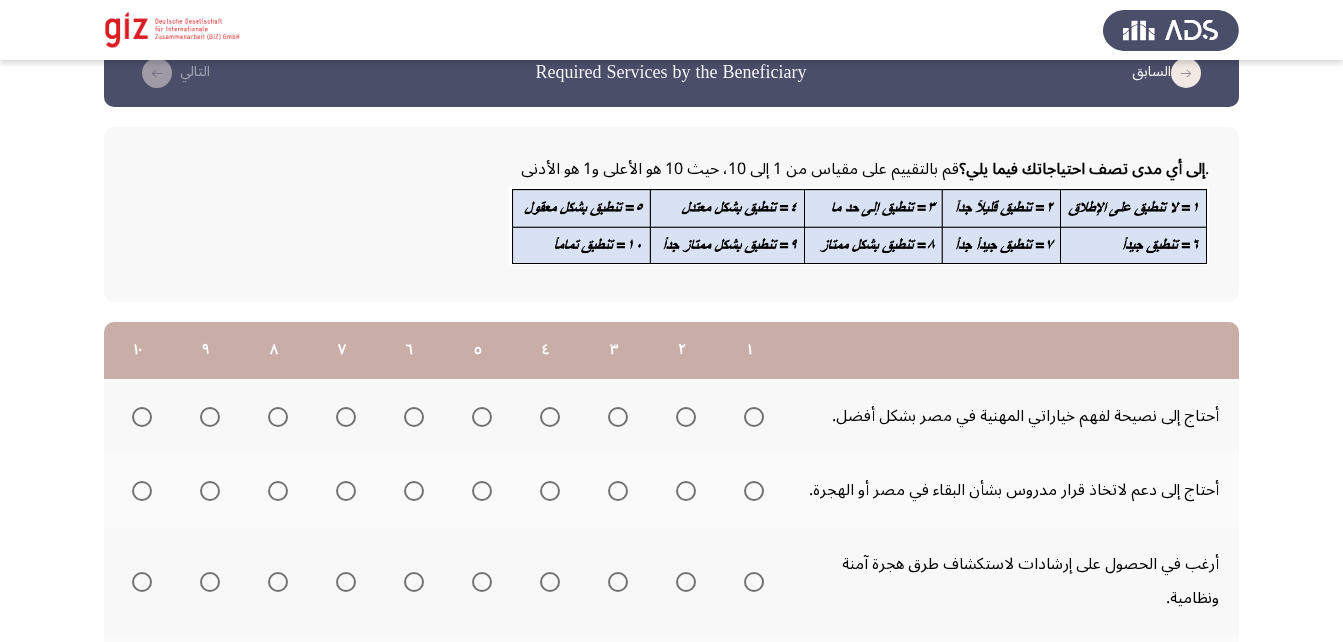 scroll, scrollTop: 42, scrollLeft: 0, axis: vertical 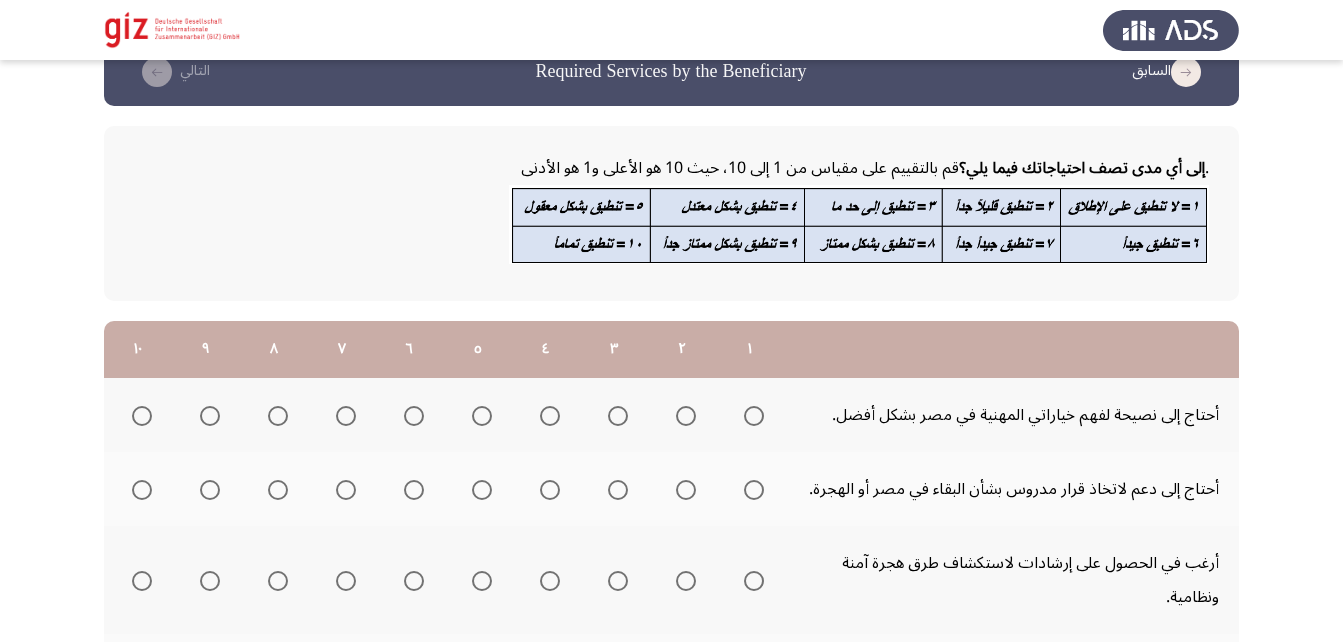 click at bounding box center (754, 416) 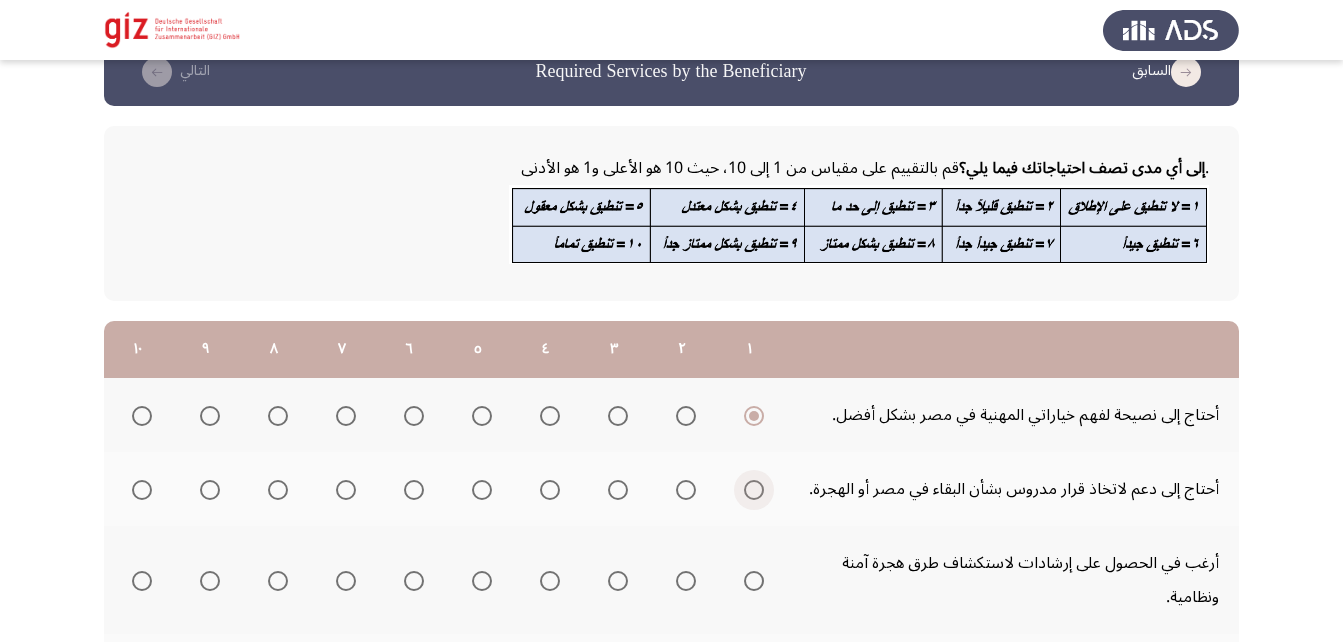 click at bounding box center (754, 490) 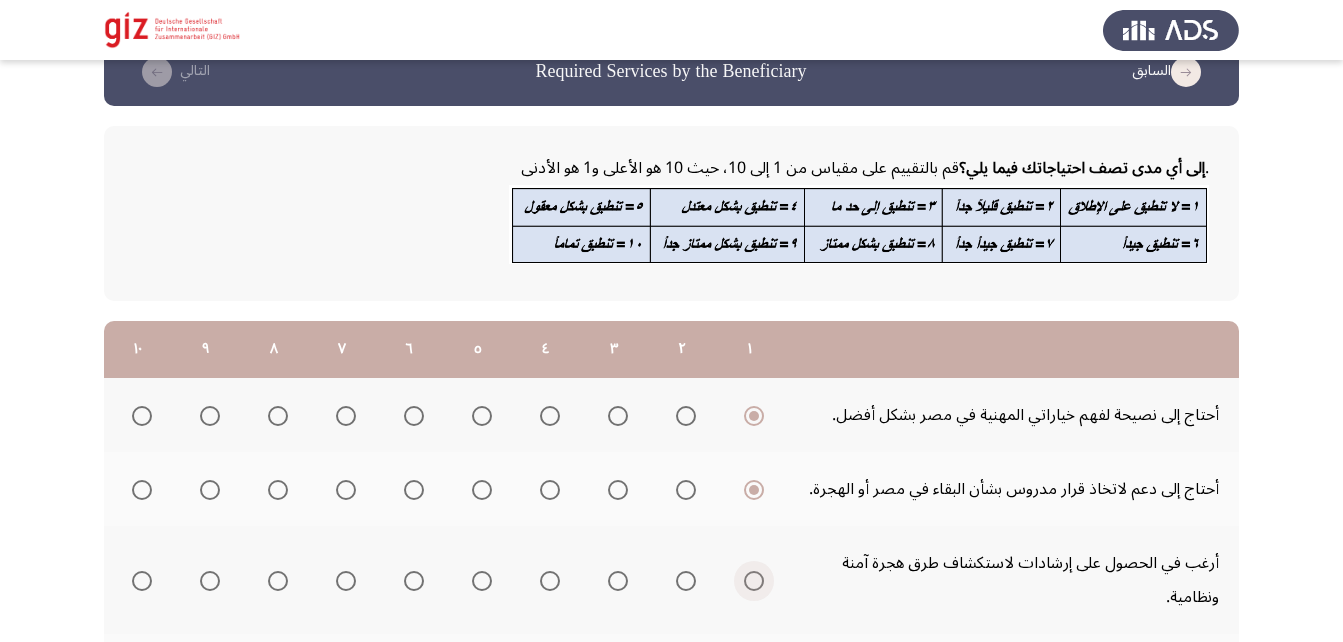click at bounding box center (754, 581) 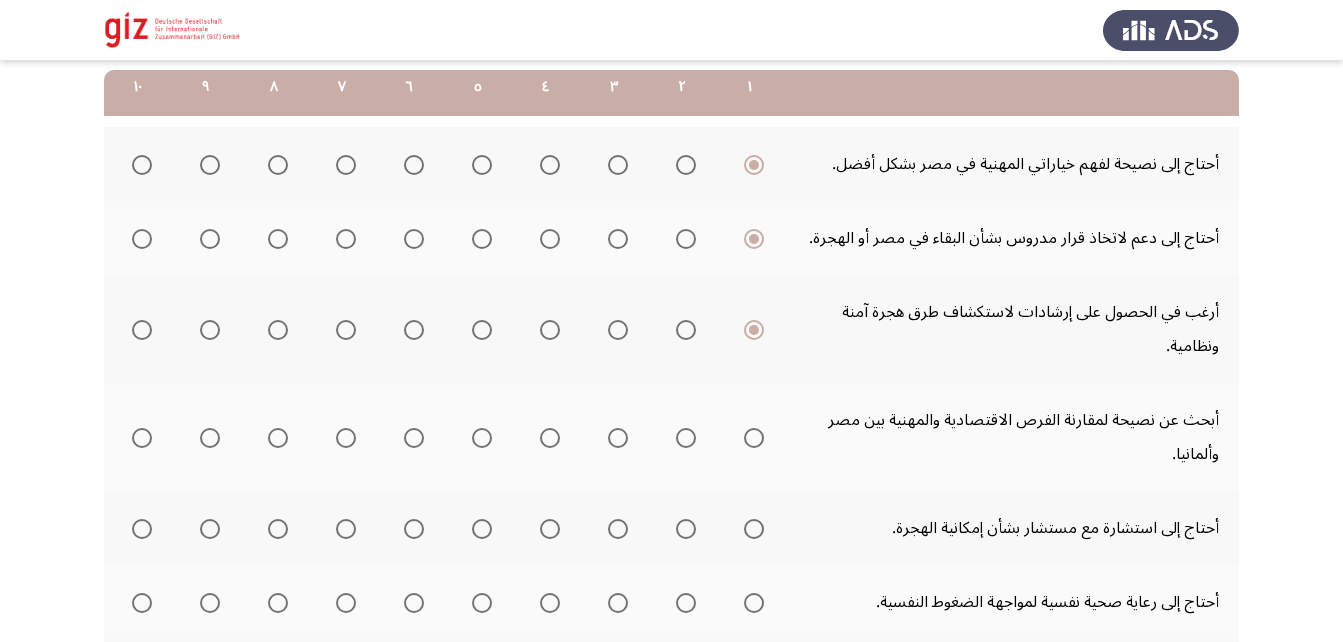 scroll, scrollTop: 292, scrollLeft: 0, axis: vertical 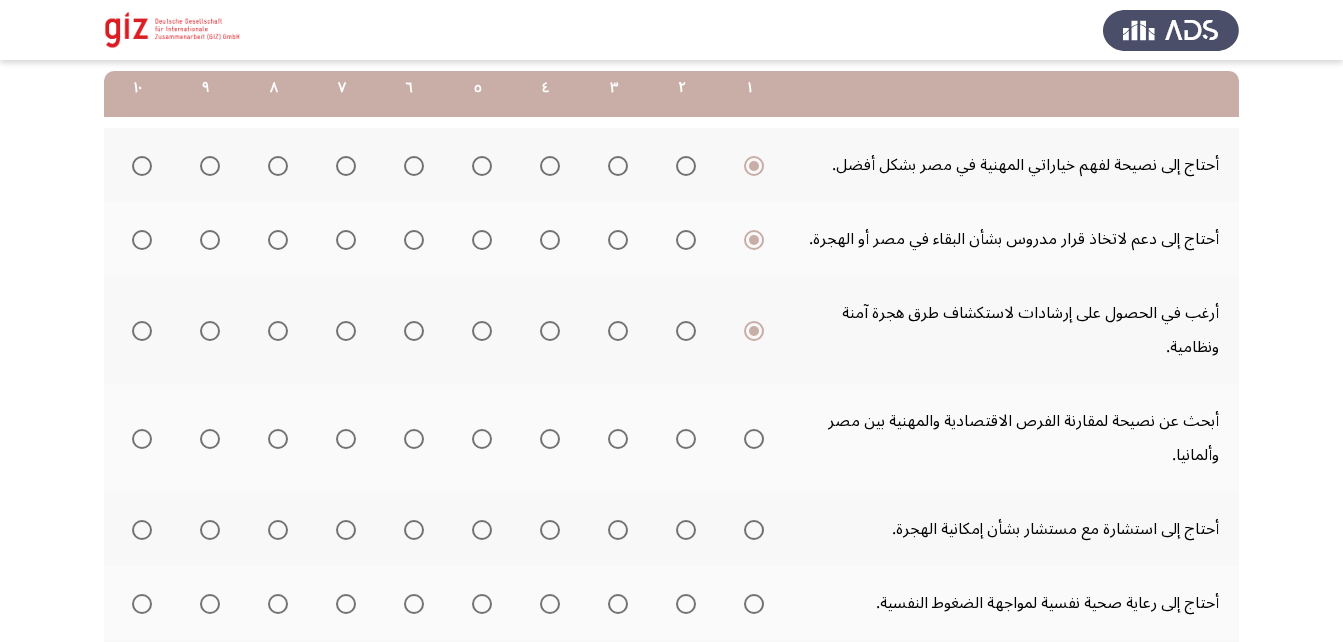 click at bounding box center [754, 439] 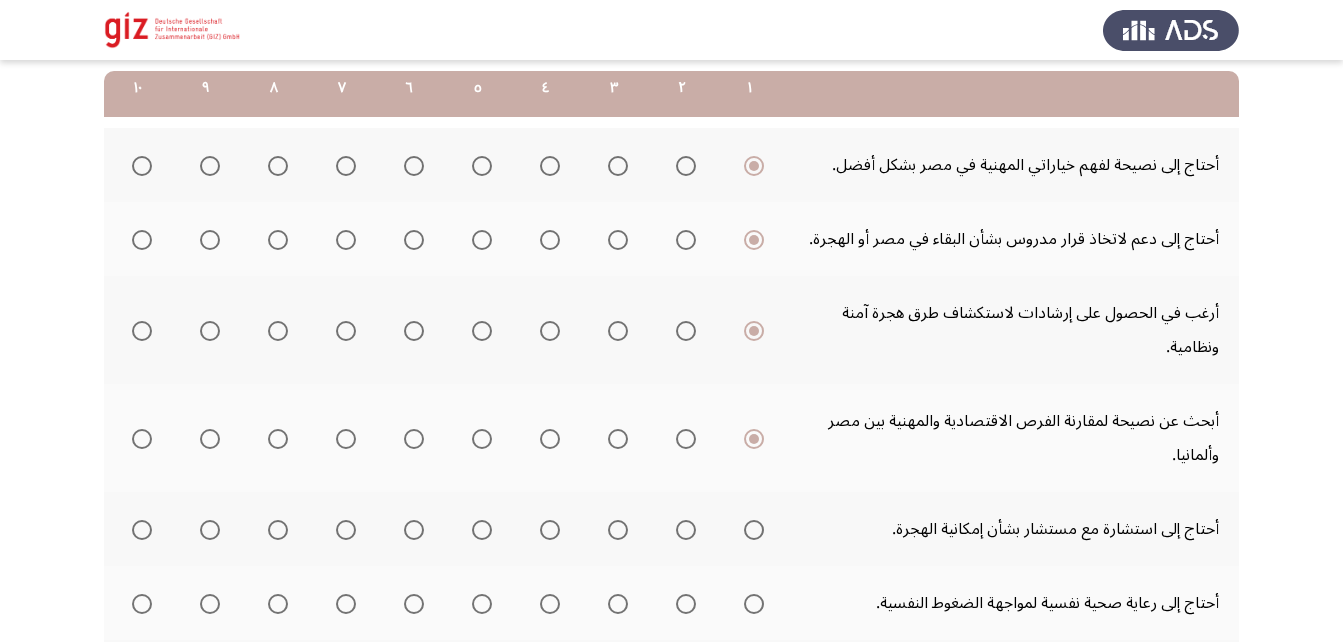 click at bounding box center (754, 530) 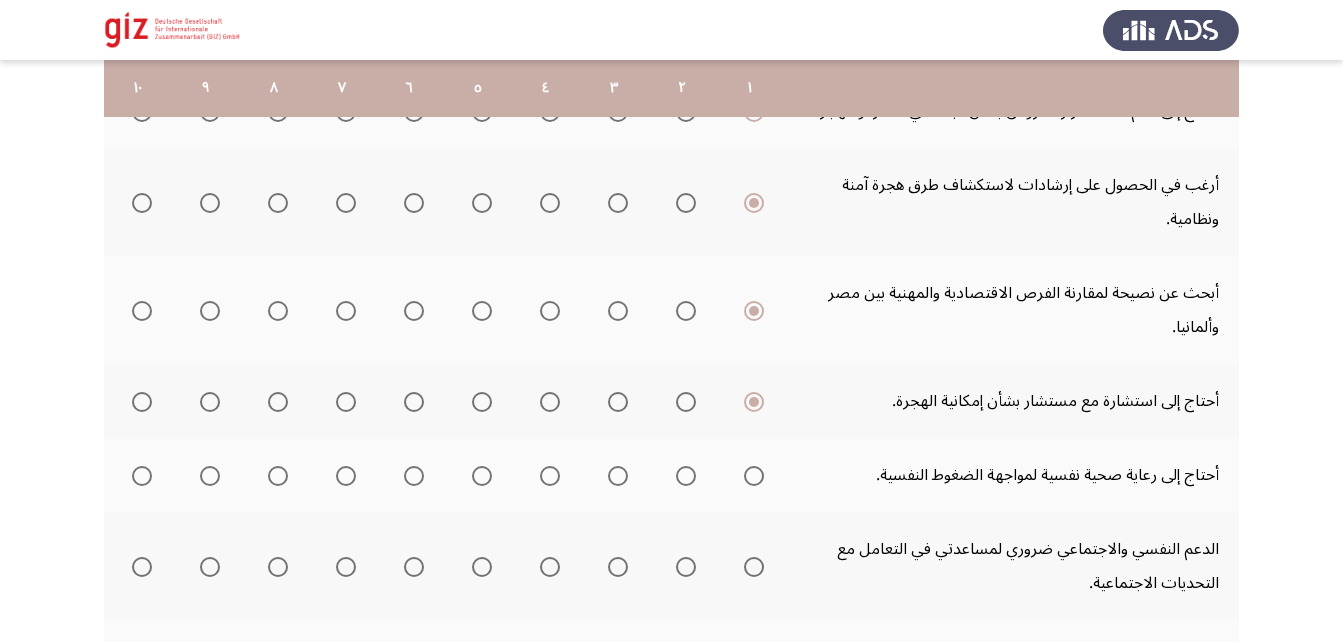 scroll, scrollTop: 426, scrollLeft: 0, axis: vertical 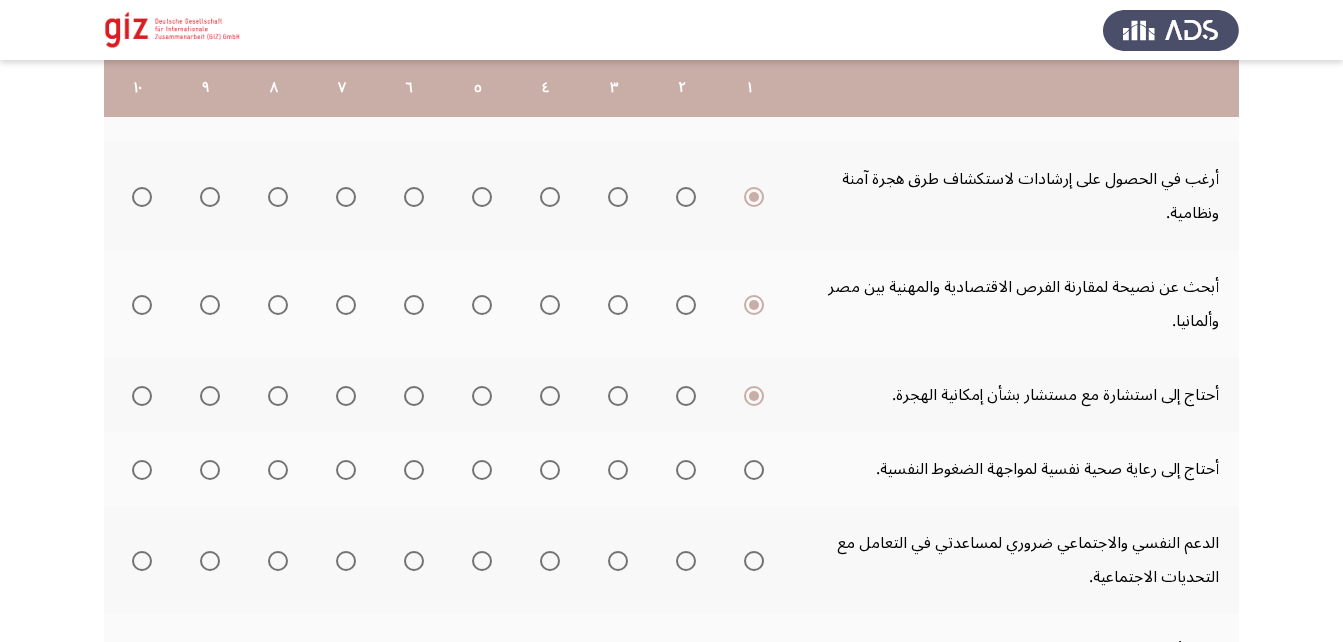 click at bounding box center (754, 470) 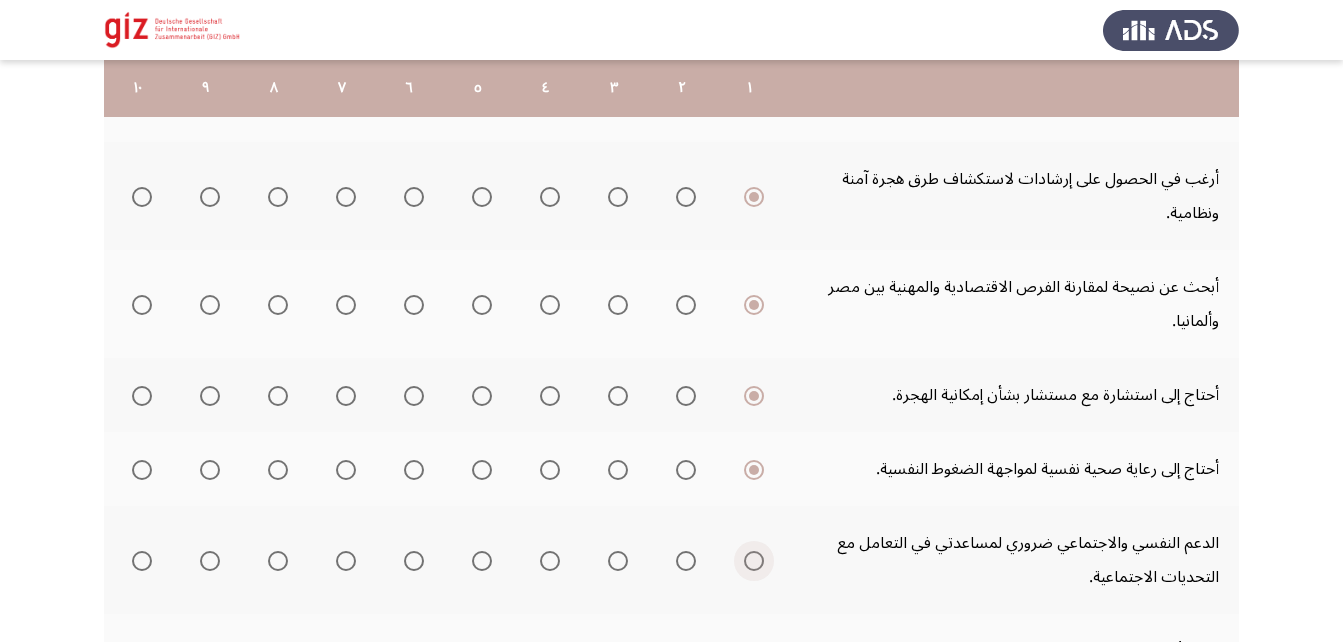 click at bounding box center [754, 561] 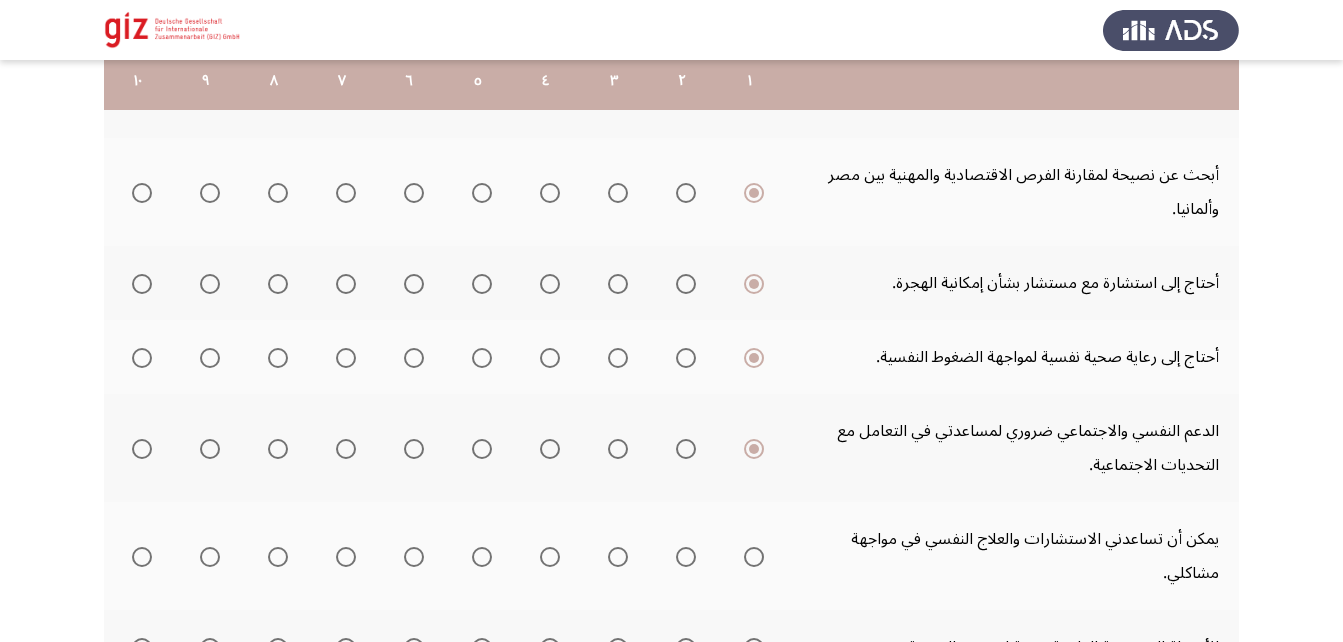 scroll, scrollTop: 551, scrollLeft: 0, axis: vertical 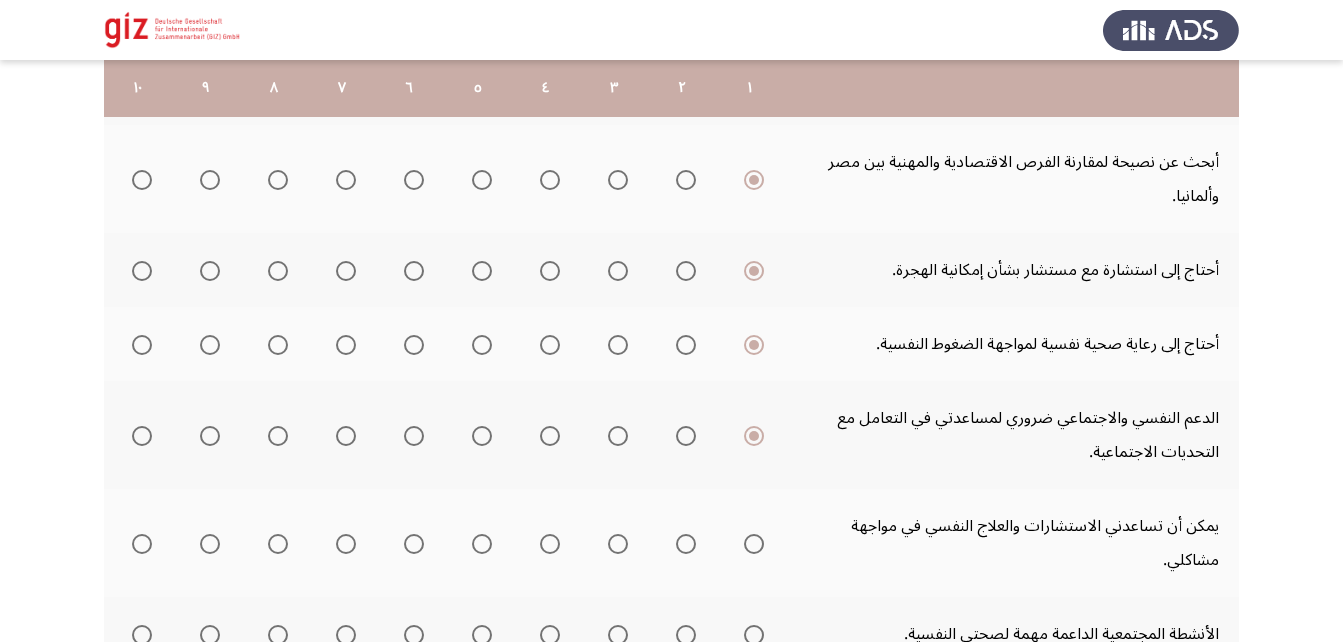 click 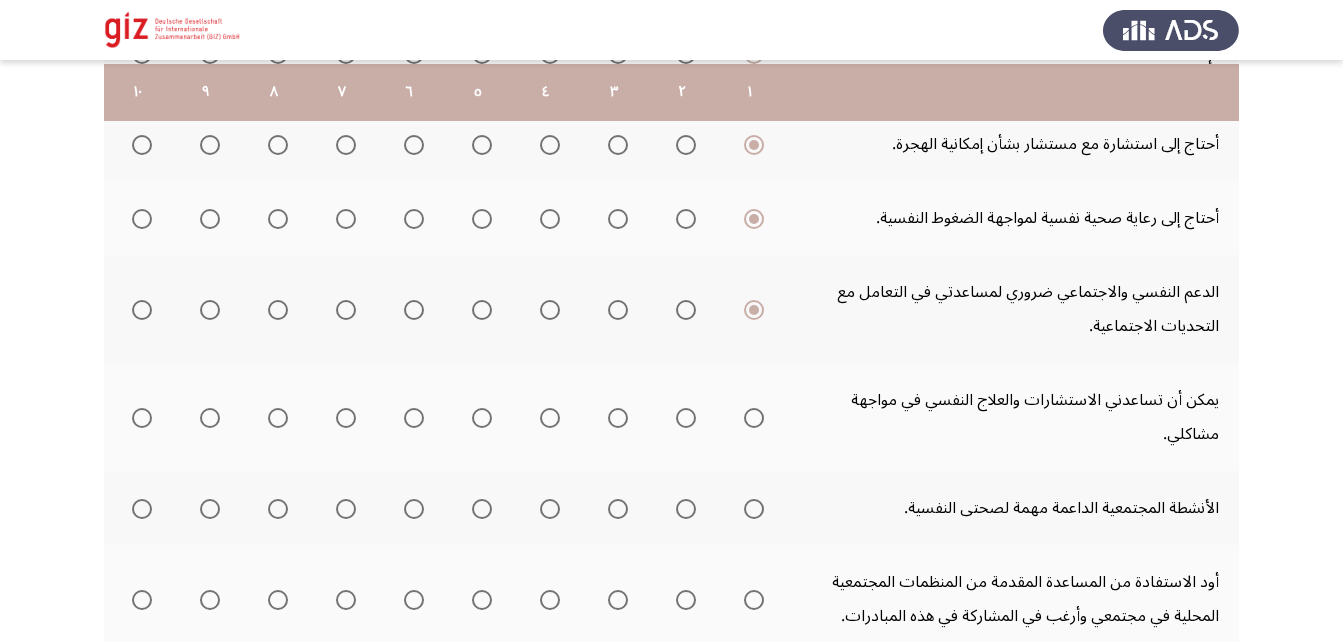 scroll, scrollTop: 681, scrollLeft: 0, axis: vertical 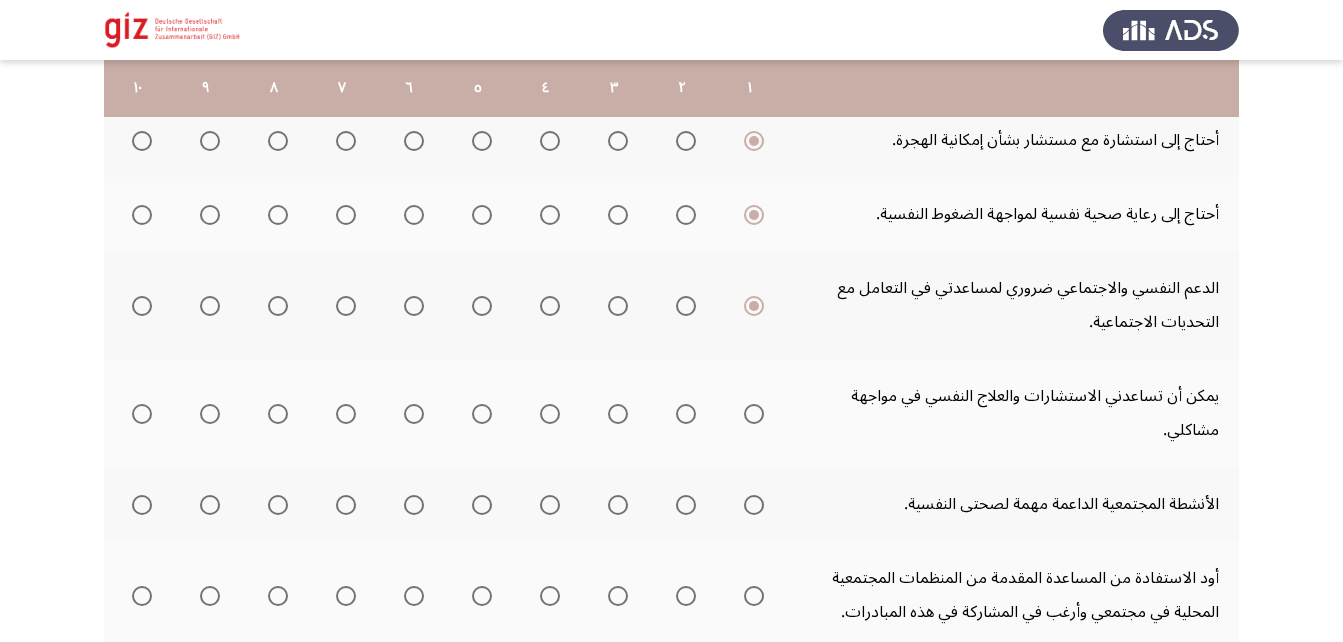 click at bounding box center [754, 414] 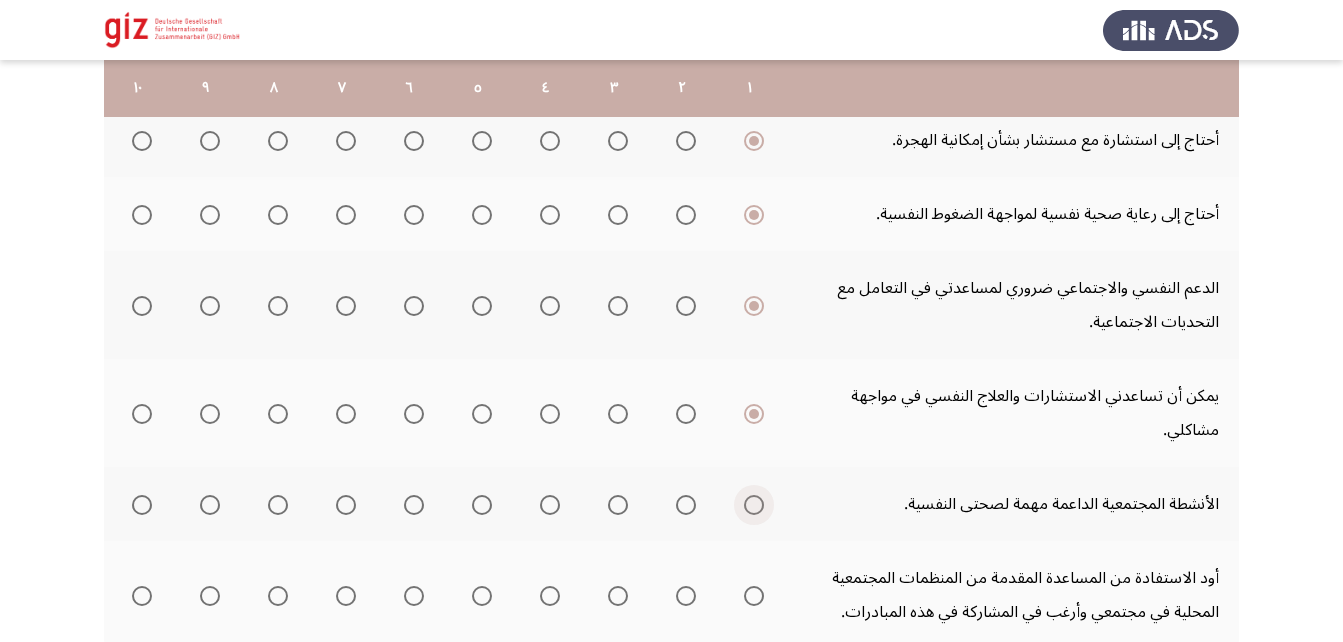 click at bounding box center [754, 505] 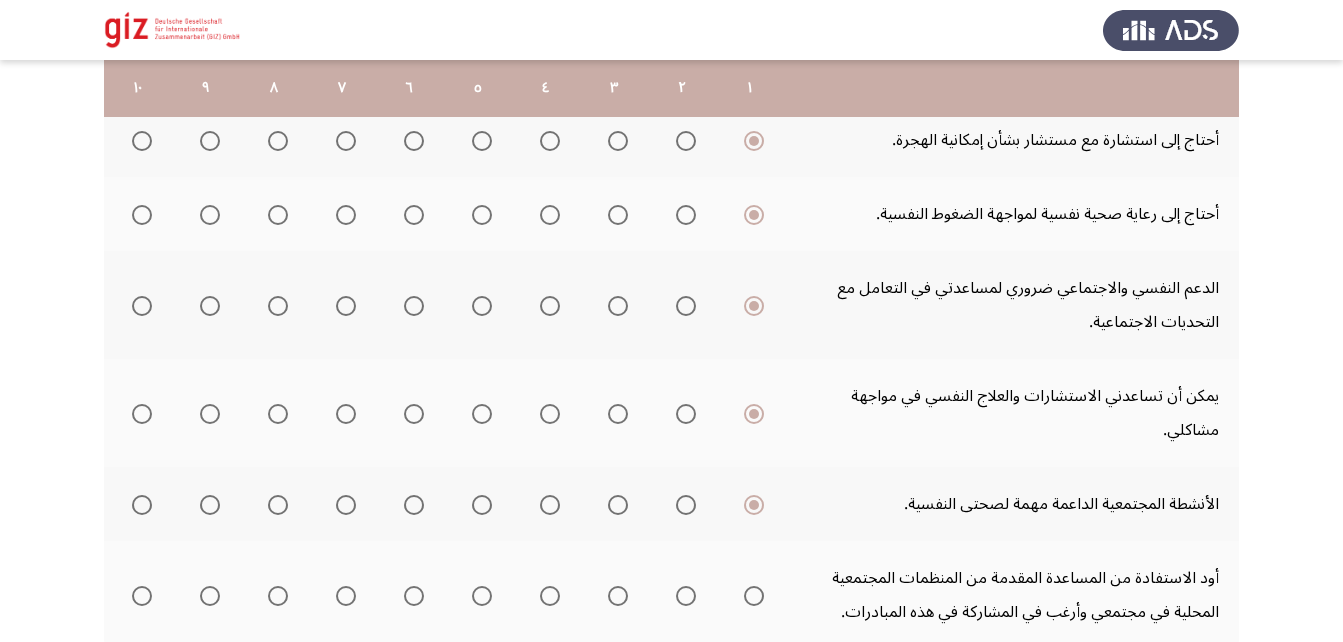 click at bounding box center (754, 596) 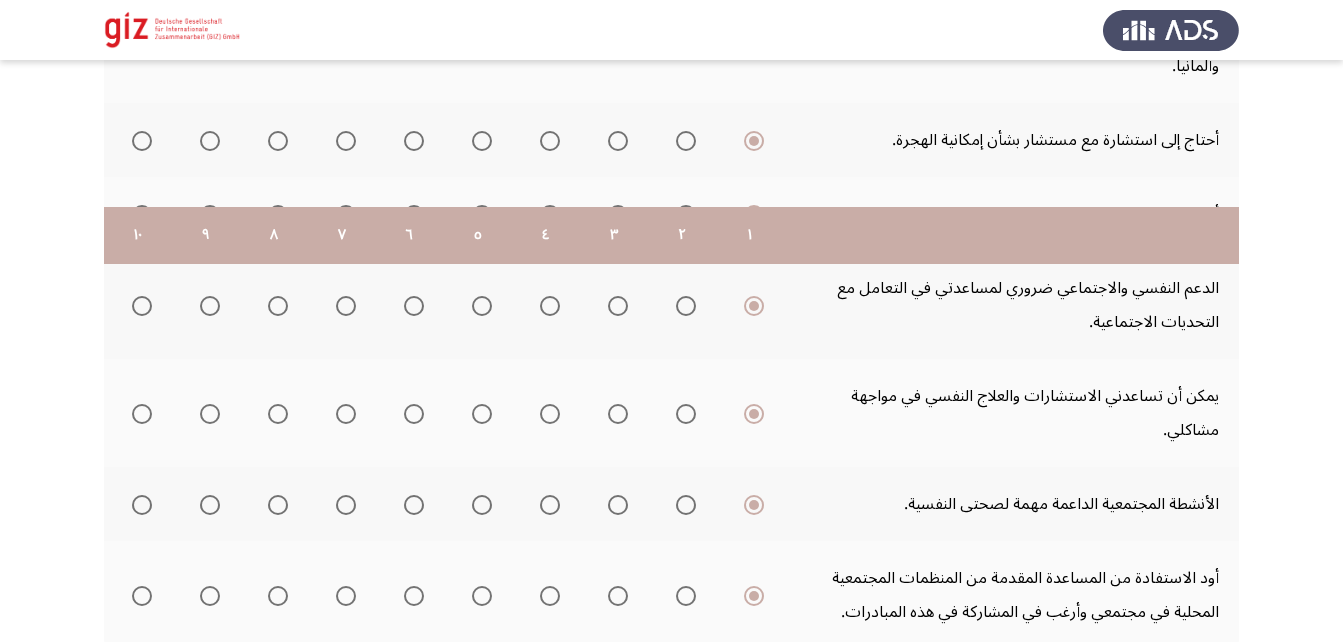 scroll, scrollTop: 828, scrollLeft: 0, axis: vertical 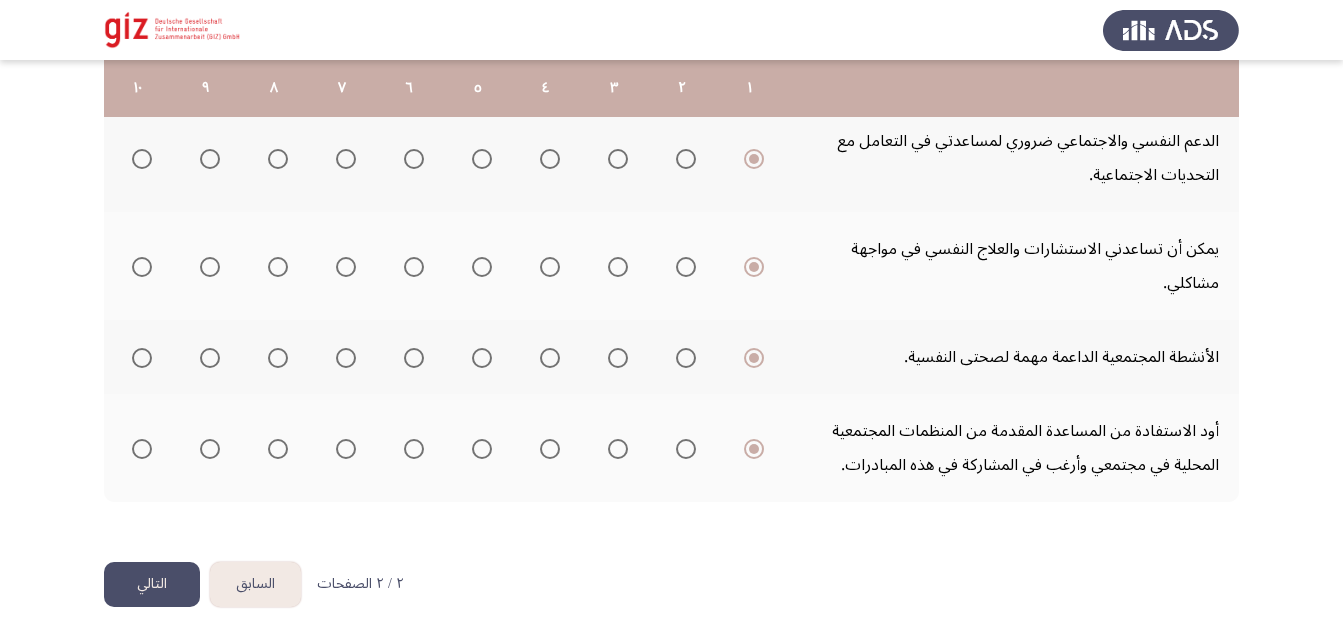click on "التالي" 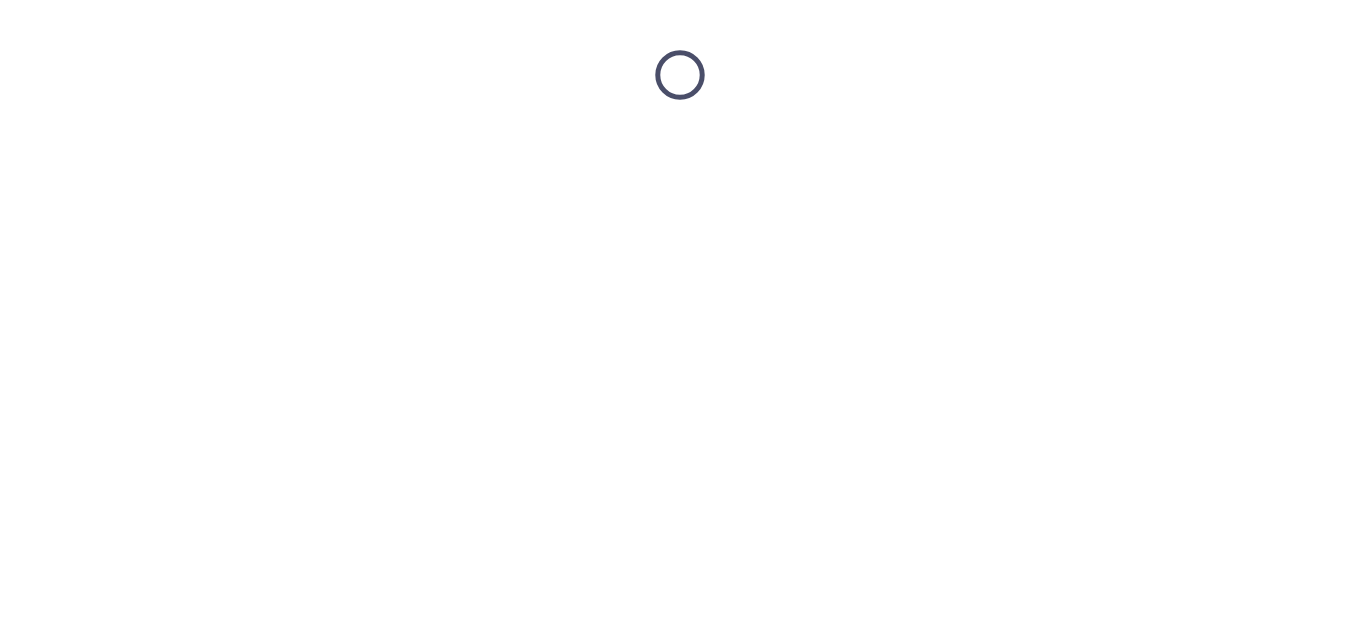 scroll, scrollTop: 0, scrollLeft: 0, axis: both 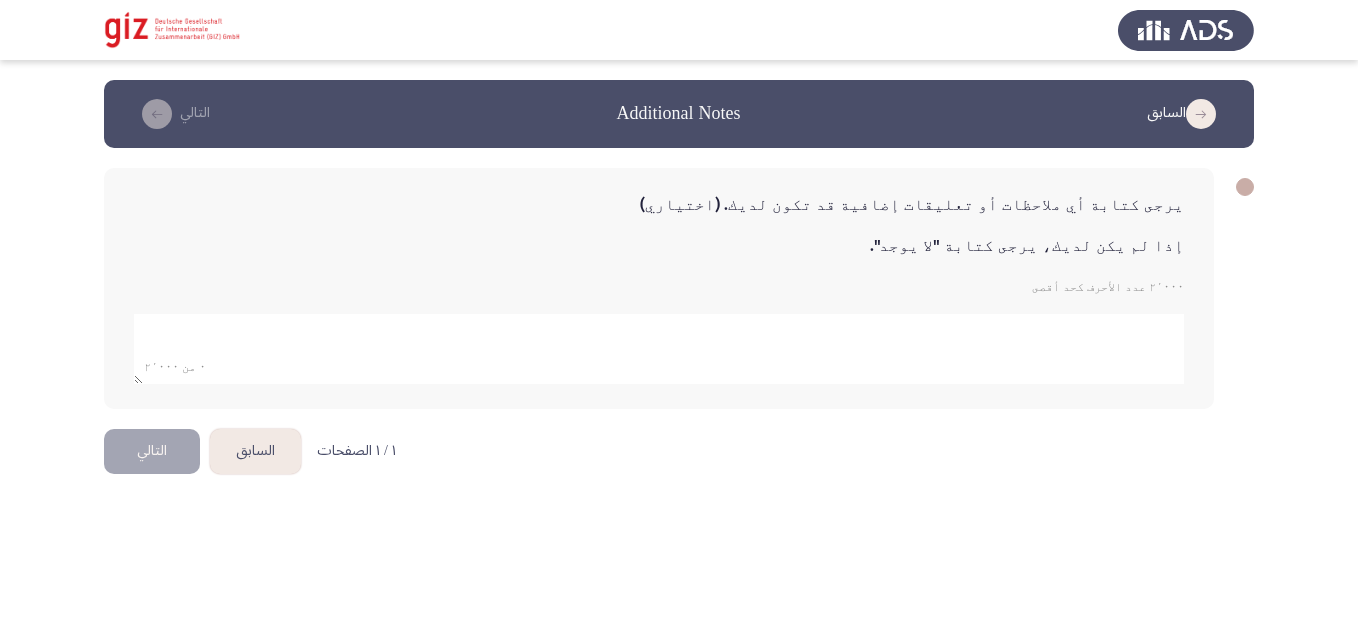 click 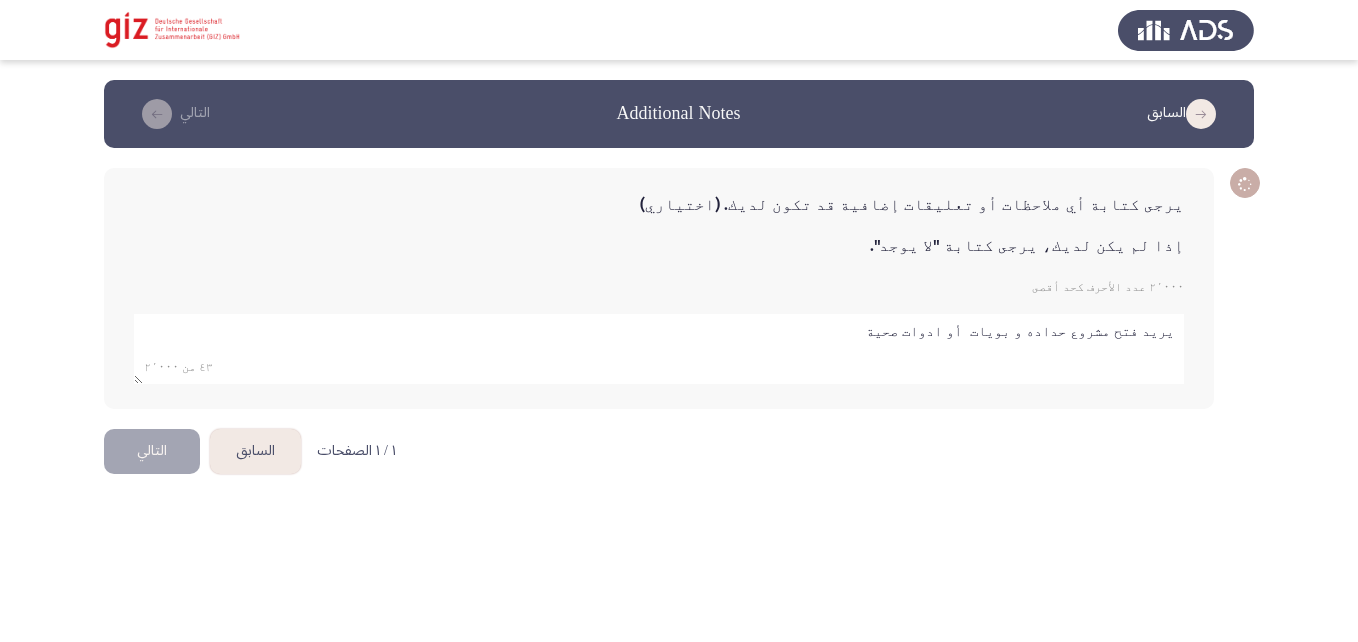 type on "يريد فتح مشروع حداده و بويات  أو ادوات صحية" 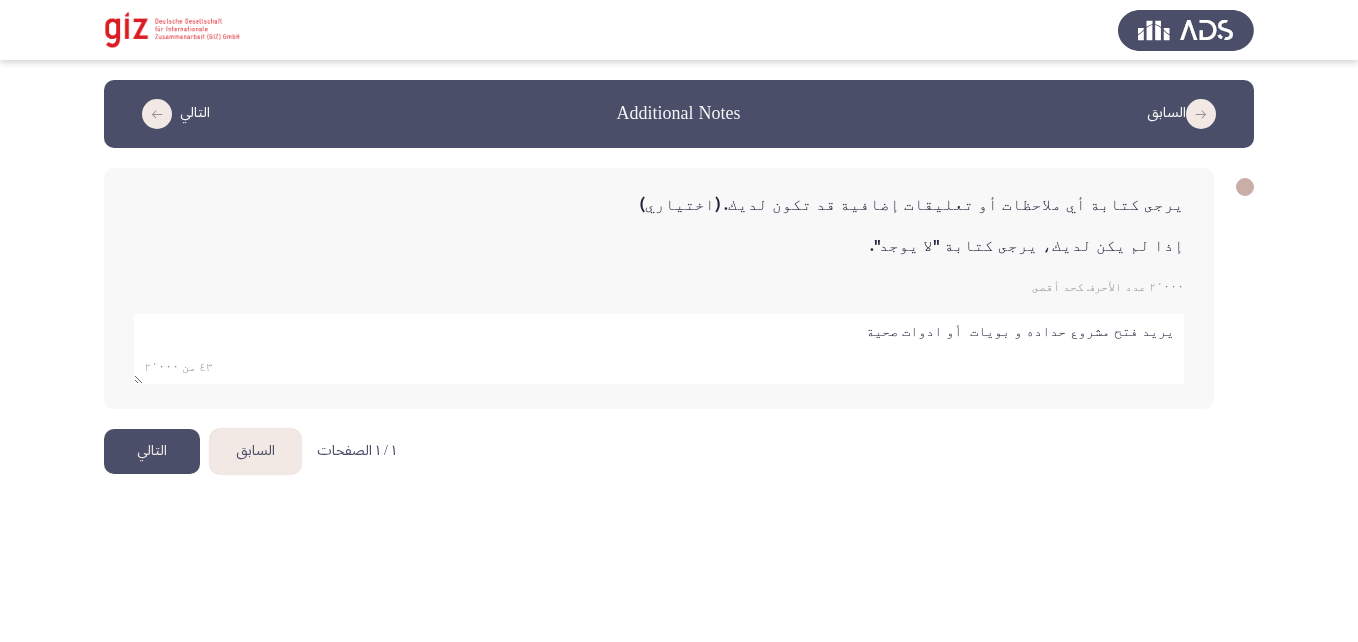 click on "التالي" 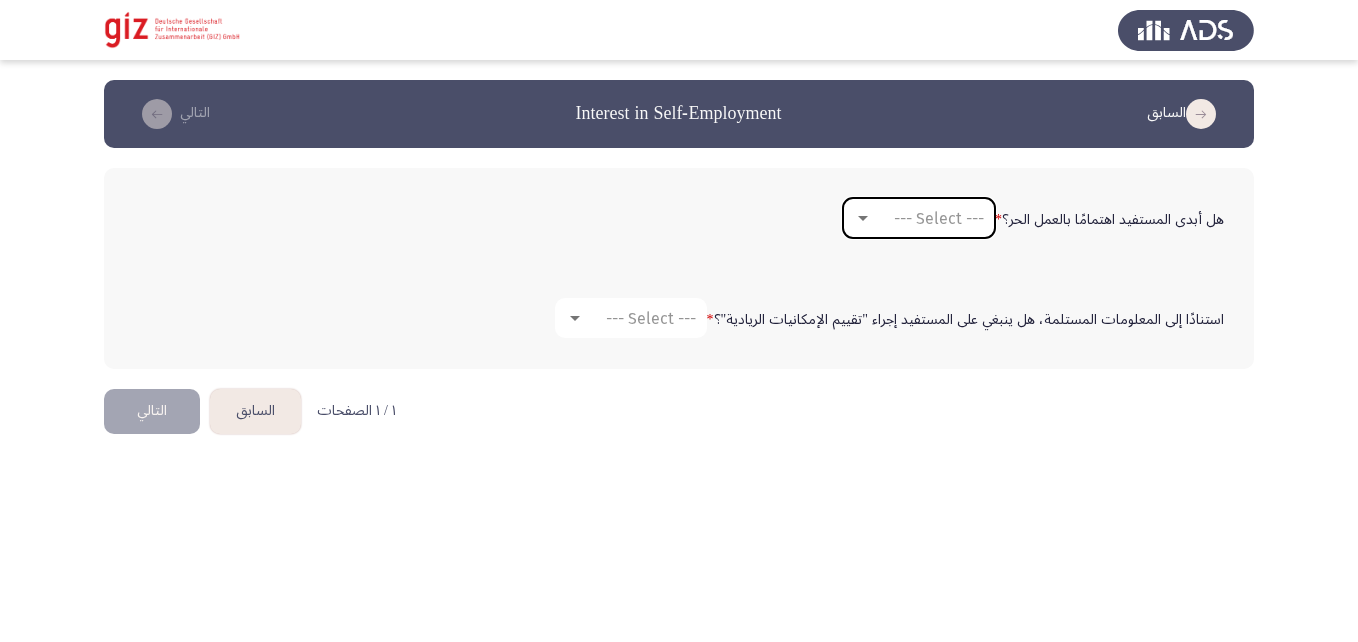 click on "--- Select ---" at bounding box center (939, 218) 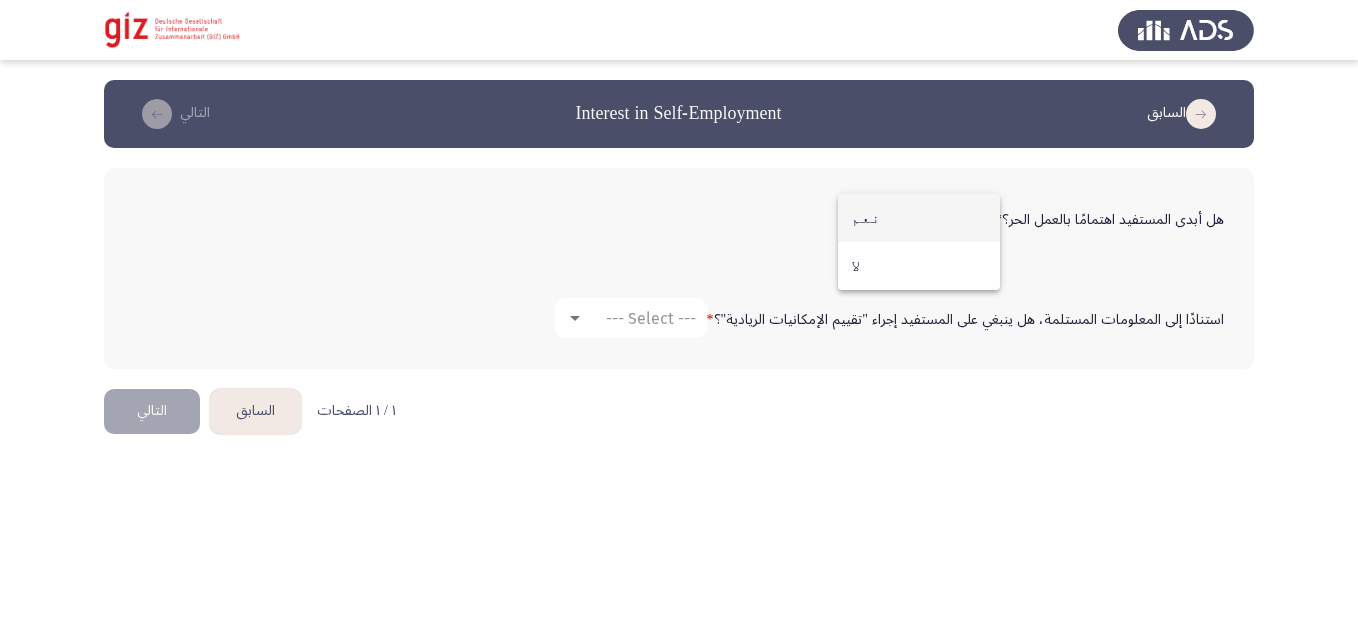click on "نعم" at bounding box center (919, 218) 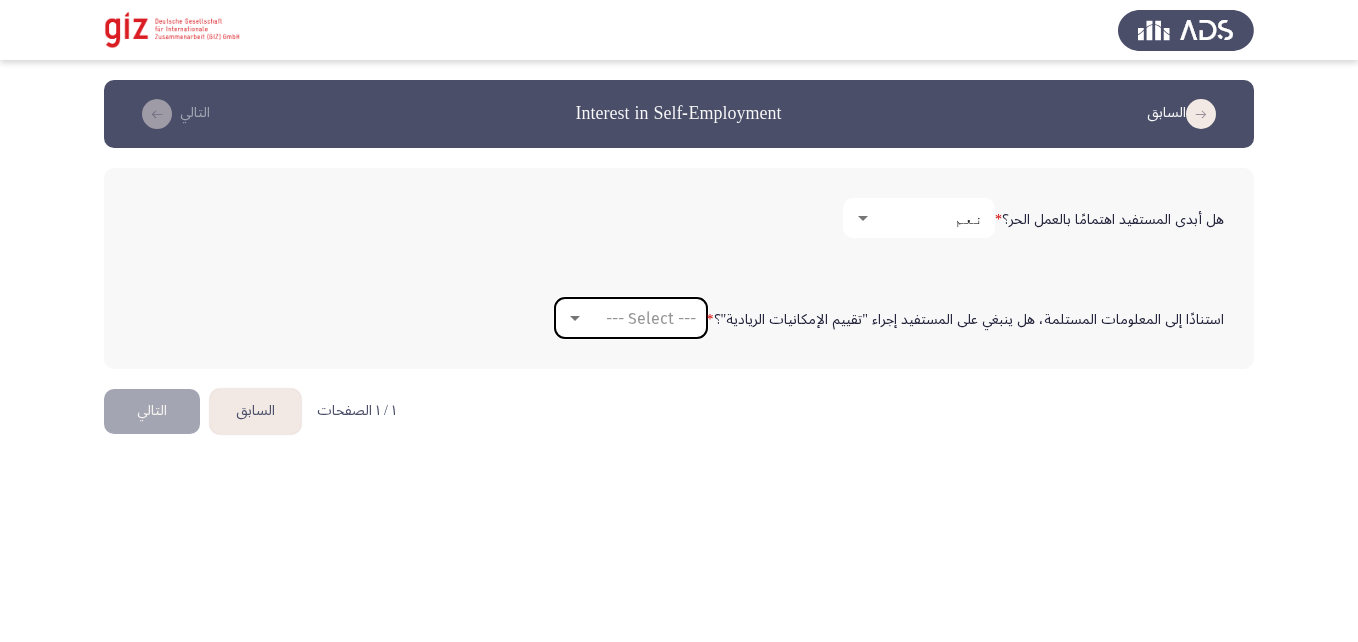 click on "--- Select ---" at bounding box center (651, 318) 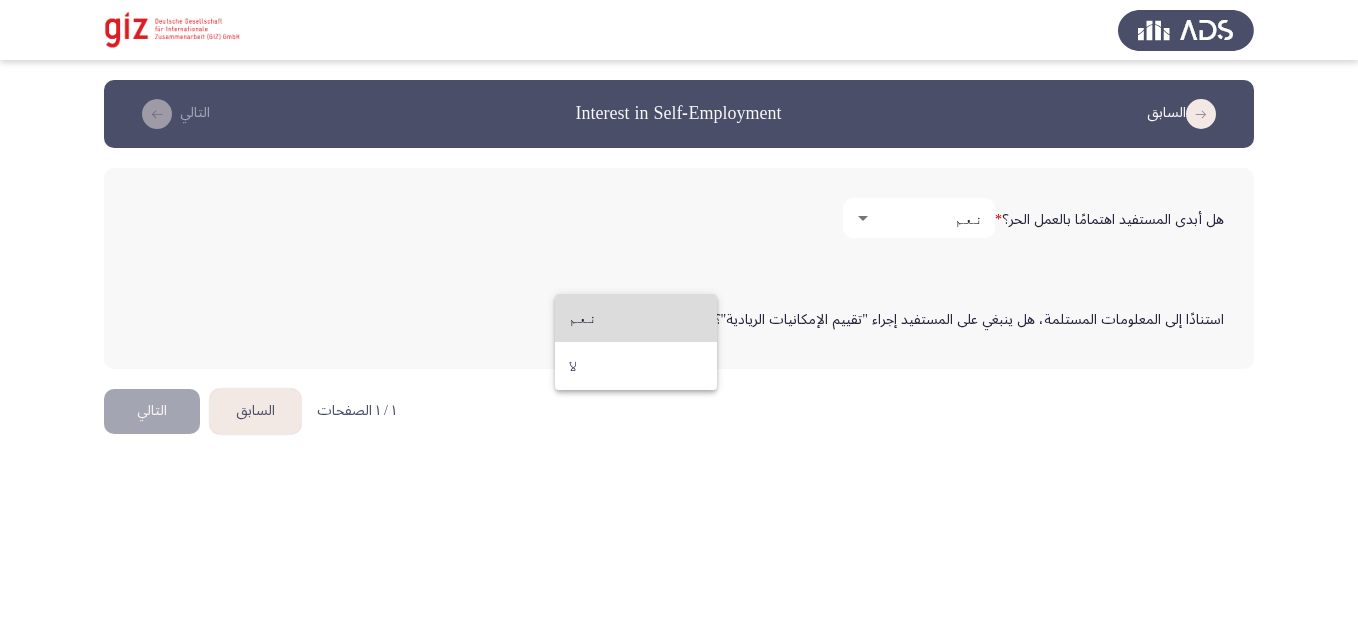 click on "نعم" at bounding box center (636, 318) 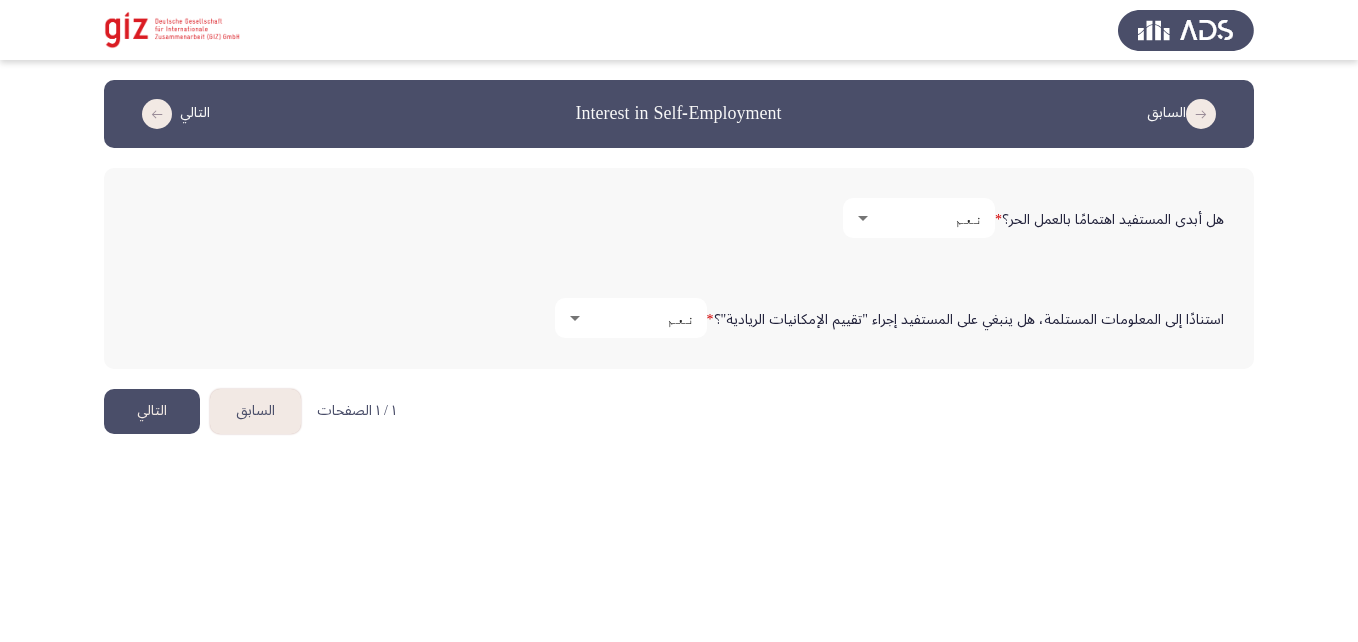 click on "التالي" 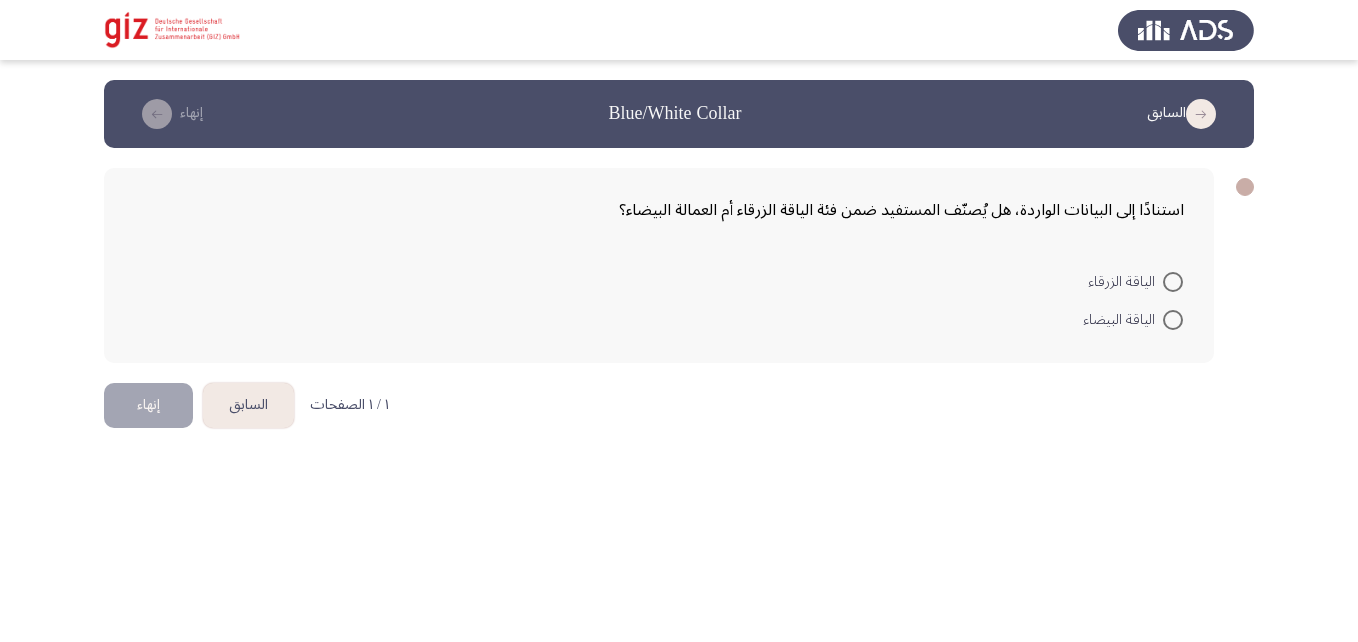 click at bounding box center (1173, 282) 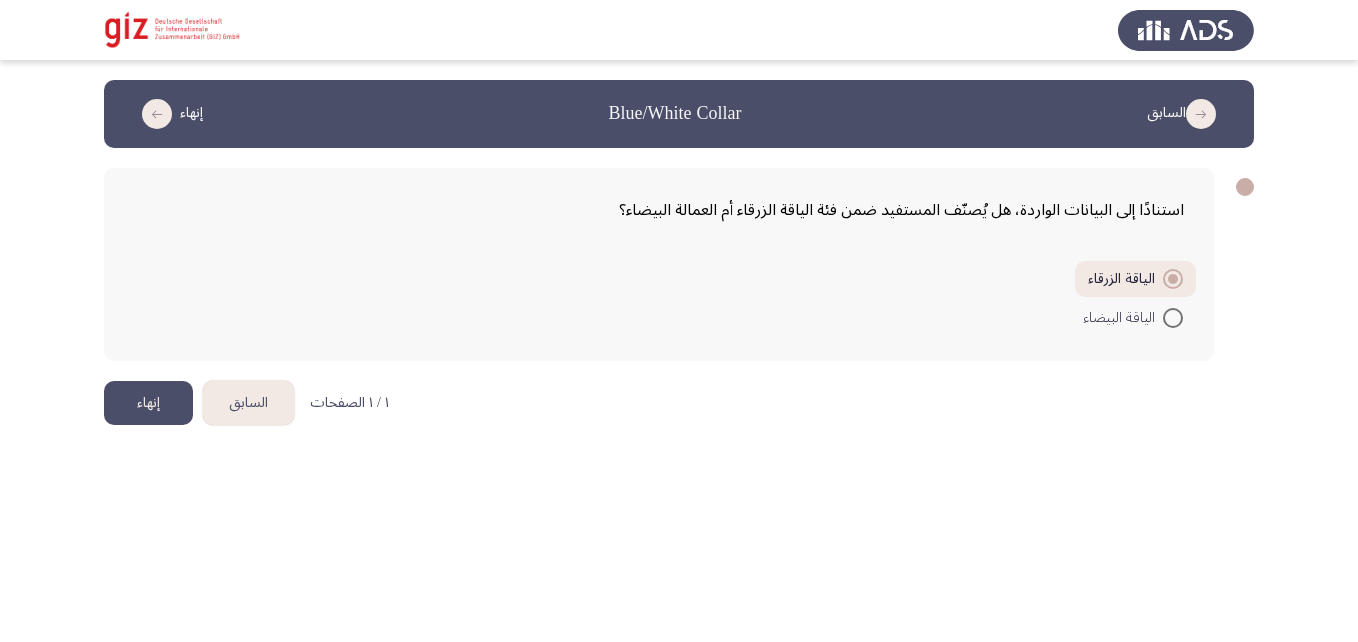 click on "إنهاء" 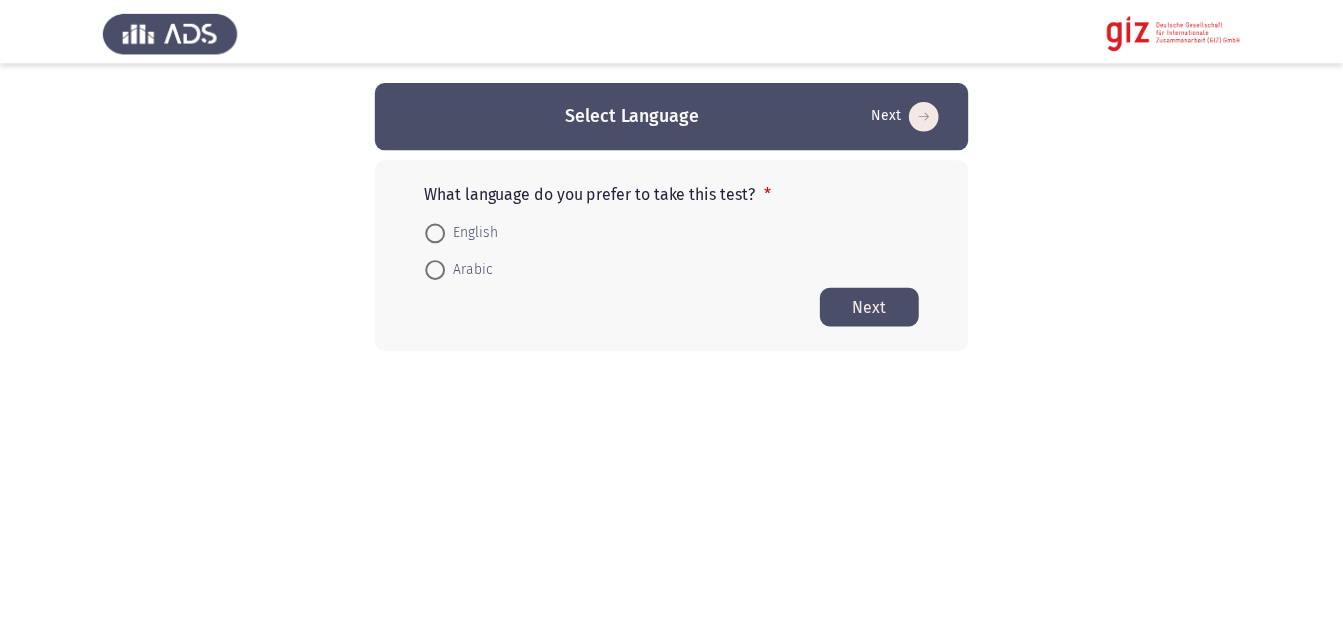 scroll, scrollTop: 0, scrollLeft: 0, axis: both 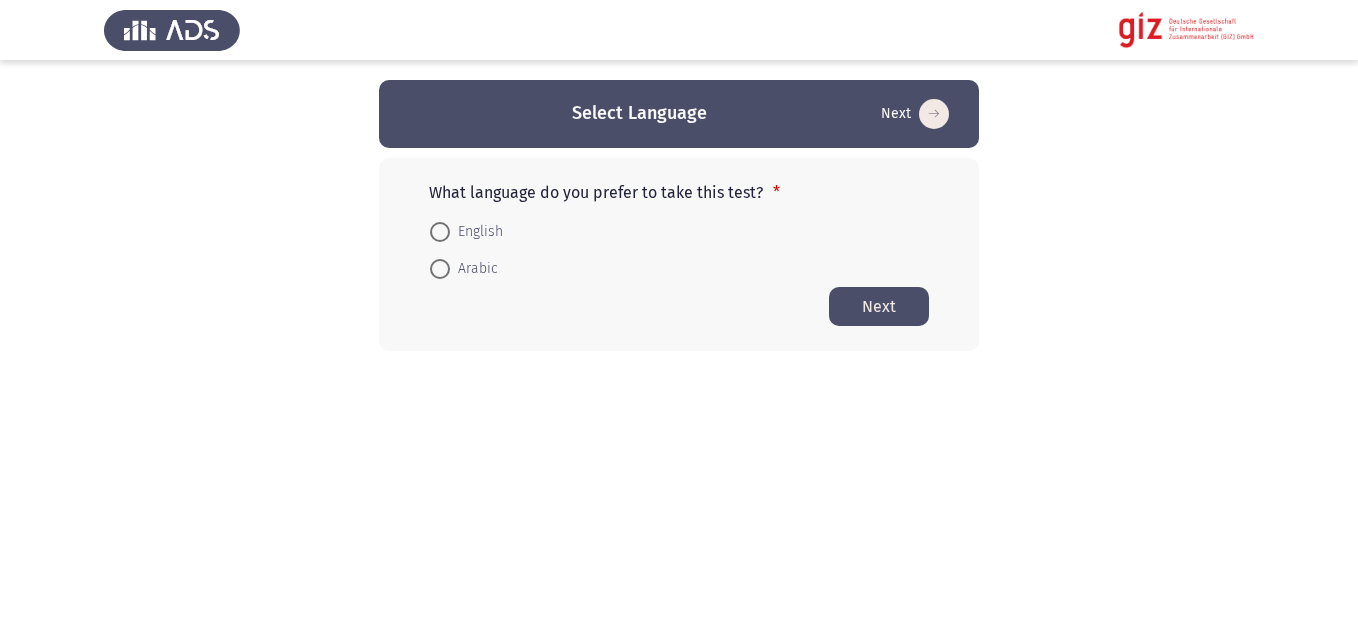 click on "Arabic" at bounding box center [474, 269] 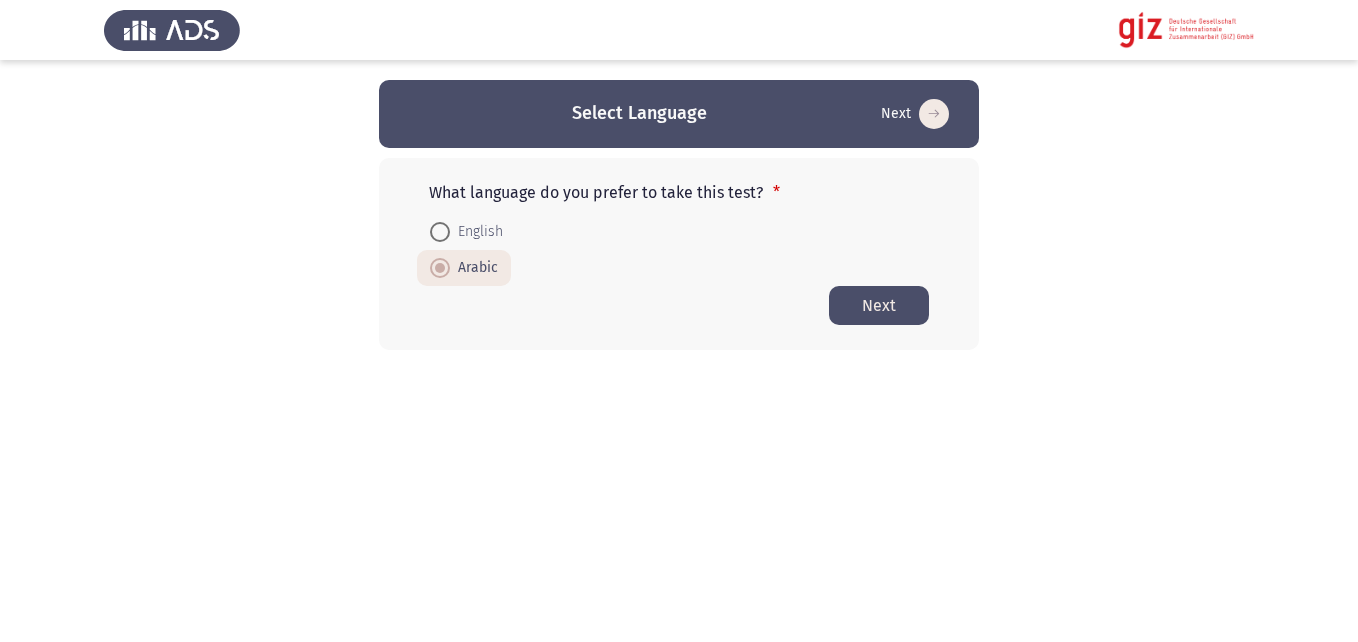 click on "Next" 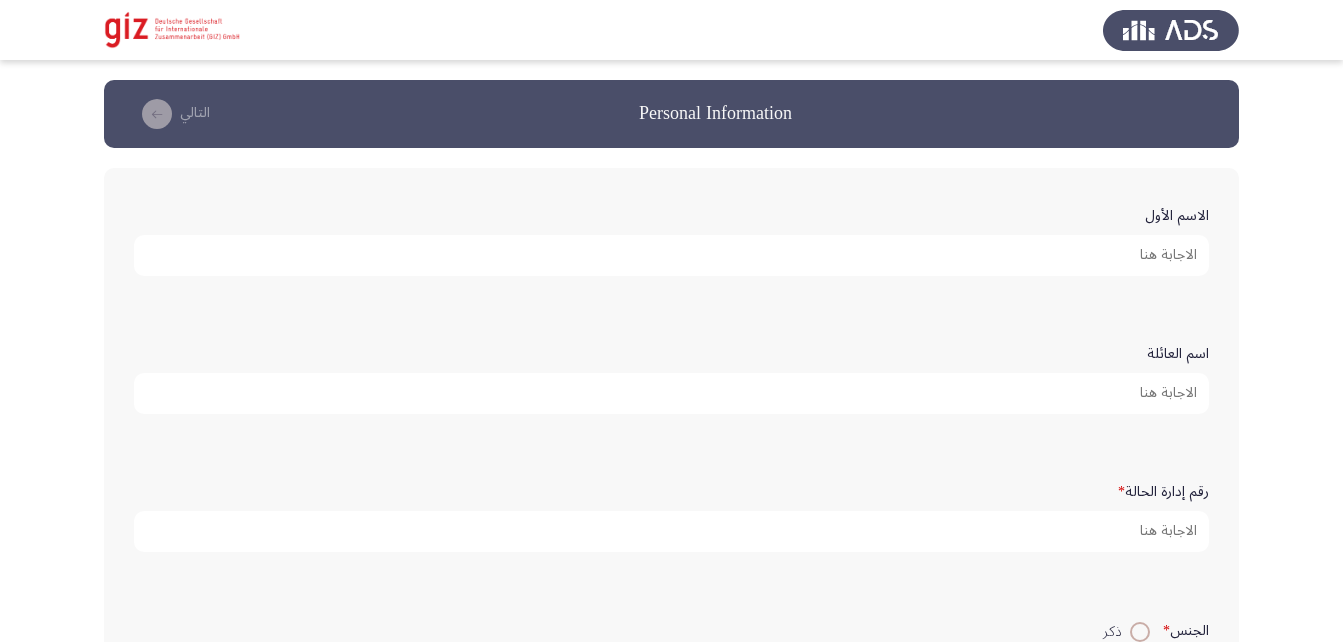 click on "الاسم الأول" 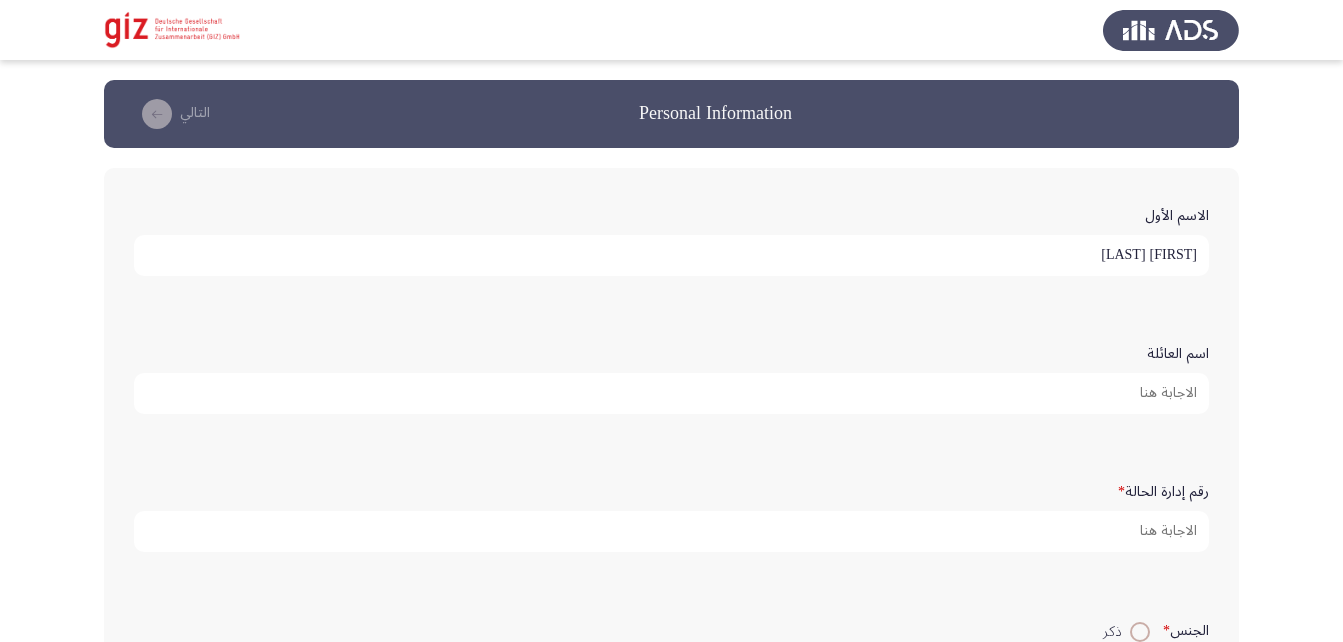 type on "[FIRST] [LAST]" 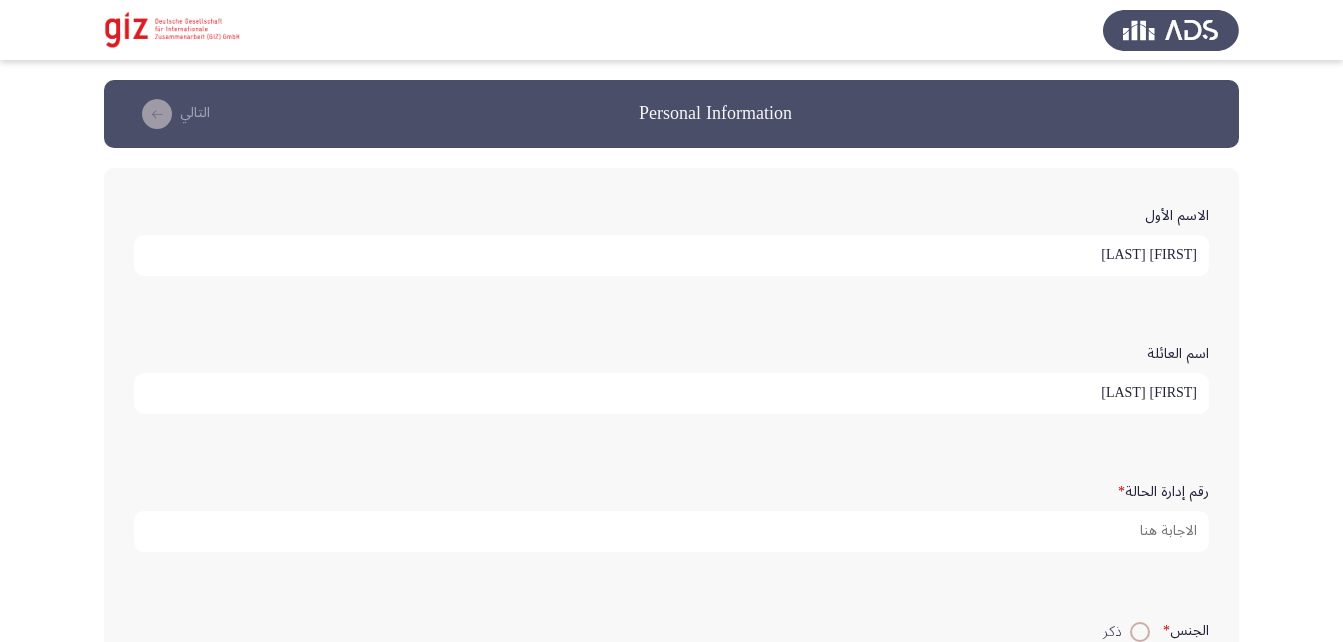 type on "[FIRST] [LAST]" 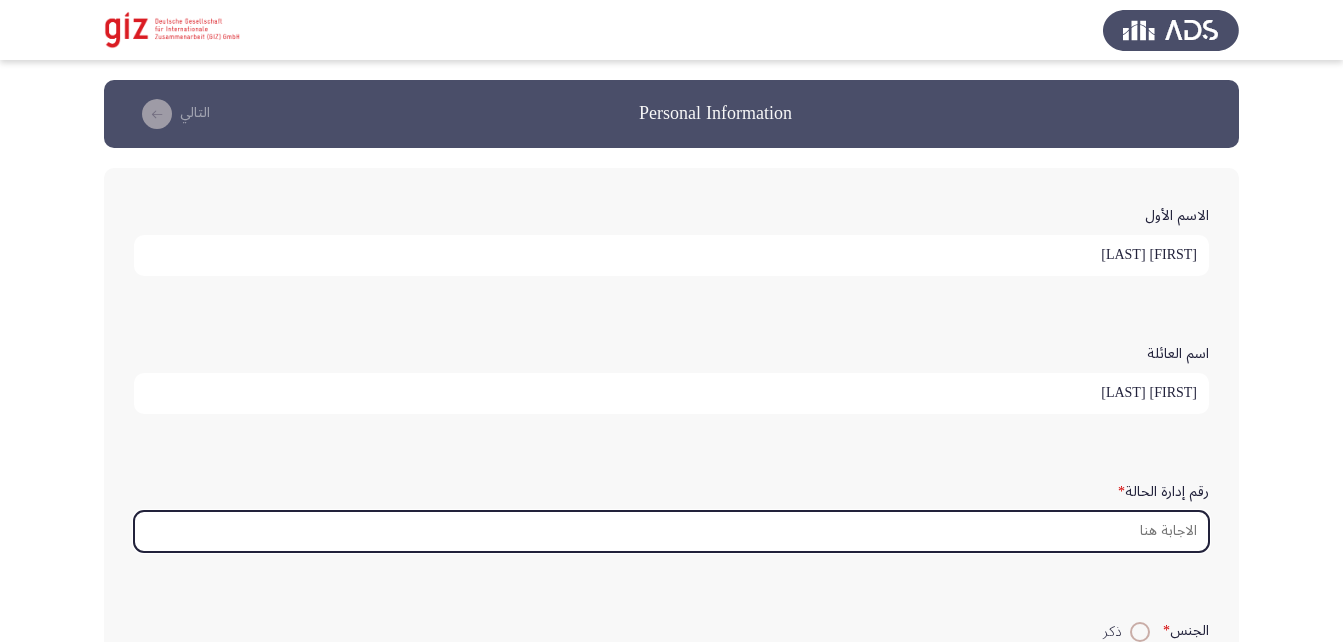 click on "رقم إدارة الحالة   *" at bounding box center [671, 531] 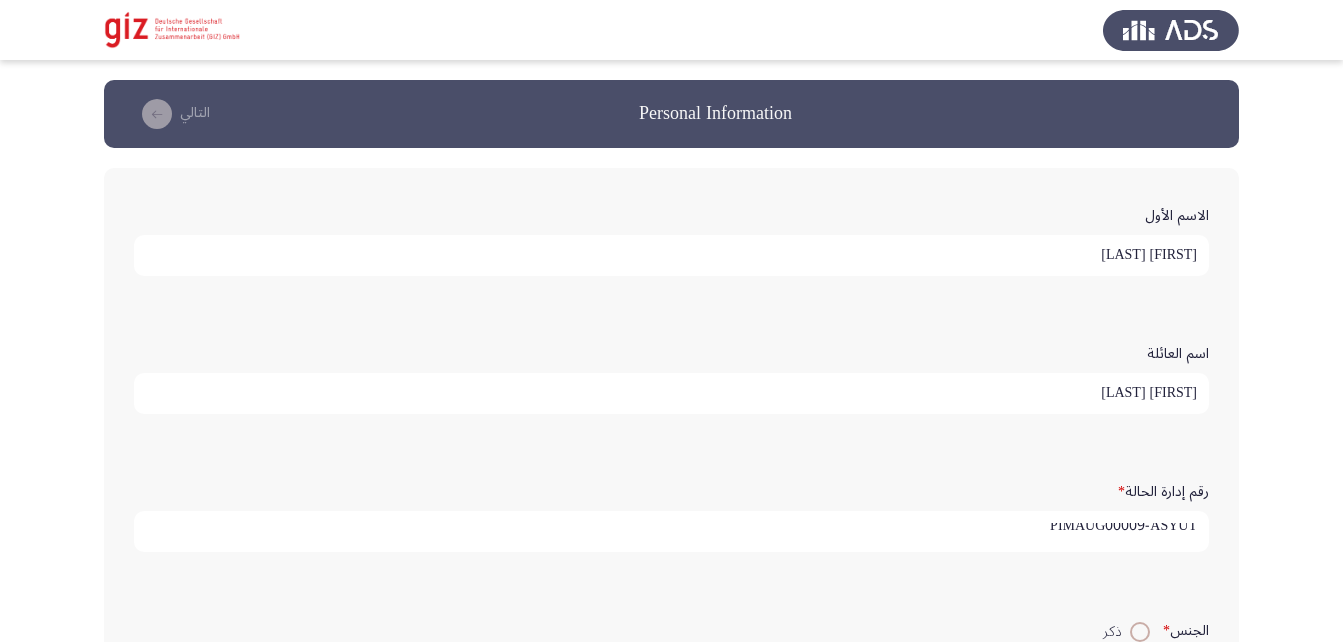 scroll, scrollTop: 5, scrollLeft: 0, axis: vertical 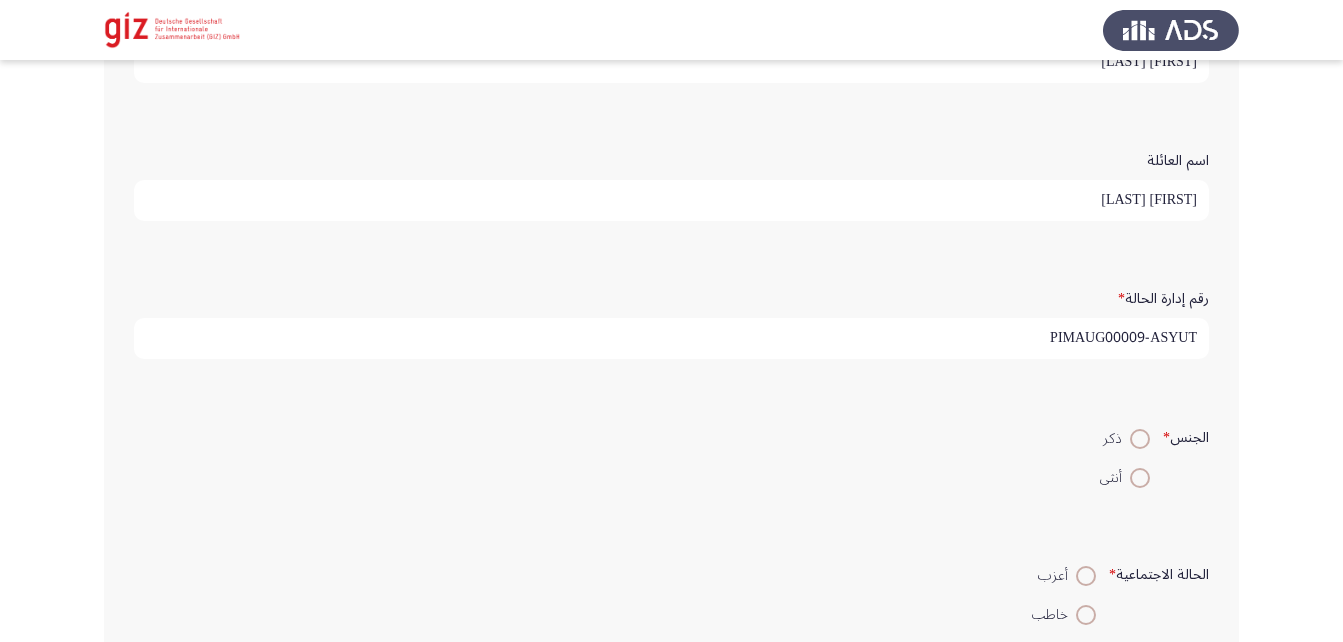 type on "PIMAUG00009-ASYUT" 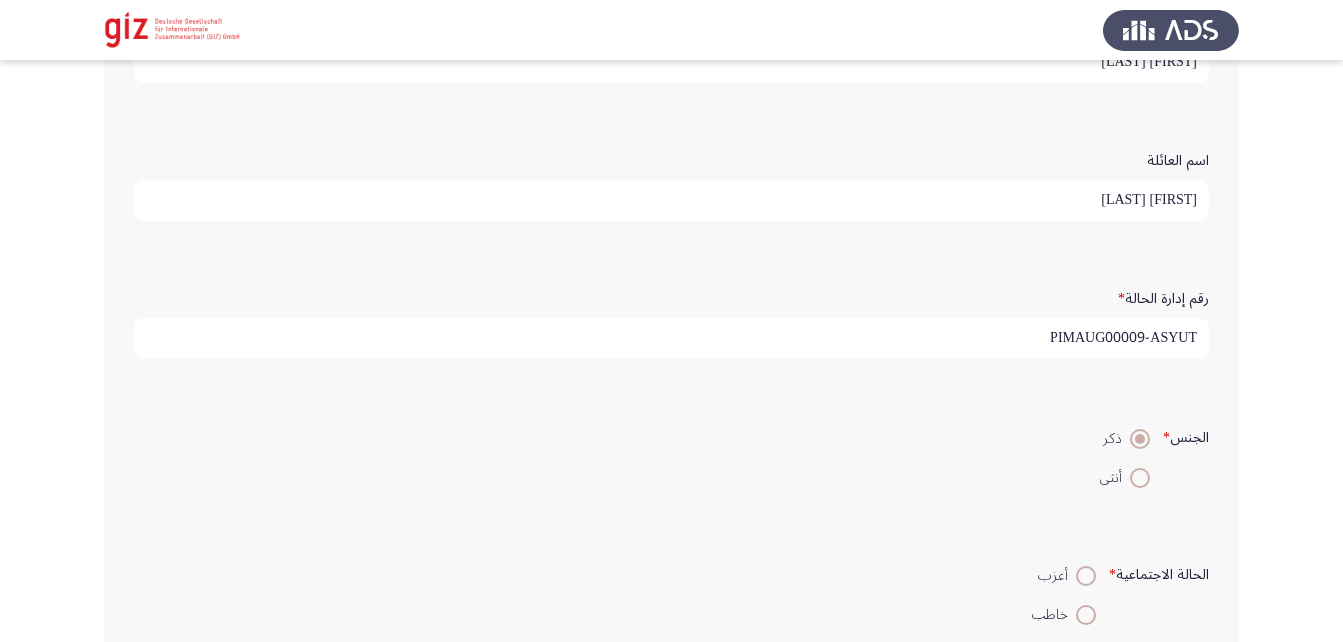 scroll, scrollTop: 363, scrollLeft: 0, axis: vertical 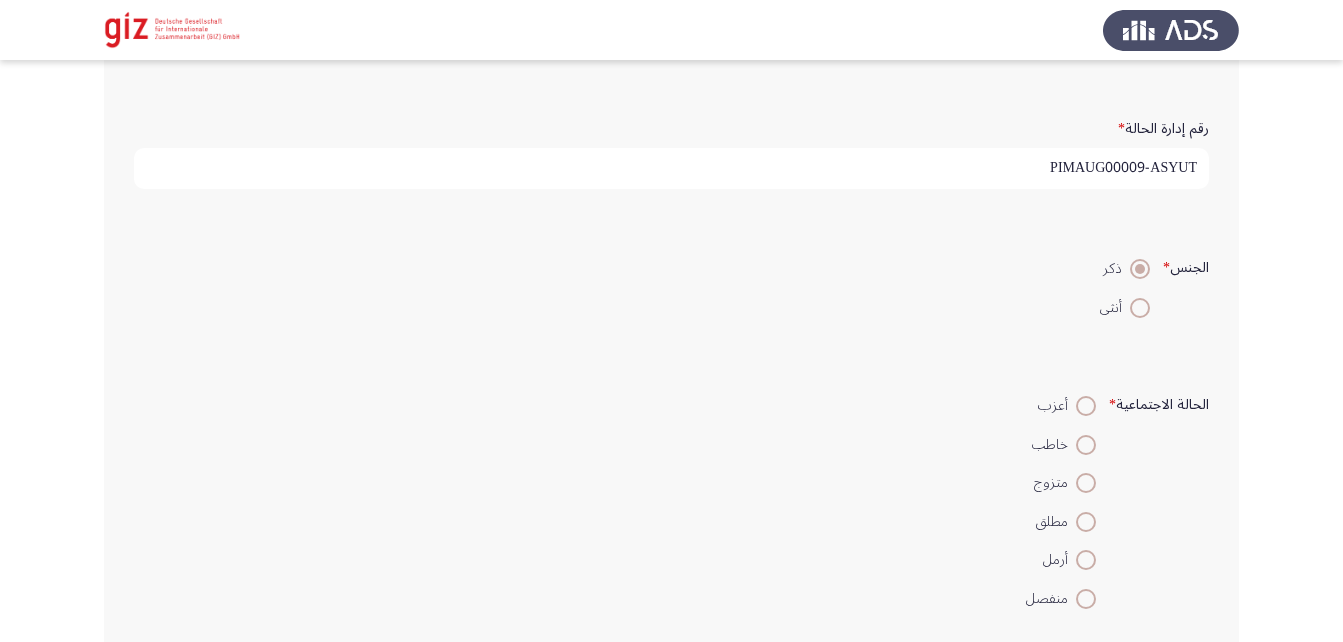 click at bounding box center (1086, 483) 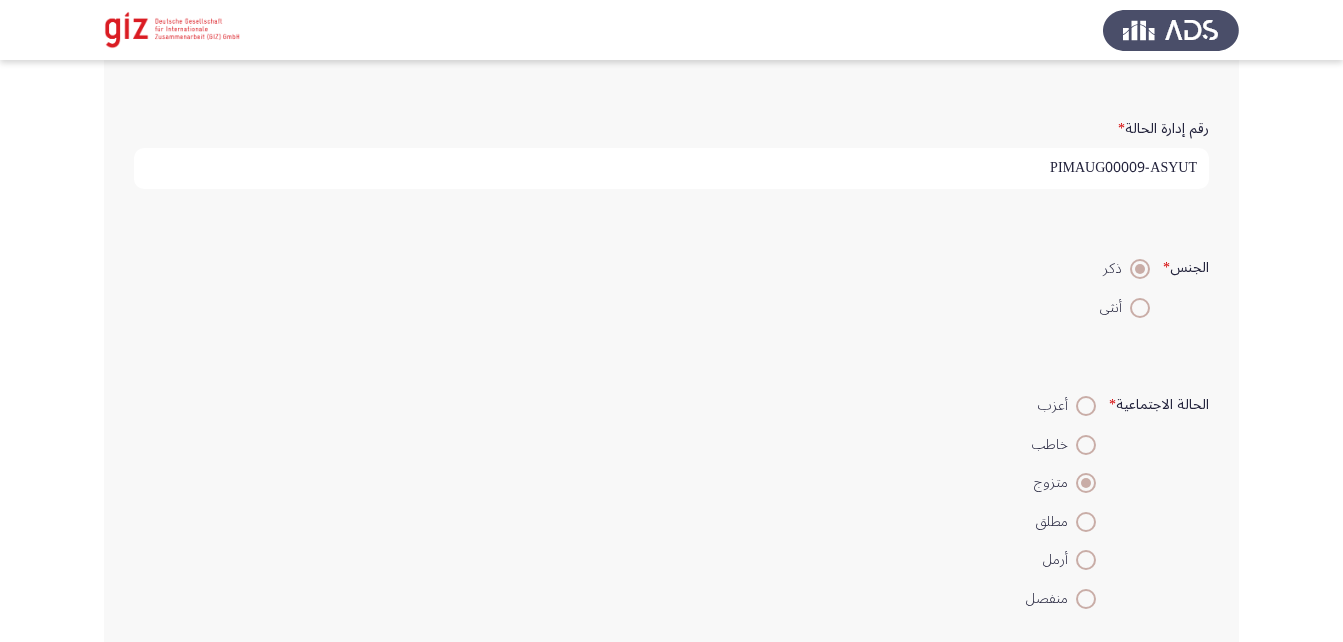 scroll, scrollTop: 757, scrollLeft: 0, axis: vertical 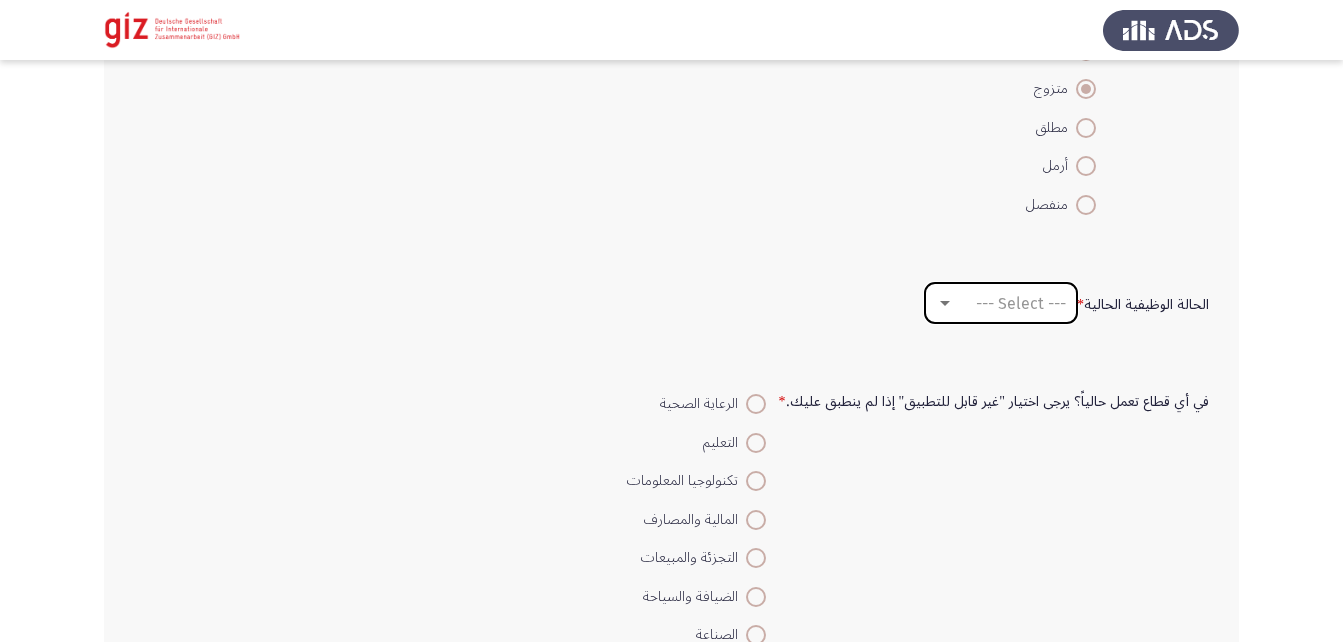 click on "--- Select ---" at bounding box center (1021, 303) 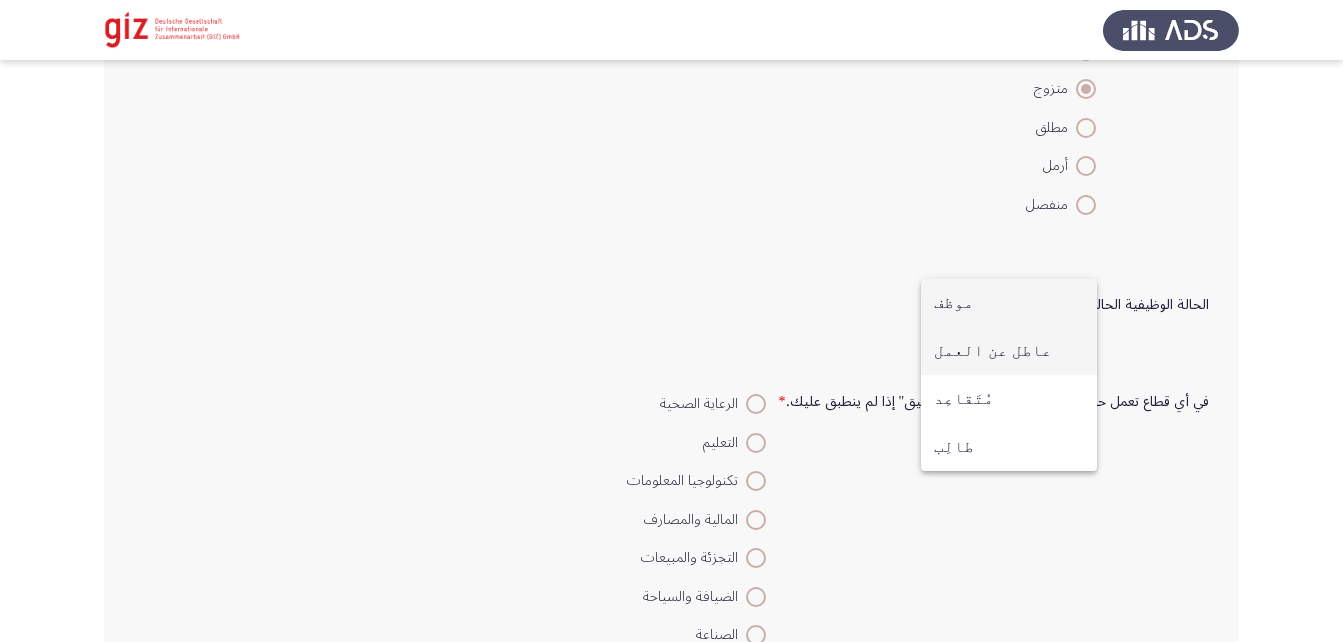 click on "عاطل عن العمل" at bounding box center (1009, 351) 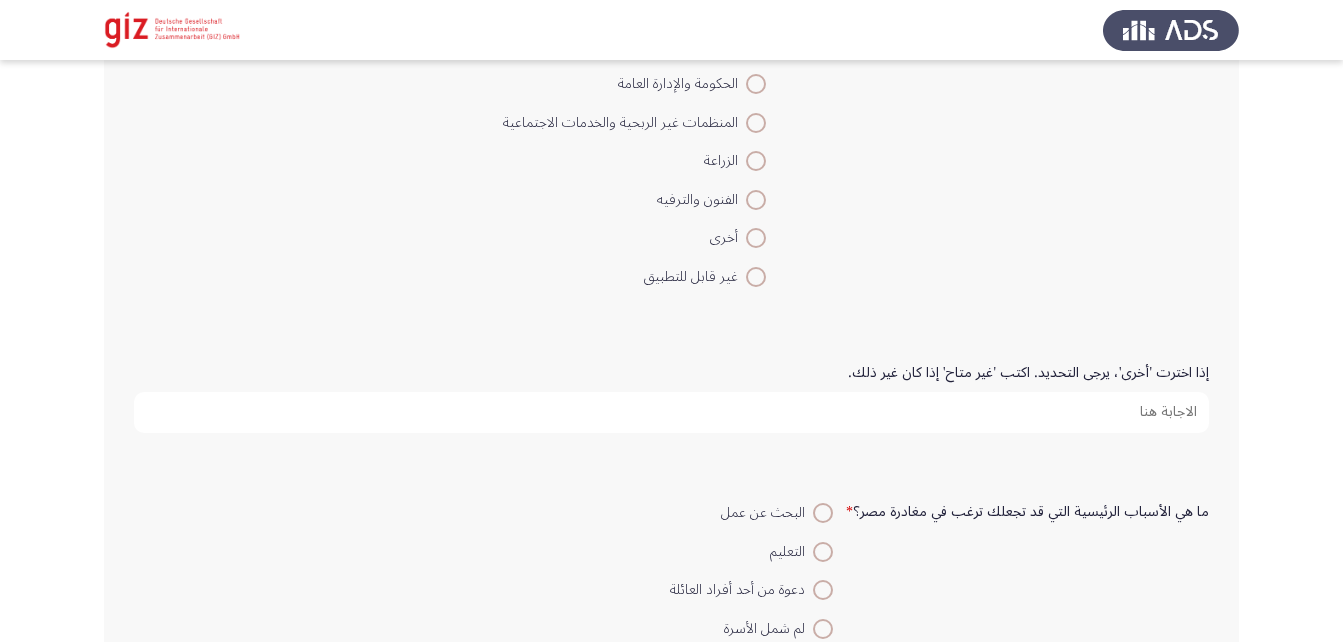 scroll, scrollTop: 1504, scrollLeft: 0, axis: vertical 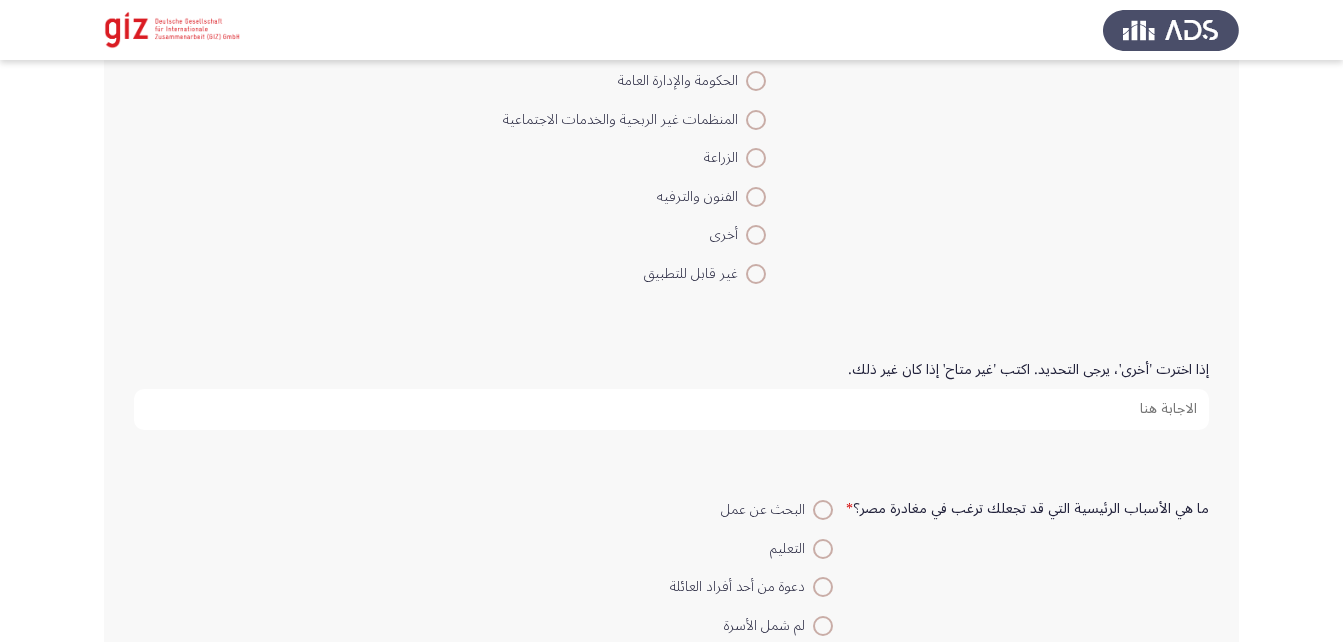 click at bounding box center (756, 274) 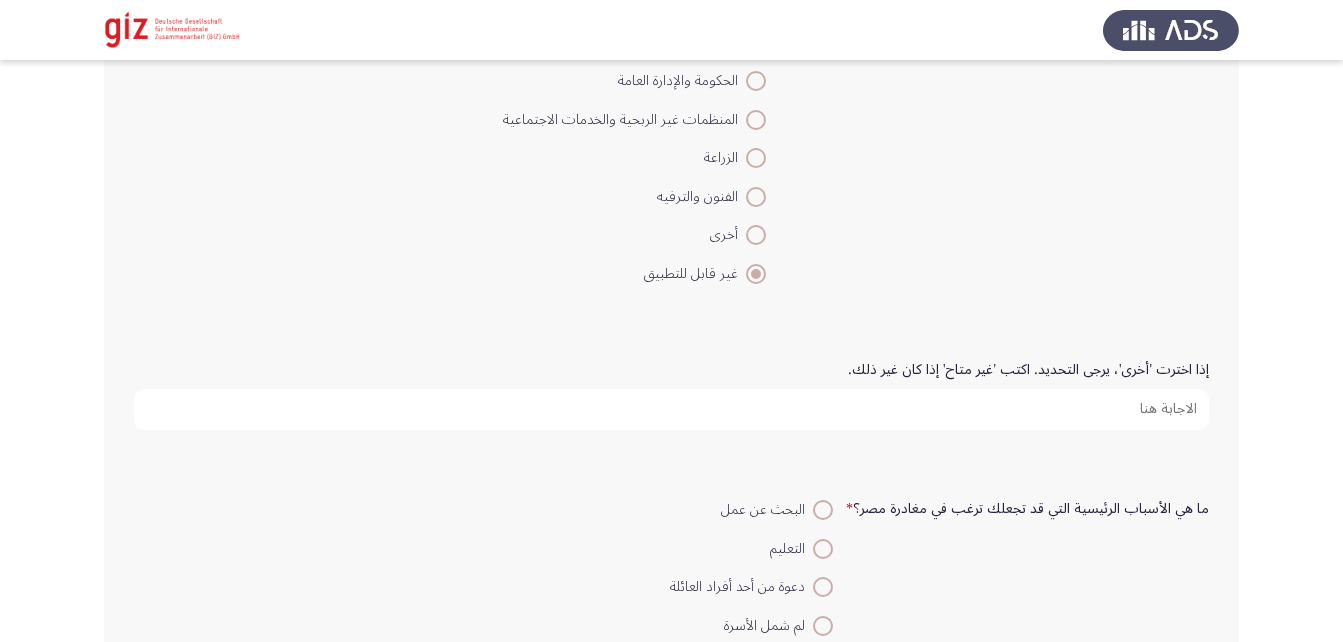 click on "إذا اخترت 'أخرى'، يرجى التحديد. اكتب 'غير متاح' إذا كان غير ذلك." at bounding box center (671, 409) 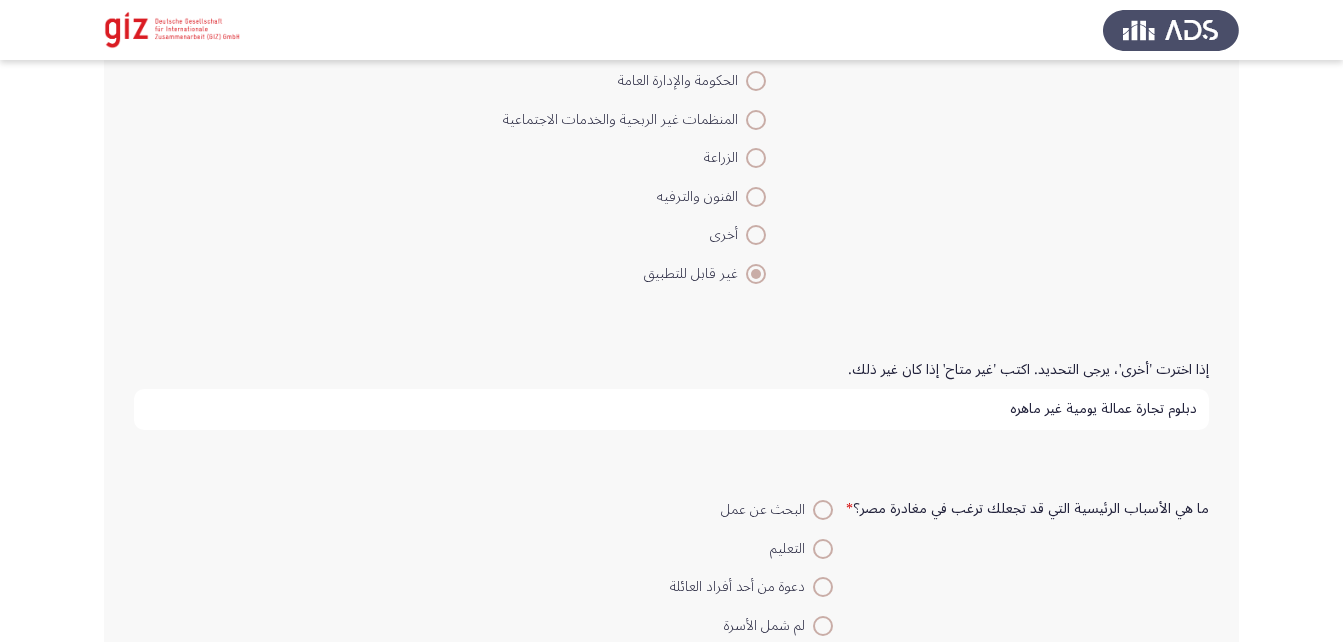 scroll, scrollTop: 5, scrollLeft: 0, axis: vertical 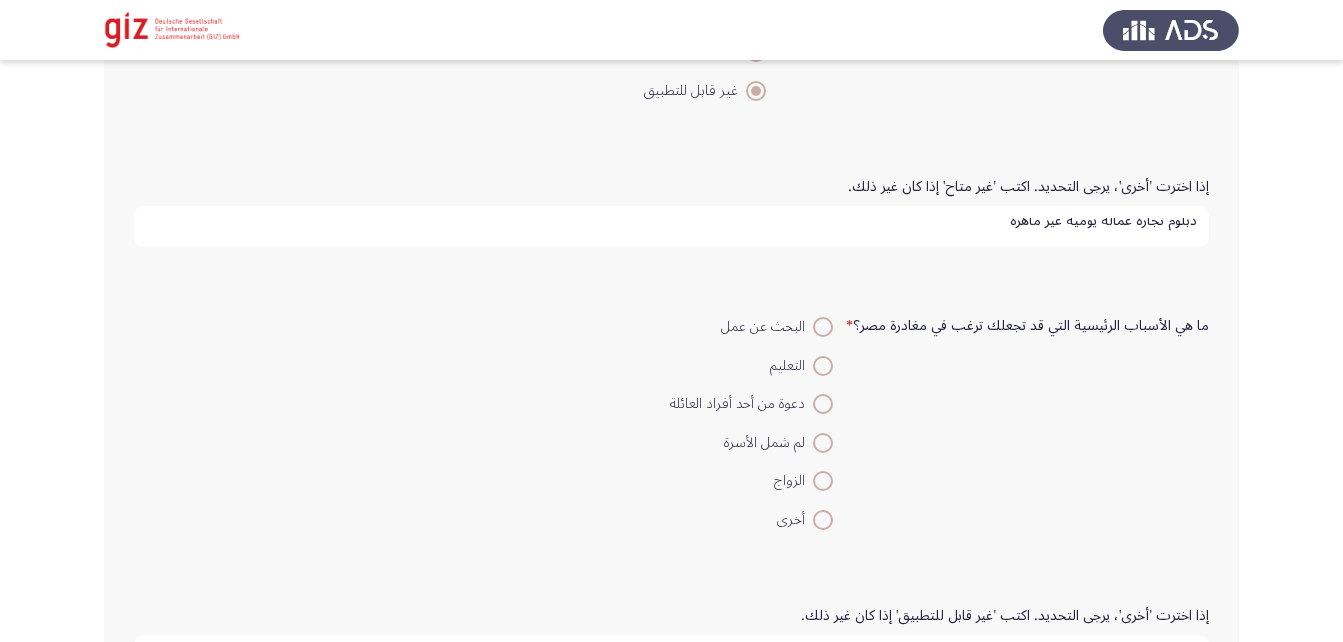 type on "دبلوم تجارة عمالة يومية غير ماهره" 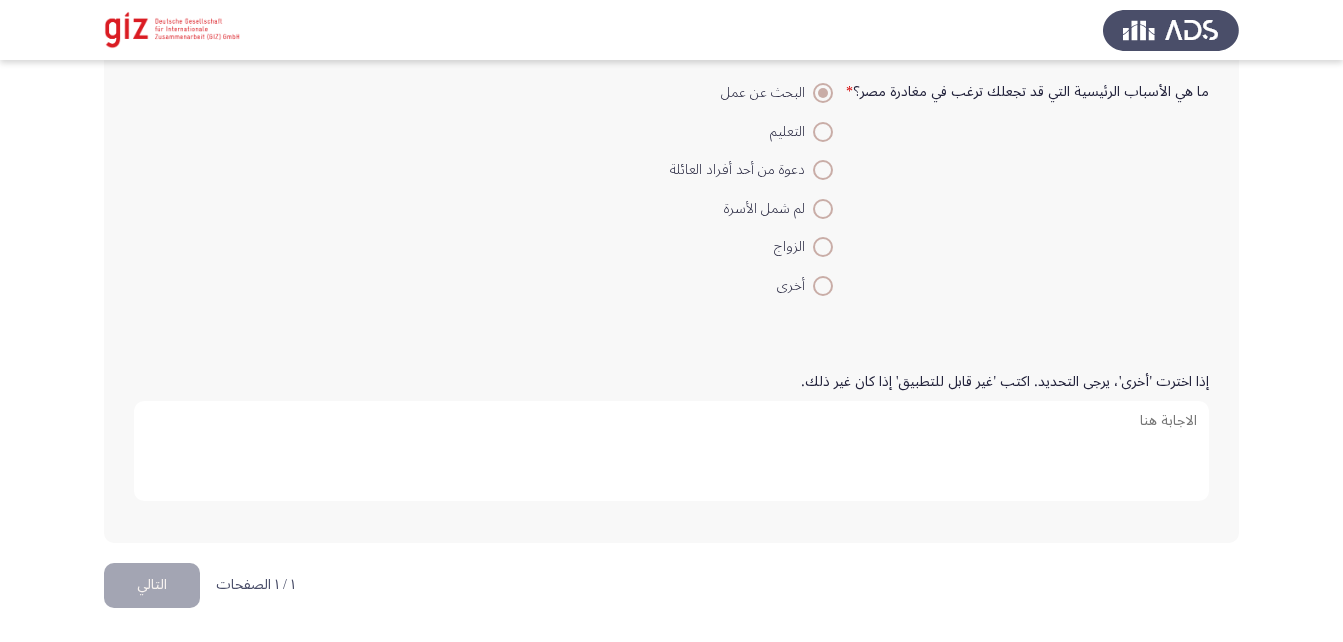 scroll, scrollTop: 1922, scrollLeft: 0, axis: vertical 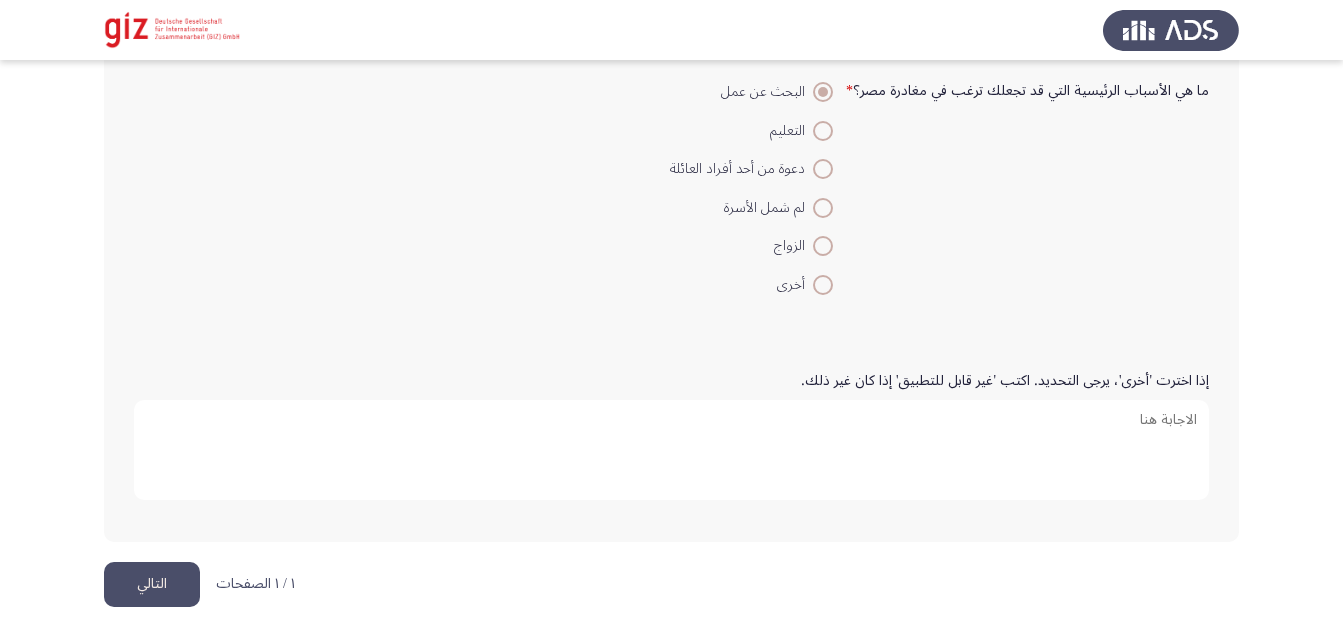 click on "إذا اخترت 'أخرى'، يرجى التحديد. اكتب 'غير قابل للتطبيق' إذا كان غير ذلك." at bounding box center [671, 450] 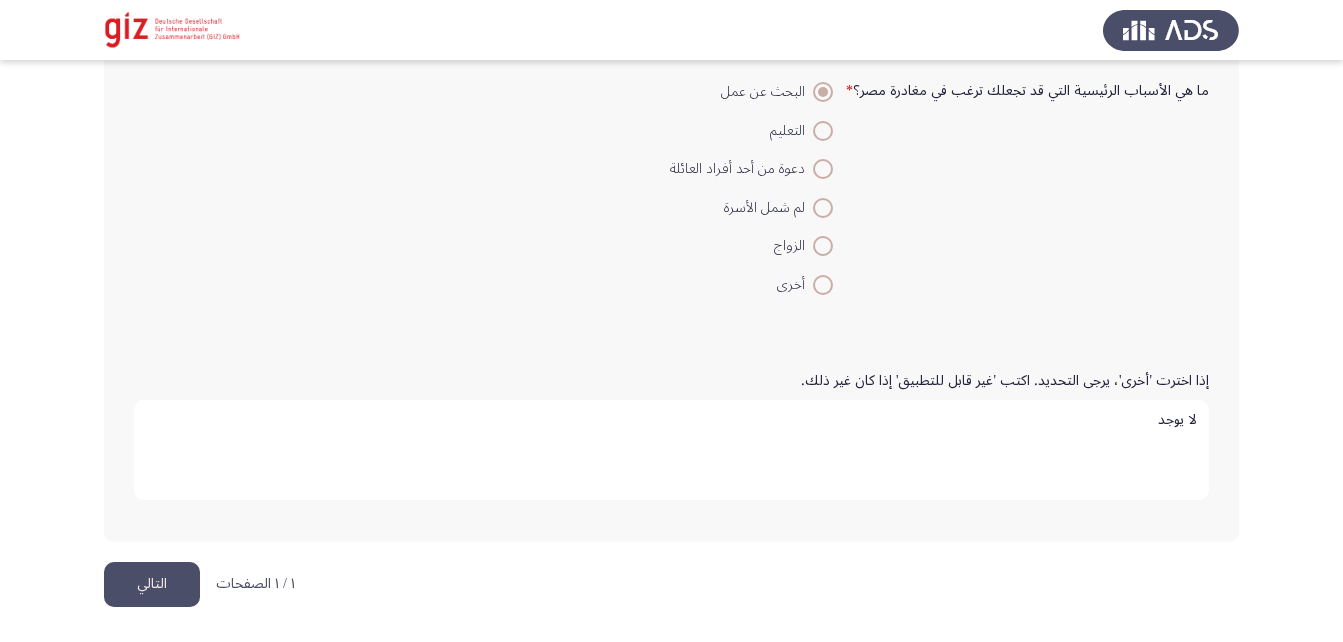 type on "لا يوجد" 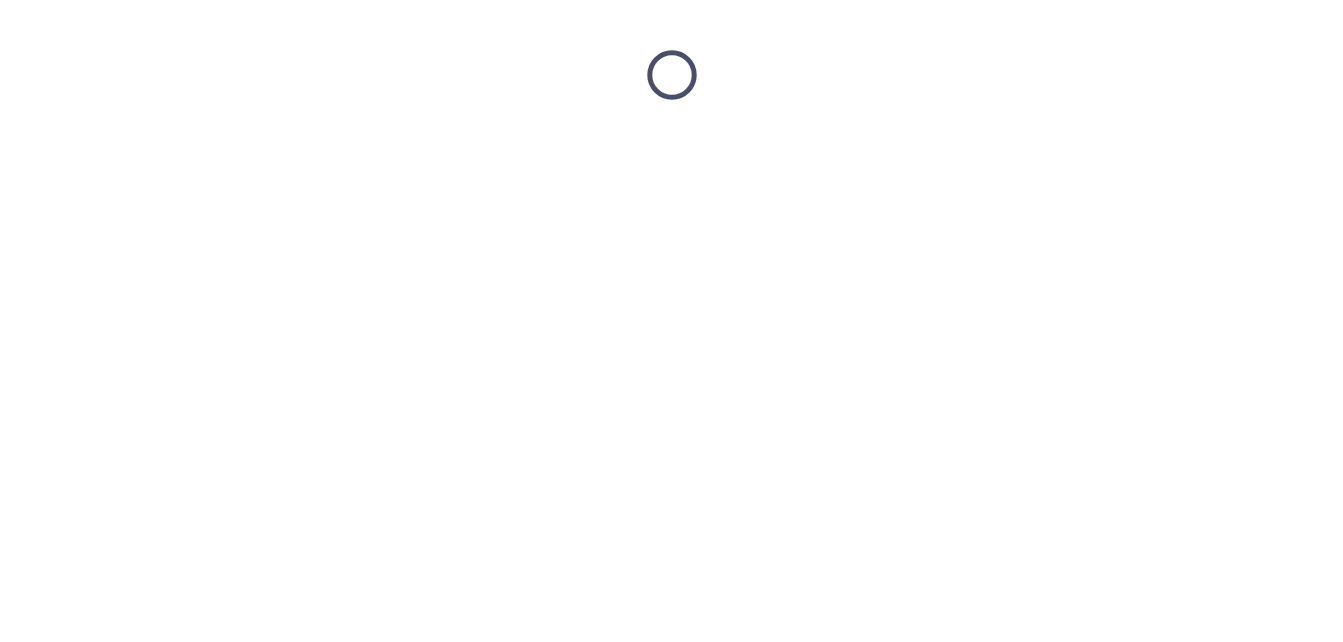 scroll, scrollTop: 0, scrollLeft: 0, axis: both 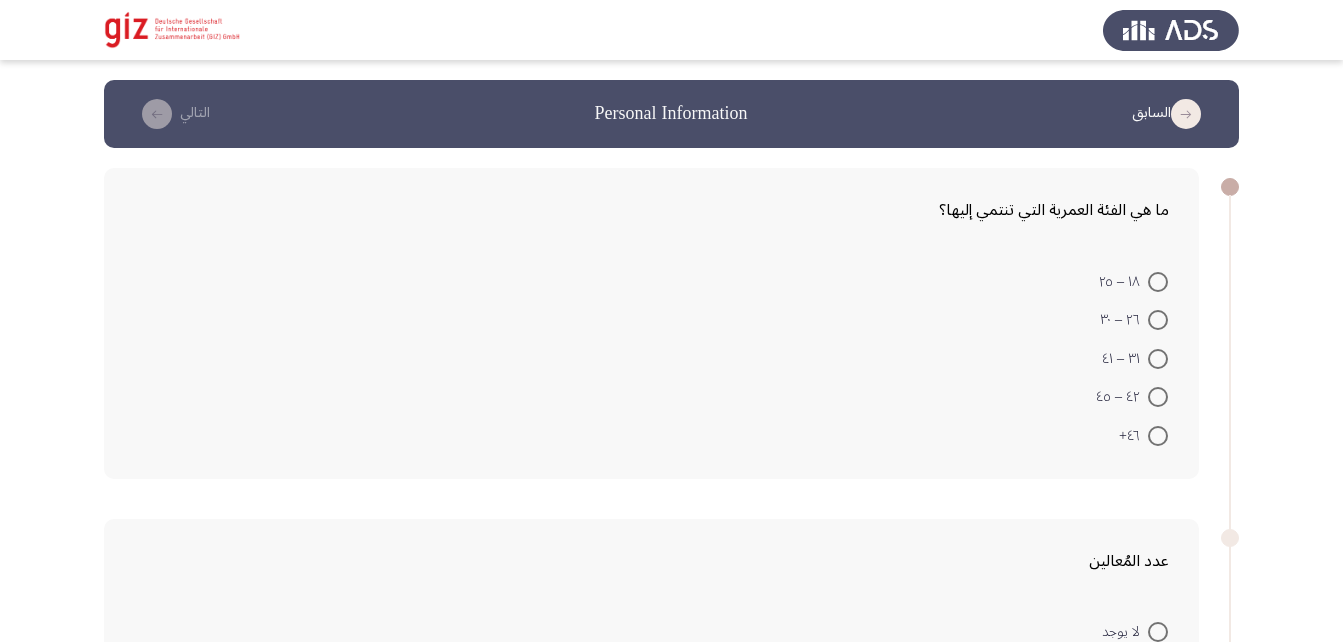 click at bounding box center [1158, 359] 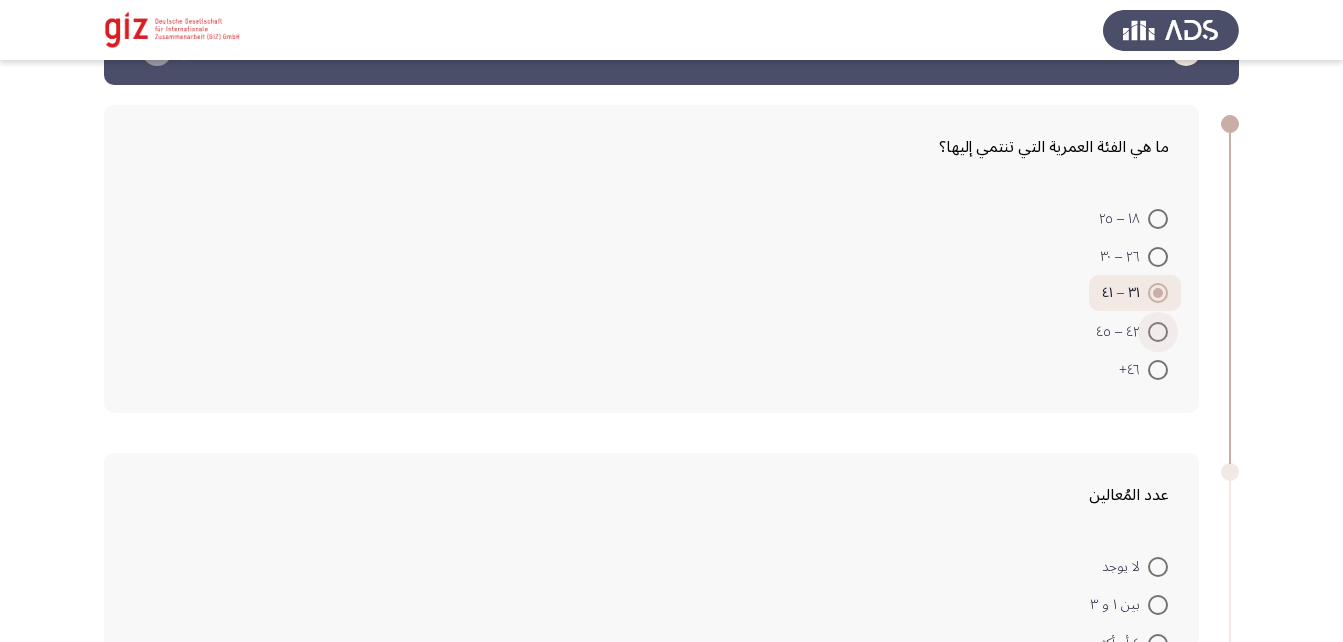 click at bounding box center (1158, 332) 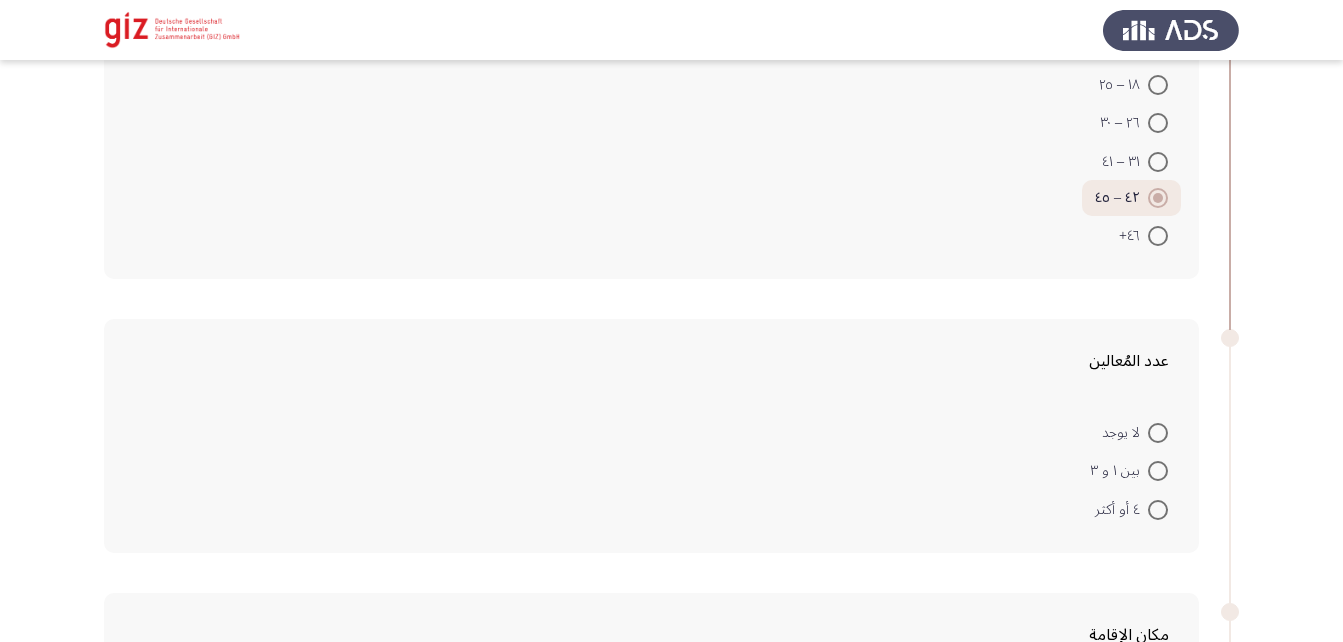 scroll, scrollTop: 206, scrollLeft: 0, axis: vertical 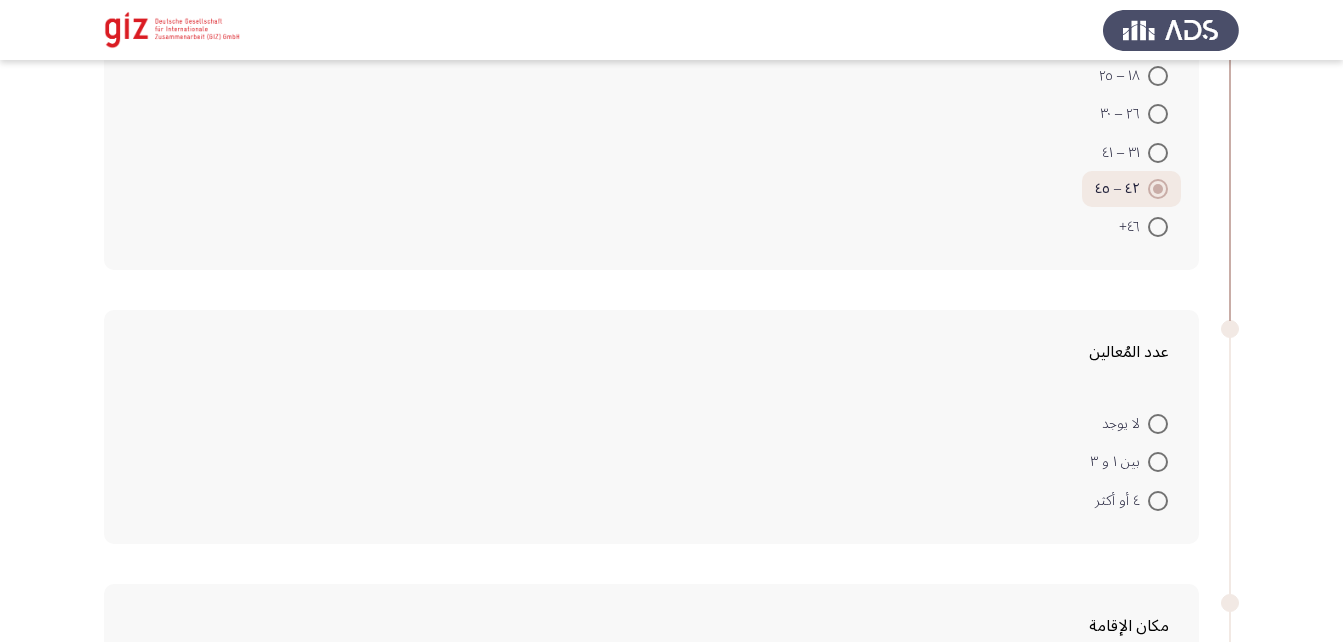 click at bounding box center (1158, 501) 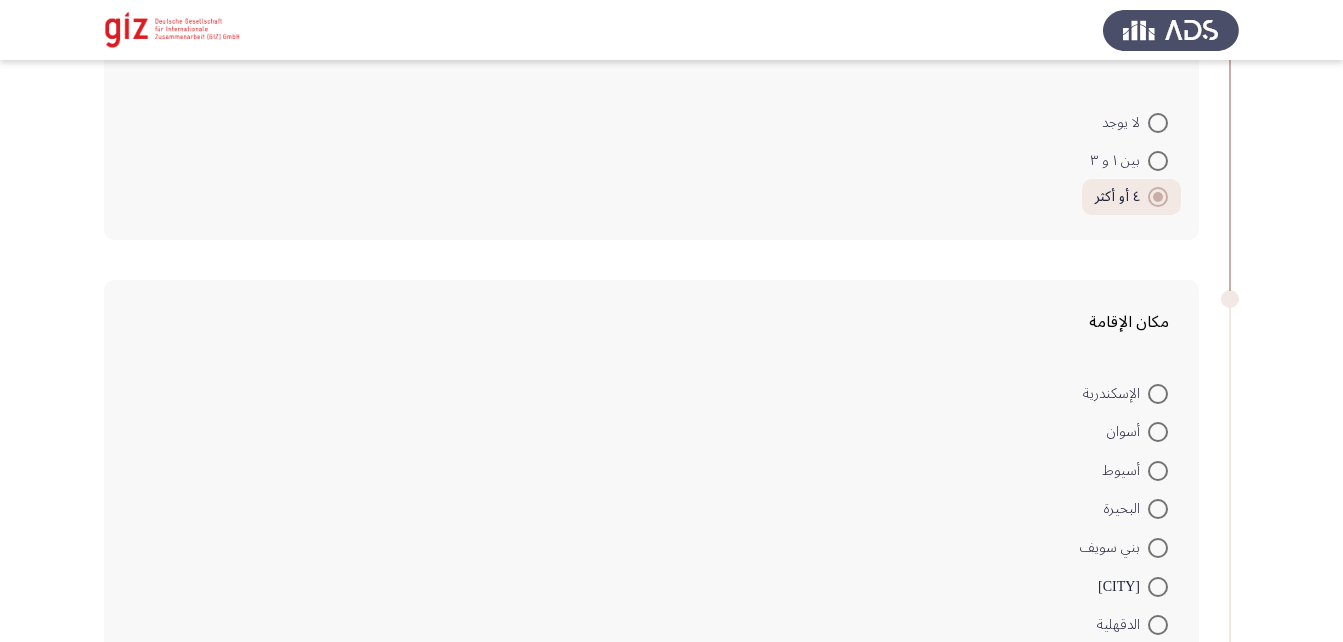 scroll, scrollTop: 517, scrollLeft: 0, axis: vertical 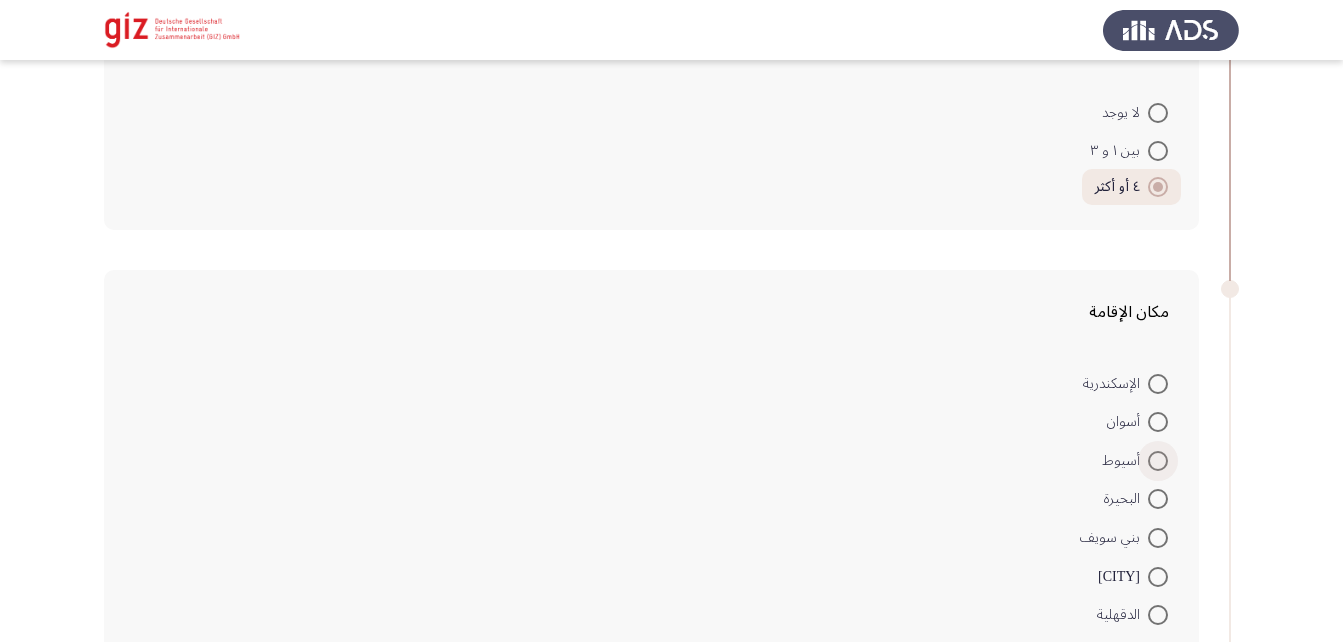 click at bounding box center [1158, 461] 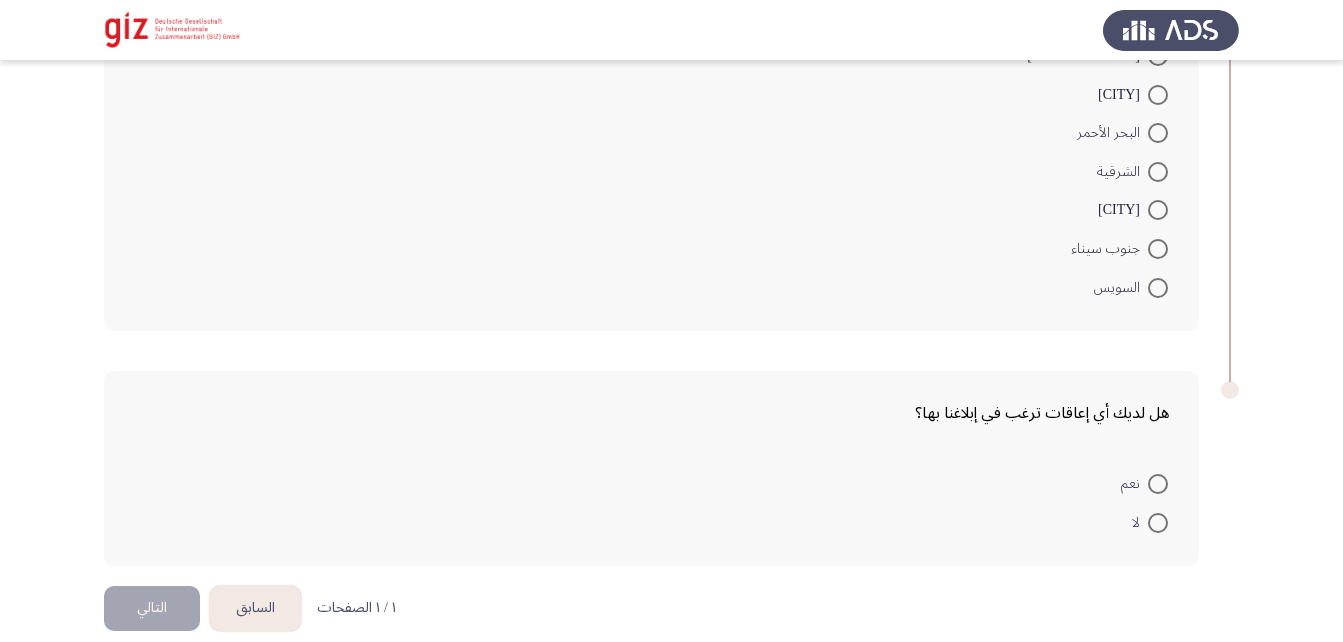 scroll, scrollTop: 1637, scrollLeft: 0, axis: vertical 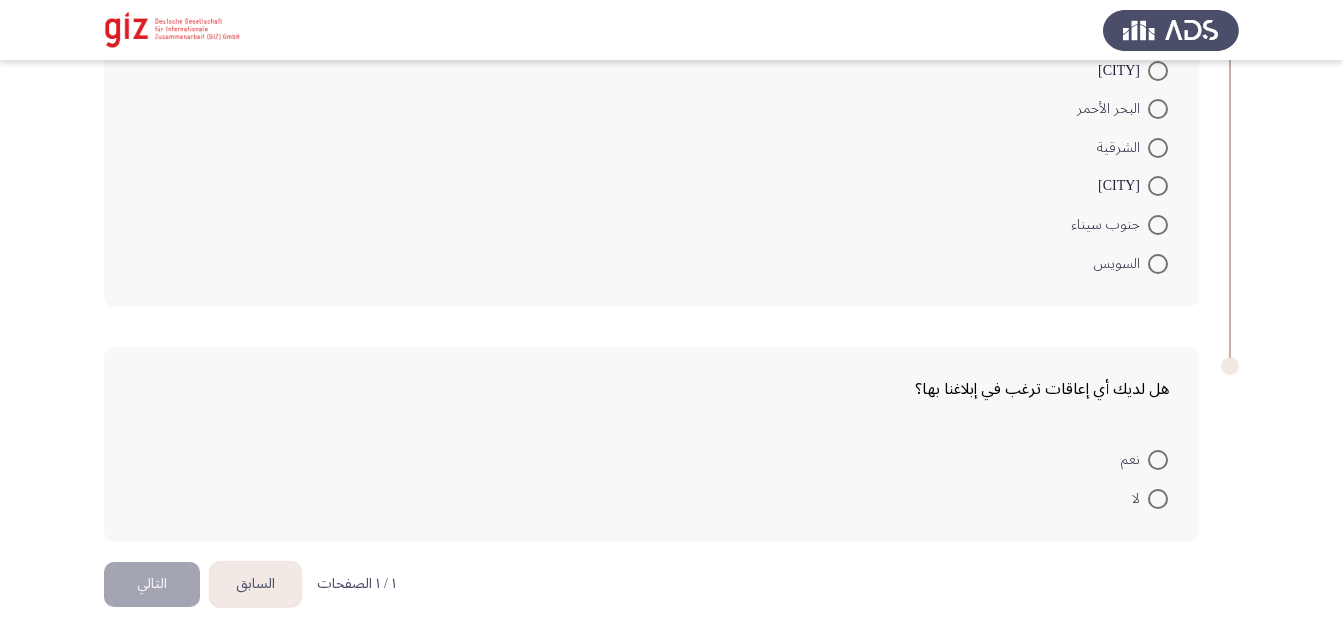 click at bounding box center [1158, 499] 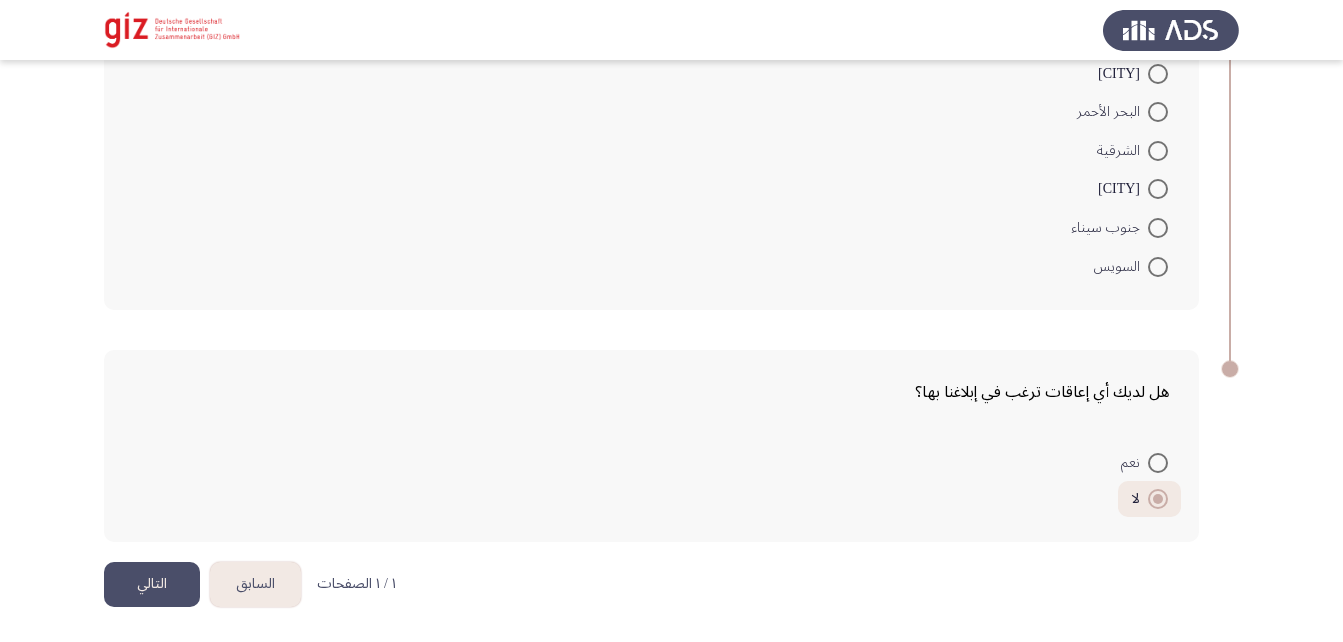 click on "التالي" 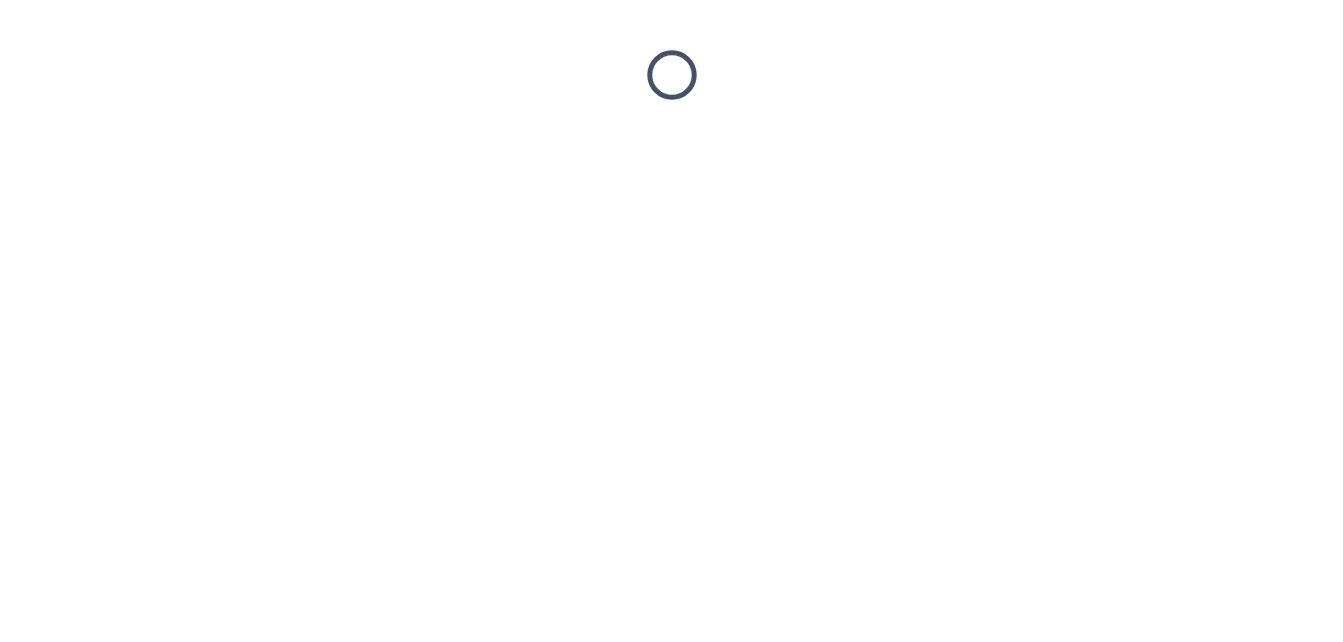 scroll, scrollTop: 0, scrollLeft: 0, axis: both 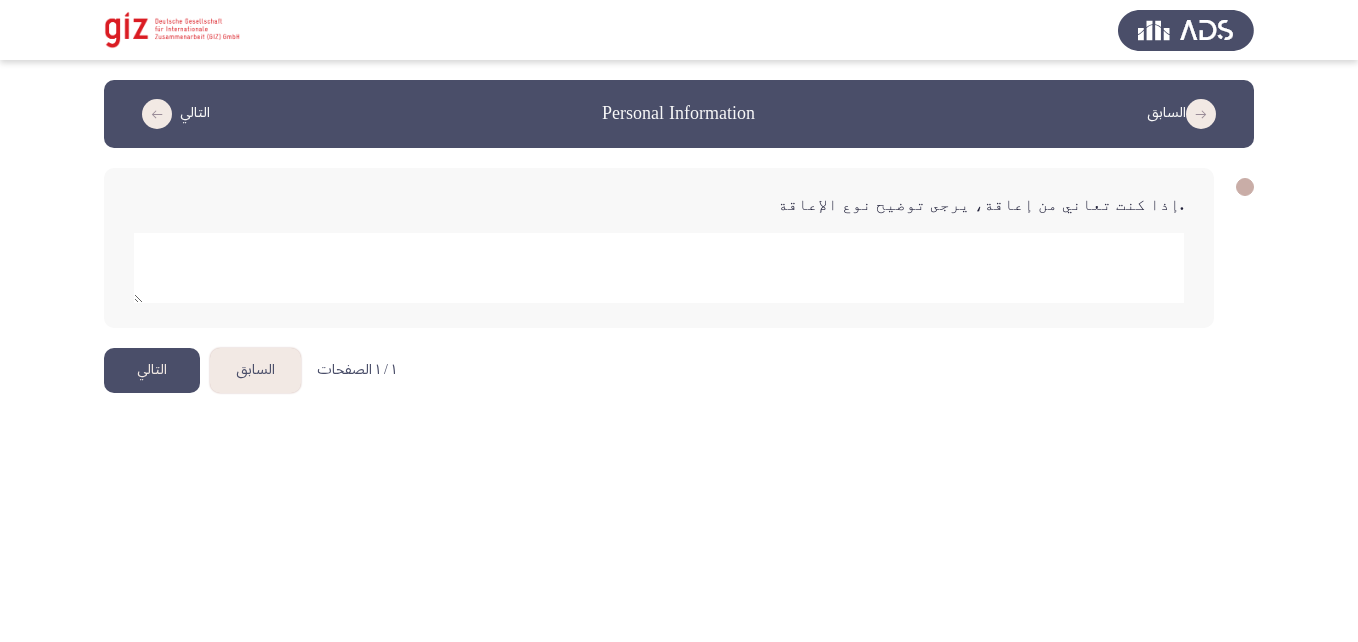 click 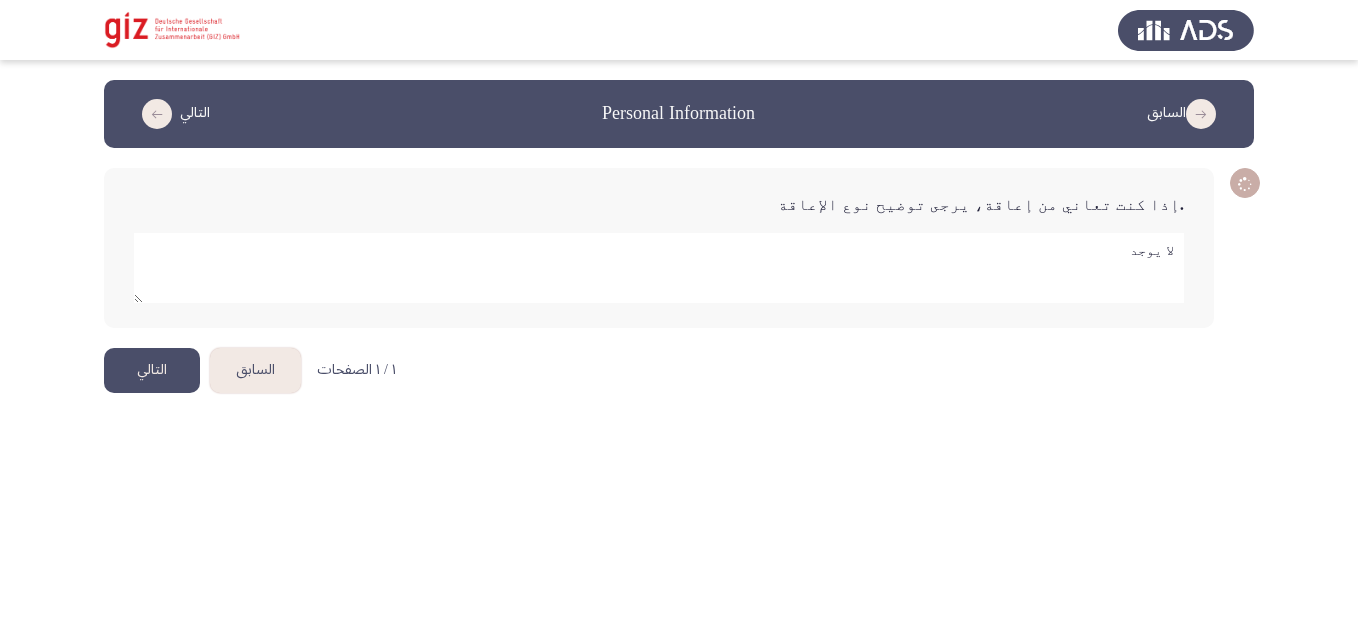 type on "لا يوجد" 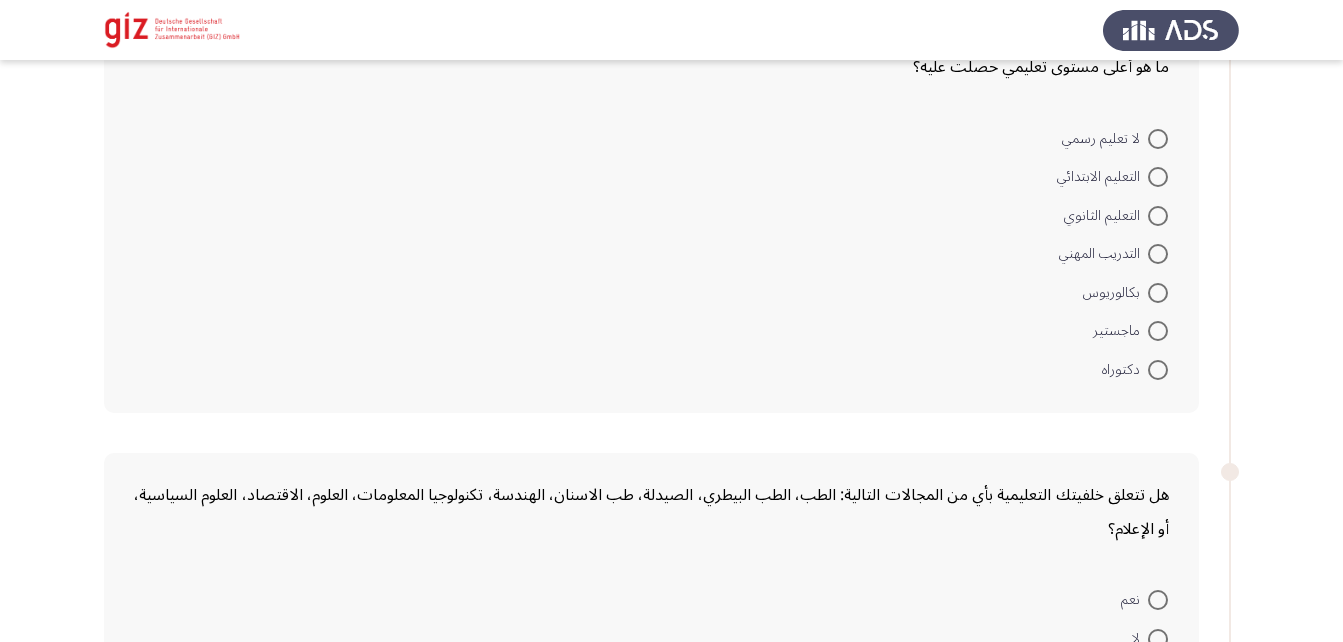 scroll, scrollTop: 144, scrollLeft: 0, axis: vertical 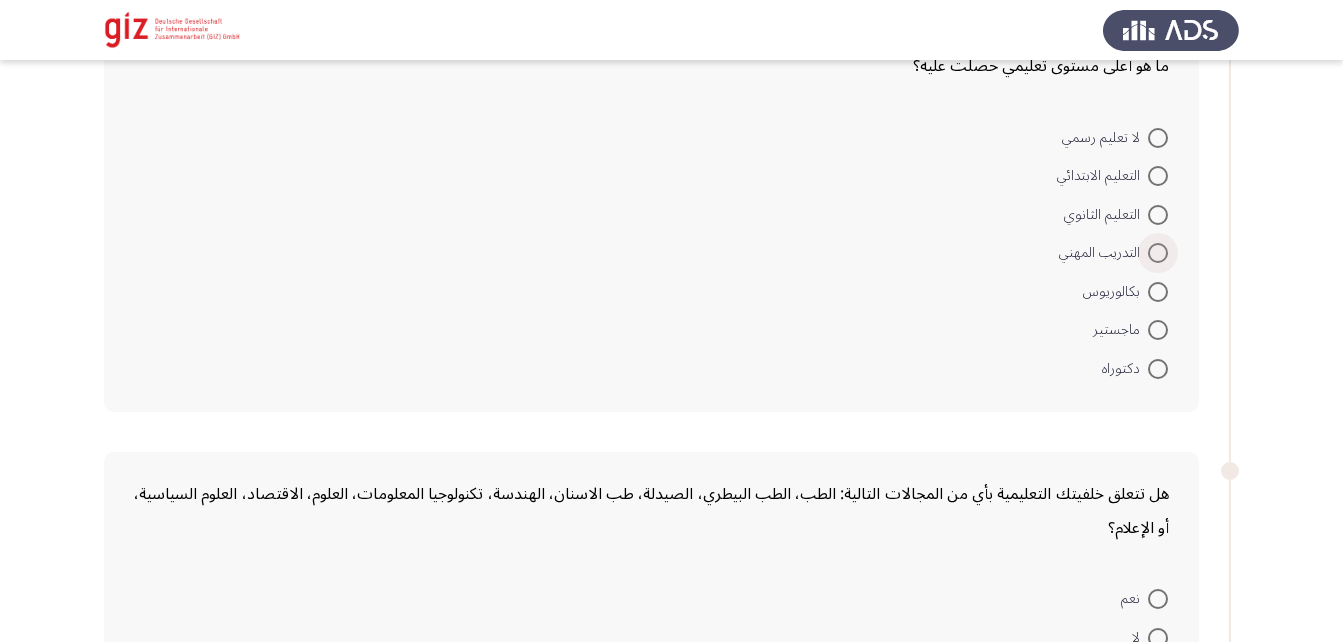 click at bounding box center [1158, 253] 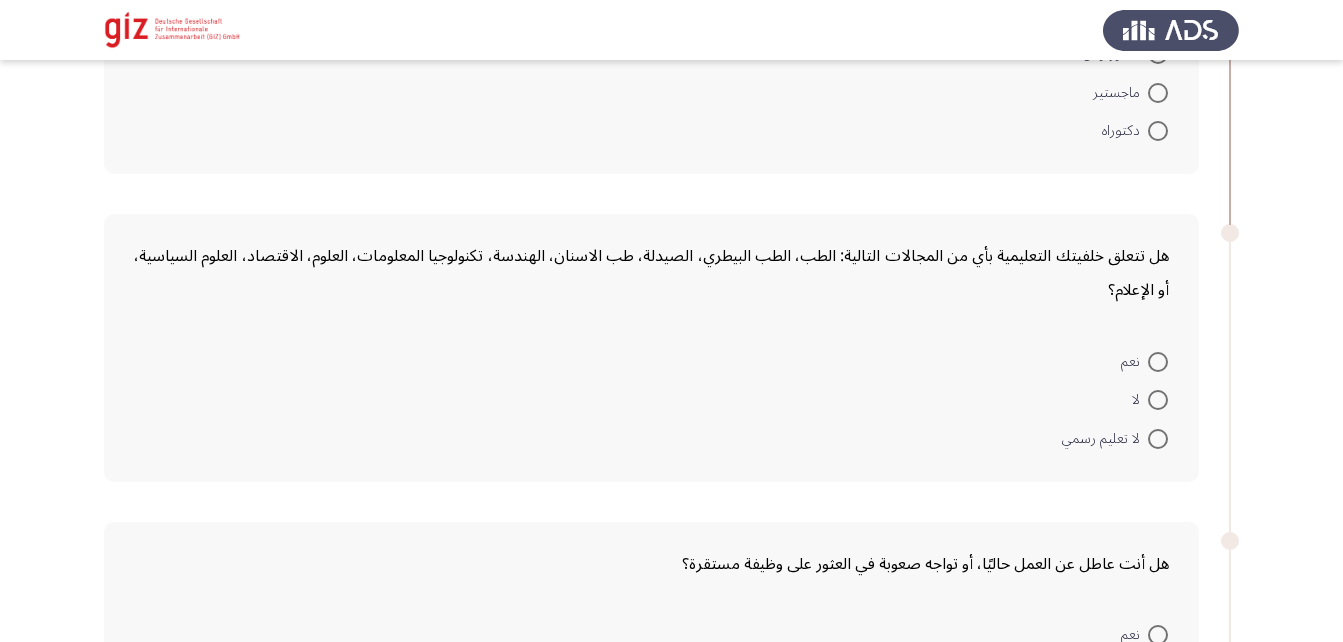 scroll, scrollTop: 410, scrollLeft: 0, axis: vertical 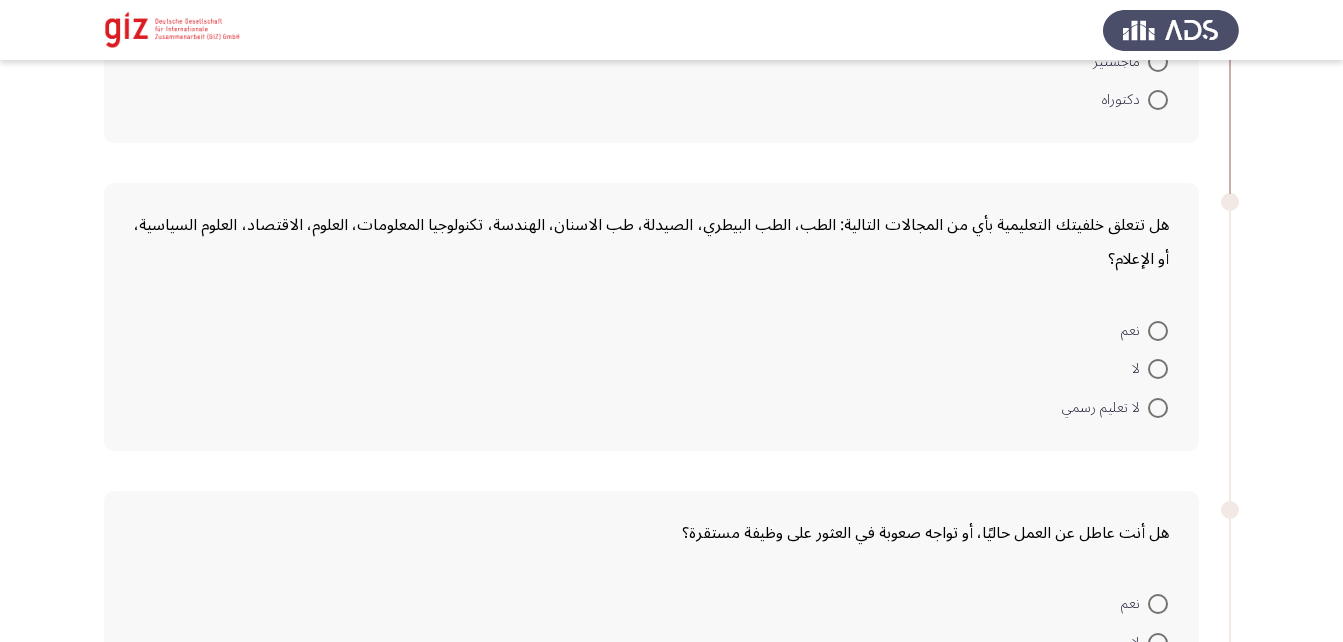 click at bounding box center [1158, 331] 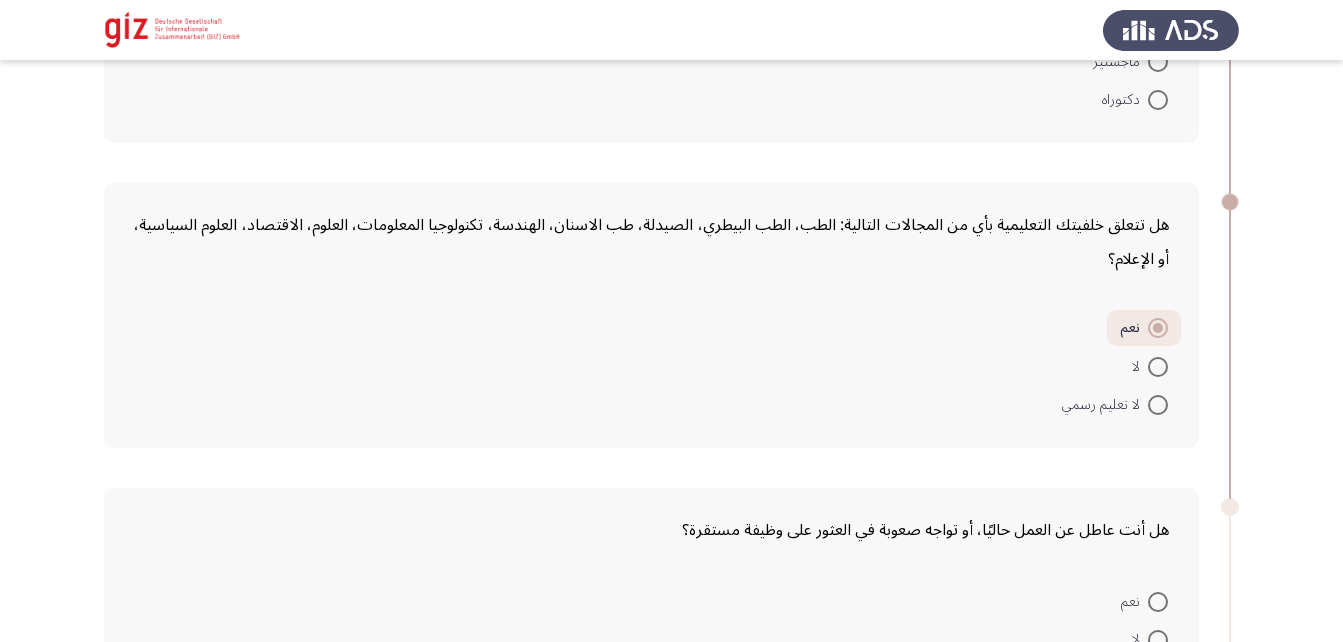 click at bounding box center (1158, 367) 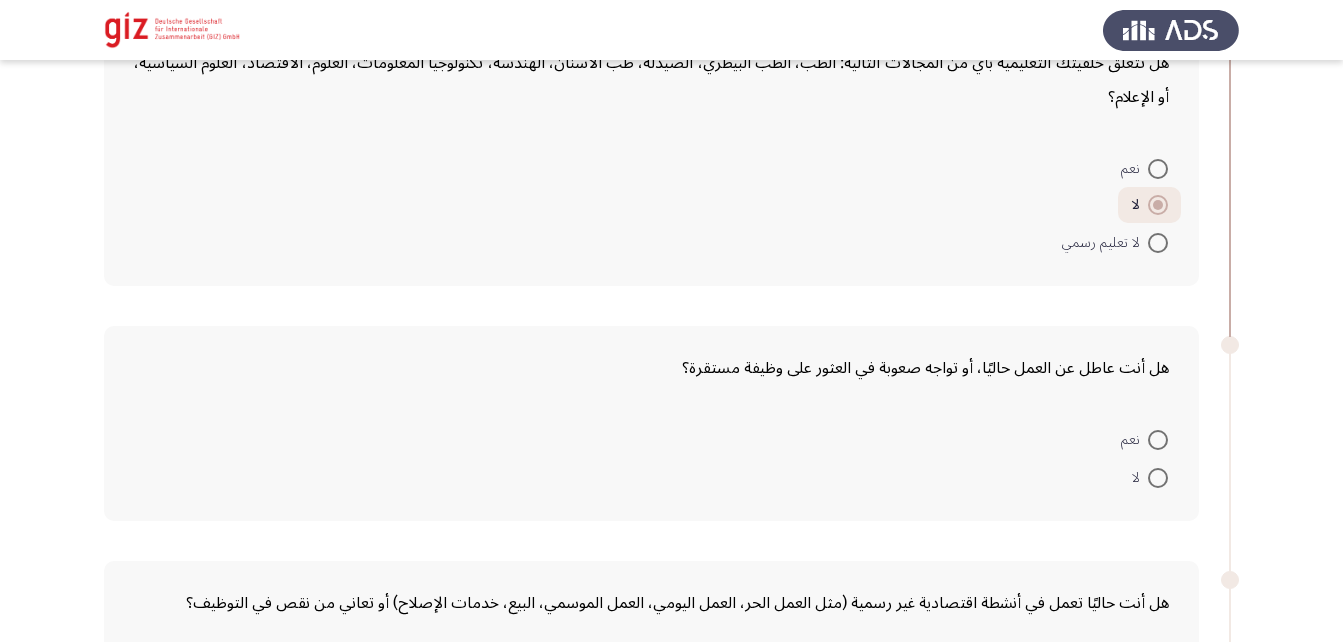 scroll, scrollTop: 573, scrollLeft: 0, axis: vertical 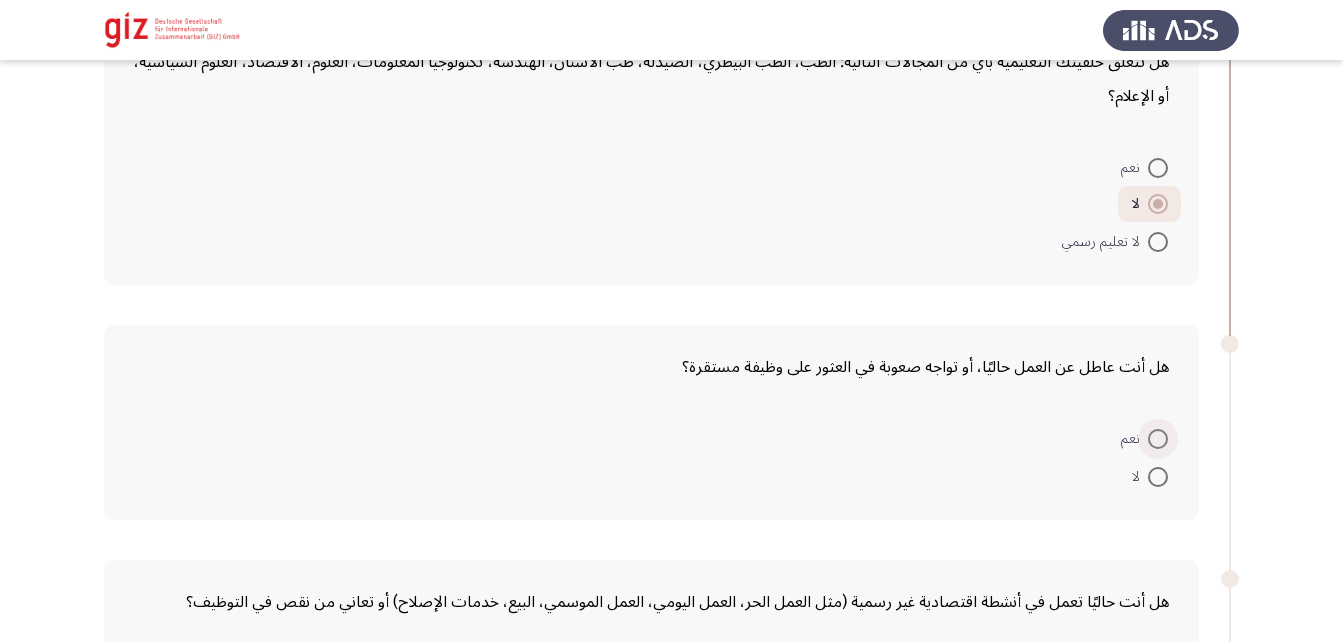click at bounding box center [1158, 439] 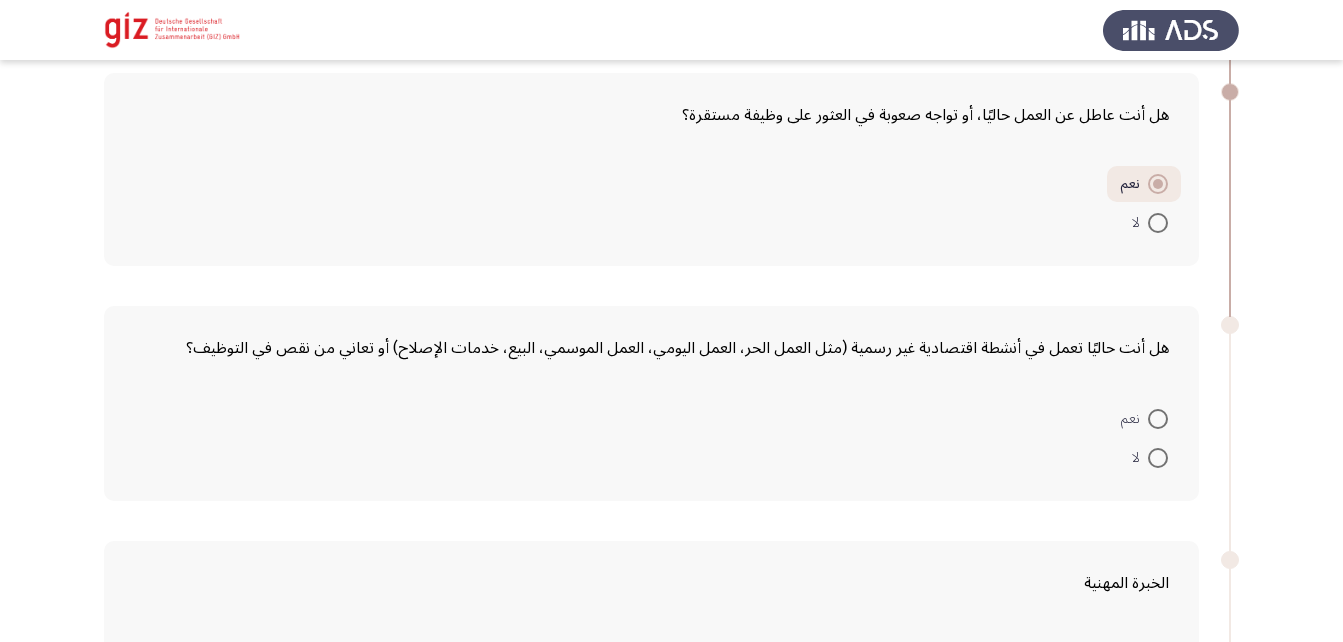 scroll, scrollTop: 835, scrollLeft: 0, axis: vertical 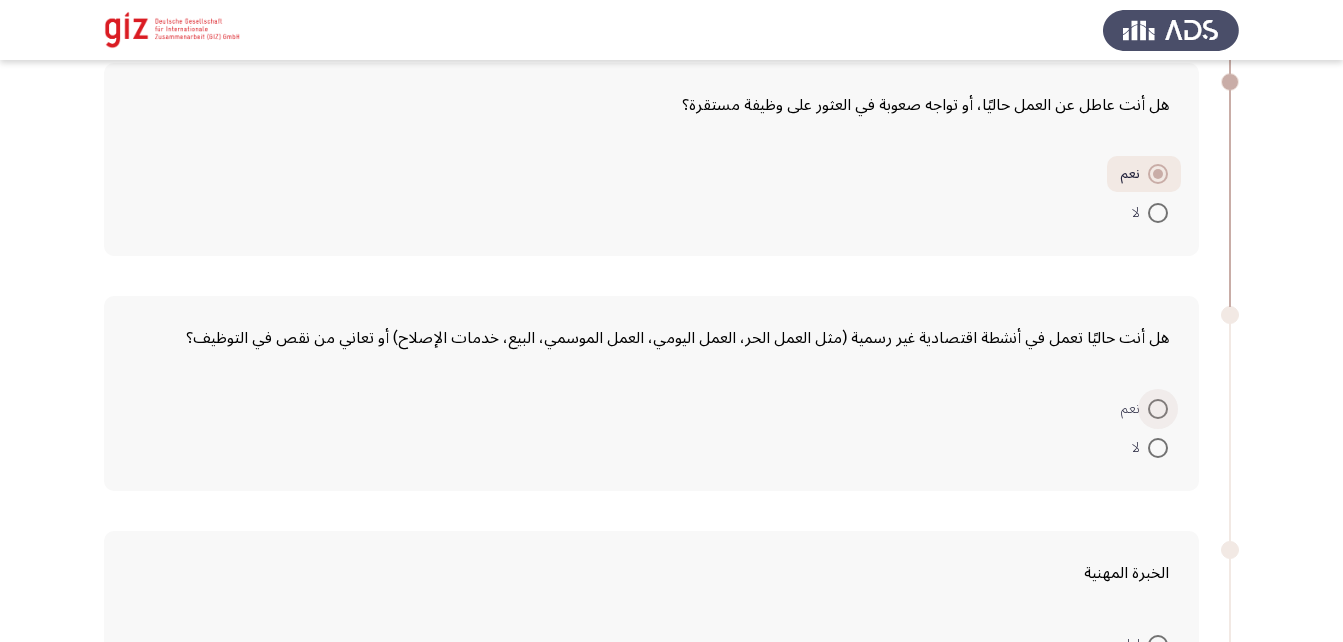 click at bounding box center [1158, 409] 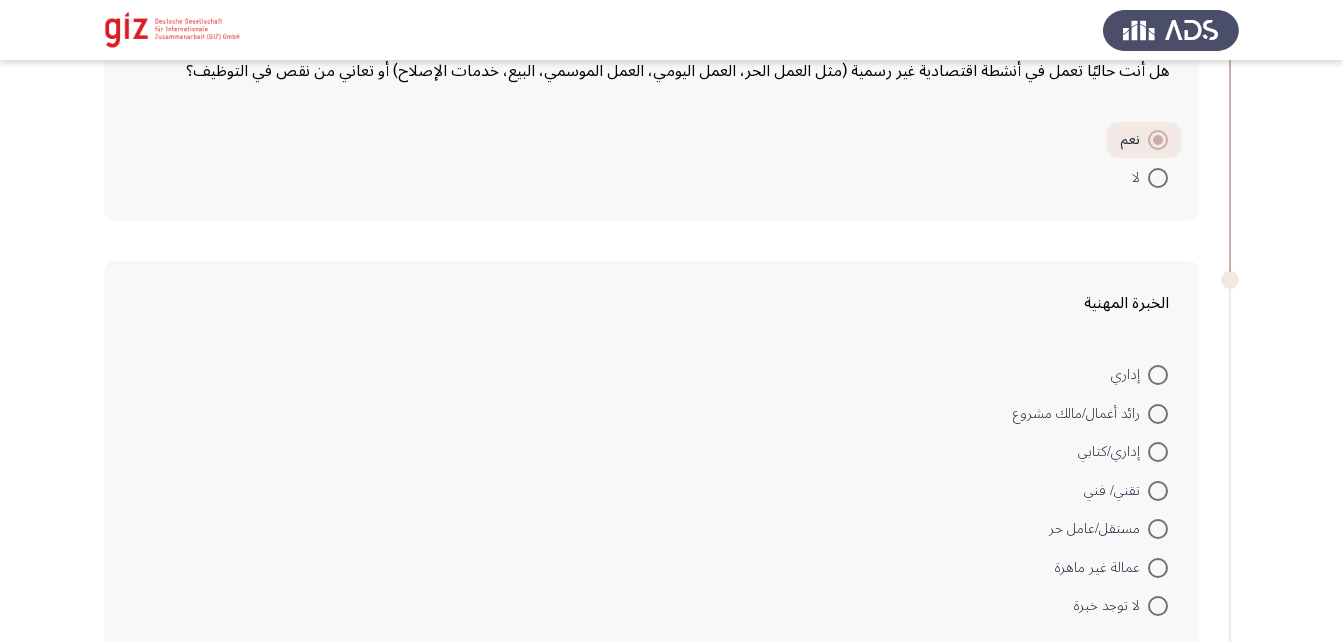 scroll, scrollTop: 1111, scrollLeft: 0, axis: vertical 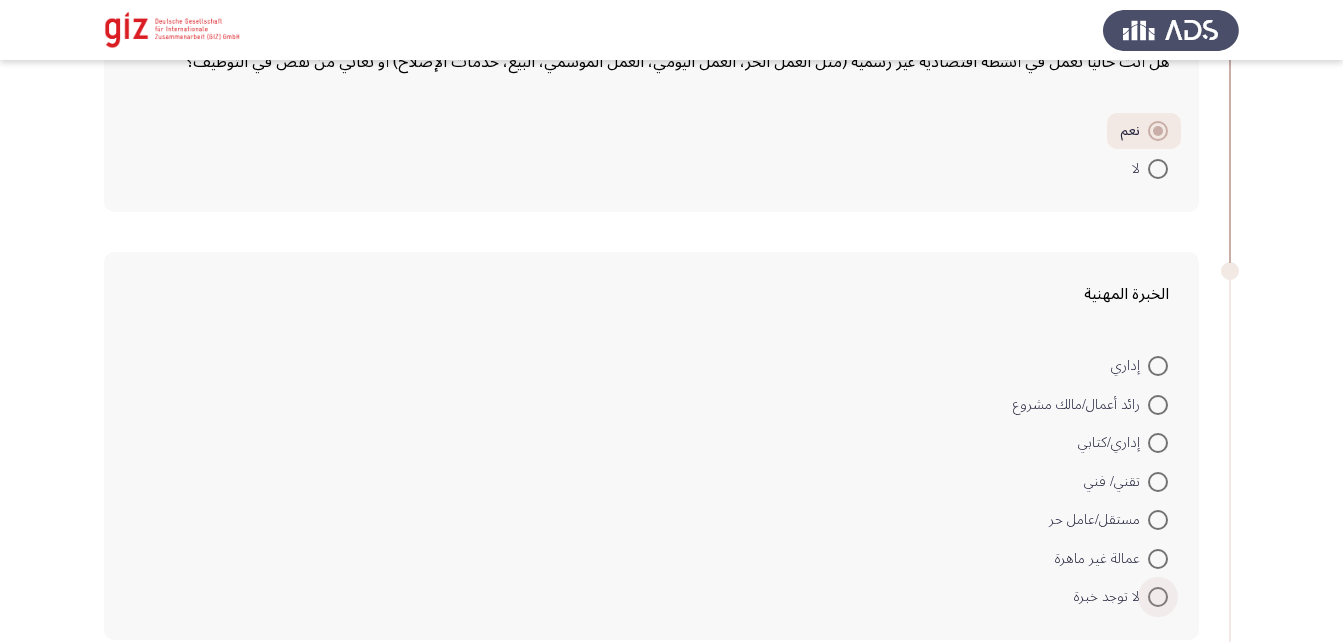 click at bounding box center [1158, 597] 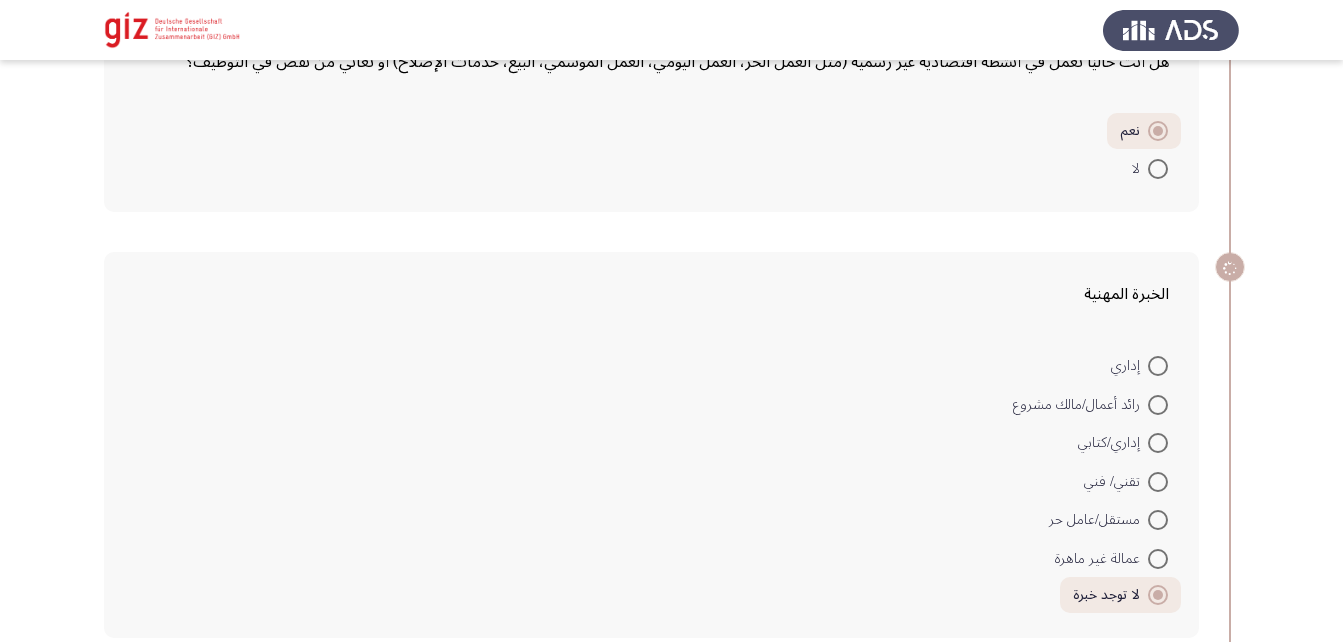 scroll, scrollTop: 1180, scrollLeft: 0, axis: vertical 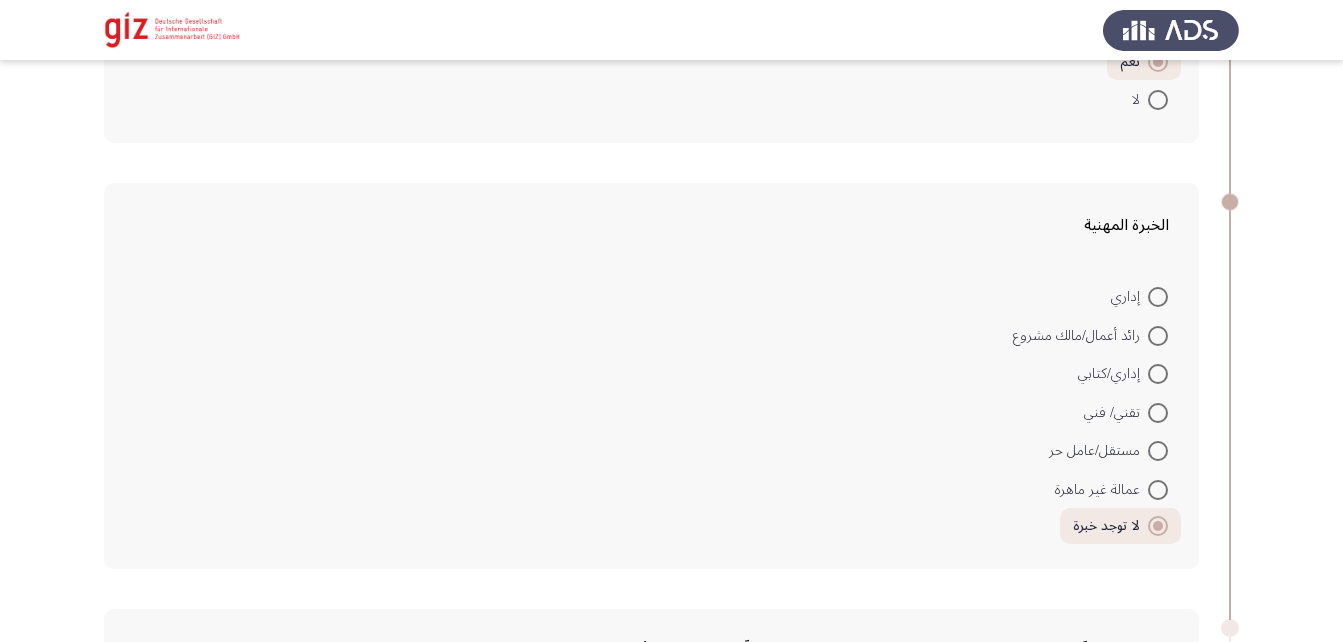 click at bounding box center [1158, 490] 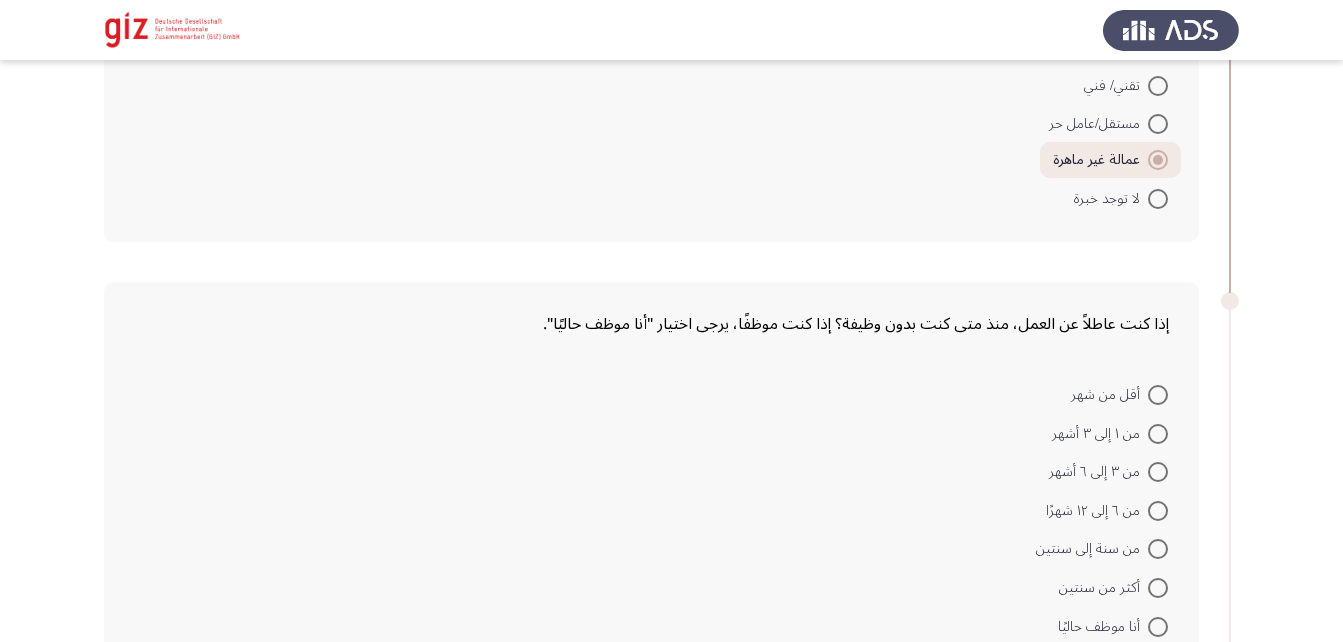 scroll, scrollTop: 1506, scrollLeft: 0, axis: vertical 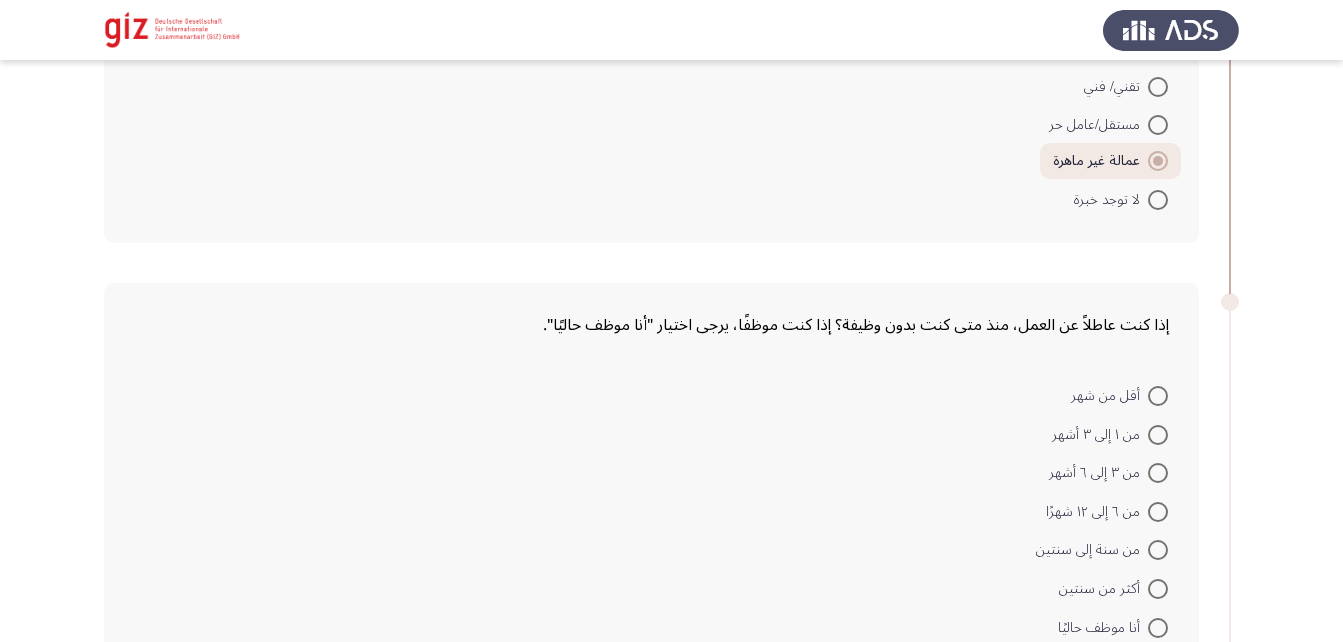 click at bounding box center (1158, 589) 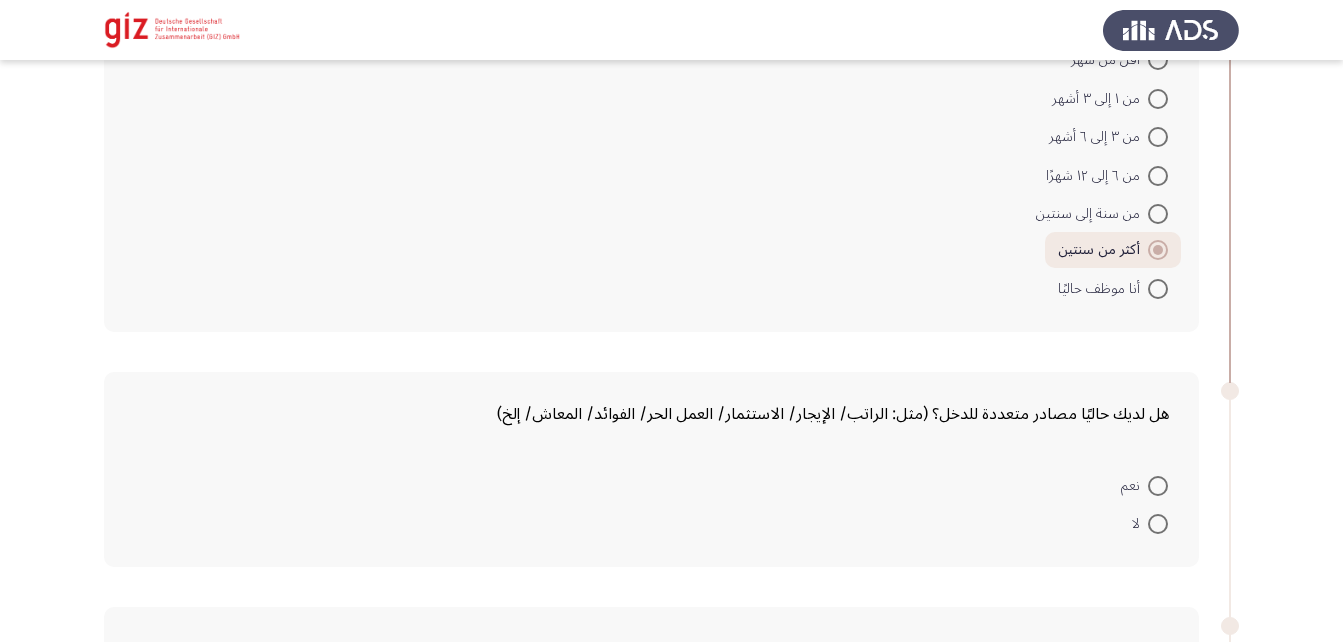 scroll, scrollTop: 1843, scrollLeft: 0, axis: vertical 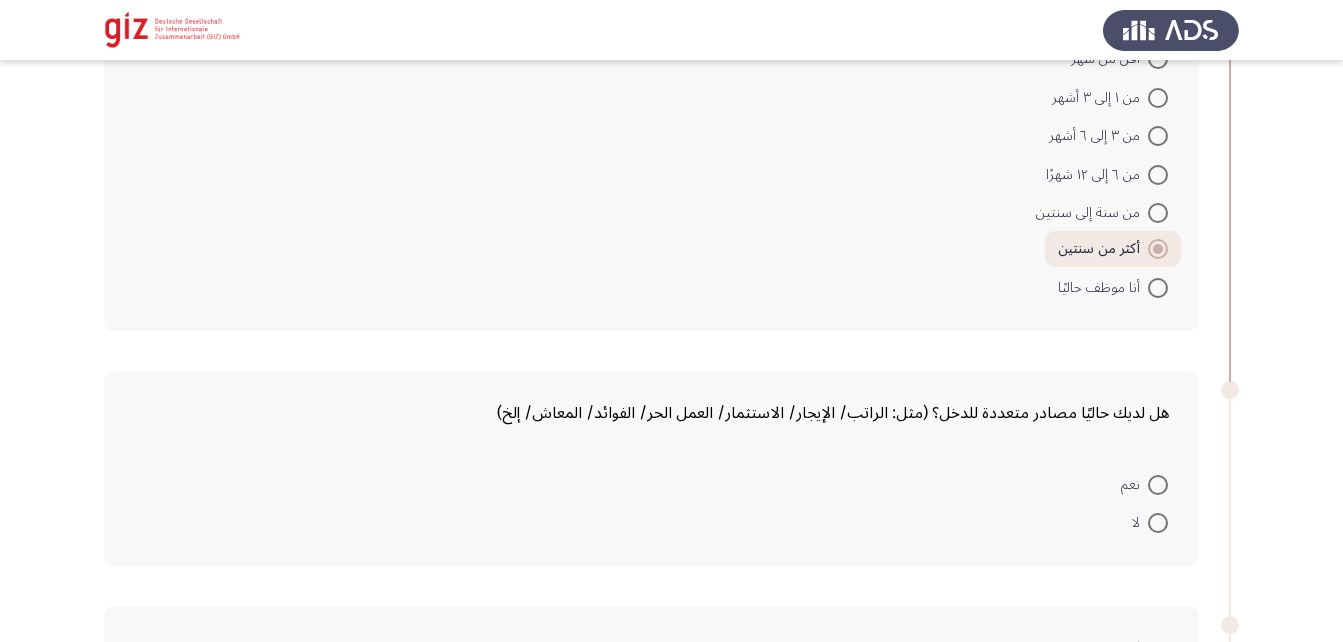 click at bounding box center (1158, 523) 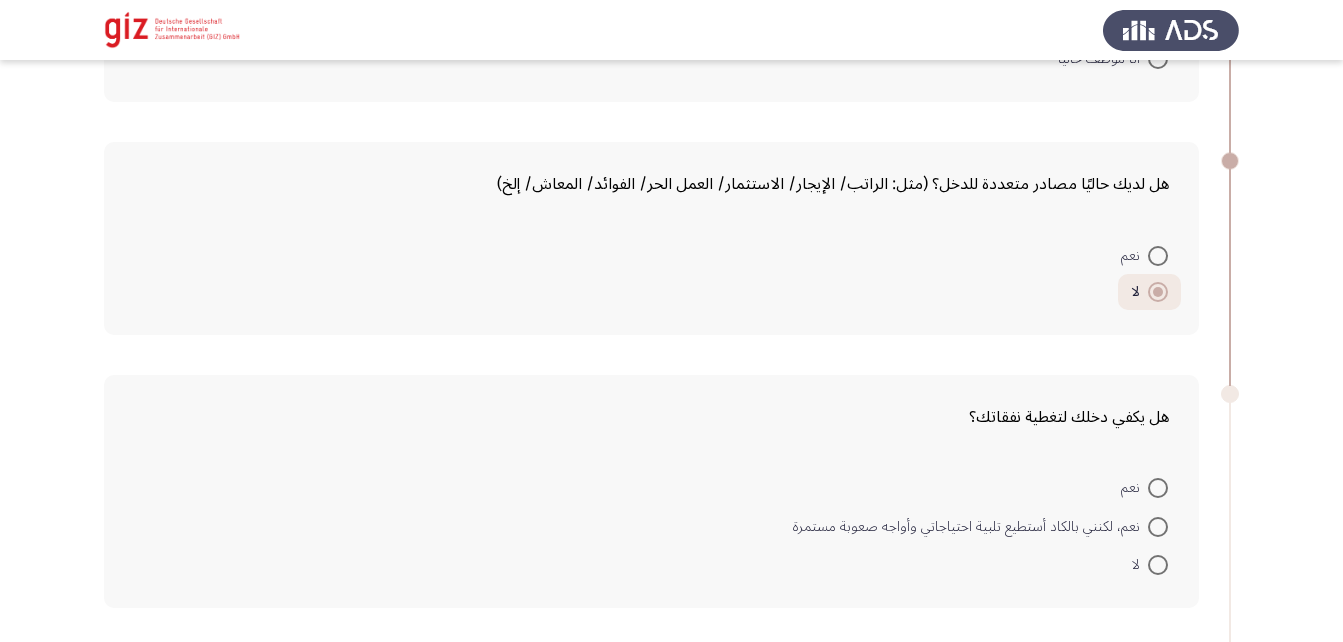 scroll, scrollTop: 2073, scrollLeft: 0, axis: vertical 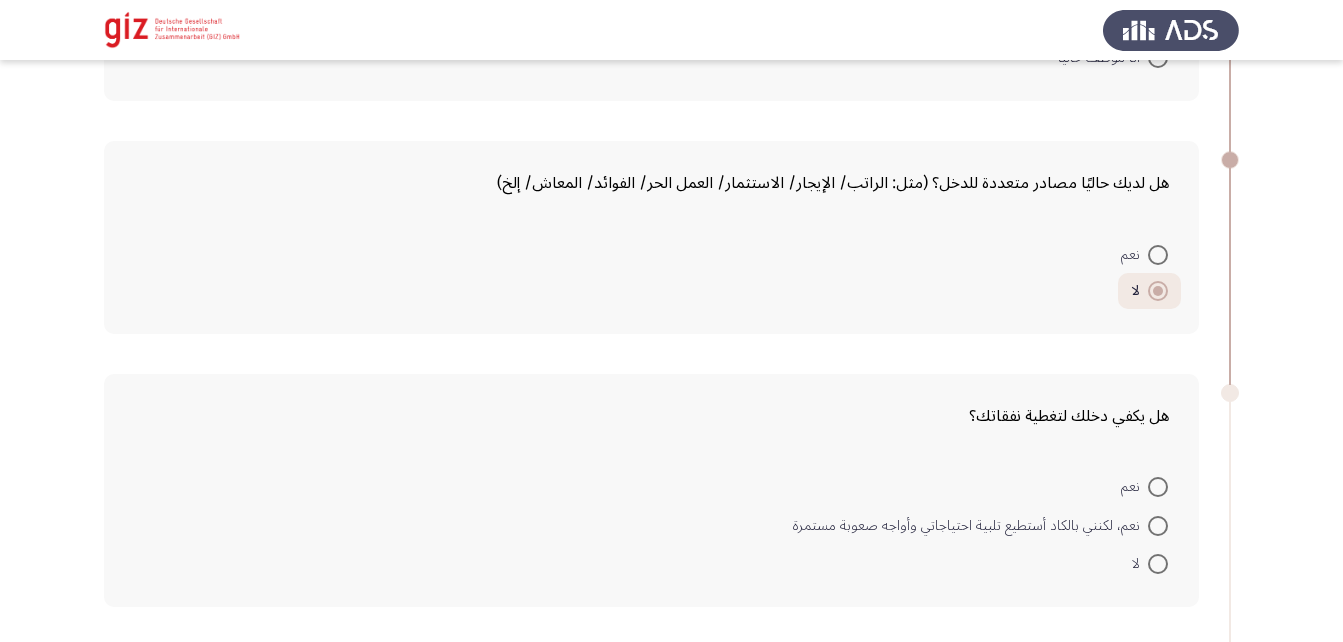 click at bounding box center [1158, 526] 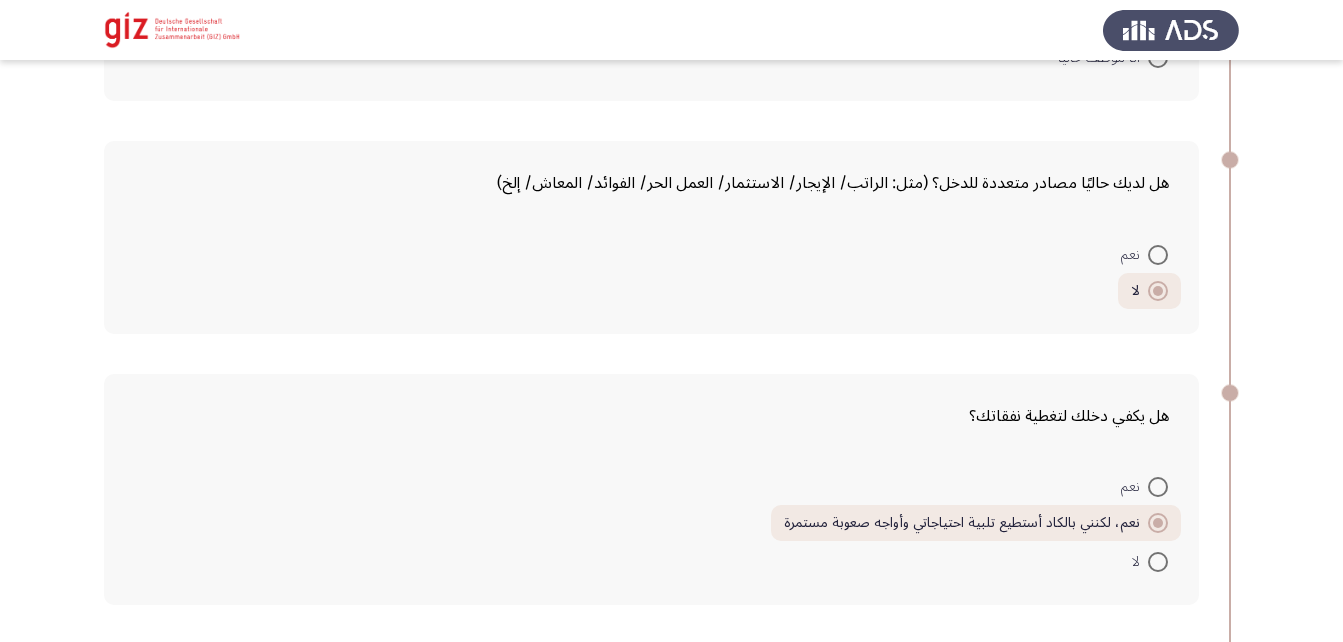 scroll, scrollTop: 2359, scrollLeft: 0, axis: vertical 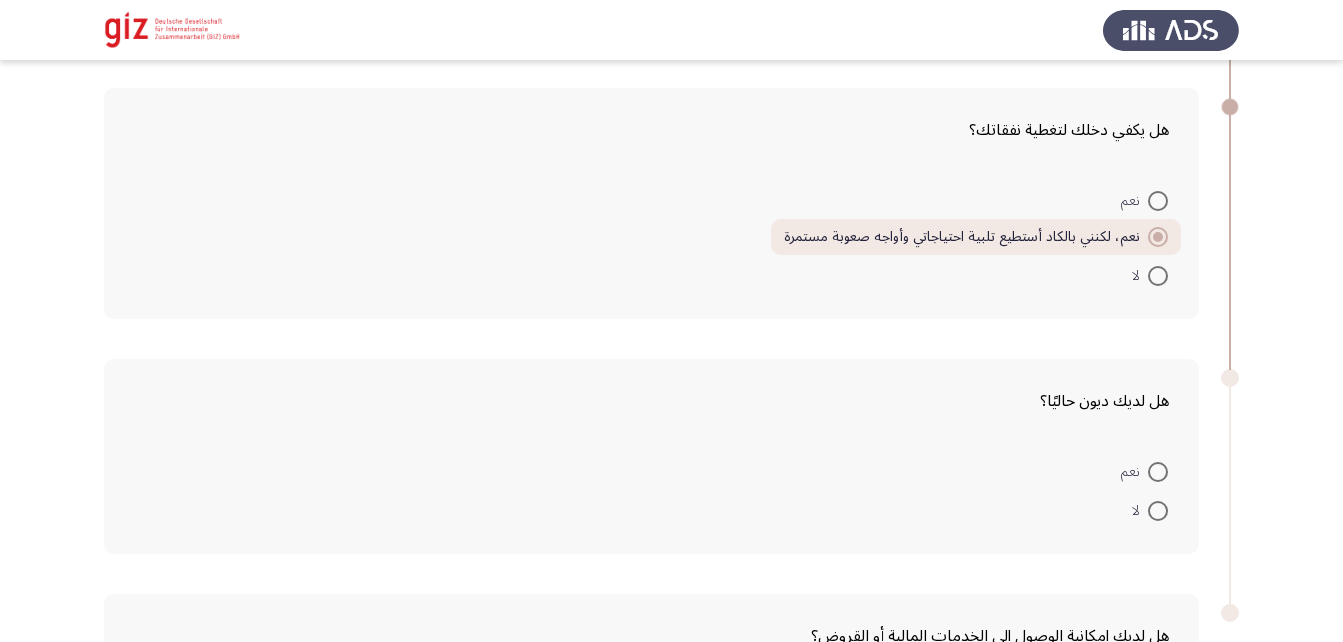 click on "لا" at bounding box center [1150, 511] 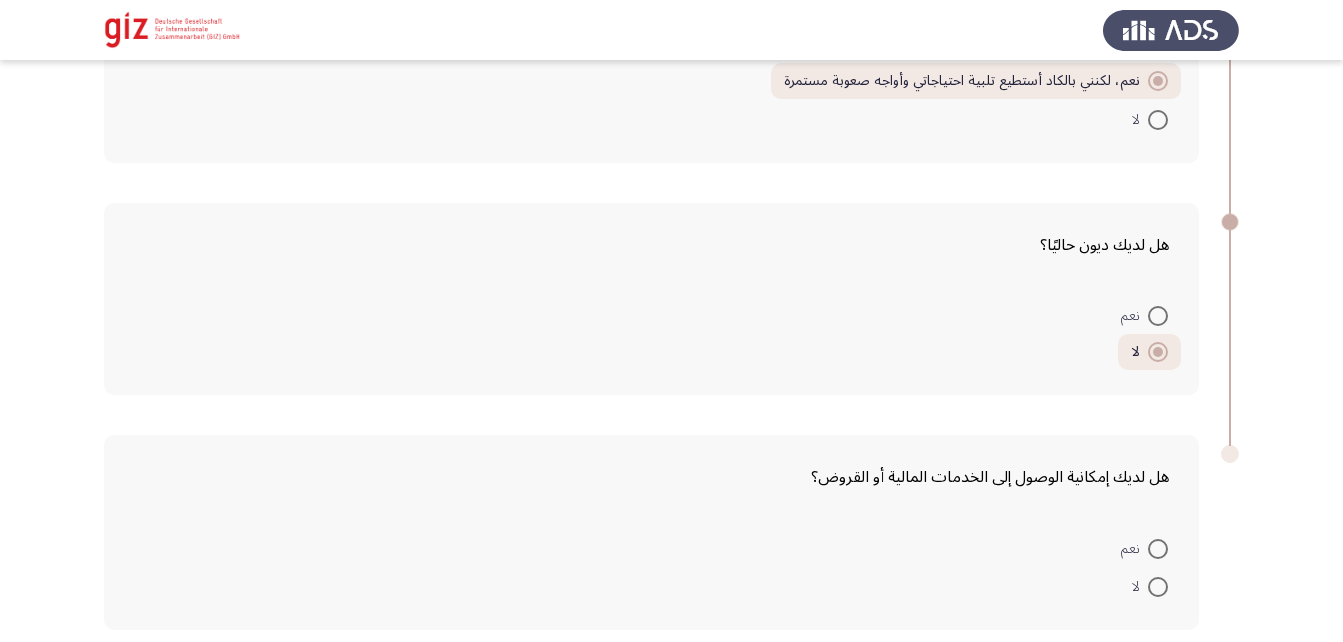 scroll, scrollTop: 2516, scrollLeft: 0, axis: vertical 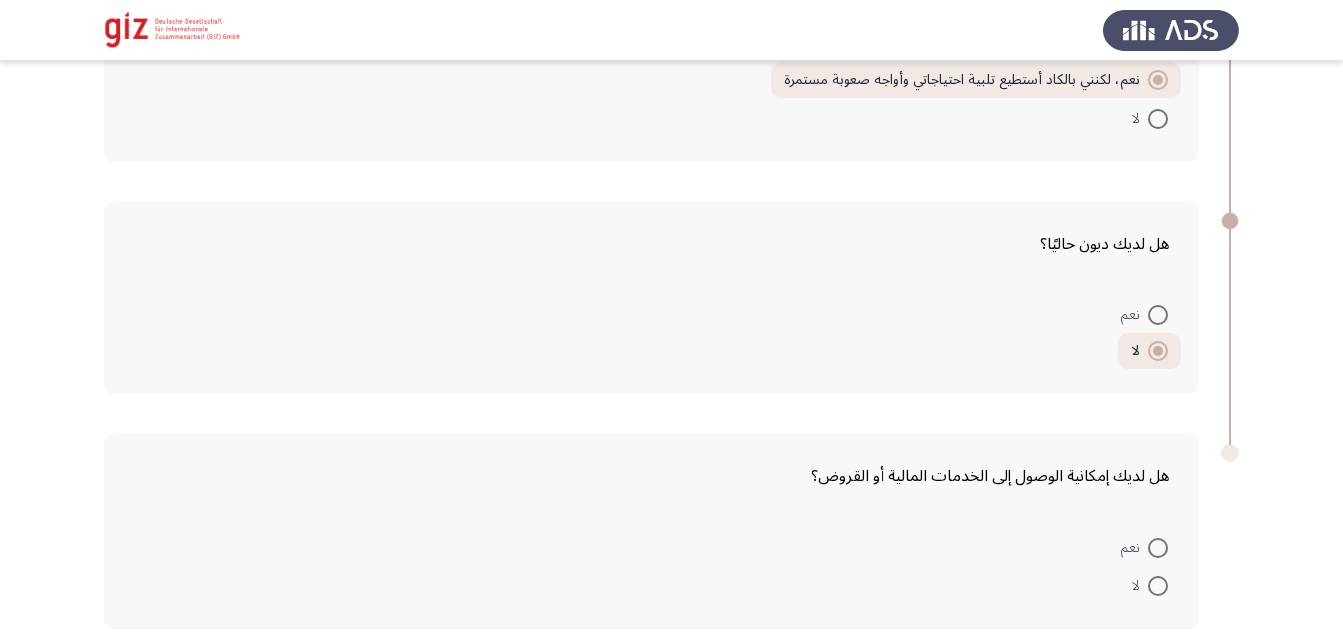 click at bounding box center (1158, 586) 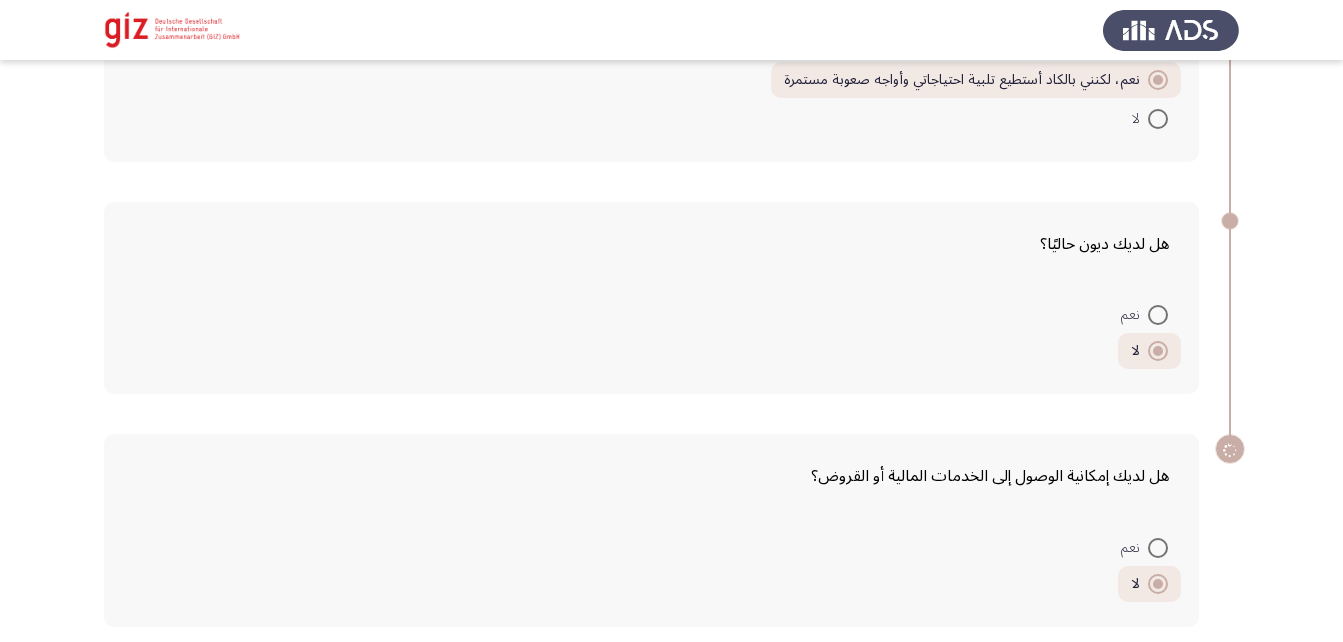 scroll, scrollTop: 2601, scrollLeft: 0, axis: vertical 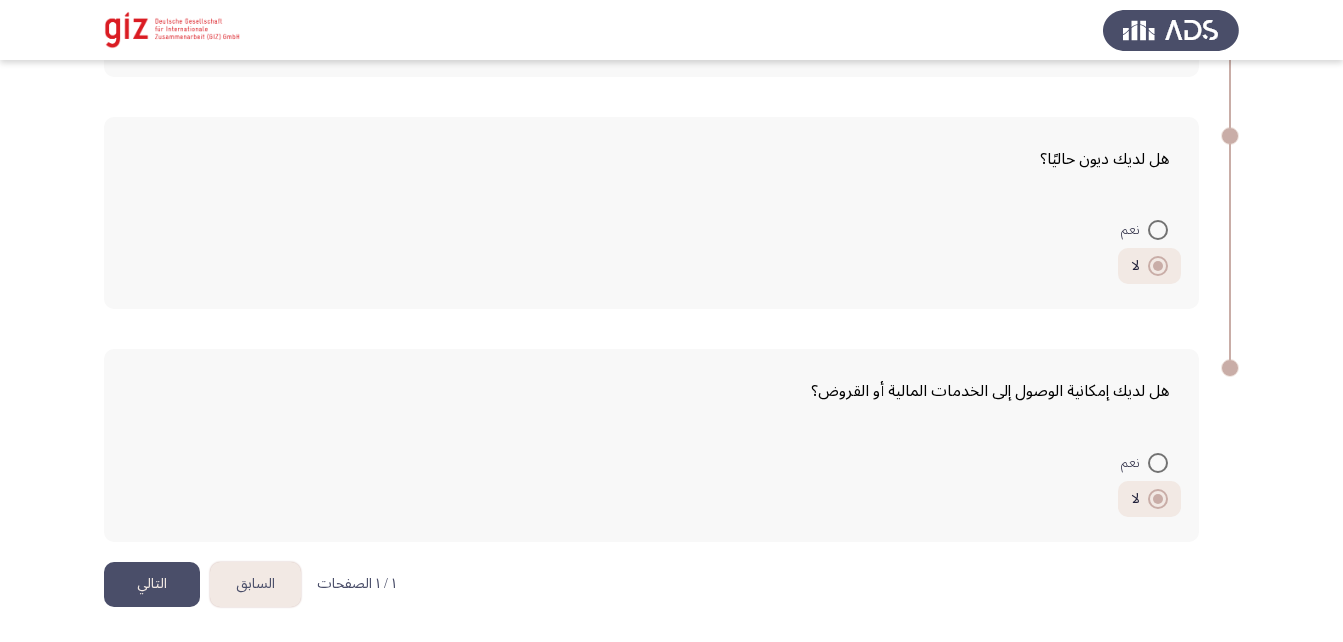 click on "التالي" 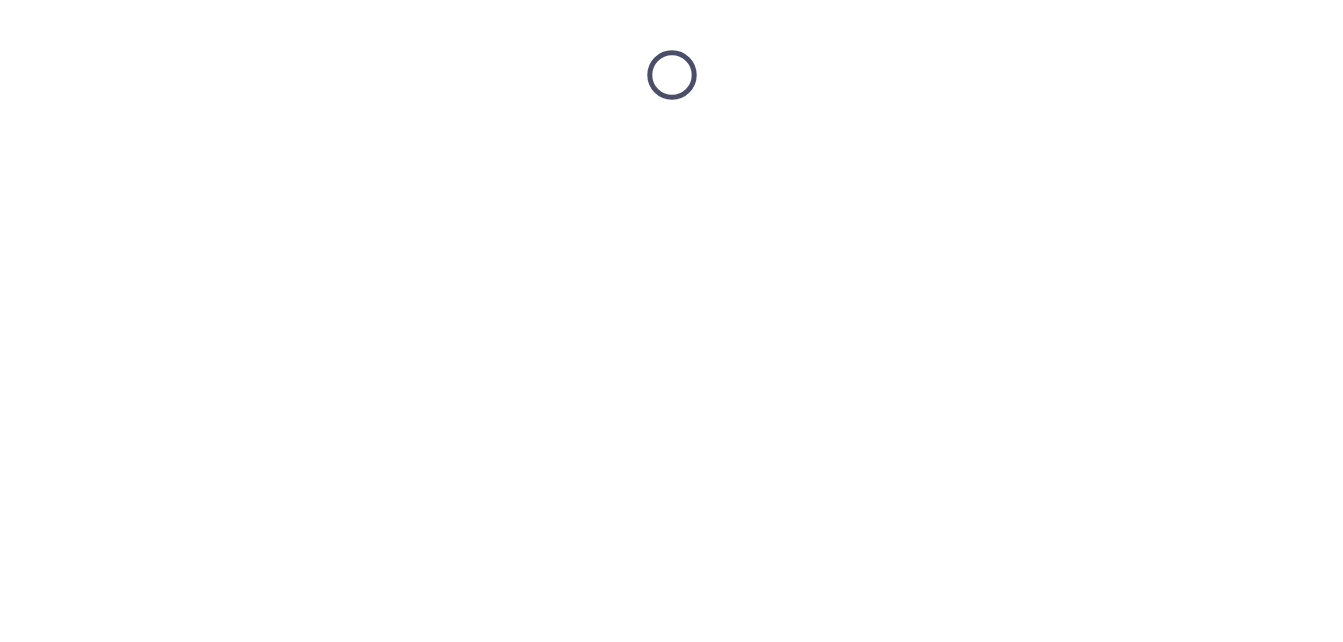 scroll, scrollTop: 0, scrollLeft: 0, axis: both 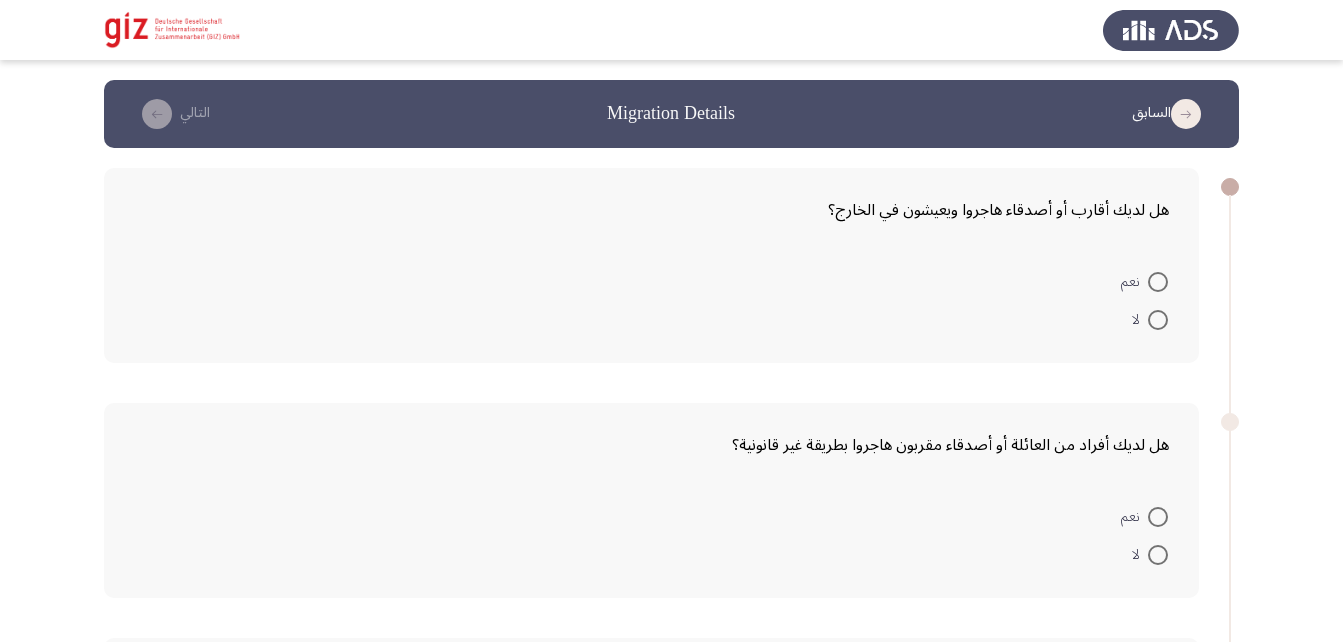 click at bounding box center [1158, 282] 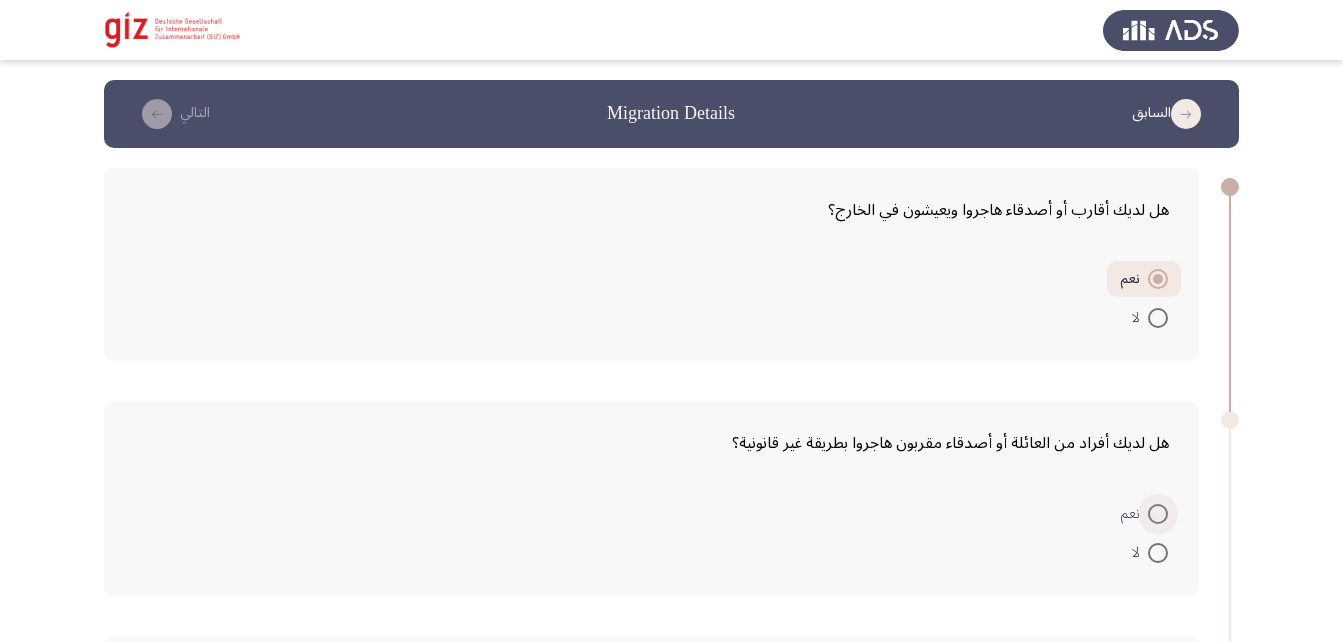 click at bounding box center (1158, 514) 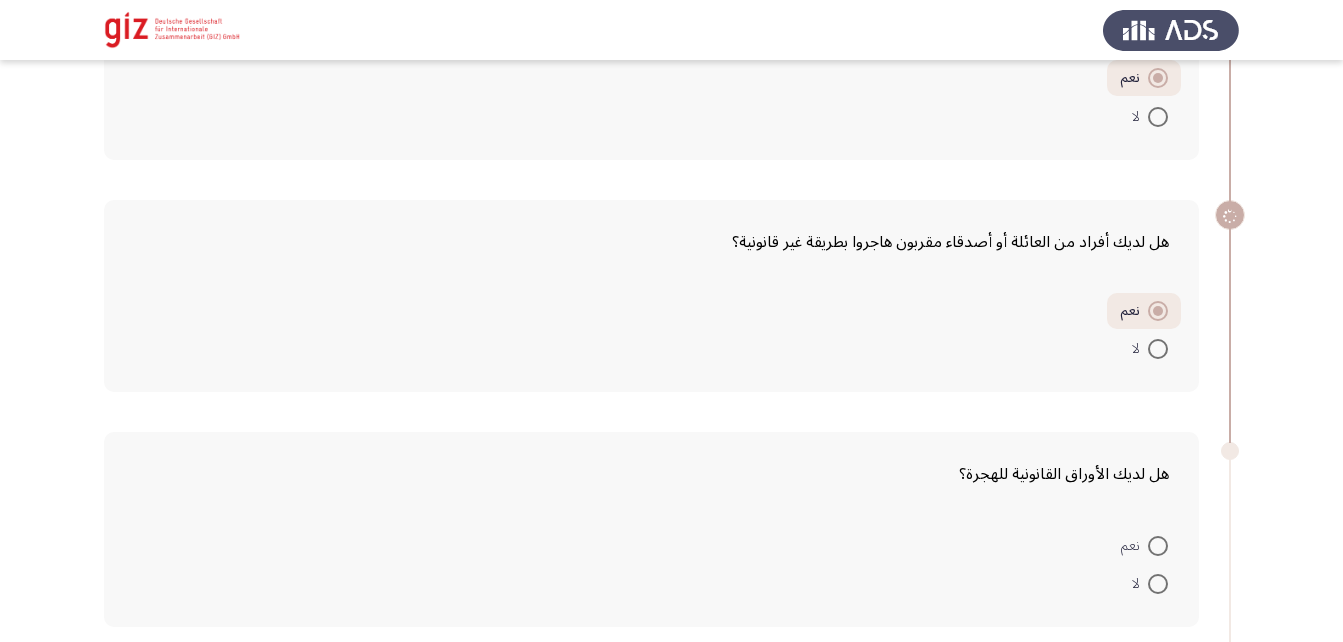 scroll, scrollTop: 234, scrollLeft: 0, axis: vertical 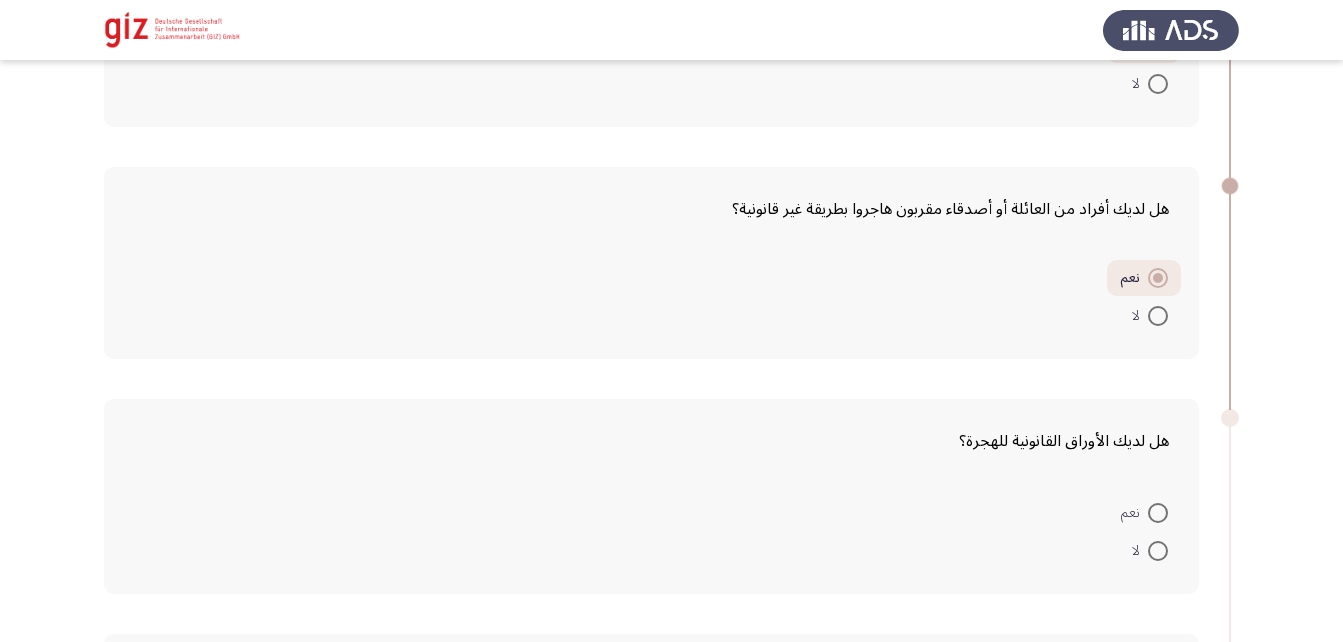 click at bounding box center [1158, 316] 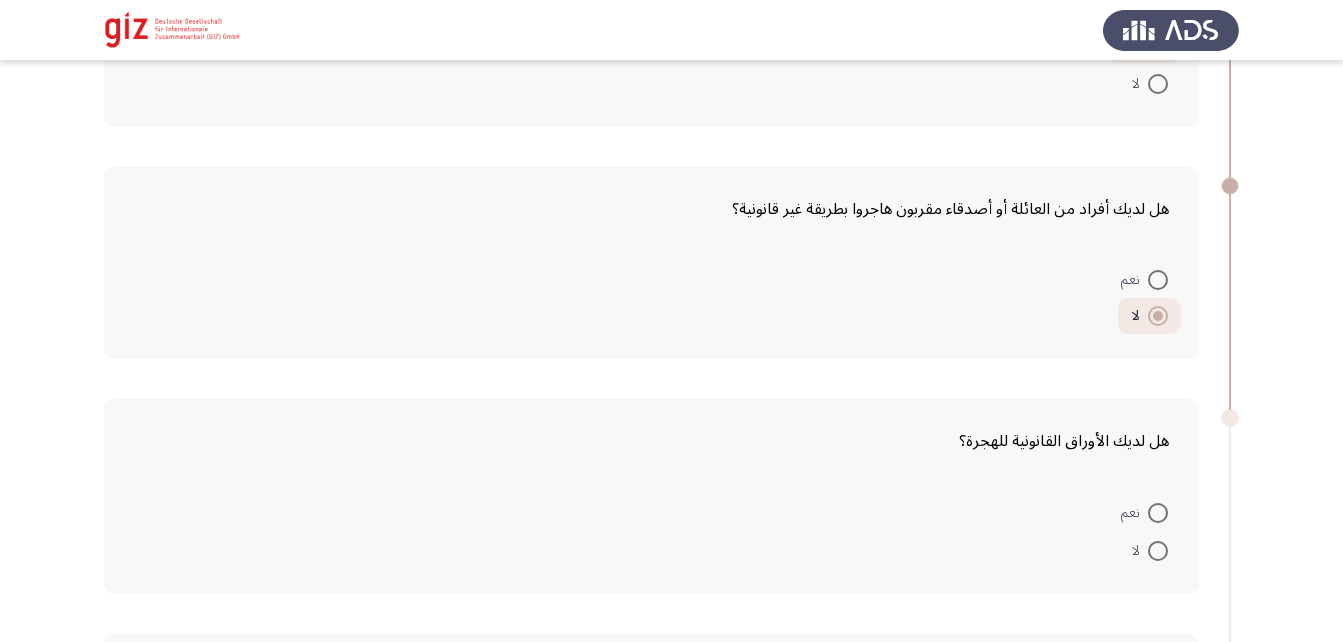 click at bounding box center [1158, 513] 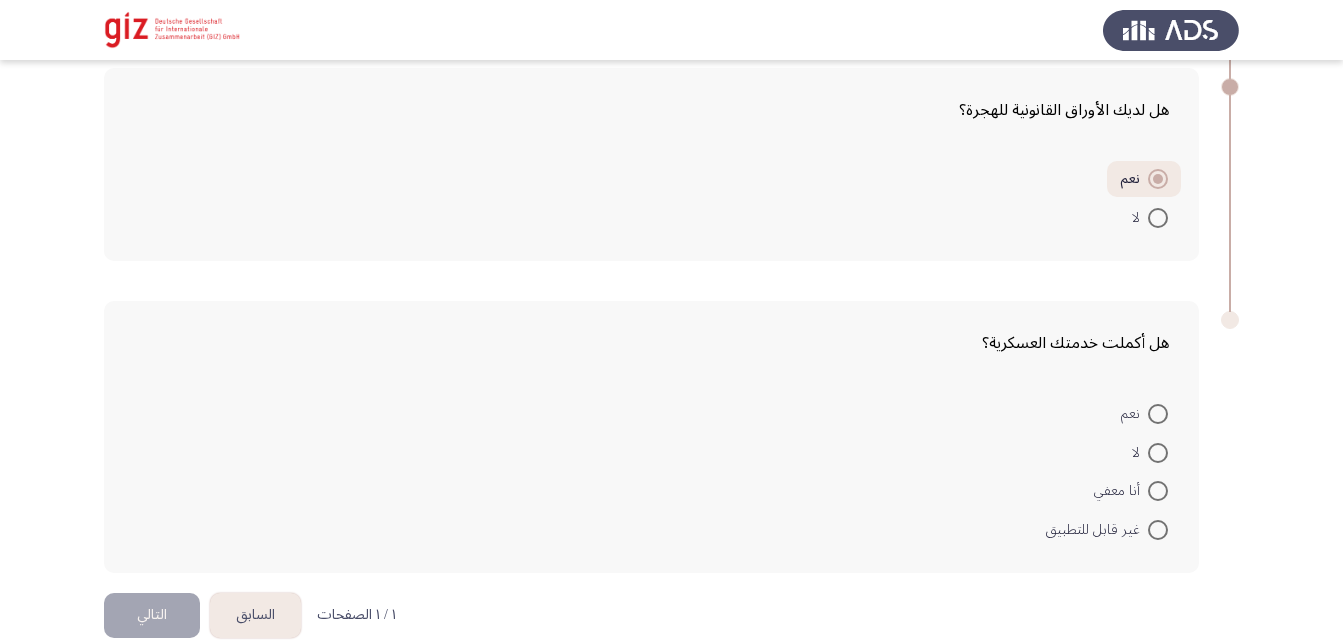 scroll, scrollTop: 566, scrollLeft: 0, axis: vertical 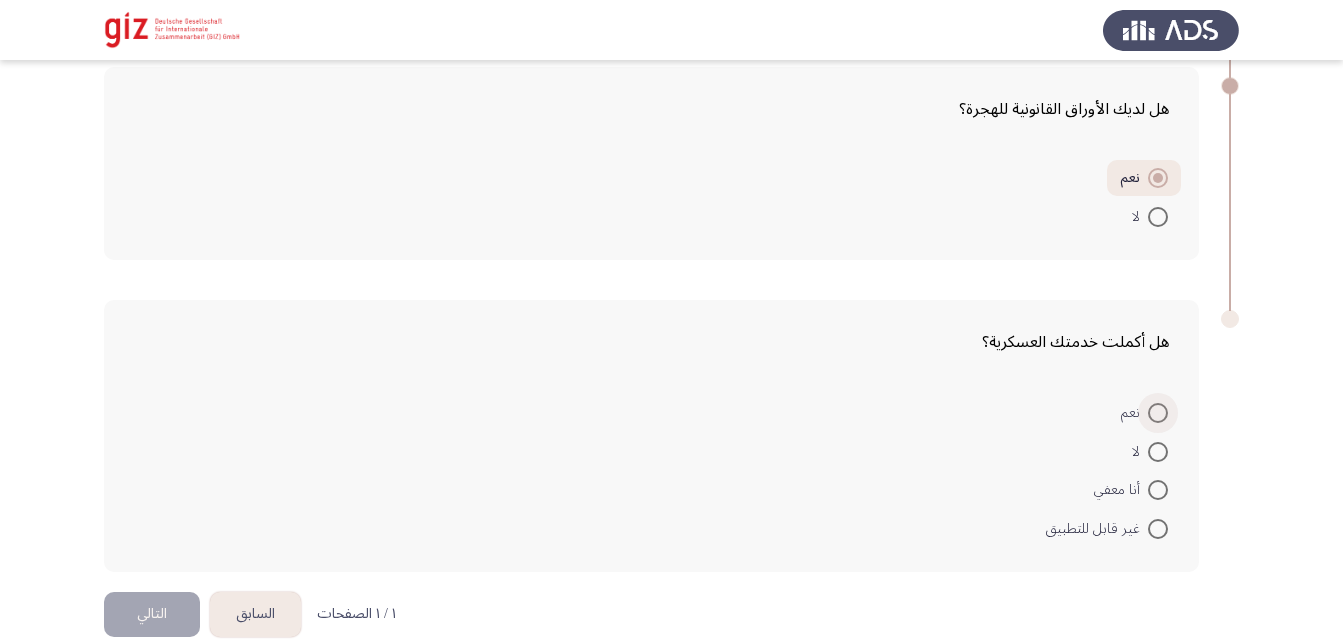 click at bounding box center (1158, 413) 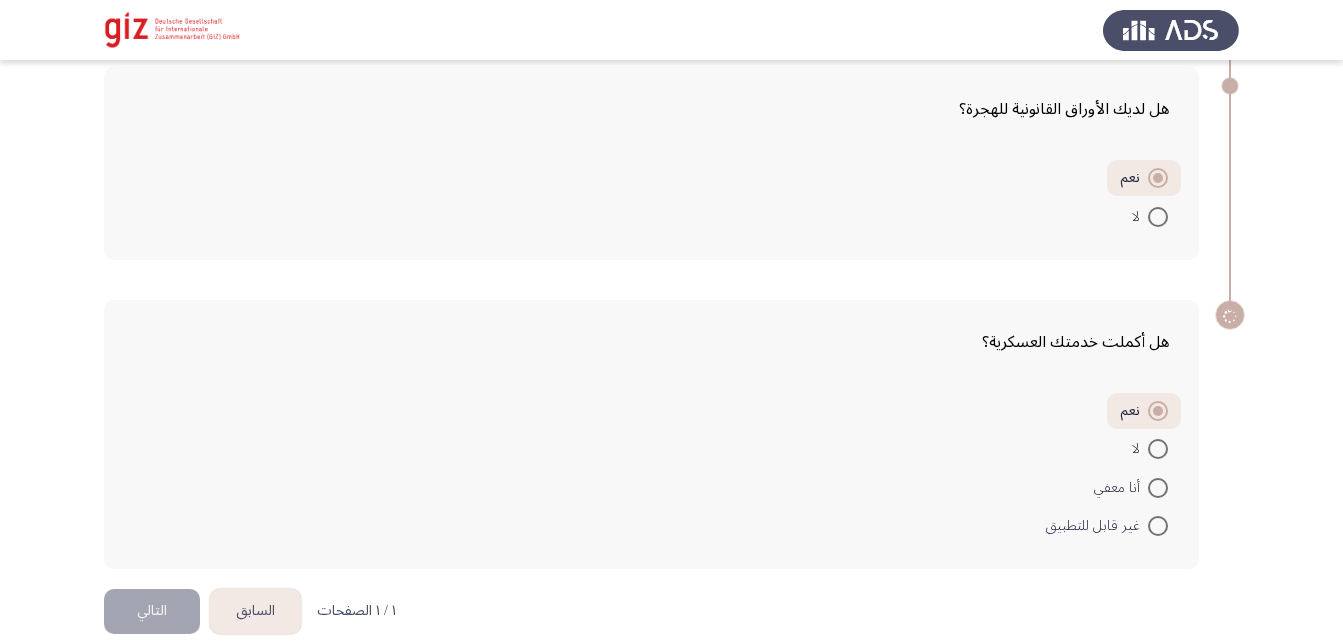 scroll, scrollTop: 593, scrollLeft: 0, axis: vertical 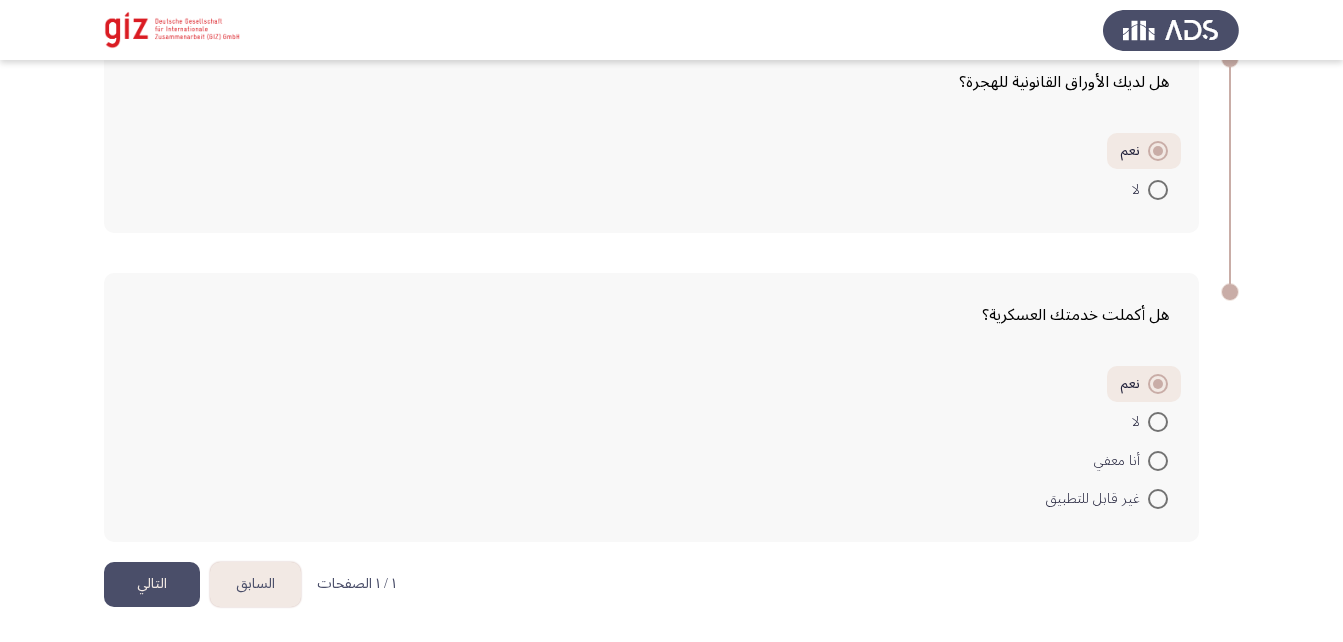 click on "التالي" 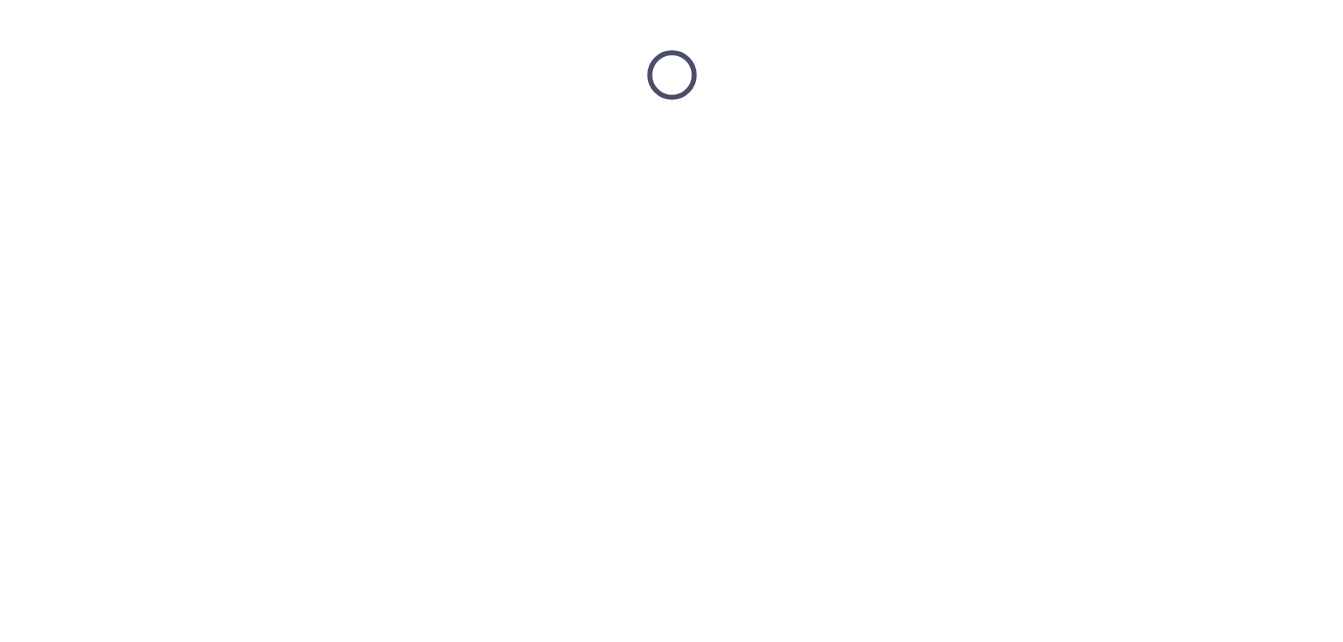 scroll, scrollTop: 0, scrollLeft: 0, axis: both 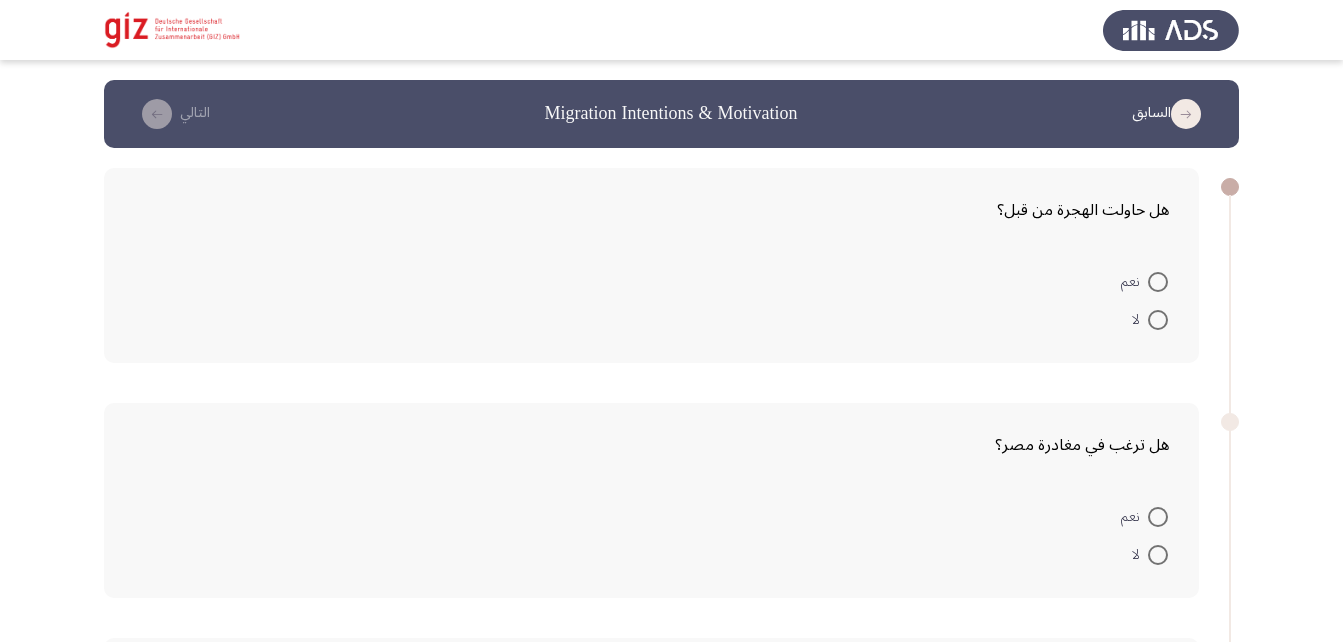 click at bounding box center [1158, 282] 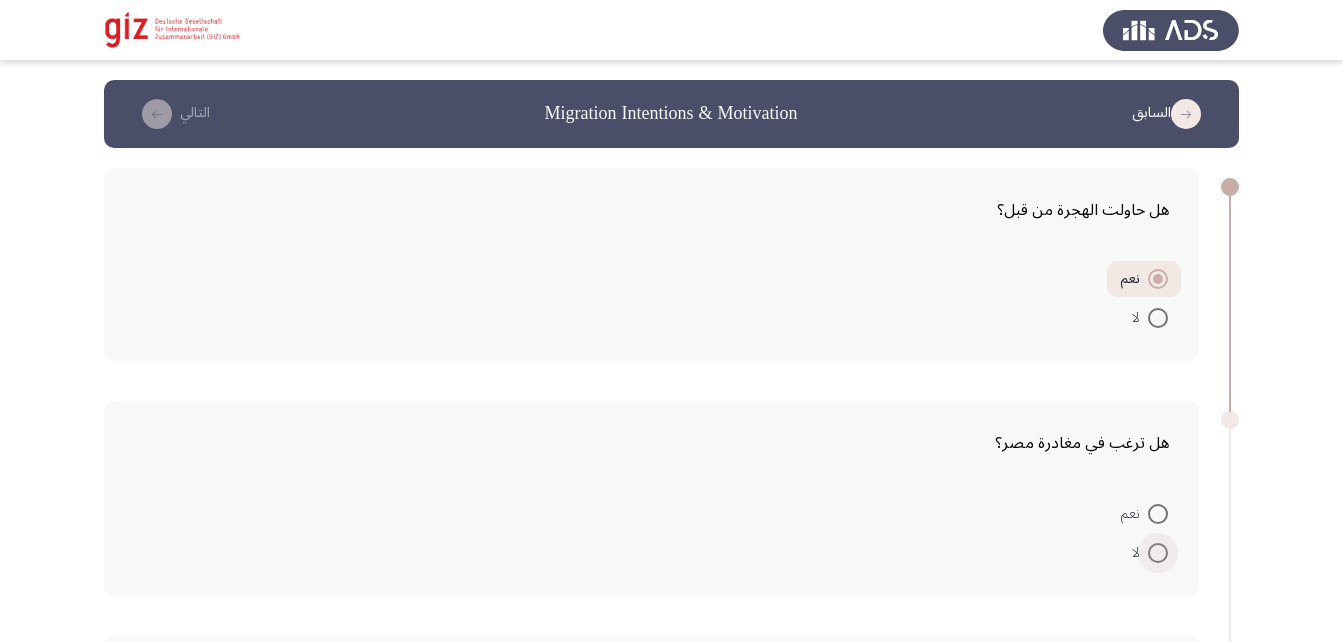 click at bounding box center (1158, 553) 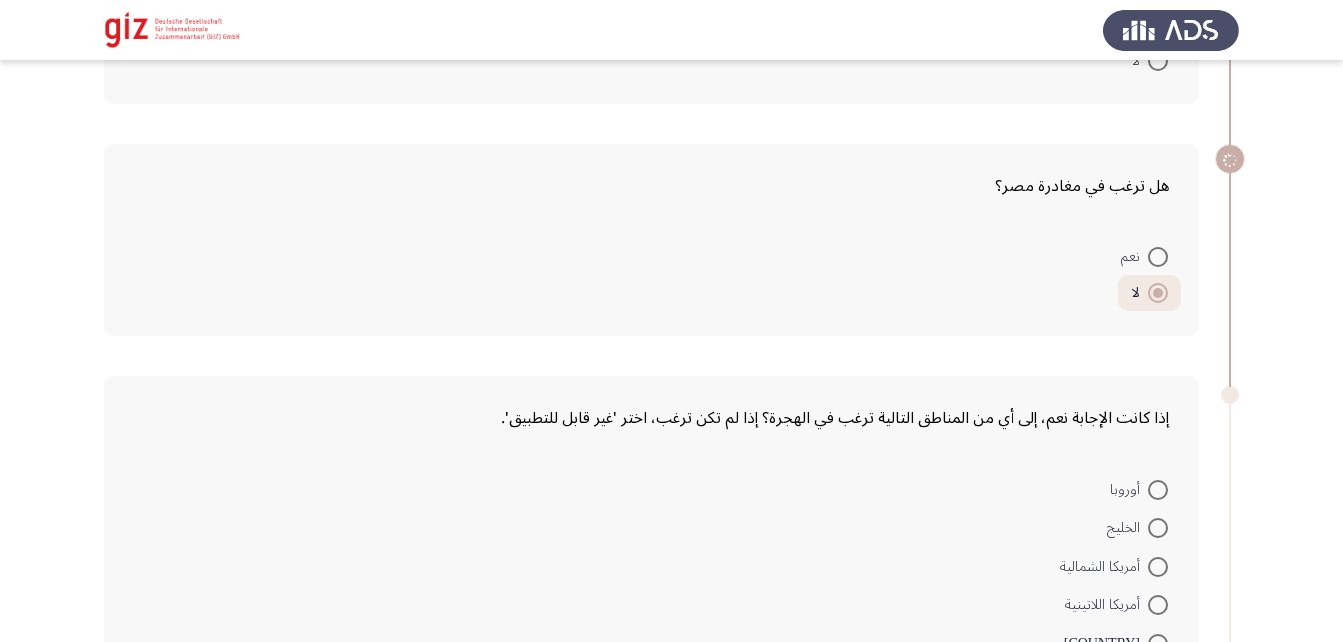 scroll, scrollTop: 290, scrollLeft: 0, axis: vertical 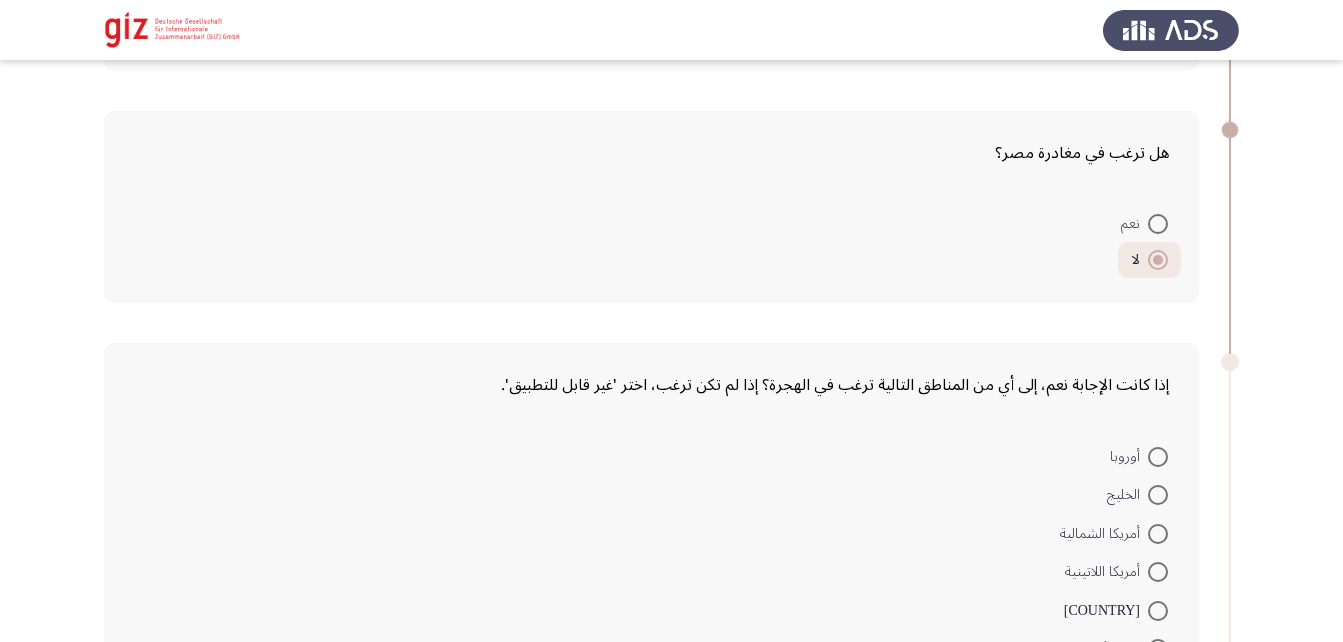 click at bounding box center [1158, 495] 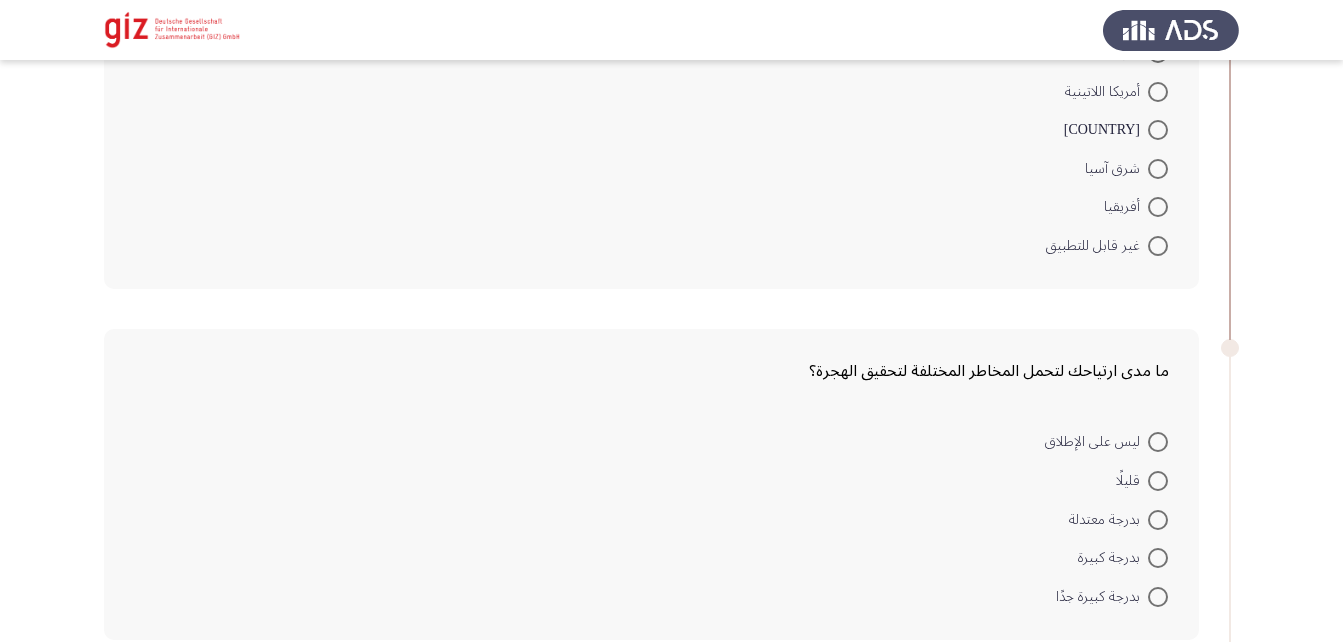 scroll, scrollTop: 964, scrollLeft: 0, axis: vertical 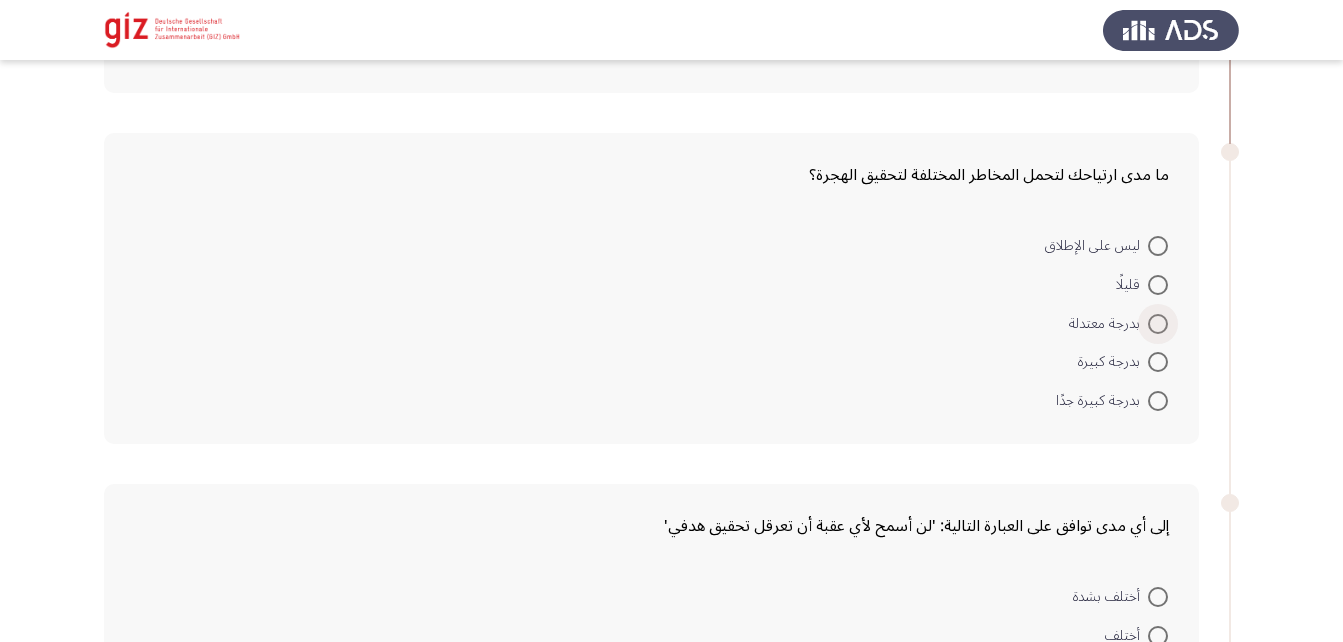 click at bounding box center (1158, 324) 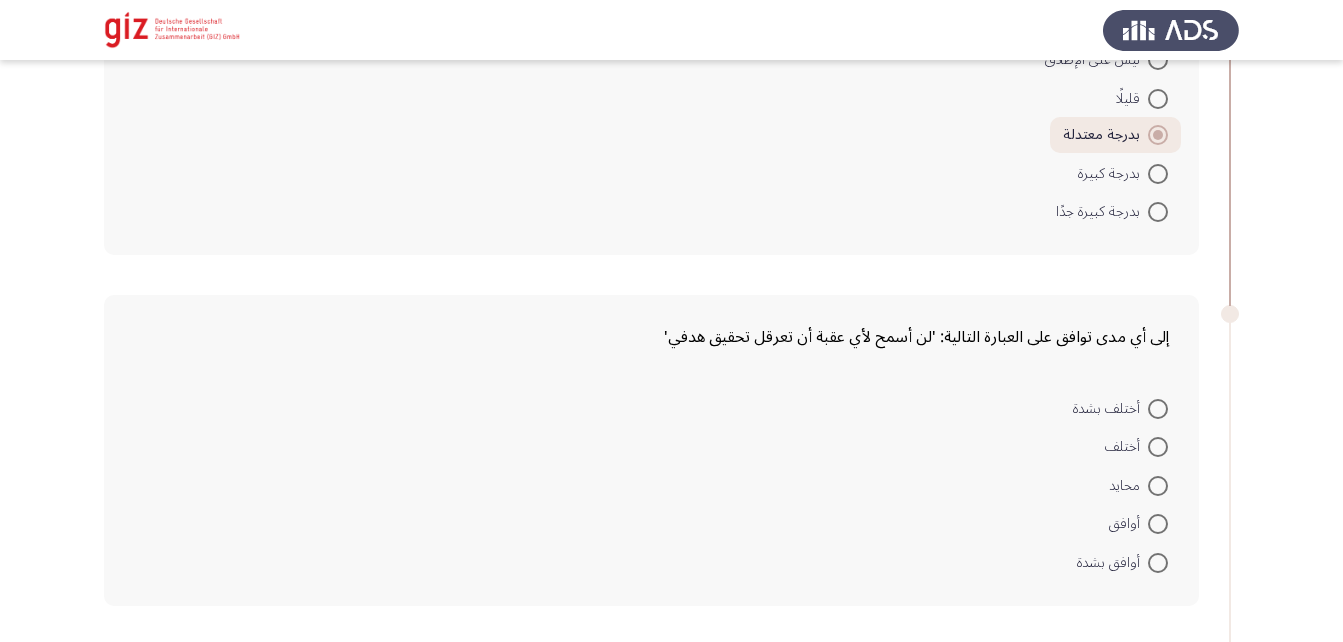 scroll, scrollTop: 1158, scrollLeft: 0, axis: vertical 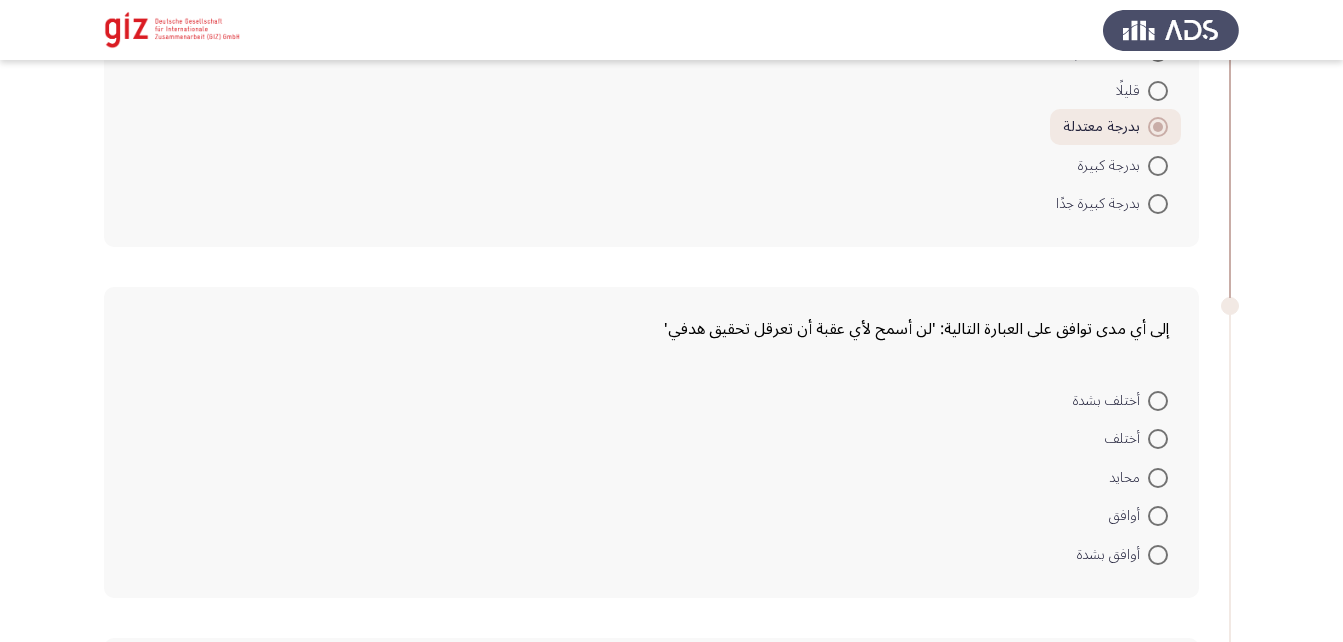 click on "محايد" at bounding box center [1138, 478] 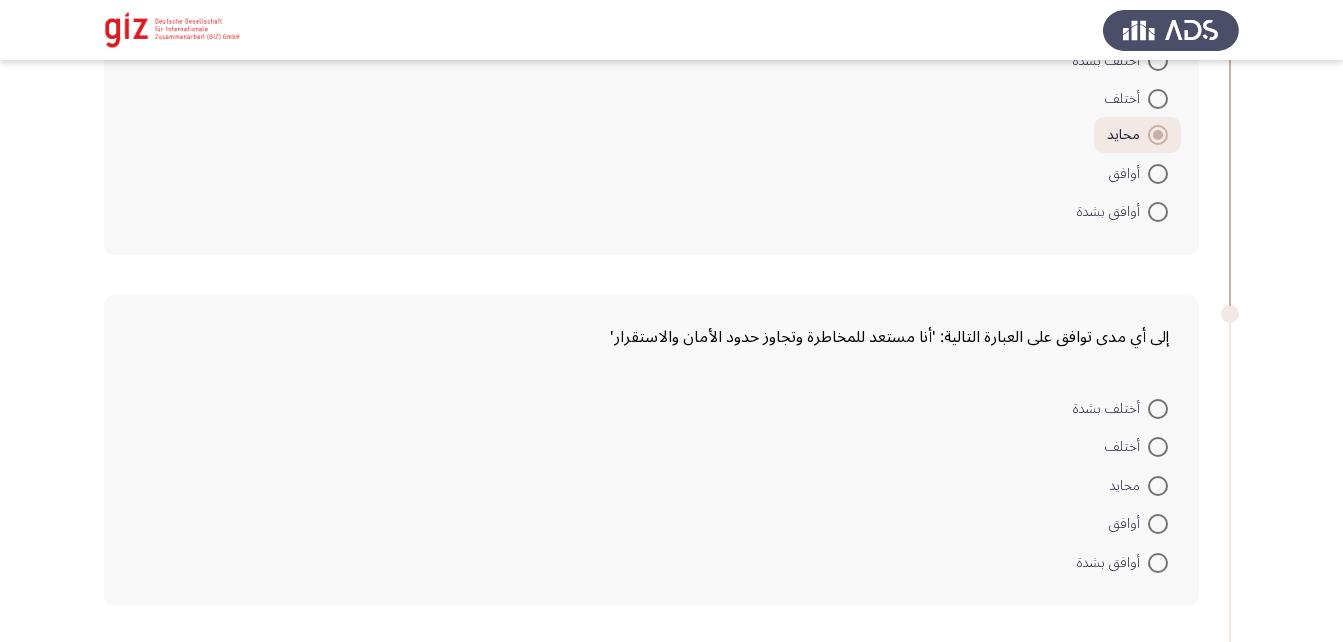 click at bounding box center [1158, 486] 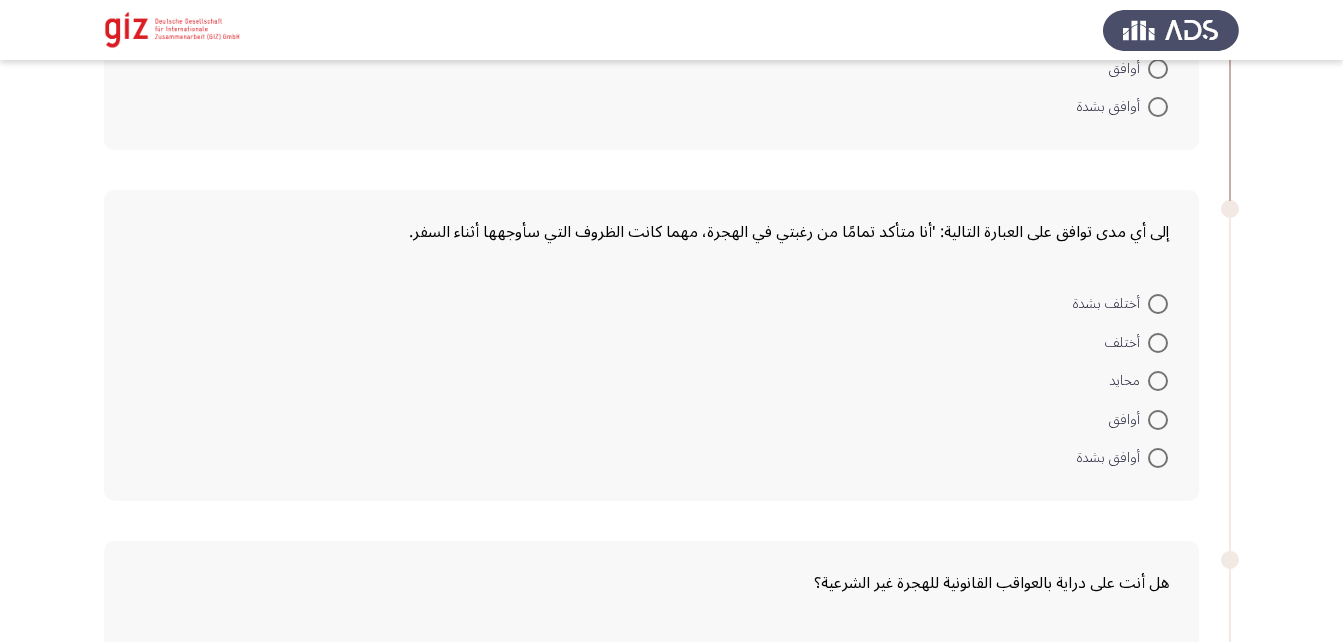 scroll, scrollTop: 1952, scrollLeft: 0, axis: vertical 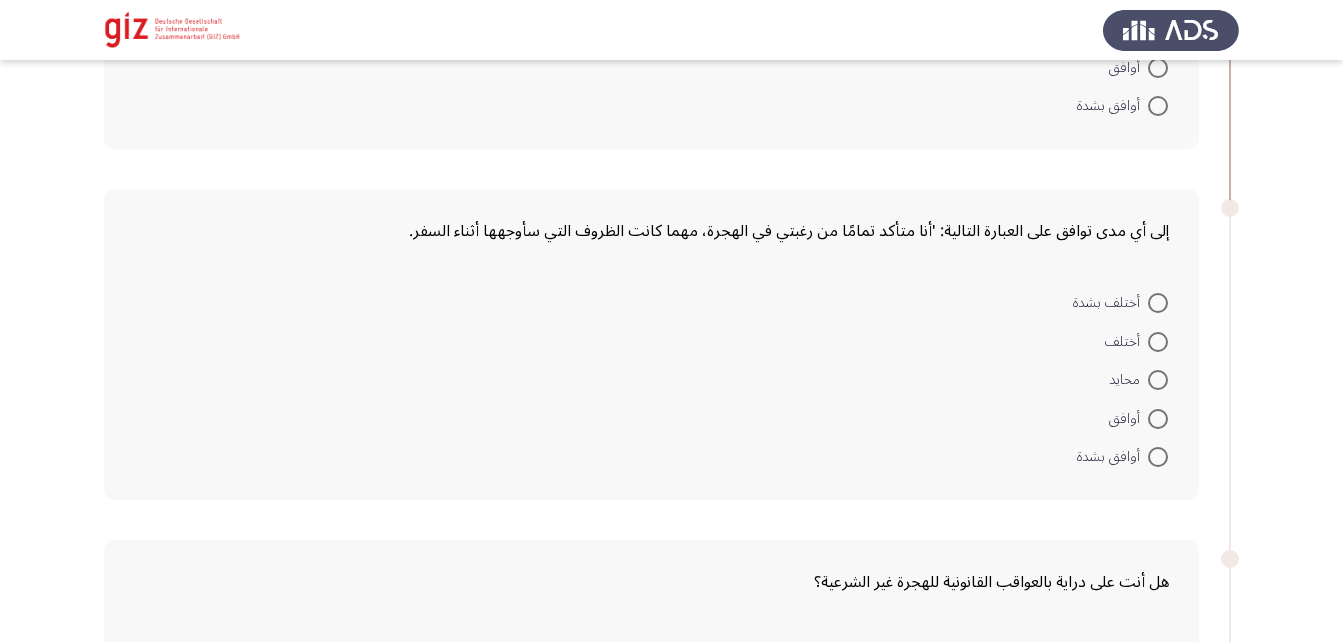 click on "محايد" at bounding box center [1138, 379] 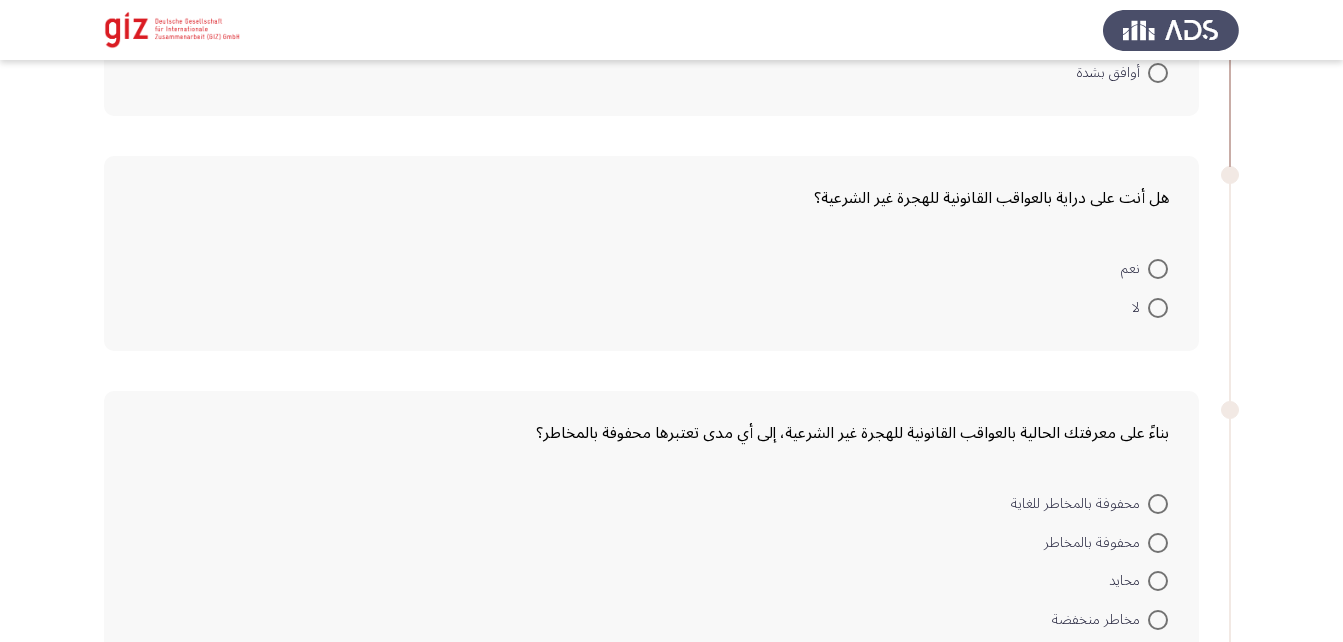 scroll, scrollTop: 2335, scrollLeft: 0, axis: vertical 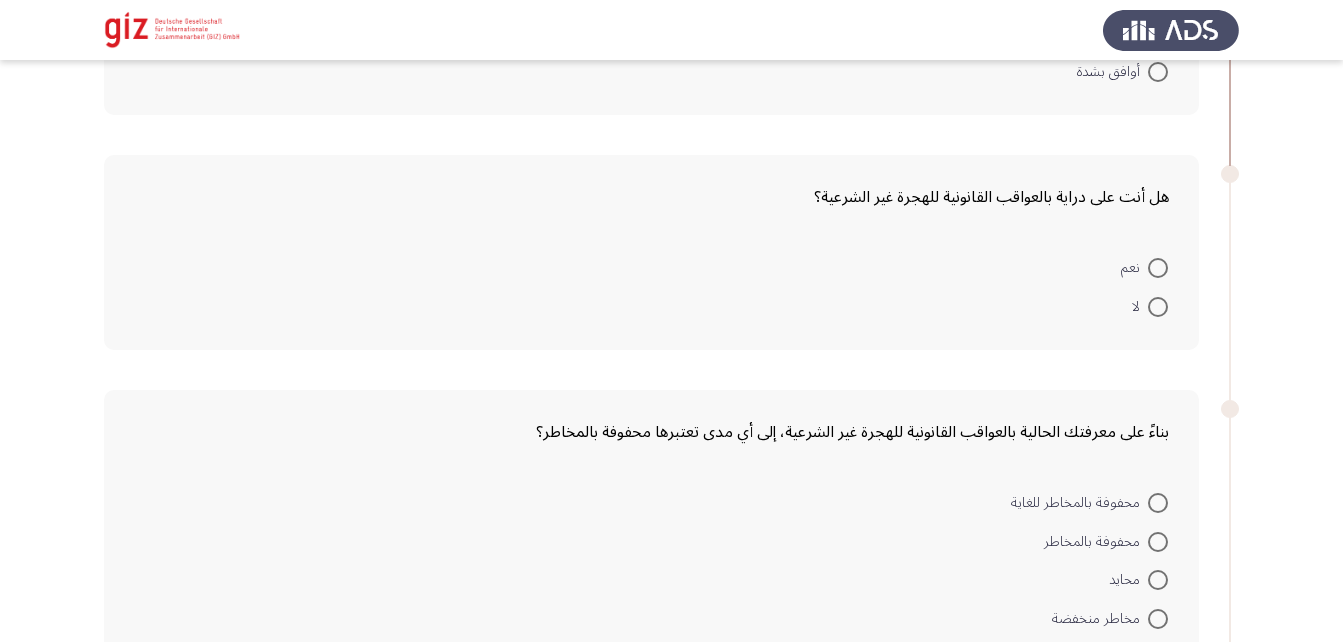 click at bounding box center [1158, 307] 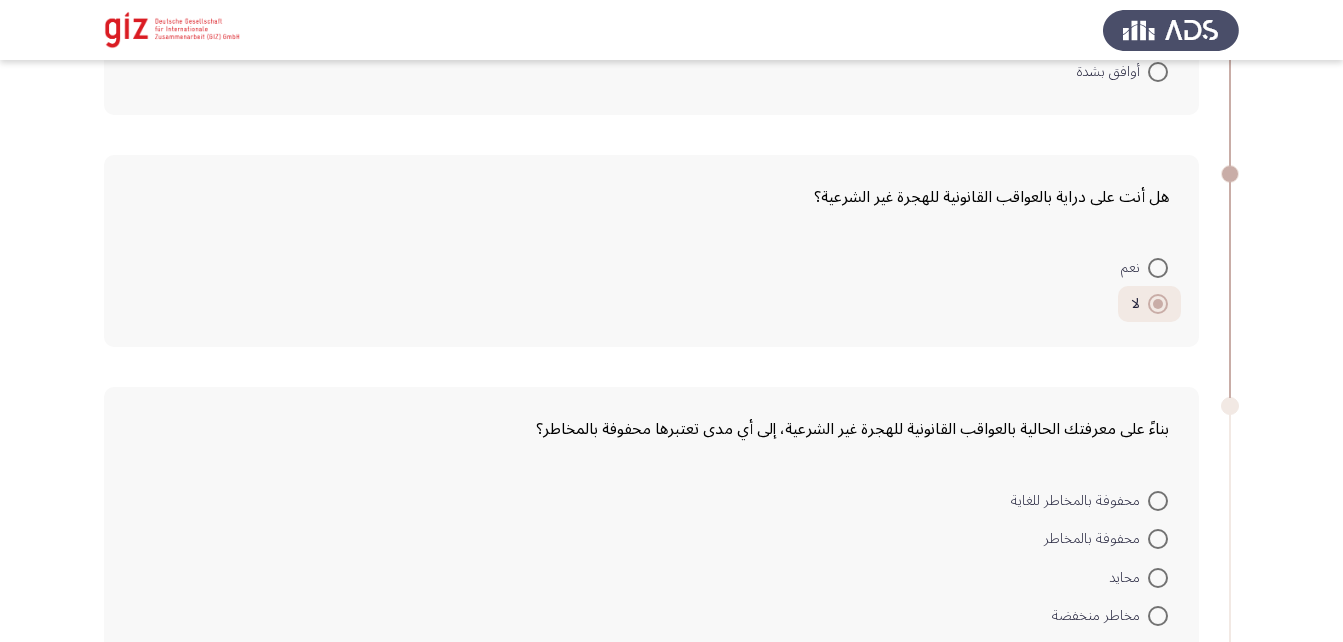 click at bounding box center (1158, 268) 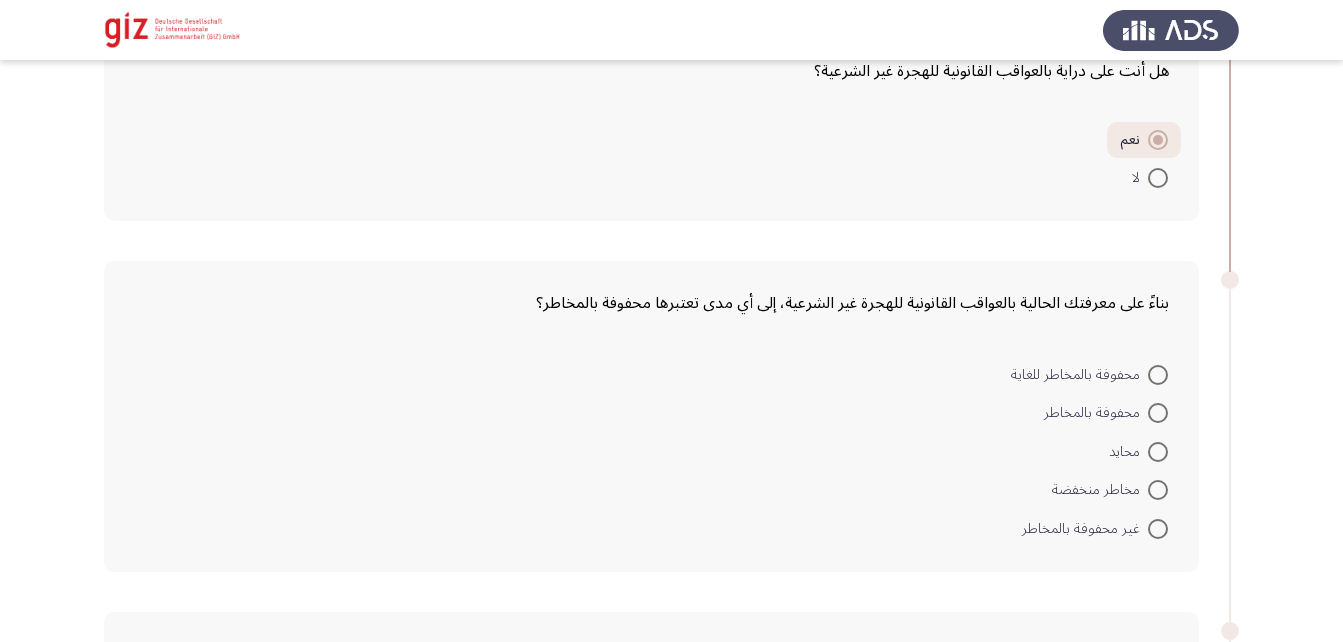 click at bounding box center (1158, 452) 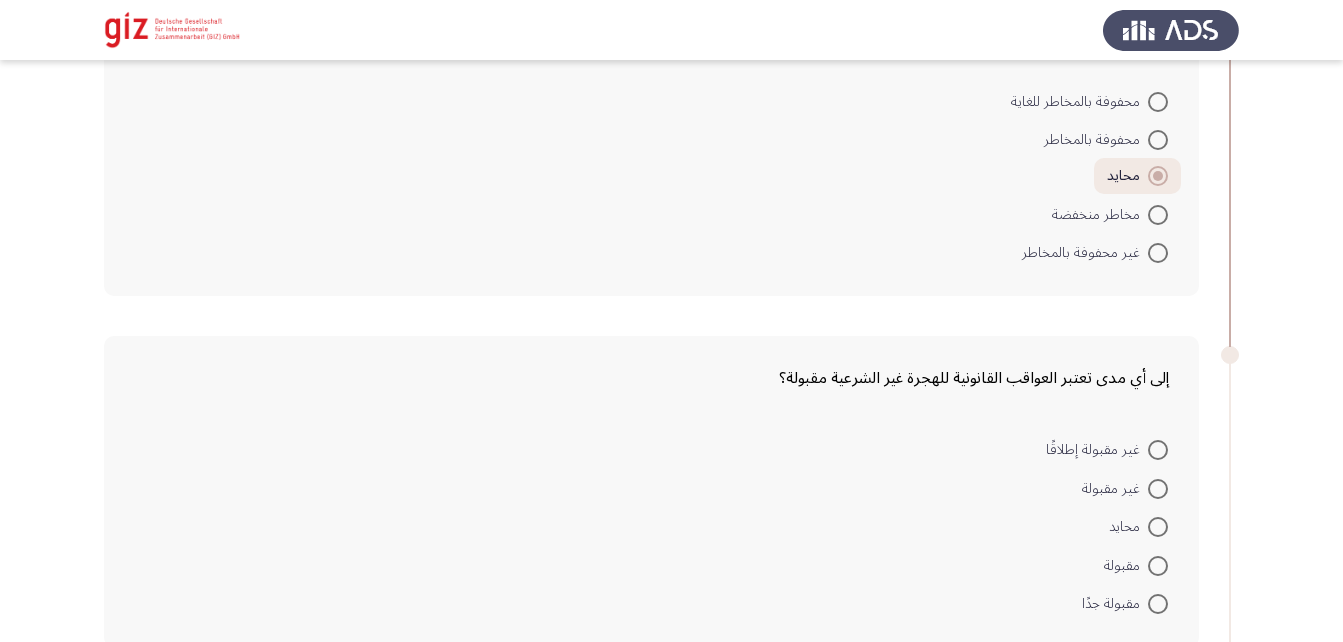 scroll, scrollTop: 2848, scrollLeft: 0, axis: vertical 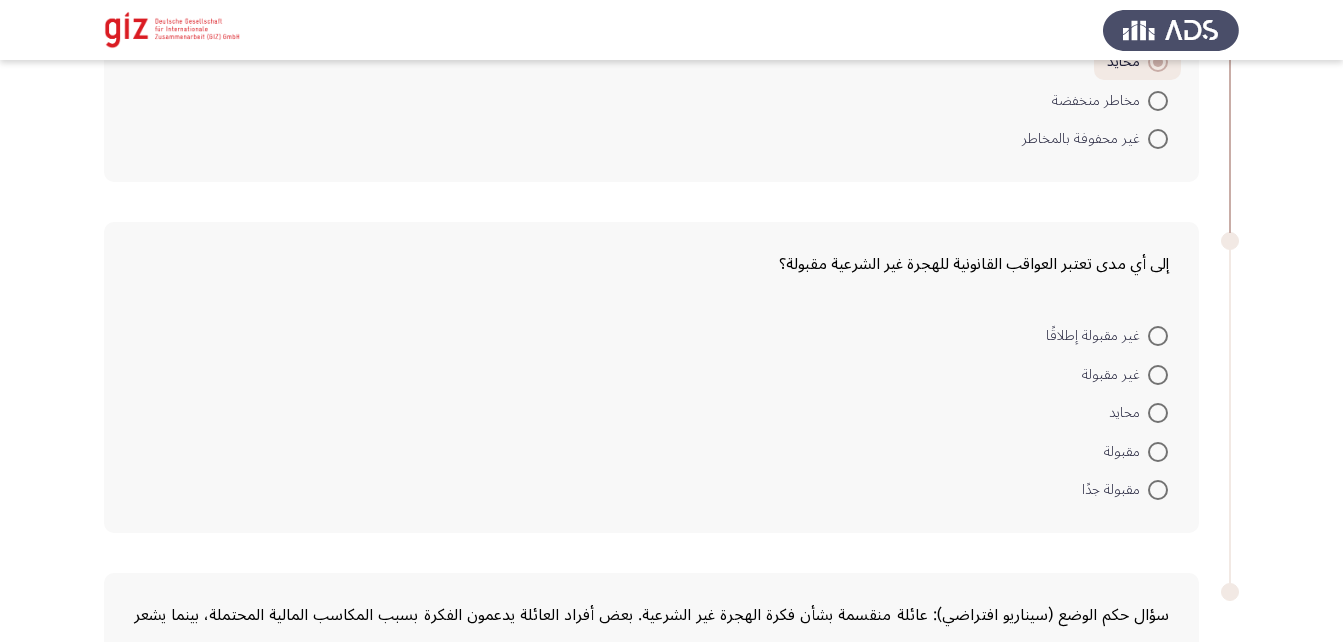 click at bounding box center [1158, 413] 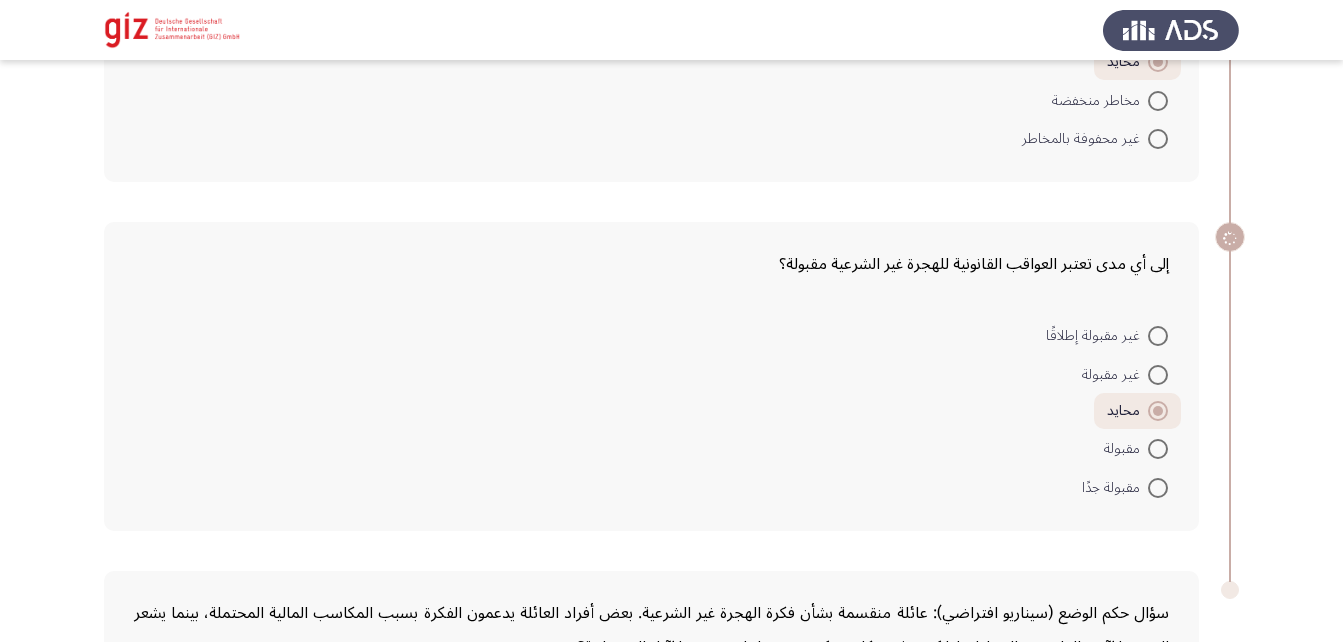 scroll, scrollTop: 3183, scrollLeft: 0, axis: vertical 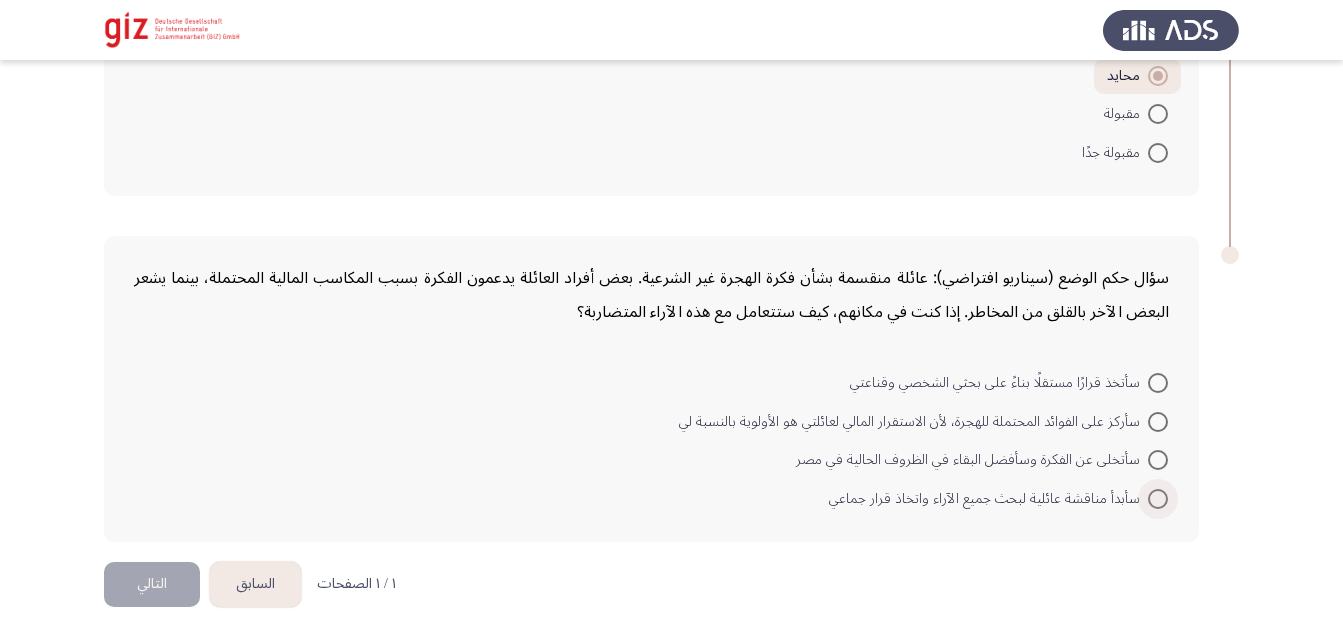 click on "سأبدأ مناقشة عائلية لبحث جميع الآراء واتخاذ قرار جماعي" at bounding box center [988, 499] 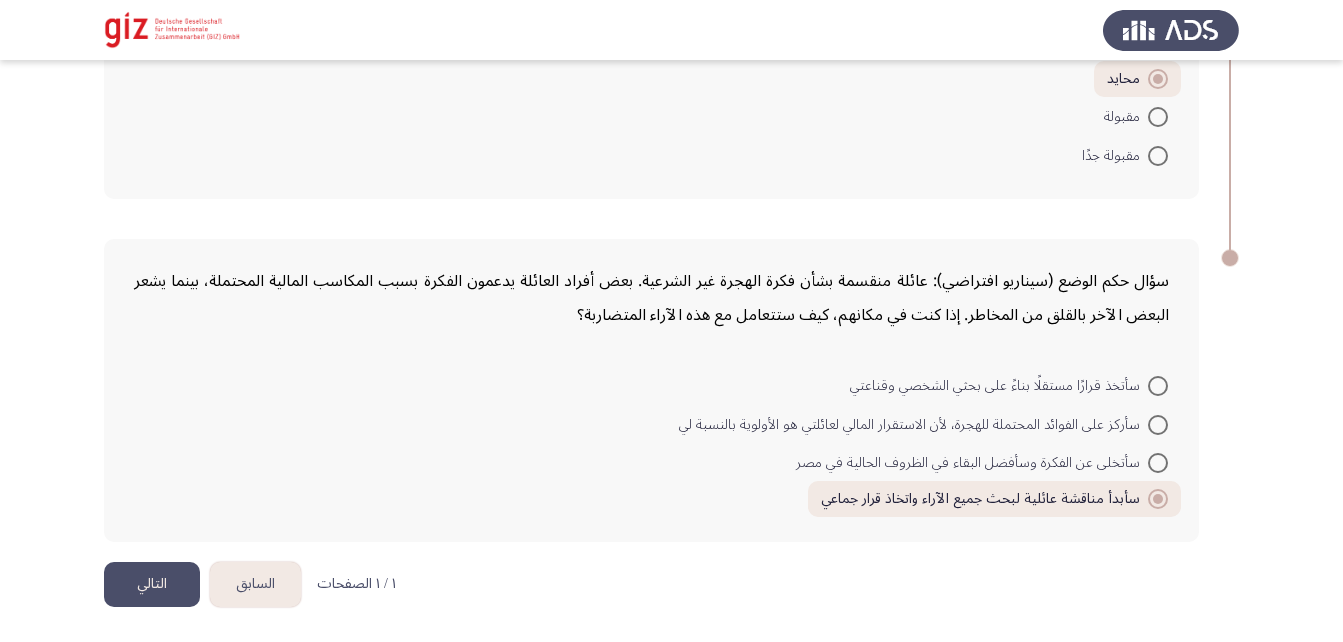 click on "التالي" 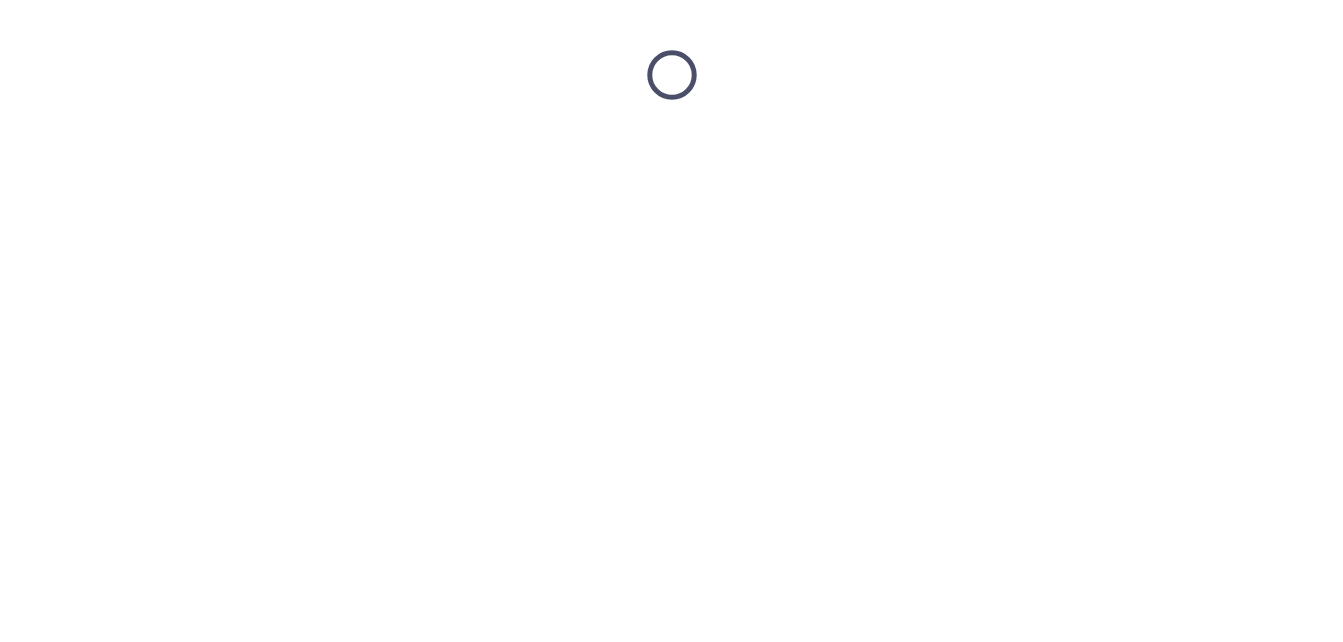 scroll, scrollTop: 0, scrollLeft: 0, axis: both 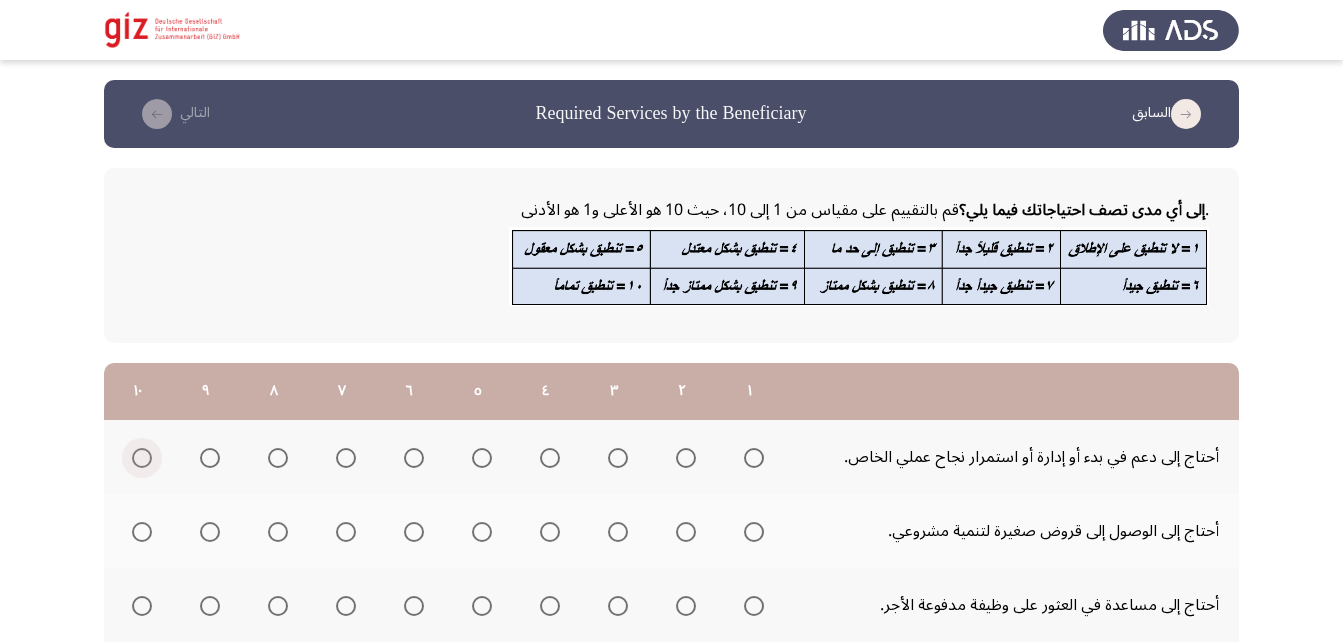 click at bounding box center [142, 458] 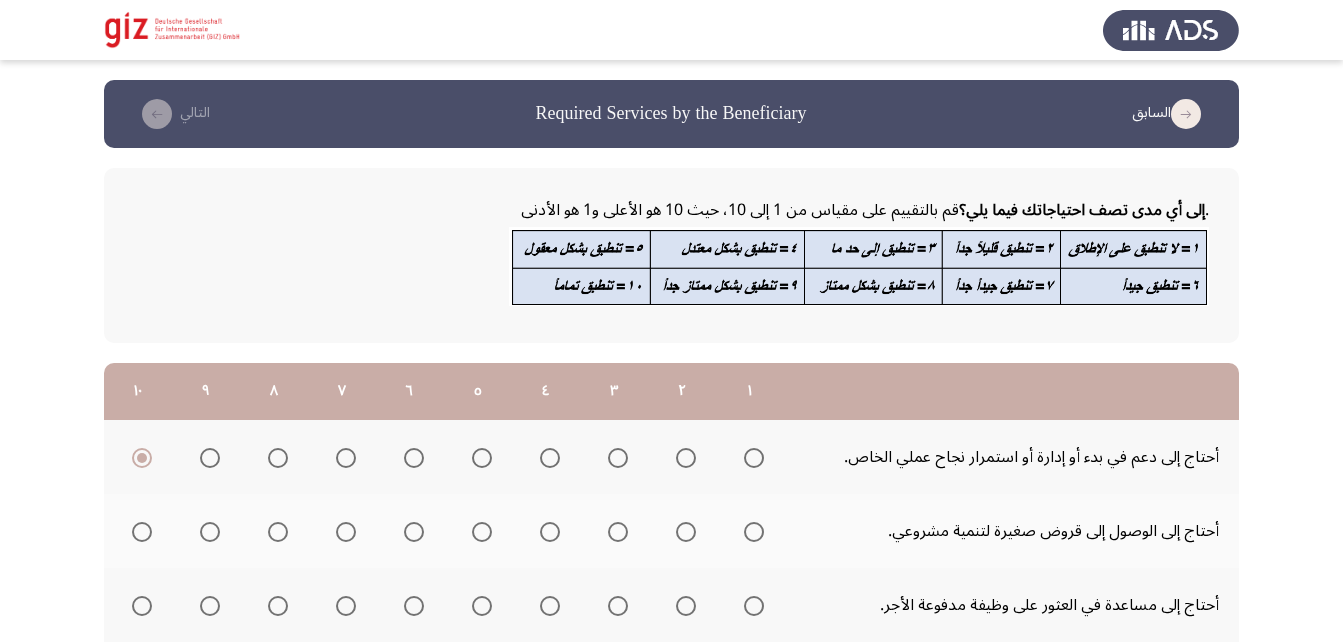 click at bounding box center (142, 532) 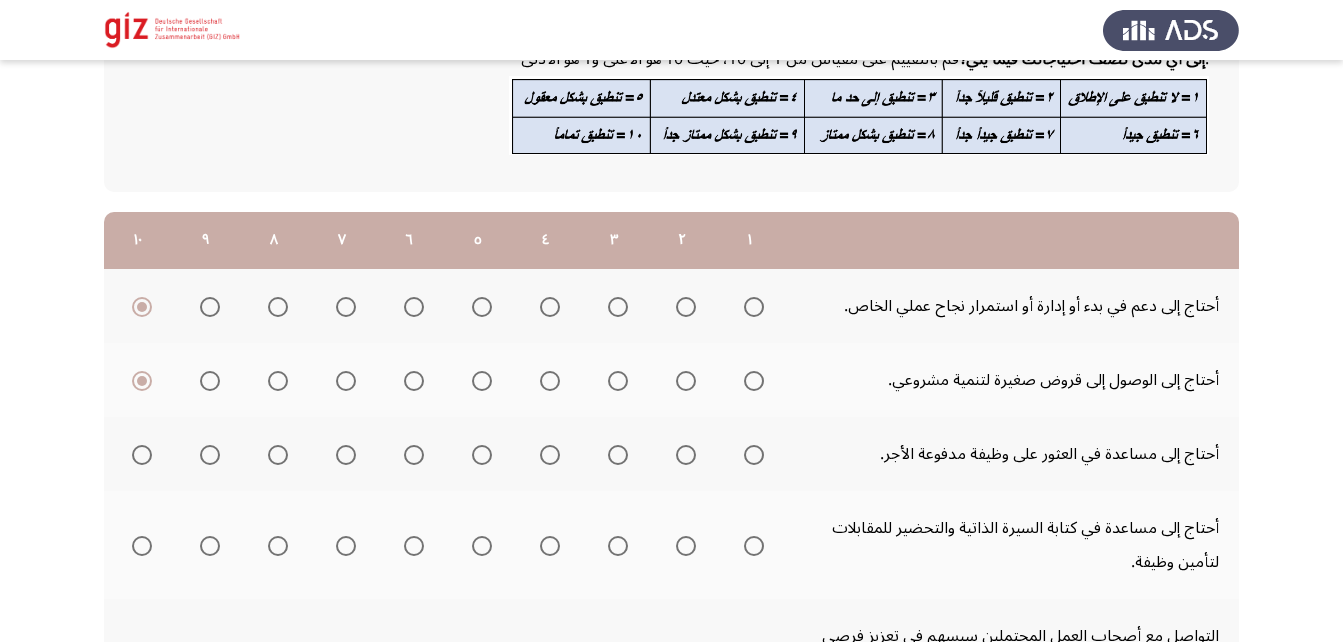 scroll, scrollTop: 152, scrollLeft: 0, axis: vertical 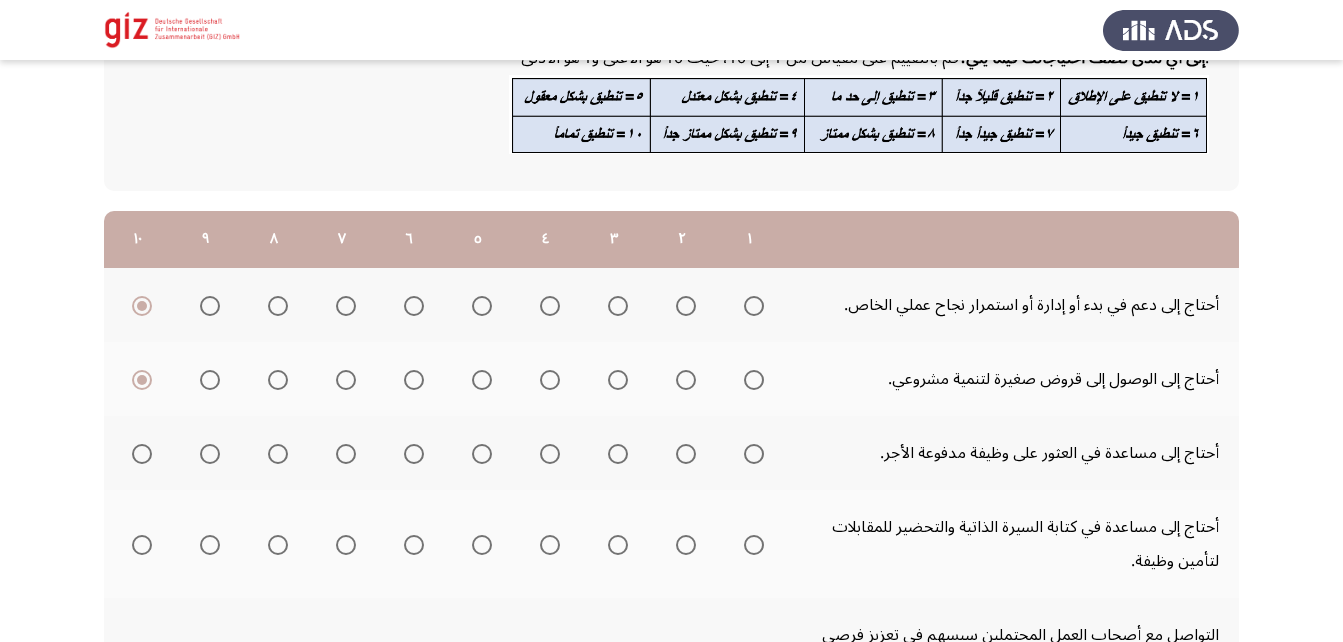 click at bounding box center (754, 454) 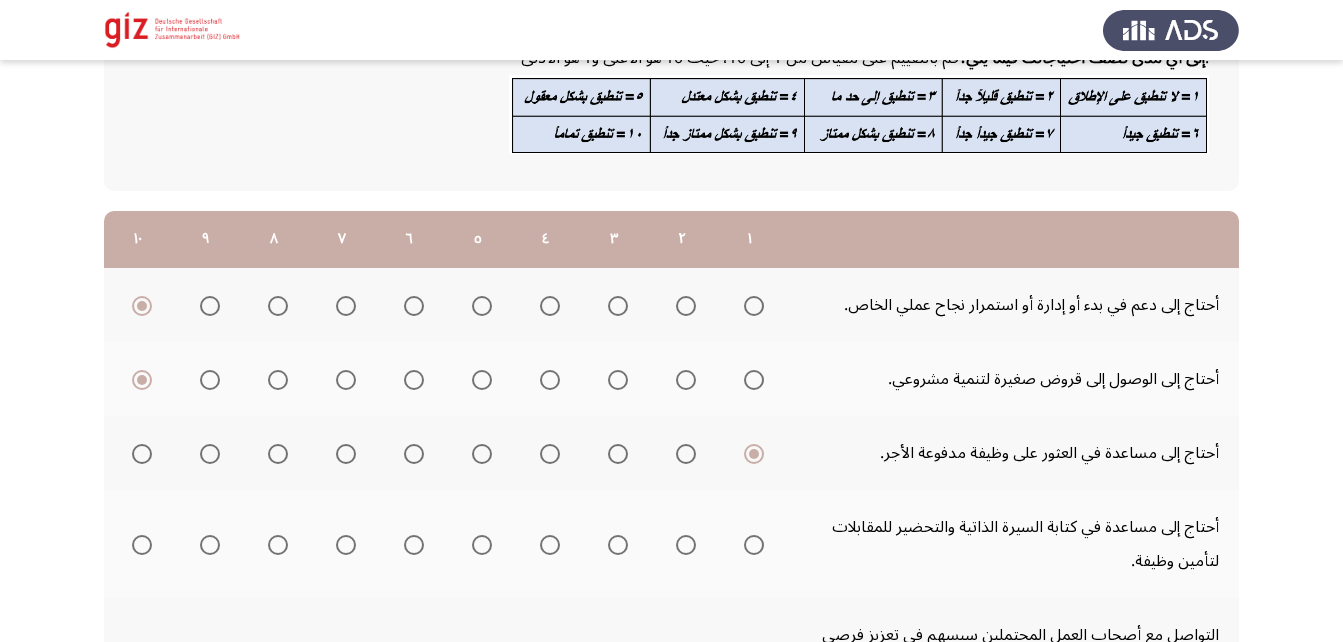 click at bounding box center (754, 545) 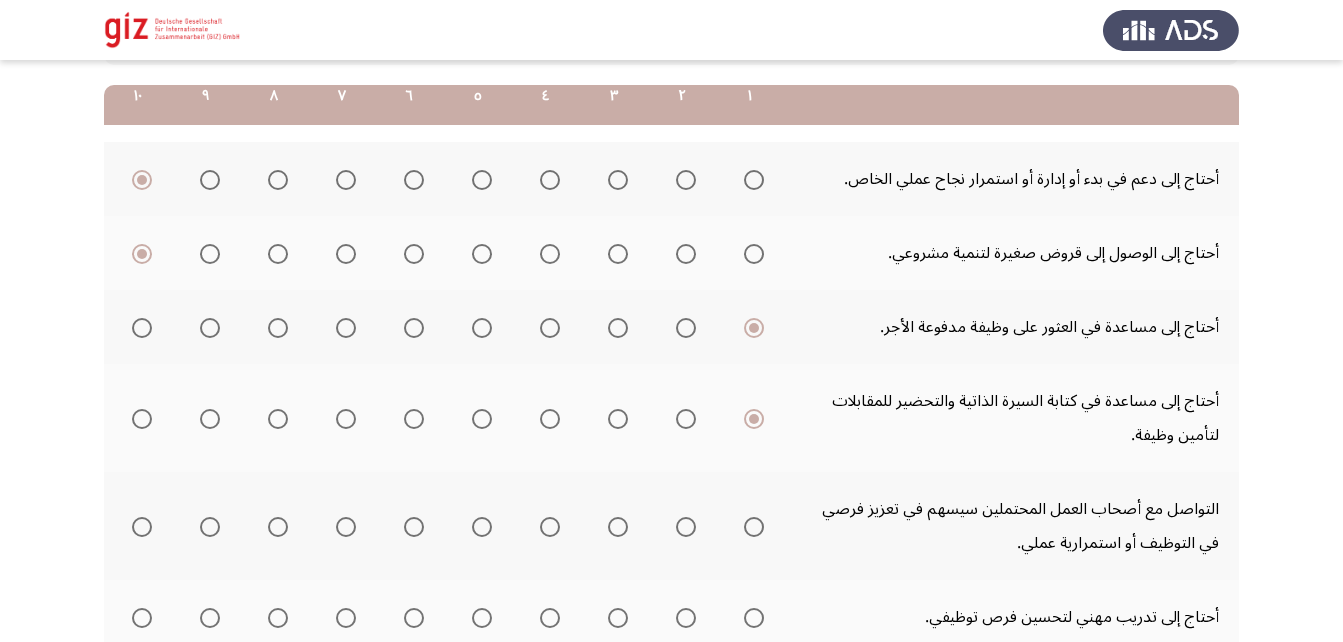 scroll, scrollTop: 287, scrollLeft: 0, axis: vertical 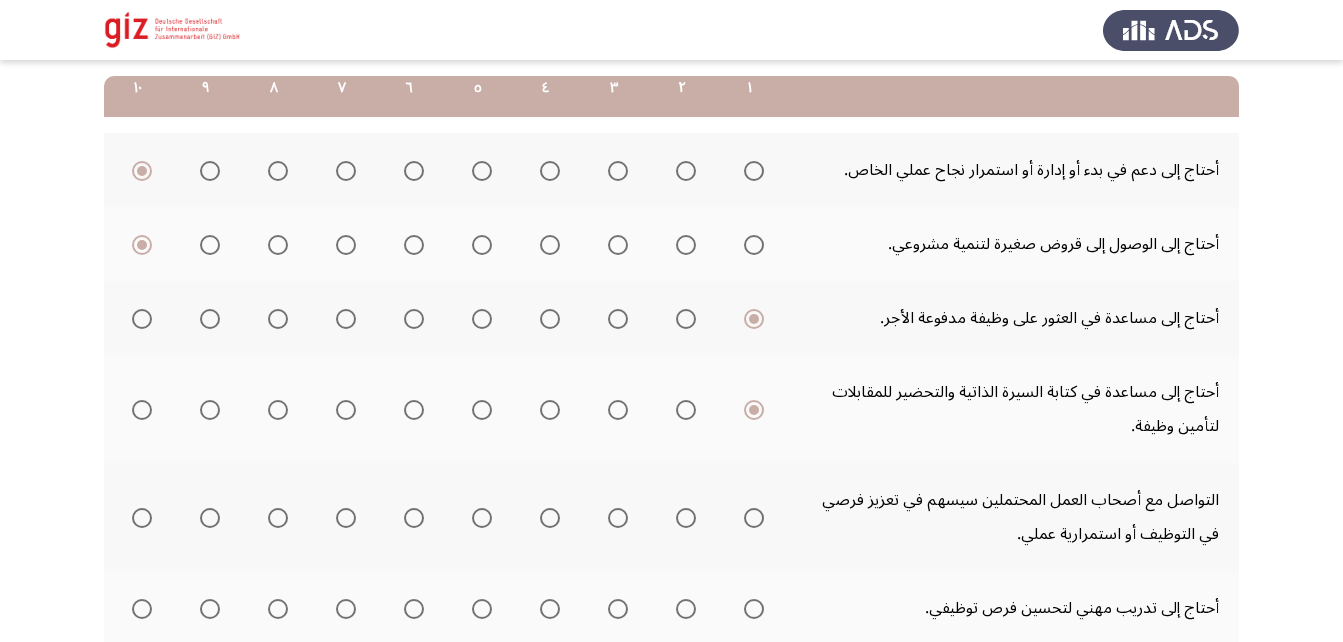 click at bounding box center [754, 518] 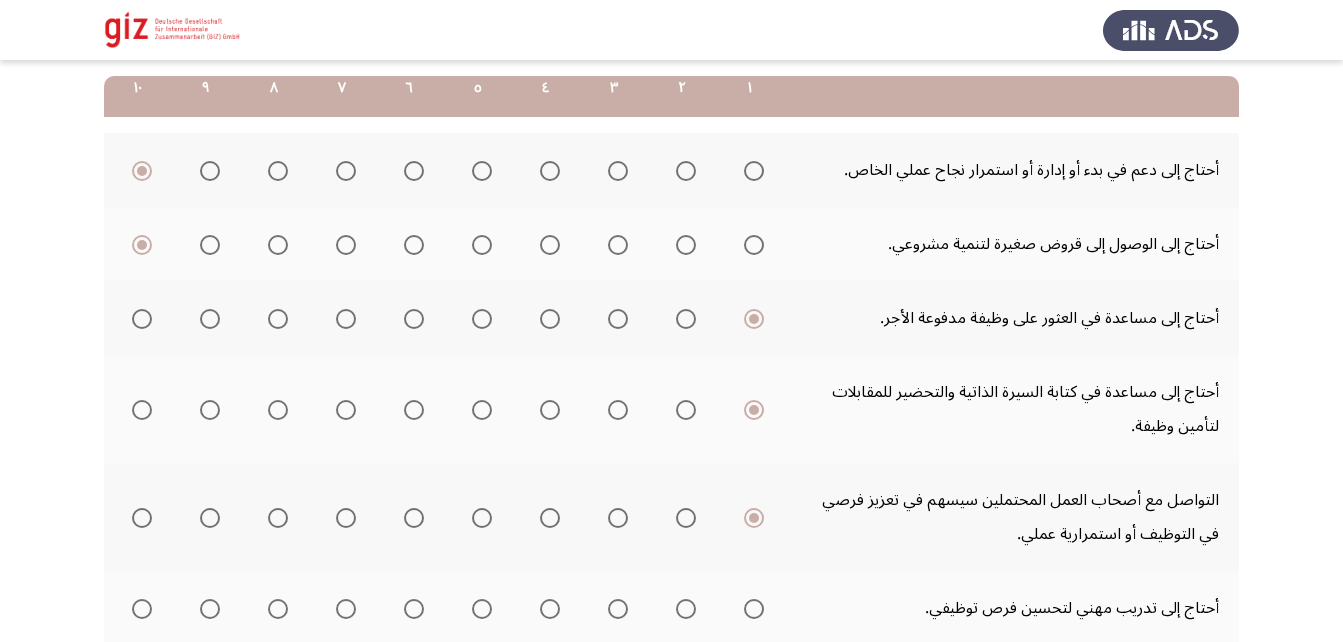 click at bounding box center [754, 609] 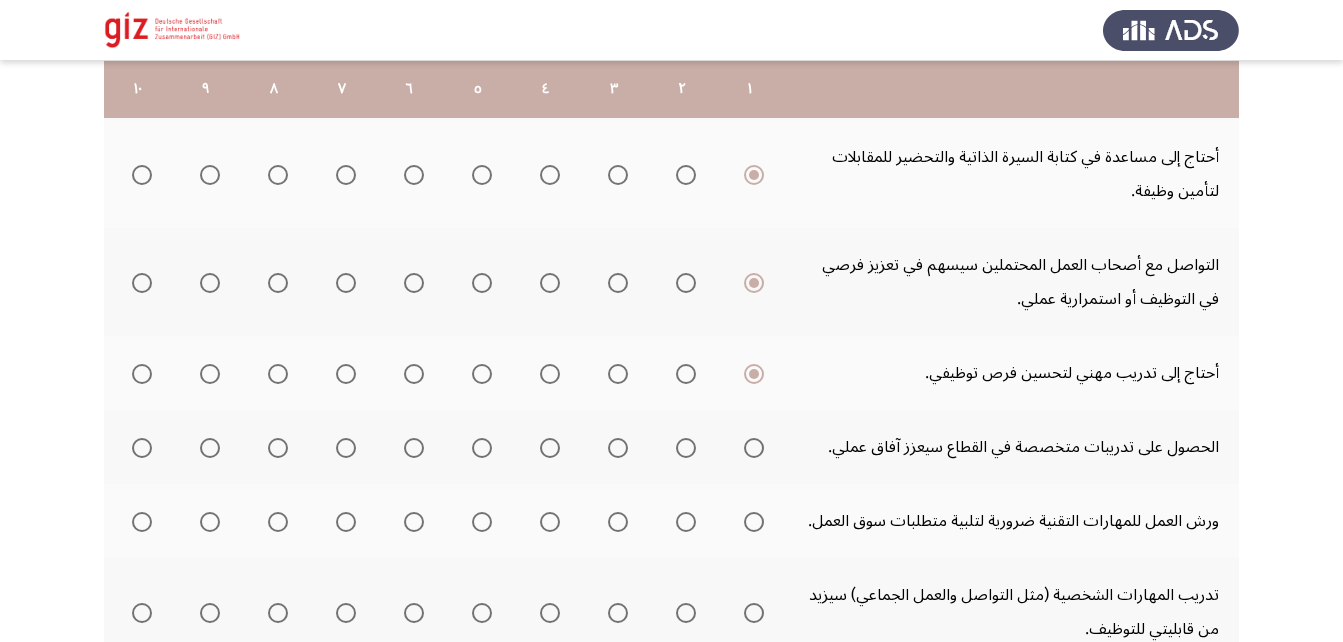 scroll, scrollTop: 523, scrollLeft: 0, axis: vertical 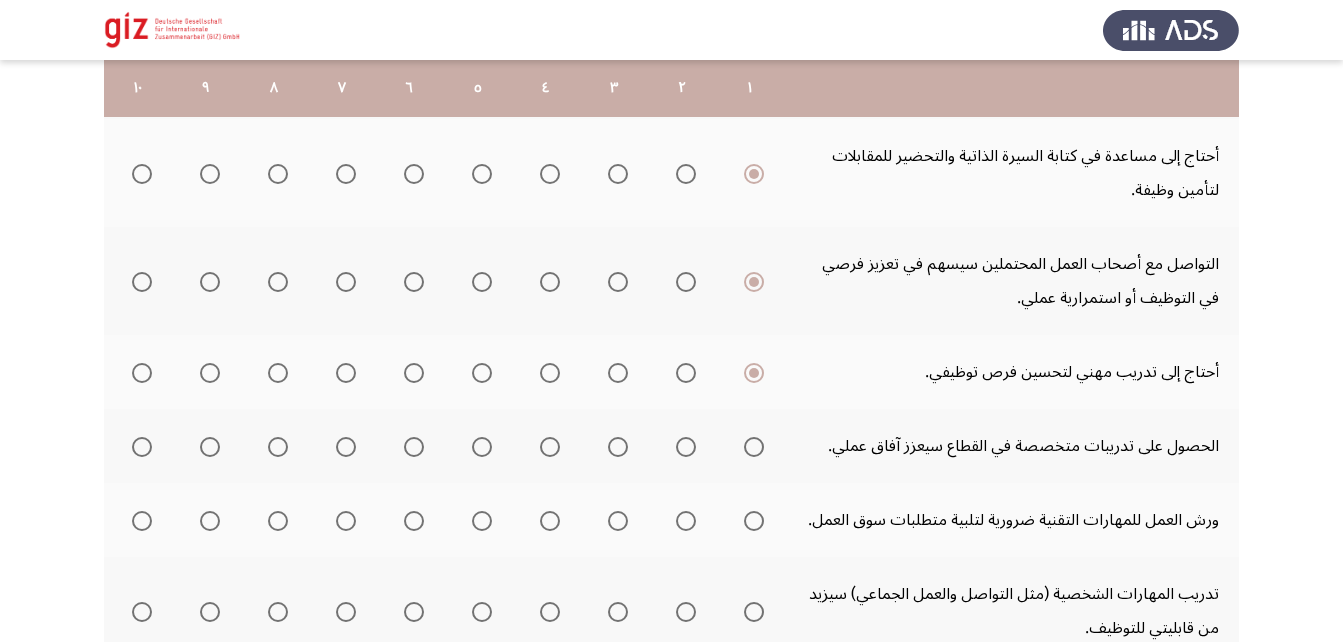 click at bounding box center (754, 447) 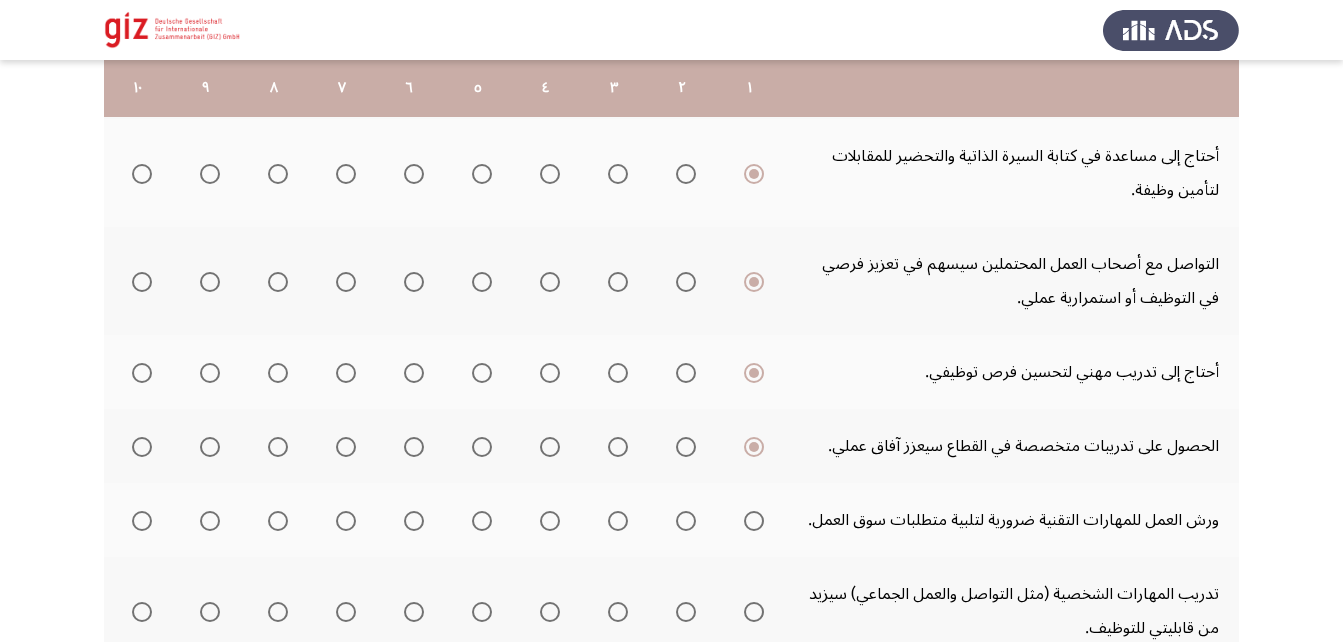click at bounding box center [754, 521] 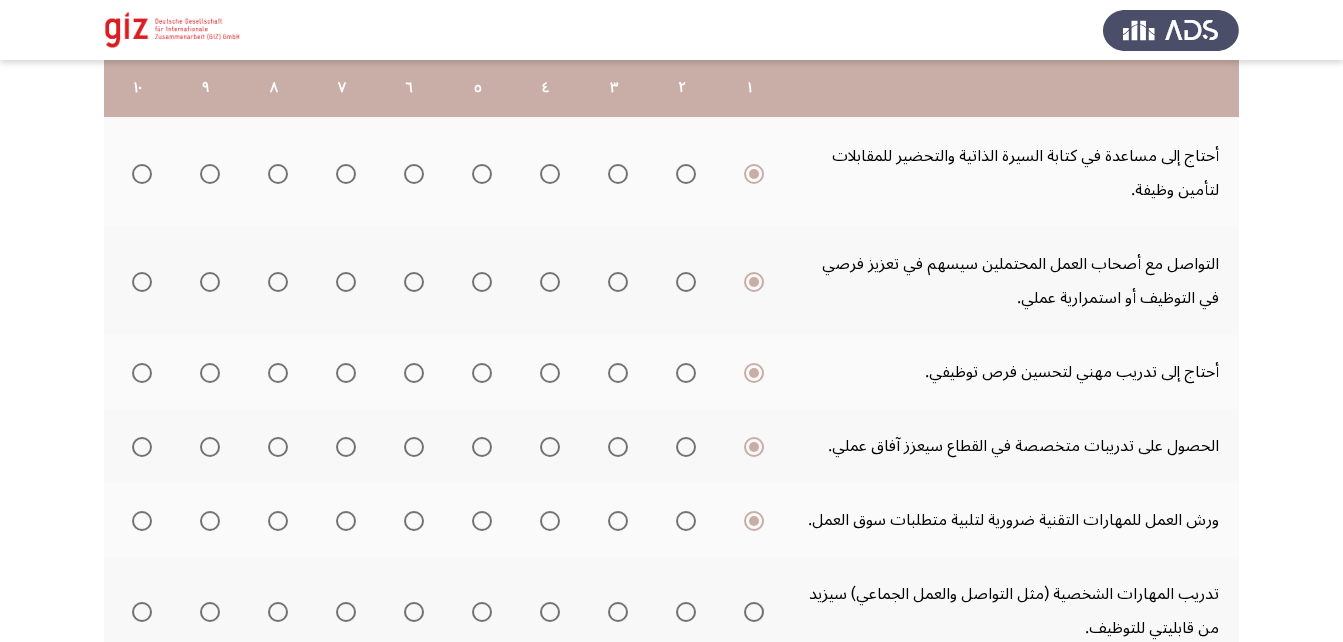 scroll, scrollTop: 688, scrollLeft: 0, axis: vertical 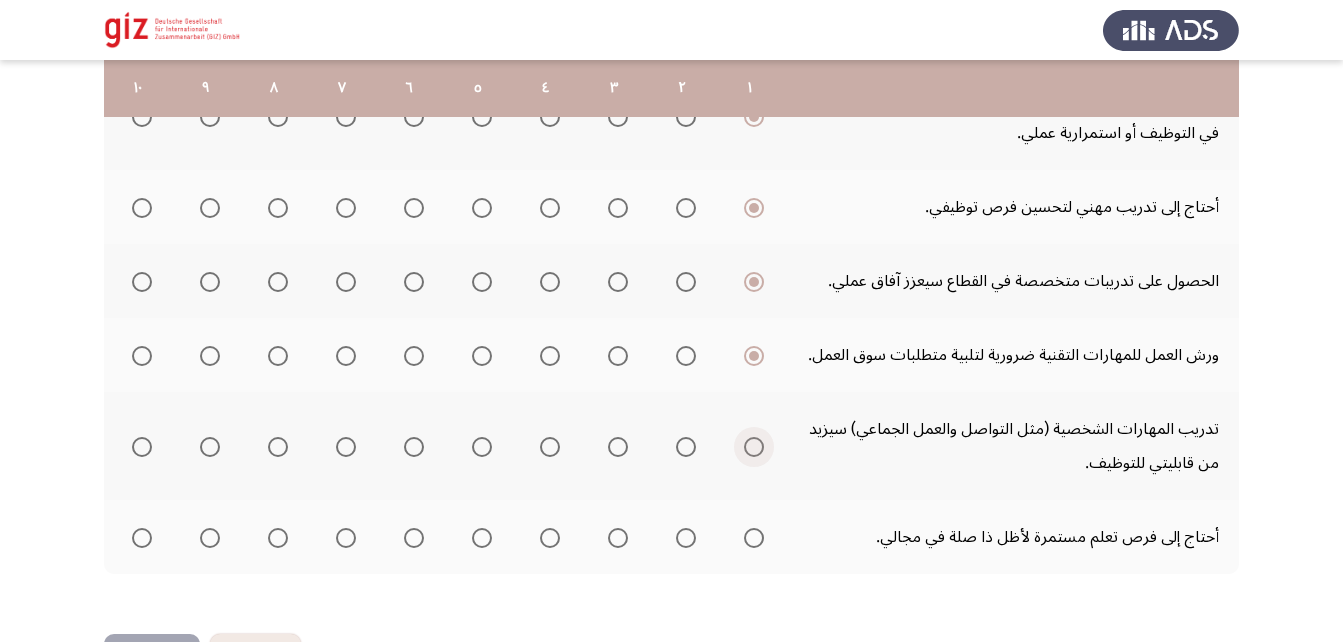 click at bounding box center [754, 447] 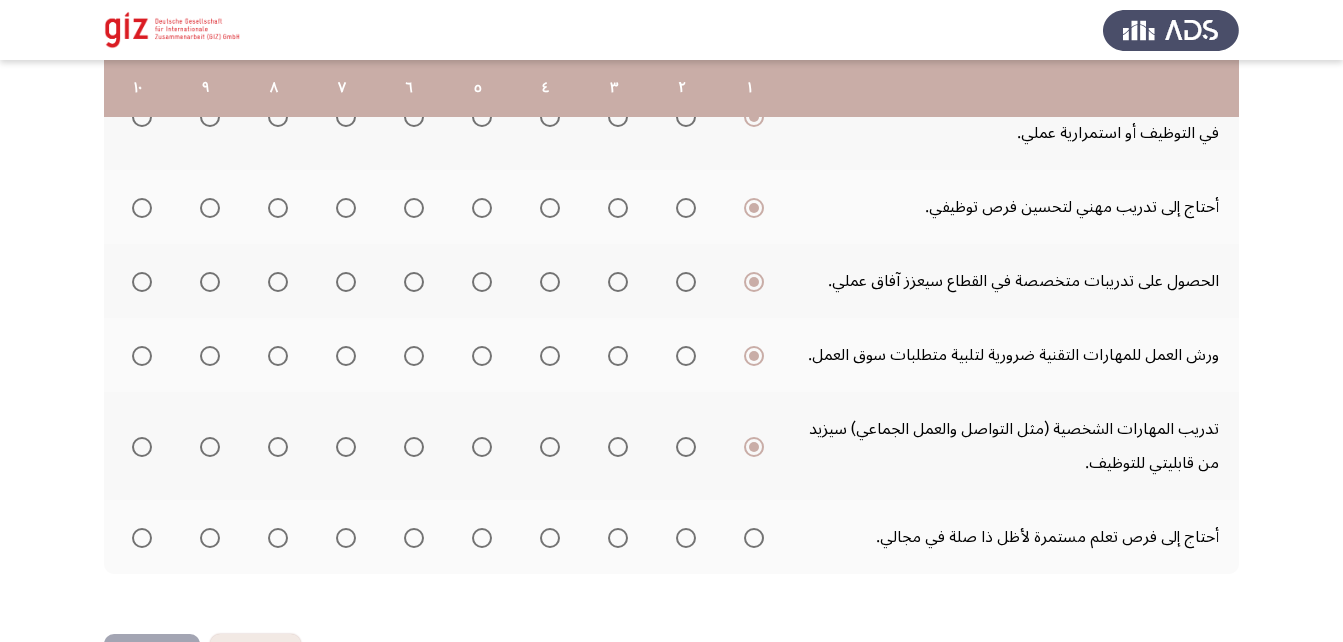 click at bounding box center (754, 538) 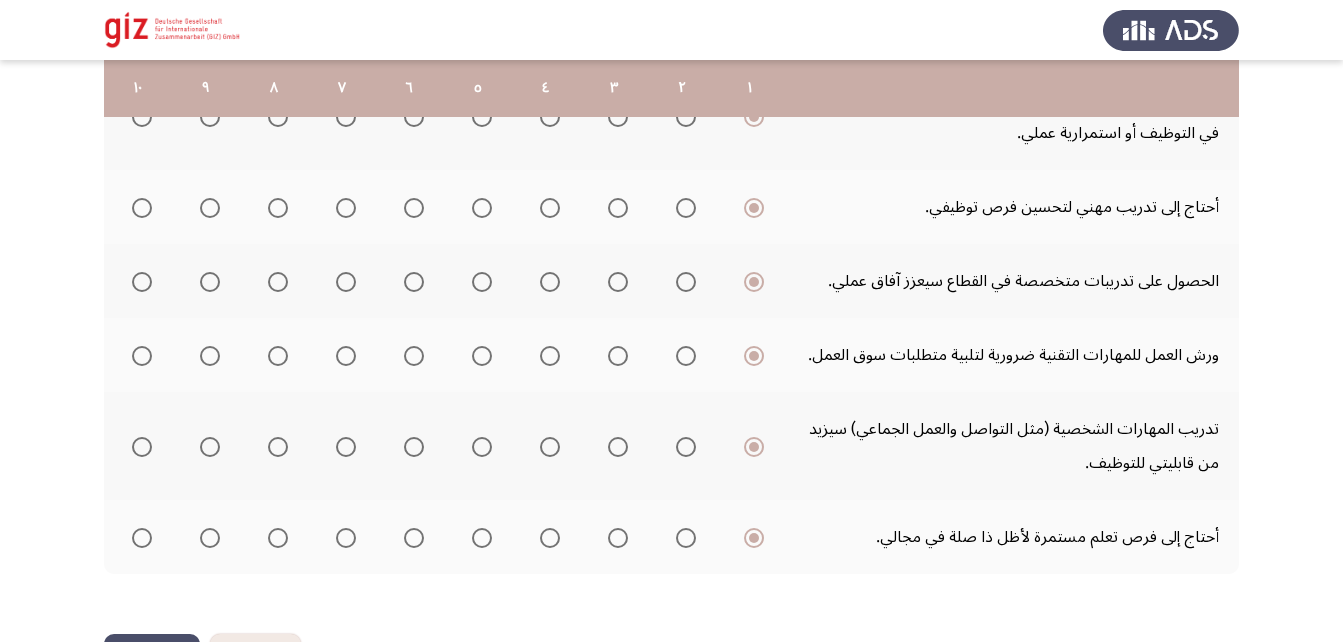 scroll, scrollTop: 760, scrollLeft: 0, axis: vertical 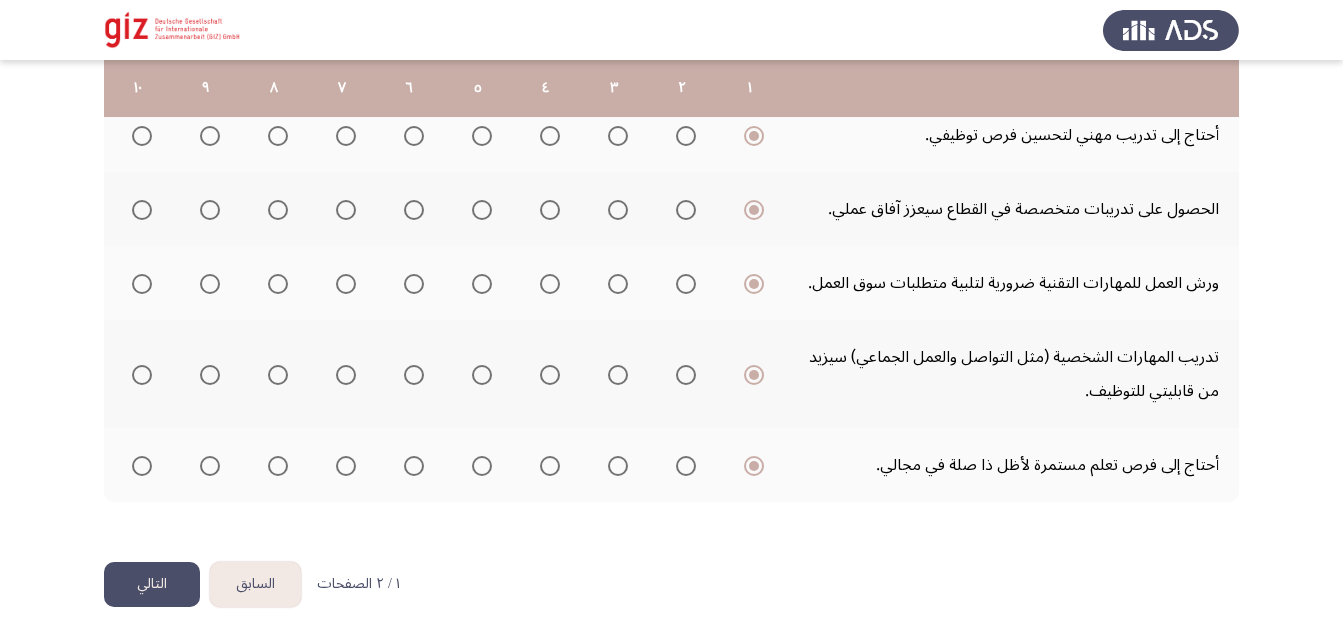 click on "التالي" 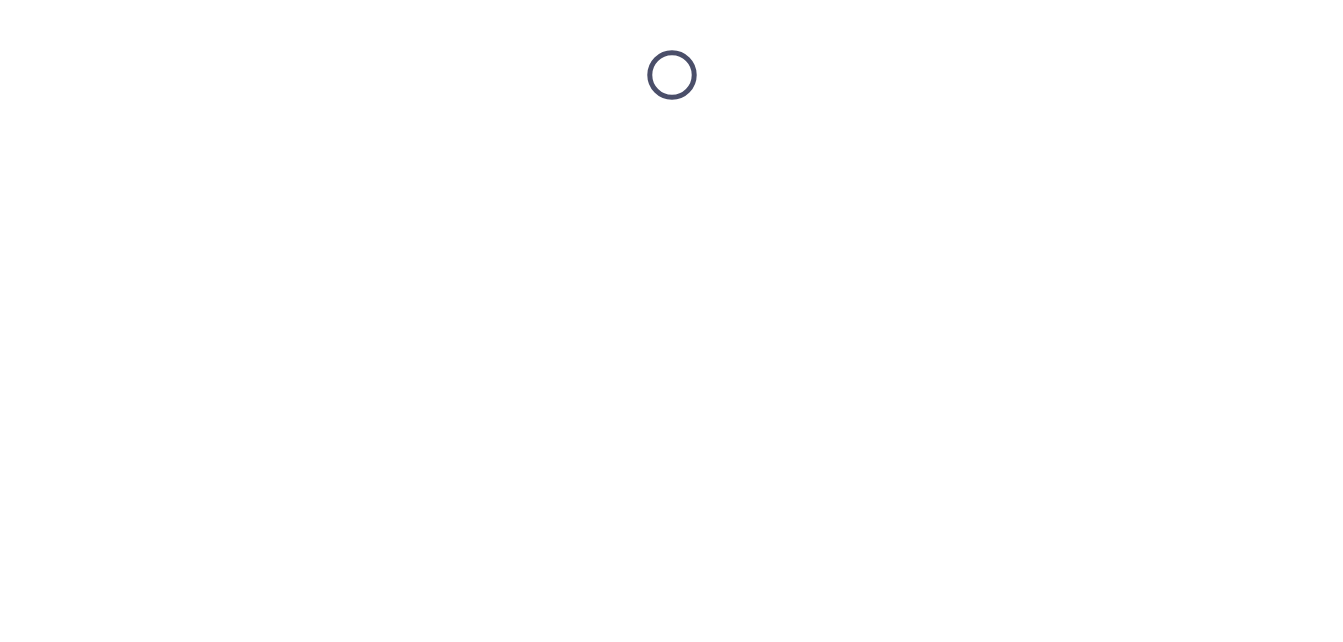 scroll, scrollTop: 0, scrollLeft: 0, axis: both 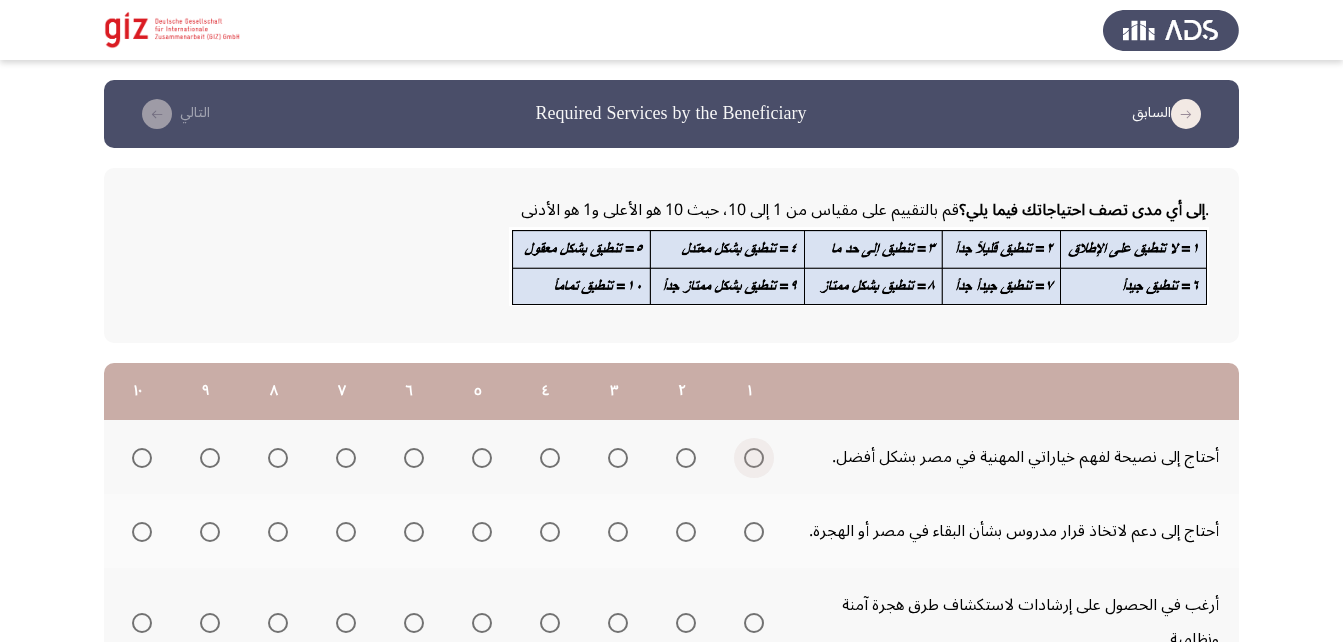 click at bounding box center [754, 458] 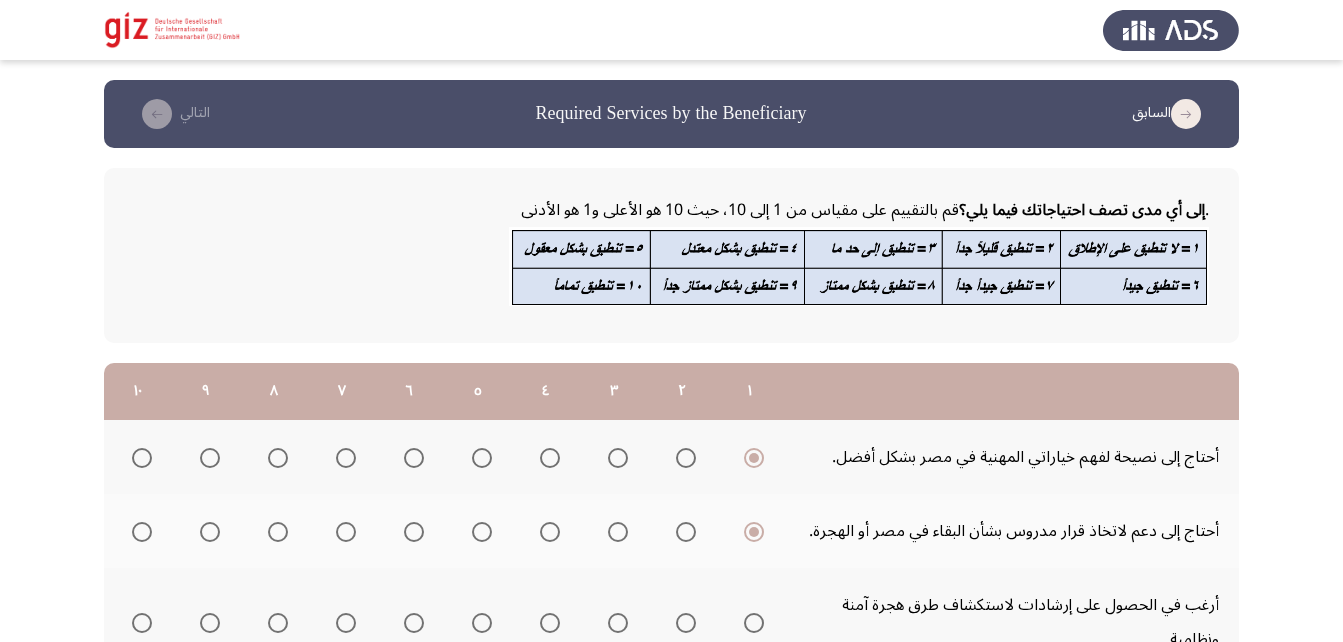 click at bounding box center (754, 532) 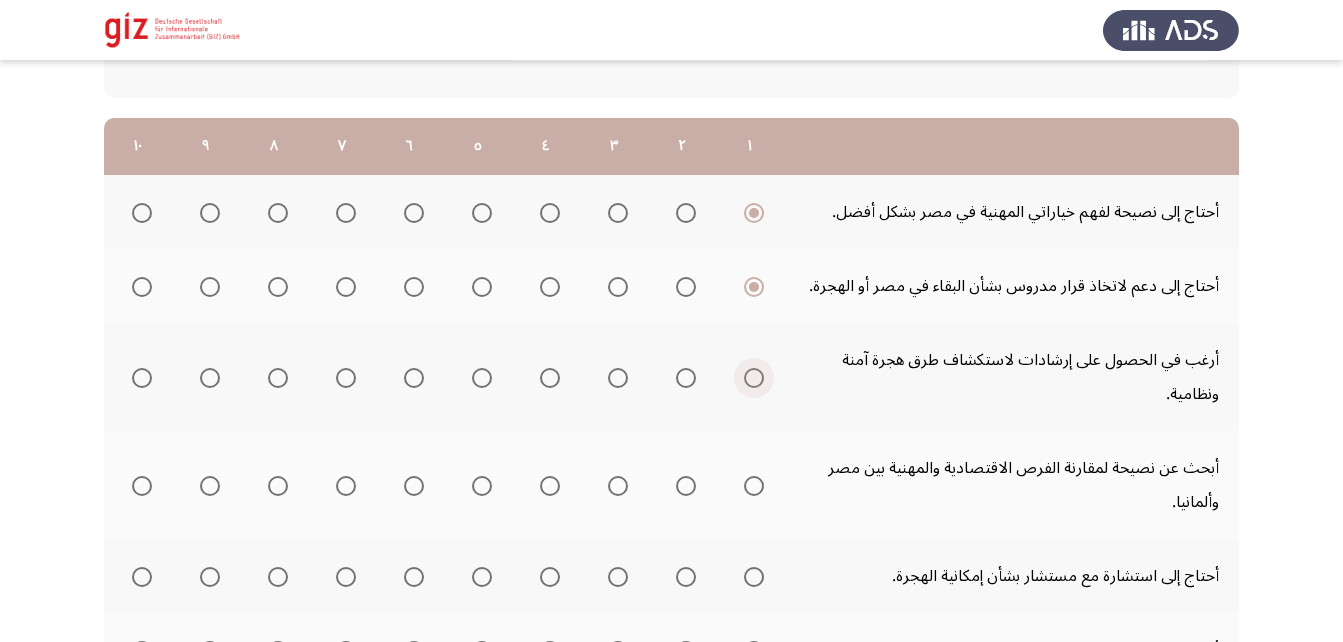 click at bounding box center [754, 378] 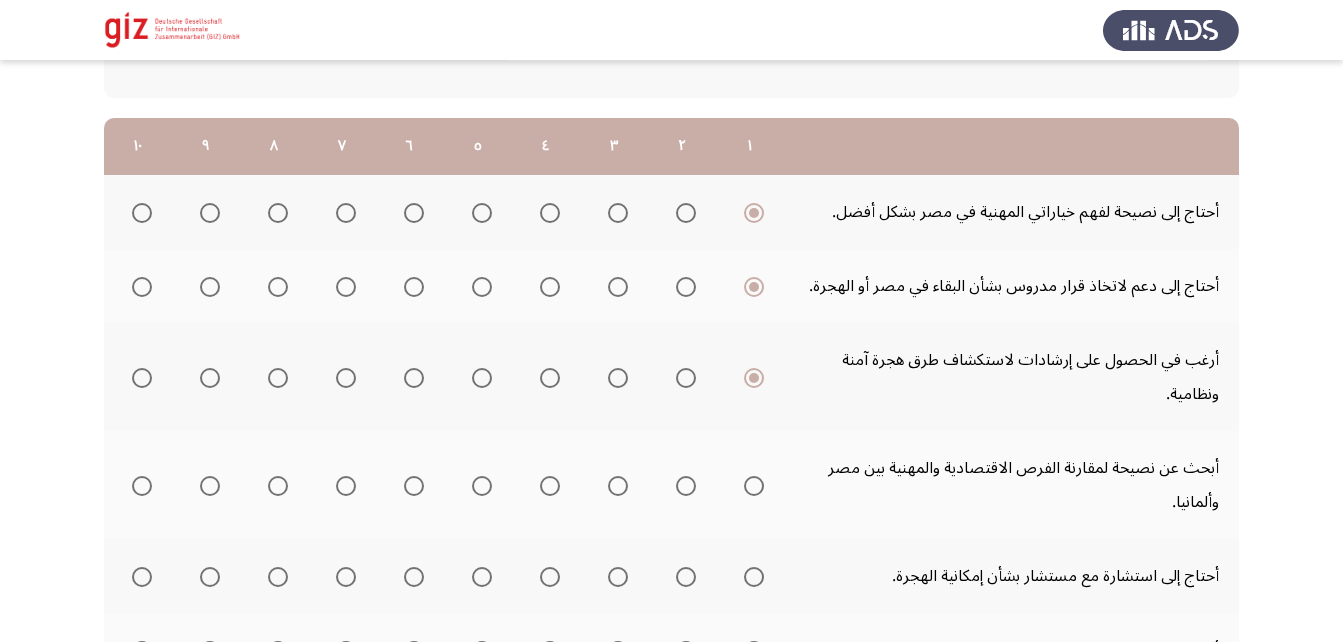 click at bounding box center [754, 486] 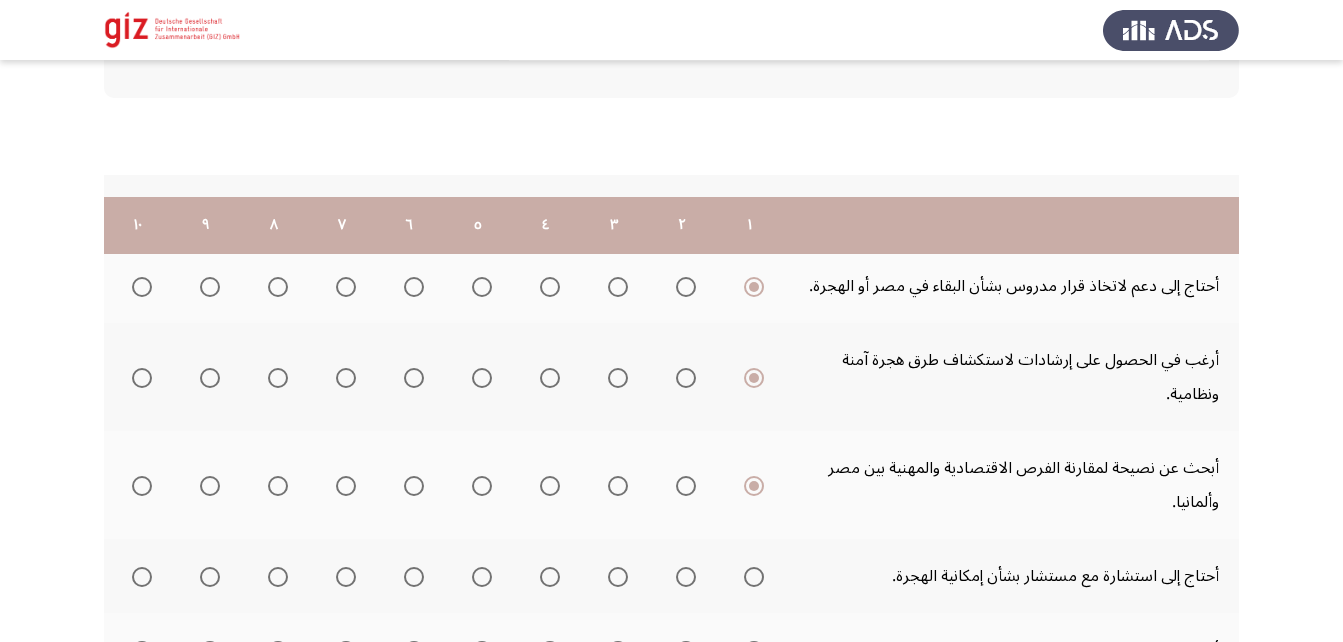 scroll, scrollTop: 382, scrollLeft: 0, axis: vertical 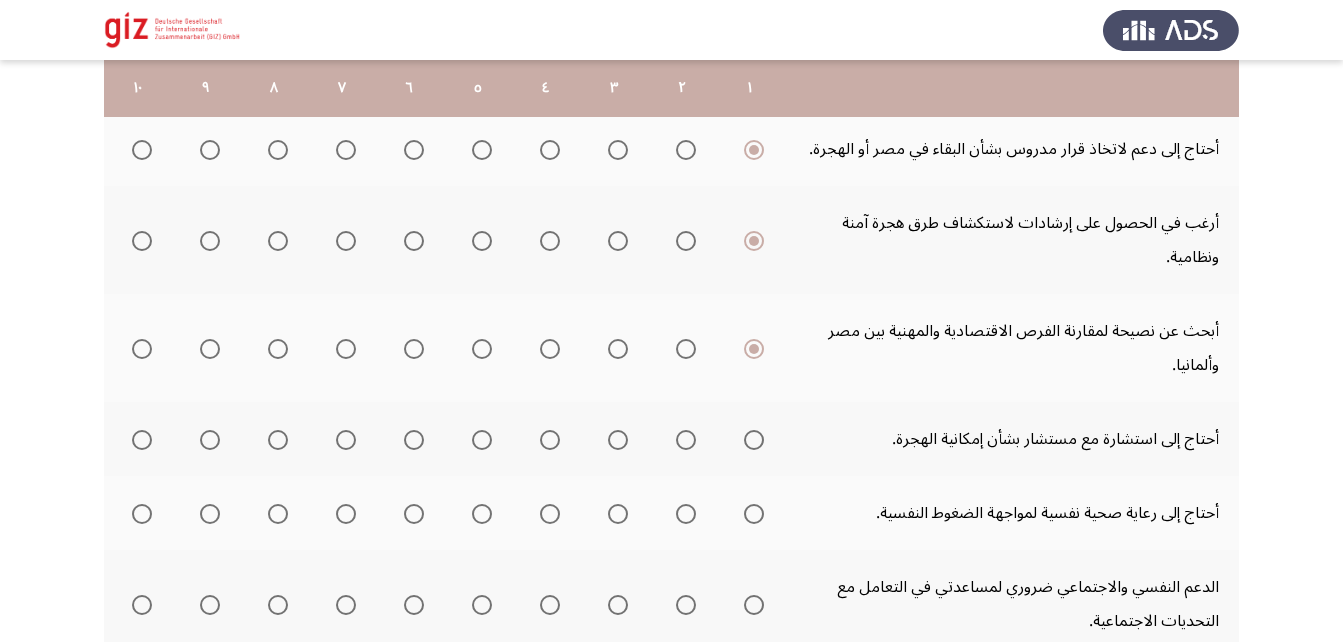 click 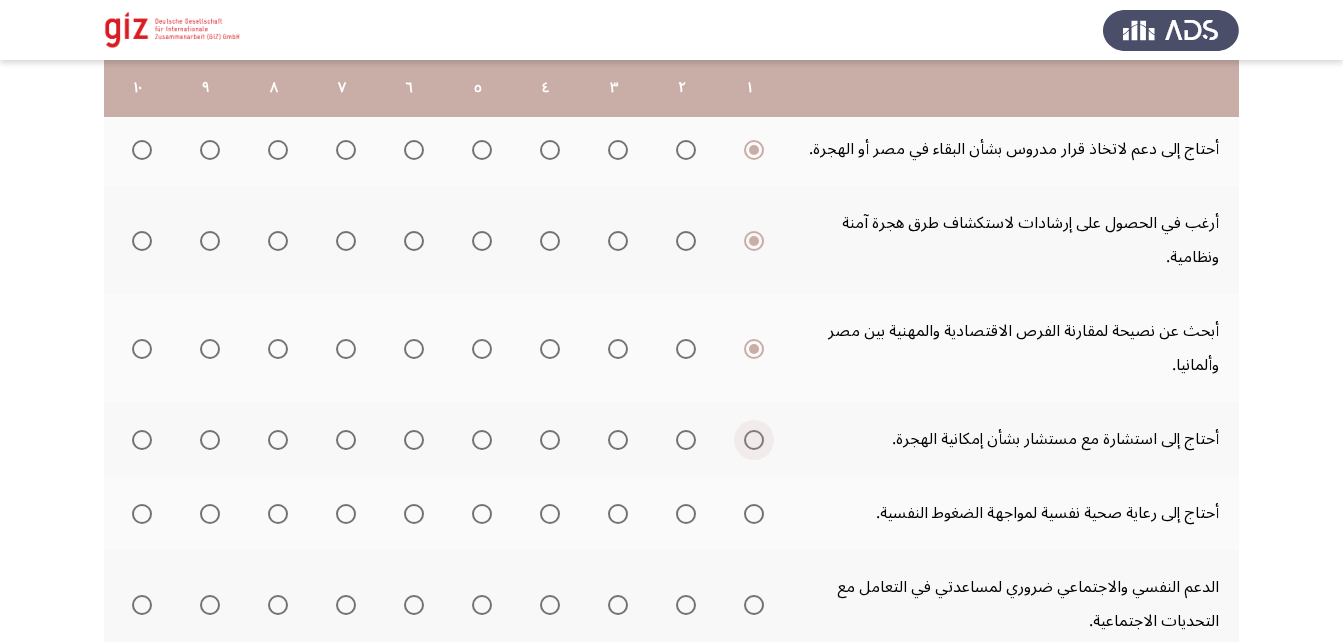 click at bounding box center (754, 440) 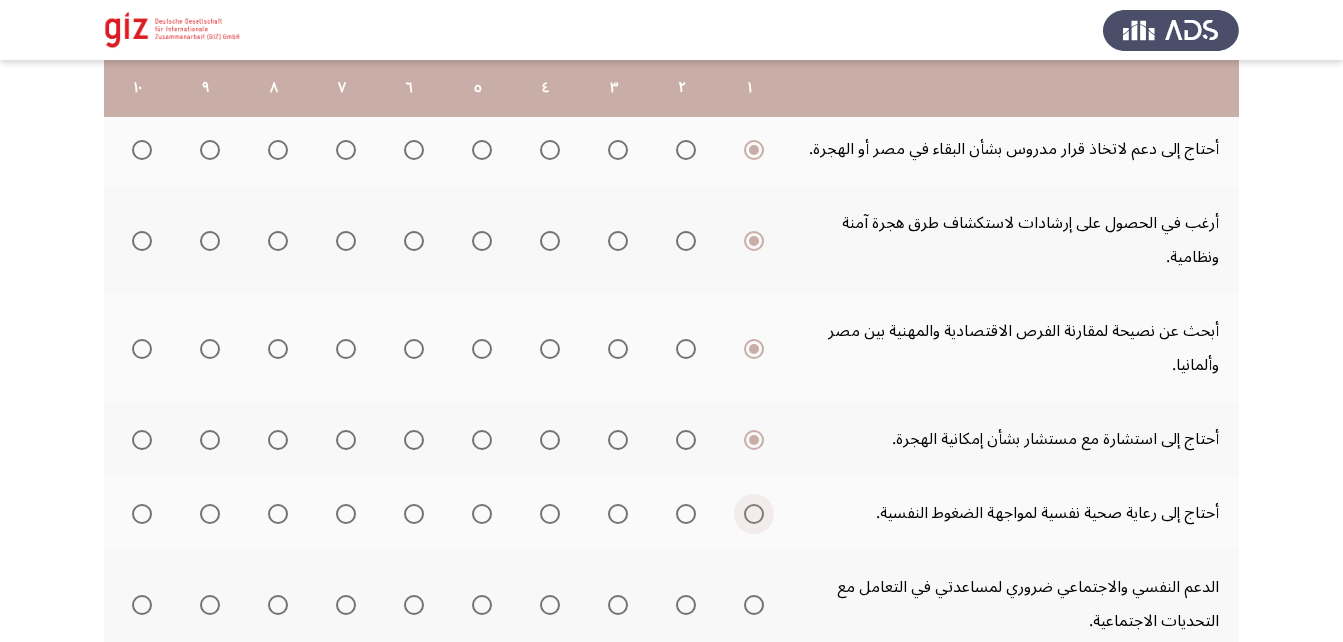 click at bounding box center [754, 514] 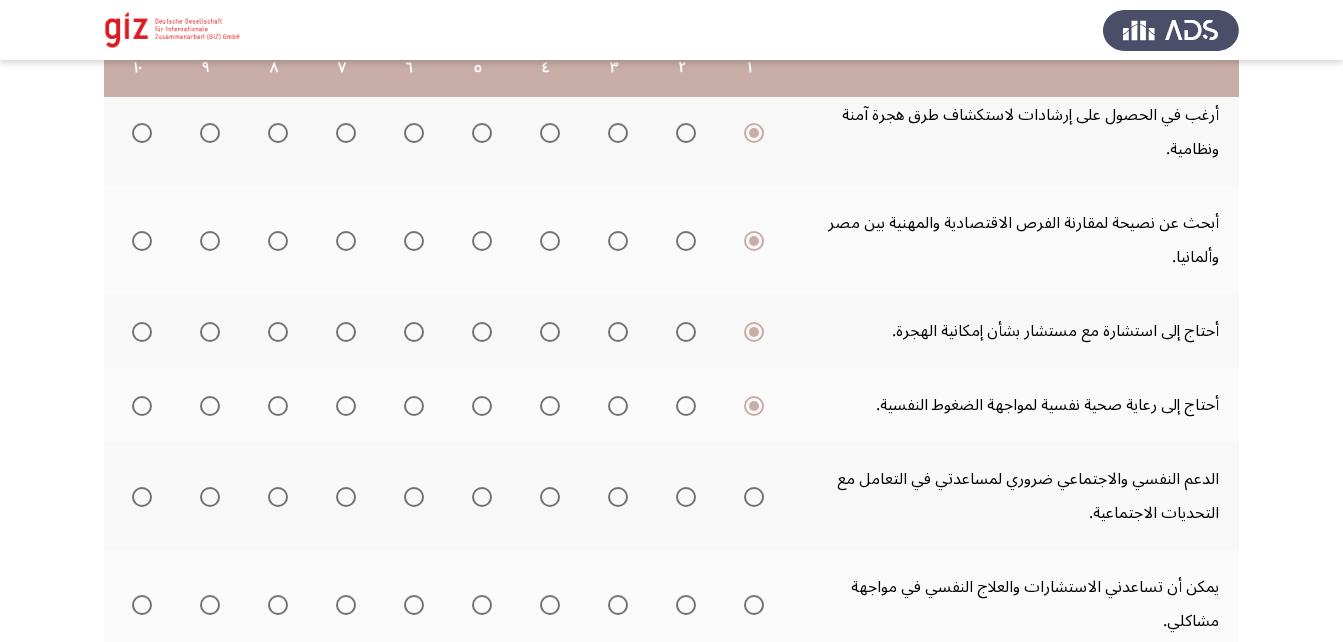scroll, scrollTop: 492, scrollLeft: 0, axis: vertical 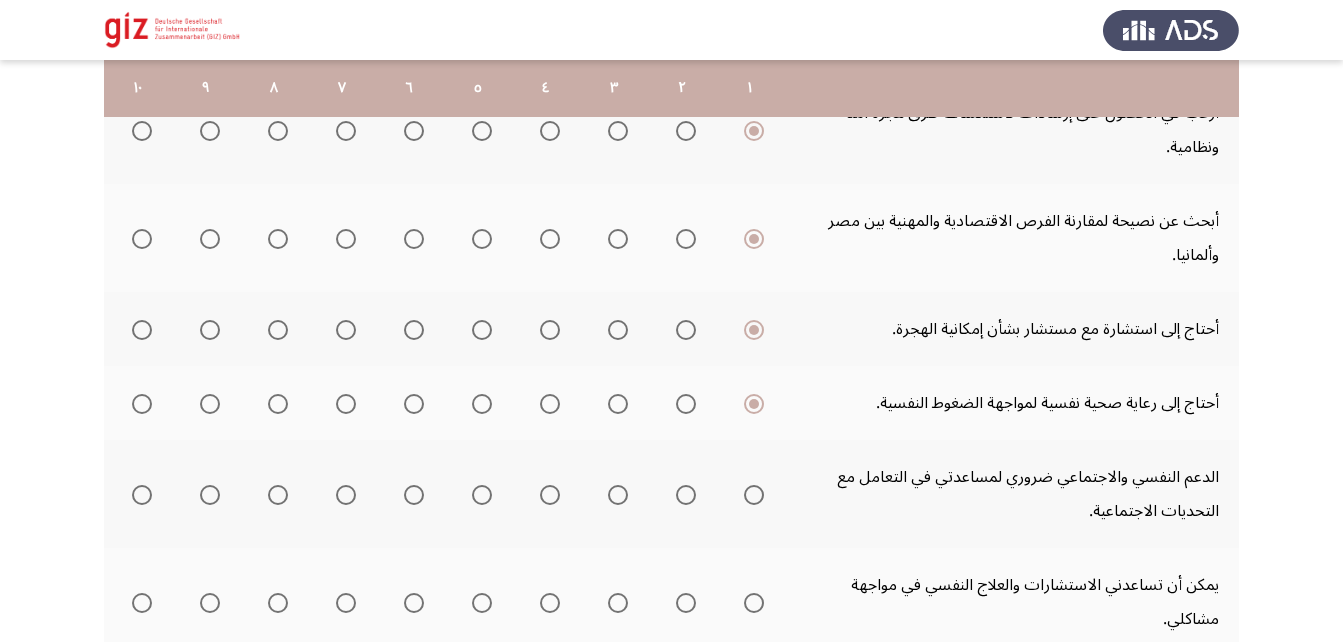 click at bounding box center [754, 495] 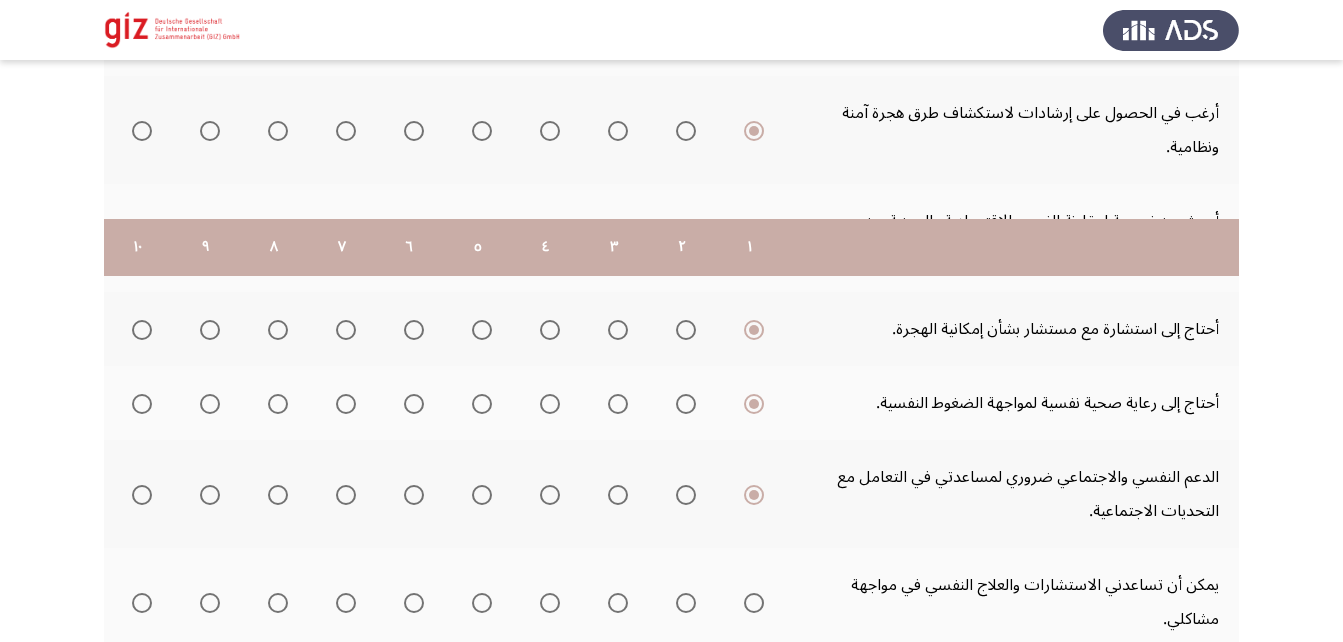 scroll, scrollTop: 652, scrollLeft: 0, axis: vertical 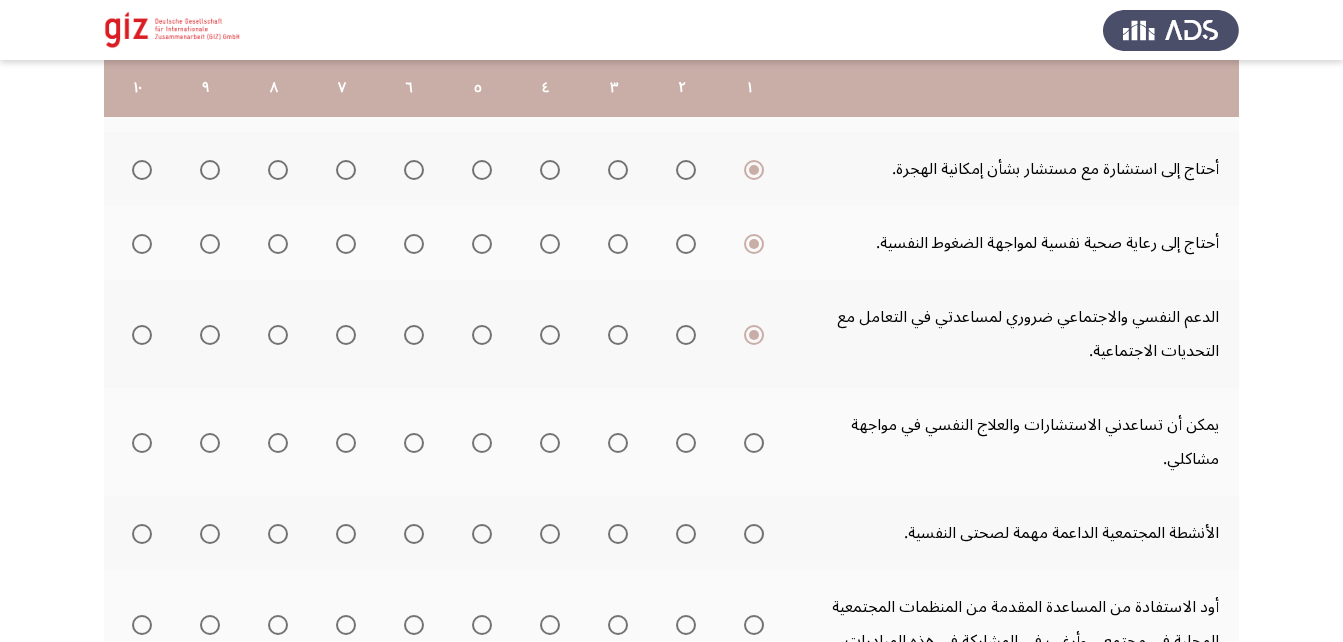 click at bounding box center (754, 443) 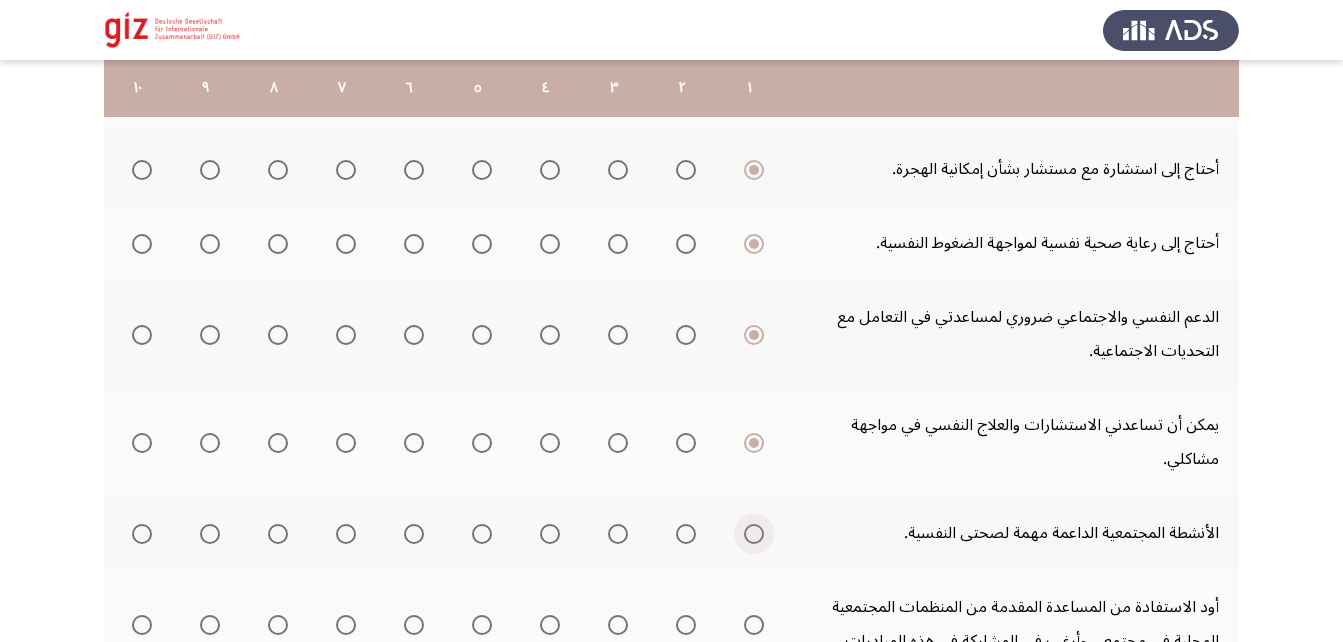 click at bounding box center (754, 534) 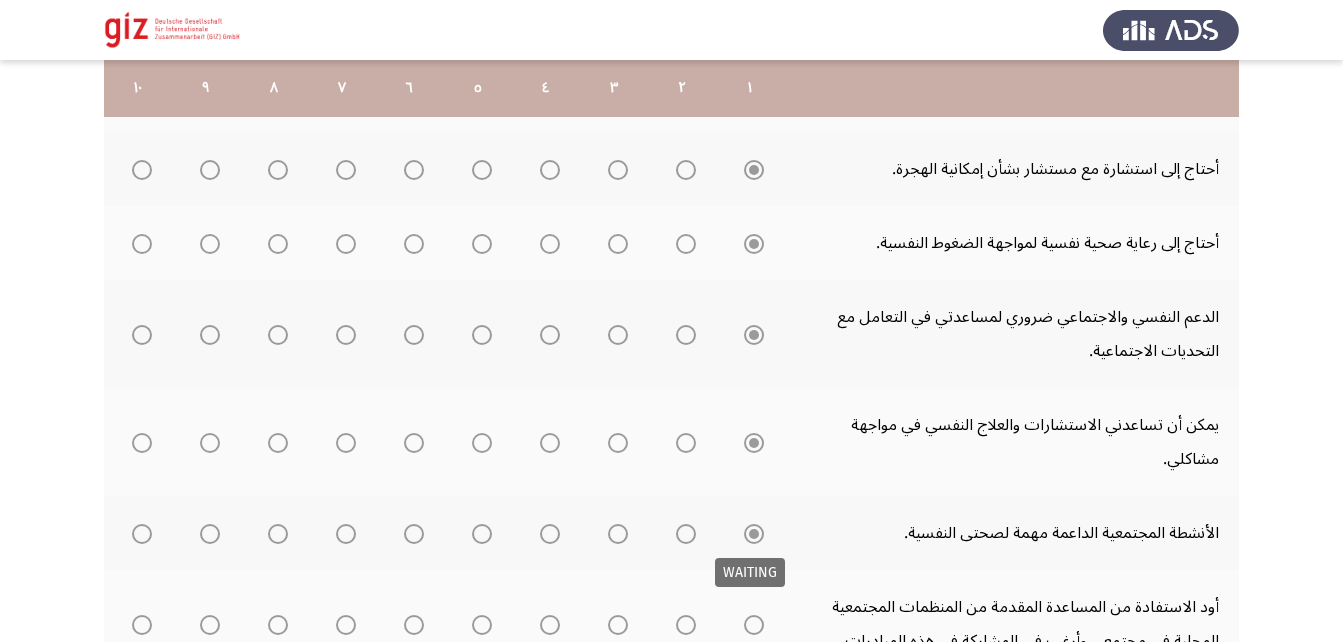 scroll, scrollTop: 775, scrollLeft: 0, axis: vertical 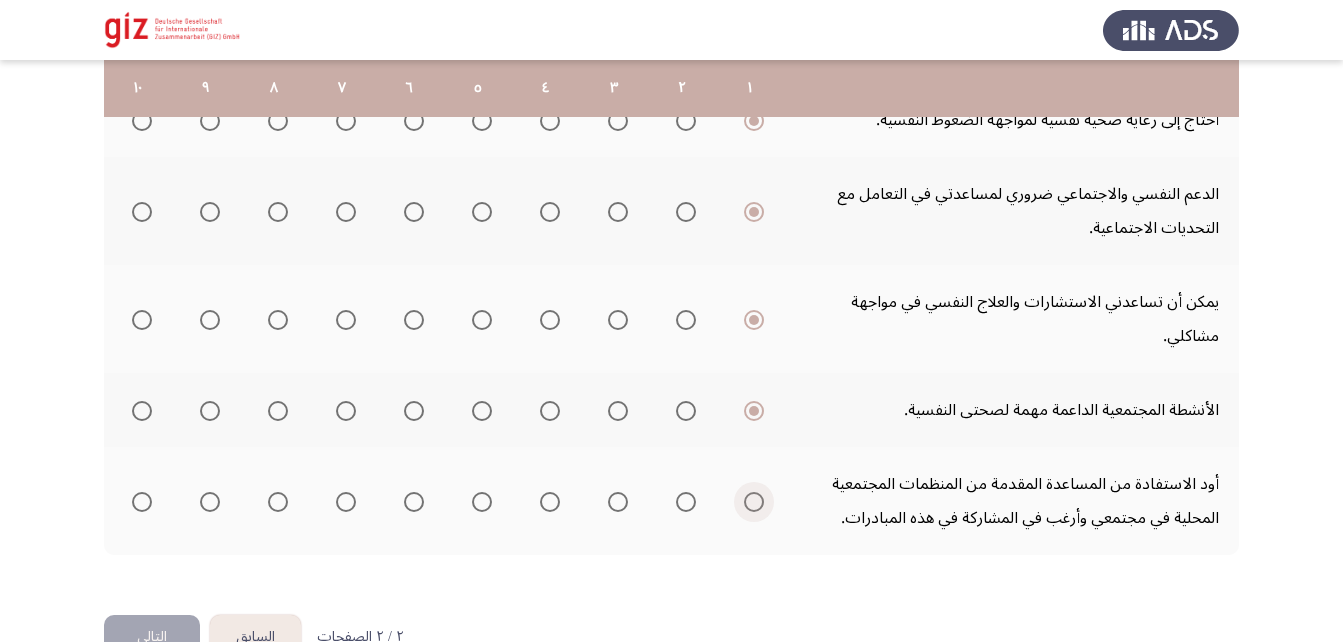 click at bounding box center [754, 502] 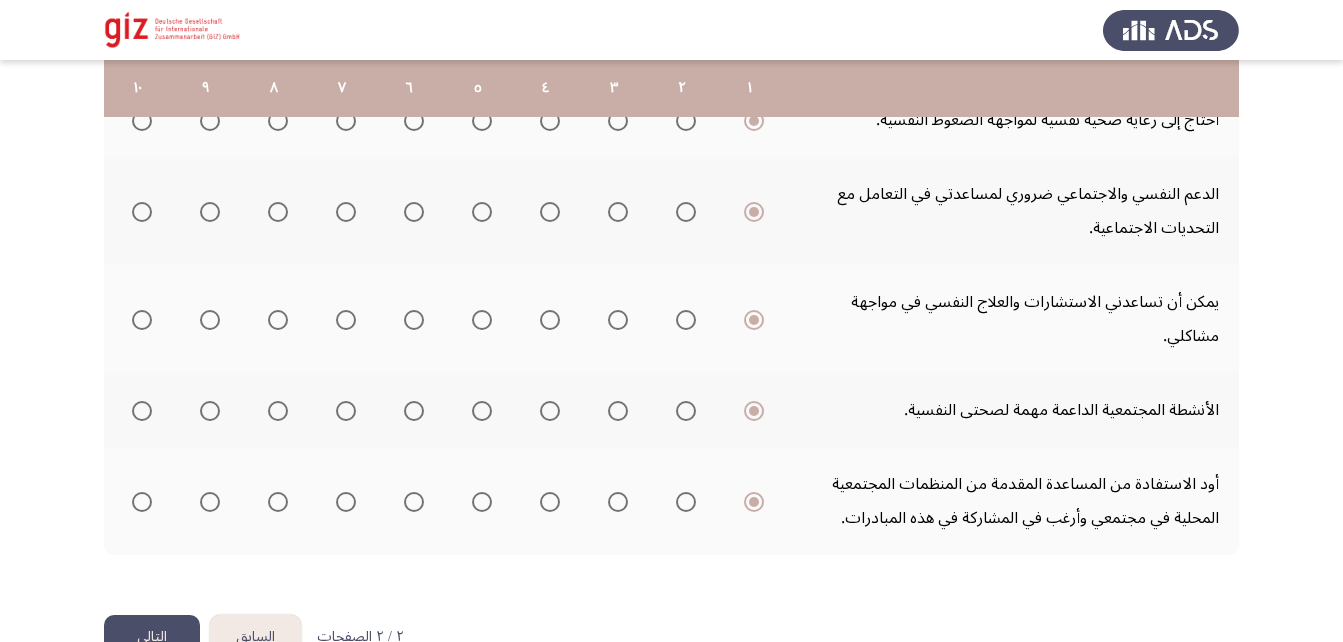scroll, scrollTop: 828, scrollLeft: 0, axis: vertical 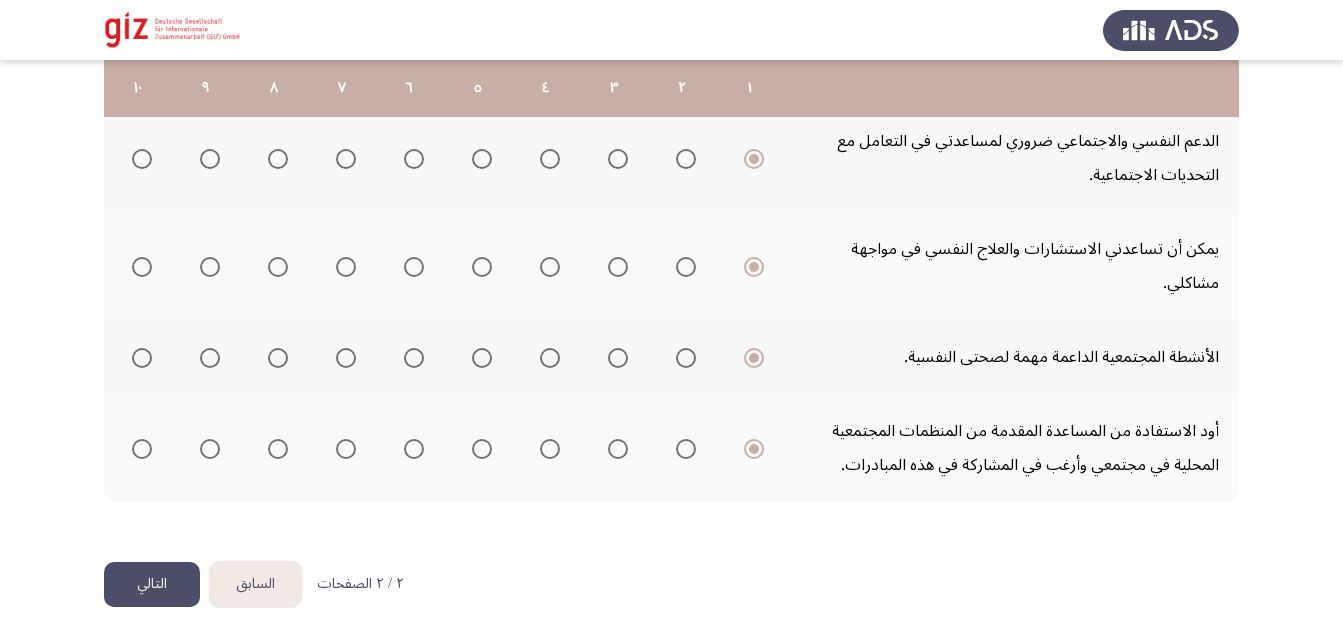 click on "التالي" 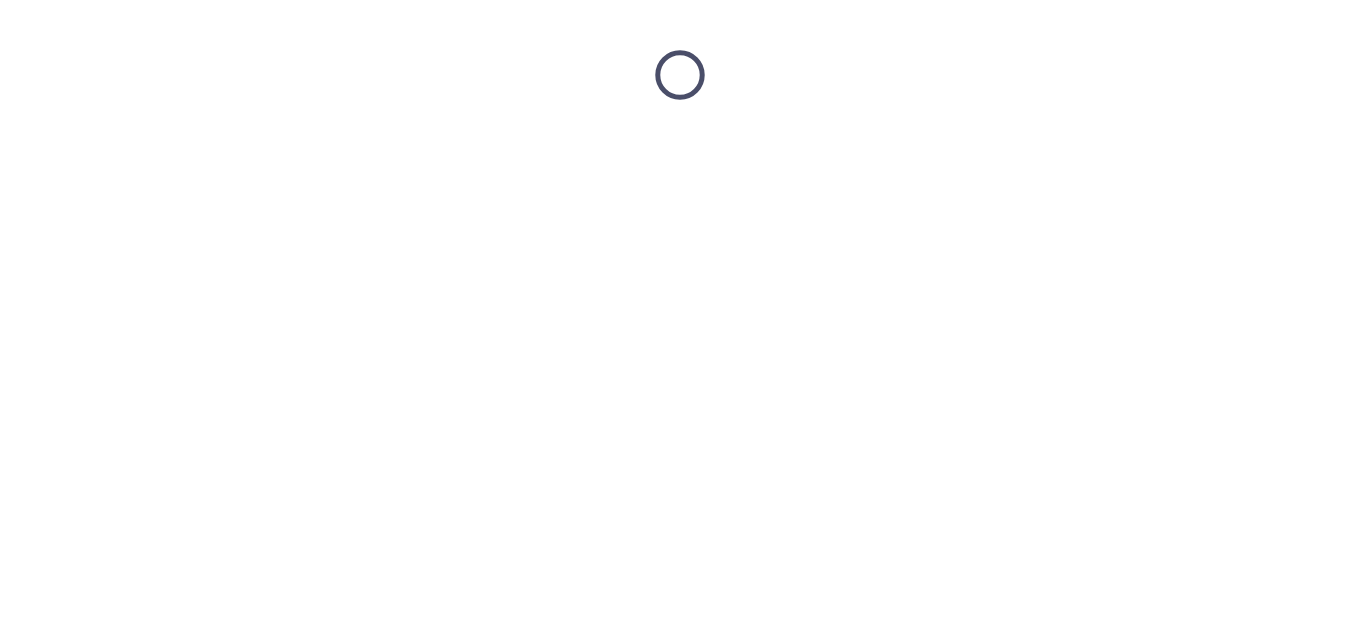scroll, scrollTop: 0, scrollLeft: 0, axis: both 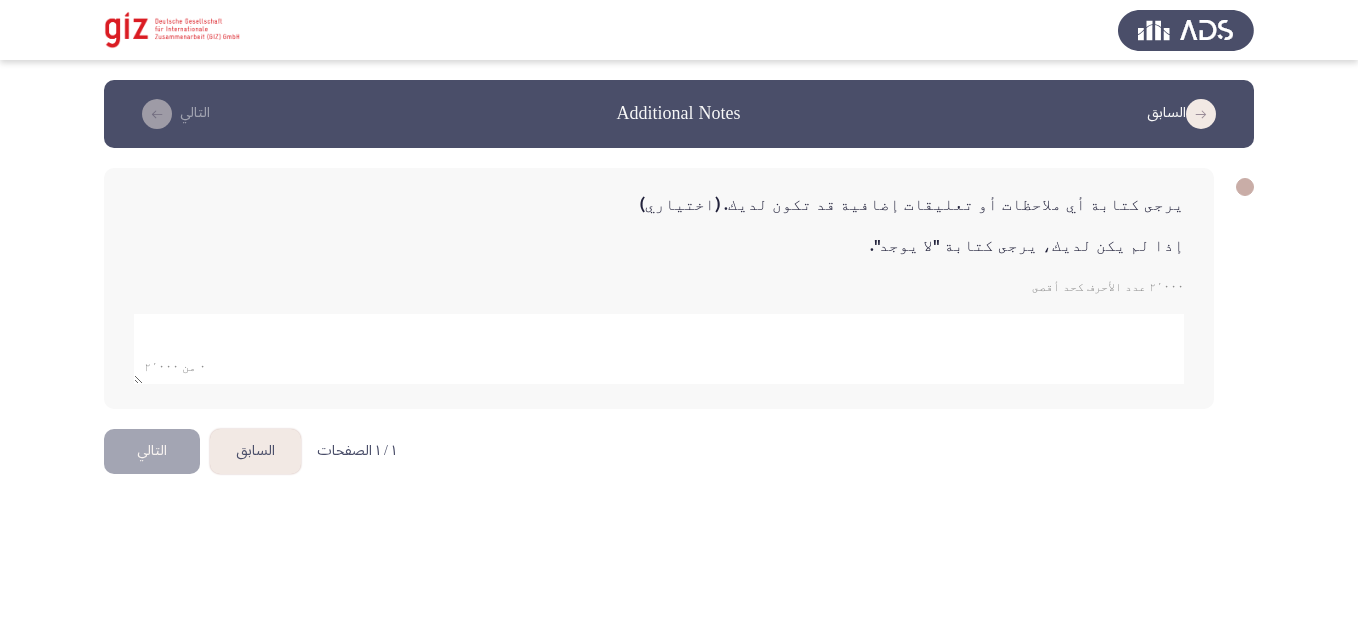 click 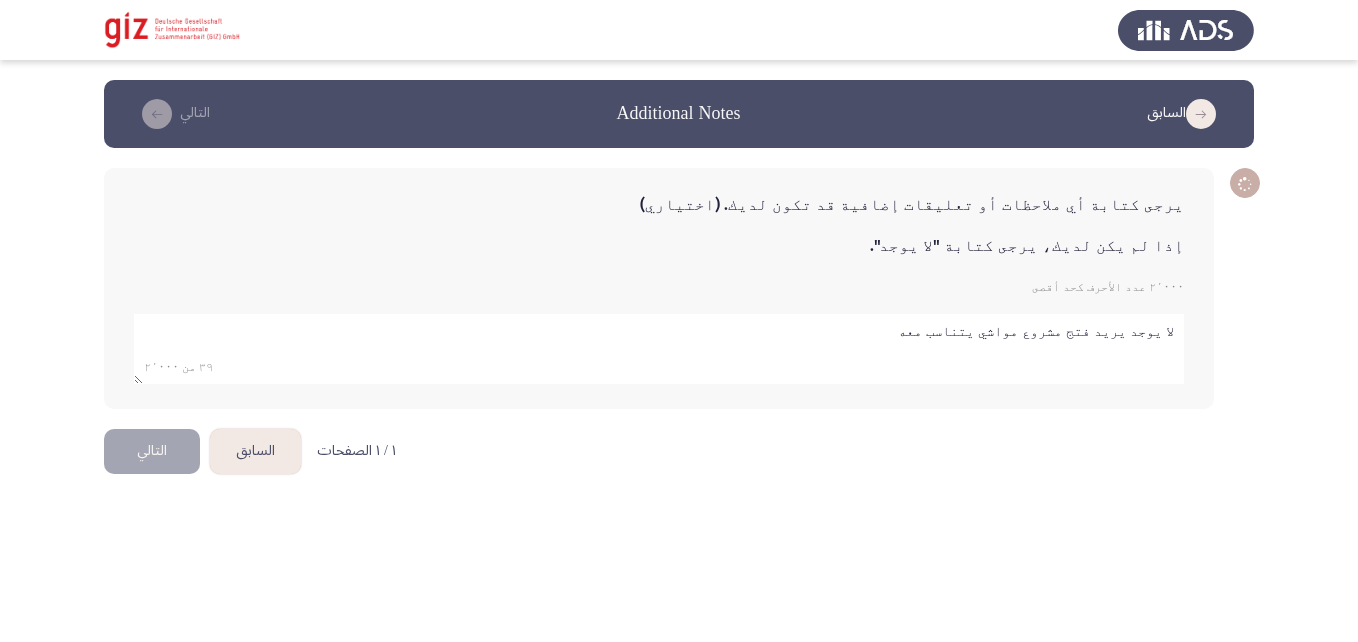 type on "لا يوجد يريد فتج مشروع مواشي يتناسب معه" 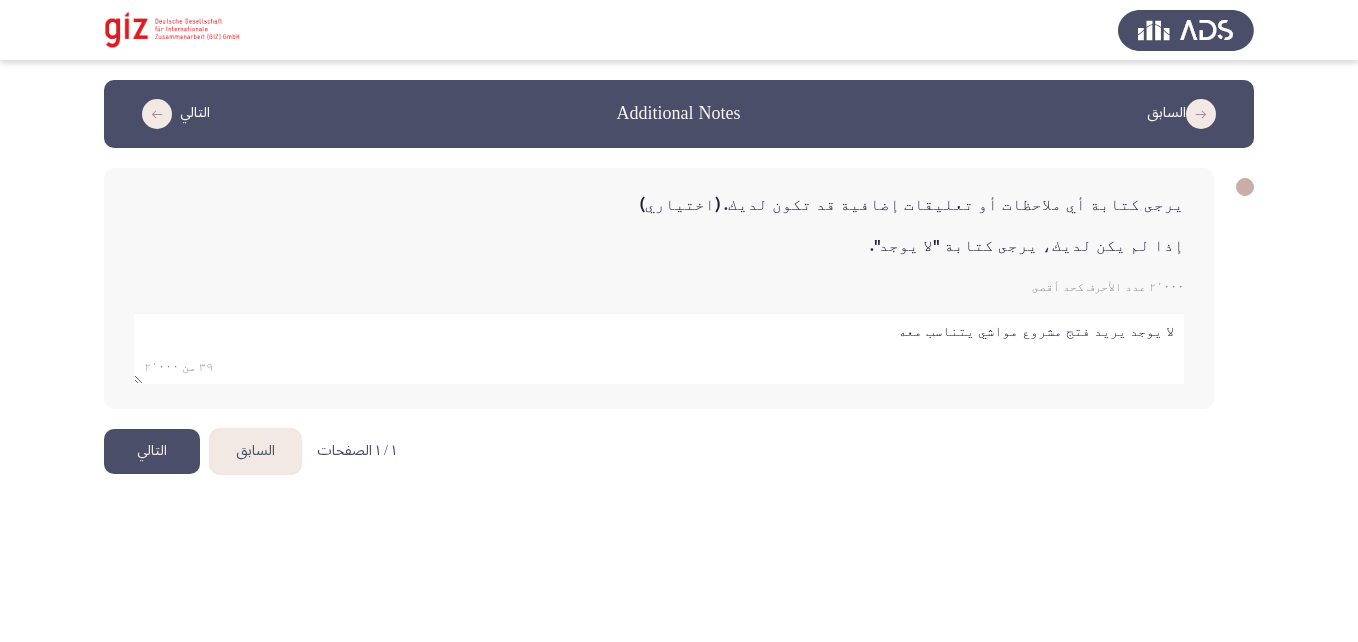 click on "التالي" 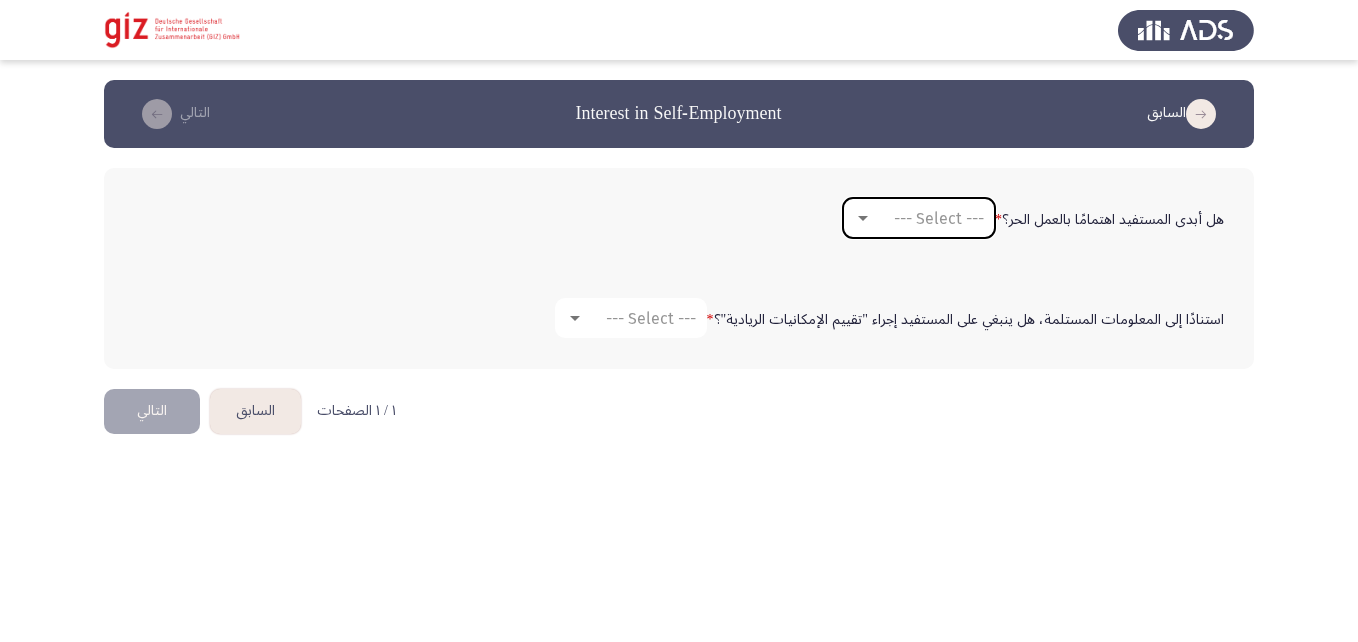 click on "--- Select ---" at bounding box center (928, 218) 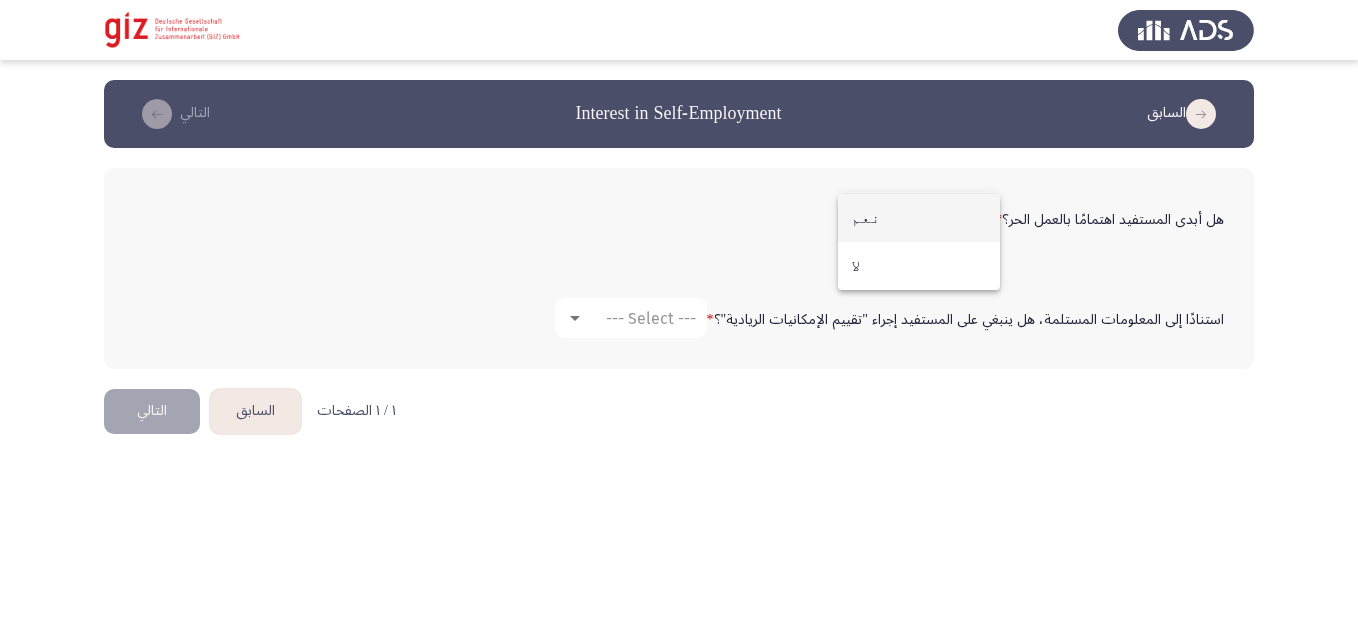 click on "نعم" at bounding box center [919, 218] 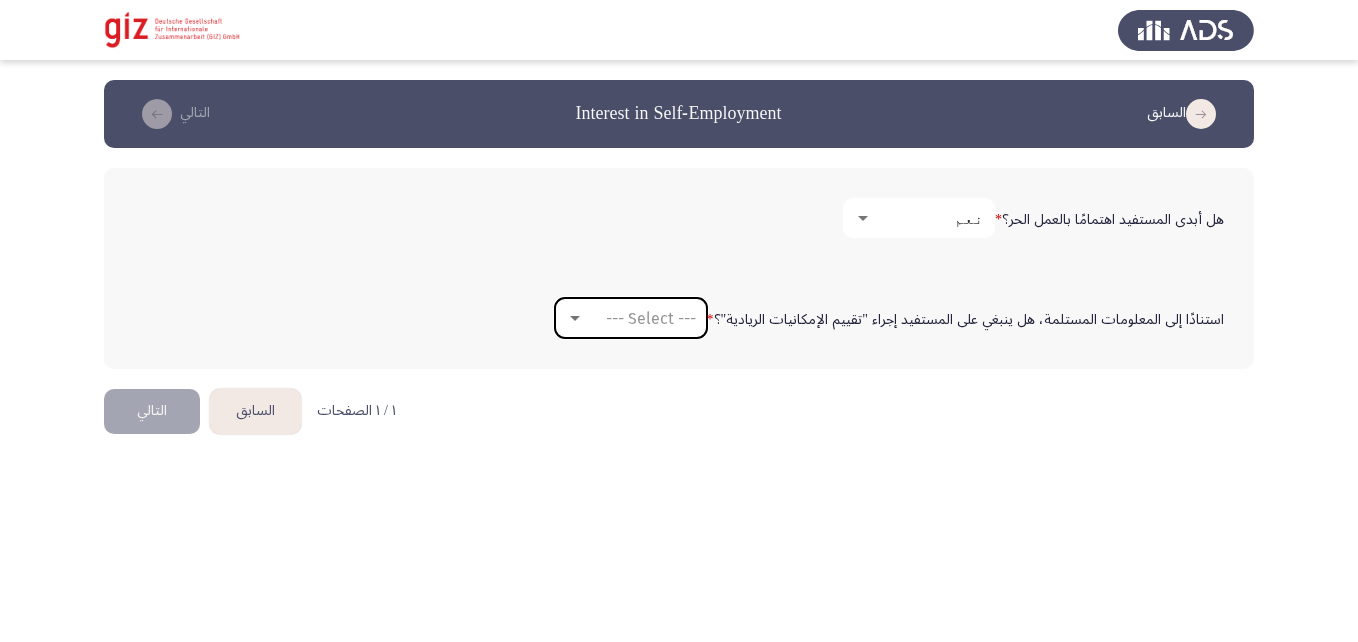 click on "--- Select ---" at bounding box center (631, 318) 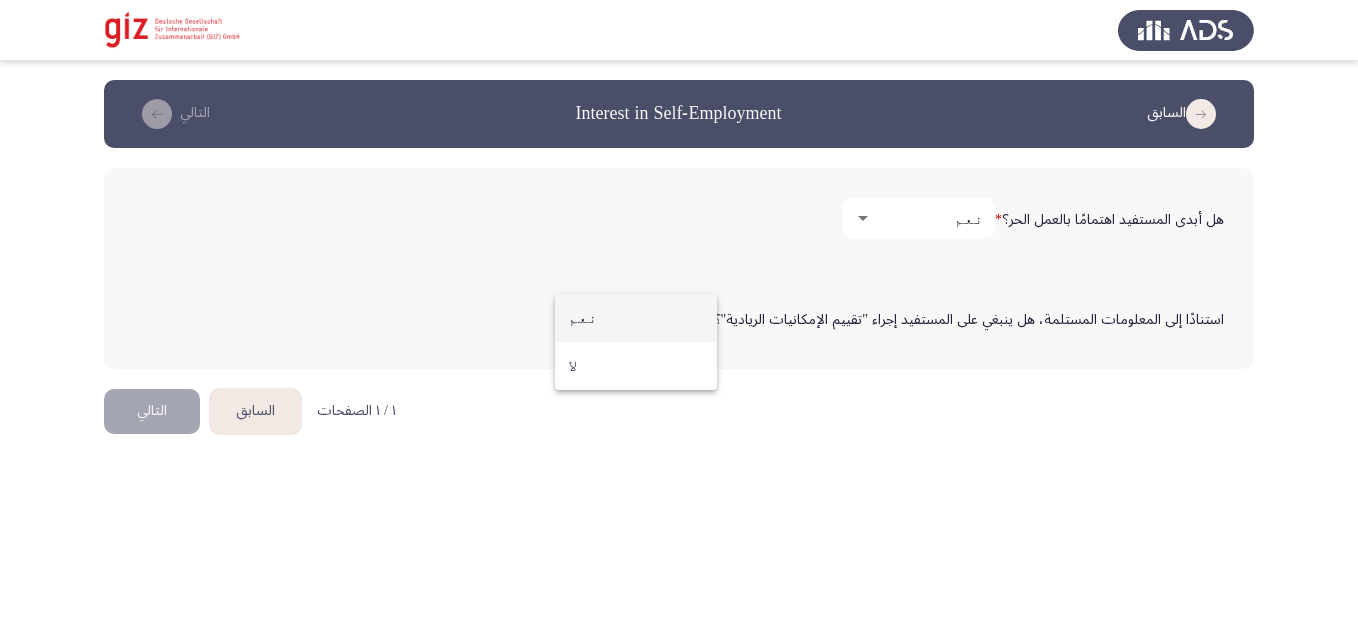 click on "نعم" at bounding box center [636, 318] 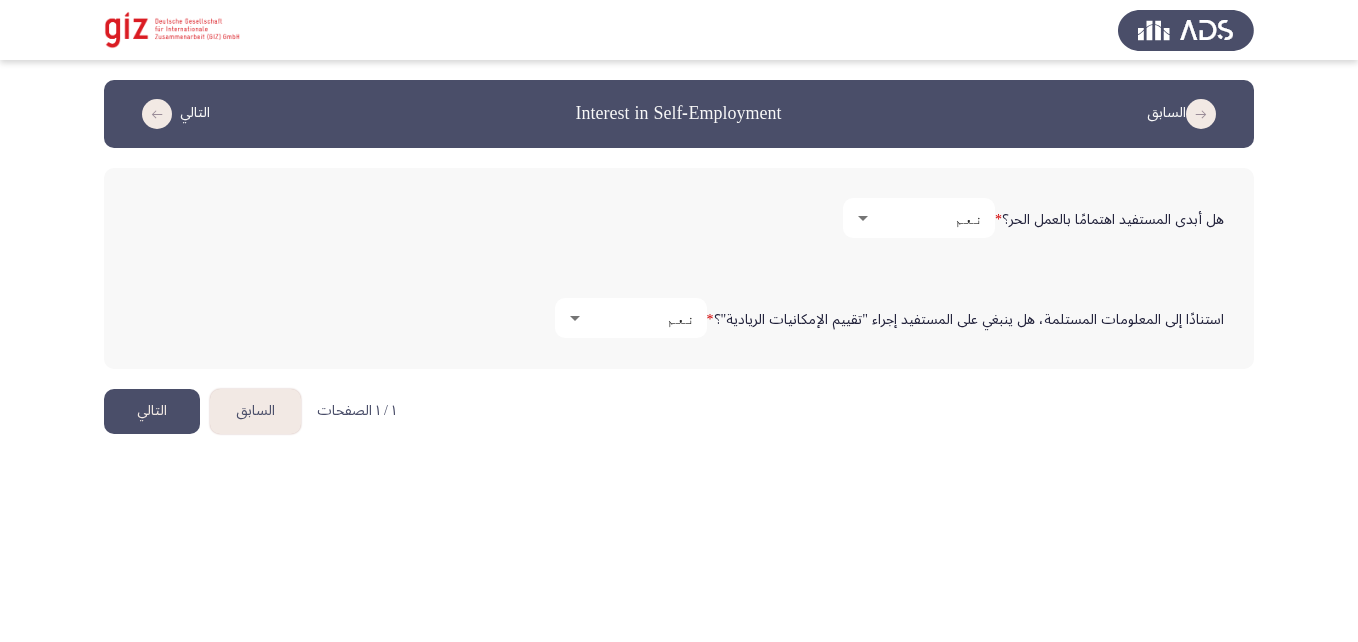 click on "التالي" 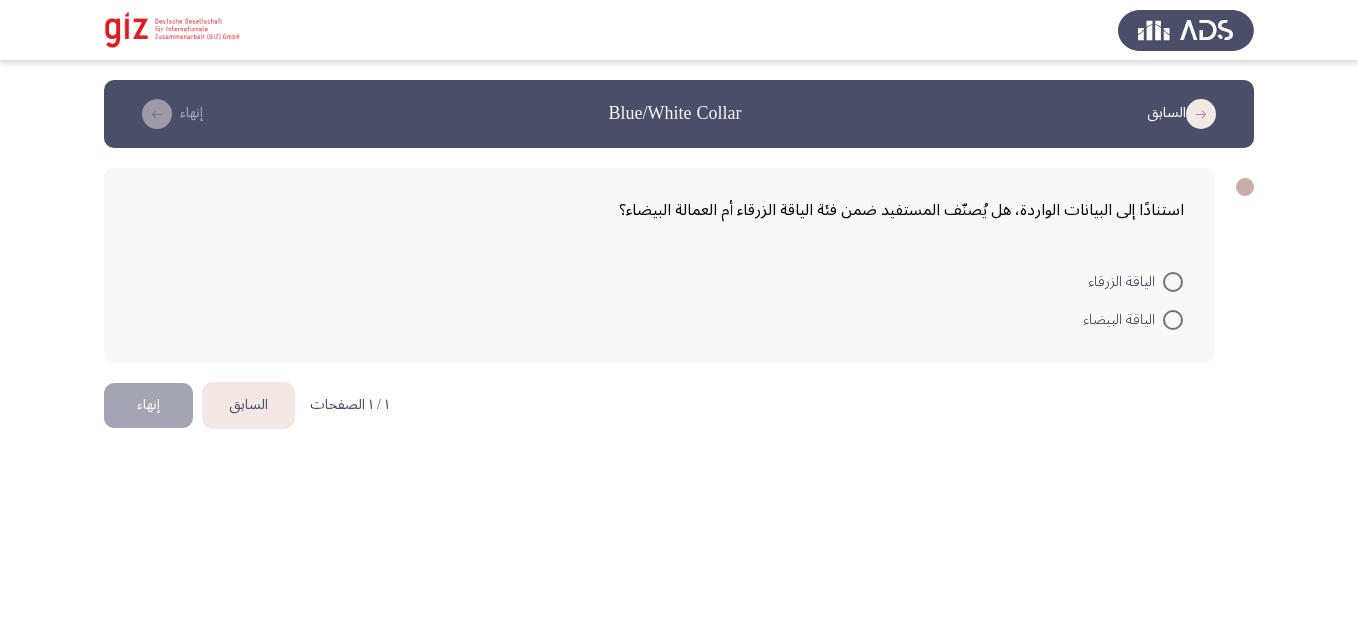 click at bounding box center [1173, 282] 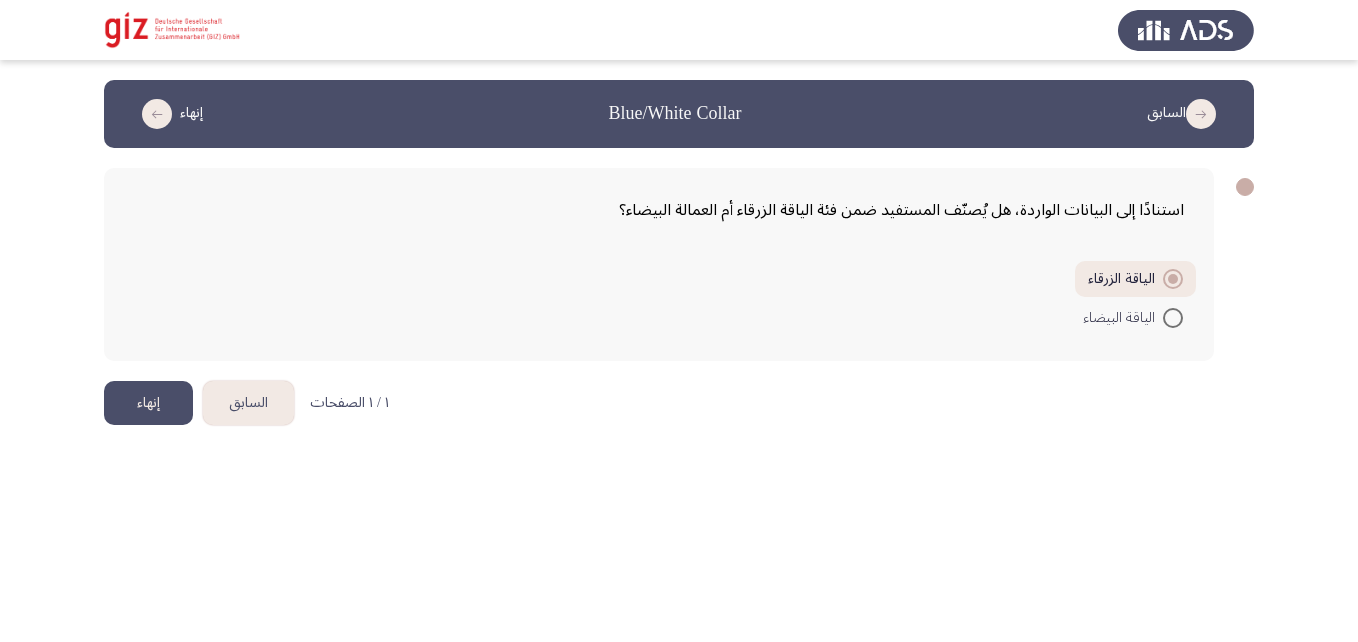 click on "إنهاء" 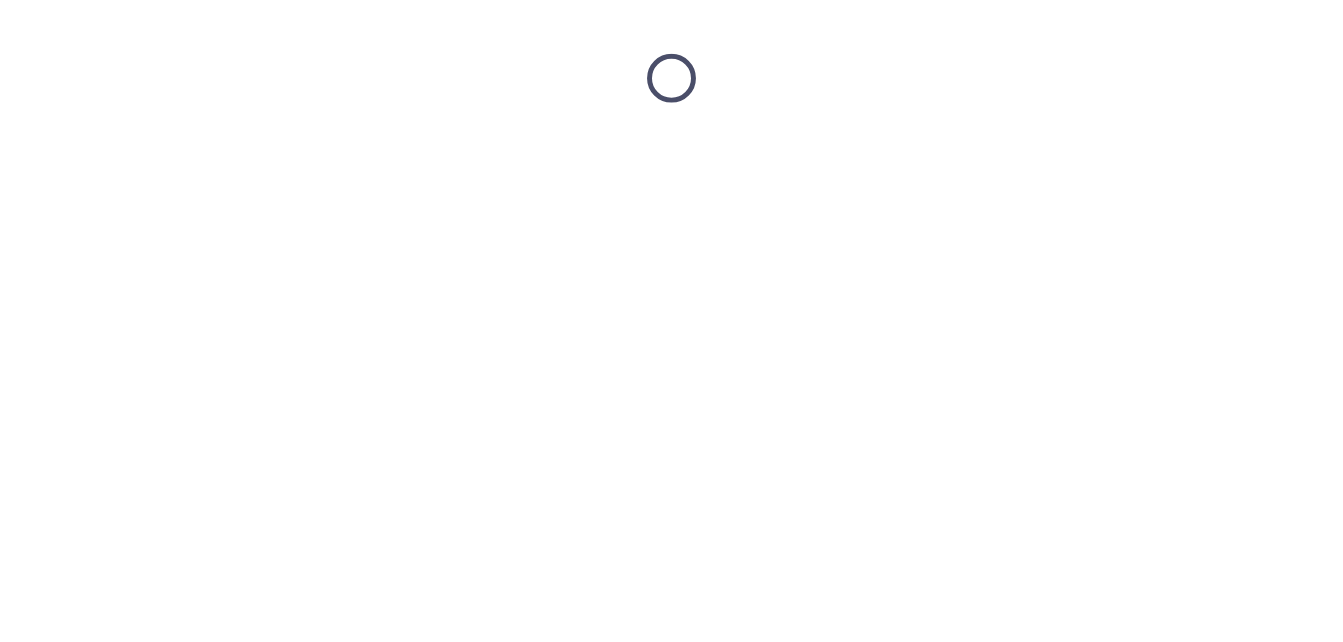scroll, scrollTop: 0, scrollLeft: 0, axis: both 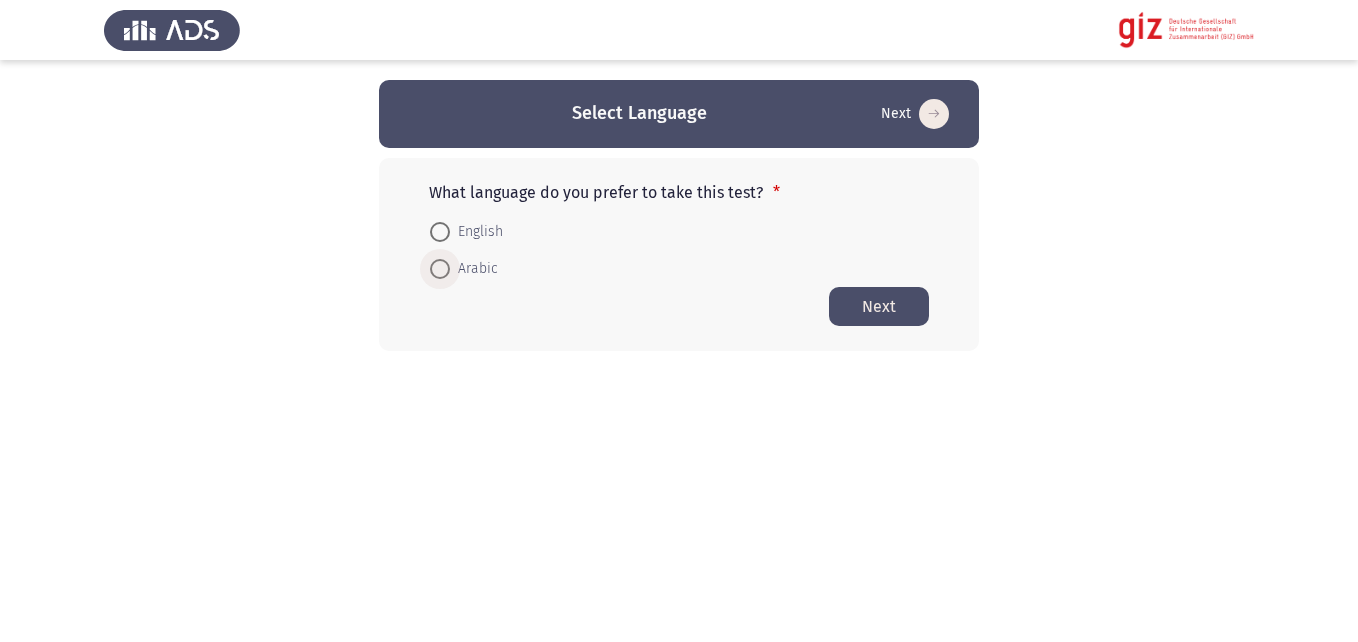 click on "Arabic" at bounding box center (474, 269) 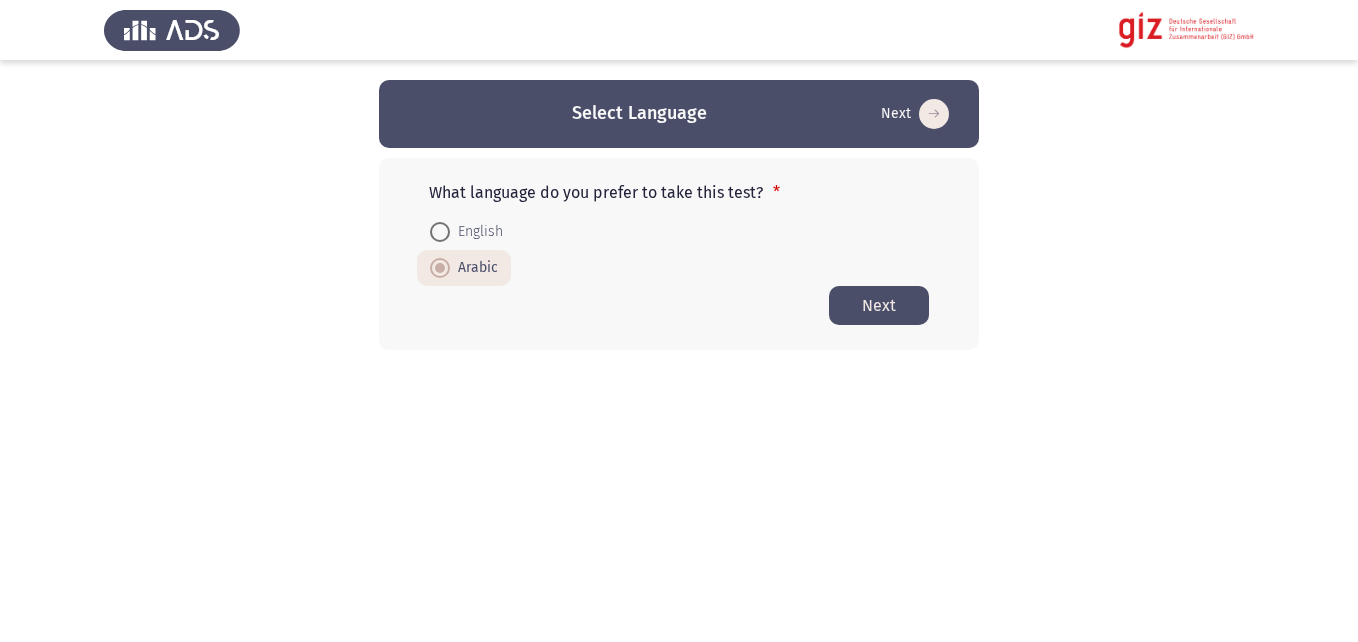 click on "Next" 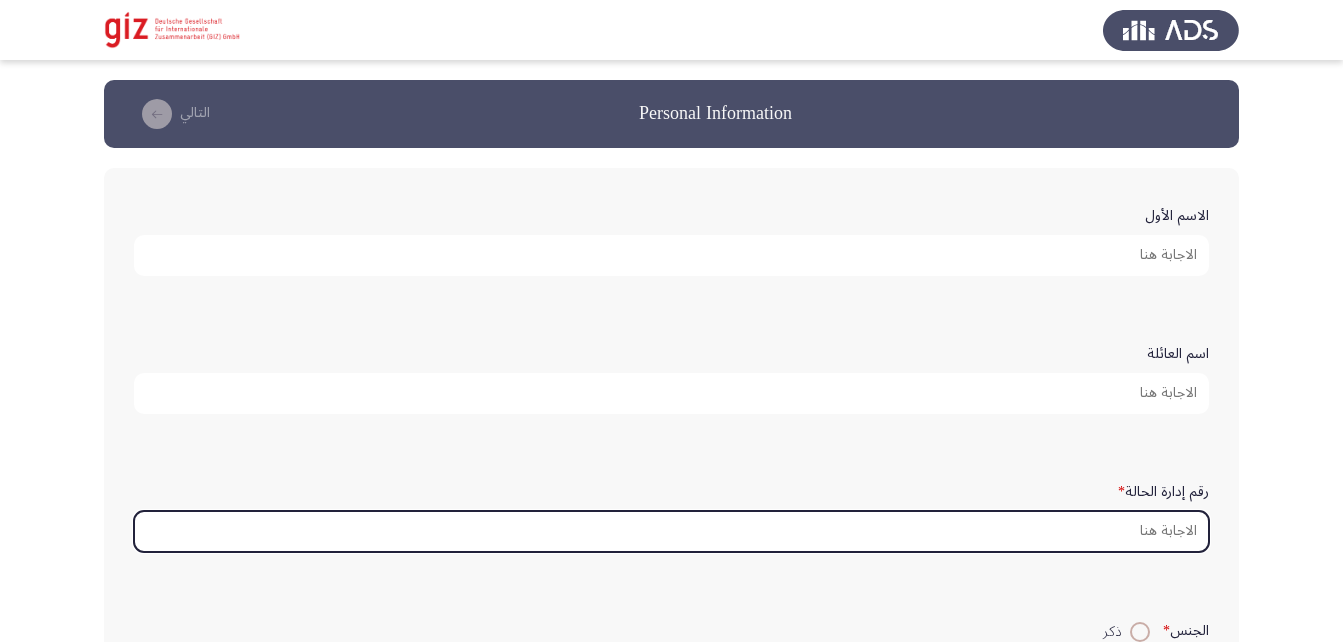 click on "رقم إدارة الحالة   *" at bounding box center [671, 531] 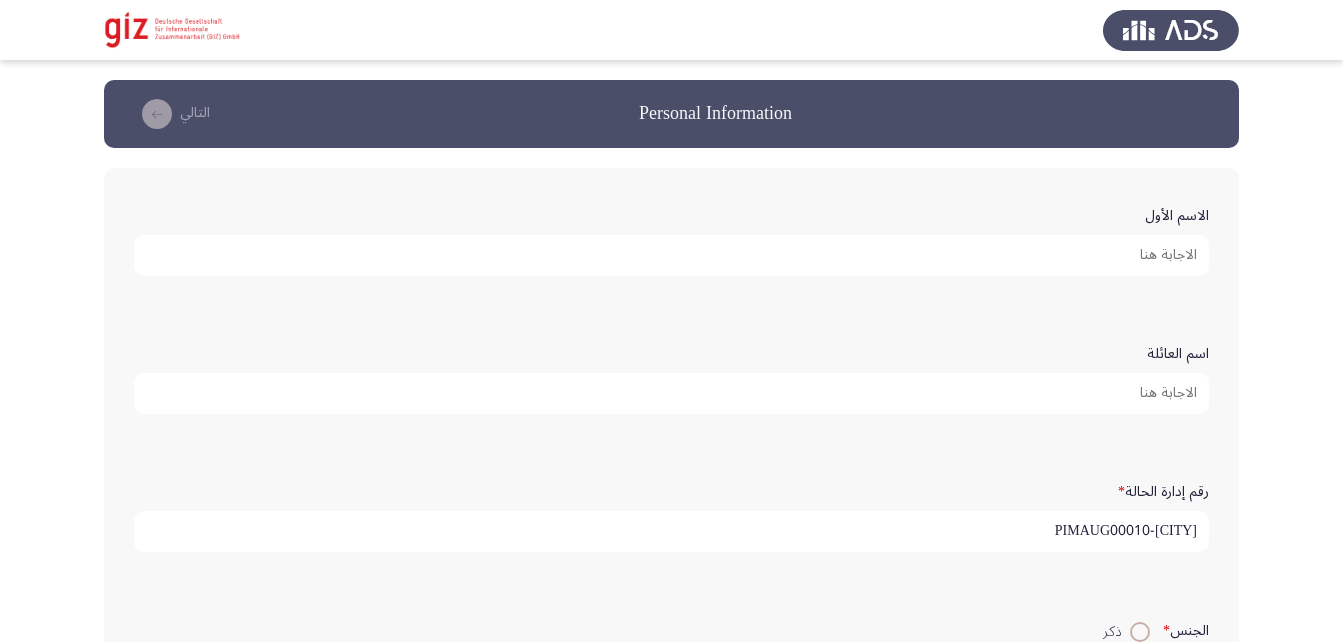 type on "PIMAUG00010-[CITY]" 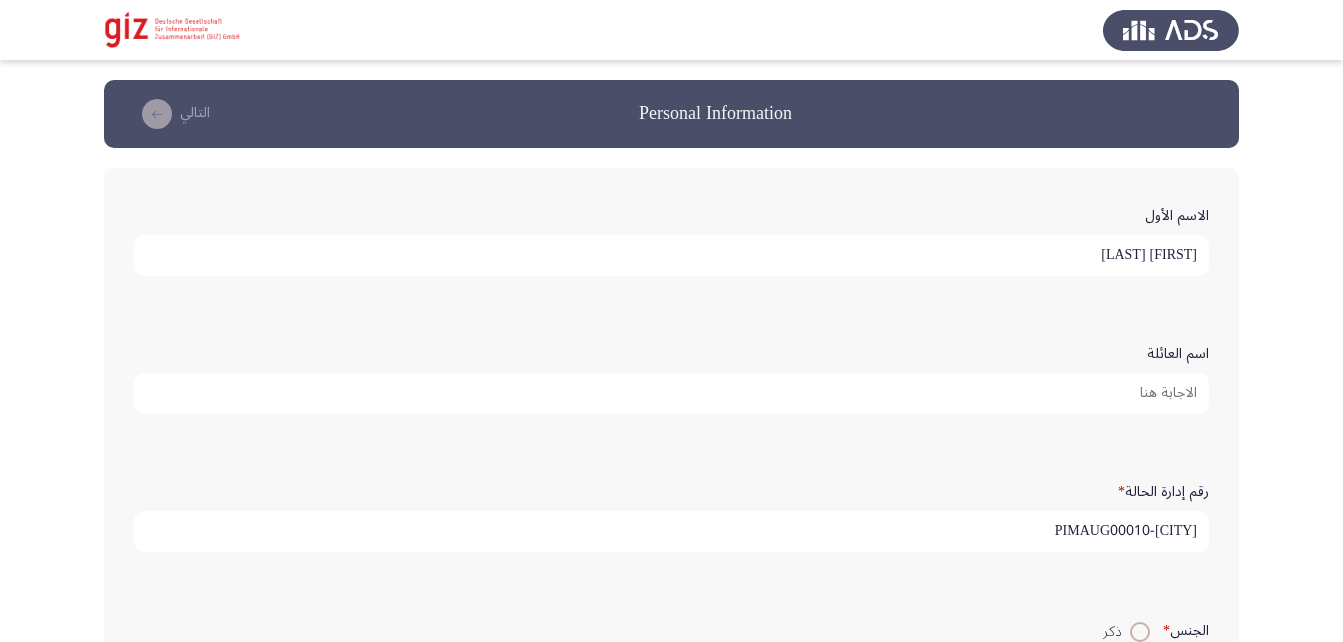 type on "[FIRST] [LAST]" 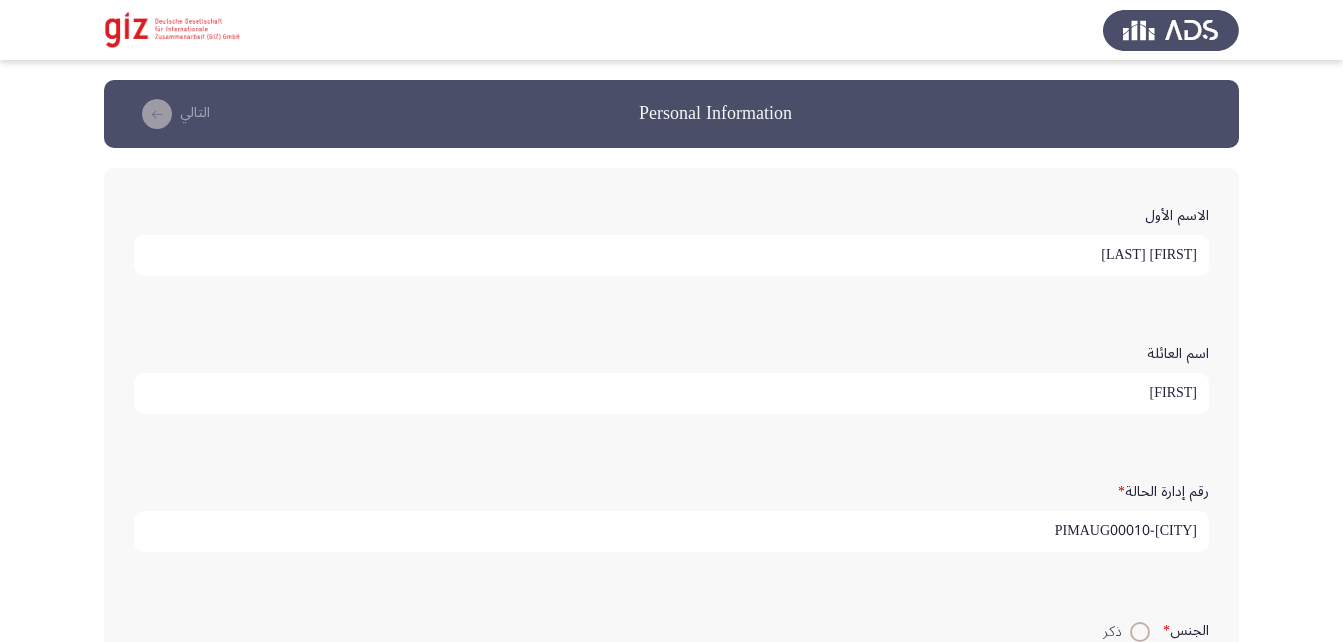 scroll, scrollTop: 5, scrollLeft: 0, axis: vertical 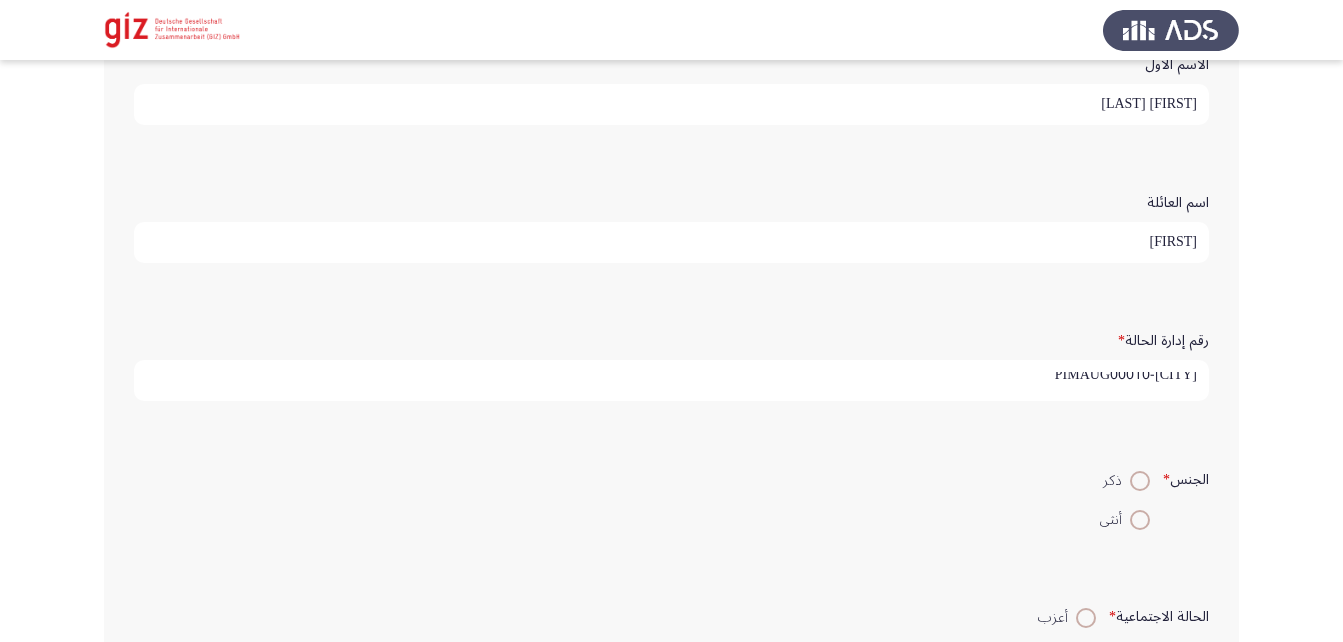 type on "[FIRST]" 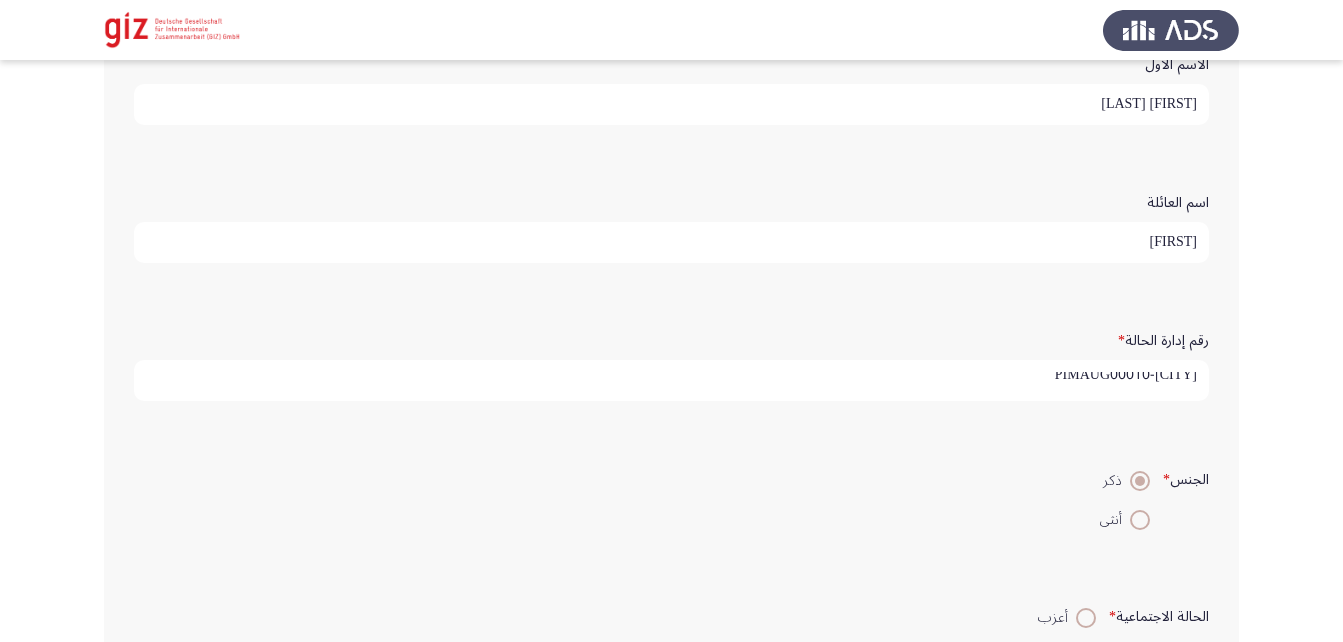 scroll, scrollTop: 327, scrollLeft: 0, axis: vertical 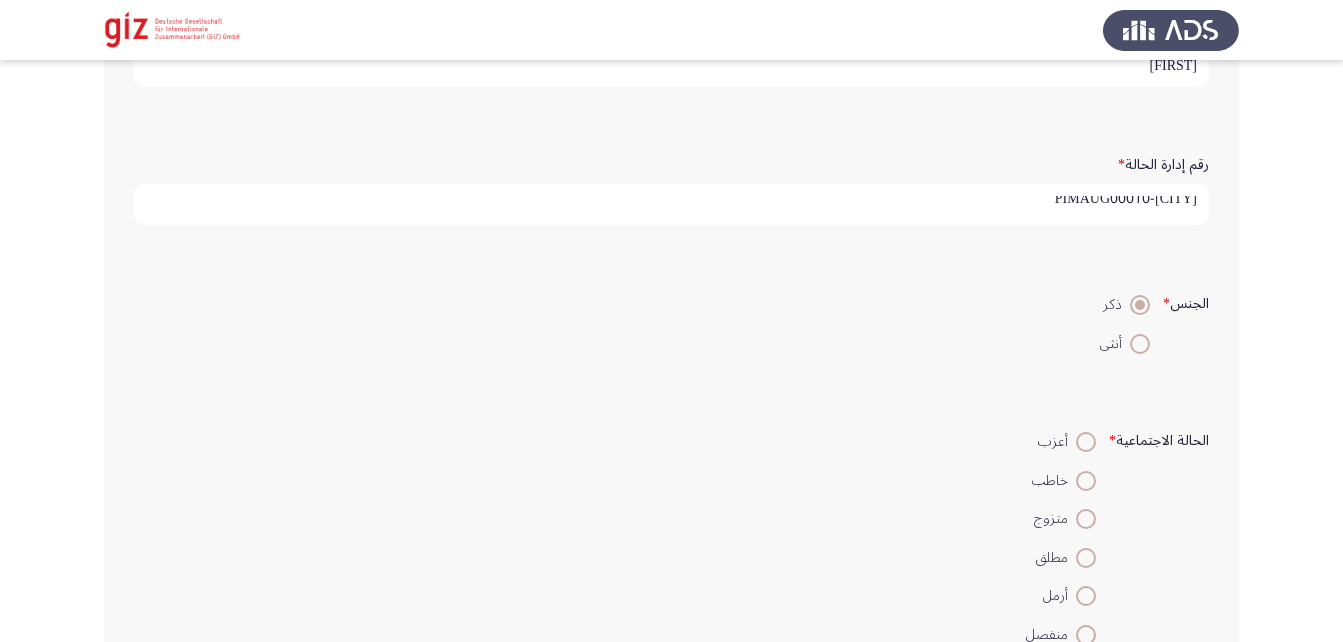 click on "متزوج" at bounding box center (1061, 519) 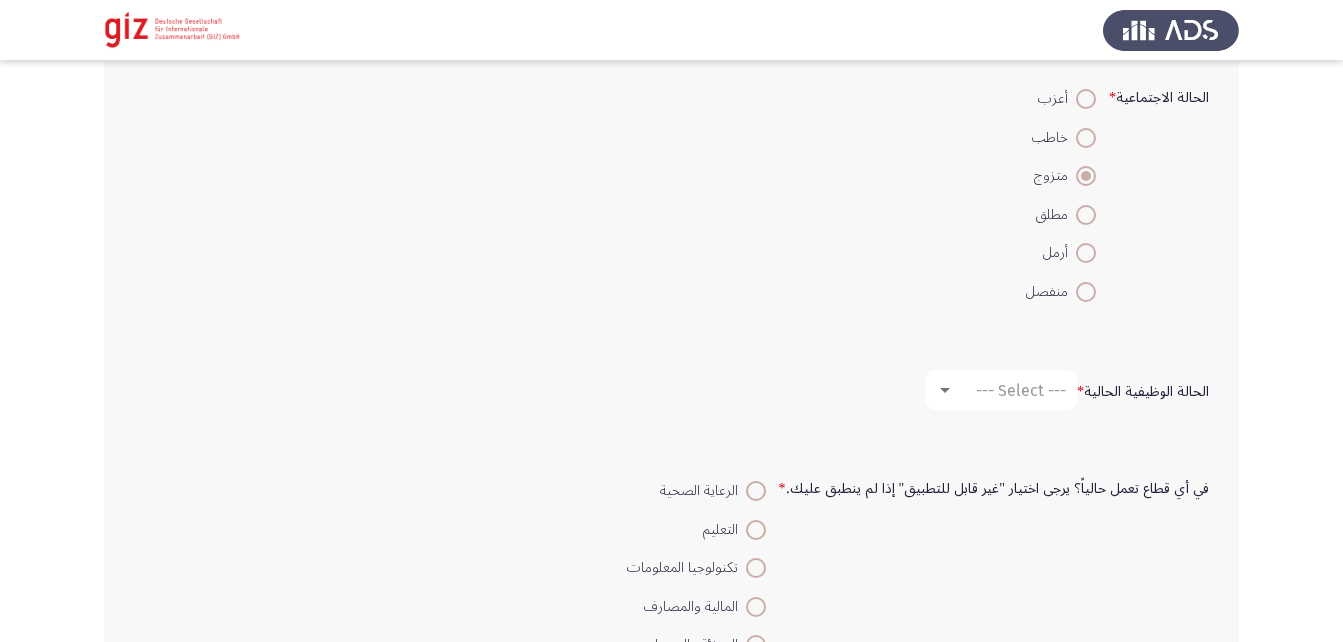 scroll, scrollTop: 704, scrollLeft: 0, axis: vertical 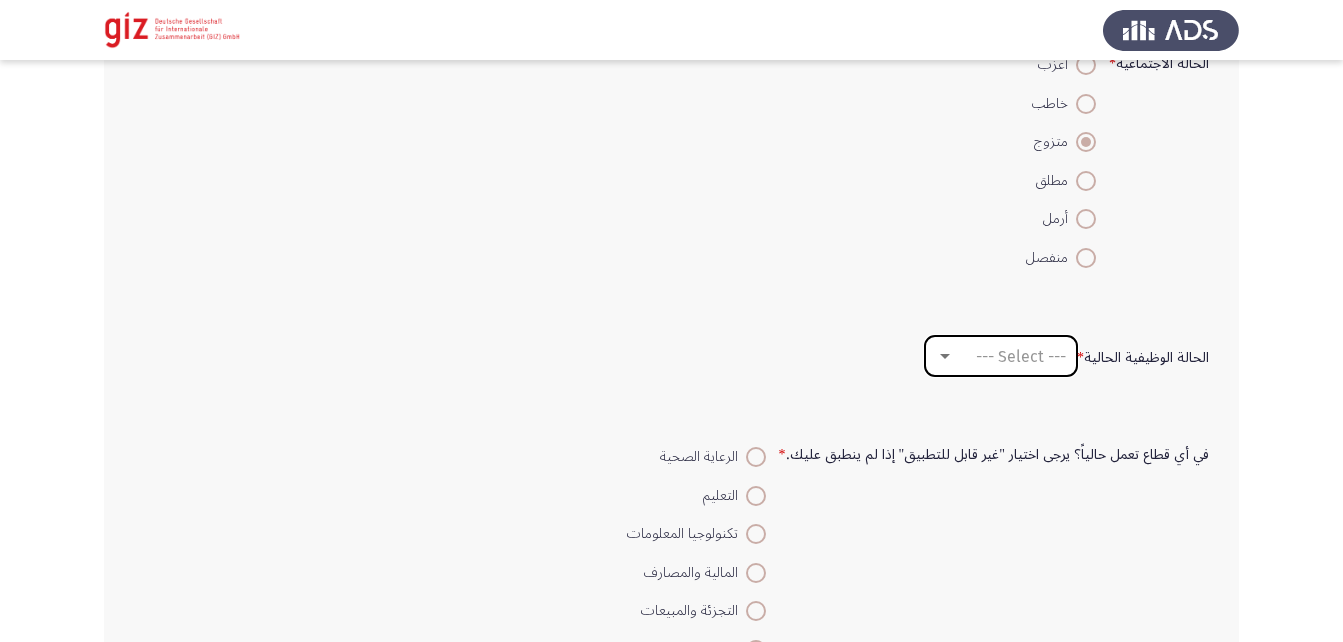 click on "--- Select ---" at bounding box center (1001, 356) 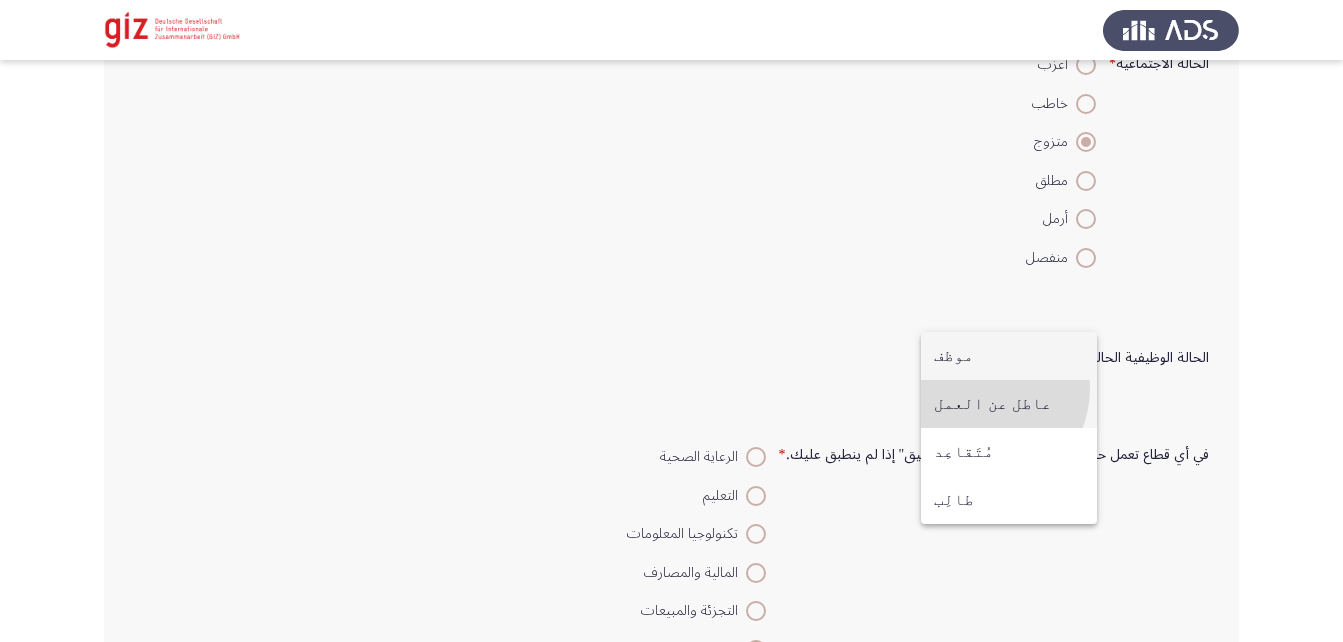 click on "عاطل عن العمل" at bounding box center [1009, 404] 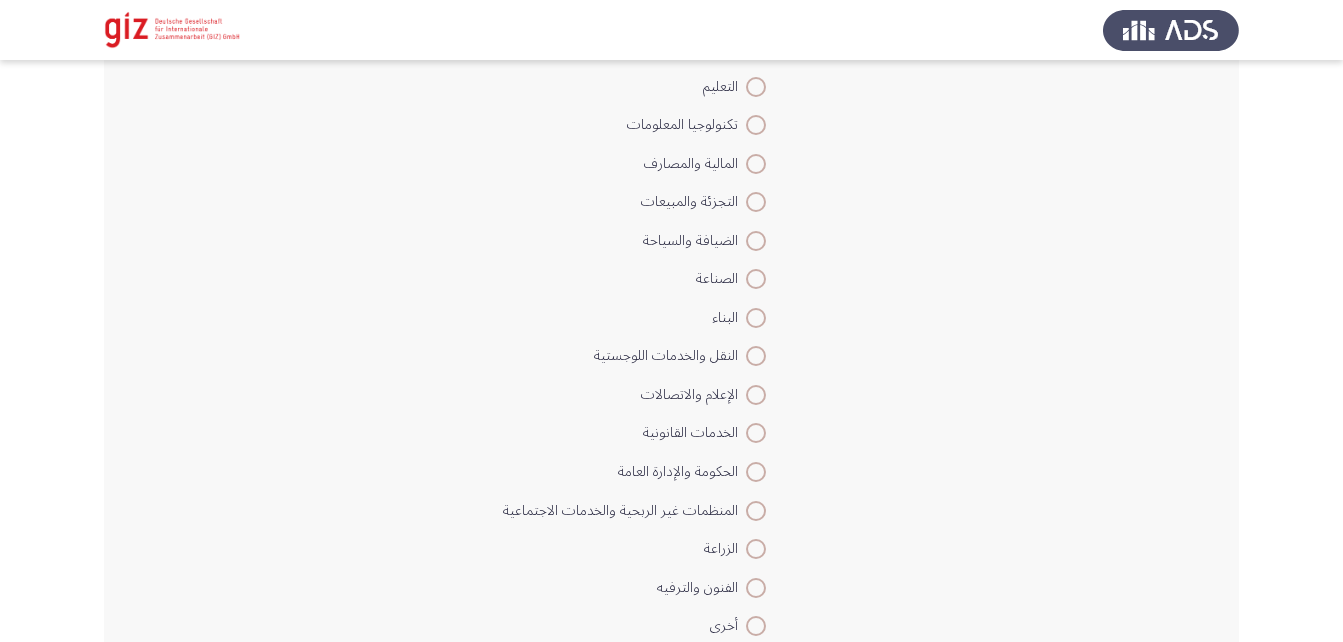 scroll, scrollTop: 1396, scrollLeft: 0, axis: vertical 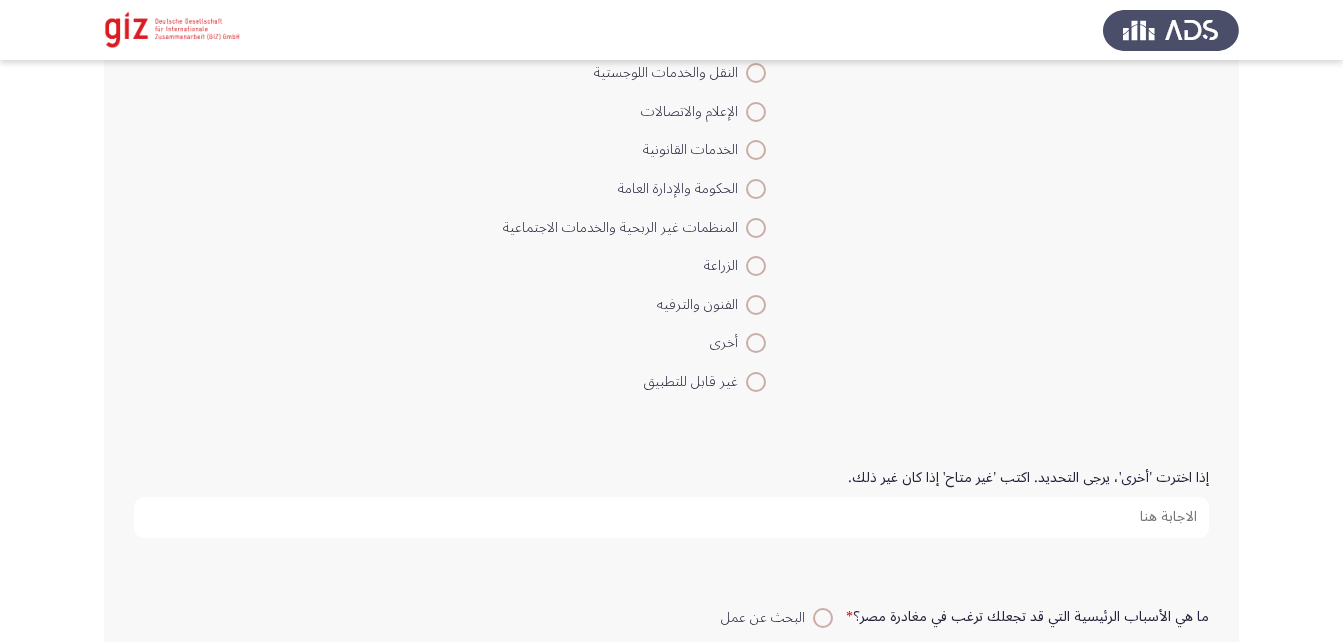 click at bounding box center (756, 343) 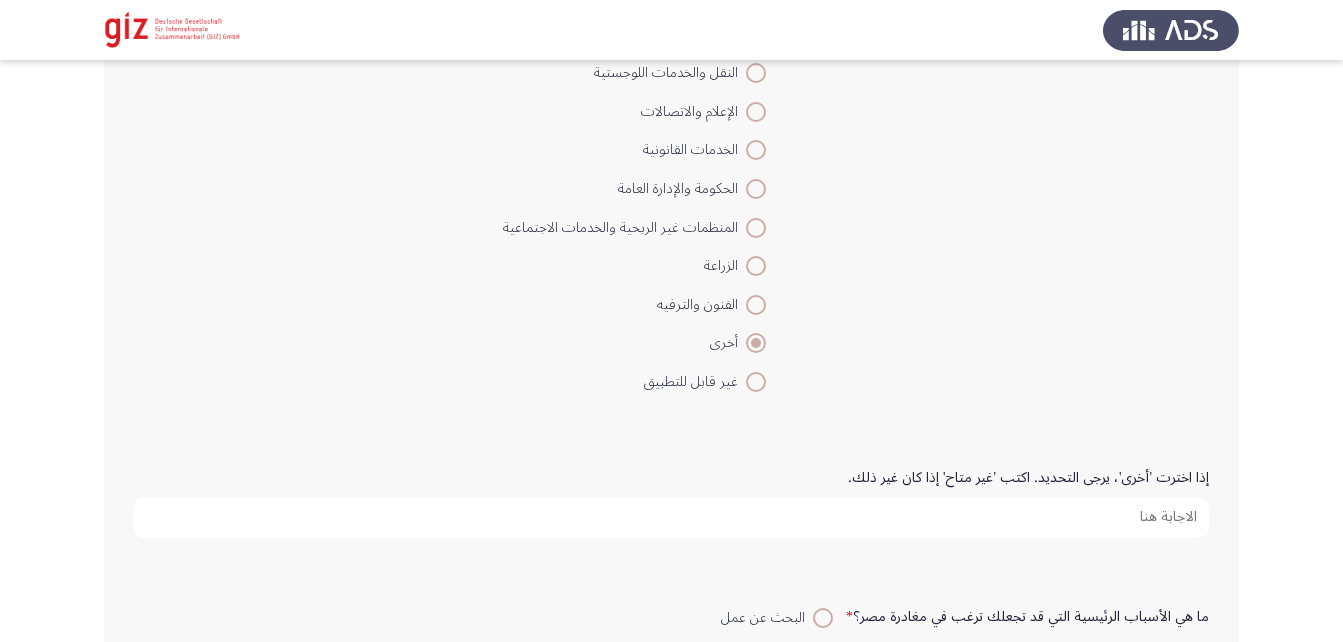 click on "إذا اخترت 'أخرى'، يرجى التحديد. اكتب 'غير متاح' إذا كان غير ذلك." at bounding box center [671, 517] 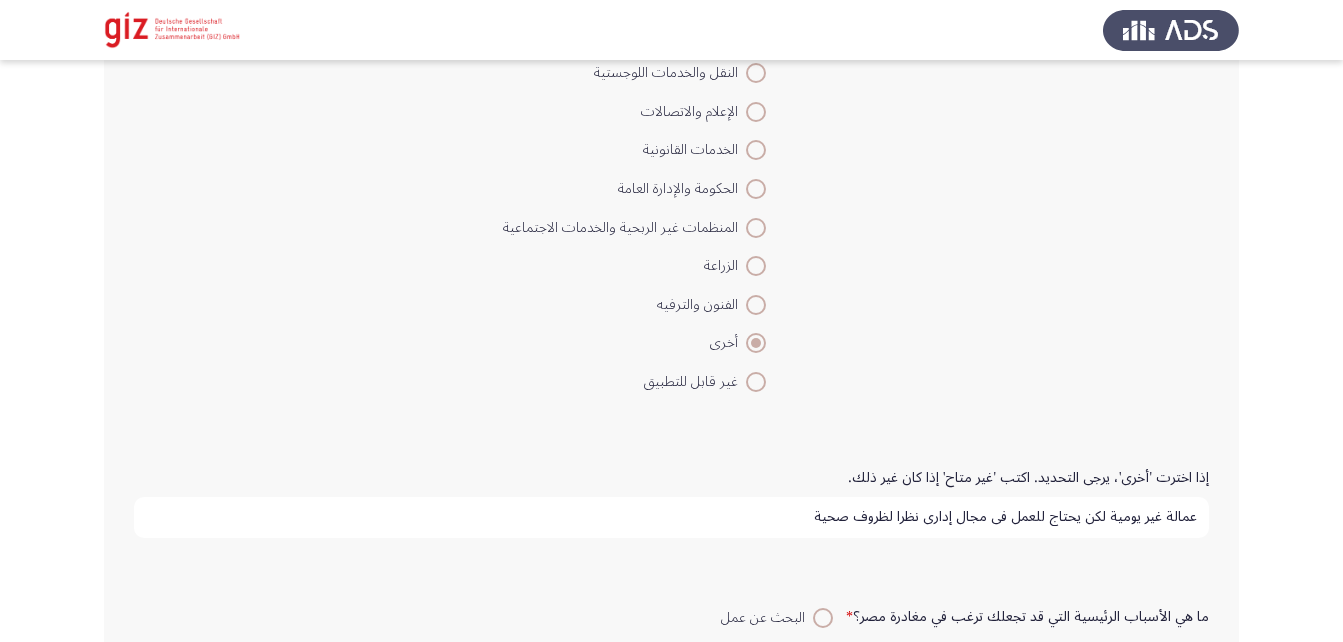 scroll, scrollTop: 5, scrollLeft: 0, axis: vertical 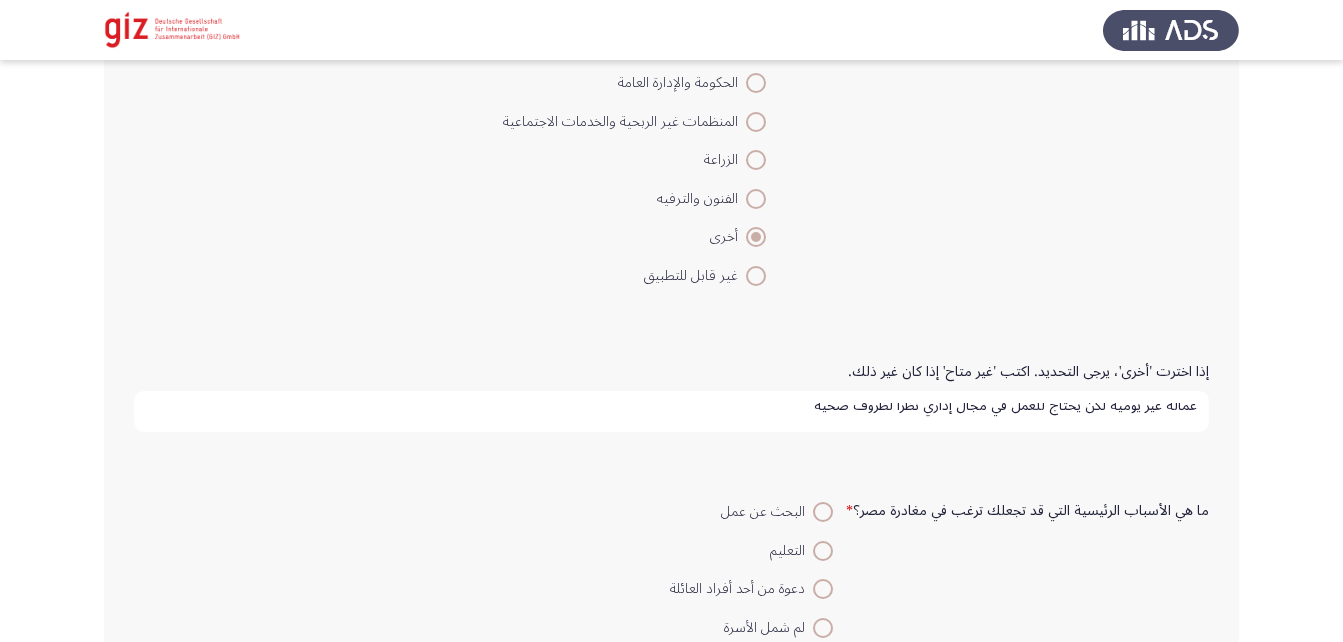 type on "عمالة غير يومية لكن يحتاج للعمل في مجال إداري نظرا لظروف صحية" 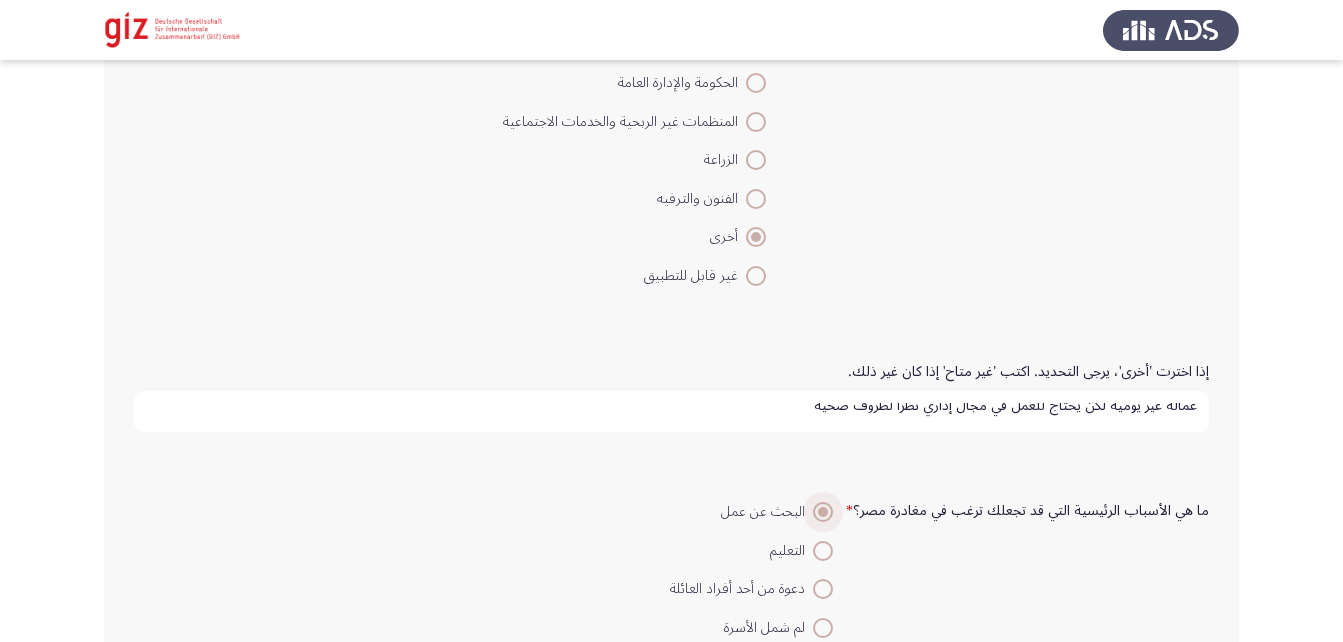 scroll, scrollTop: 0, scrollLeft: 0, axis: both 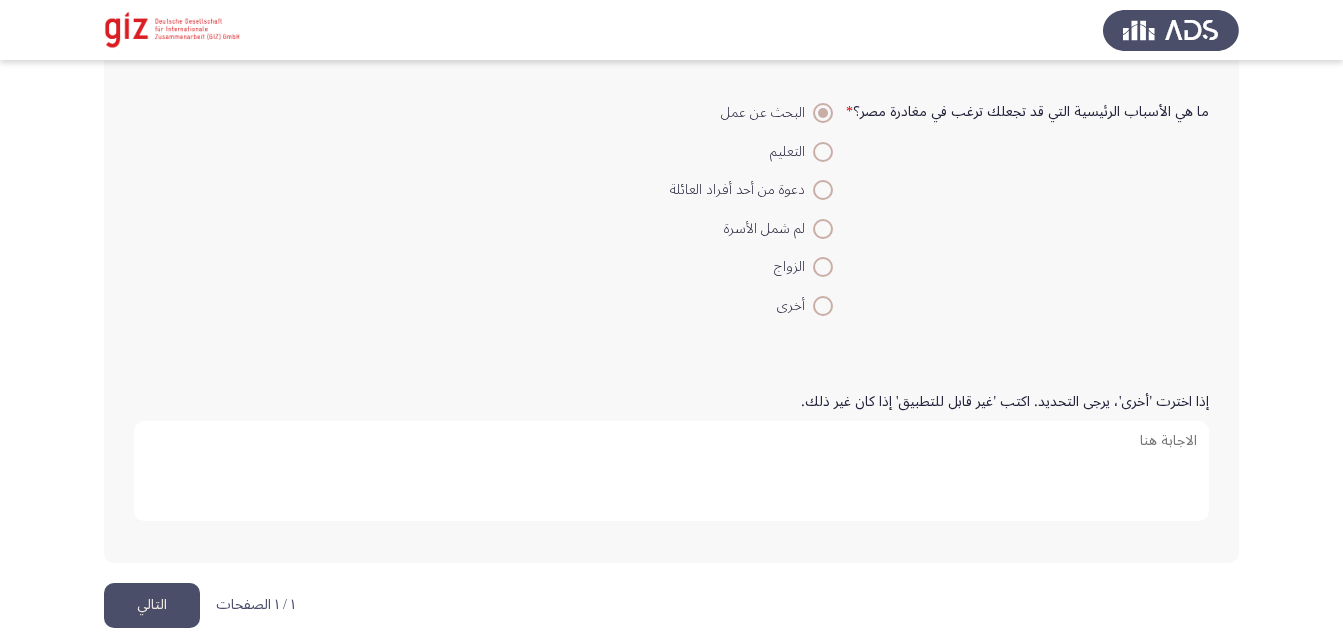 click on "إذا اخترت 'أخرى'، يرجى التحديد. اكتب 'غير قابل للتطبيق' إذا كان غير ذلك." at bounding box center [671, 471] 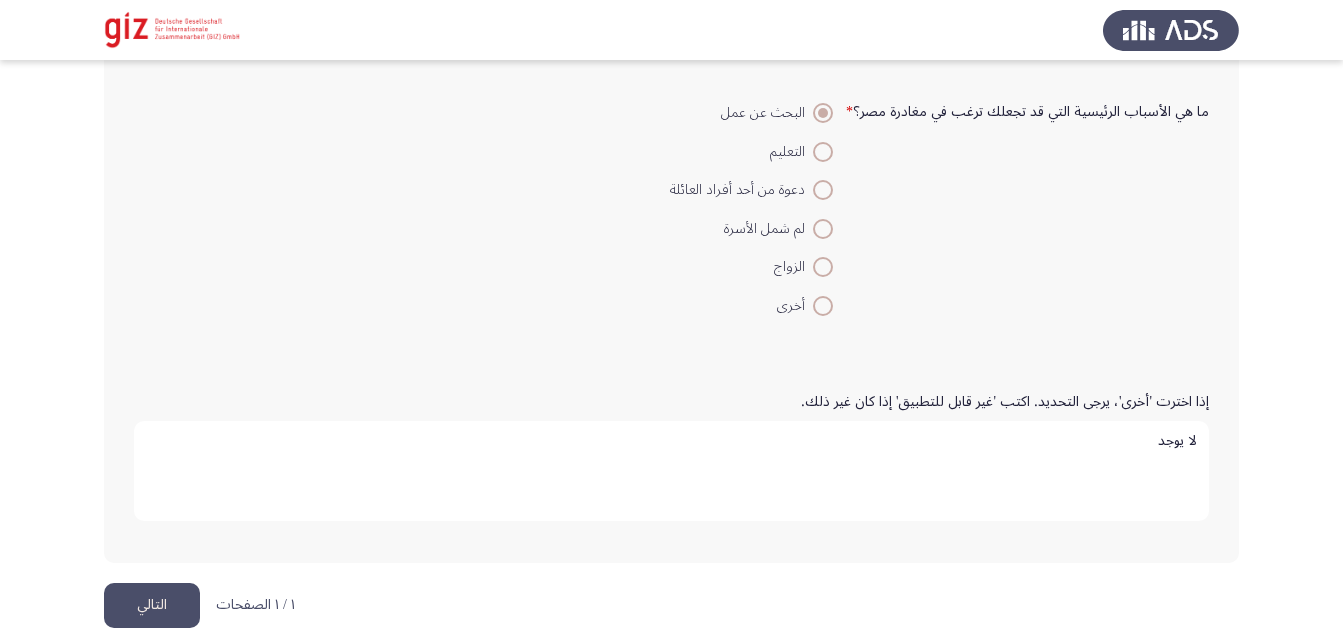 type on "لا يوجد" 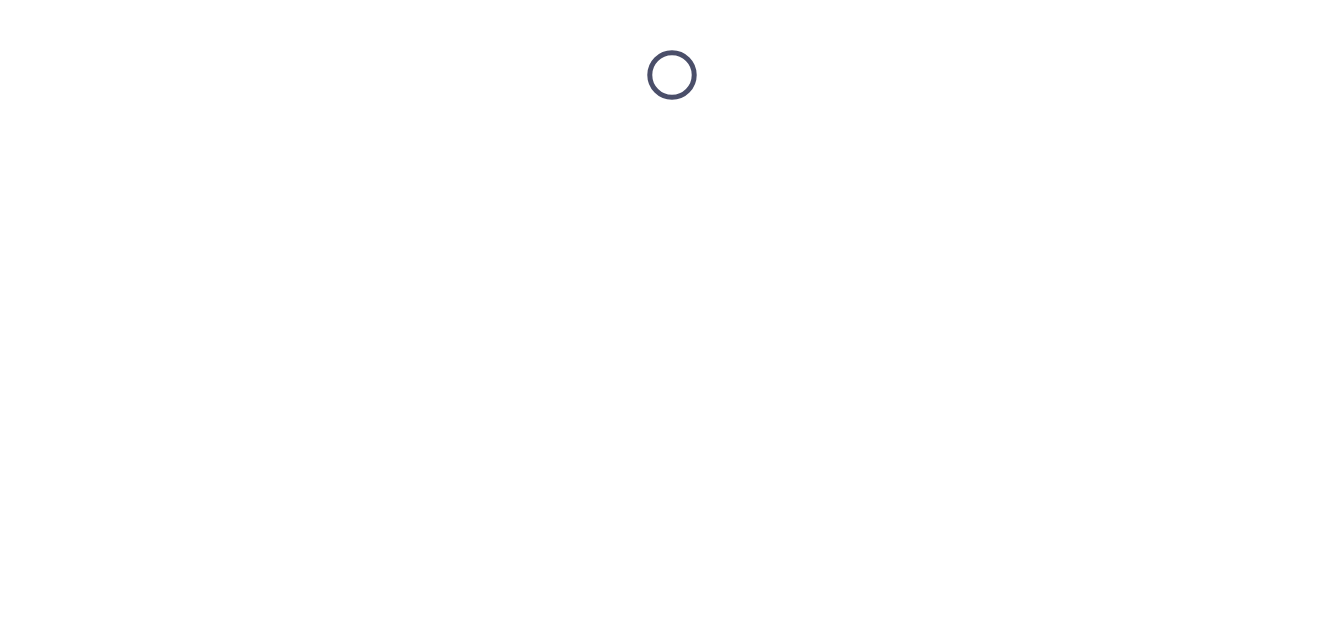 scroll, scrollTop: 0, scrollLeft: 0, axis: both 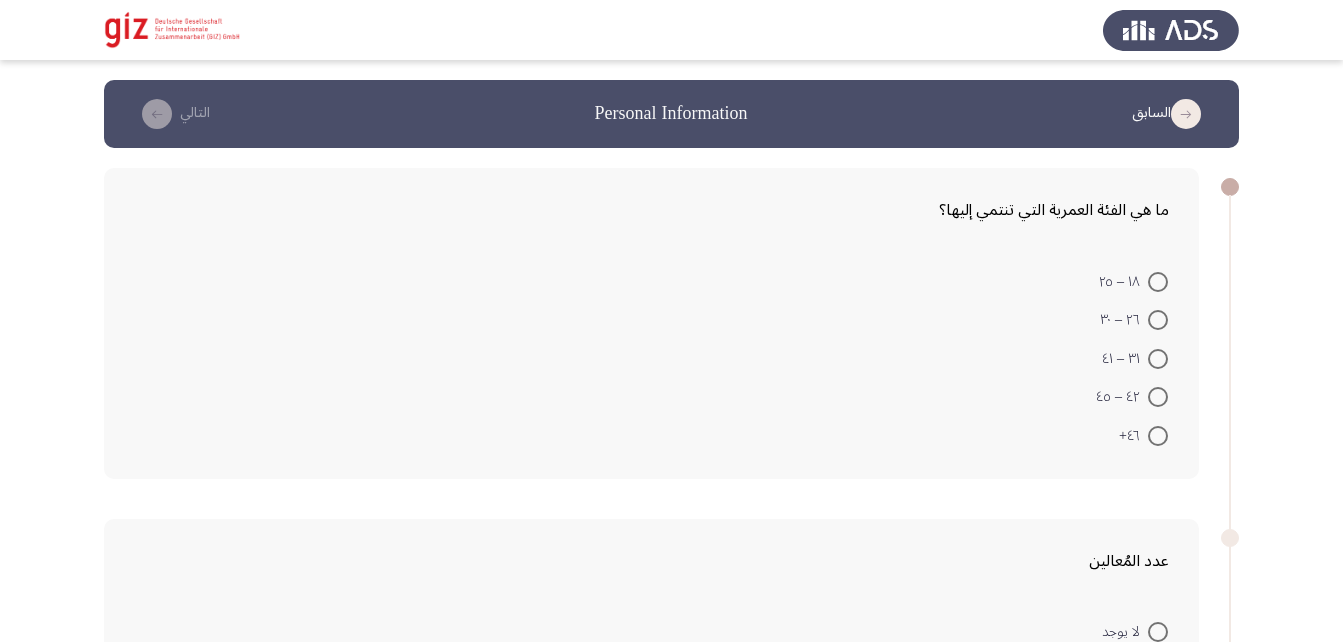 click at bounding box center [1158, 359] 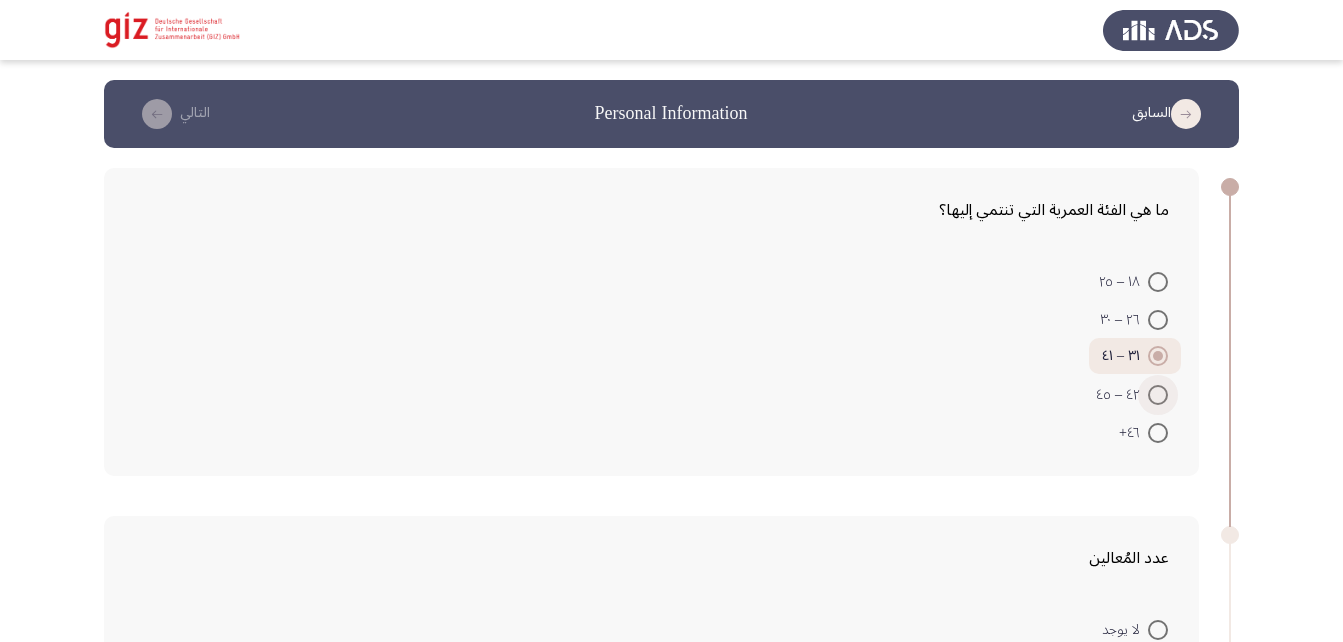 click at bounding box center (1158, 395) 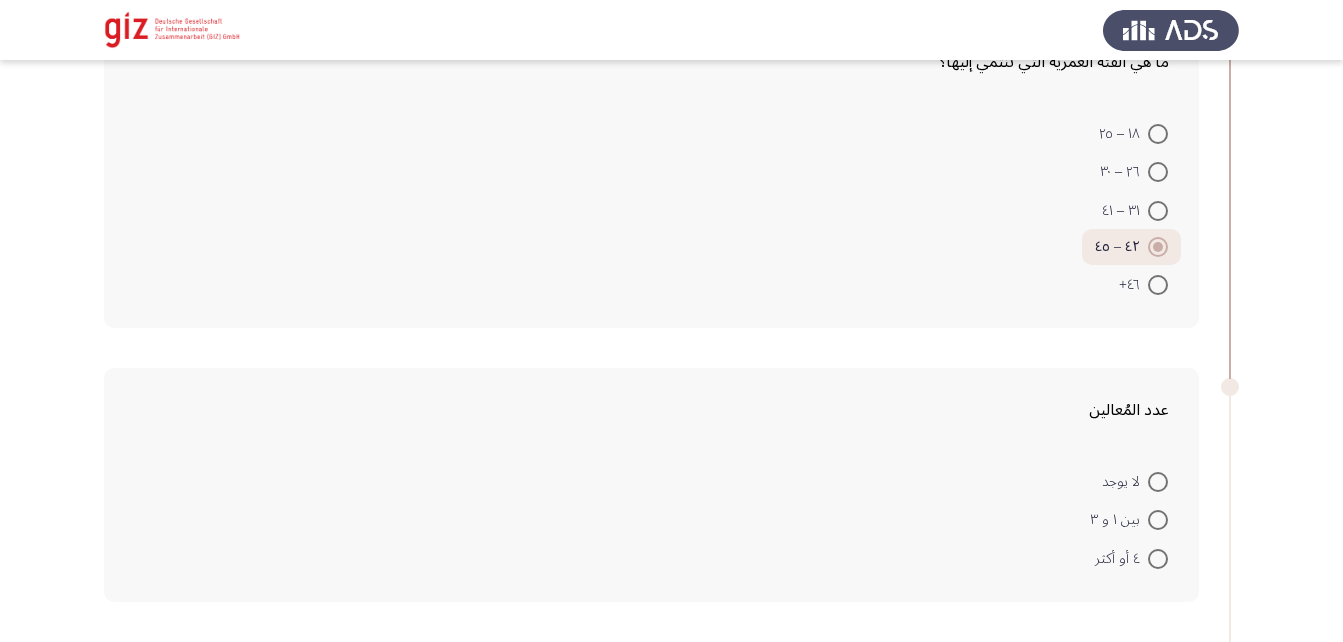 scroll, scrollTop: 91, scrollLeft: 0, axis: vertical 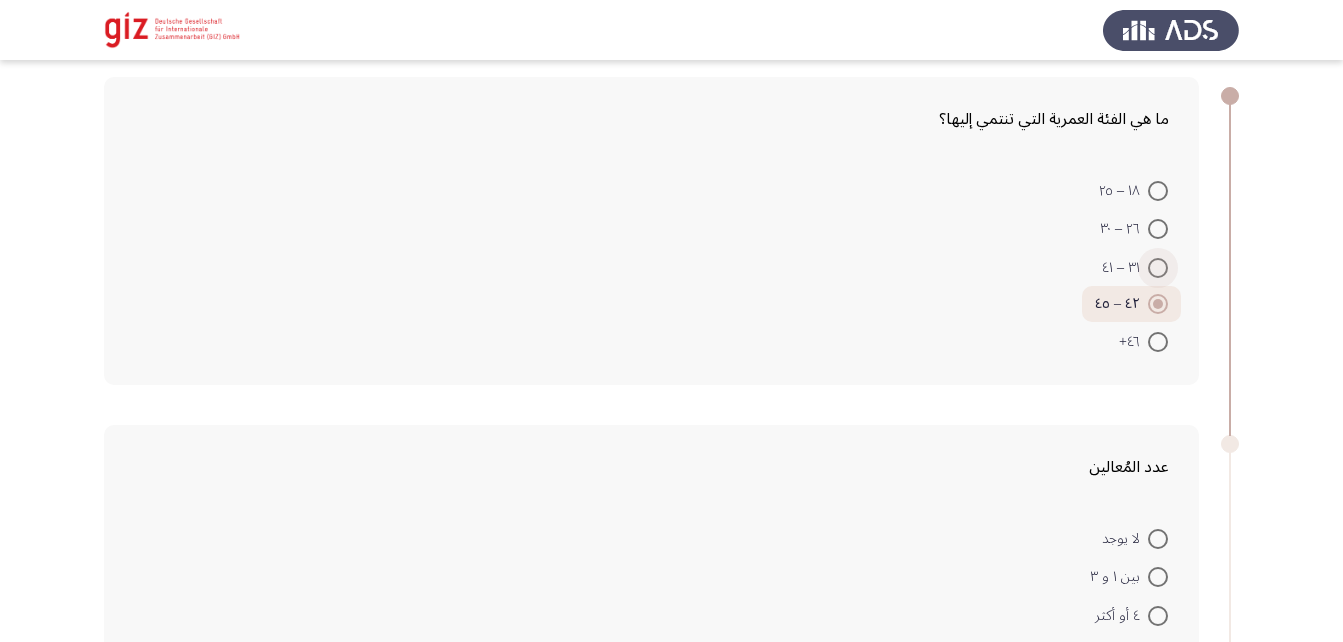 click at bounding box center [1158, 268] 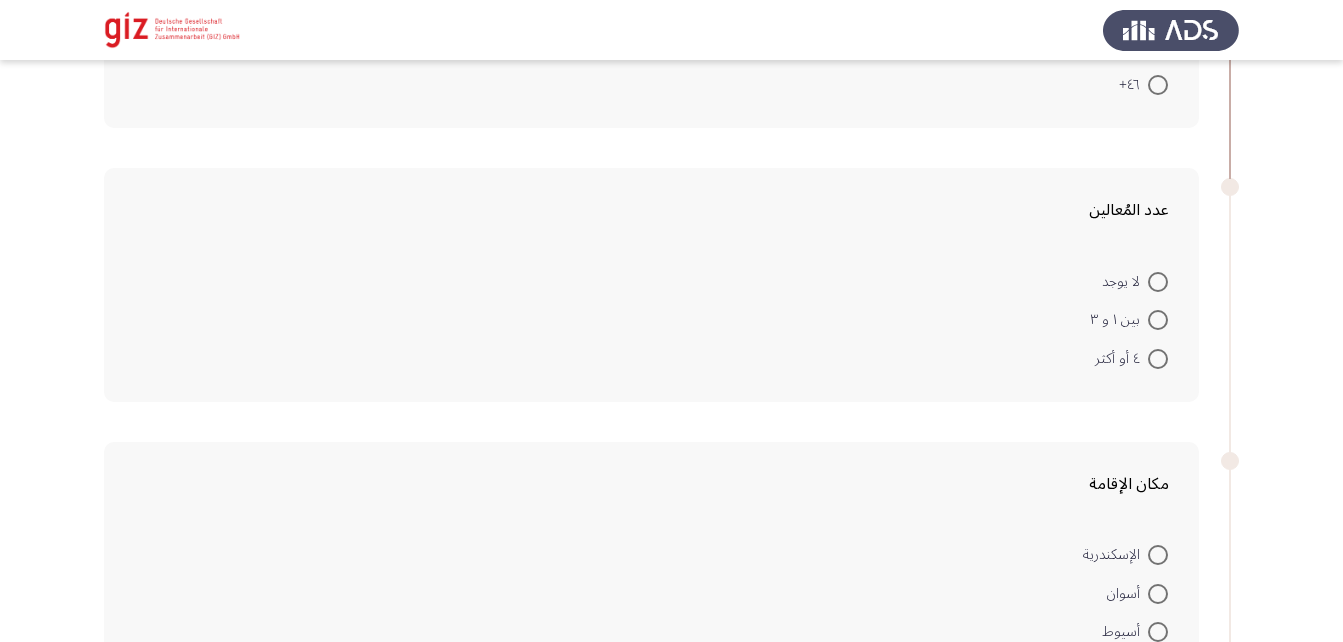 scroll, scrollTop: 349, scrollLeft: 0, axis: vertical 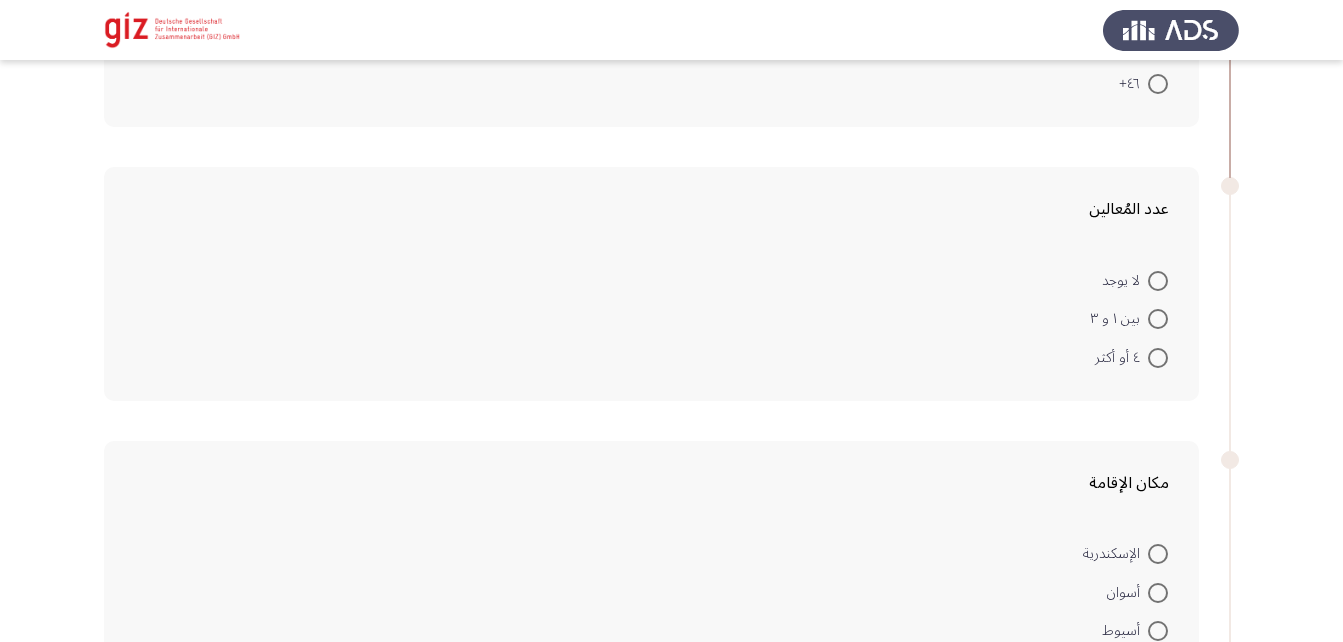 click at bounding box center [1158, 358] 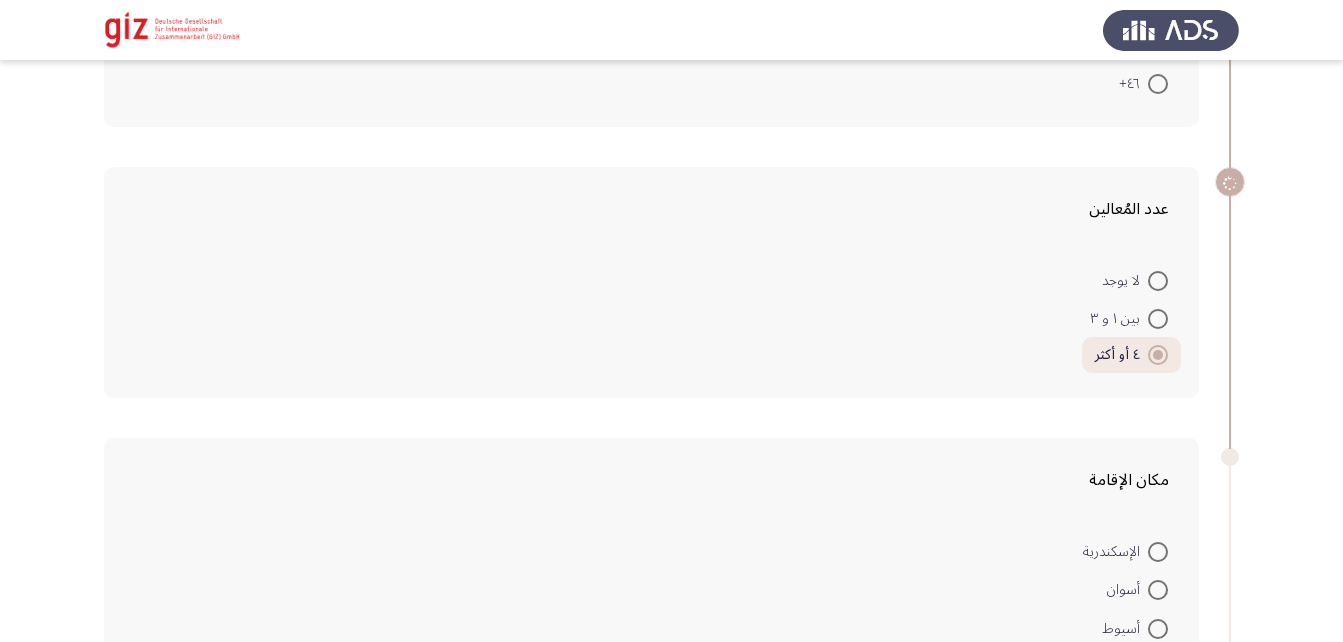 scroll, scrollTop: 449, scrollLeft: 0, axis: vertical 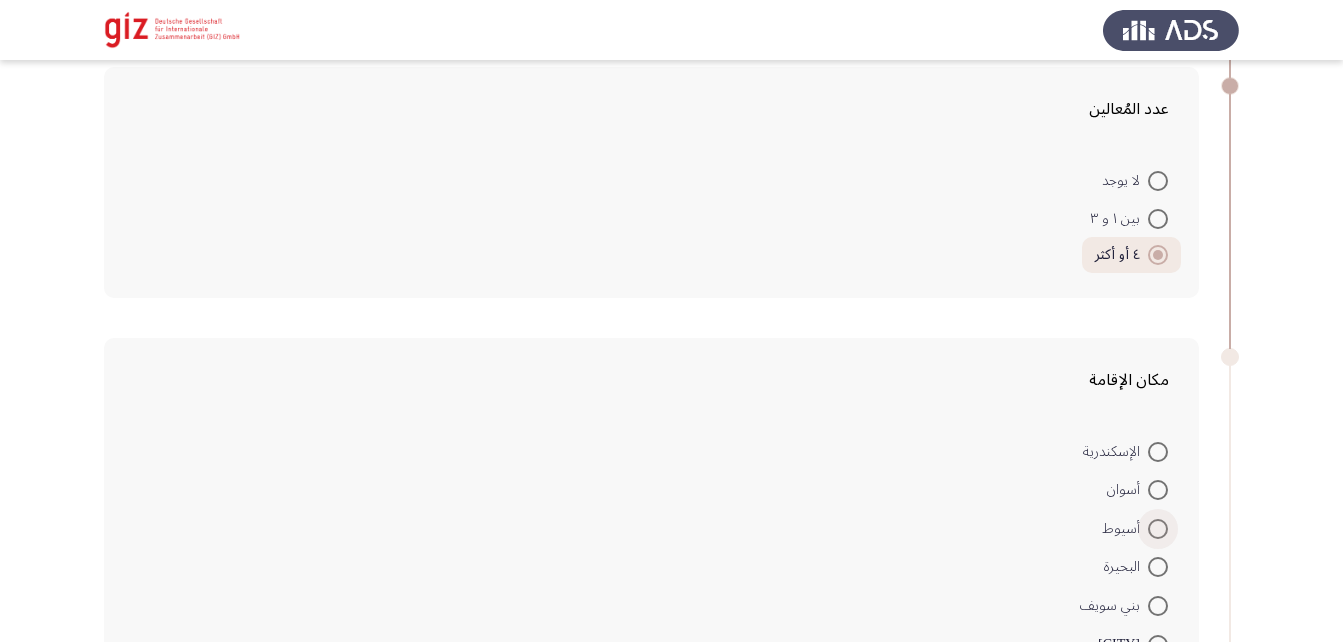 click at bounding box center [1158, 529] 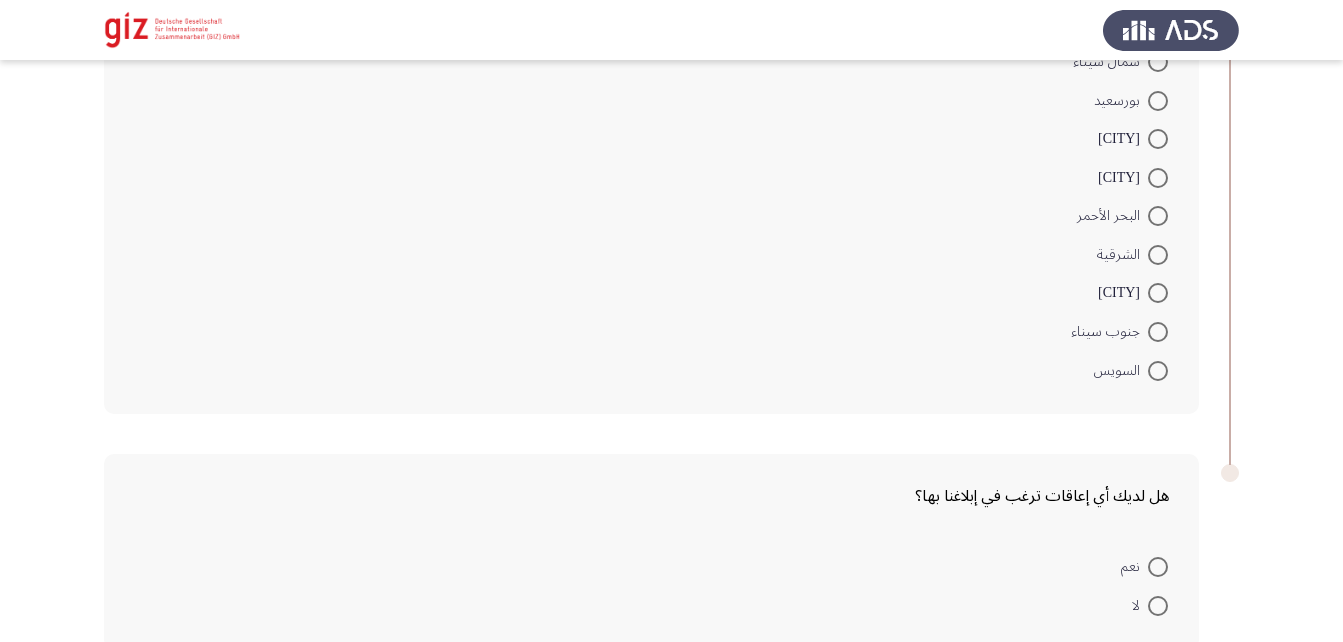 scroll, scrollTop: 1529, scrollLeft: 0, axis: vertical 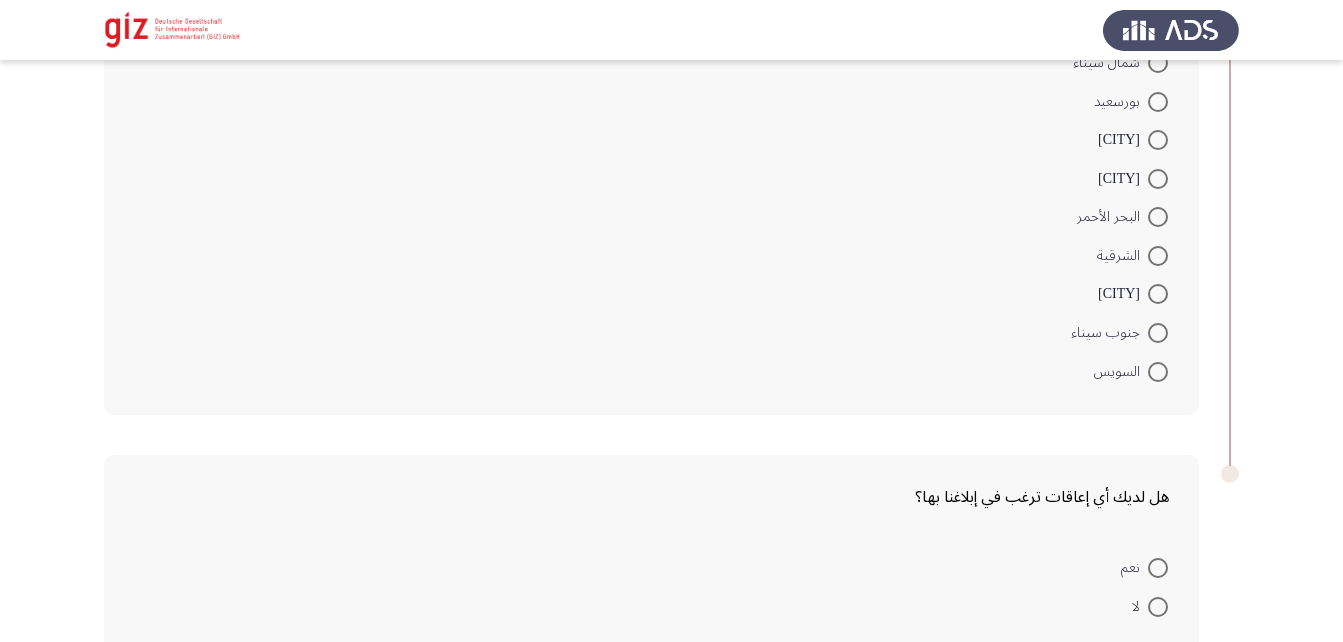 click at bounding box center (1158, 568) 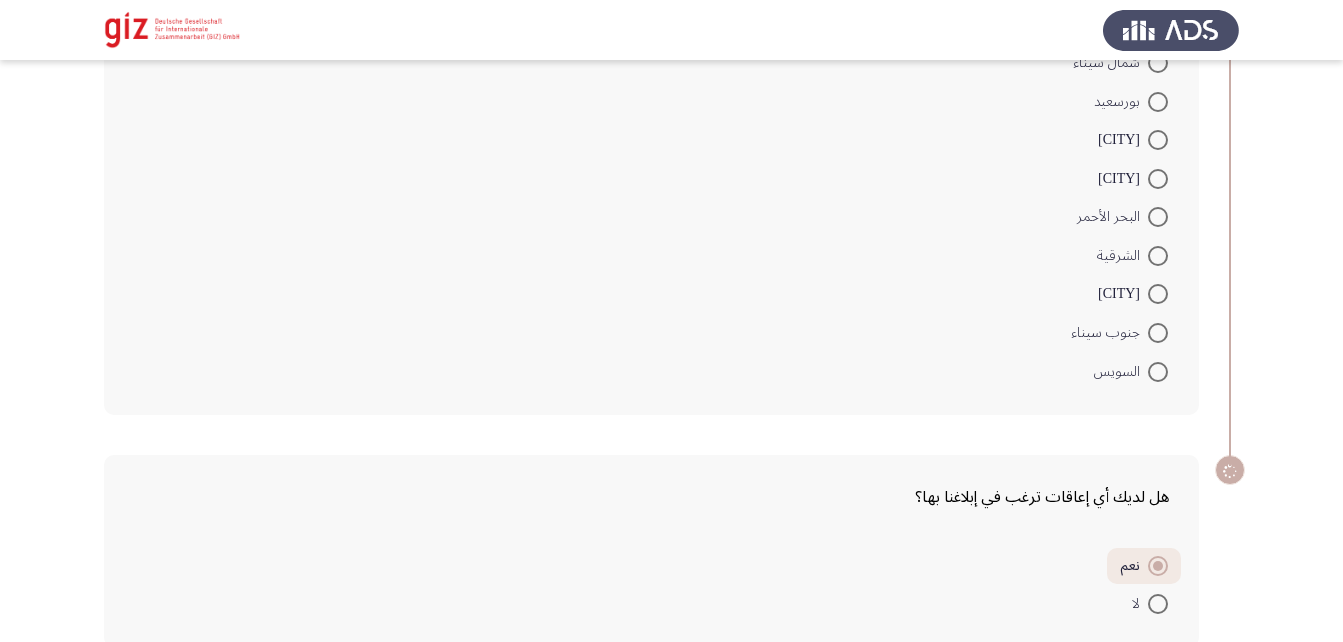 scroll, scrollTop: 1634, scrollLeft: 0, axis: vertical 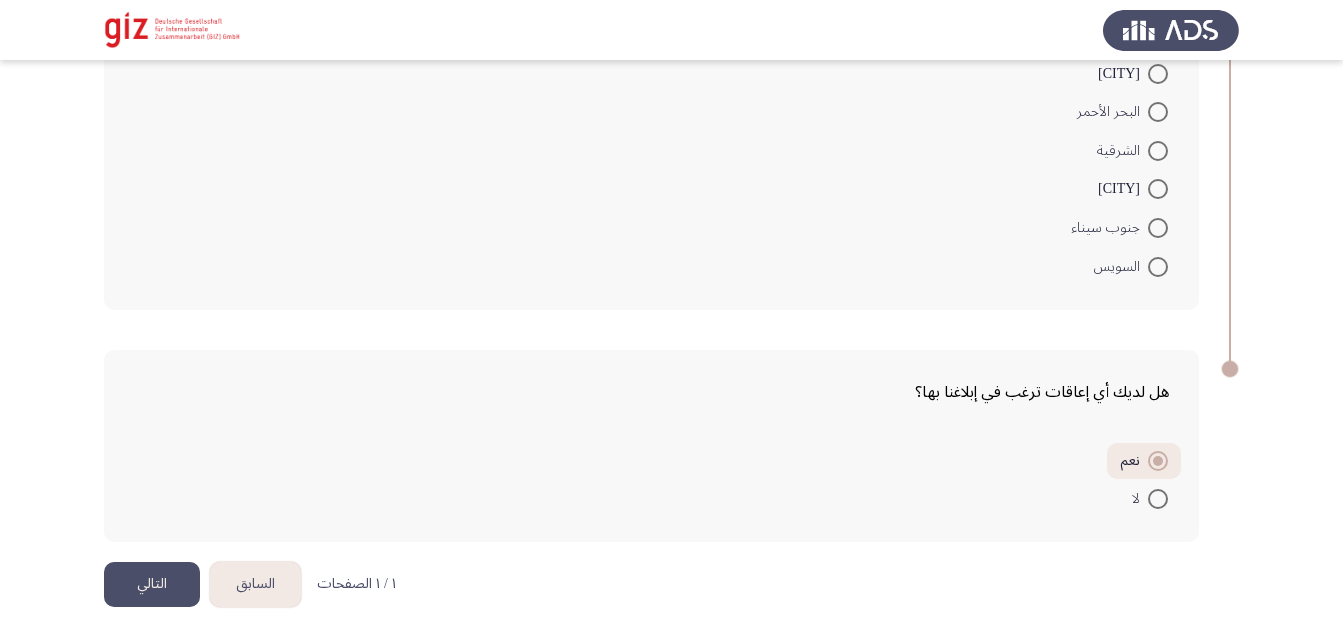 click on "التالي" 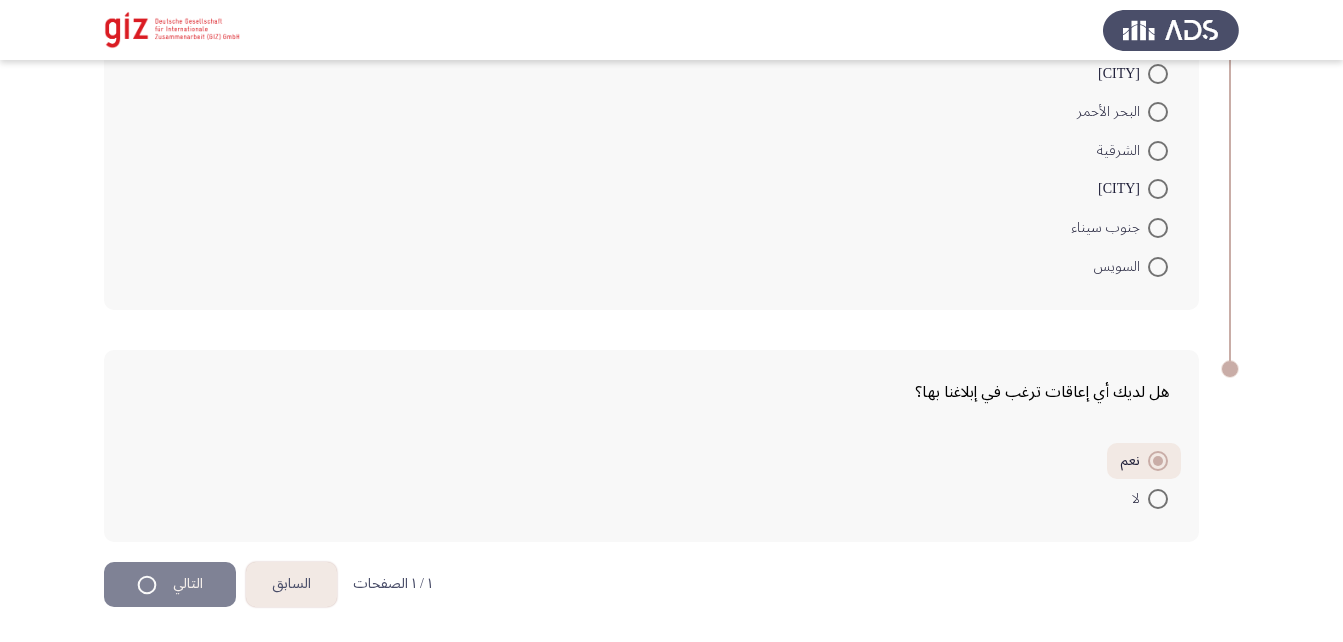 scroll, scrollTop: 0, scrollLeft: 0, axis: both 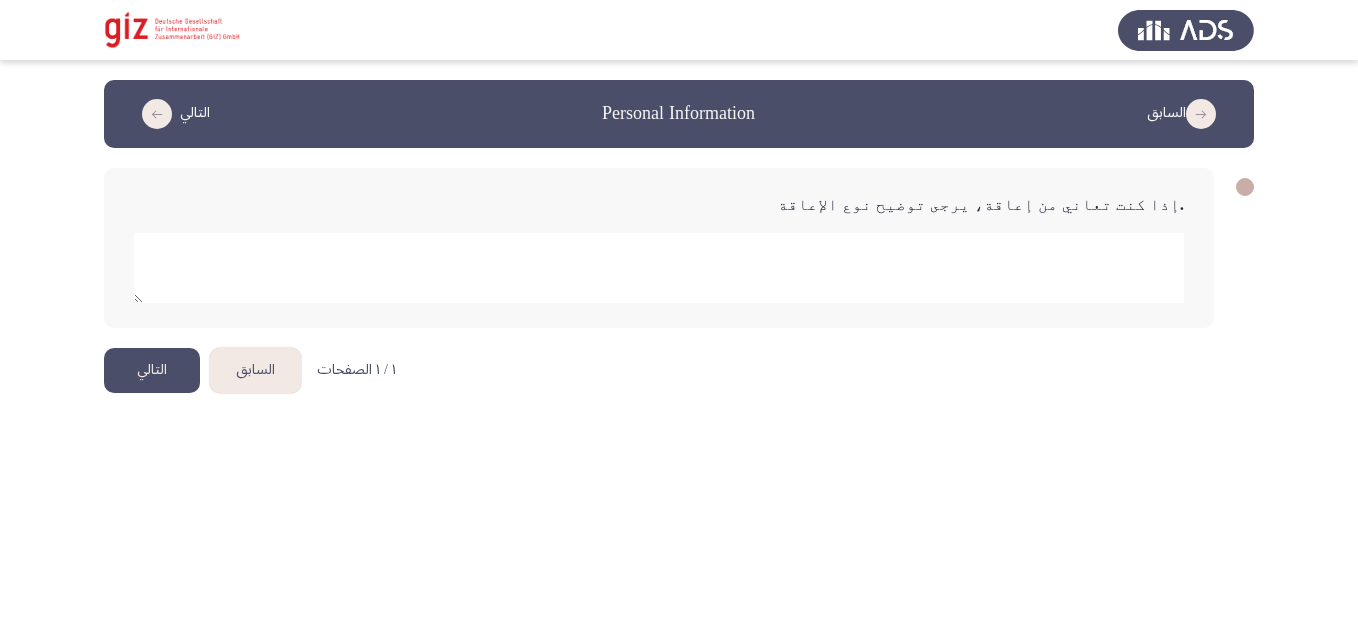 click 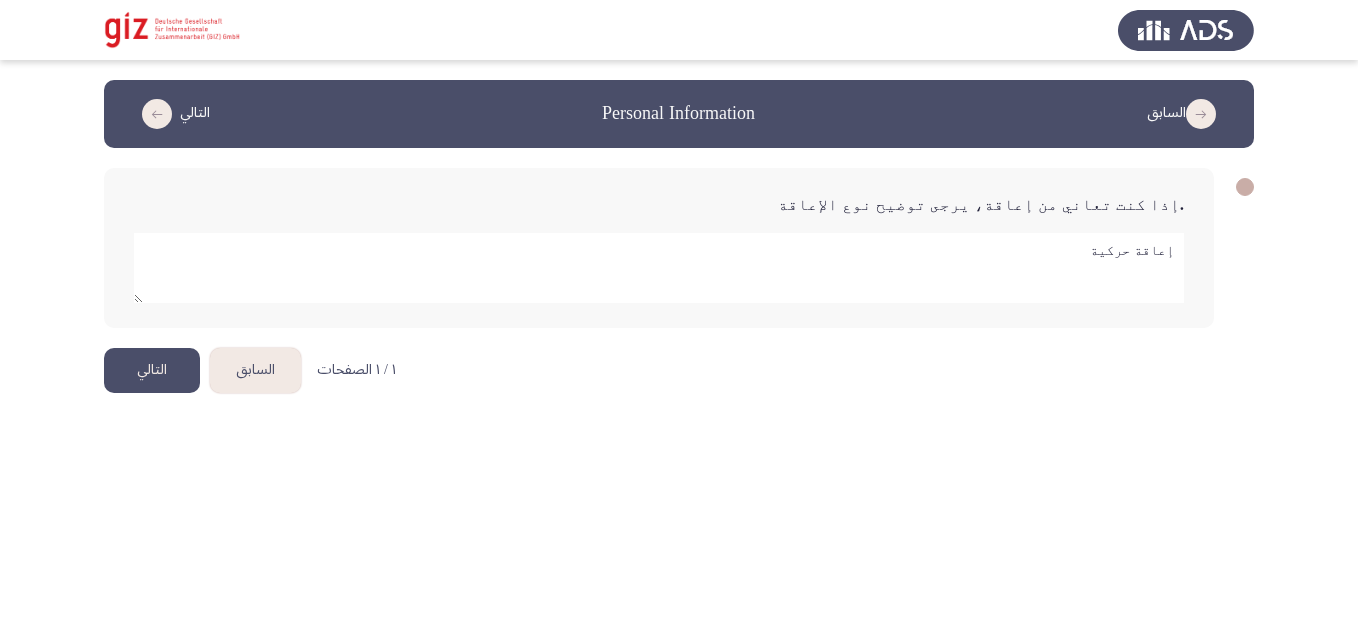 type on "إعاقة حركية" 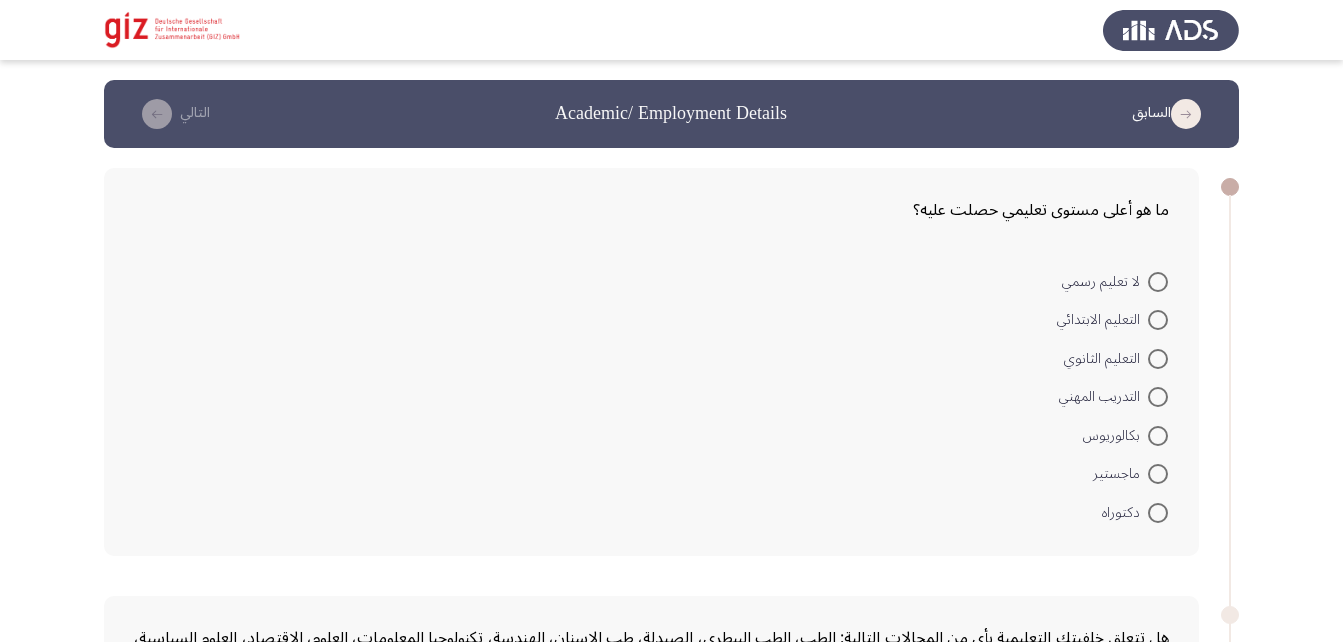 click at bounding box center (1158, 397) 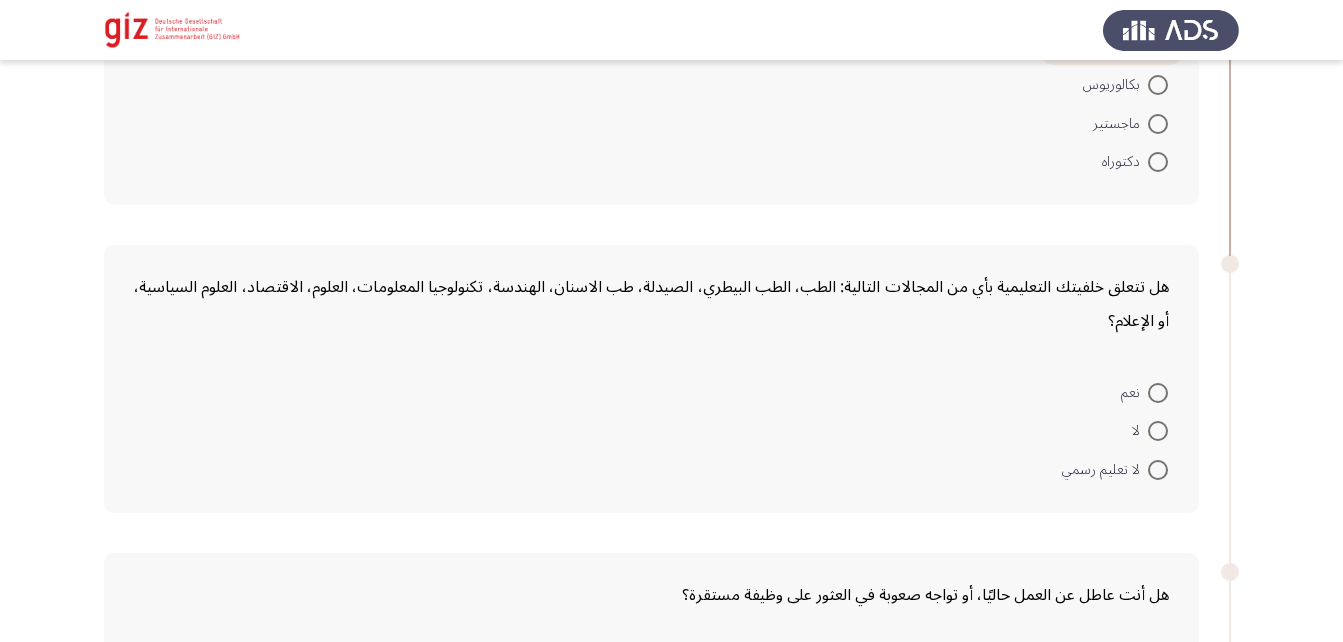 scroll, scrollTop: 349, scrollLeft: 0, axis: vertical 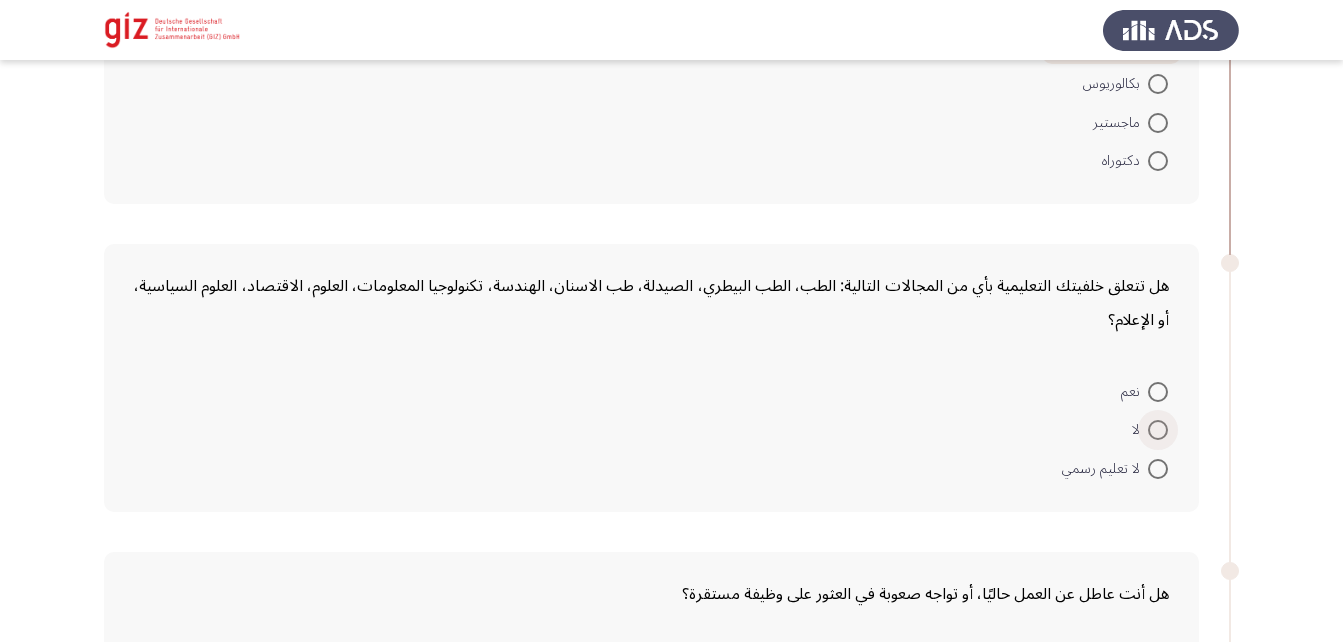 click at bounding box center [1158, 430] 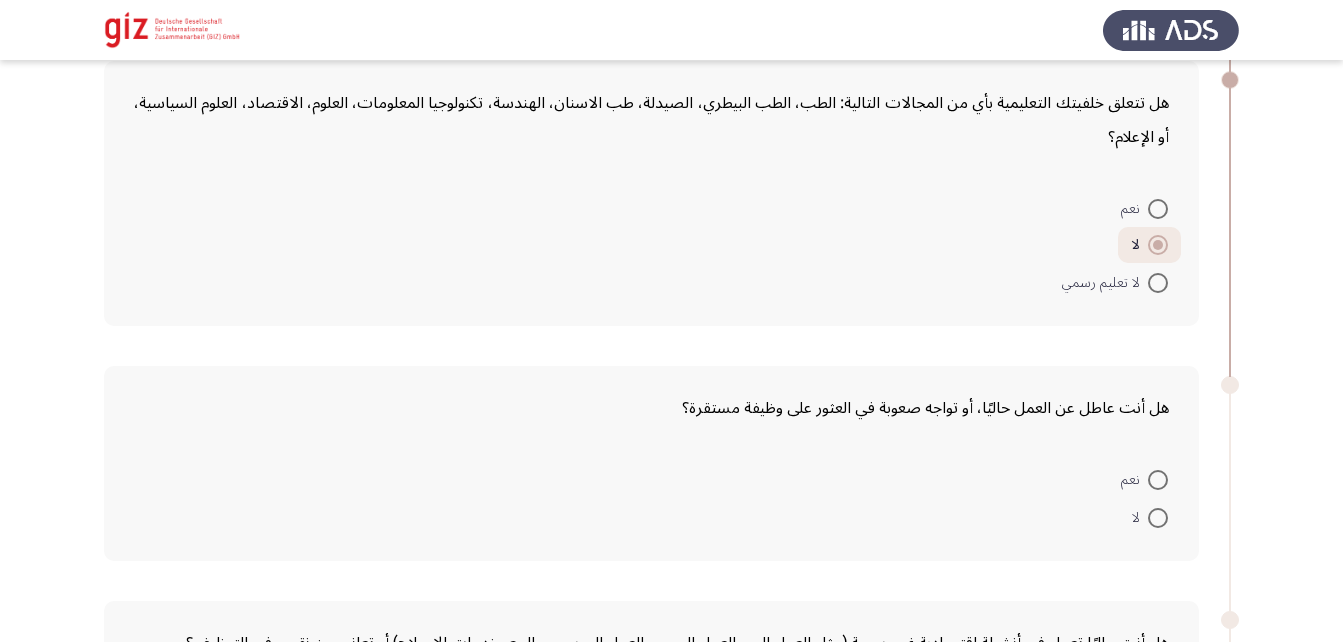 scroll, scrollTop: 553, scrollLeft: 0, axis: vertical 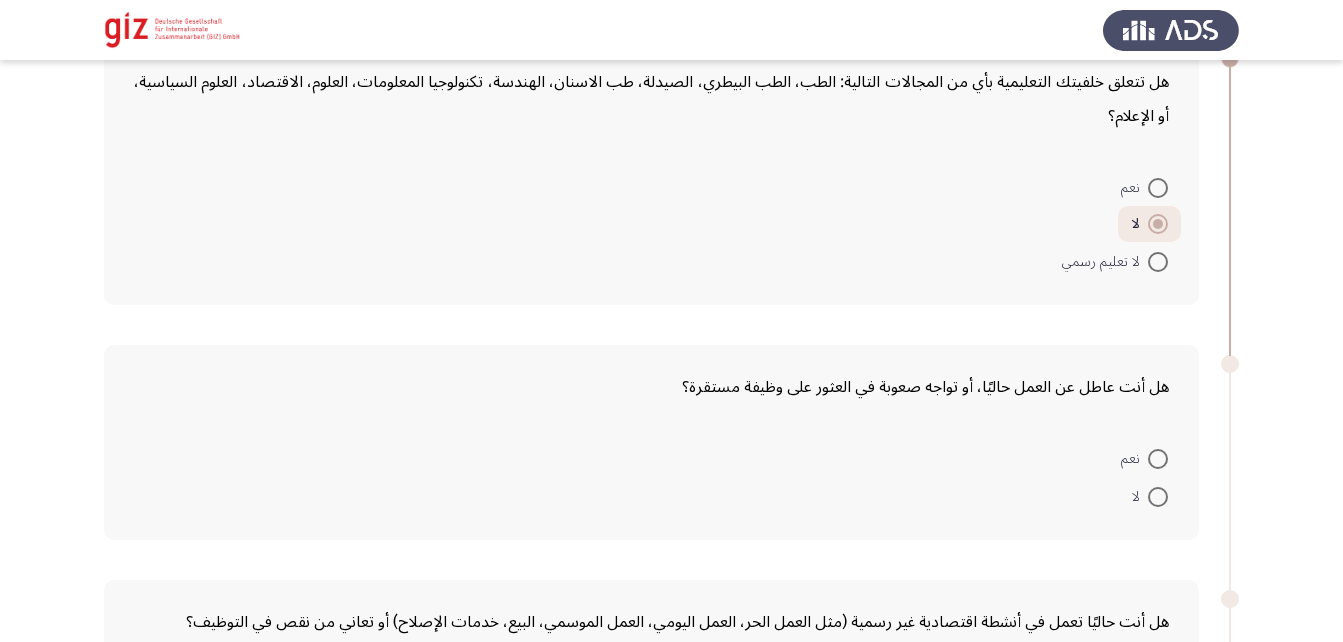 click at bounding box center [1158, 459] 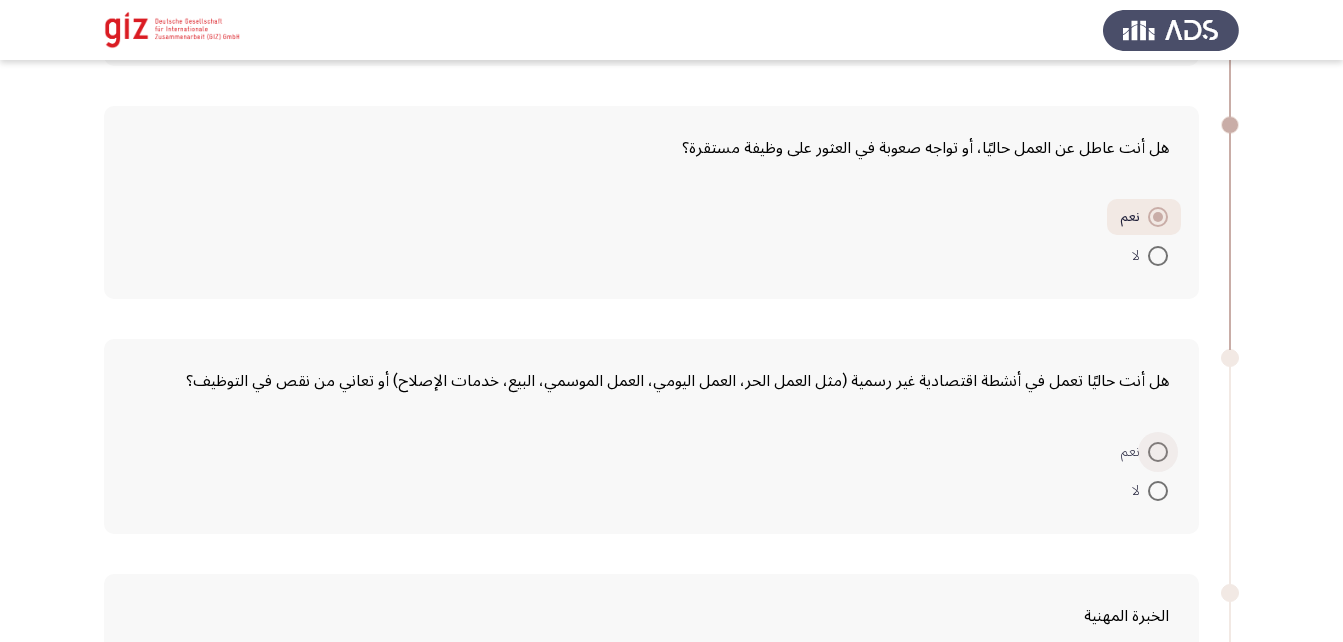 click at bounding box center [1158, 452] 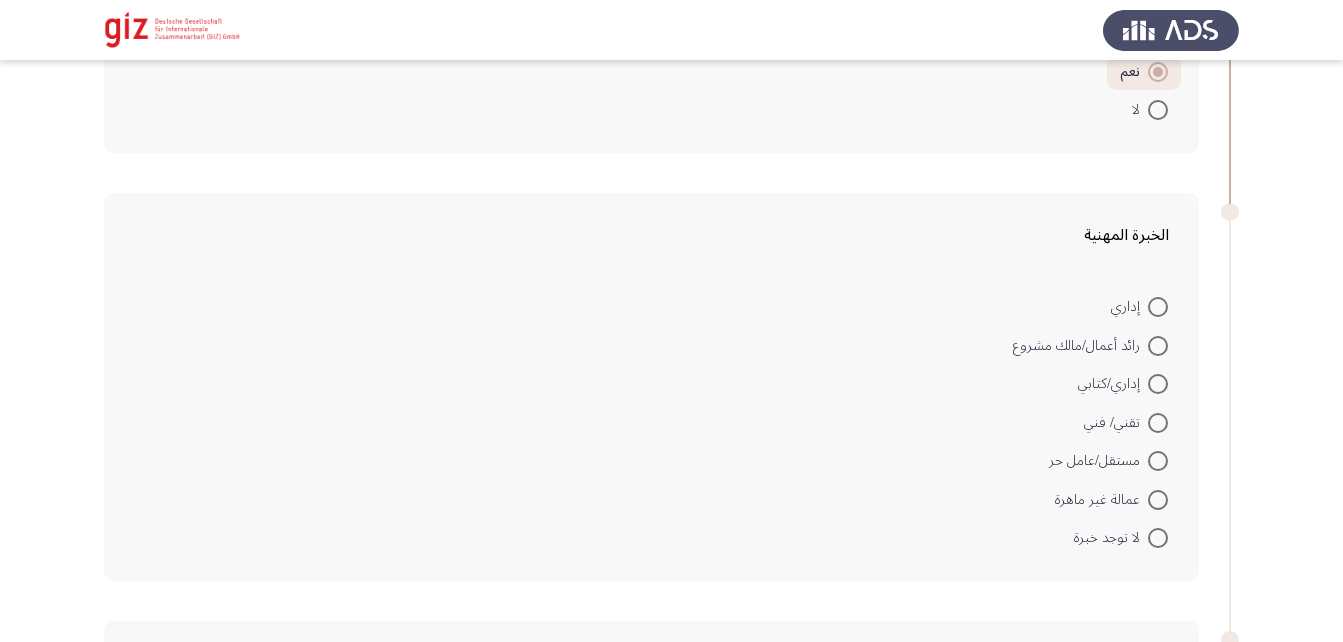 scroll, scrollTop: 1171, scrollLeft: 0, axis: vertical 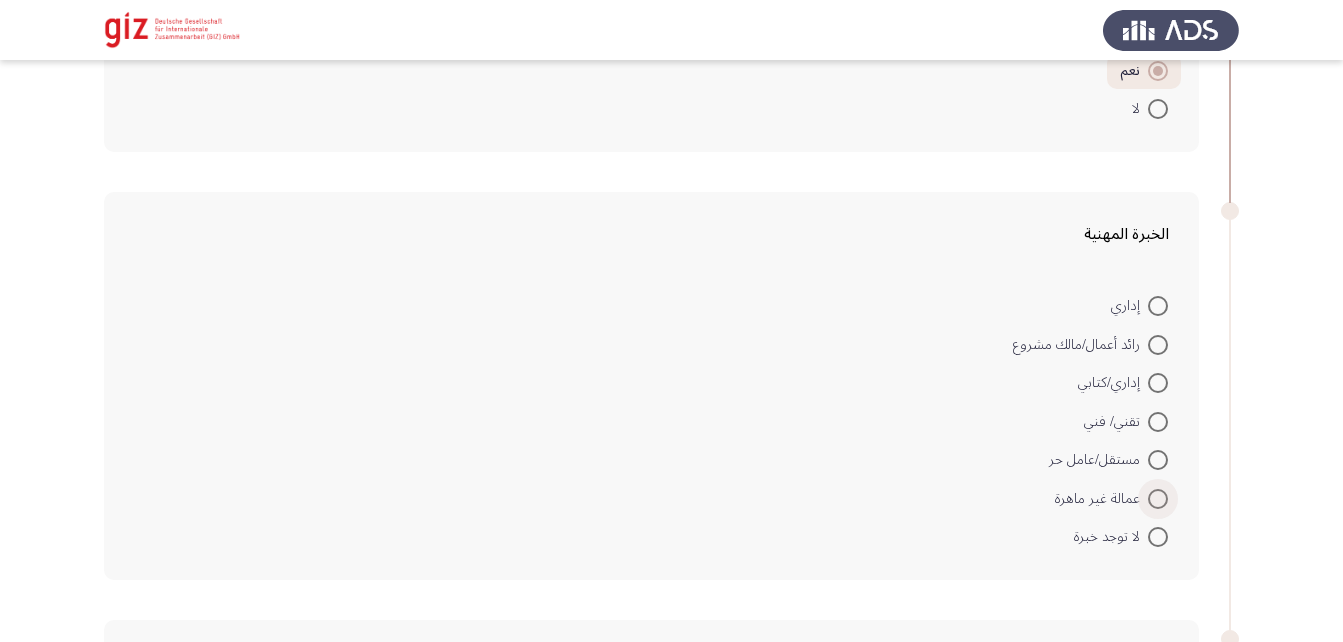 click at bounding box center (1158, 499) 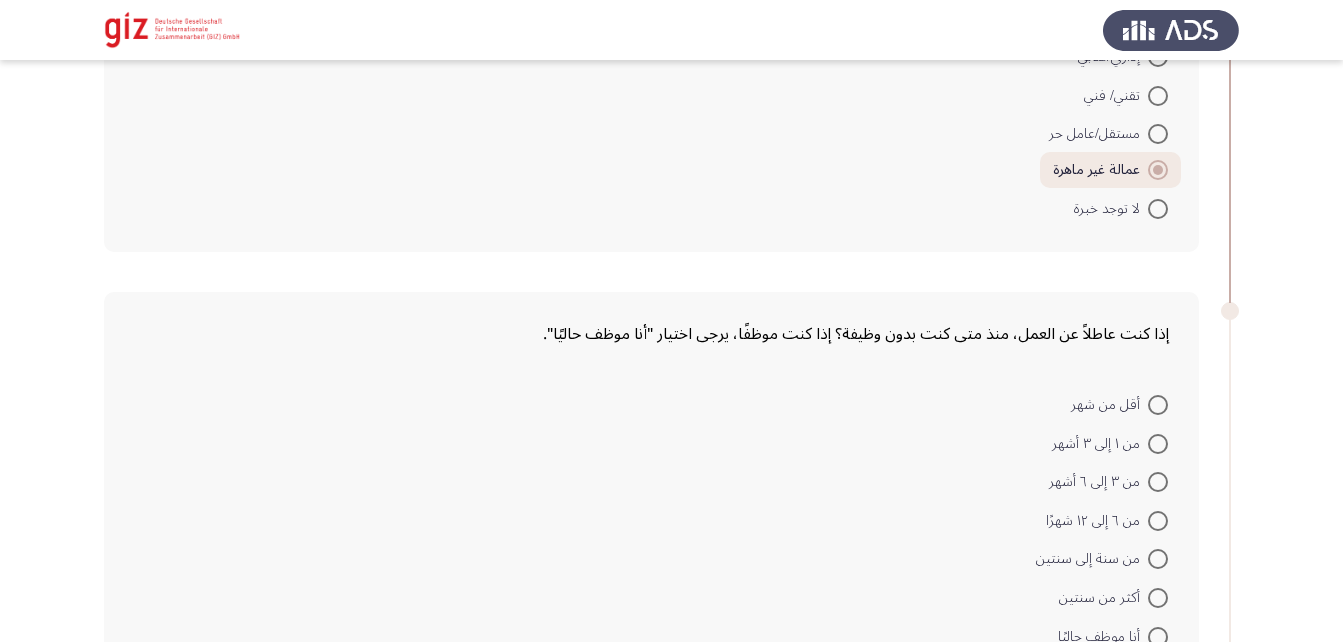scroll, scrollTop: 1512, scrollLeft: 0, axis: vertical 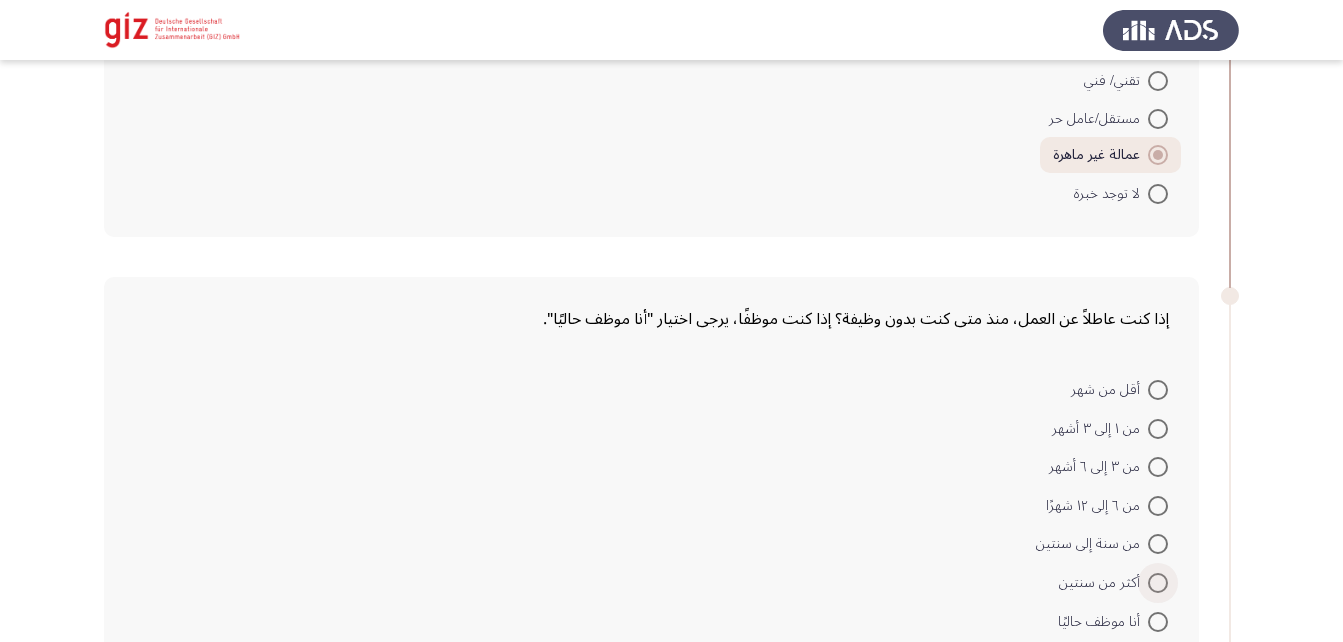 click at bounding box center [1158, 583] 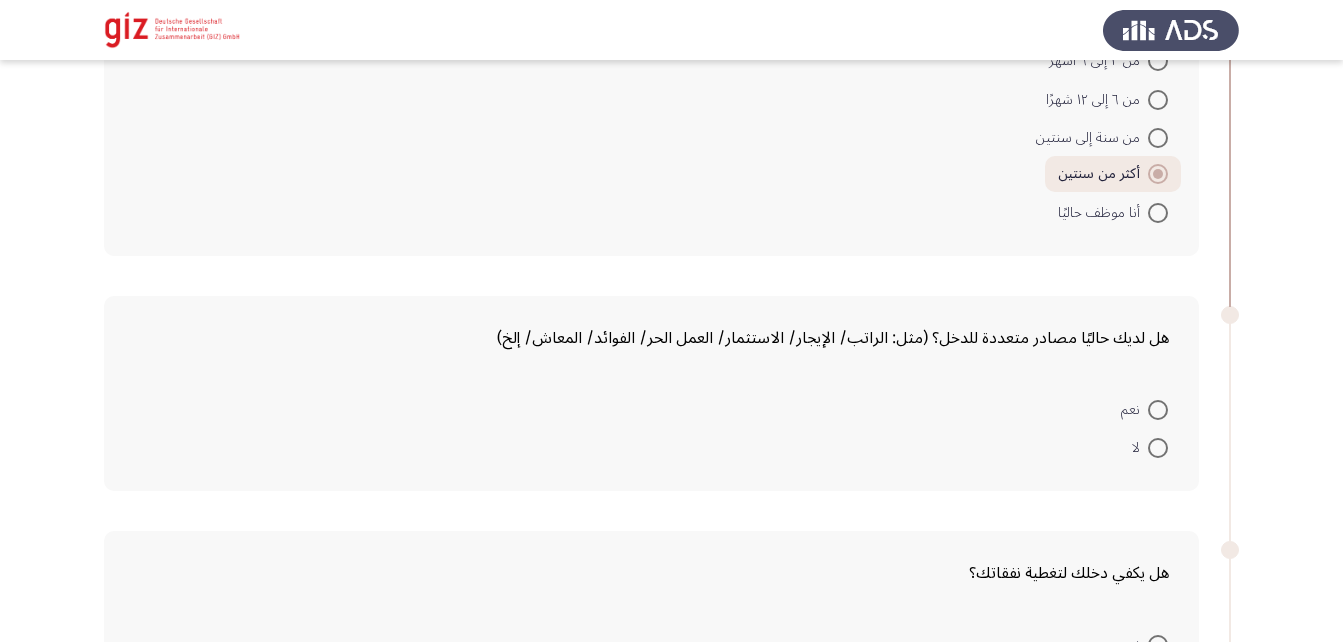 scroll, scrollTop: 1919, scrollLeft: 0, axis: vertical 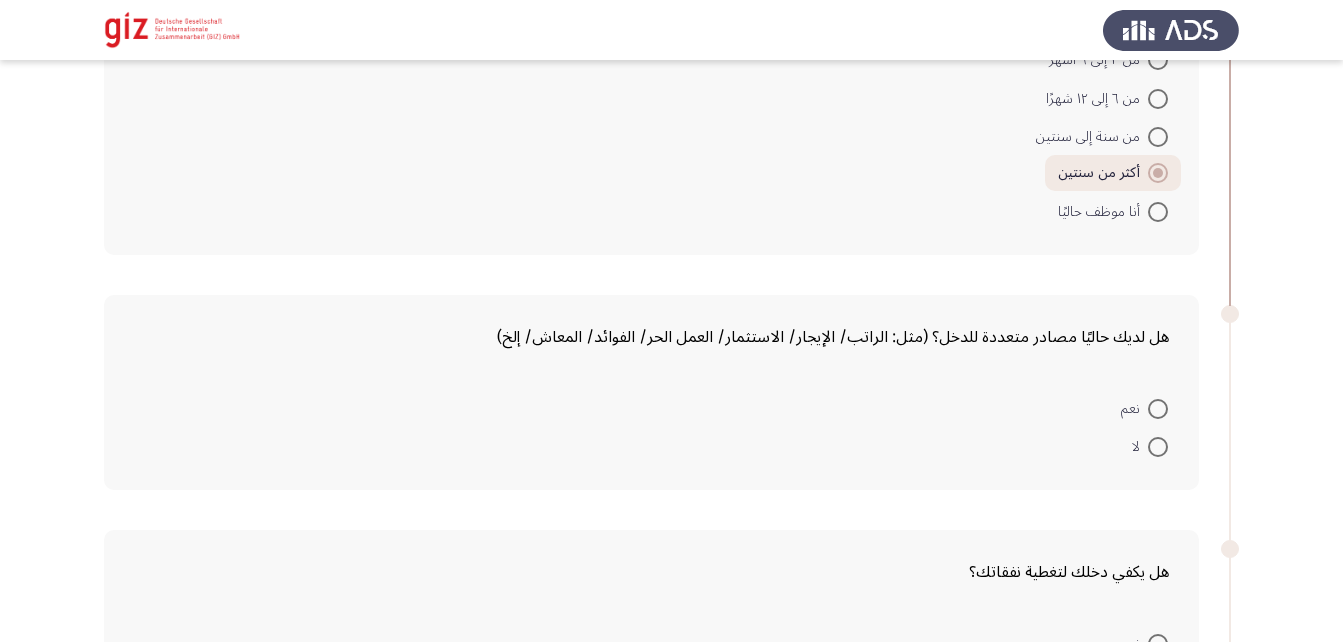 click at bounding box center (1158, 447) 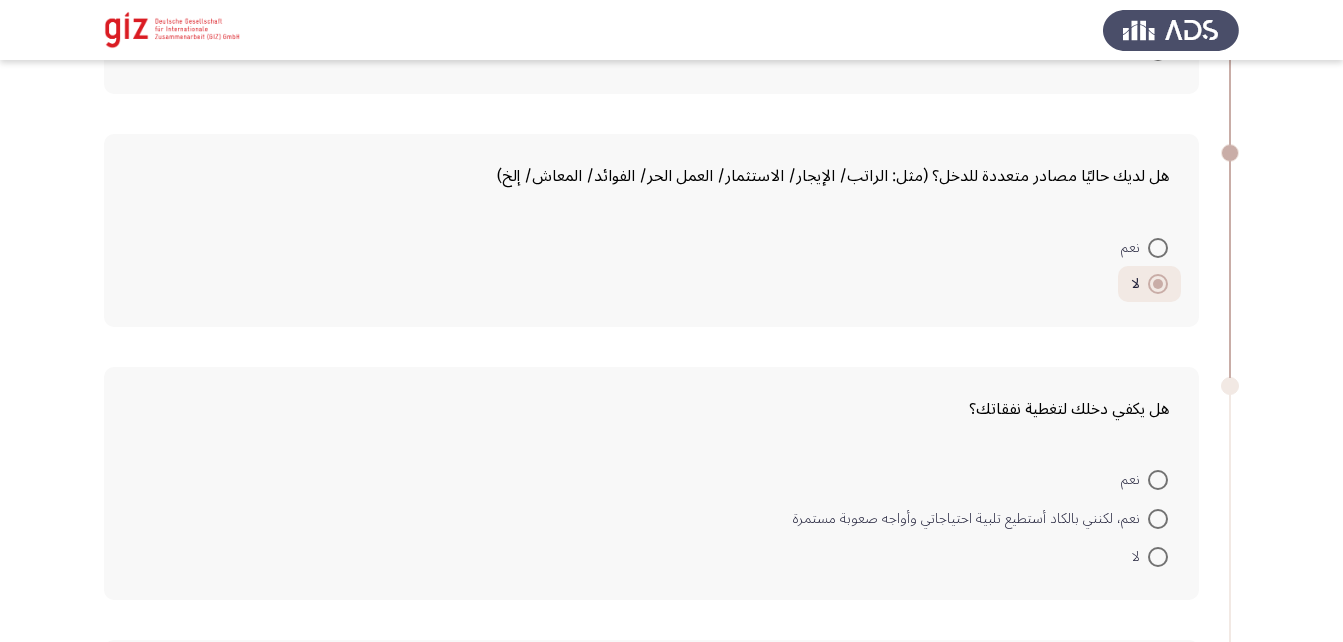 scroll, scrollTop: 2081, scrollLeft: 0, axis: vertical 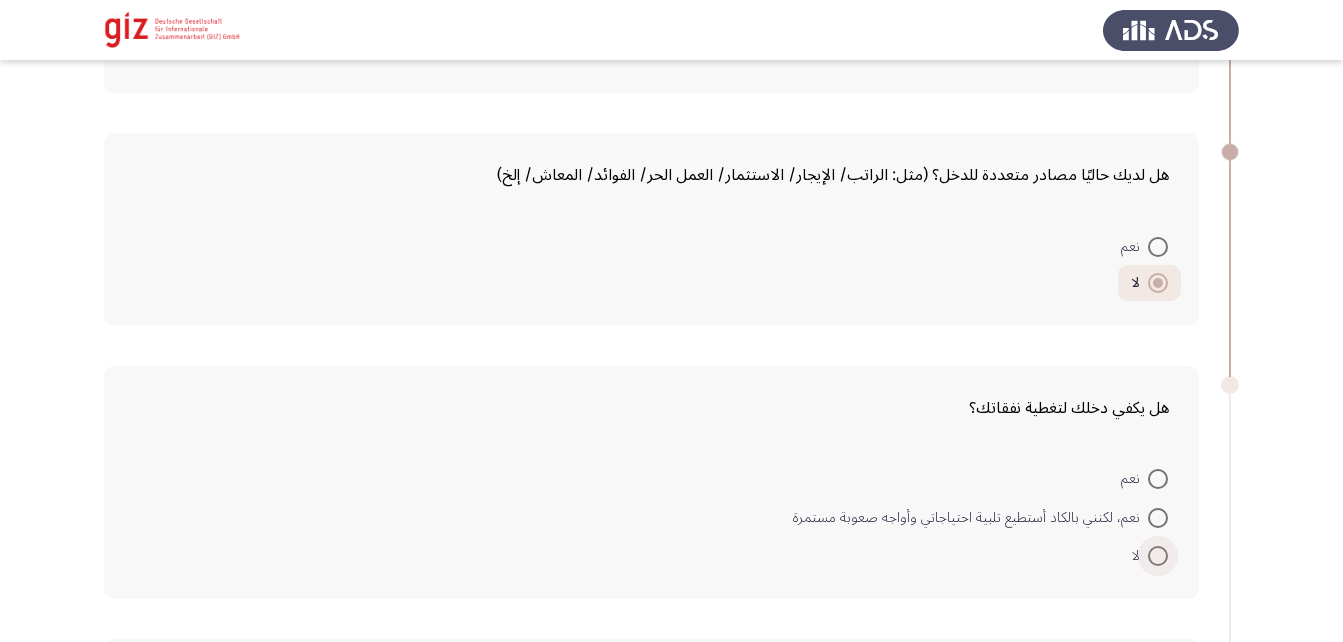 click at bounding box center [1158, 556] 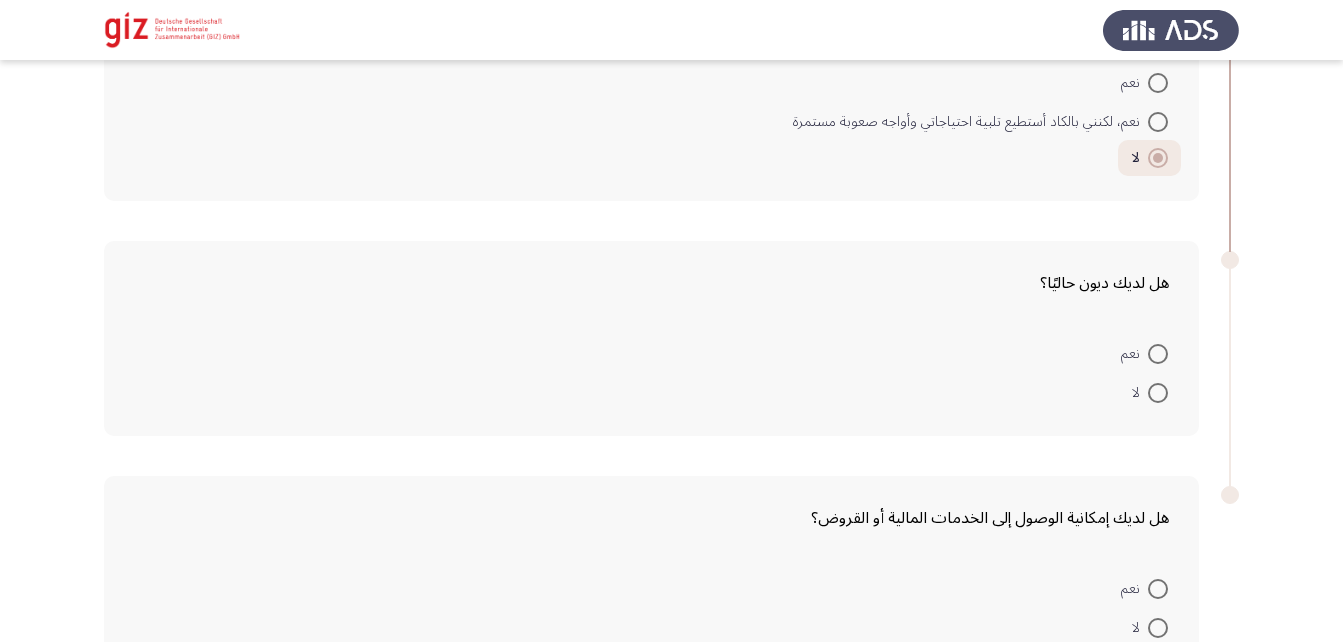 scroll, scrollTop: 2478, scrollLeft: 0, axis: vertical 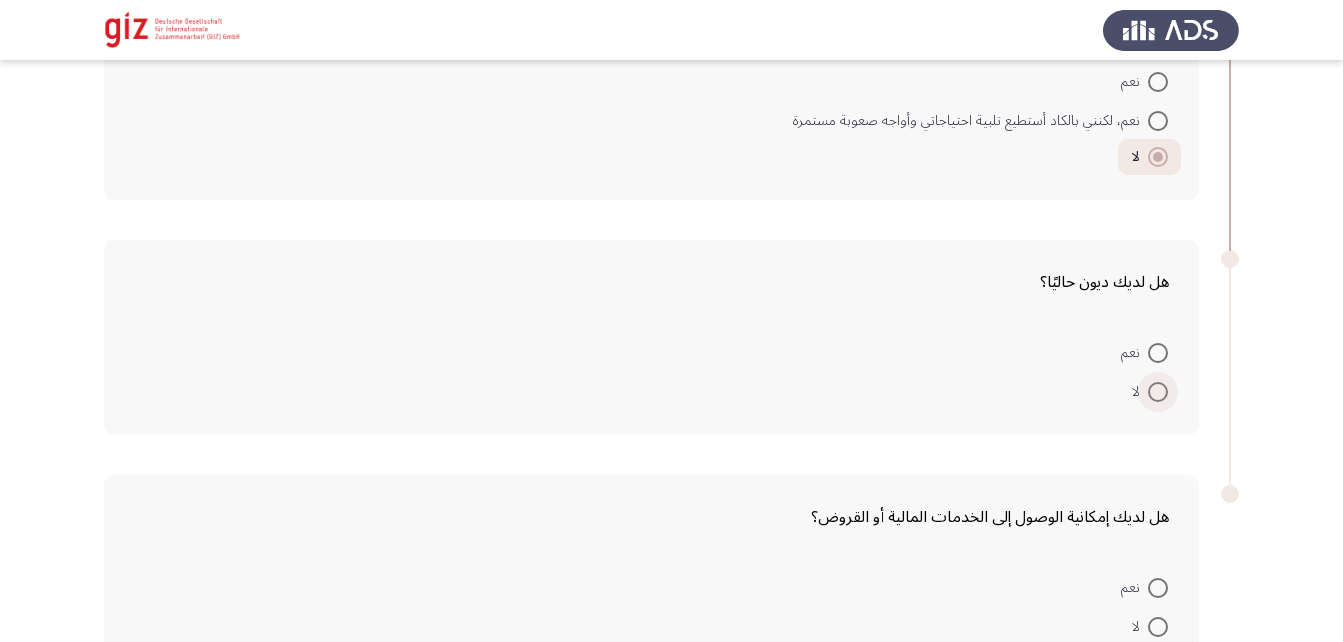 click at bounding box center [1158, 392] 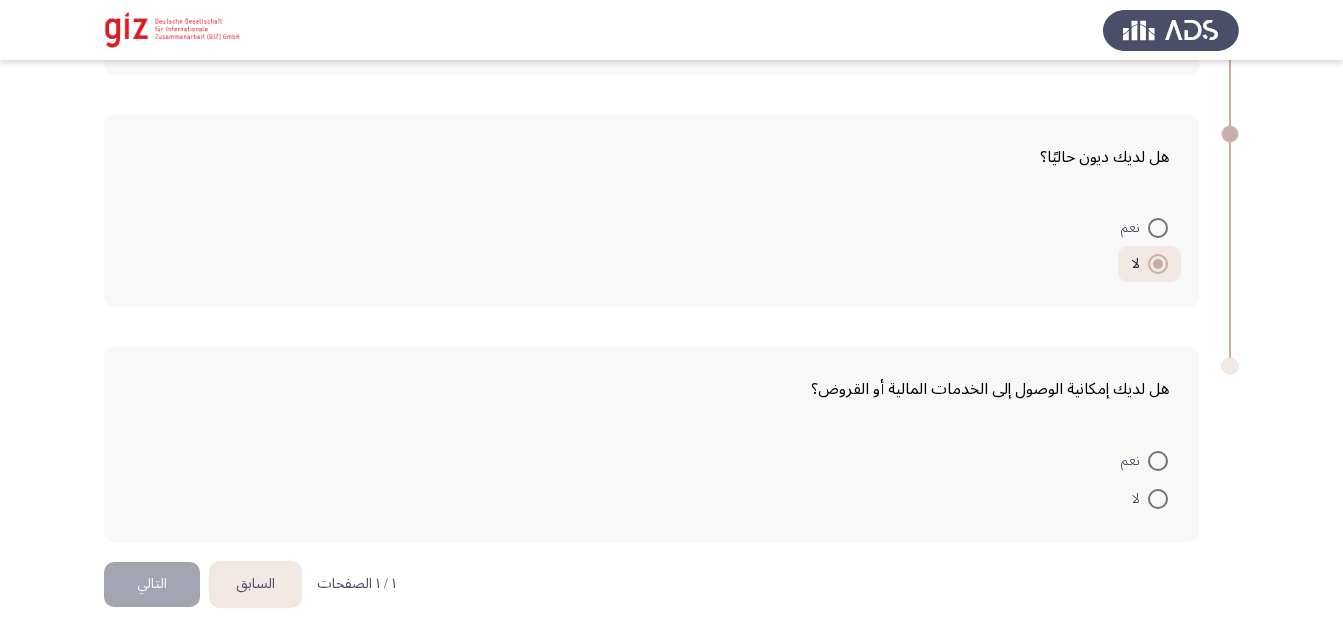 click at bounding box center [1158, 499] 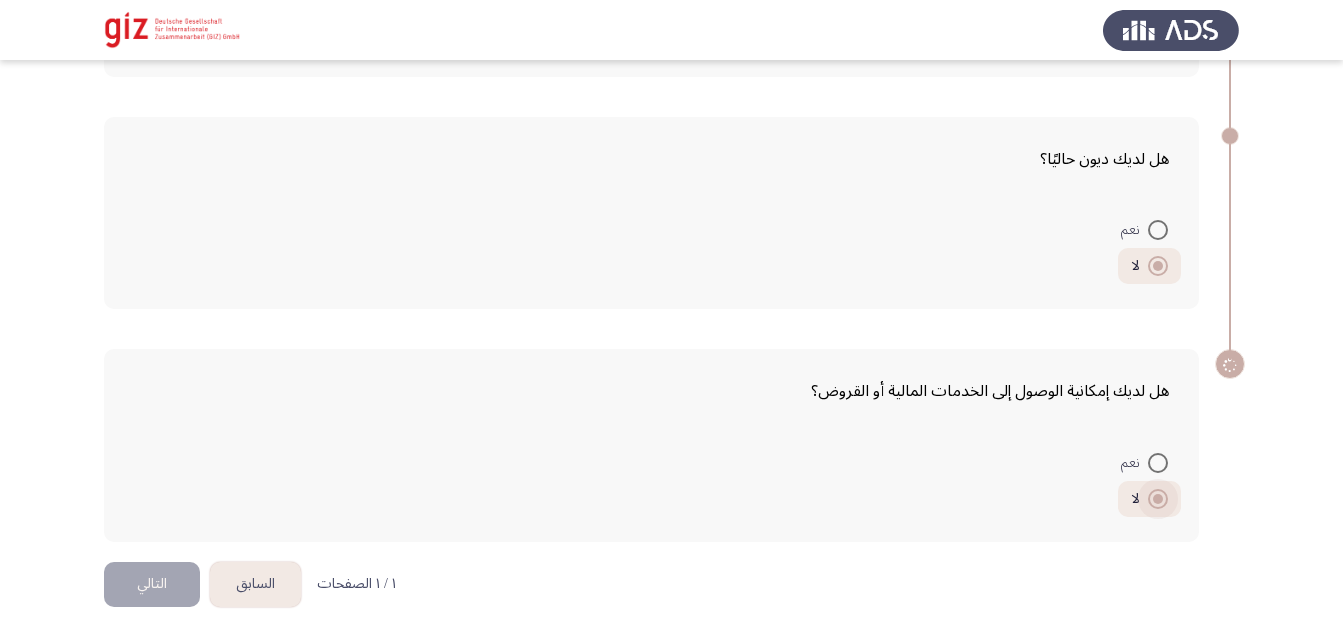 scroll, scrollTop: 2601, scrollLeft: 0, axis: vertical 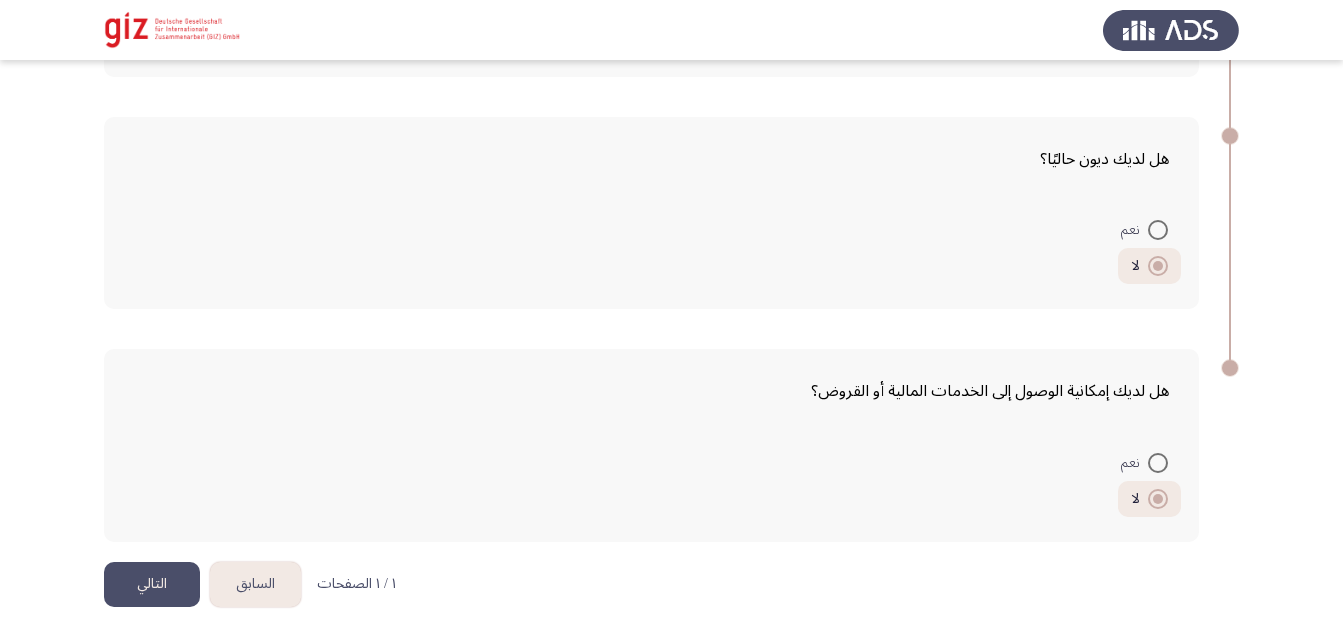 click on "التالي" 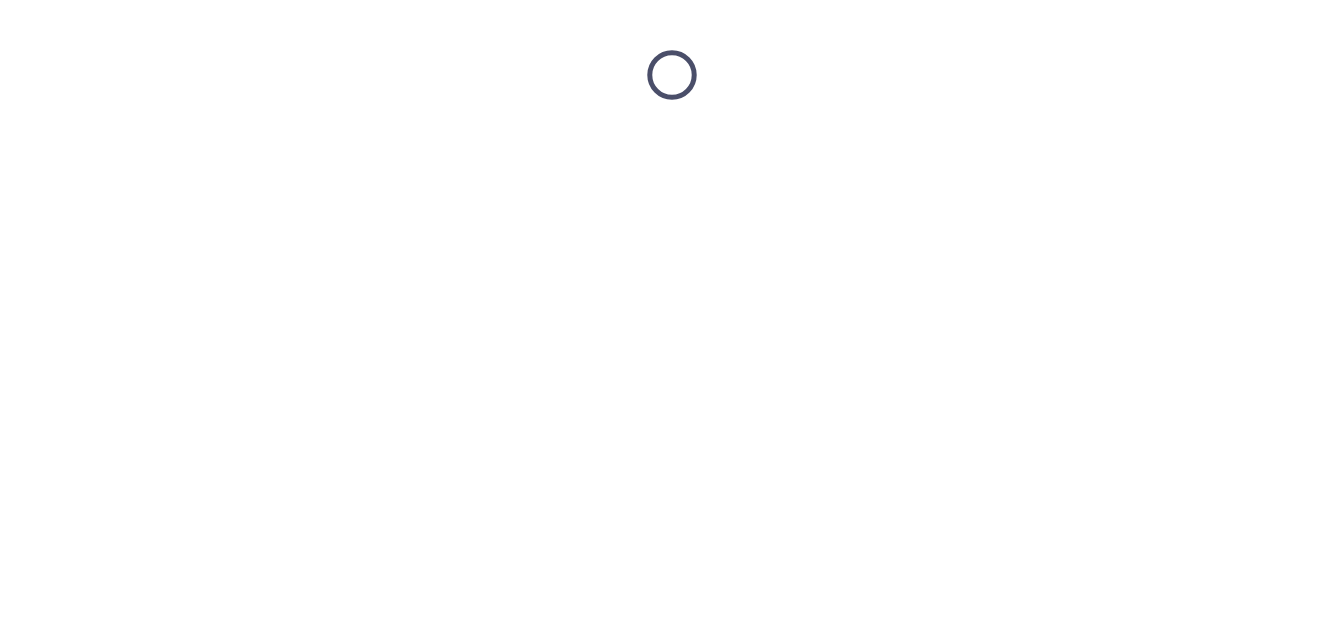 scroll, scrollTop: 0, scrollLeft: 0, axis: both 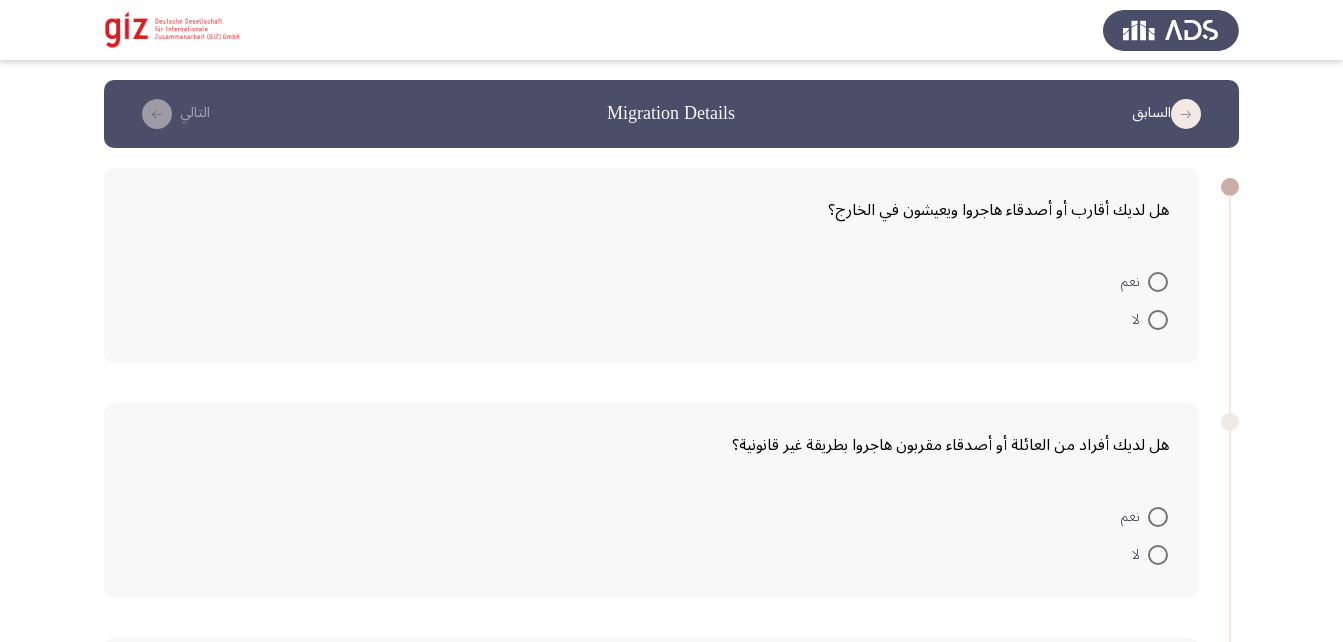 click at bounding box center [1158, 282] 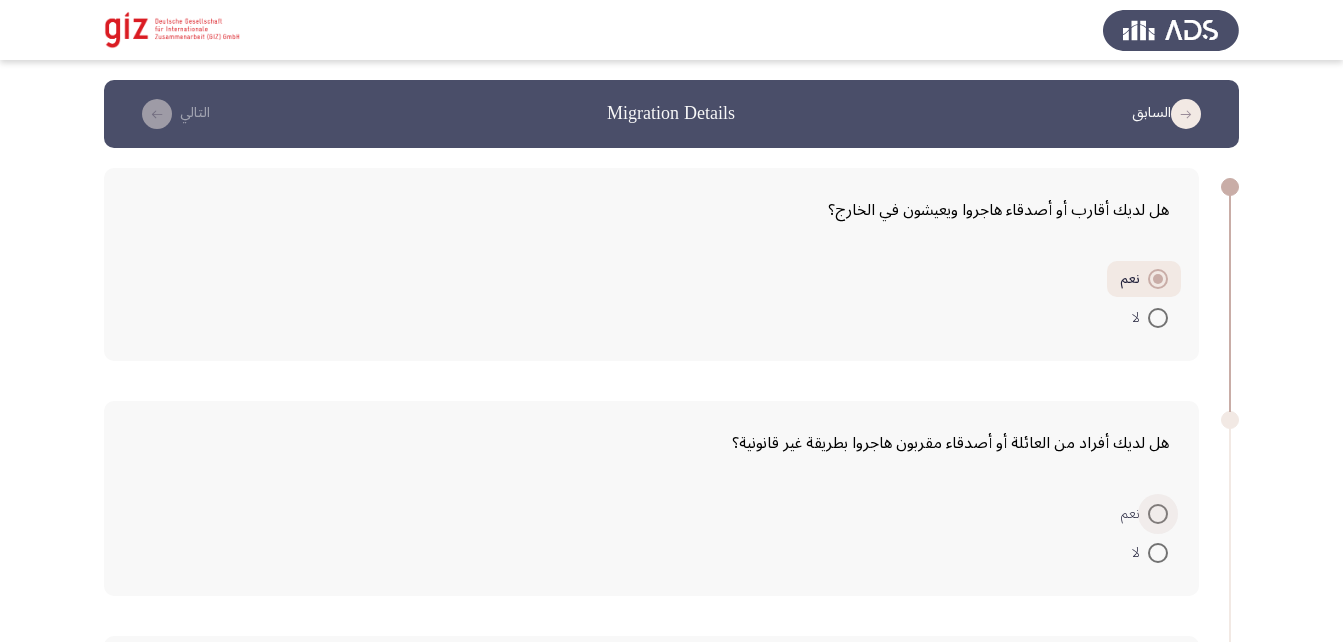 click at bounding box center (1158, 514) 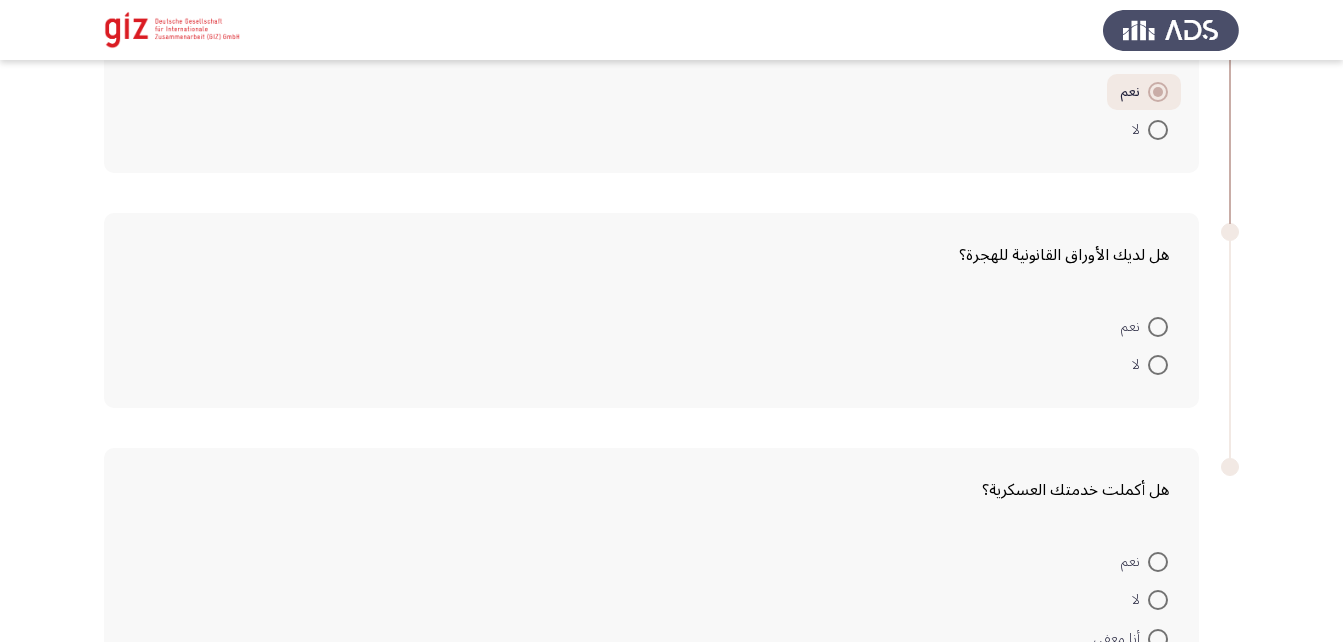 scroll, scrollTop: 421, scrollLeft: 0, axis: vertical 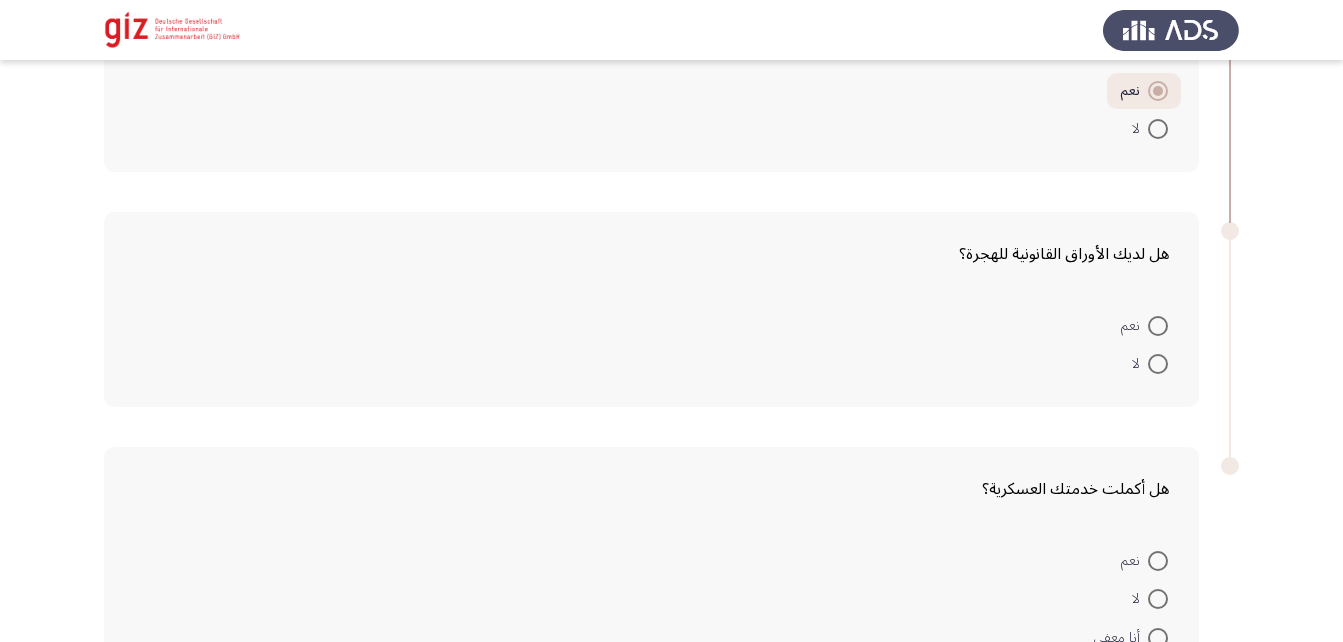 click at bounding box center (1158, 326) 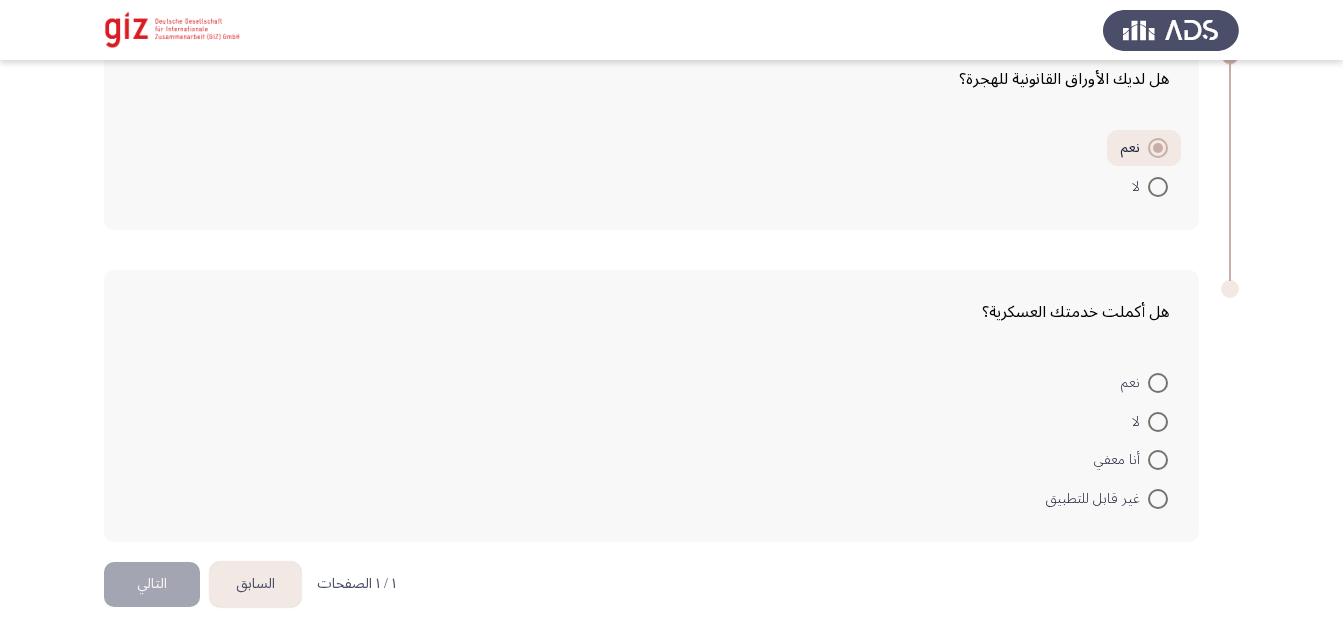 click at bounding box center [1158, 383] 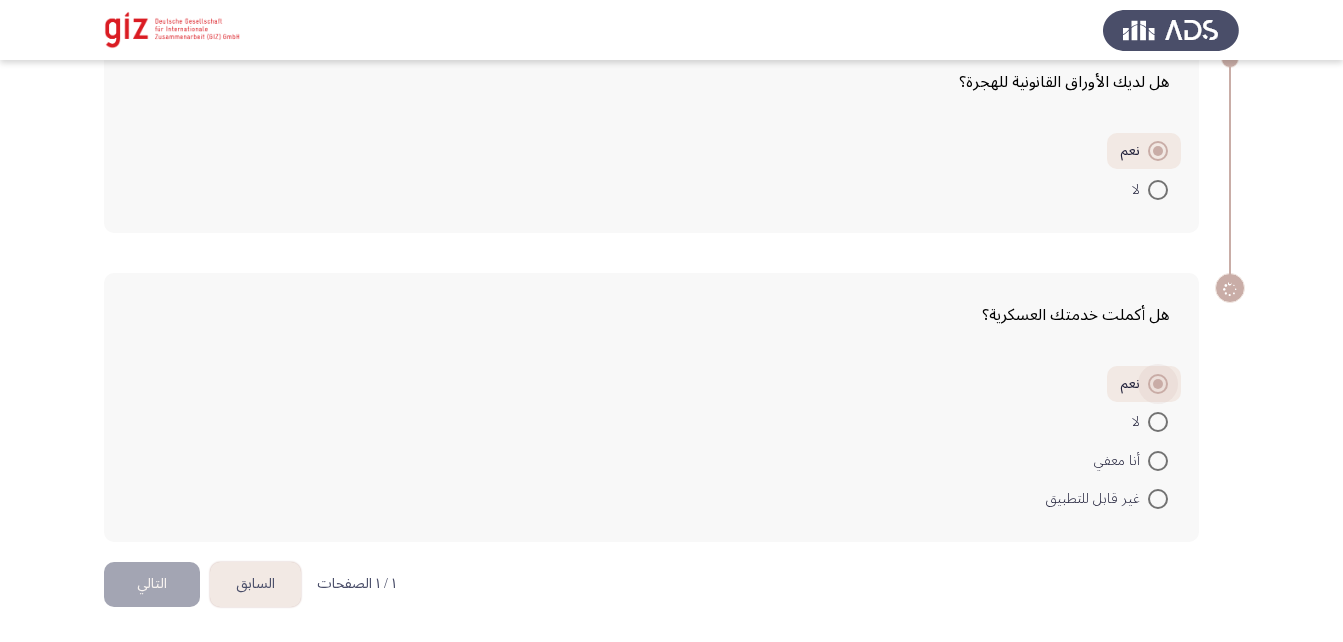 scroll, scrollTop: 593, scrollLeft: 0, axis: vertical 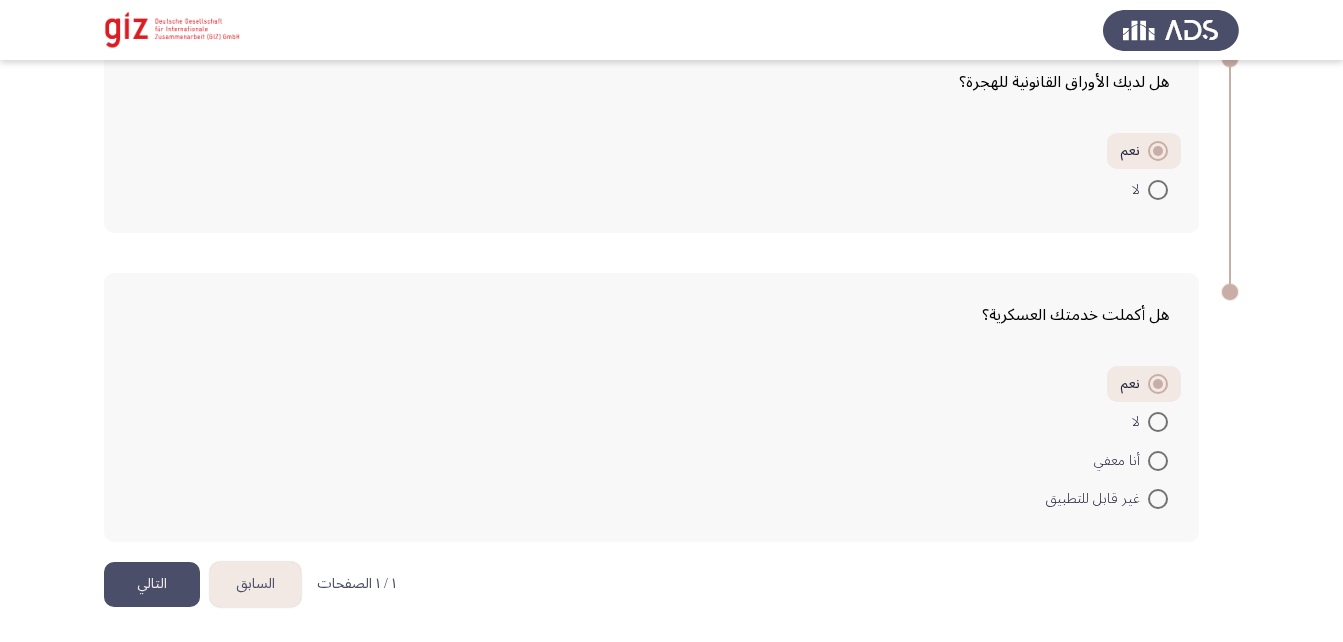 click on "التالي" 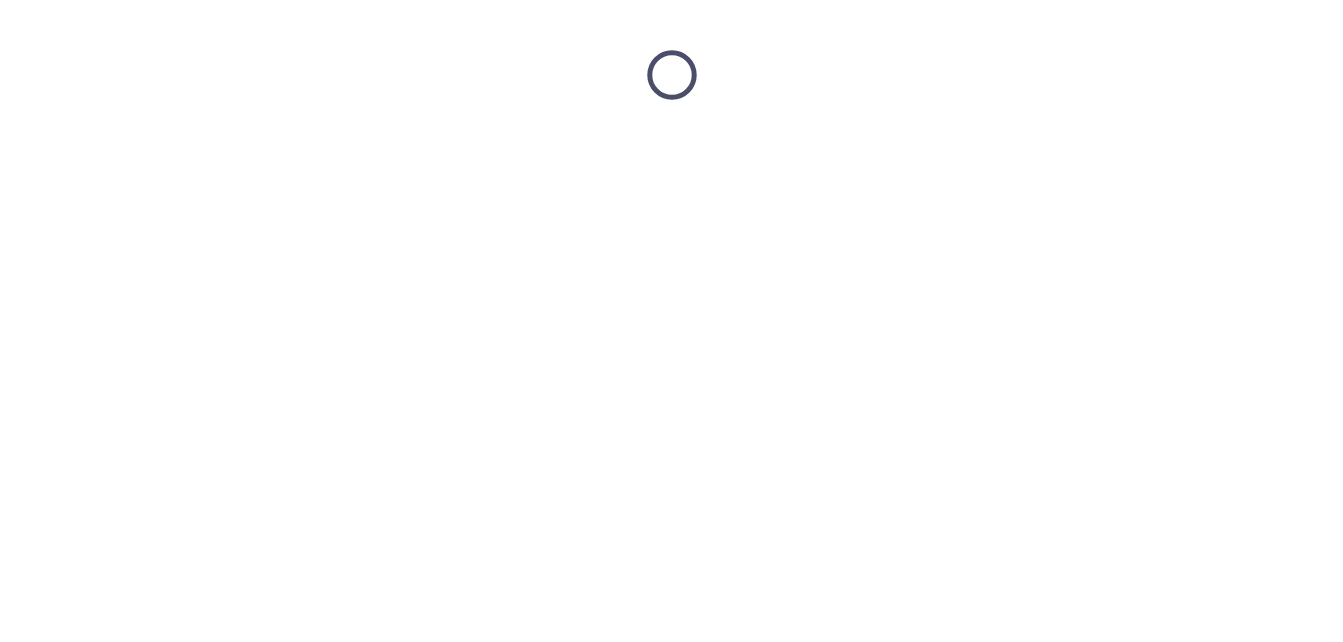 scroll, scrollTop: 0, scrollLeft: 0, axis: both 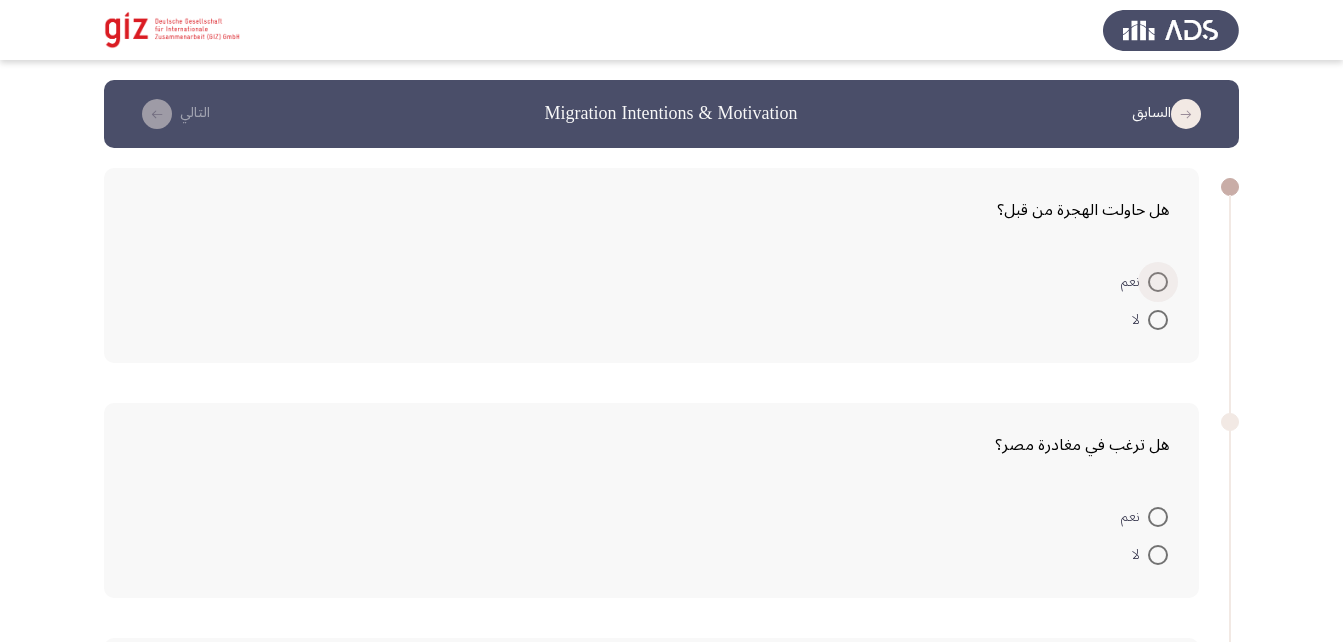 click at bounding box center (1158, 282) 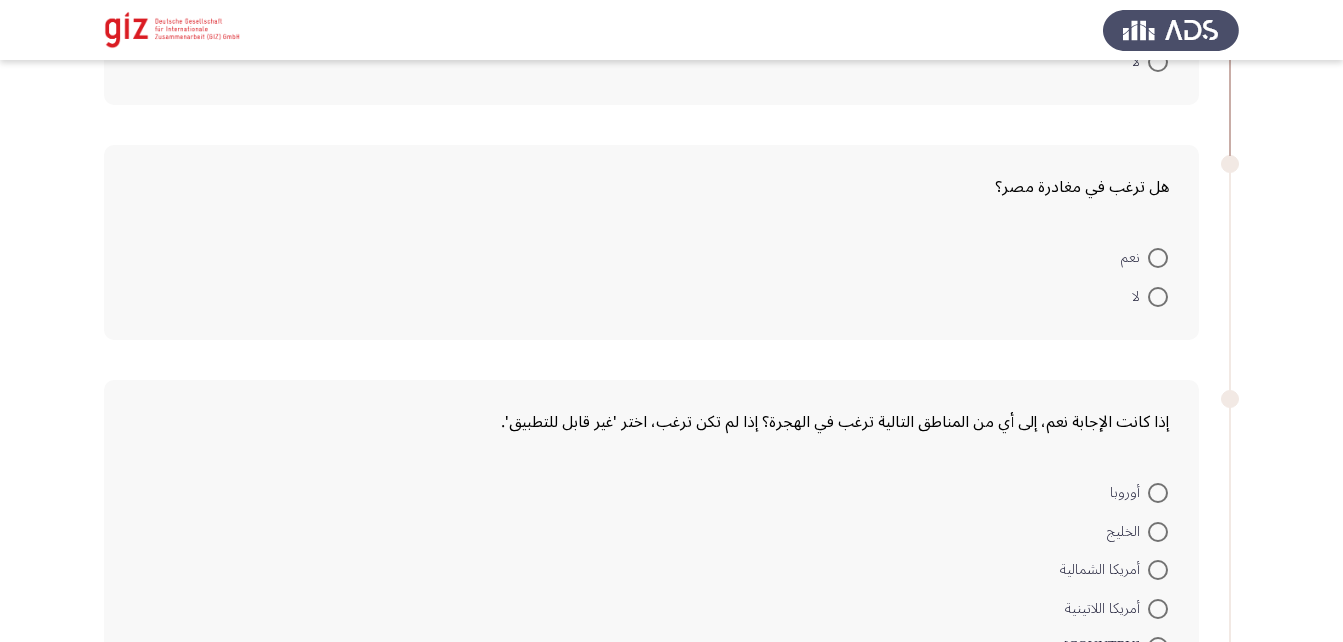 click at bounding box center (1158, 258) 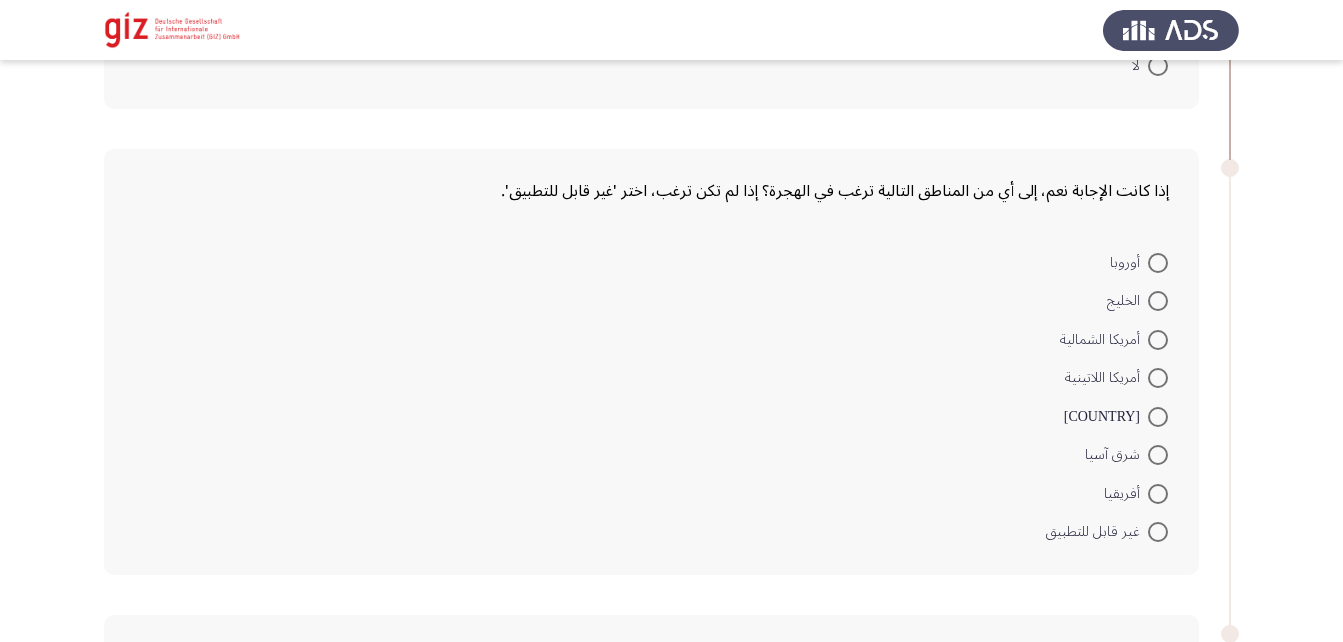 scroll, scrollTop: 493, scrollLeft: 0, axis: vertical 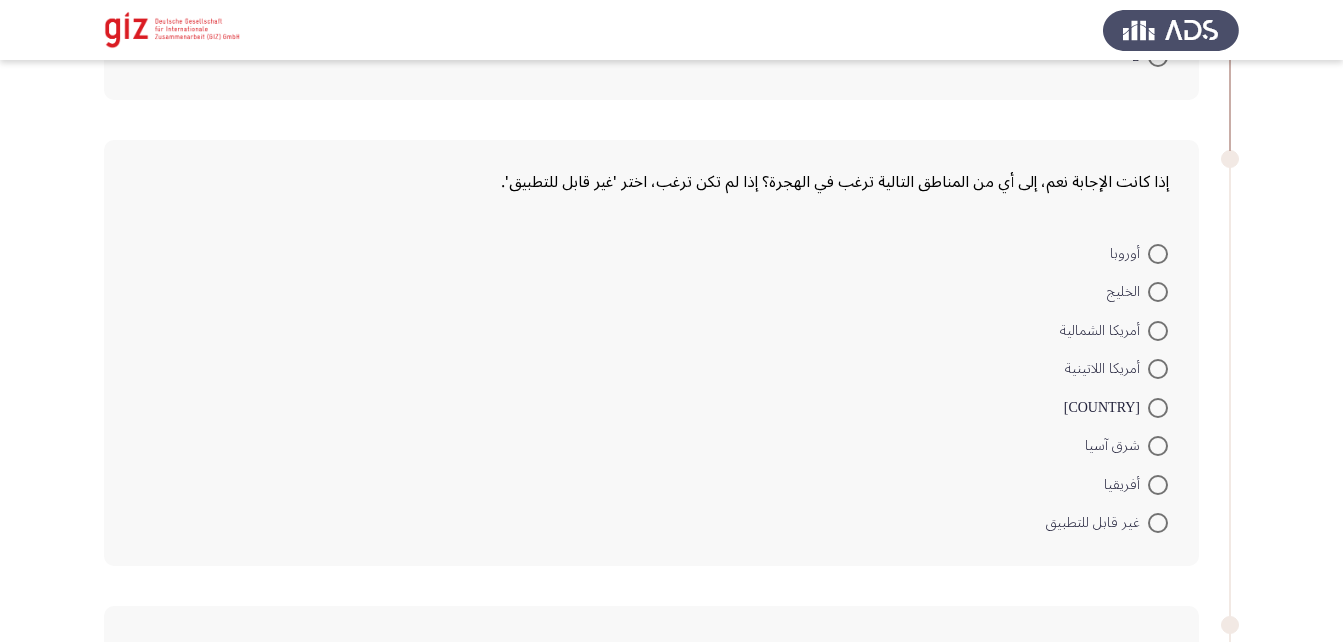 click at bounding box center (1158, 292) 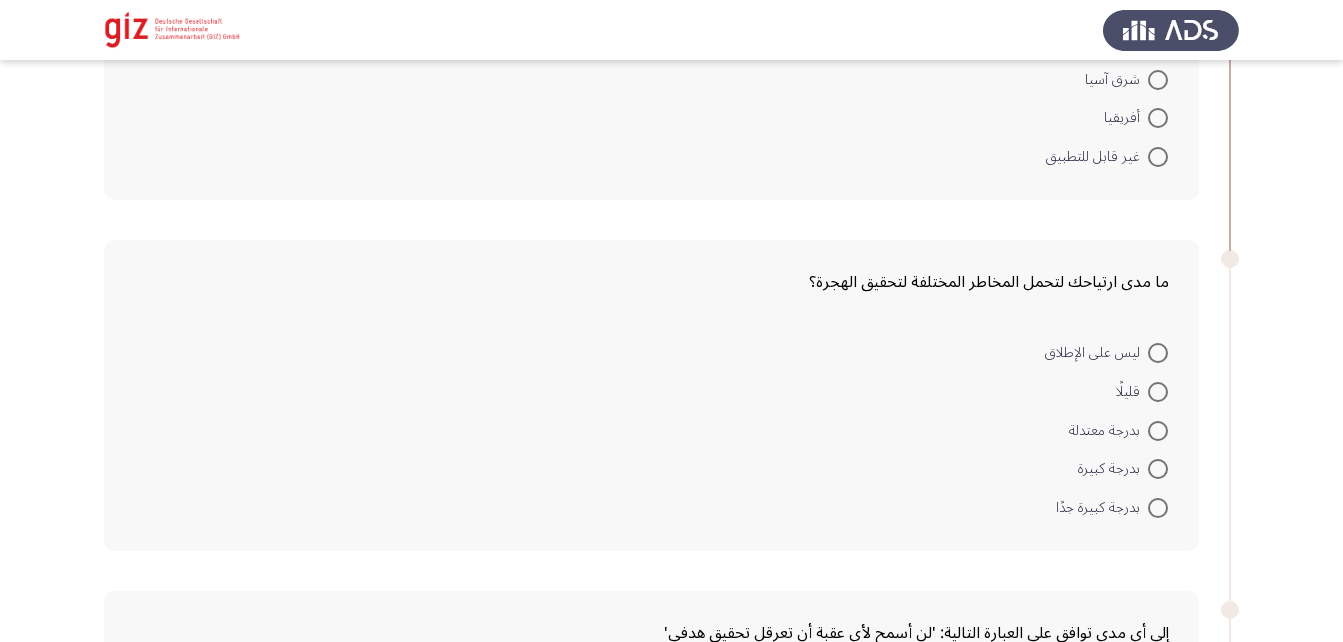 scroll, scrollTop: 884, scrollLeft: 0, axis: vertical 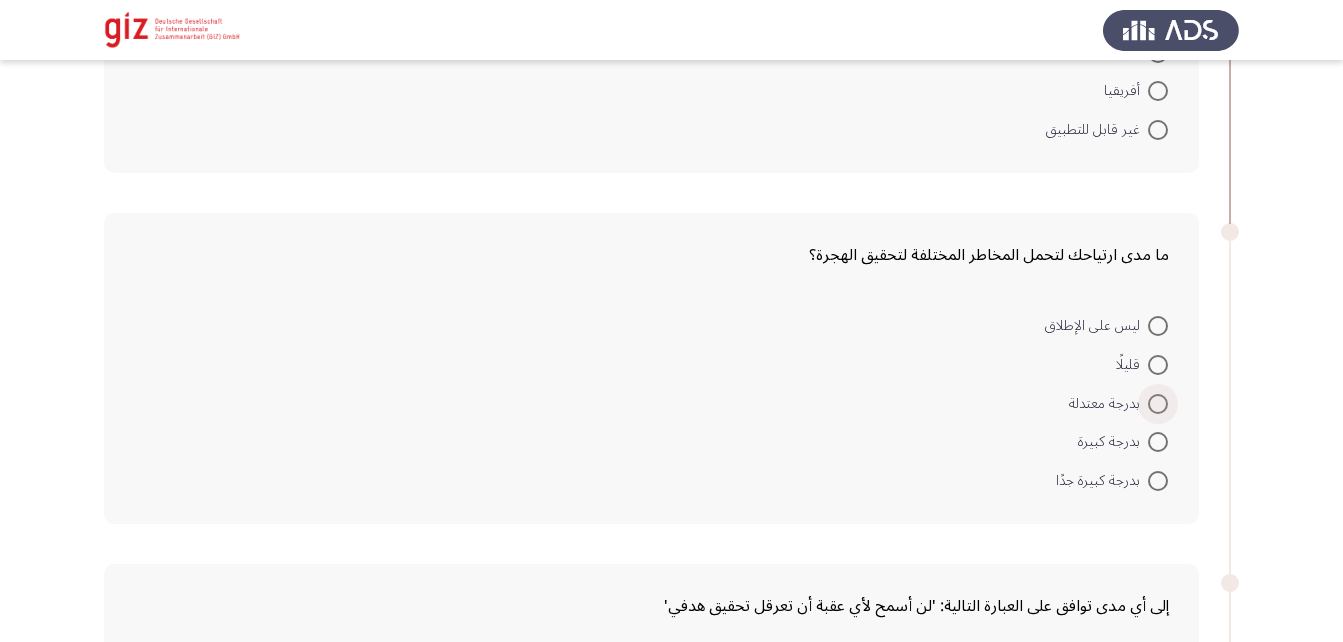 click at bounding box center [1158, 404] 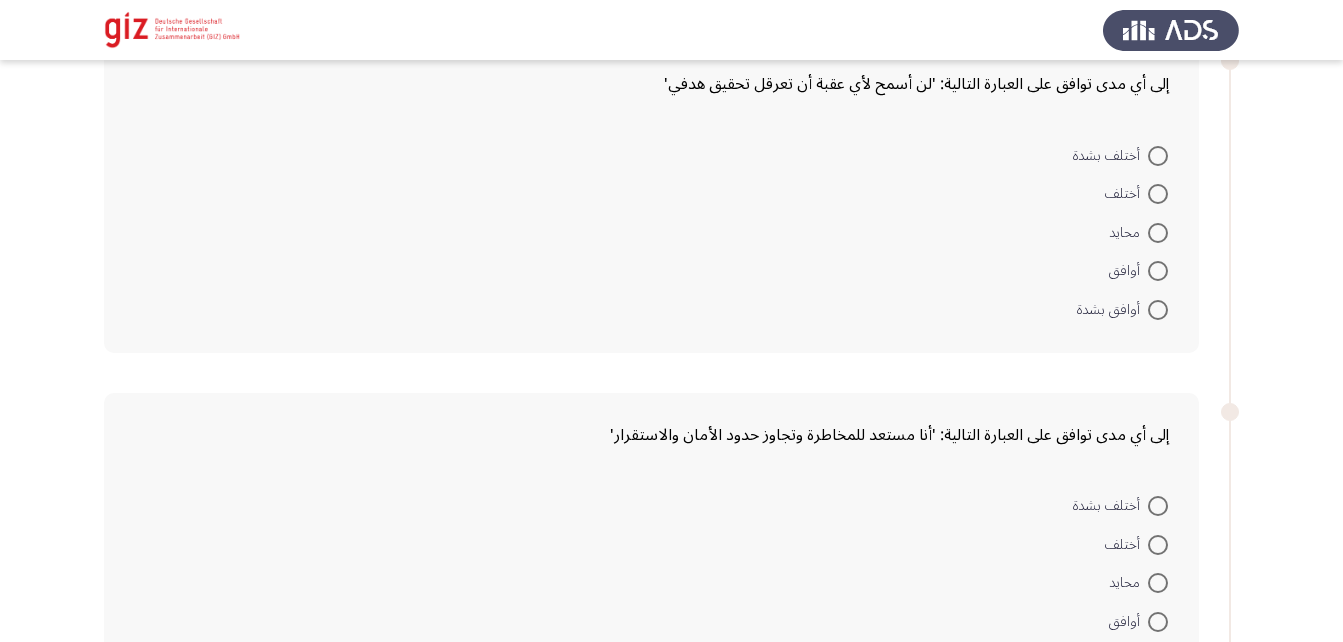 scroll, scrollTop: 1404, scrollLeft: 0, axis: vertical 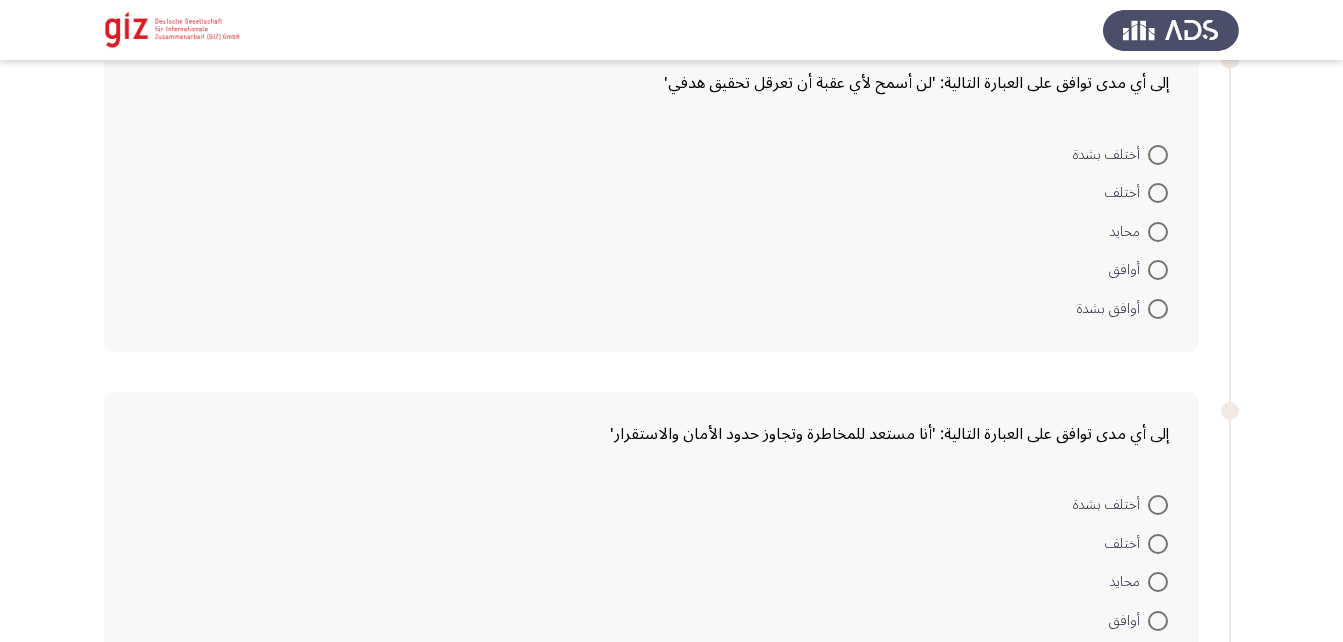 click at bounding box center [1158, 232] 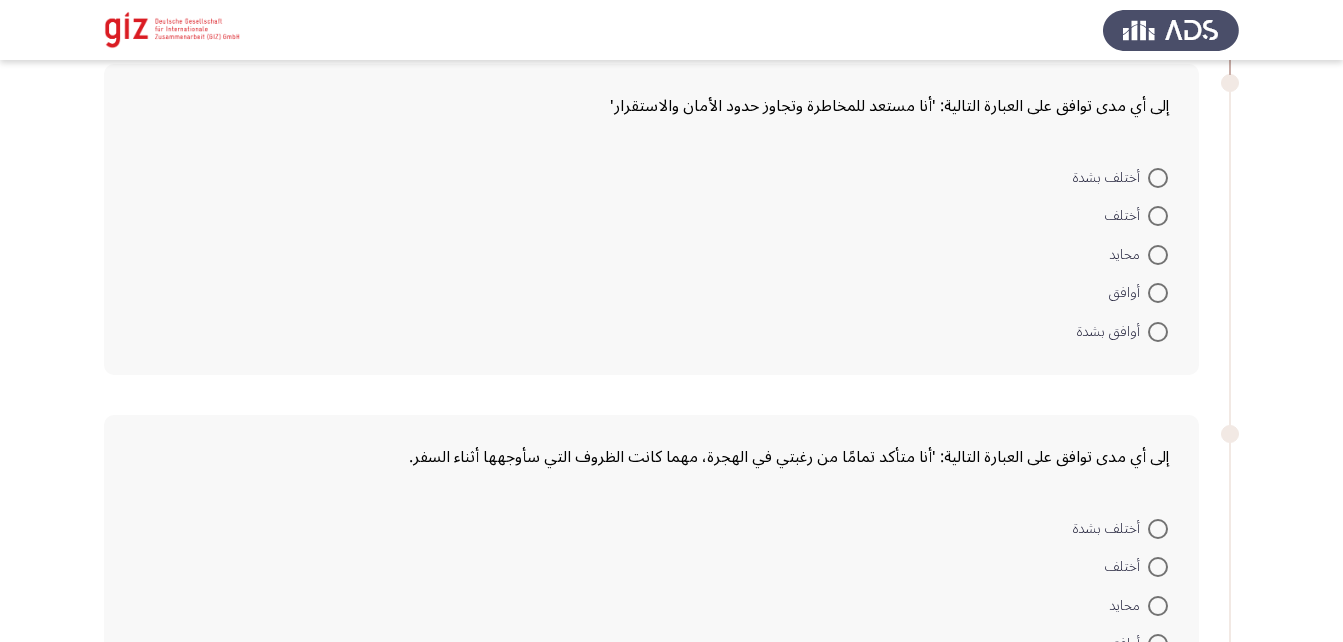 scroll, scrollTop: 1737, scrollLeft: 0, axis: vertical 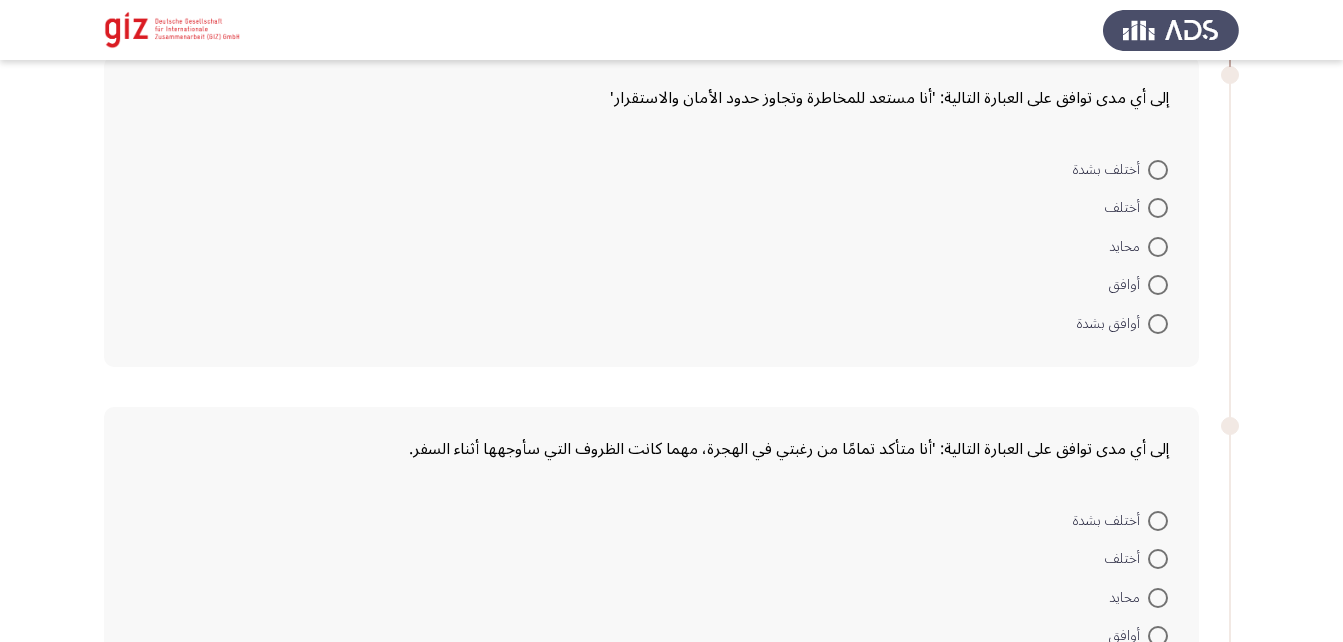 click at bounding box center (1158, 247) 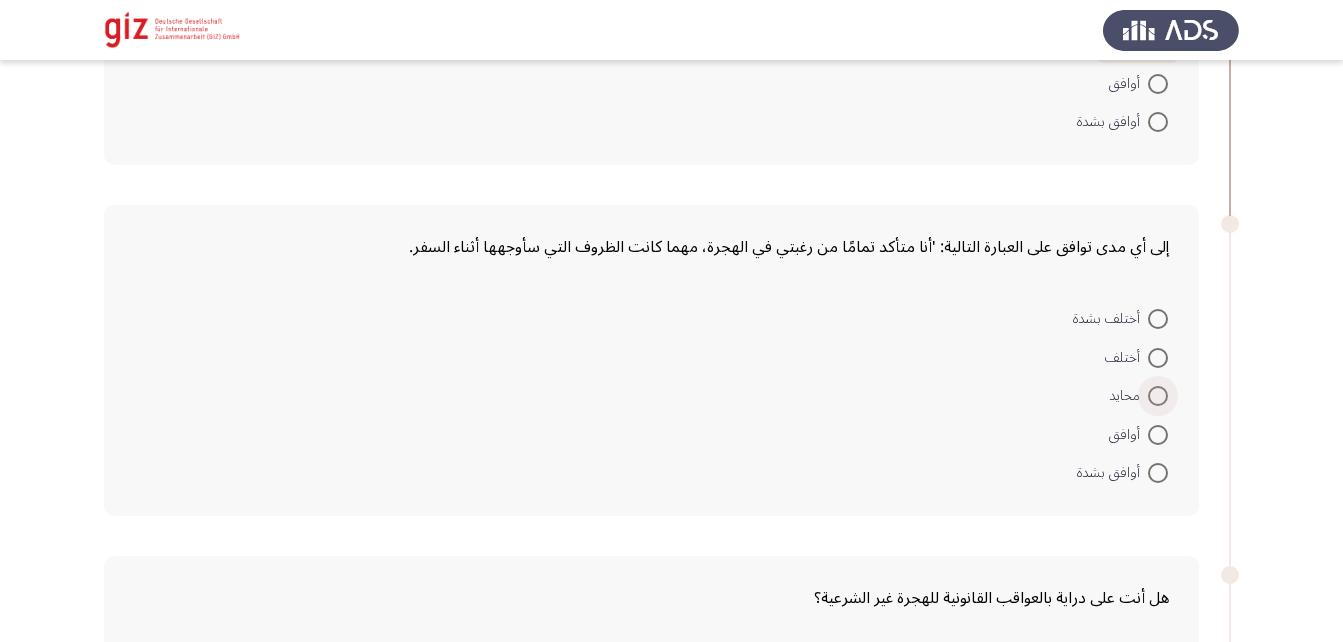click at bounding box center (1158, 396) 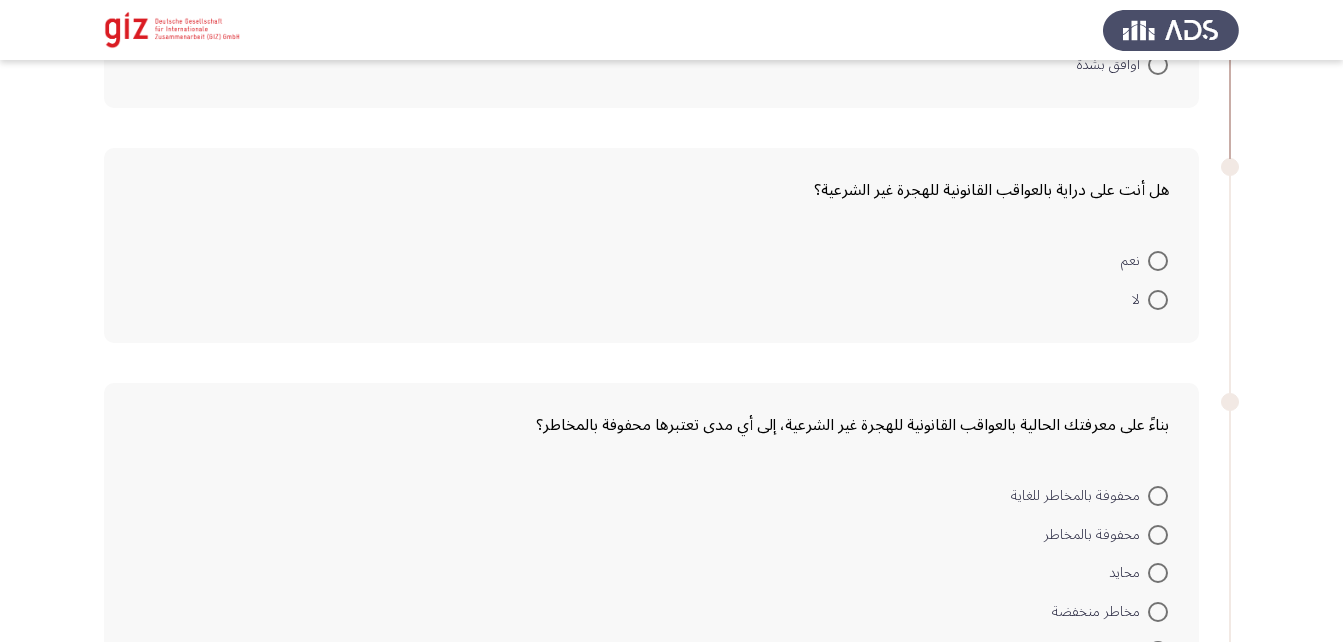 scroll, scrollTop: 2358, scrollLeft: 0, axis: vertical 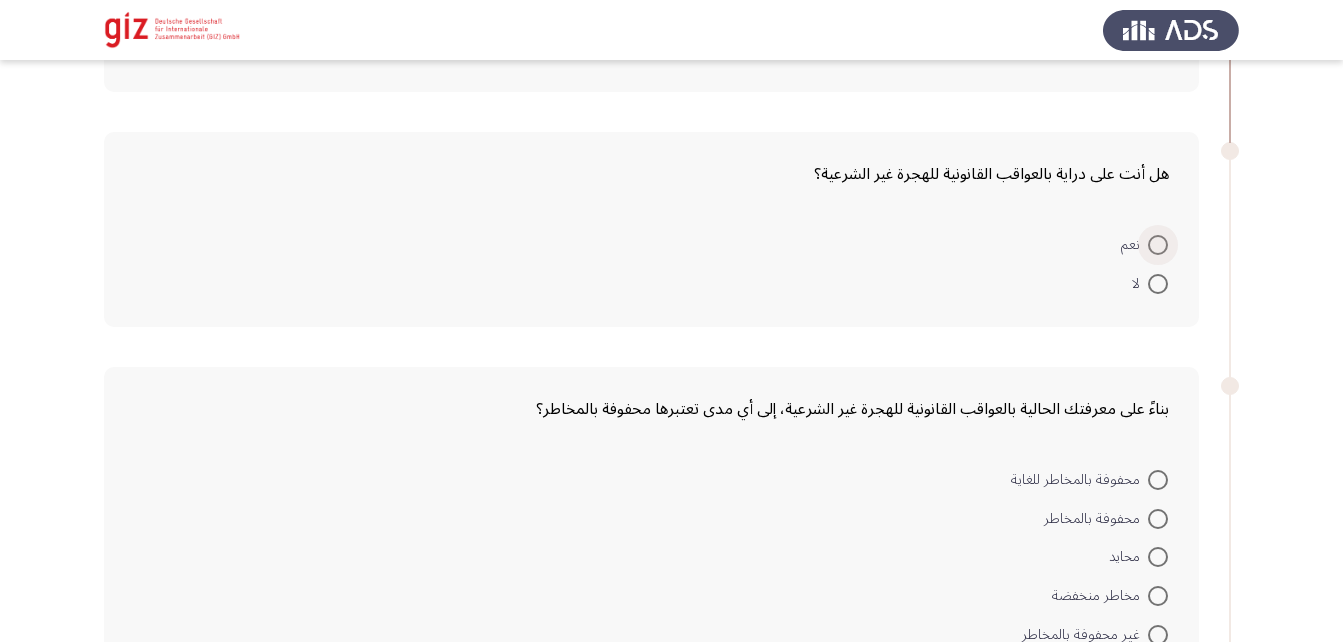 click at bounding box center (1158, 245) 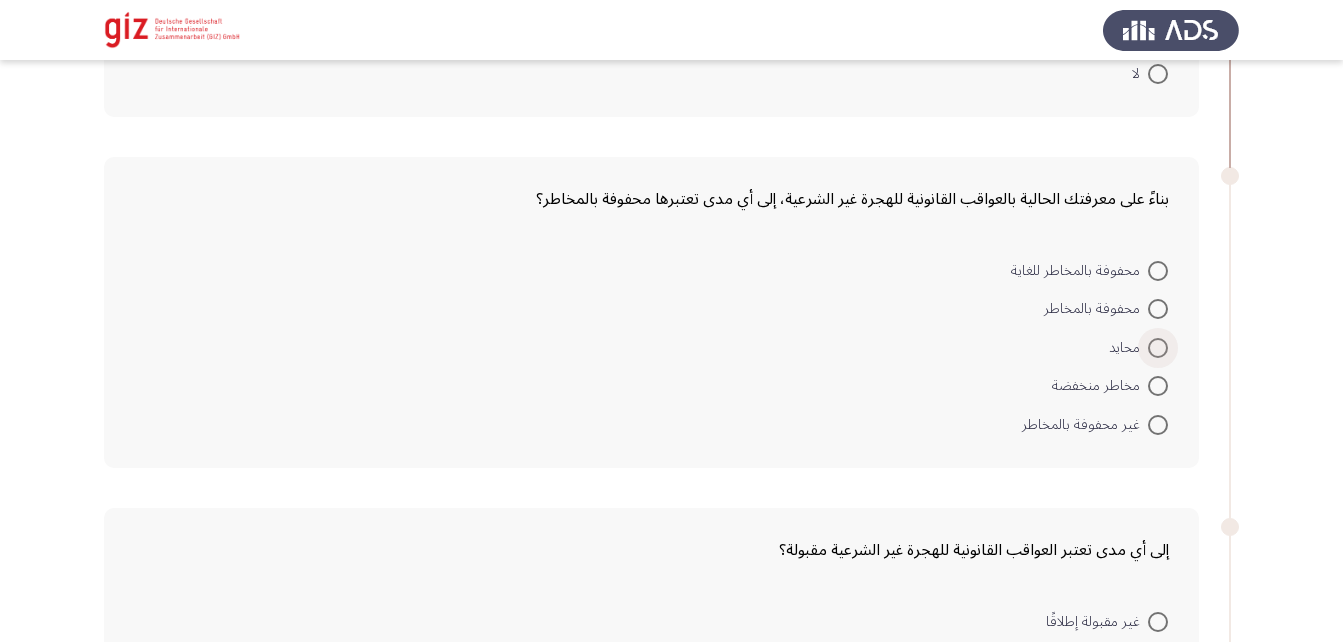 click at bounding box center [1158, 348] 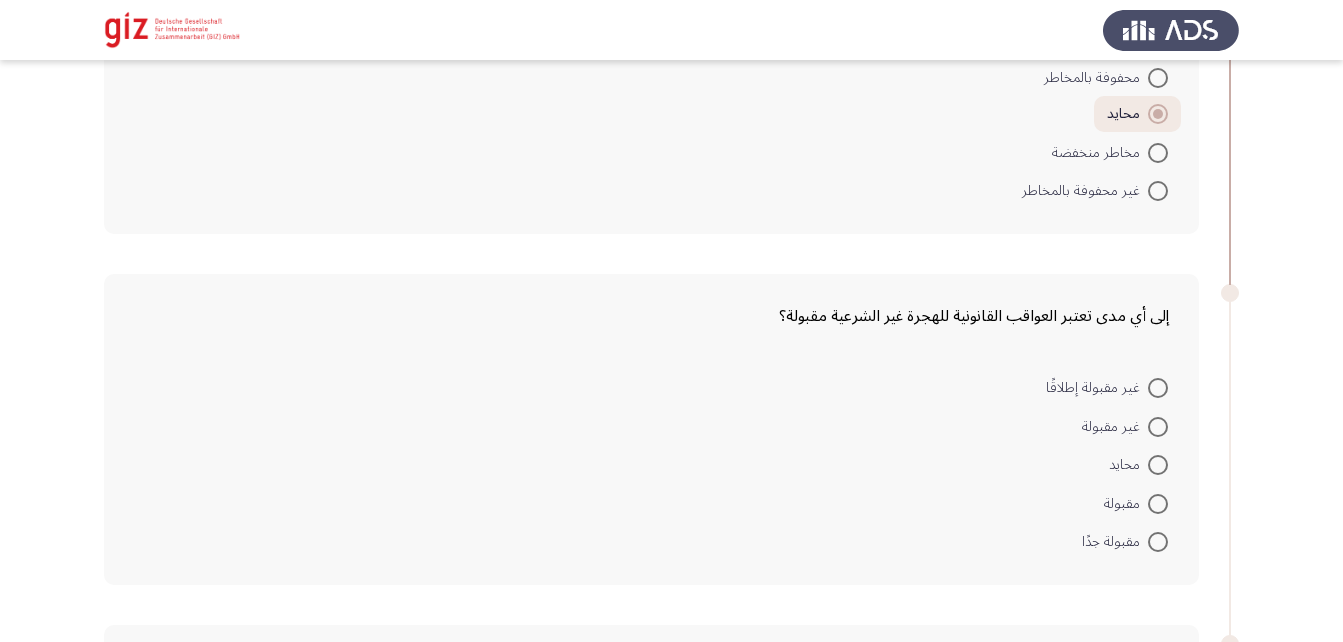 scroll, scrollTop: 2799, scrollLeft: 0, axis: vertical 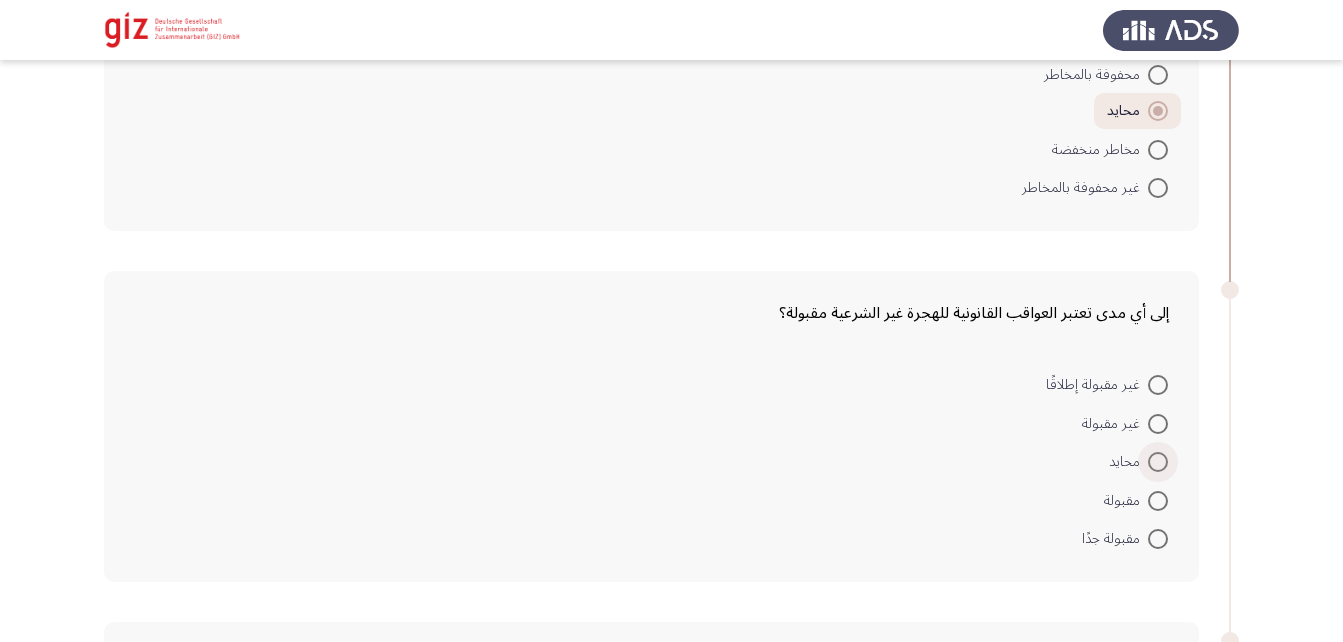 click at bounding box center [1158, 462] 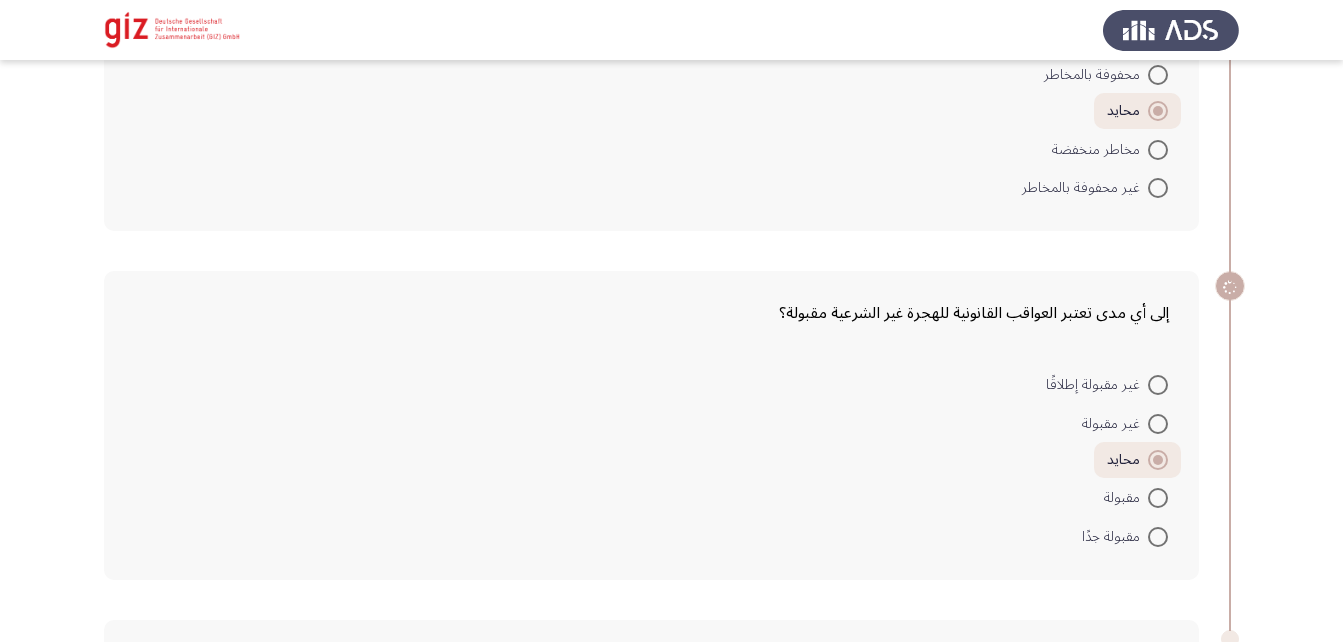 scroll, scrollTop: 3183, scrollLeft: 0, axis: vertical 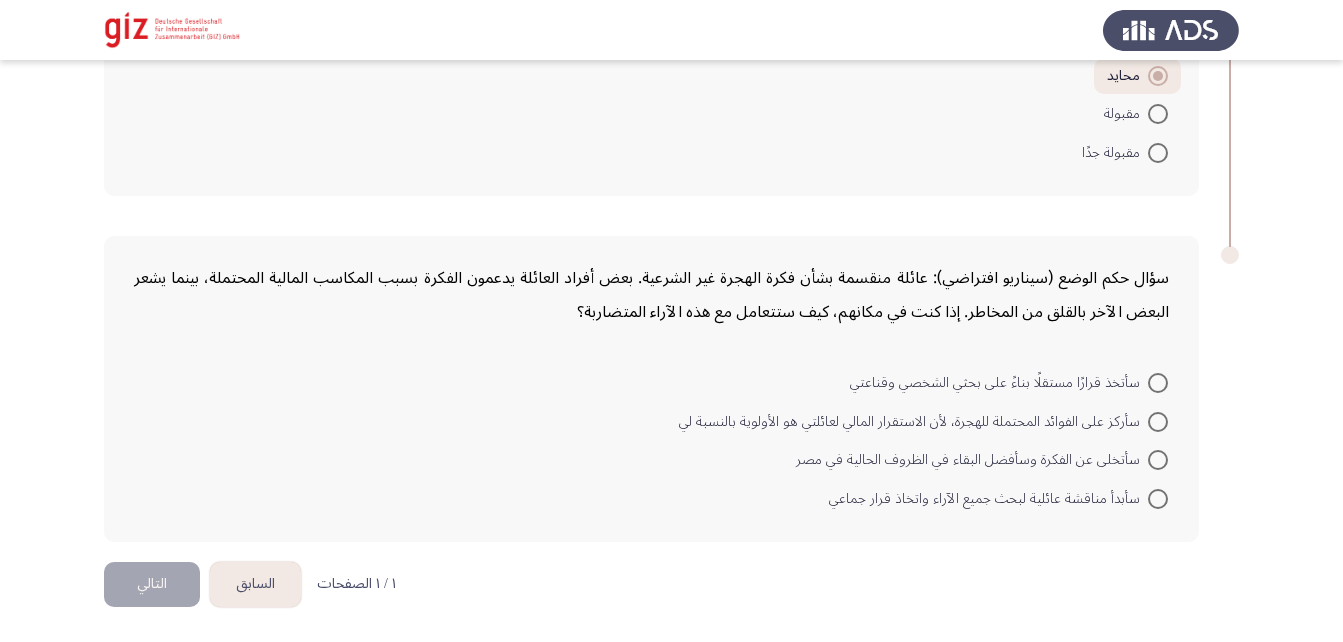click at bounding box center [1158, 460] 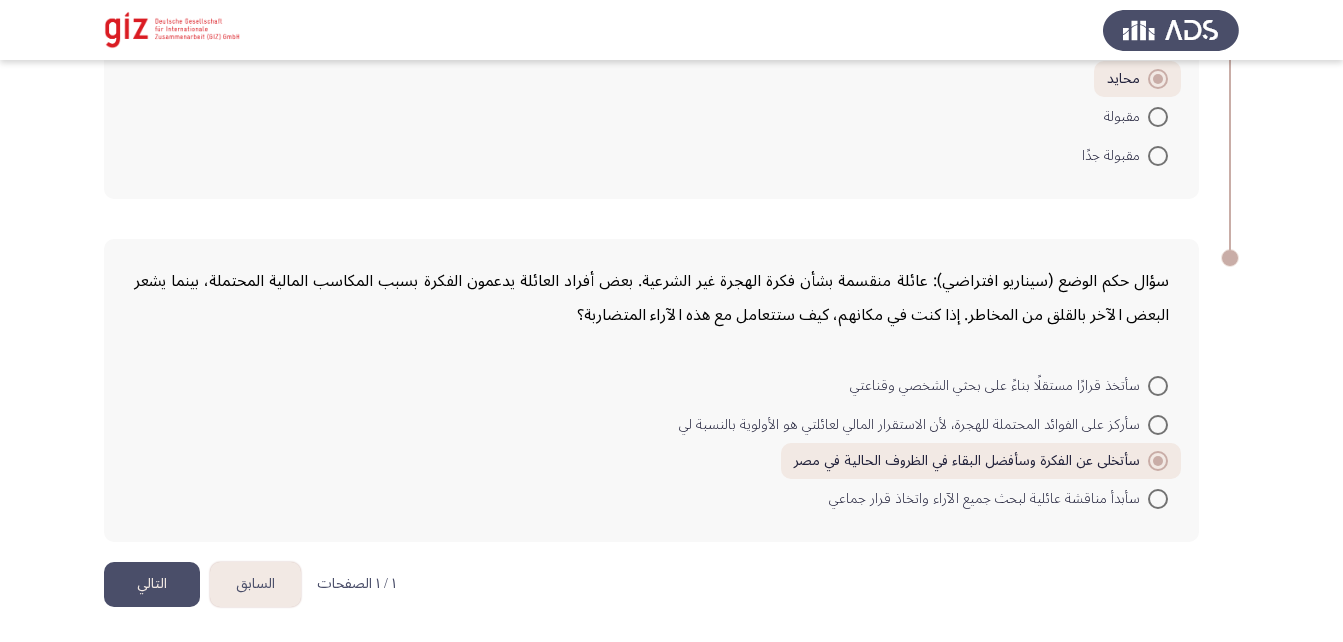 click on "التالي" 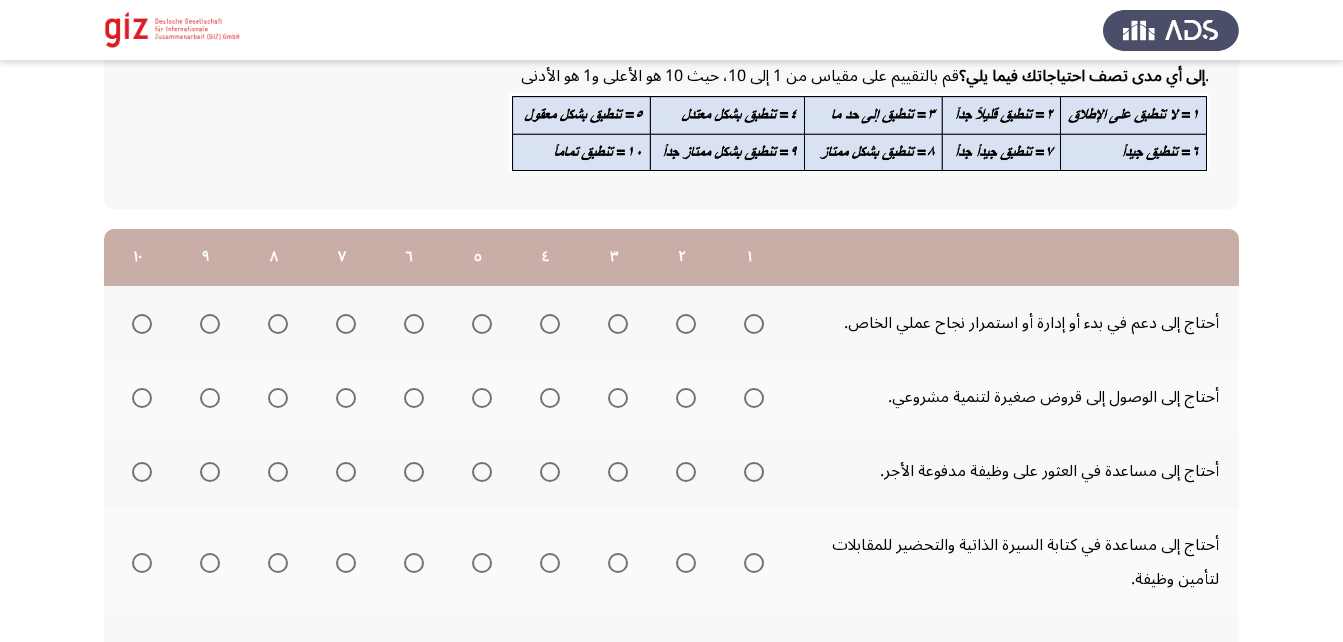scroll, scrollTop: 136, scrollLeft: 0, axis: vertical 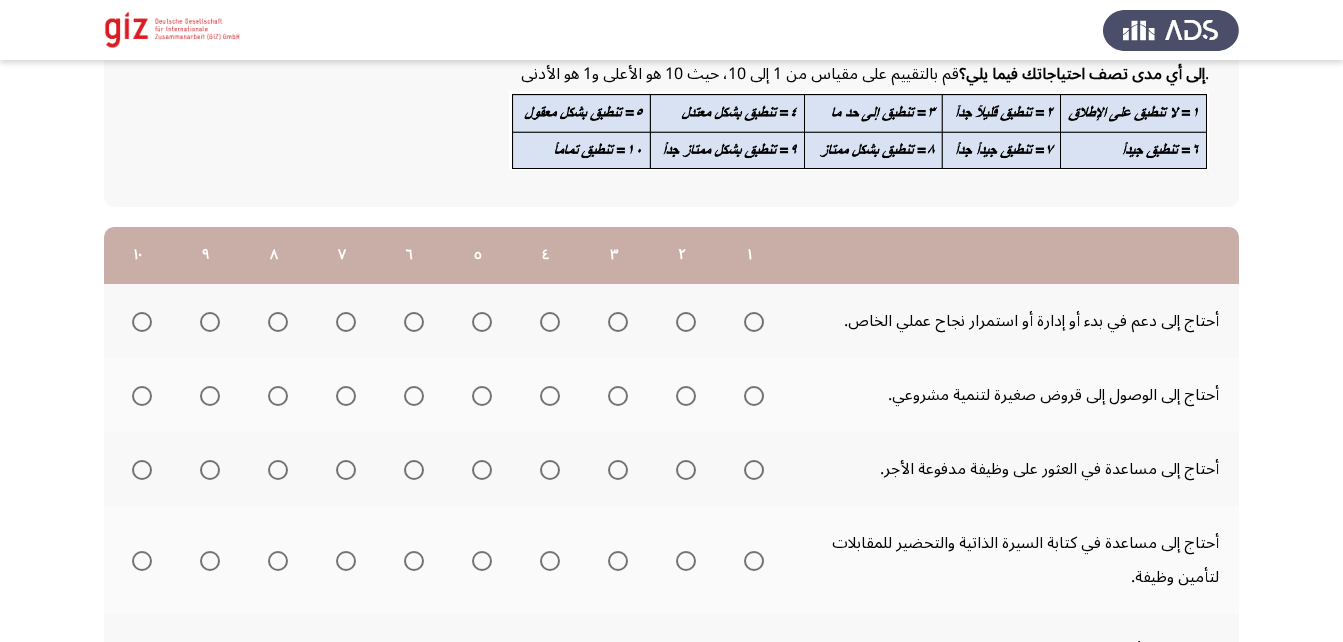click at bounding box center [754, 322] 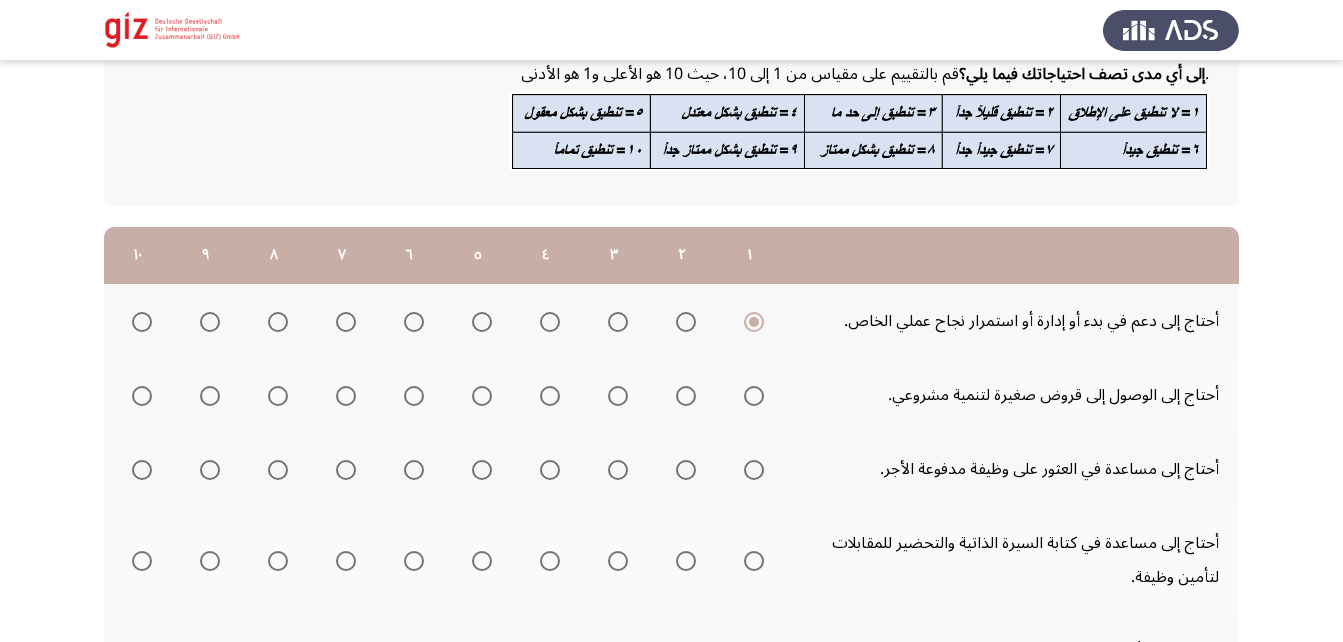 click at bounding box center [754, 396] 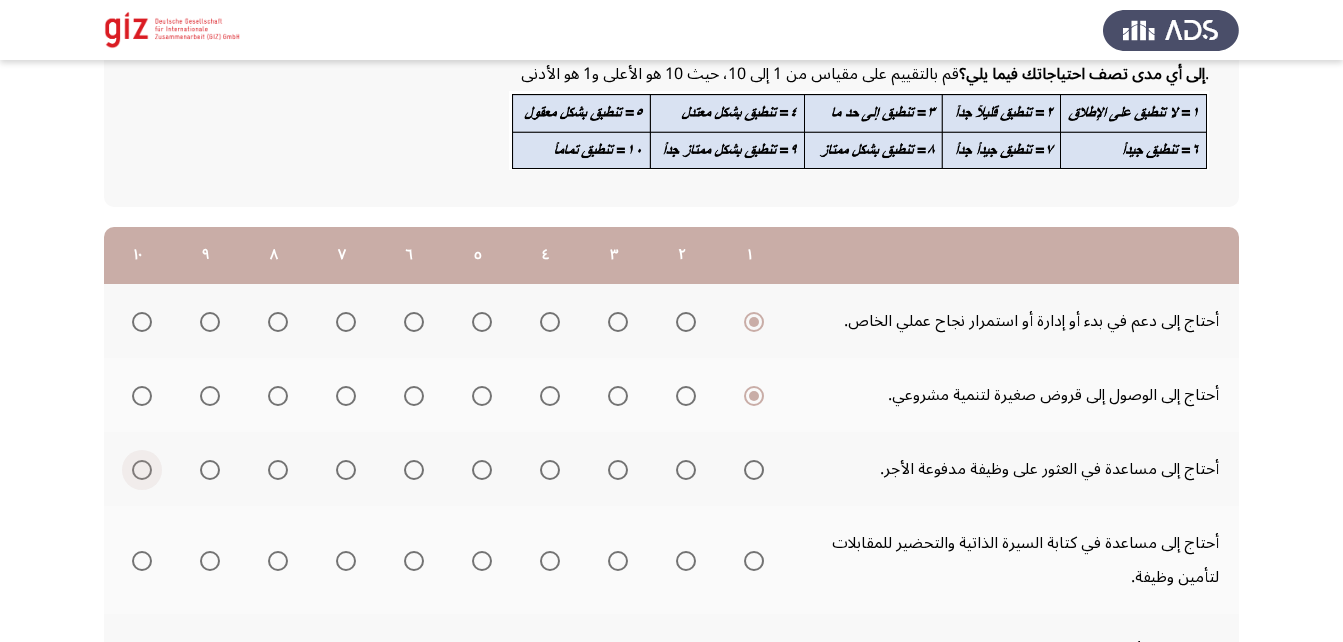 click at bounding box center [138, 470] 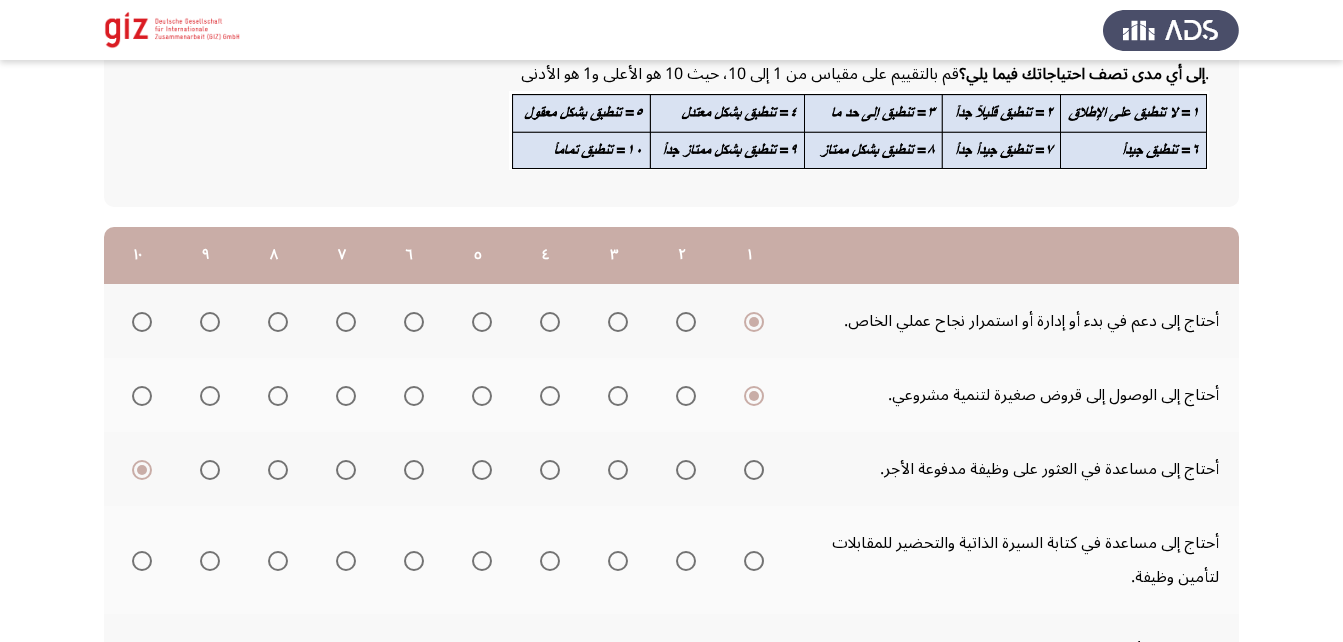 click at bounding box center (142, 561) 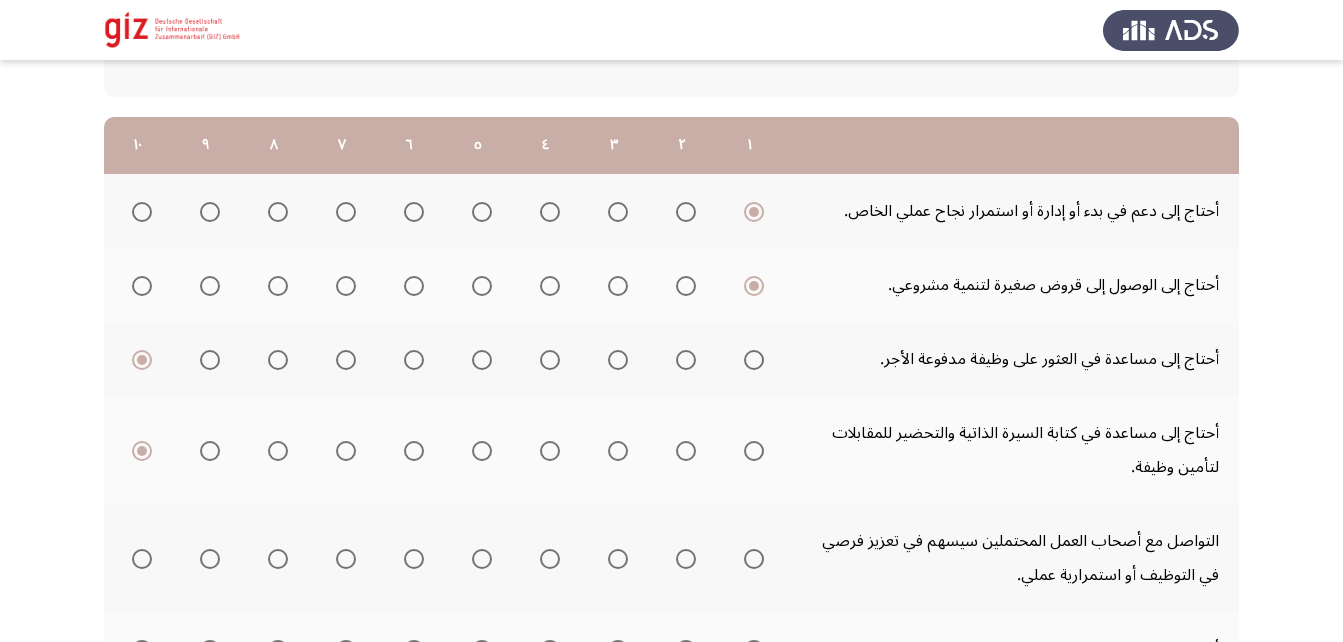 scroll, scrollTop: 247, scrollLeft: 0, axis: vertical 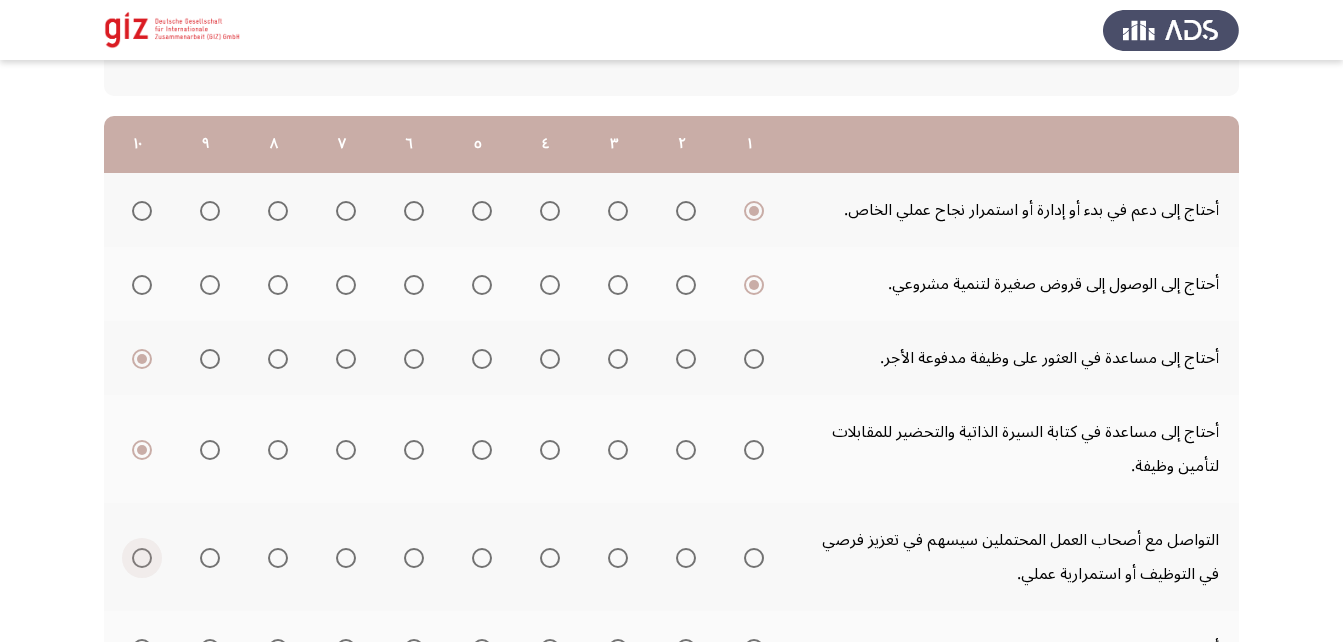 click at bounding box center [142, 558] 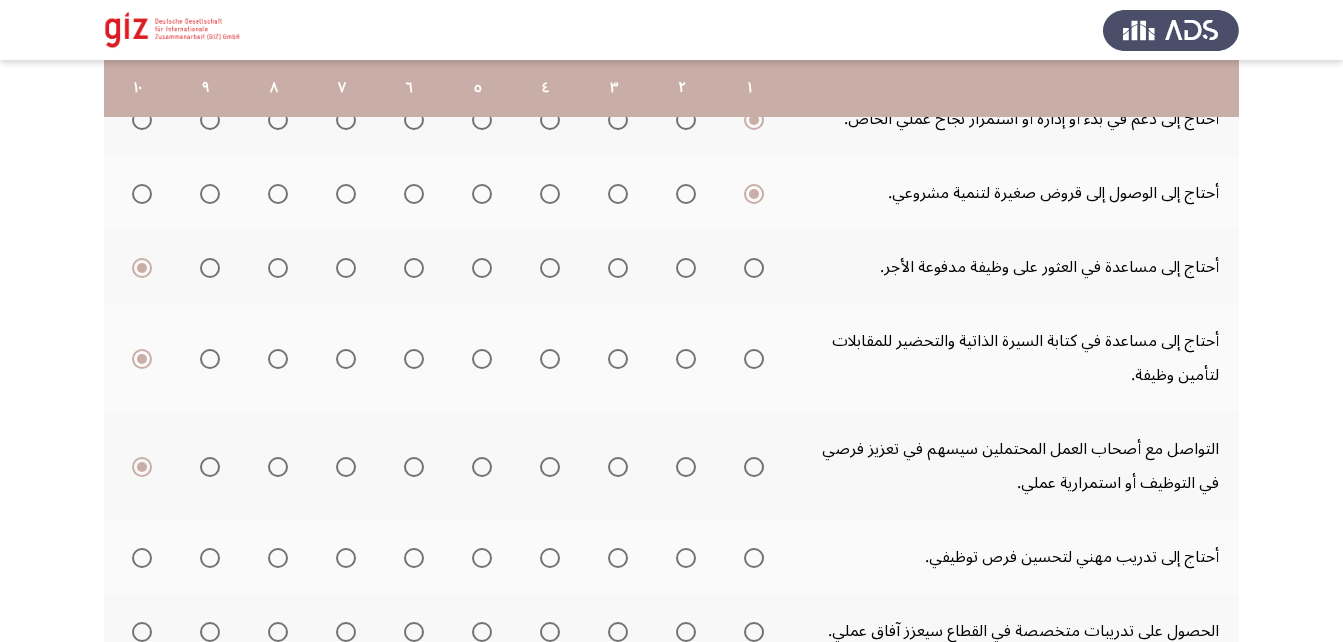 scroll, scrollTop: 378, scrollLeft: 0, axis: vertical 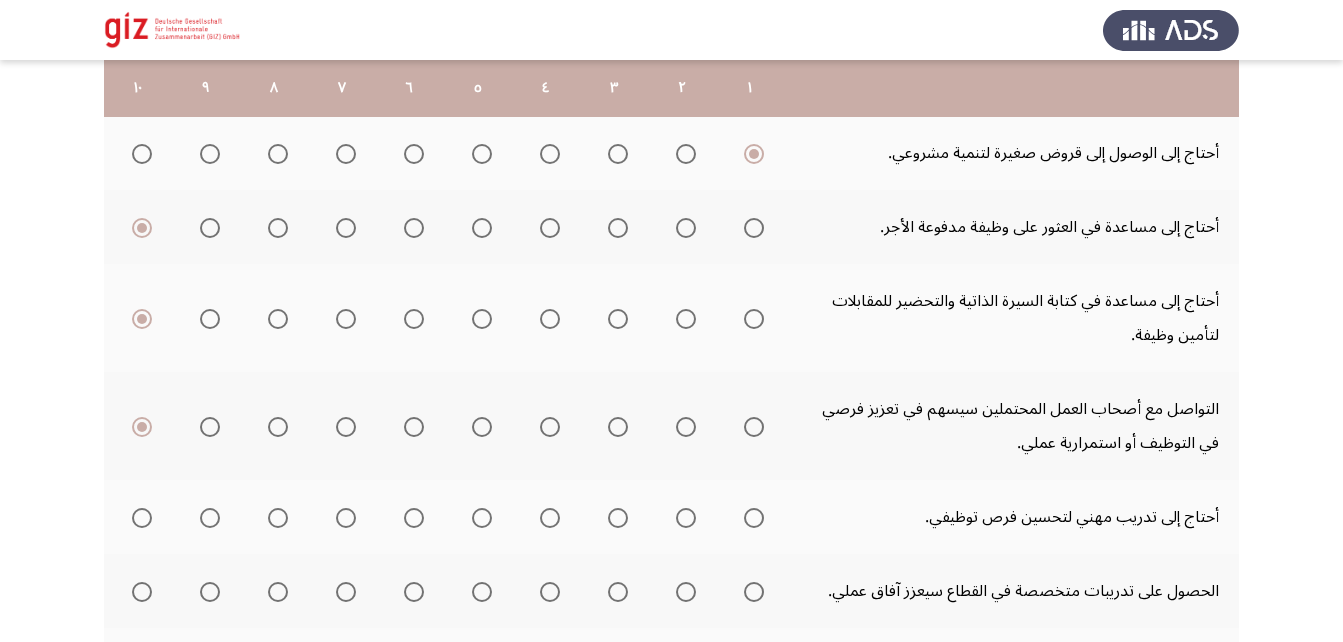 click at bounding box center (142, 518) 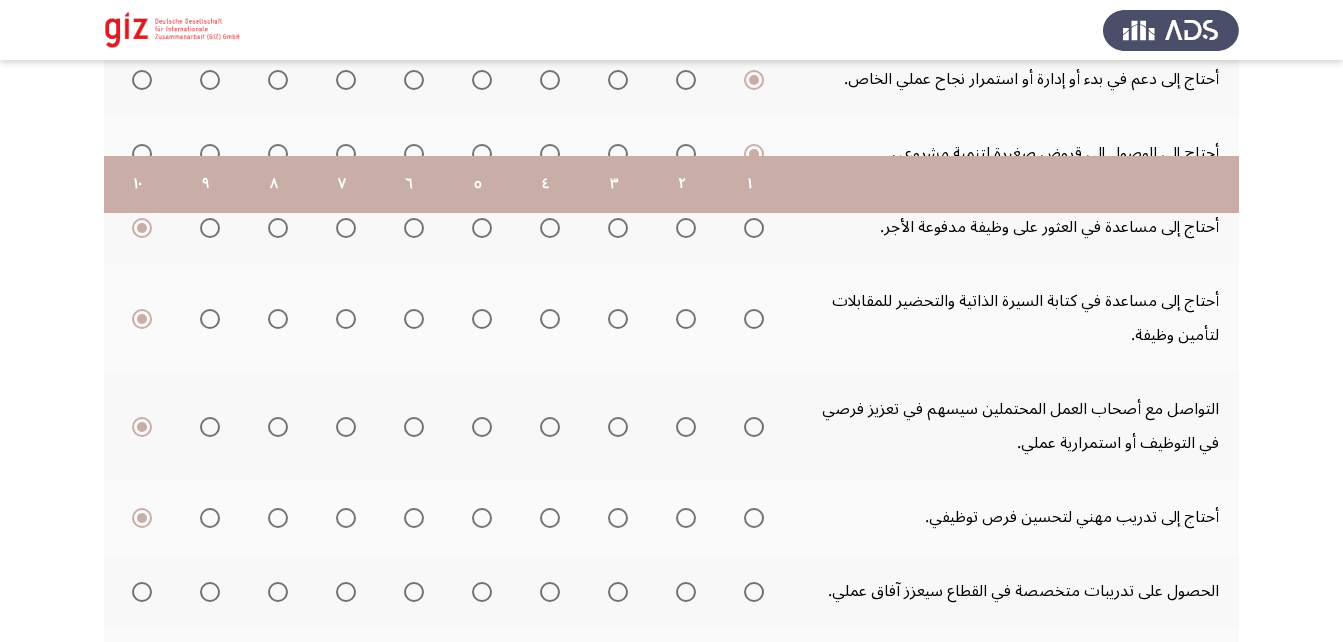 scroll, scrollTop: 474, scrollLeft: 0, axis: vertical 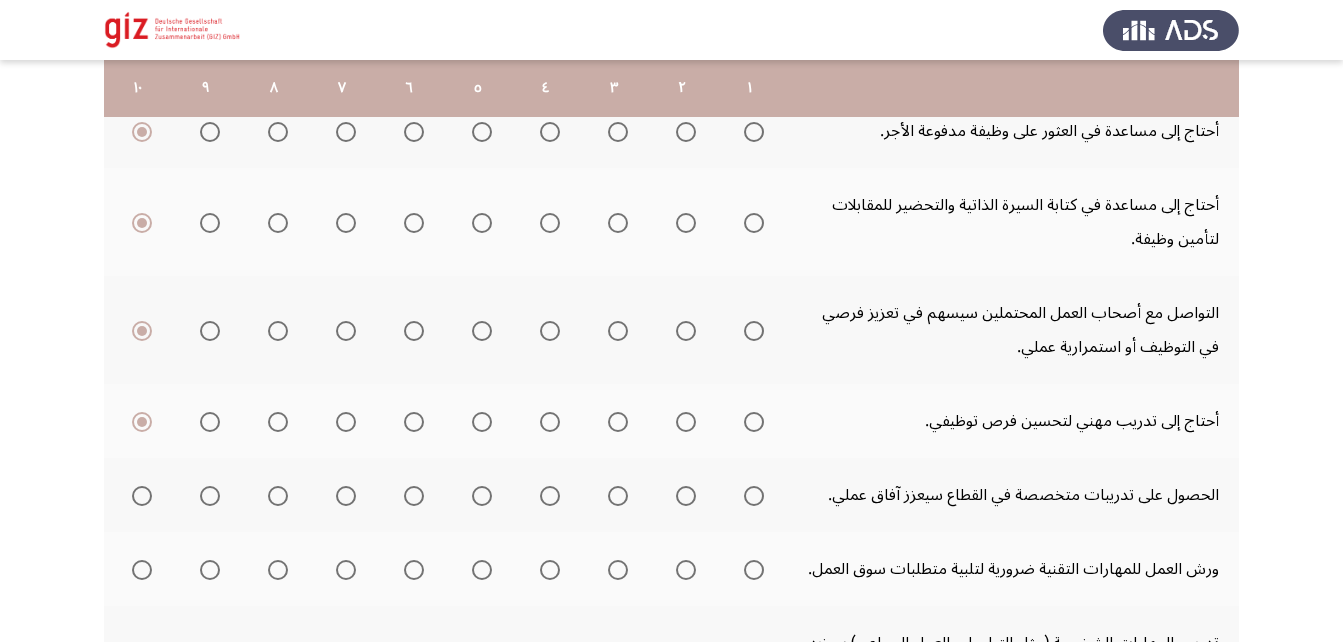 click at bounding box center [142, 496] 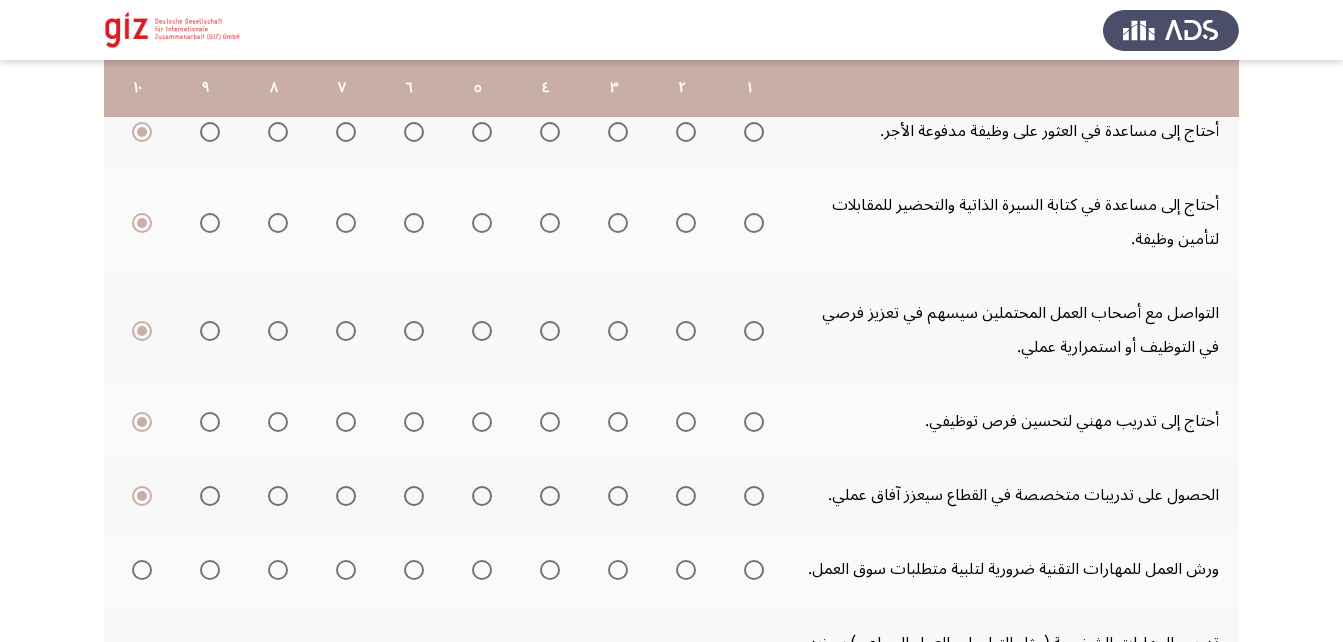 click at bounding box center [142, 570] 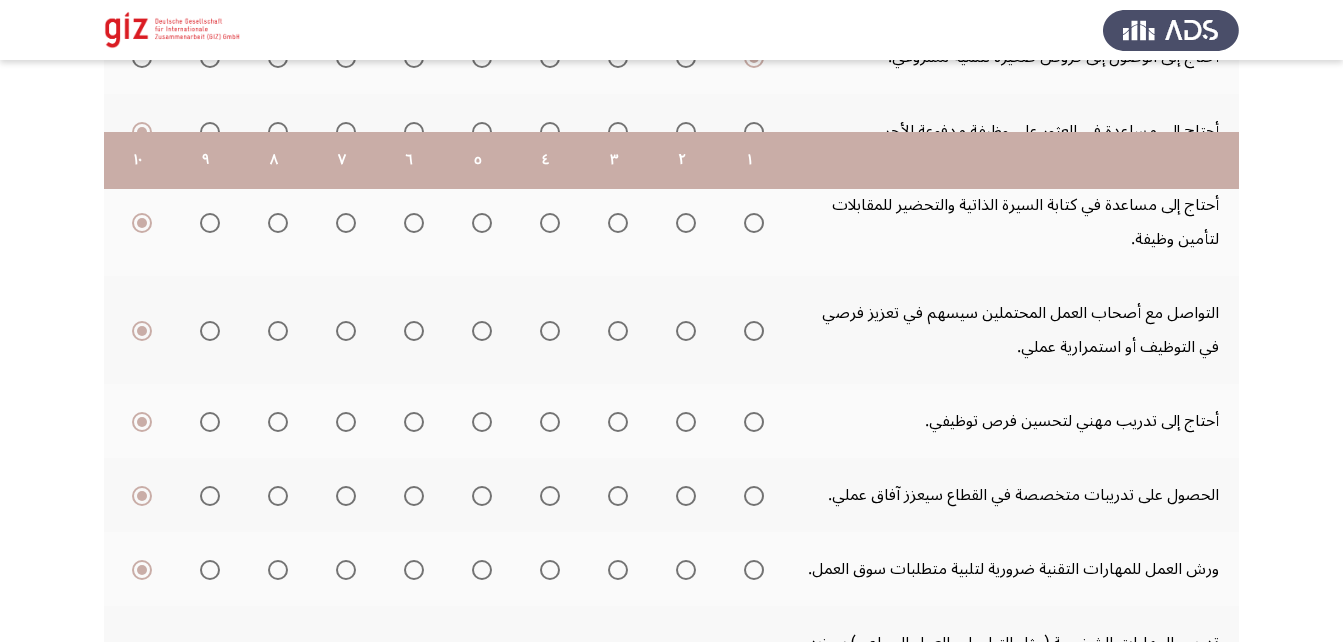 scroll, scrollTop: 642, scrollLeft: 0, axis: vertical 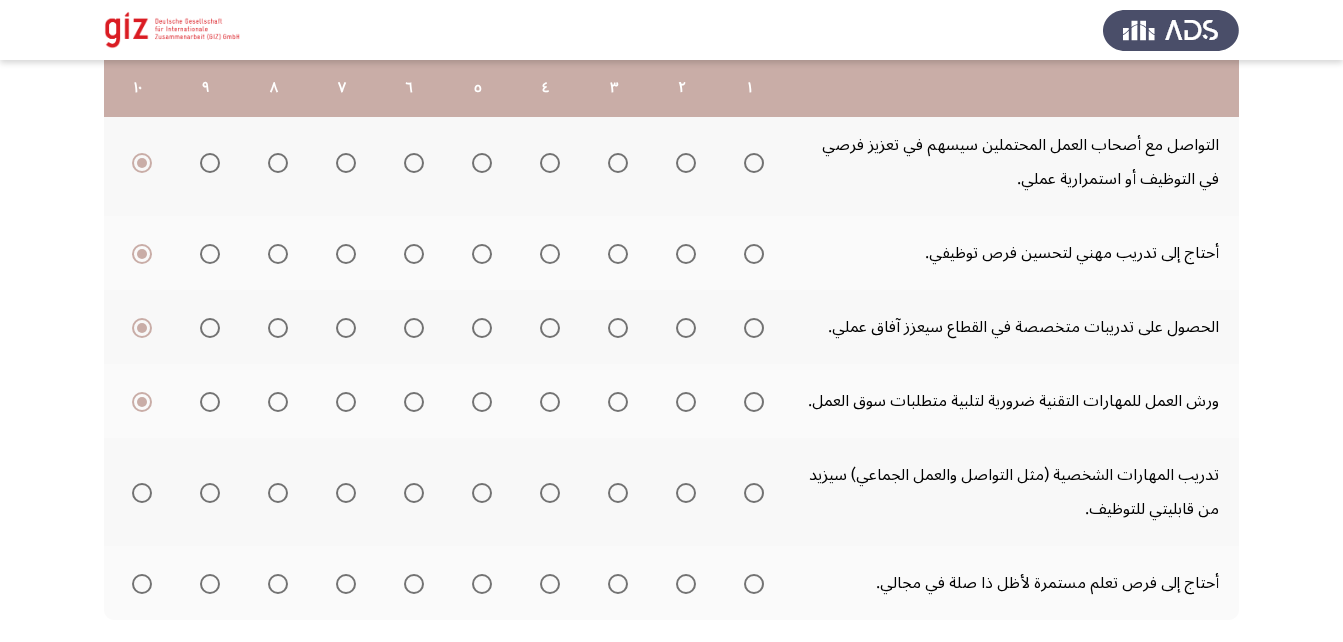 click at bounding box center [142, 493] 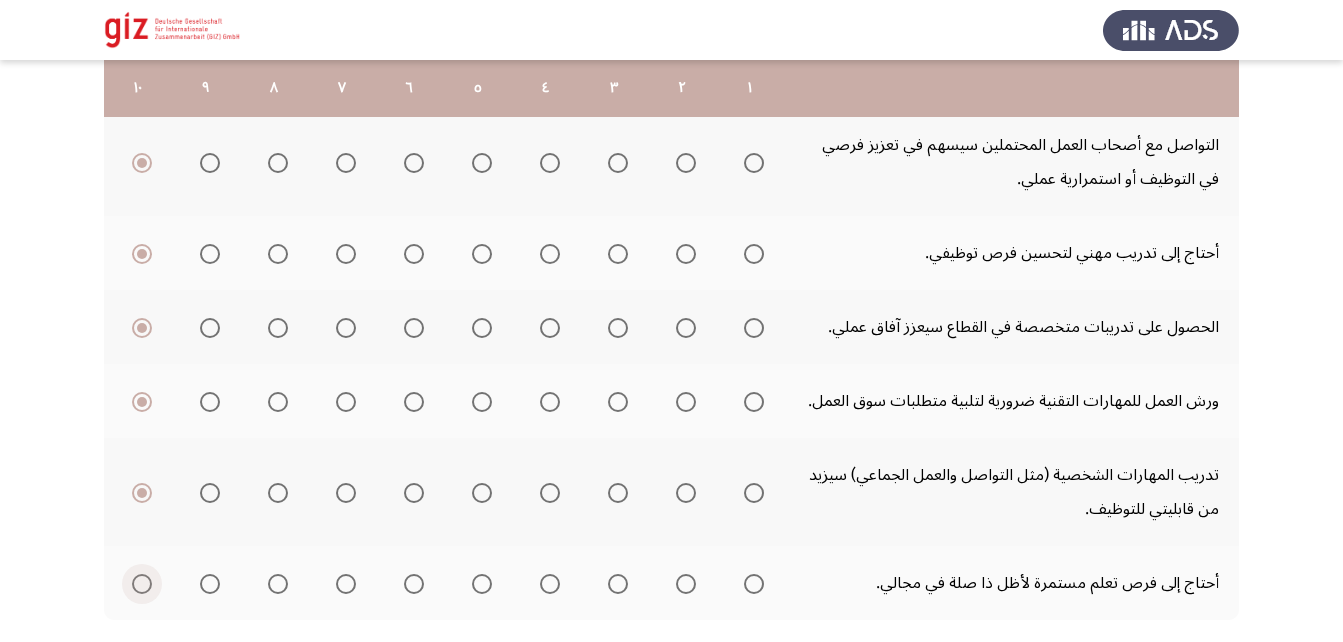 click at bounding box center [142, 584] 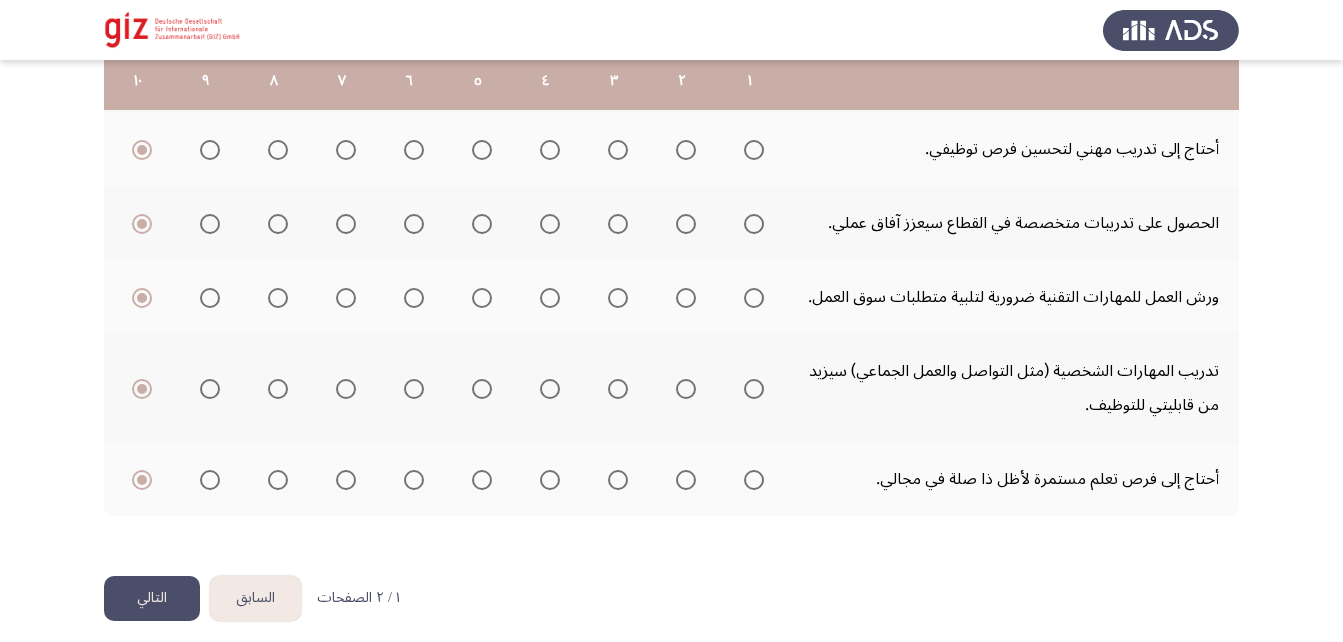 scroll, scrollTop: 748, scrollLeft: 0, axis: vertical 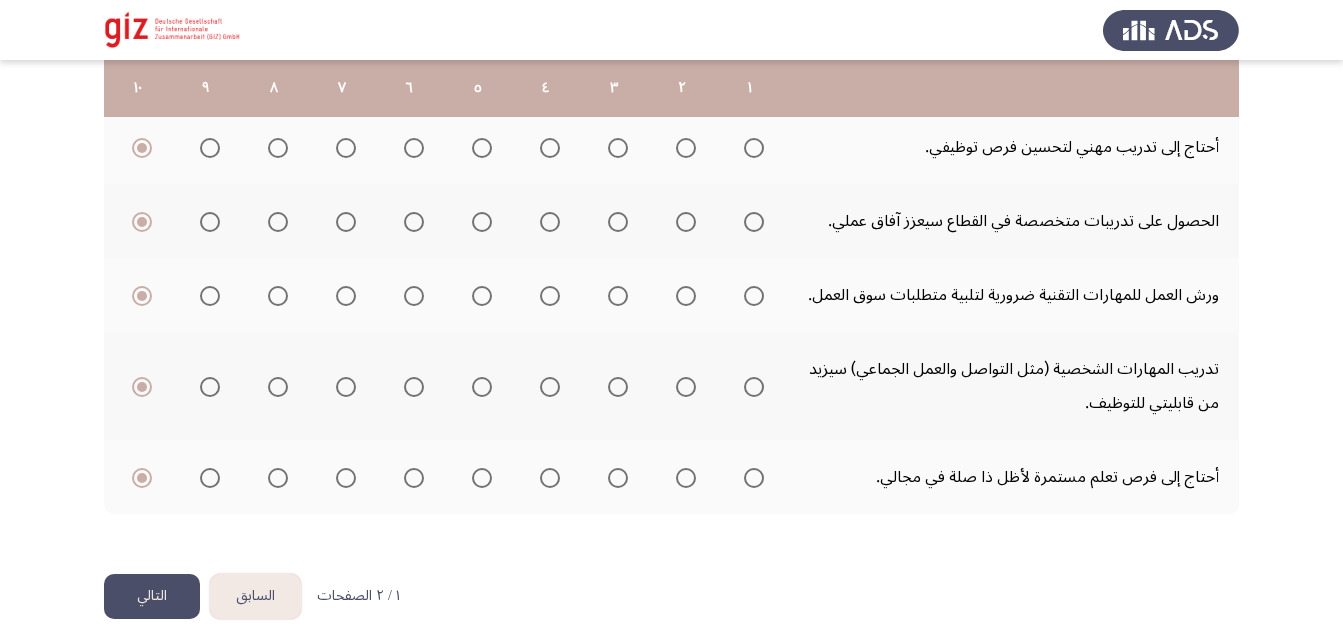click on "التالي" 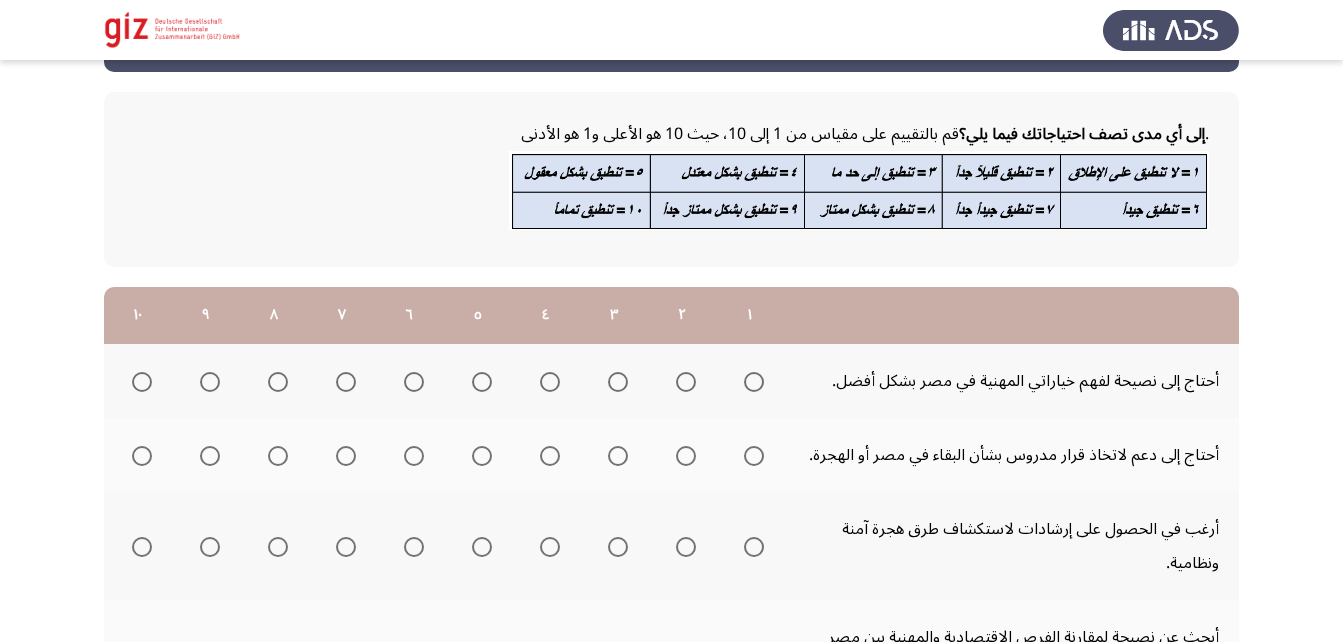 scroll, scrollTop: 78, scrollLeft: 0, axis: vertical 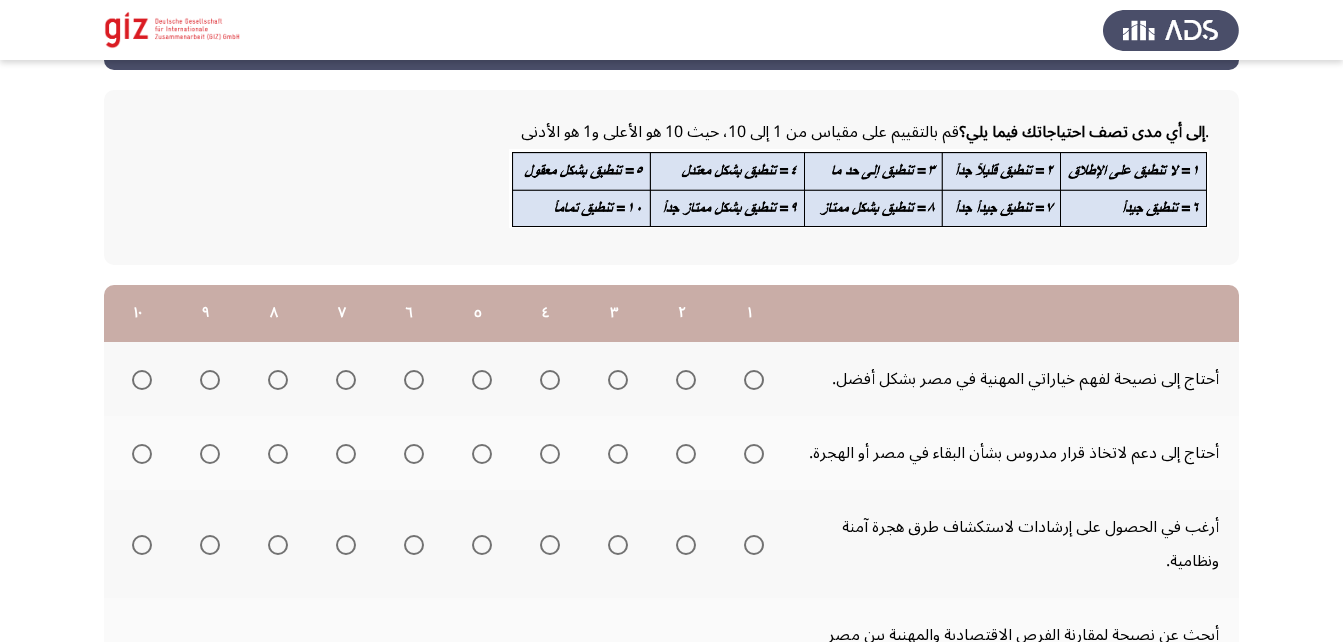 click at bounding box center [750, 379] 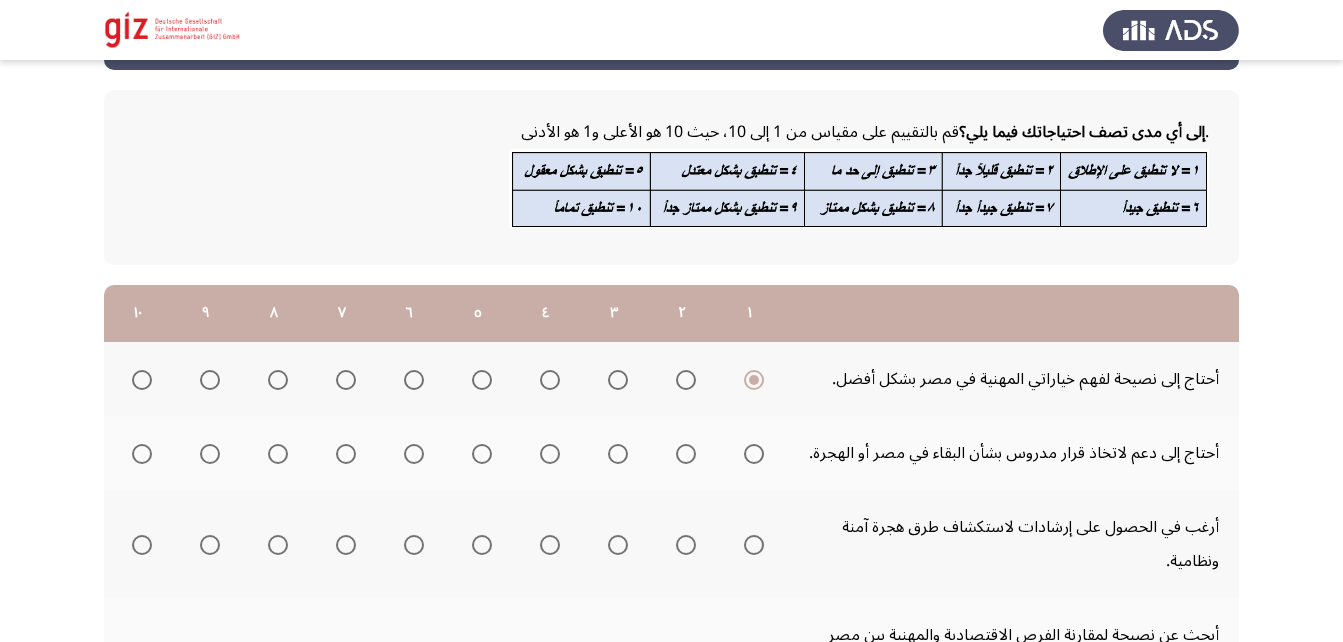 click at bounding box center (754, 454) 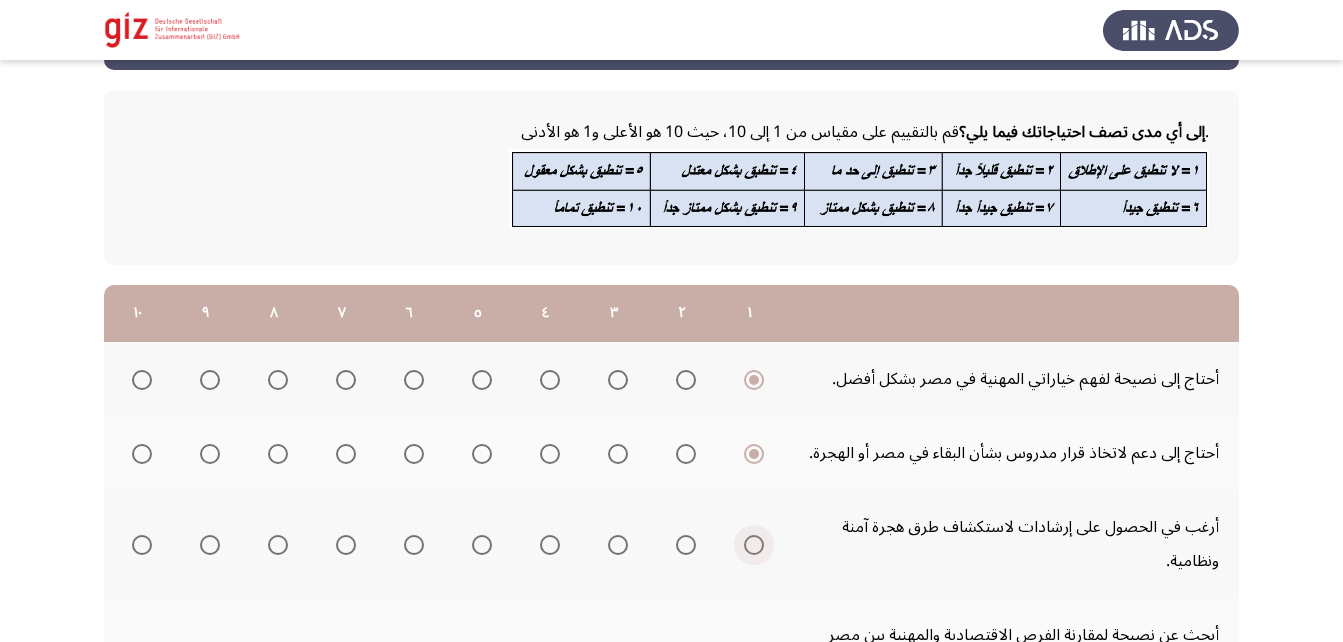 click at bounding box center (754, 545) 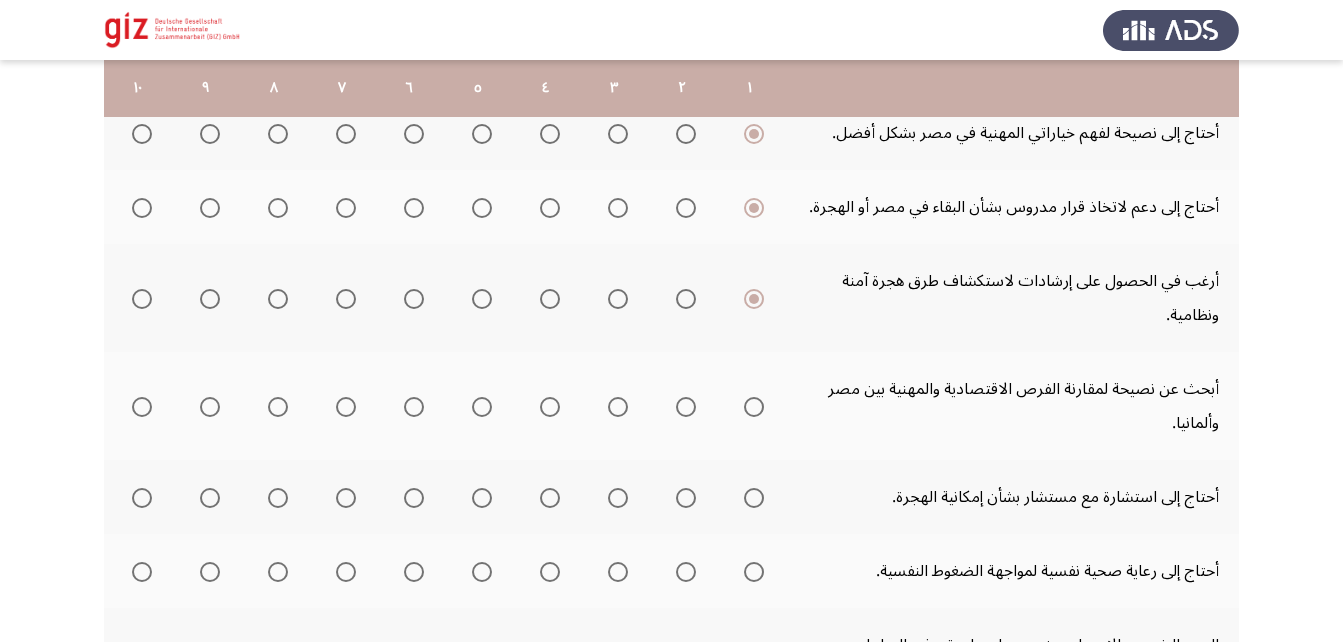 scroll, scrollTop: 352, scrollLeft: 0, axis: vertical 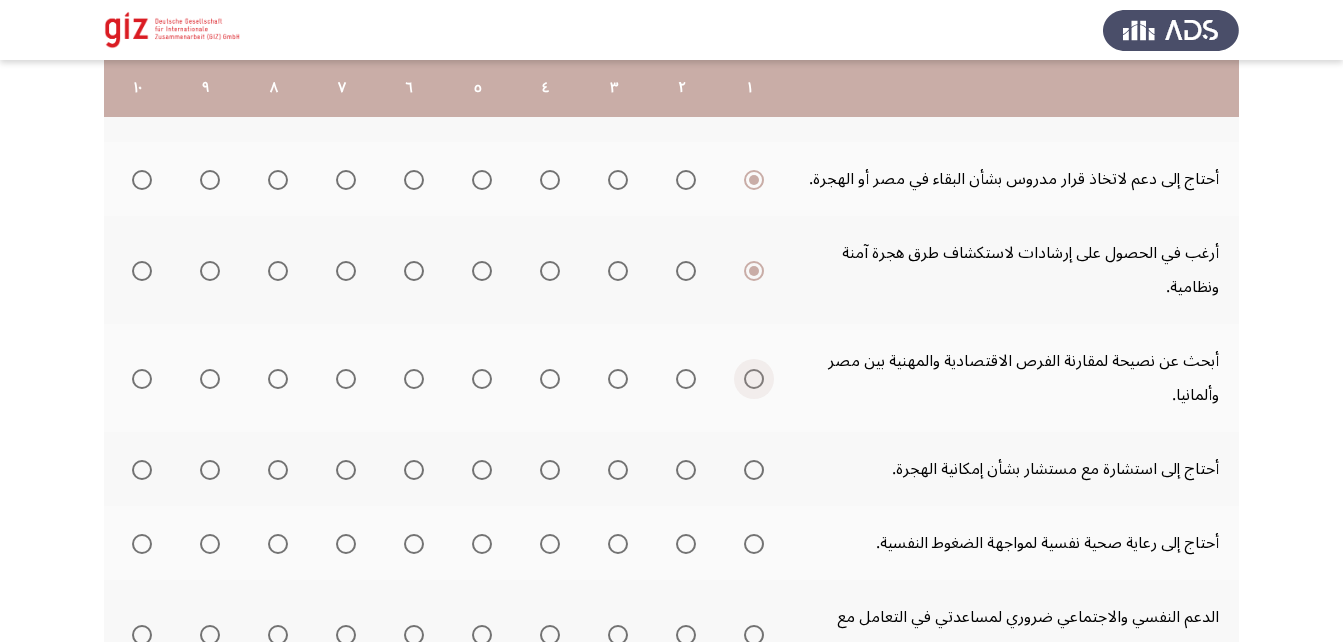 click at bounding box center (754, 379) 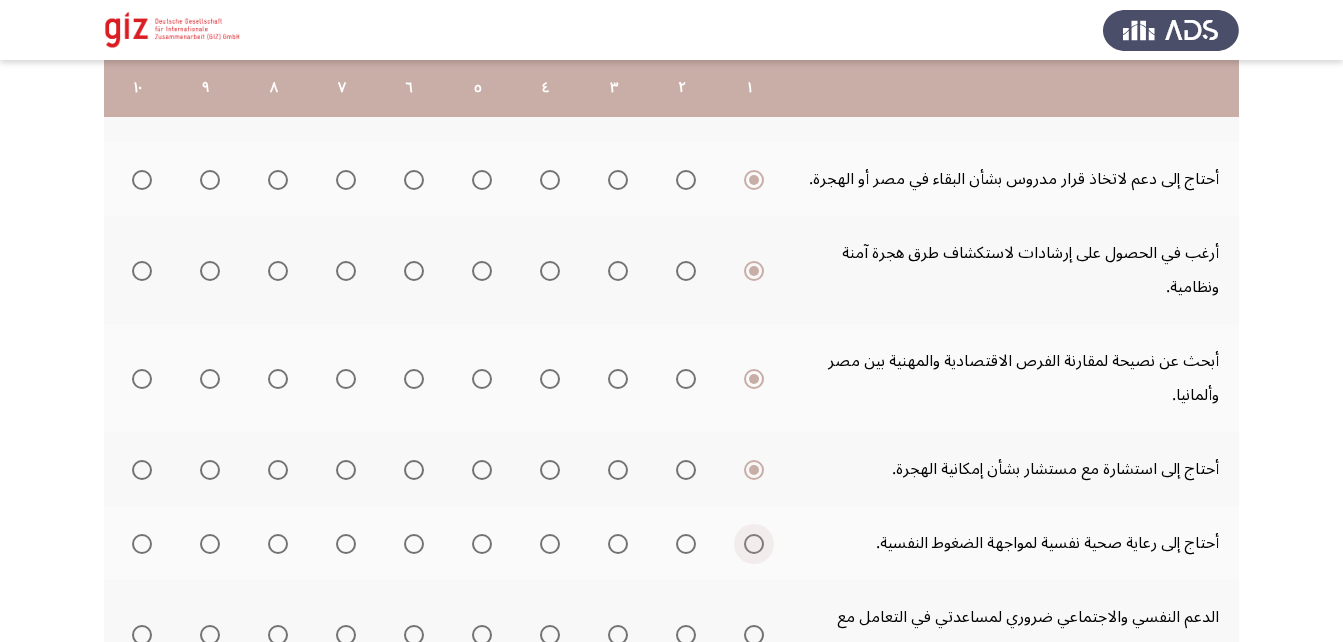 click at bounding box center (754, 544) 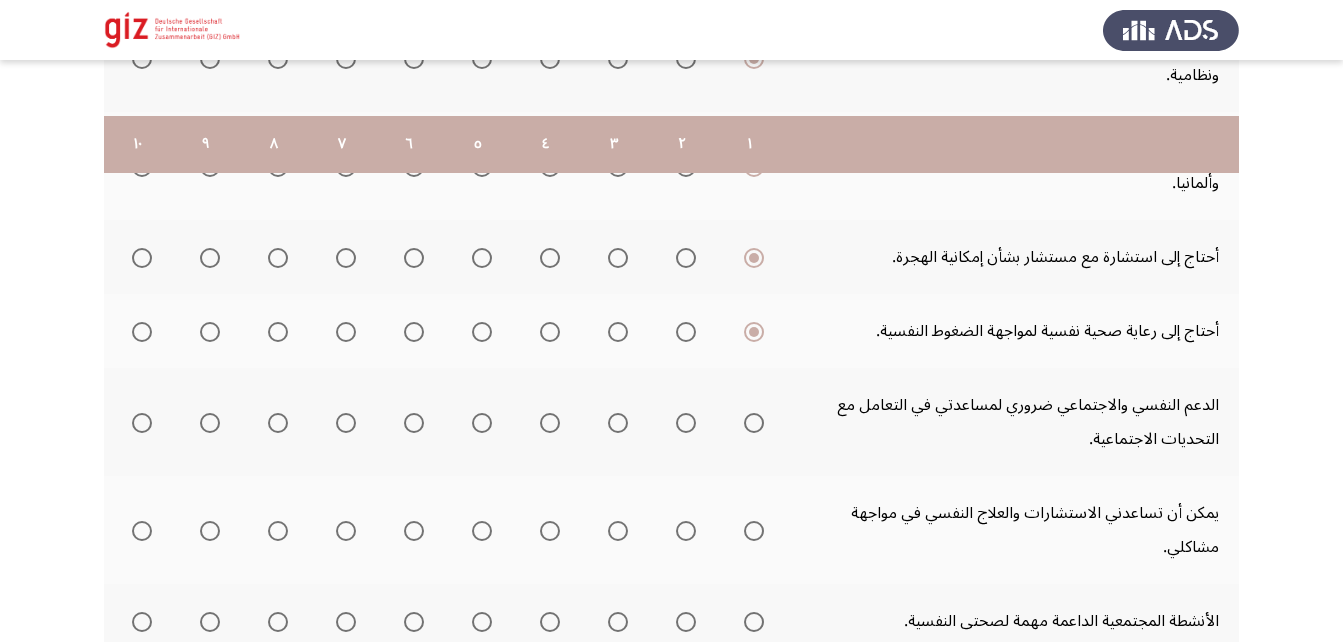 scroll, scrollTop: 622, scrollLeft: 0, axis: vertical 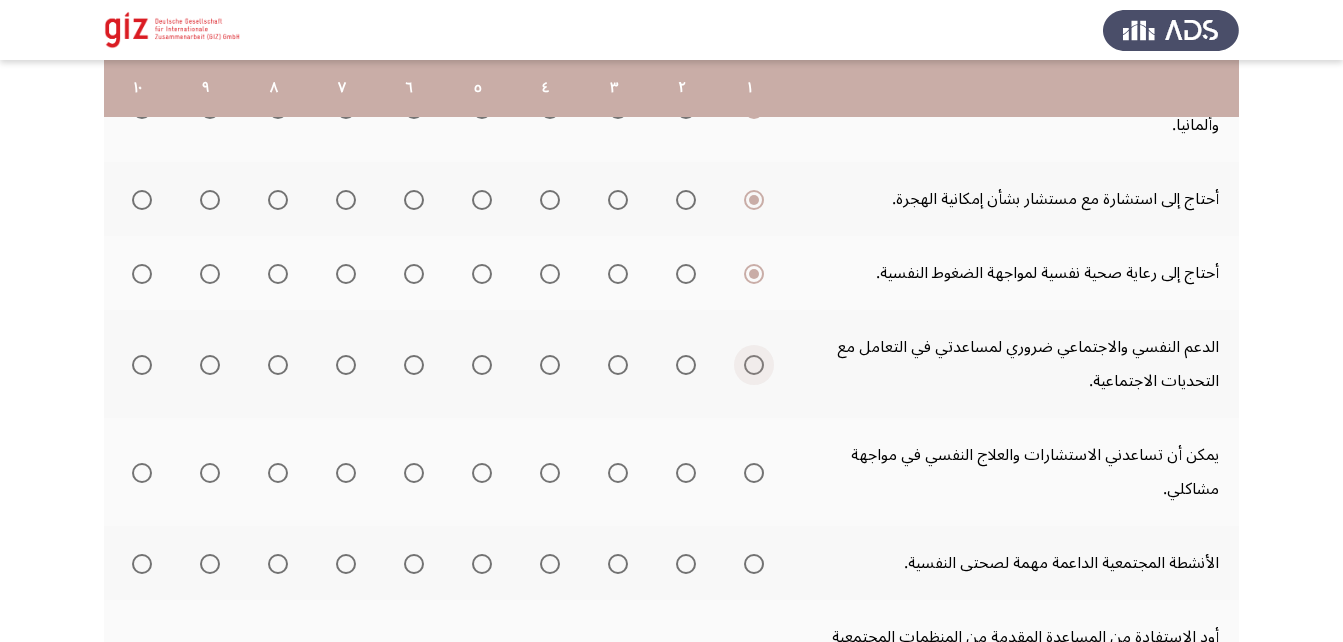 click at bounding box center (754, 365) 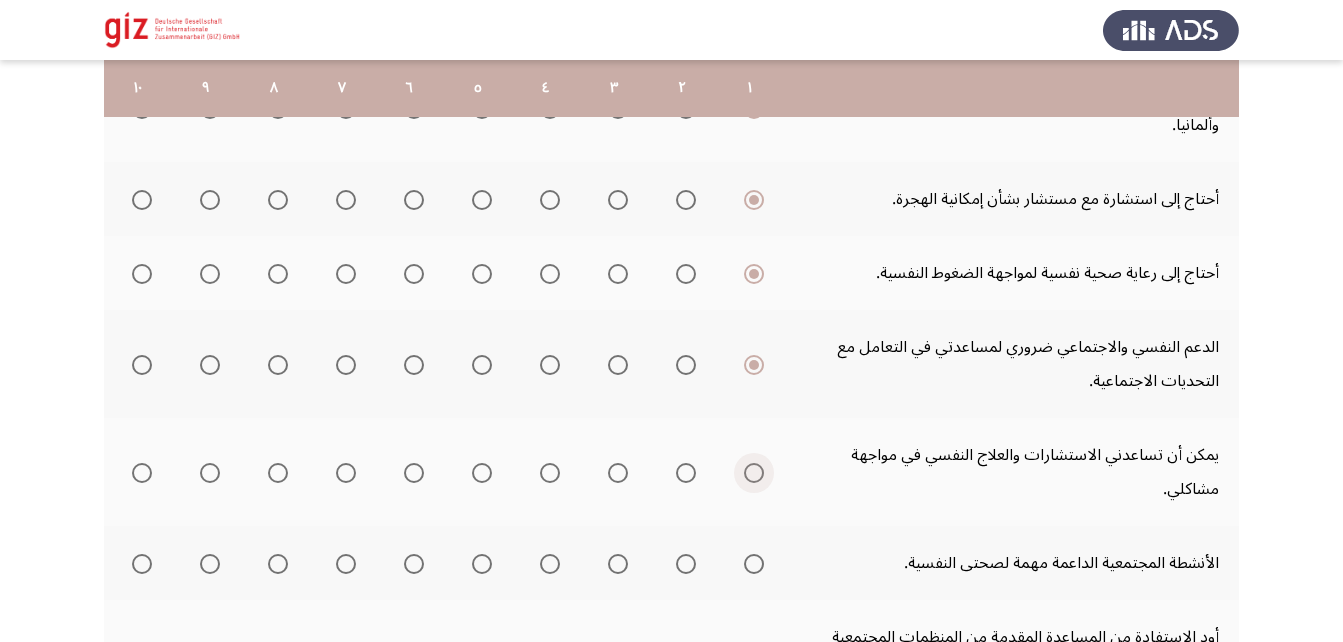 click at bounding box center [754, 473] 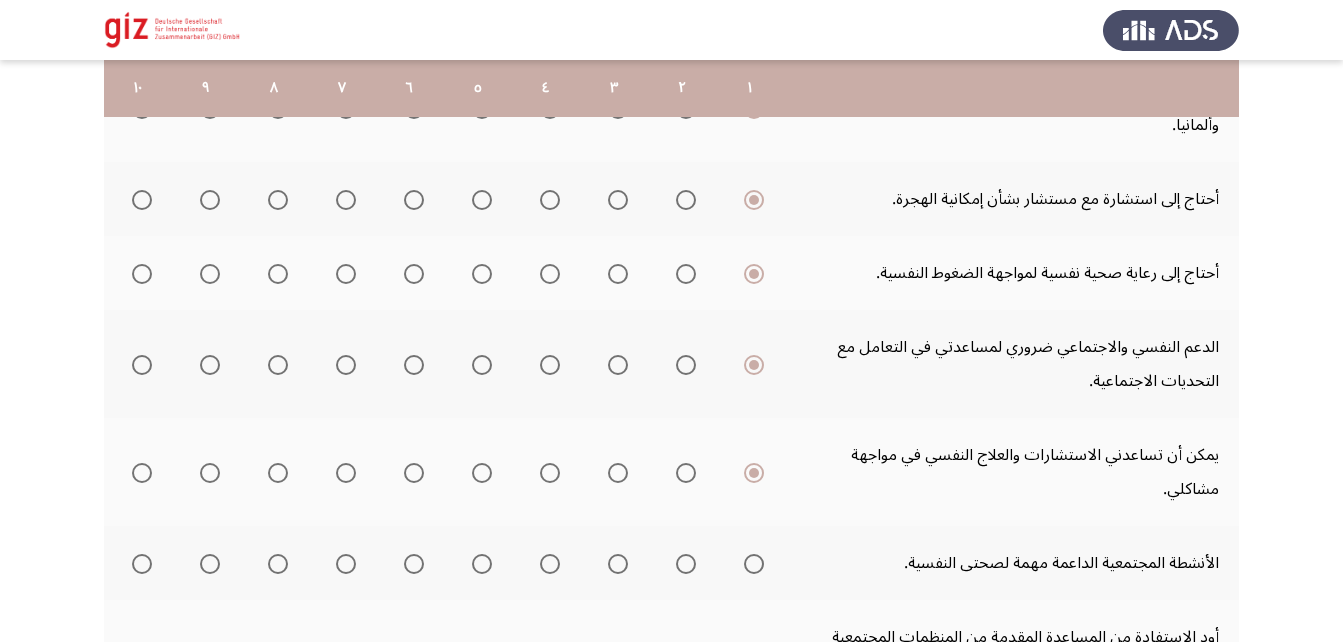 click at bounding box center (754, 564) 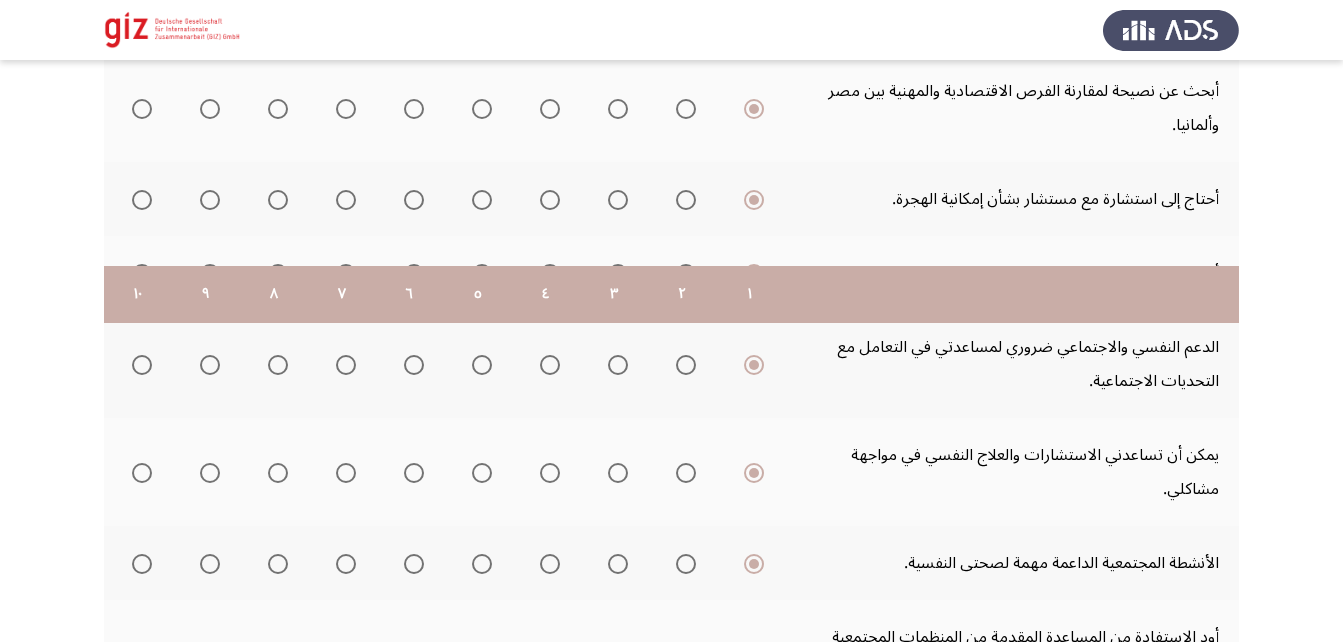 scroll, scrollTop: 828, scrollLeft: 0, axis: vertical 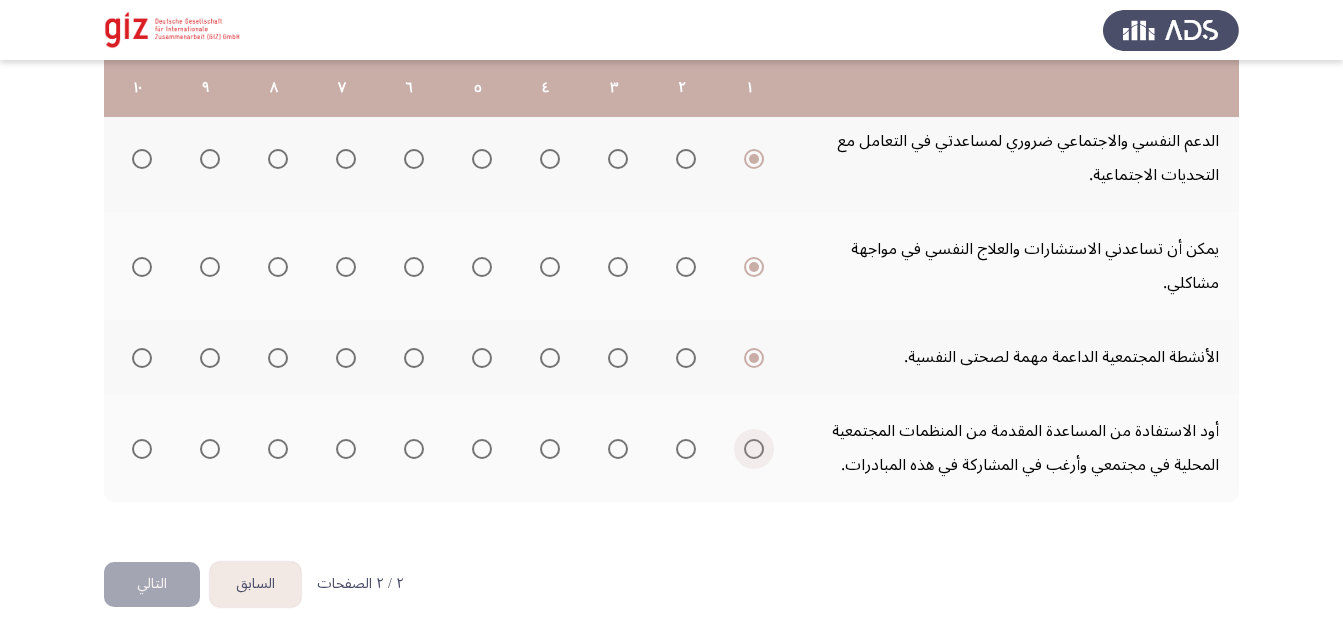 click at bounding box center (754, 449) 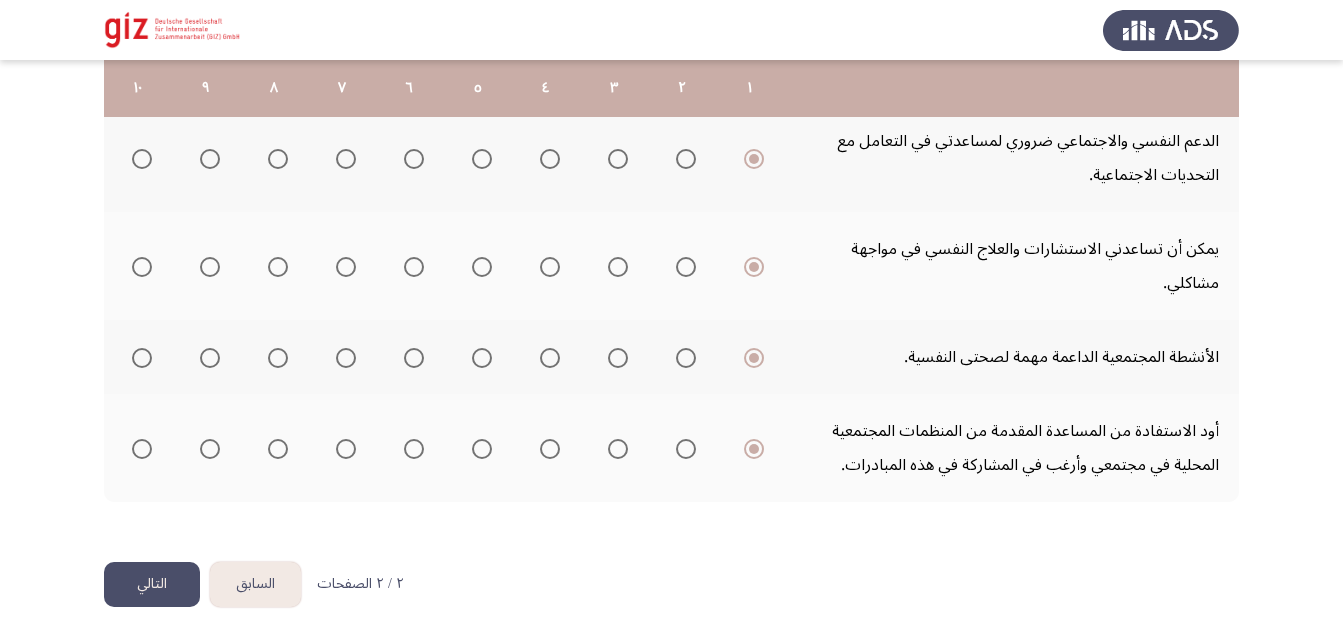 click on "التالي" 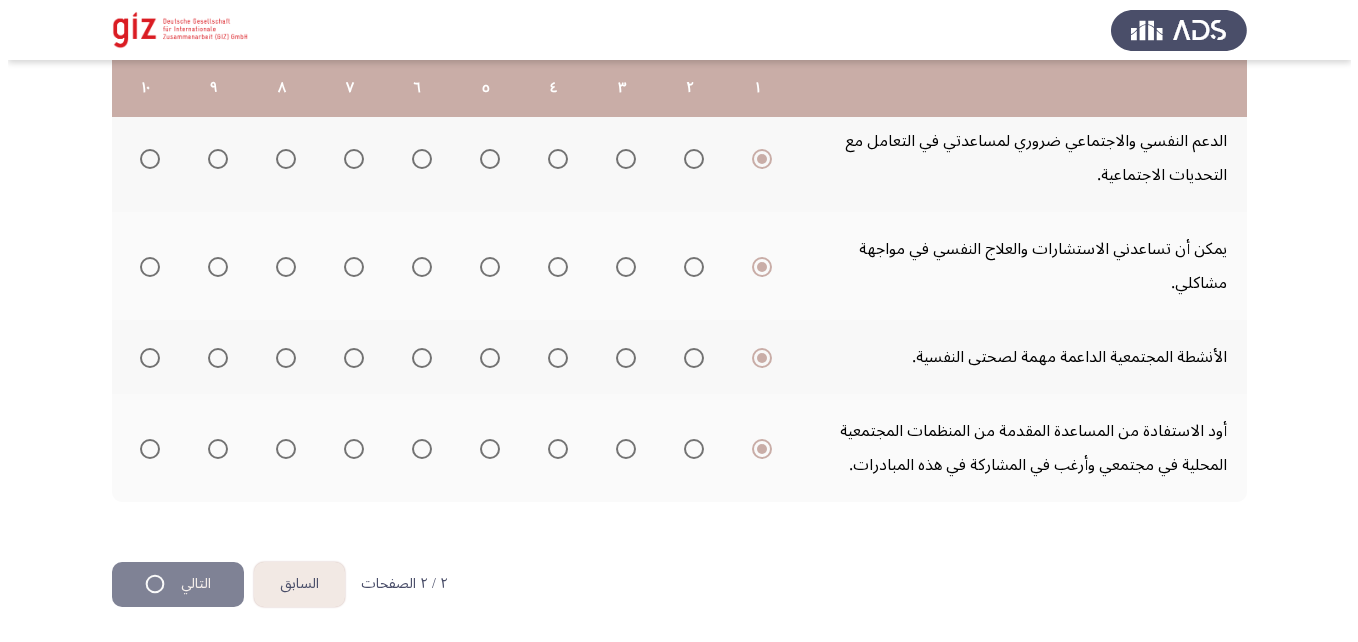 scroll, scrollTop: 0, scrollLeft: 0, axis: both 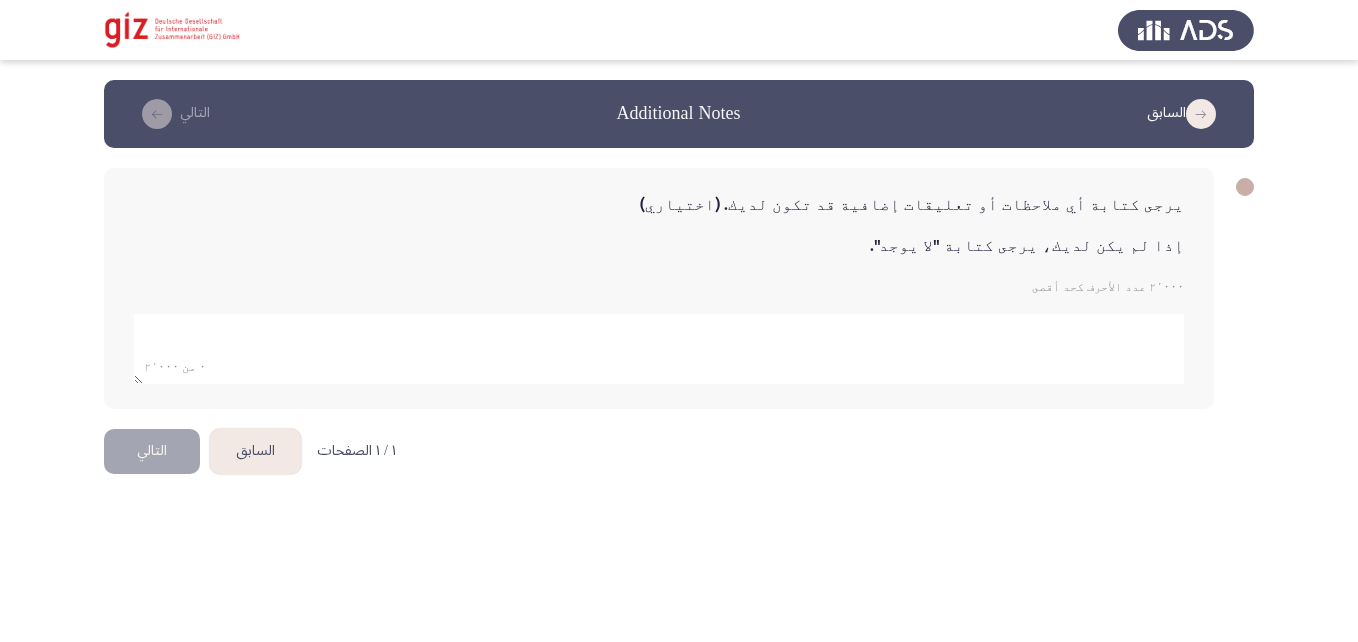 click 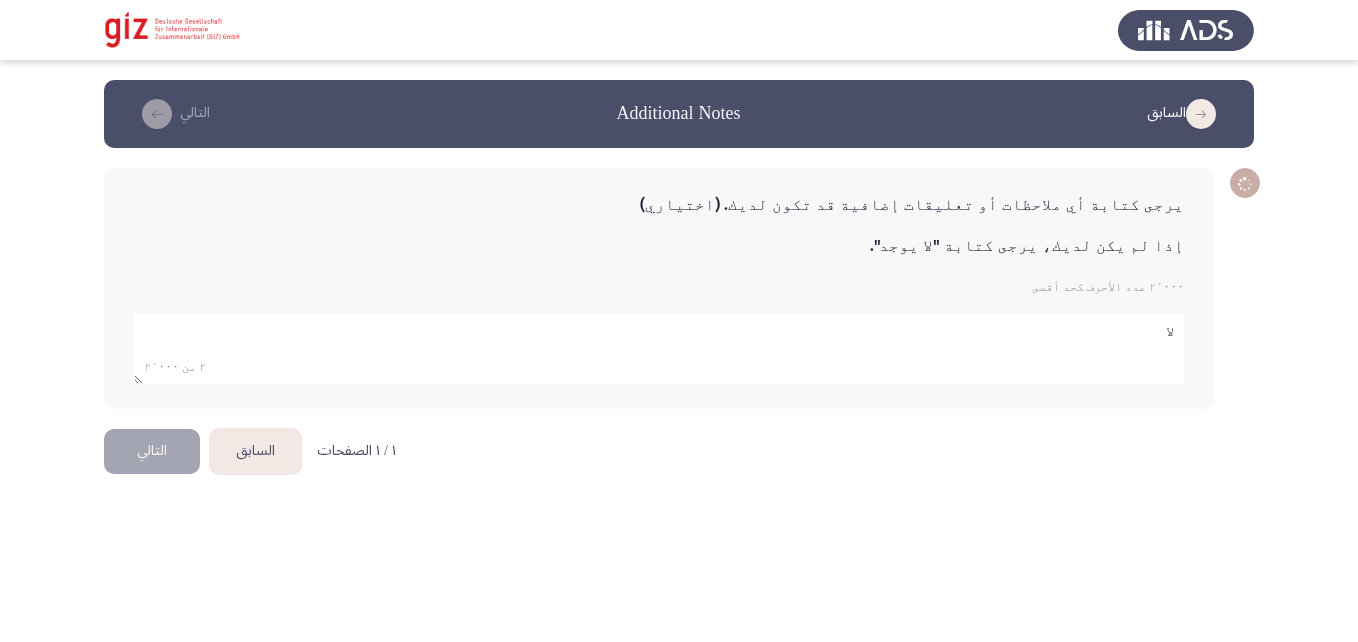 type on "ل" 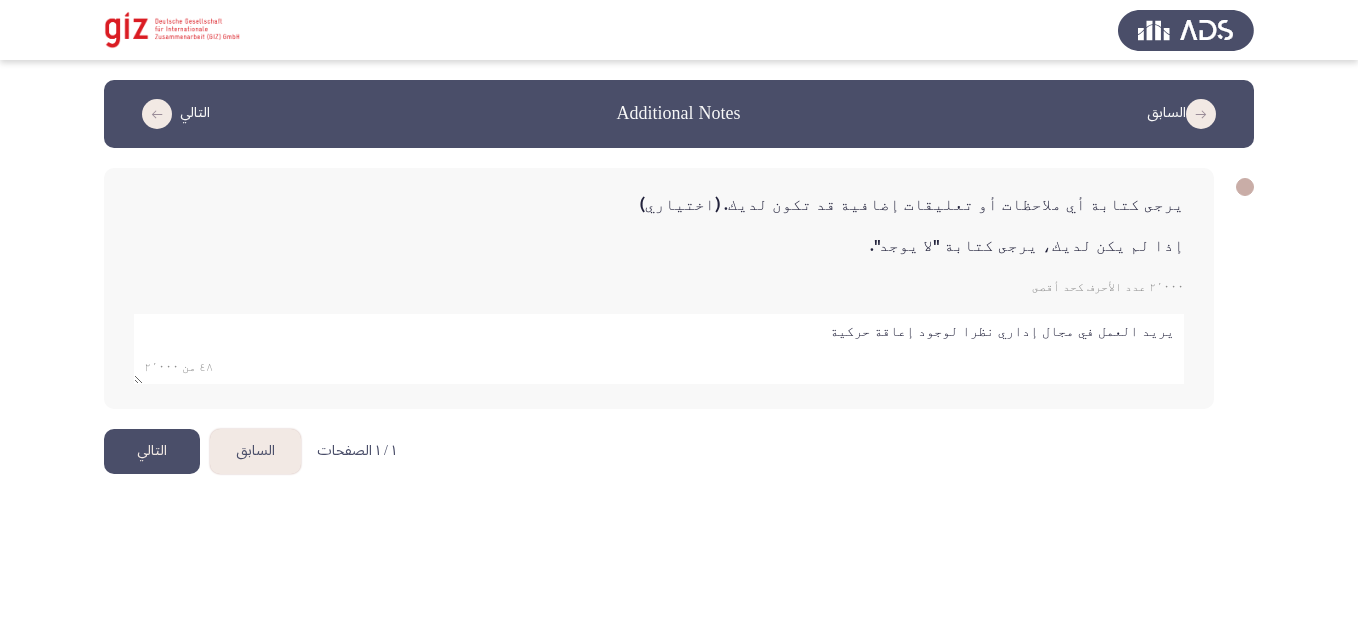 type on "يريد العمل في مجال إداري نظرا لوجود إعاقة حركية" 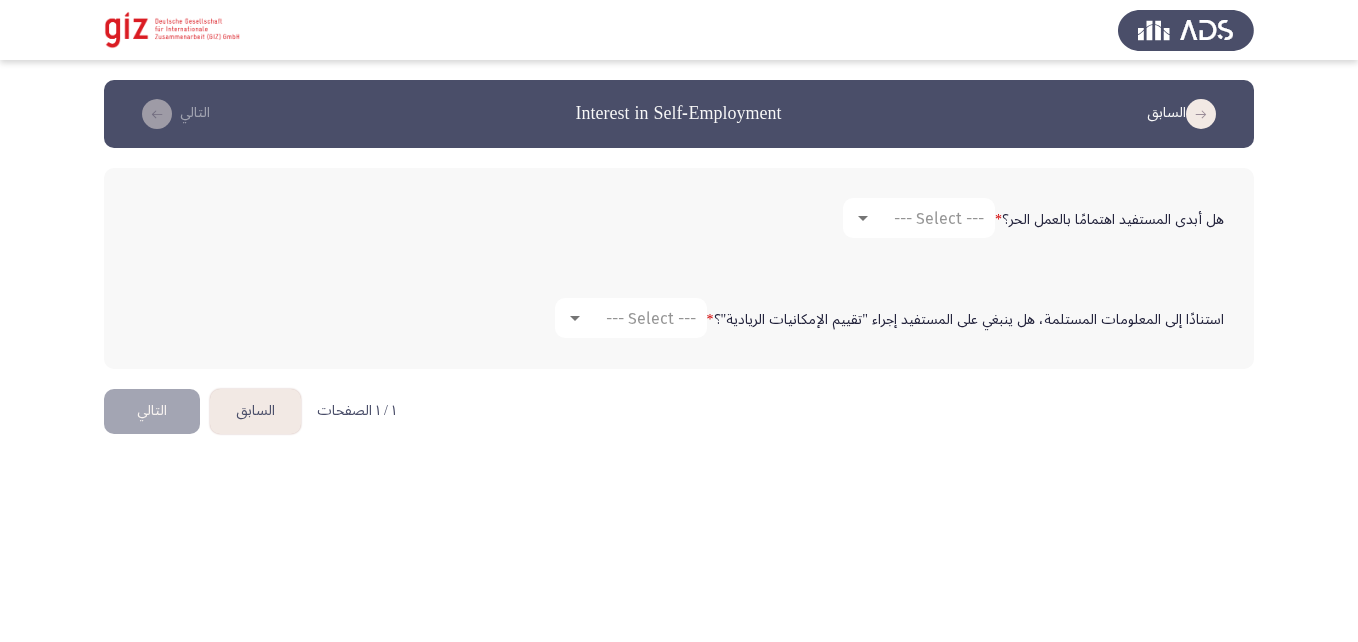 click on "هل أبدى المستفيد اهتمامًا بالعمل الحر؟   * --- Select ---" 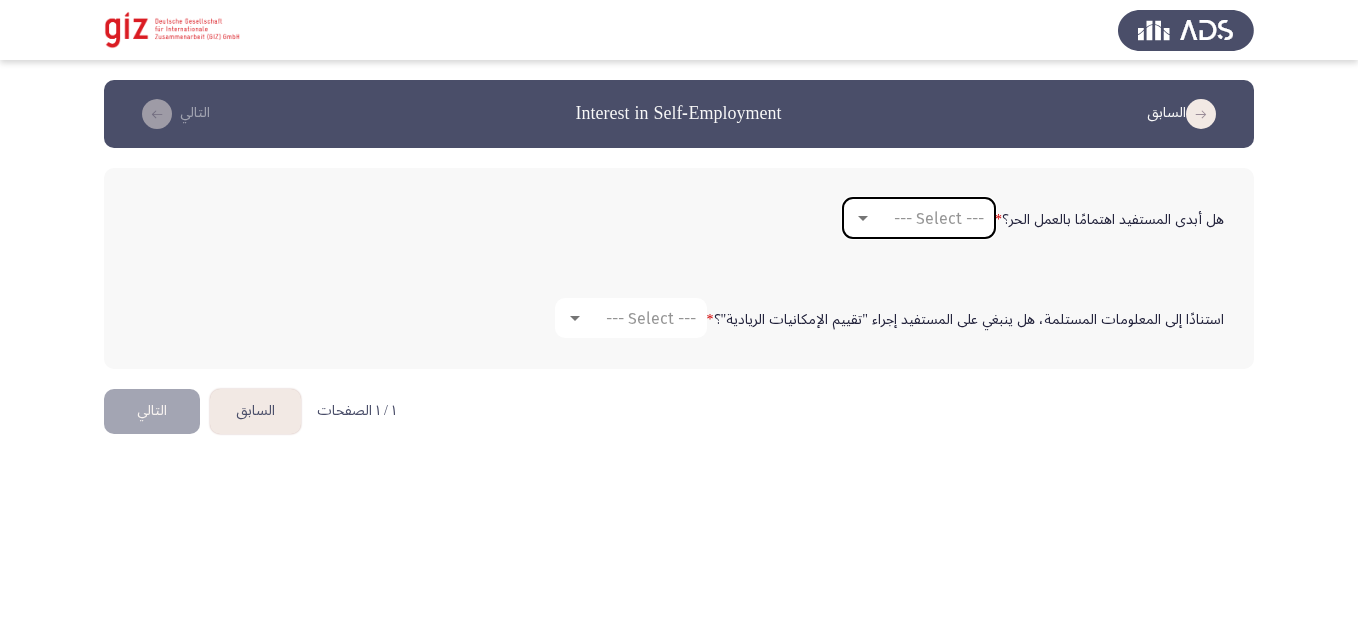 click on "--- Select ---" at bounding box center [928, 218] 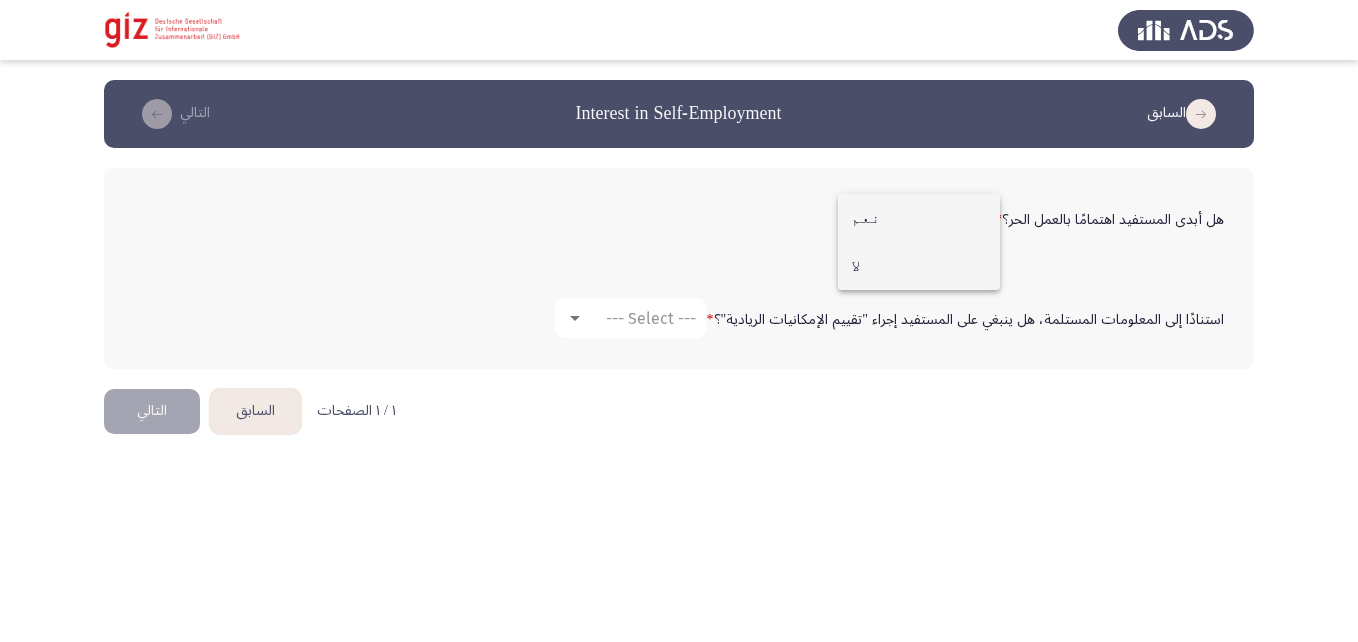 click on "لا" at bounding box center (919, 266) 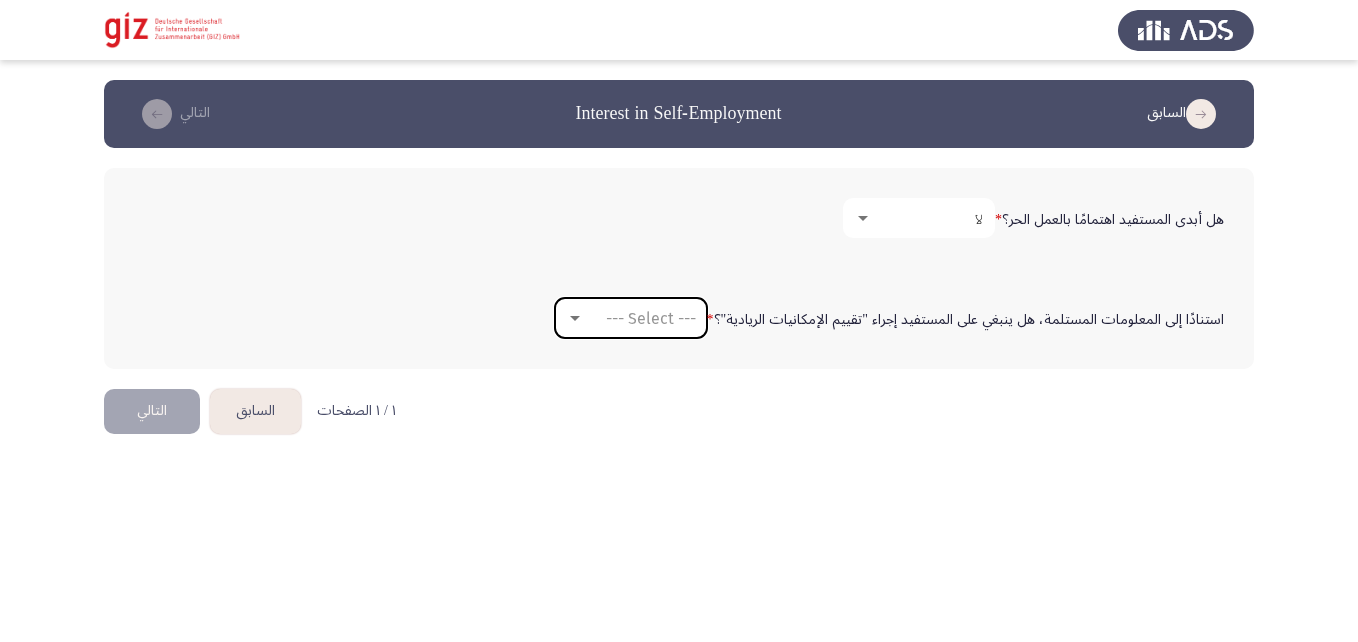 click on "--- Select ---" at bounding box center [651, 318] 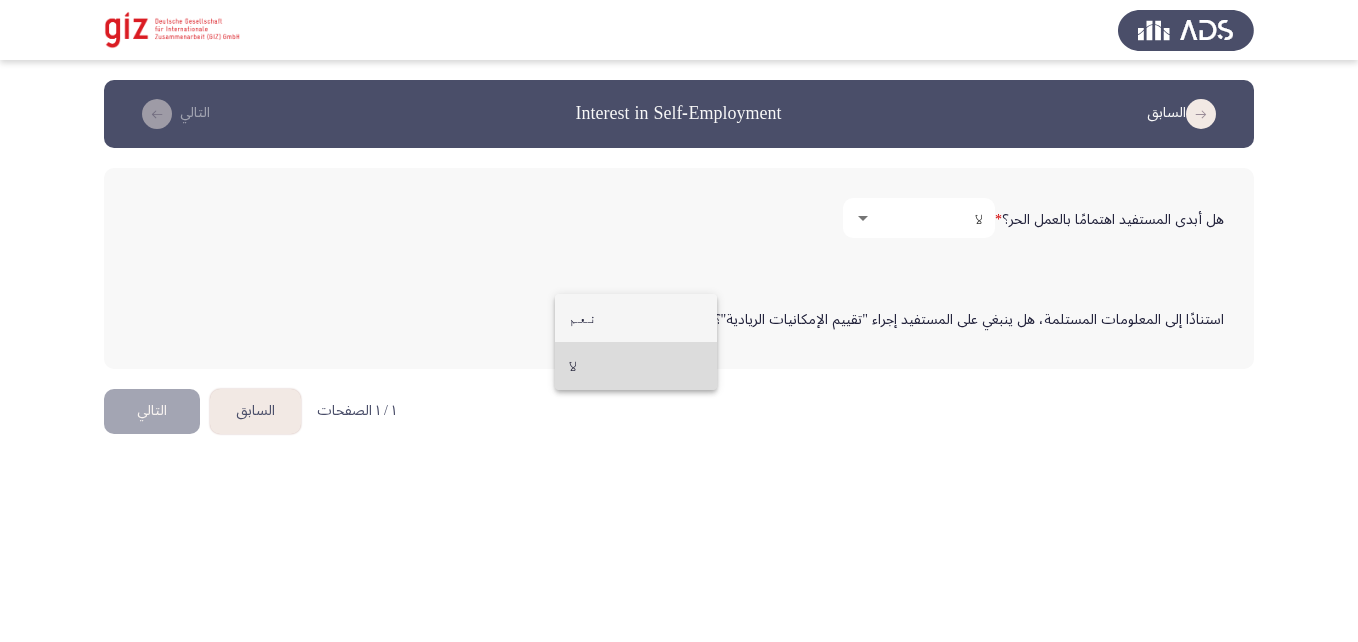 click on "لا" at bounding box center (636, 366) 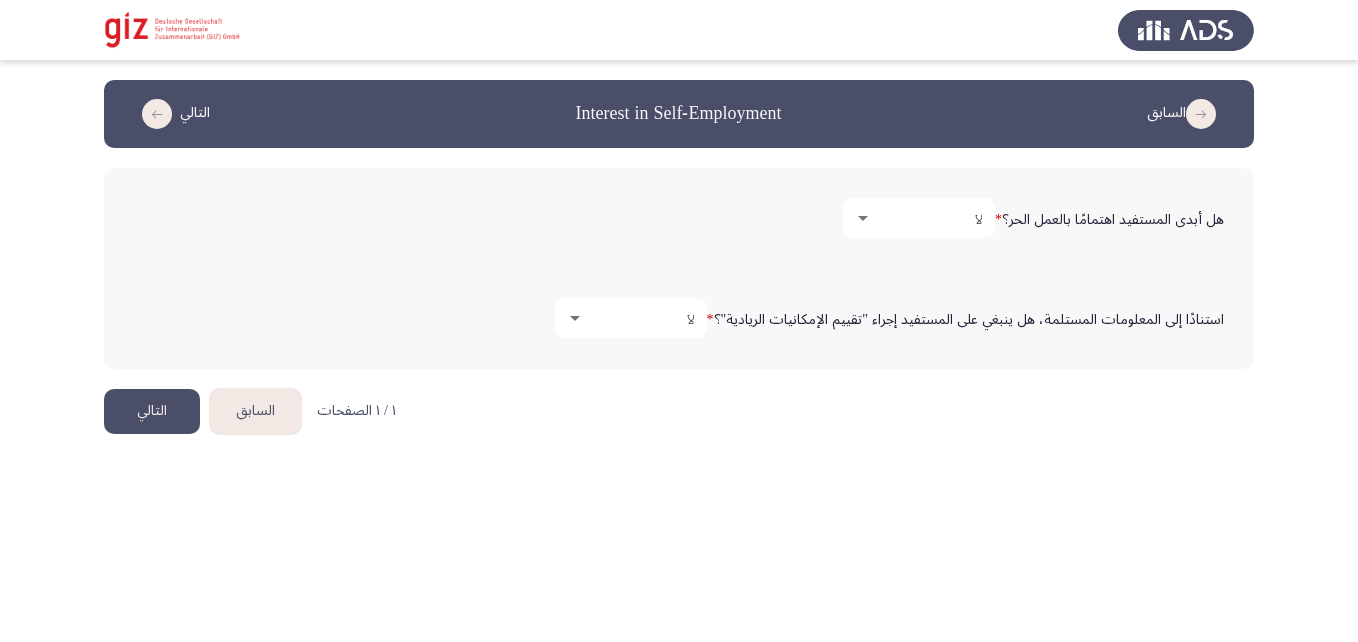 click on "التالي" 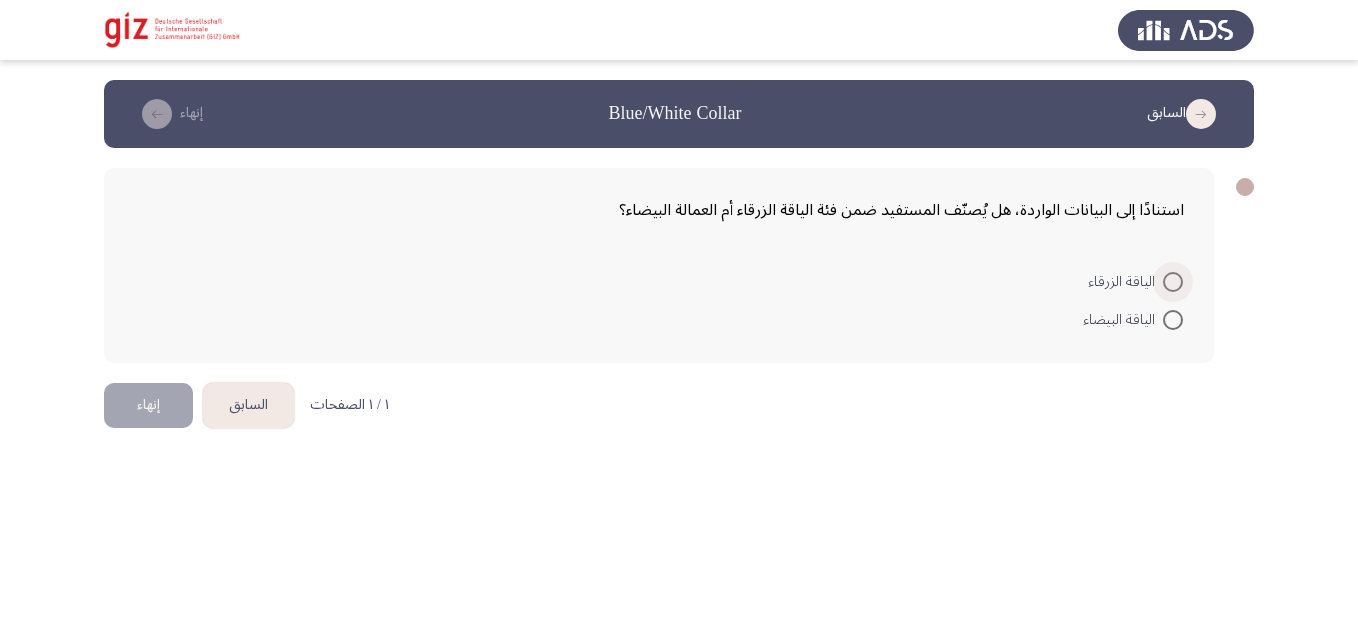 click at bounding box center [1173, 282] 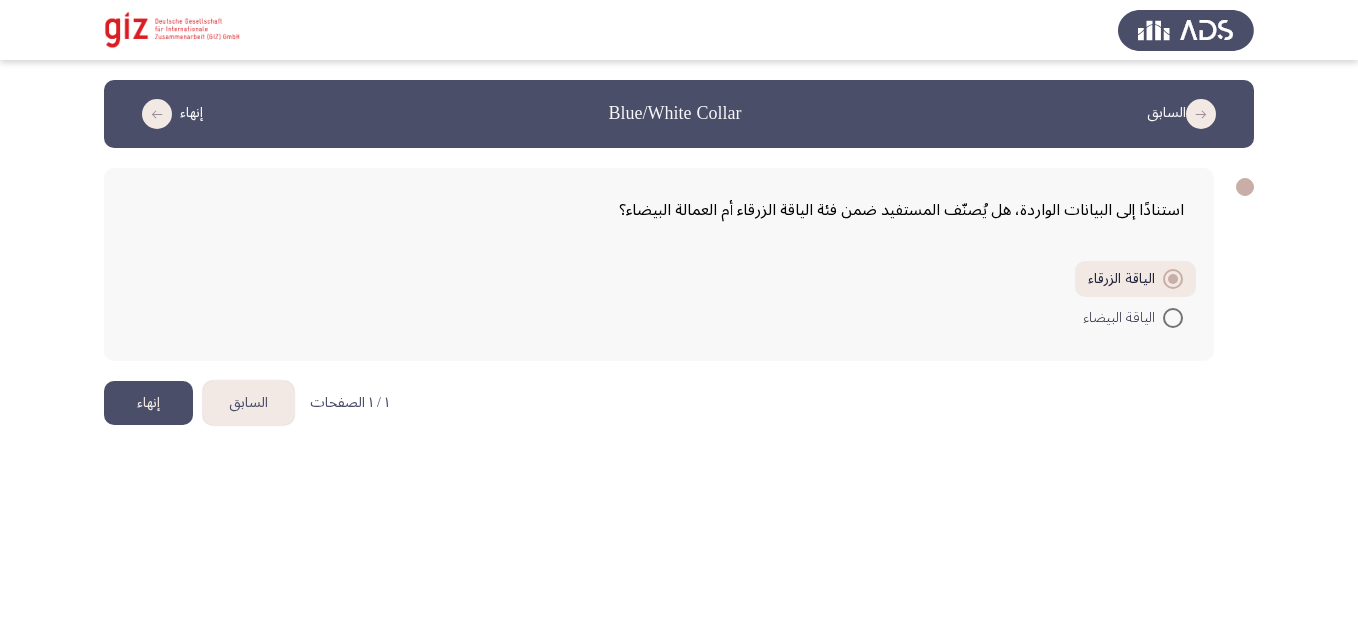 click on "السابق   إنهاء" 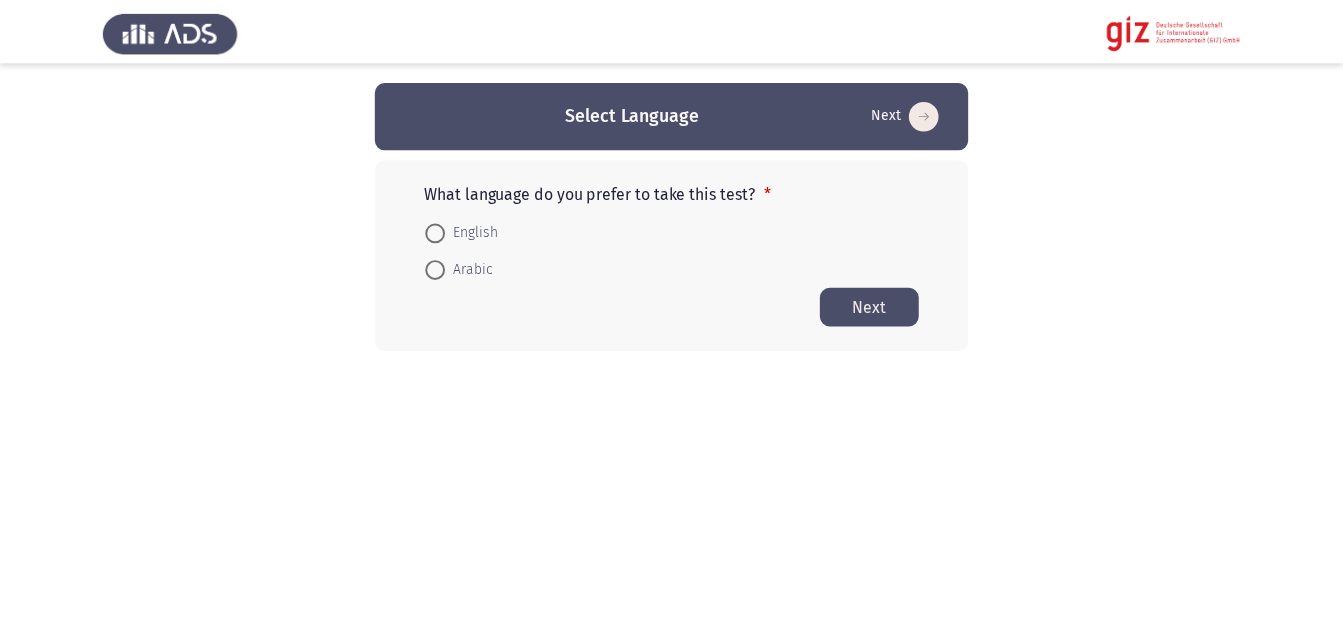 scroll, scrollTop: 0, scrollLeft: 0, axis: both 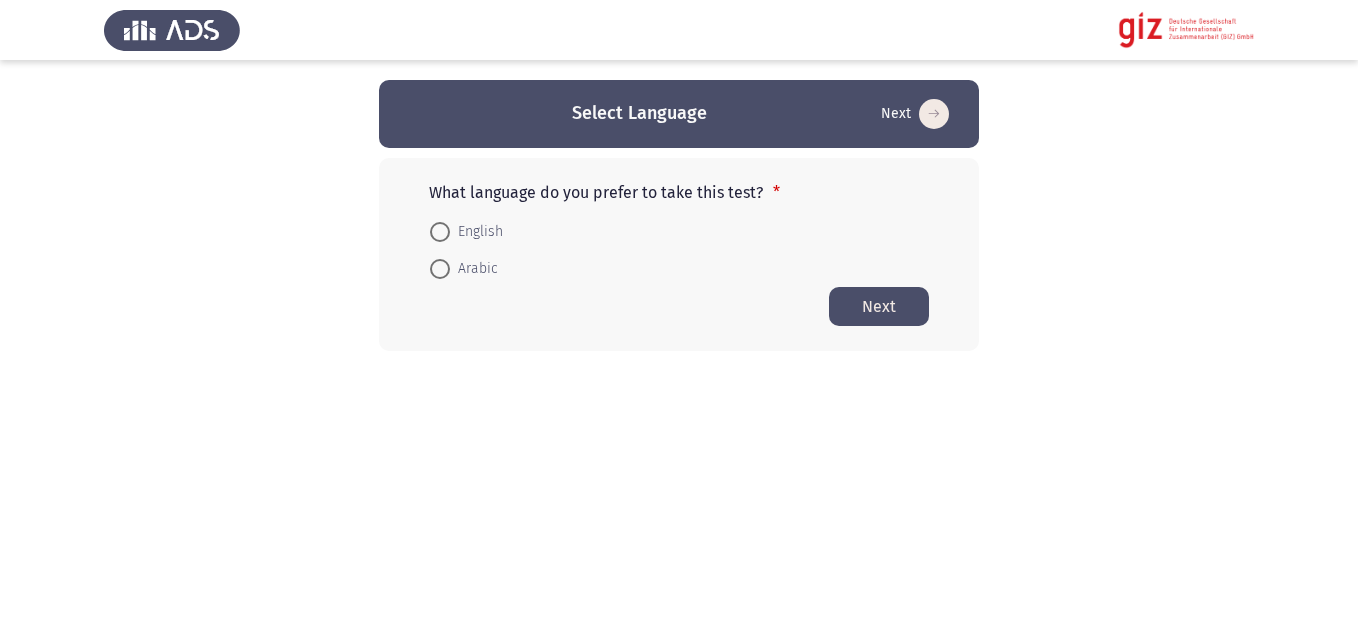 click on "Arabic" at bounding box center (474, 269) 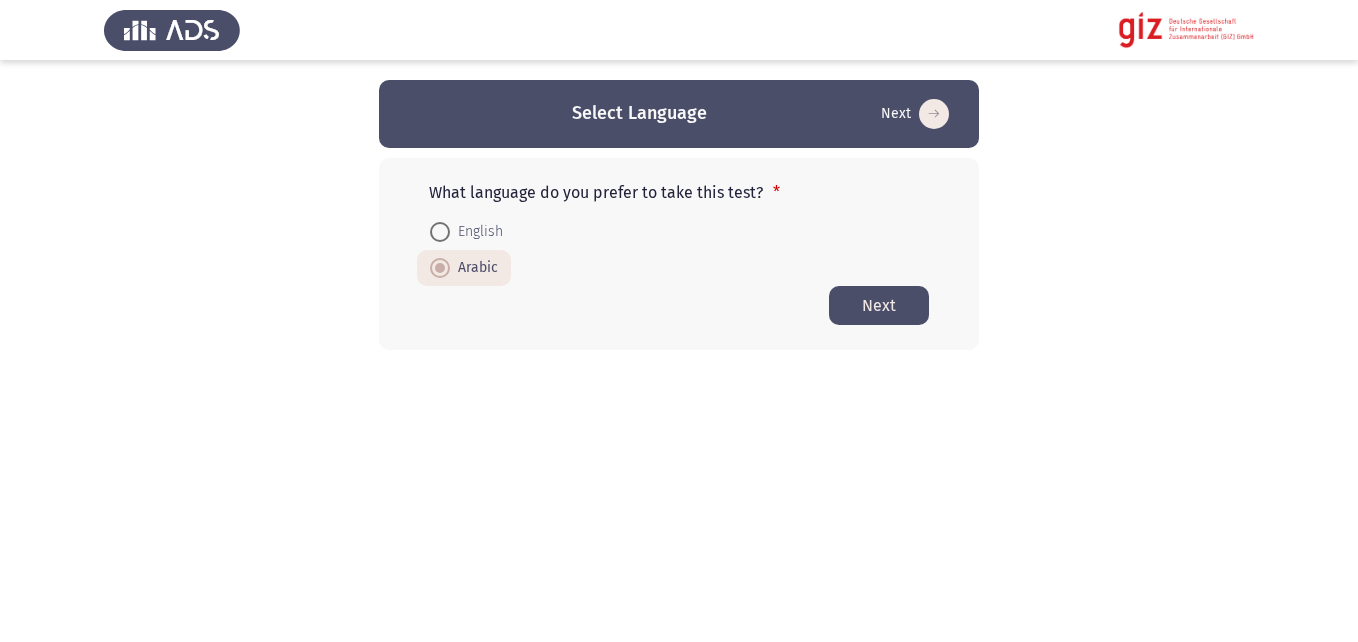 click on "Next" 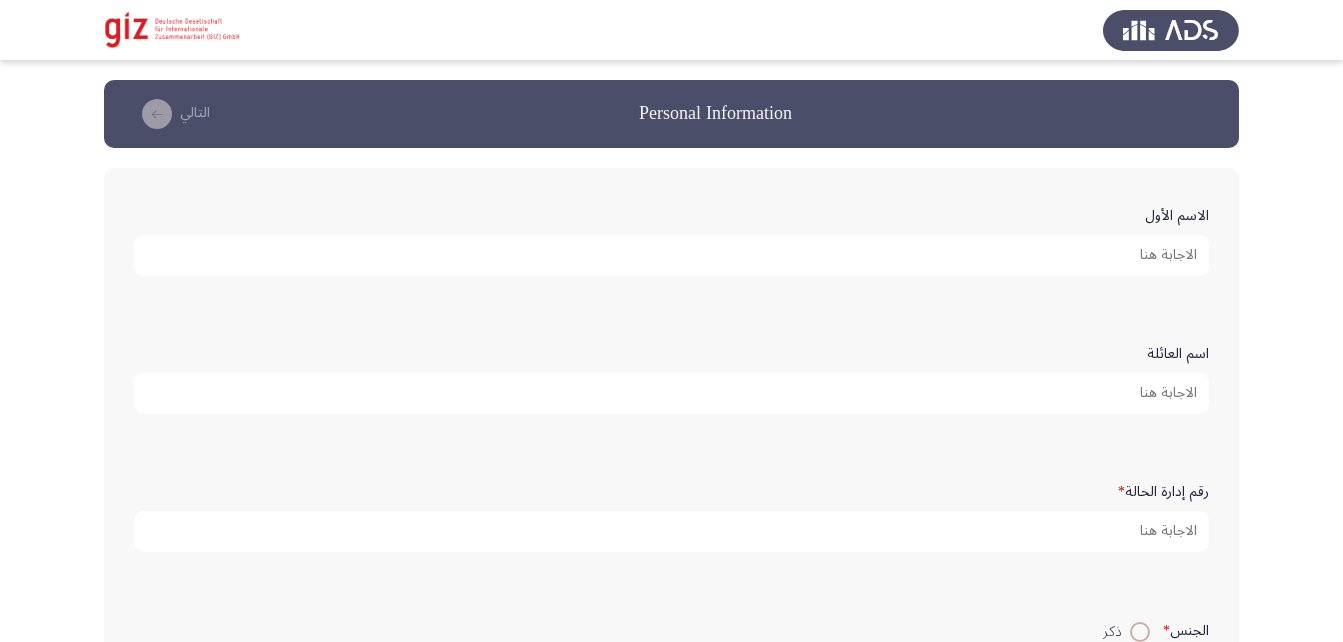 click on "الاسم الأول" at bounding box center [671, 255] 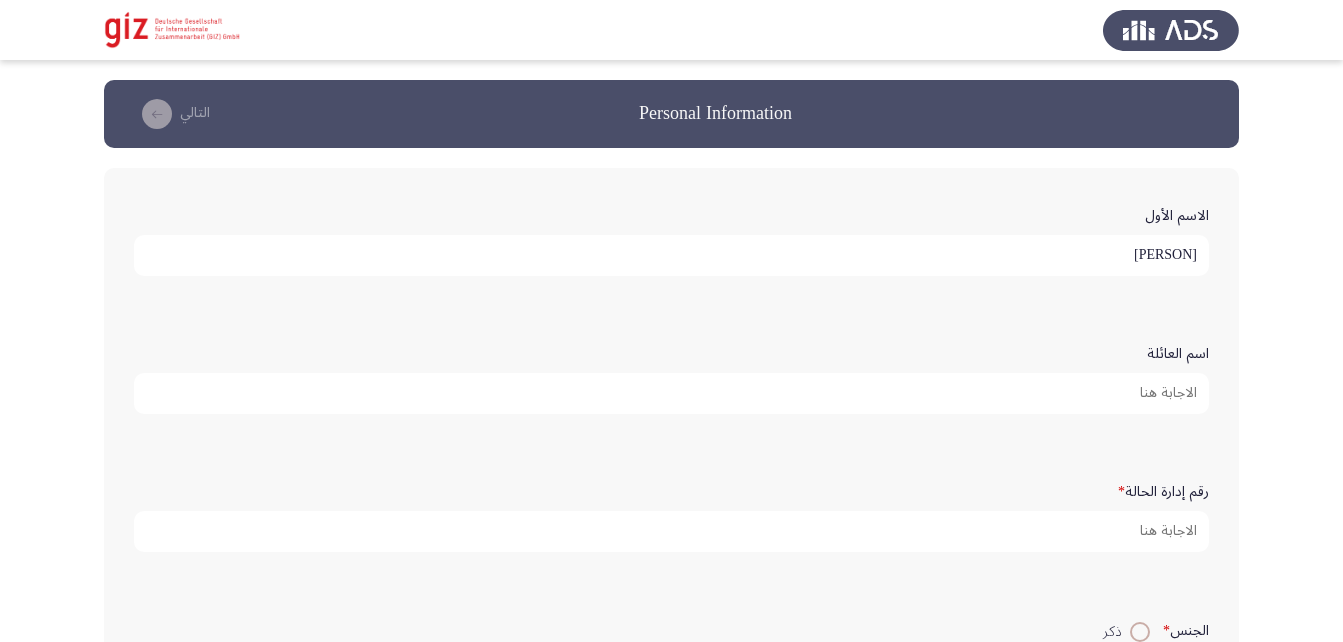 type on "[PERSON]" 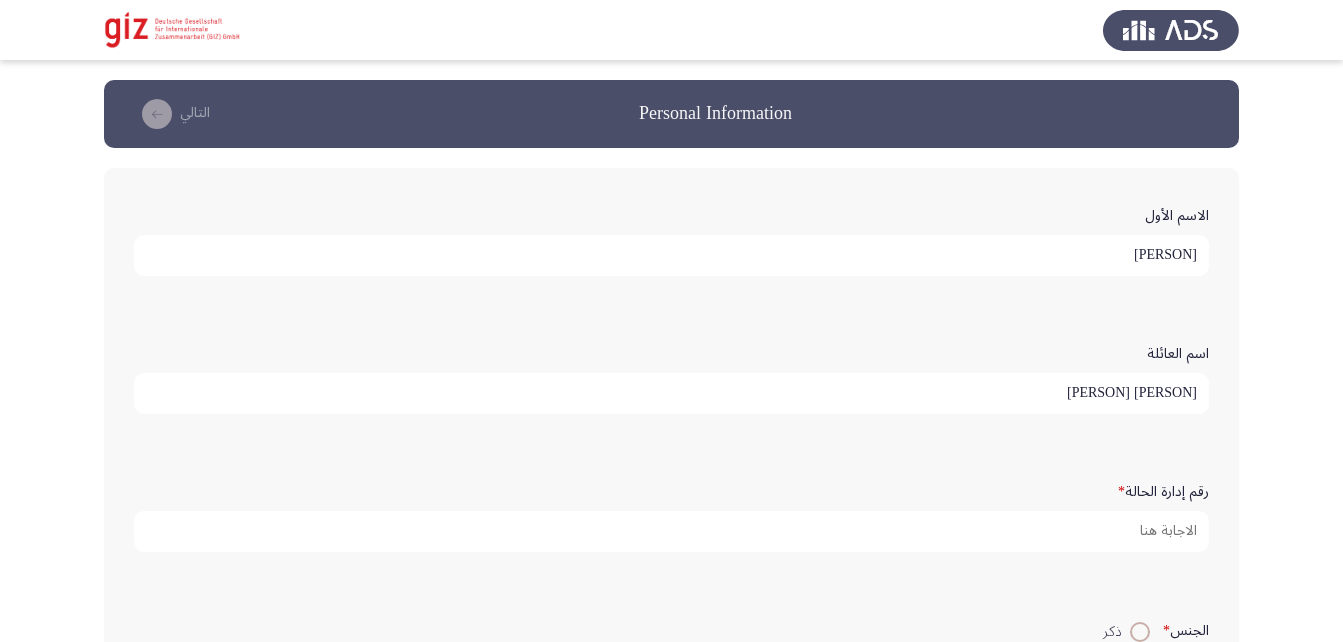 scroll, scrollTop: 141, scrollLeft: 0, axis: vertical 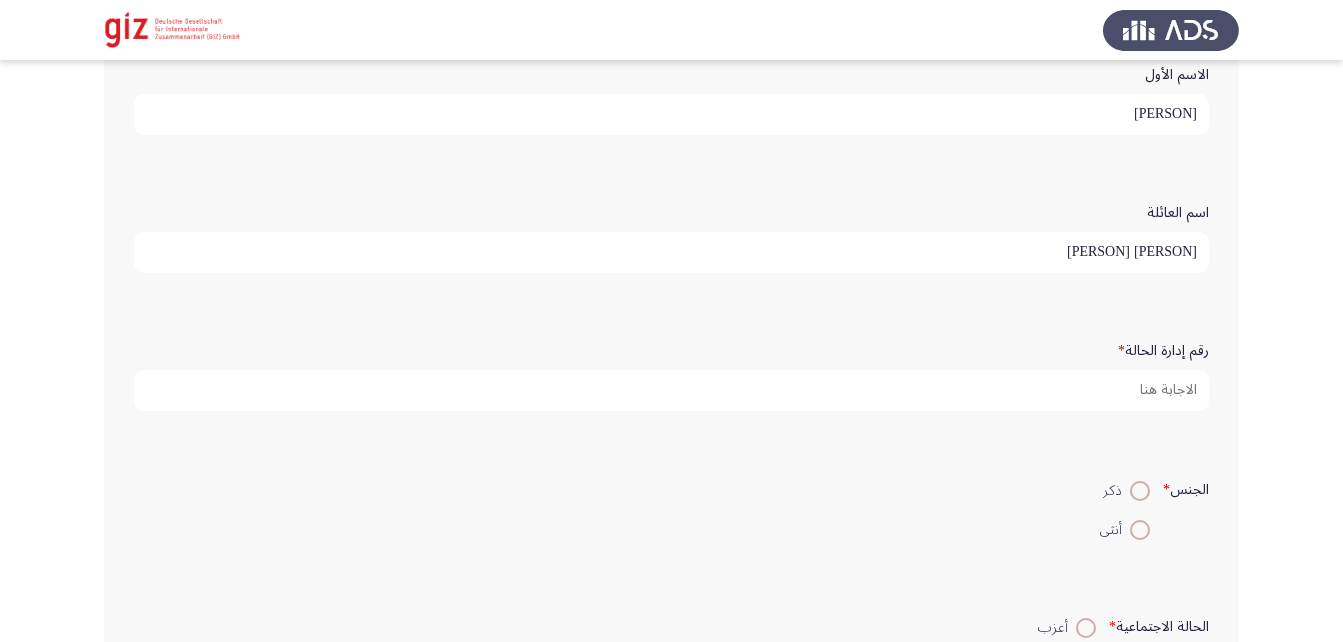 type on "[PERSON] [PERSON]" 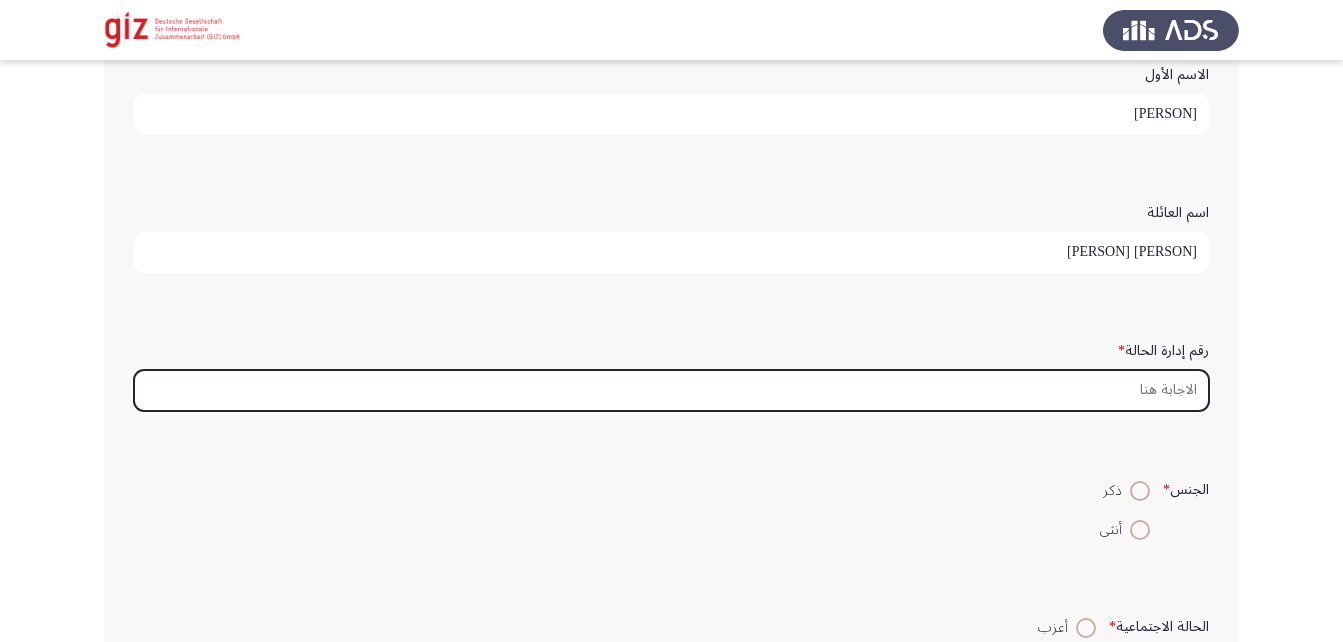 click on "رقم إدارة الحالة   *" at bounding box center [671, 390] 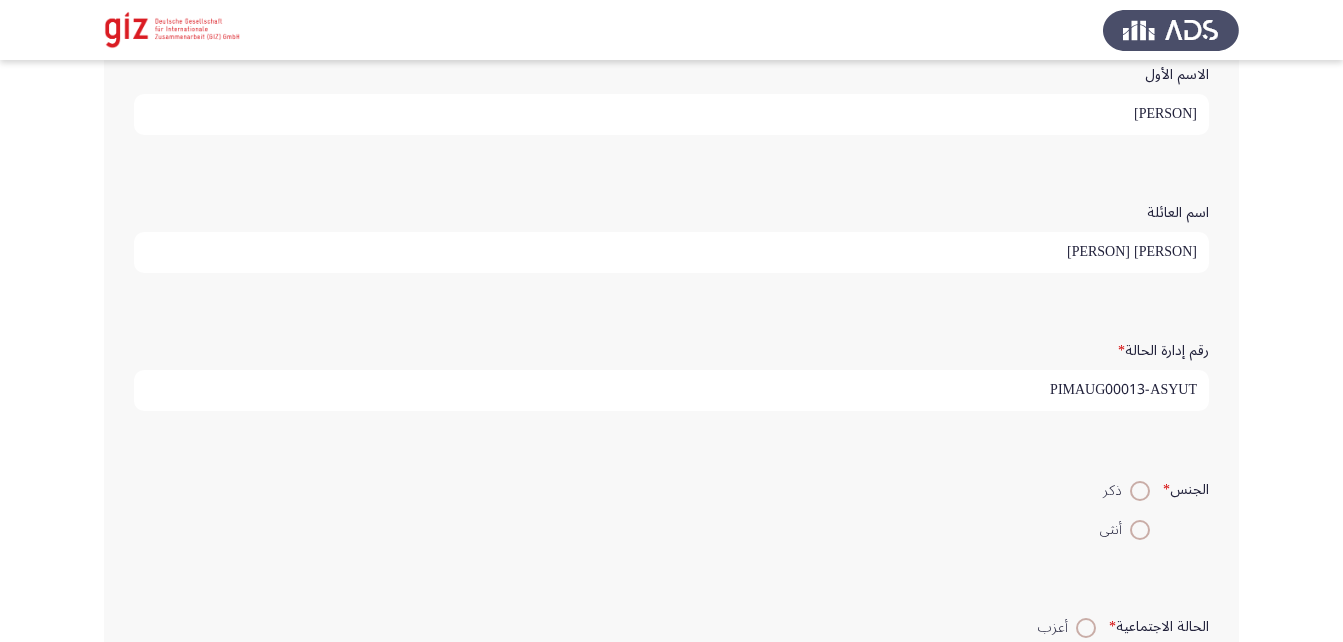 type on "PIMAUG00013-ASYUT" 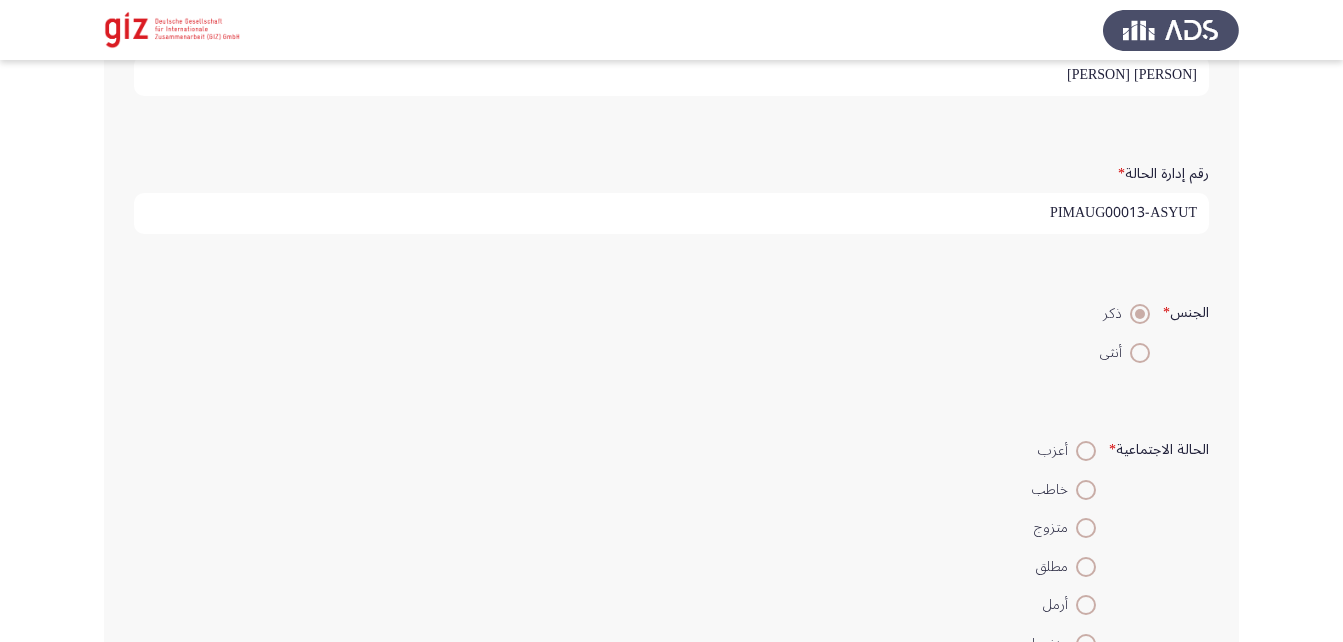 scroll, scrollTop: 319, scrollLeft: 0, axis: vertical 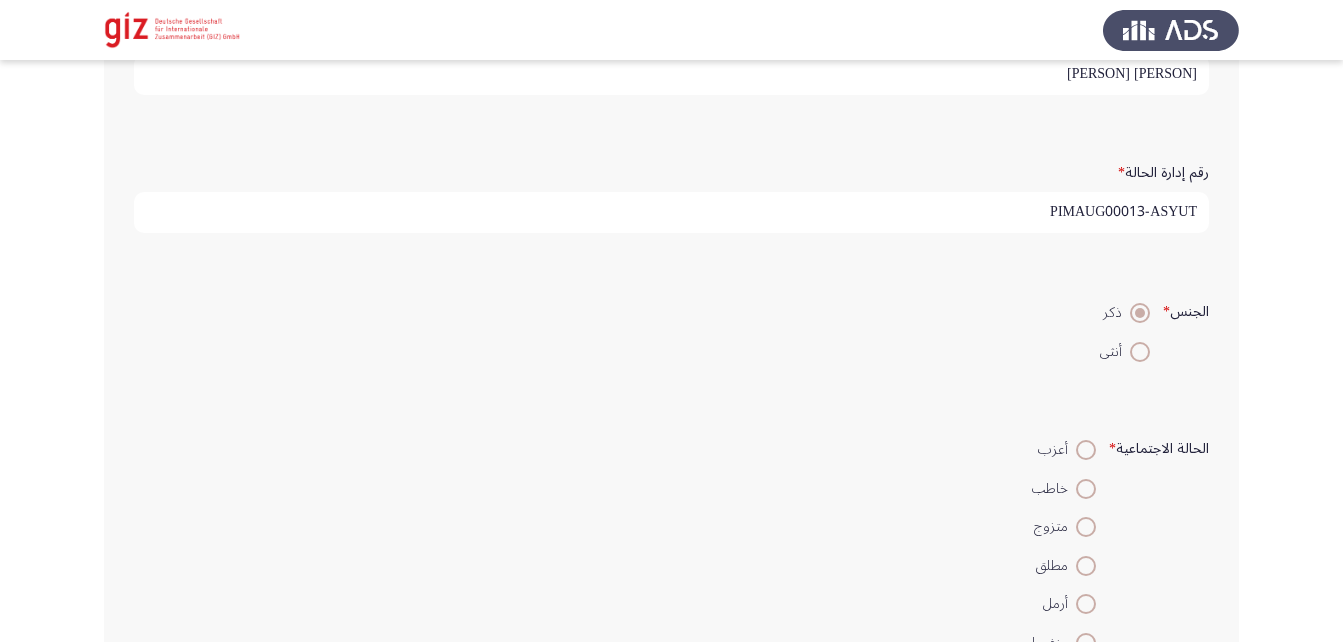 click at bounding box center (1086, 527) 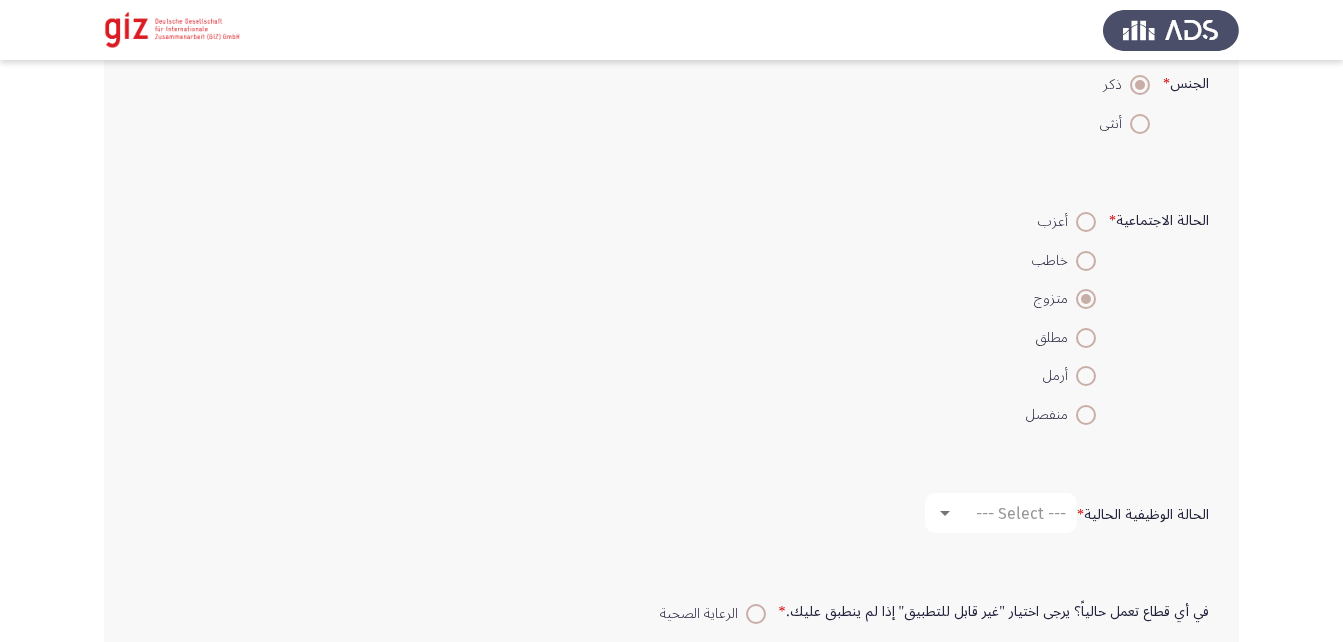 scroll, scrollTop: 548, scrollLeft: 0, axis: vertical 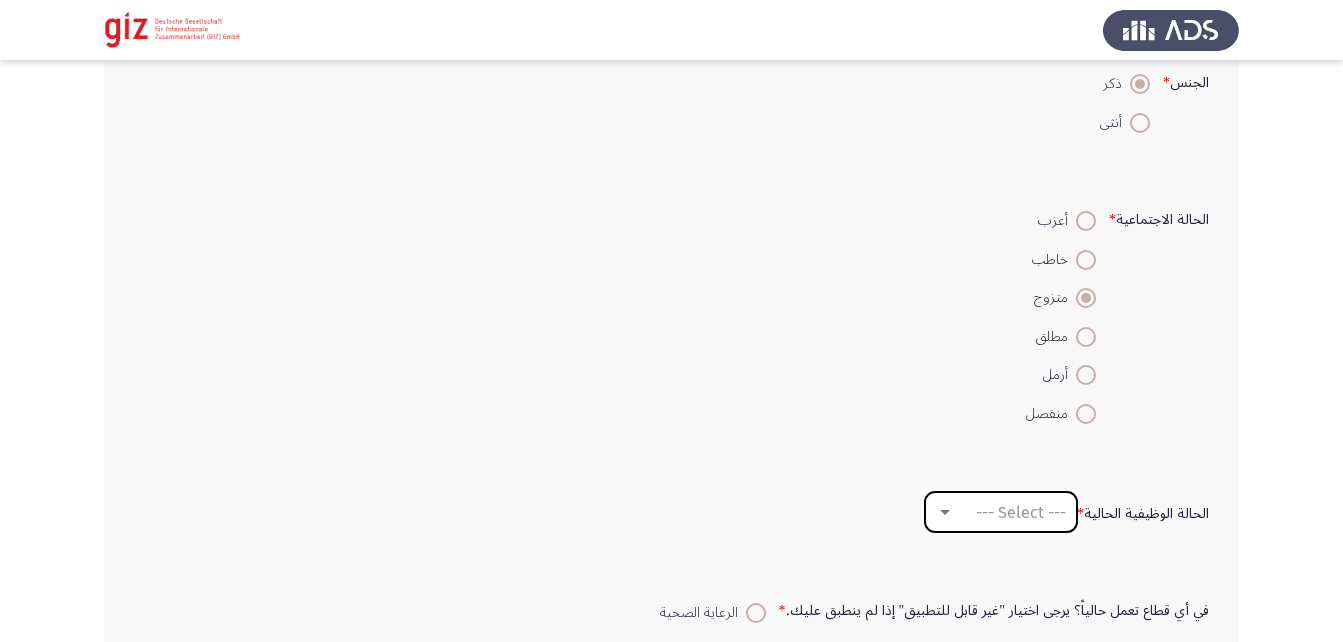 click on "--- Select ---" at bounding box center [1001, 512] 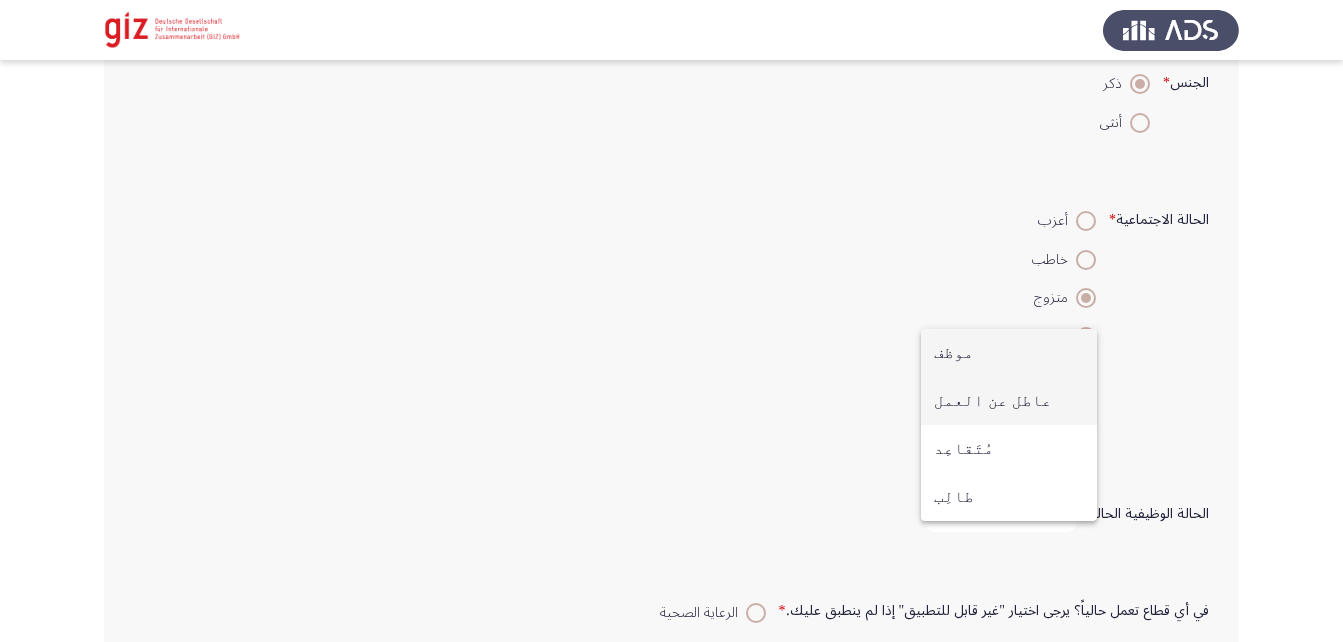 drag, startPoint x: 970, startPoint y: 397, endPoint x: 969, endPoint y: 352, distance: 45.01111 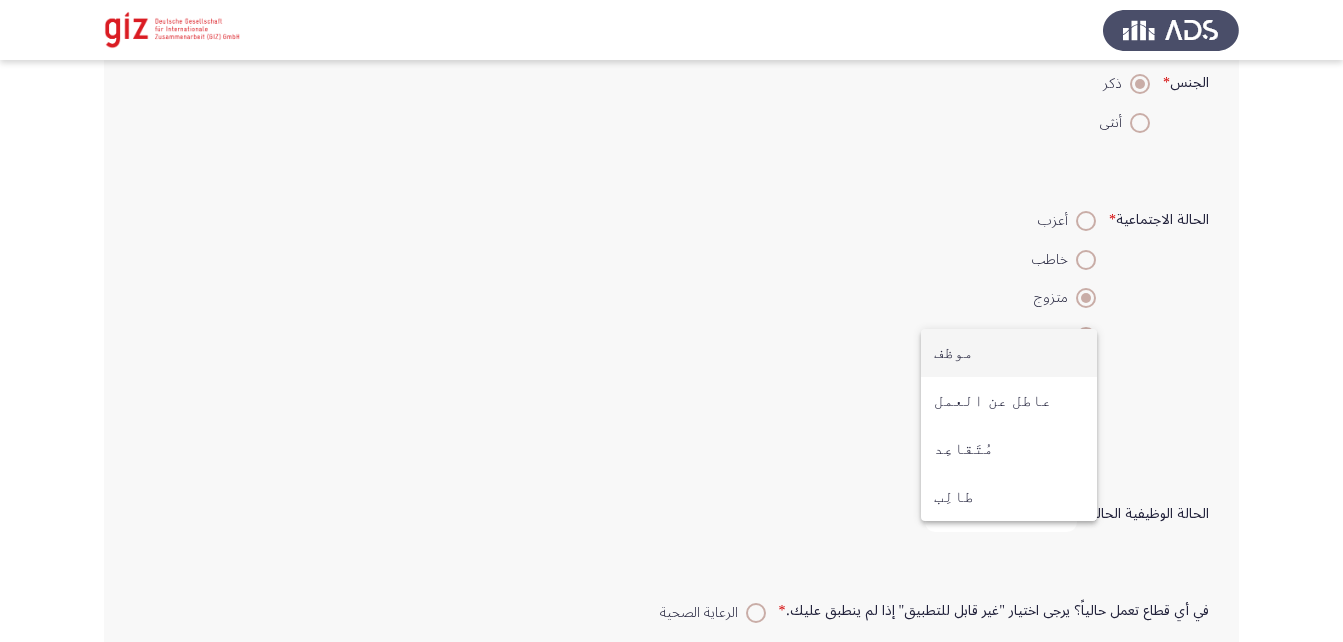 click on "موظف" at bounding box center (1009, 353) 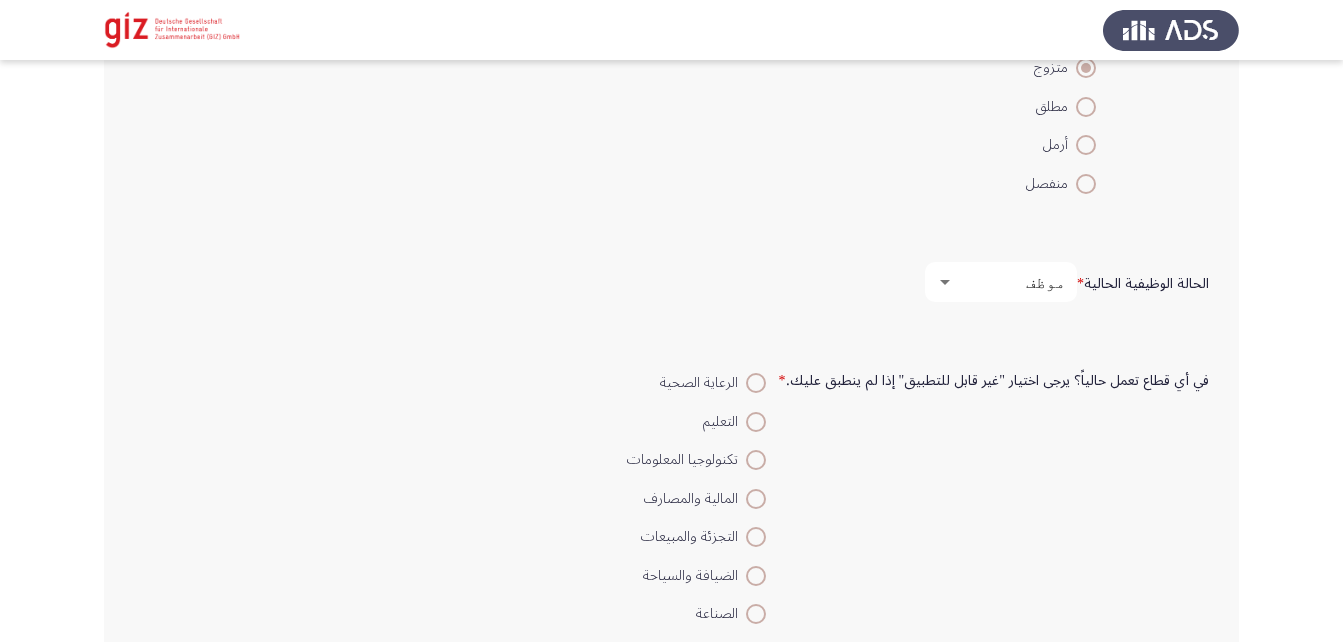 scroll, scrollTop: 781, scrollLeft: 0, axis: vertical 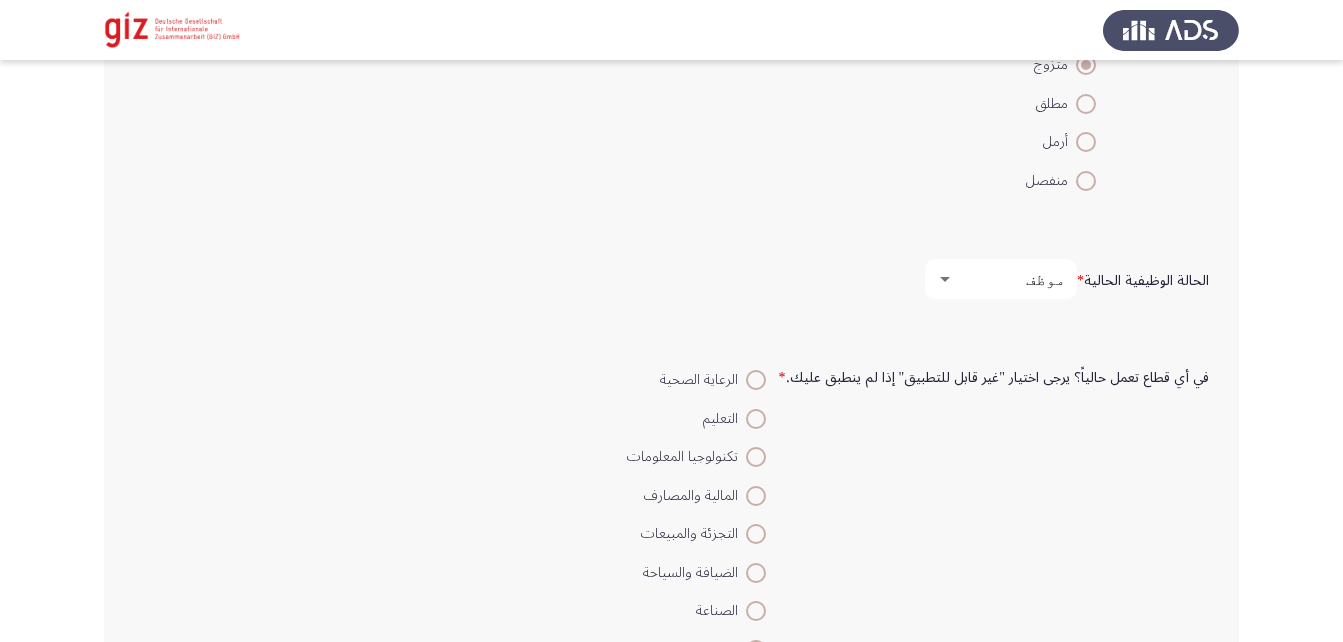 click at bounding box center (945, 279) 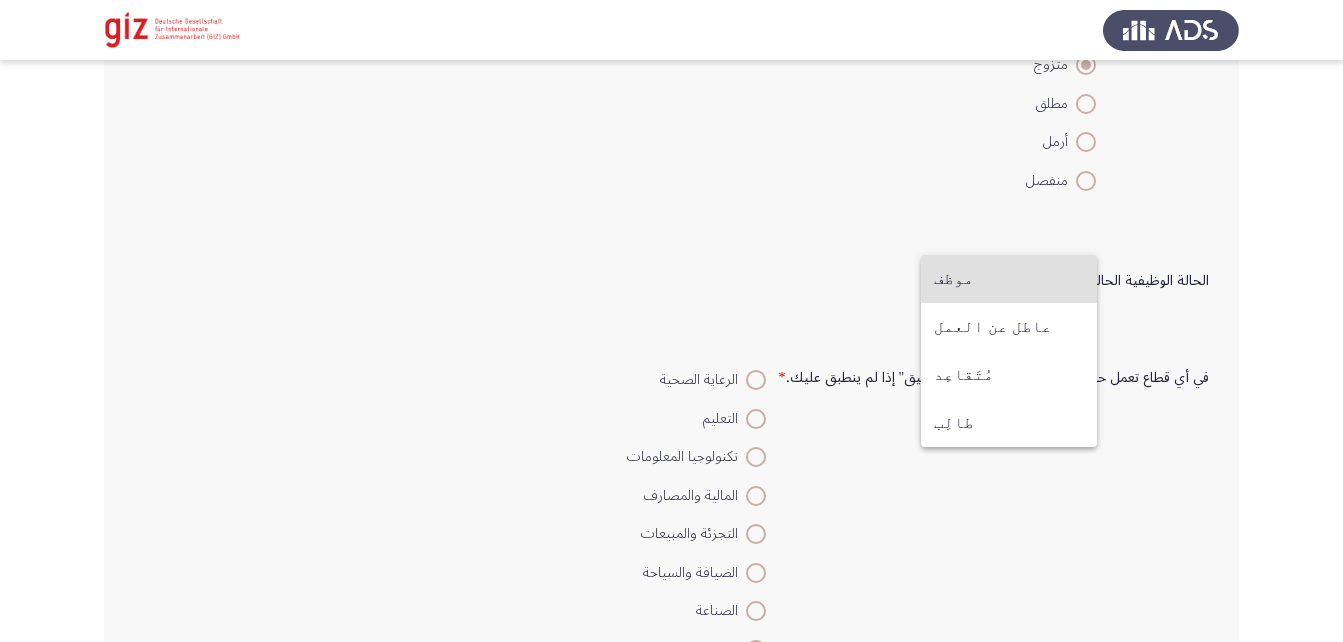 click at bounding box center (671, 321) 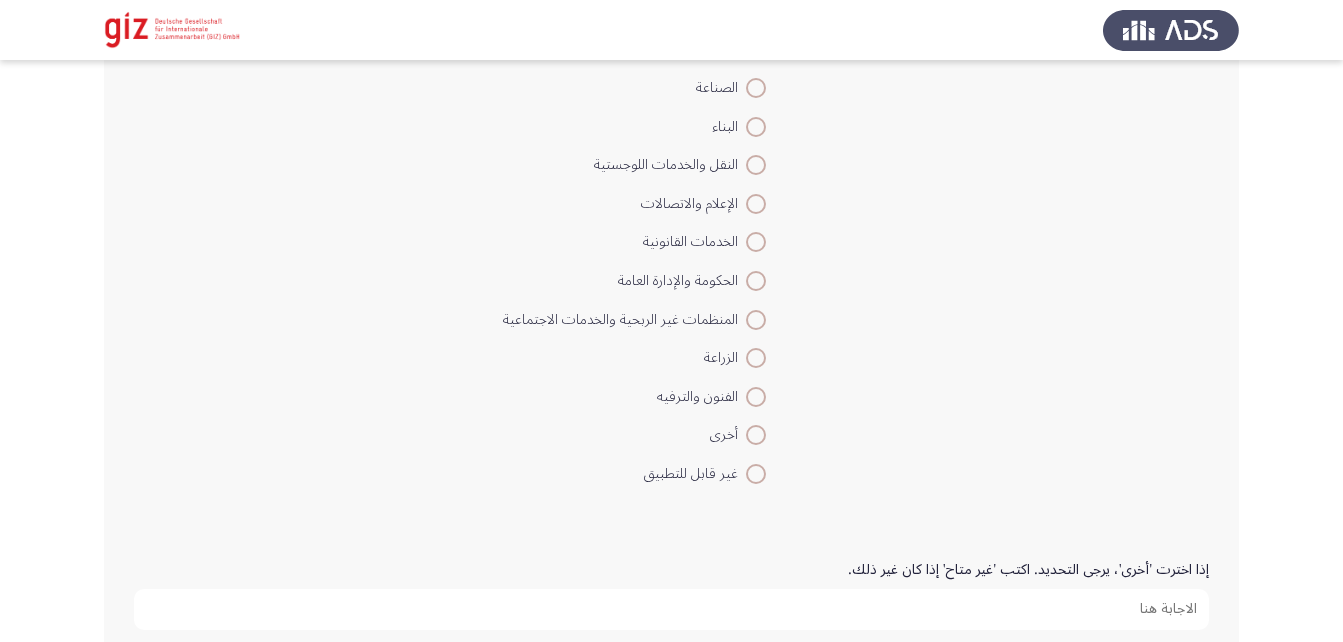 scroll, scrollTop: 1310, scrollLeft: 0, axis: vertical 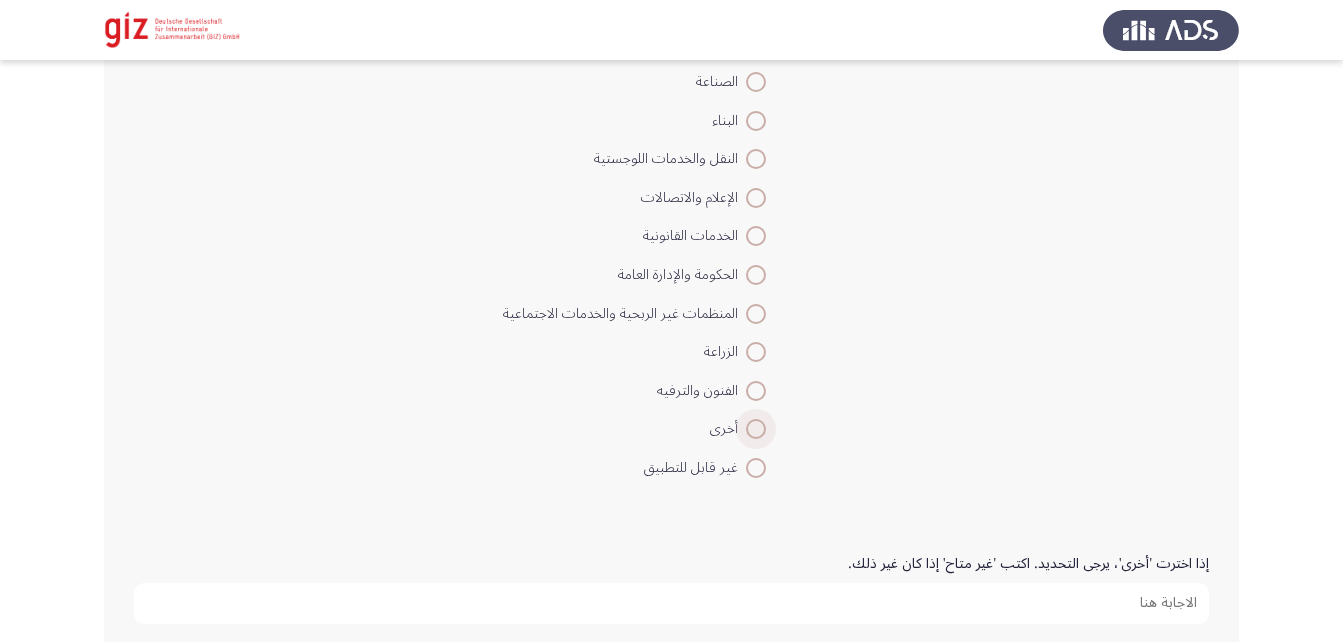 click at bounding box center [756, 429] 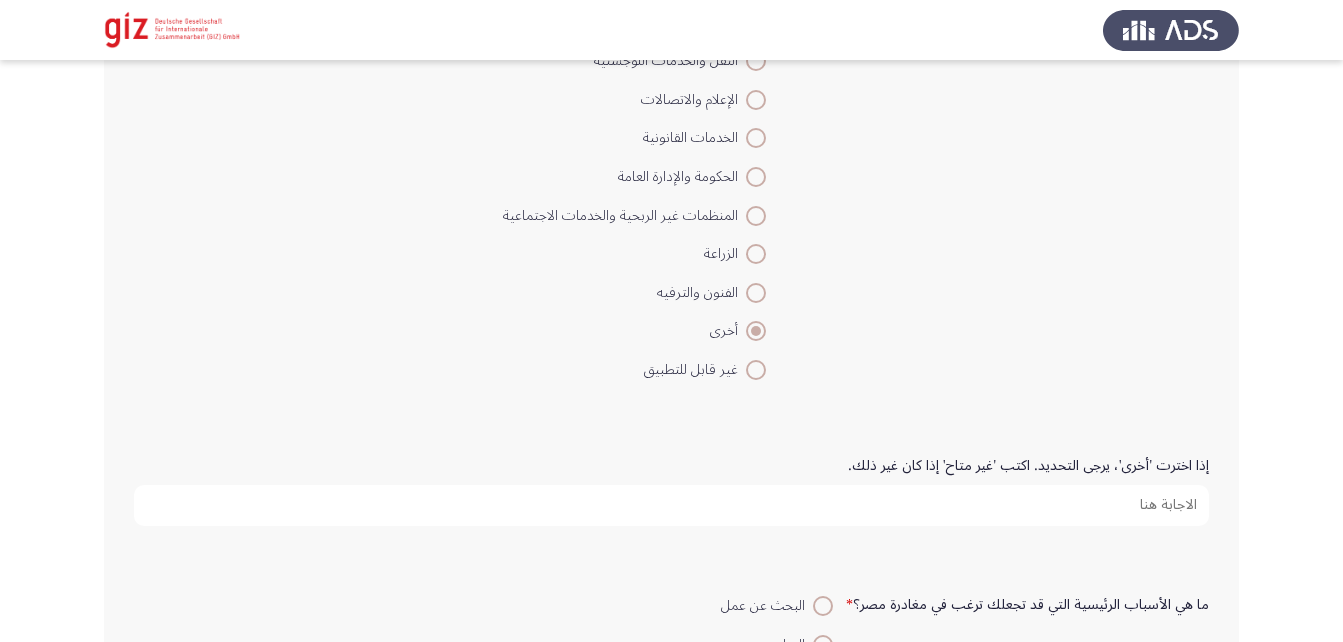 scroll, scrollTop: 1409, scrollLeft: 0, axis: vertical 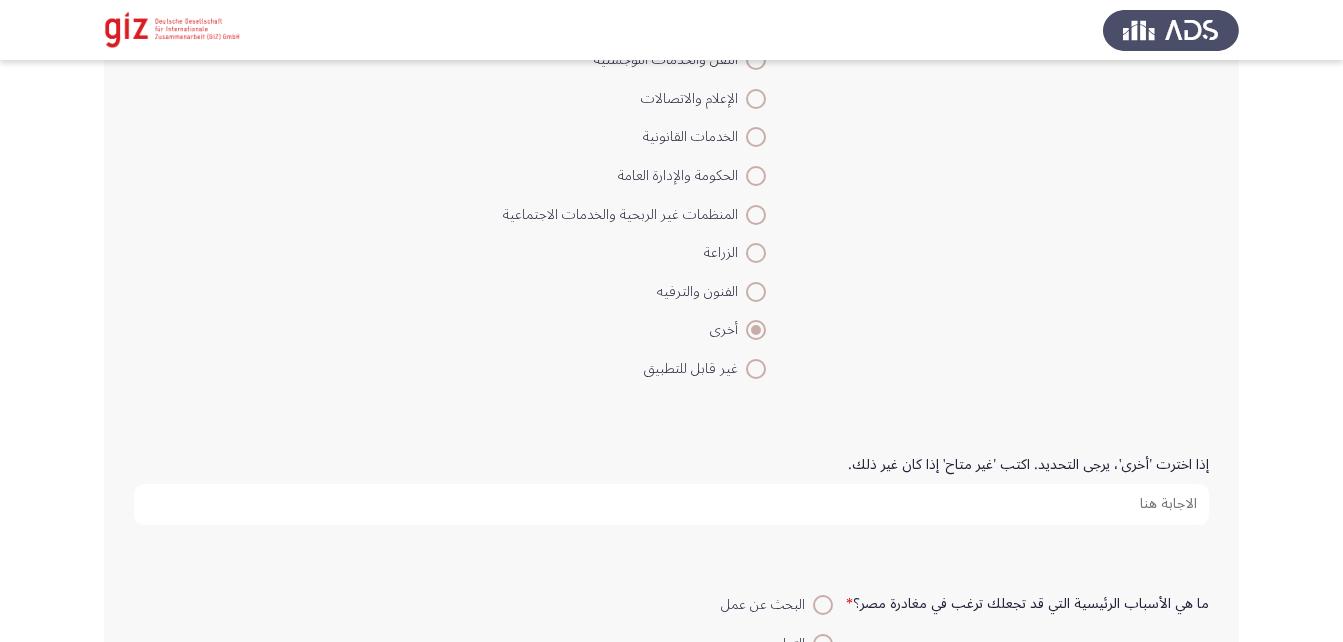 click on "إذا اخترت 'أخرى'، يرجى التحديد. اكتب 'غير متاح' إذا كان غير ذلك." at bounding box center [671, 504] 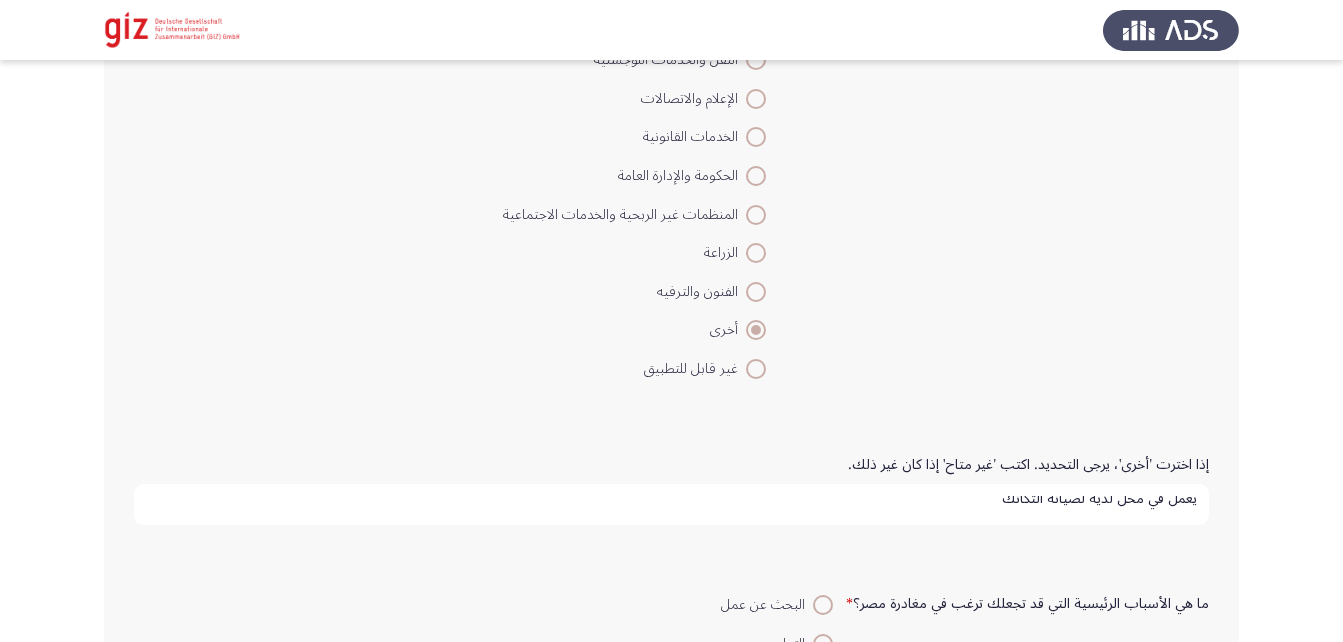 scroll, scrollTop: 5, scrollLeft: 0, axis: vertical 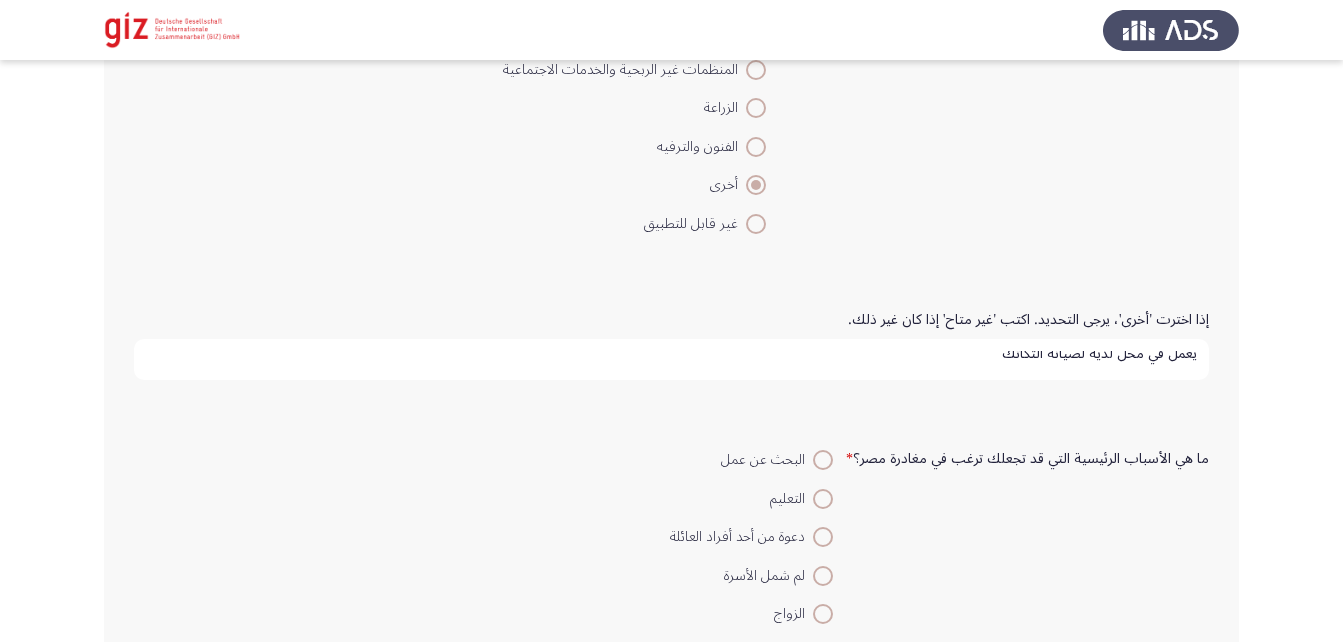 type on "يعمل في محل لدية لصيانة التكاتك" 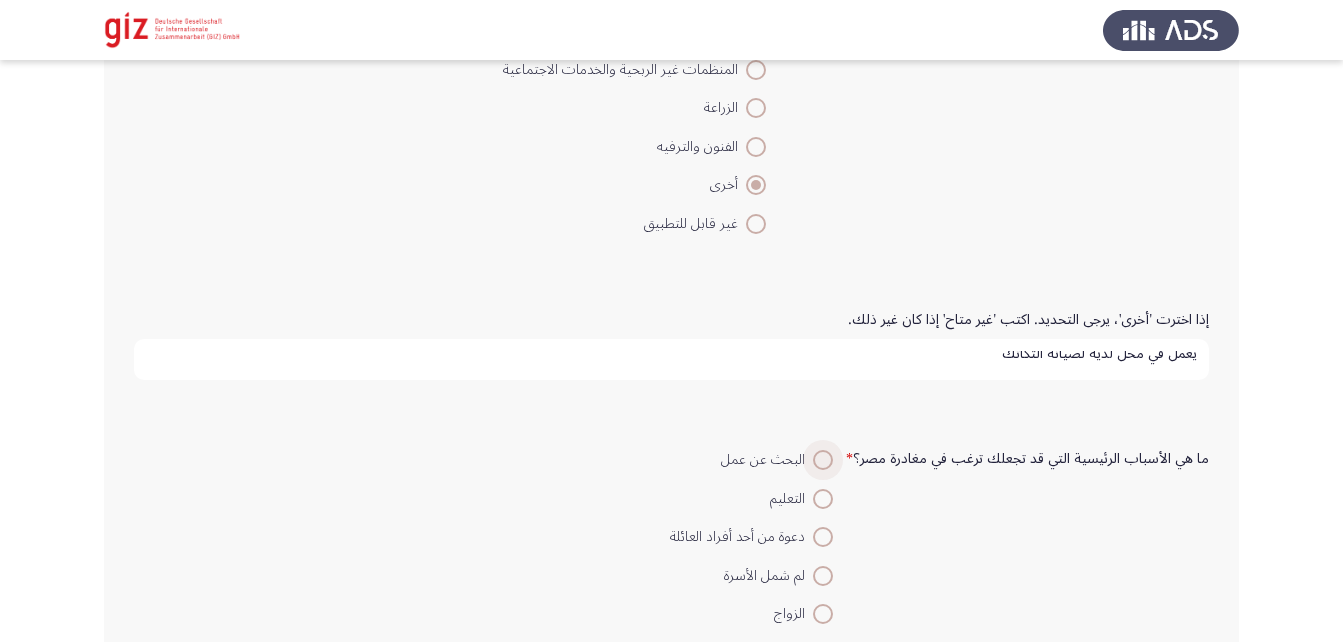 scroll, scrollTop: 0, scrollLeft: 0, axis: both 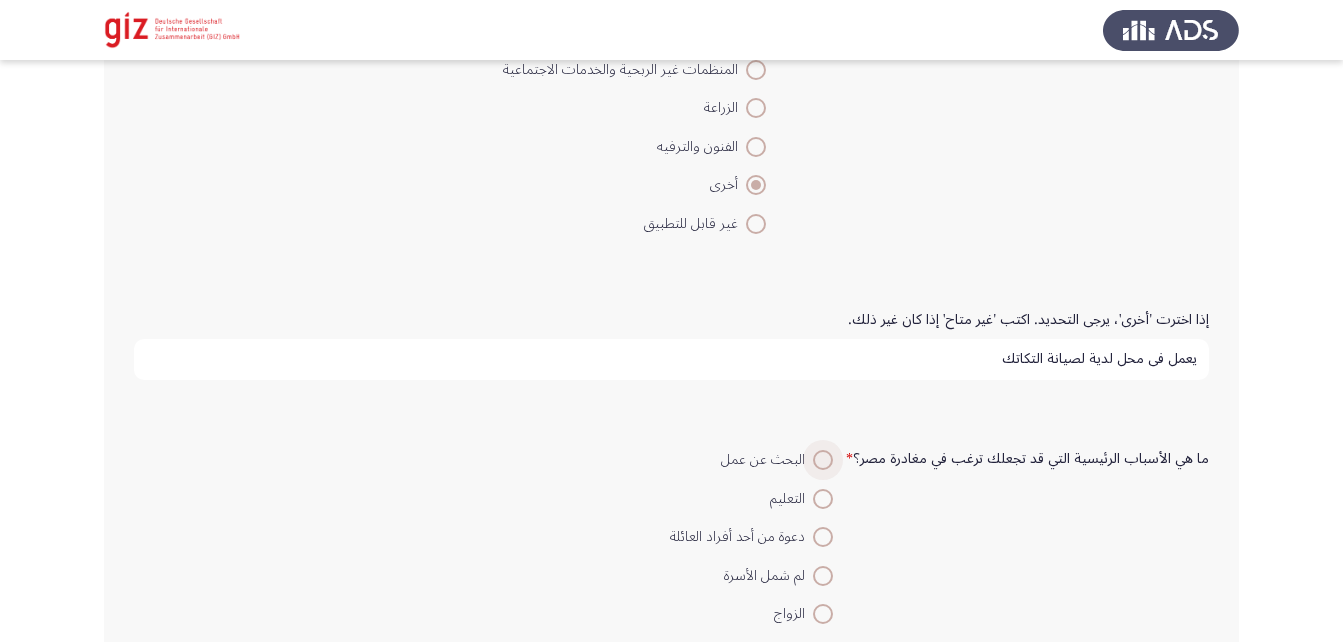 click at bounding box center (823, 460) 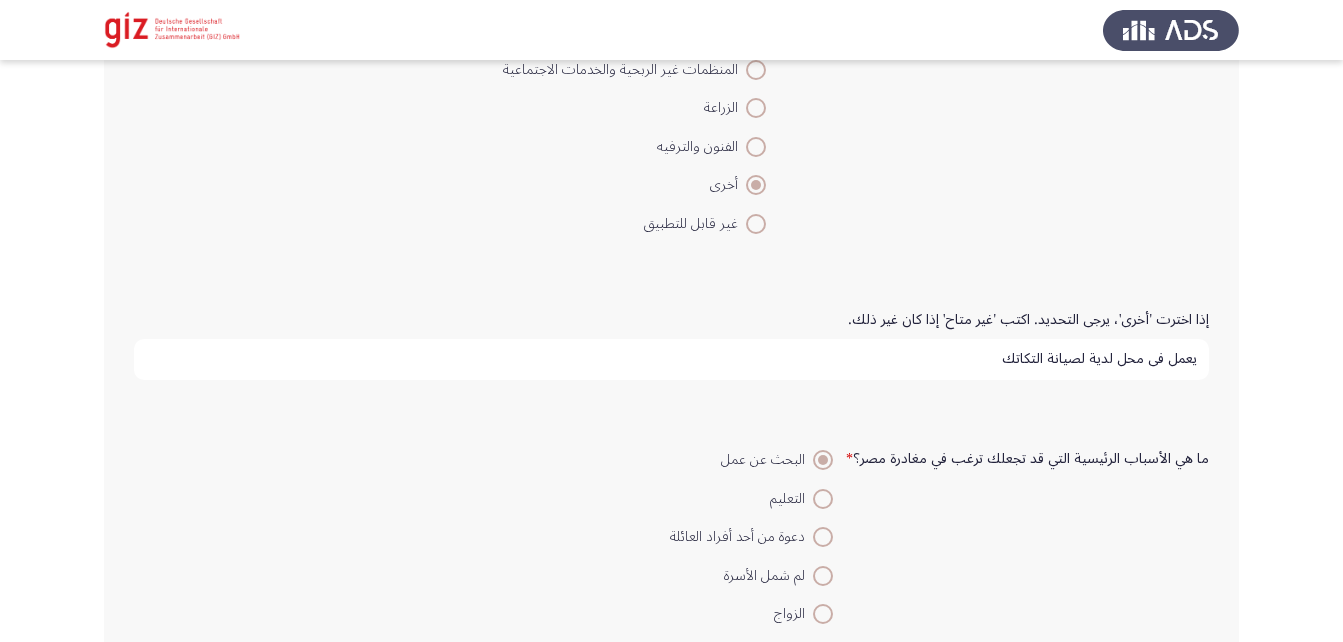 scroll, scrollTop: 1922, scrollLeft: 0, axis: vertical 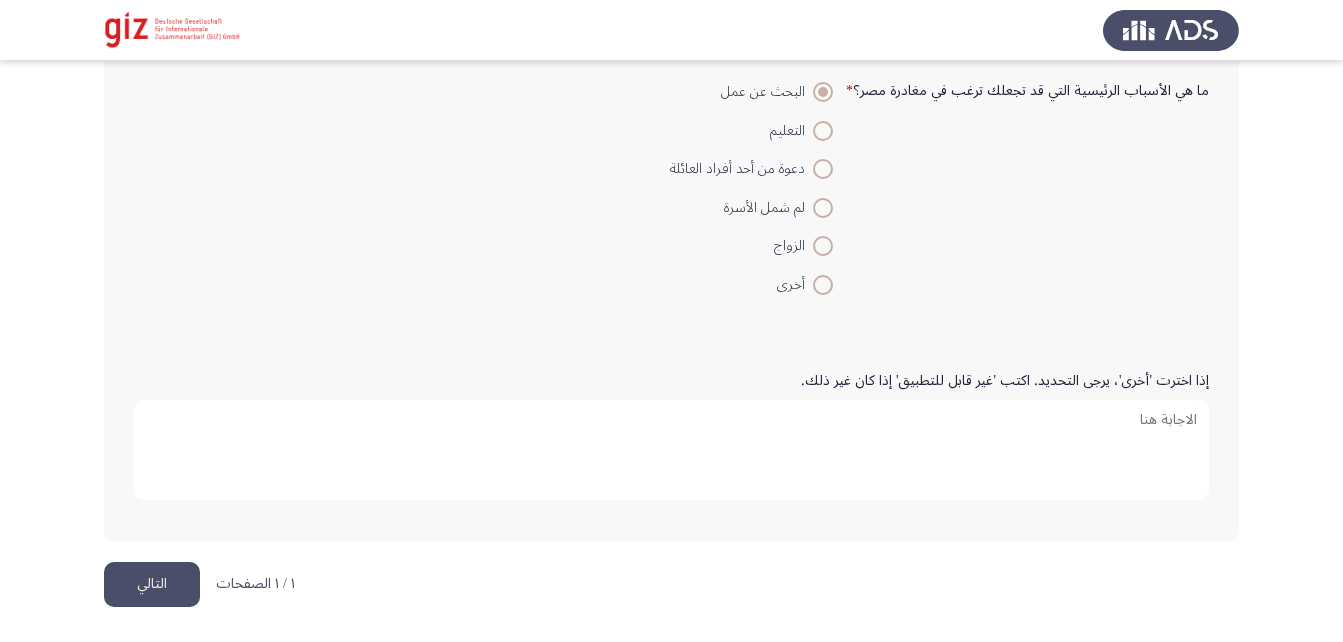 click on "إذا اخترت 'أخرى'، يرجى التحديد. اكتب 'غير قابل للتطبيق' إذا كان غير ذلك." at bounding box center (671, 450) 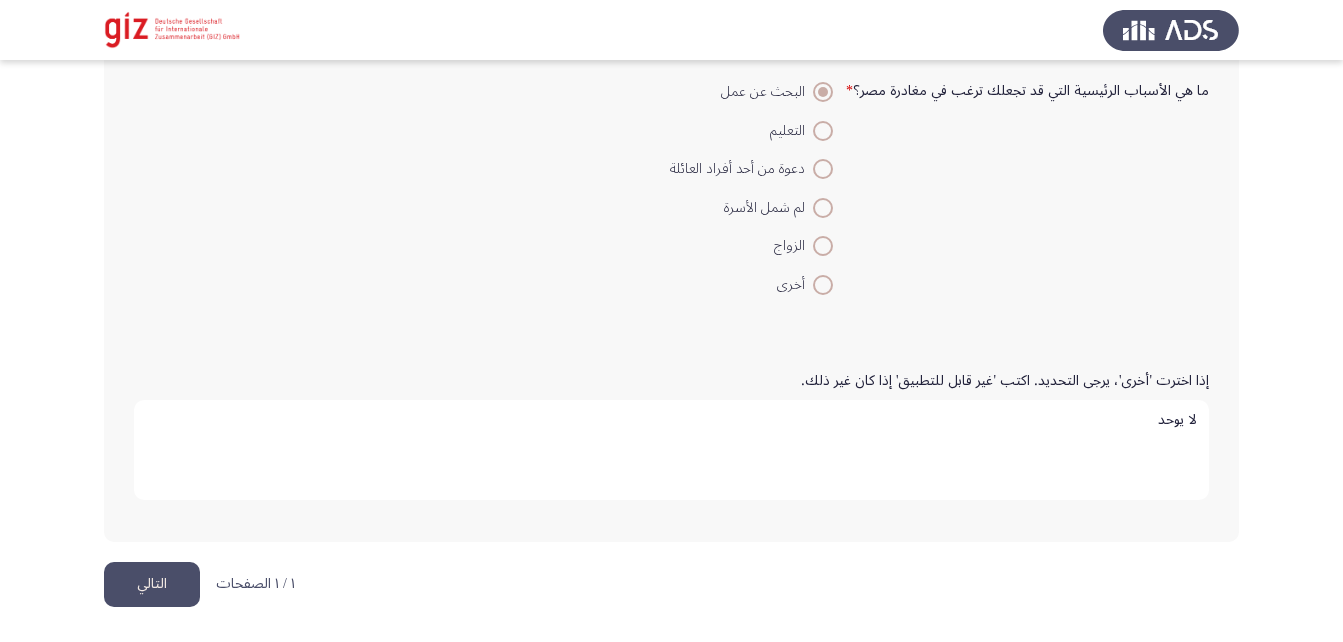 type on "لا يوحد" 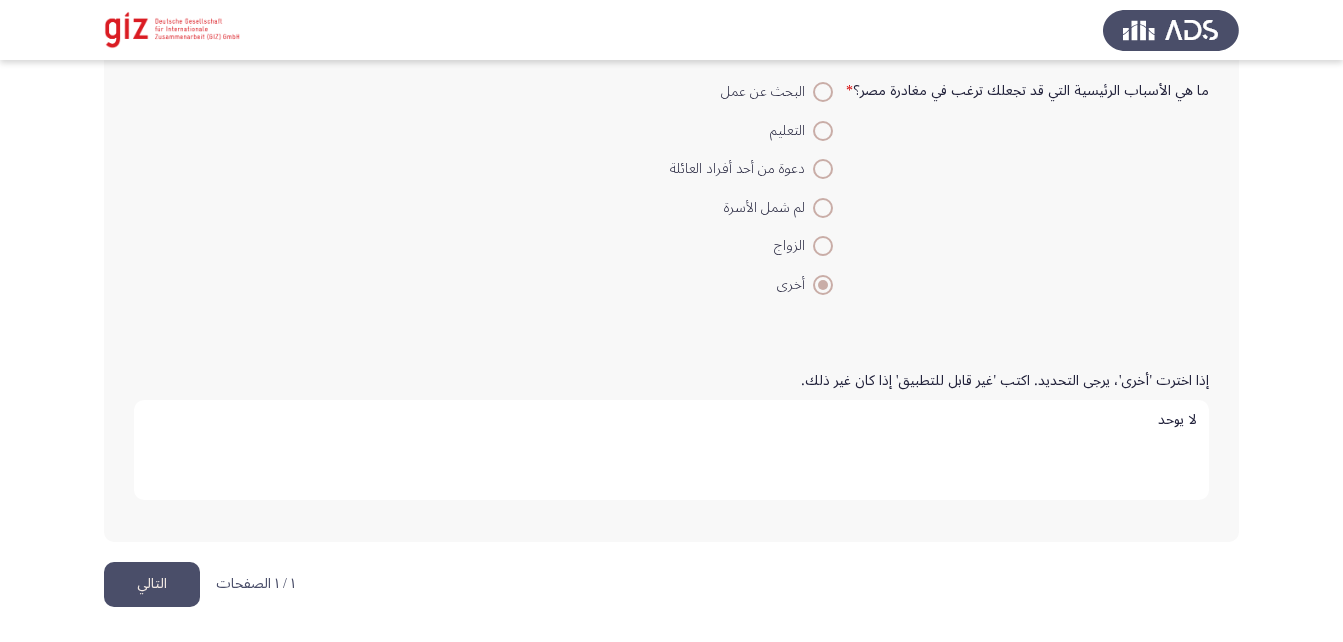 click on "لا يوحد" at bounding box center (671, 450) 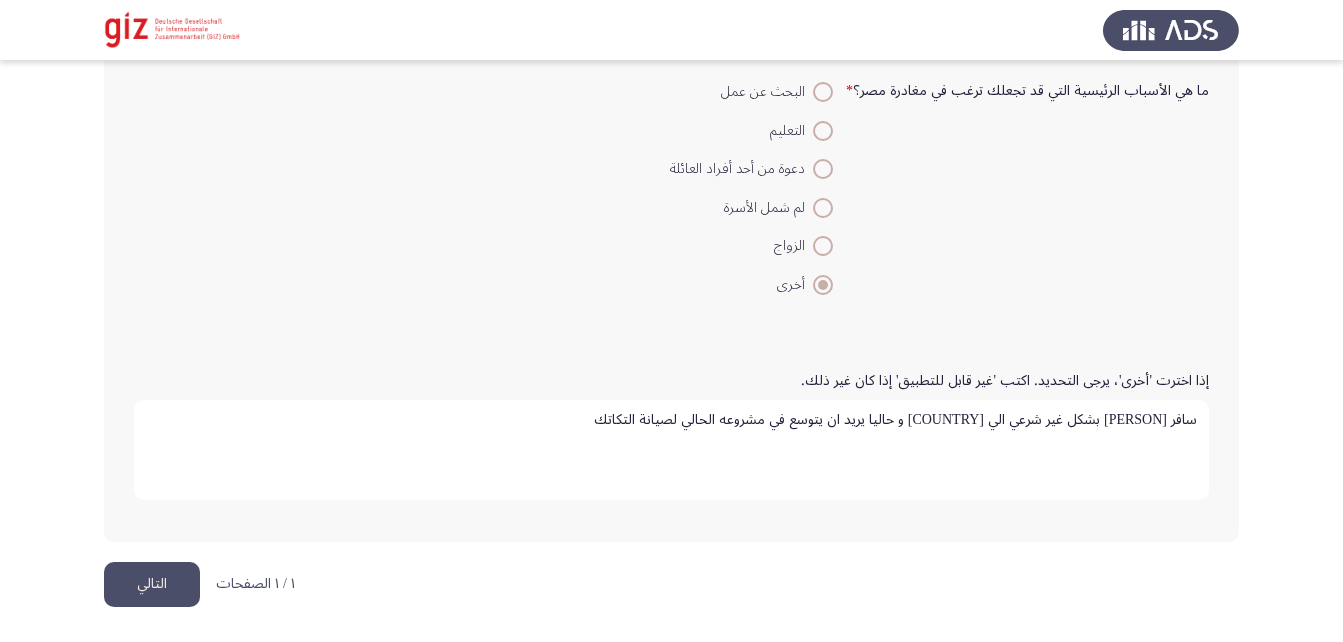 type on "سافر [PERSON] بشكل غير شرعي الي [COUNTRY] و حاليا يريد ان يتوسع في مشروعه الحالي لصيانة التكاتك" 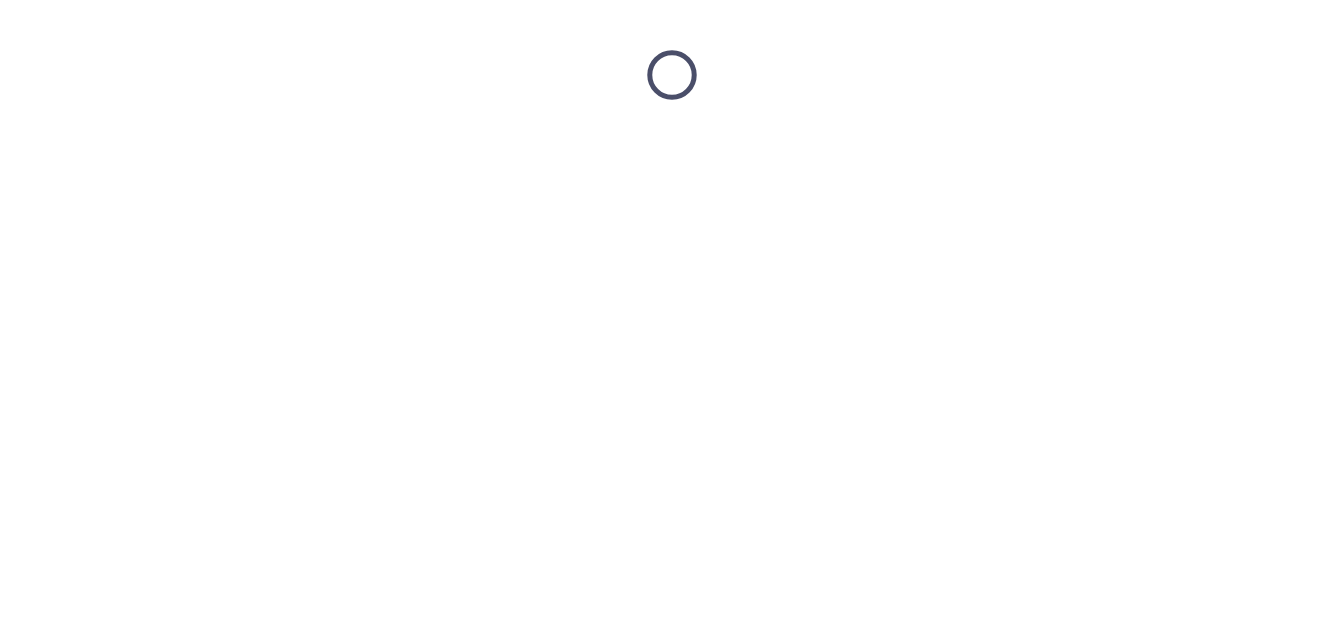 scroll, scrollTop: 0, scrollLeft: 0, axis: both 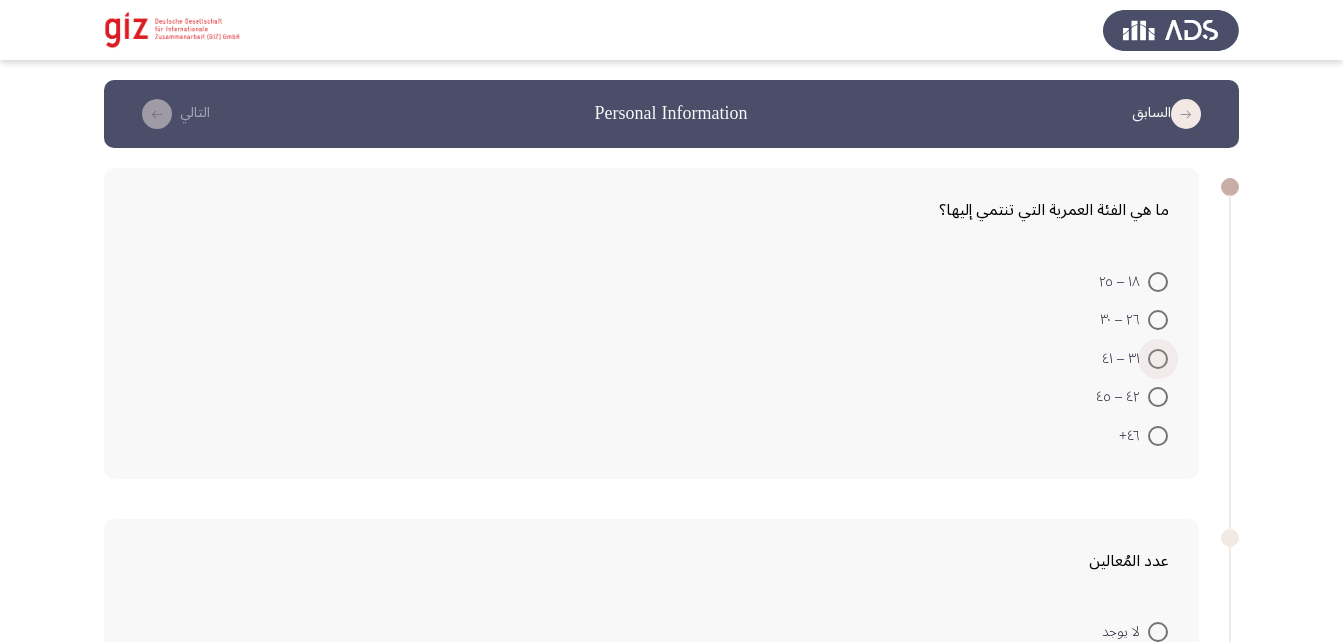 click at bounding box center (1158, 359) 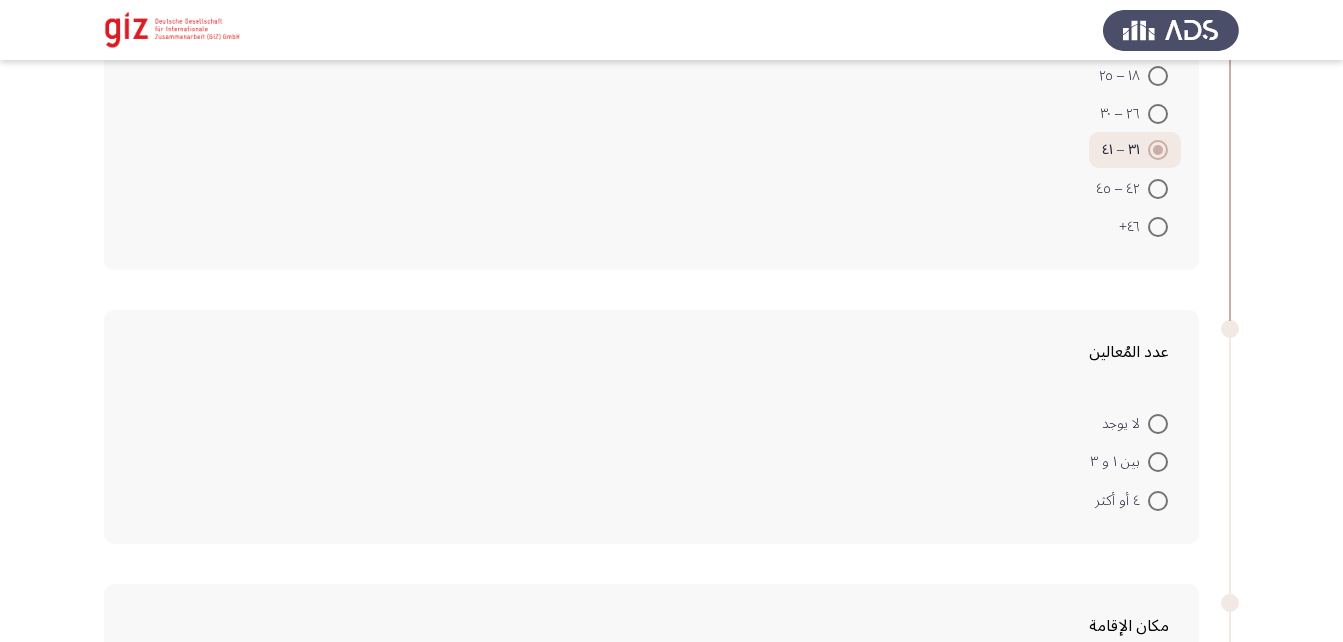 scroll, scrollTop: 207, scrollLeft: 0, axis: vertical 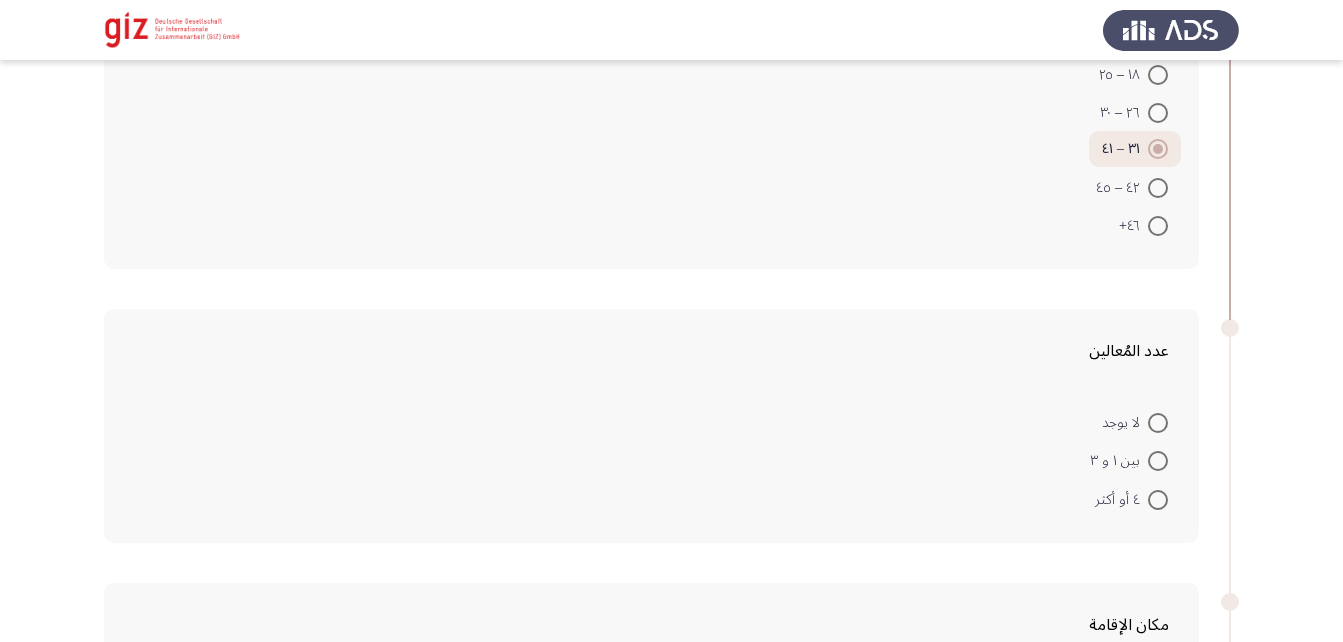 click at bounding box center (1158, 500) 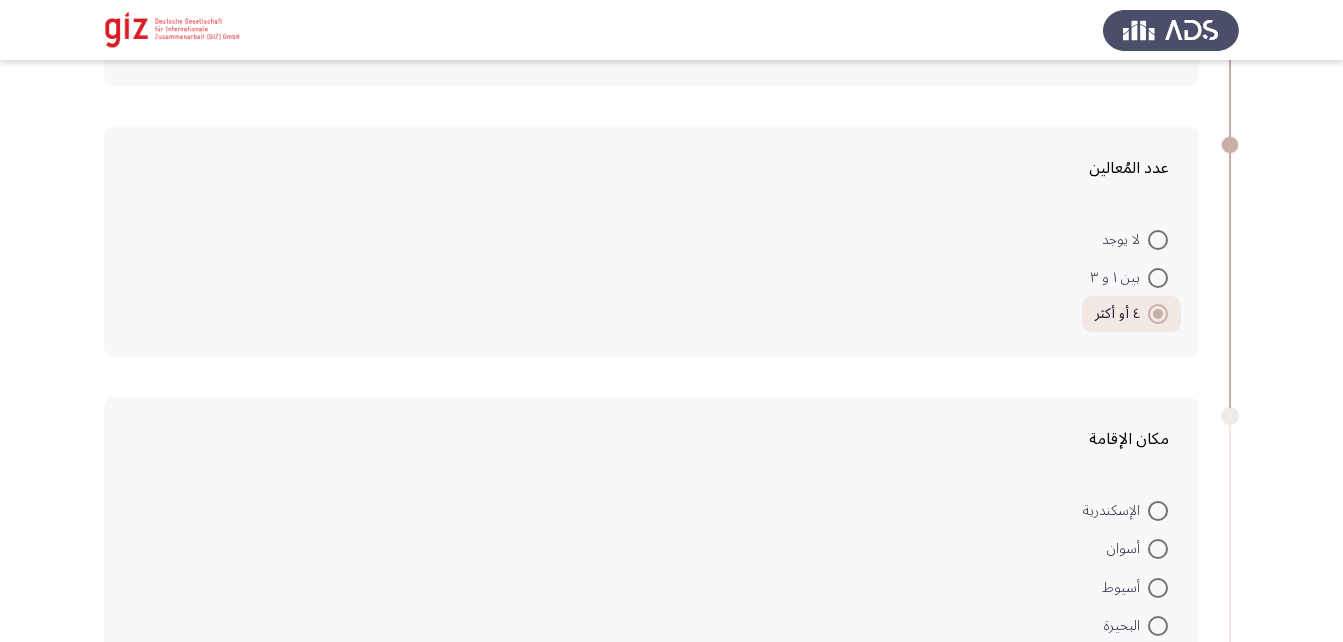 scroll, scrollTop: 392, scrollLeft: 0, axis: vertical 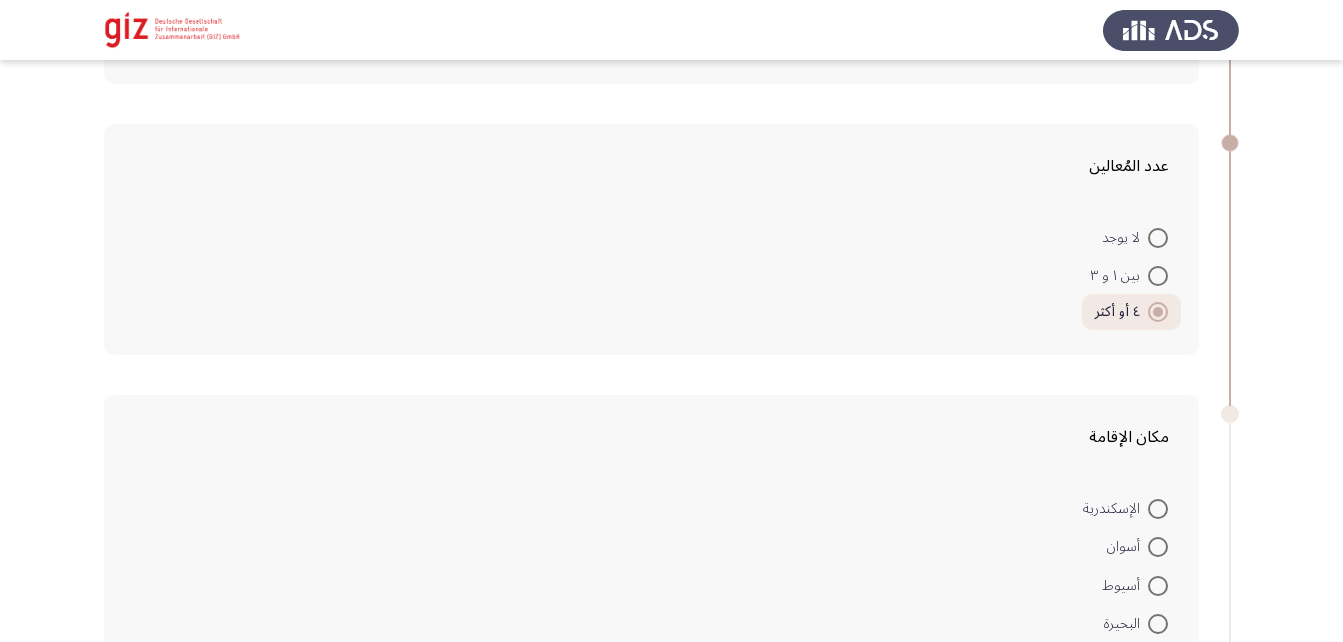 click at bounding box center [1158, 586] 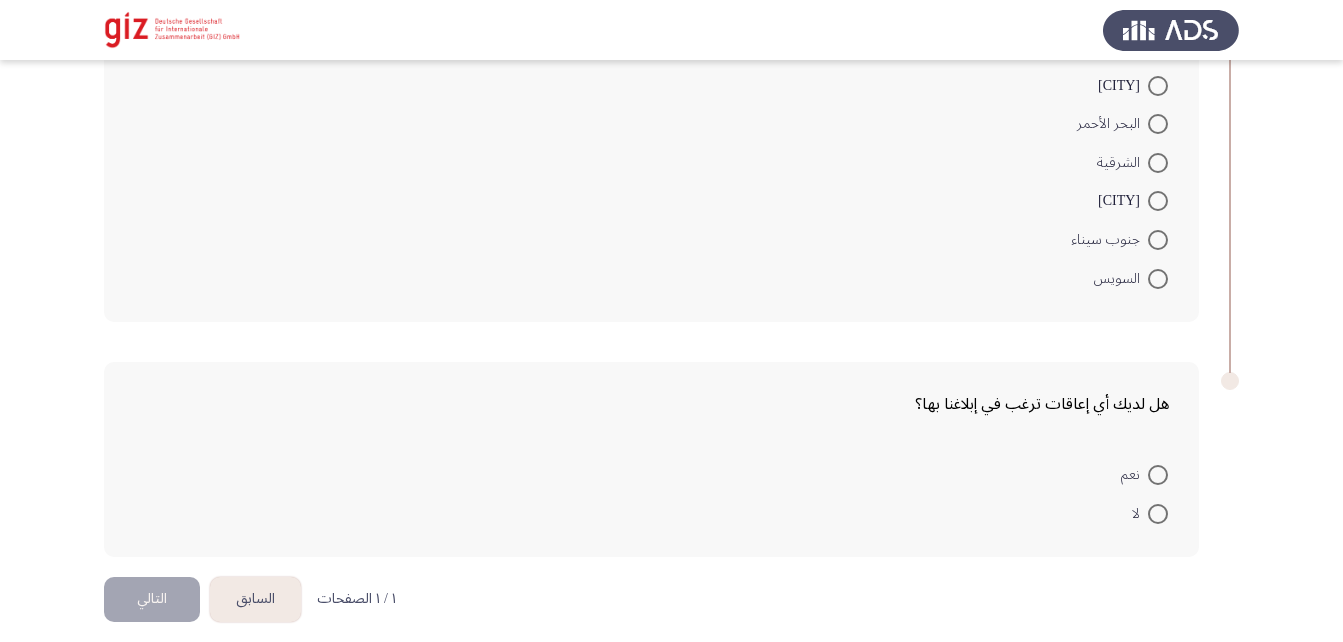 scroll, scrollTop: 1637, scrollLeft: 0, axis: vertical 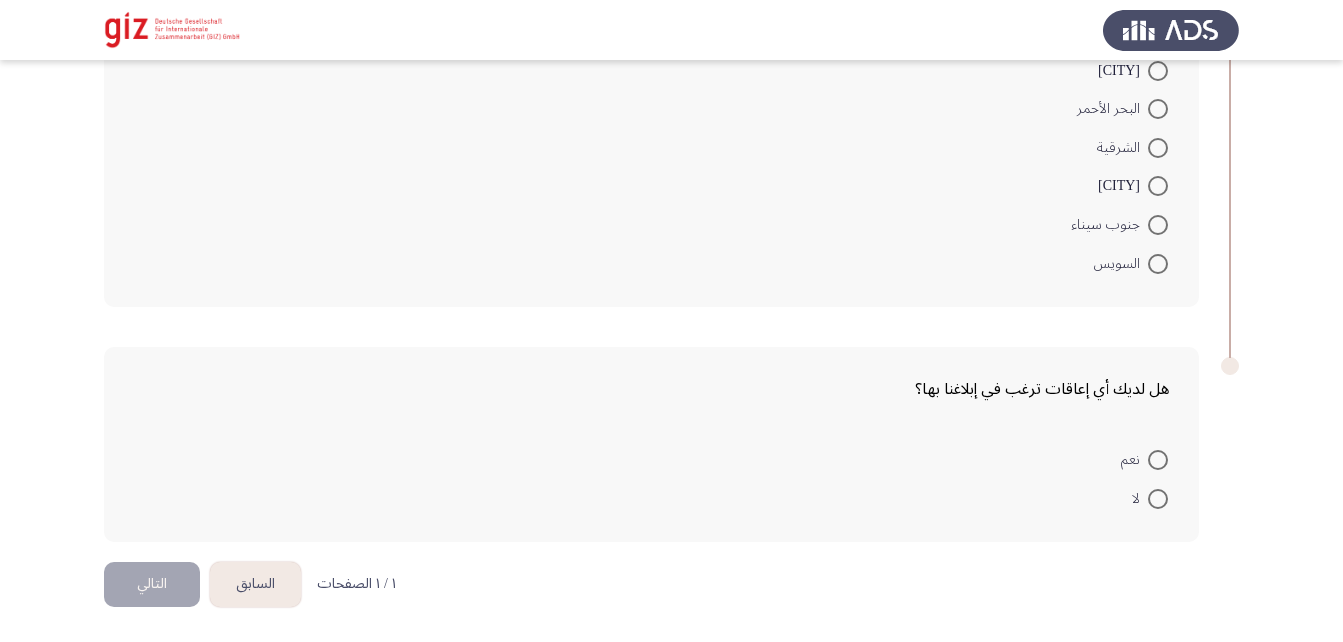 click on "لا" at bounding box center [1150, 497] 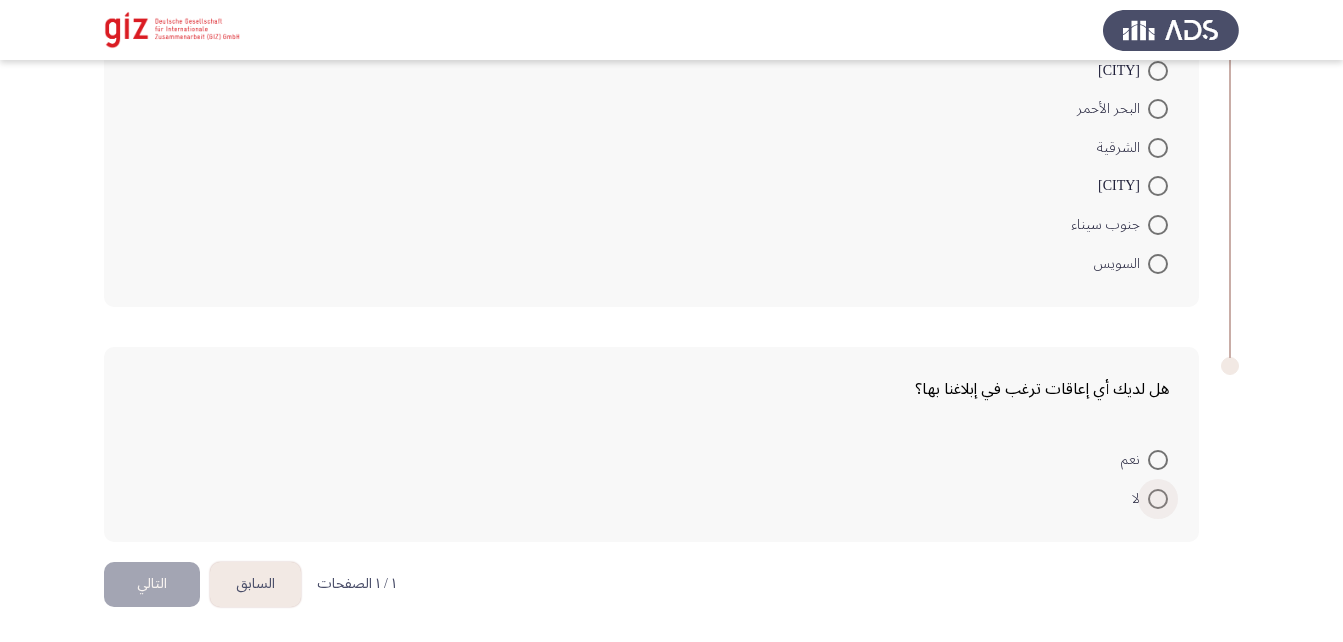 click at bounding box center (1158, 499) 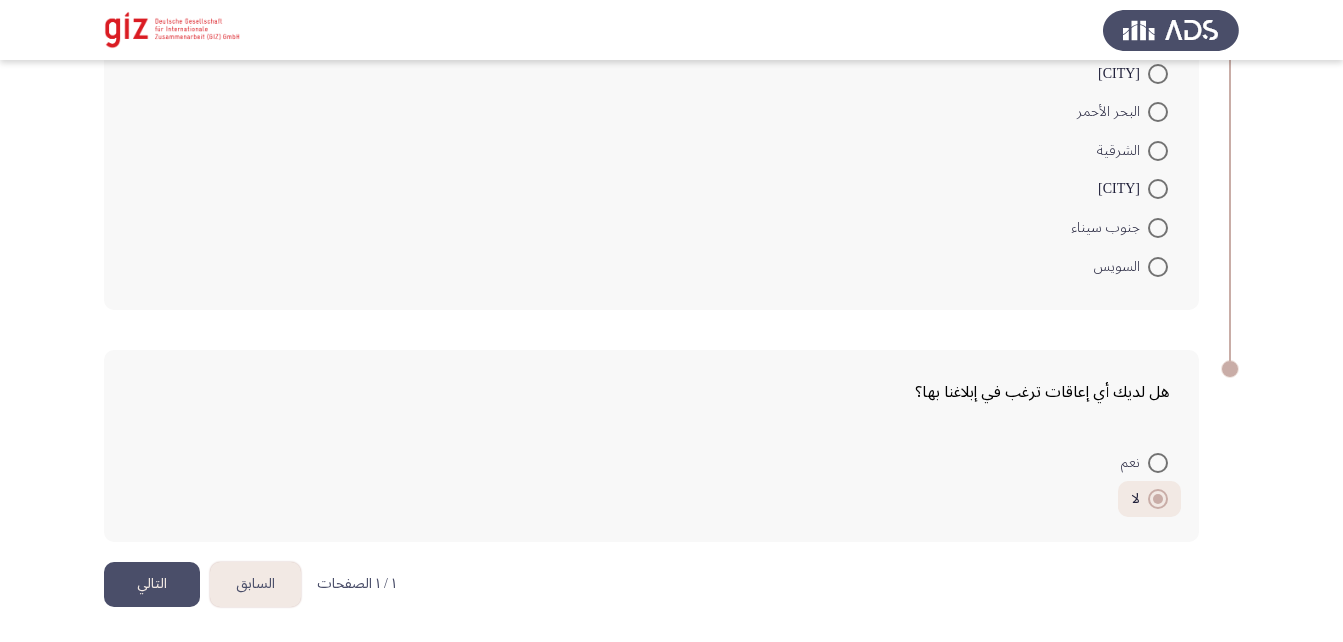 click on "التالي" 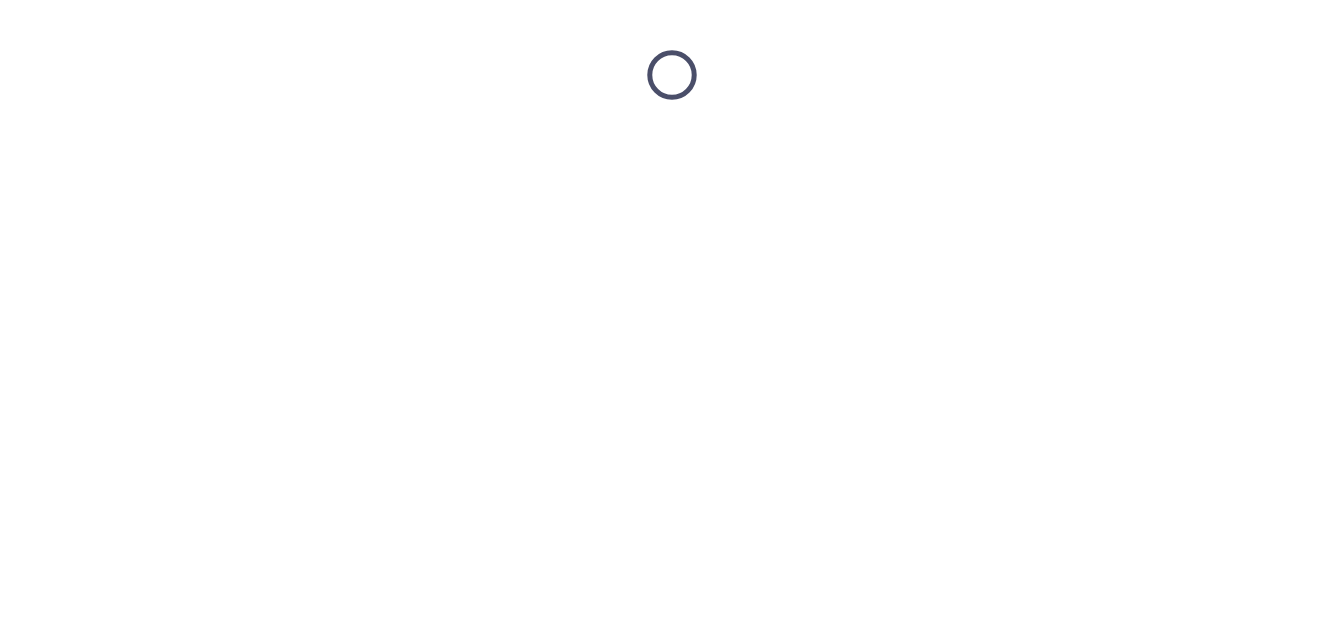 scroll, scrollTop: 0, scrollLeft: 0, axis: both 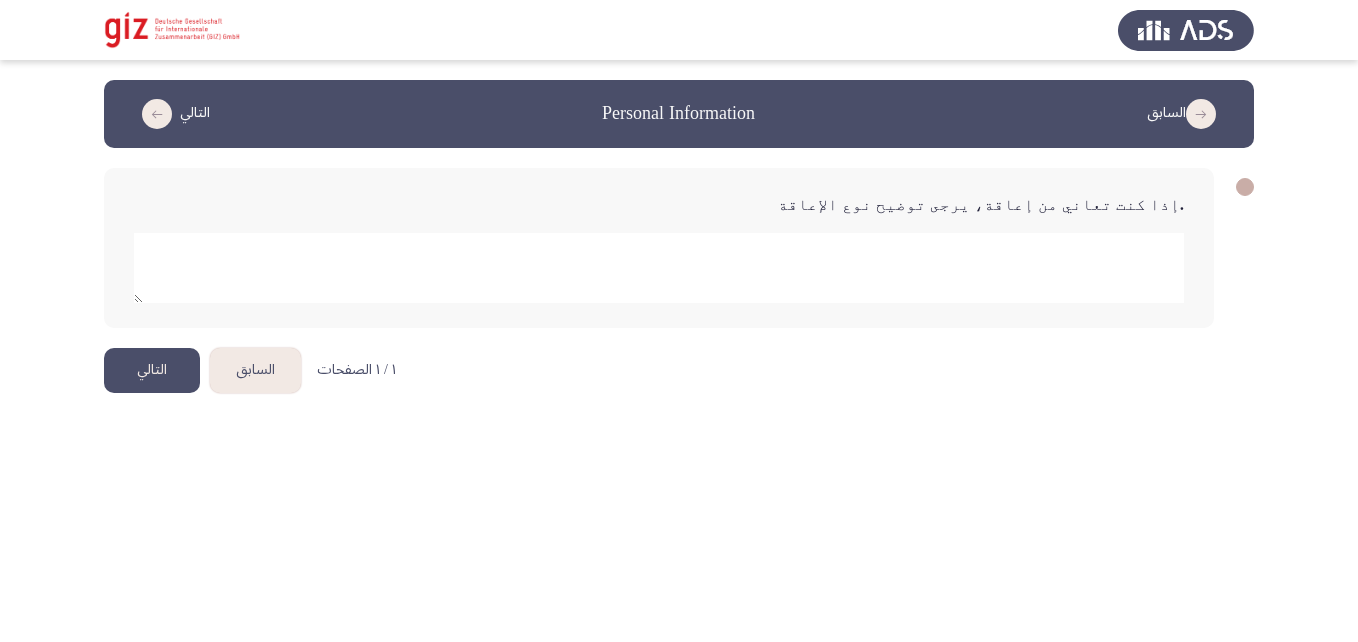 click 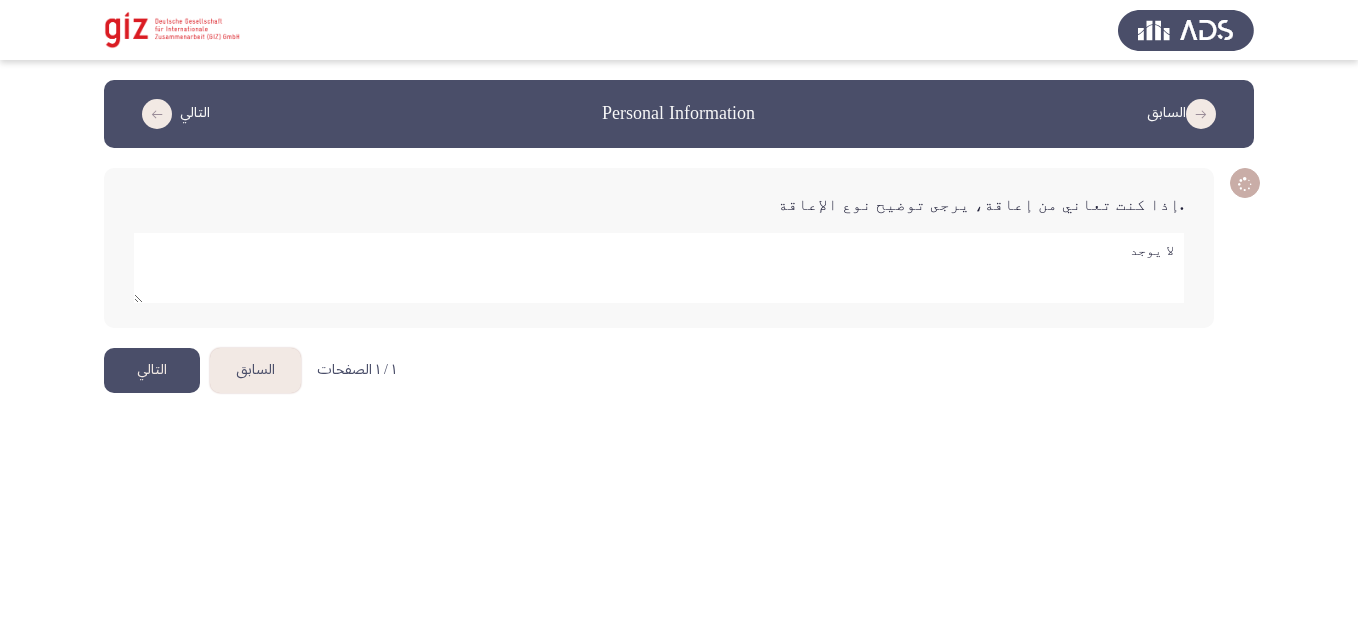 type on "لا يوجد" 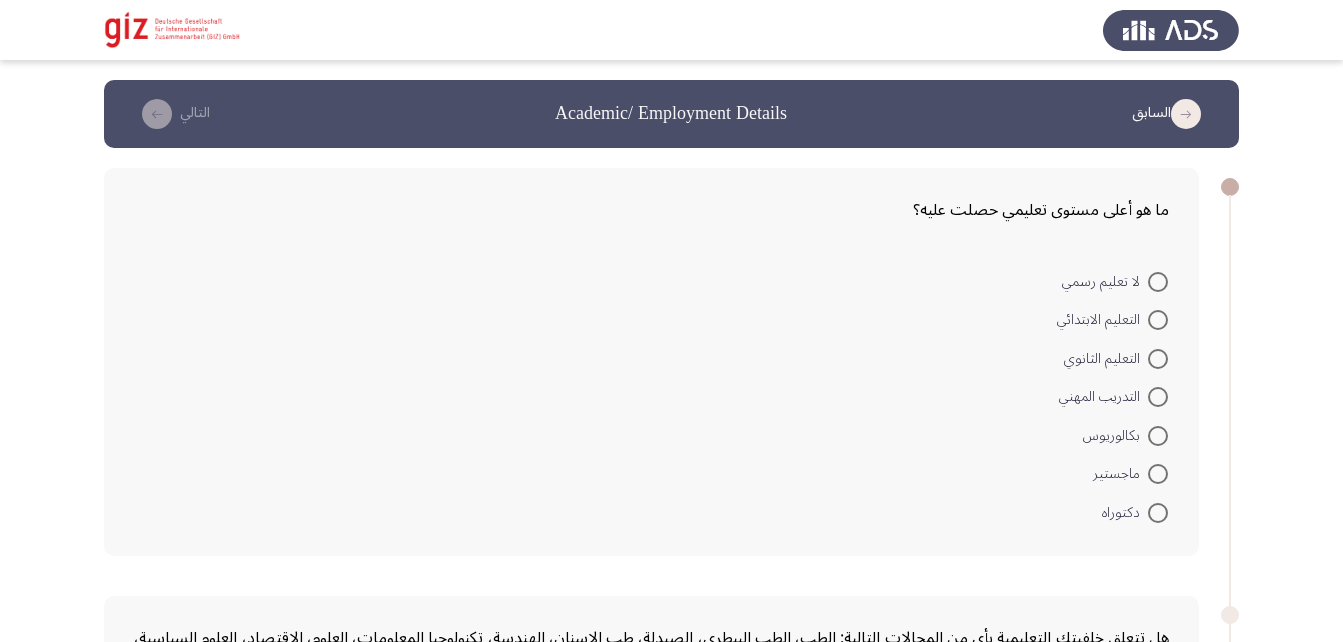 click at bounding box center [1158, 320] 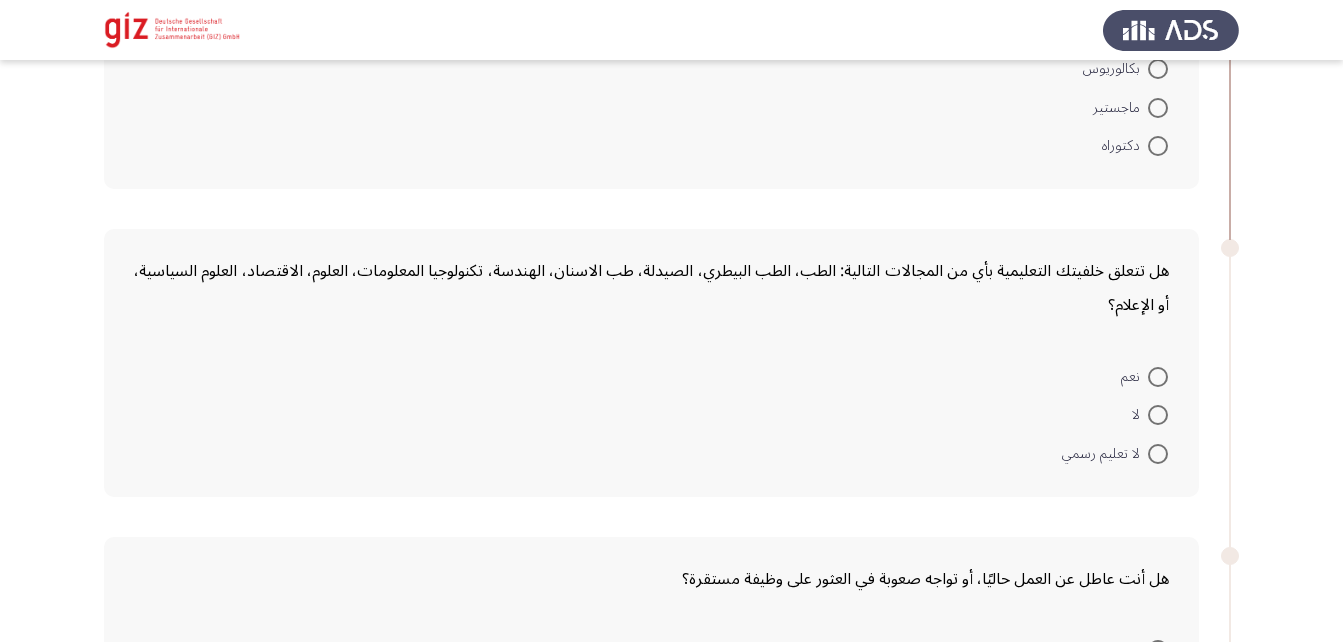 scroll, scrollTop: 365, scrollLeft: 0, axis: vertical 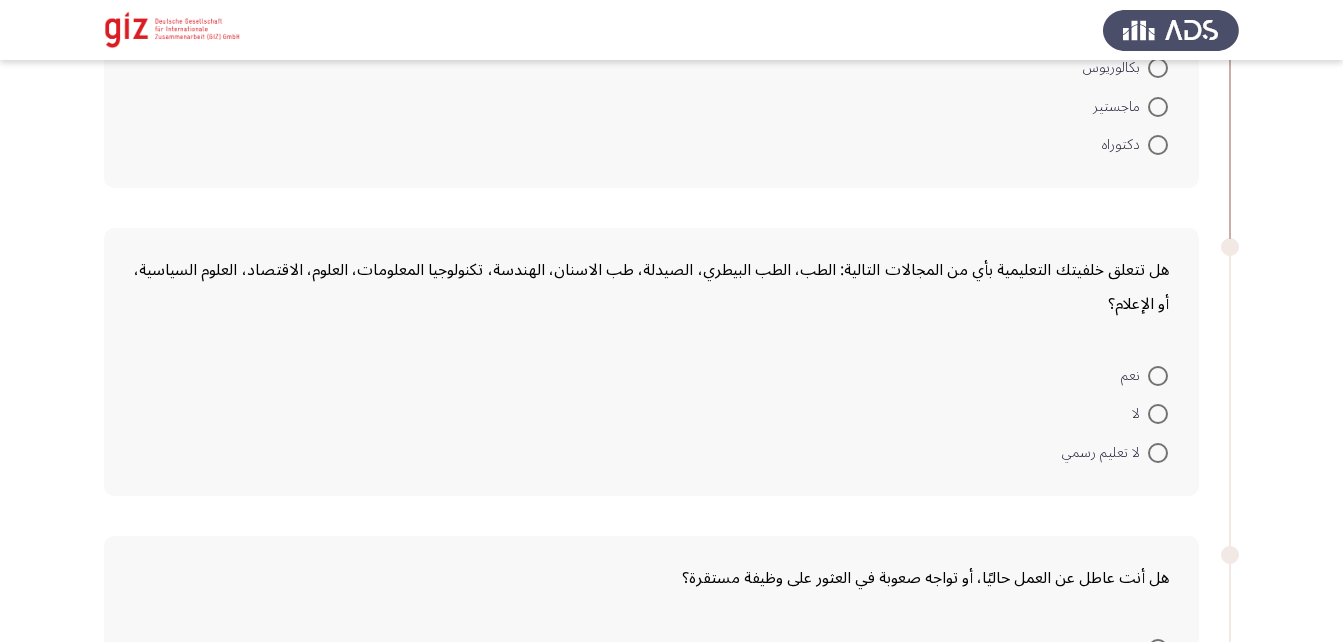 click at bounding box center [1158, 414] 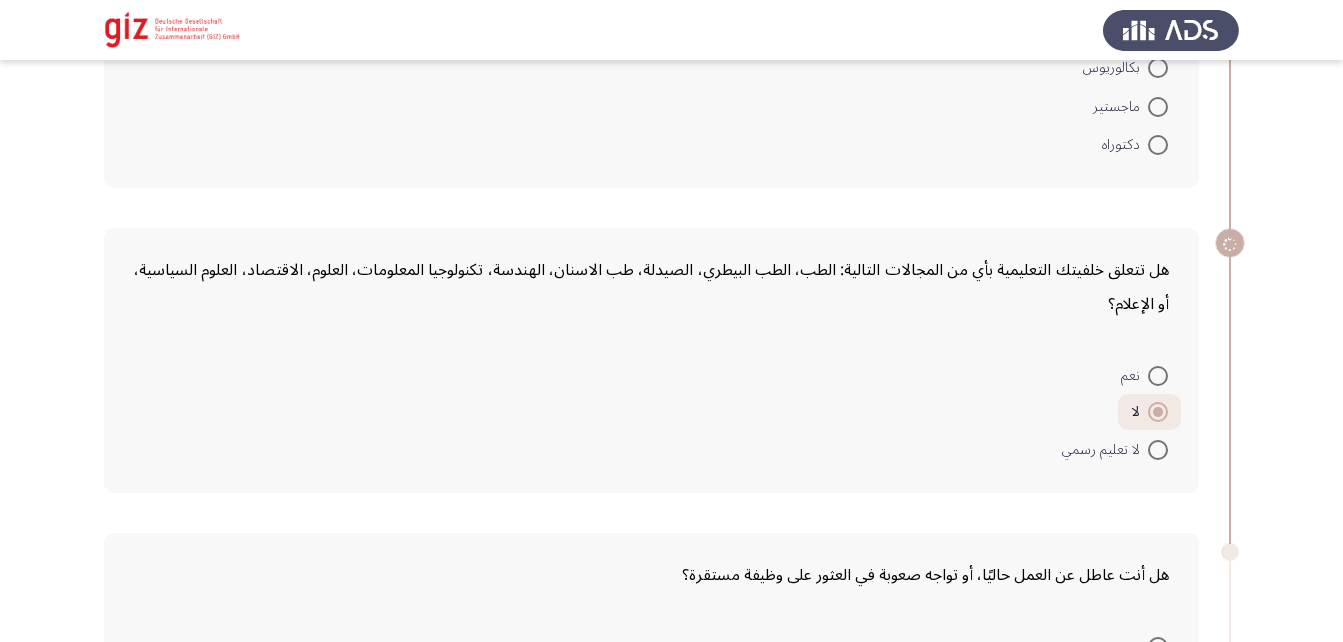 scroll, scrollTop: 632, scrollLeft: 0, axis: vertical 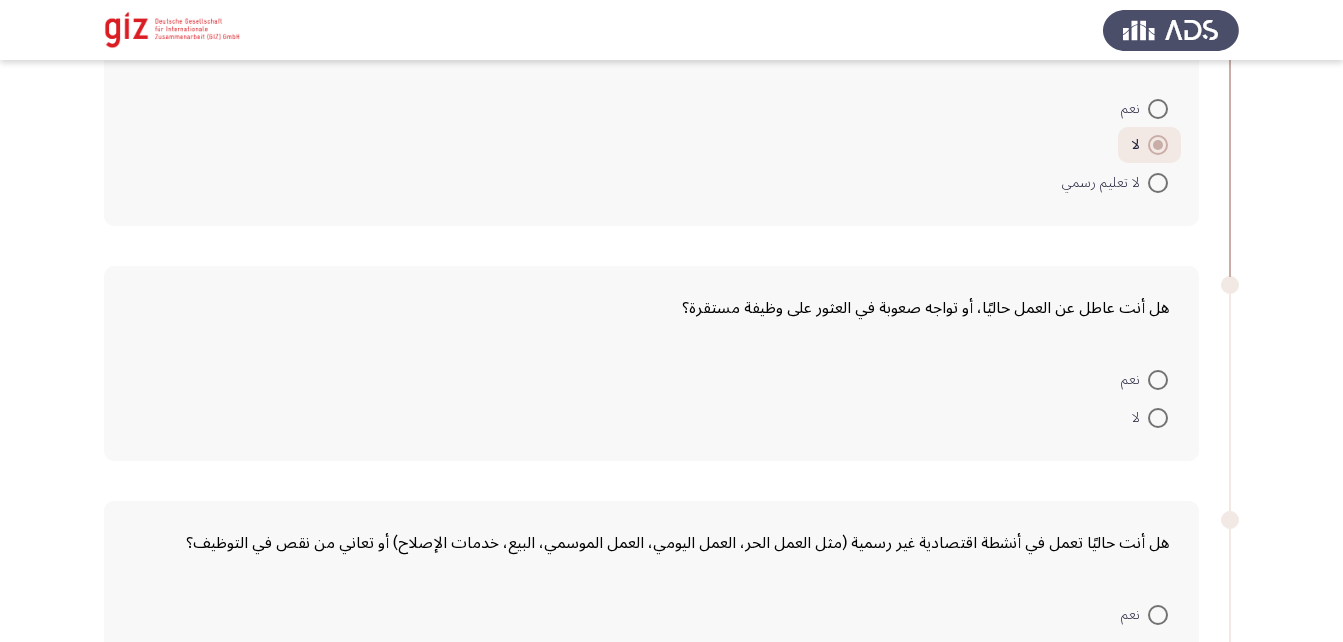 click at bounding box center [1158, 380] 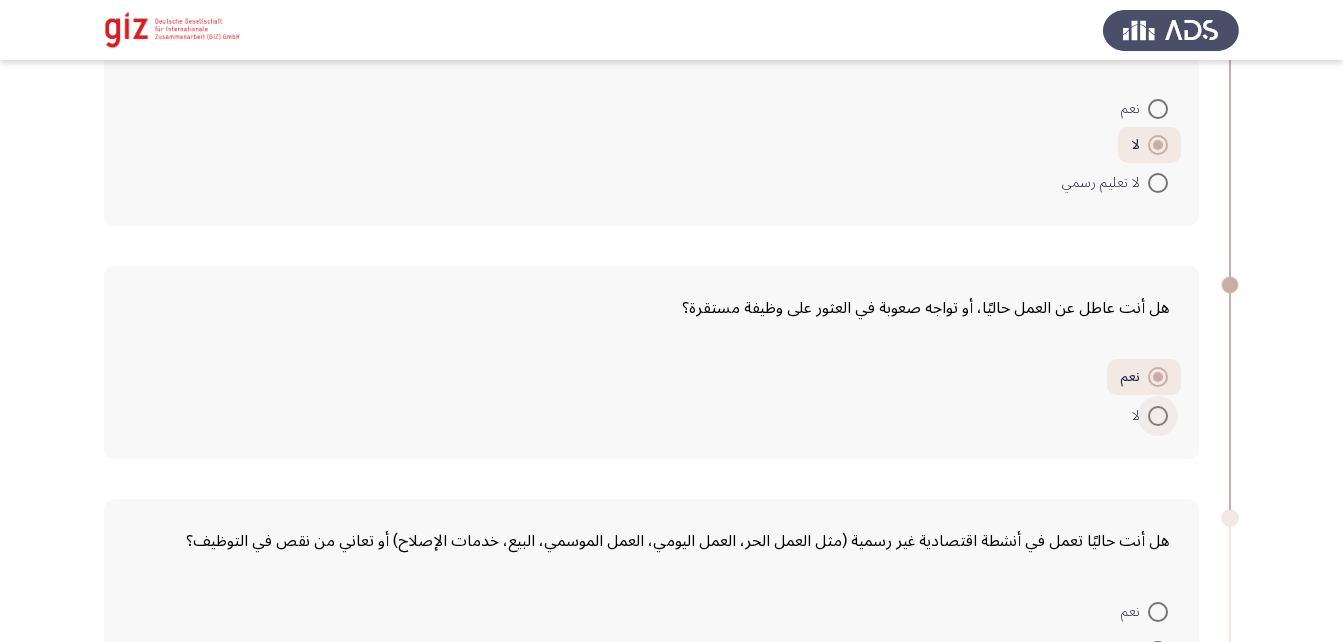 click at bounding box center [1158, 416] 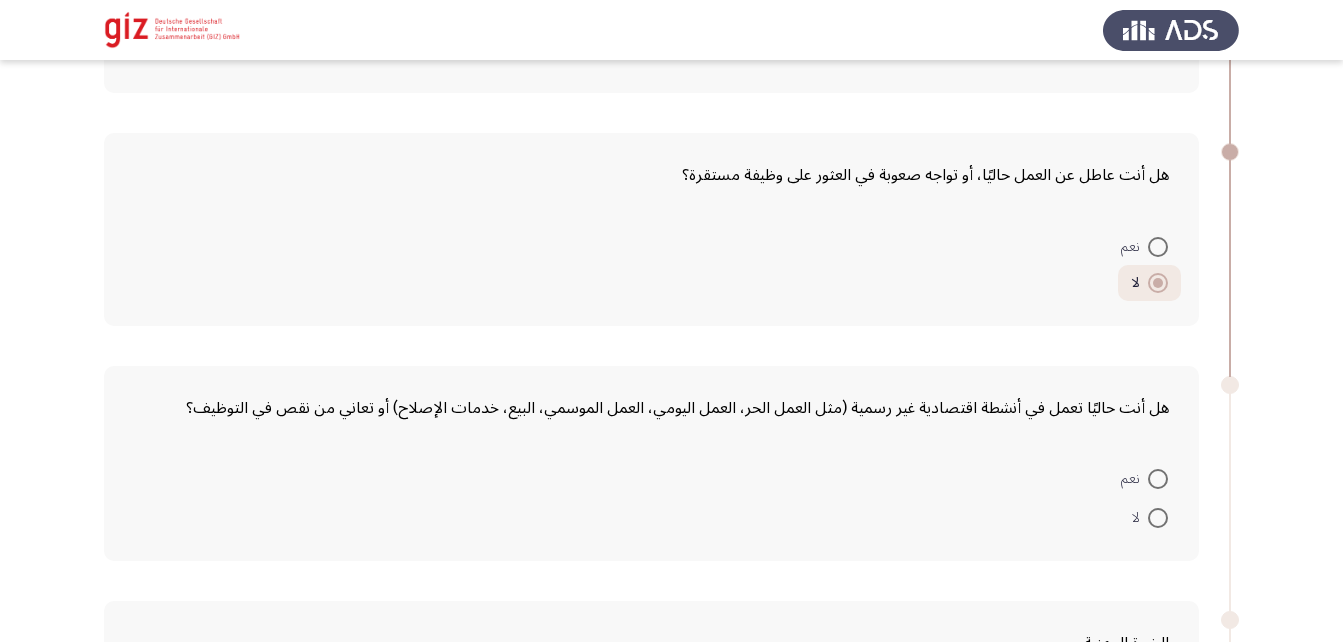 scroll, scrollTop: 768, scrollLeft: 0, axis: vertical 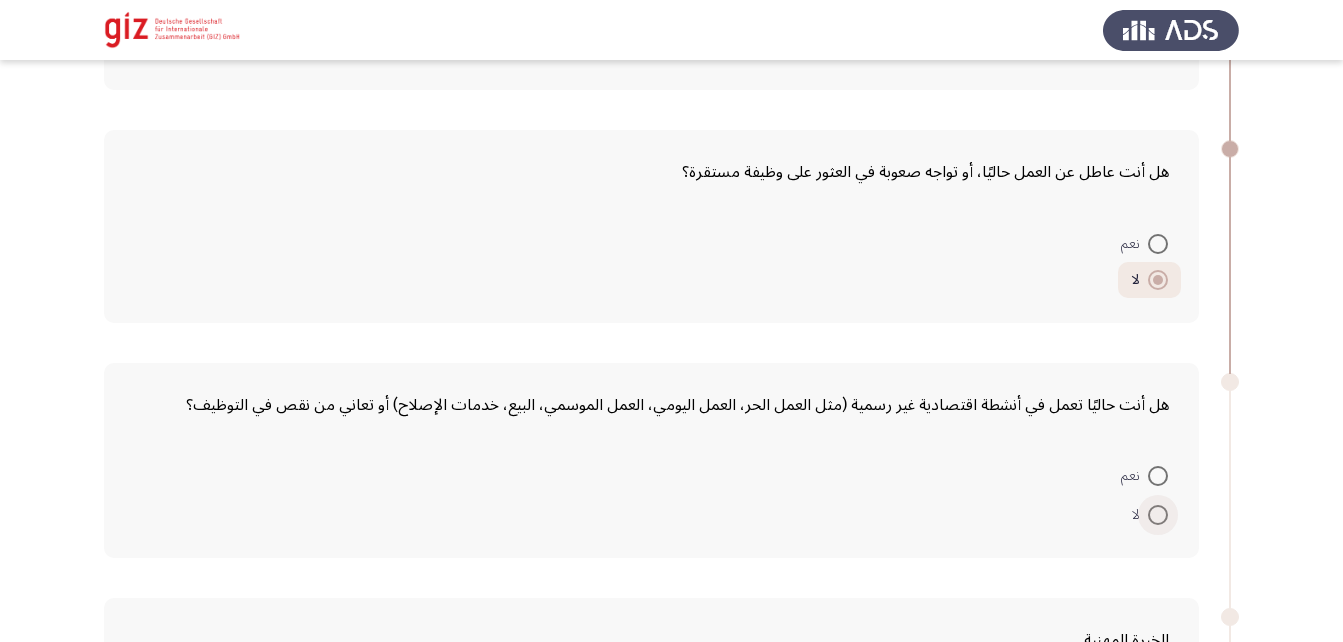 click at bounding box center [1158, 515] 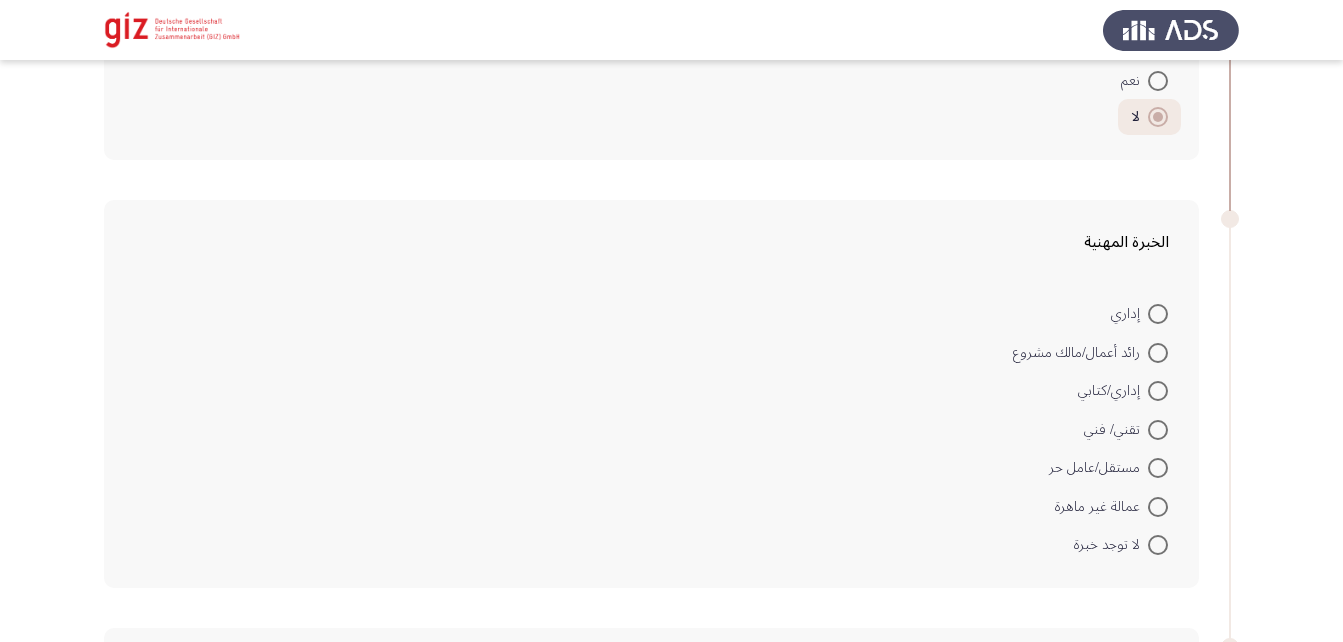 scroll, scrollTop: 1225, scrollLeft: 0, axis: vertical 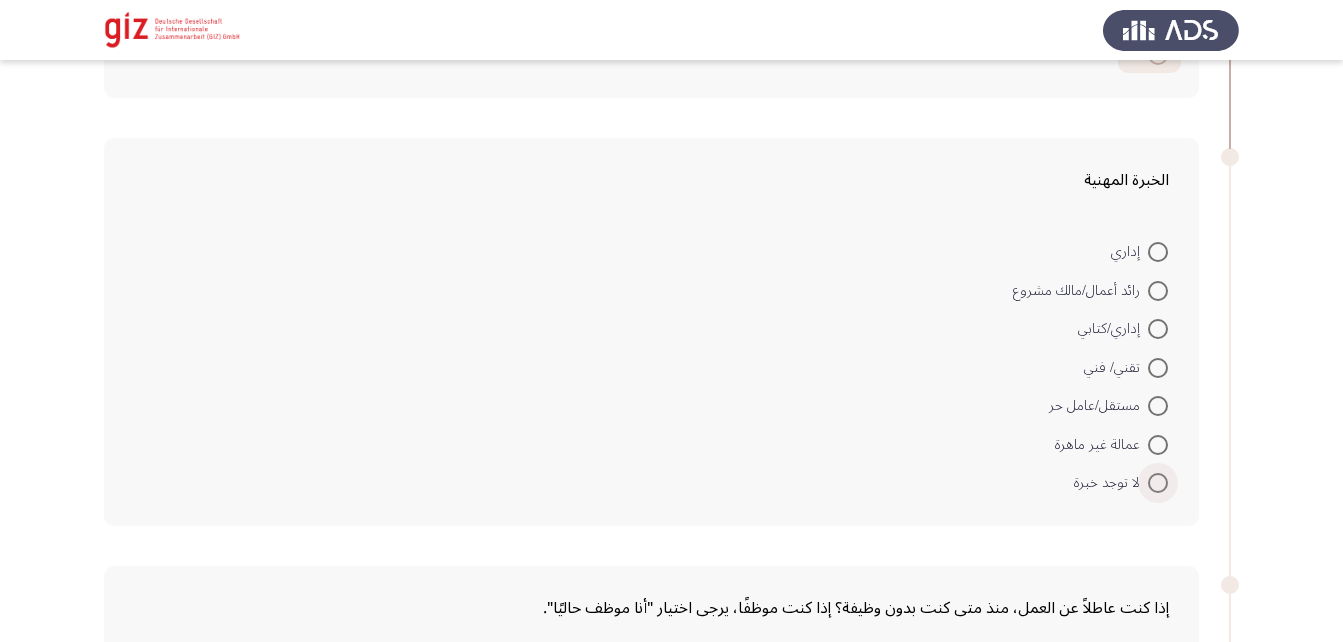 click at bounding box center [1158, 483] 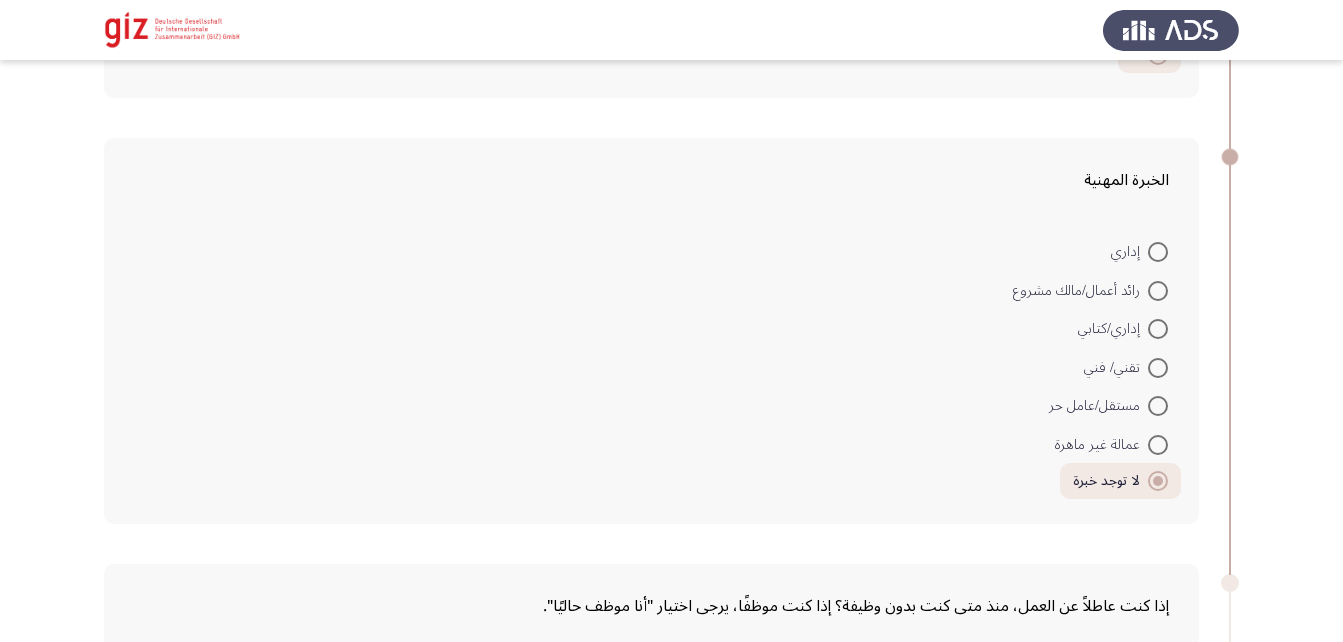 scroll, scrollTop: 1280, scrollLeft: 0, axis: vertical 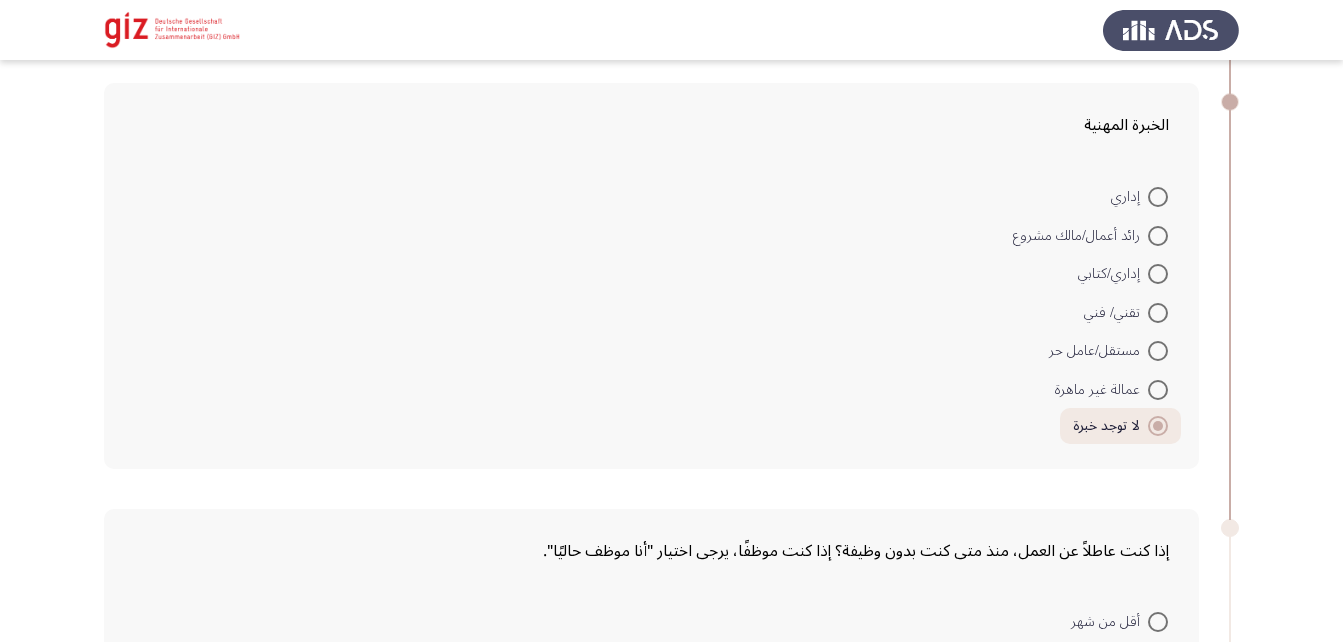 click at bounding box center [1158, 390] 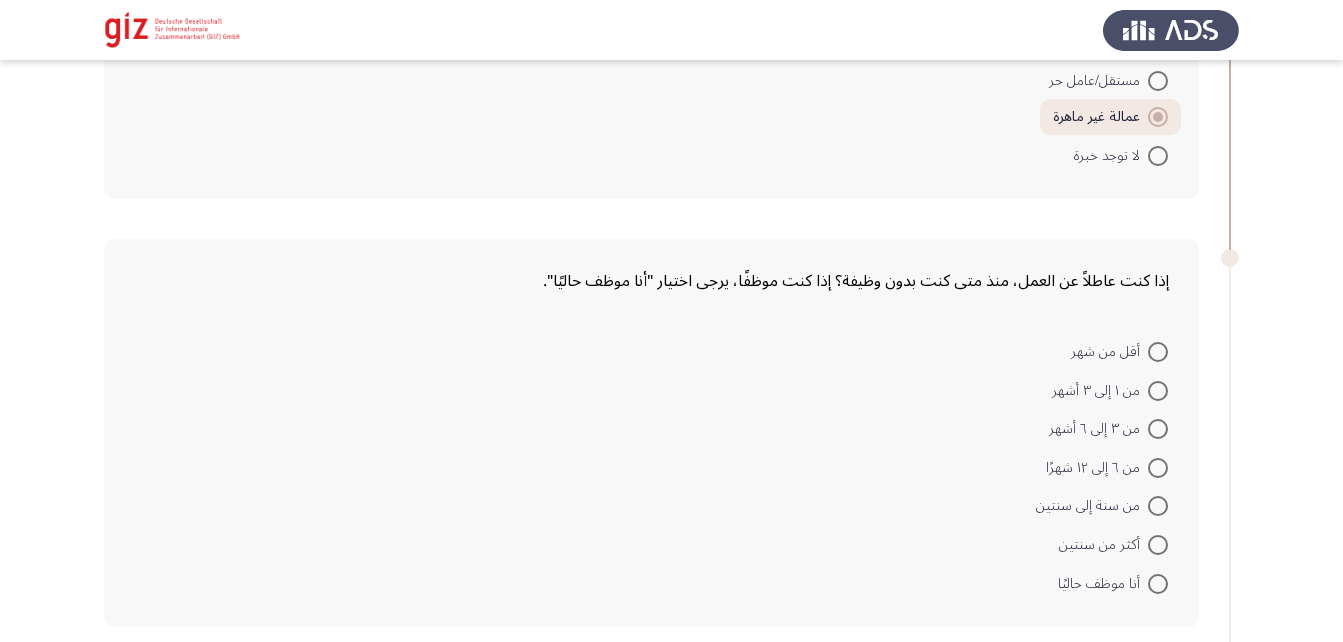 scroll, scrollTop: 1551, scrollLeft: 0, axis: vertical 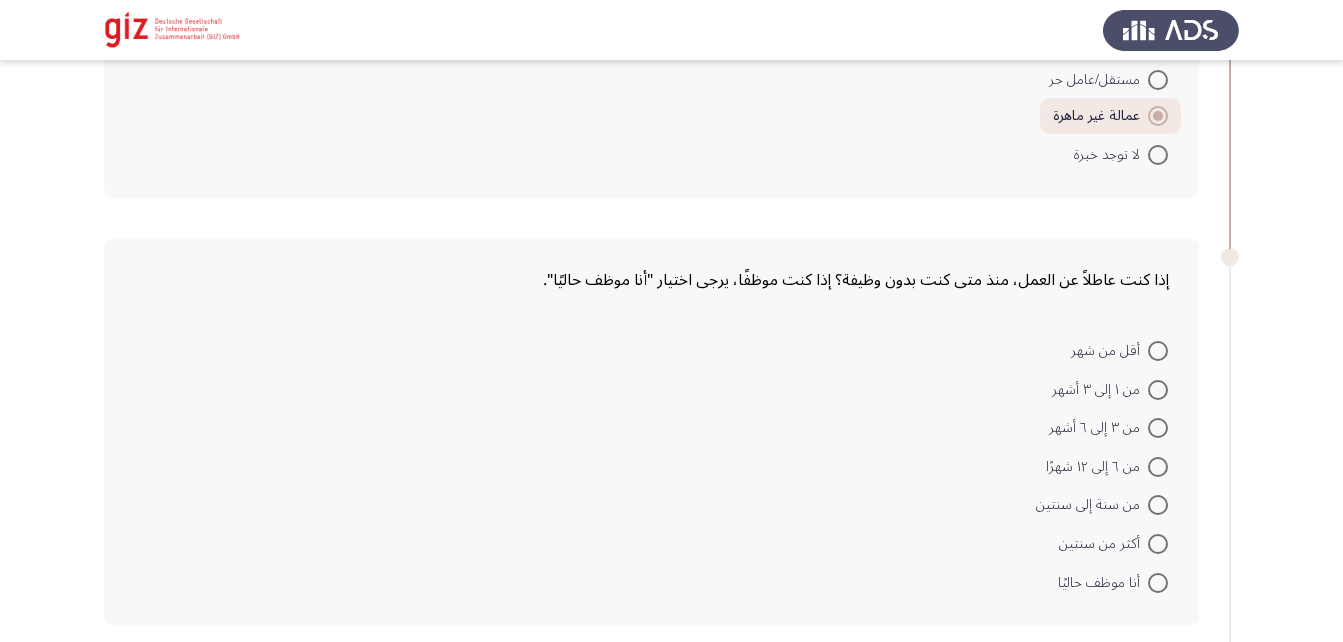 click at bounding box center (1158, 583) 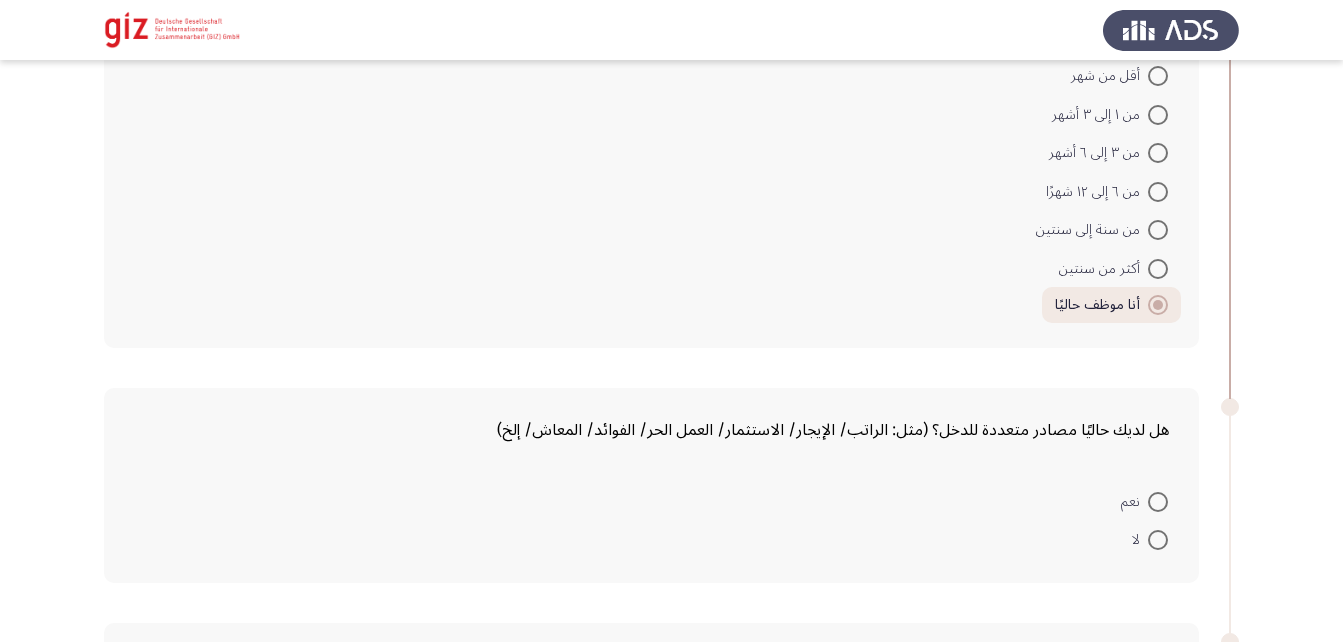 scroll, scrollTop: 1827, scrollLeft: 0, axis: vertical 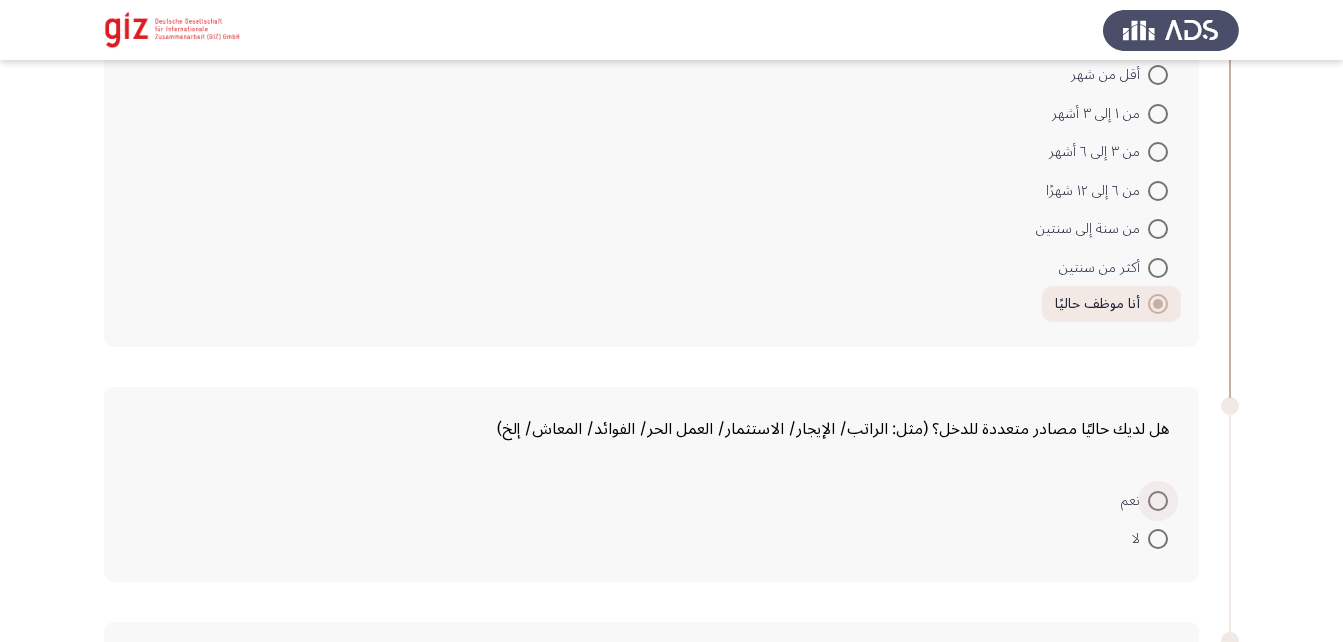 click at bounding box center (1158, 501) 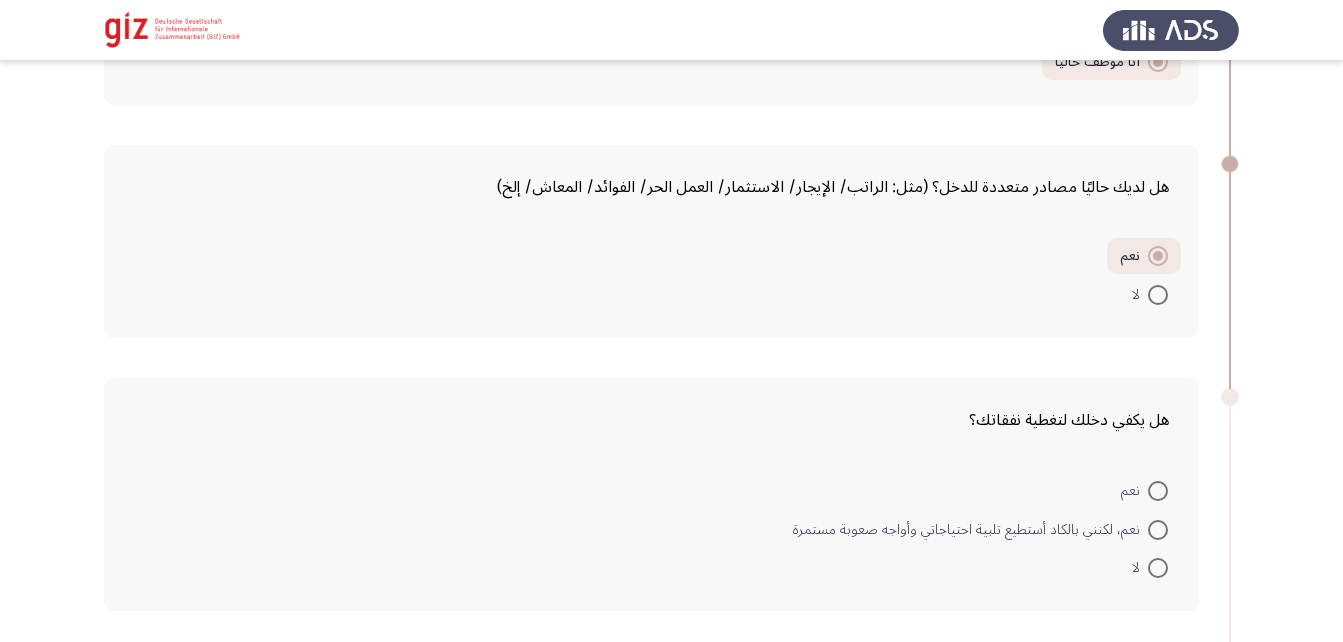scroll, scrollTop: 2074, scrollLeft: 0, axis: vertical 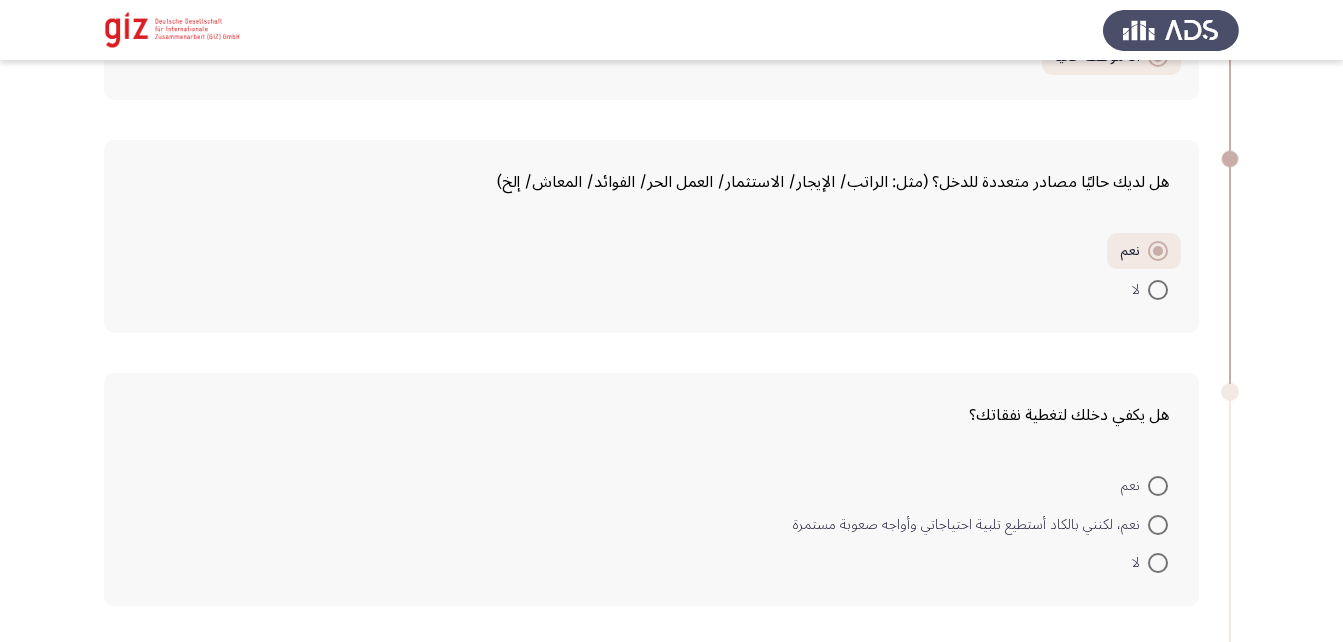 click at bounding box center (1158, 525) 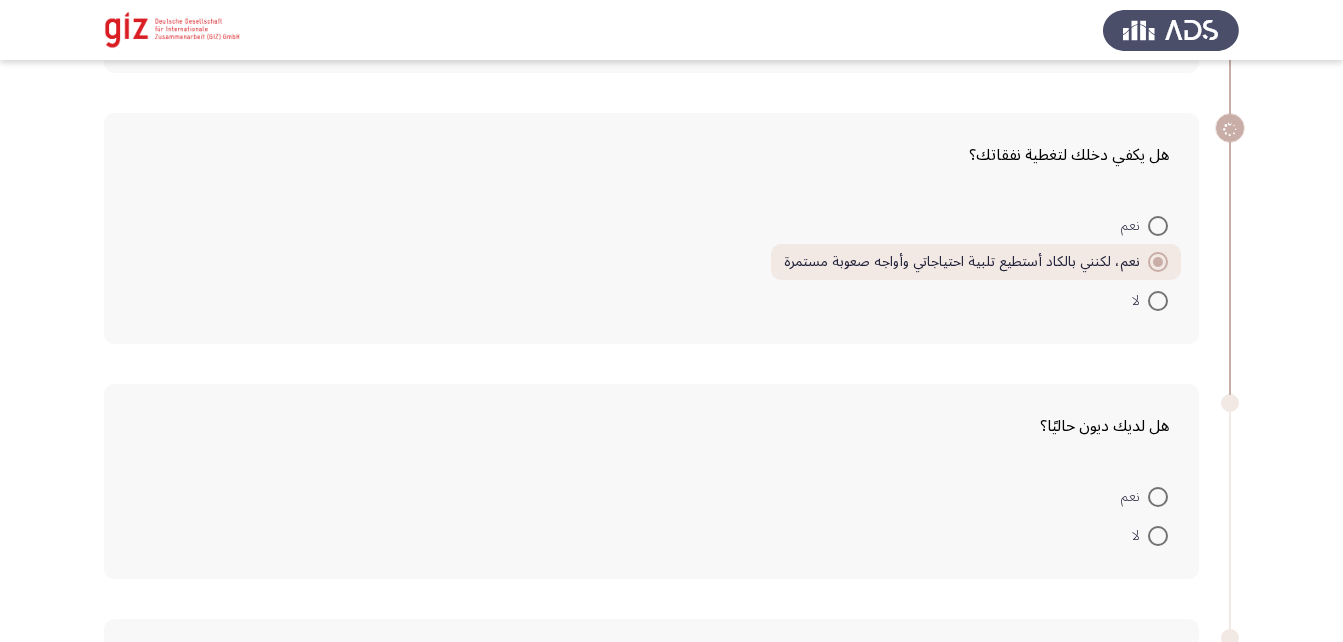 scroll, scrollTop: 2337, scrollLeft: 0, axis: vertical 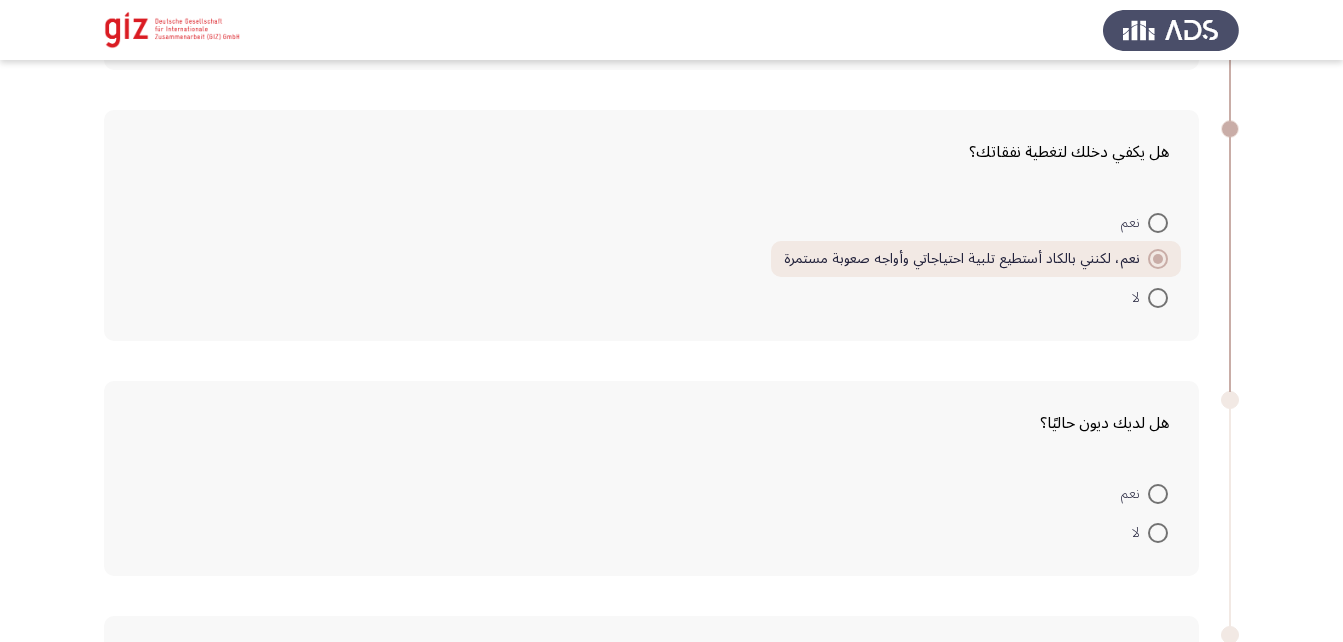 click at bounding box center [1158, 533] 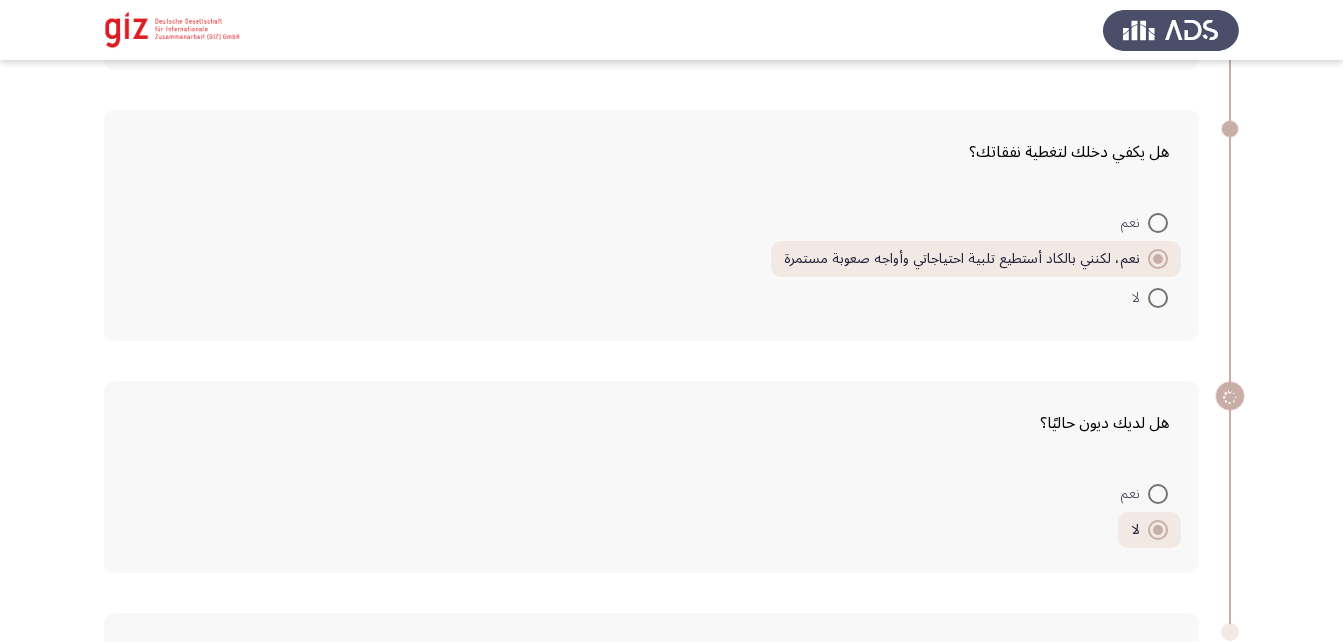 scroll, scrollTop: 2571, scrollLeft: 0, axis: vertical 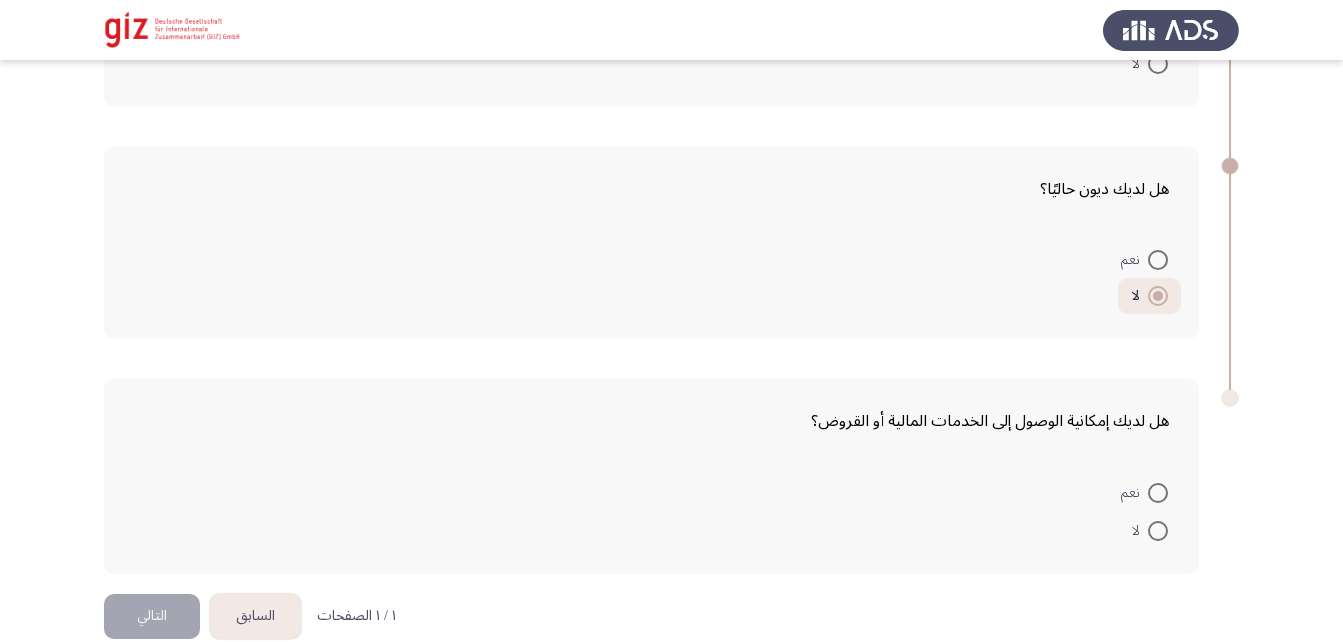click at bounding box center [1158, 531] 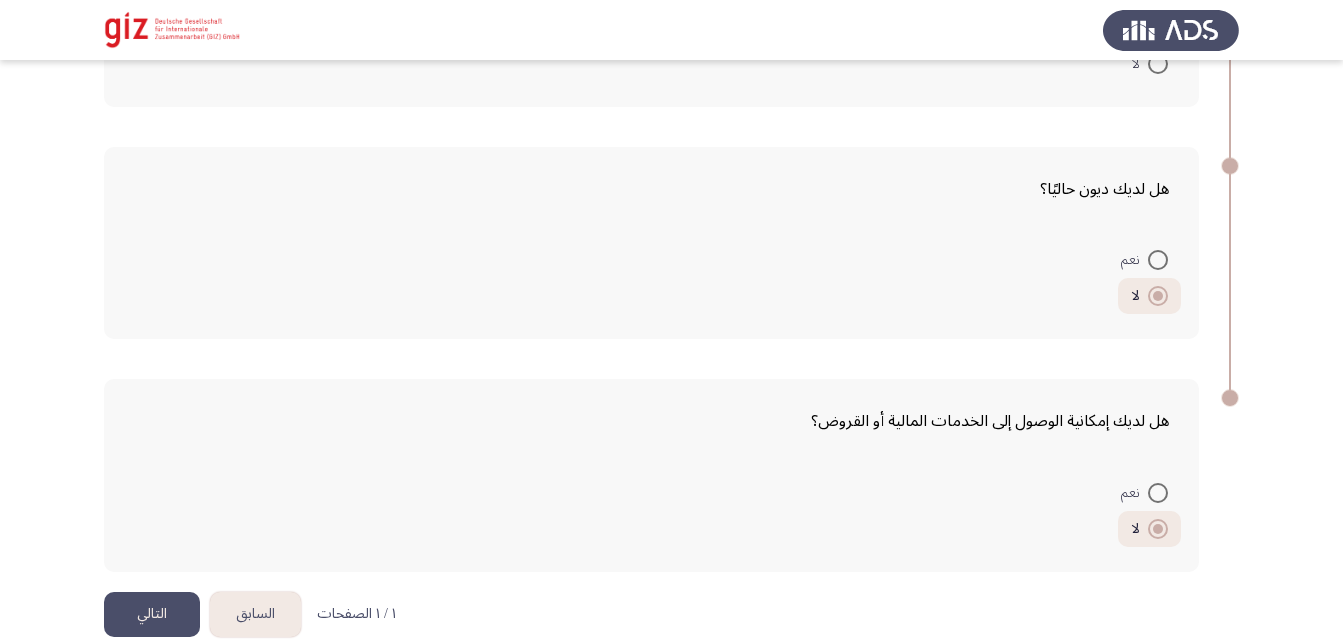 scroll, scrollTop: 2601, scrollLeft: 0, axis: vertical 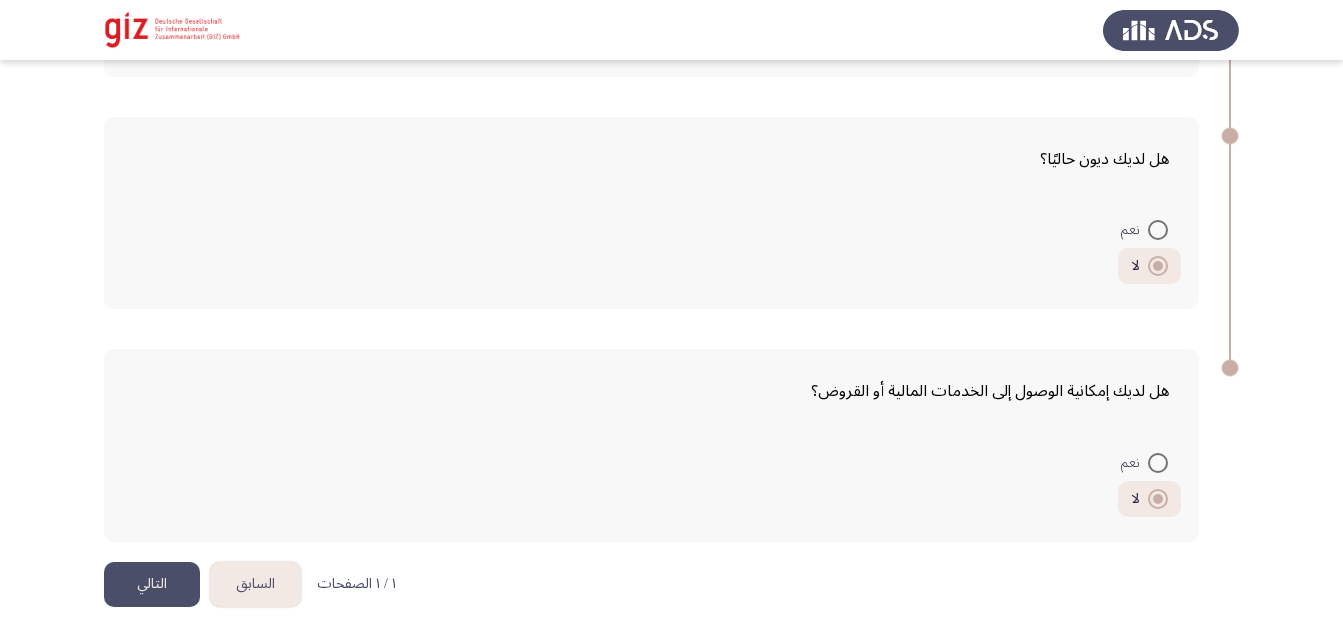 click on "التالي" 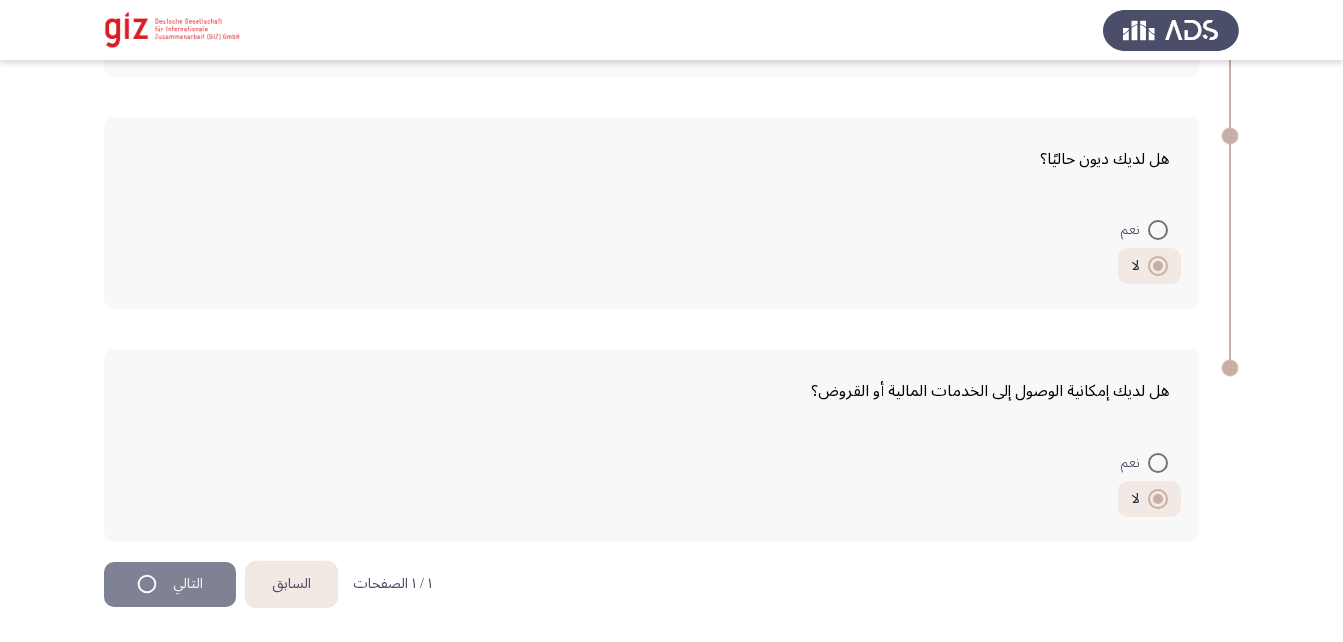 scroll, scrollTop: 0, scrollLeft: 0, axis: both 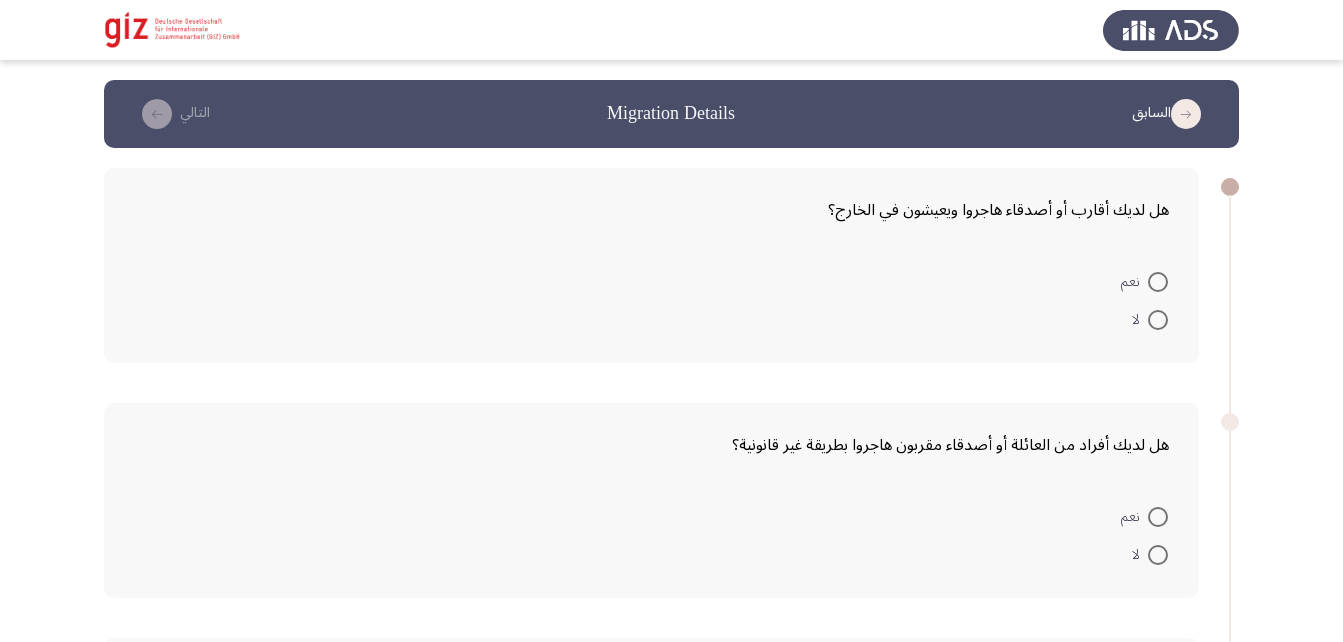 click at bounding box center (1158, 282) 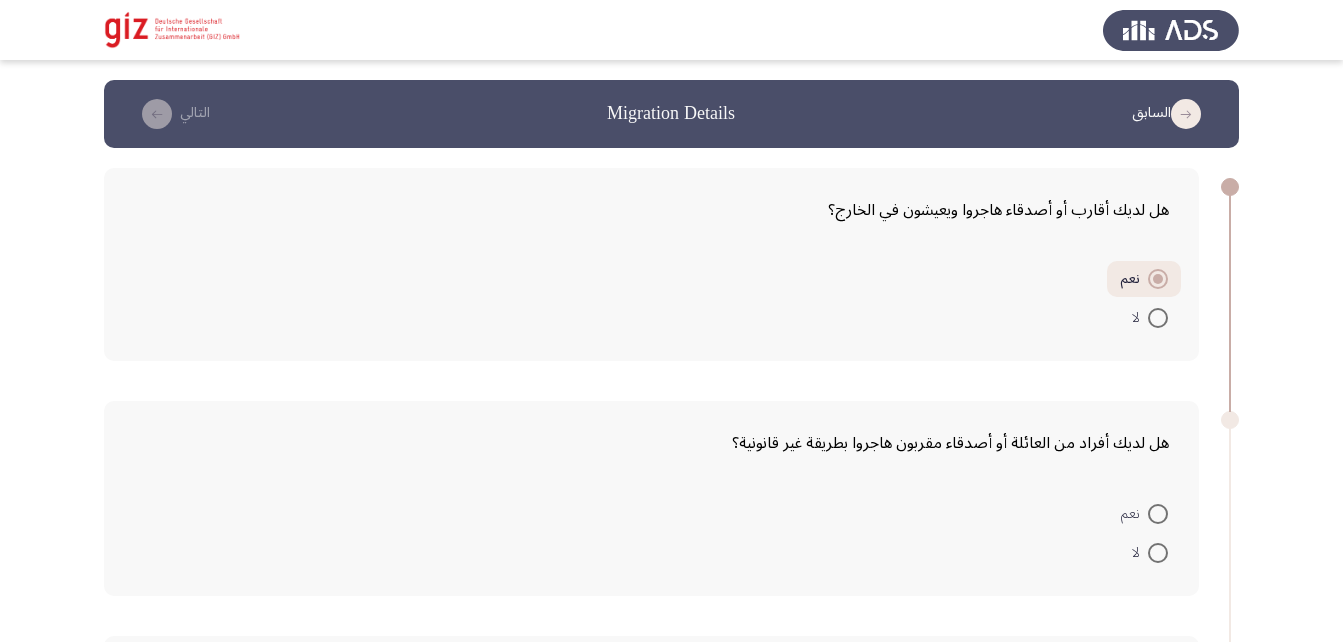 click at bounding box center [1158, 514] 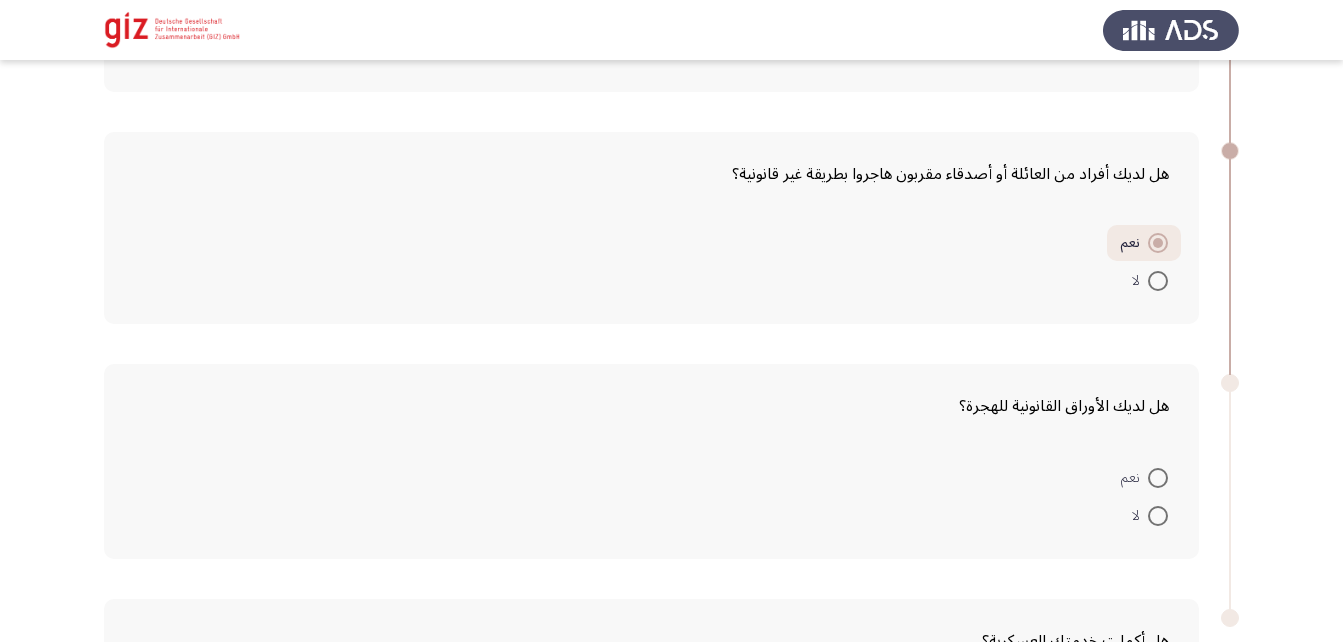 scroll, scrollTop: 270, scrollLeft: 0, axis: vertical 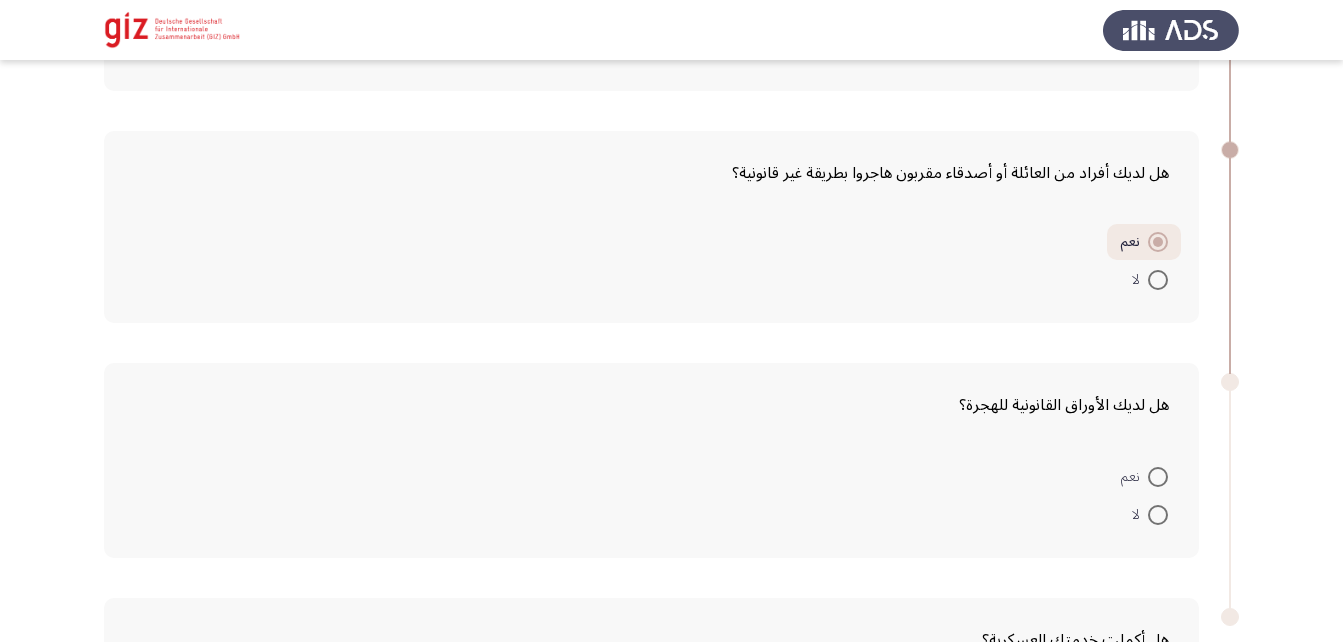 click at bounding box center [1158, 477] 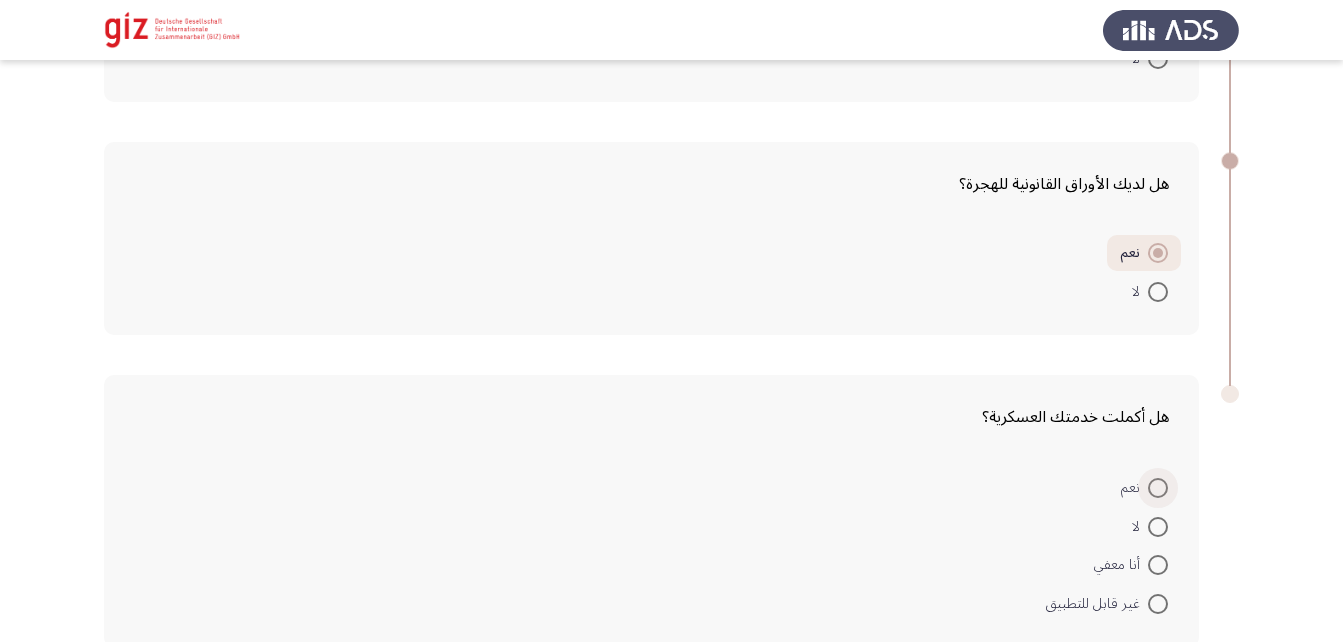 click at bounding box center (1158, 488) 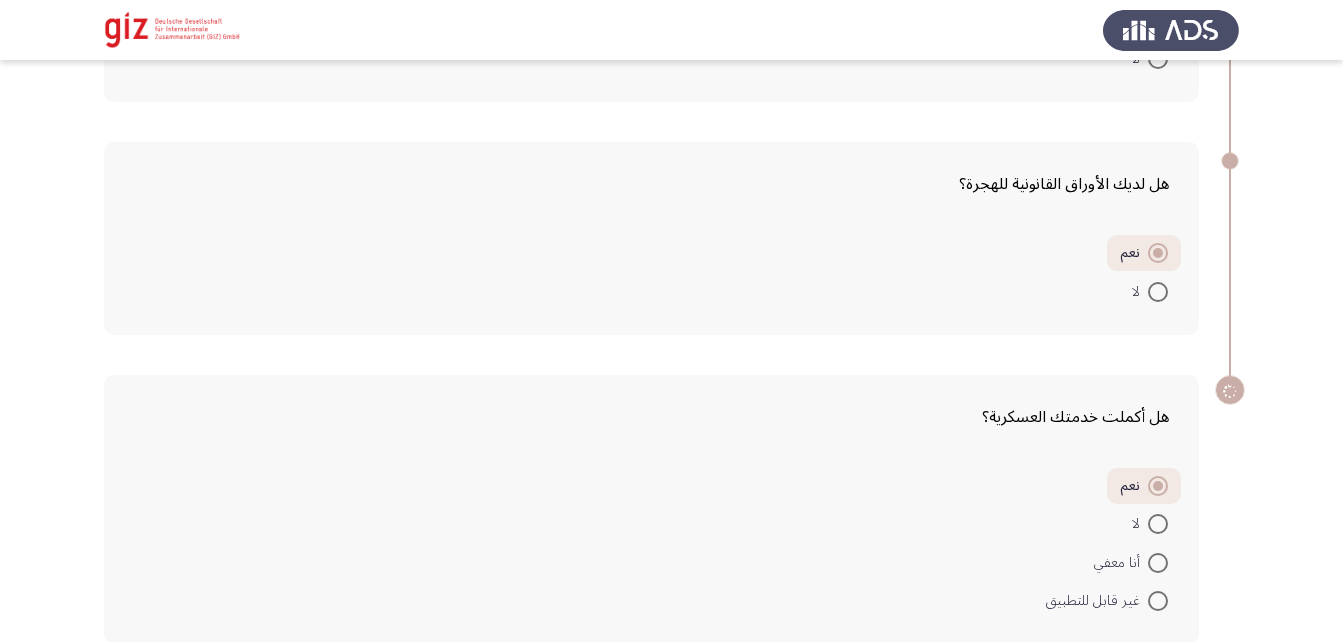 scroll, scrollTop: 593, scrollLeft: 0, axis: vertical 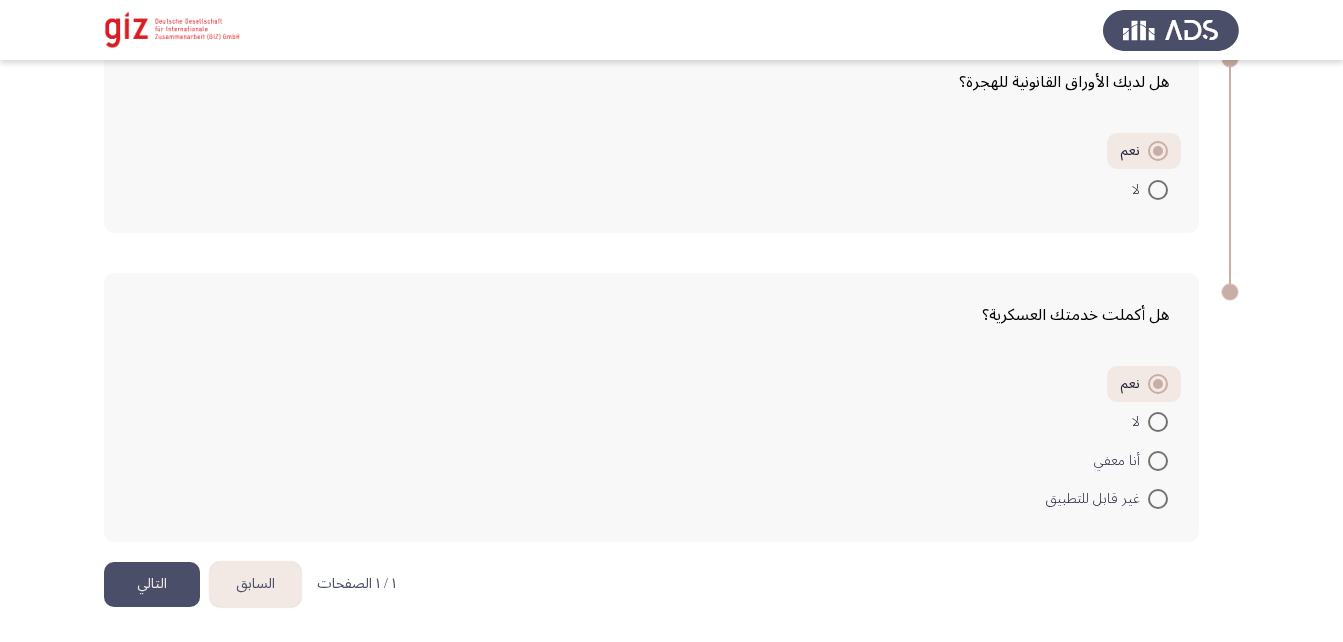 click on "التالي" 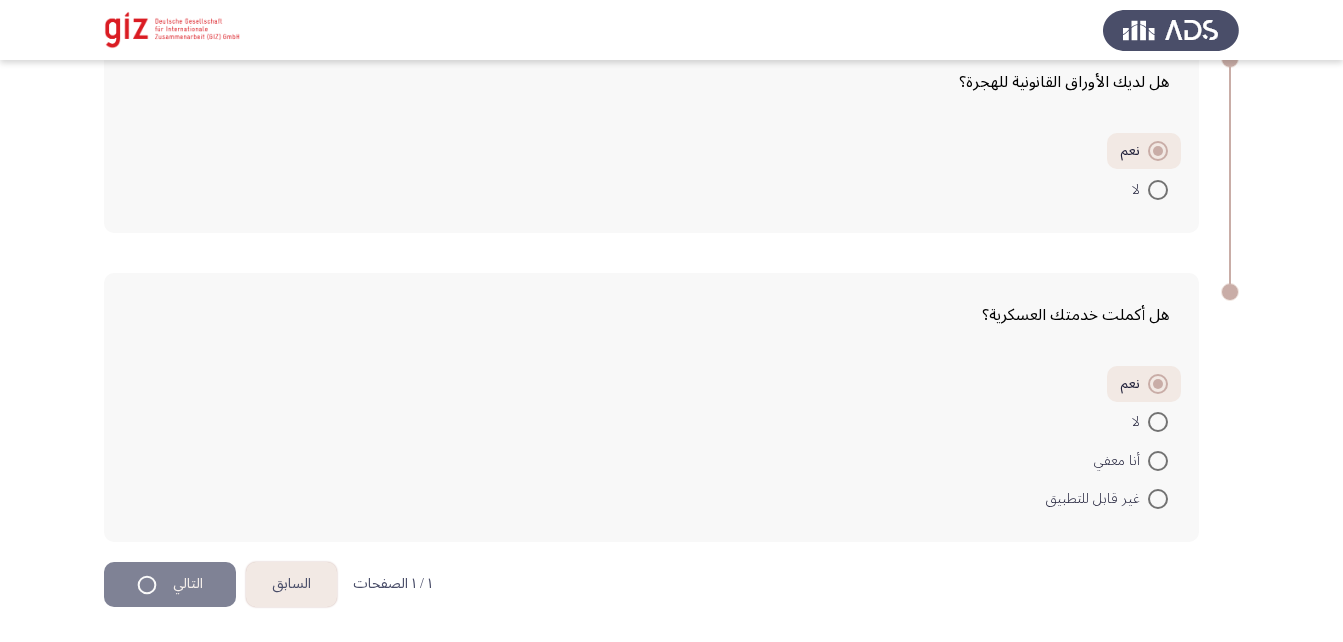 scroll, scrollTop: 0, scrollLeft: 0, axis: both 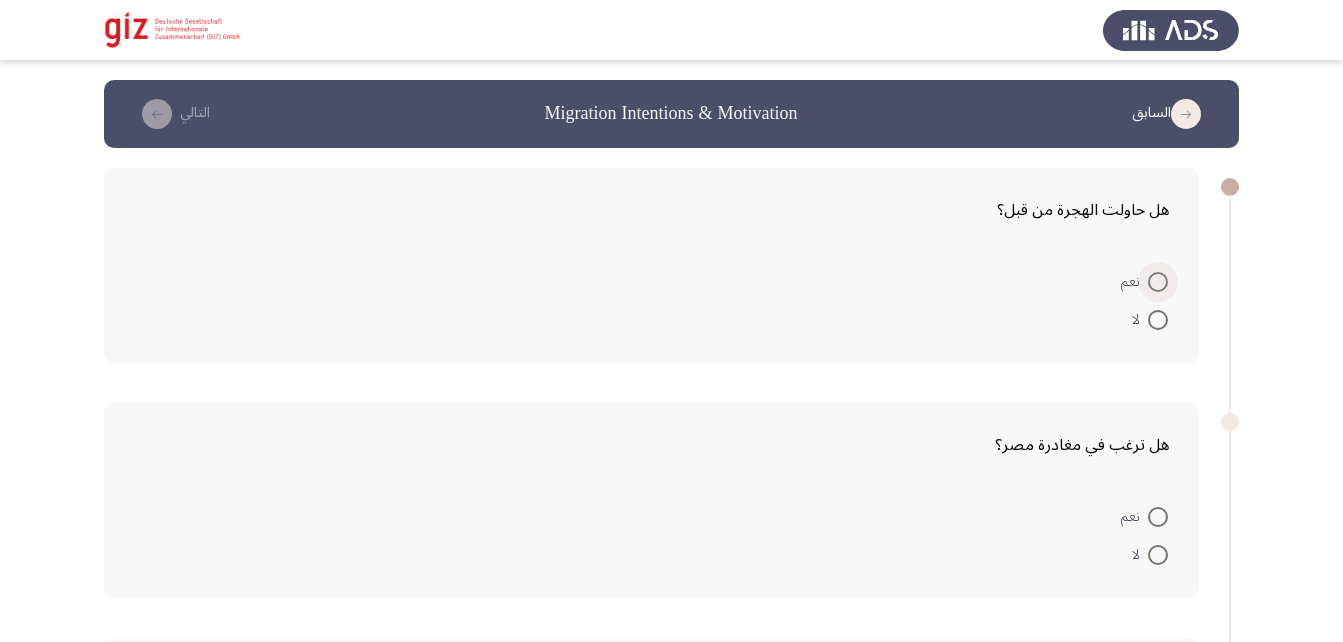 click at bounding box center (1158, 282) 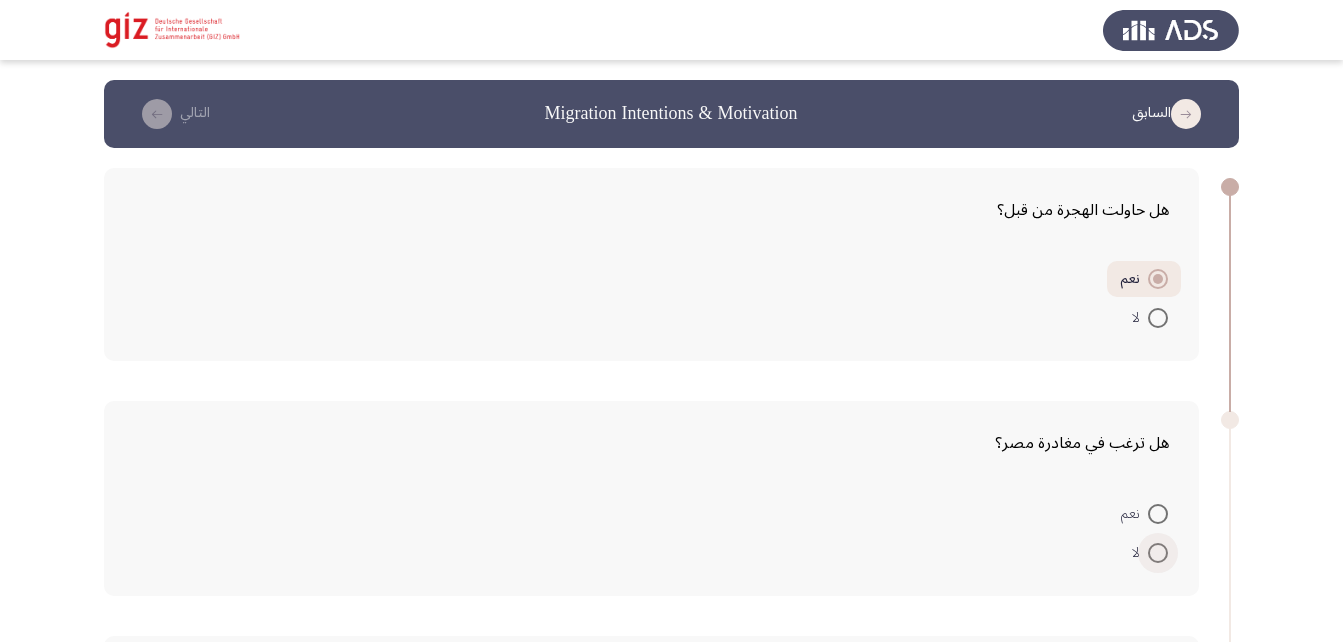 click on "لا" at bounding box center [1150, 553] 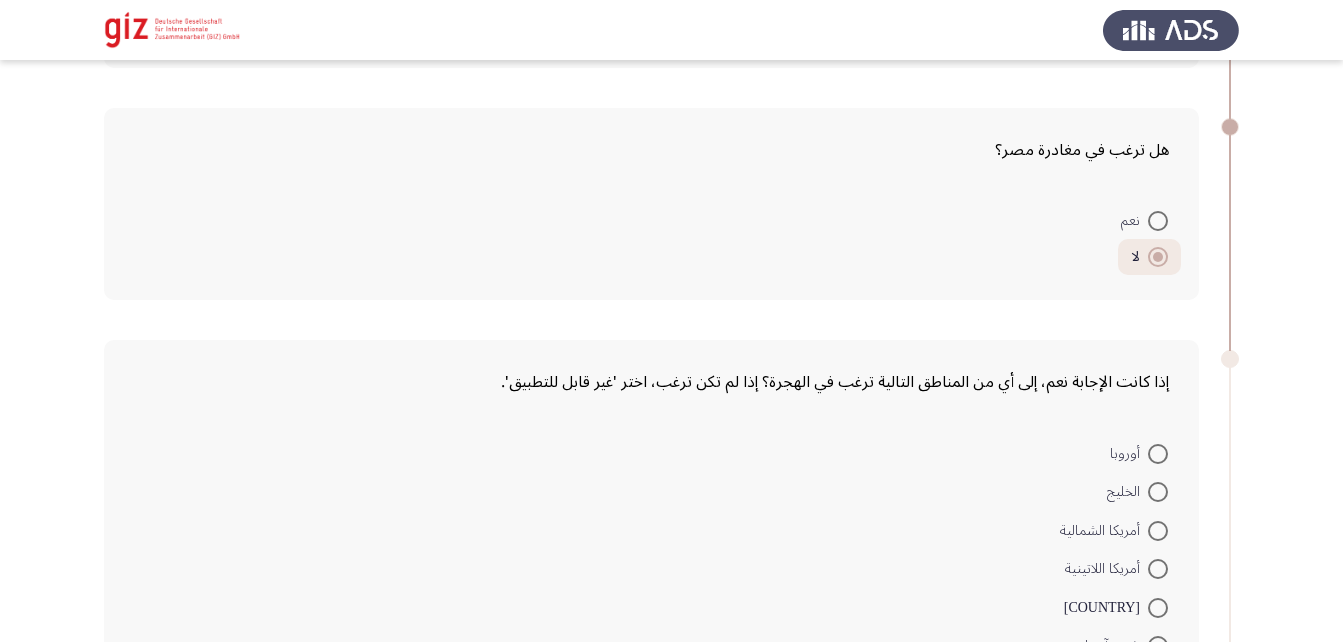 scroll, scrollTop: 319, scrollLeft: 0, axis: vertical 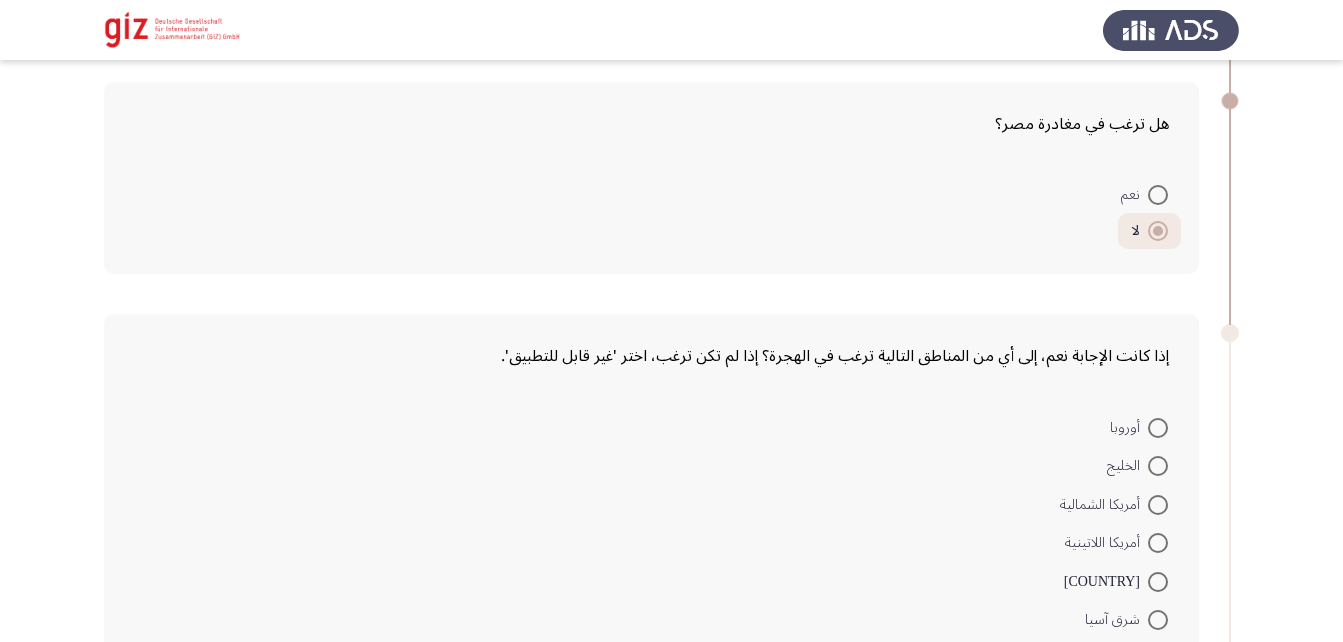 click at bounding box center [1158, 466] 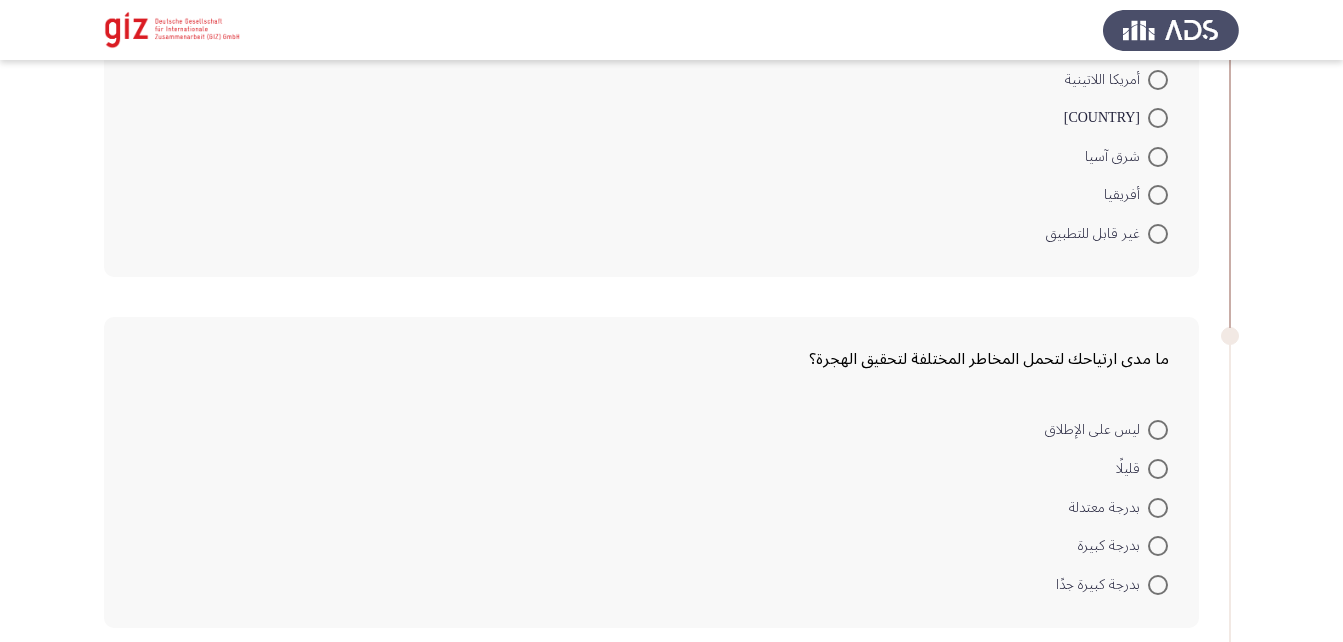scroll, scrollTop: 803, scrollLeft: 0, axis: vertical 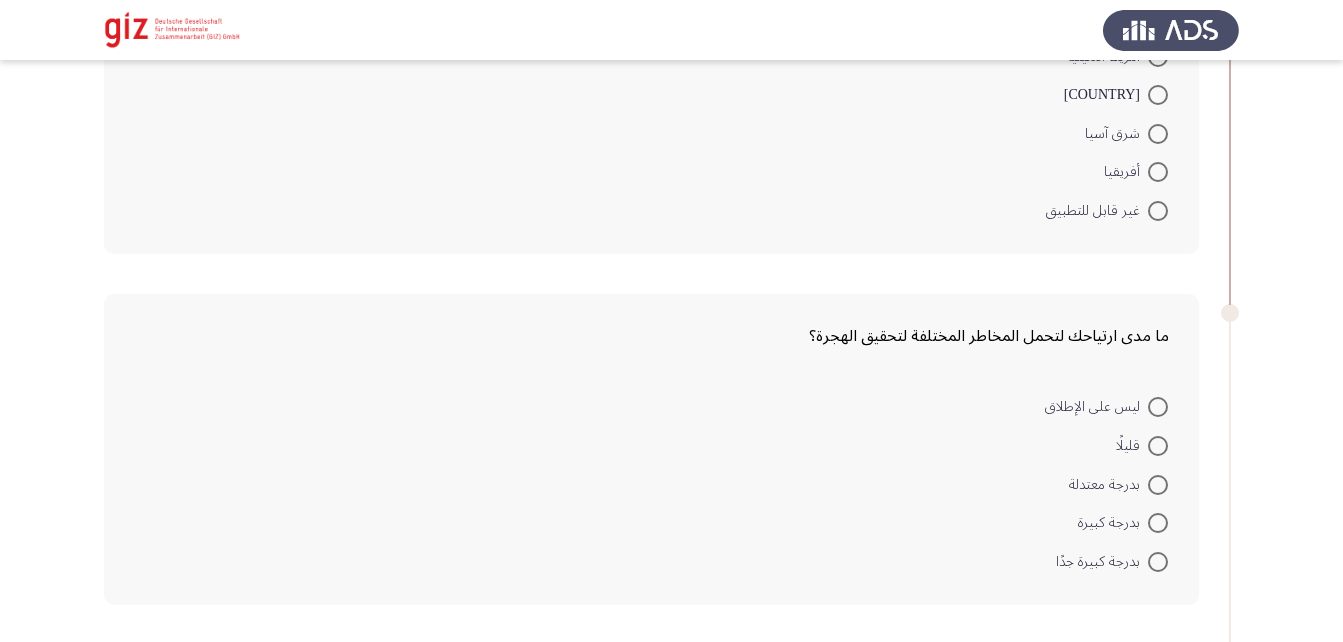click on "بدرجة معتدلة" at bounding box center [1118, 483] 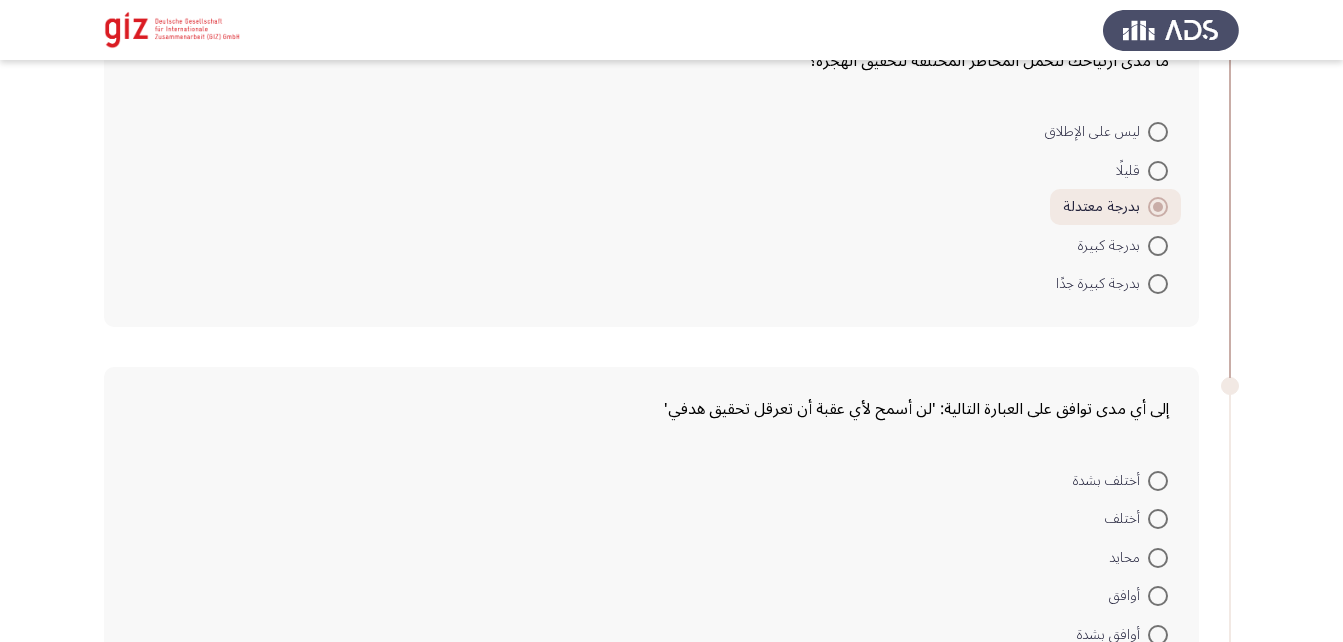 scroll, scrollTop: 1080, scrollLeft: 0, axis: vertical 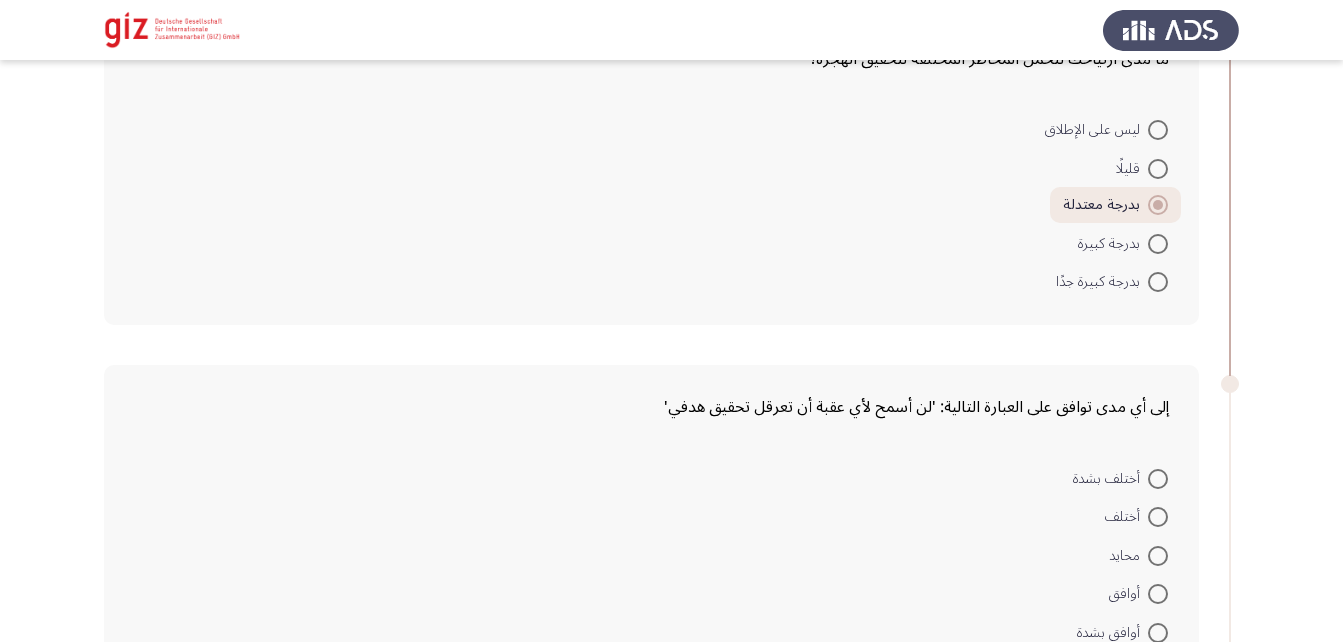 click at bounding box center (1158, 556) 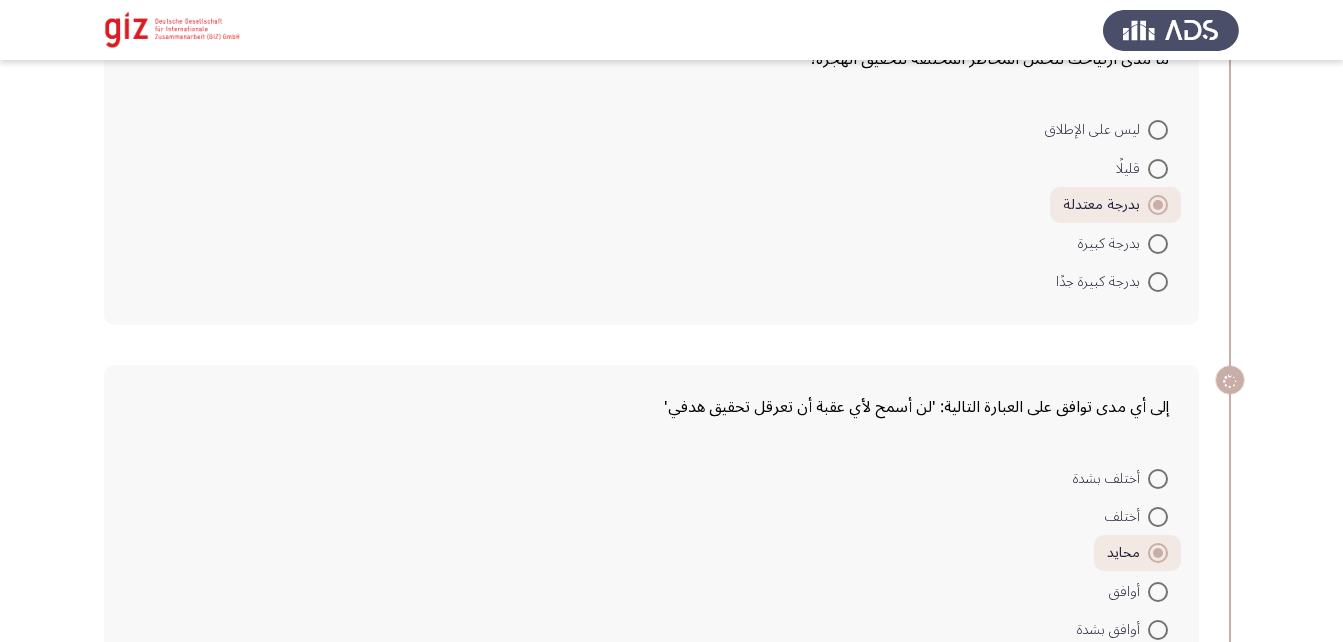 scroll, scrollTop: 1461, scrollLeft: 0, axis: vertical 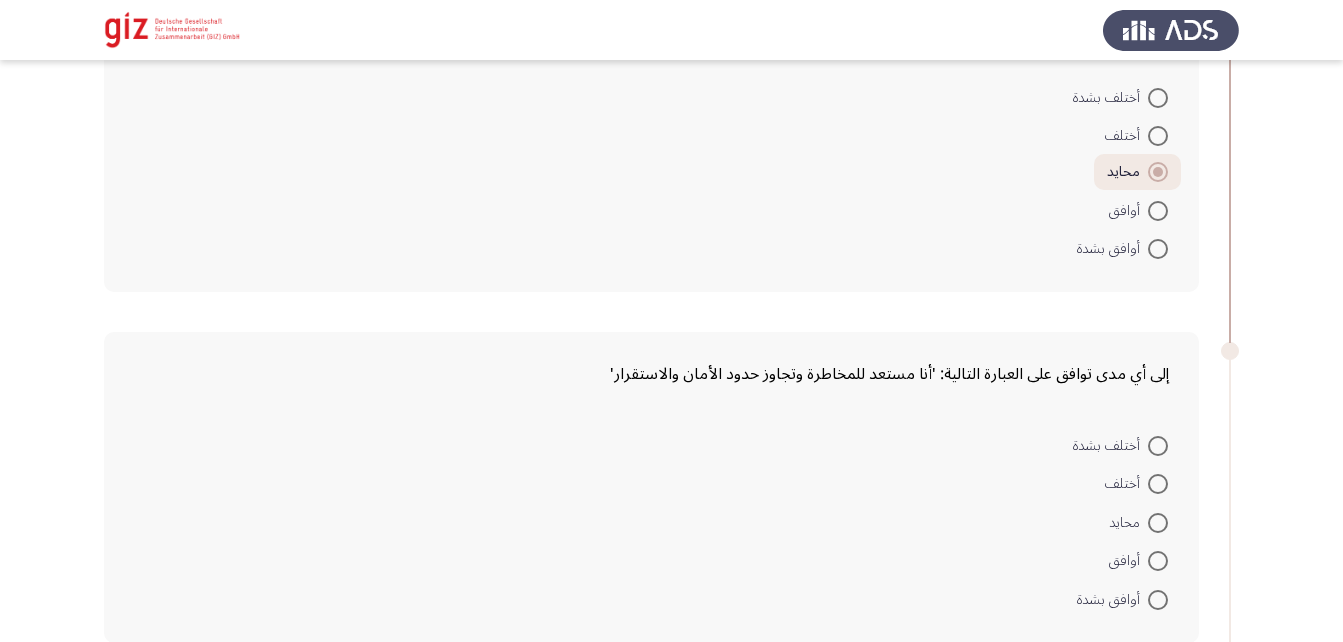 click at bounding box center [1158, 523] 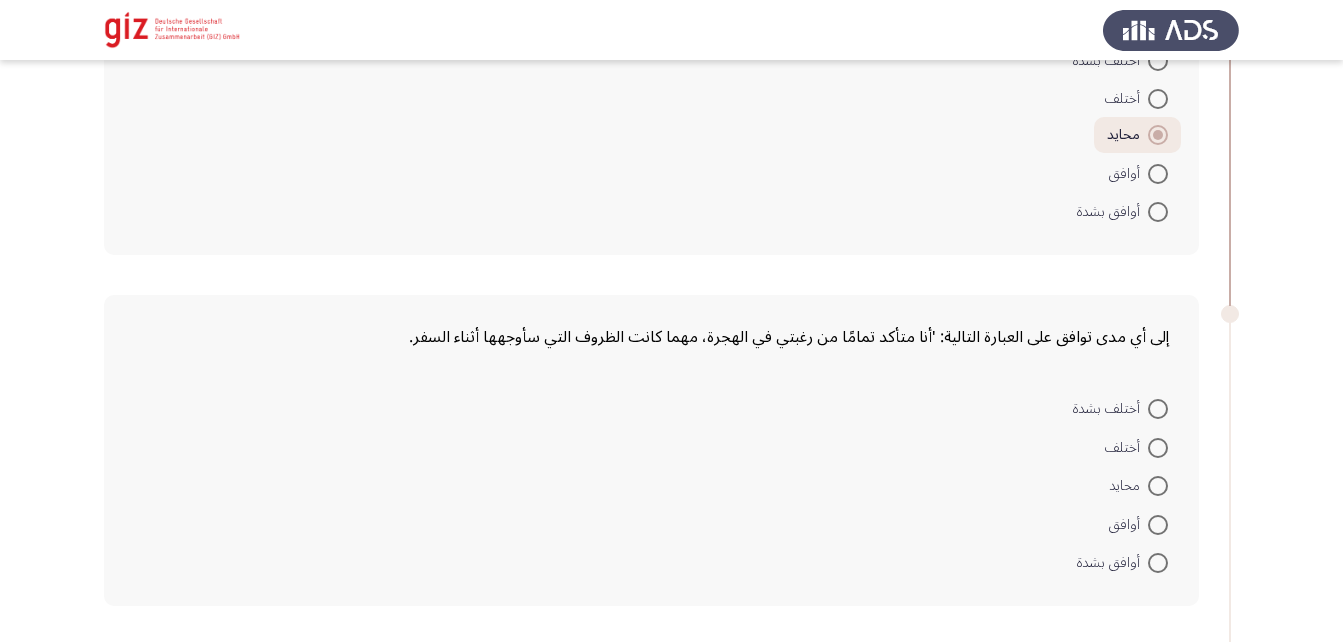 scroll, scrollTop: 1869, scrollLeft: 0, axis: vertical 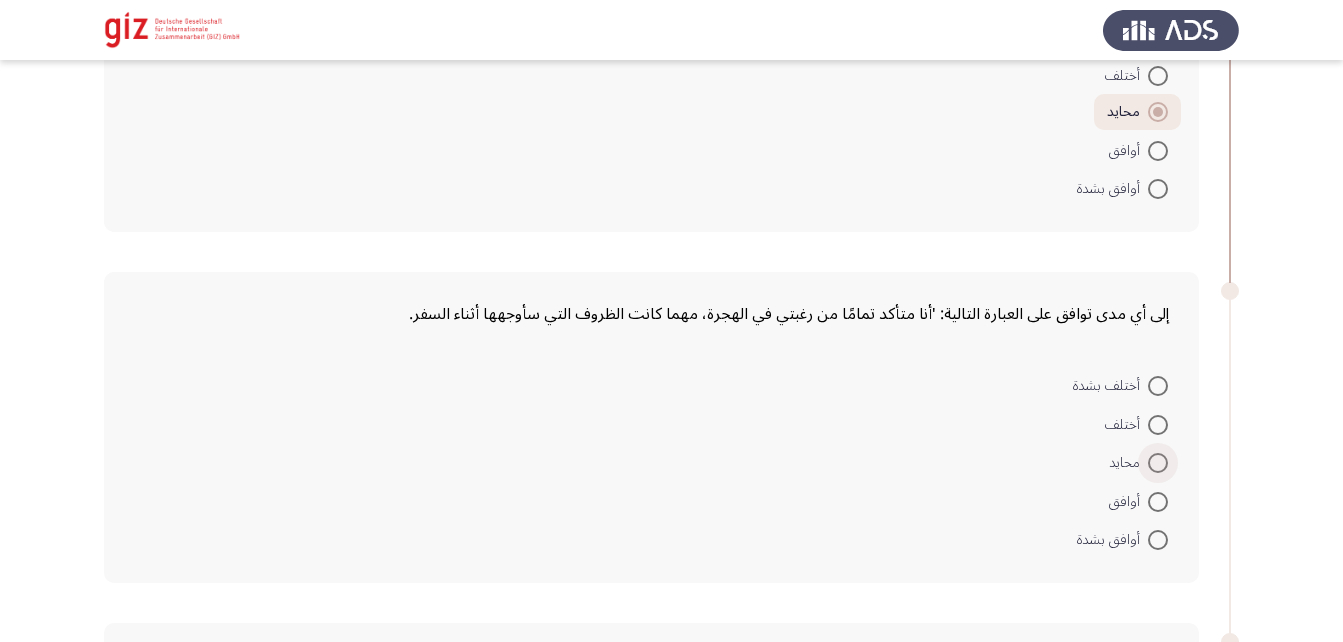 click at bounding box center [1158, 463] 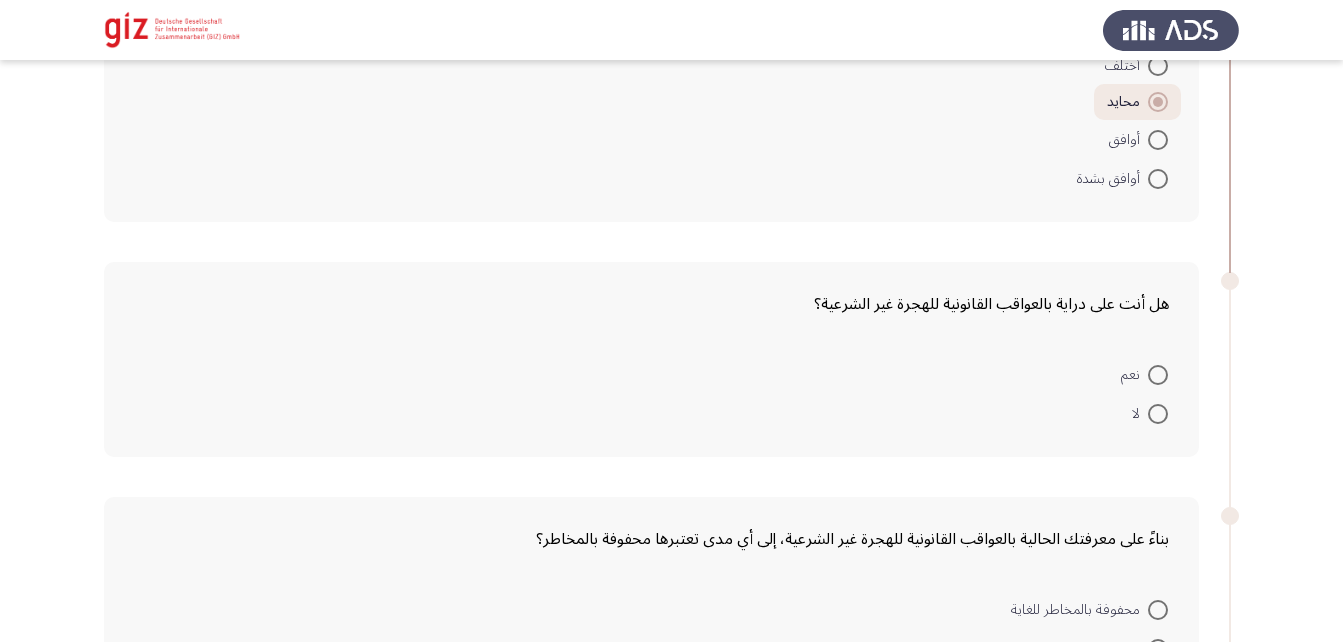 scroll, scrollTop: 2229, scrollLeft: 0, axis: vertical 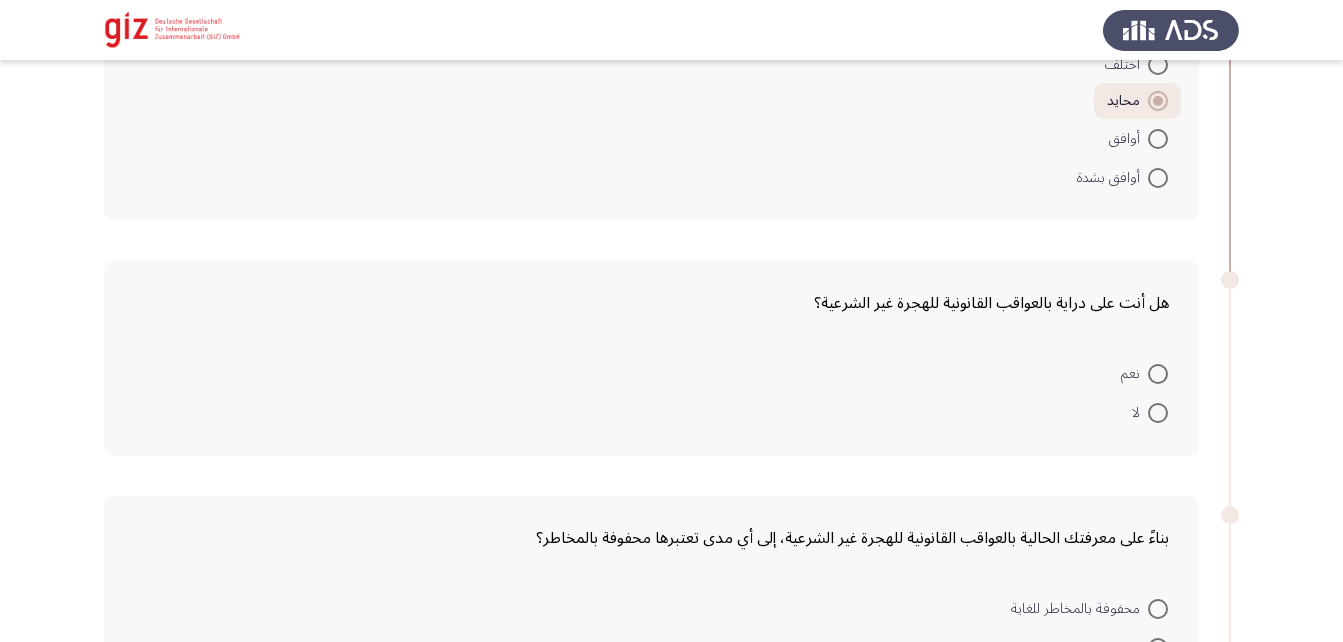 click at bounding box center (1158, 374) 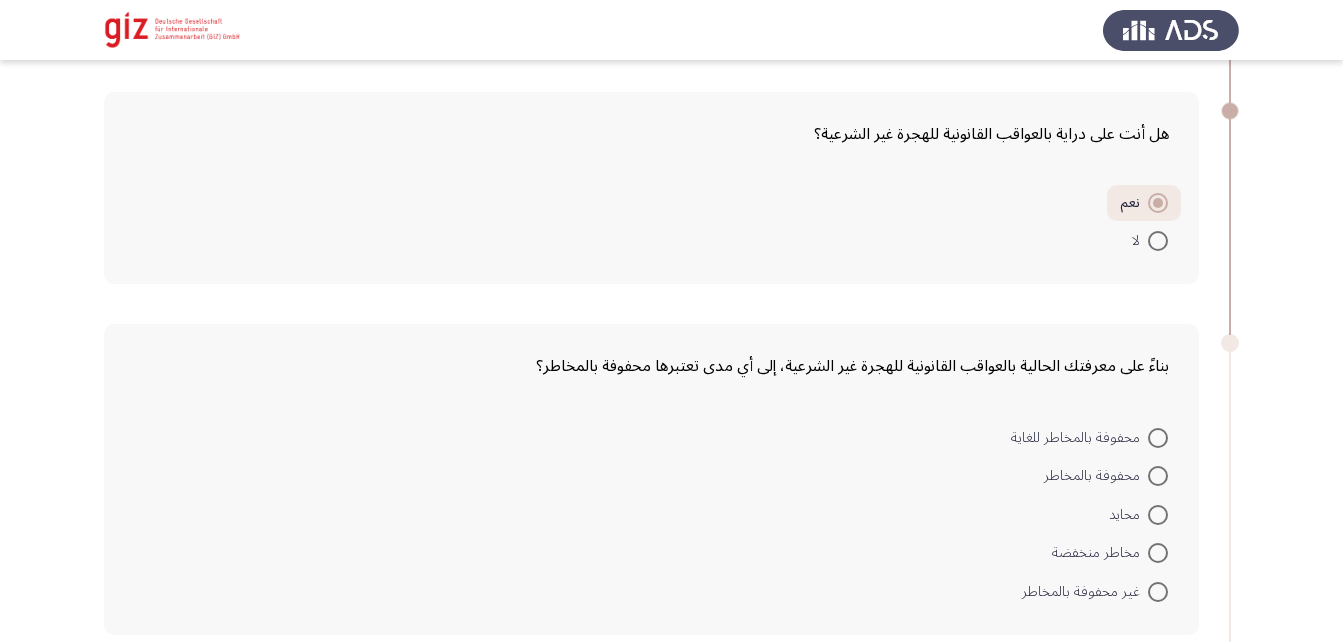 scroll, scrollTop: 2411, scrollLeft: 0, axis: vertical 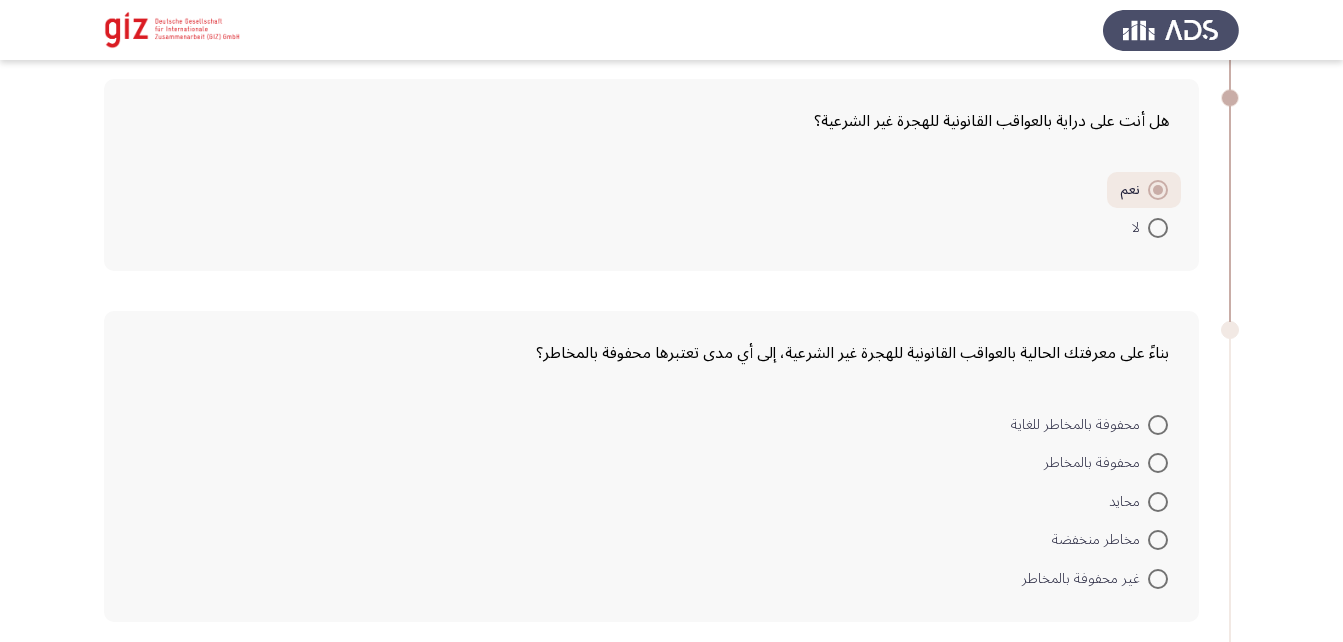 click at bounding box center (1158, 502) 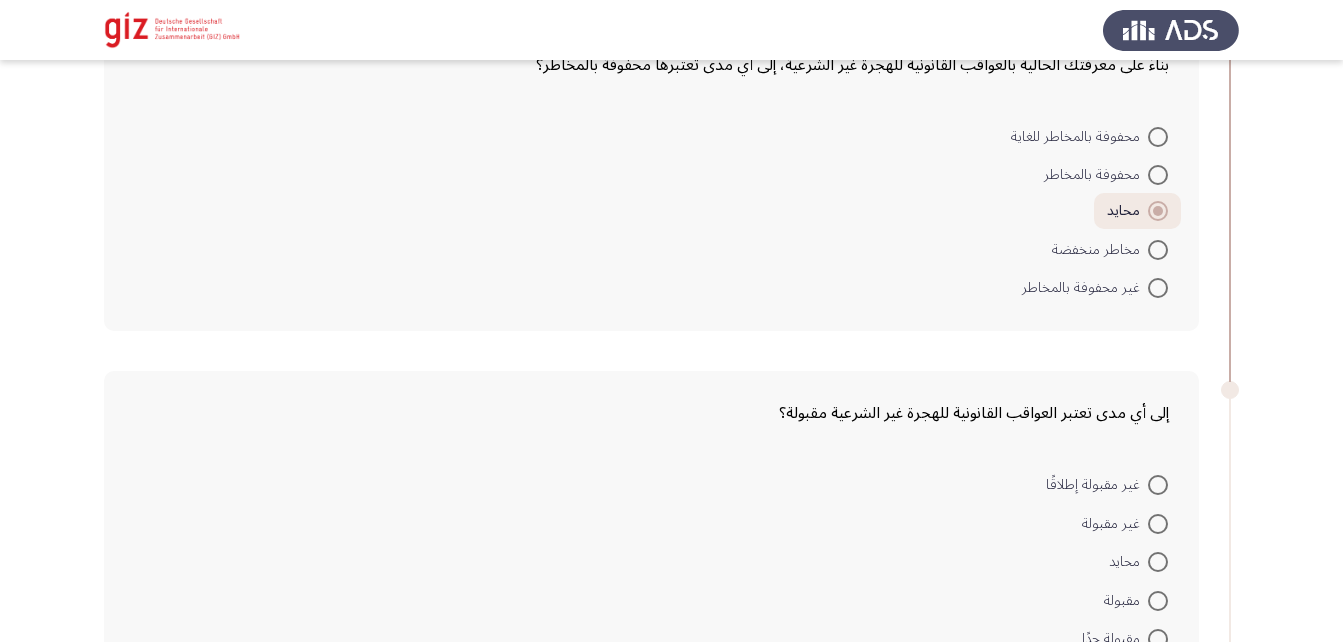 scroll, scrollTop: 2717, scrollLeft: 0, axis: vertical 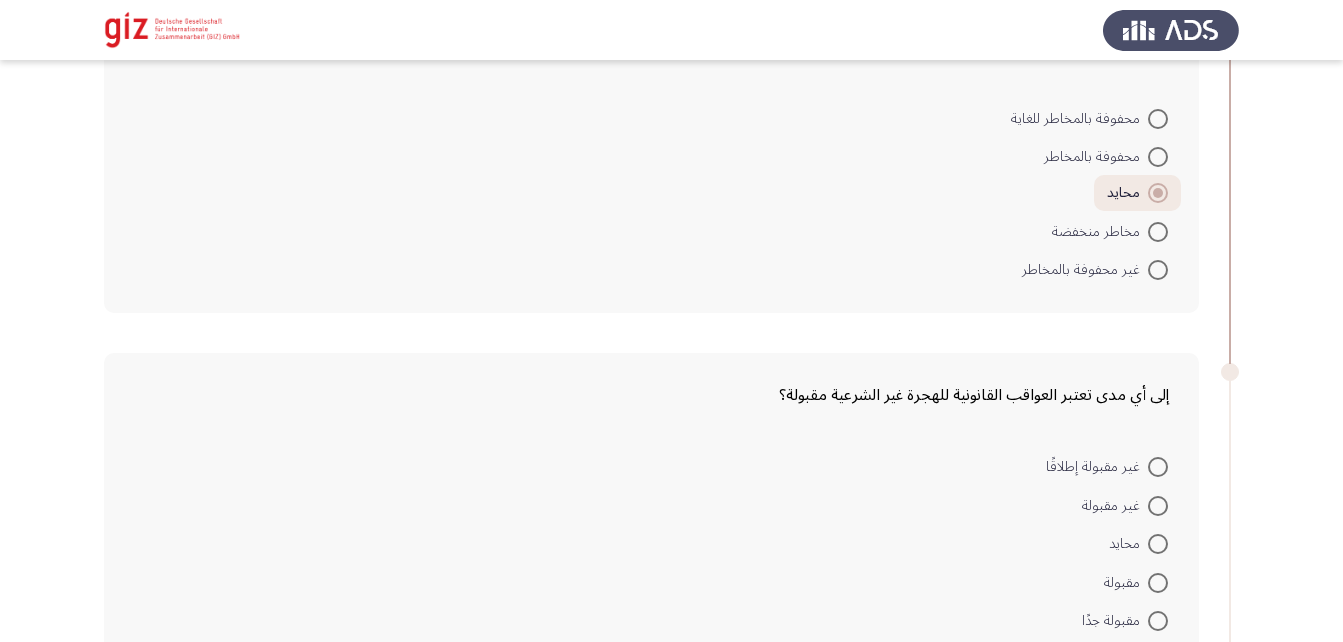 click at bounding box center [1158, 544] 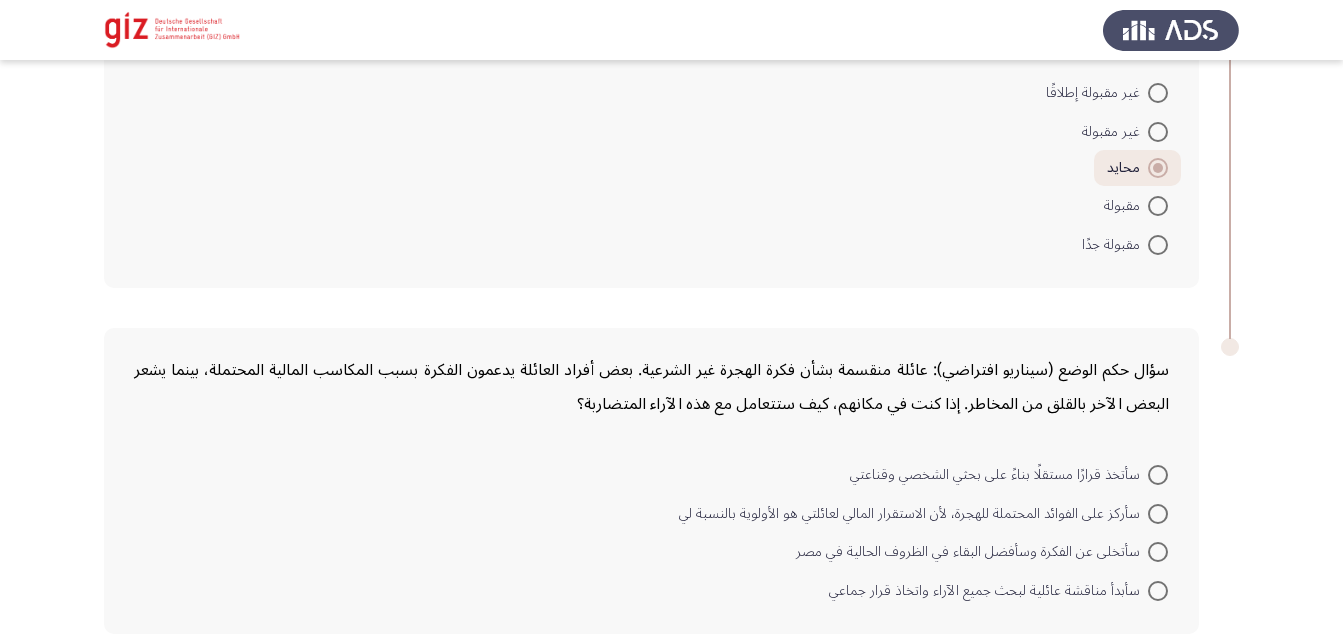 scroll, scrollTop: 3096, scrollLeft: 0, axis: vertical 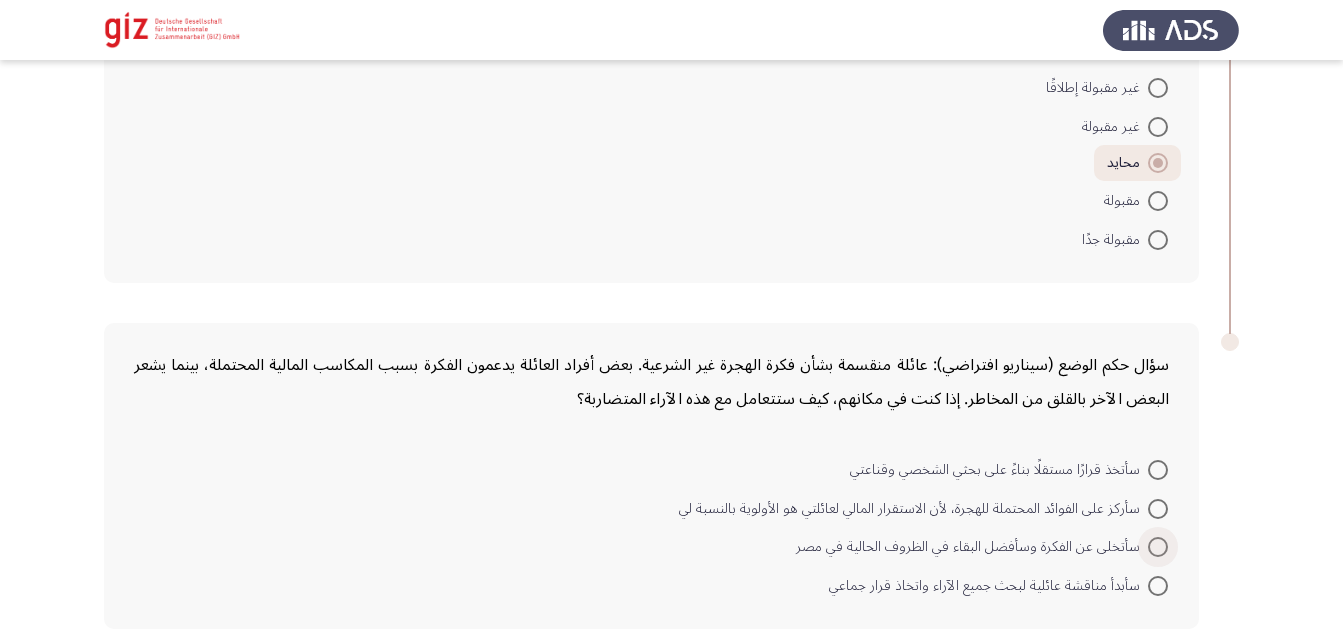 click at bounding box center [1158, 547] 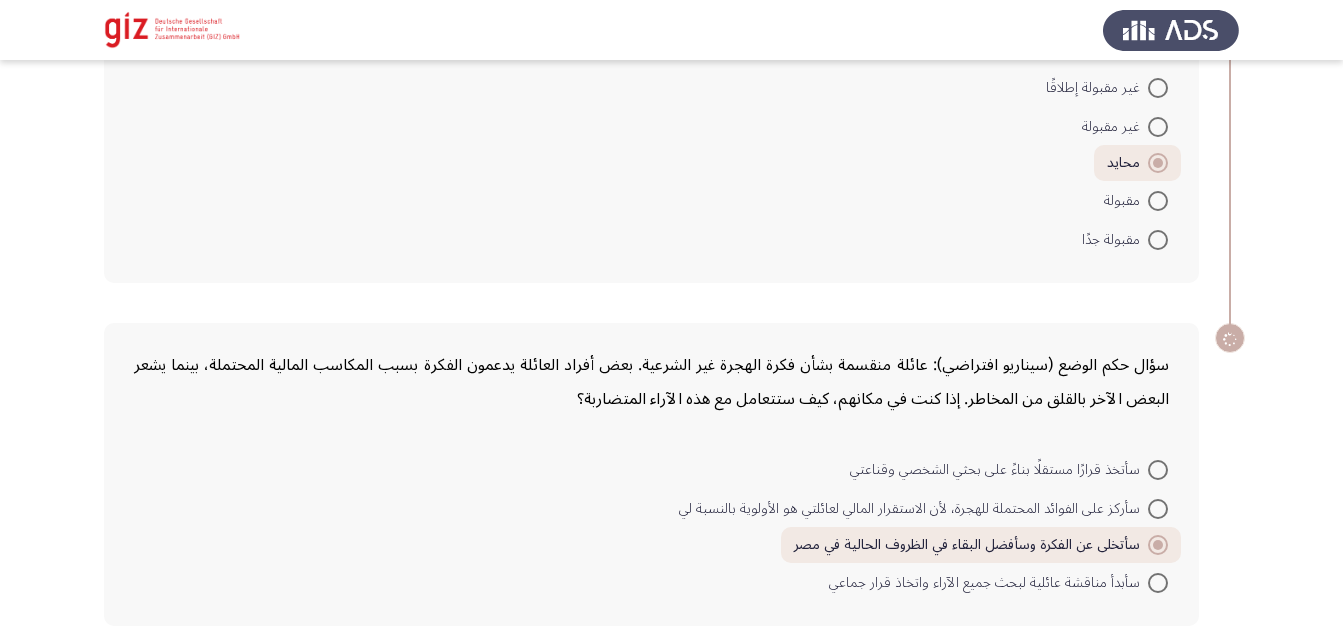 scroll, scrollTop: 3180, scrollLeft: 0, axis: vertical 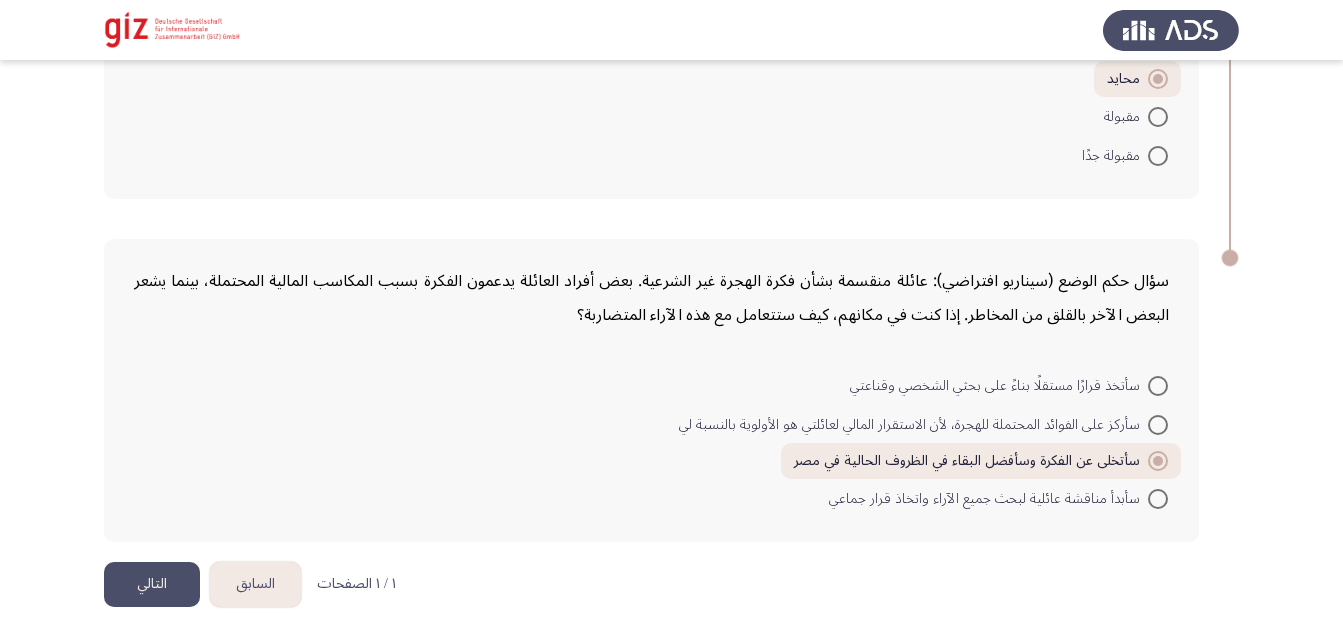 click on "التالي" 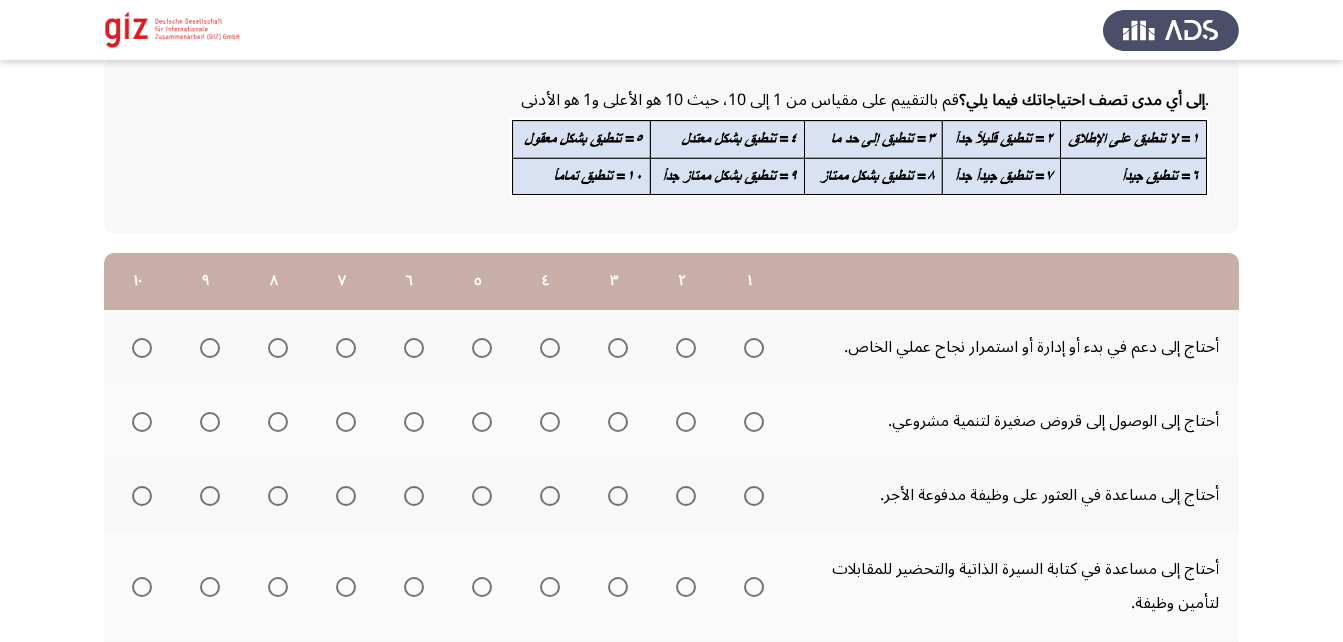 scroll, scrollTop: 112, scrollLeft: 0, axis: vertical 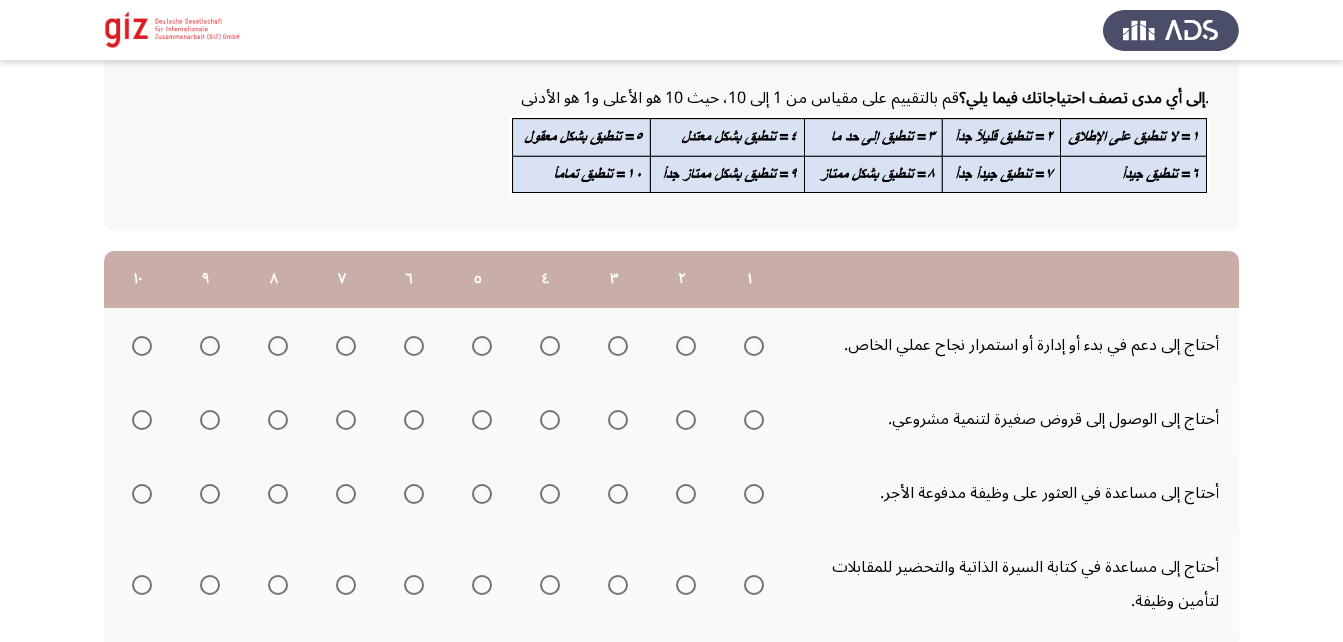 click at bounding box center [754, 346] 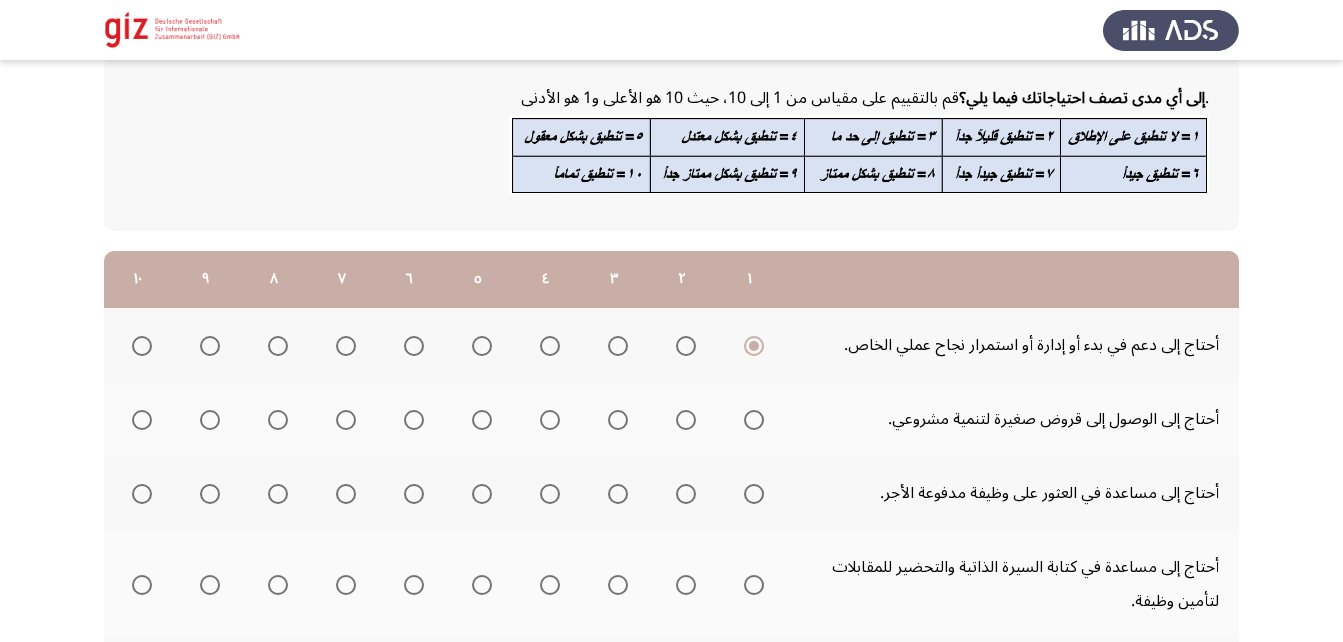 click 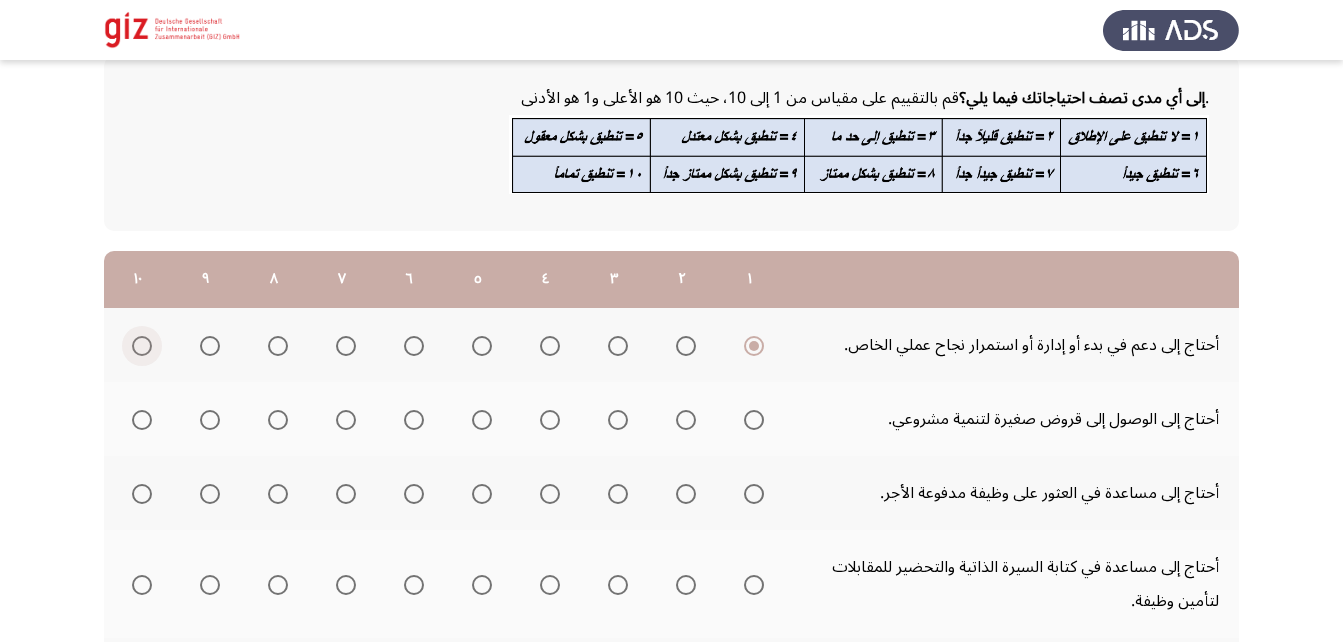 click at bounding box center (142, 346) 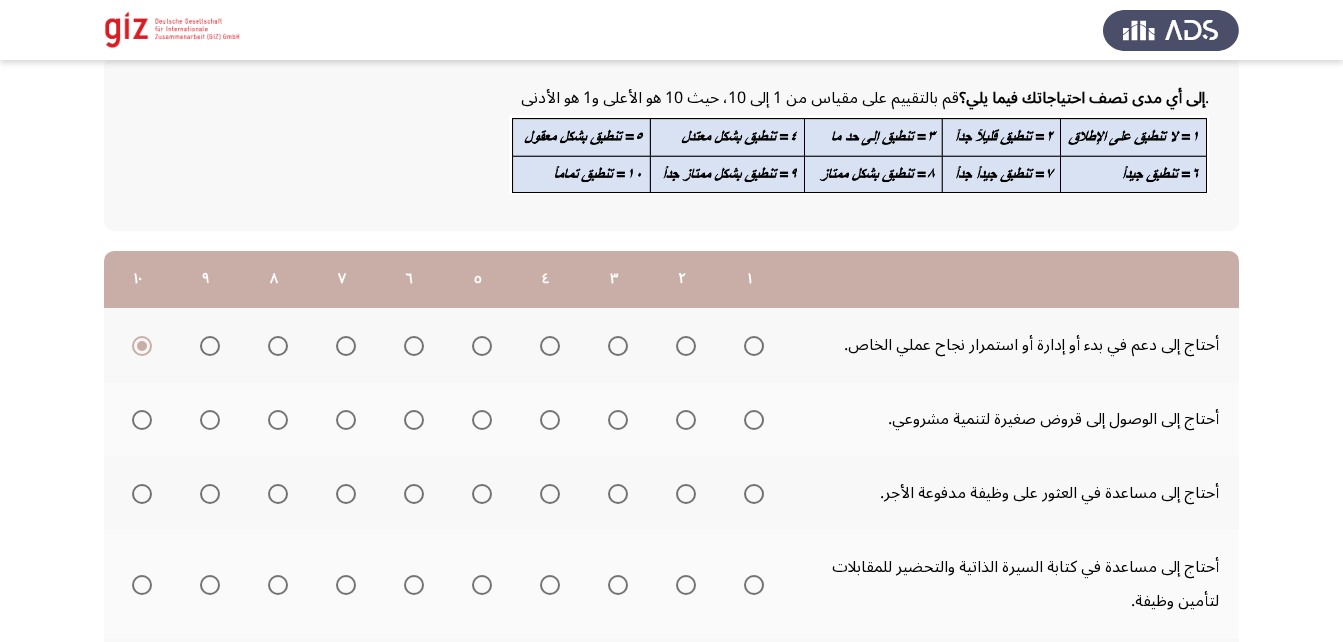 click at bounding box center (142, 420) 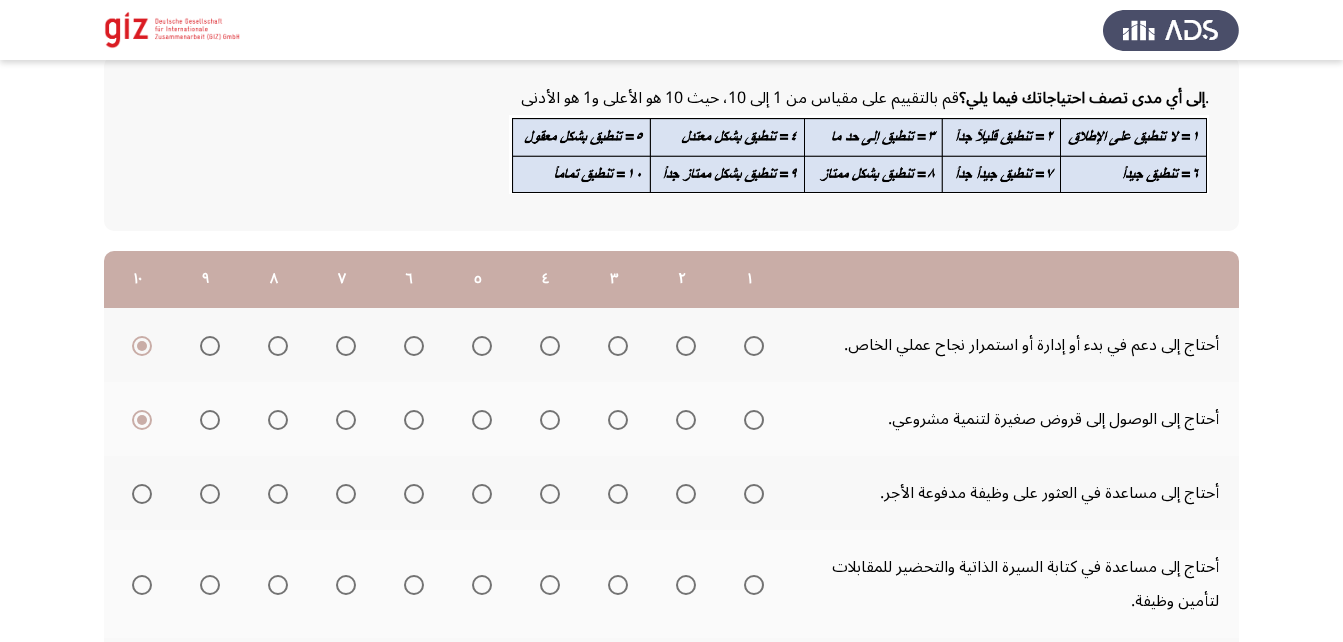 click at bounding box center (754, 494) 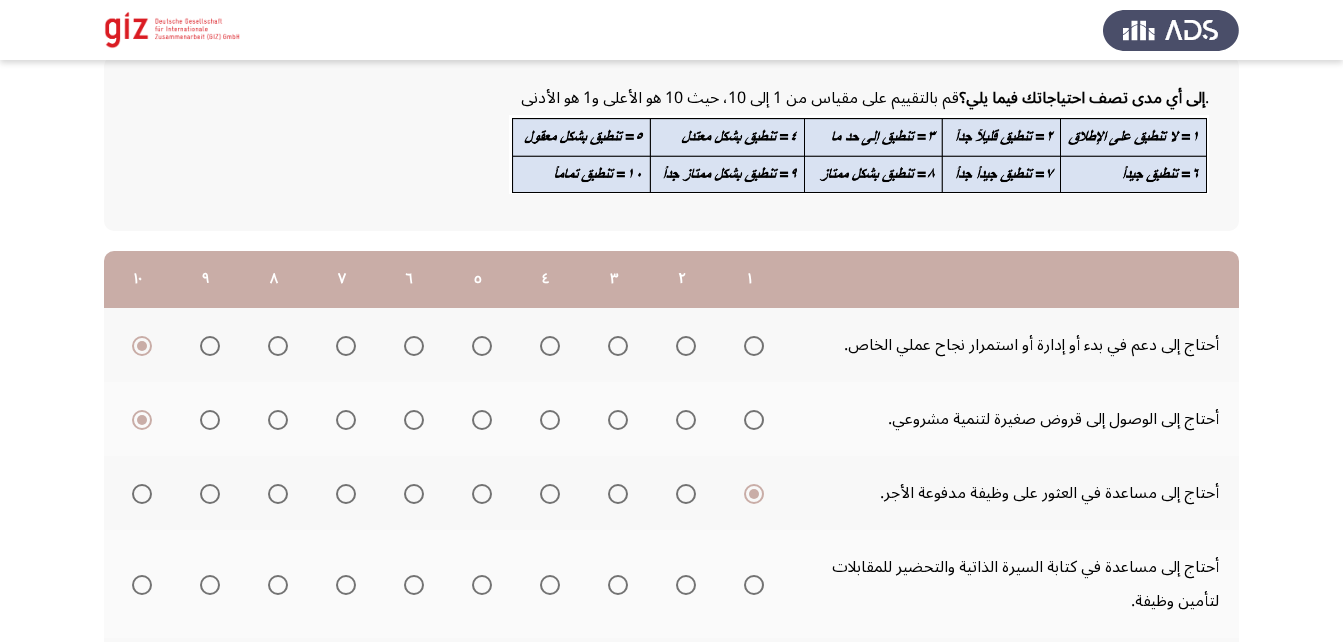 scroll, scrollTop: 248, scrollLeft: 0, axis: vertical 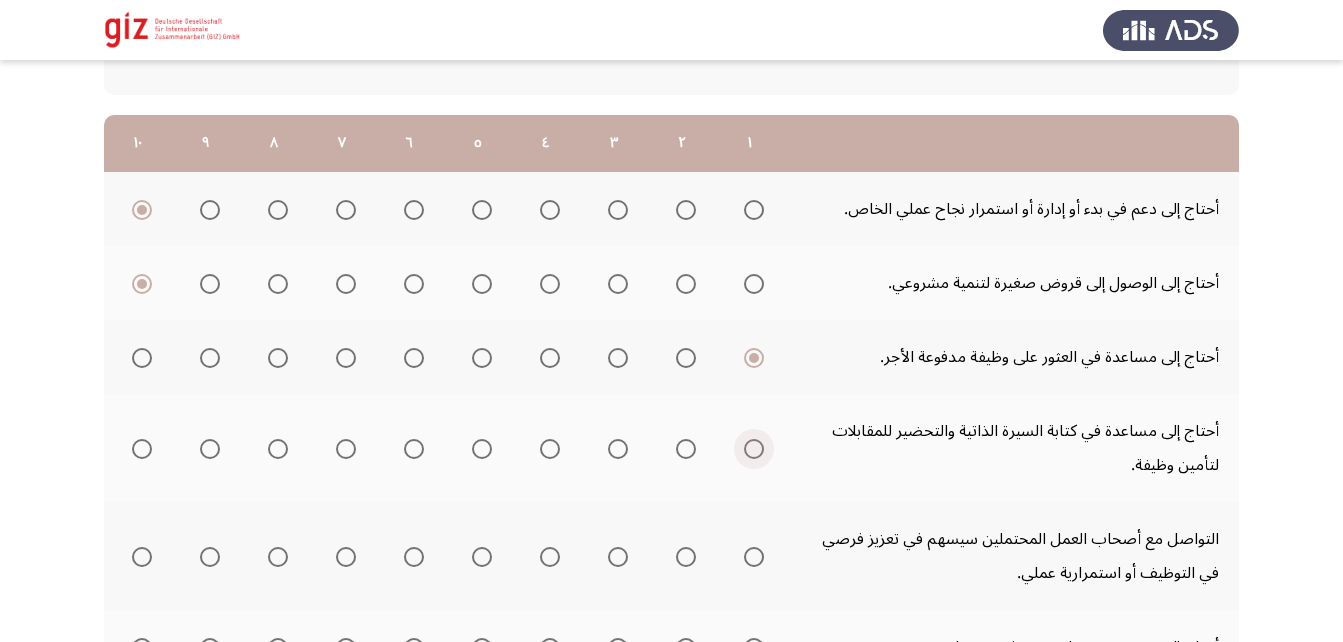 click at bounding box center (754, 449) 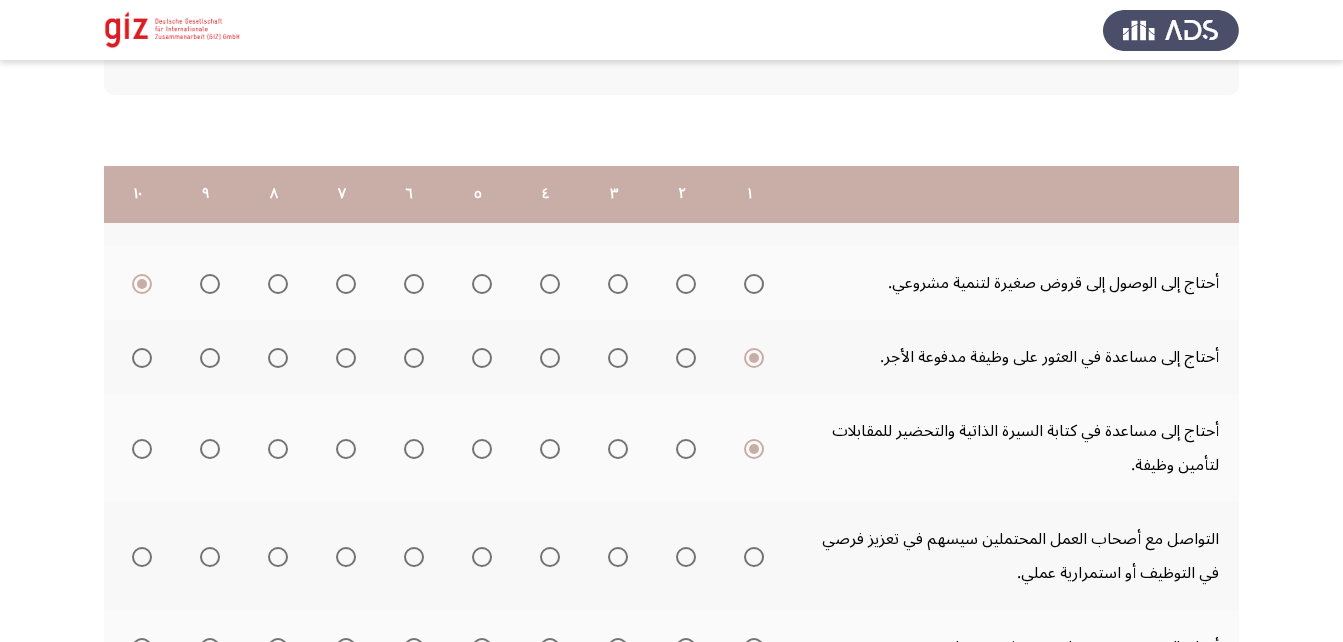 scroll, scrollTop: 355, scrollLeft: 0, axis: vertical 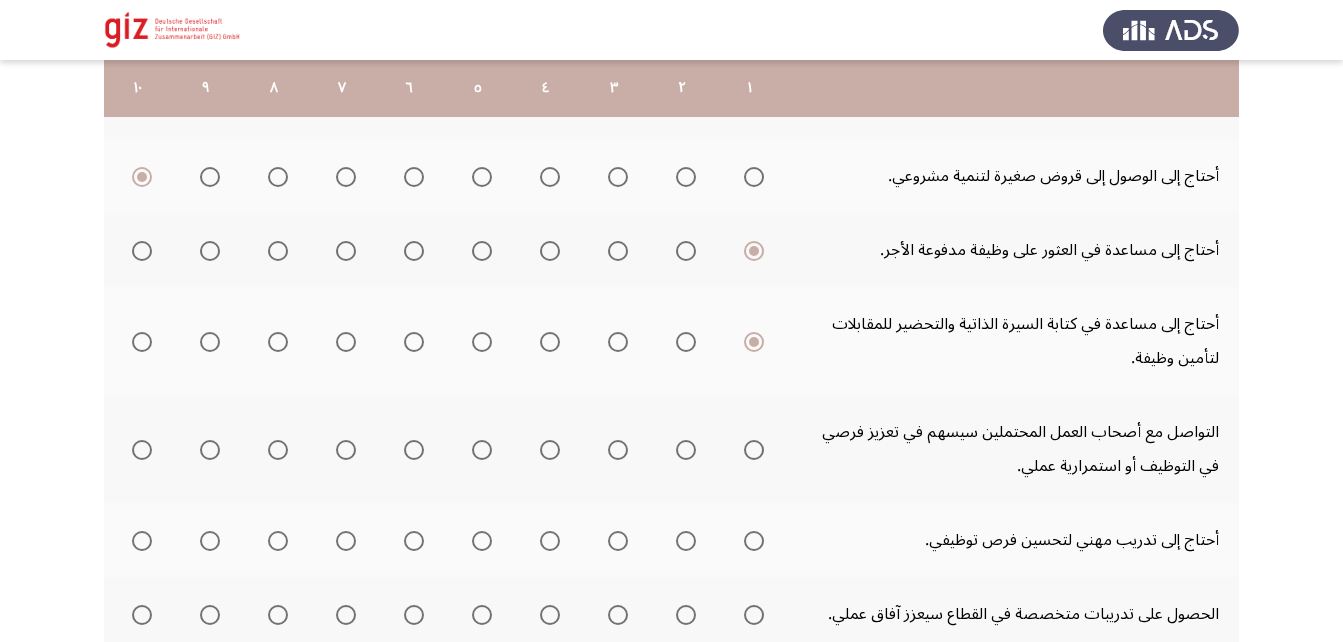 click at bounding box center [754, 450] 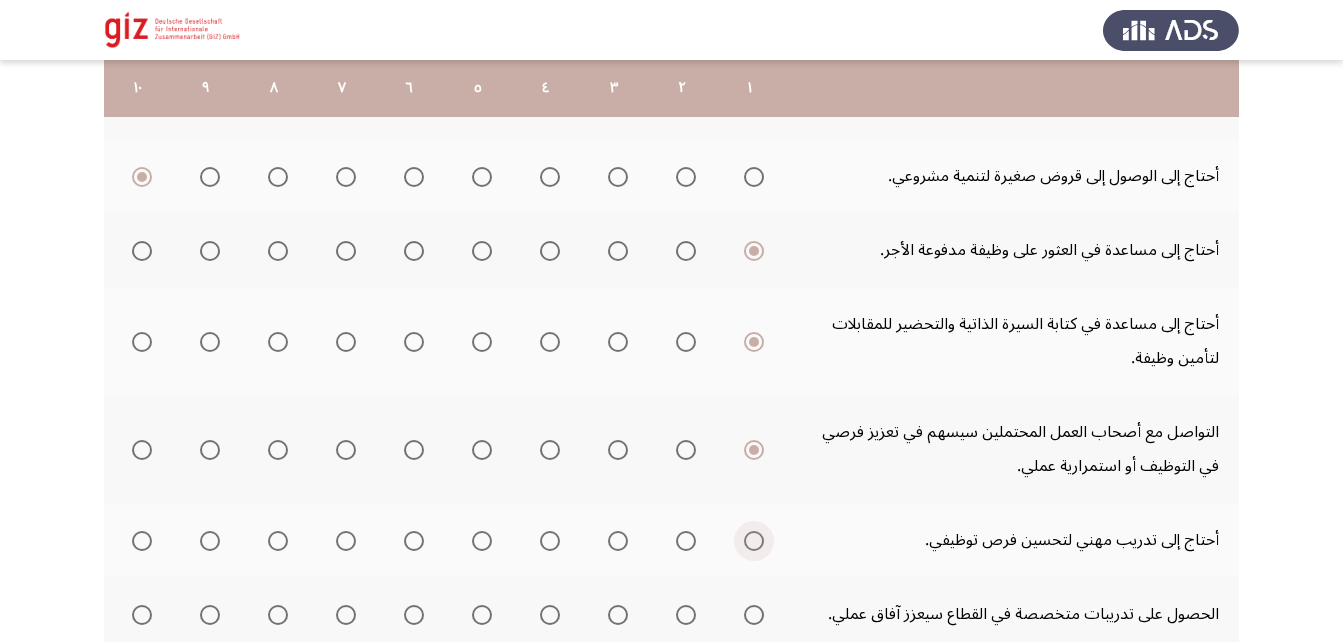 click at bounding box center (754, 541) 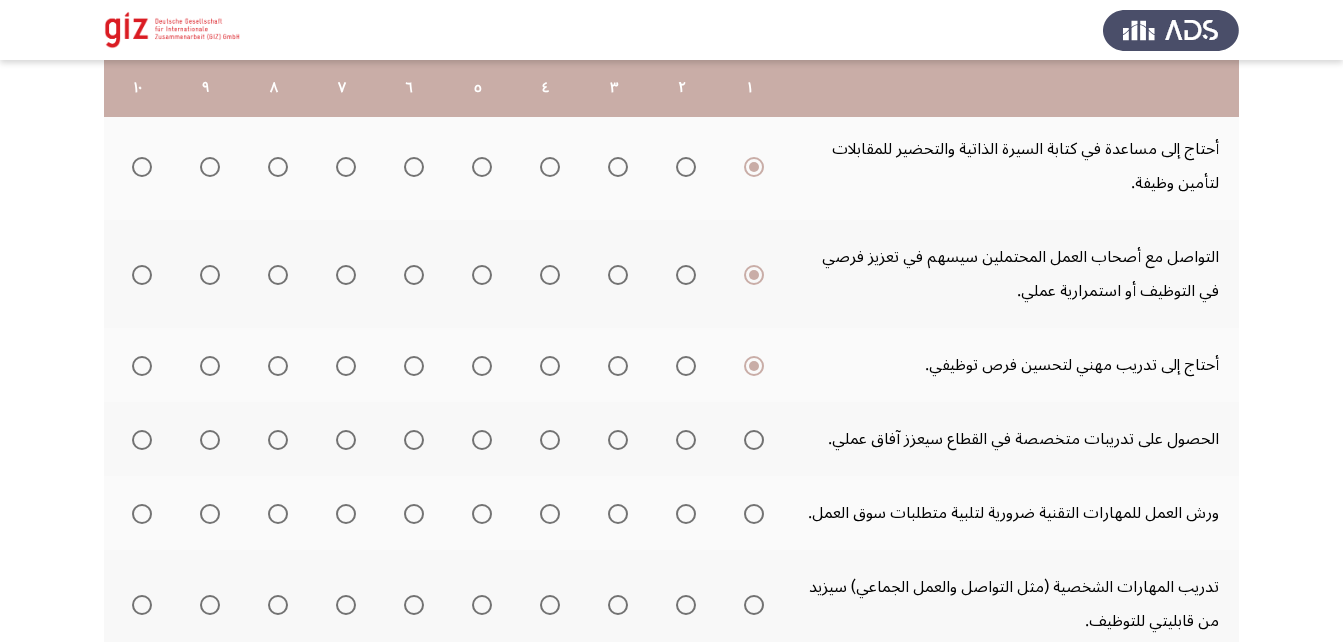 scroll, scrollTop: 531, scrollLeft: 0, axis: vertical 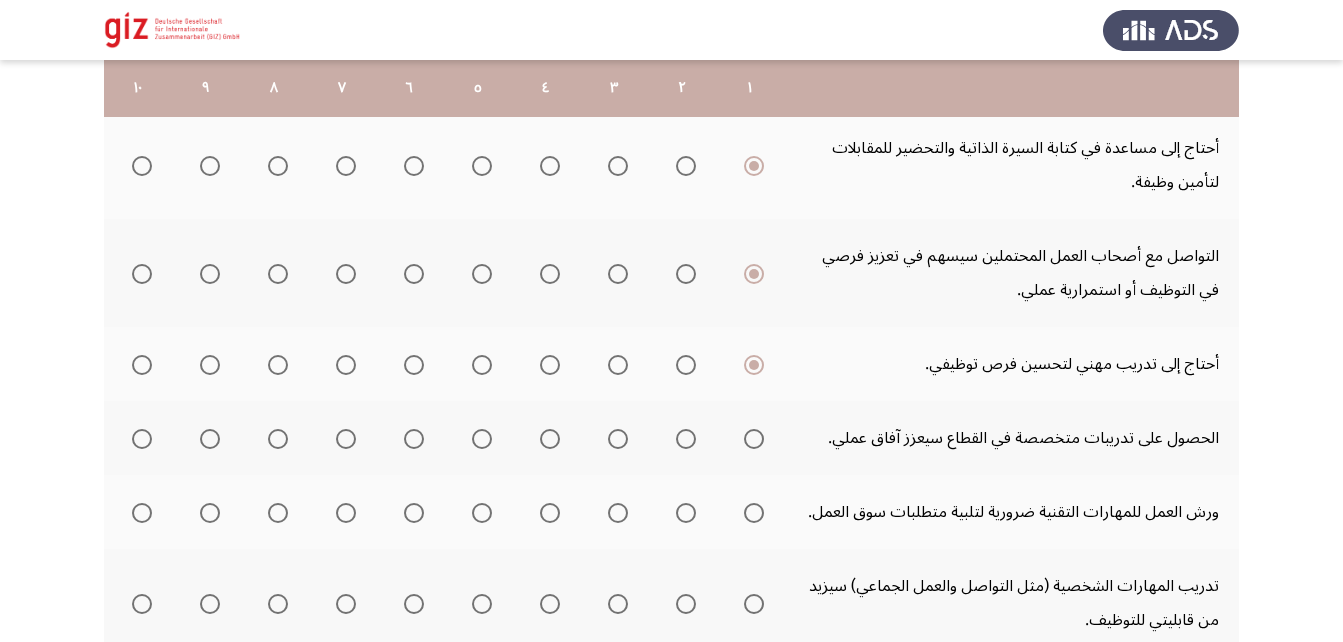 click at bounding box center [754, 439] 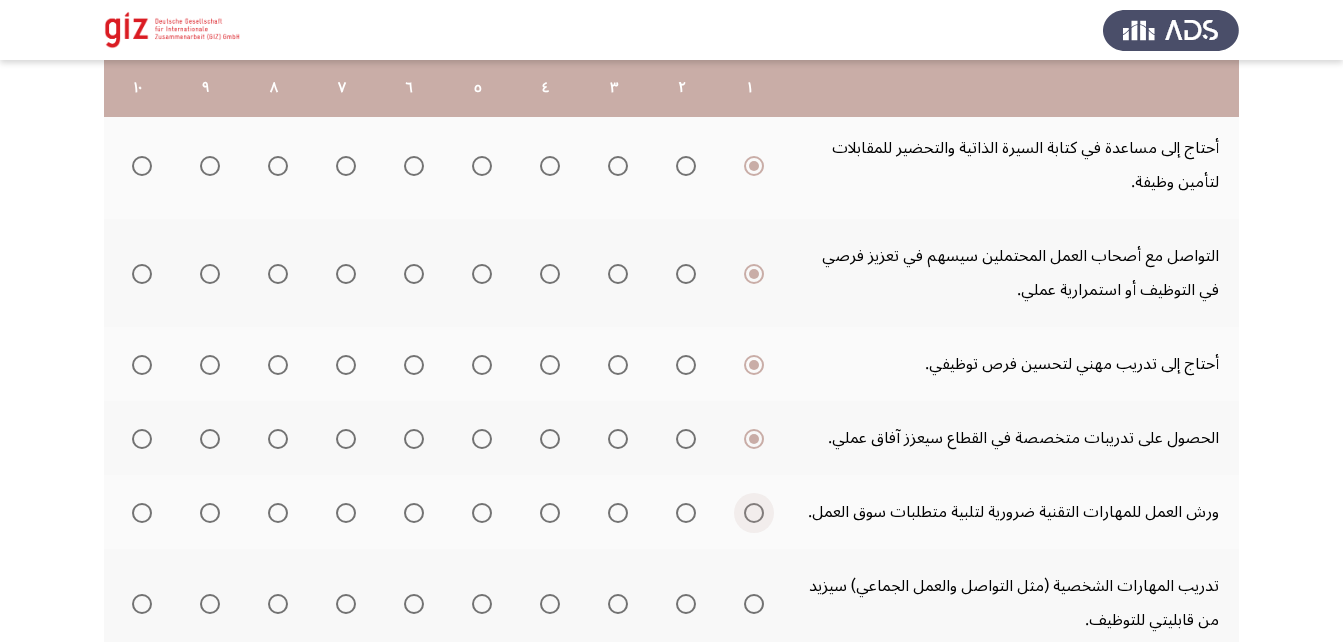 click at bounding box center (754, 513) 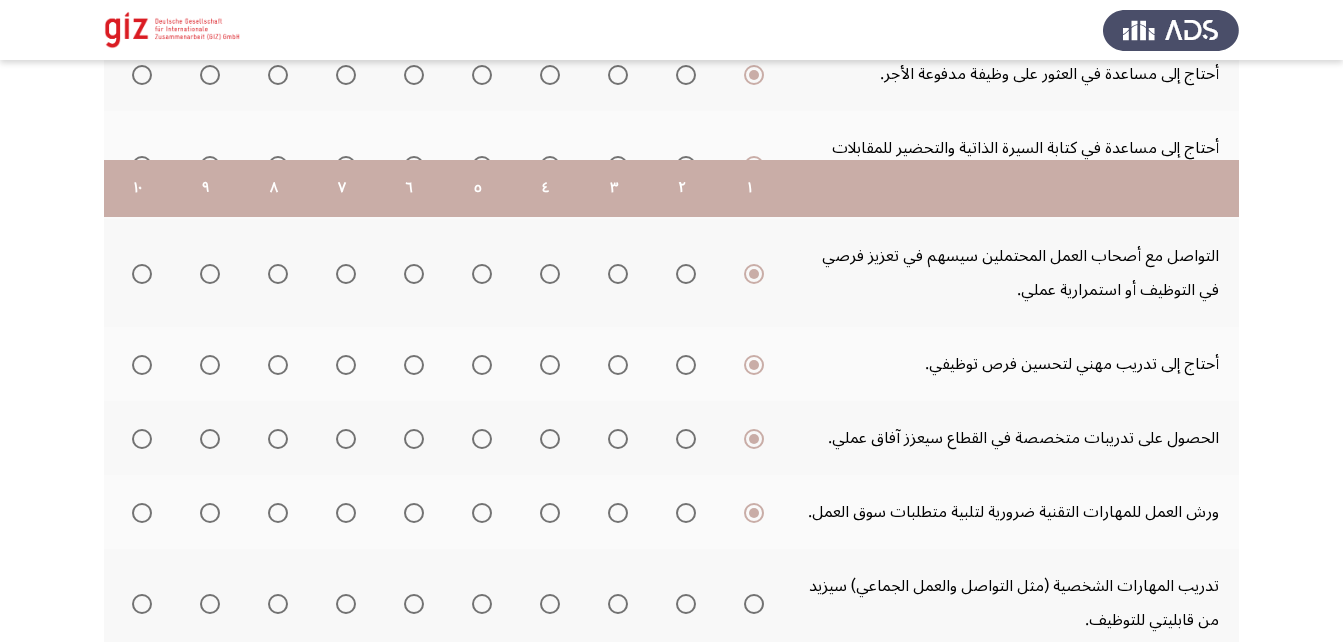 scroll, scrollTop: 632, scrollLeft: 0, axis: vertical 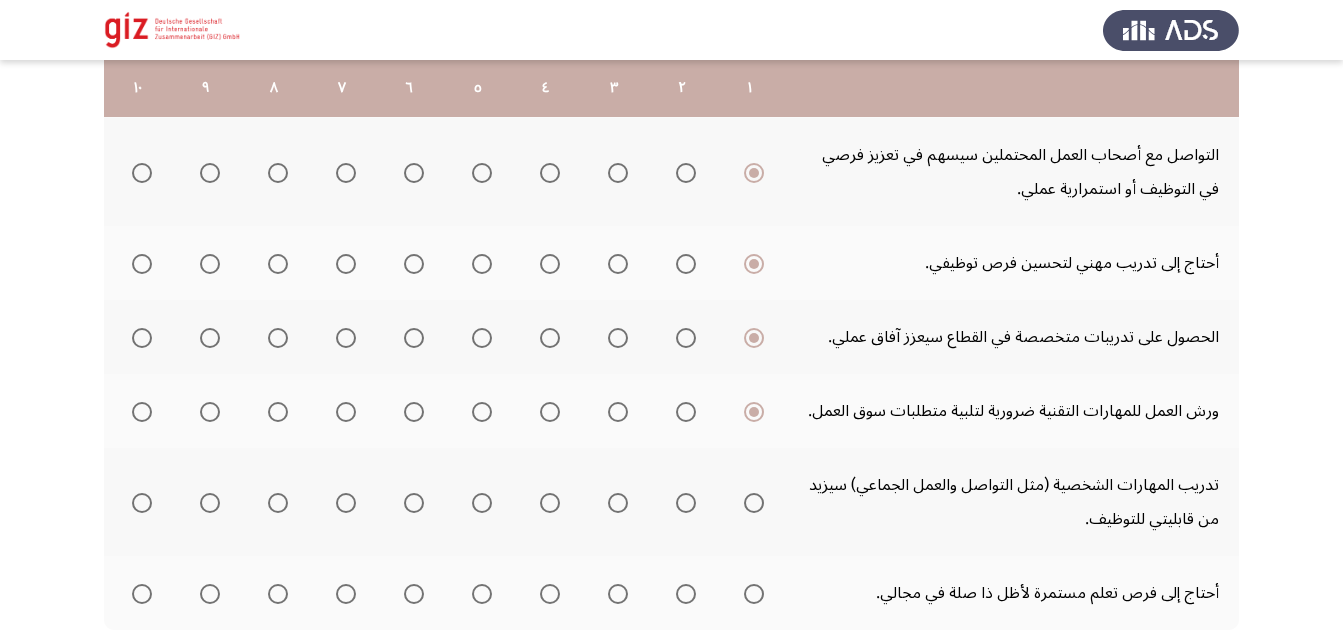 click at bounding box center (754, 503) 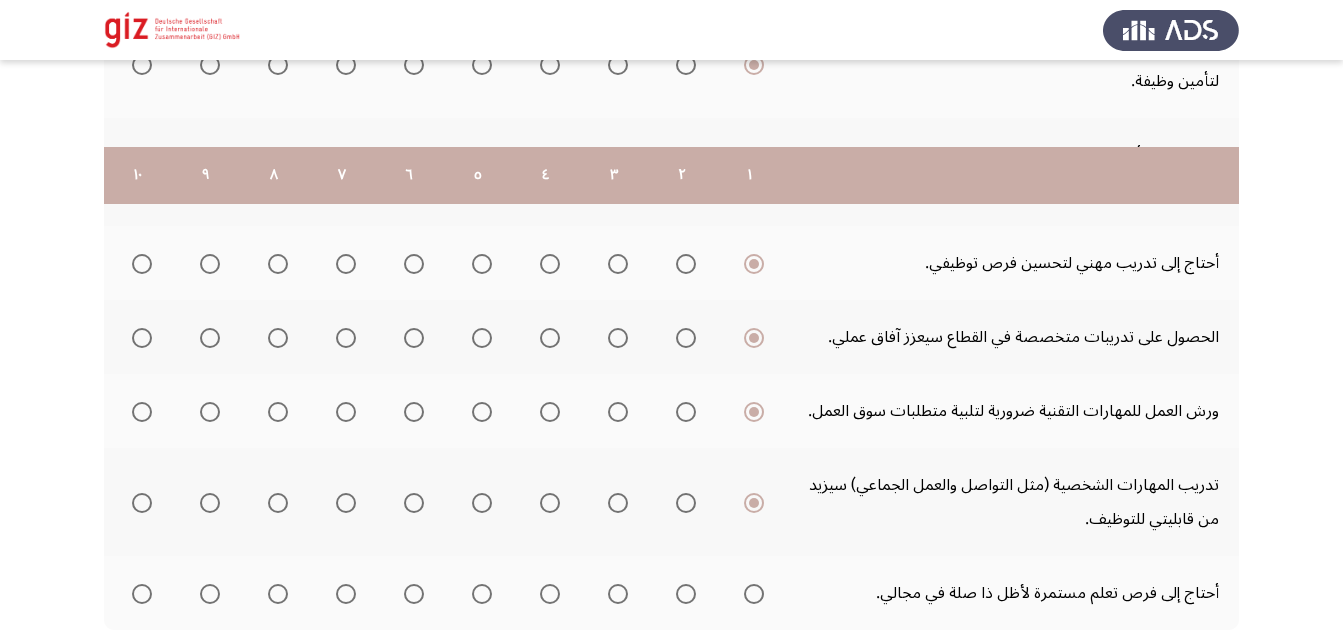 scroll, scrollTop: 719, scrollLeft: 0, axis: vertical 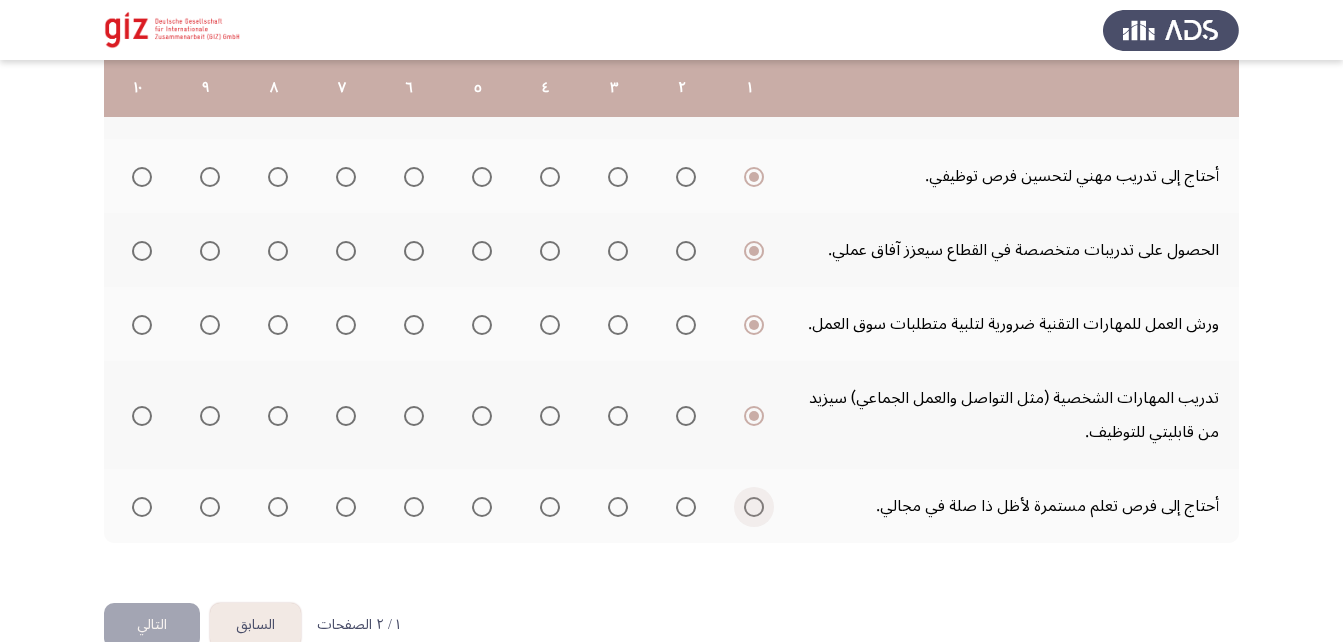 click at bounding box center [754, 507] 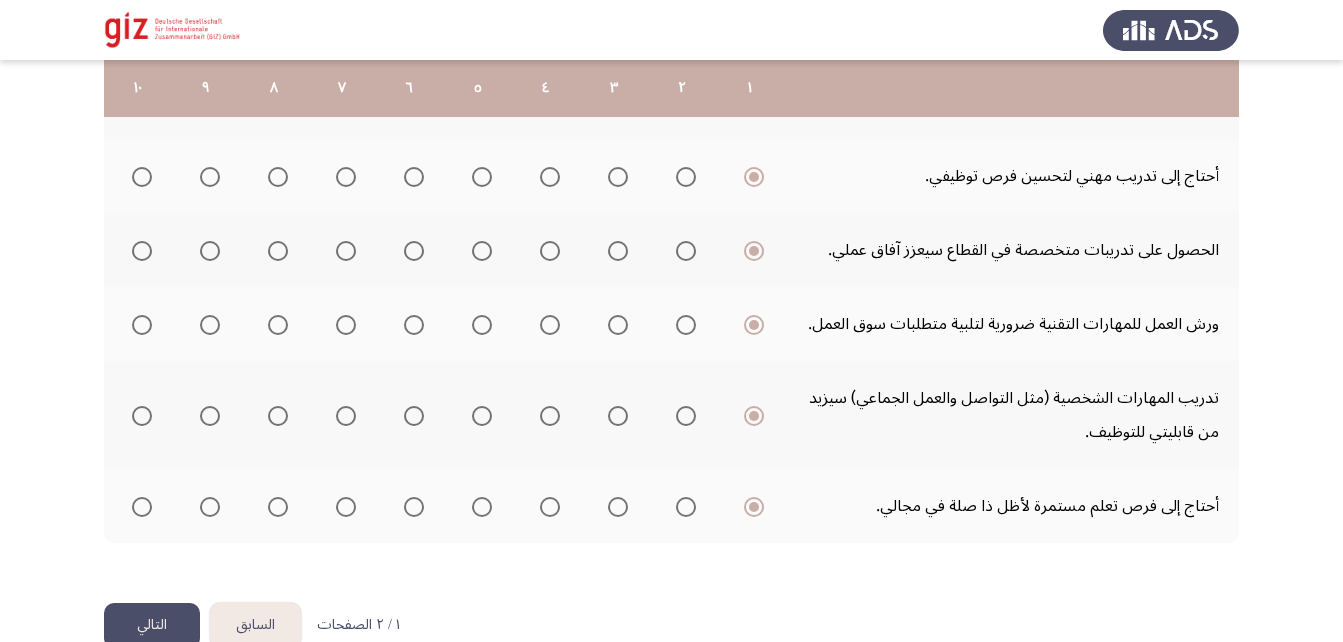 scroll, scrollTop: 760, scrollLeft: 0, axis: vertical 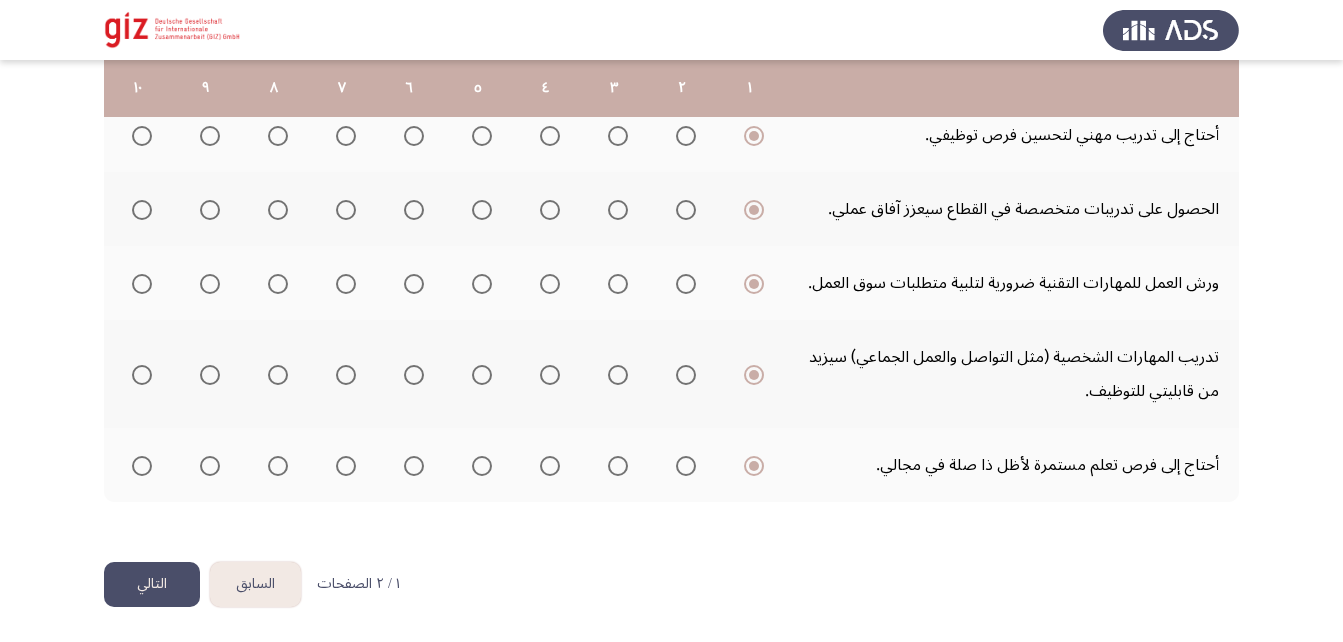 click on "التالي" 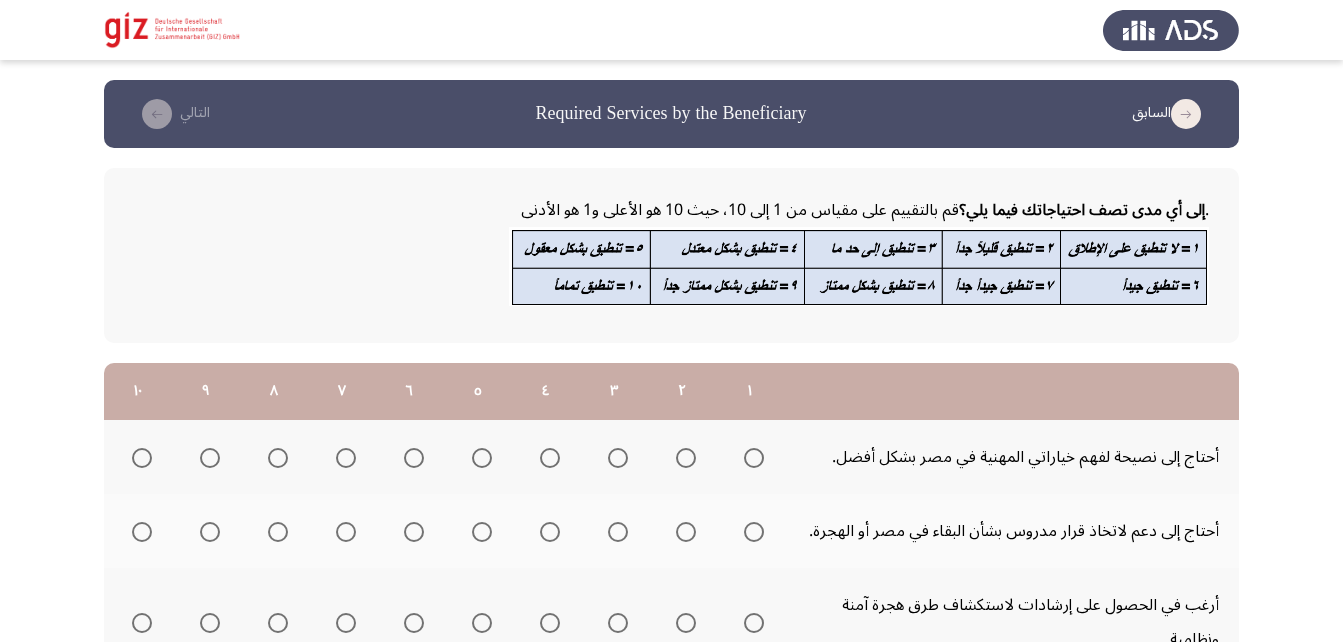 click at bounding box center (754, 458) 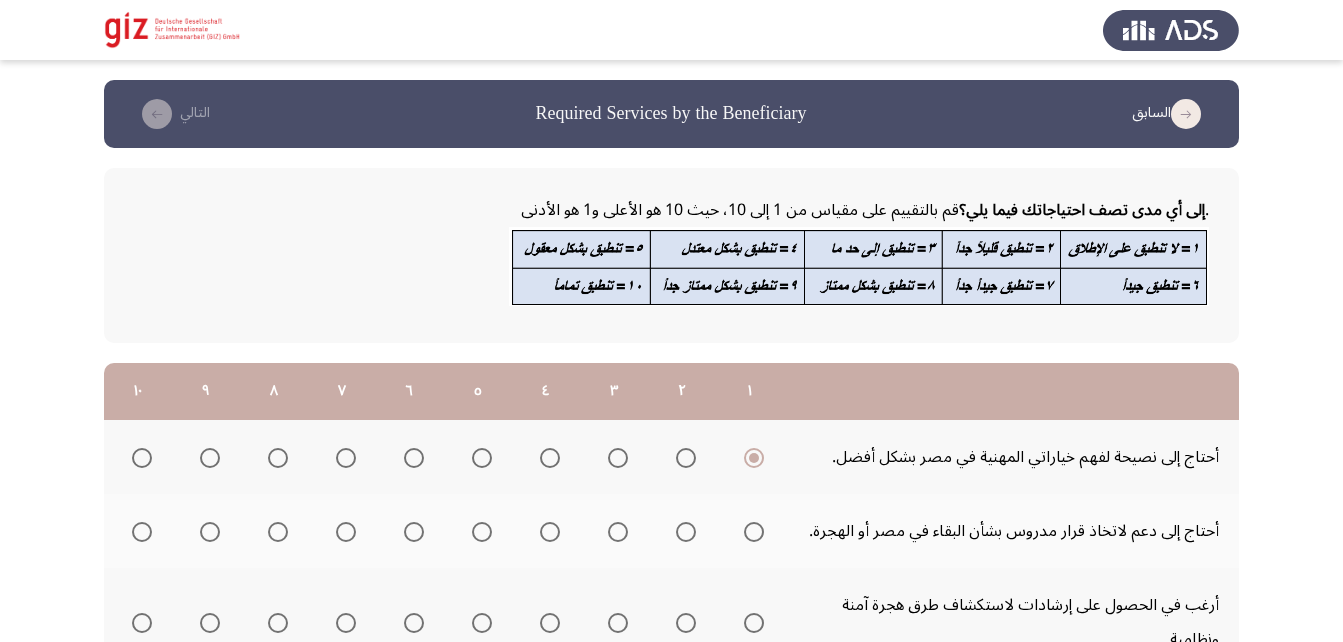 click at bounding box center (754, 532) 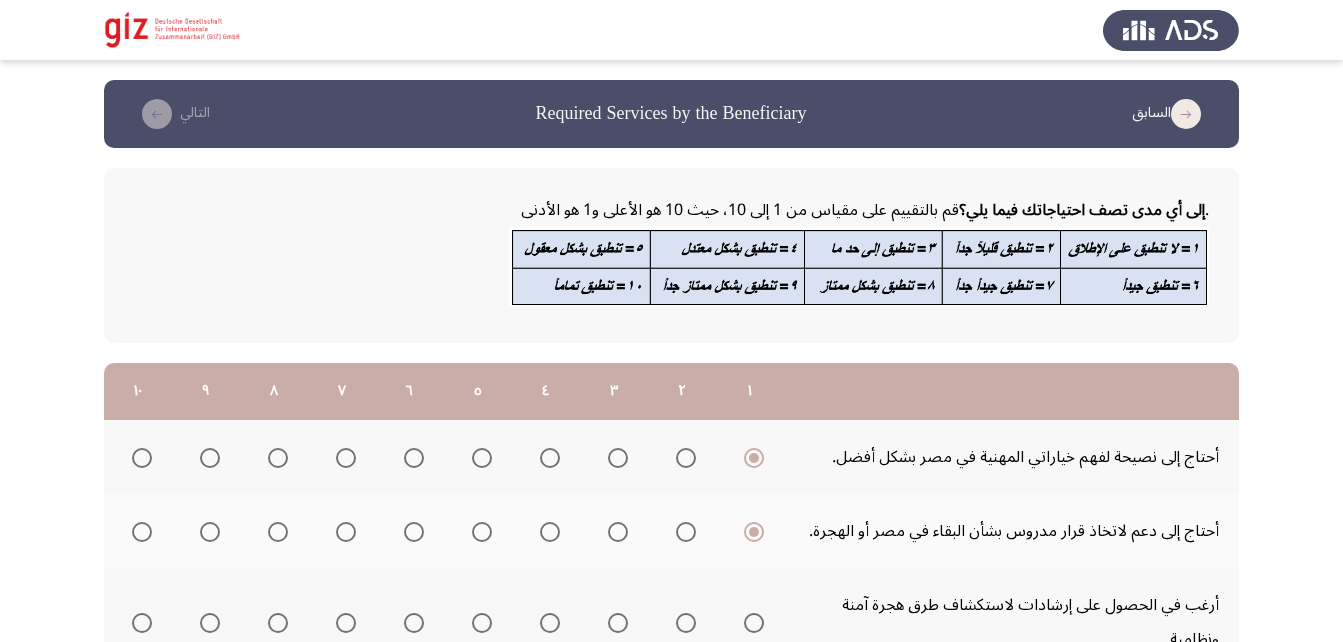 scroll, scrollTop: 153, scrollLeft: 0, axis: vertical 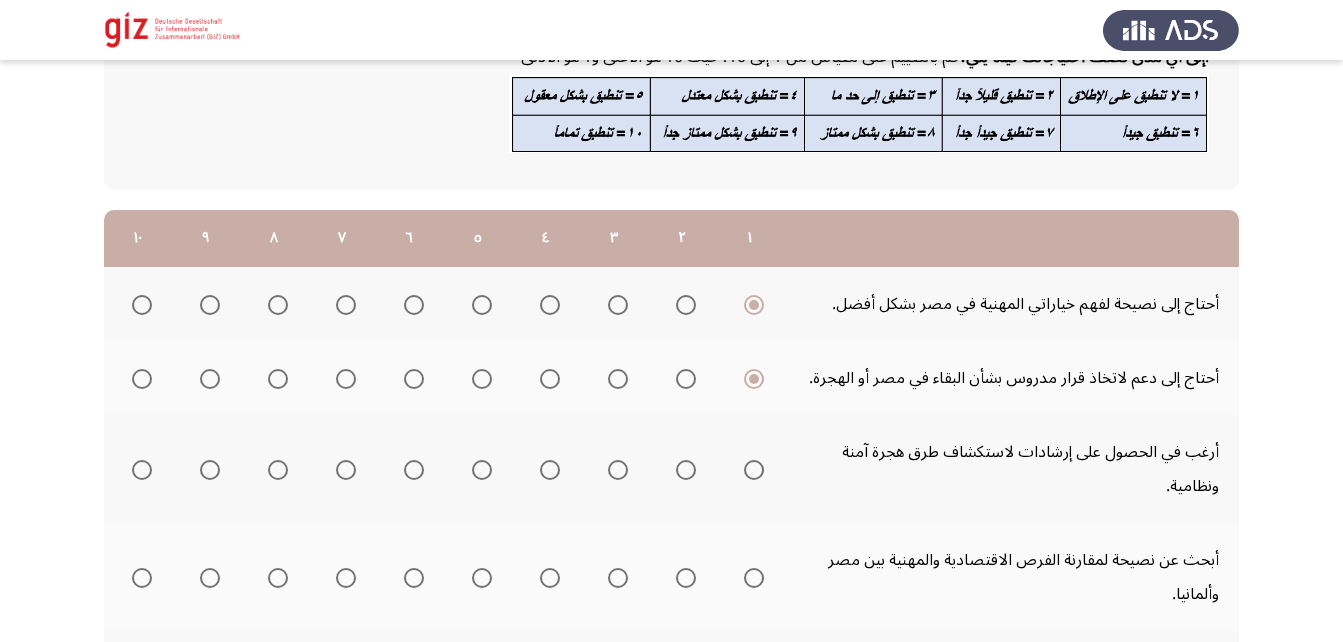 click at bounding box center (754, 470) 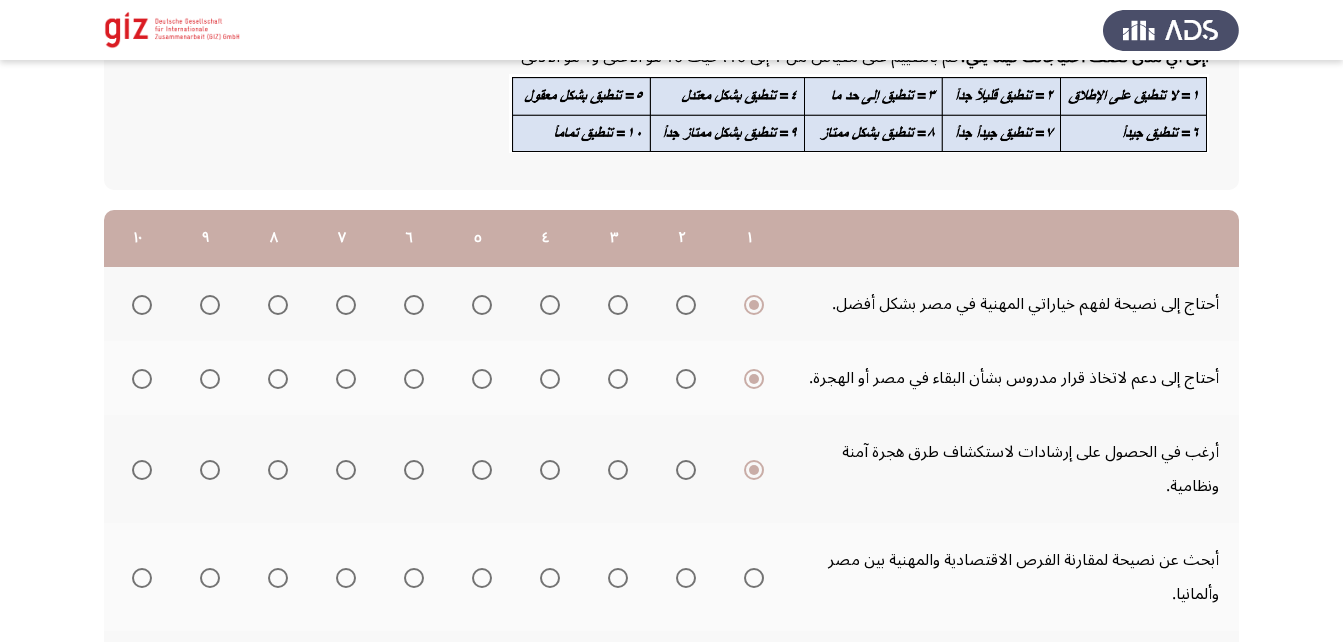 click at bounding box center (754, 578) 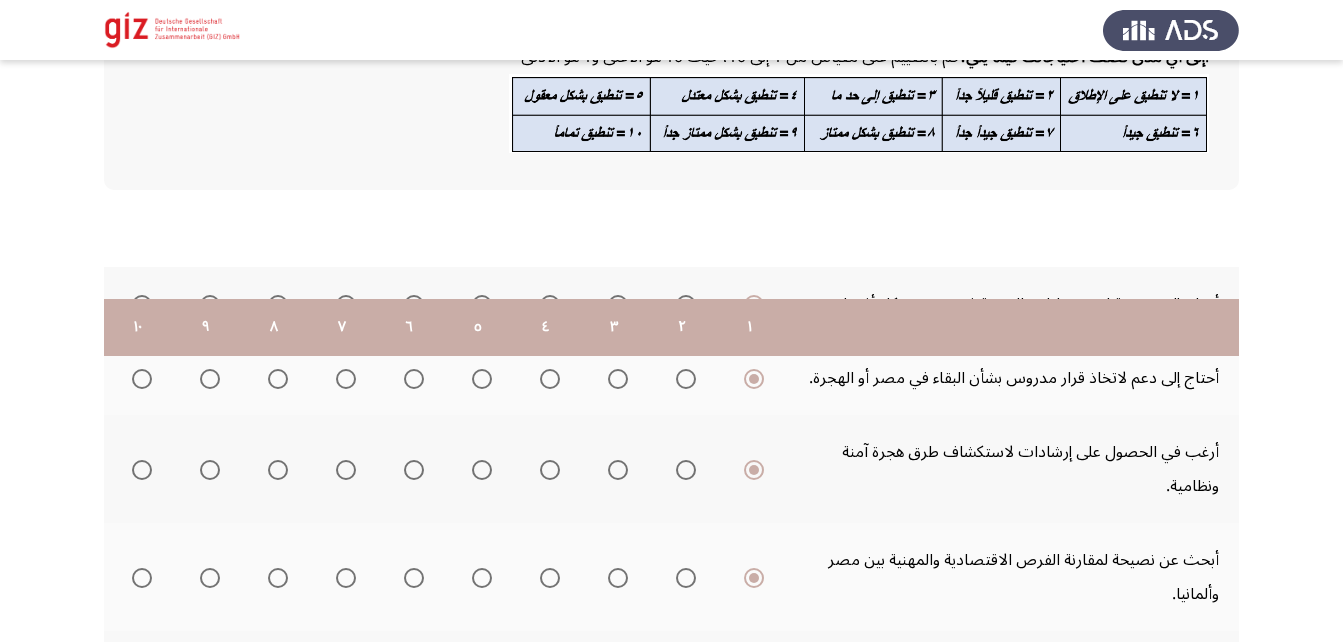 scroll, scrollTop: 391, scrollLeft: 0, axis: vertical 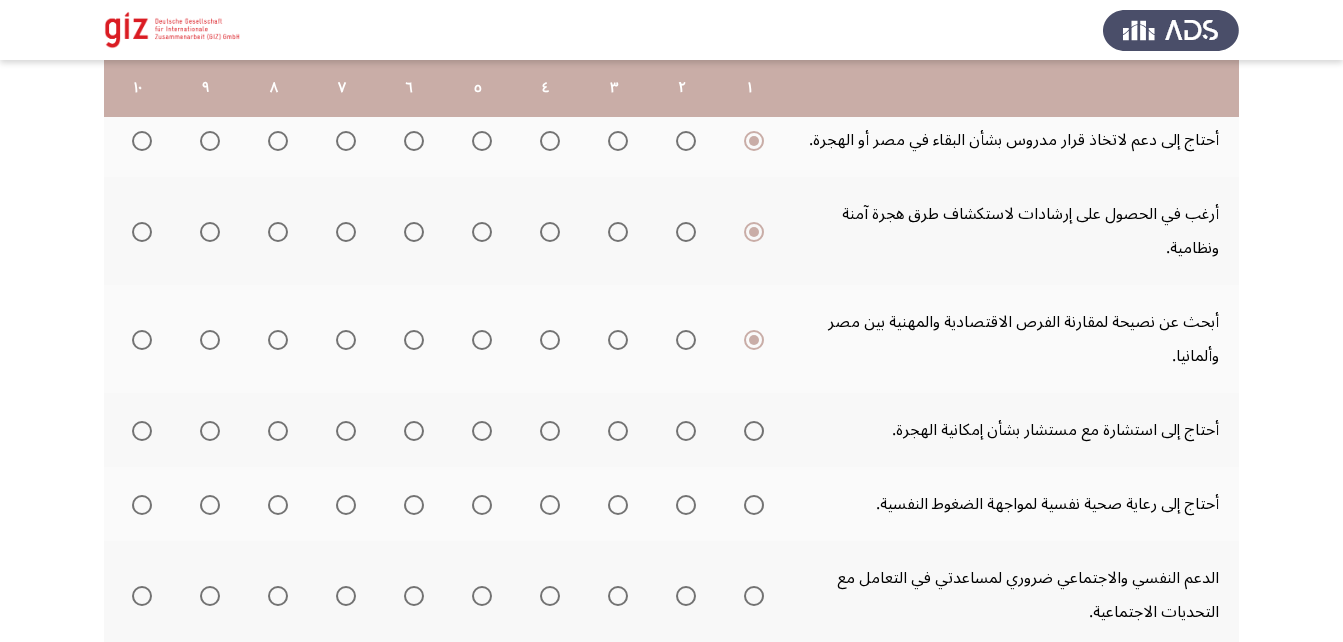 click at bounding box center [754, 431] 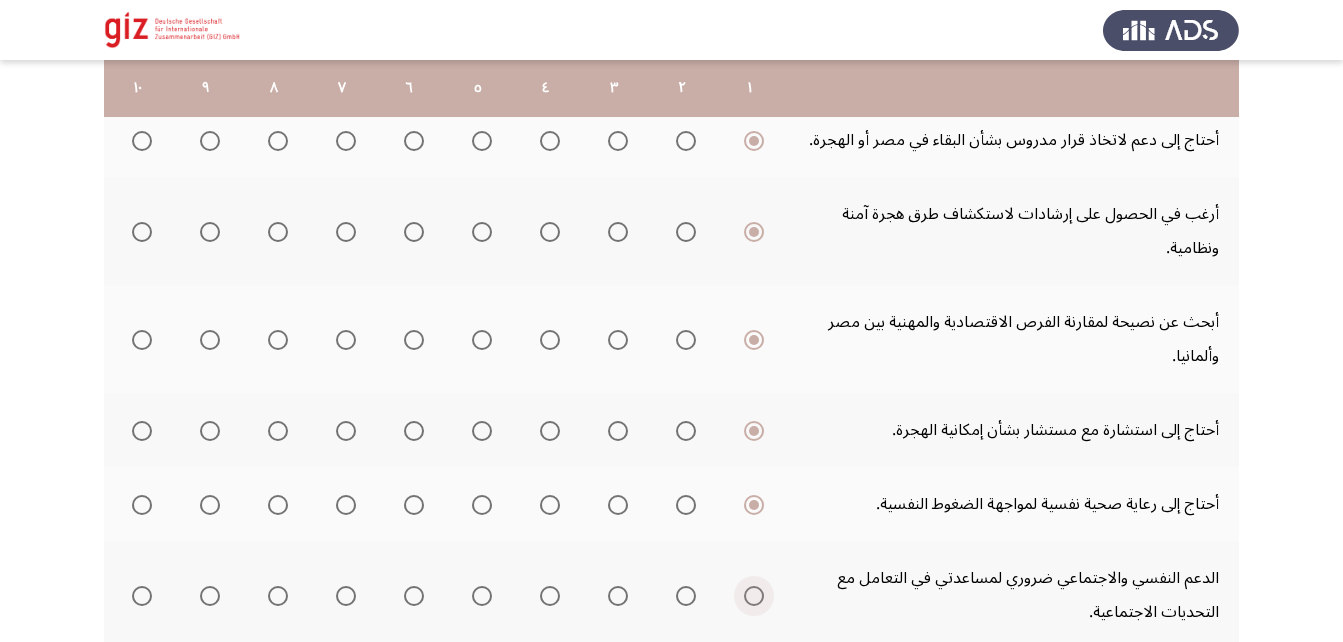 click at bounding box center (754, 596) 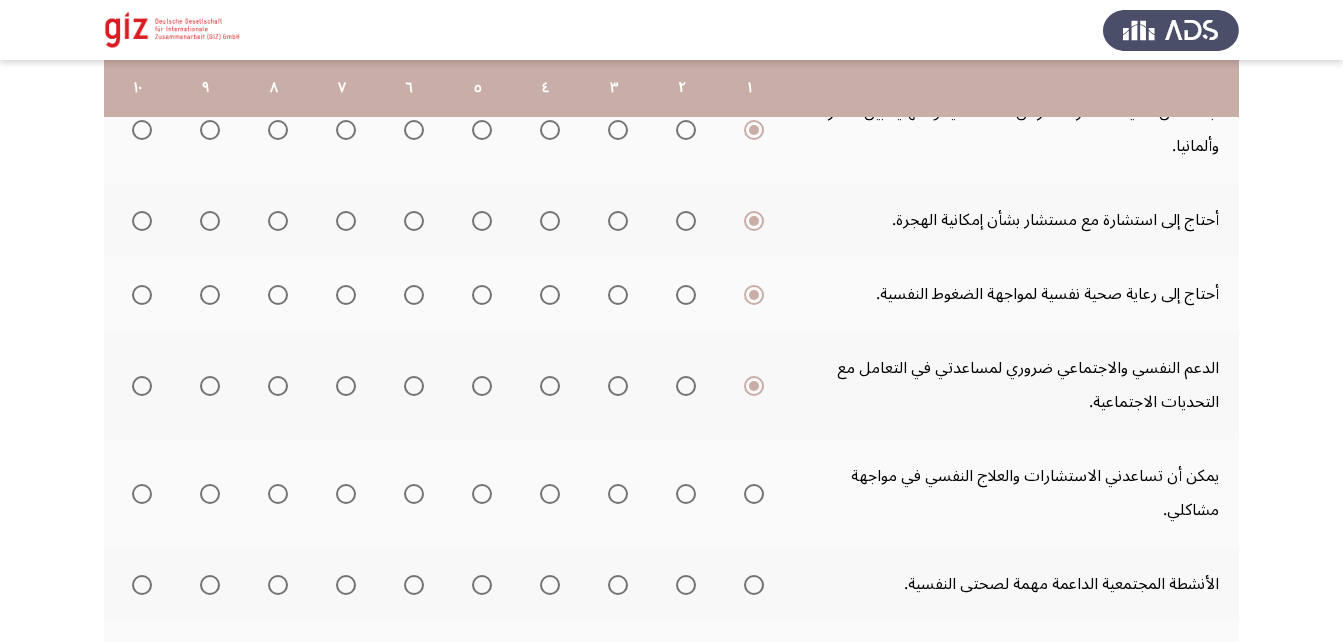 scroll, scrollTop: 602, scrollLeft: 0, axis: vertical 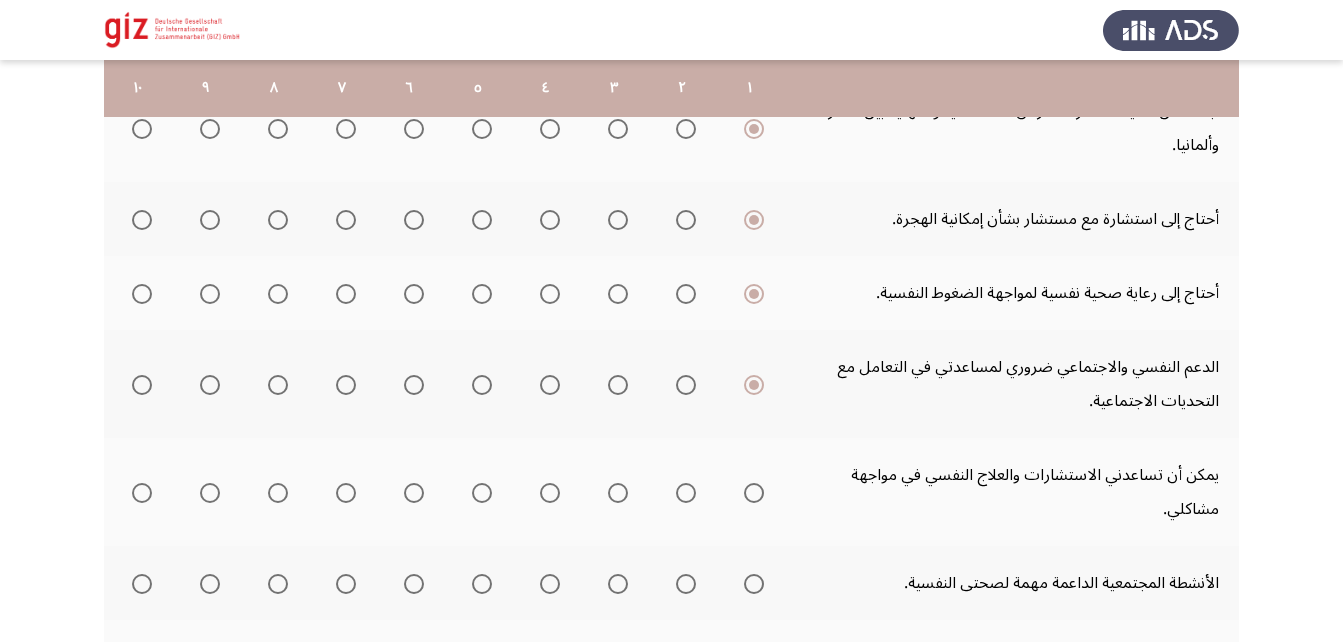 click at bounding box center (754, 493) 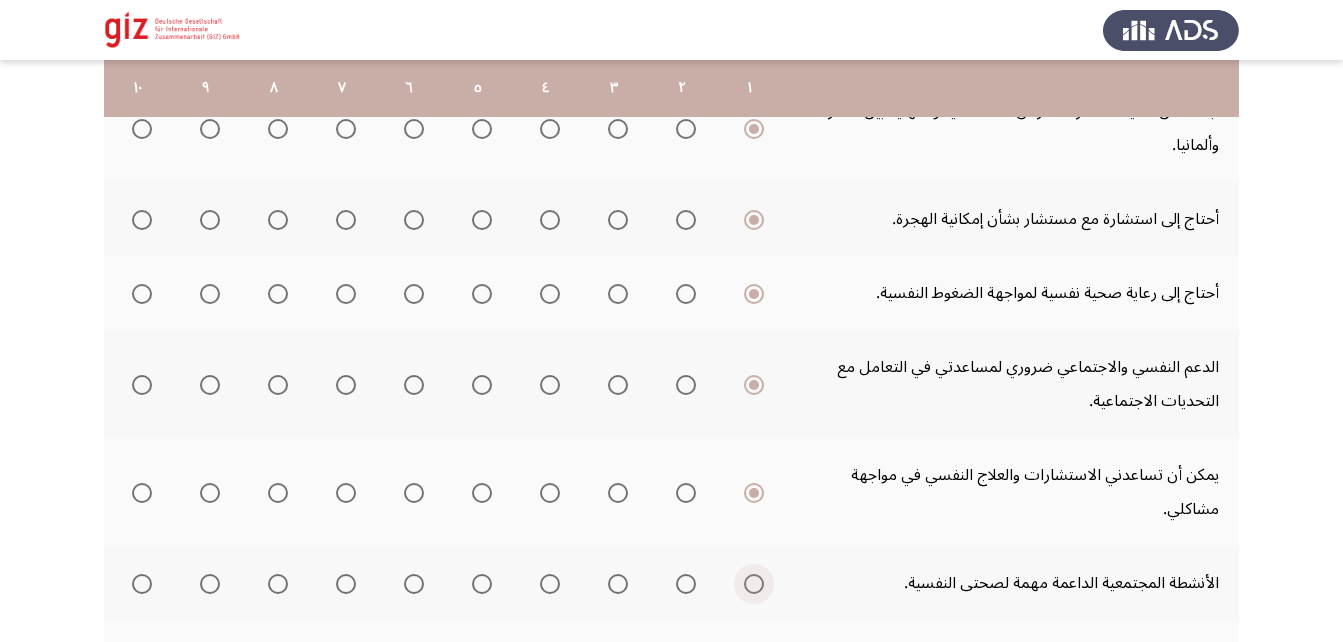 click at bounding box center (754, 584) 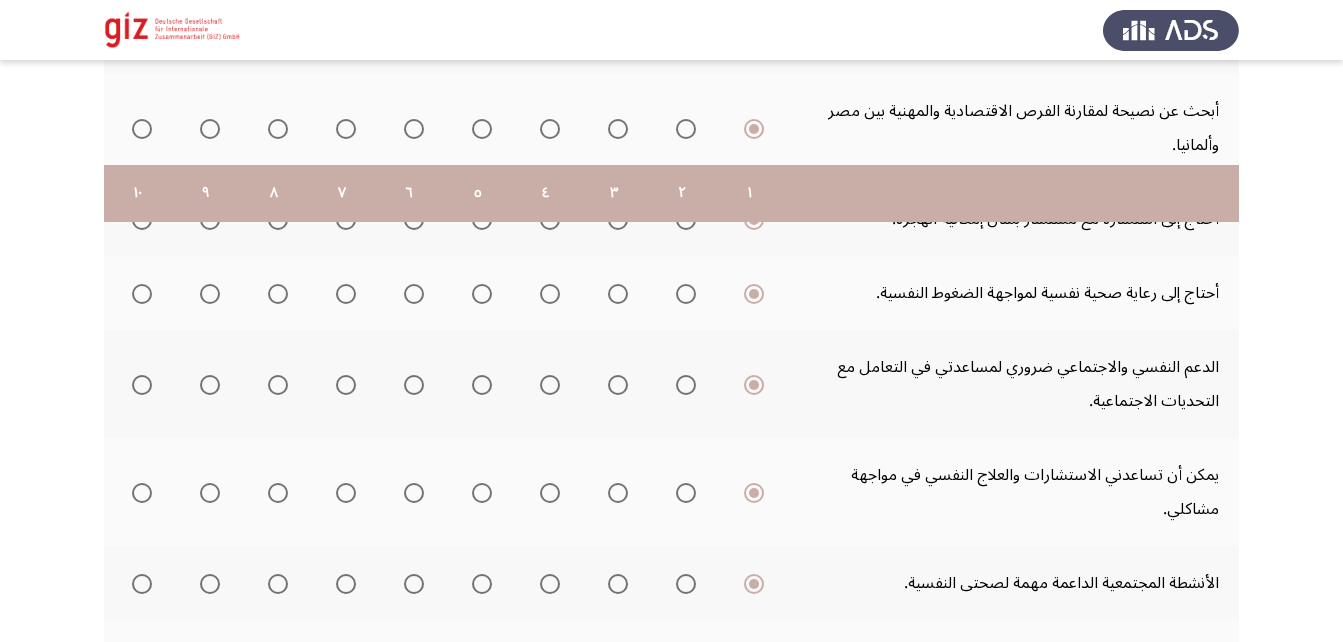 scroll, scrollTop: 780, scrollLeft: 0, axis: vertical 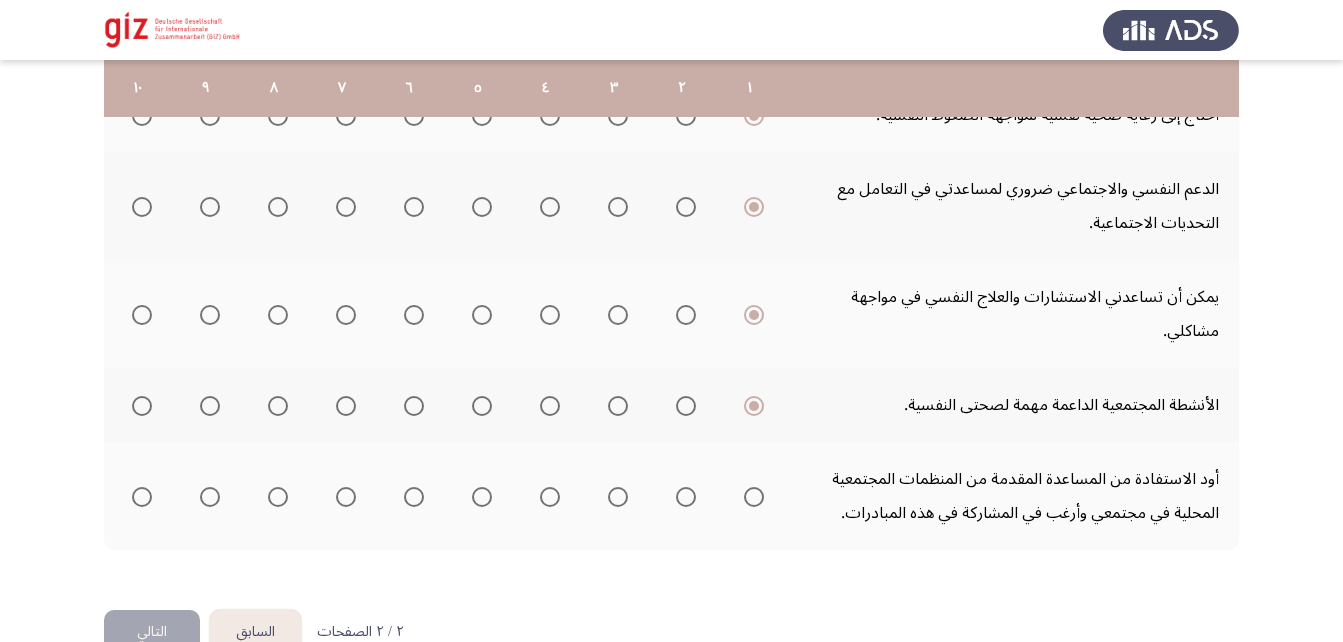 click at bounding box center (754, 497) 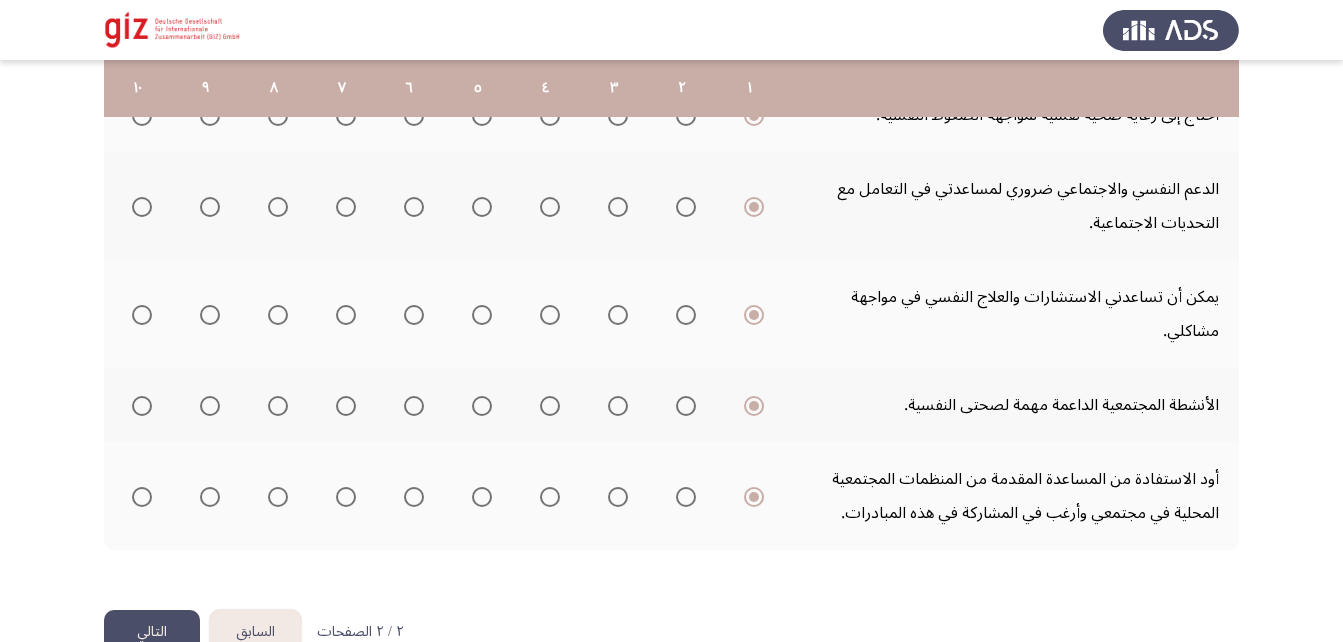 click on "التالي" 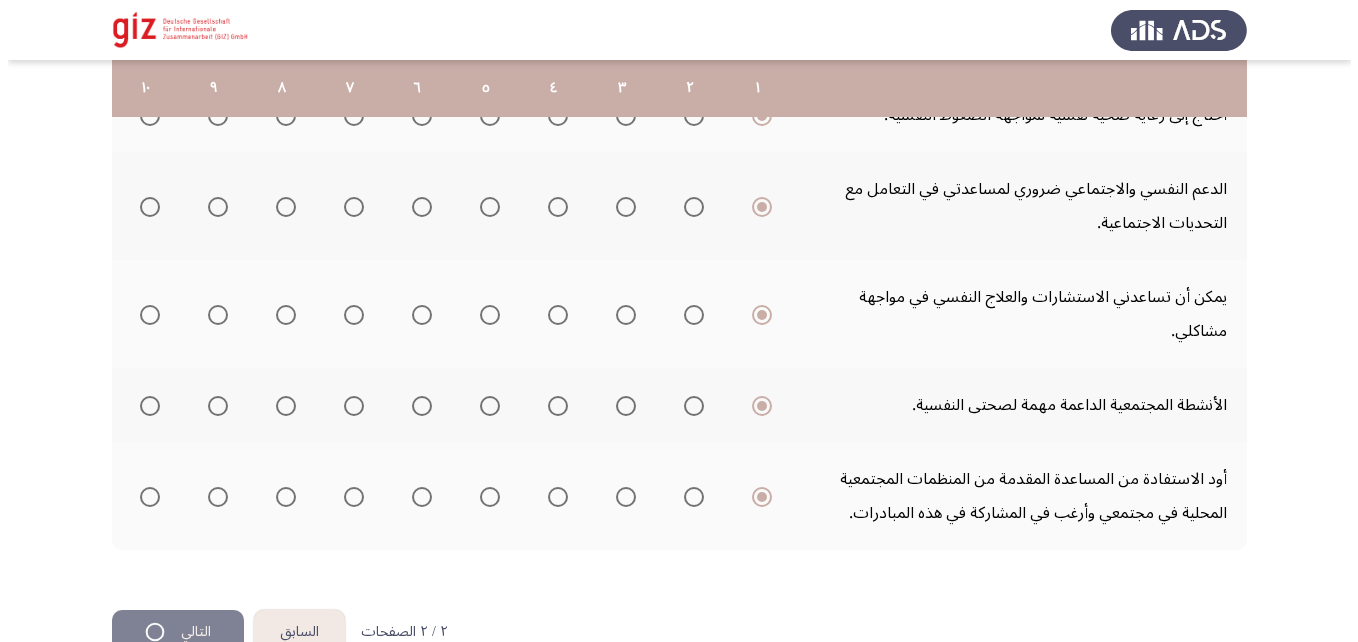 scroll, scrollTop: 0, scrollLeft: 0, axis: both 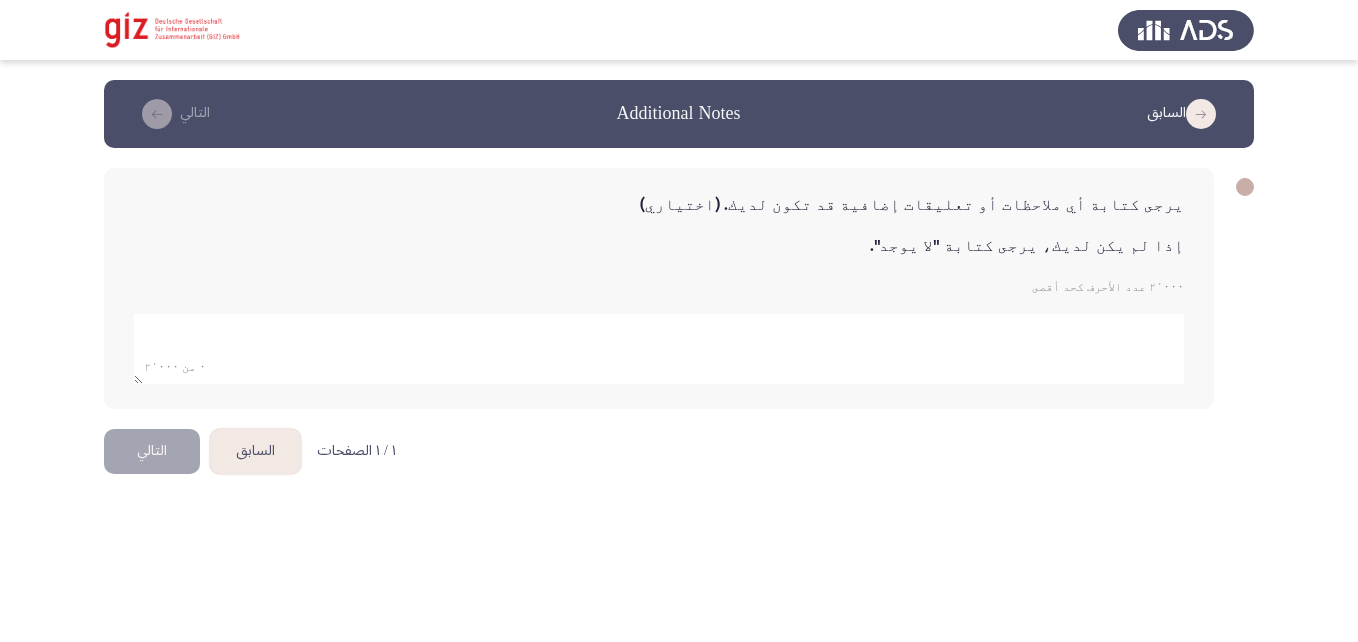 click 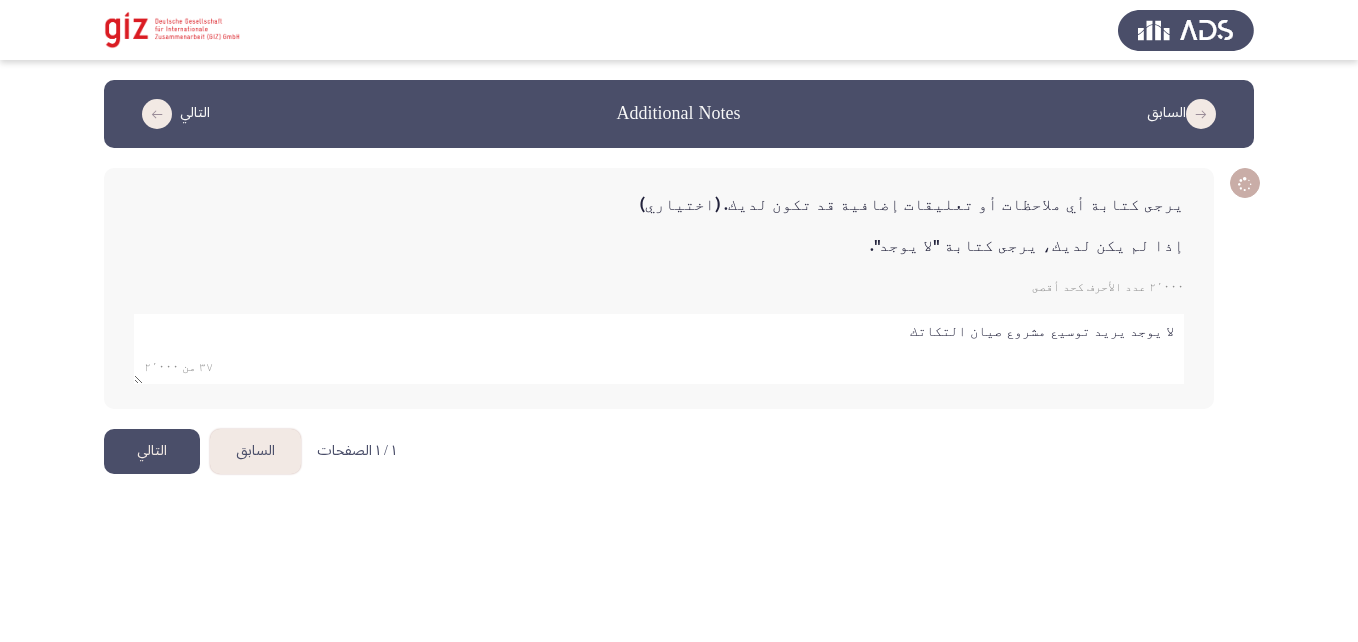 type on "لا يوجد يريد توسيع مشروع صيان التكاتك" 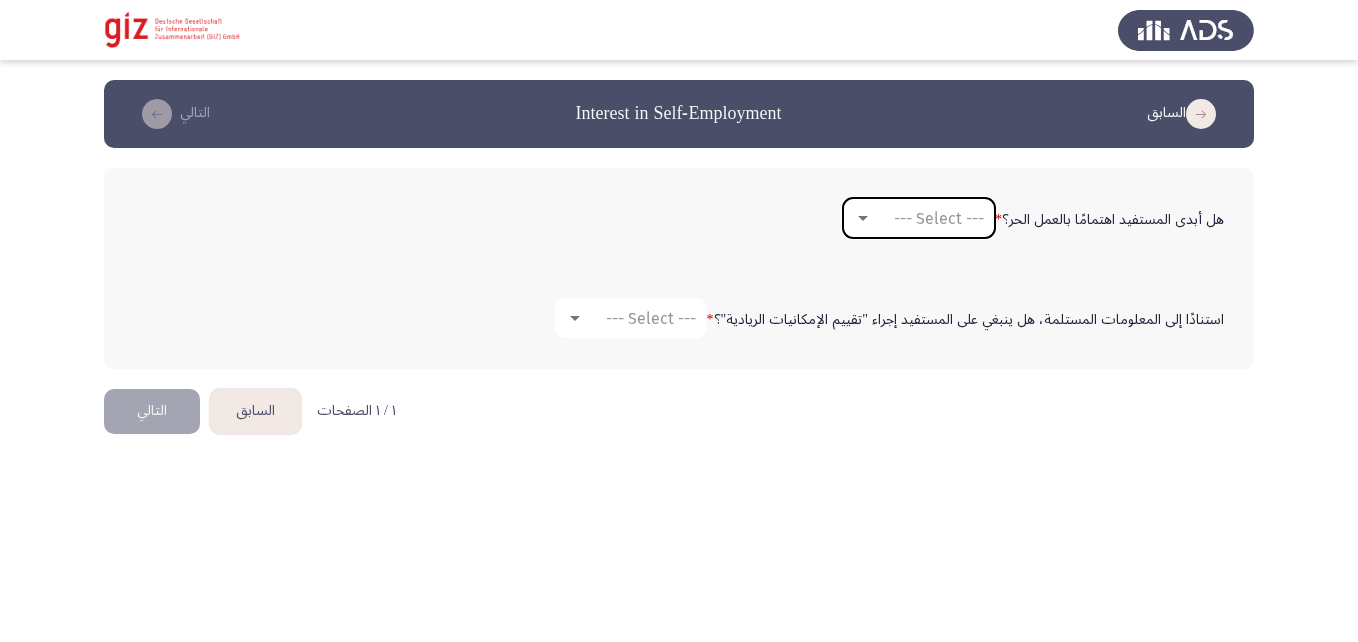 click on "--- Select ---" at bounding box center (939, 218) 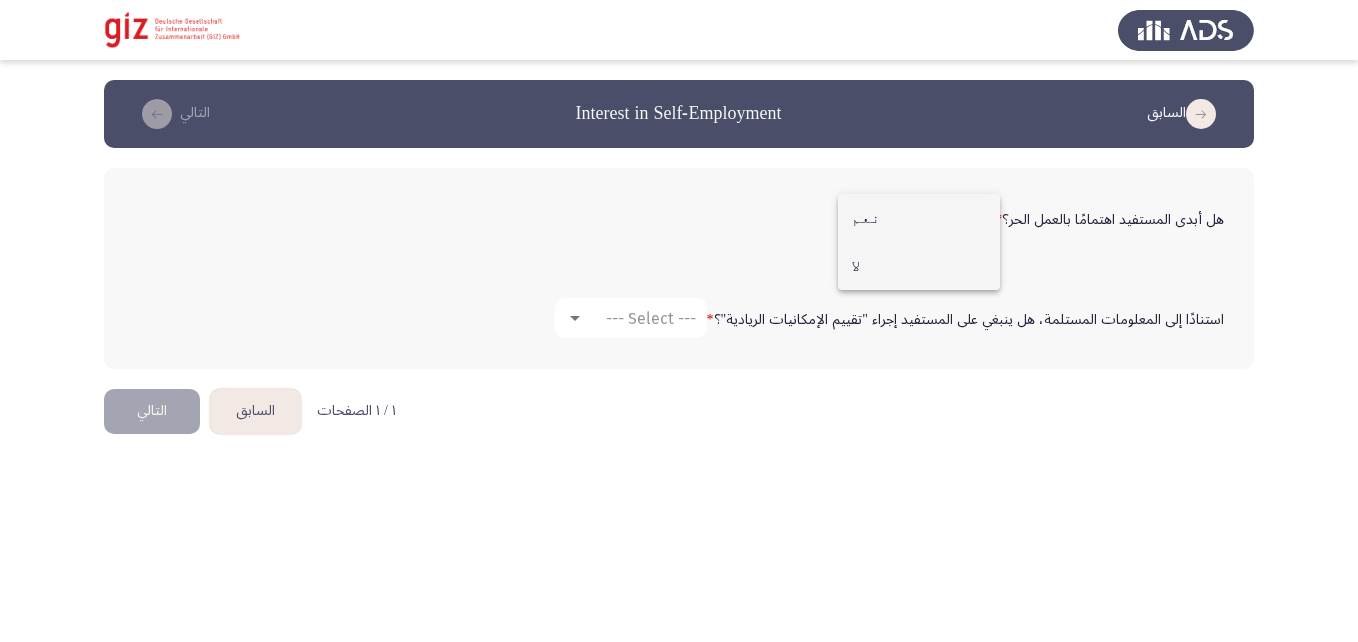 click on "لا" at bounding box center [919, 266] 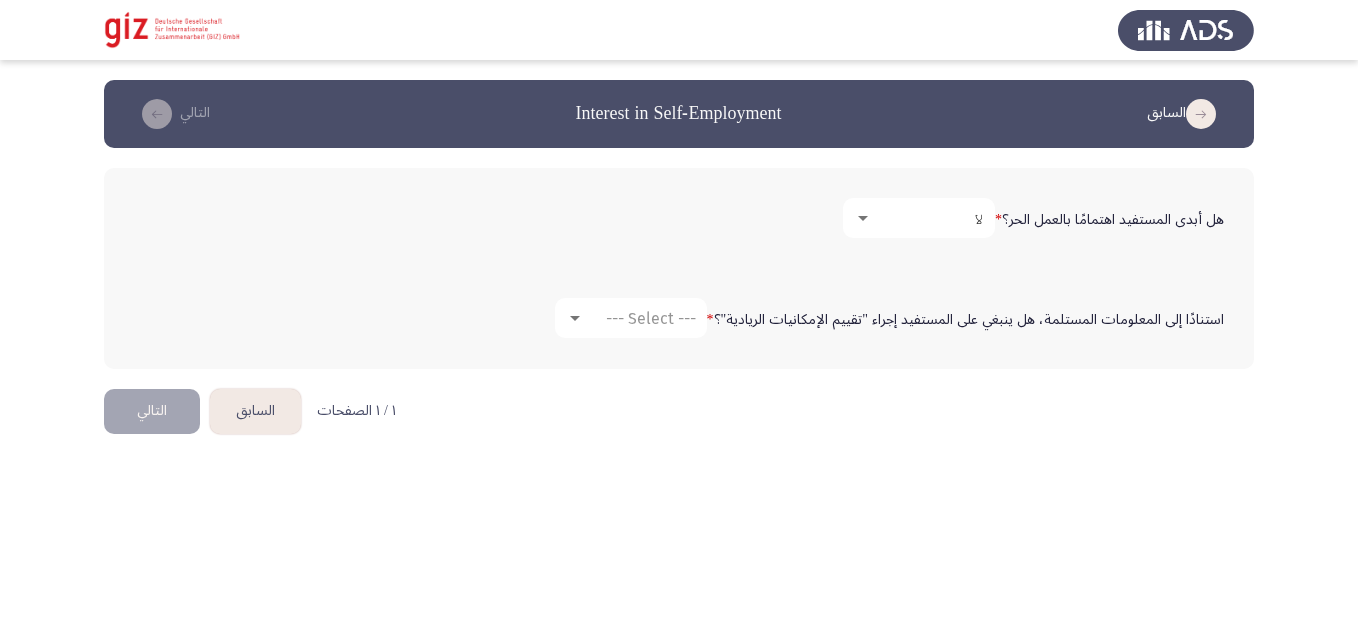 click on "لا" at bounding box center [919, 218] 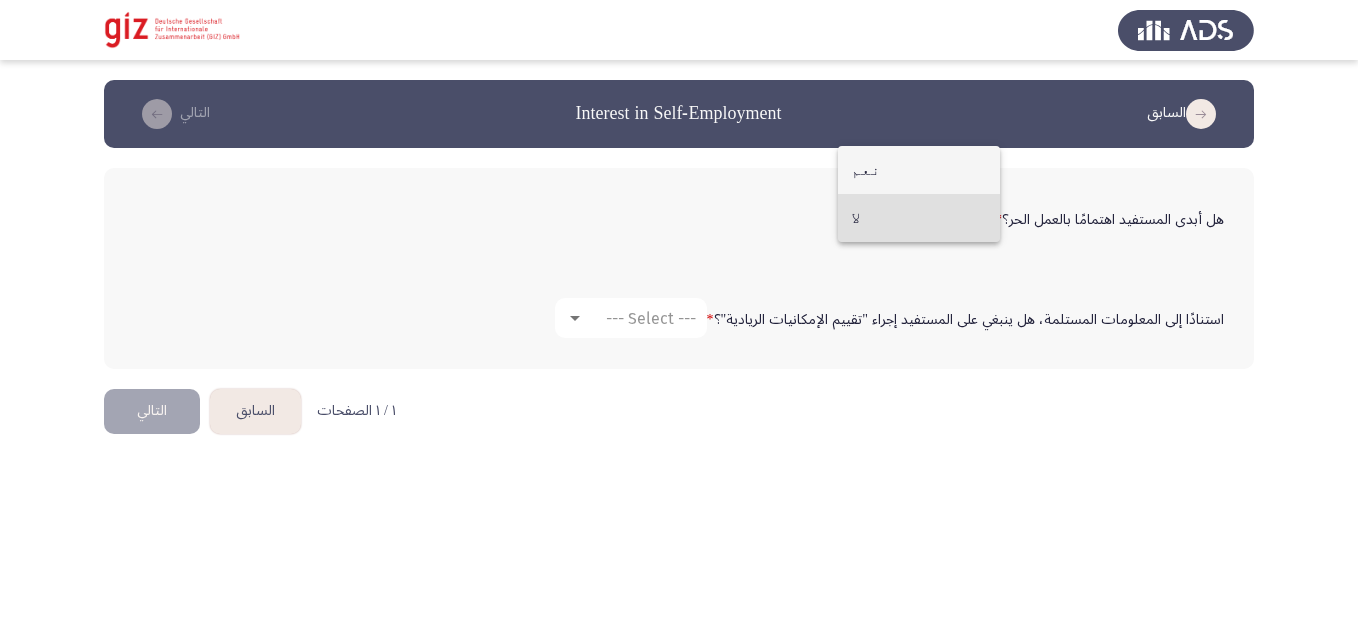 click on "نعم" at bounding box center (919, 170) 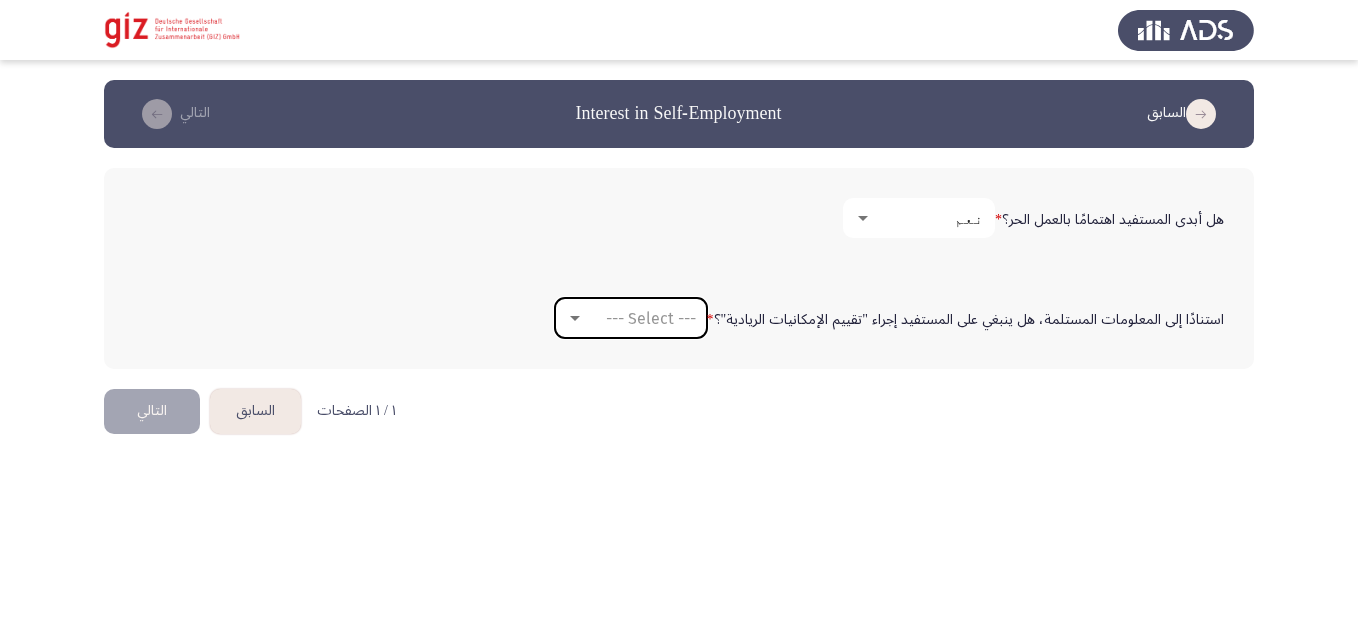 click on "--- Select ---" at bounding box center [651, 318] 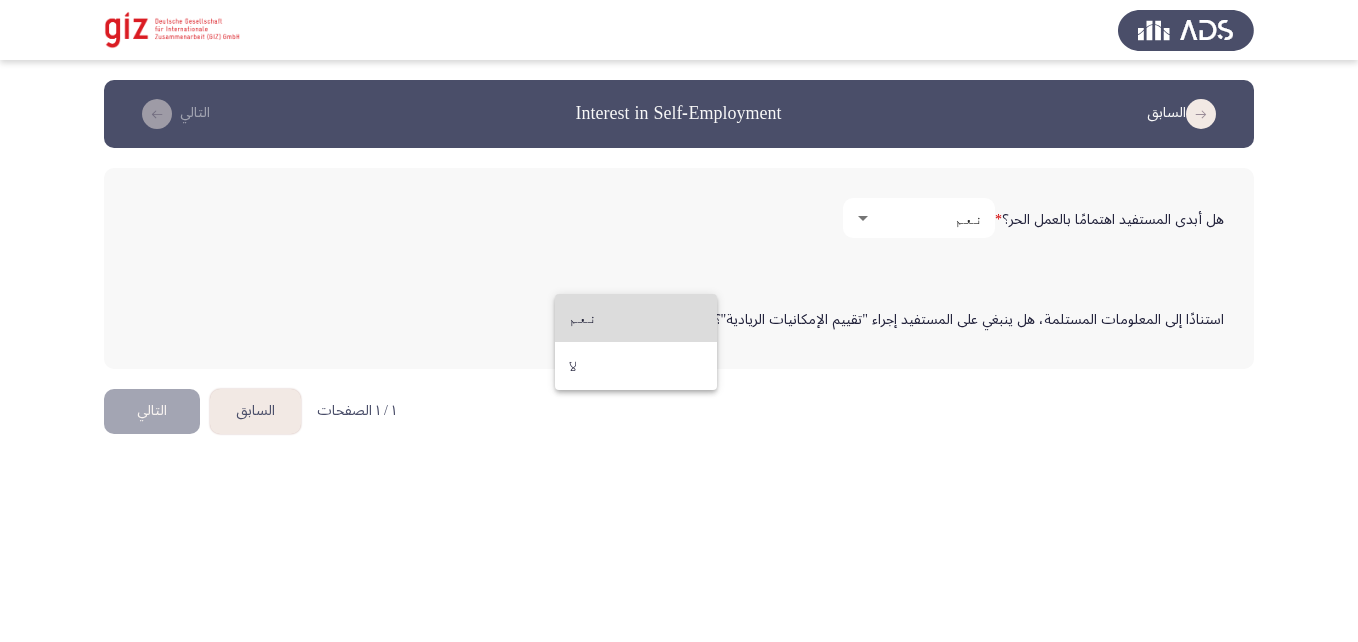 click on "نعم" at bounding box center (636, 318) 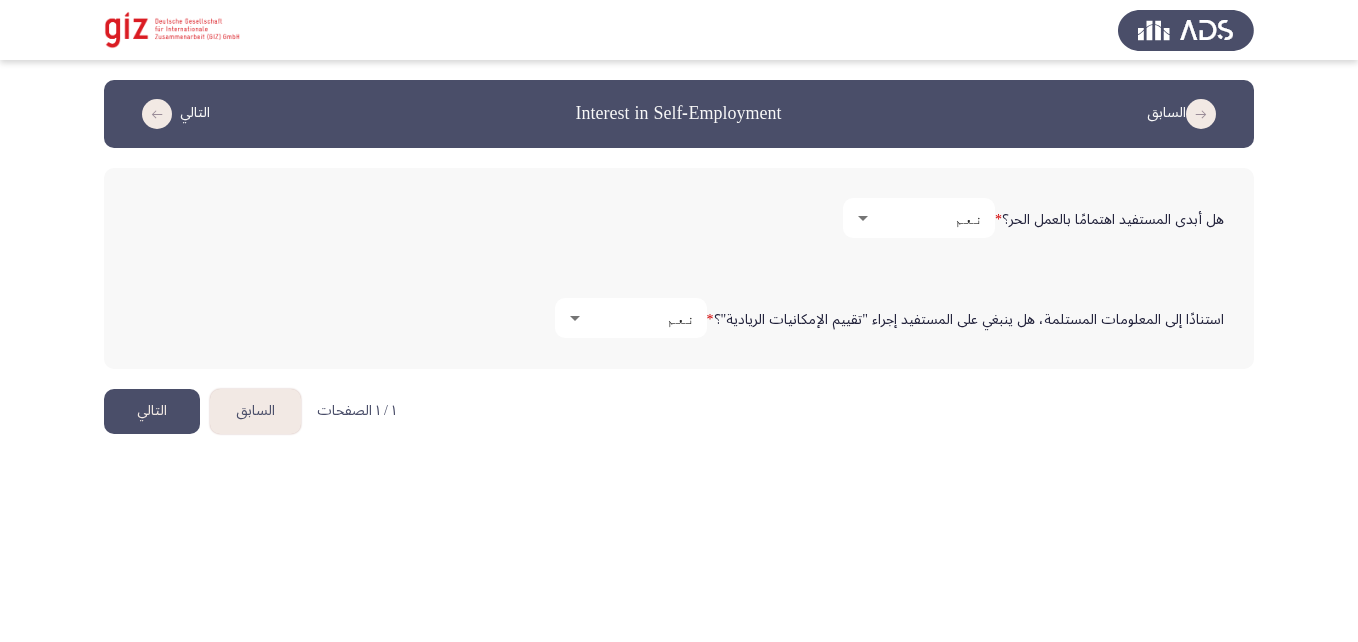 click on "التالي" 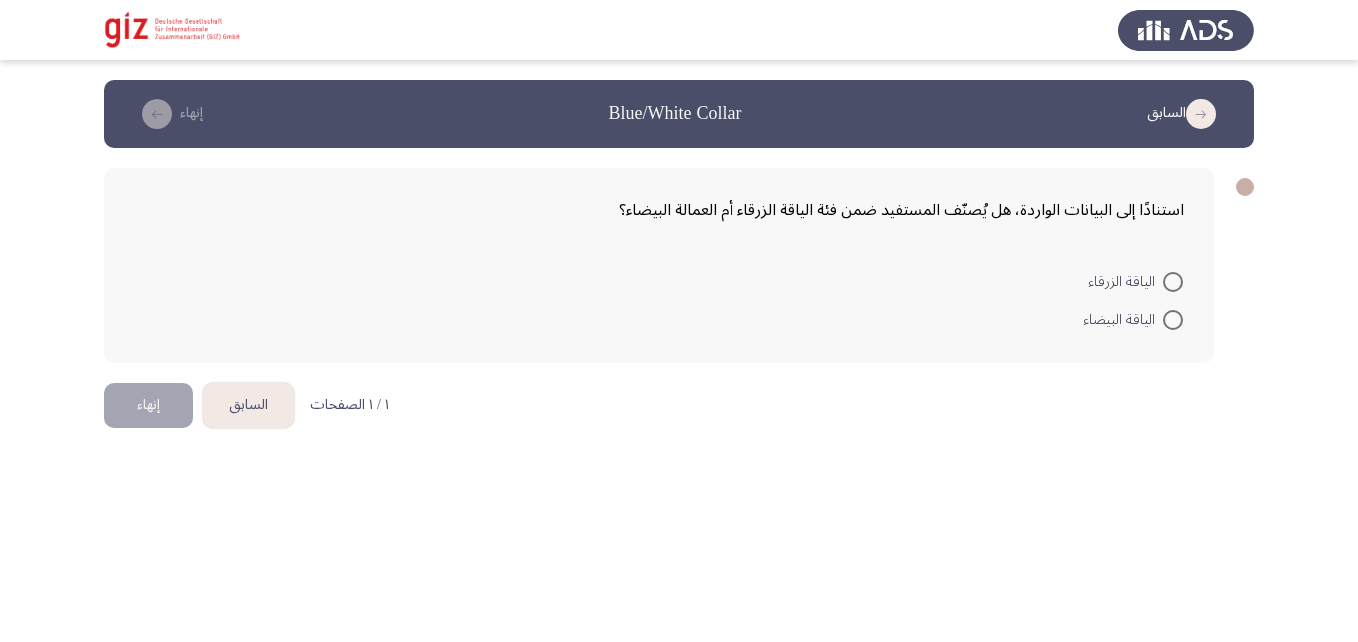 click at bounding box center (1173, 282) 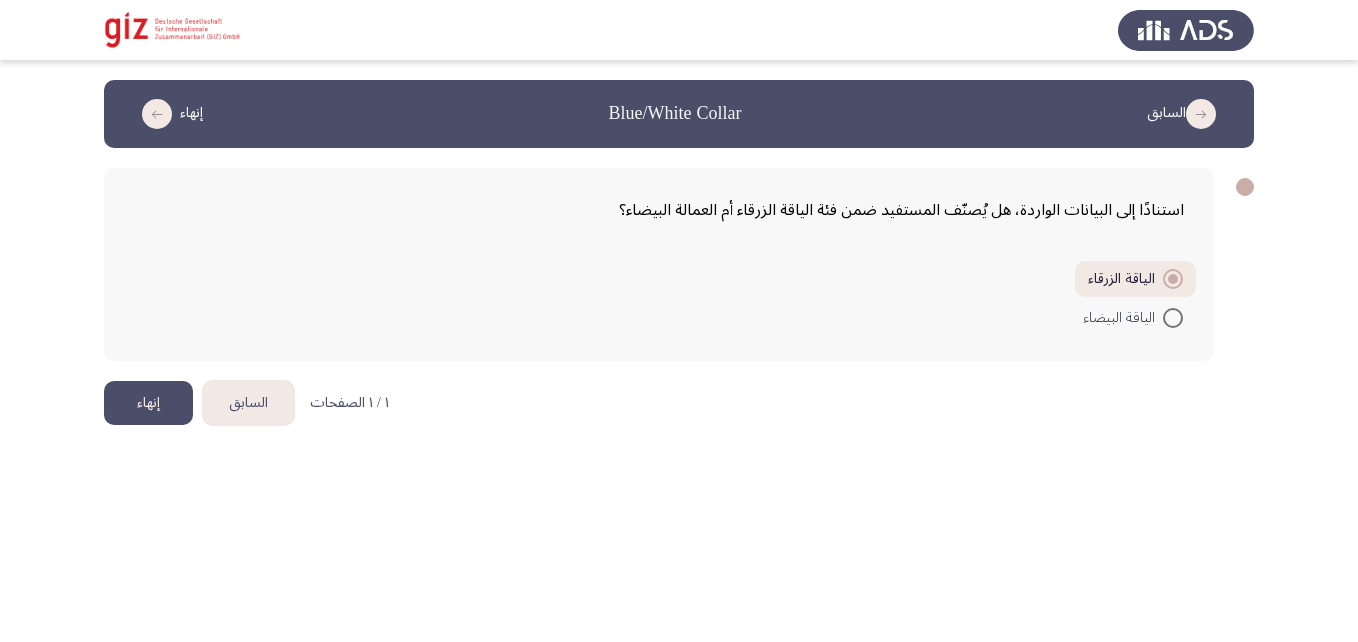 click on "إنهاء" 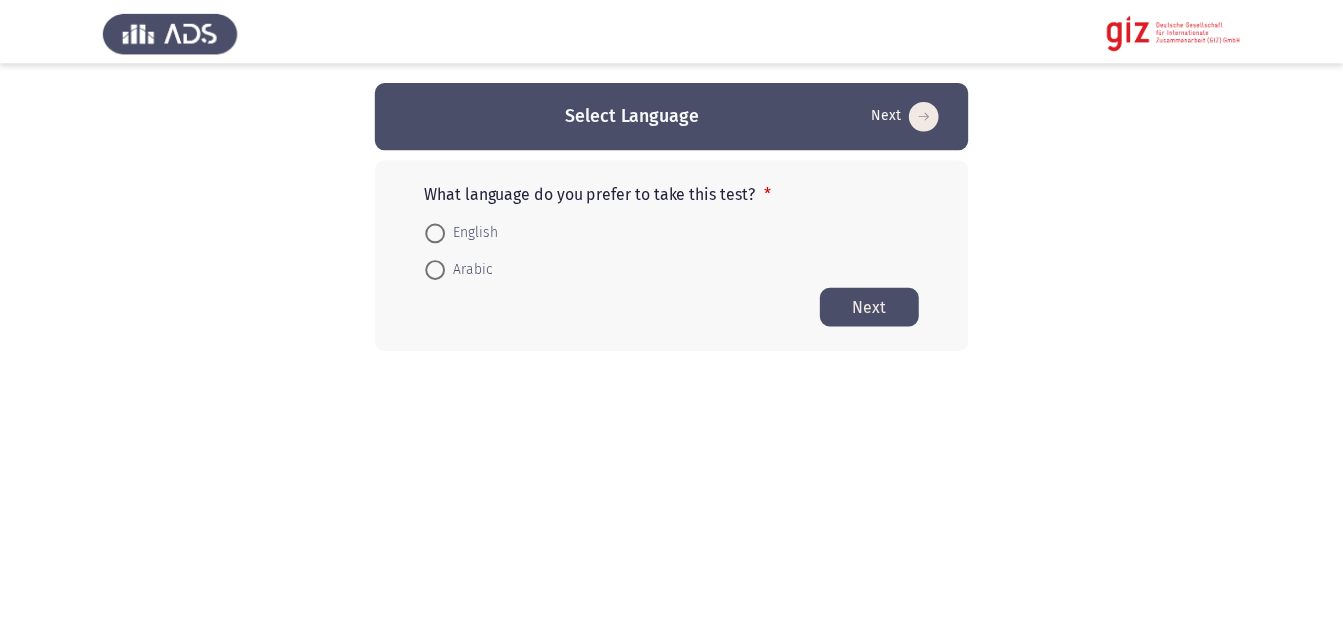 scroll, scrollTop: 0, scrollLeft: 0, axis: both 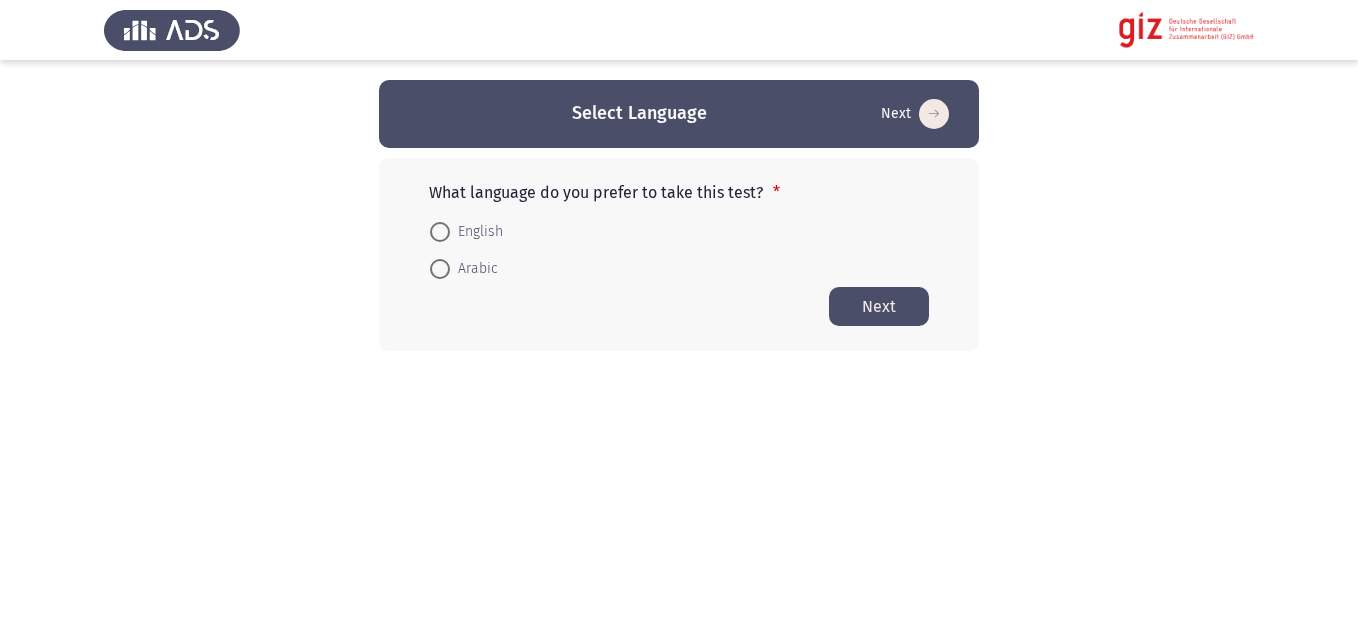 click on "Arabic" at bounding box center (474, 269) 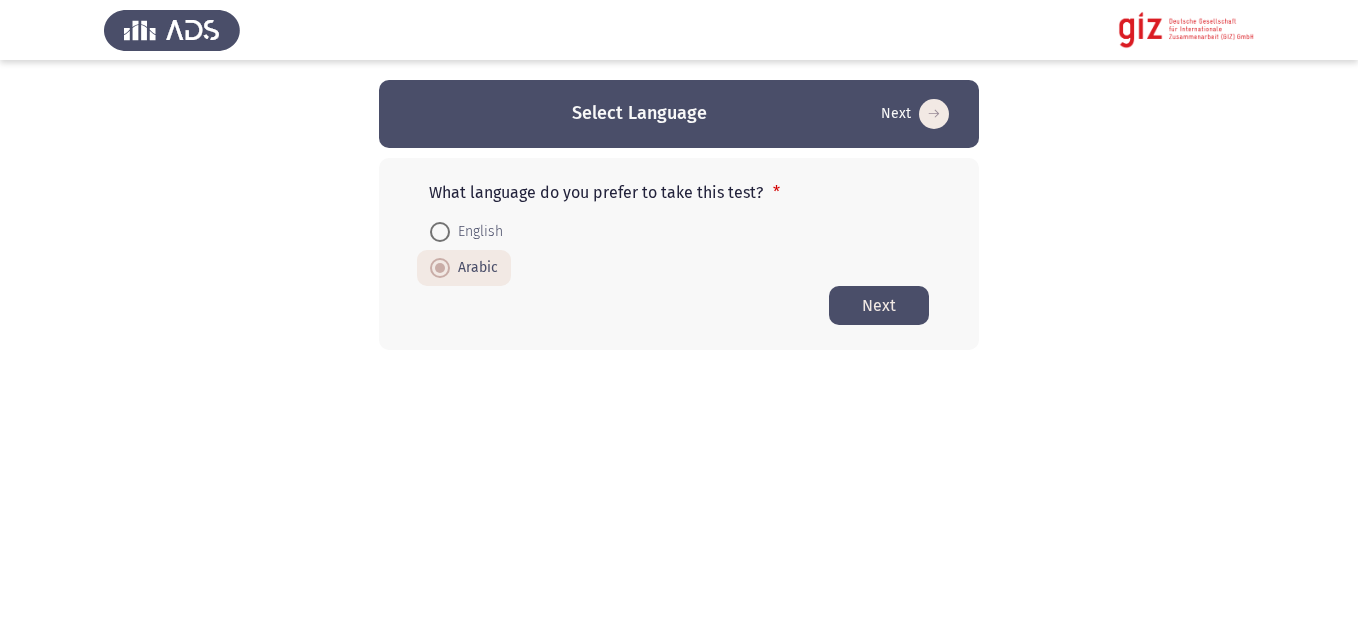 click on "Next" 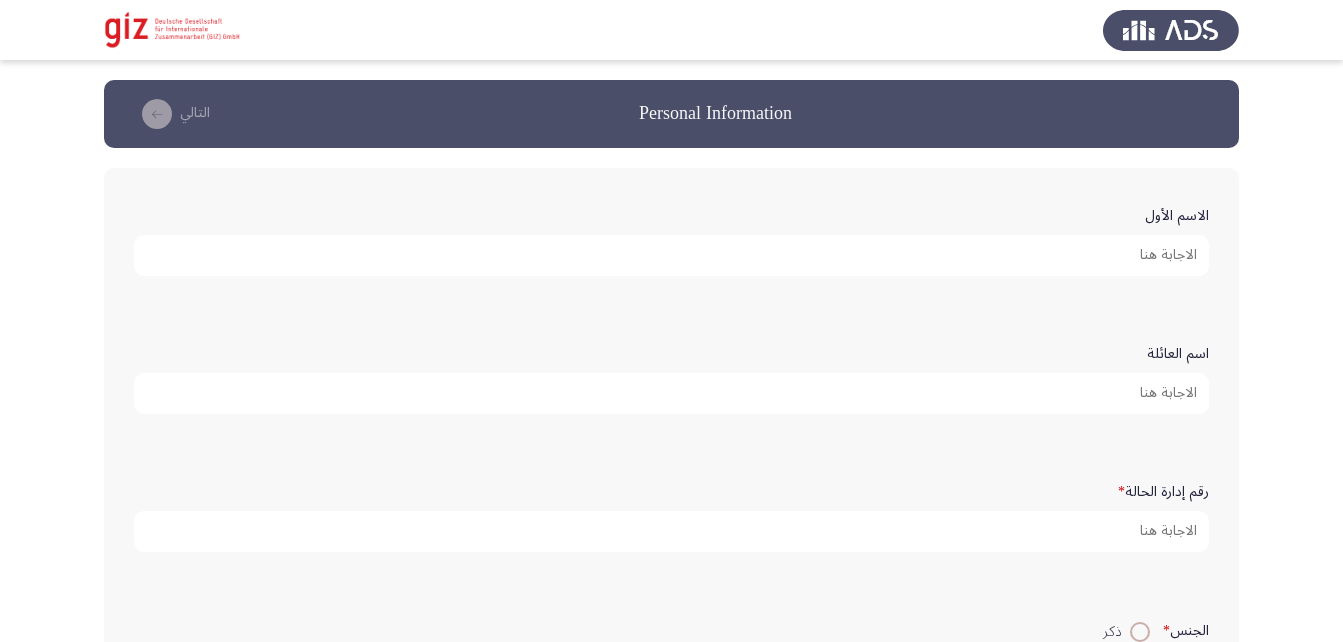 click on "الاسم الأول" at bounding box center (671, 255) 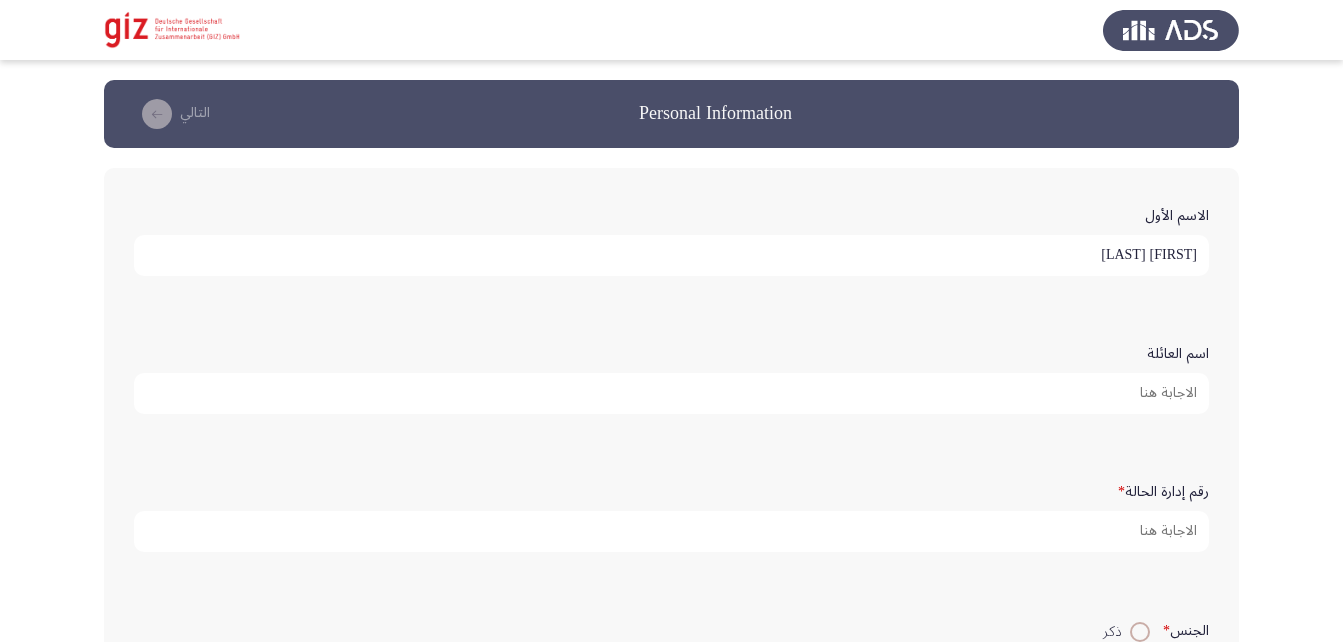 type on "[FIRST] [LAST]" 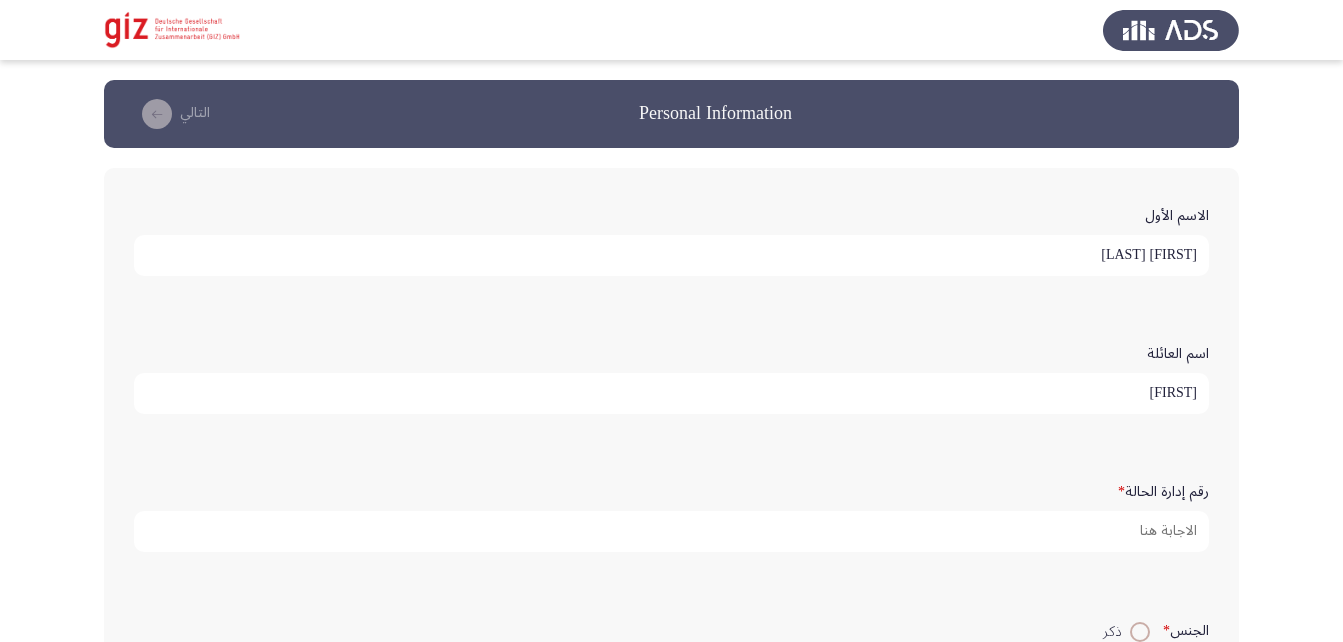 type on "[FIRST]" 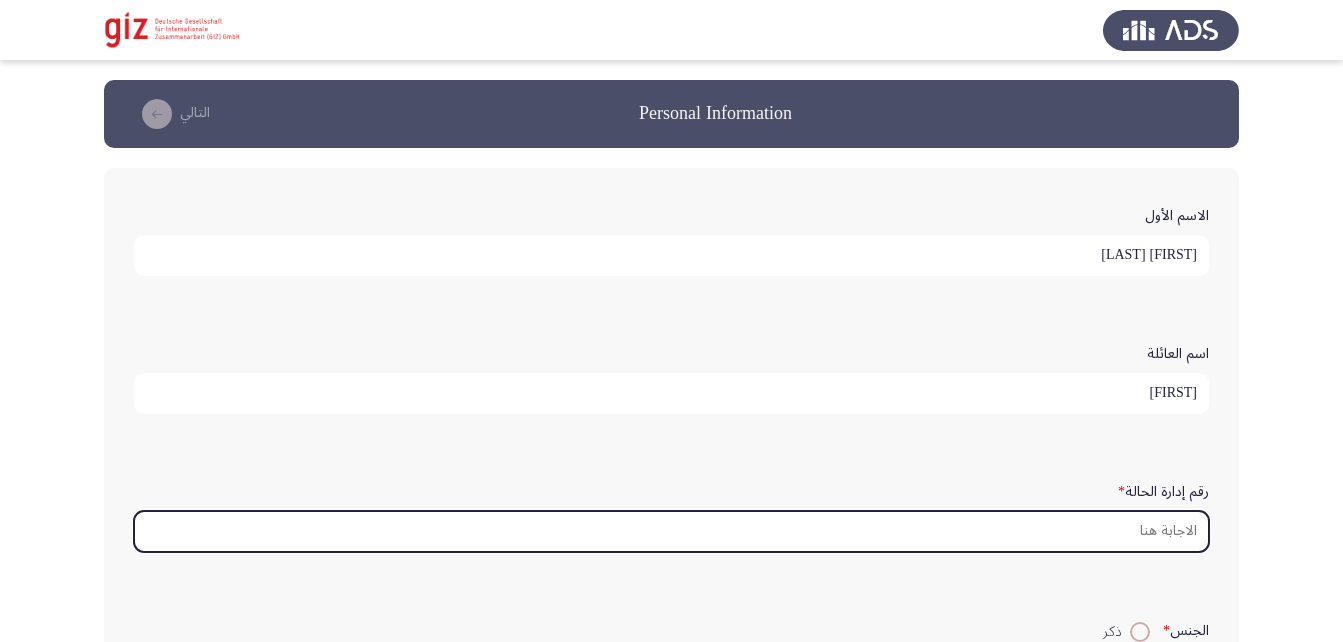 click on "رقم إدارة الحالة   *" at bounding box center (671, 531) 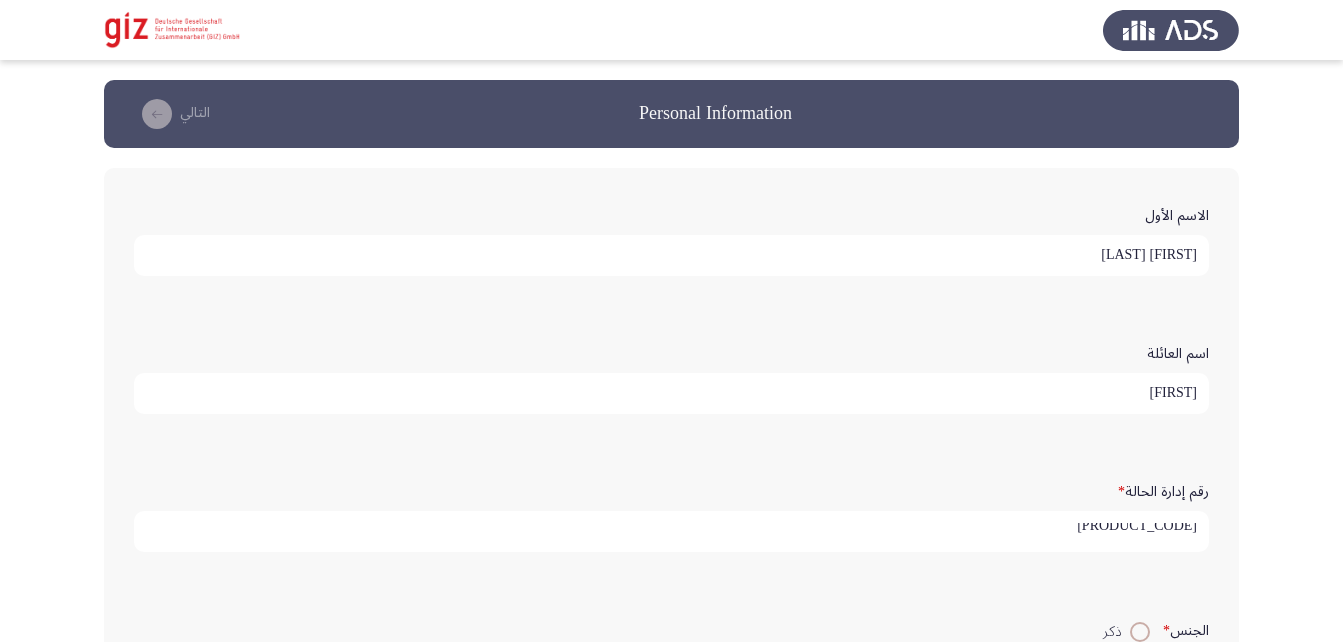 scroll, scrollTop: 5, scrollLeft: 0, axis: vertical 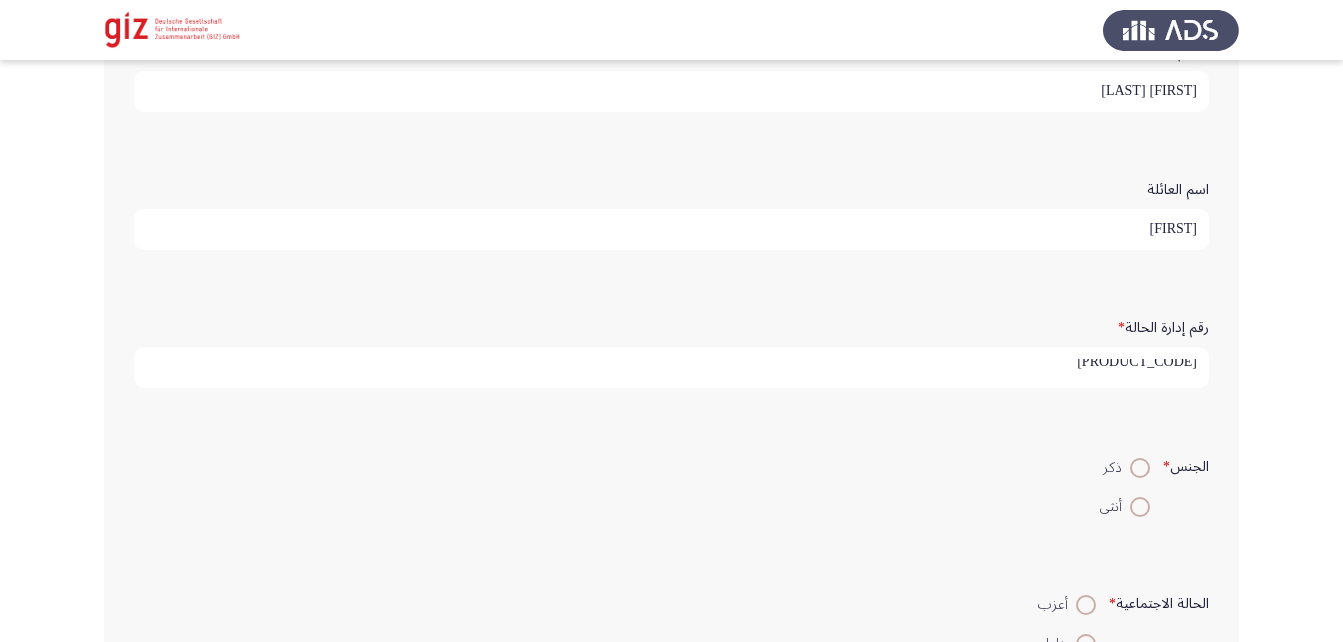 type on "[PRODUCT_CODE]" 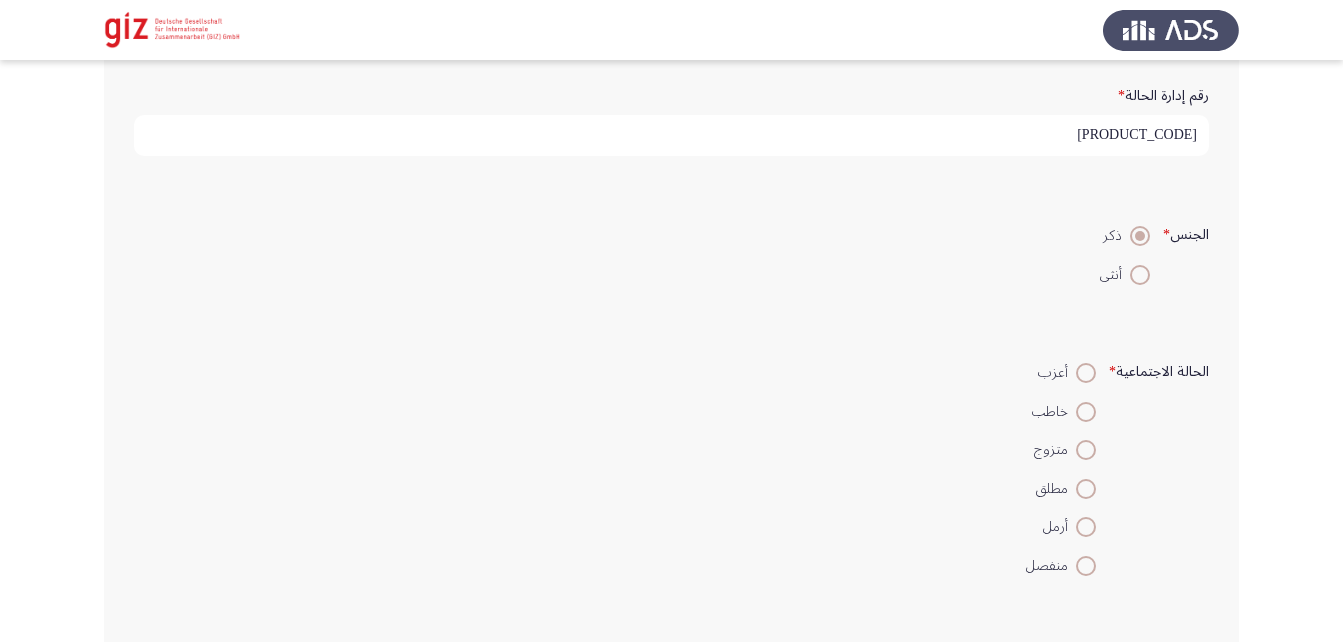 scroll, scrollTop: 397, scrollLeft: 0, axis: vertical 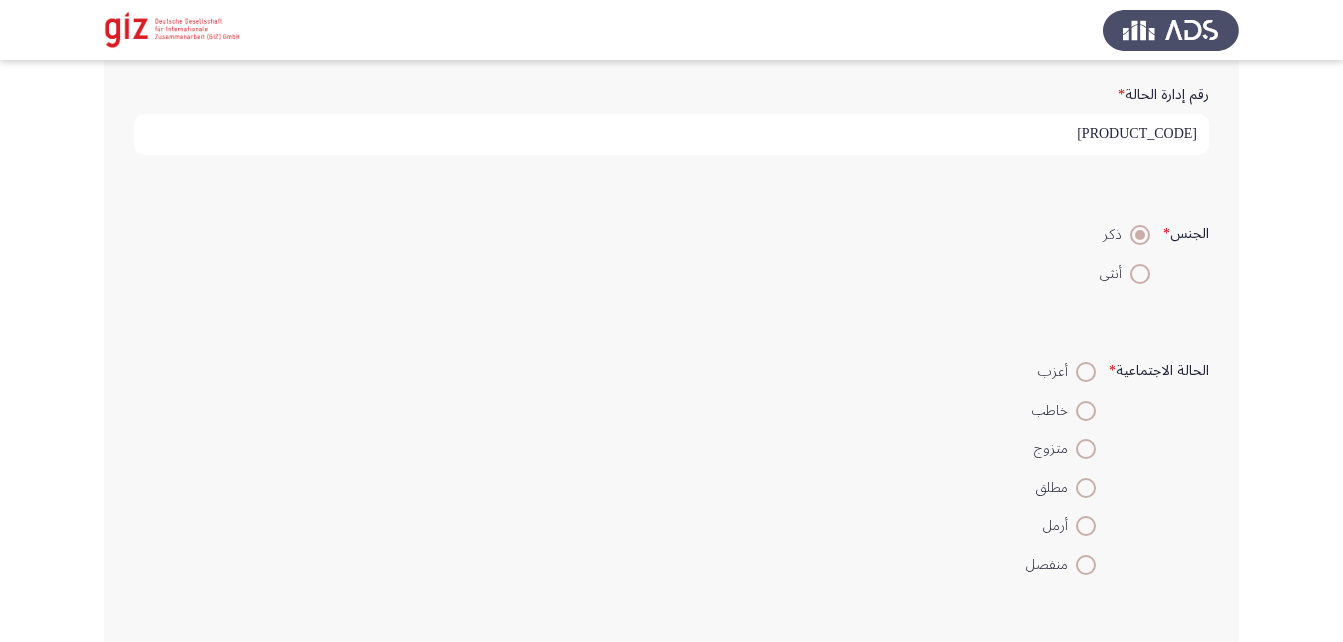 click at bounding box center (1086, 372) 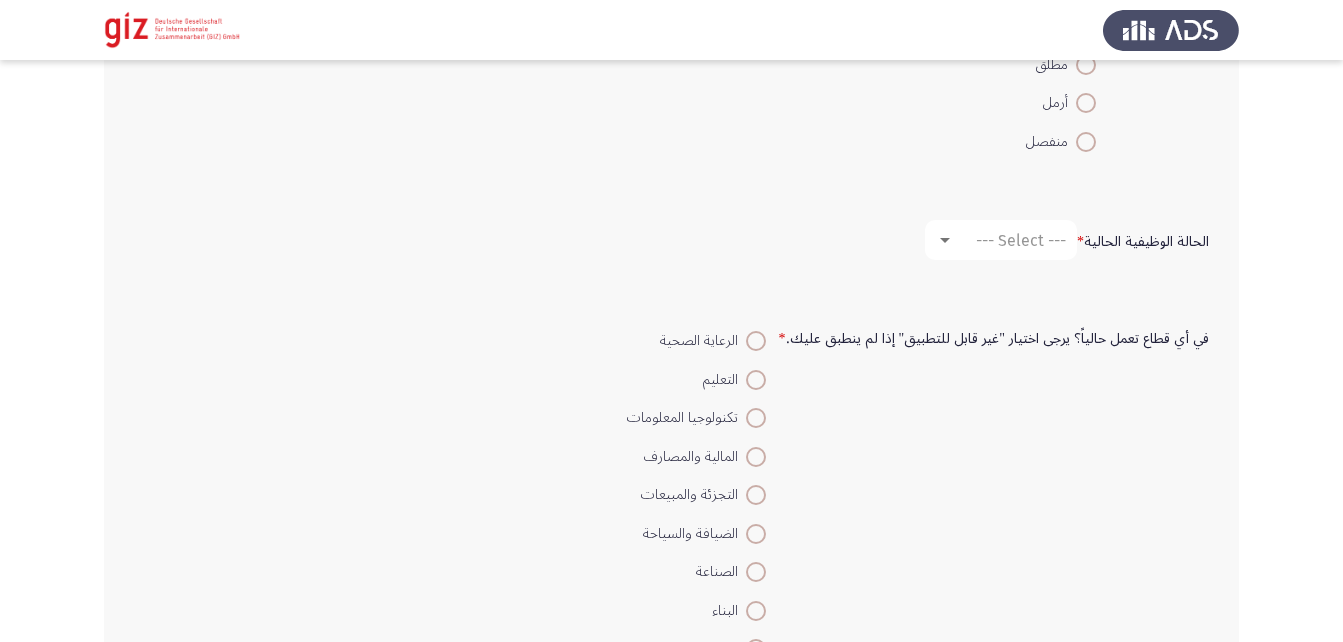 scroll, scrollTop: 821, scrollLeft: 0, axis: vertical 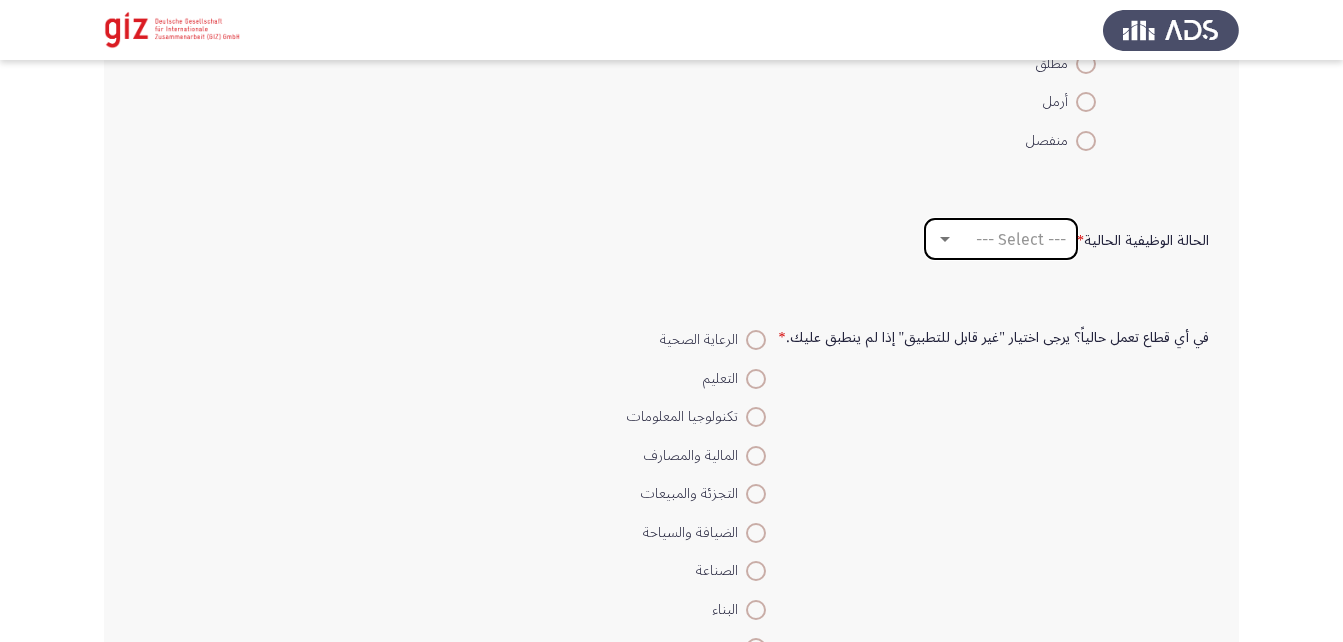click on "--- Select ---" at bounding box center (1021, 239) 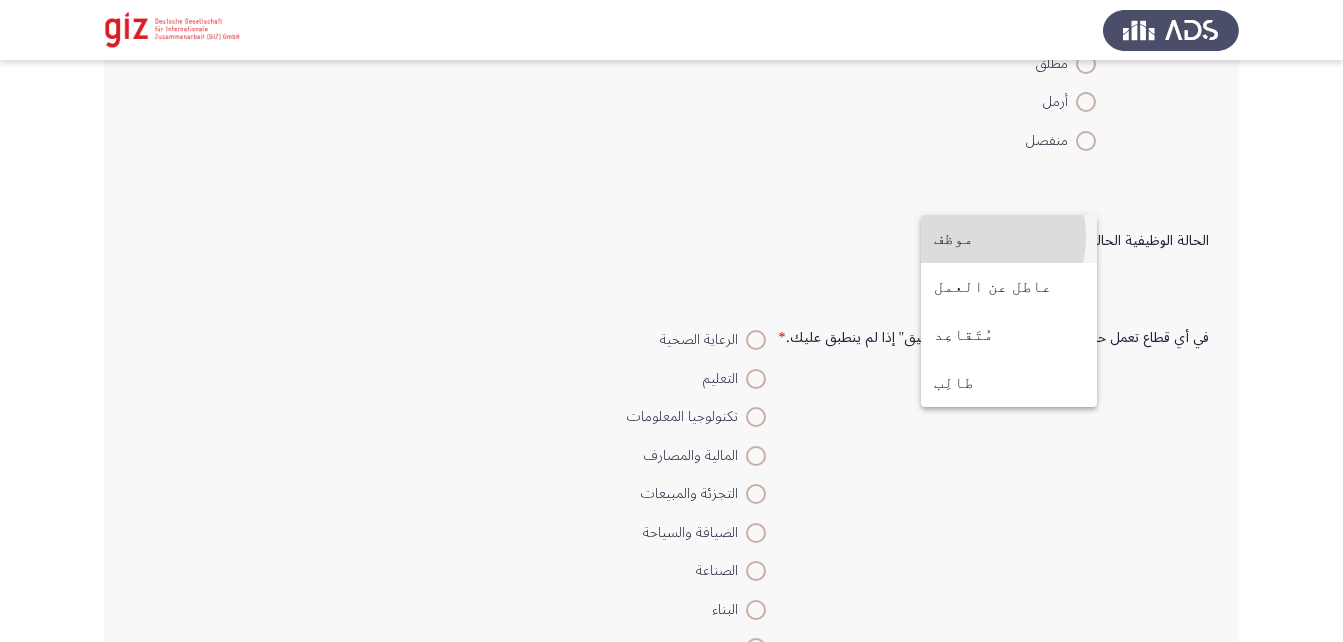 click on "موظف" at bounding box center (1009, 239) 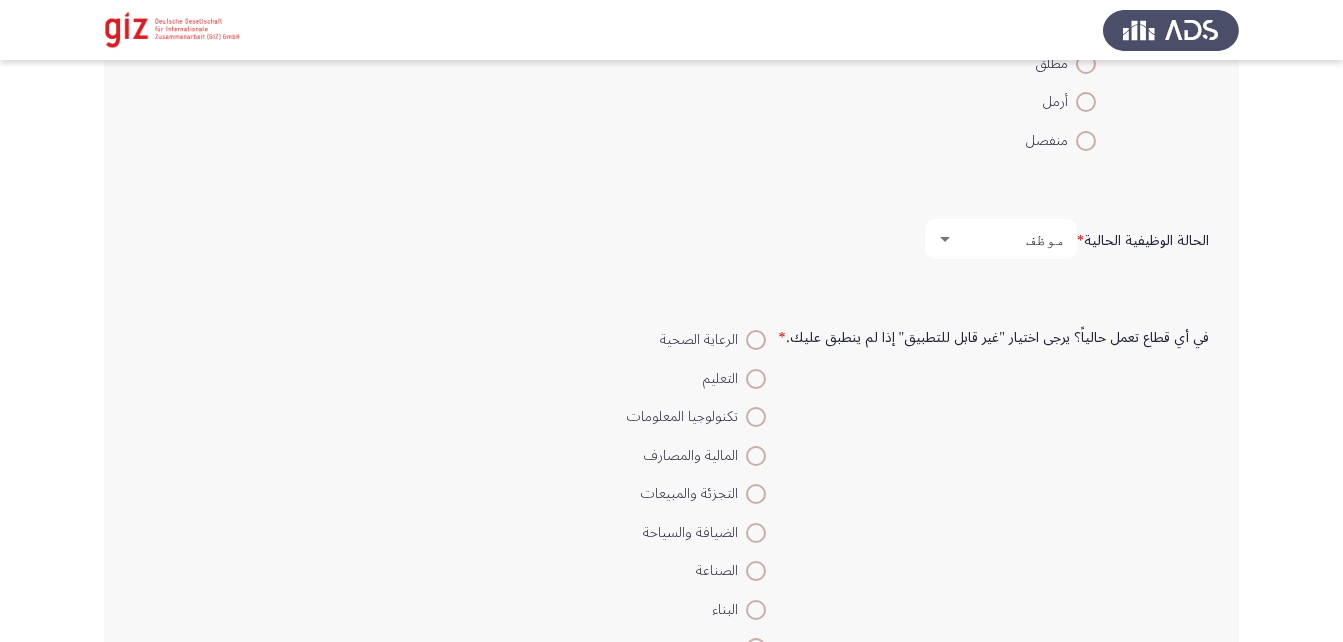 click on "موظف" at bounding box center [1010, 239] 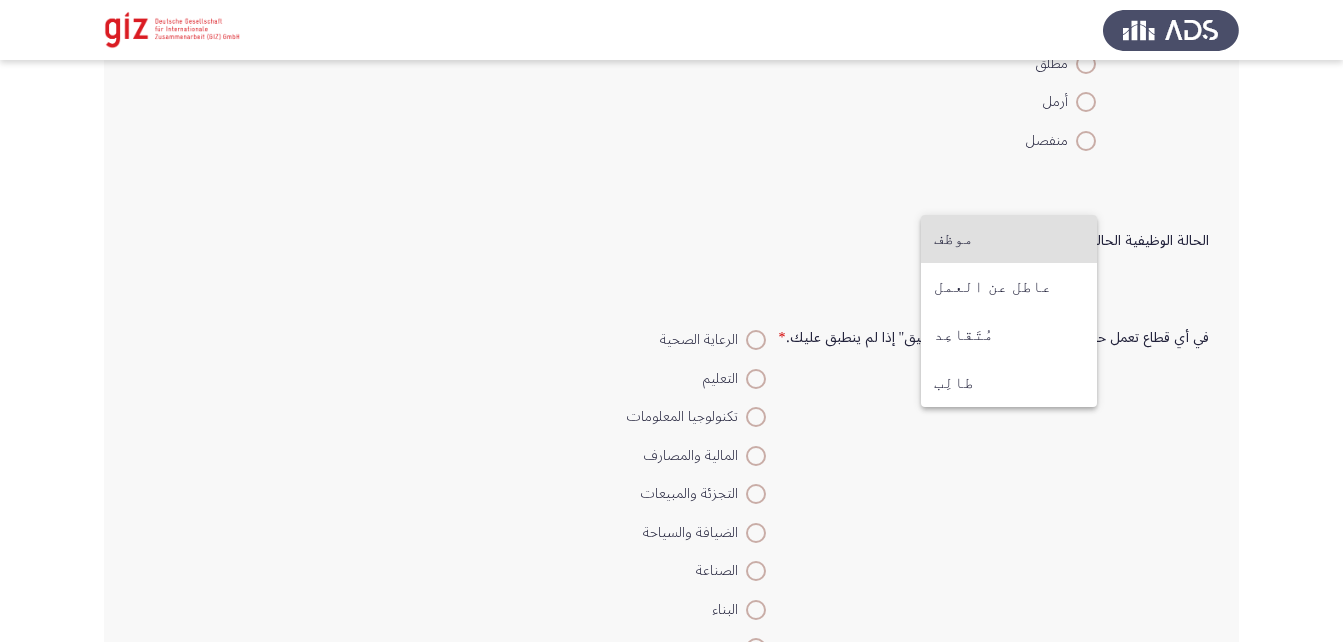 click at bounding box center (671, 321) 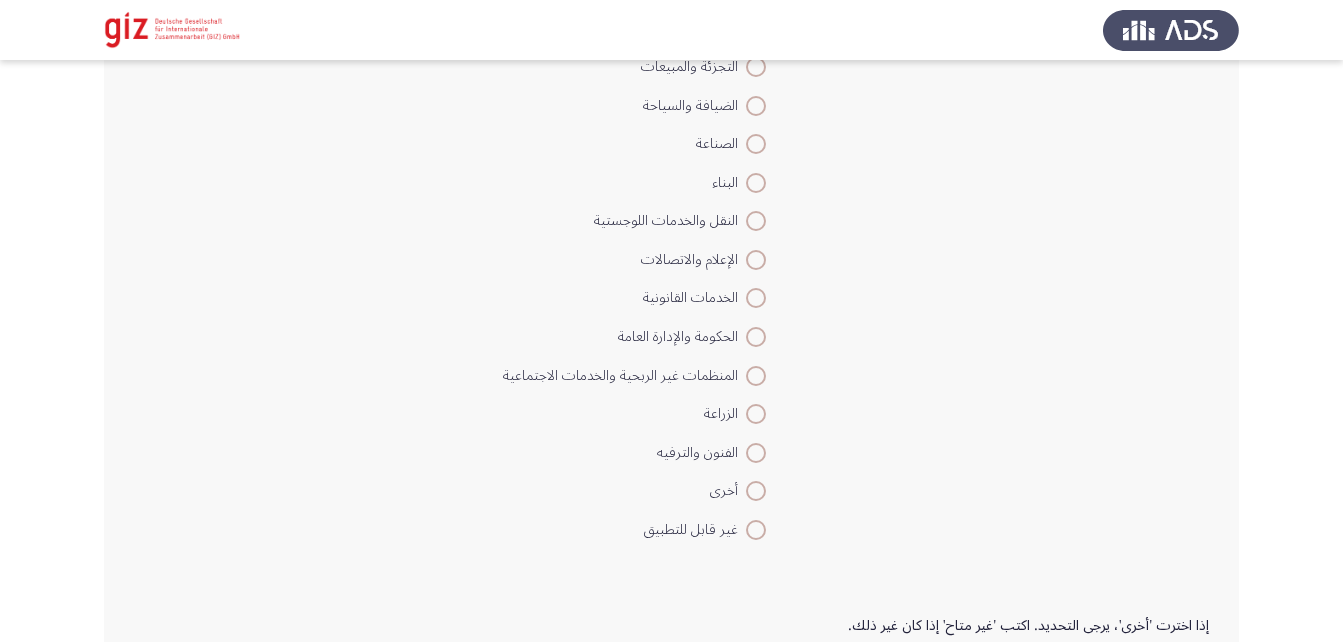 scroll, scrollTop: 1250, scrollLeft: 0, axis: vertical 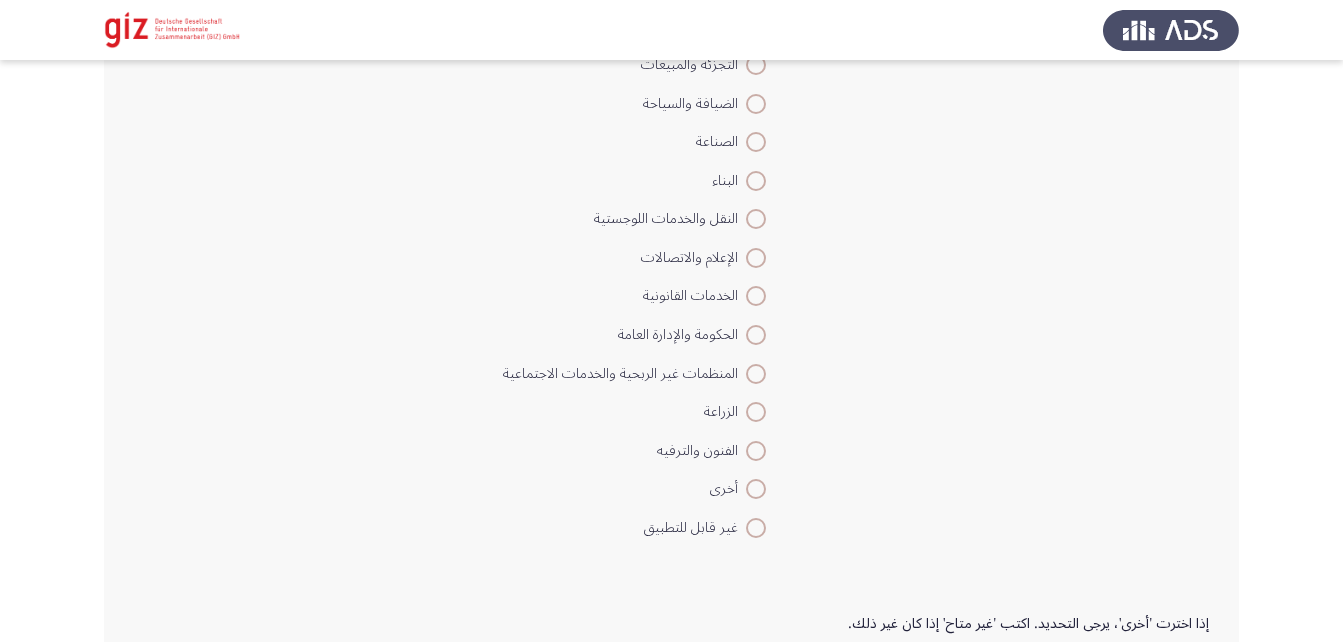 click at bounding box center [756, 489] 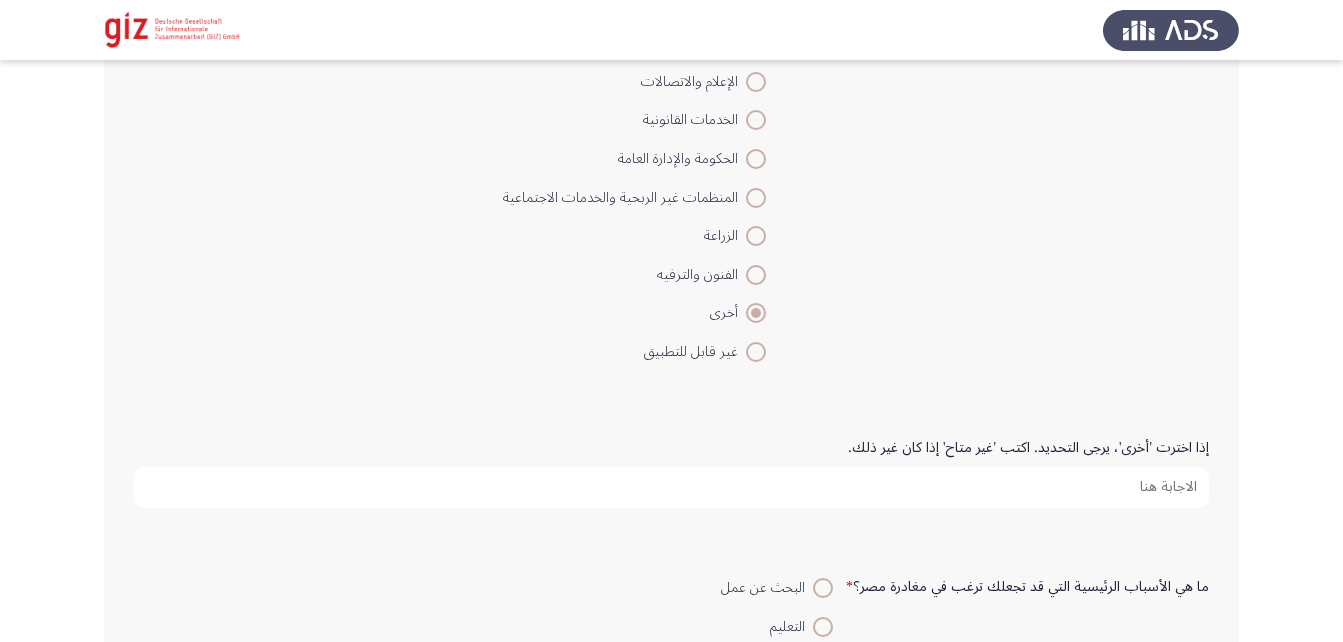 scroll, scrollTop: 1428, scrollLeft: 0, axis: vertical 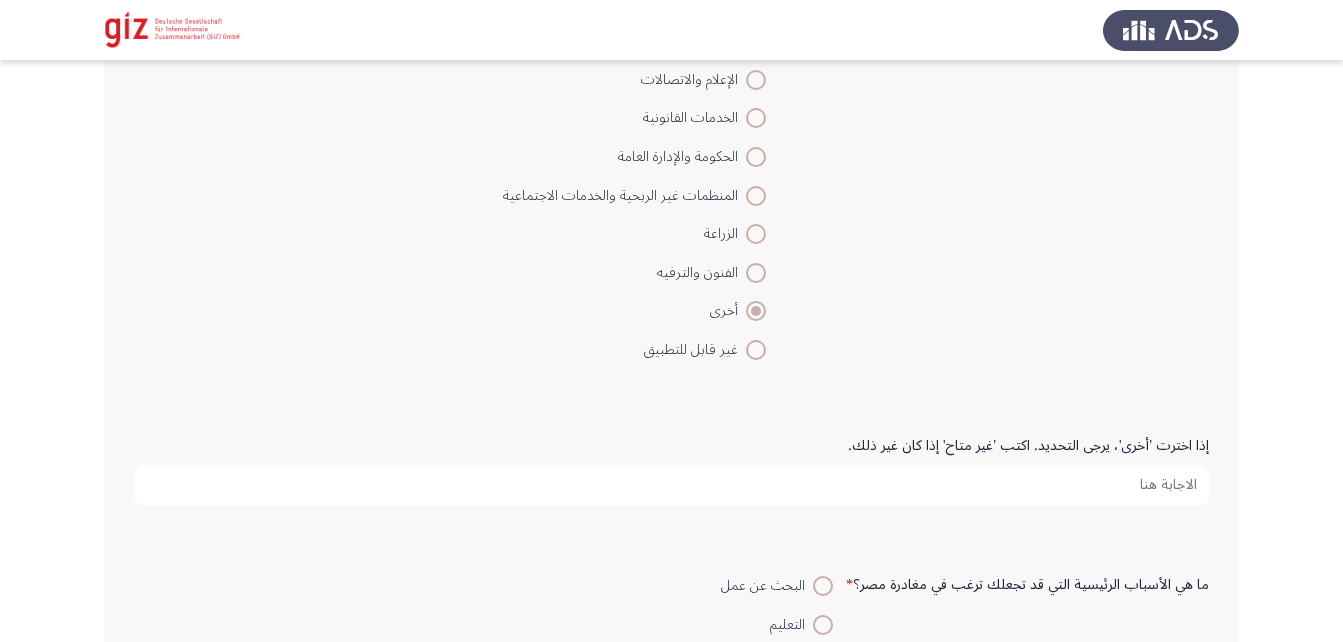 click on "إذا اخترت 'أخرى'، يرجى التحديد. اكتب 'غير متاح' إذا كان غير ذلك." at bounding box center (671, 485) 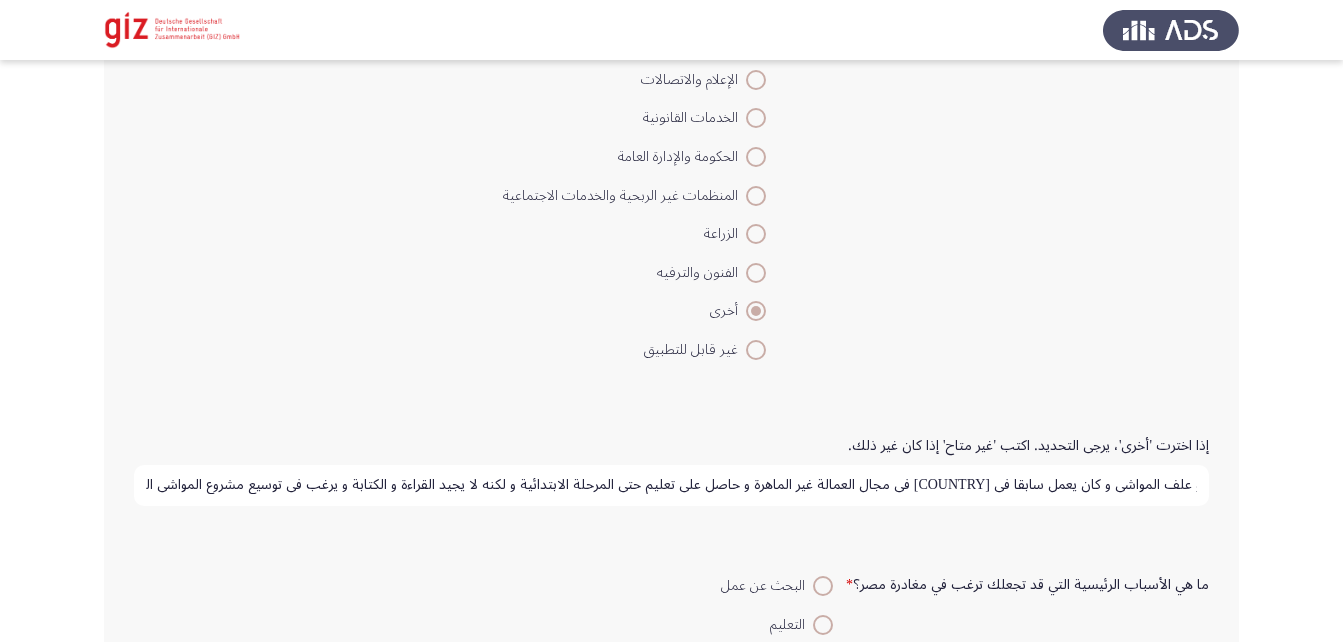 scroll, scrollTop: 0, scrollLeft: -184, axis: horizontal 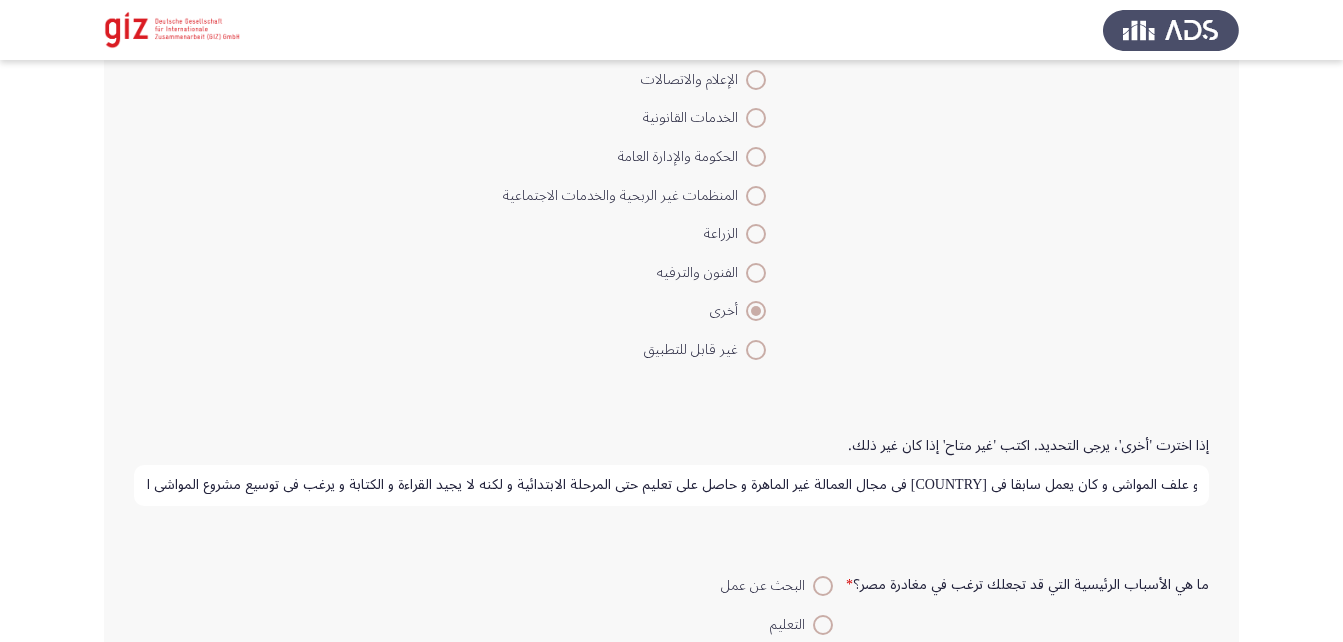 click on "عمل حر في مجال تجارة المواشي و علف المواشي و كان يعمل سابقا في [COUNTRY] في مجال العمالة غير الماهرة و حاصل علي تعليم حتي المرحلة الابتدائية و لكنه لا يجيد القراءة و الكتابة و يرغب في توسيع مشروع المواشي الذي يعمل به" at bounding box center (671, 485) 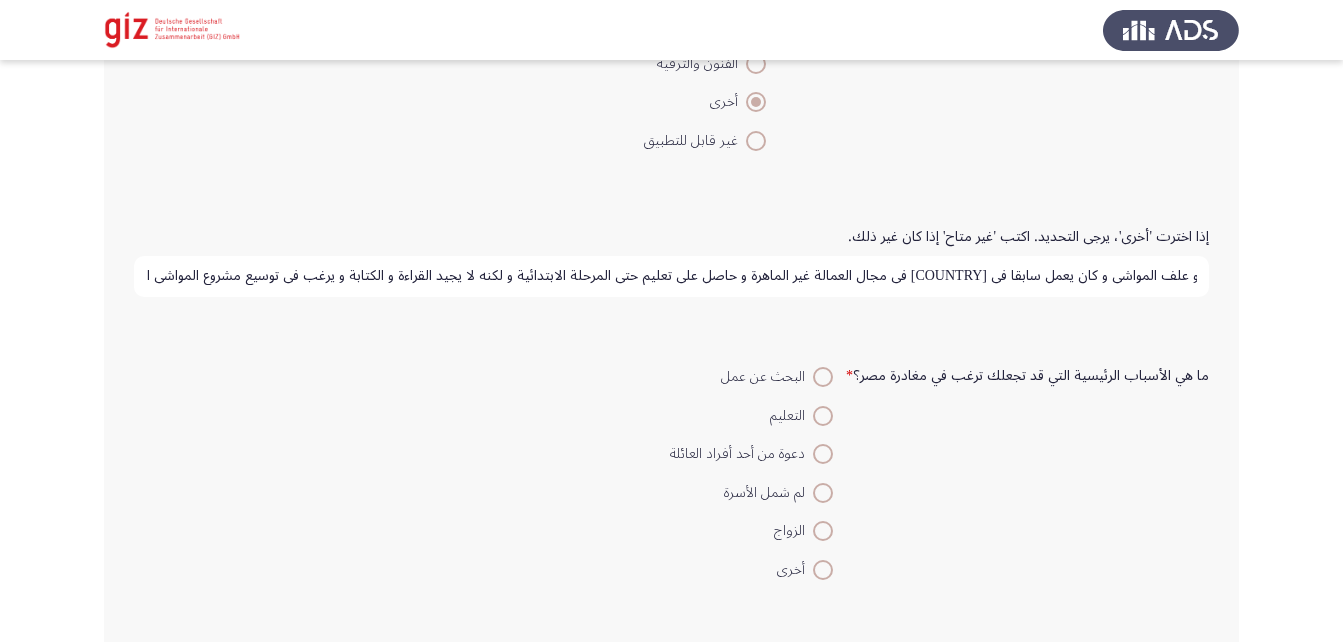 scroll, scrollTop: 1648, scrollLeft: 0, axis: vertical 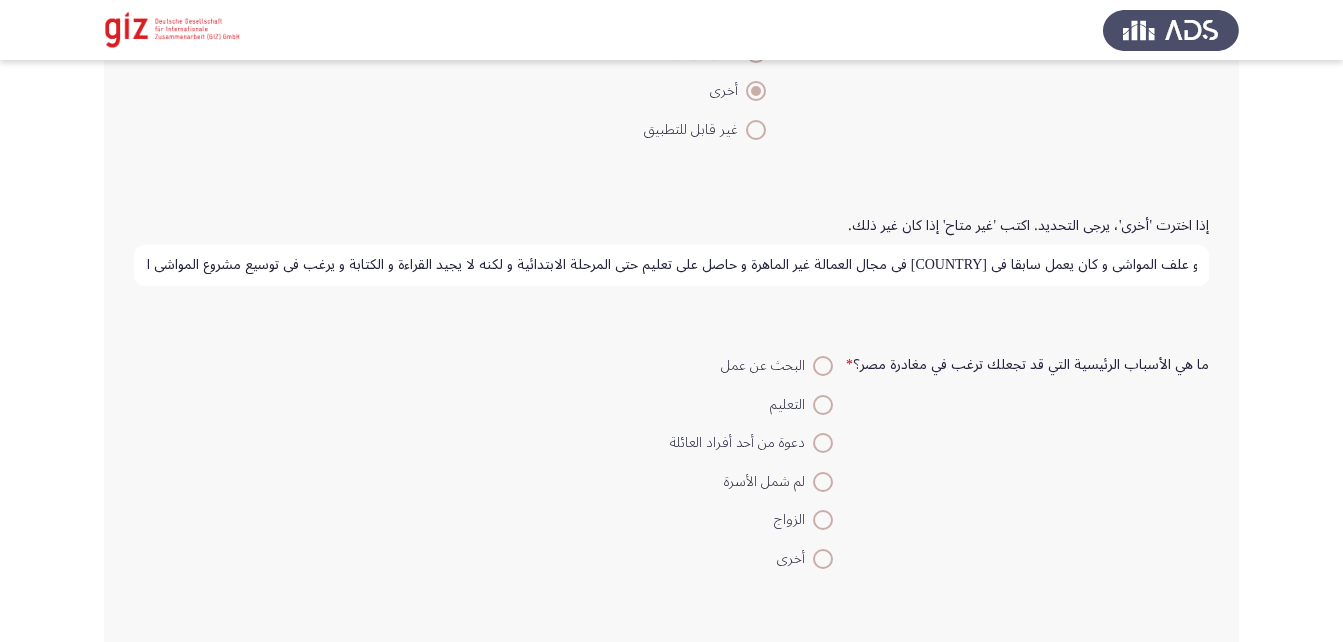 type on "عمل حر في مجال تجارة المواشي و علف المواشي و كان يعمل سابقا في [COUNTRY] في مجال العمالة غير الماهرة و حاصل علي تعليم حتي المرحلة الابتدائية و لكنه لا يجيد القراءة و الكتابة و يرغب في توسيع مشروع المواشي الذي يعمل به" 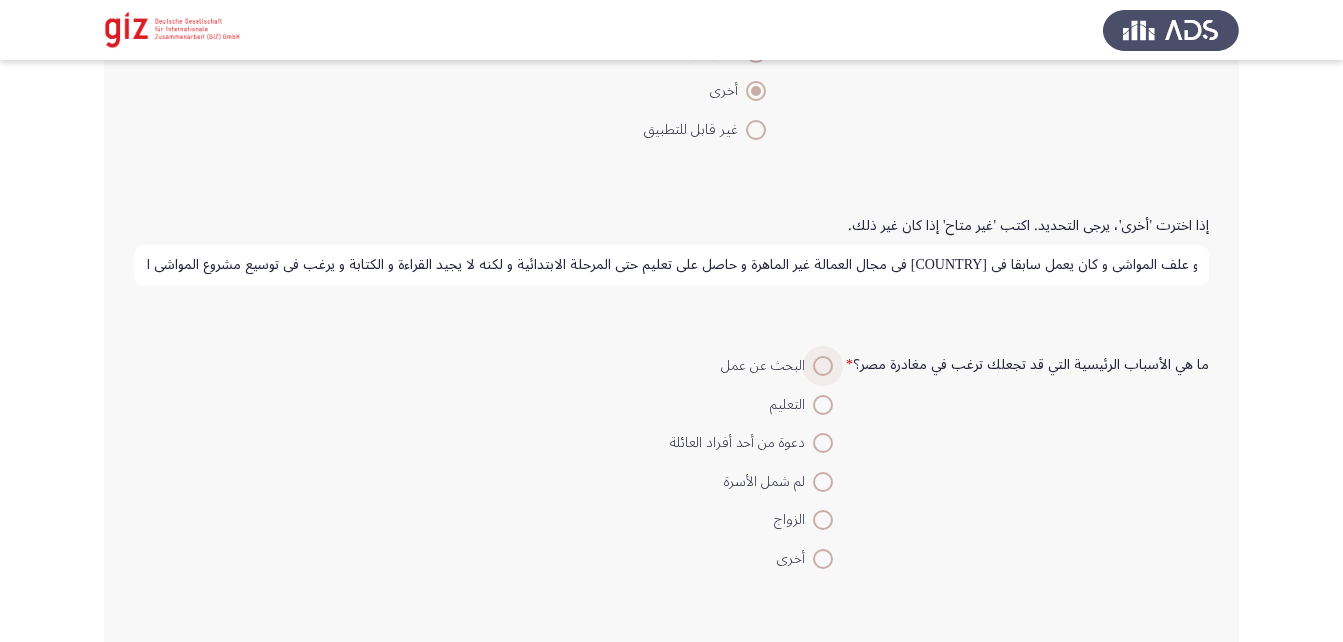 click at bounding box center (823, 366) 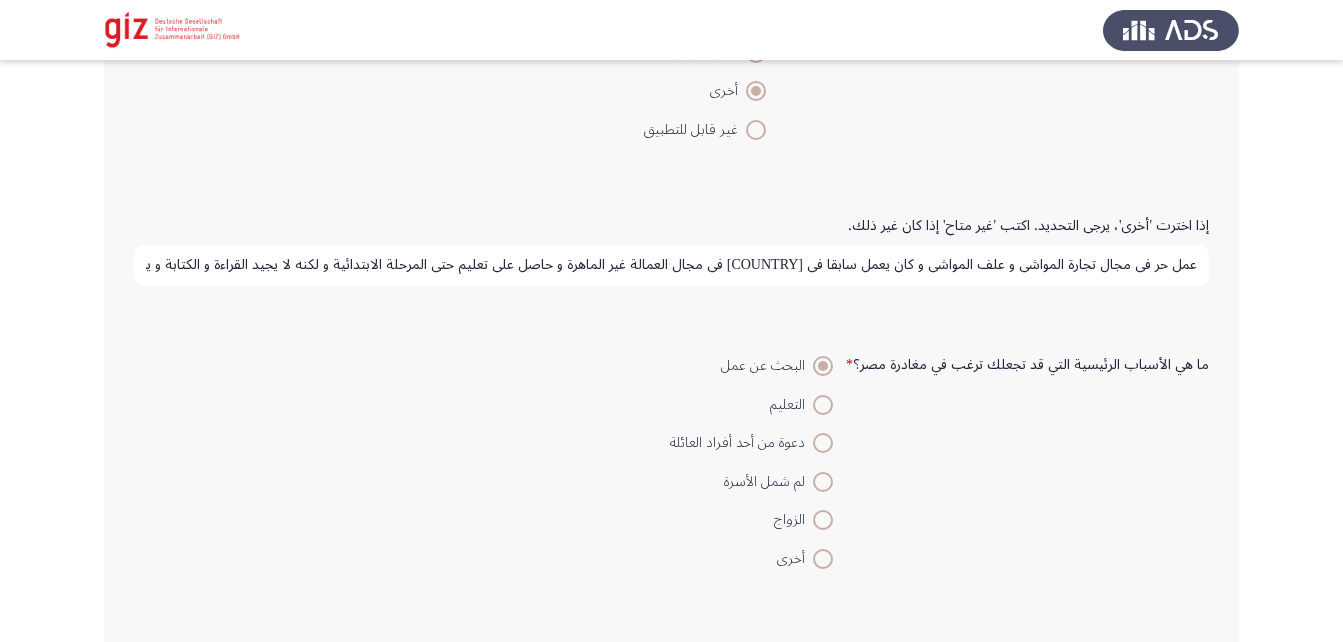 scroll, scrollTop: 1922, scrollLeft: 0, axis: vertical 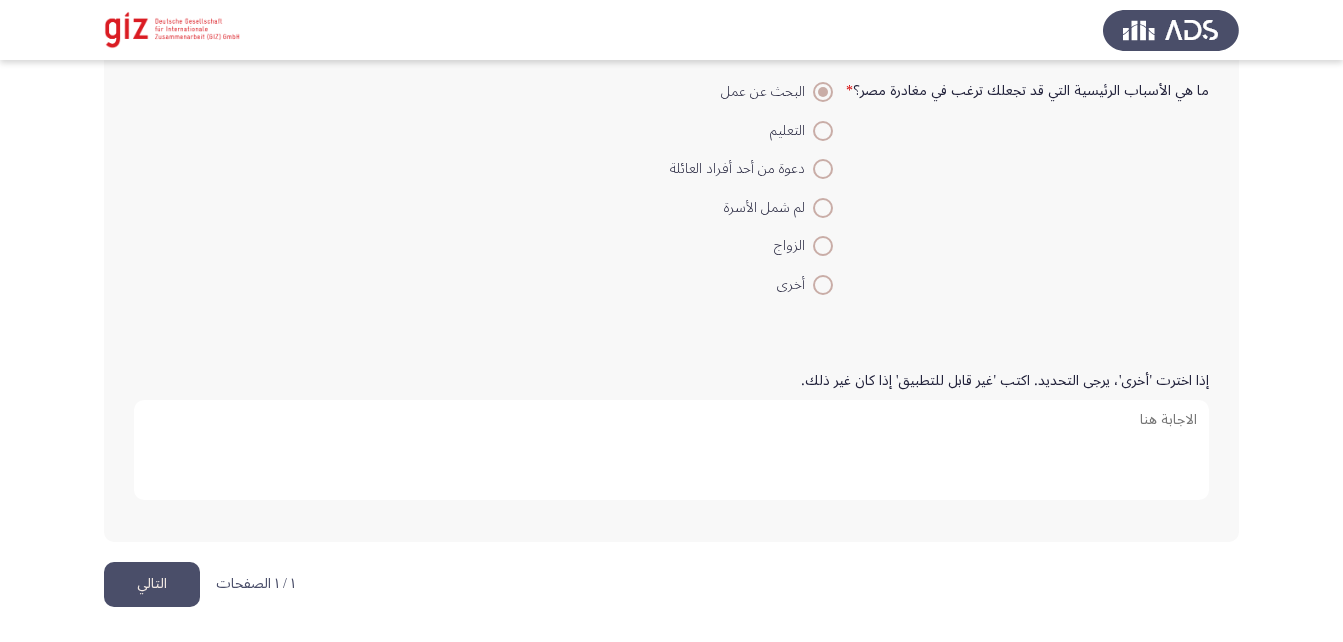 click on "إذا اخترت 'أخرى'، يرجى التحديد. اكتب 'غير قابل للتطبيق' إذا كان غير ذلك." at bounding box center (671, 450) 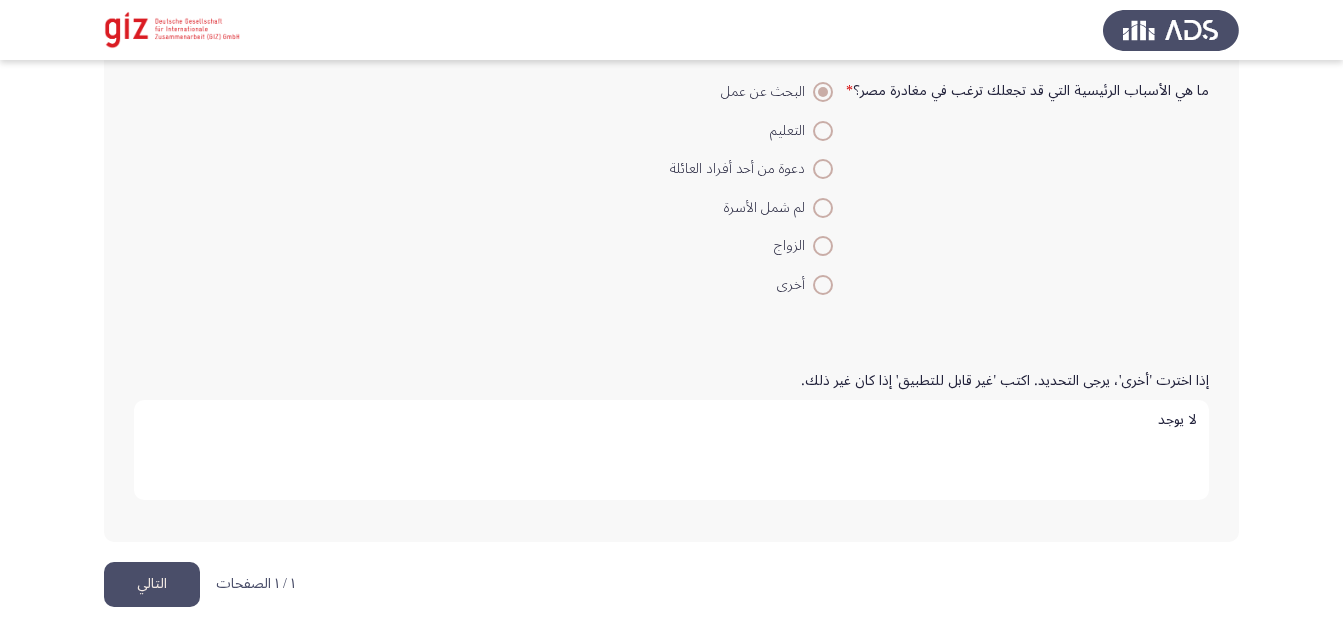 type on "لا يوجد" 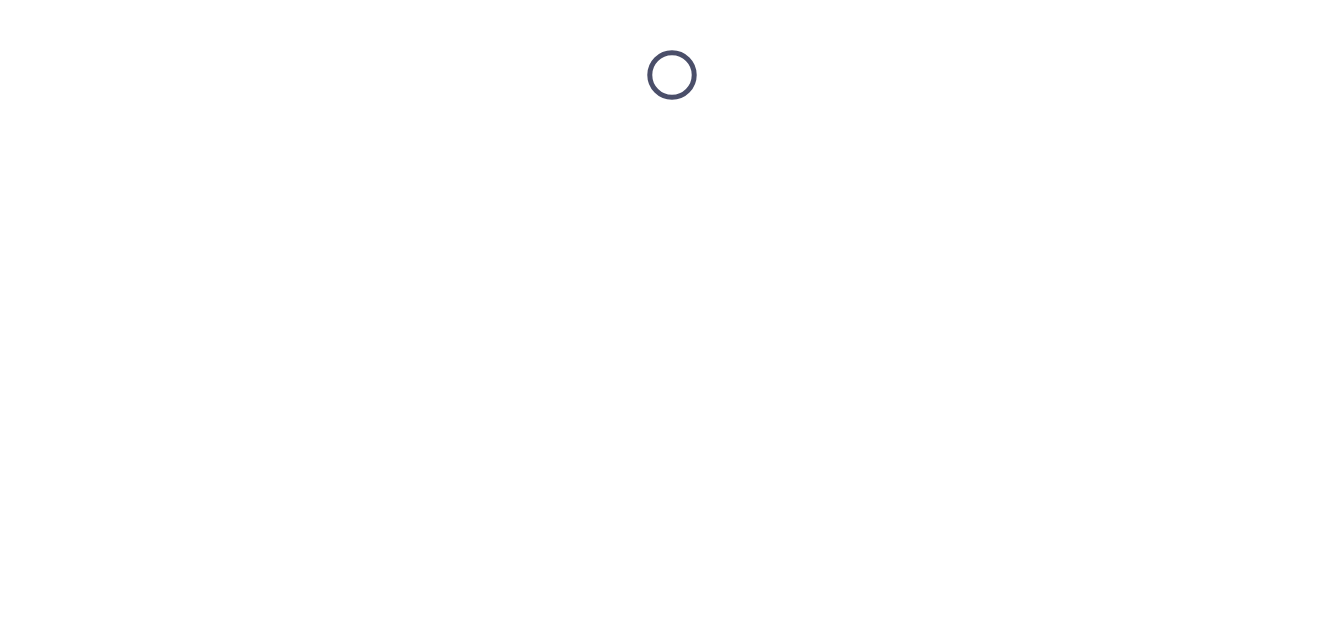 scroll, scrollTop: 0, scrollLeft: 0, axis: both 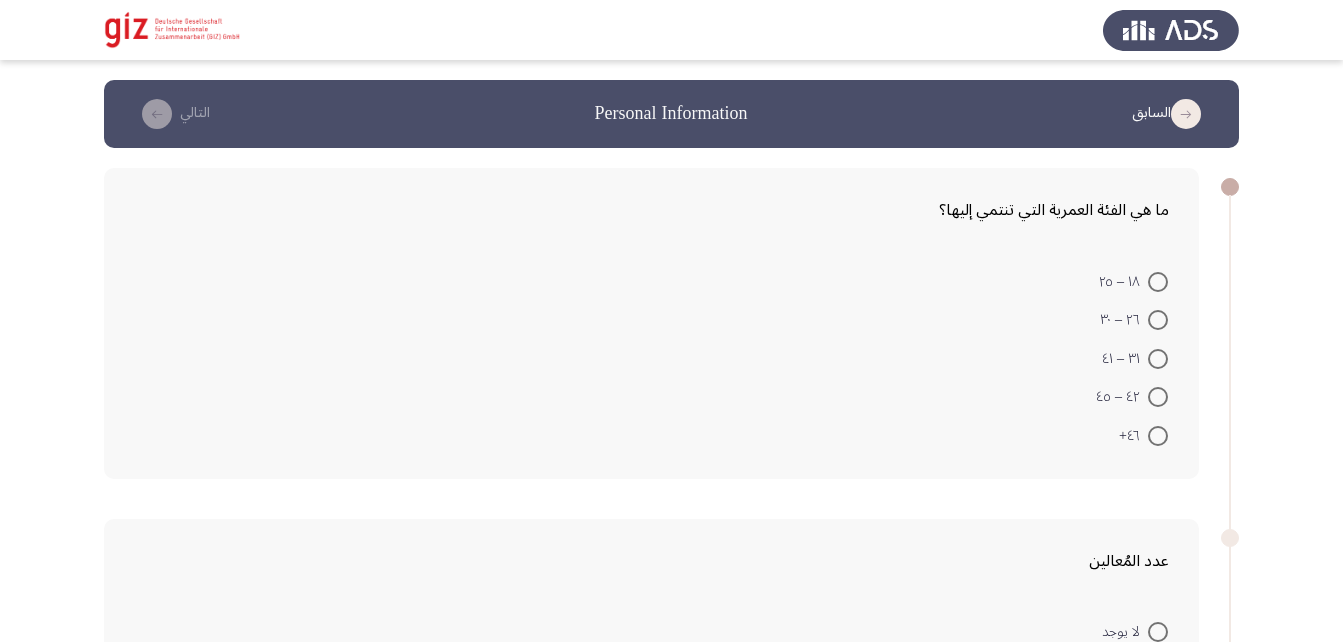 click at bounding box center [1158, 320] 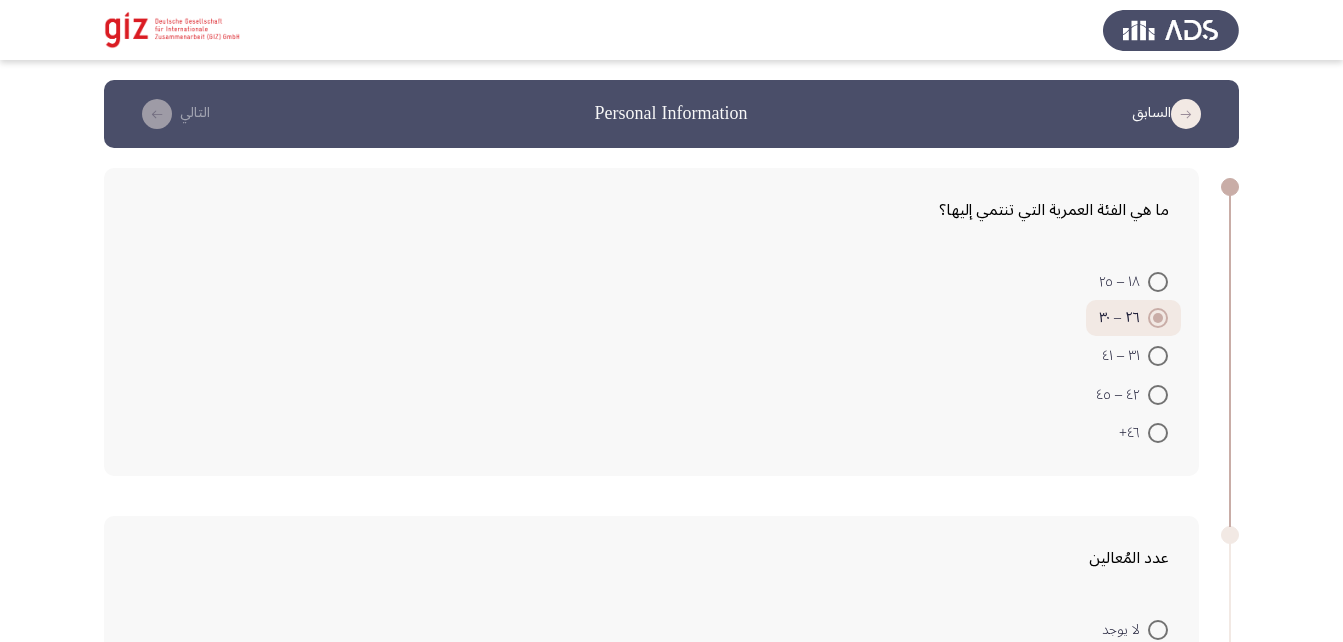 scroll, scrollTop: 409, scrollLeft: 0, axis: vertical 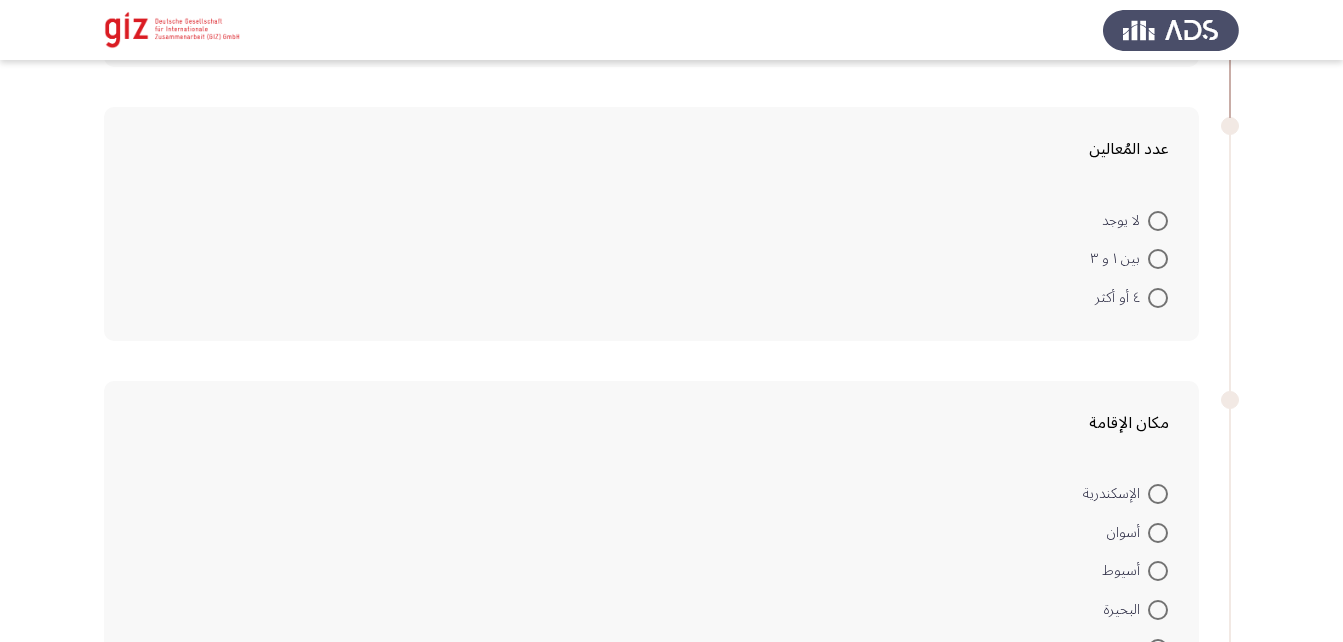 click at bounding box center (1158, 298) 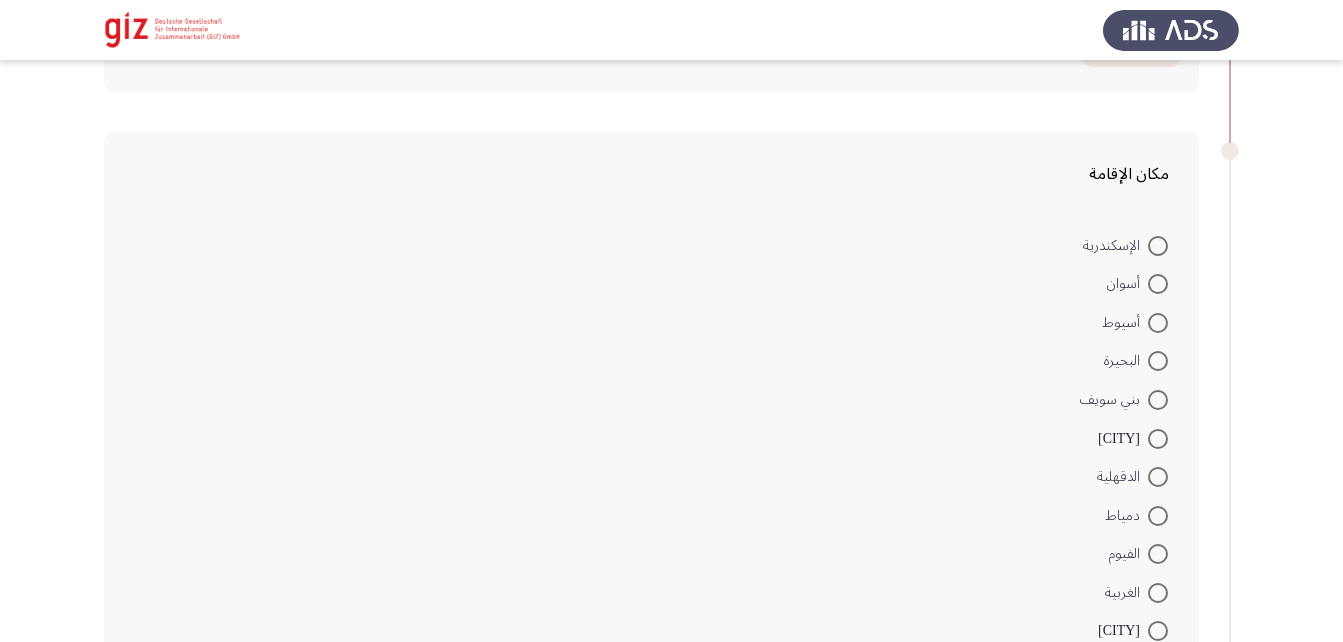 scroll, scrollTop: 656, scrollLeft: 0, axis: vertical 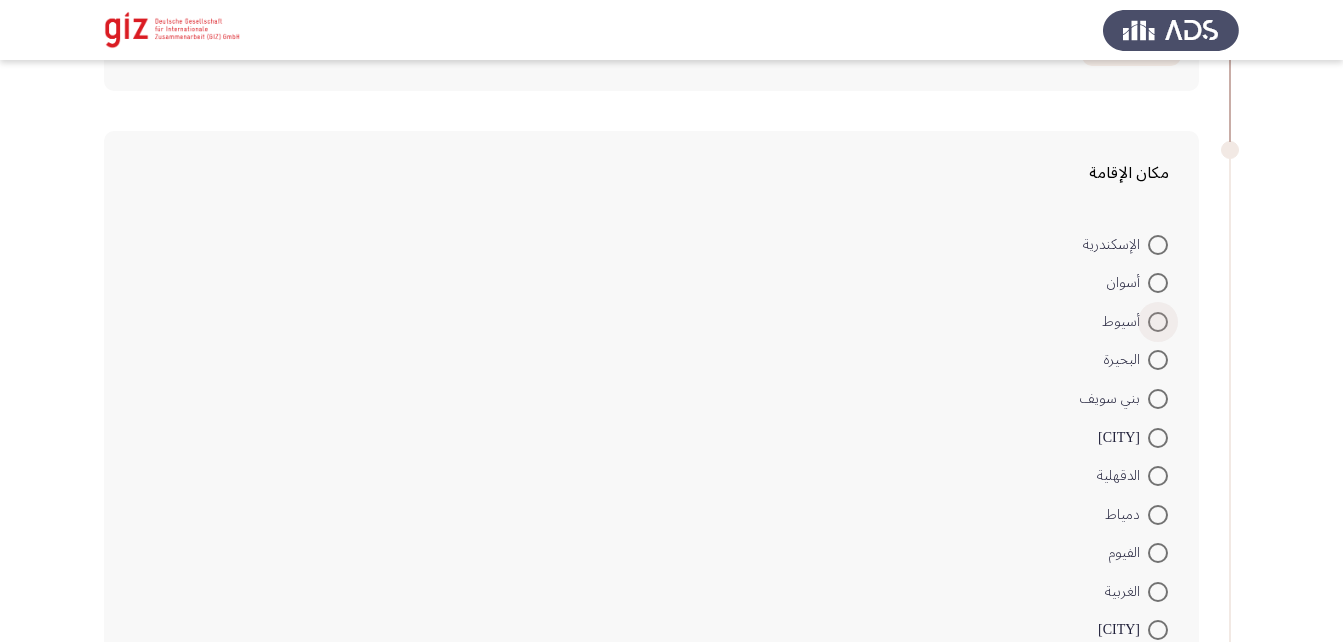 click on "أسيوط" at bounding box center [1135, 322] 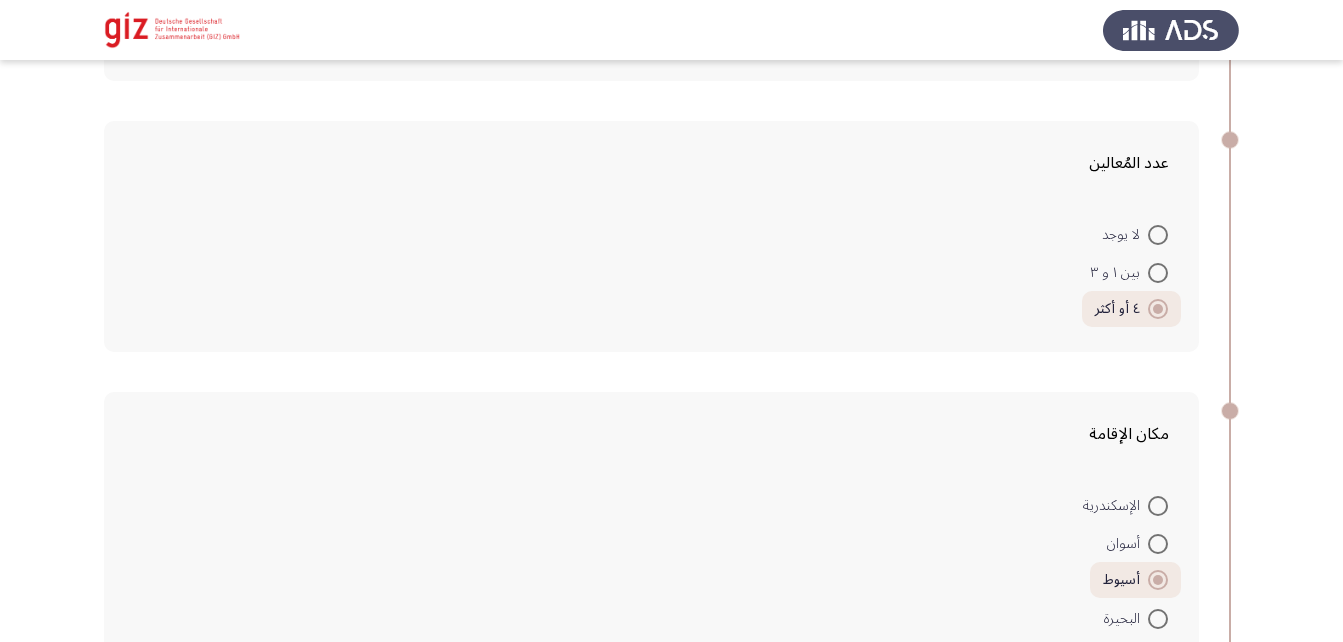 click at bounding box center [1158, 273] 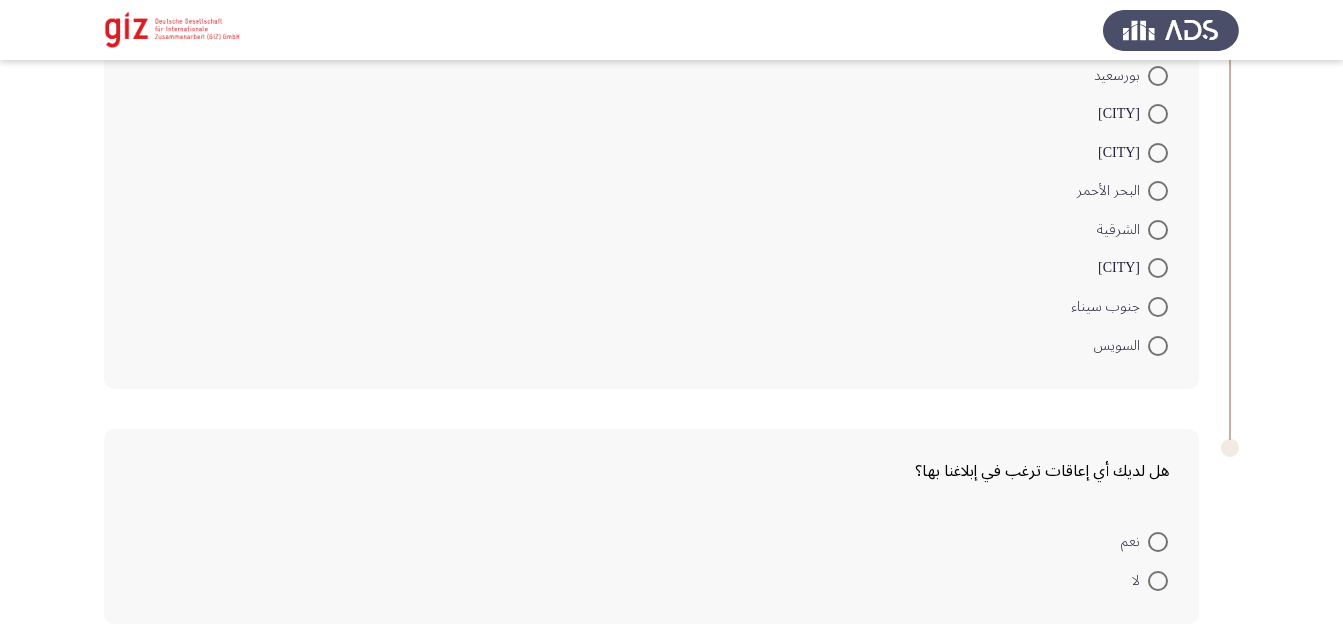 scroll, scrollTop: 1556, scrollLeft: 0, axis: vertical 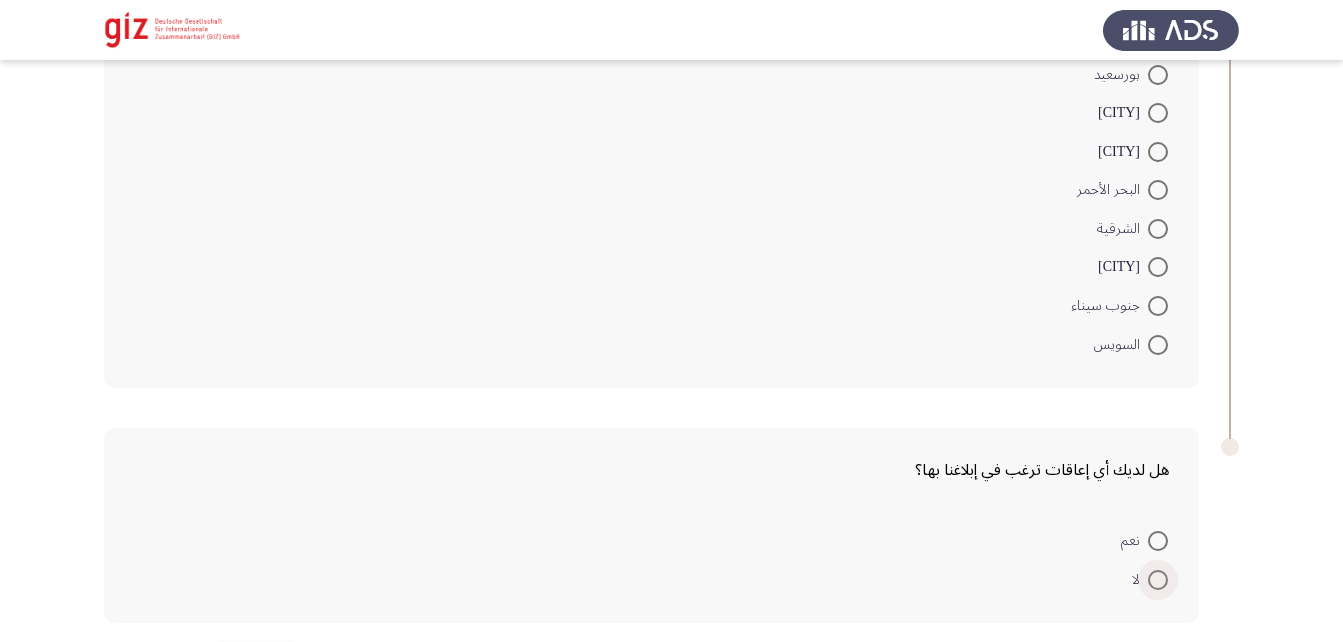 click at bounding box center [1158, 580] 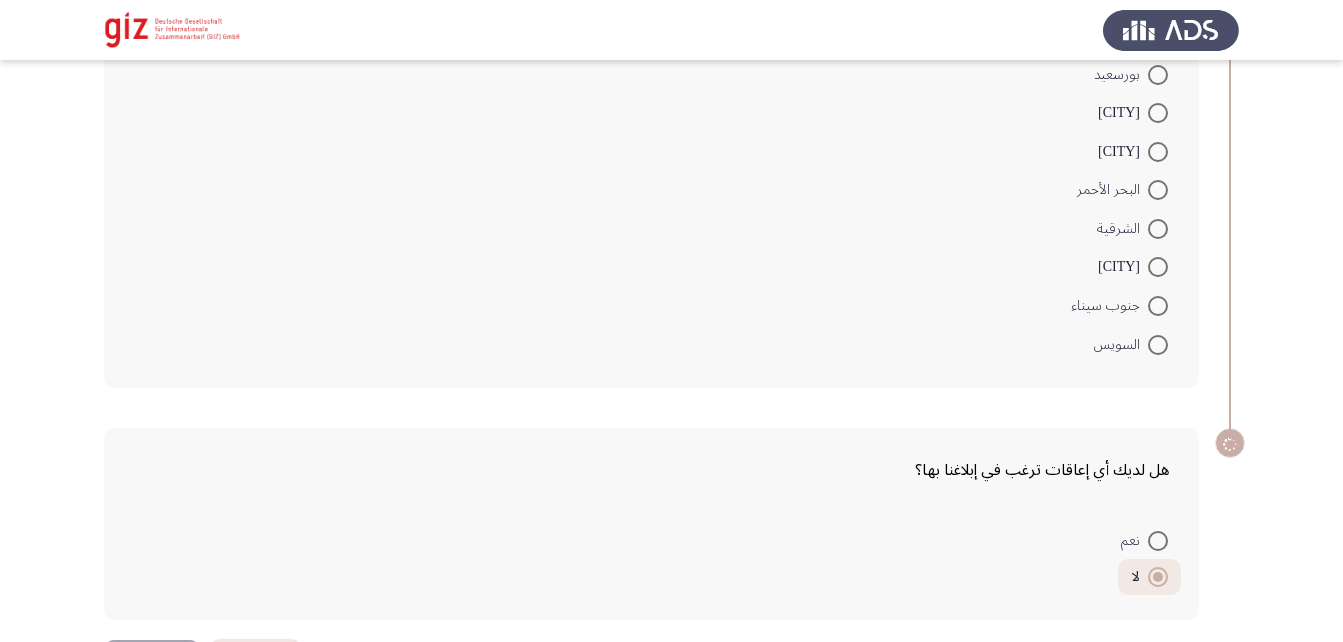 scroll, scrollTop: 1634, scrollLeft: 0, axis: vertical 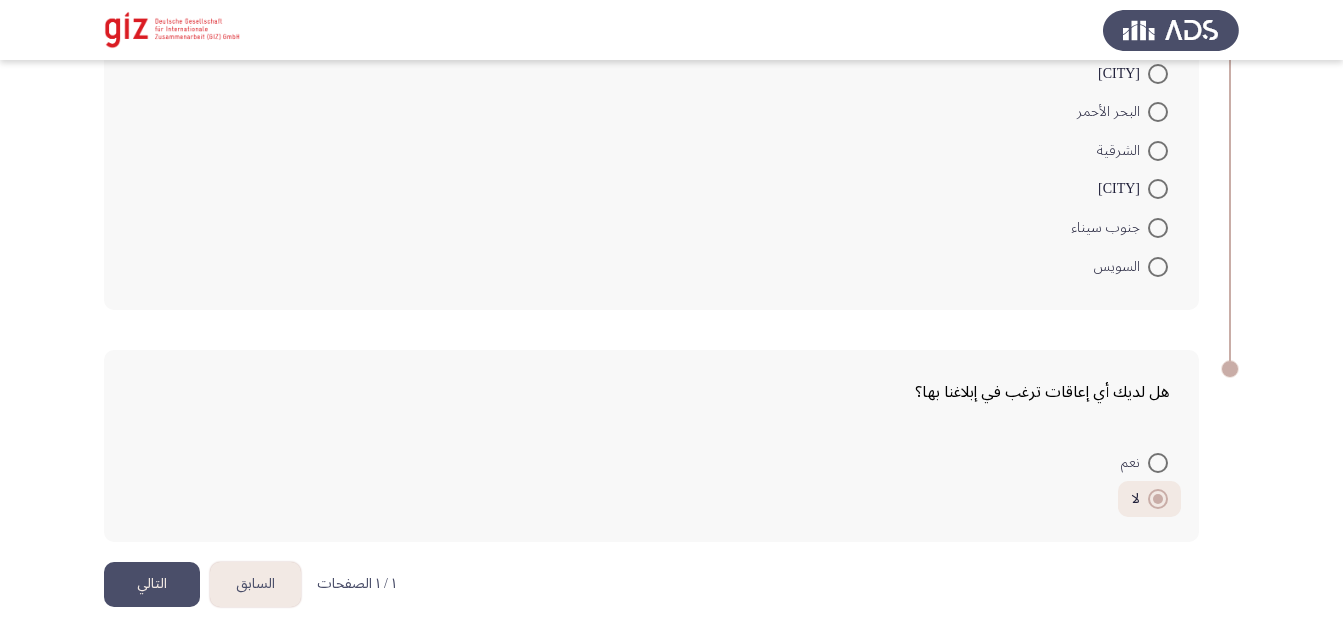 click on "التالي" 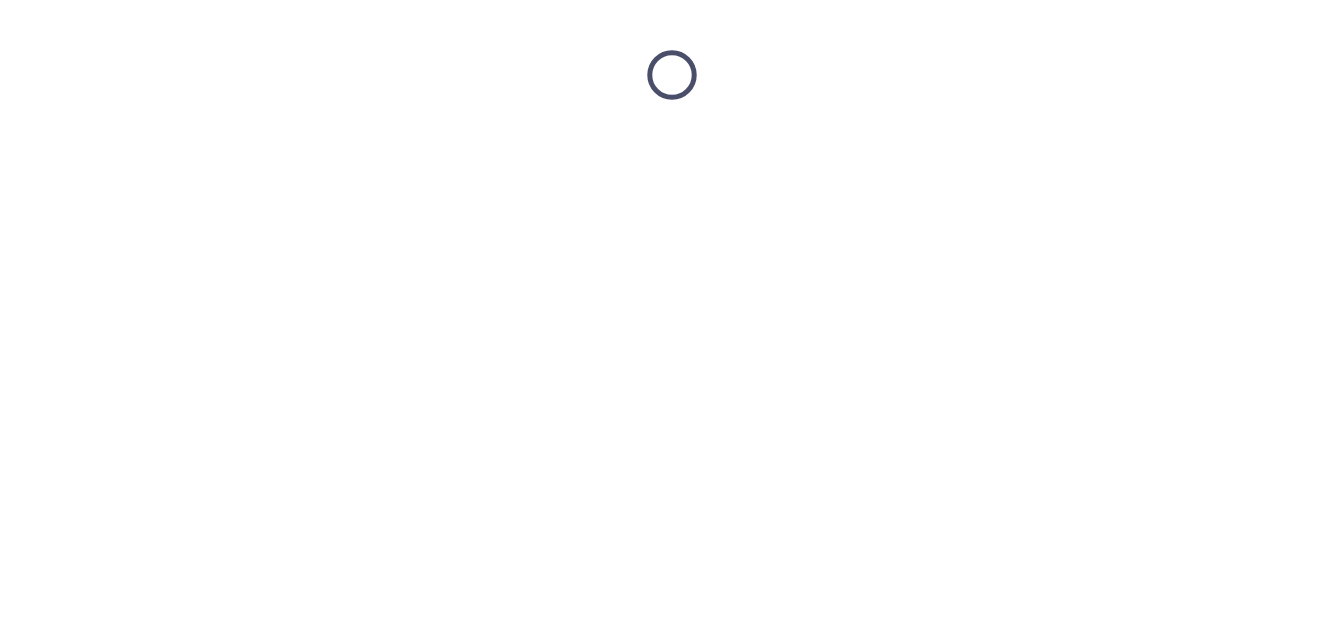 scroll, scrollTop: 0, scrollLeft: 0, axis: both 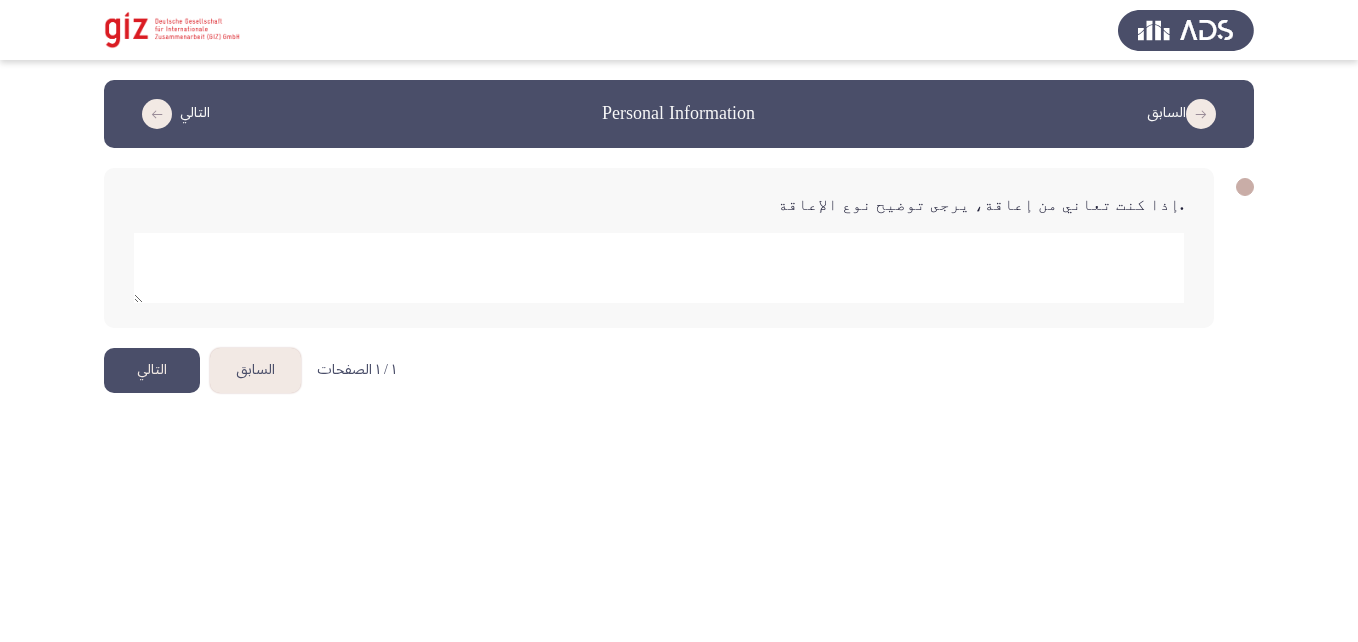 click 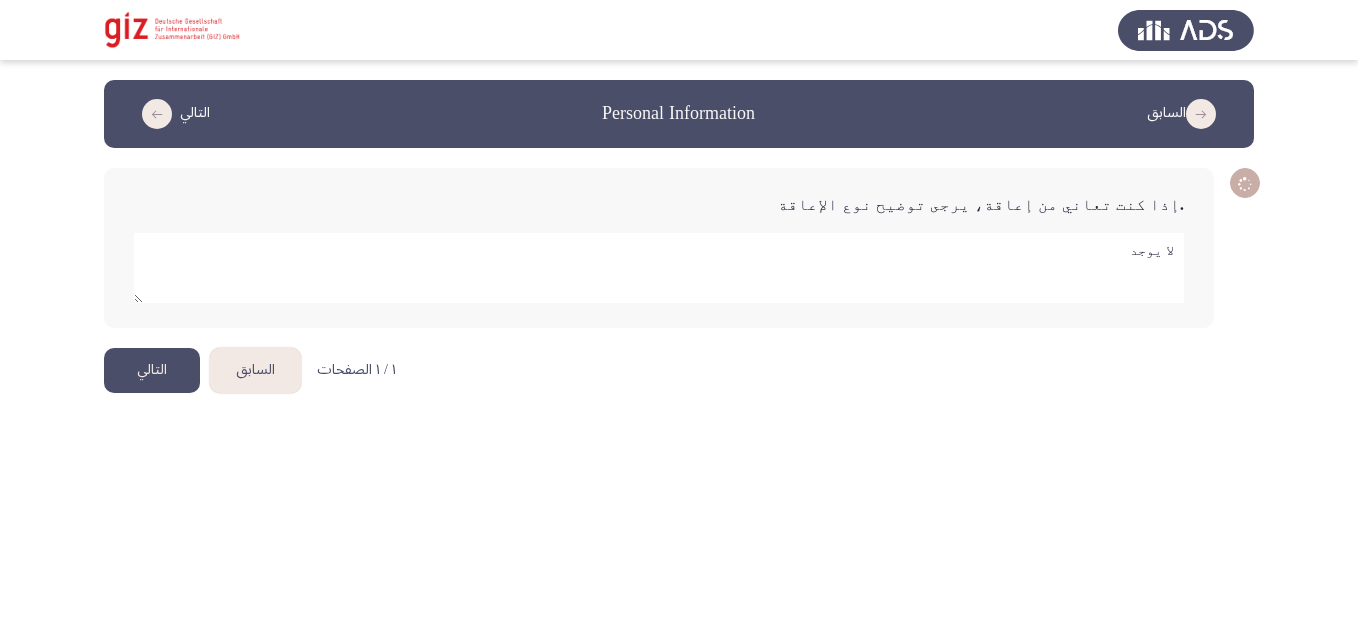 type on "لا يوجد" 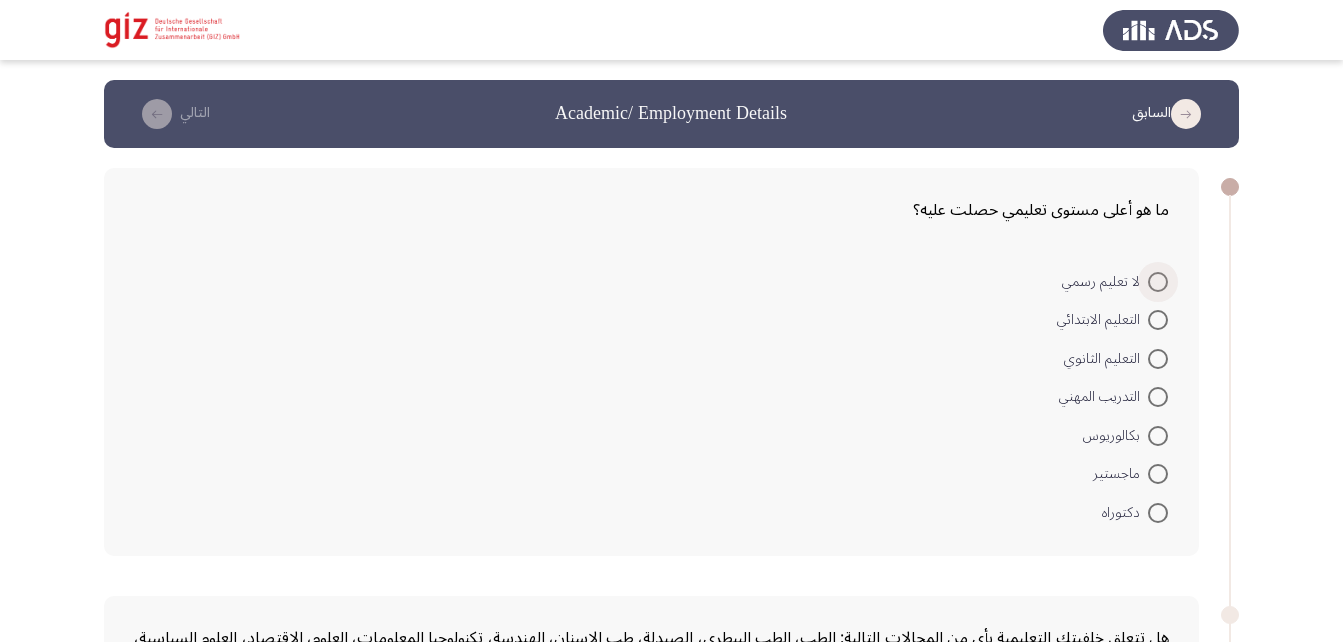 click at bounding box center (1158, 282) 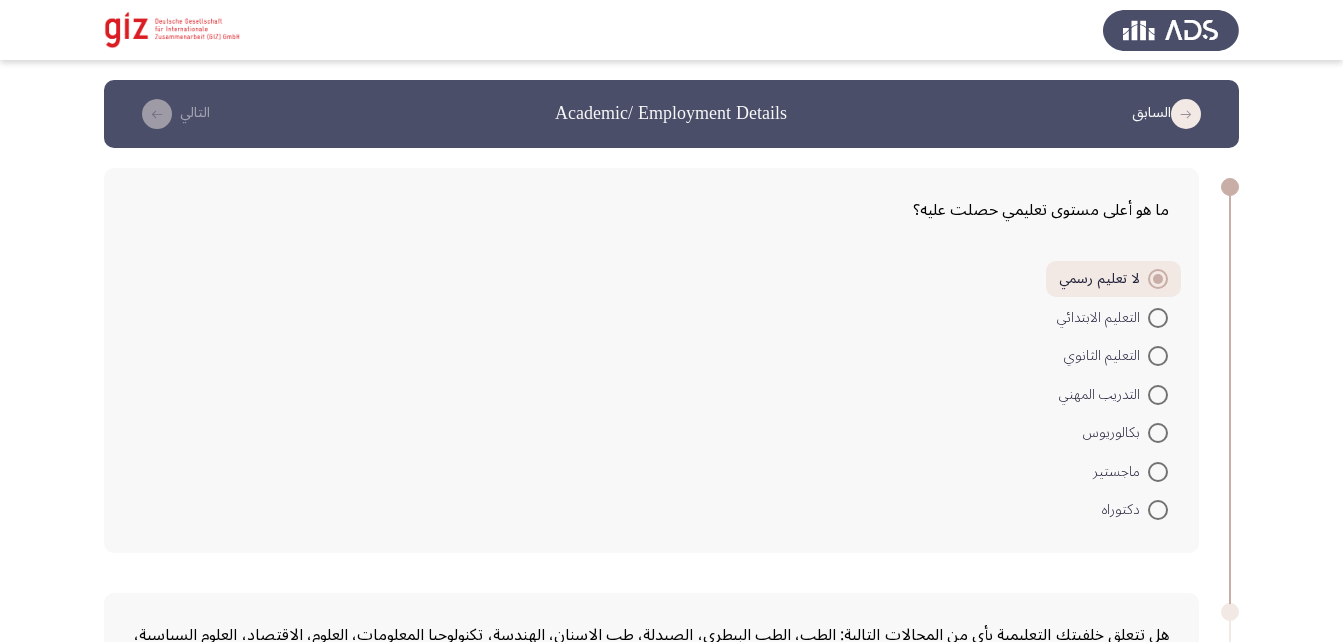 click at bounding box center (1158, 318) 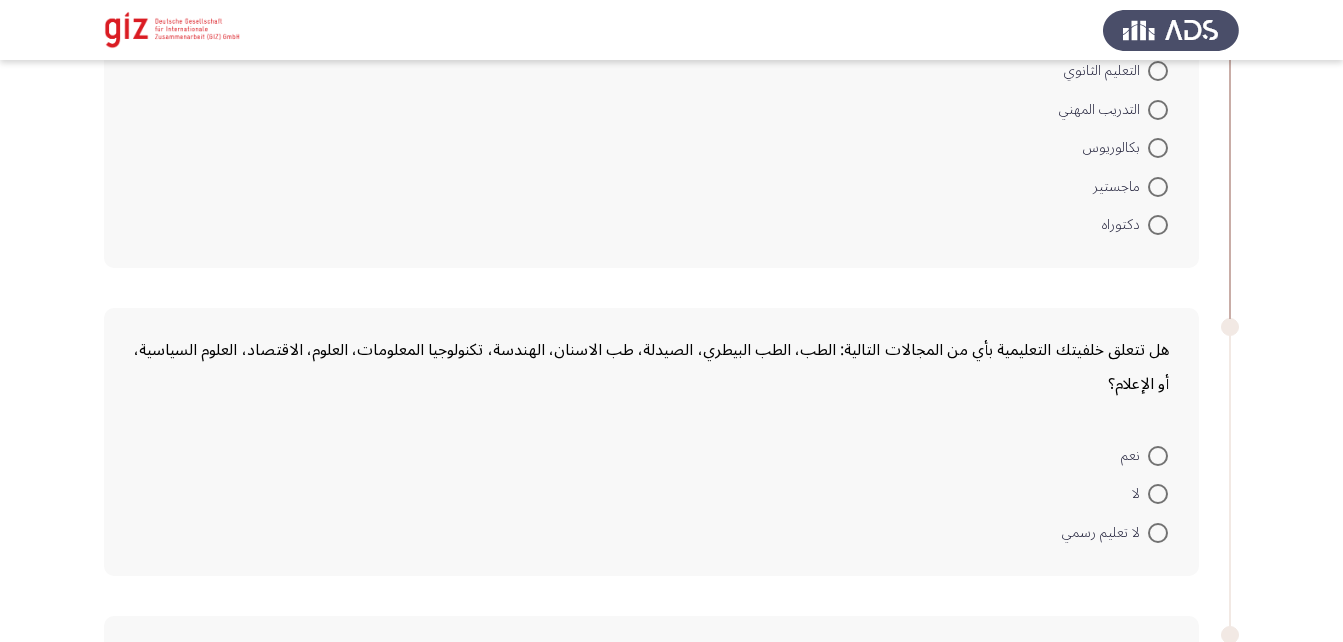scroll, scrollTop: 362, scrollLeft: 0, axis: vertical 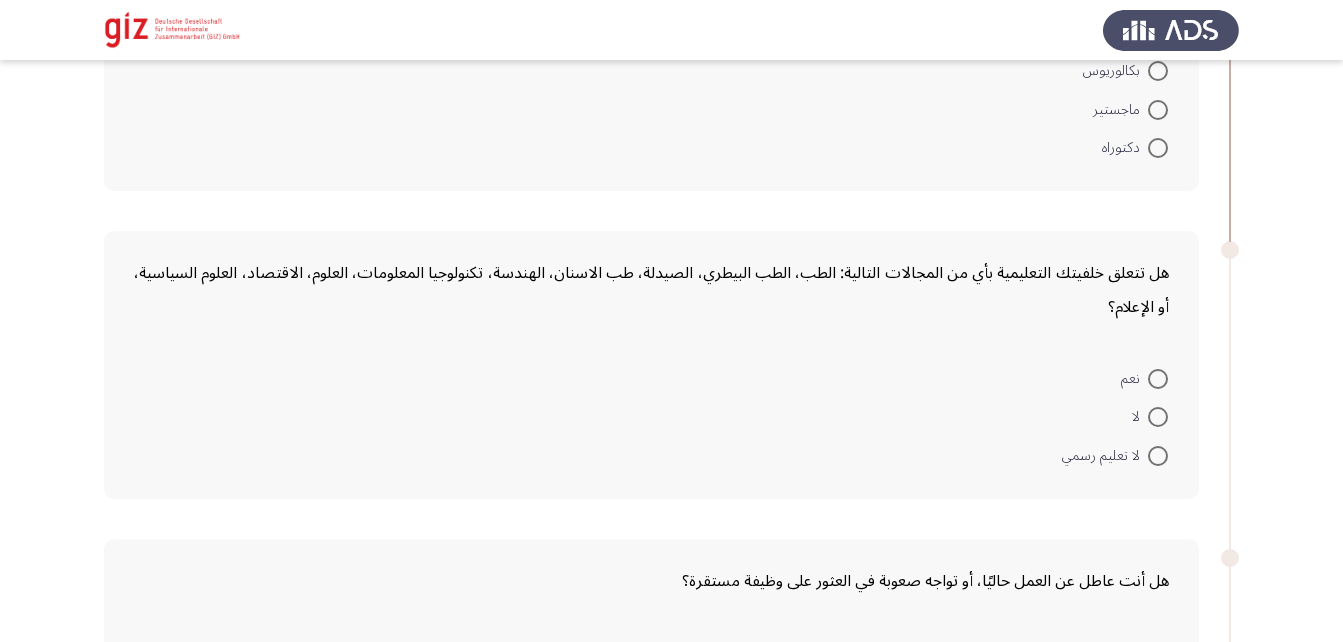 click on "لا" at bounding box center [1140, 417] 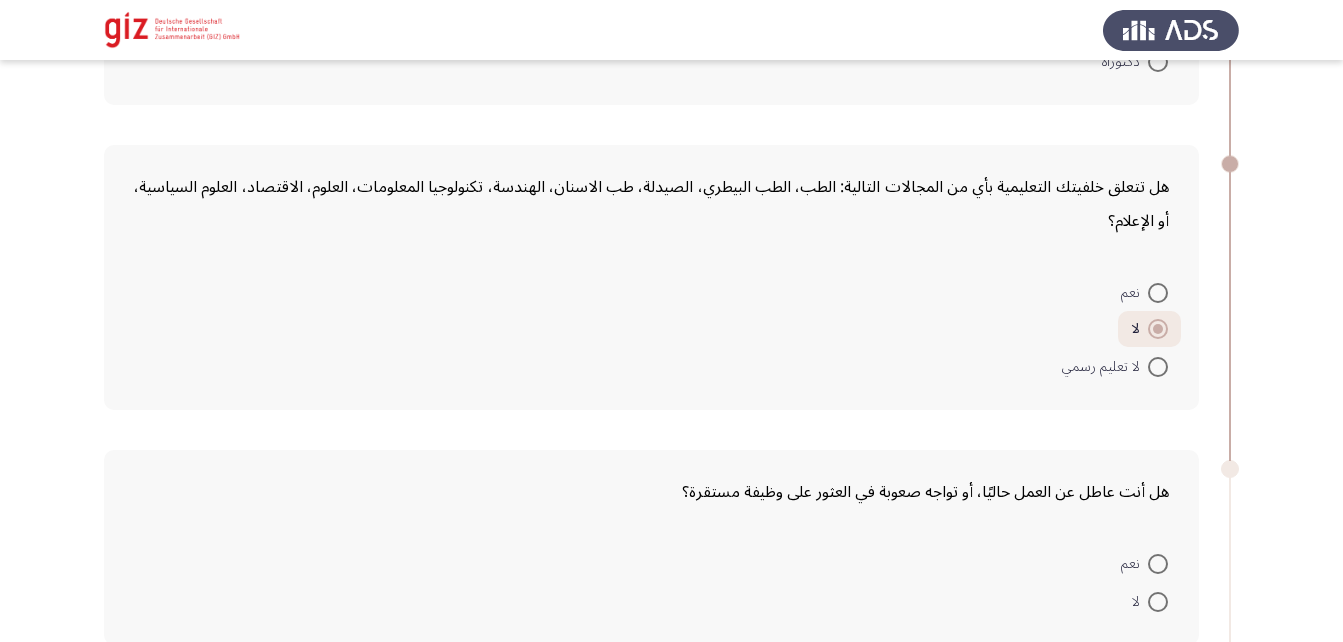 scroll, scrollTop: 449, scrollLeft: 0, axis: vertical 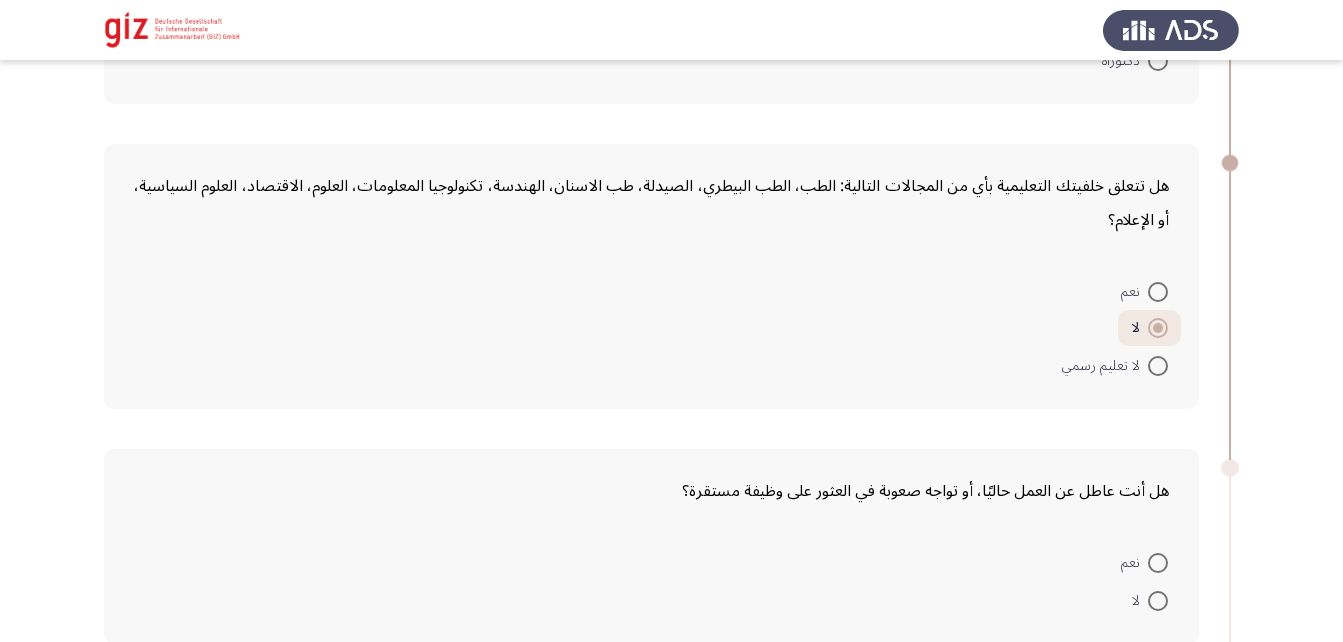 click at bounding box center [1158, 292] 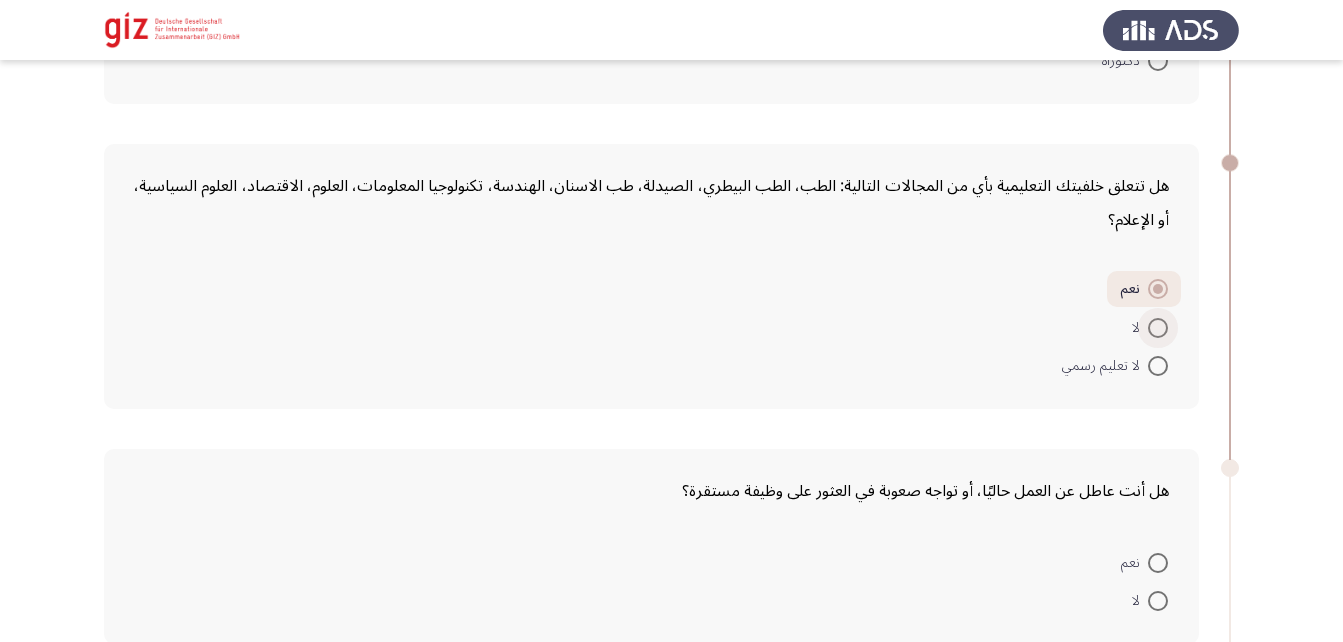 click at bounding box center [1158, 328] 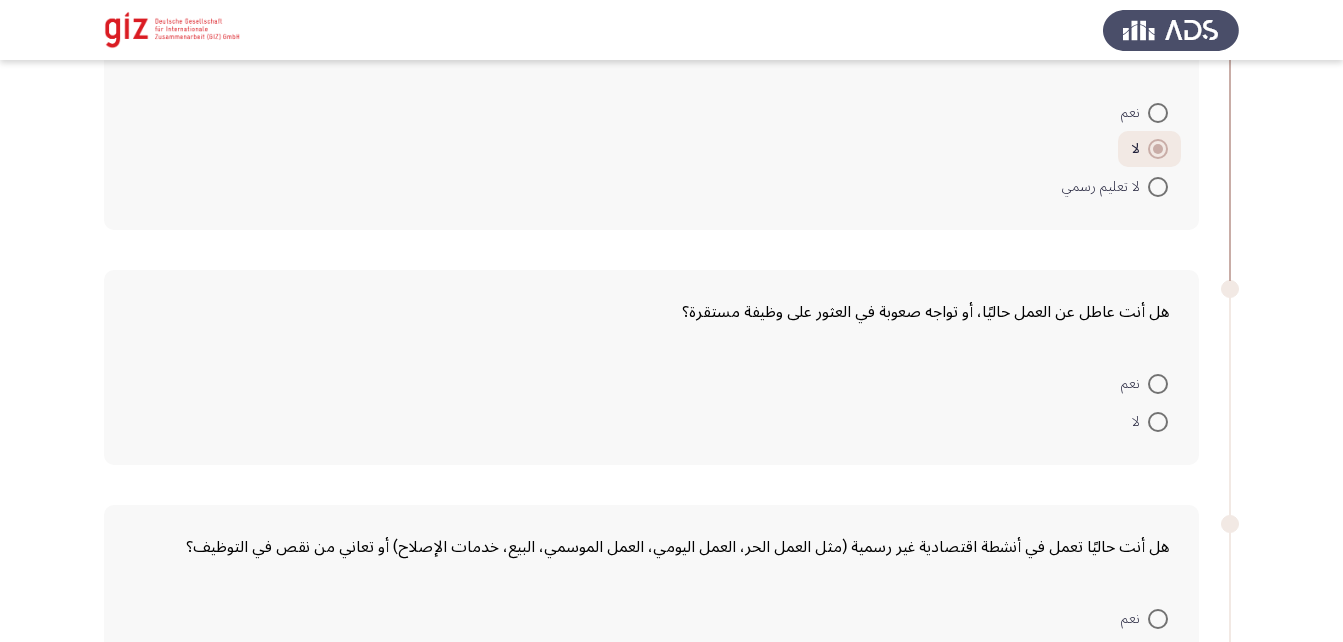 scroll, scrollTop: 632, scrollLeft: 0, axis: vertical 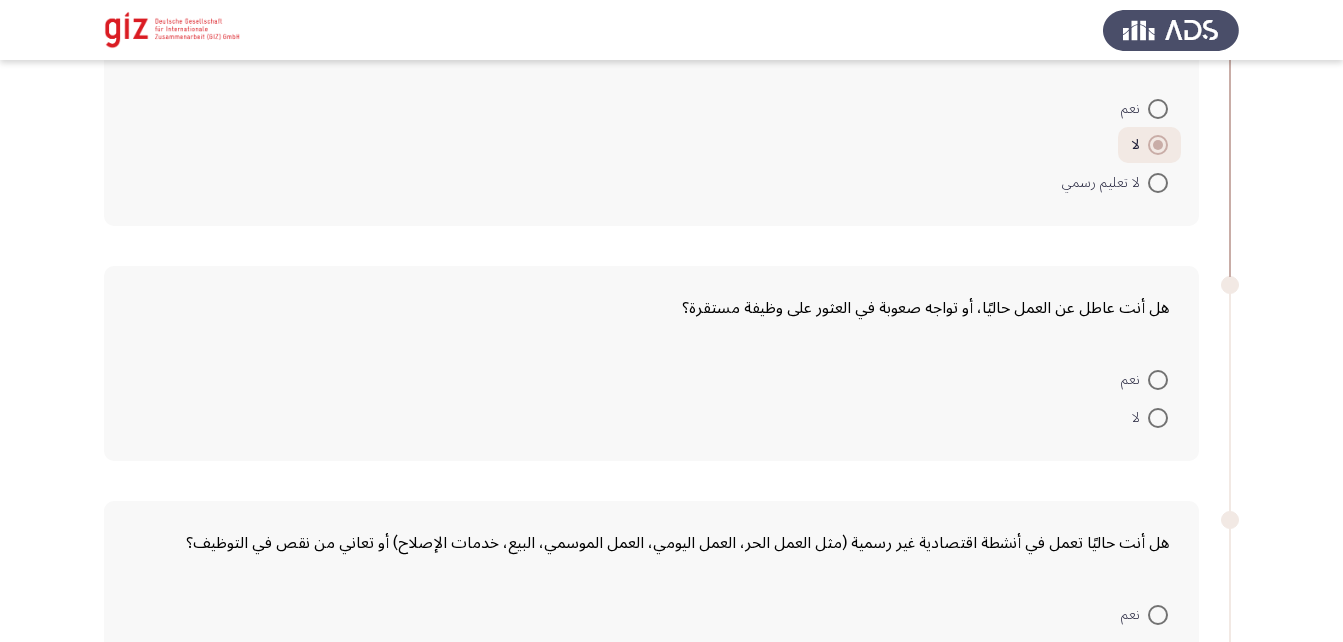 click at bounding box center [1158, 418] 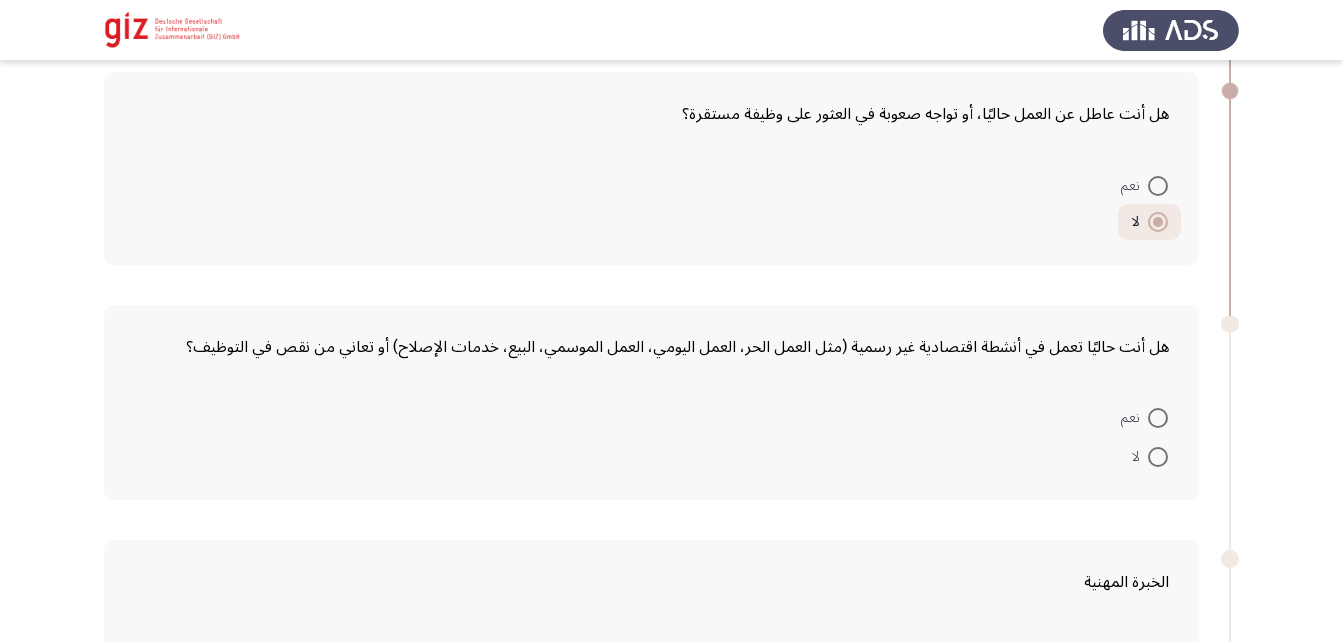 scroll, scrollTop: 825, scrollLeft: 0, axis: vertical 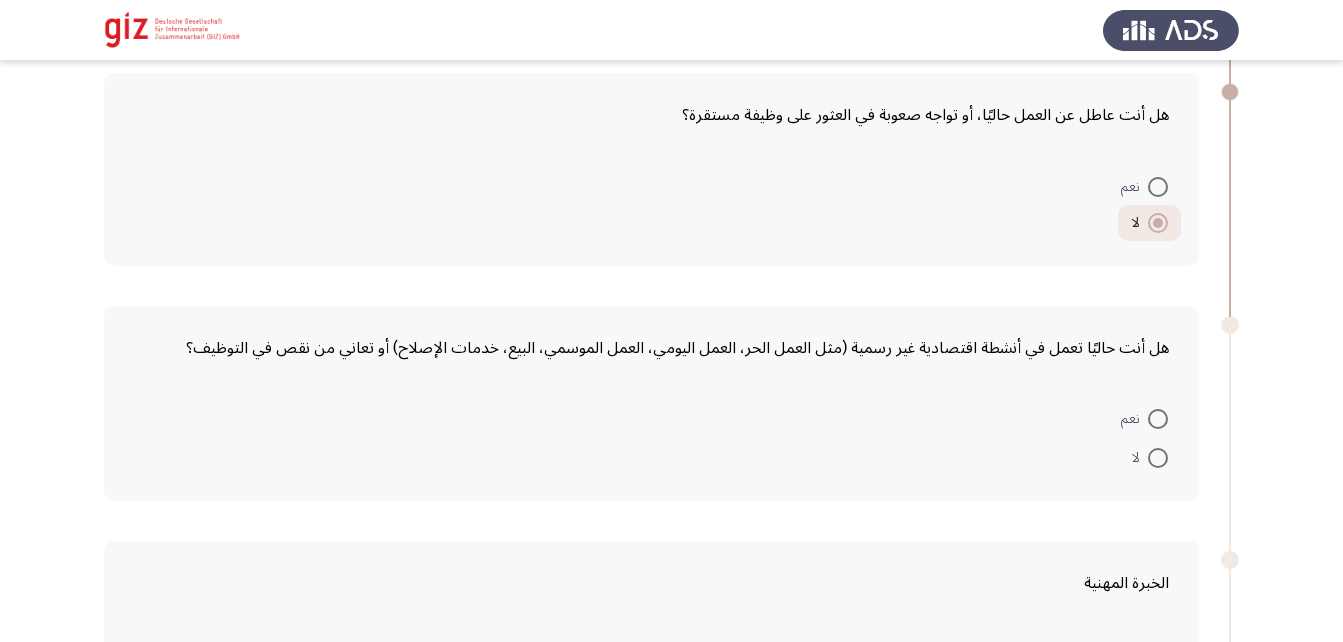click at bounding box center (1158, 458) 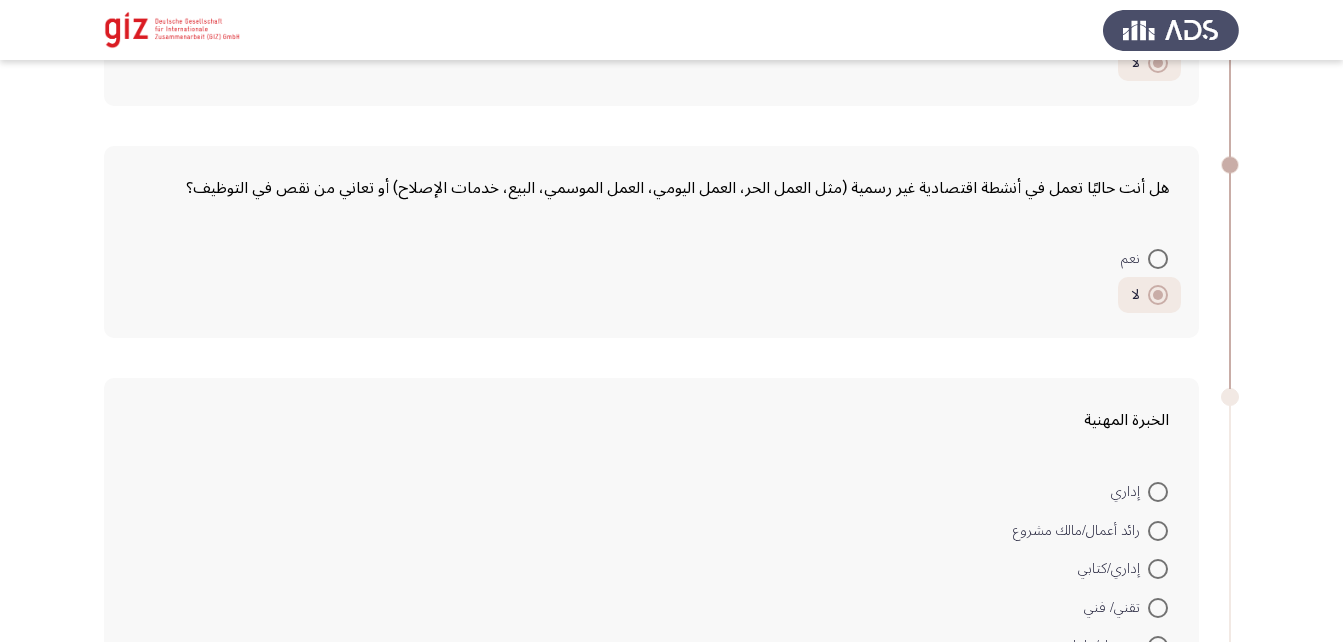 scroll, scrollTop: 1108, scrollLeft: 0, axis: vertical 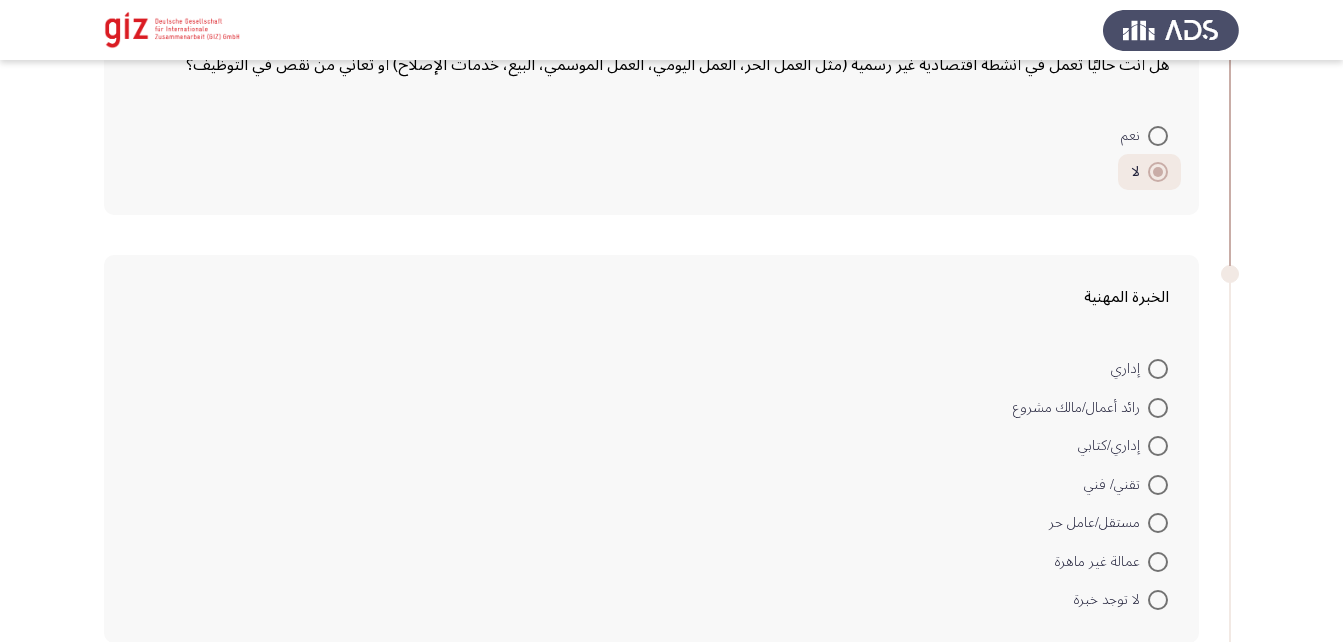 click at bounding box center [1158, 136] 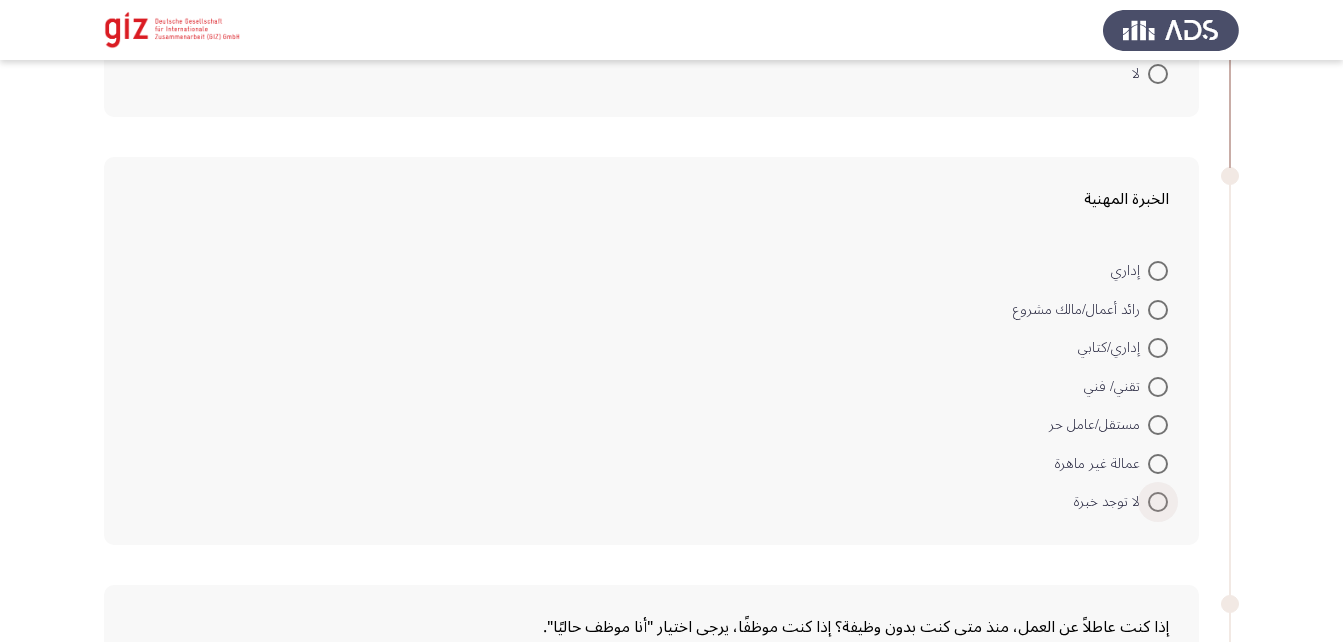 click at bounding box center [1158, 502] 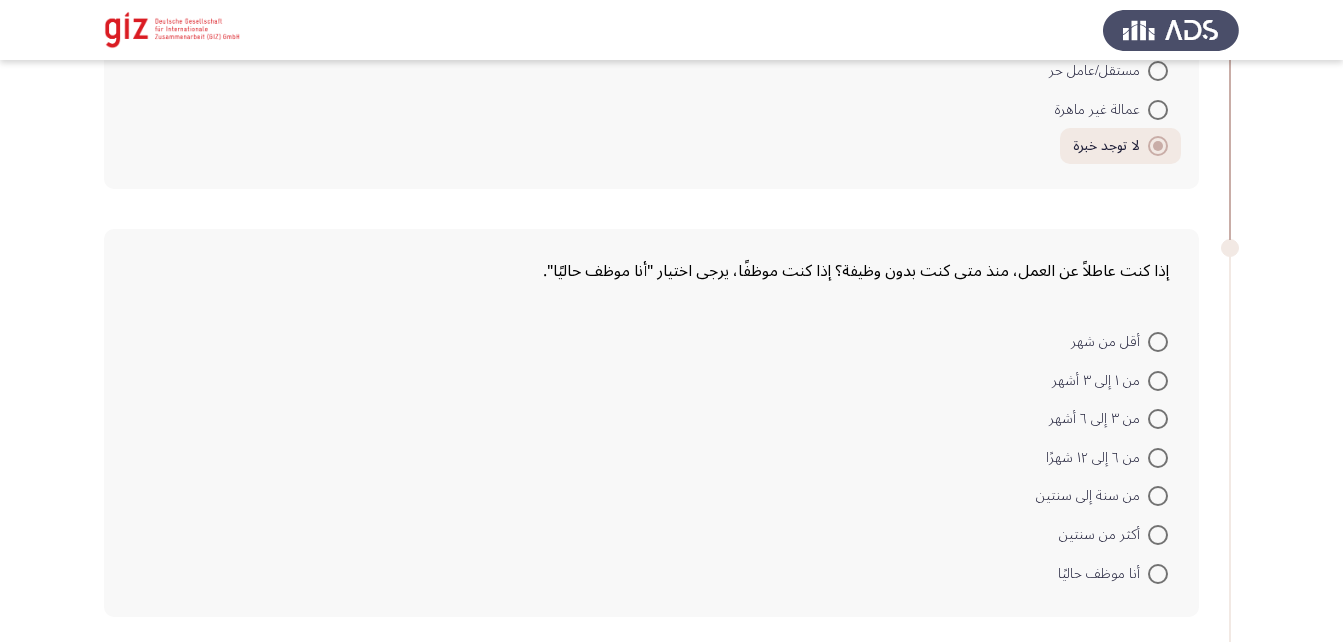 scroll, scrollTop: 1561, scrollLeft: 0, axis: vertical 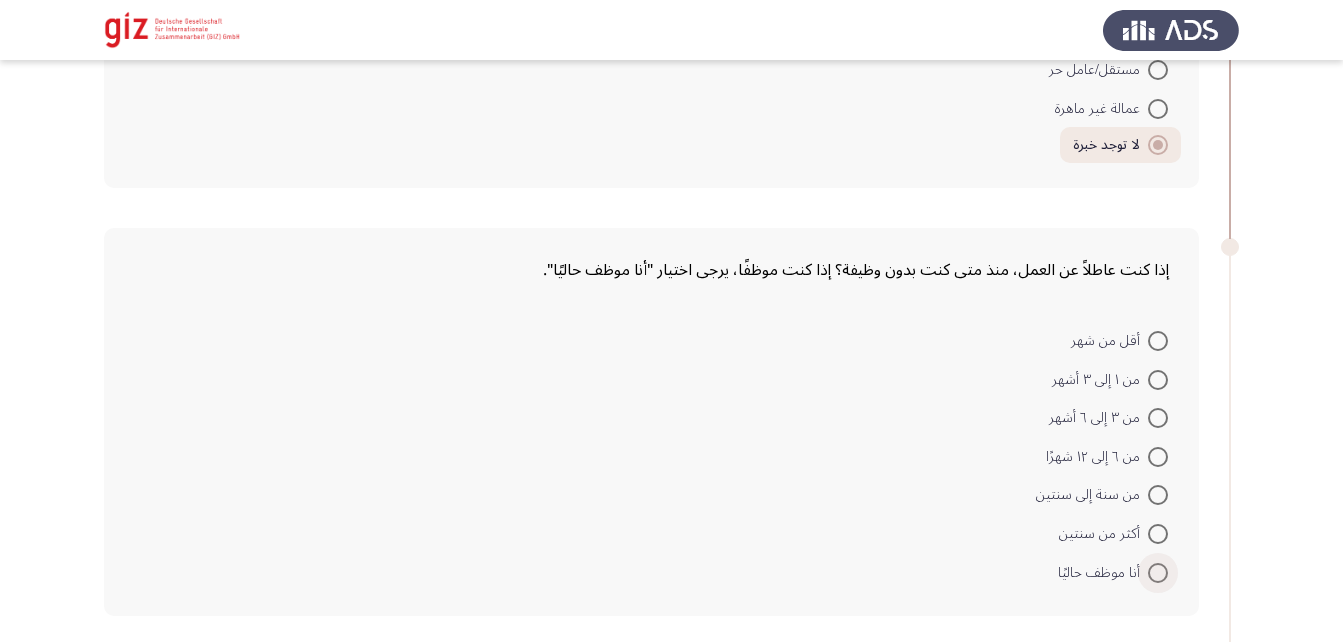 click at bounding box center [1158, 573] 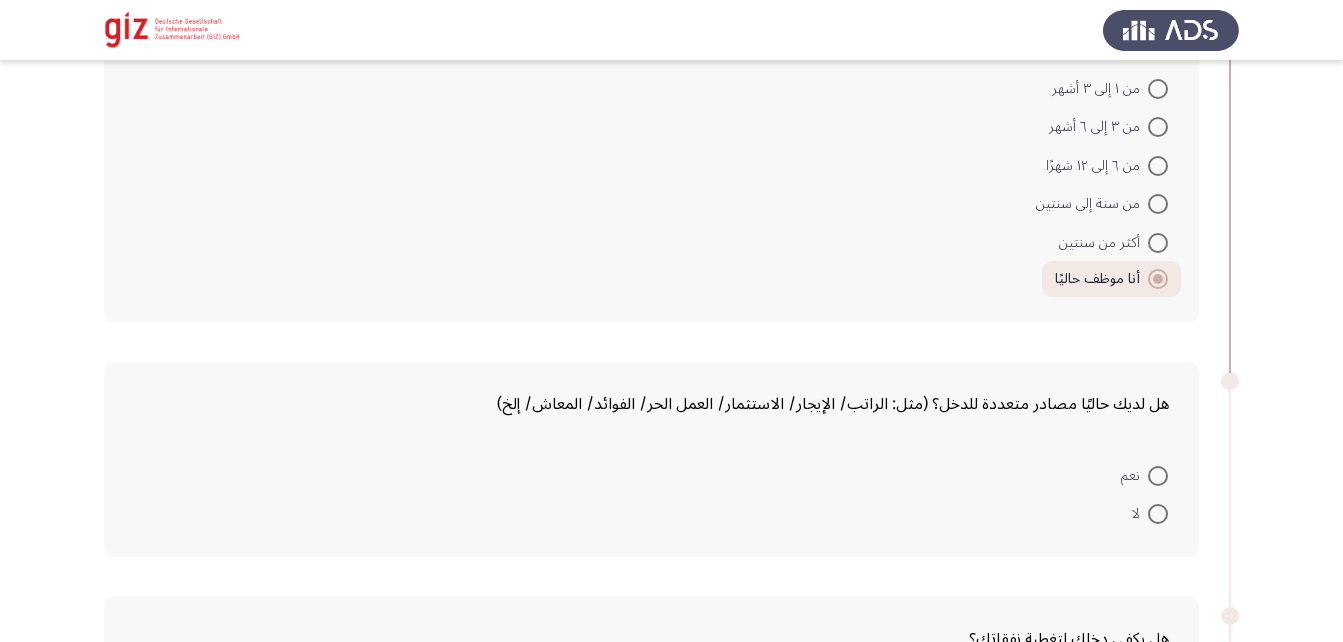 scroll, scrollTop: 1858, scrollLeft: 0, axis: vertical 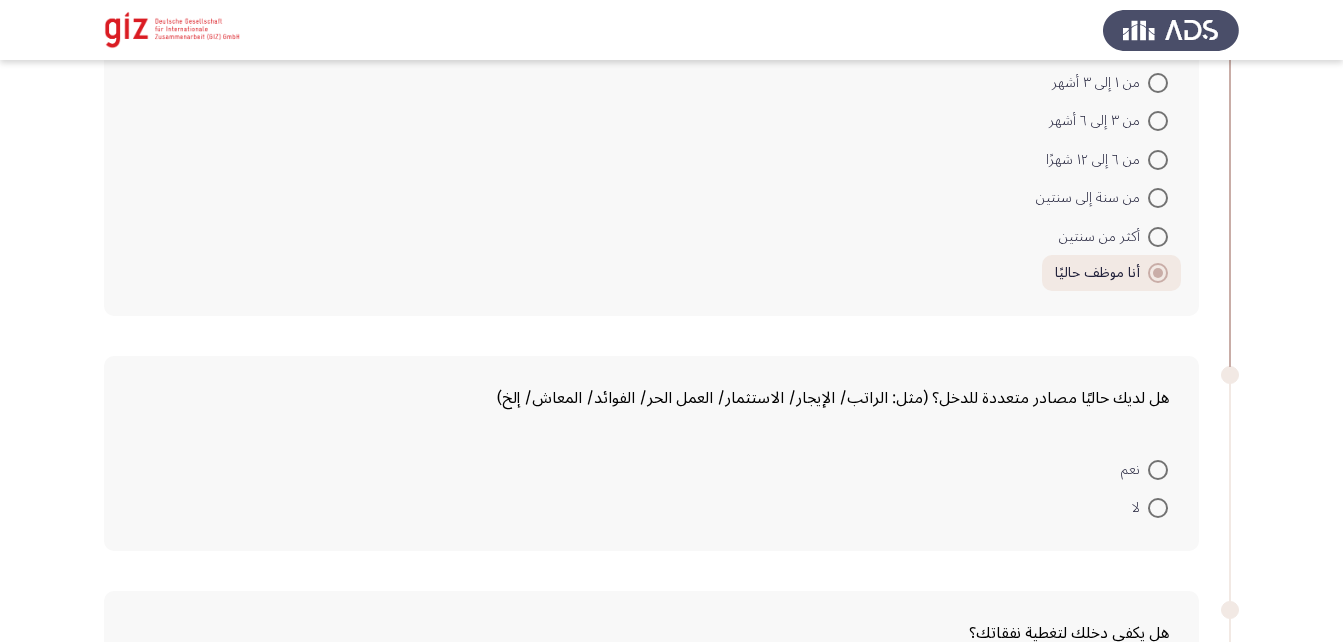click at bounding box center [1158, 470] 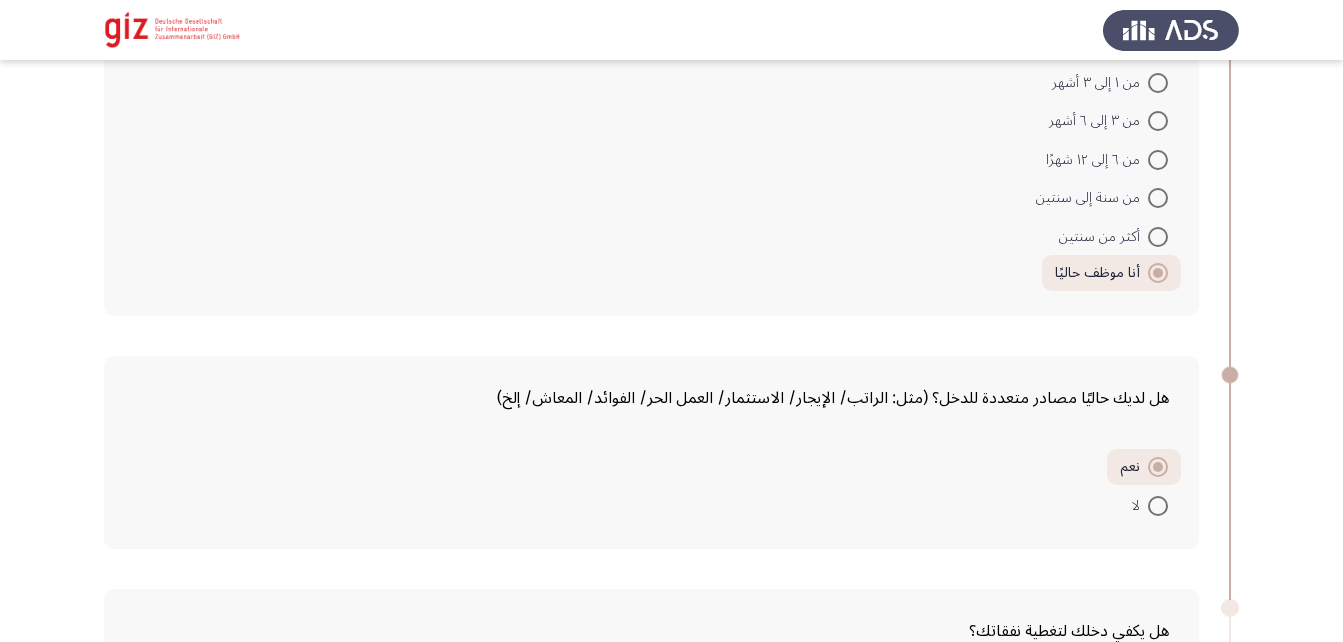 click at bounding box center [1158, 506] 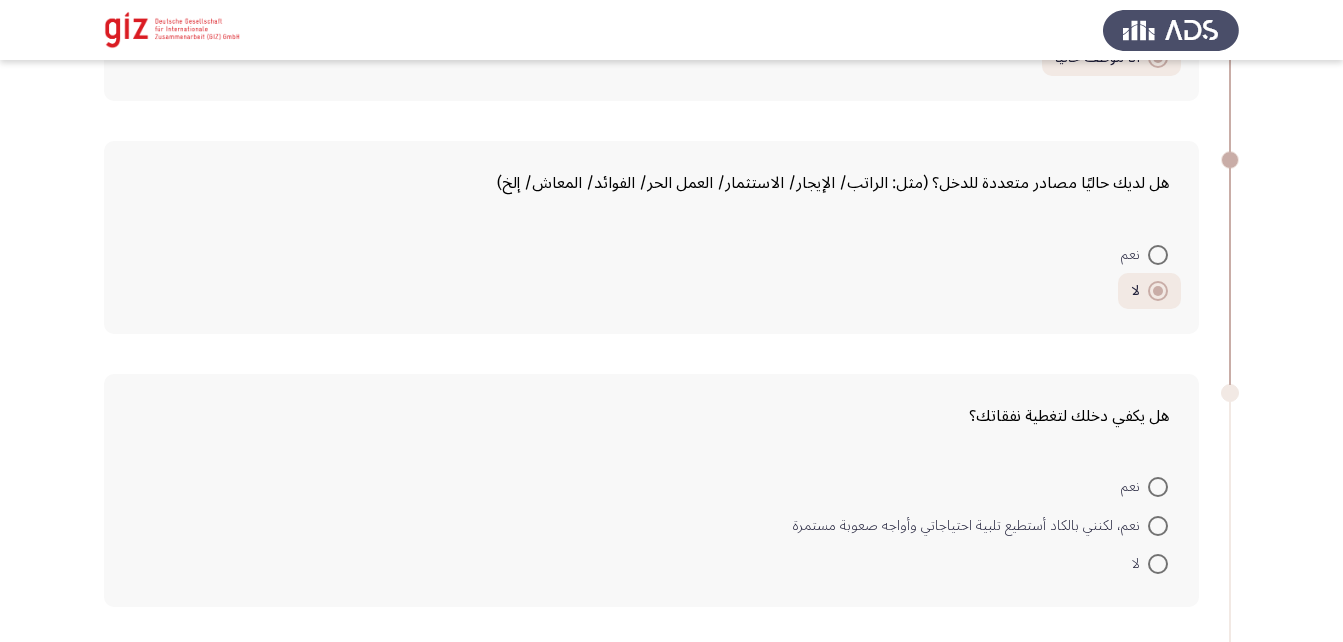 scroll, scrollTop: 2075, scrollLeft: 0, axis: vertical 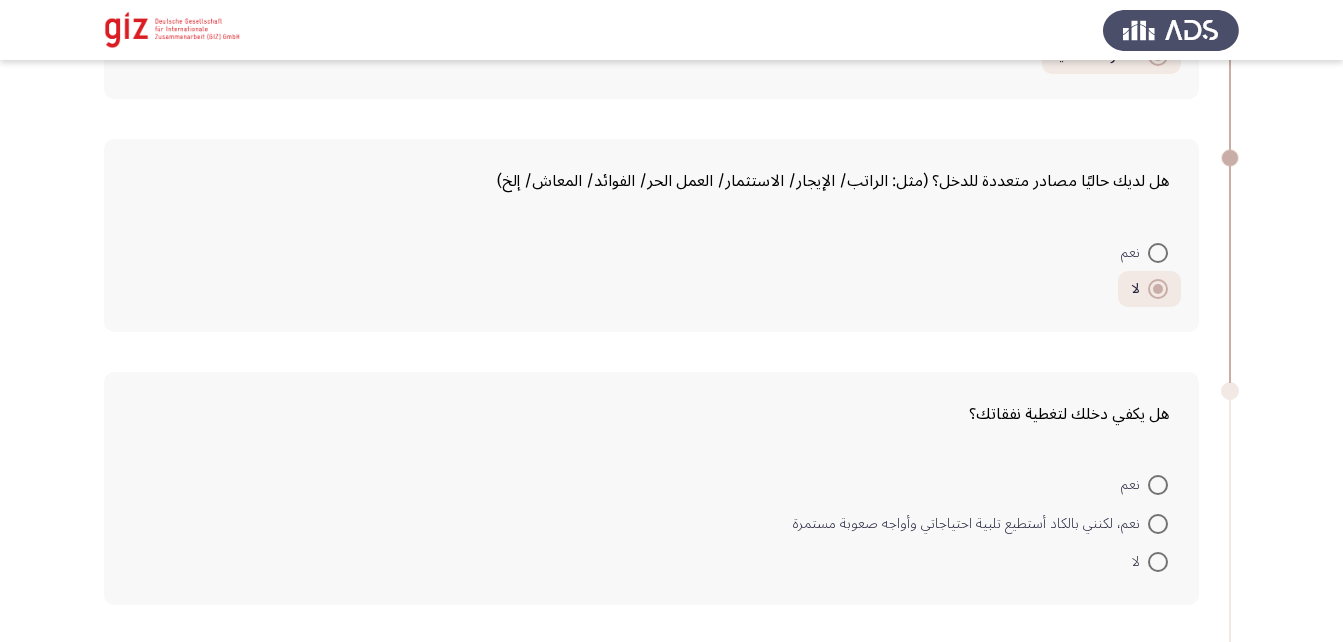 click at bounding box center [1158, 524] 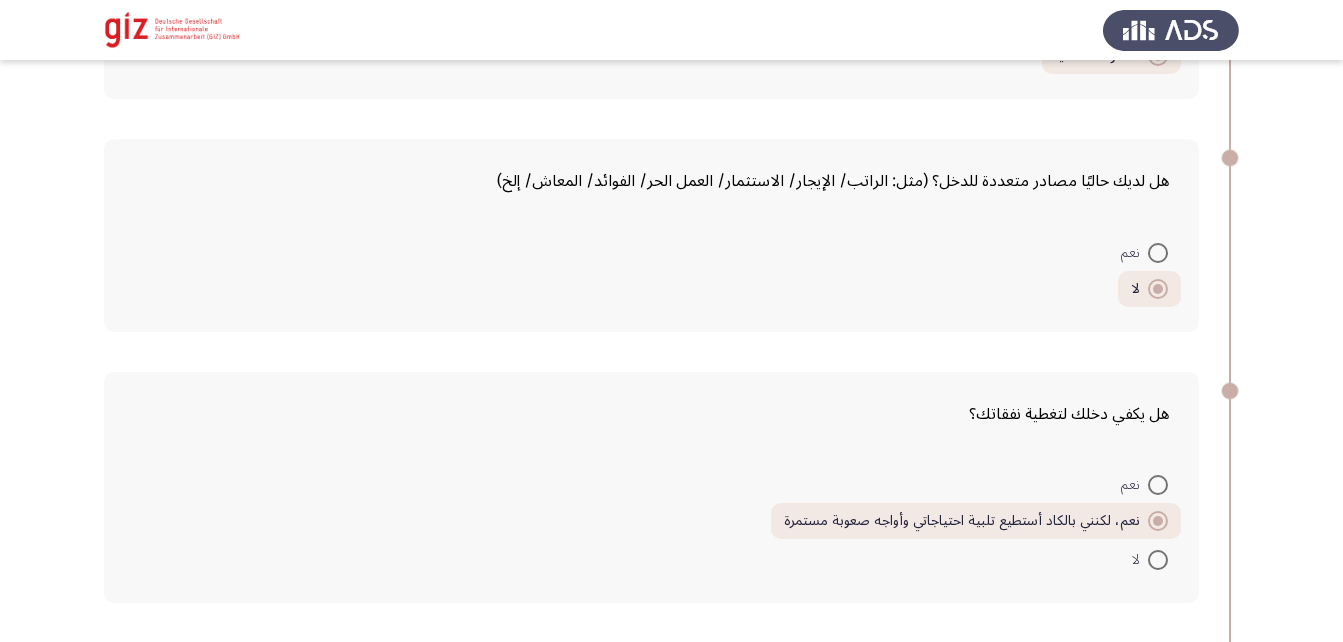 scroll, scrollTop: 2396, scrollLeft: 0, axis: vertical 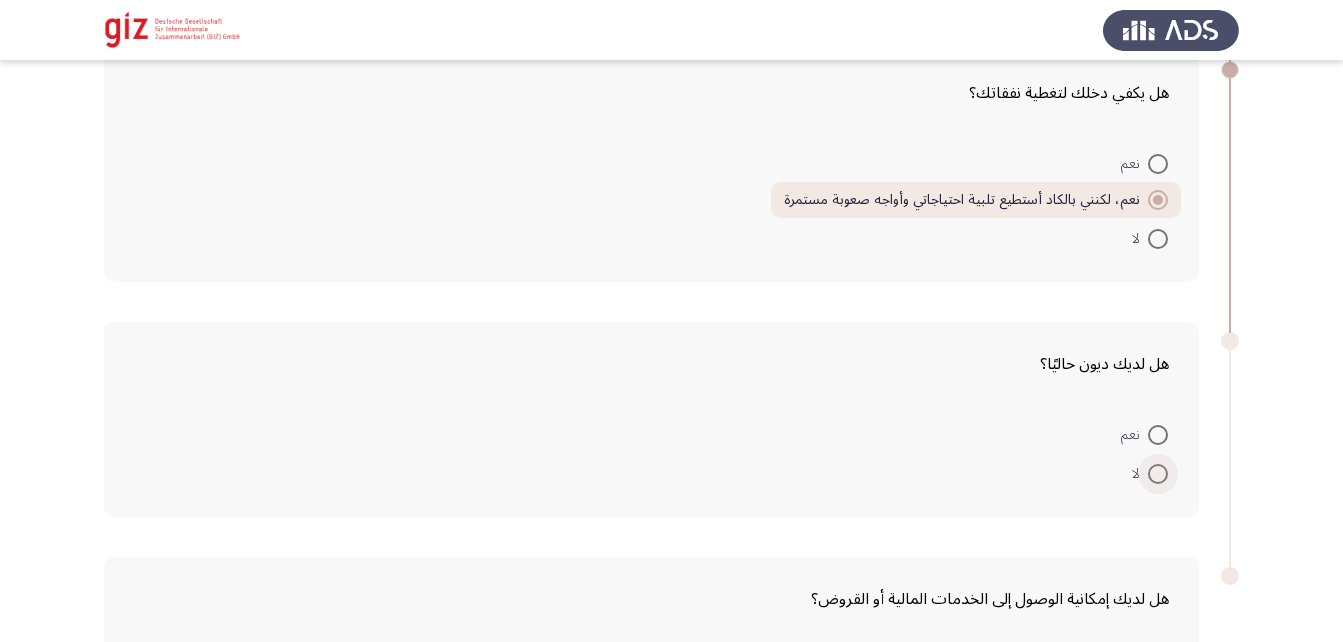 click at bounding box center [1158, 474] 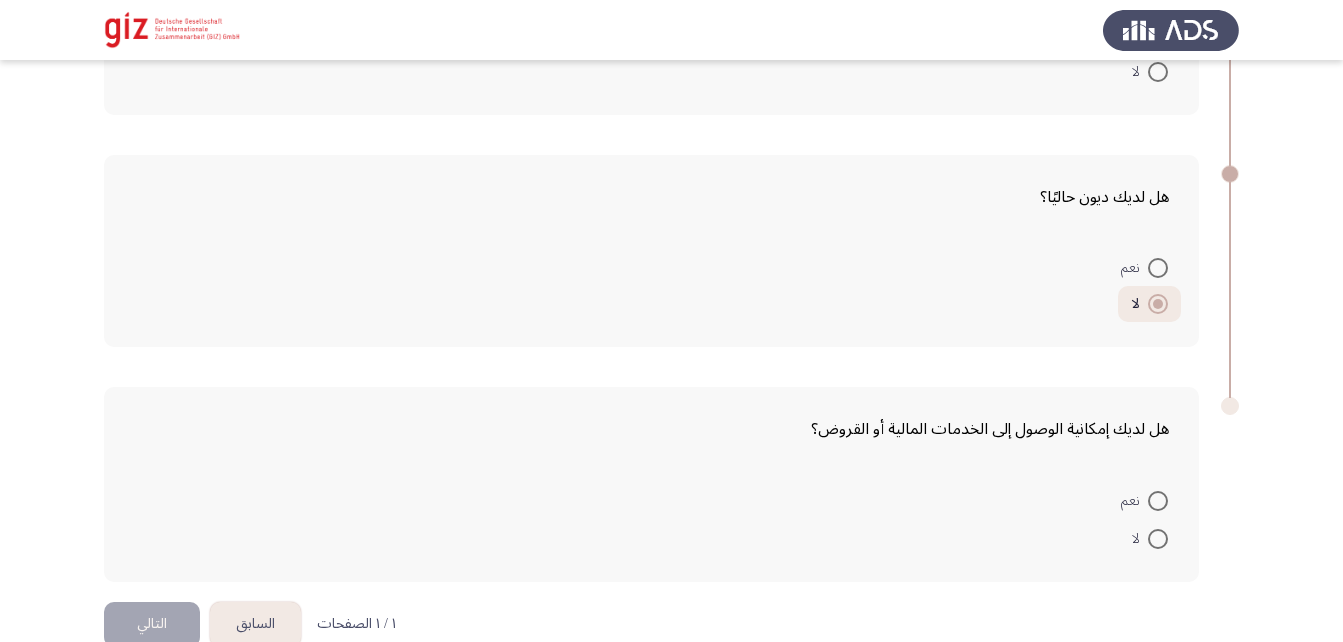 scroll, scrollTop: 2565, scrollLeft: 0, axis: vertical 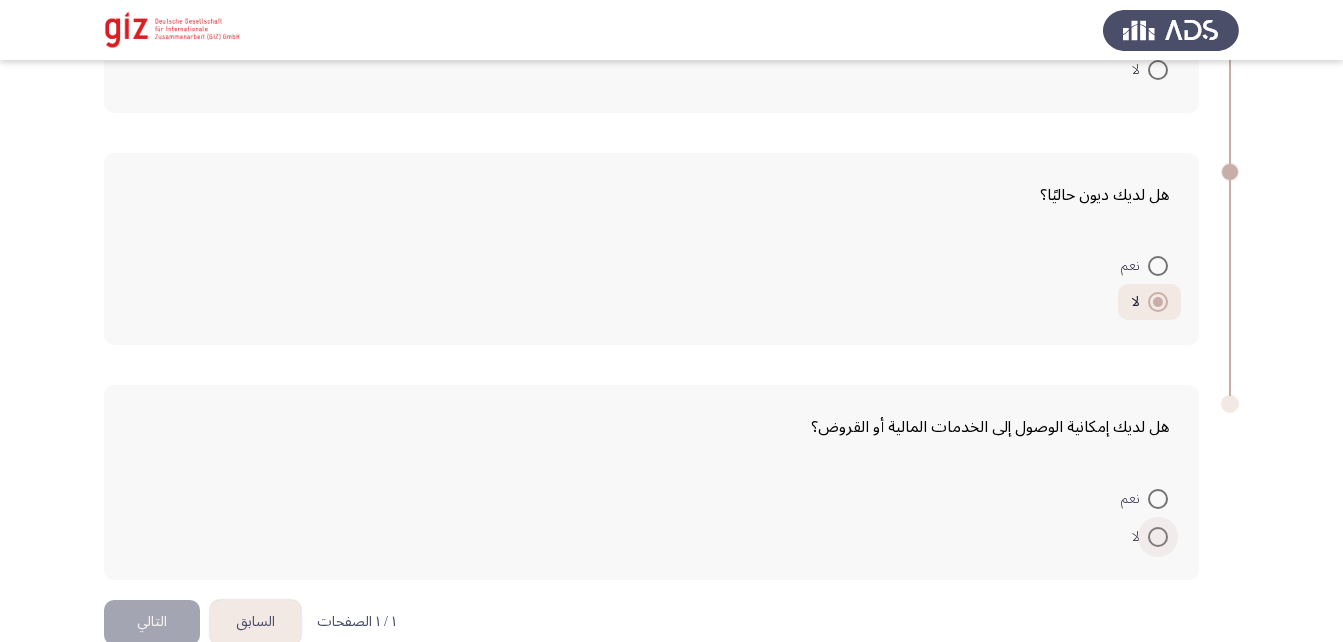 click at bounding box center [1158, 537] 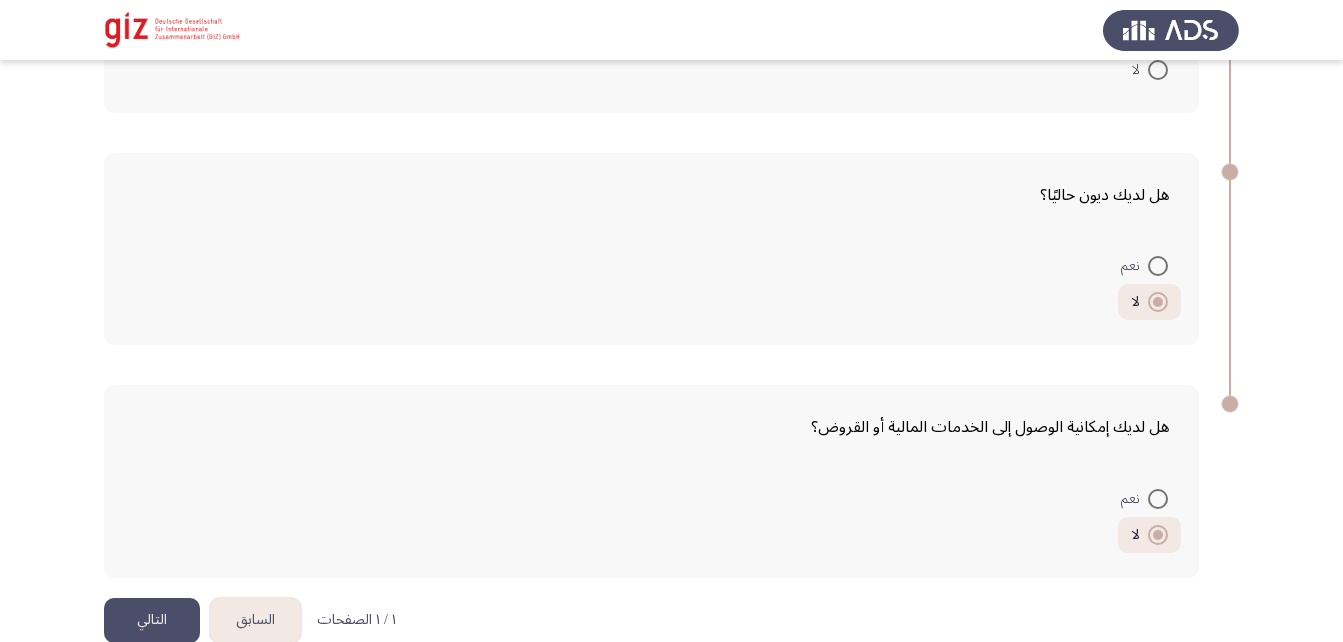 click on "التالي" 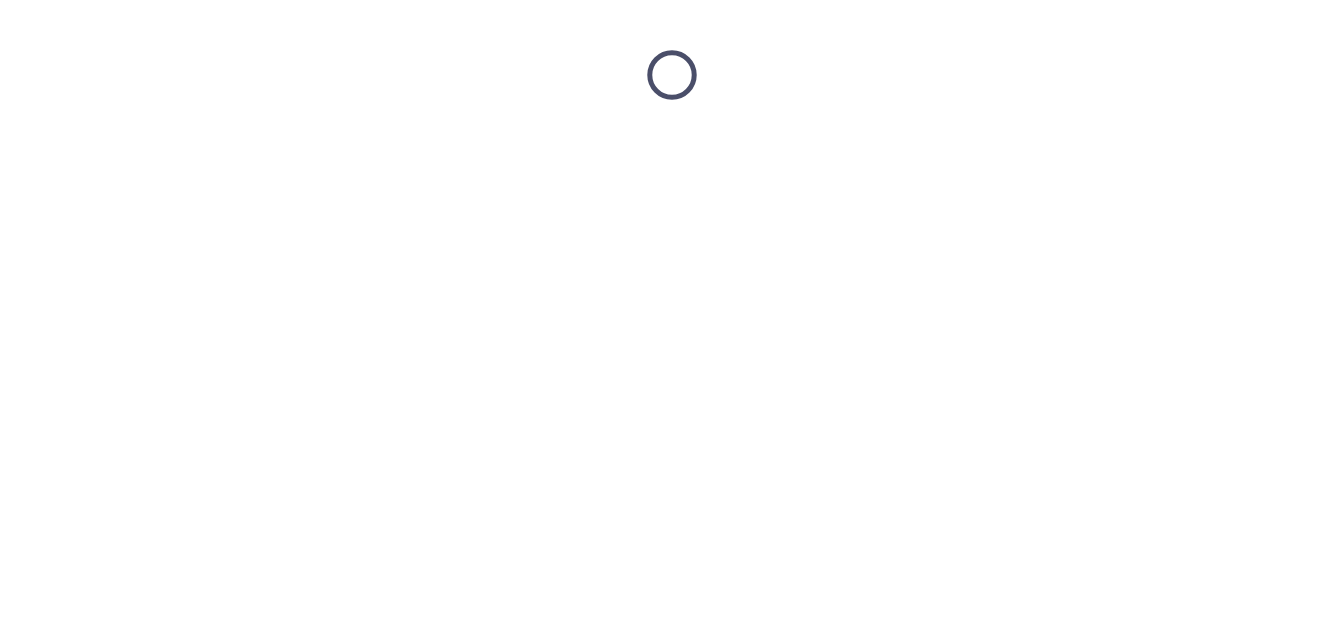 scroll, scrollTop: 0, scrollLeft: 0, axis: both 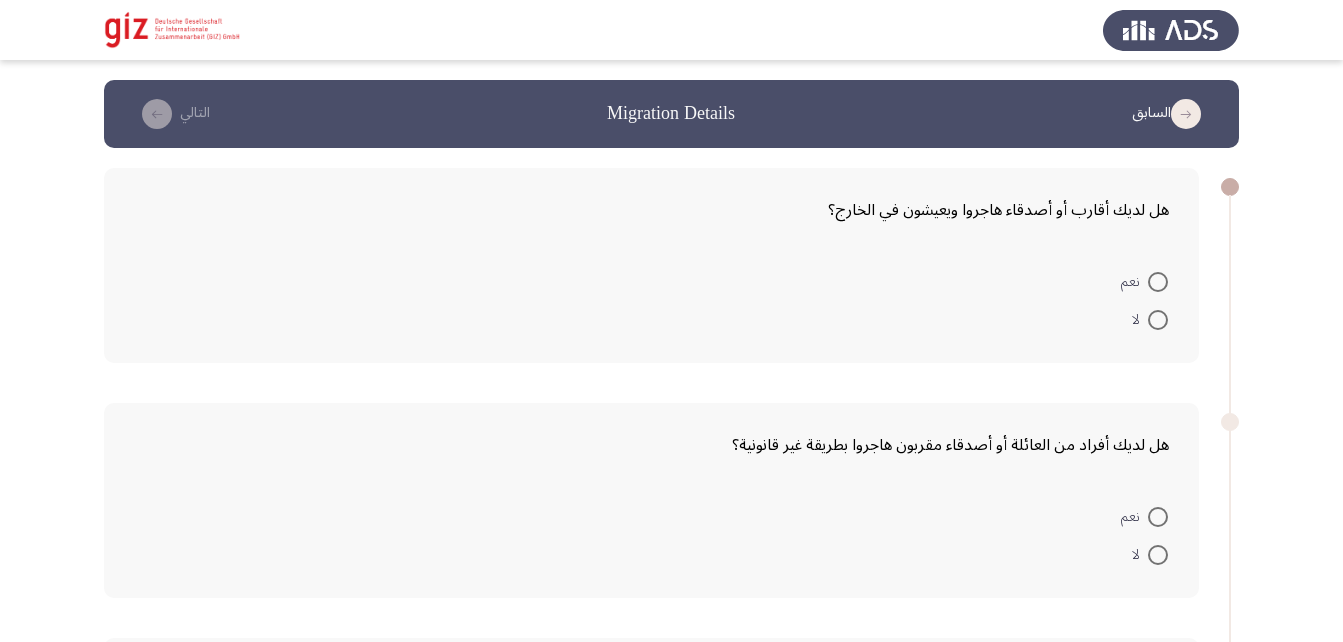 click at bounding box center (1158, 282) 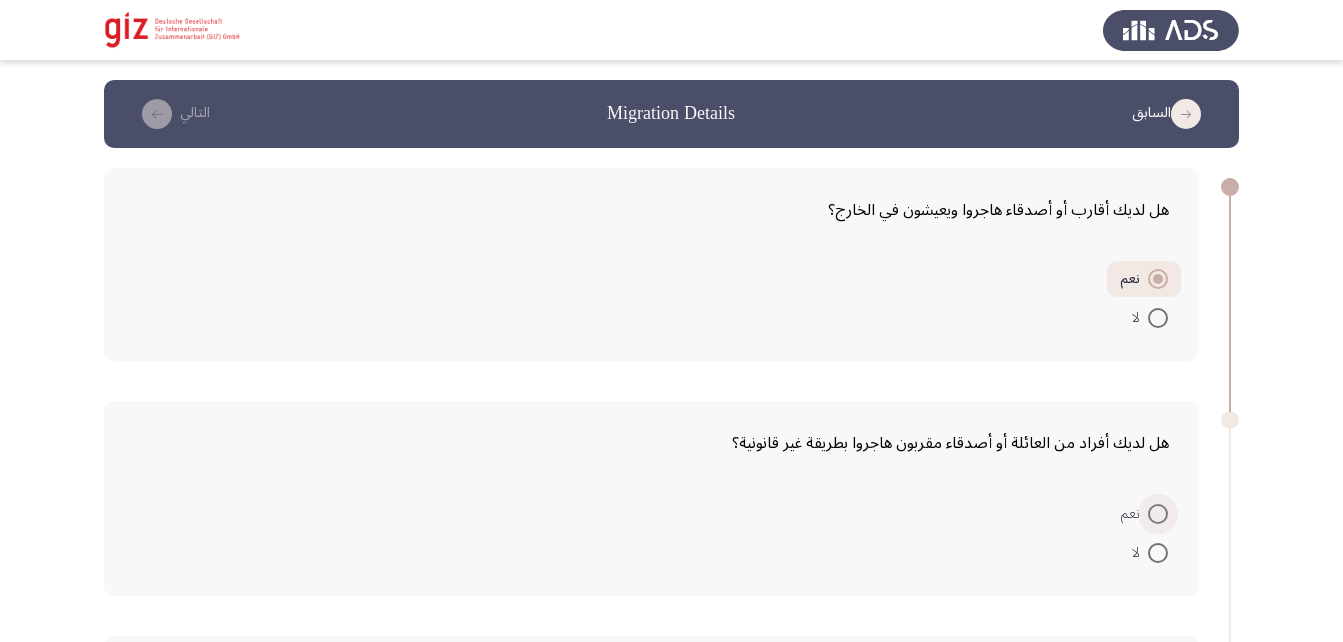 click at bounding box center [1158, 514] 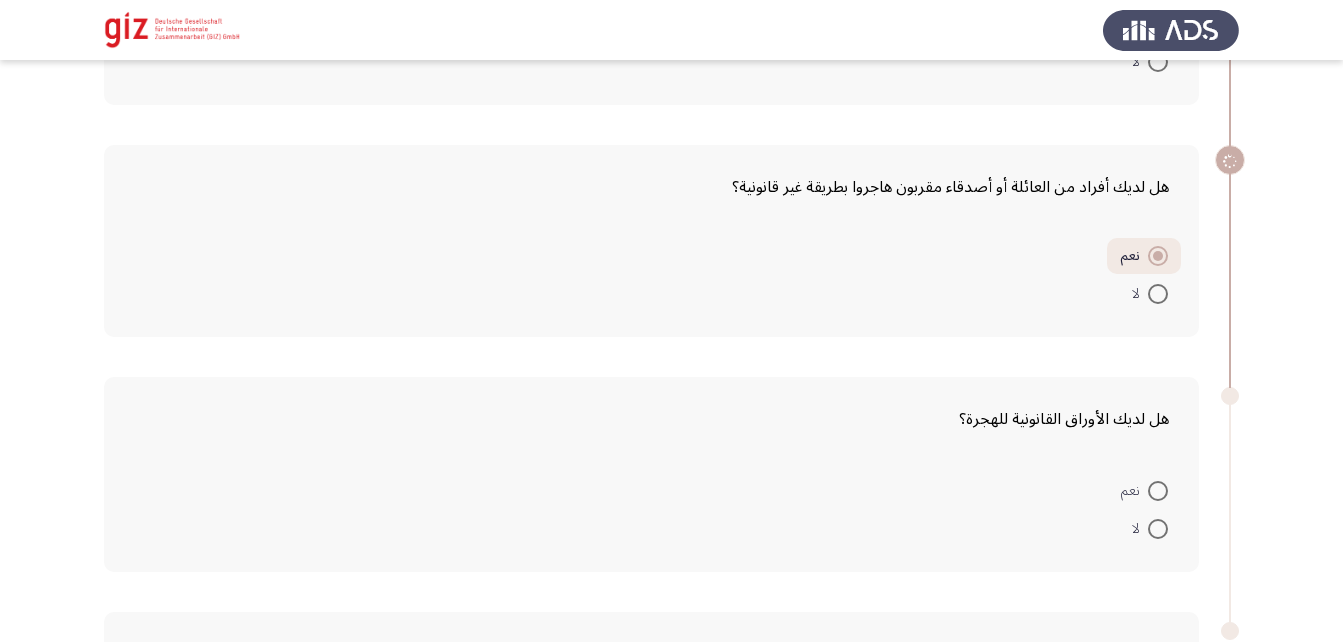 scroll, scrollTop: 278, scrollLeft: 0, axis: vertical 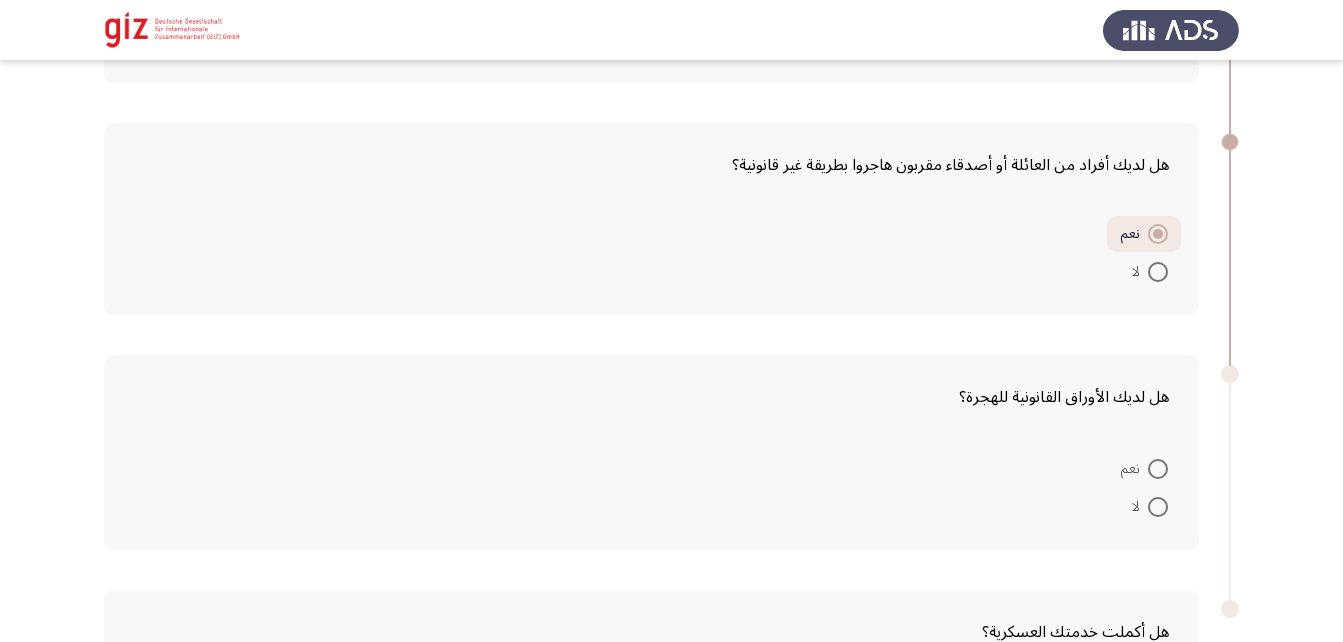 click at bounding box center [1158, 469] 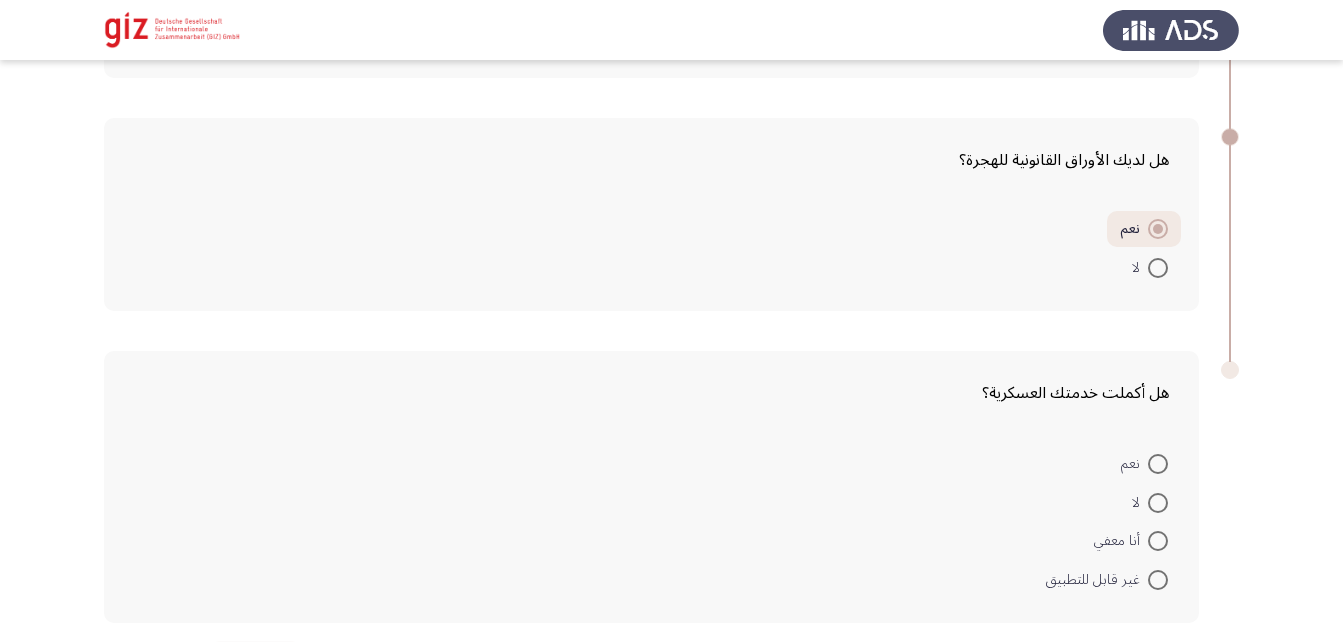 click at bounding box center (1158, 464) 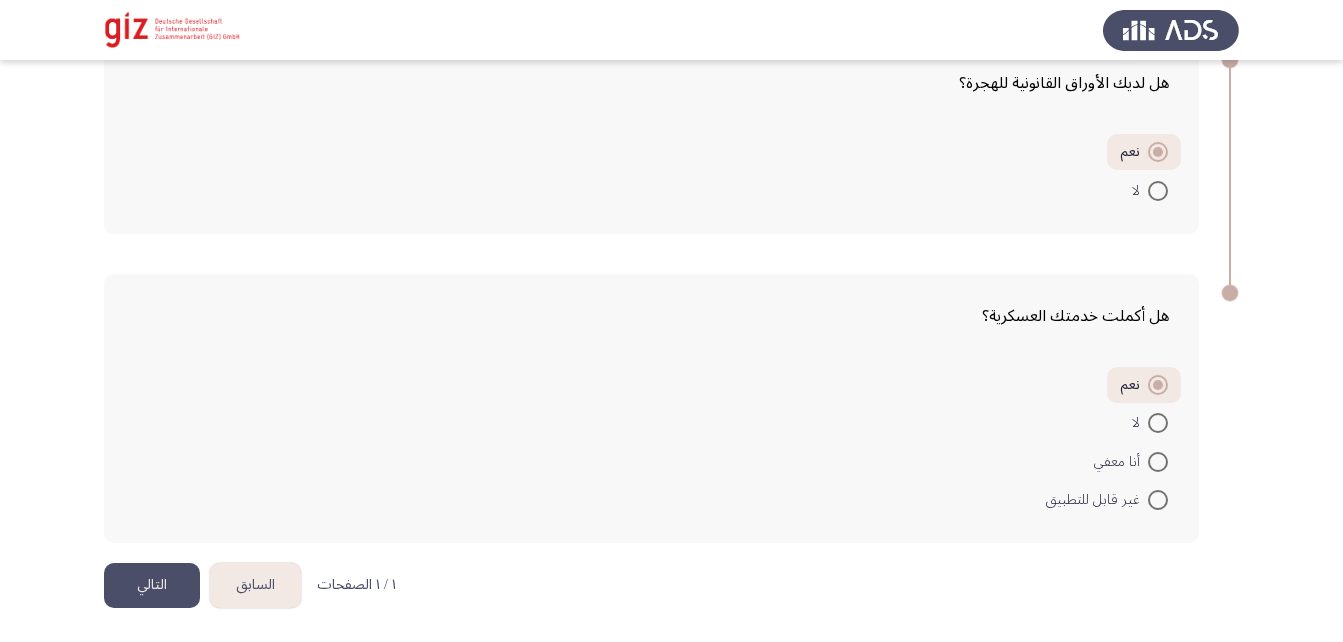 scroll, scrollTop: 593, scrollLeft: 0, axis: vertical 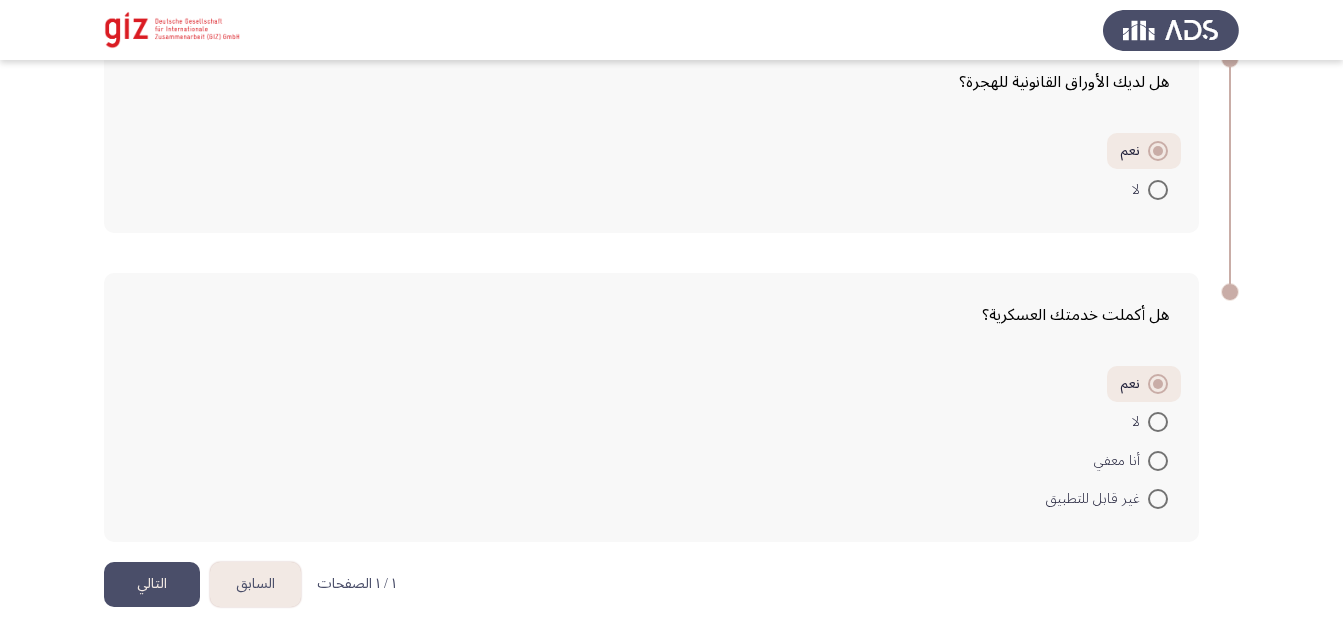 click on "التالي" 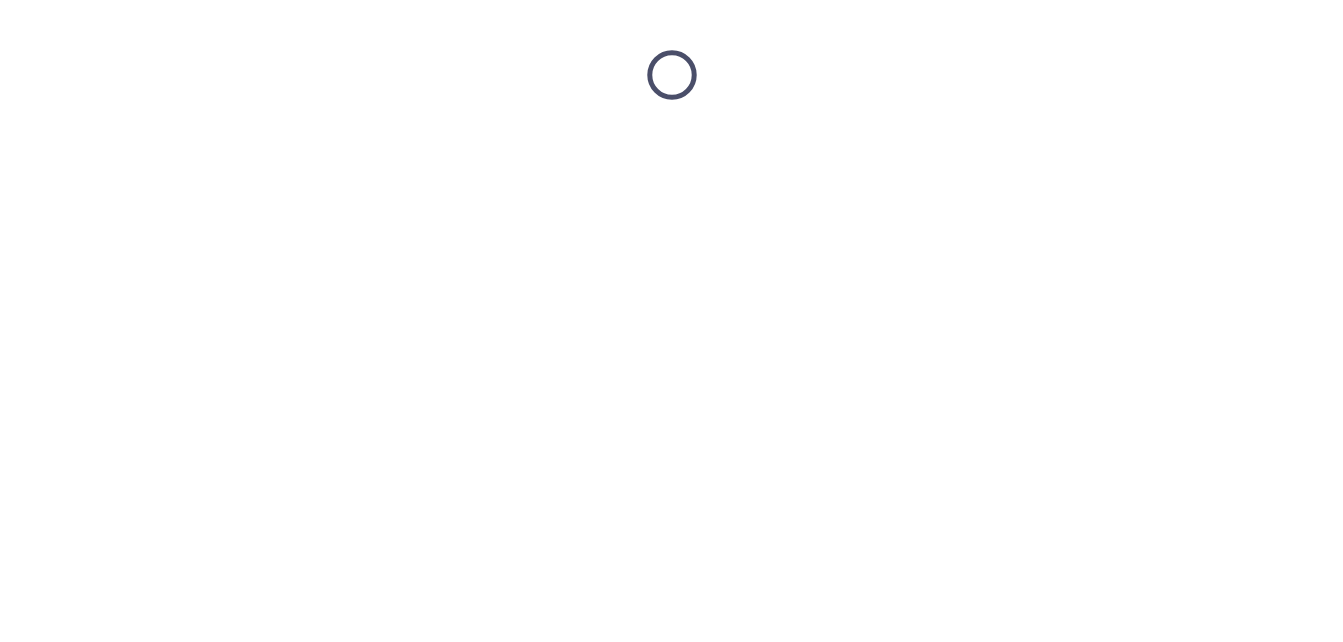 scroll, scrollTop: 0, scrollLeft: 0, axis: both 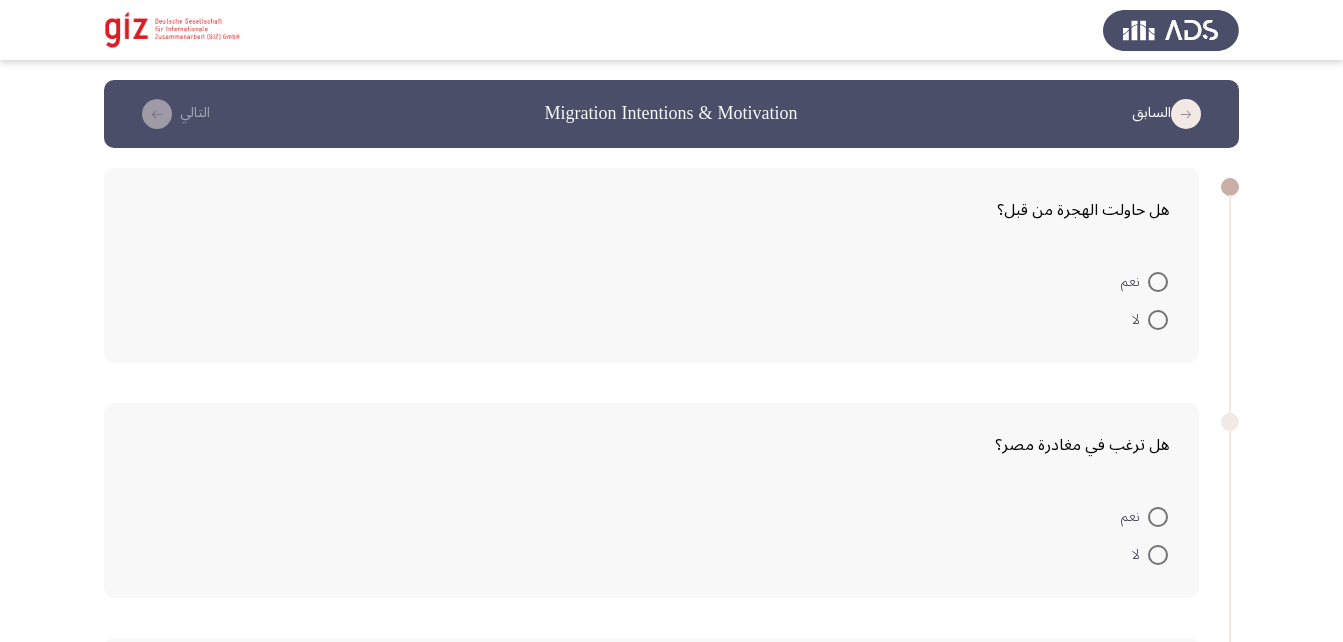 click at bounding box center [1158, 282] 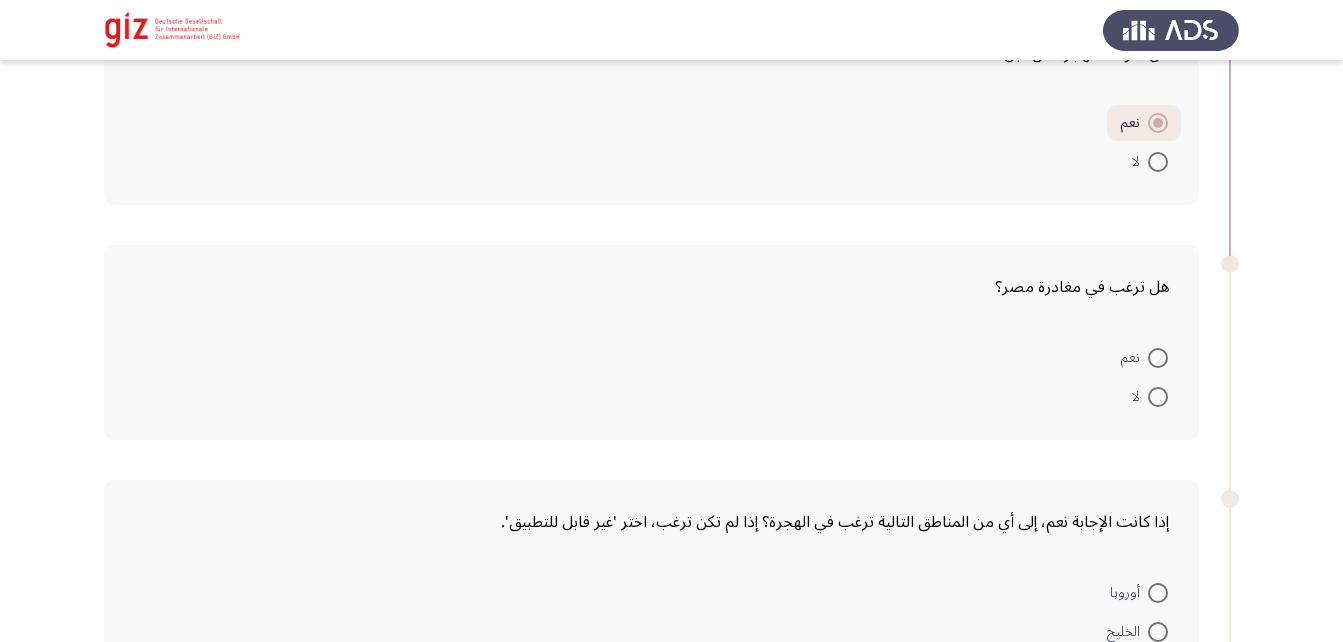 scroll, scrollTop: 158, scrollLeft: 0, axis: vertical 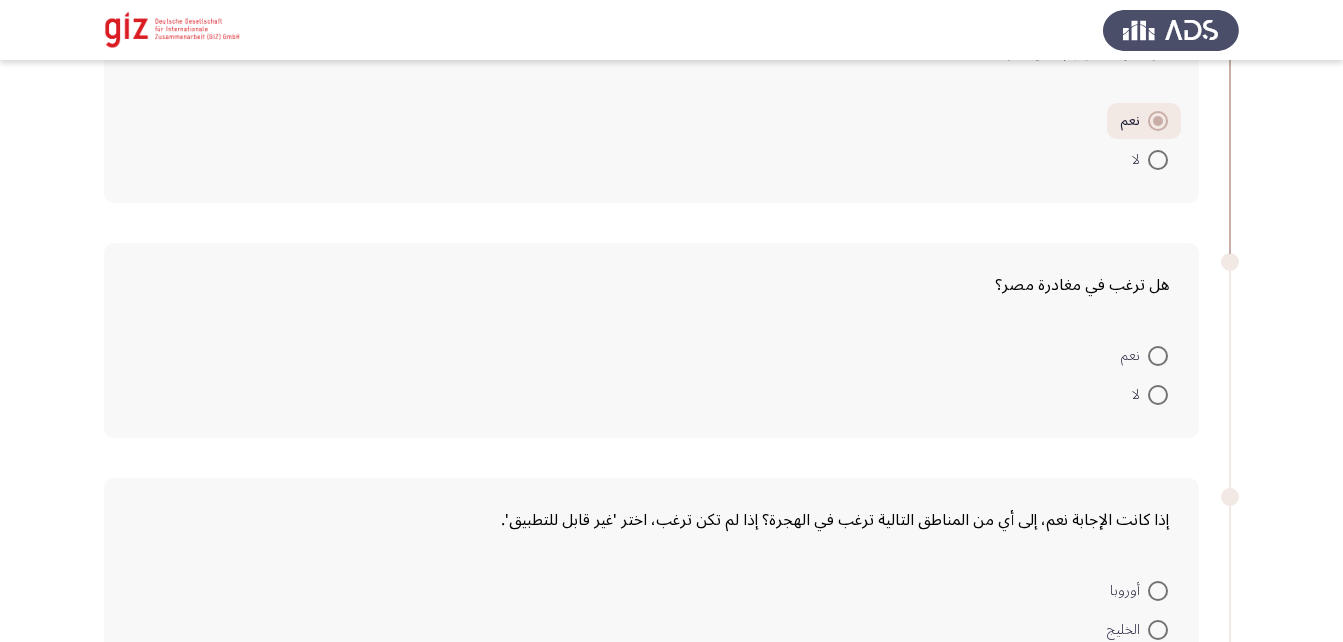 click at bounding box center [1158, 395] 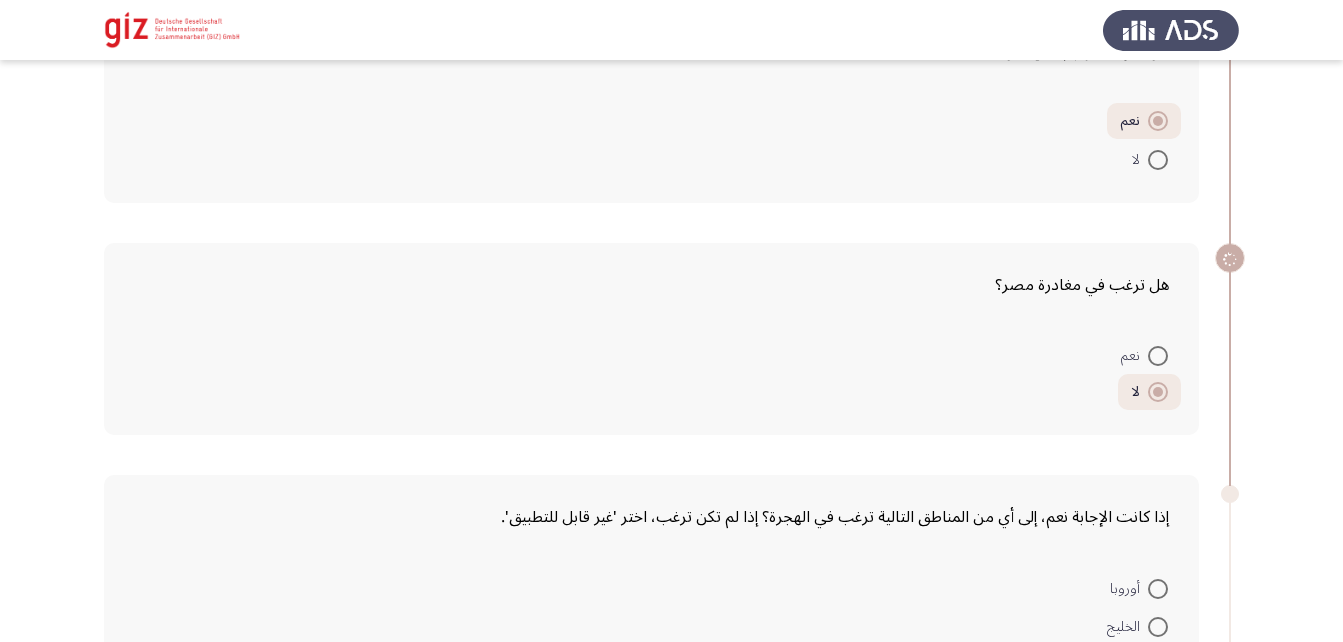 scroll, scrollTop: 332, scrollLeft: 0, axis: vertical 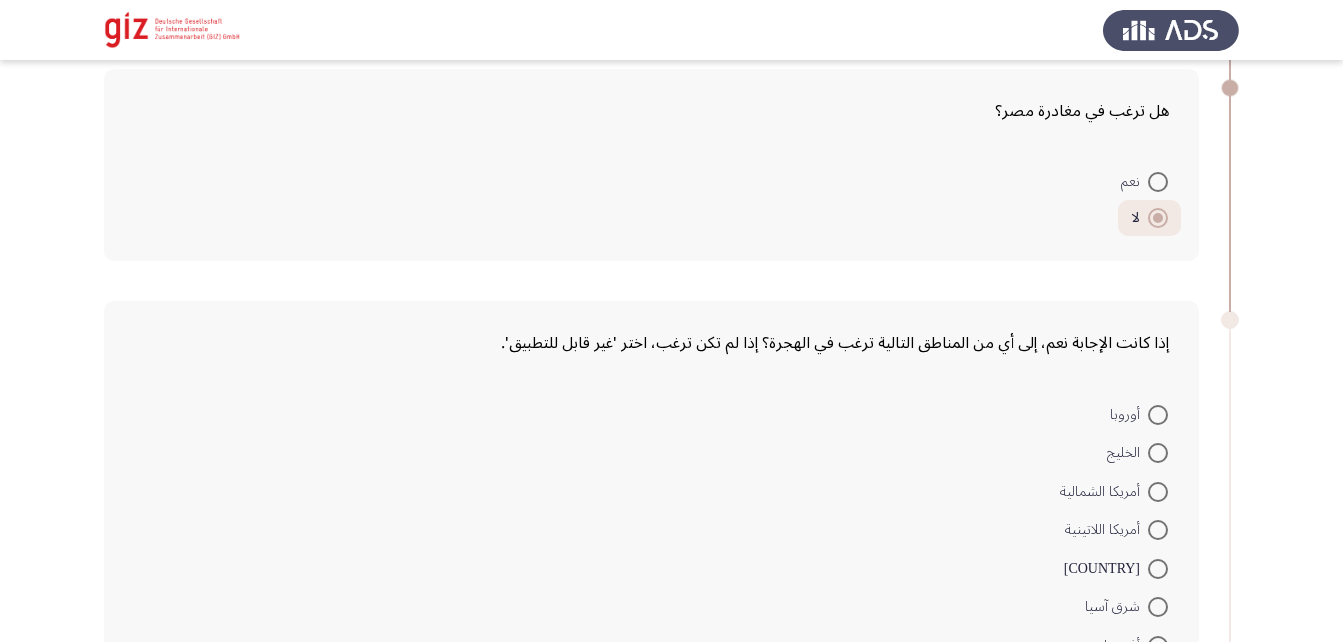 click at bounding box center (1158, 453) 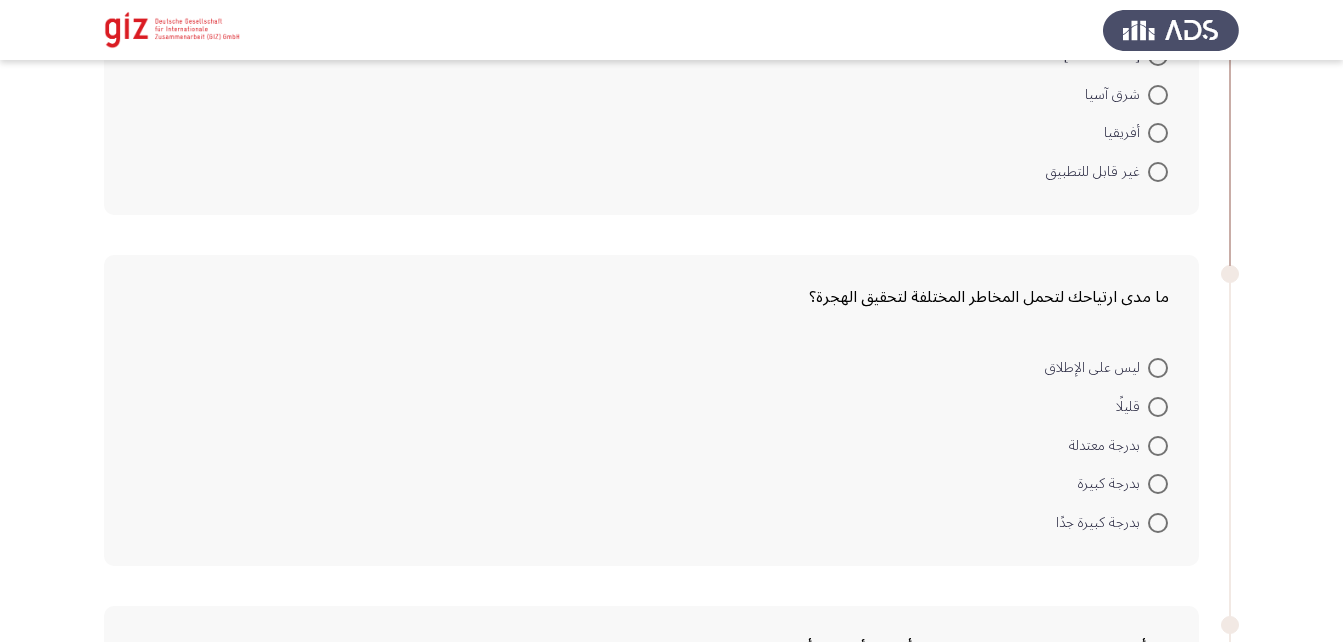 click at bounding box center (1158, 446) 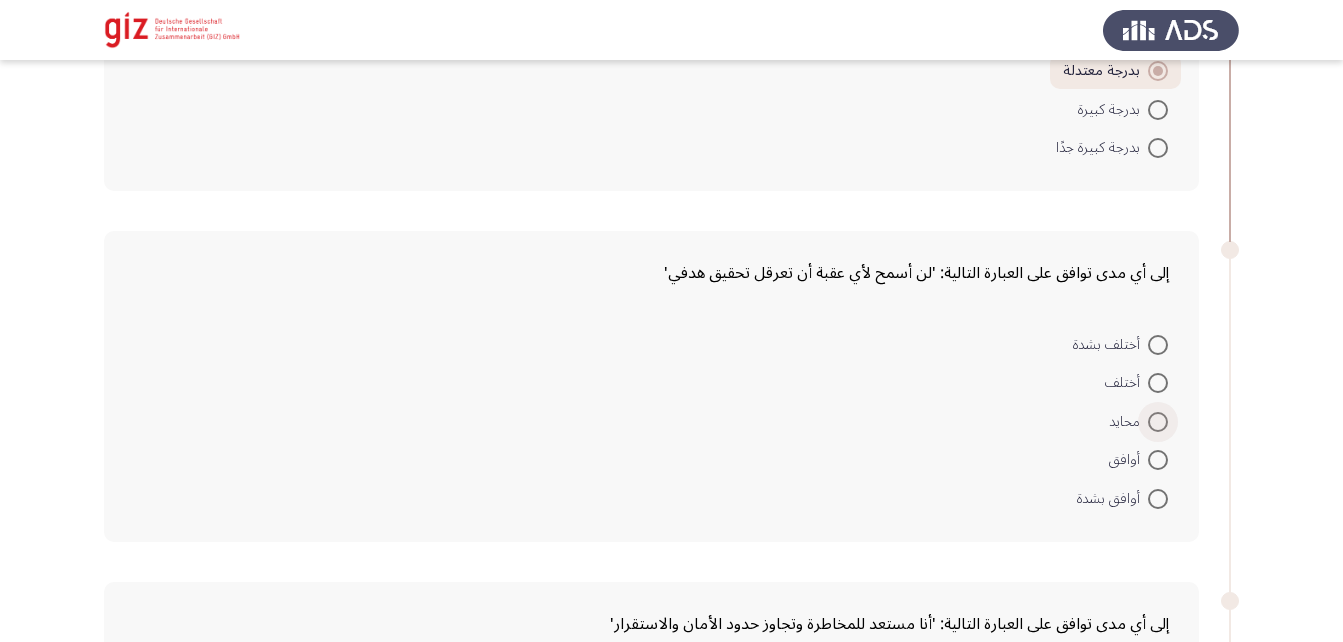 click at bounding box center (1158, 422) 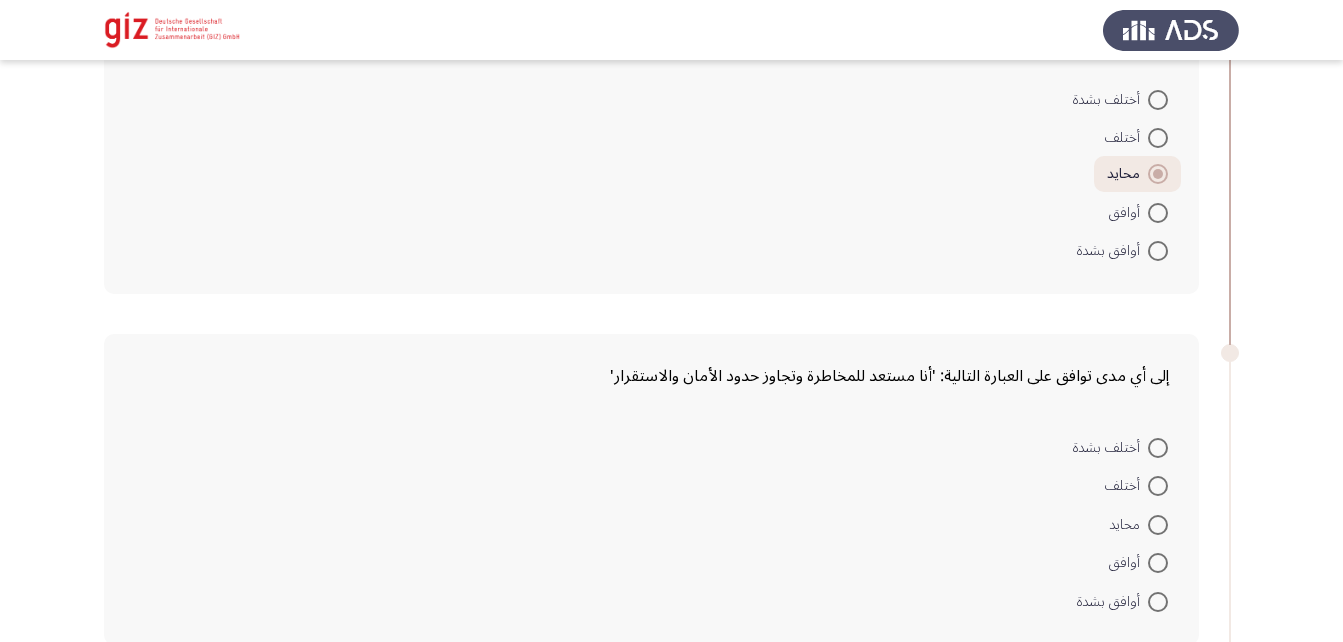 scroll, scrollTop: 1470, scrollLeft: 0, axis: vertical 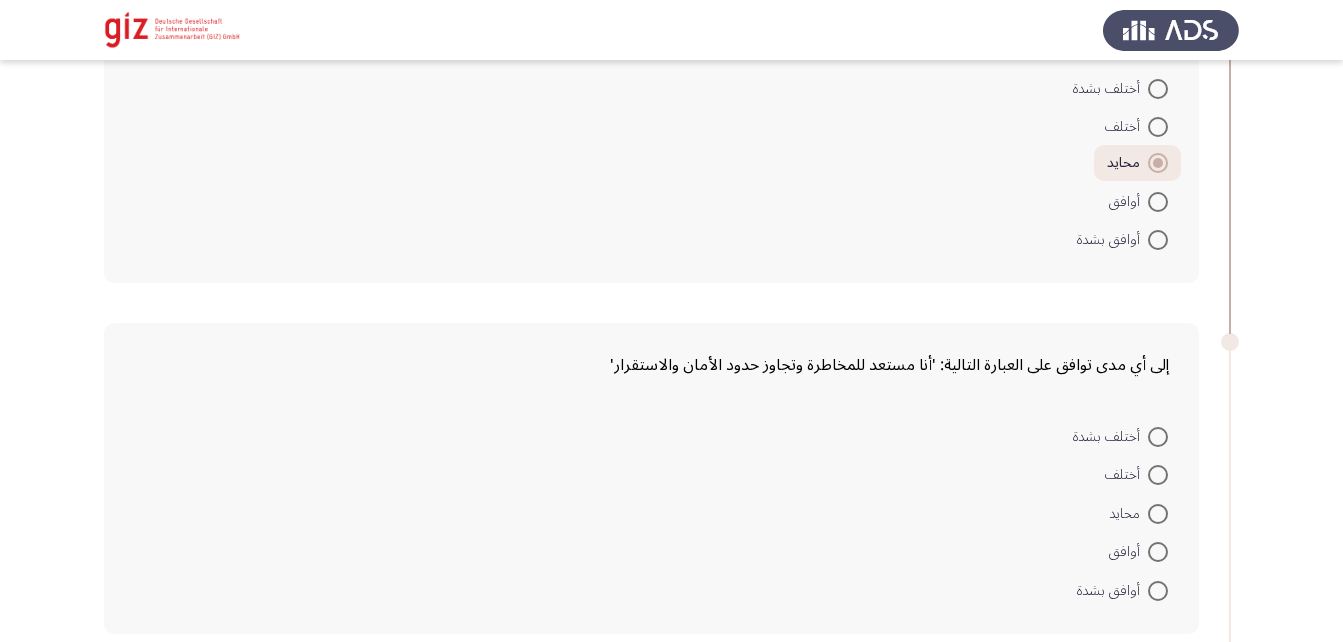 click at bounding box center [1158, 514] 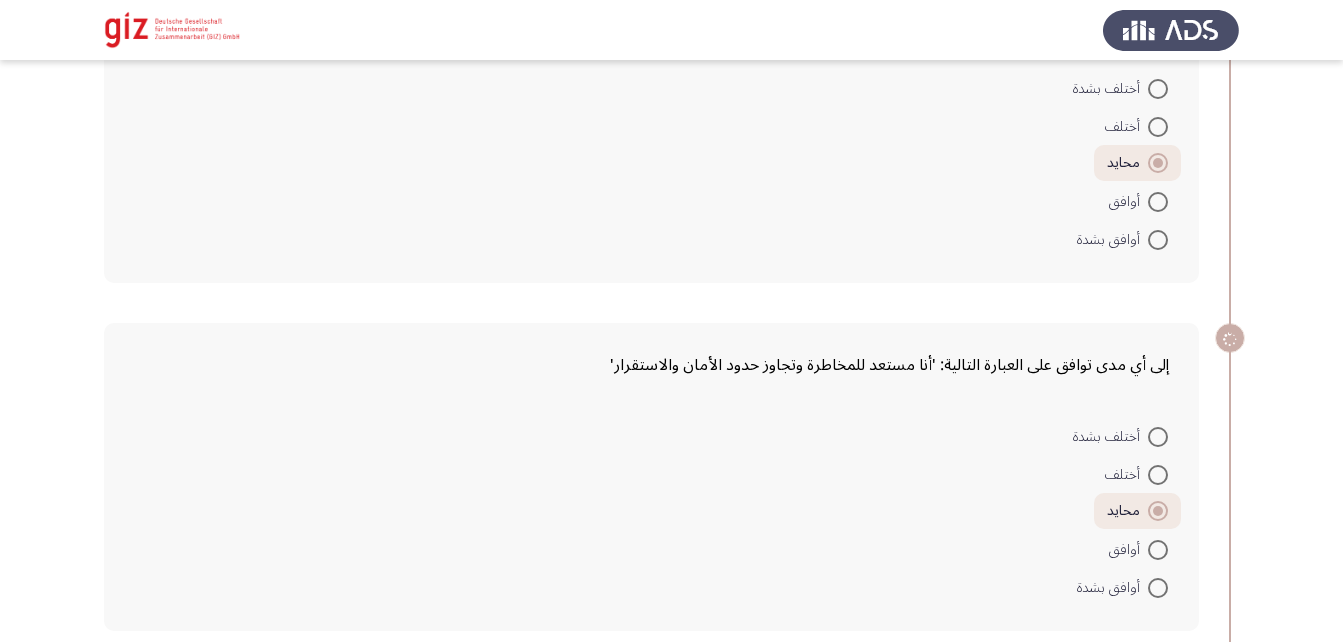 scroll, scrollTop: 1817, scrollLeft: 0, axis: vertical 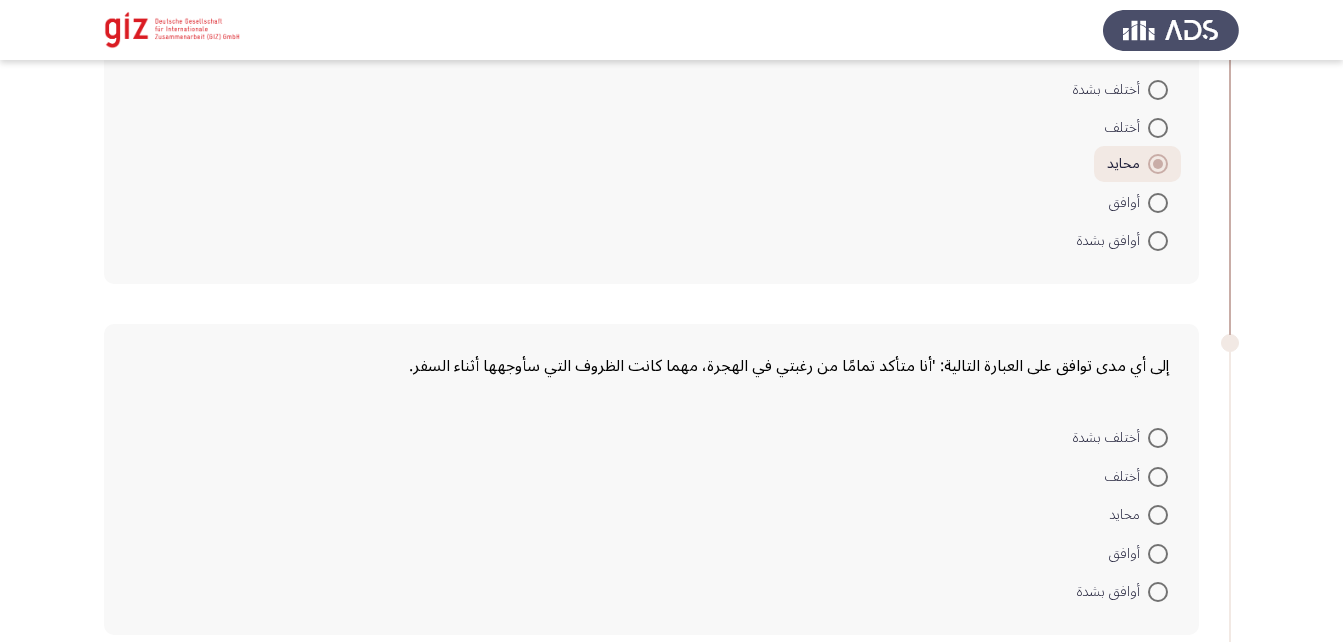 click at bounding box center [1158, 515] 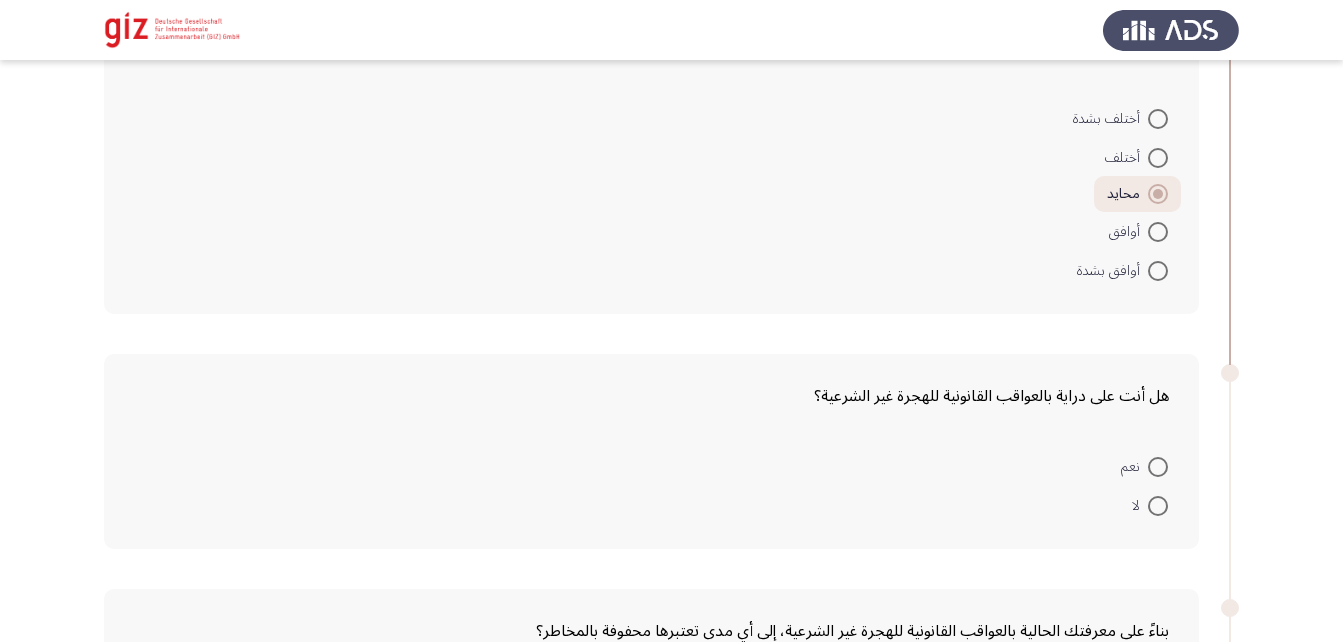 scroll, scrollTop: 2229, scrollLeft: 0, axis: vertical 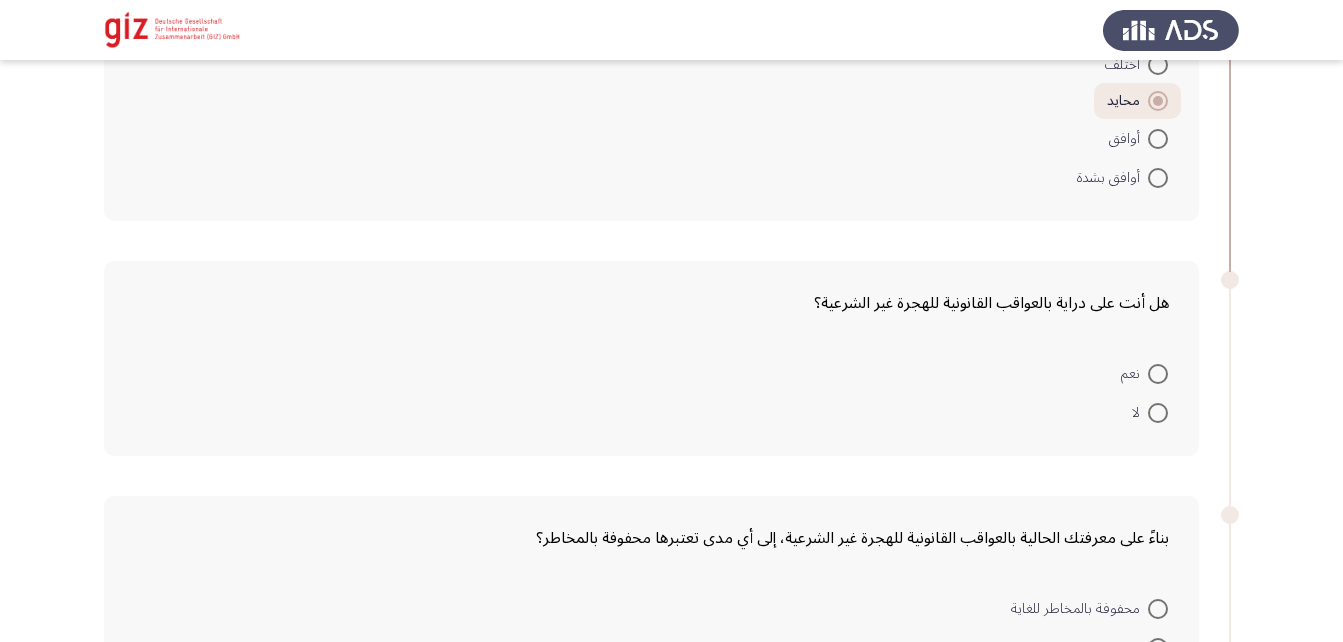click at bounding box center (1158, 374) 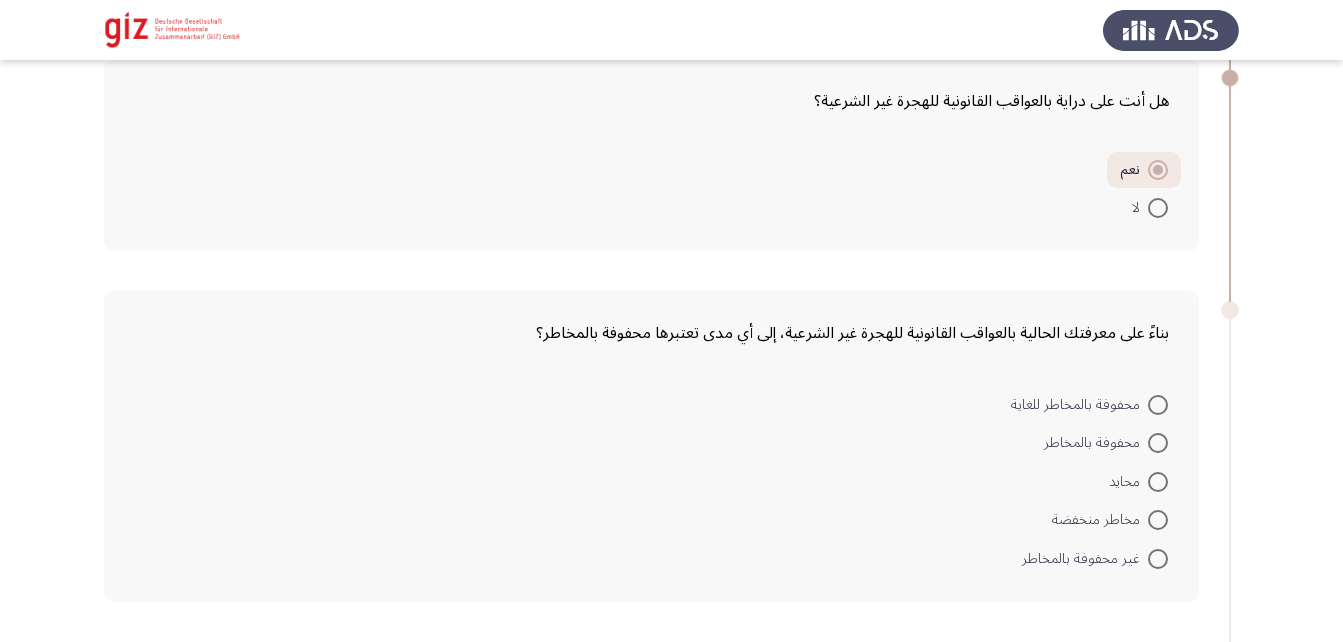 scroll, scrollTop: 2432, scrollLeft: 0, axis: vertical 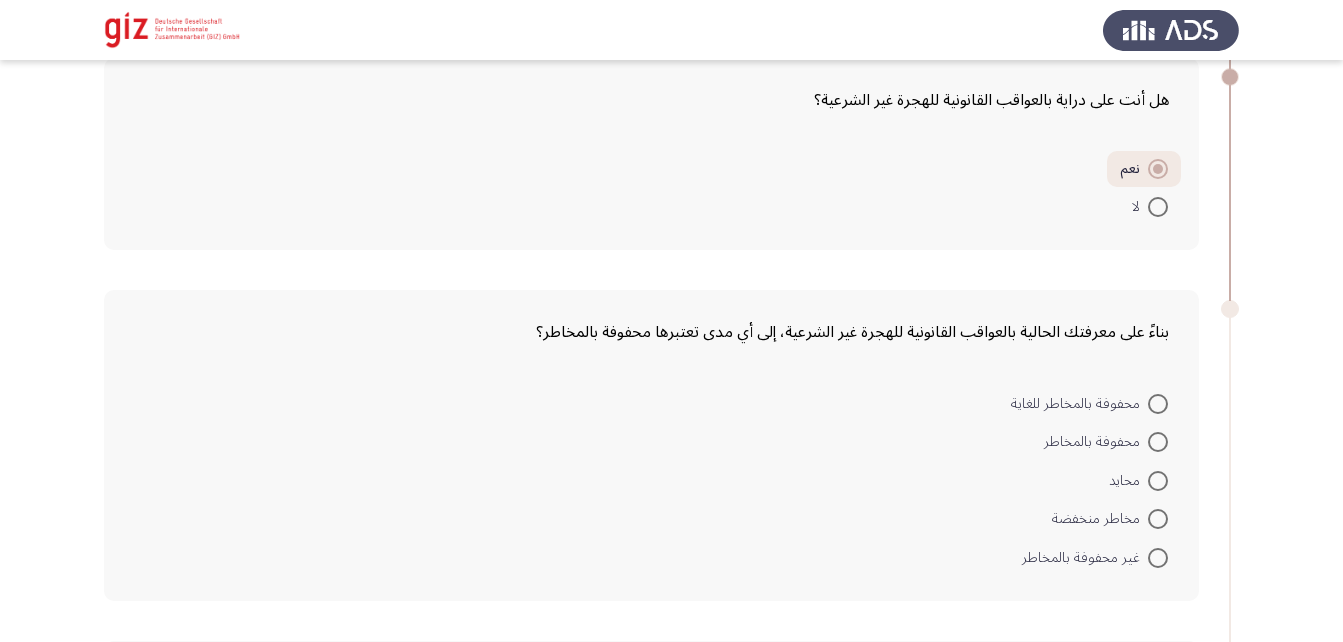 click at bounding box center [1158, 481] 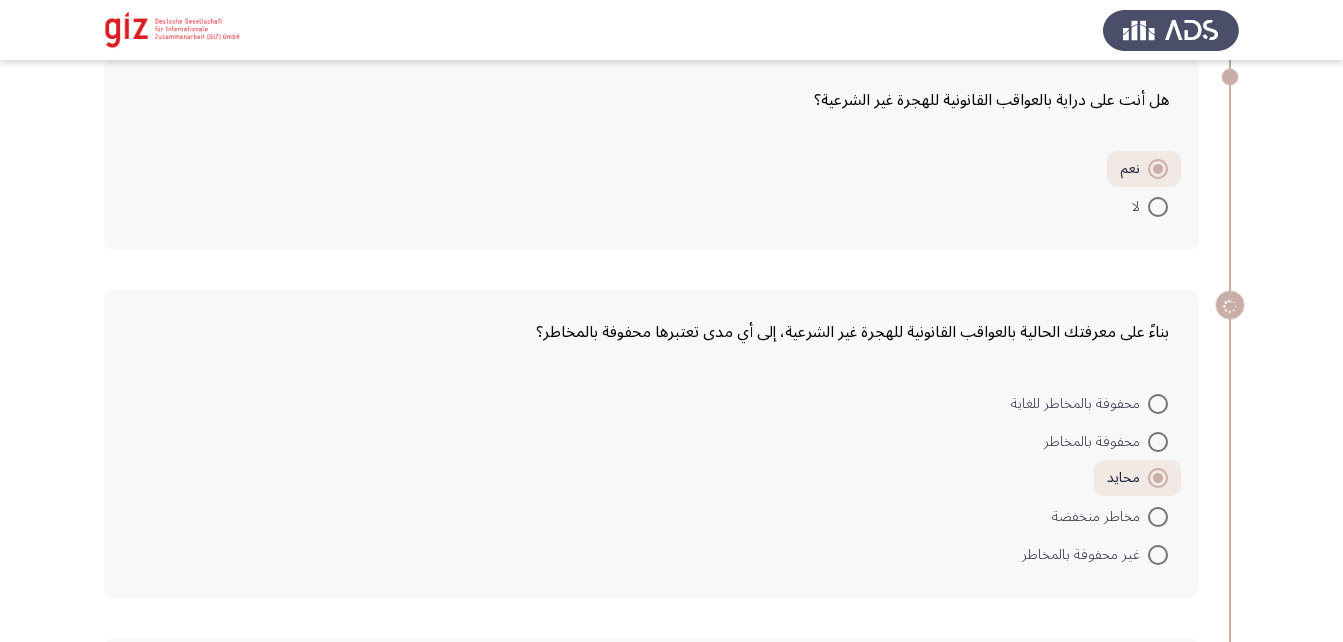 scroll, scrollTop: 2743, scrollLeft: 0, axis: vertical 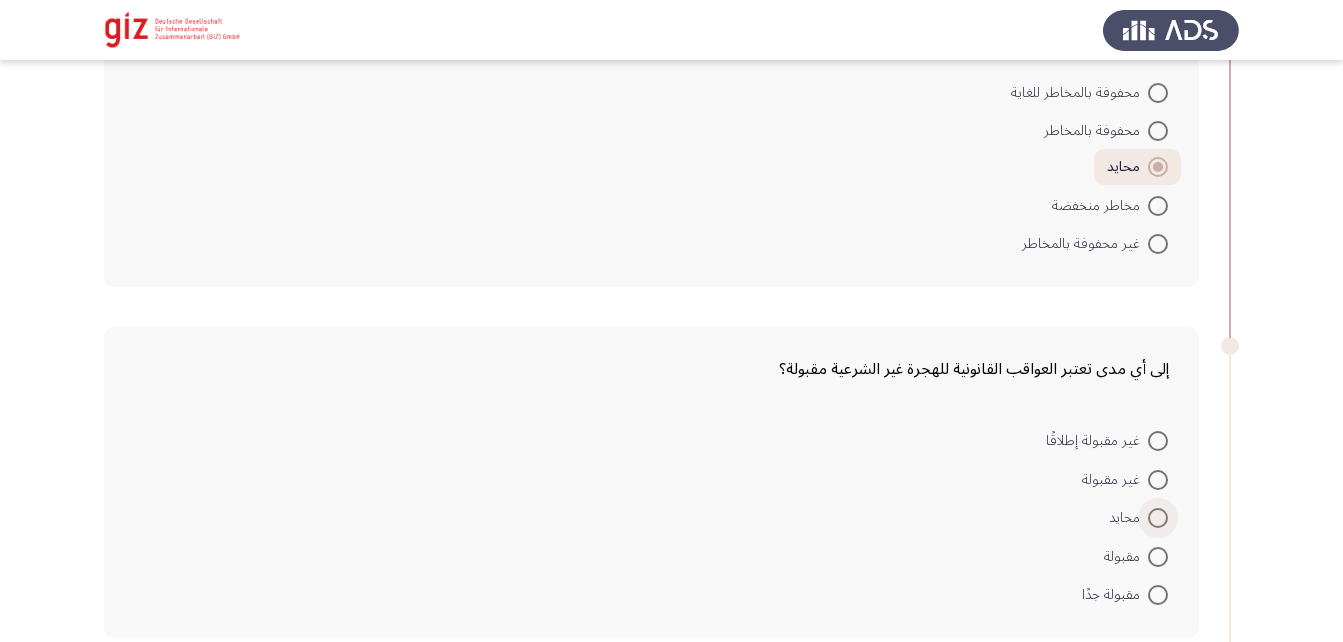 click at bounding box center (1158, 518) 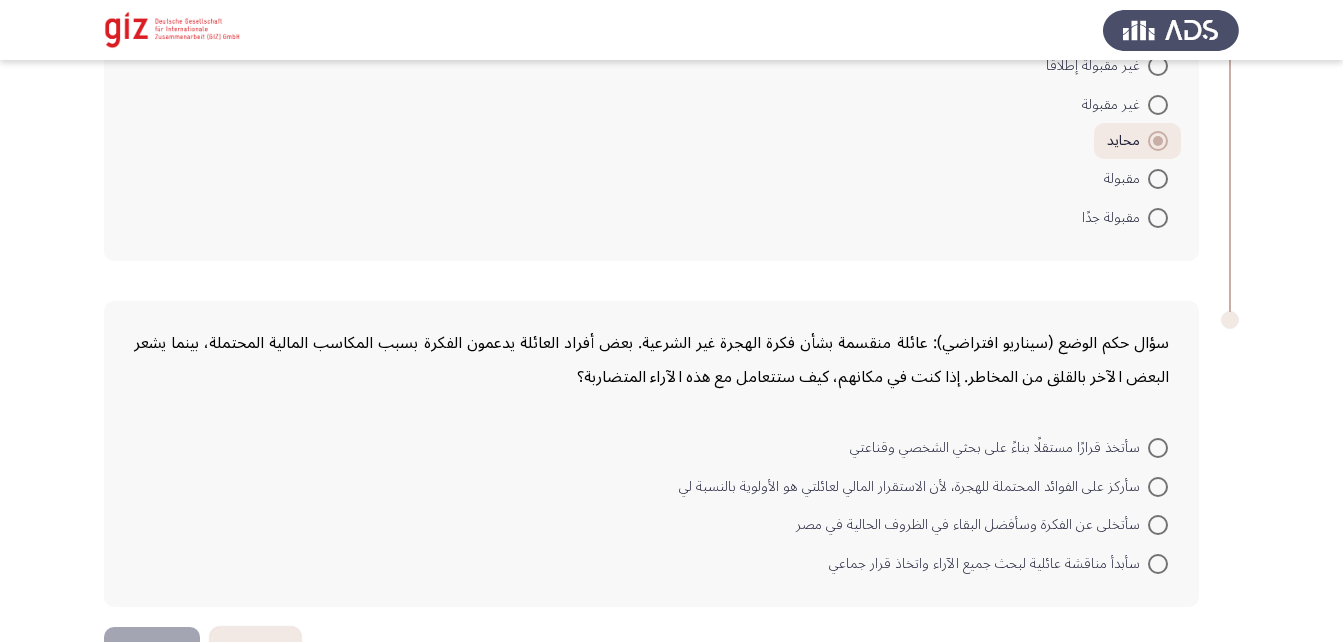 scroll, scrollTop: 3119, scrollLeft: 0, axis: vertical 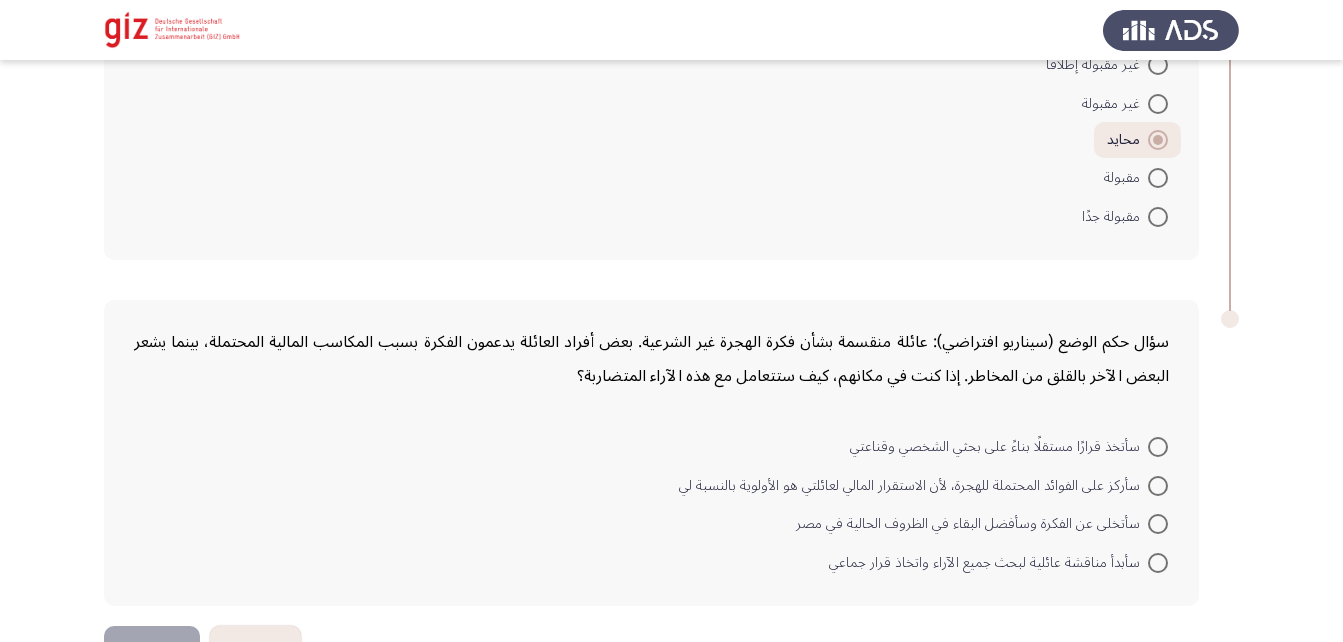 click at bounding box center [1158, 524] 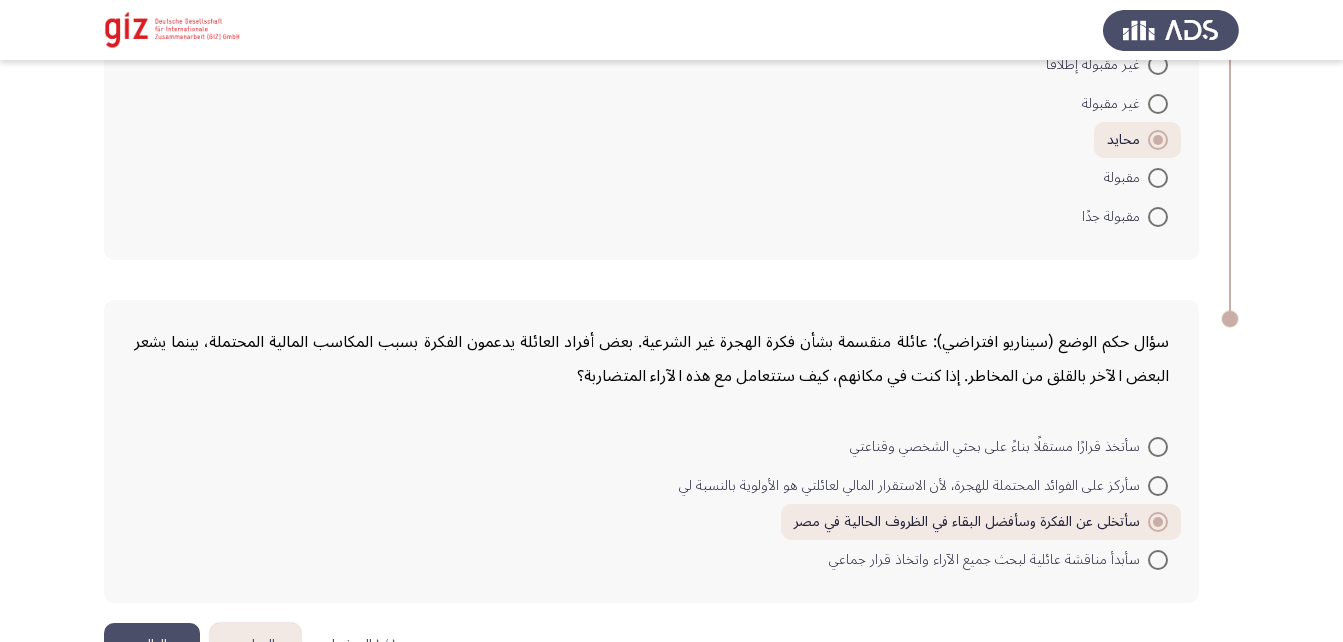 scroll, scrollTop: 3180, scrollLeft: 0, axis: vertical 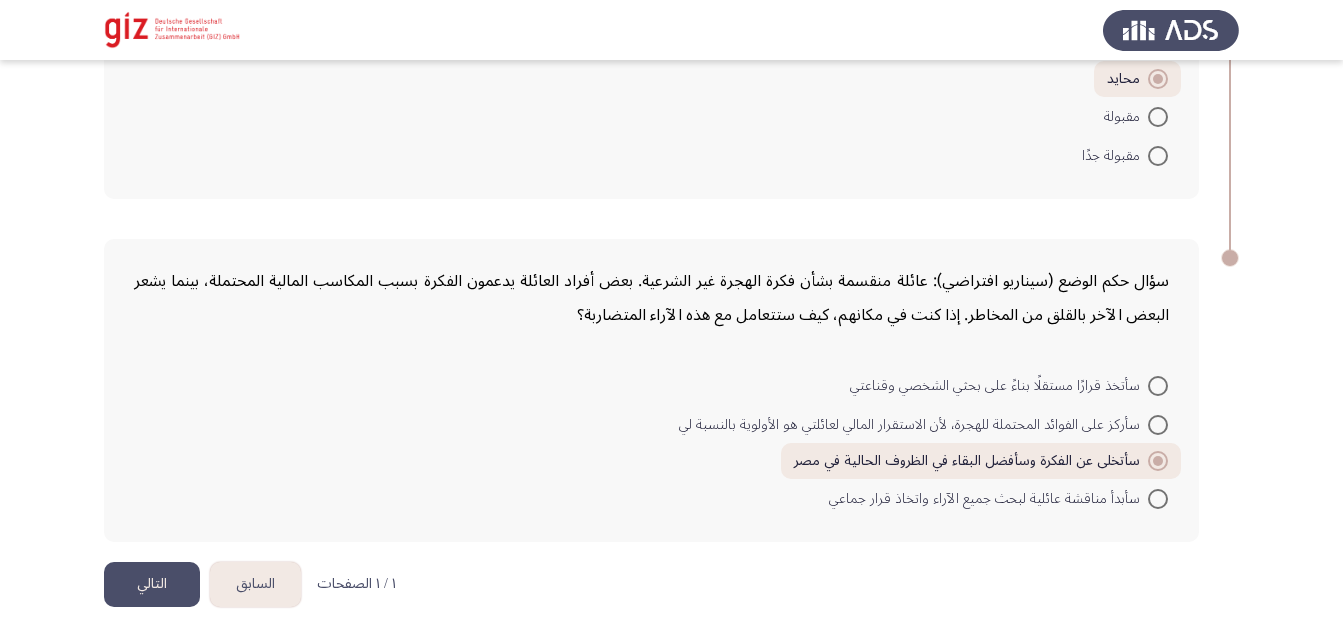 click on "التالي" 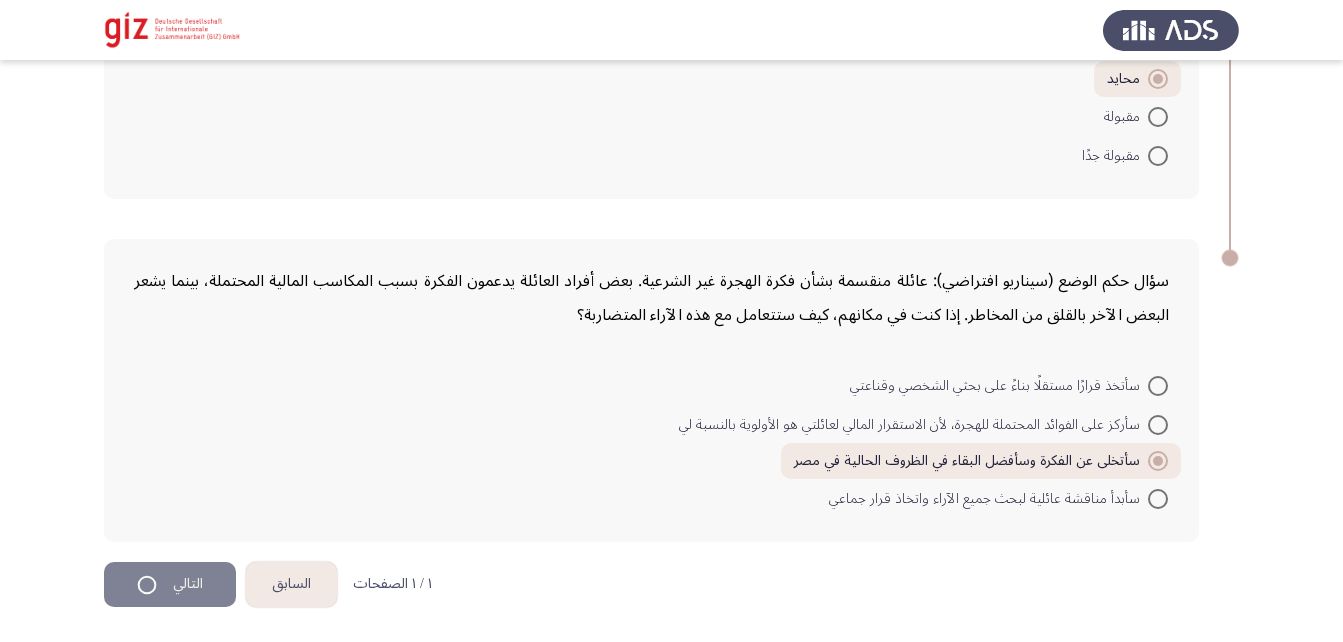 scroll, scrollTop: 0, scrollLeft: 0, axis: both 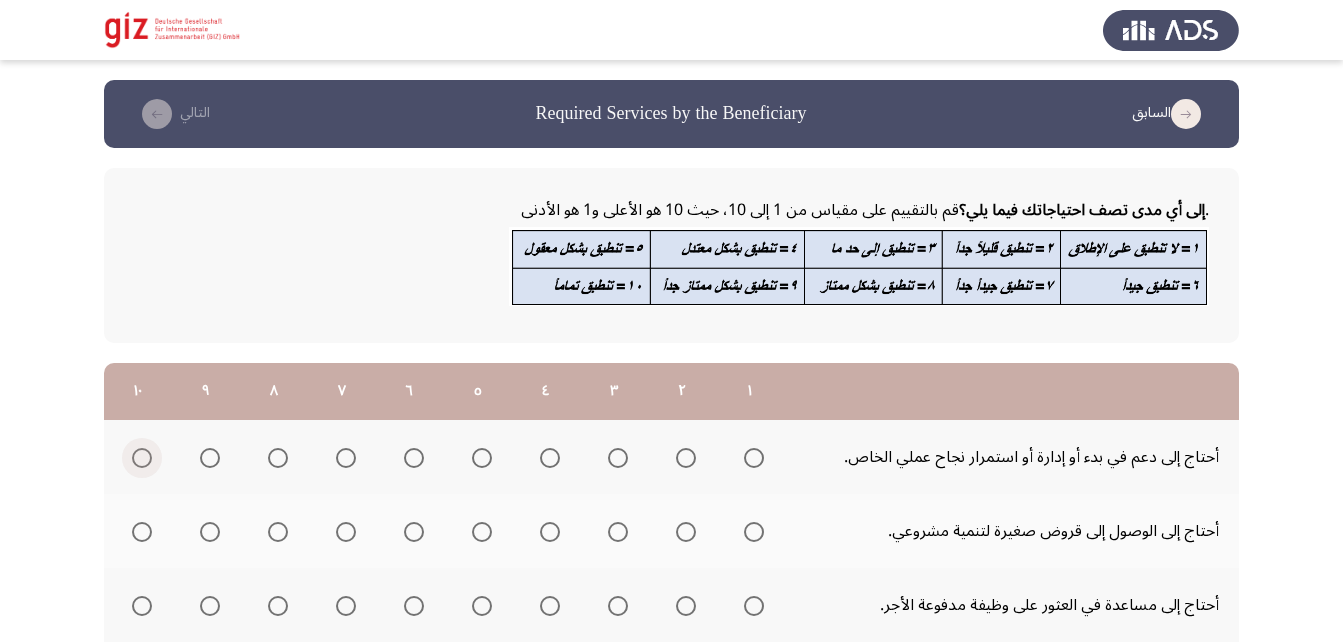 click at bounding box center [142, 458] 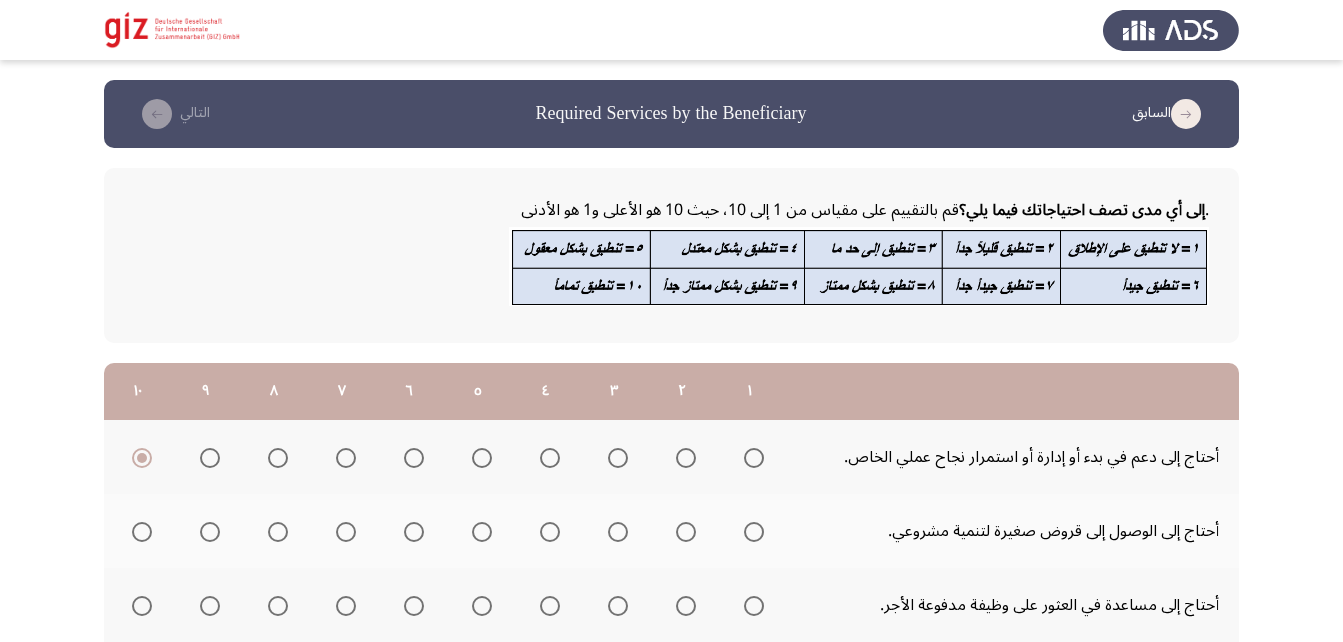 click at bounding box center [142, 532] 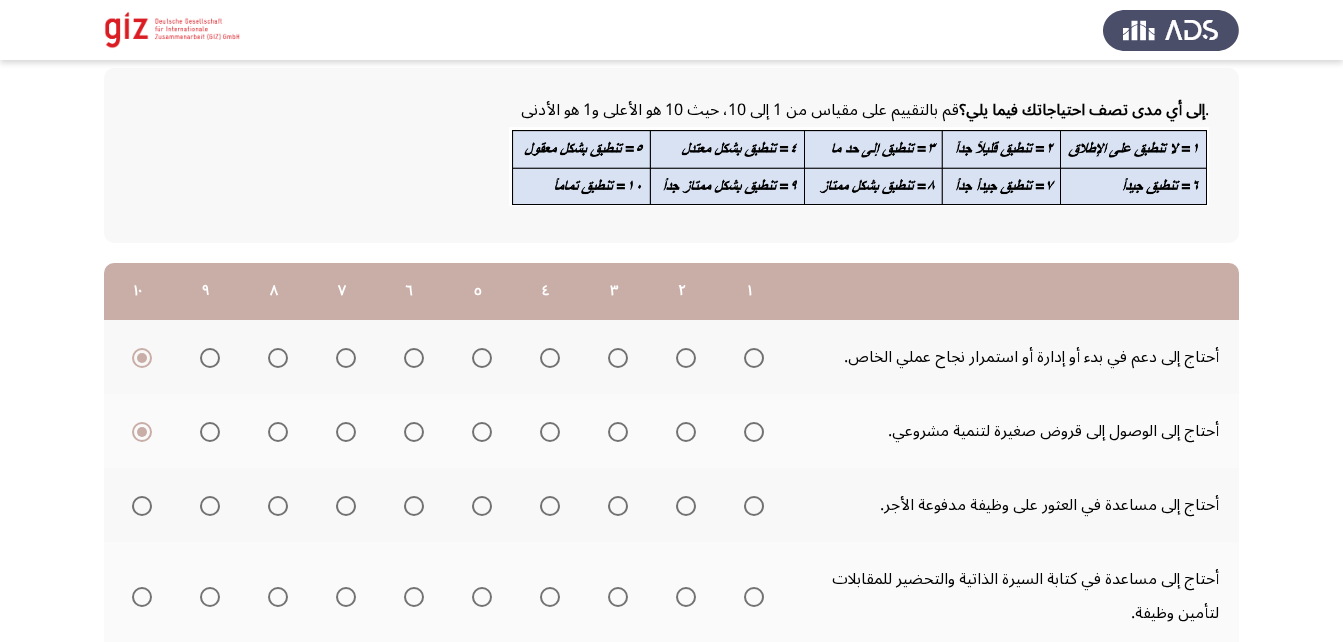 scroll, scrollTop: 101, scrollLeft: 0, axis: vertical 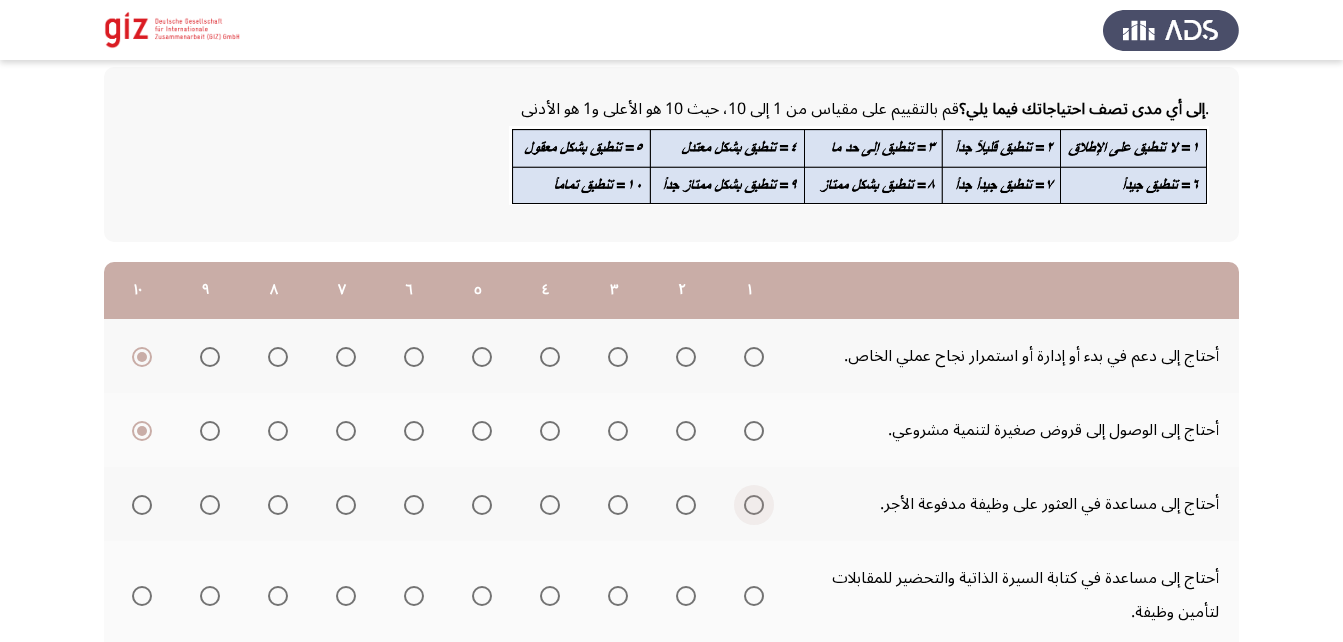 click at bounding box center [754, 505] 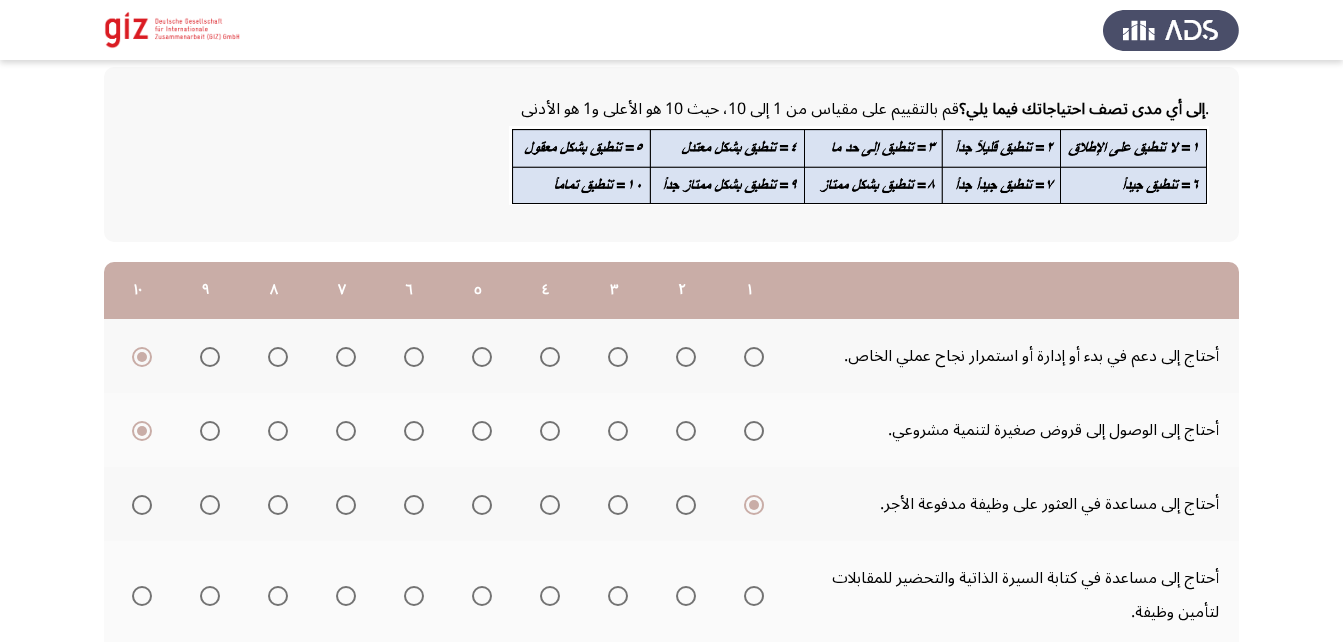 scroll, scrollTop: 225, scrollLeft: 0, axis: vertical 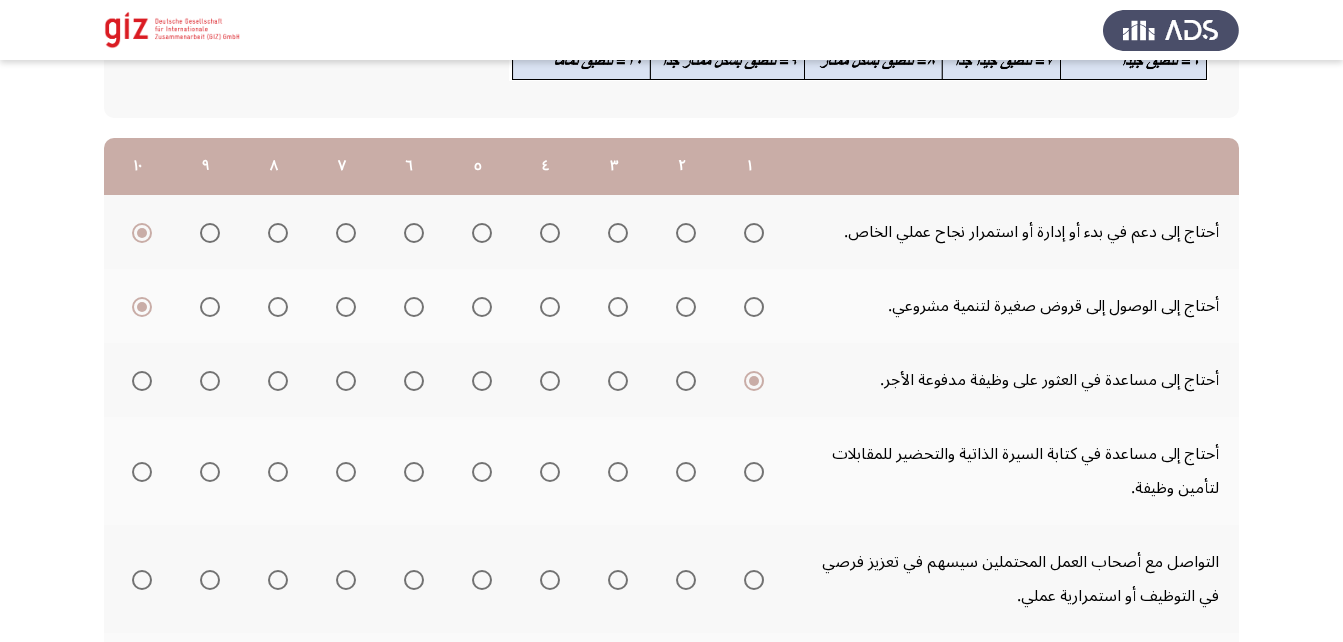 click at bounding box center (754, 472) 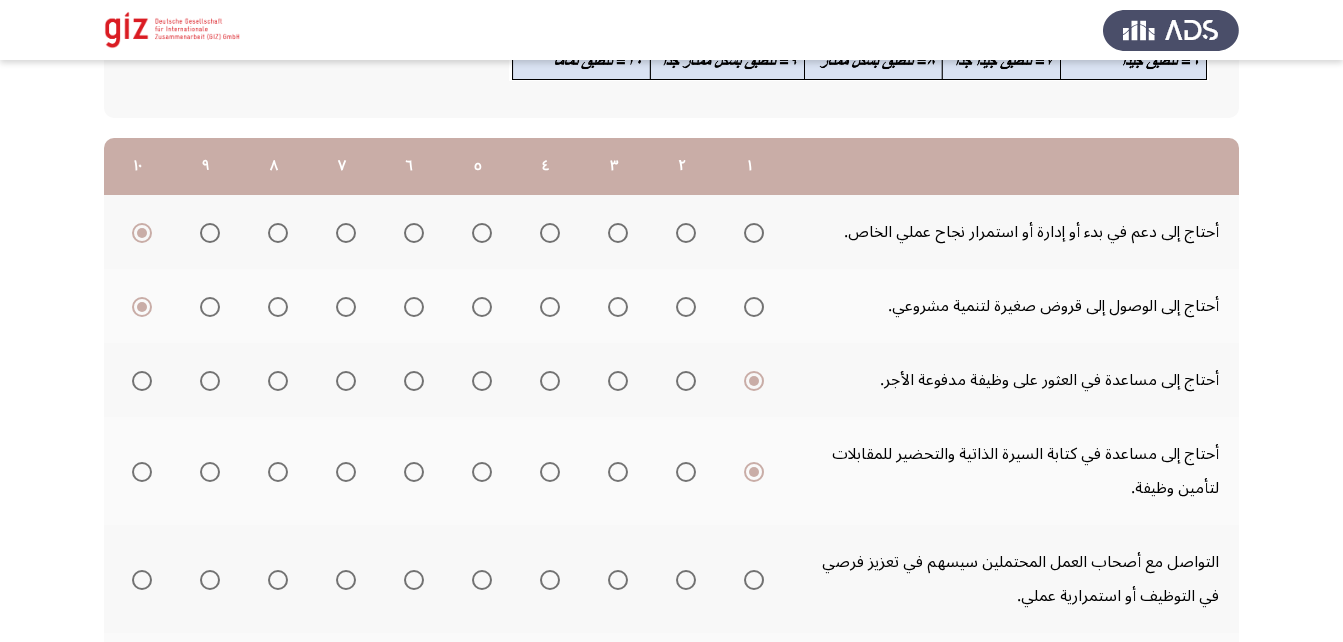 click at bounding box center (754, 580) 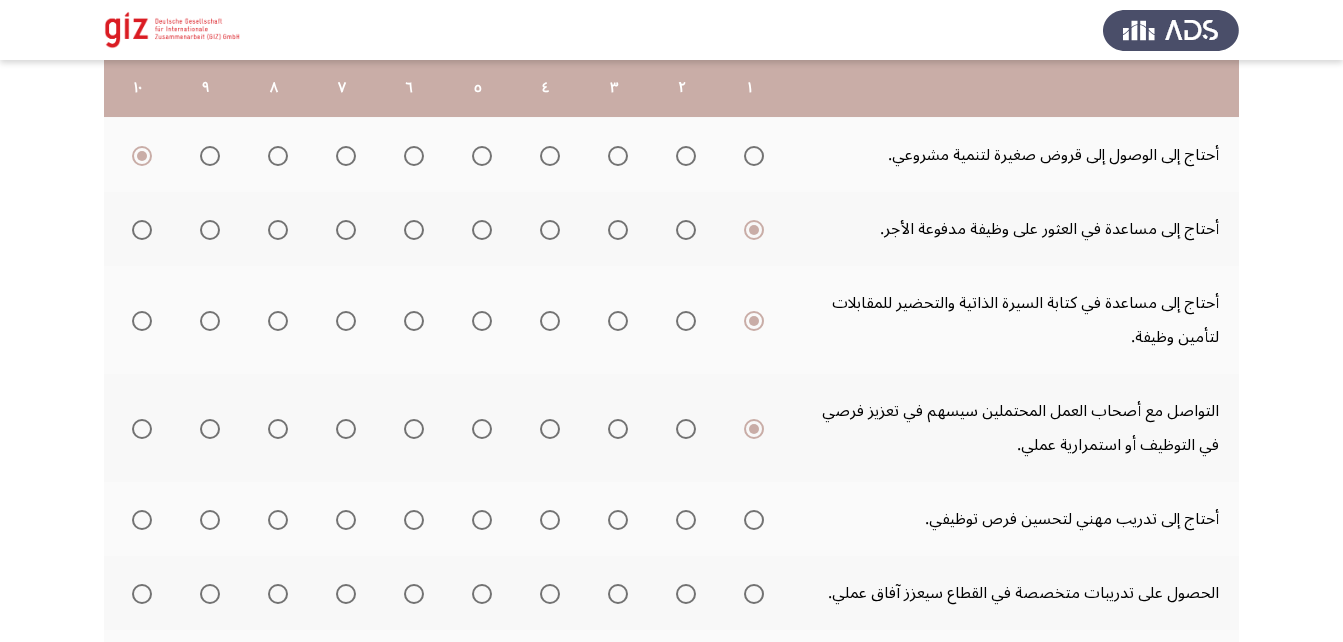 click at bounding box center [754, 520] 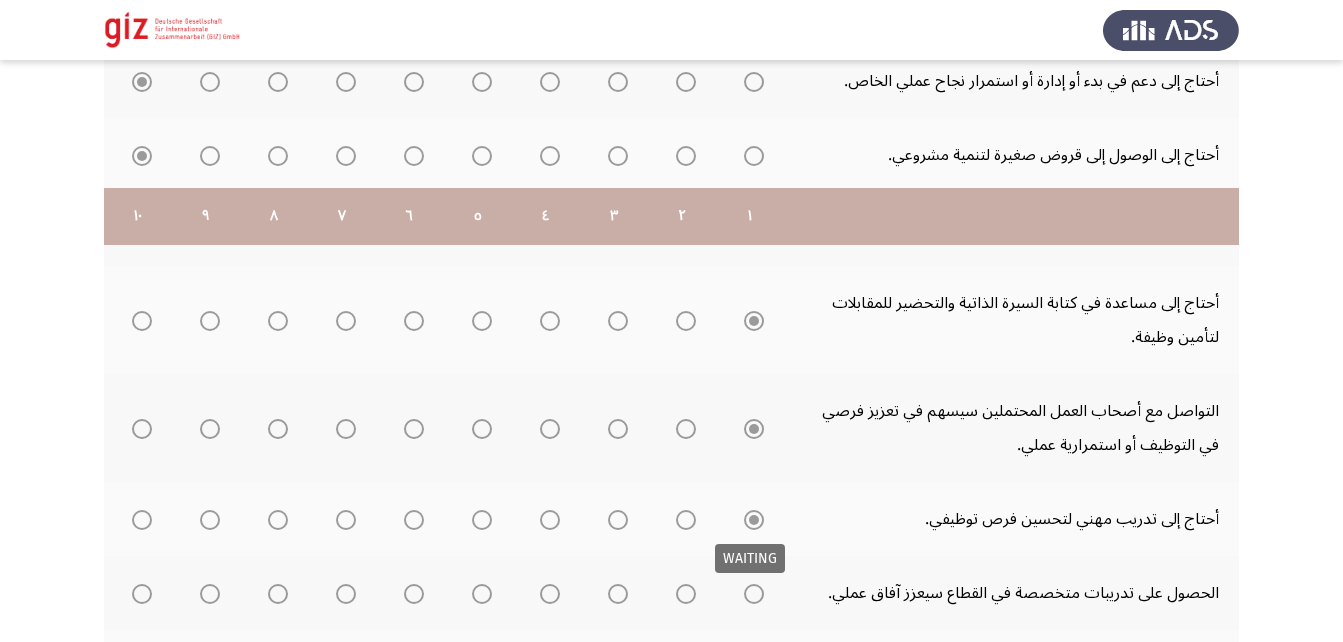scroll, scrollTop: 539, scrollLeft: 0, axis: vertical 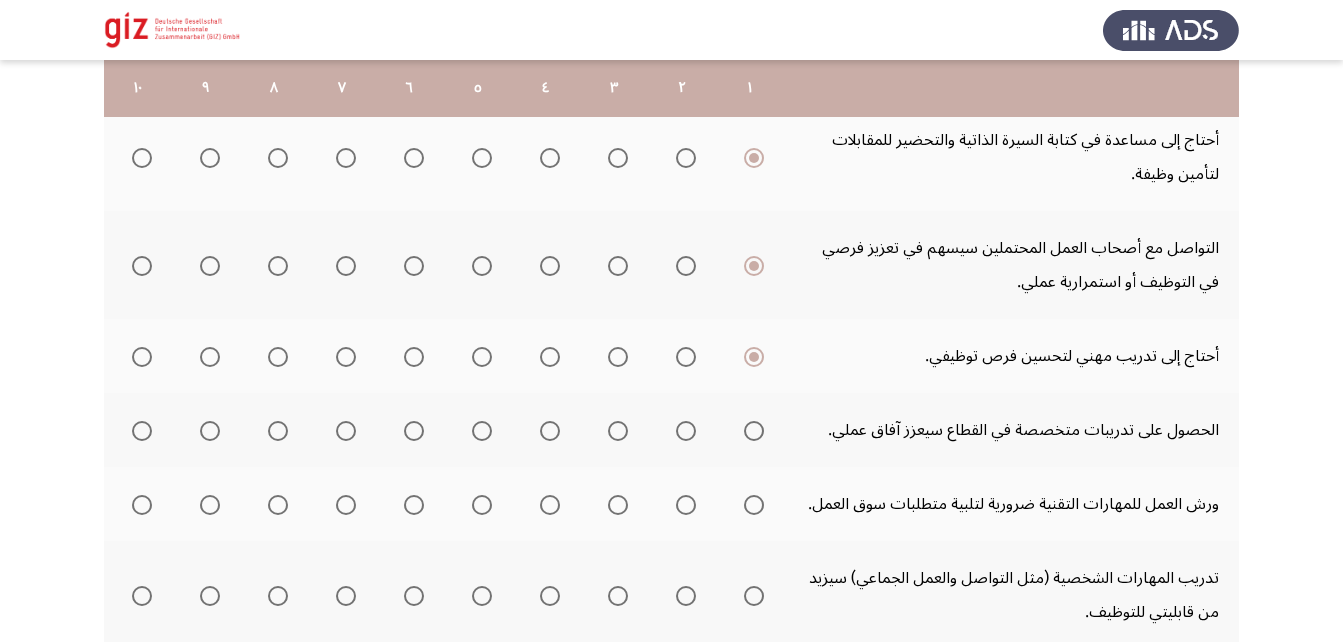 click at bounding box center (754, 431) 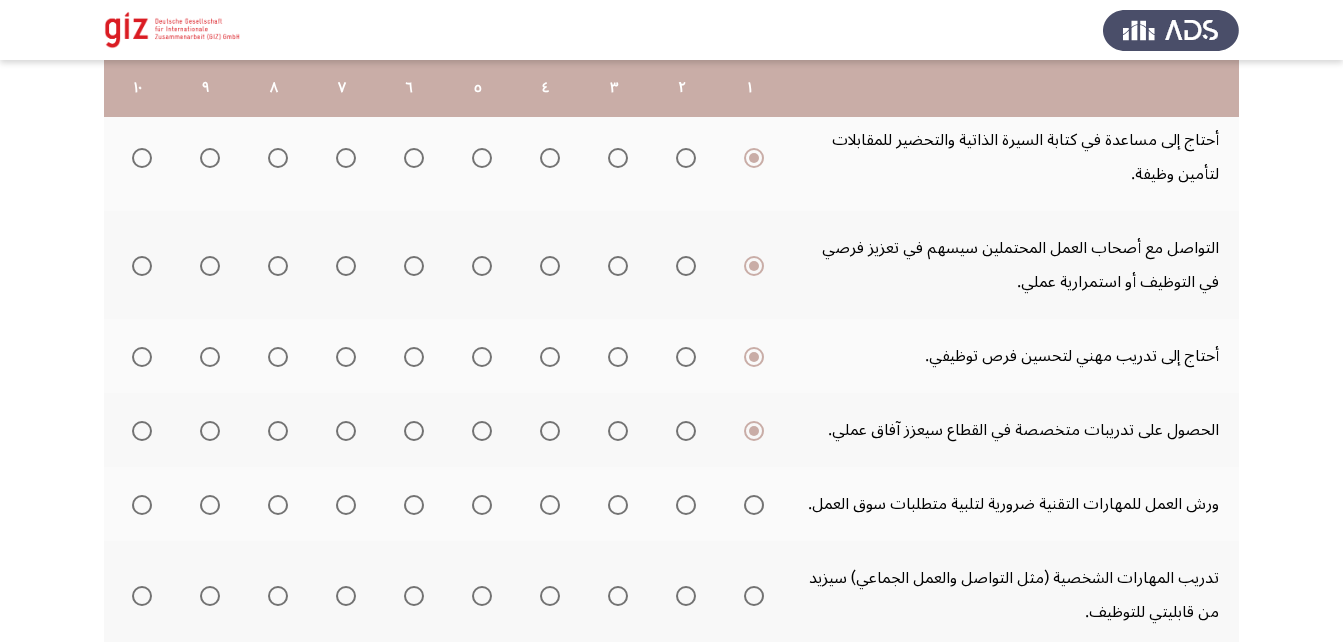 click at bounding box center (754, 505) 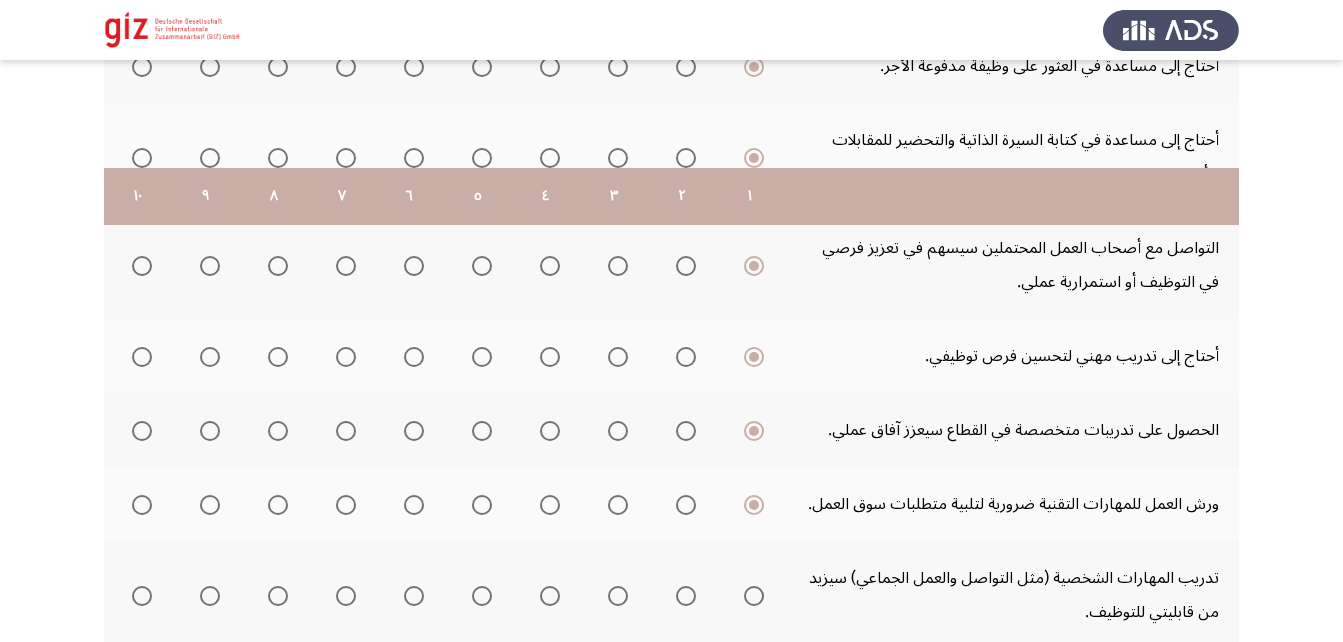 scroll, scrollTop: 731, scrollLeft: 0, axis: vertical 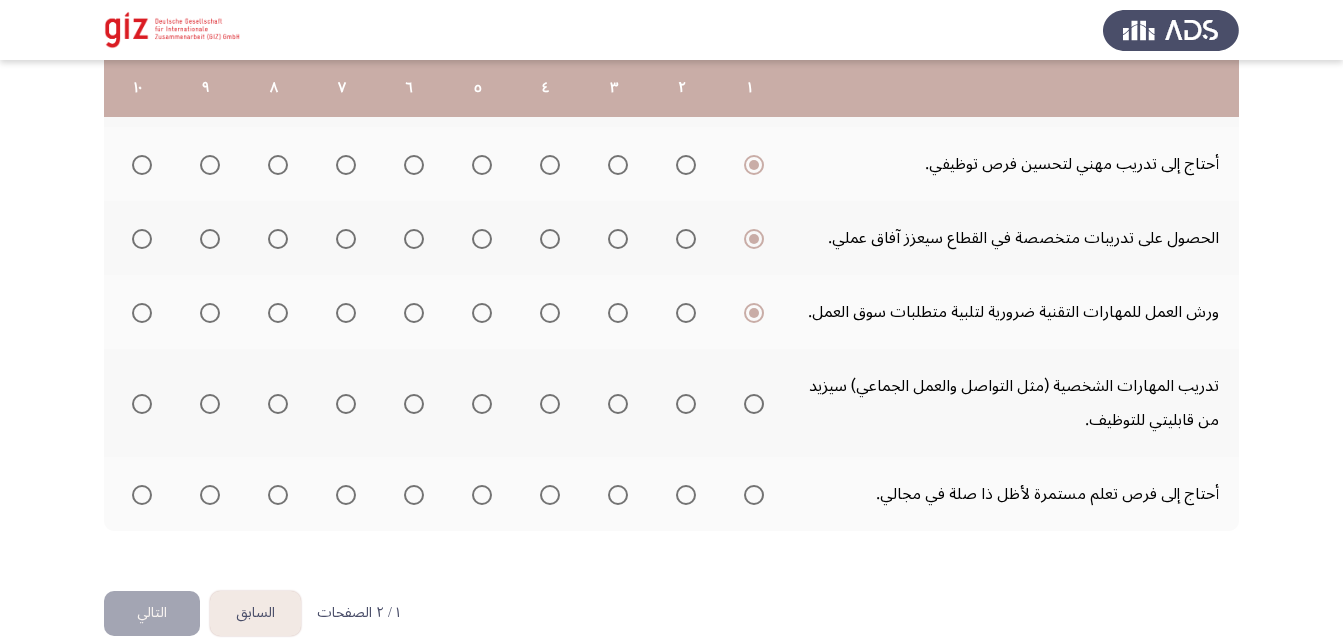 click at bounding box center (754, 404) 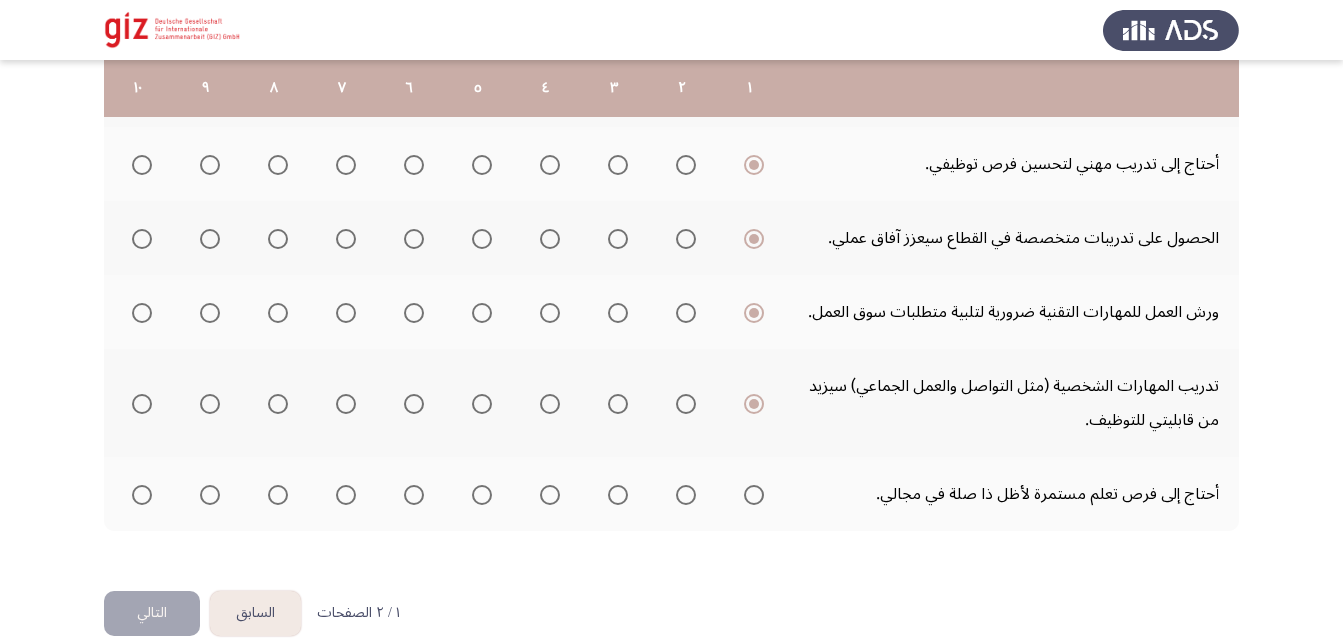 click at bounding box center (754, 495) 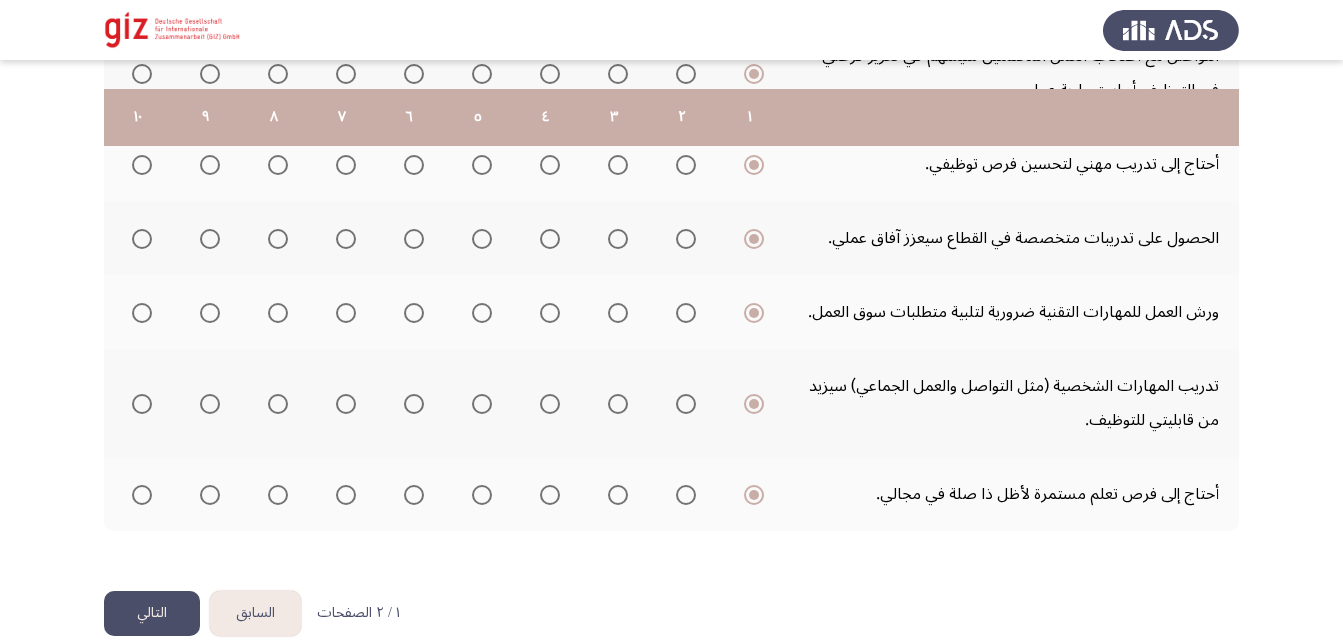 scroll, scrollTop: 760, scrollLeft: 0, axis: vertical 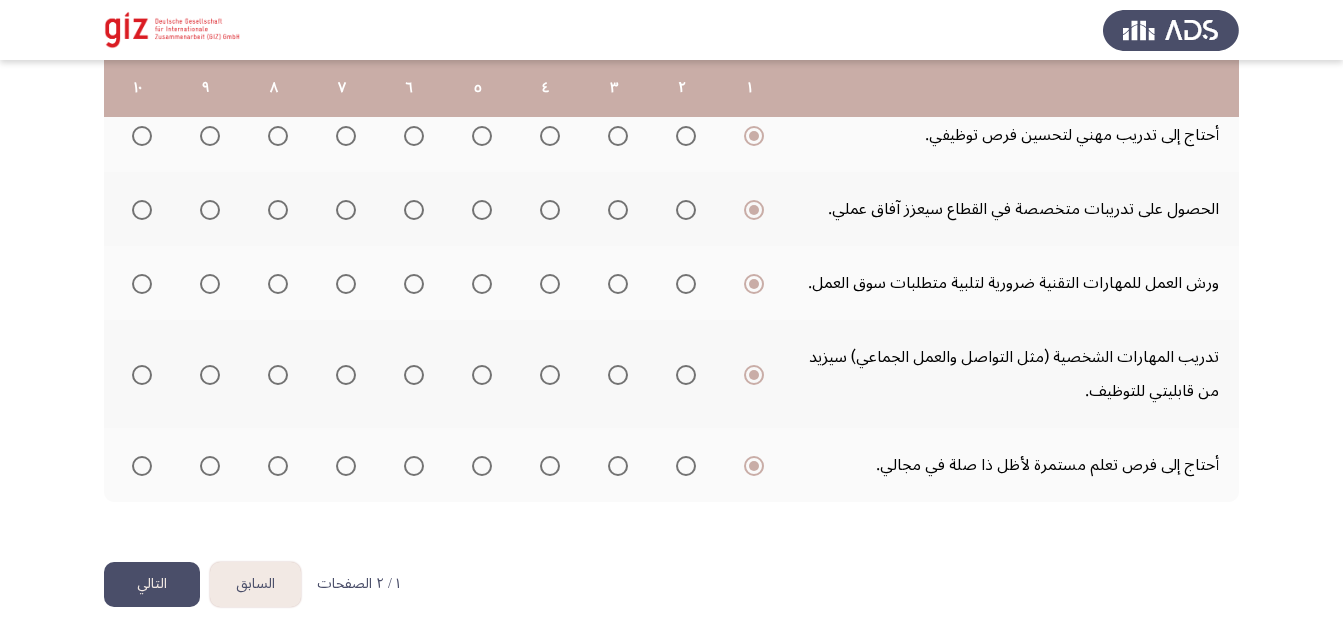 click on "التالي" 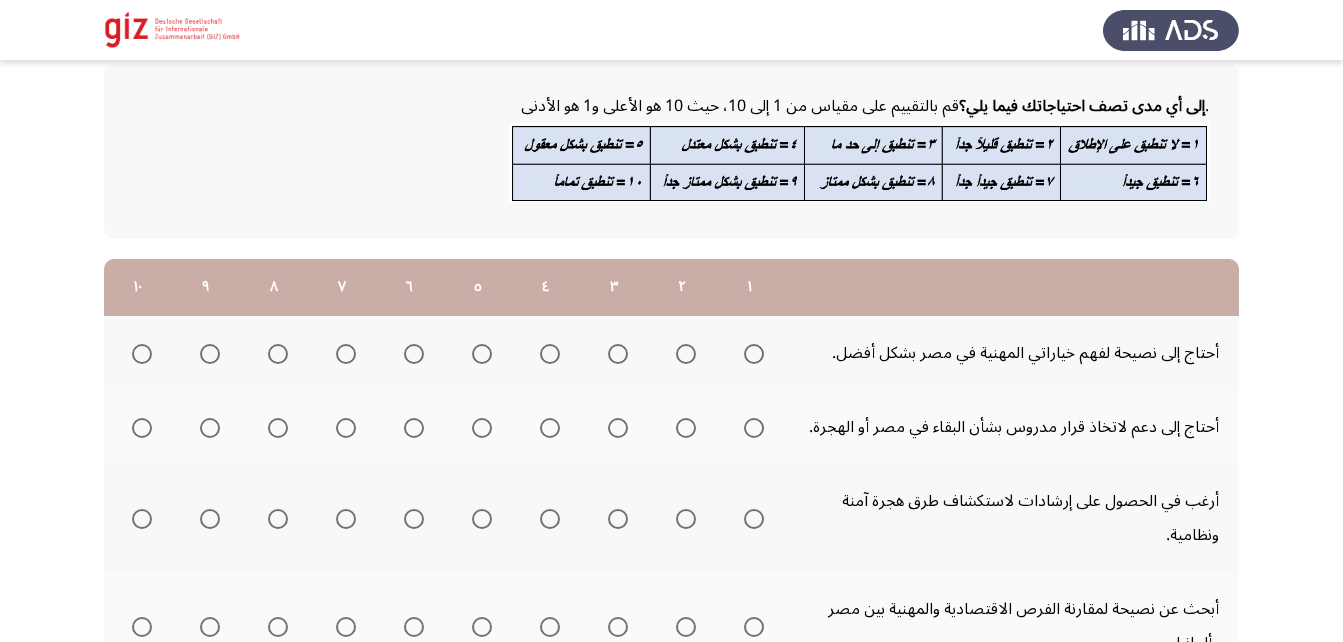 scroll, scrollTop: 105, scrollLeft: 0, axis: vertical 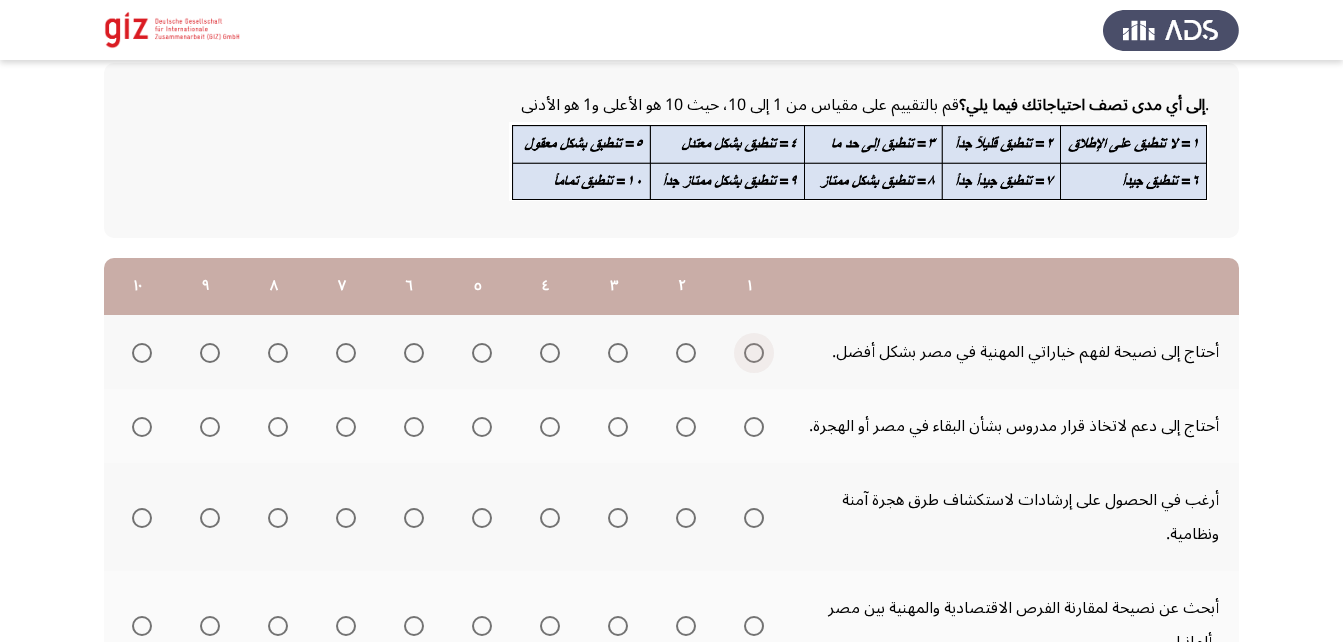 click at bounding box center [754, 353] 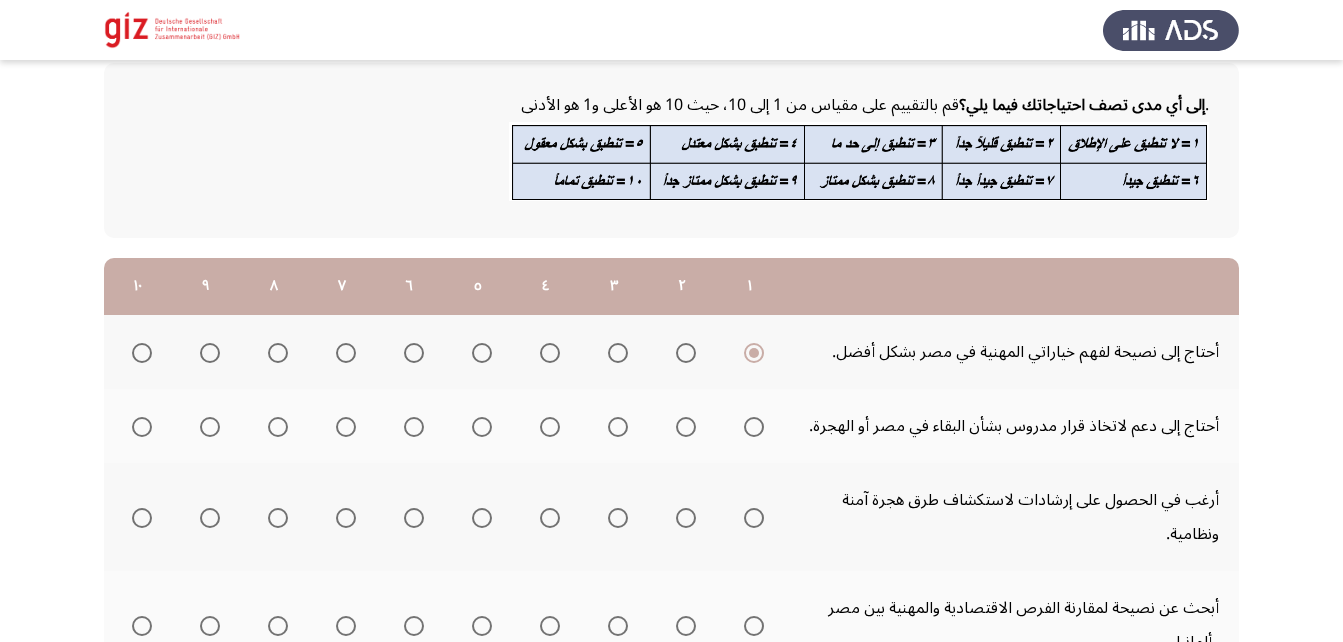 click at bounding box center (754, 427) 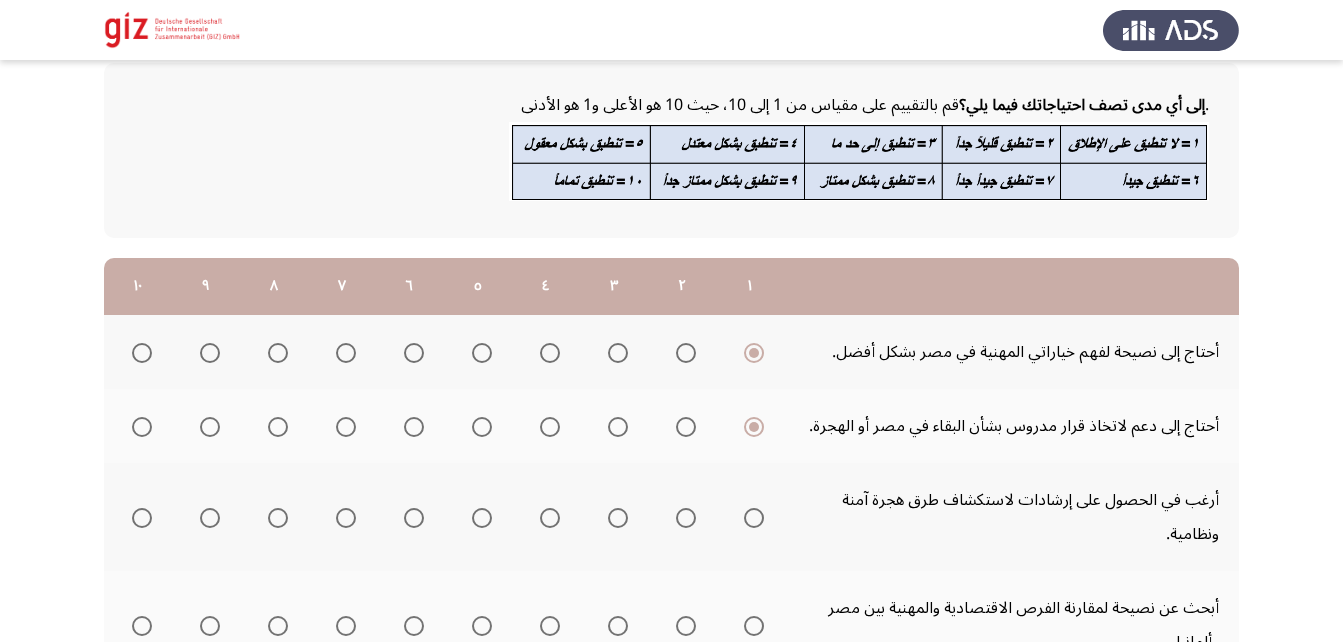 click at bounding box center (754, 518) 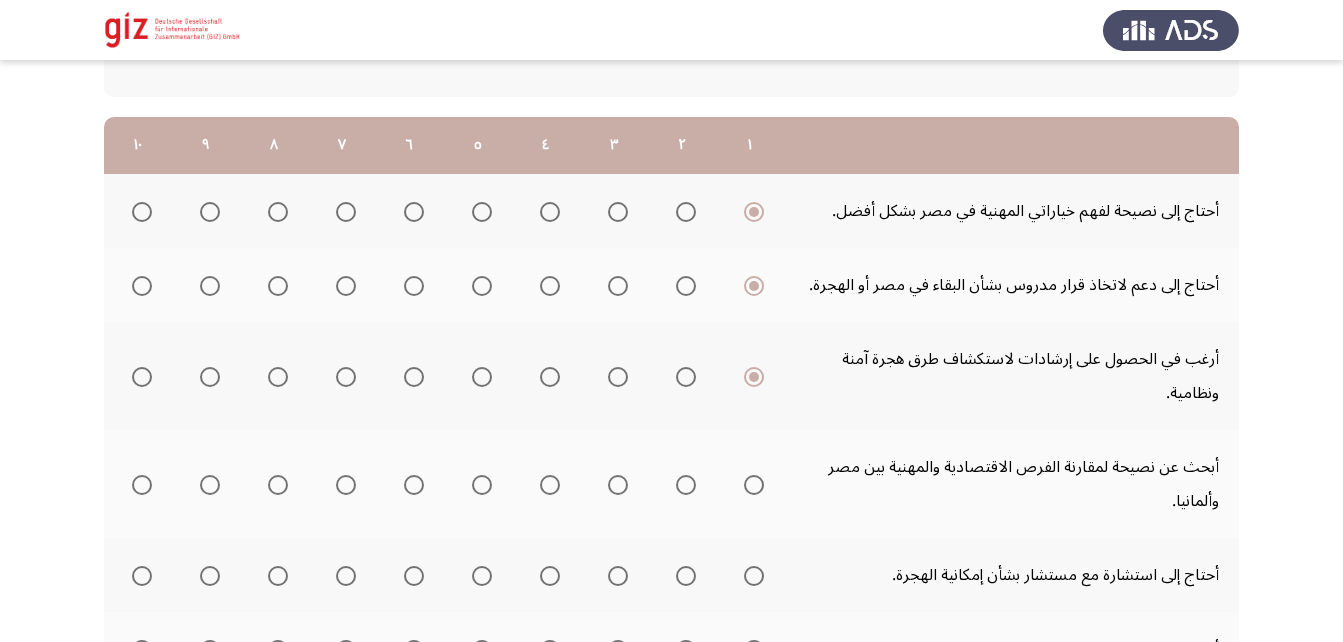 click at bounding box center (754, 485) 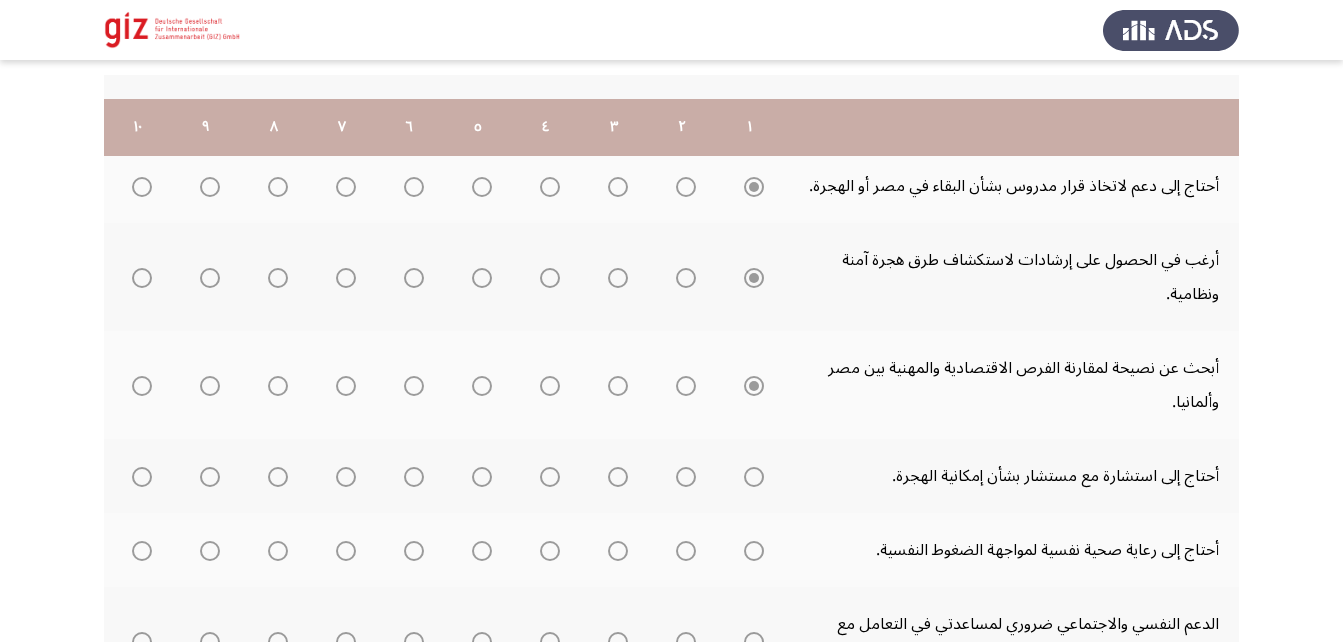 scroll, scrollTop: 402, scrollLeft: 0, axis: vertical 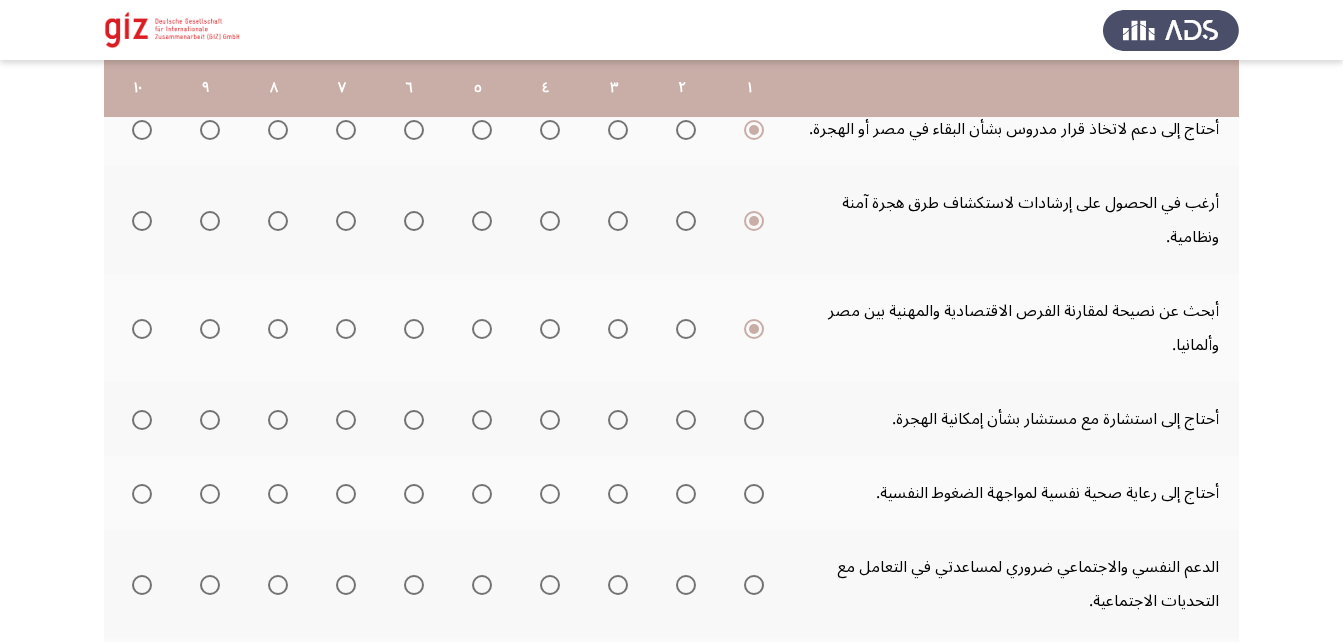 click 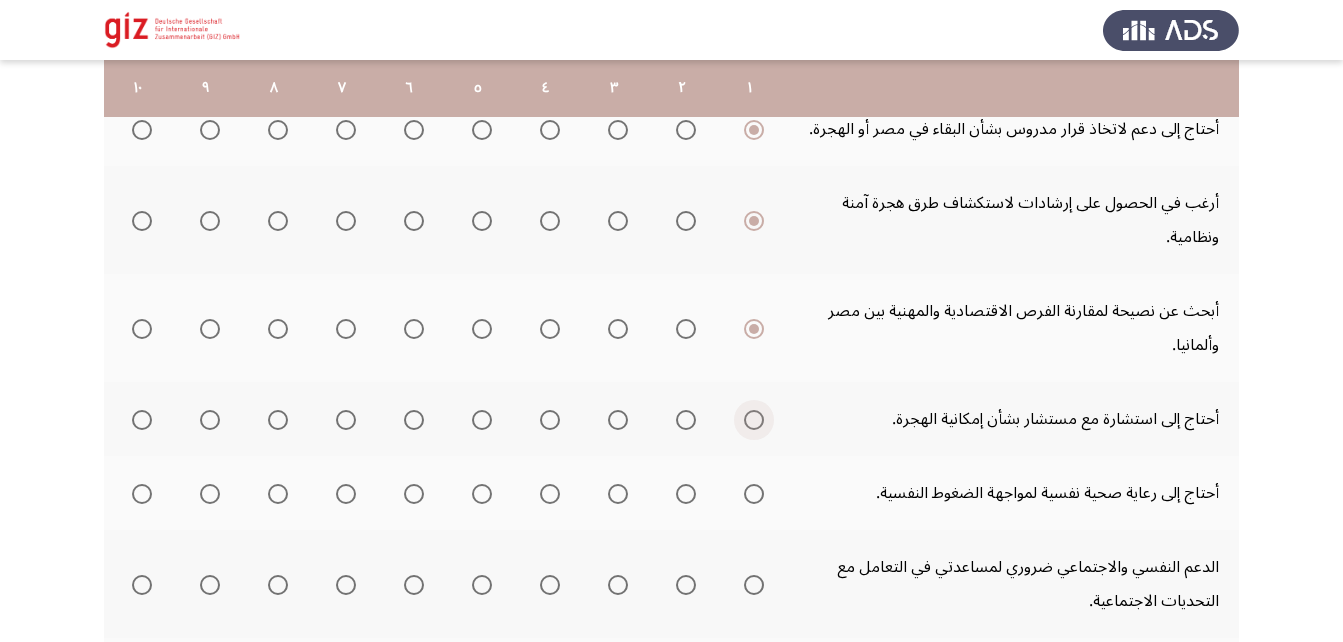 click at bounding box center (754, 420) 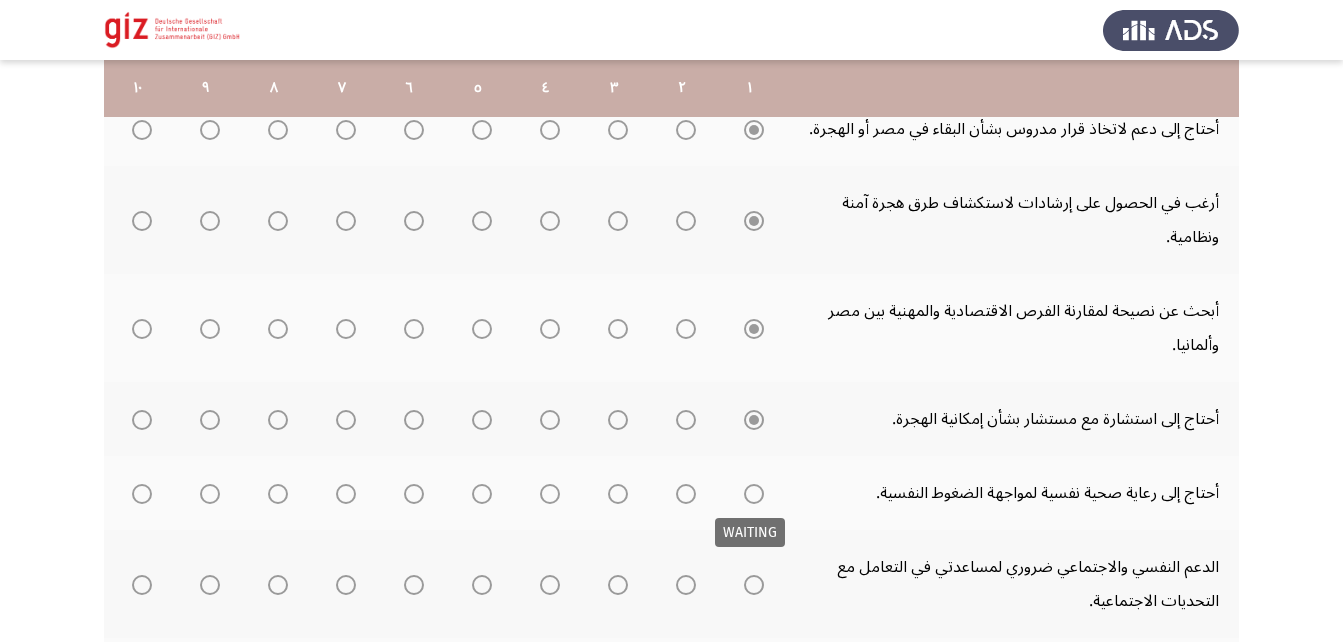 click at bounding box center [754, 494] 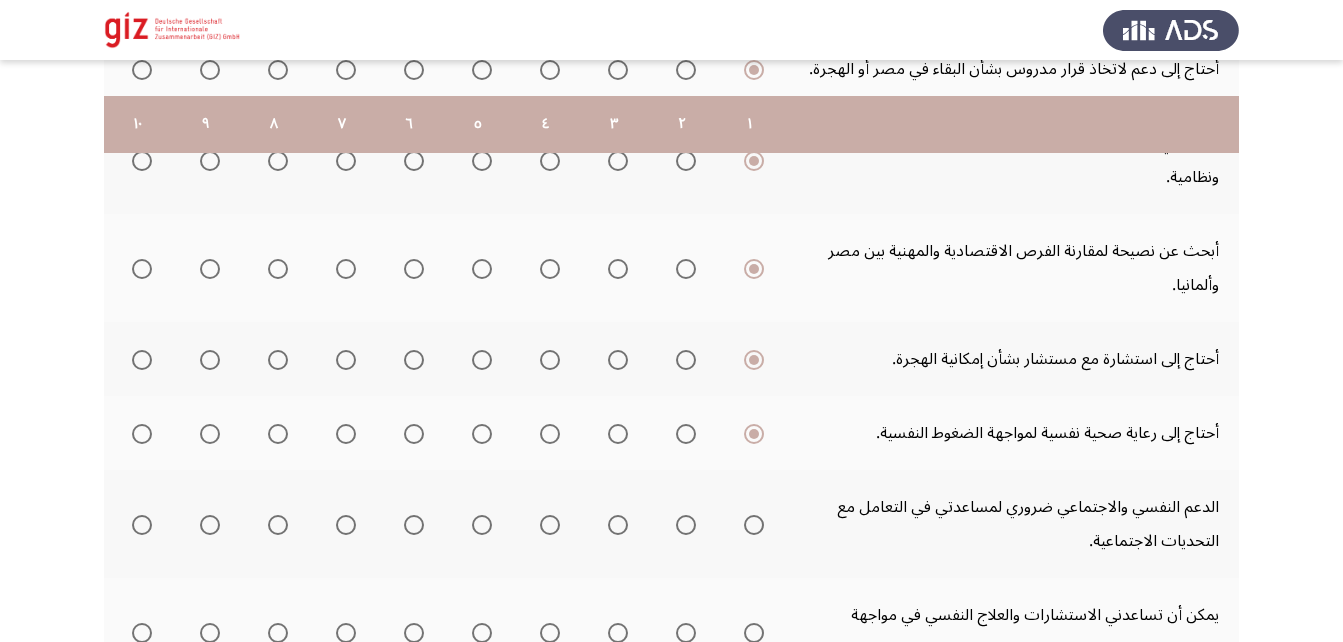 scroll, scrollTop: 498, scrollLeft: 0, axis: vertical 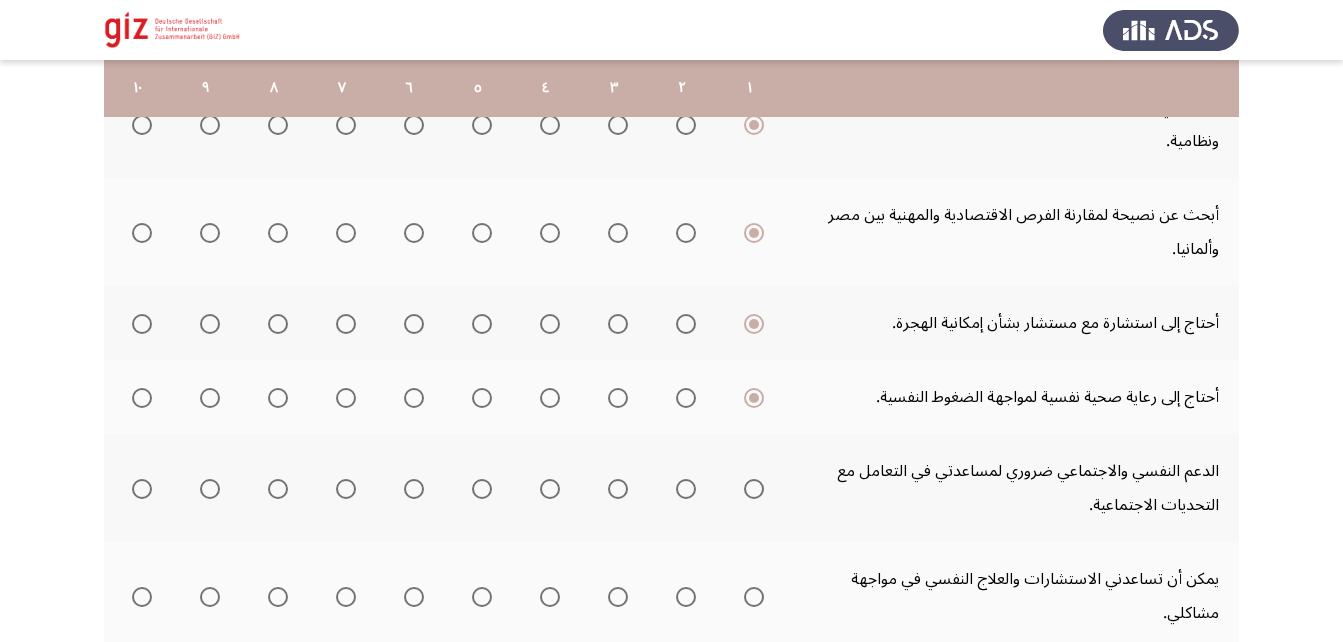click at bounding box center [754, 489] 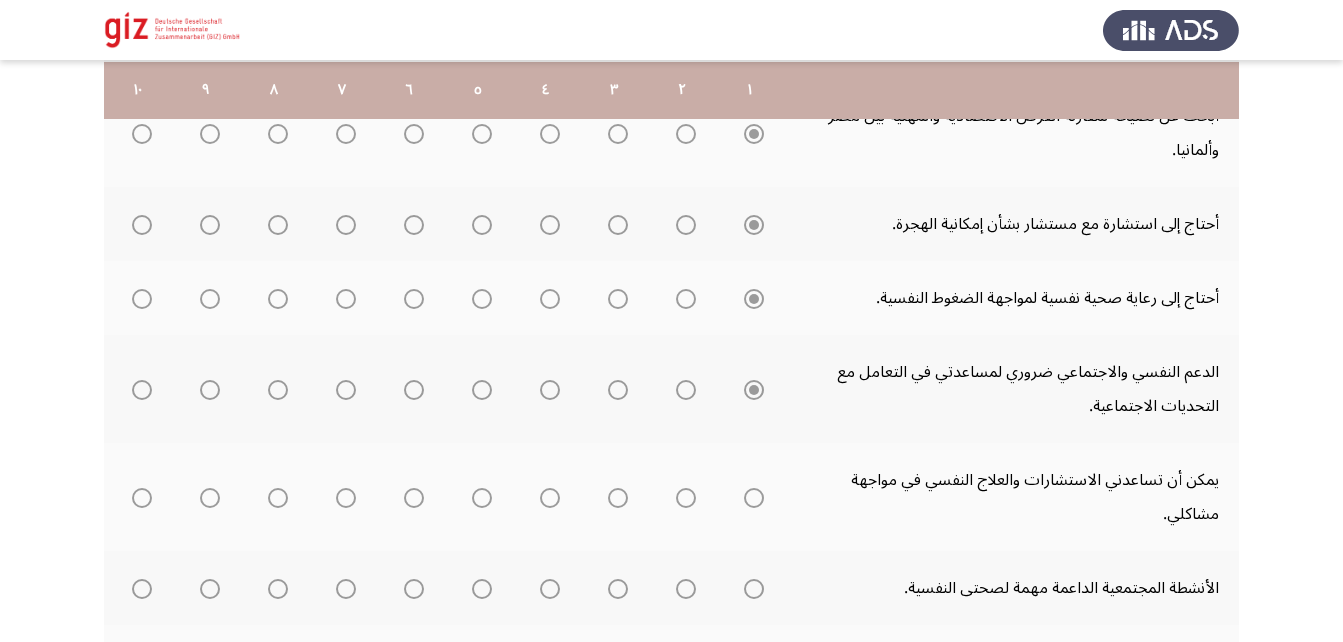 scroll, scrollTop: 599, scrollLeft: 0, axis: vertical 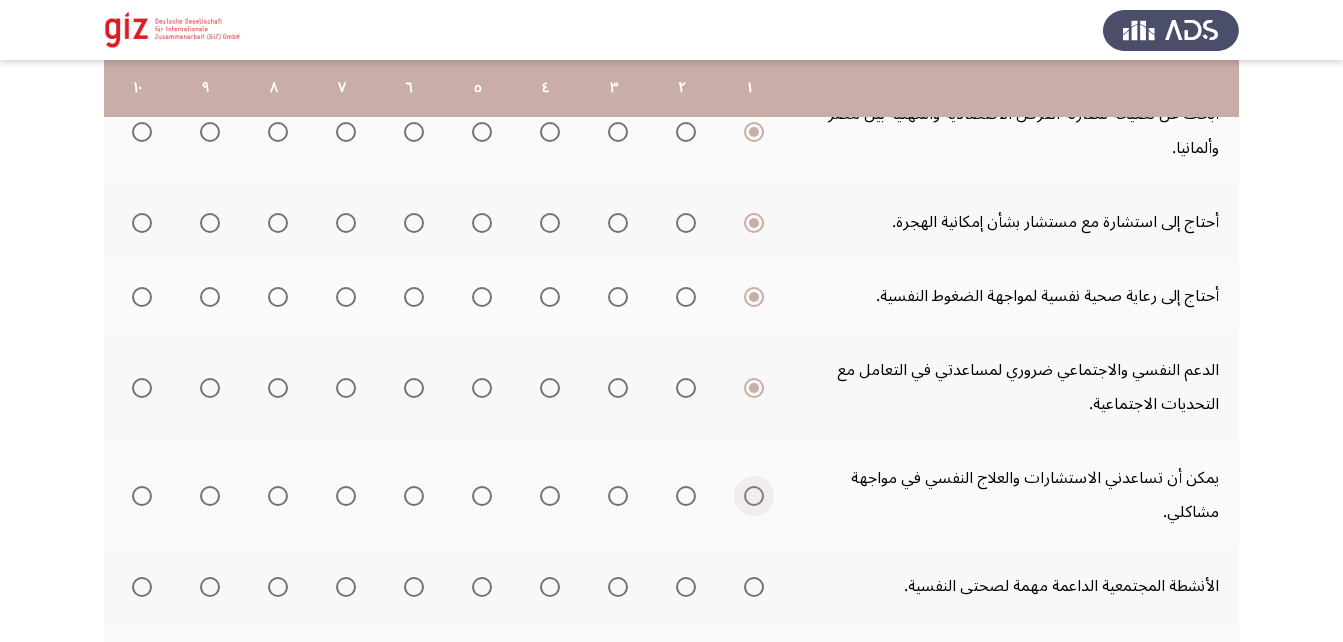 click at bounding box center (754, 496) 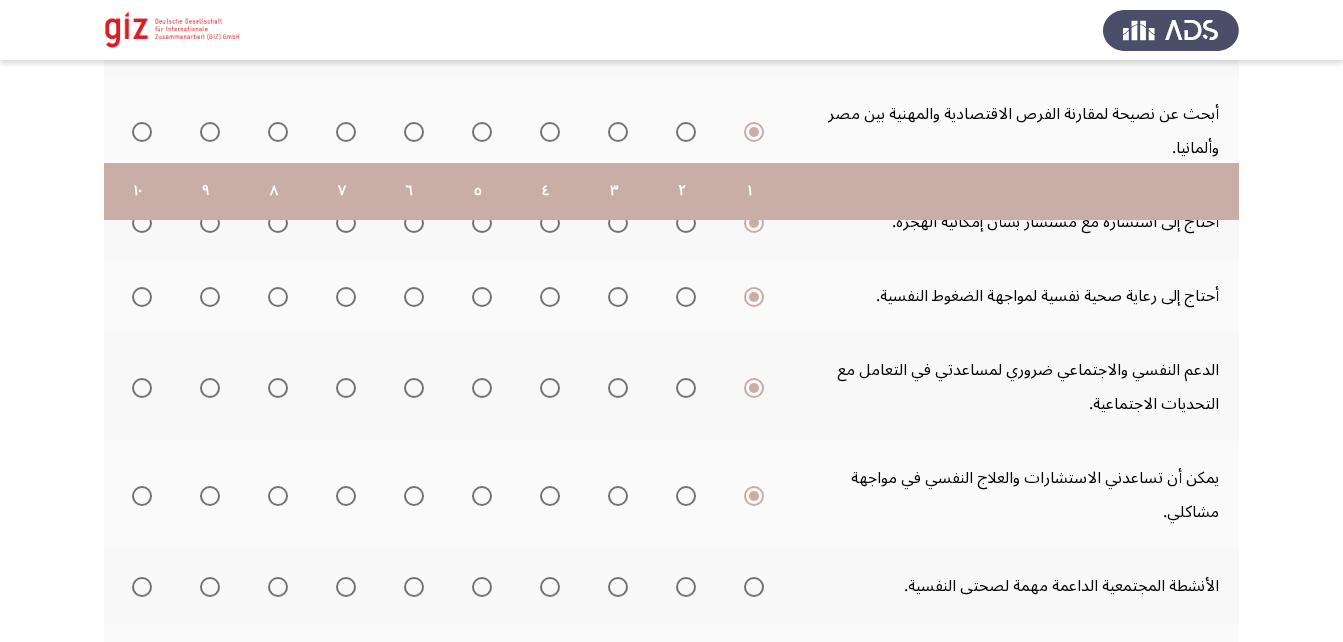 scroll, scrollTop: 712, scrollLeft: 0, axis: vertical 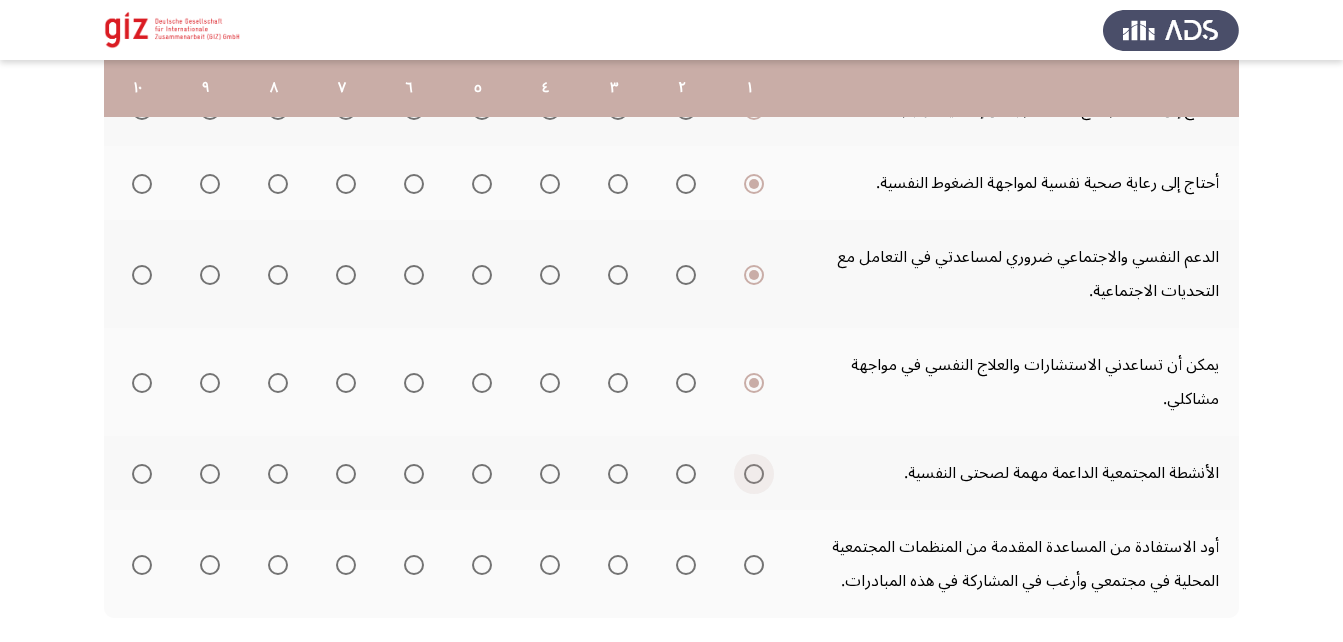 click at bounding box center [754, 474] 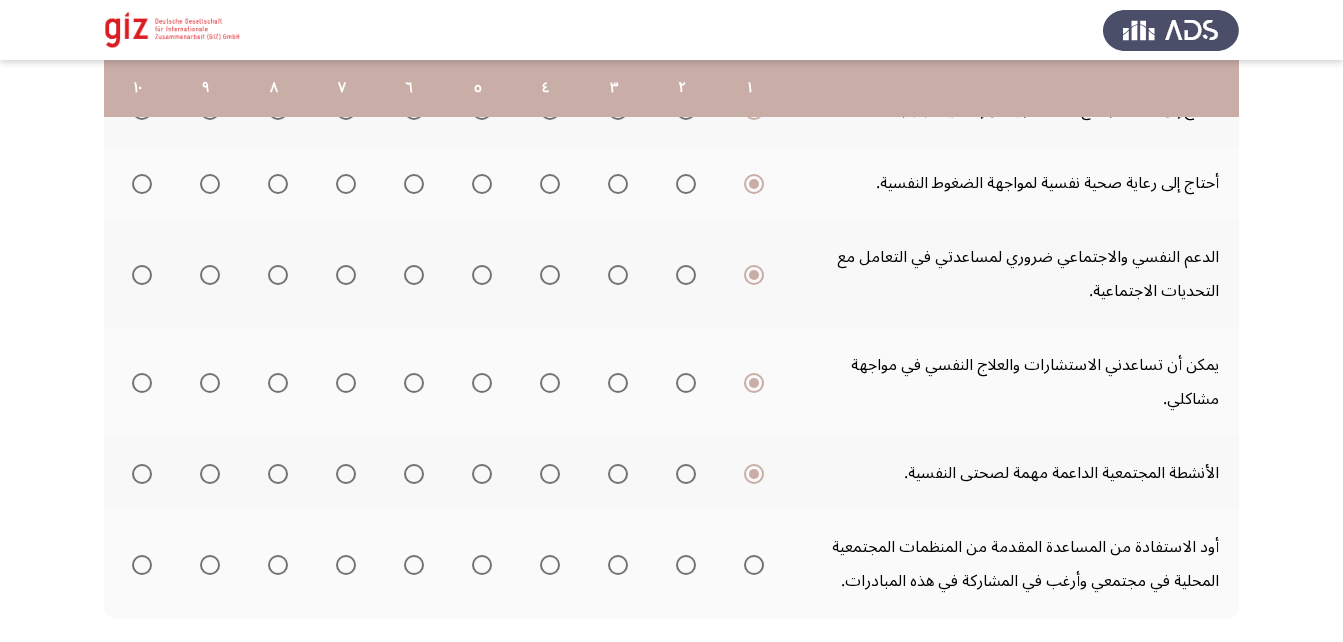 click at bounding box center (754, 565) 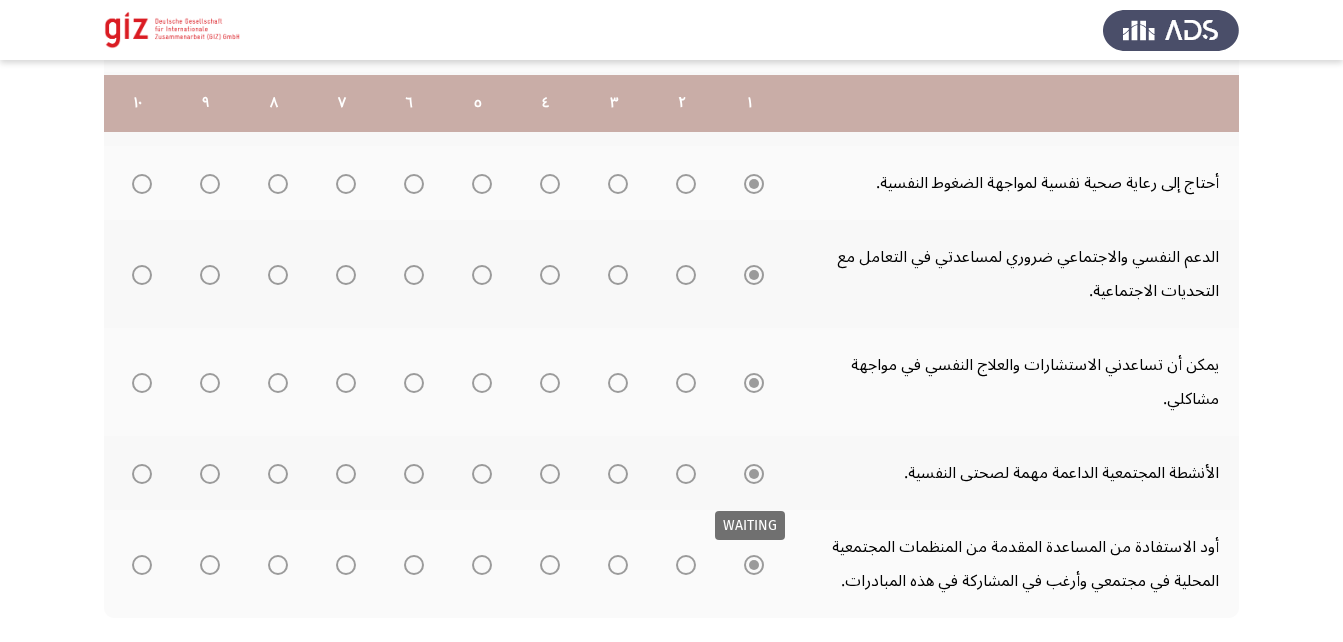 scroll, scrollTop: 828, scrollLeft: 0, axis: vertical 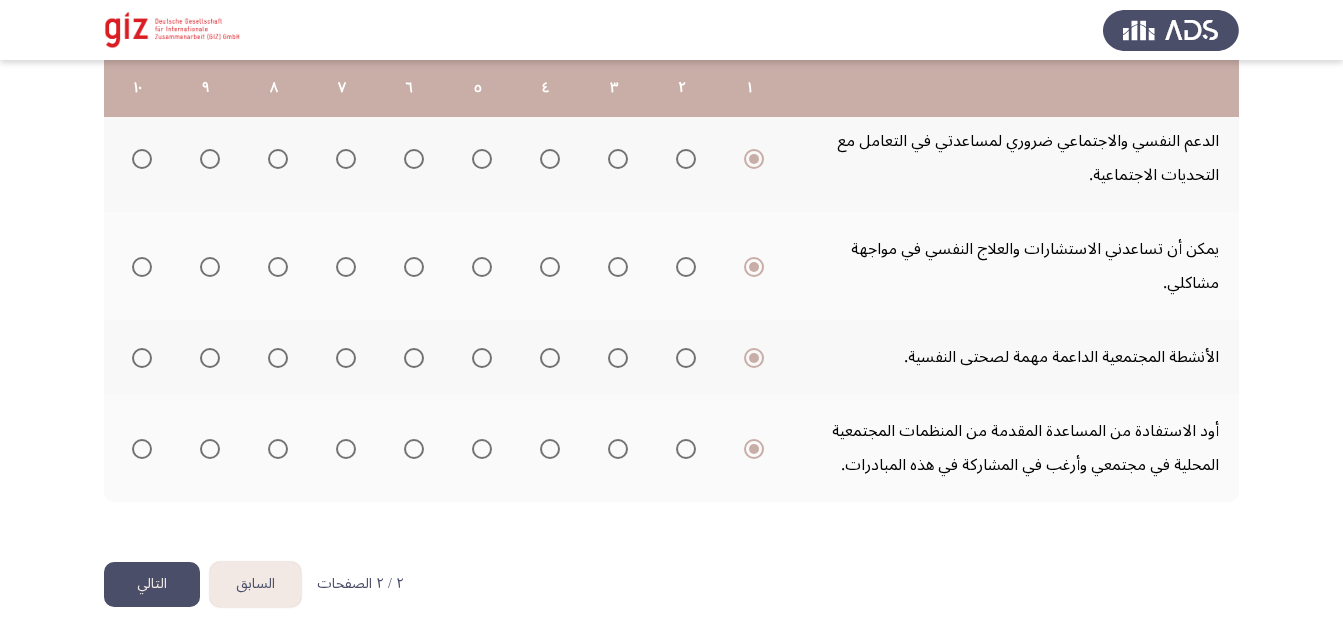 click on "التالي" 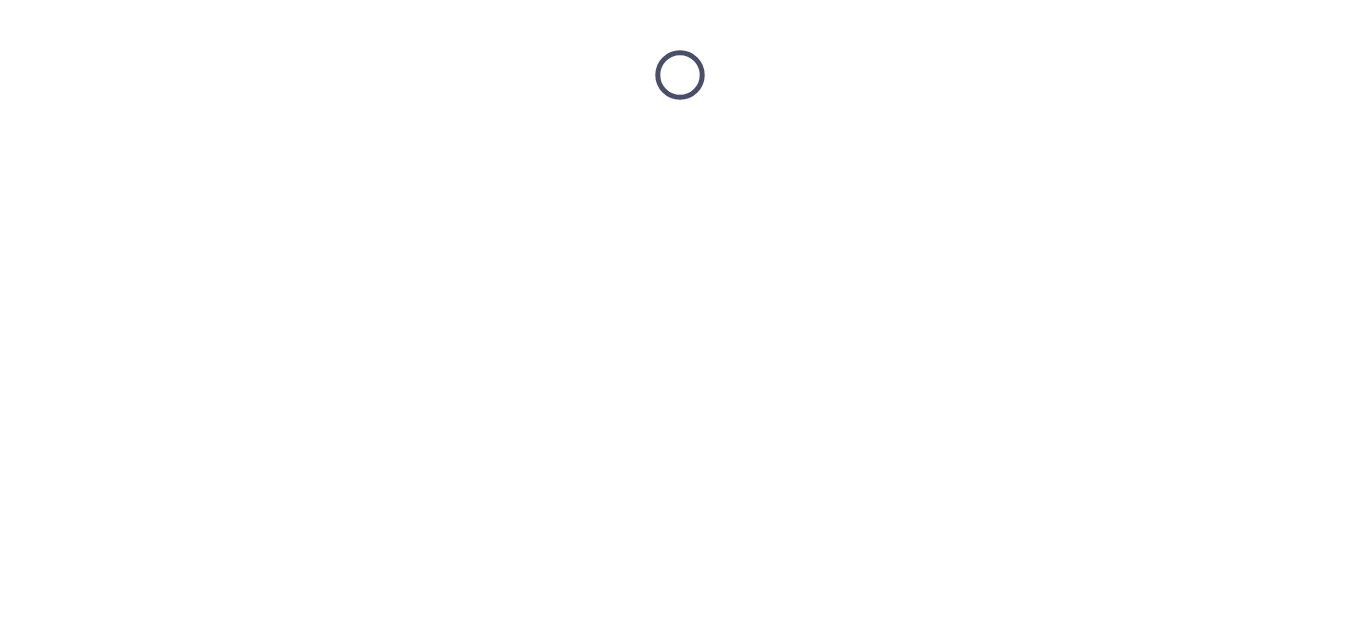 scroll, scrollTop: 0, scrollLeft: 0, axis: both 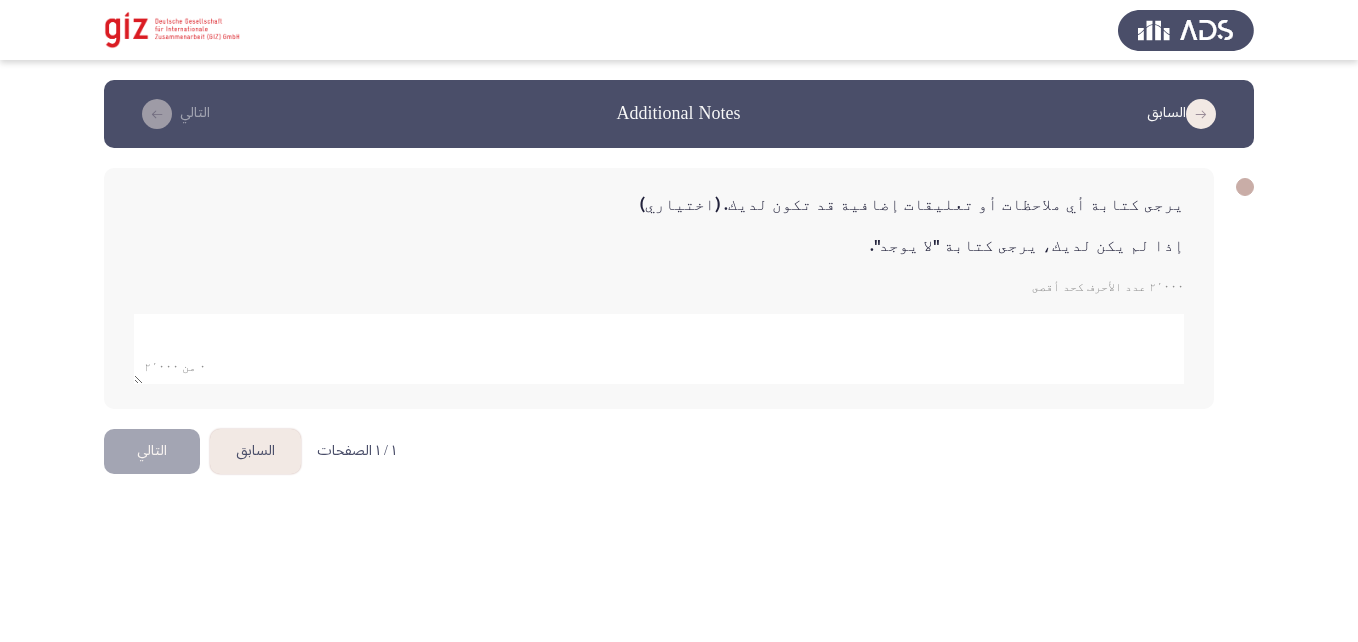 click 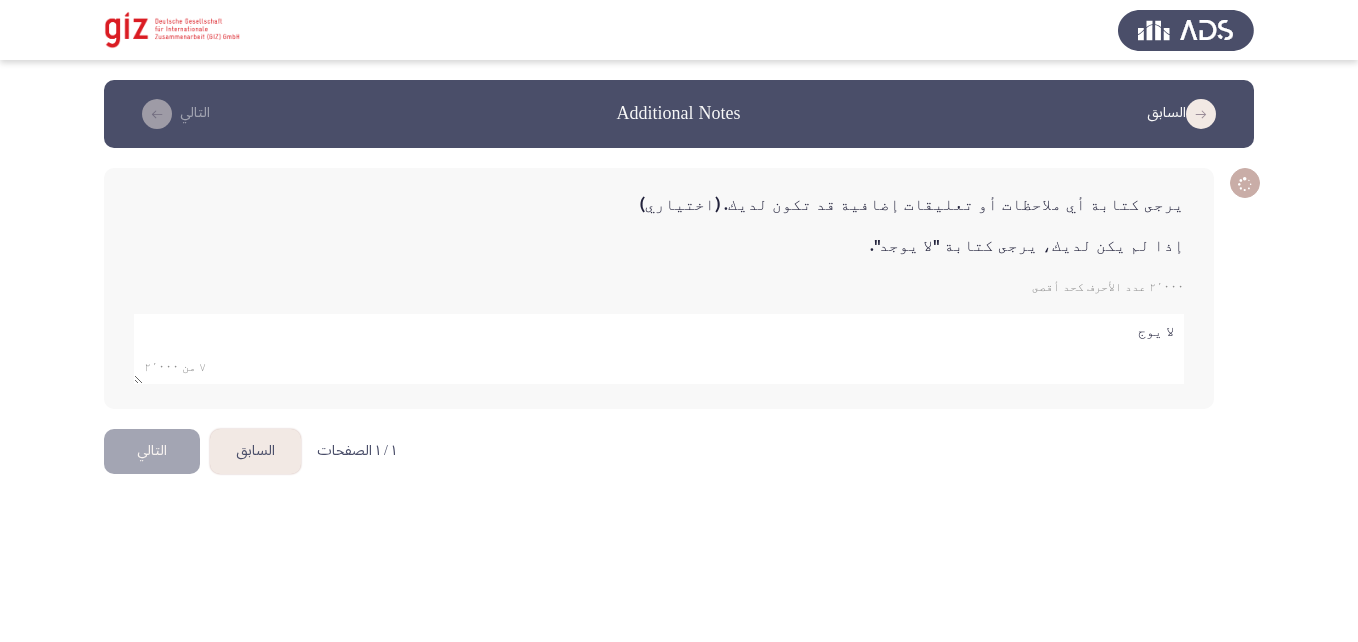 type on "لا يوجد" 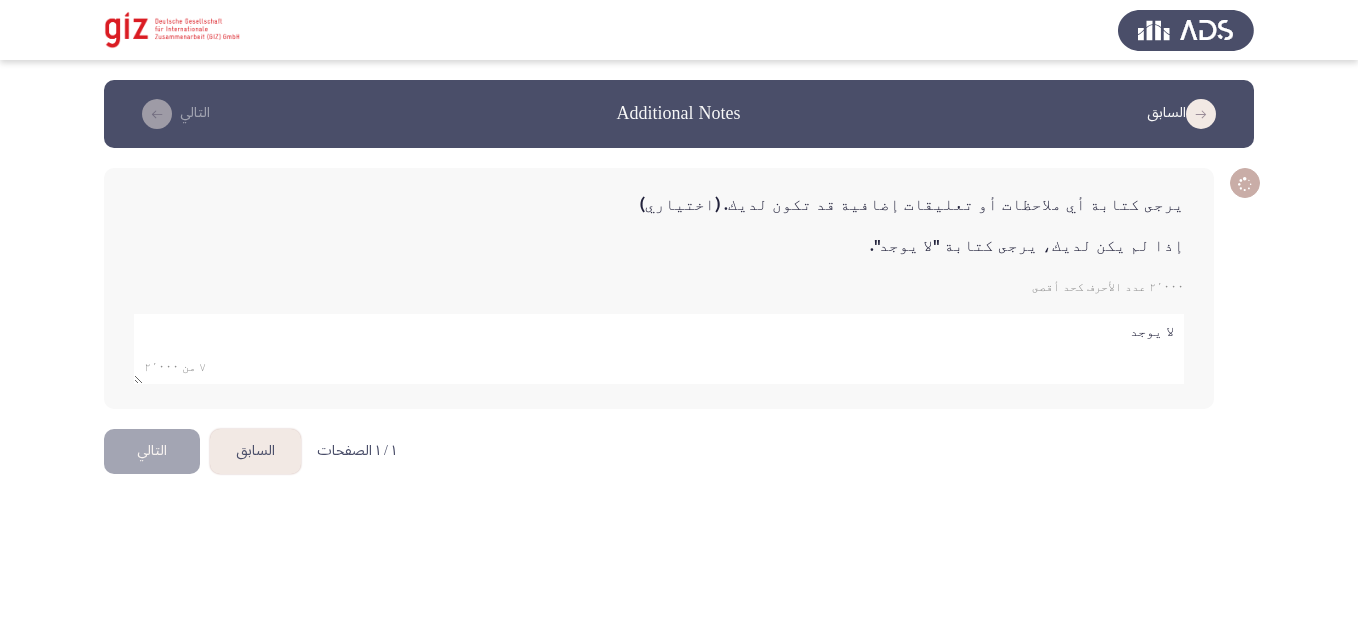click 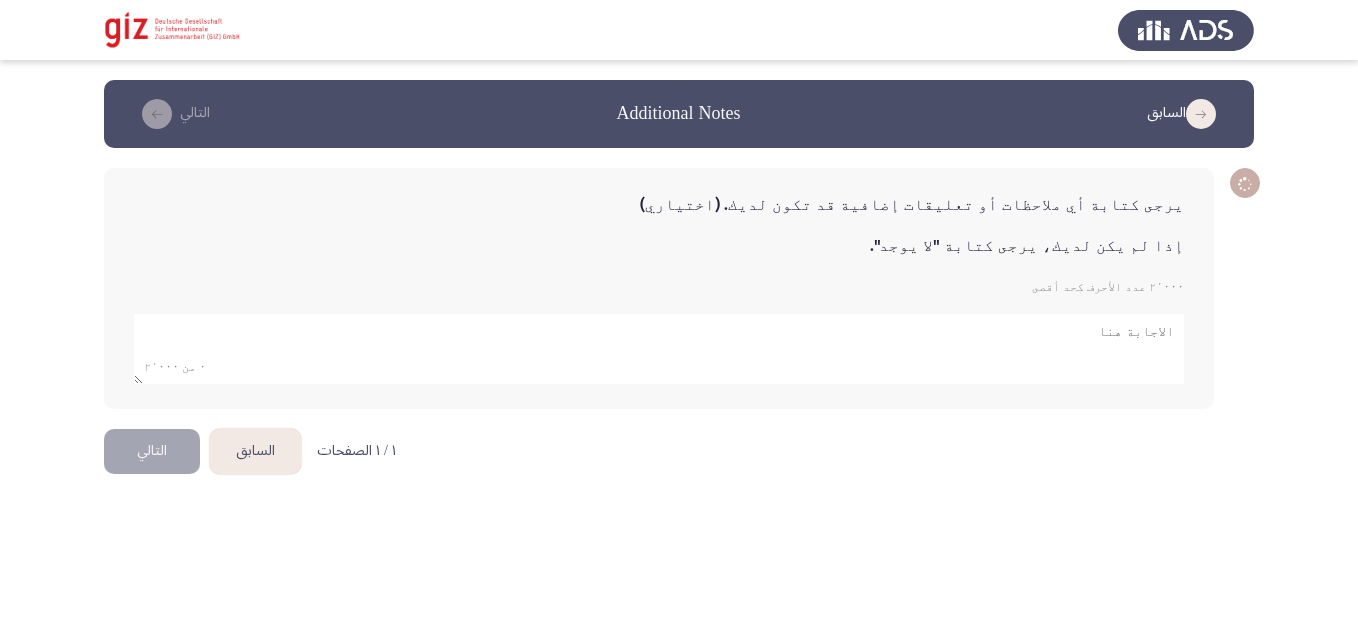 paste on "عمل حر في مجال تجارة المواشي و علف المواشي و كان يعمل سابقا في [COUNTRY] في مجال العمالة غير الماهرة و حاصل علي تعليم حتي المرحلة الابتدائية و لكنه لا يجيد القراءة و الكتابة و يرغب في توسيع مشروع المواشي الذي يعمل به" 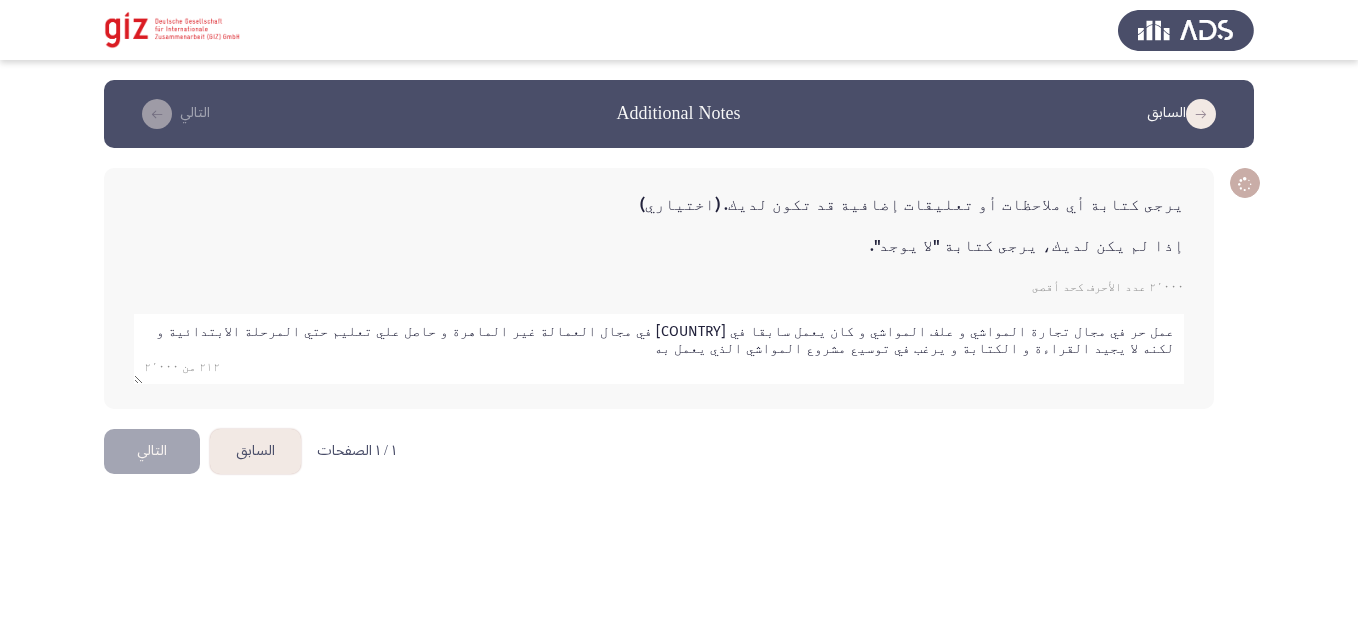 type on "عمل حر في مجال تجارة المواشي و علف المواشي و كان يعمل سابقا في [COUNTRY] في مجال العمالة غير الماهرة و حاصل علي تعليم حتي المرحلة الابتدائية و لكنه لا يجيد القراءة و الكتابة و يرغب في توسيع مشروع المواشي الذي يعمل به" 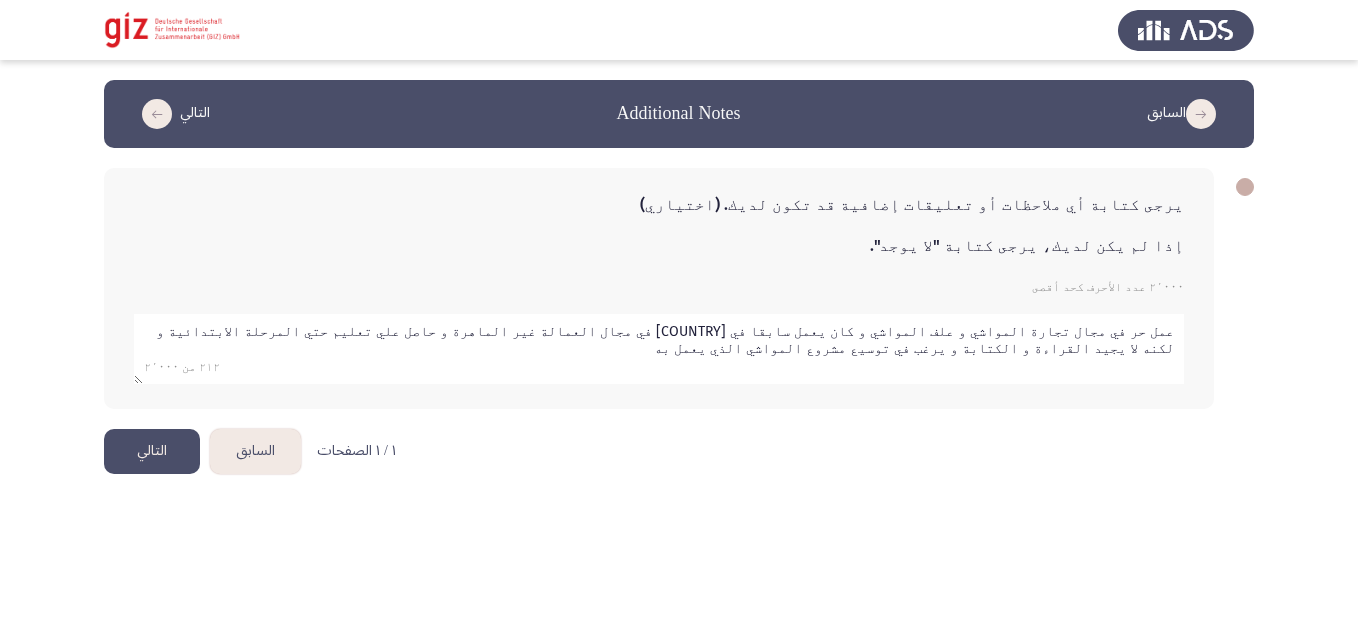 click on "التالي" 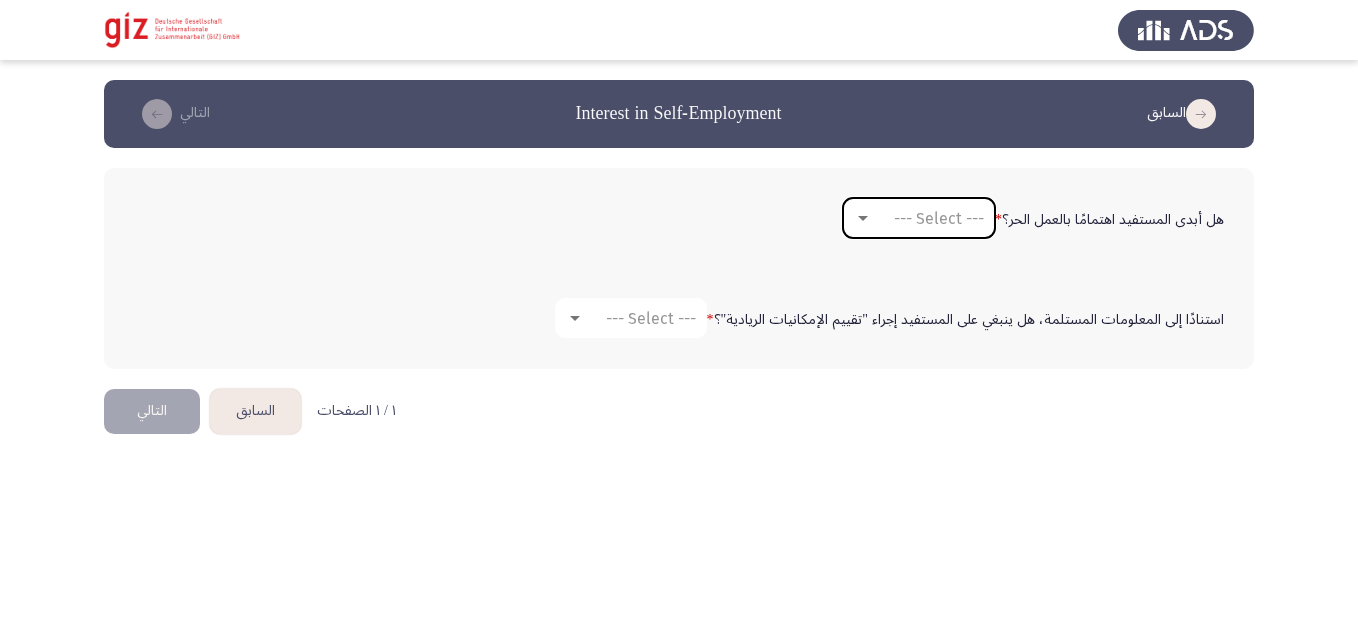 click on "--- Select ---" at bounding box center (939, 218) 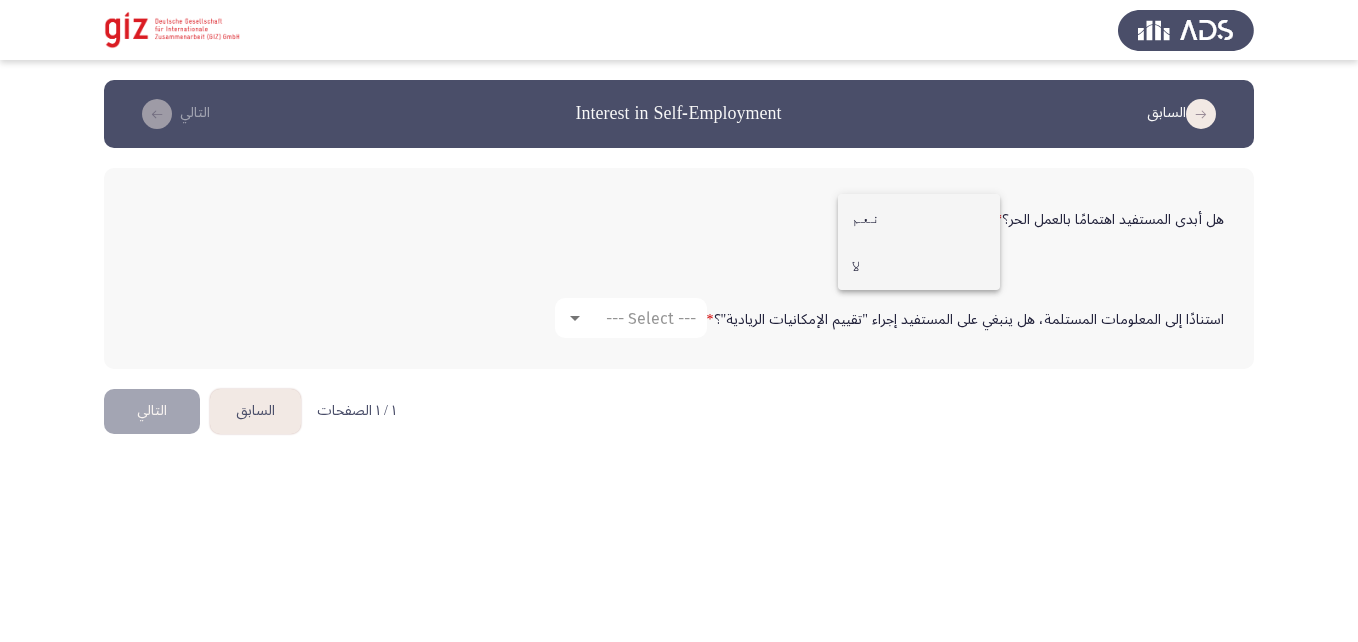 click on "لا" at bounding box center [919, 266] 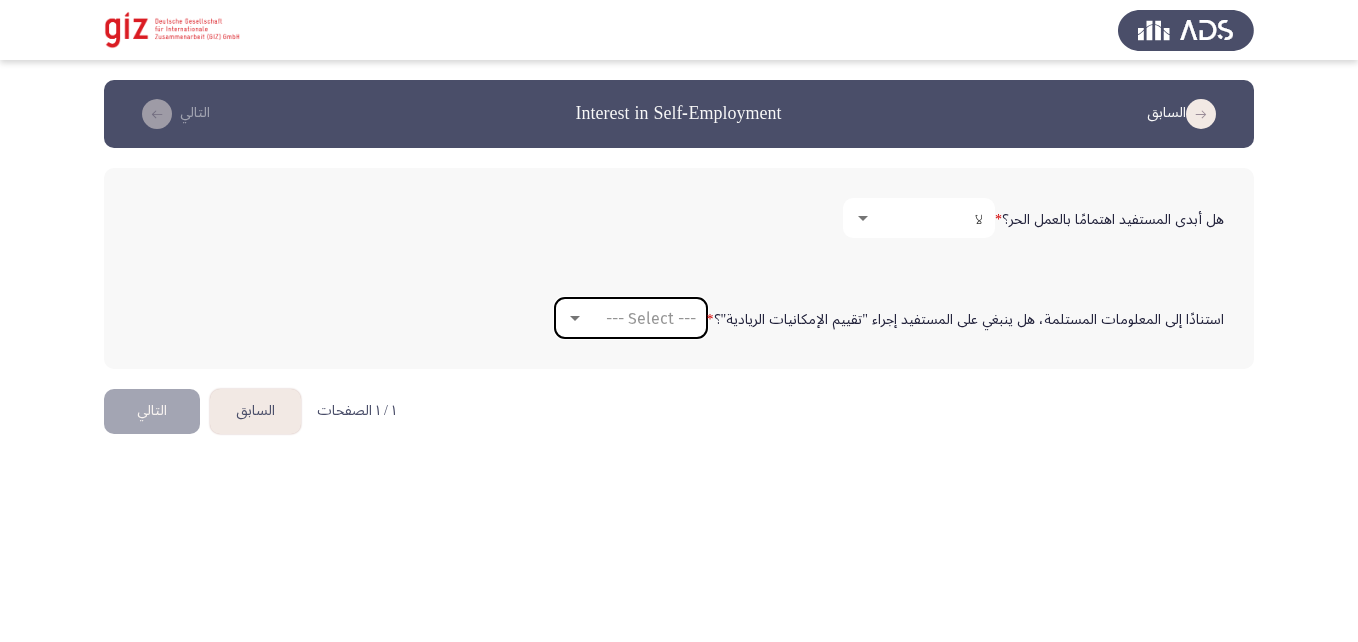click on "--- Select ---" at bounding box center [651, 318] 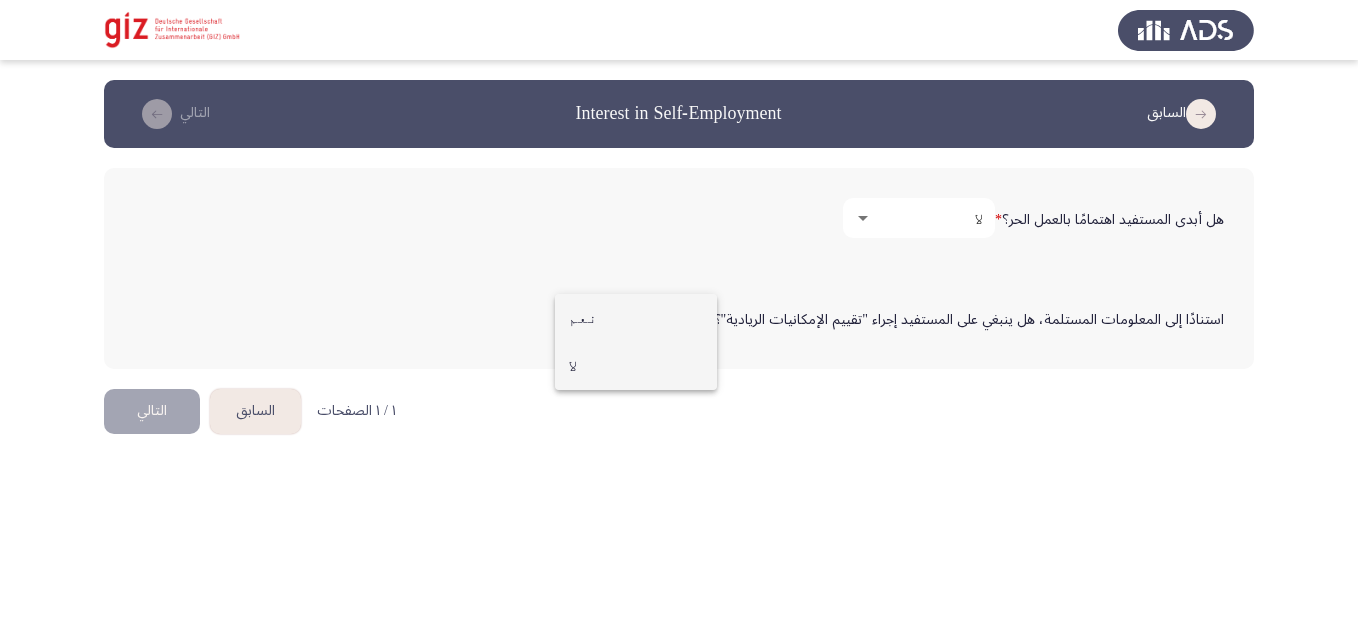 click on "لا" at bounding box center (636, 366) 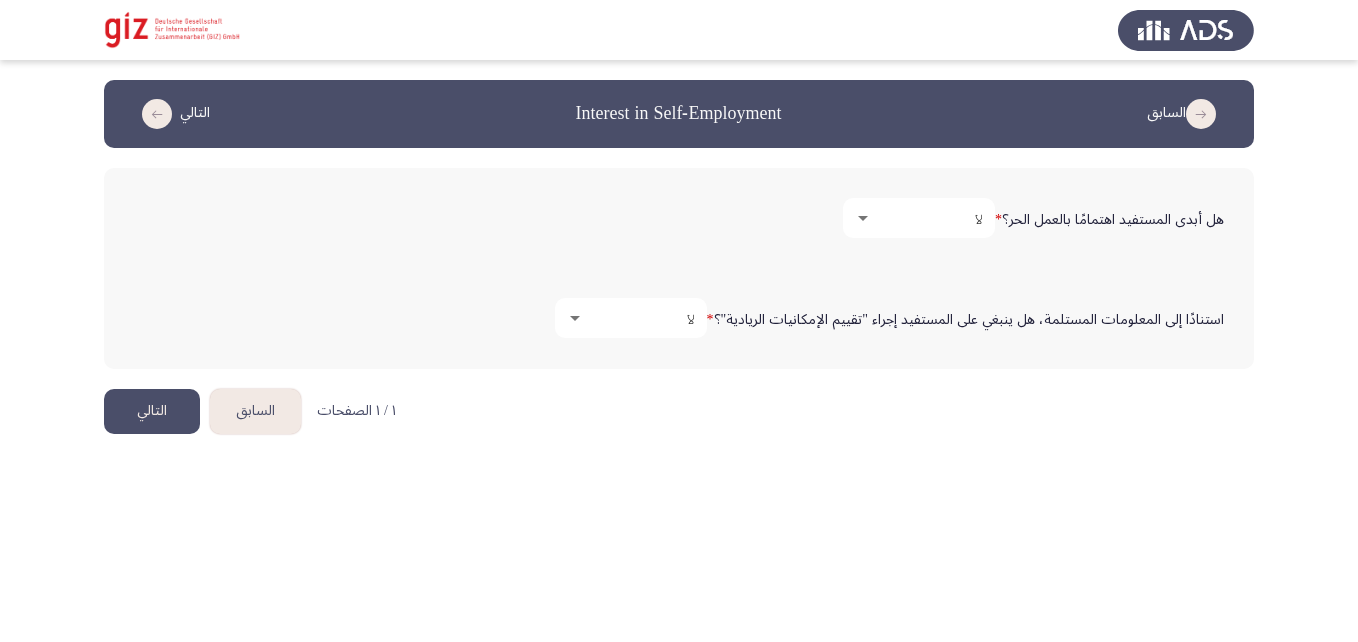 click on "التالي" 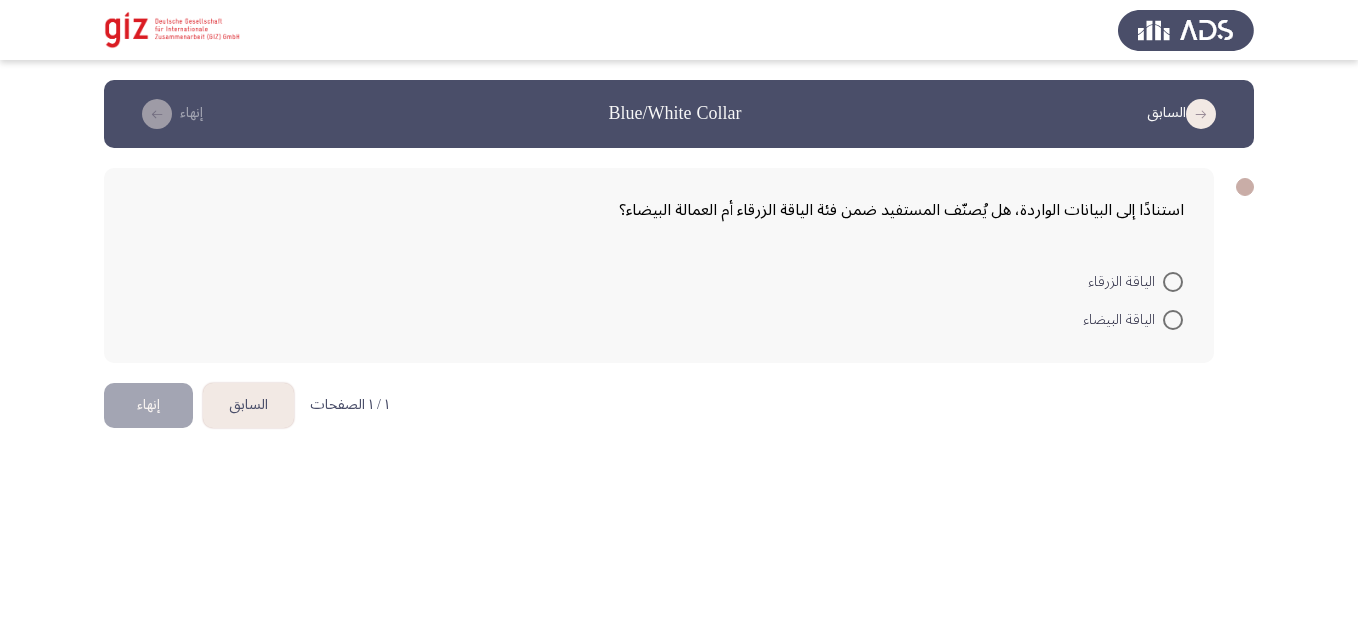 click at bounding box center (1173, 282) 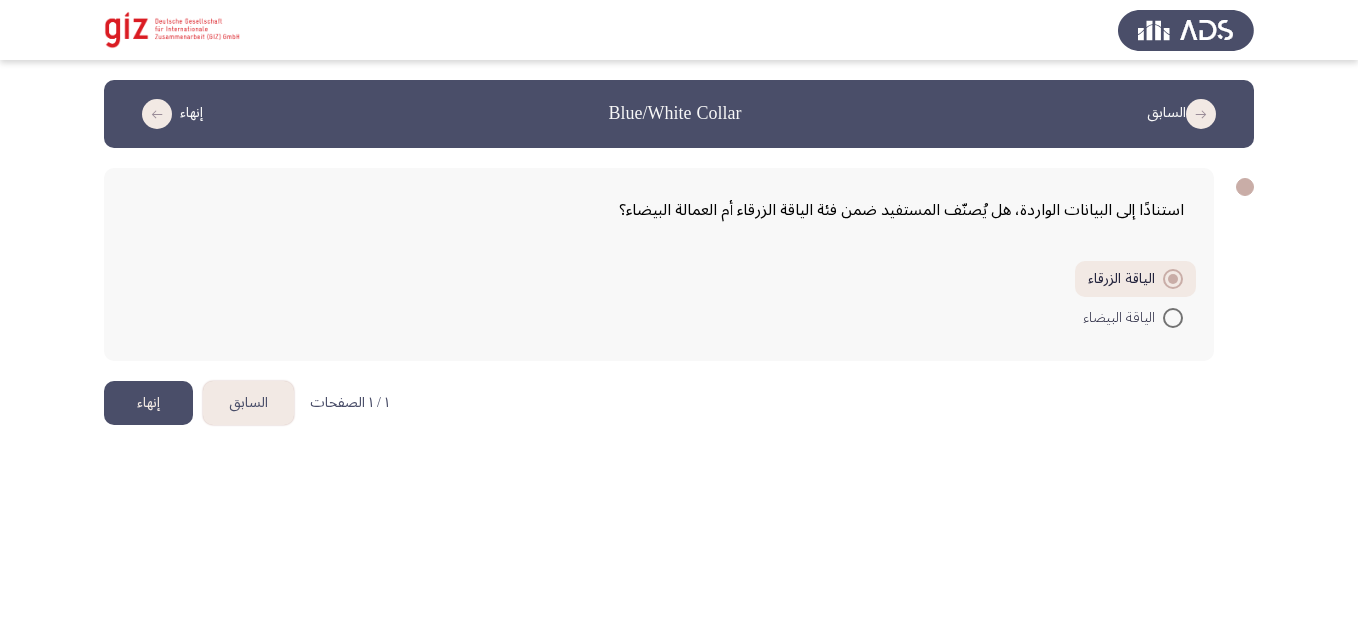 click on "إنهاء" 